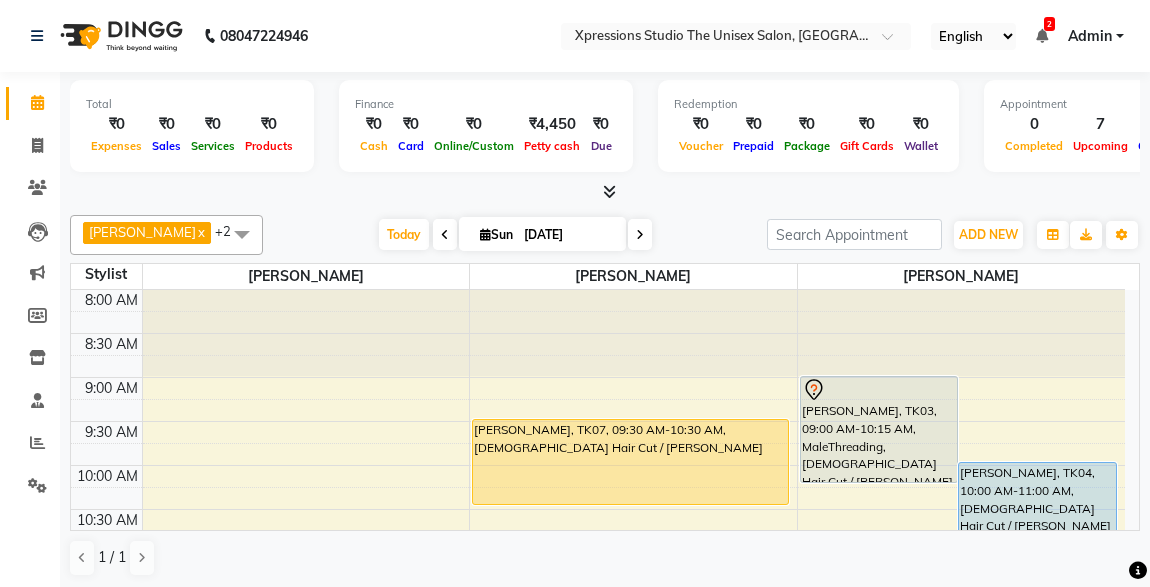 scroll, scrollTop: 0, scrollLeft: 0, axis: both 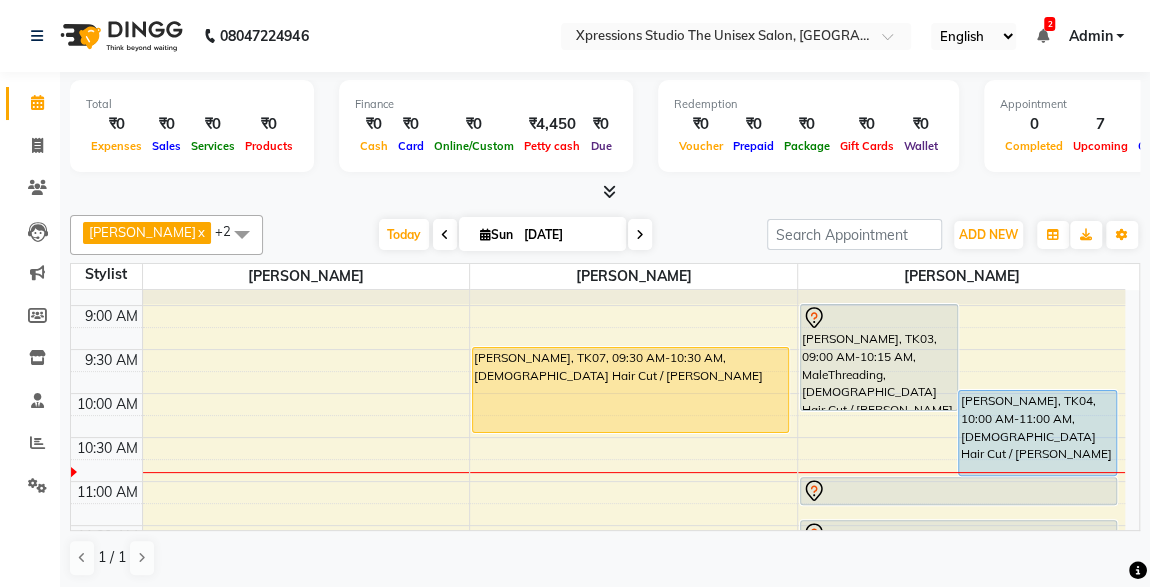click on "[PERSON_NAME], TK04, 10:00 AM-11:00 AM, [DEMOGRAPHIC_DATA] Hair Cut / [PERSON_NAME]" at bounding box center [1037, 433] 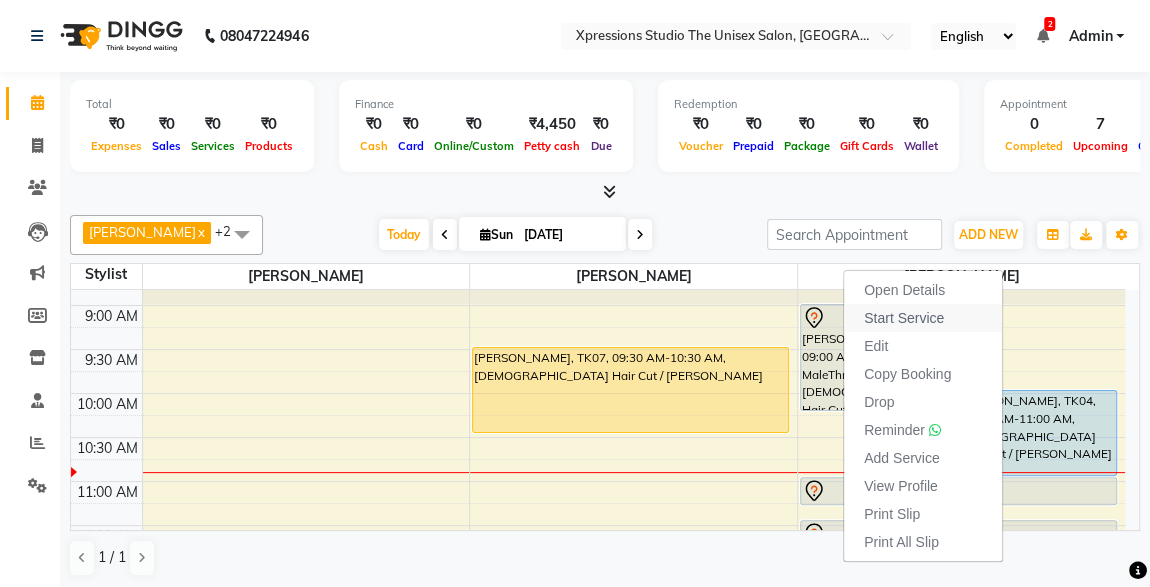 click on "Start Service" at bounding box center (904, 318) 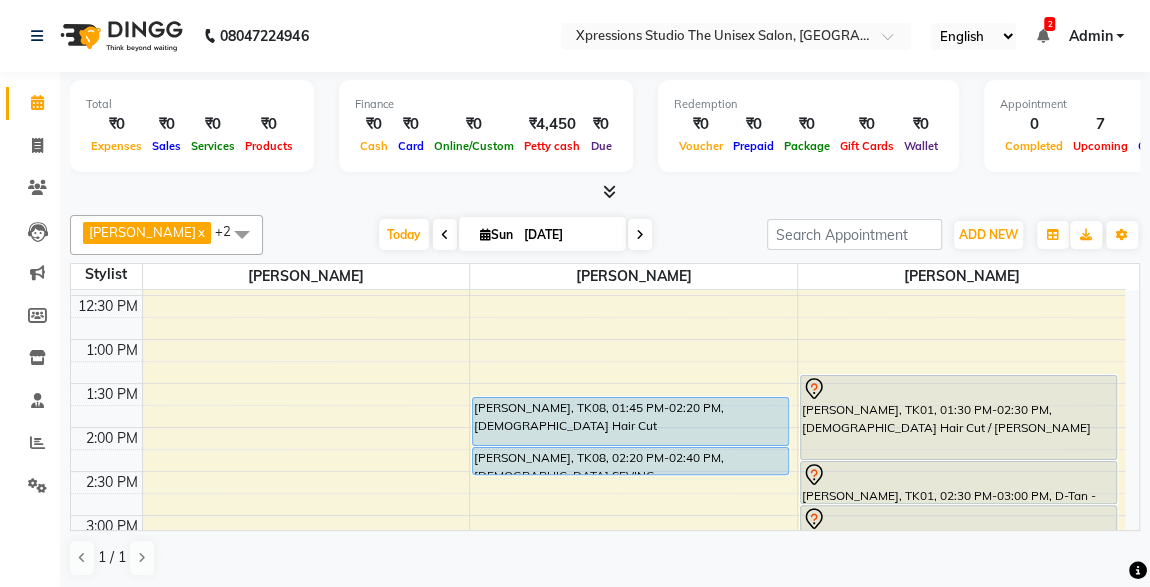 scroll, scrollTop: 363, scrollLeft: 0, axis: vertical 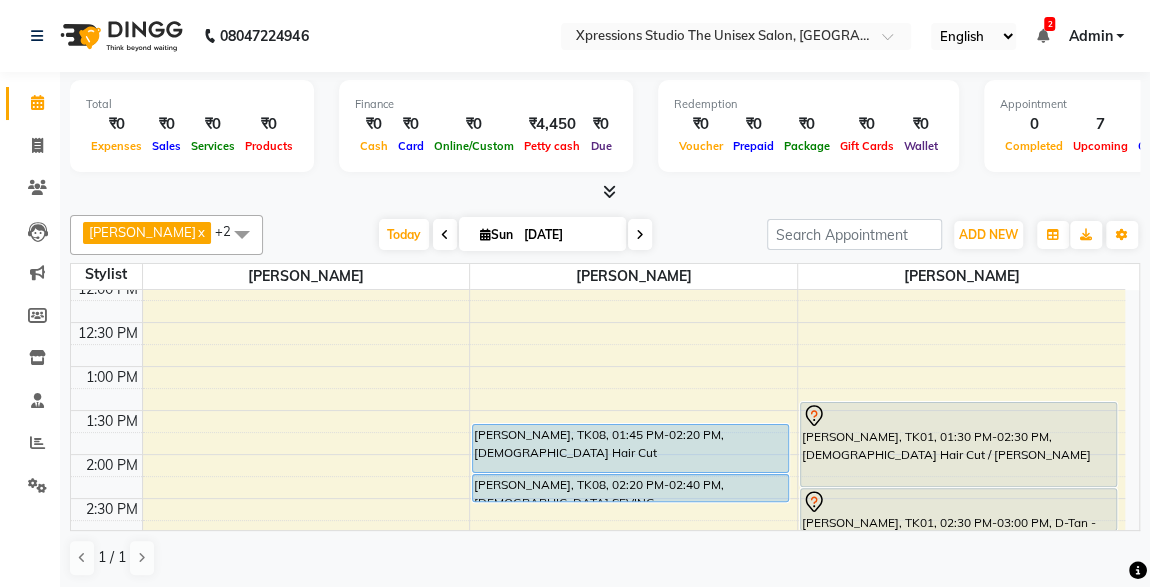 click on "8:00 AM 8:30 AM 9:00 AM 9:30 AM 10:00 AM 10:30 AM 11:00 AM 11:30 AM 12:00 PM 12:30 PM 1:00 PM 1:30 PM 2:00 PM 2:30 PM 3:00 PM 3:30 PM 4:00 PM 4:30 PM 5:00 PM 5:30 PM 6:00 PM 6:30 PM 7:00 PM 7:30 PM 8:00 PM 8:30 PM 9:00 PM 9:30 PM 10:00 PM 10:30 PM    Giriraj BAHETI, TK07, 09:30 AM-10:30 AM, Male Hair Cut / Beard     Karan sathe, TK08, 01:45 PM-02:20 PM, Male Hair Cut     Karan sathe, TK08, 02:20 PM-02:40 PM, Male SEVING     roshan motalkar, TK09, 03:30 PM-04:05 PM, Male Hair Cut     roshan motalkar, TK09, 04:05 PM-04:25 PM, Male SEVING     roshan motalkar, TK09, 04:25 PM-04:55 PM, male scrub - Shahnaz             PAPPU ZANKE, TK03, 09:00 AM-10:15 AM, MaleThreading,Male Hair Cut / Beard     Manoj Tayade, TK04, 10:00 AM-11:00 AM, Male Hair Cut / Beard              Dipak soni, TK02, 11:00 AM-11:20 AM, Male SEVING              MOKSH SANCHETI, TK06, 11:30 AM-12:05 PM, Male Hair Cut              krishana rajpal, TK01, 01:30 PM-02:30 PM, Male Hair Cut / Beard" at bounding box center [598, 586] 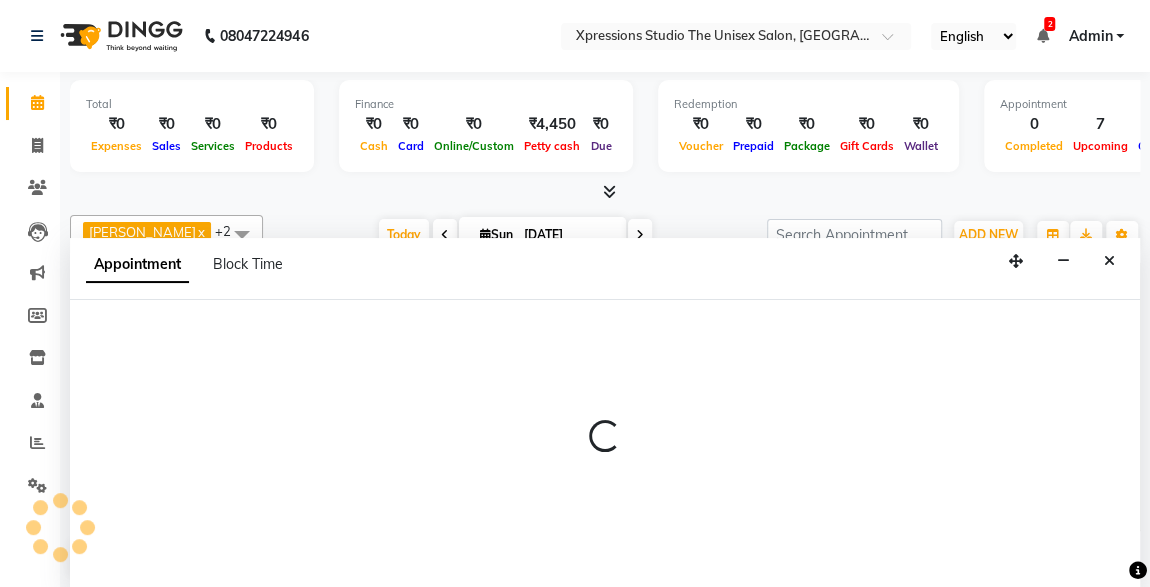 select on "57588" 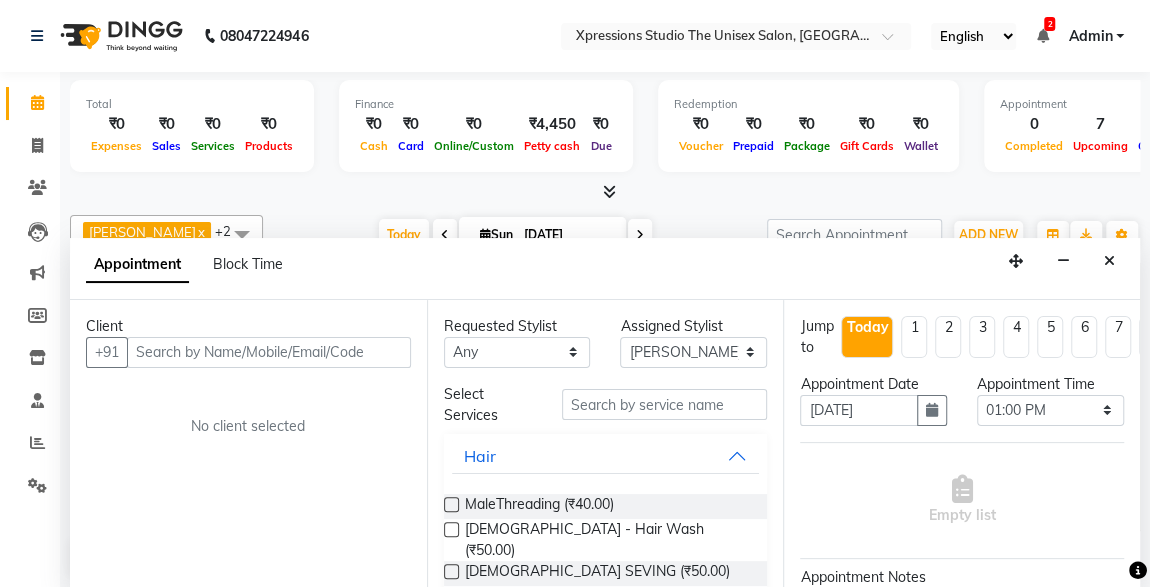 click at bounding box center [269, 352] 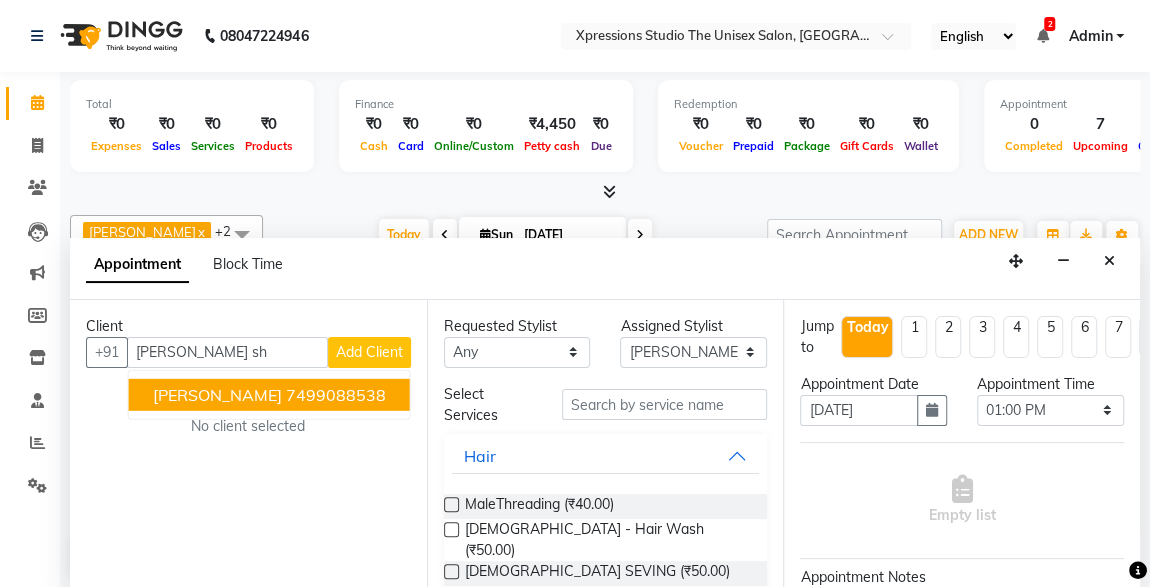 click on "MANISHA SHARMA" at bounding box center (217, 394) 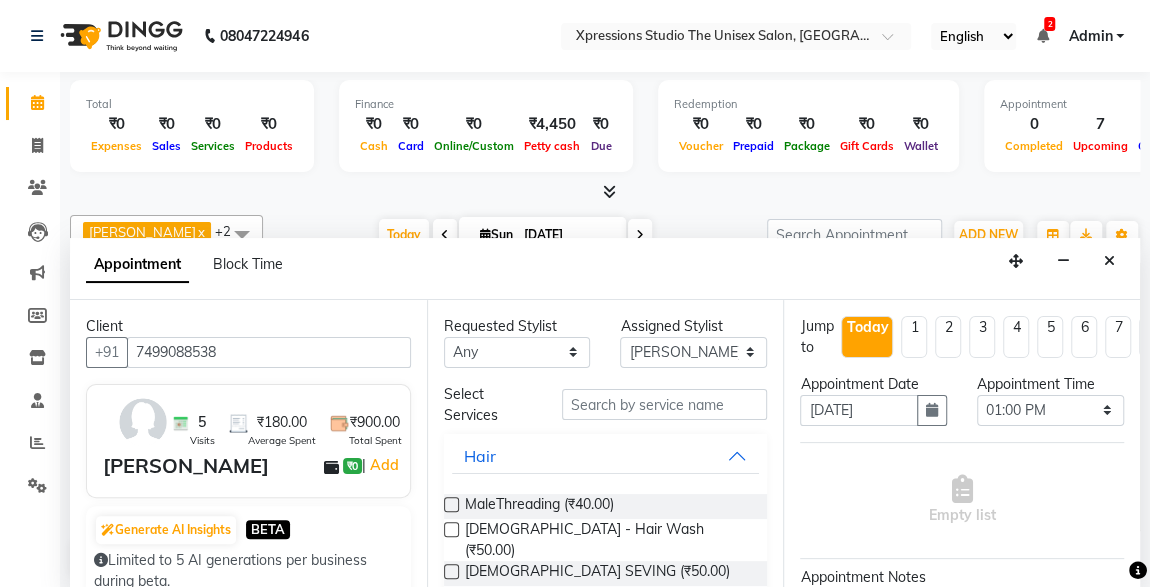 type on "7499088538" 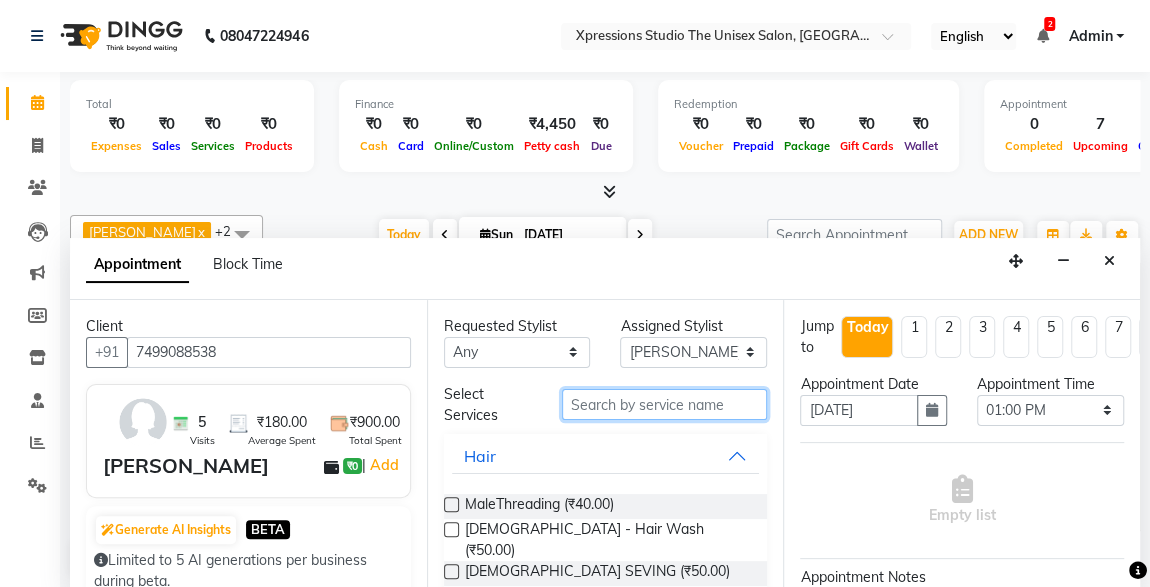 click at bounding box center [665, 404] 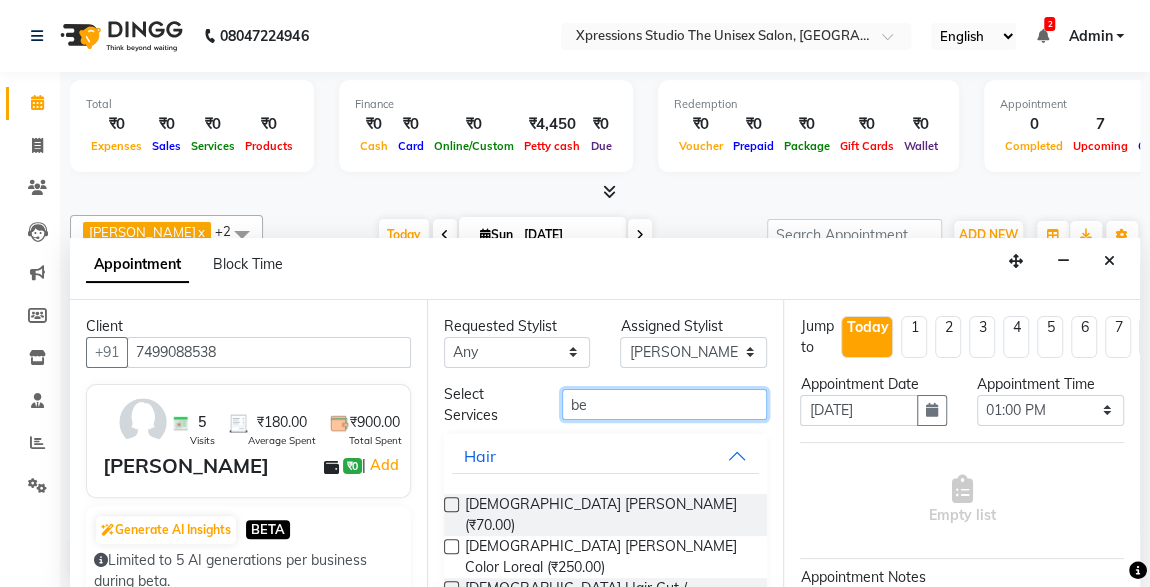 type on "b" 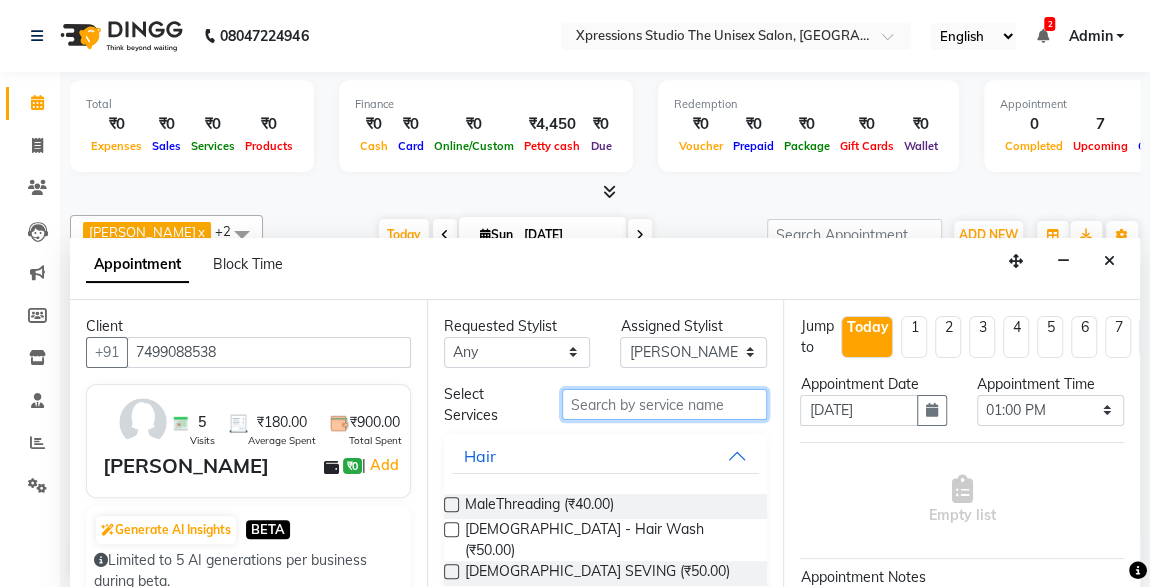 click at bounding box center [665, 404] 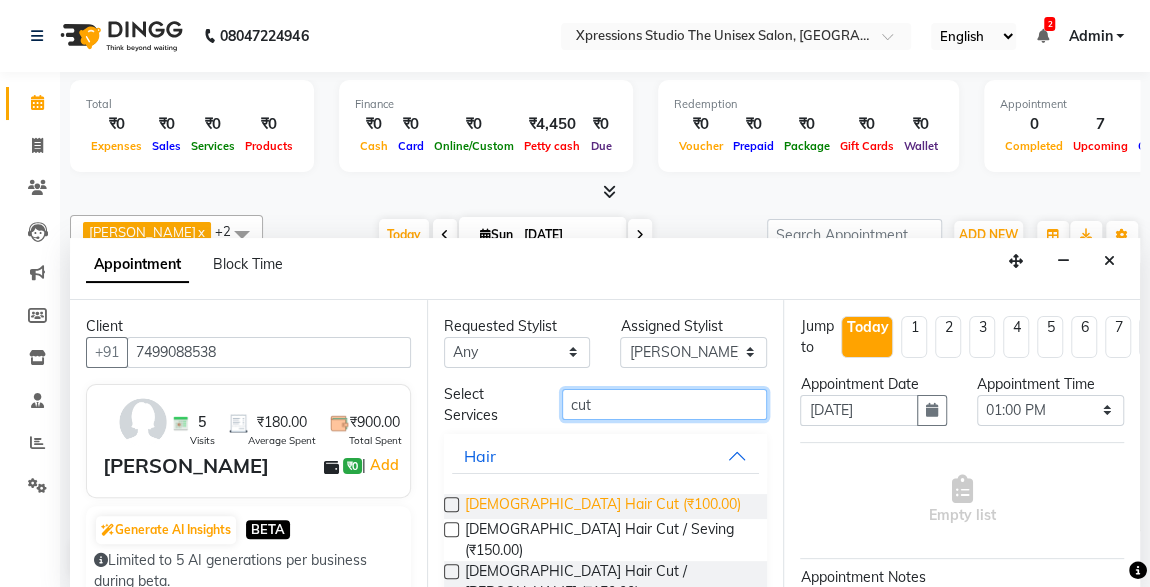 type on "cut" 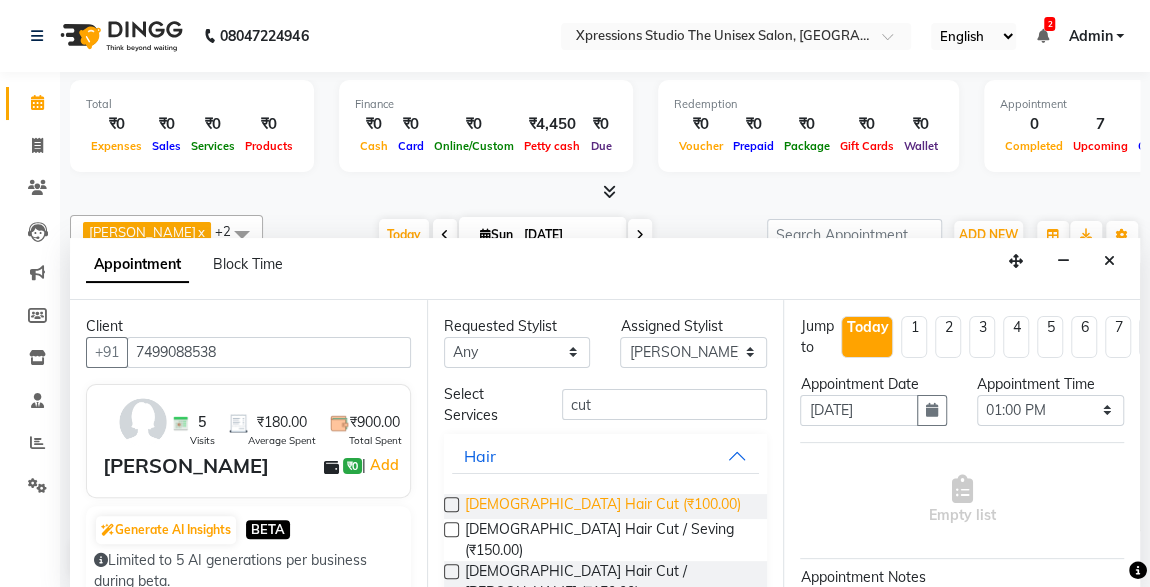 click on "[DEMOGRAPHIC_DATA] Hair Cut  (₹100.00)" at bounding box center (603, 506) 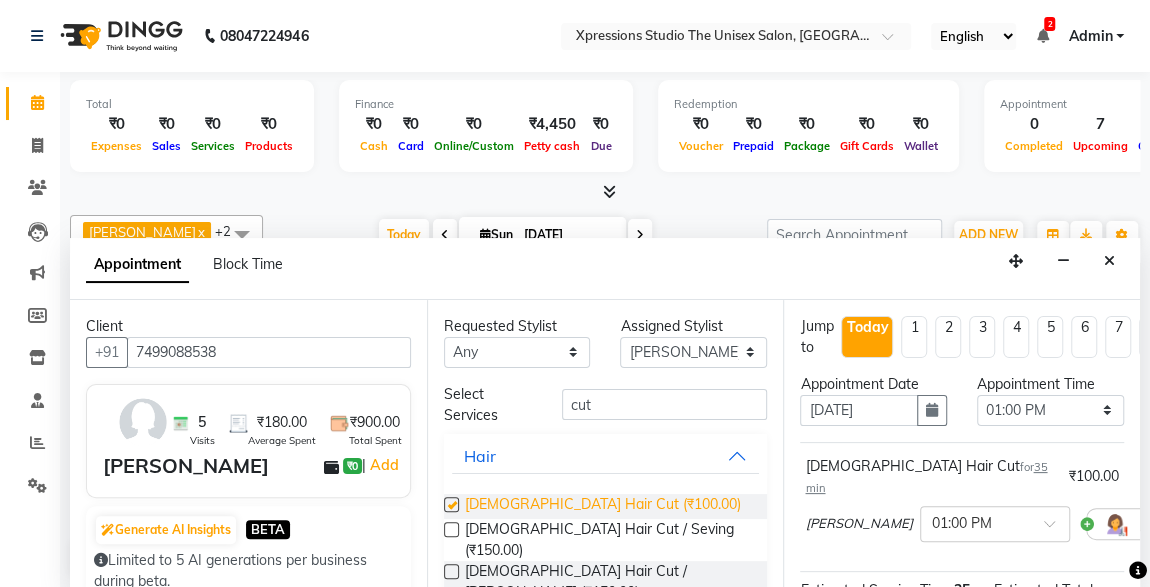 checkbox on "false" 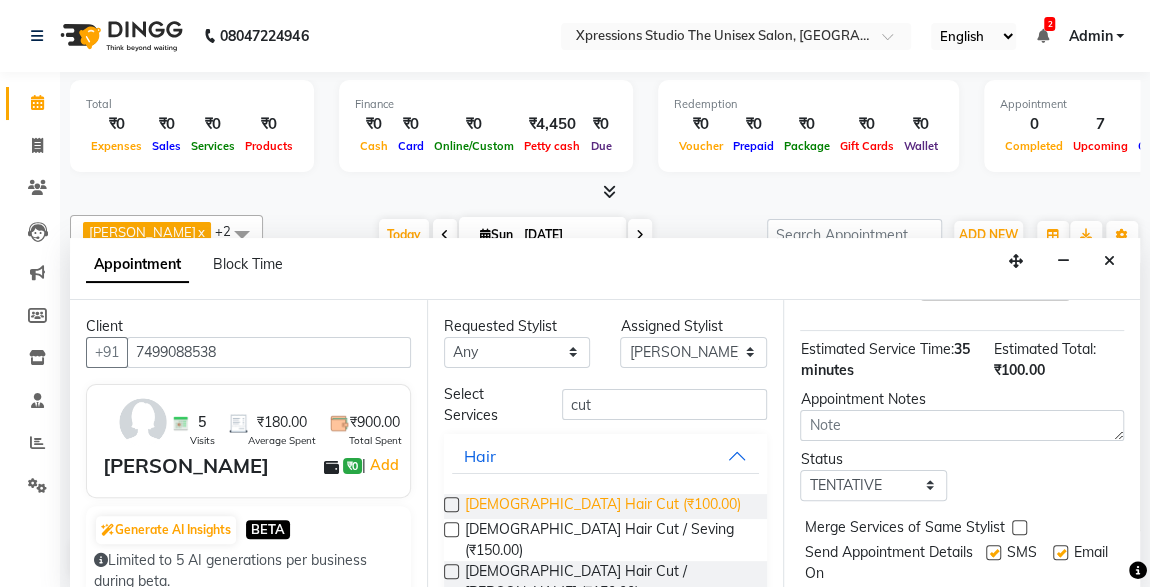 scroll, scrollTop: 243, scrollLeft: 0, axis: vertical 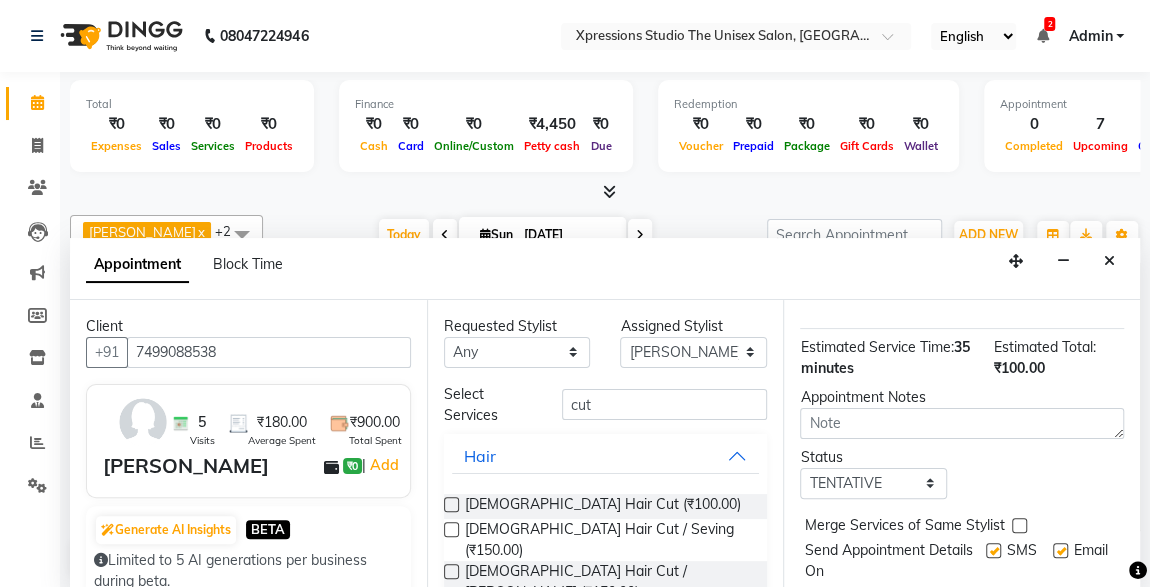 click at bounding box center (993, 550) 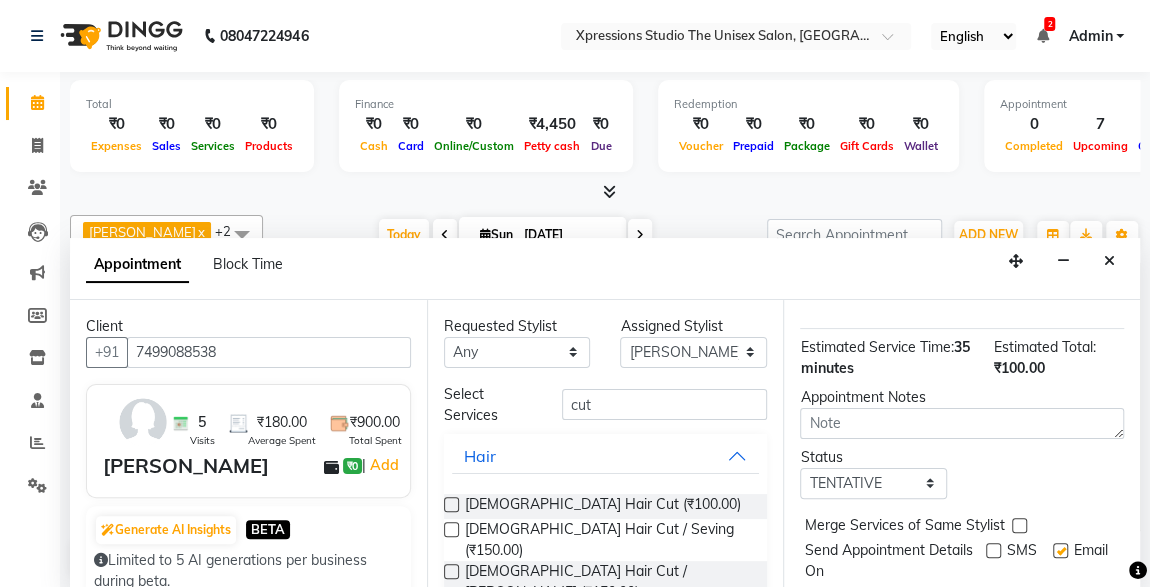 click on "Book" at bounding box center (962, 608) 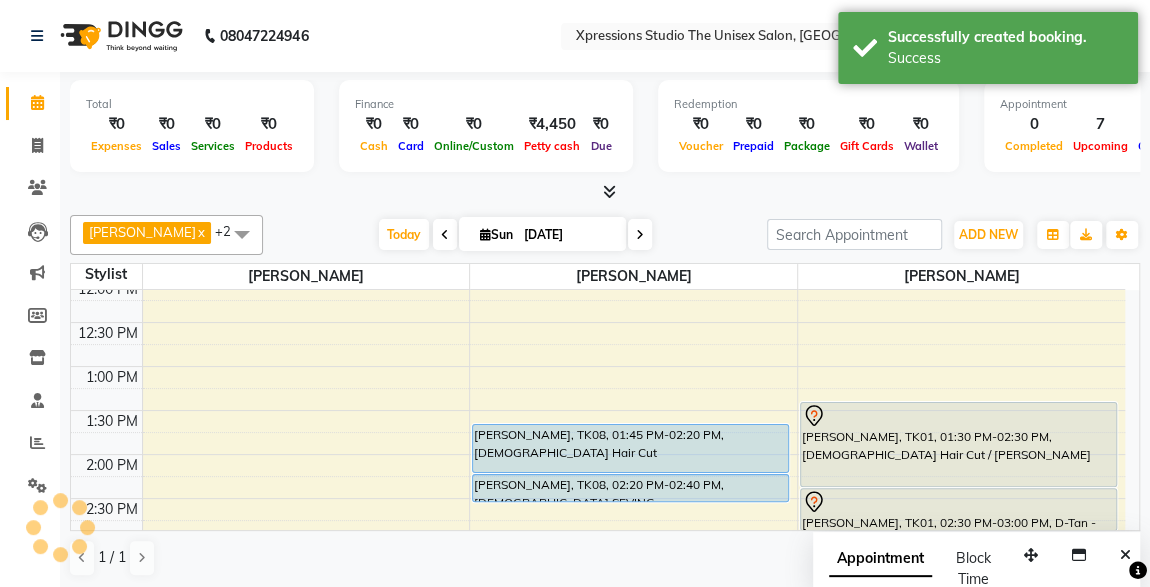 scroll, scrollTop: 0, scrollLeft: 0, axis: both 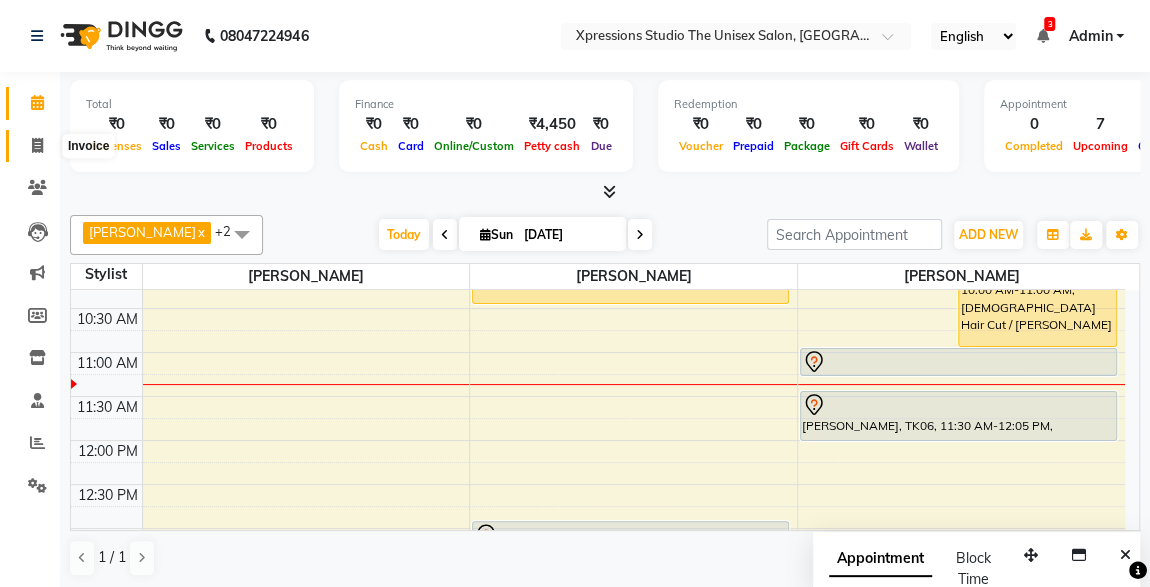 click 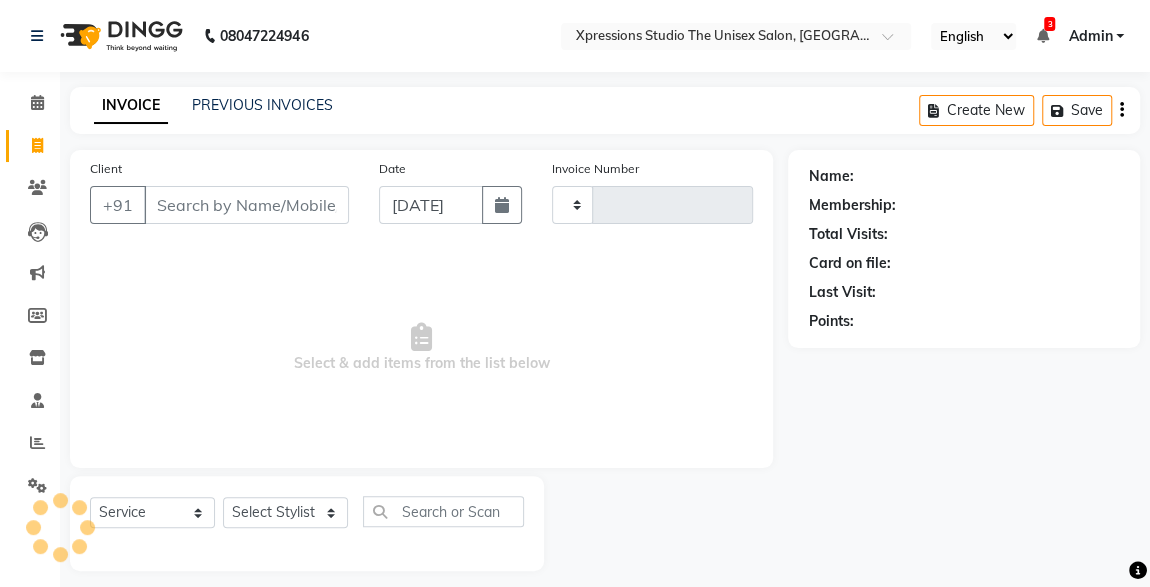 type on "3147" 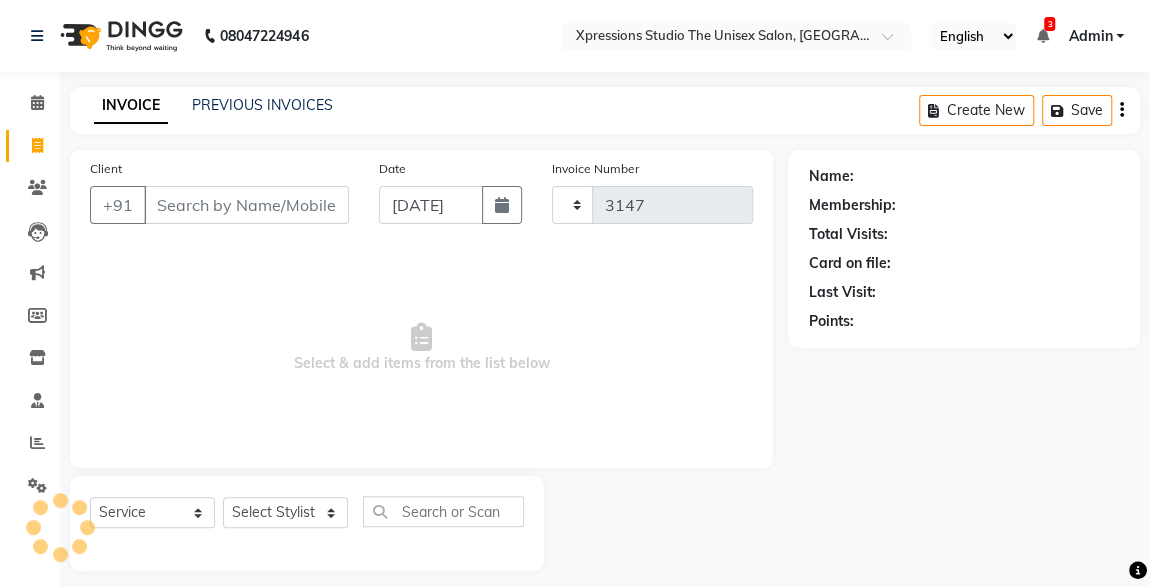 select on "7003" 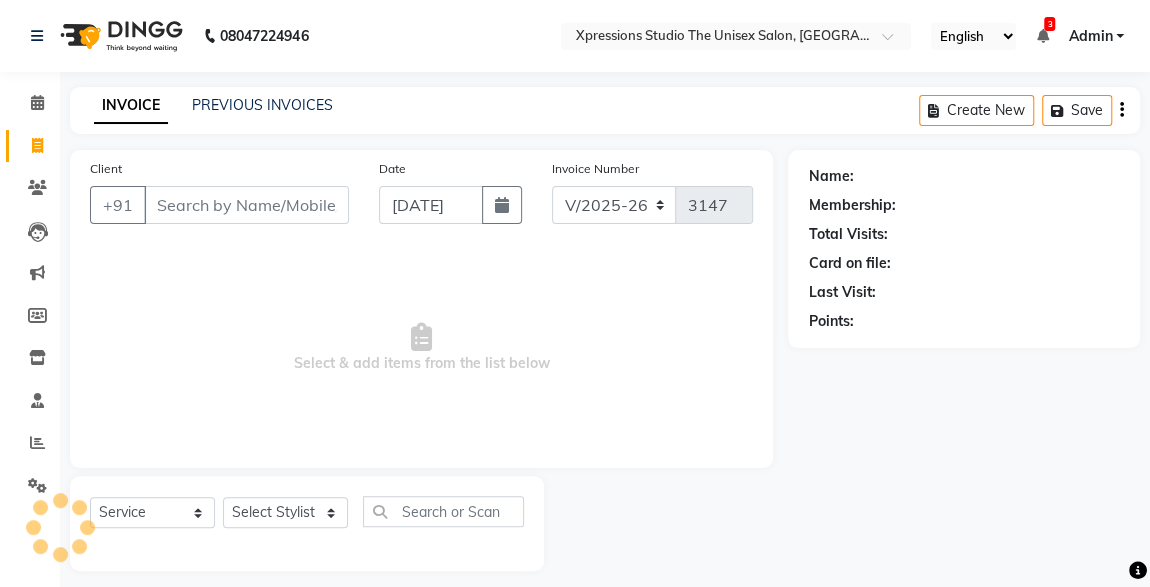 click on "Client" at bounding box center [246, 205] 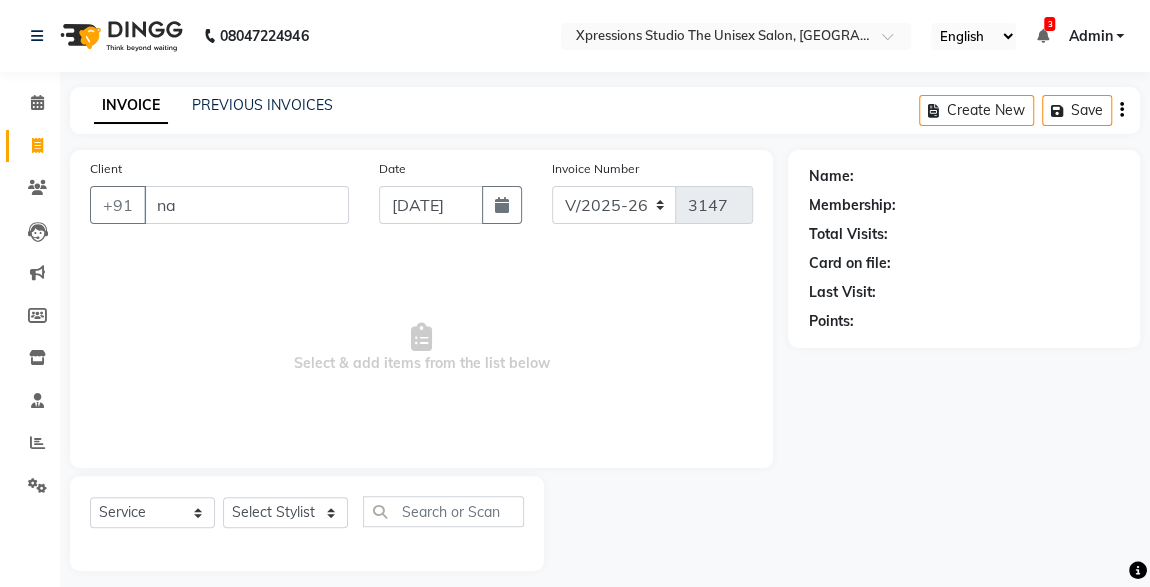type on "n" 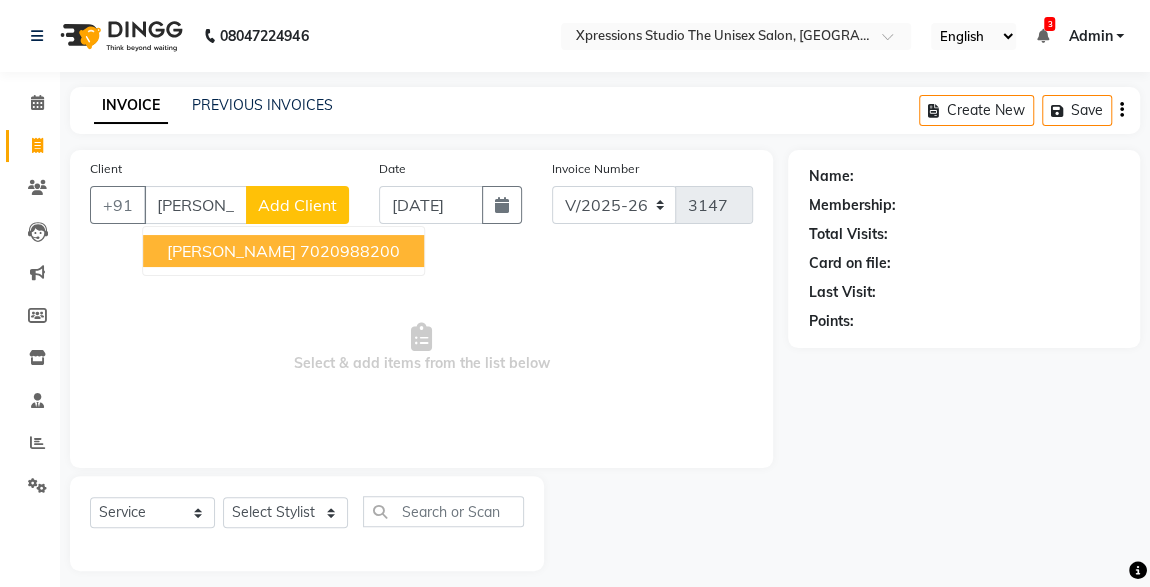 click on "RAMESH GANTIRE  7020988200" at bounding box center (283, 251) 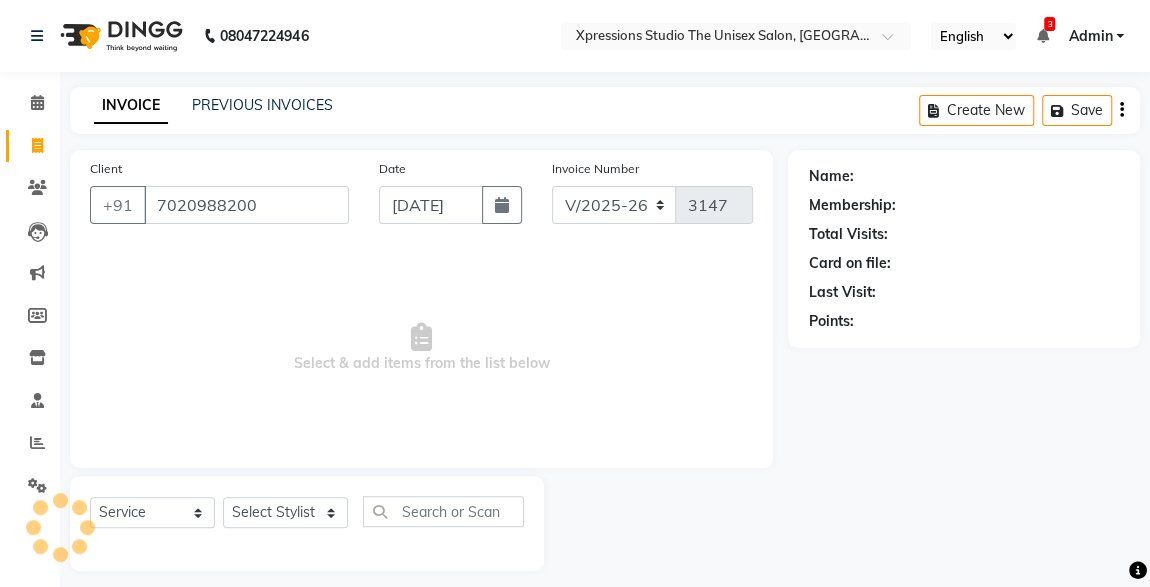 type on "7020988200" 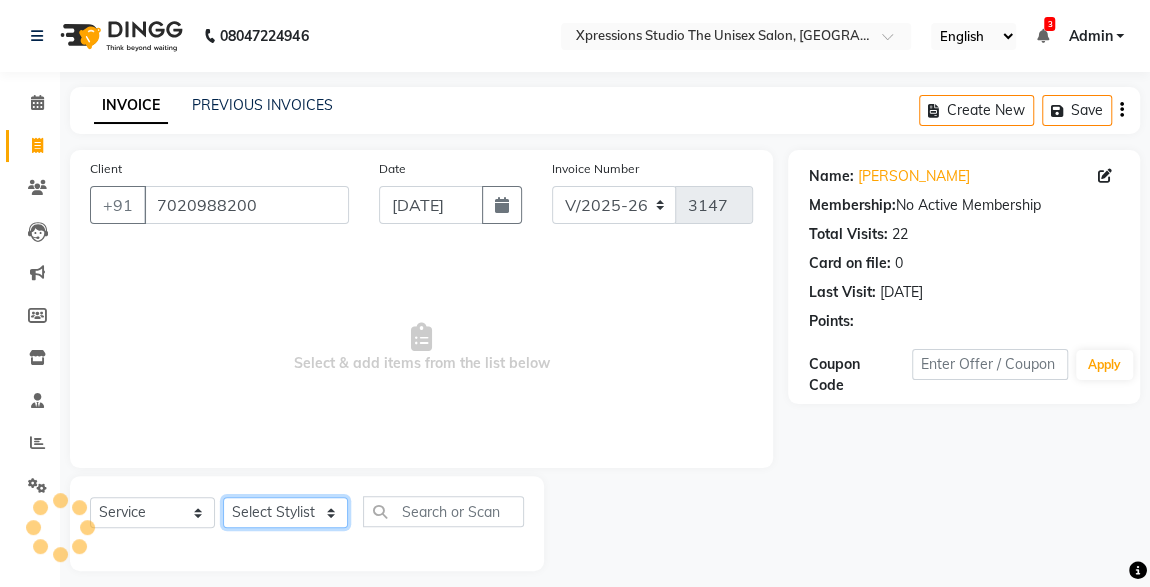 click on "Select Stylist ADESH RAUT ROHAN BABHULKAR ROSHAN TANDULKAR" 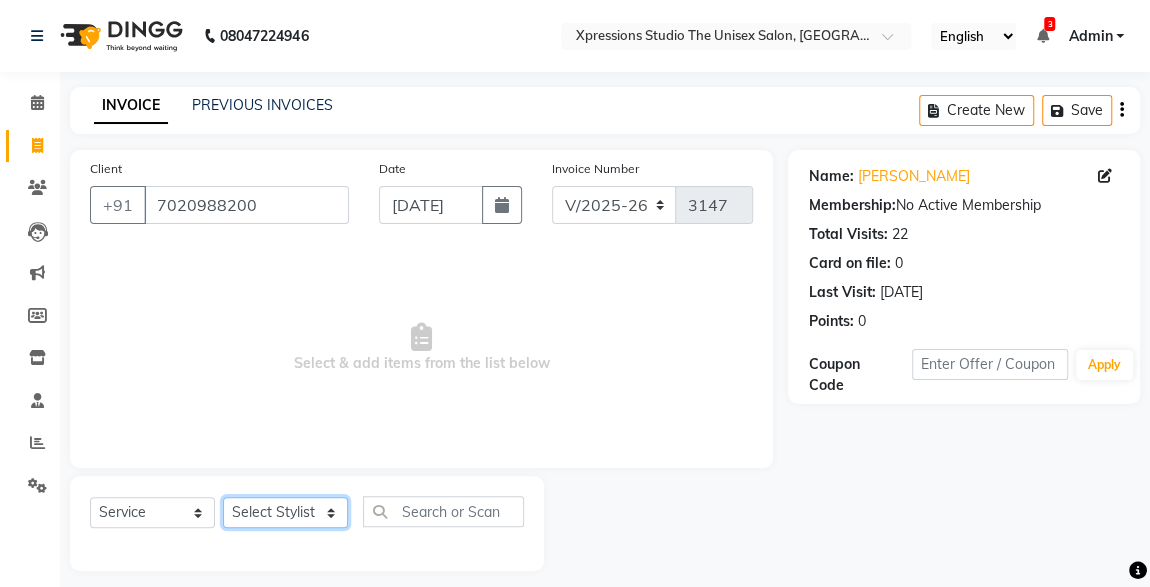 select on "57588" 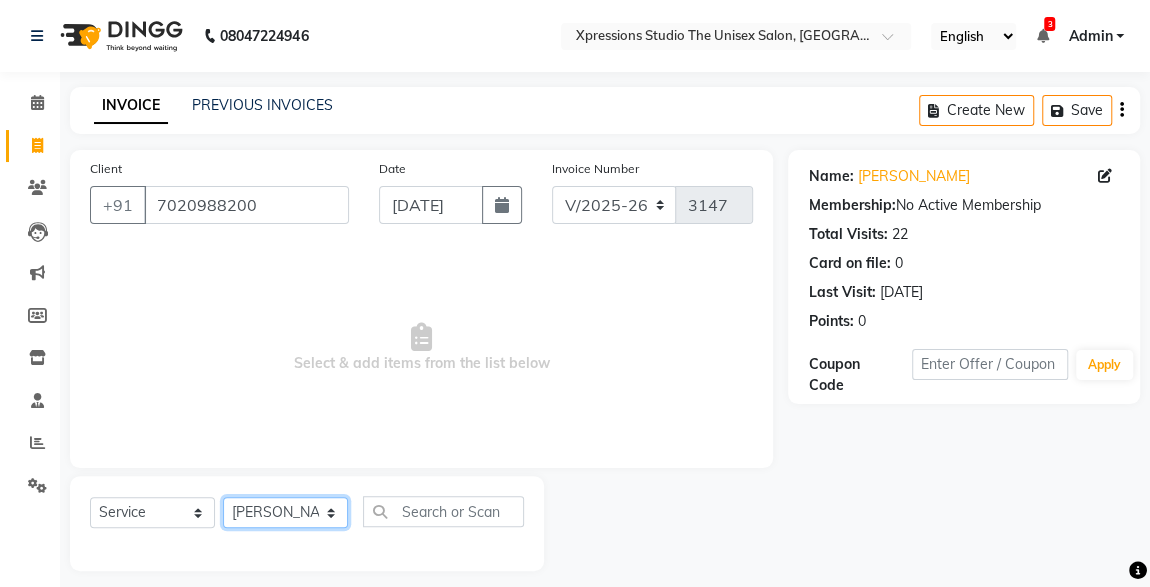 click on "Select Stylist ADESH RAUT ROHAN BABHULKAR ROSHAN TANDULKAR" 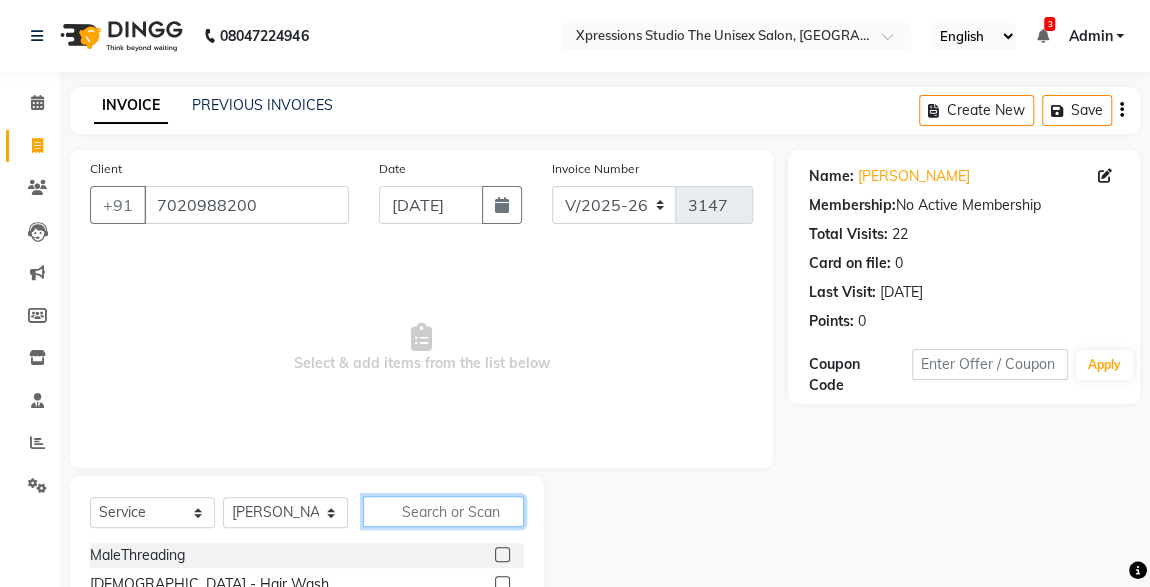 click 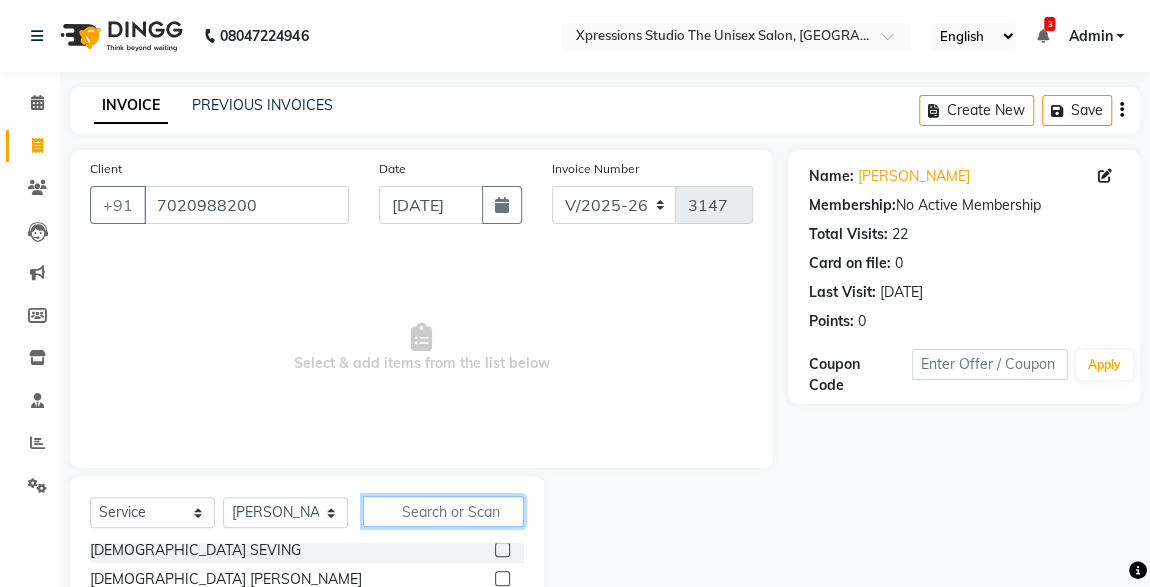 scroll, scrollTop: 66, scrollLeft: 0, axis: vertical 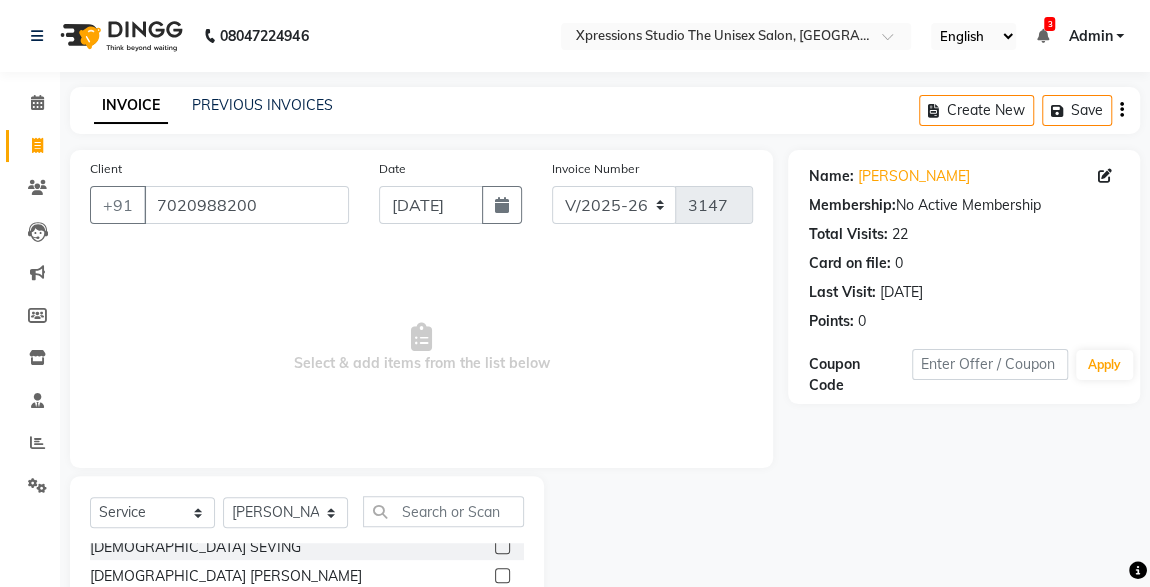 click 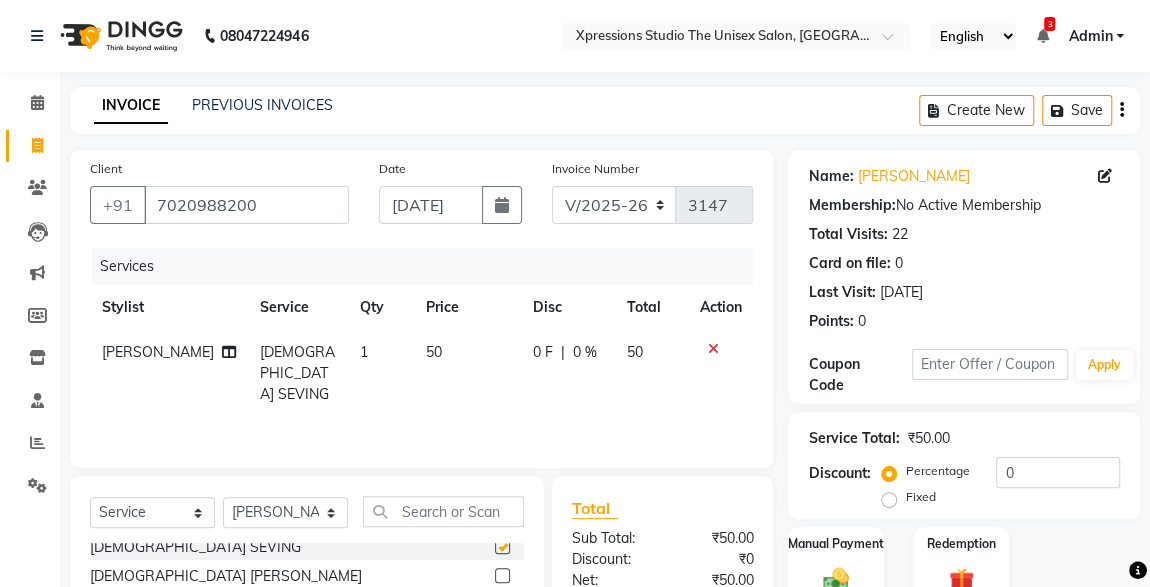 checkbox on "false" 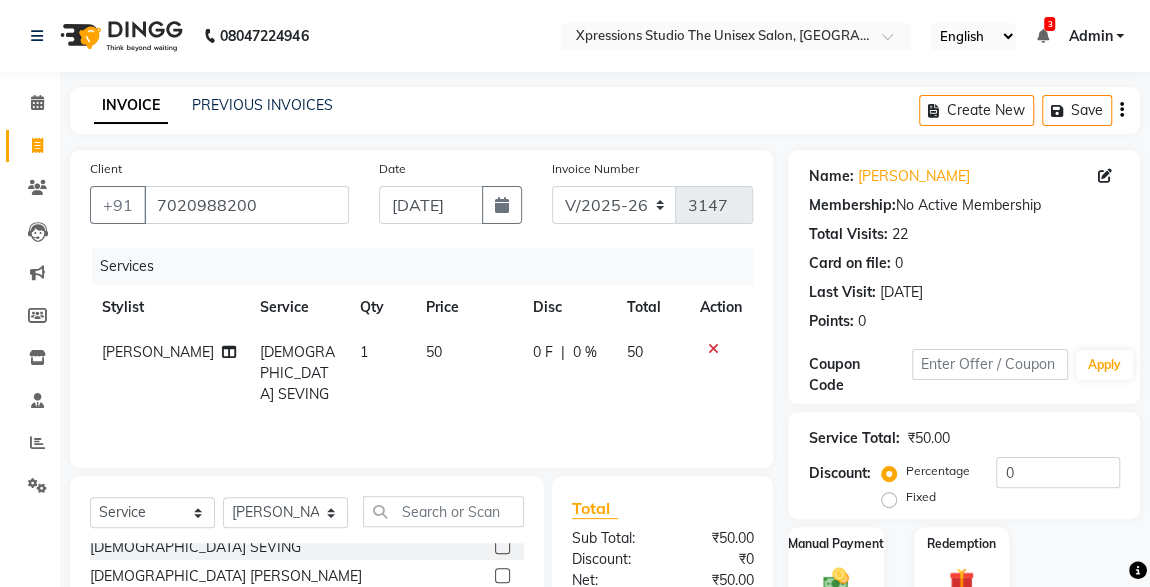 scroll, scrollTop: 212, scrollLeft: 0, axis: vertical 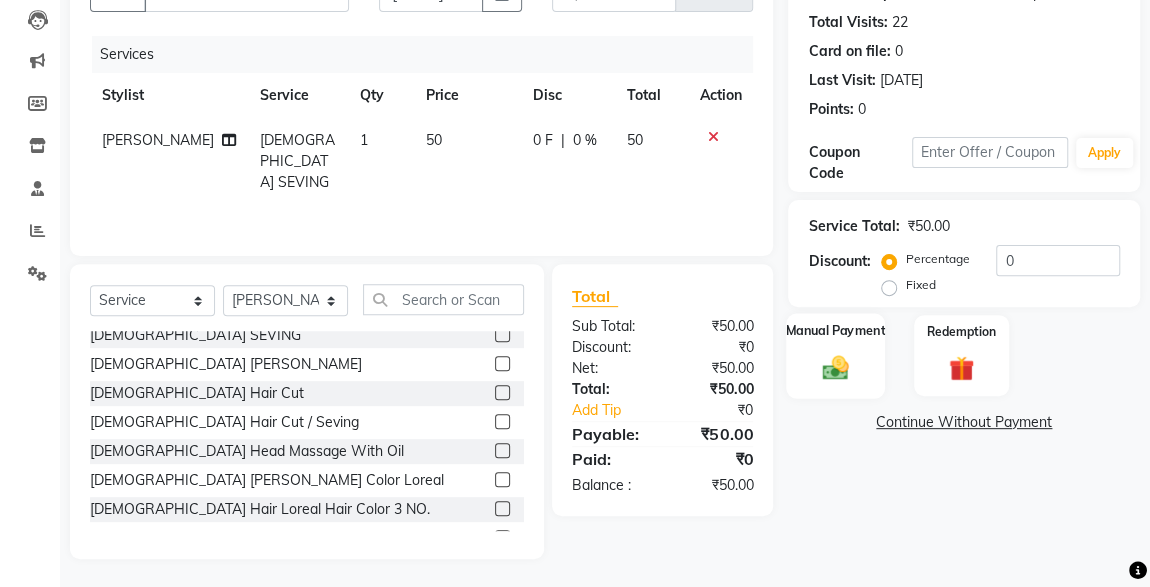 click 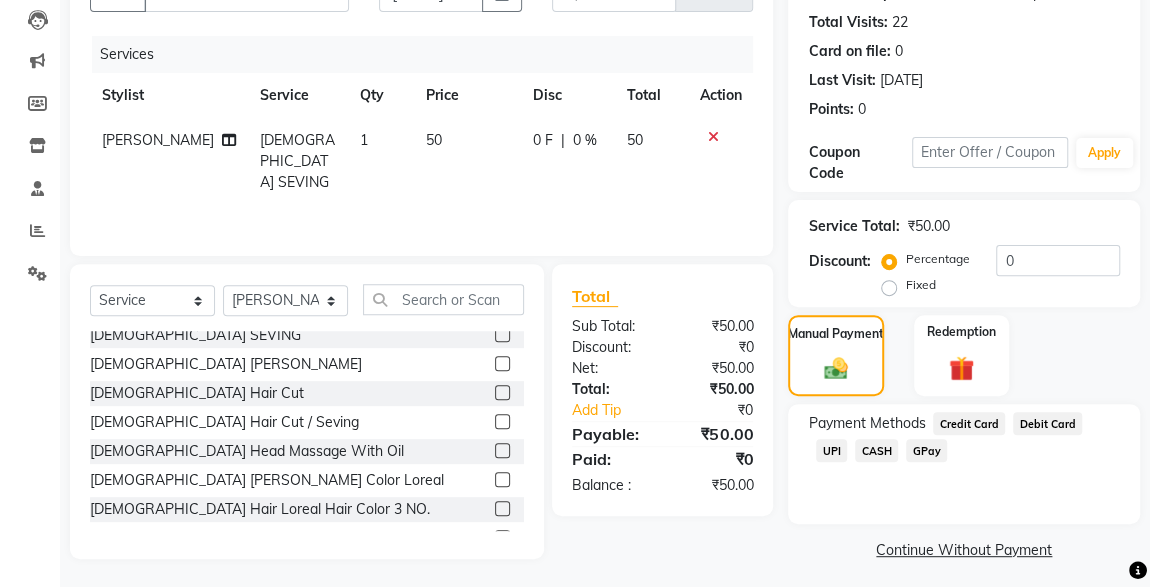 click on "CASH" 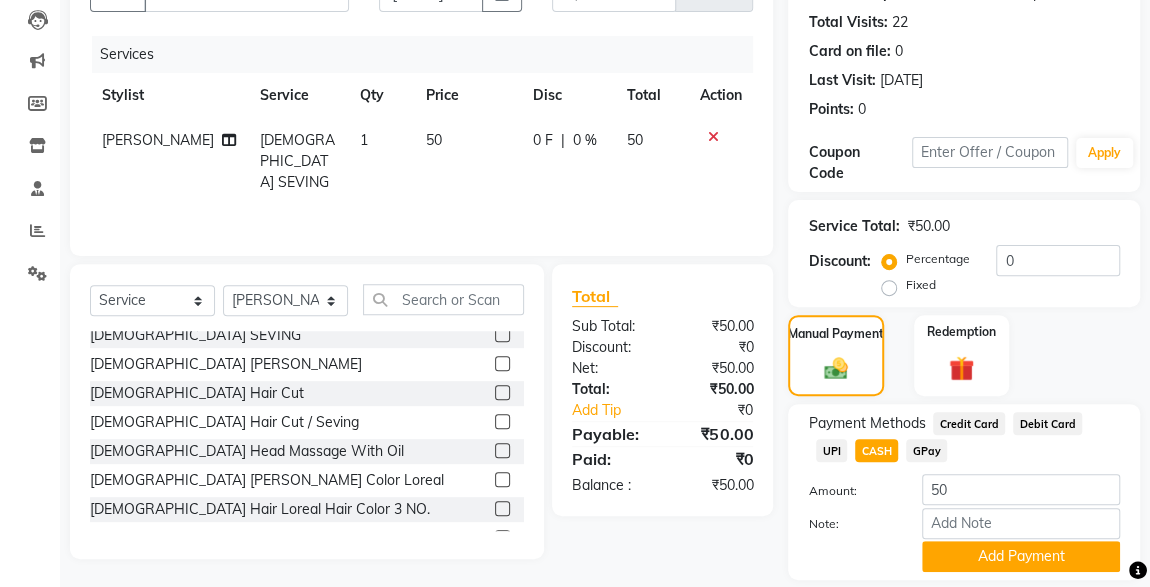 scroll, scrollTop: 273, scrollLeft: 0, axis: vertical 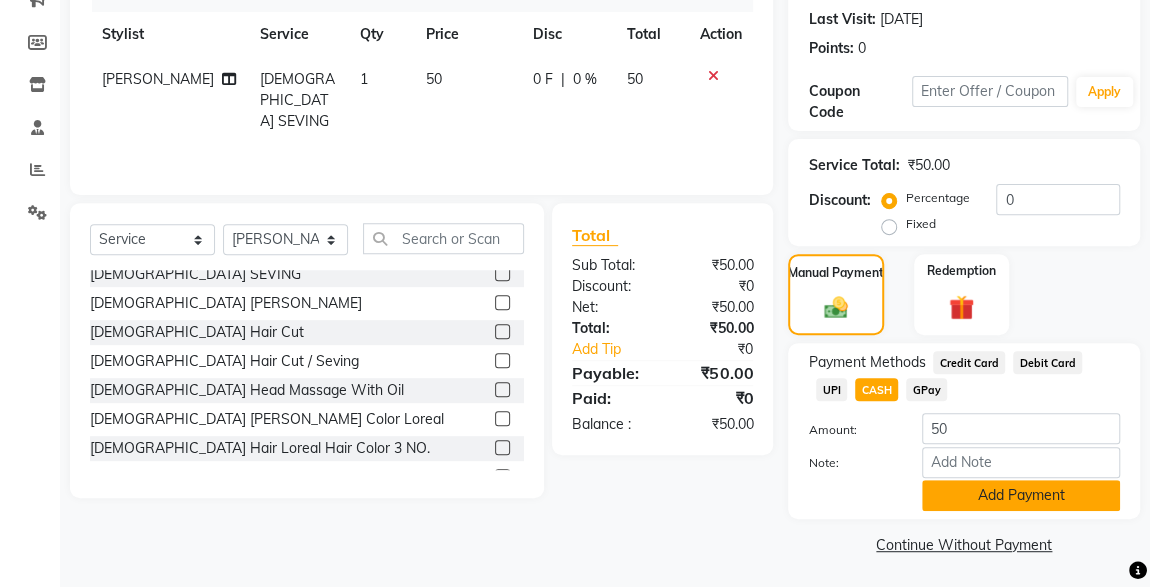 click on "Add Payment" 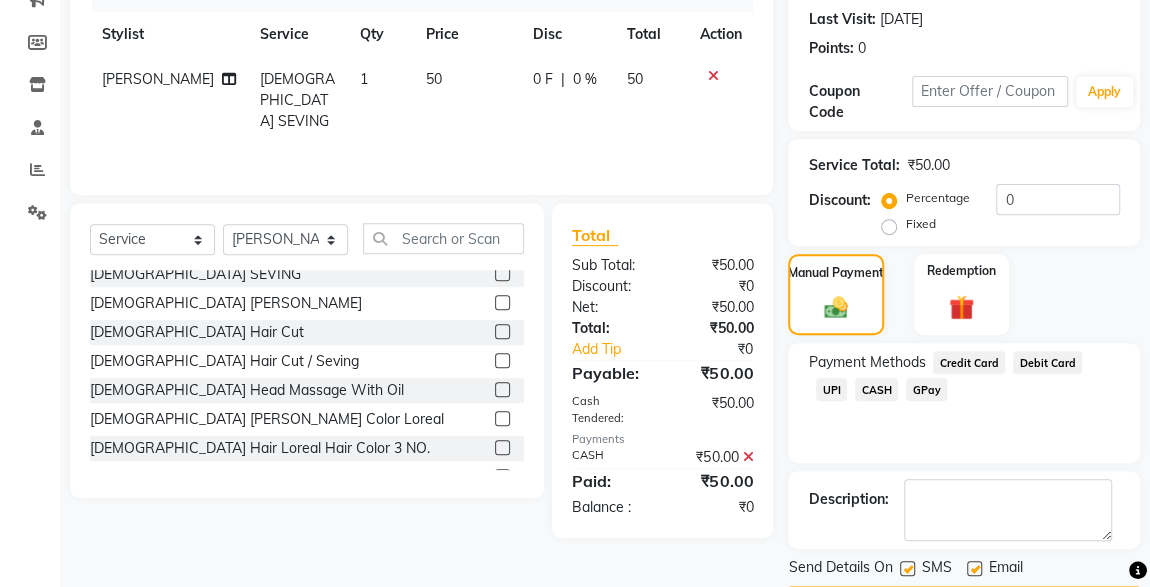 scroll, scrollTop: 330, scrollLeft: 0, axis: vertical 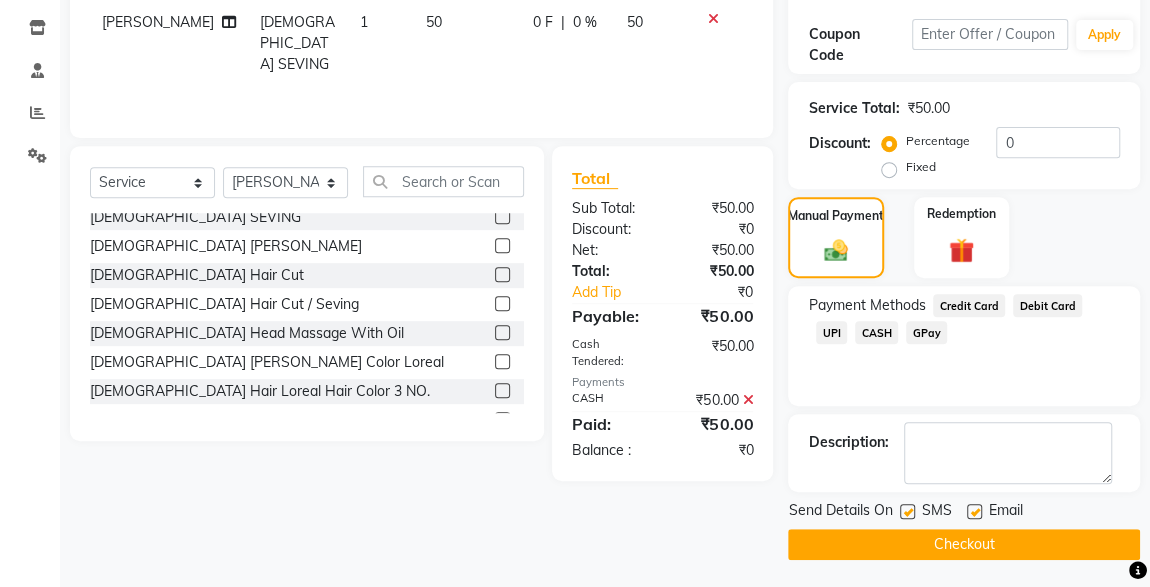 click 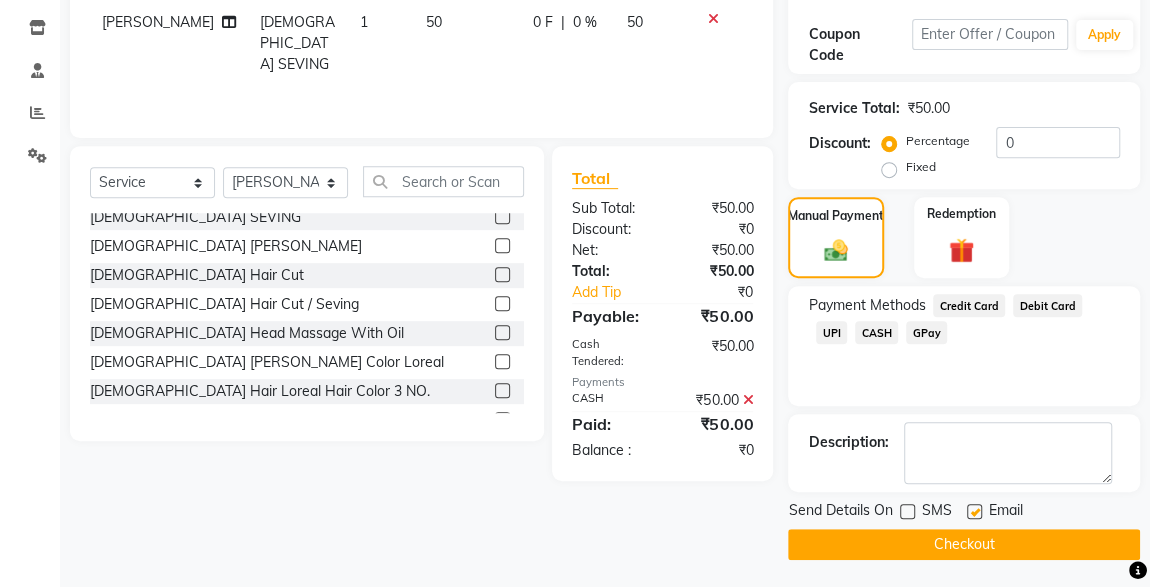 click on "Checkout" 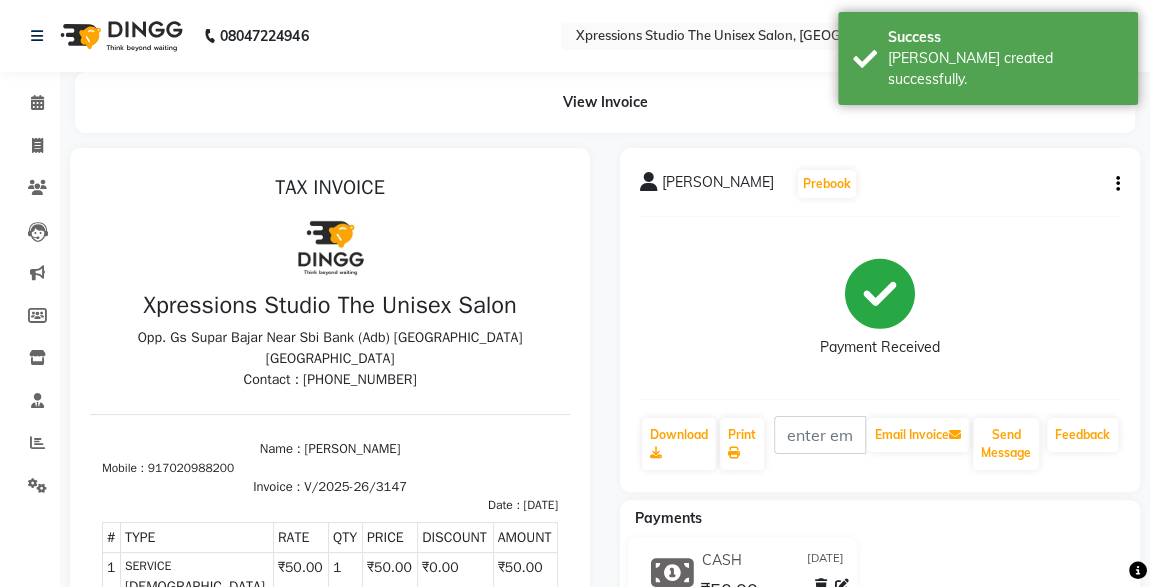 scroll, scrollTop: 0, scrollLeft: 0, axis: both 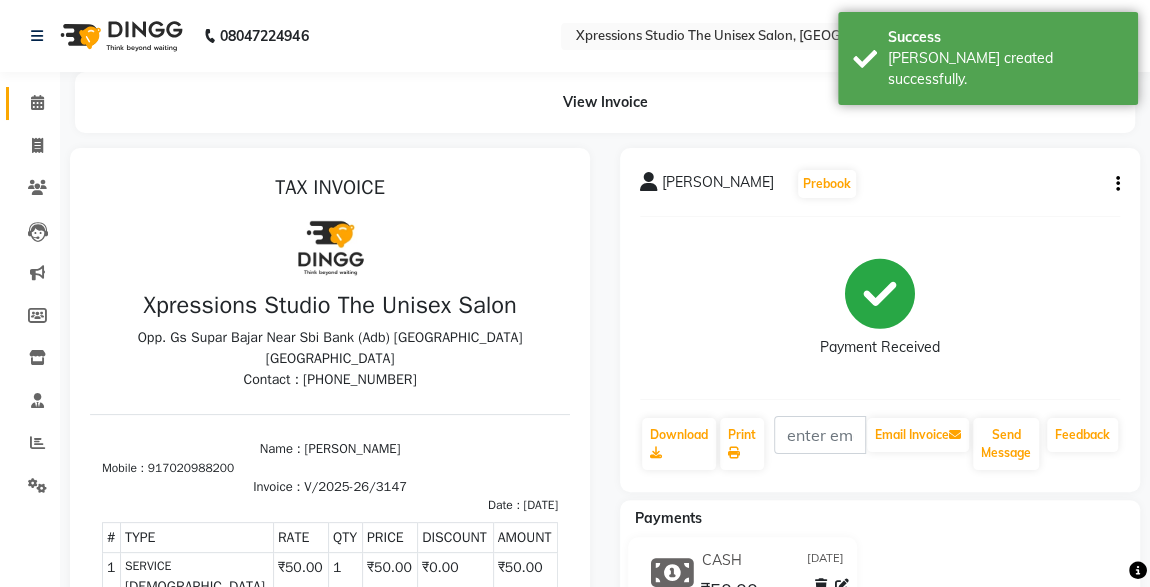 click 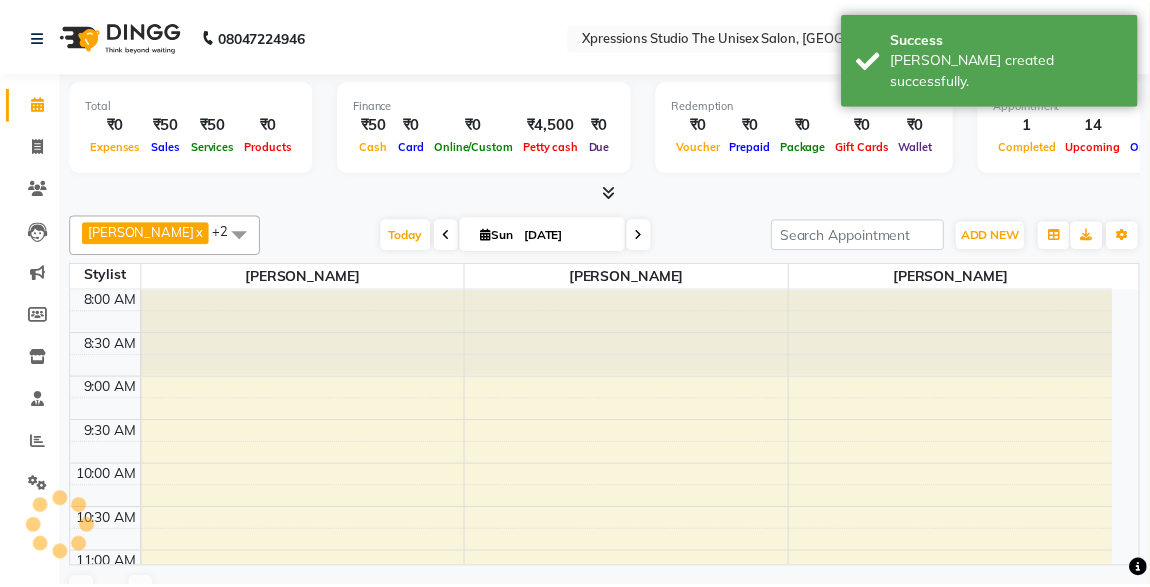 scroll, scrollTop: 0, scrollLeft: 0, axis: both 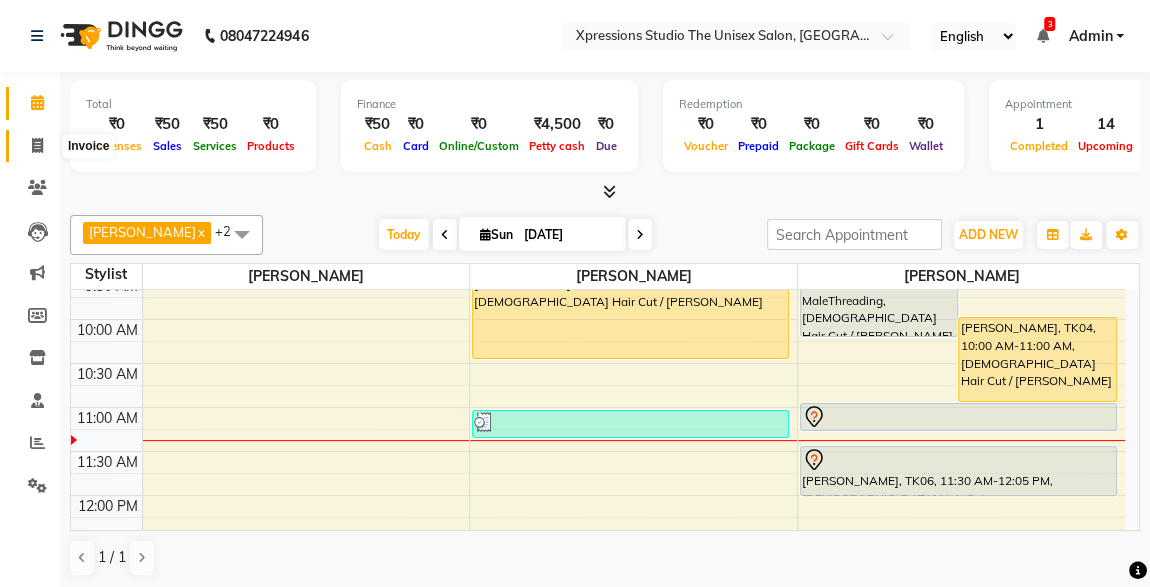 click 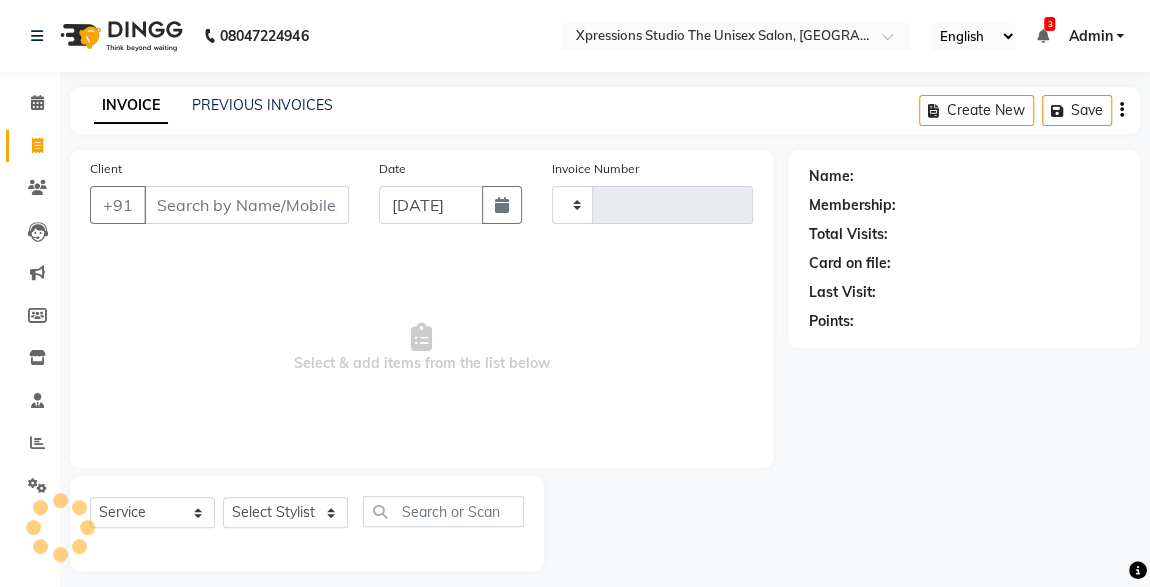 type on "3148" 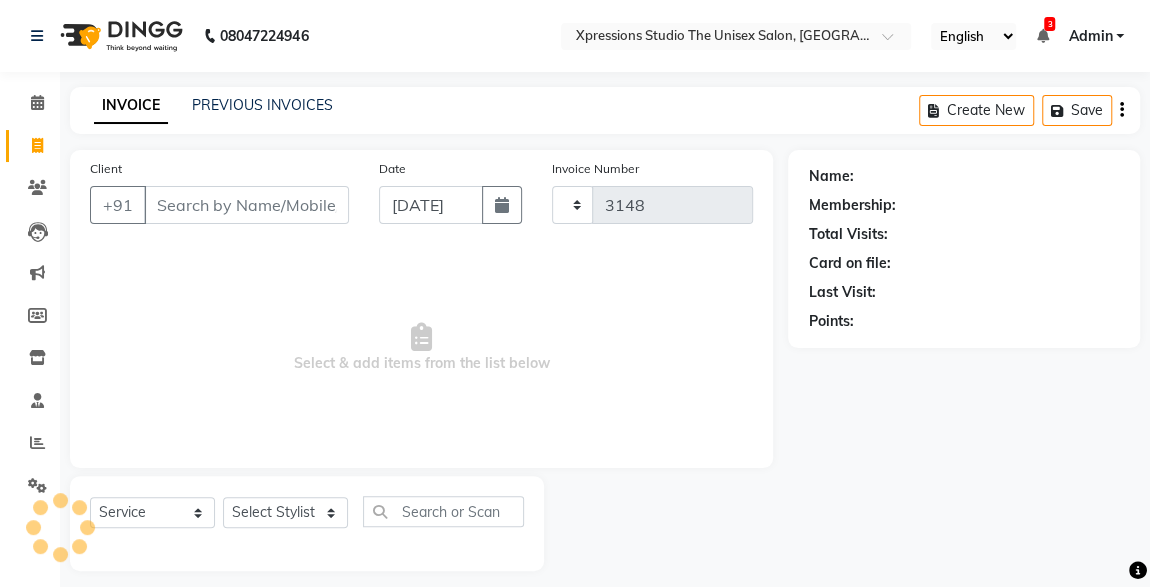 select on "7003" 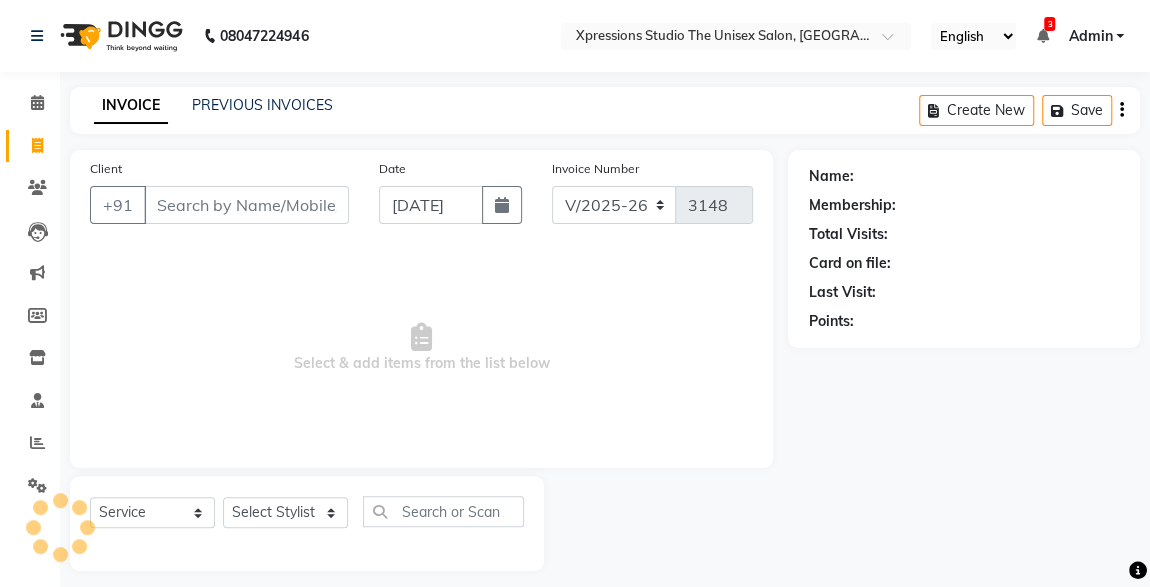 click on "Client" at bounding box center [246, 205] 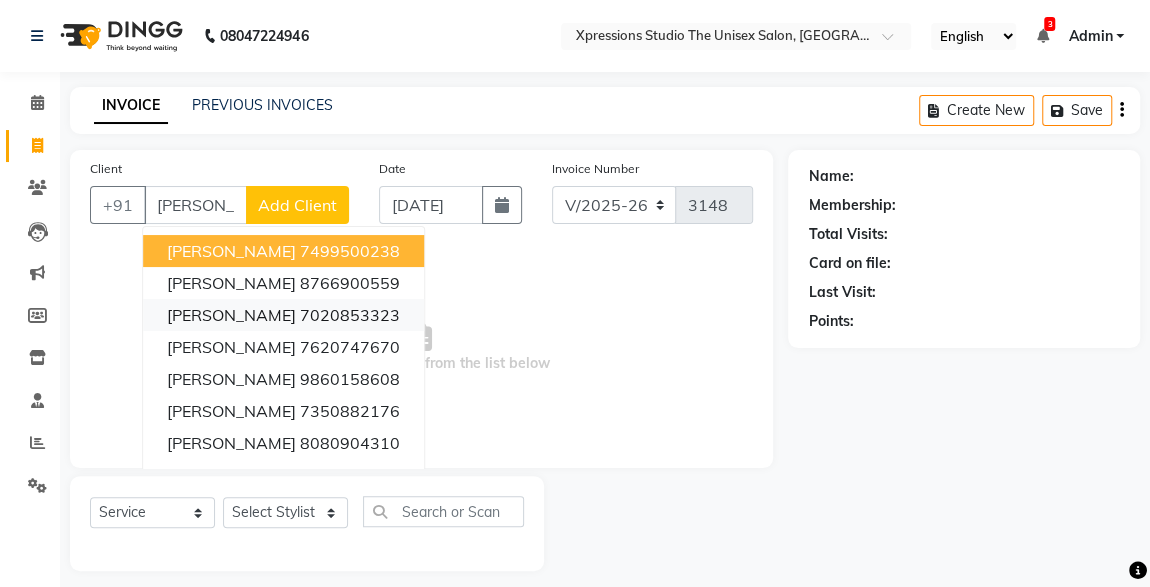 click on "Adesh raut  7020853323" at bounding box center [283, 315] 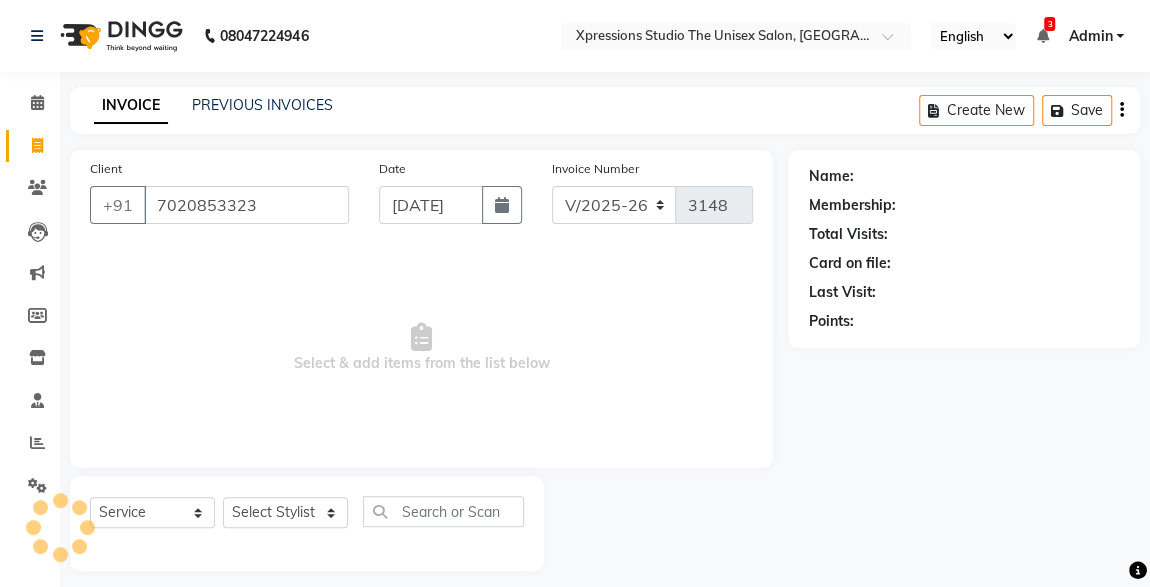 type on "7020853323" 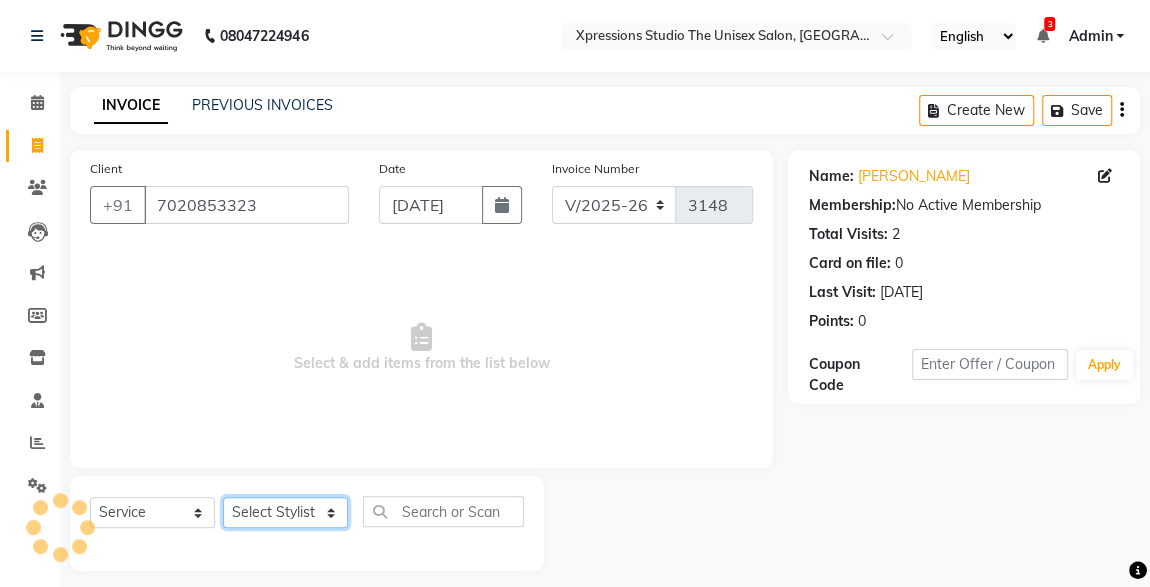 click on "Select Stylist ADESH RAUT ROHAN BABHULKAR ROSHAN TANDULKAR" 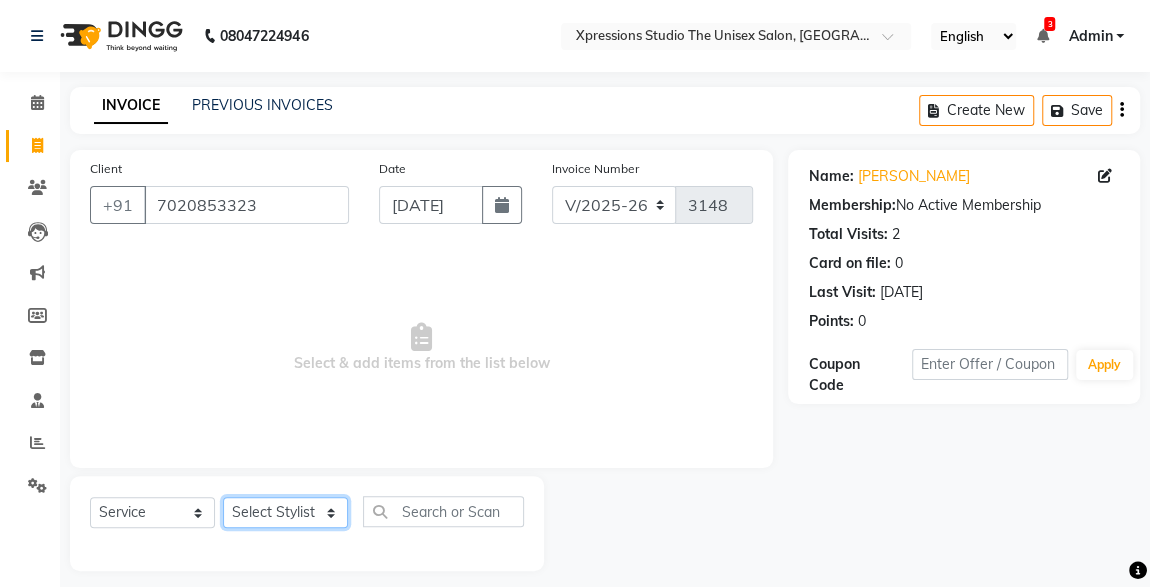 select on "57588" 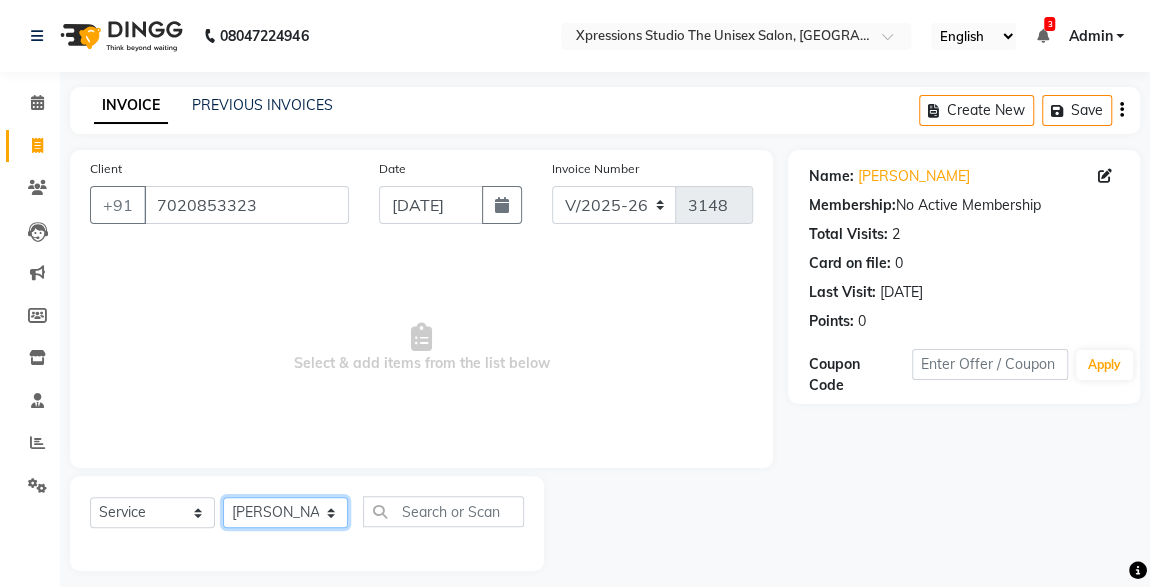 click on "Select Stylist ADESH RAUT ROHAN BABHULKAR ROSHAN TANDULKAR" 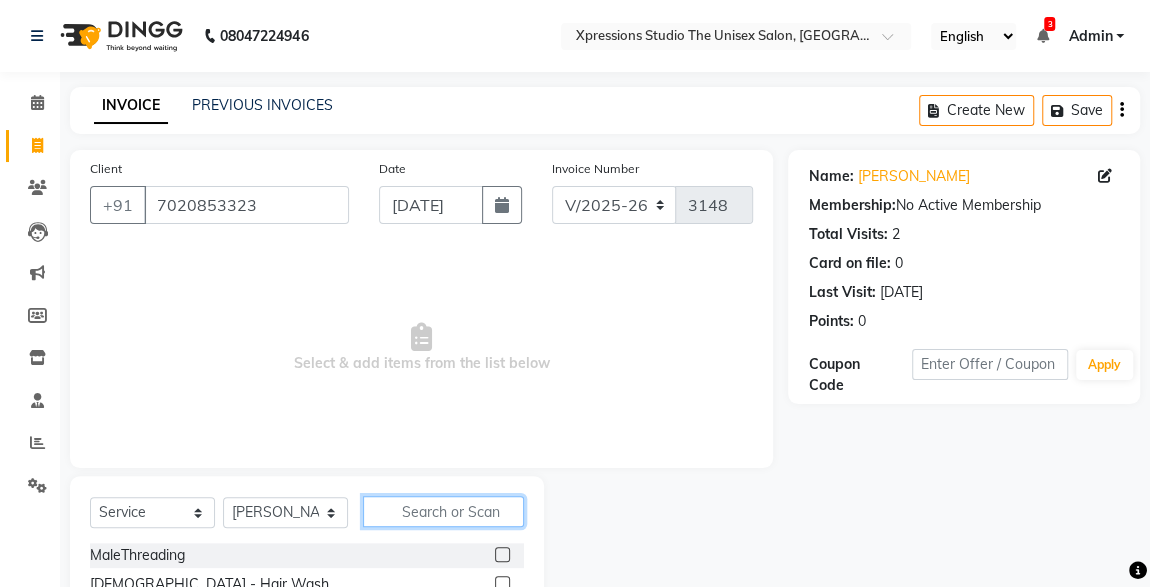 click 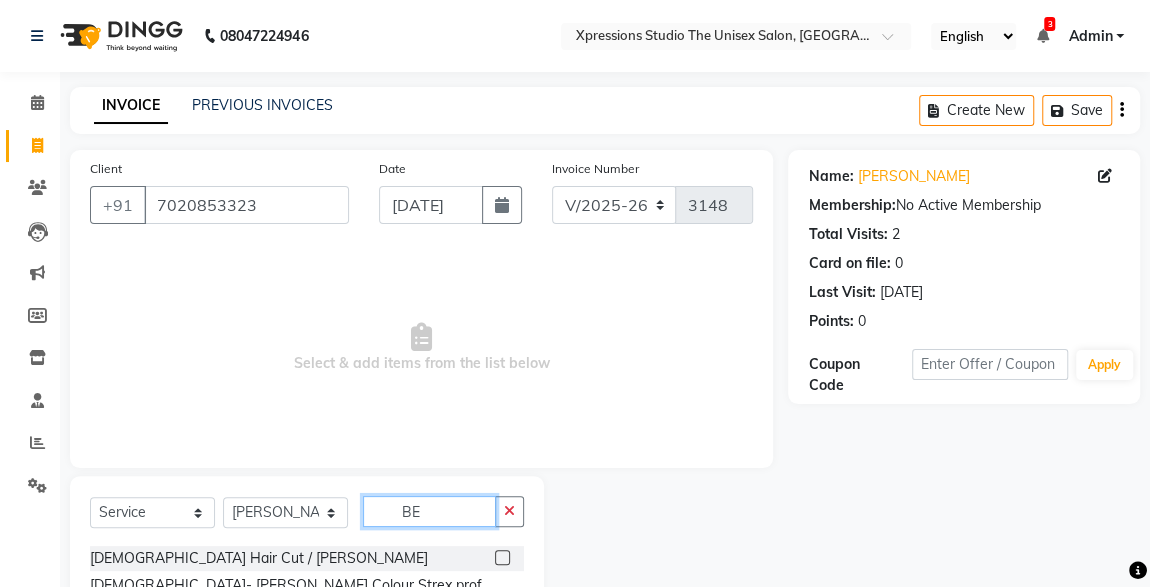 scroll, scrollTop: 56, scrollLeft: 0, axis: vertical 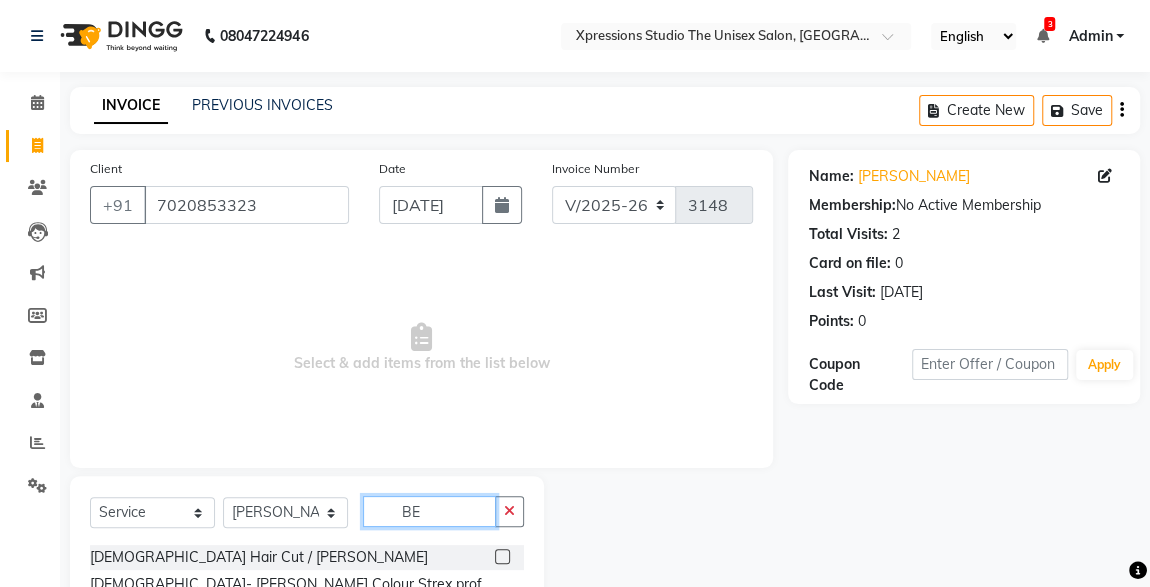 type on "BE" 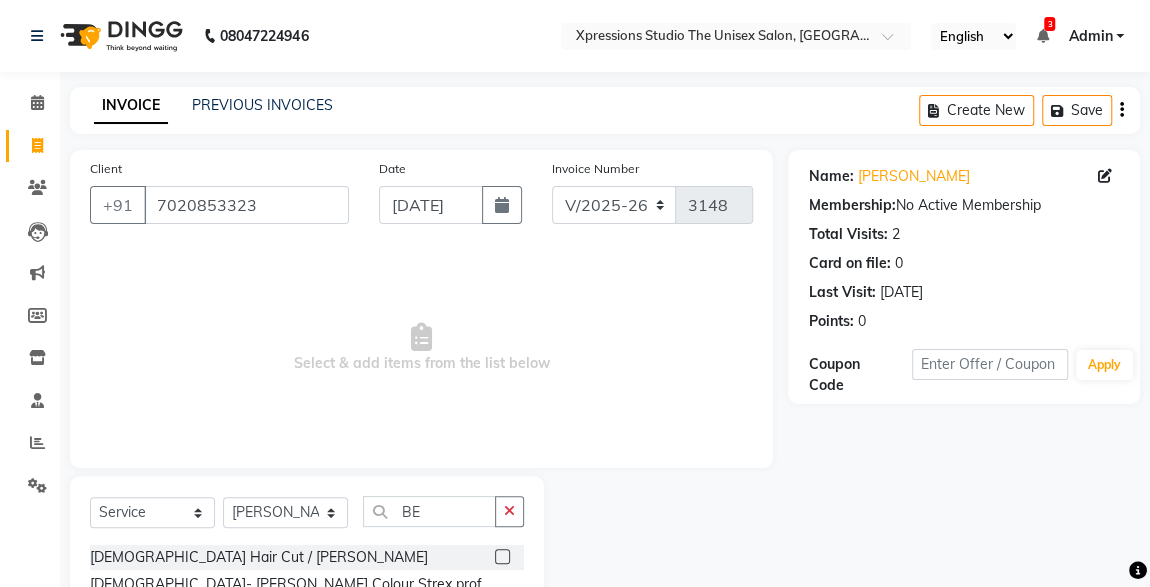 click 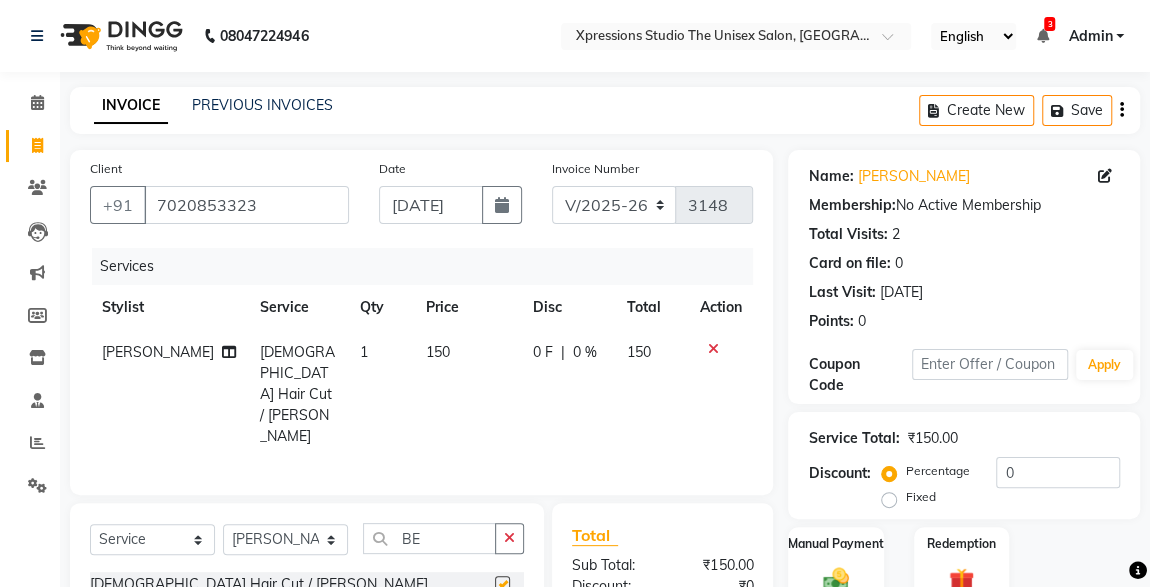 checkbox on "false" 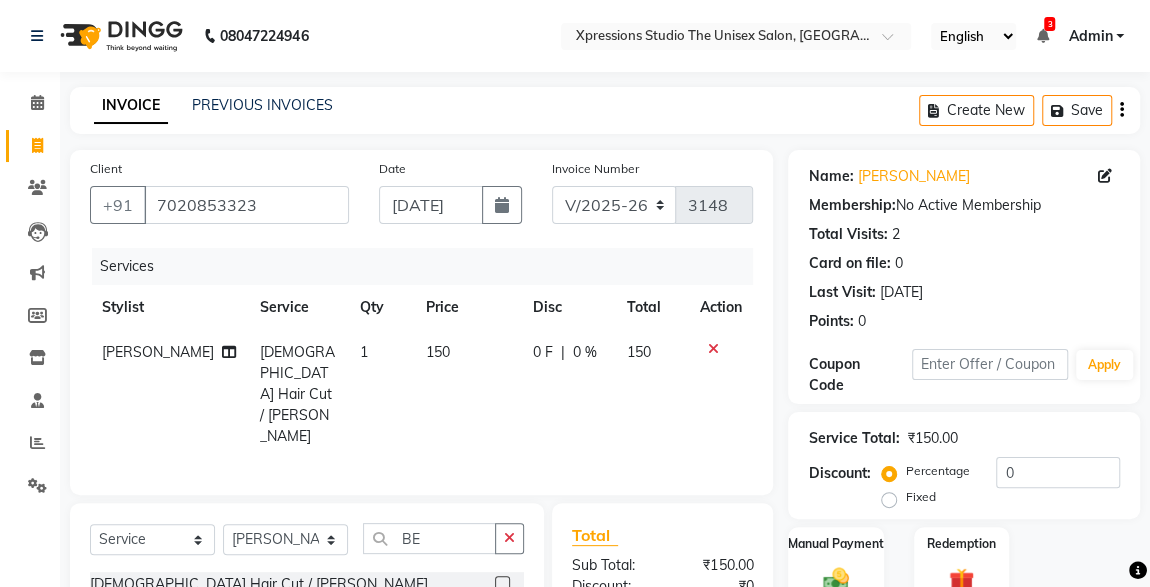 scroll, scrollTop: 212, scrollLeft: 0, axis: vertical 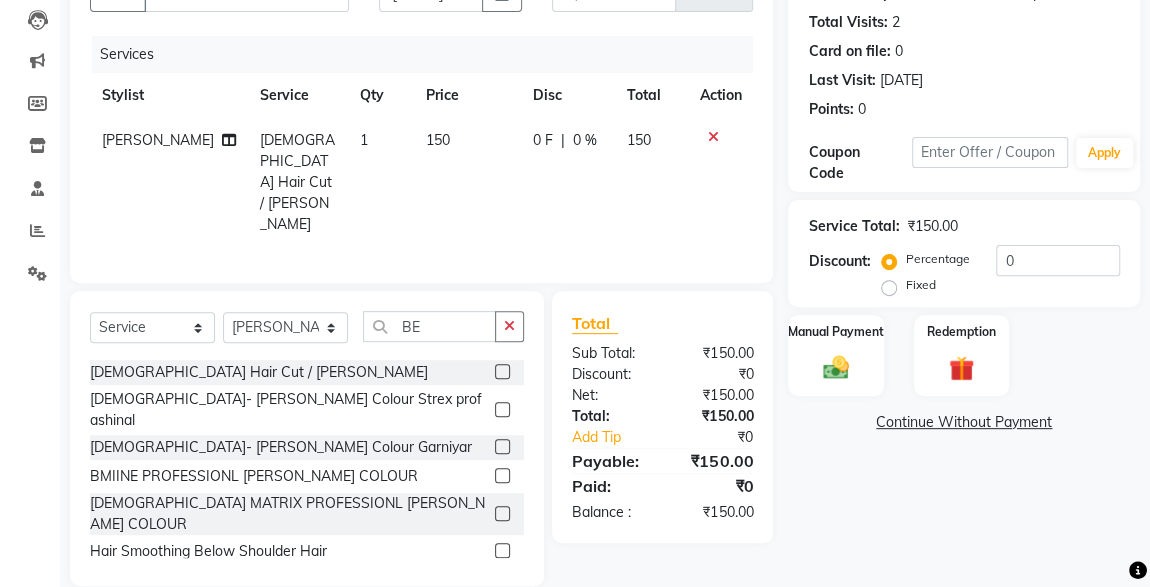 click 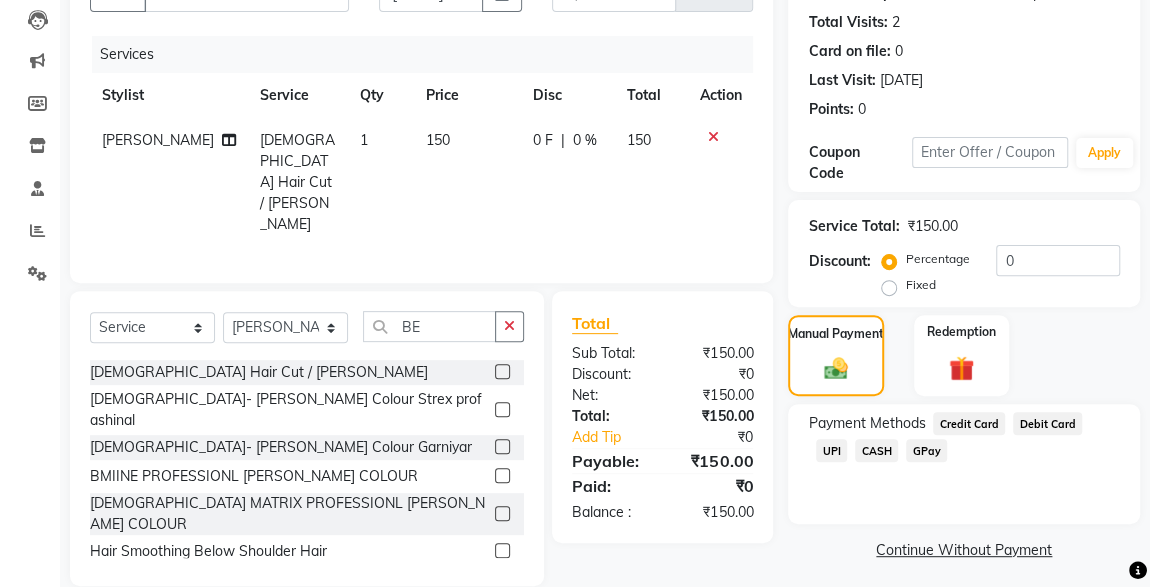 click on "UPI" 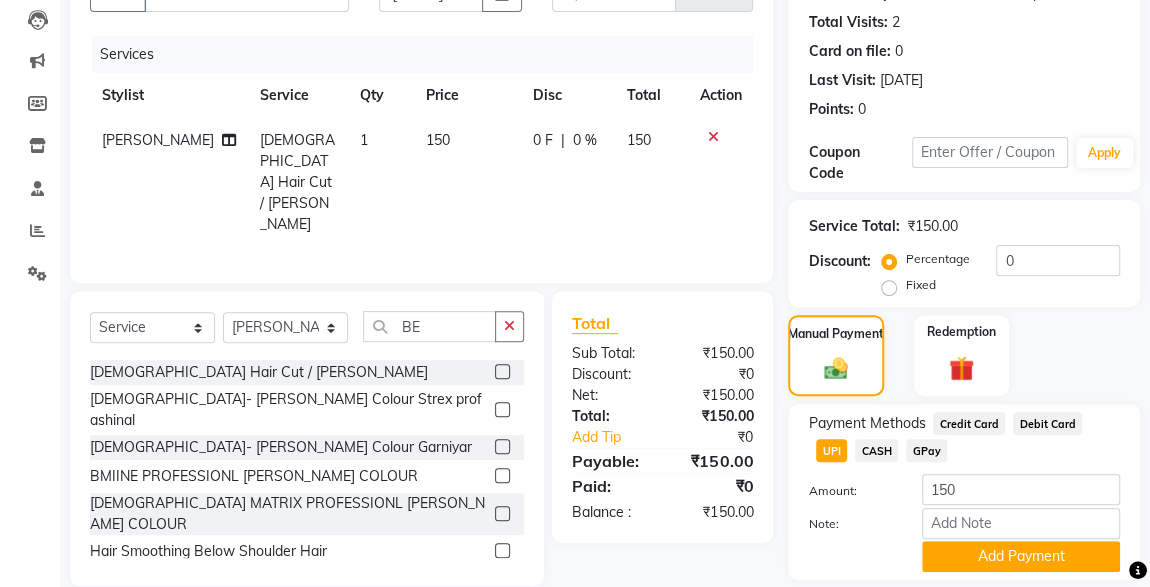 scroll, scrollTop: 273, scrollLeft: 0, axis: vertical 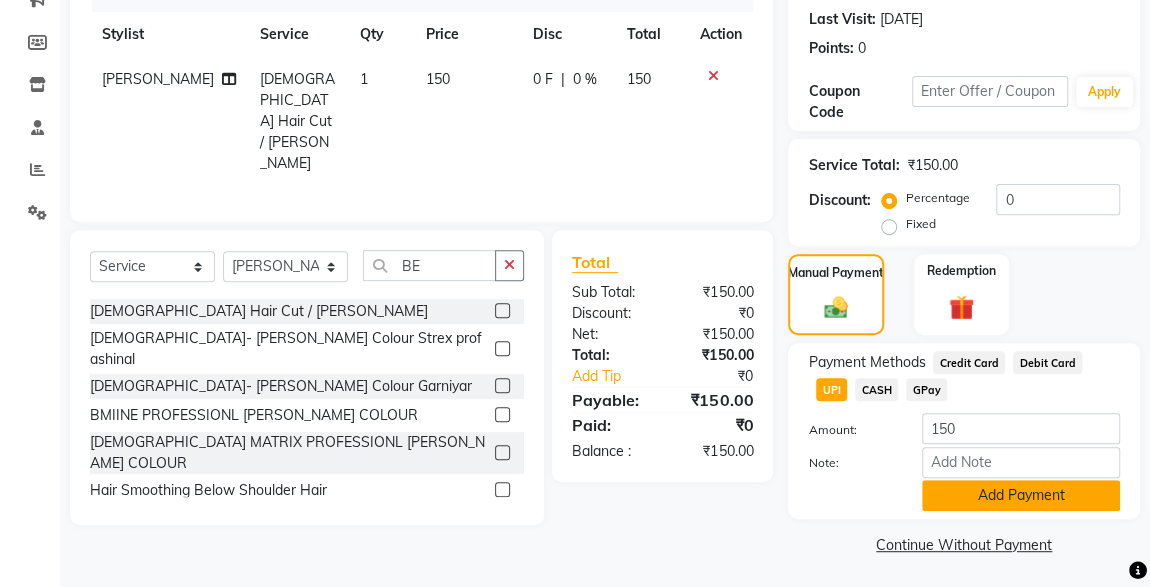click on "Add Payment" 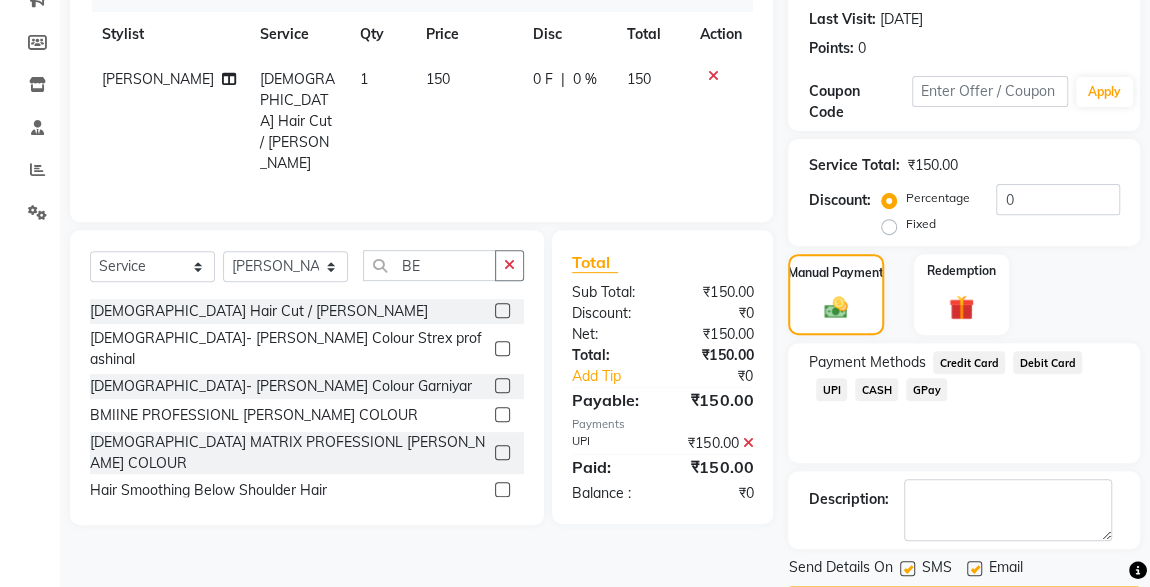 scroll, scrollTop: 330, scrollLeft: 0, axis: vertical 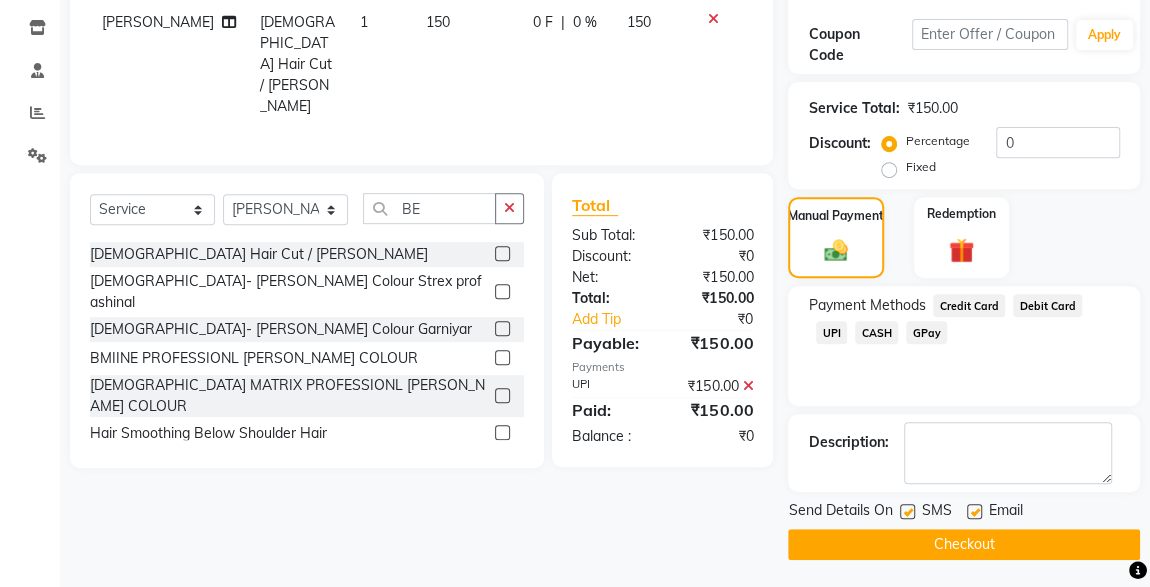 click 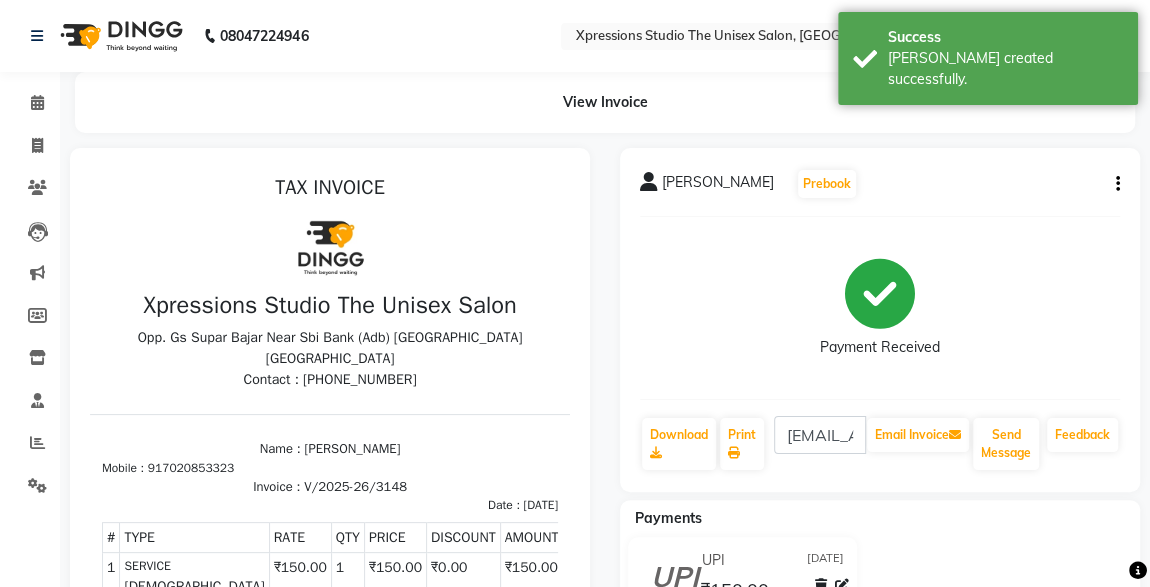 scroll, scrollTop: 0, scrollLeft: 0, axis: both 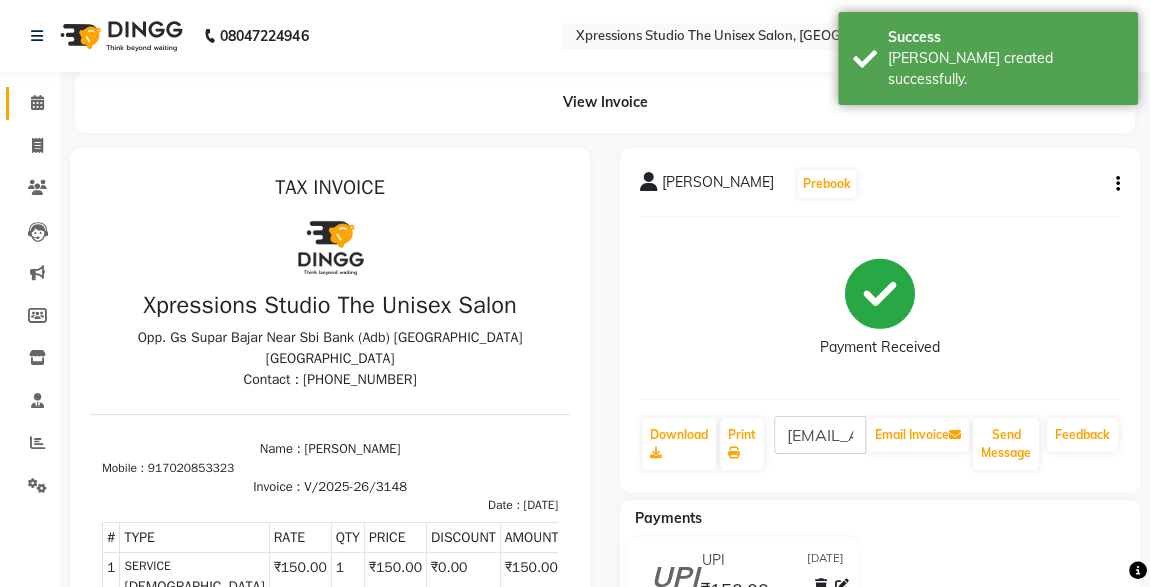 click on "Calendar" 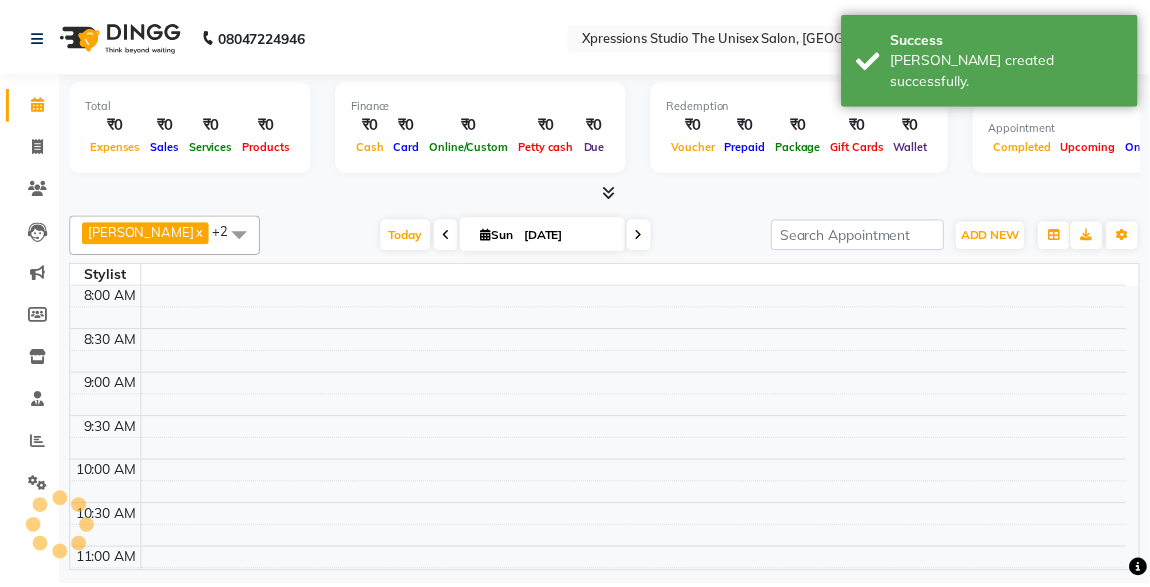 scroll, scrollTop: 0, scrollLeft: 0, axis: both 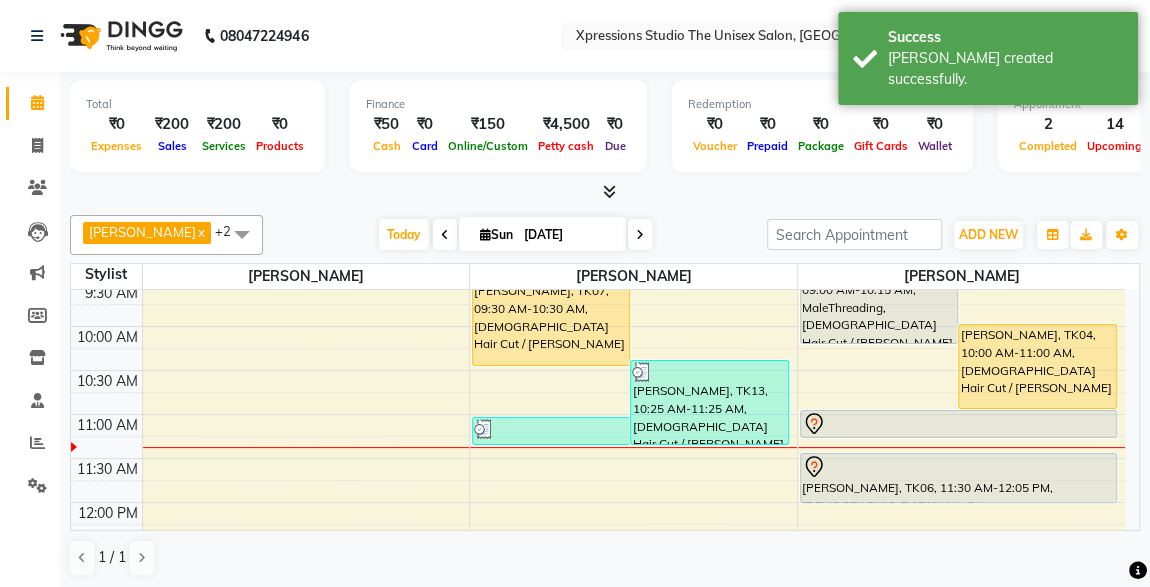 click on "[PERSON_NAME], TK07, 09:30 AM-10:30 AM, [DEMOGRAPHIC_DATA] Hair Cut / [PERSON_NAME]" at bounding box center [551, 323] 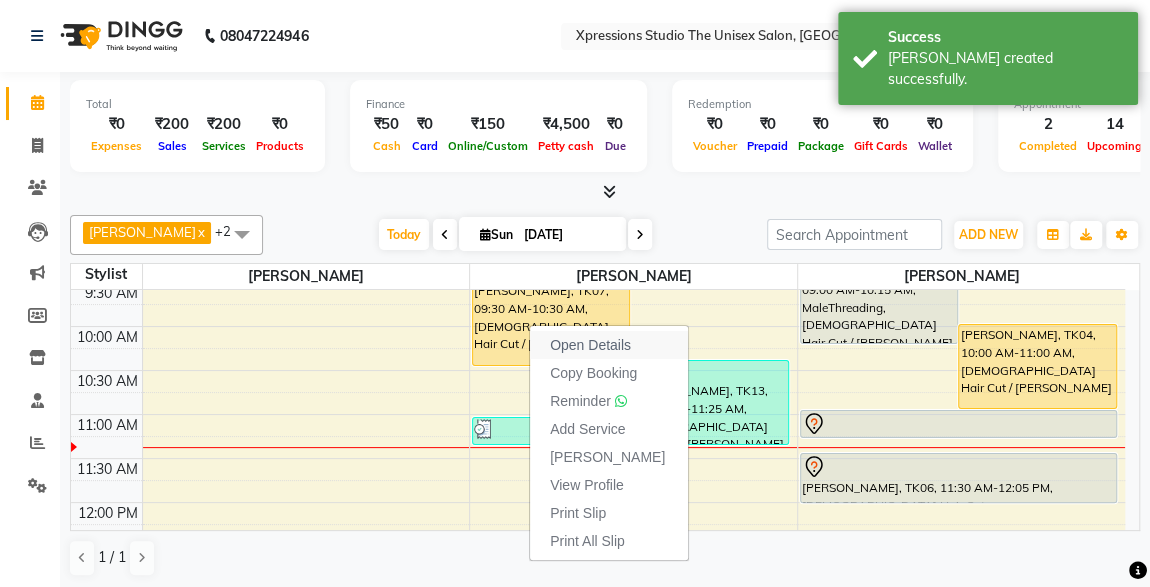 click on "Open Details" at bounding box center [590, 345] 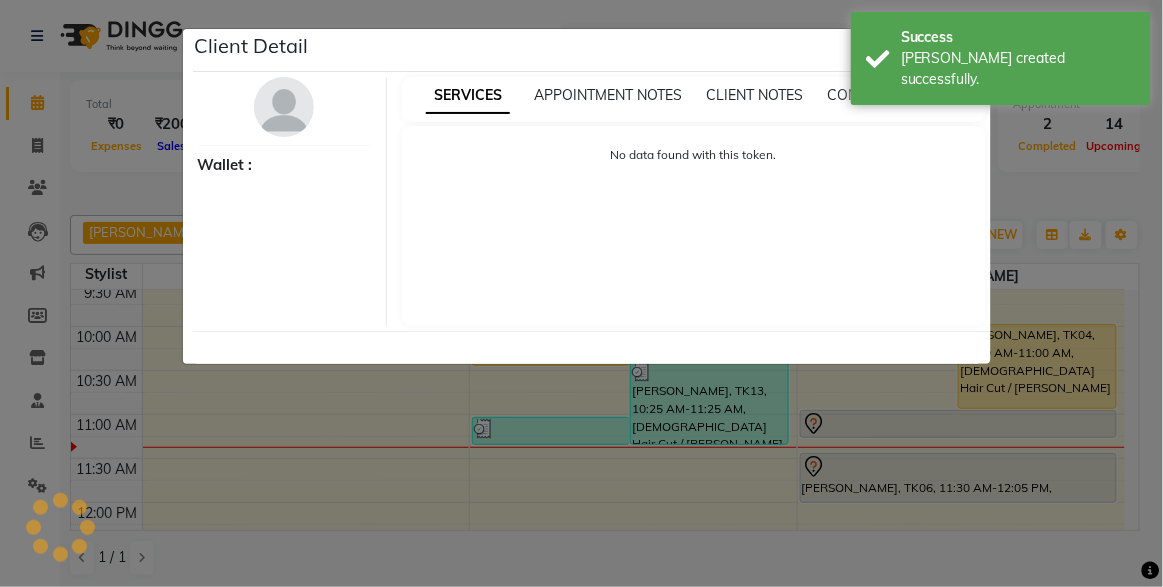 select on "1" 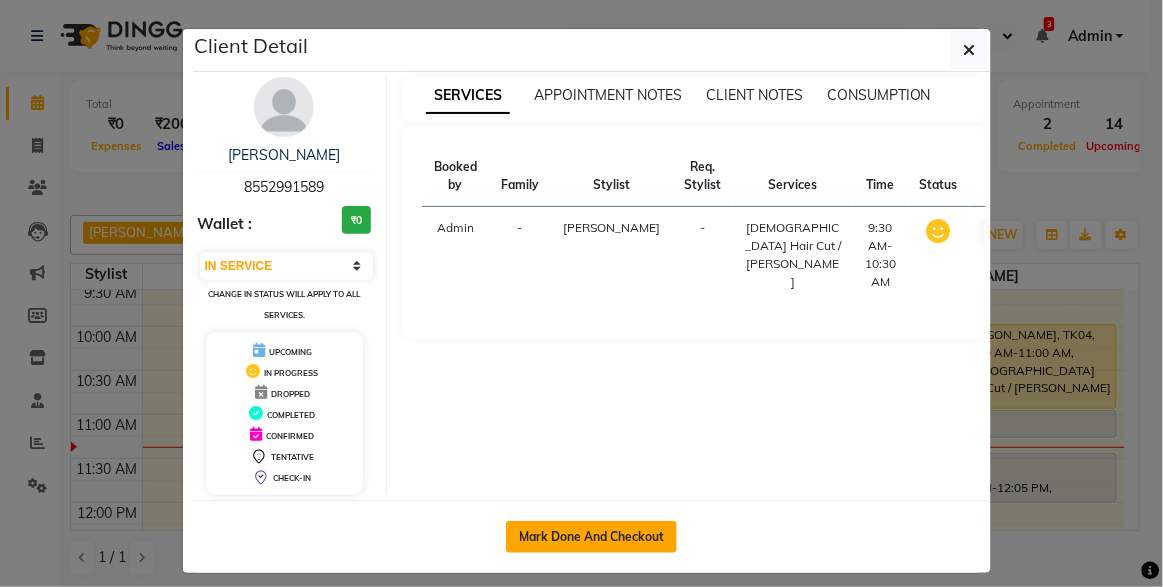 click on "Mark Done And Checkout" 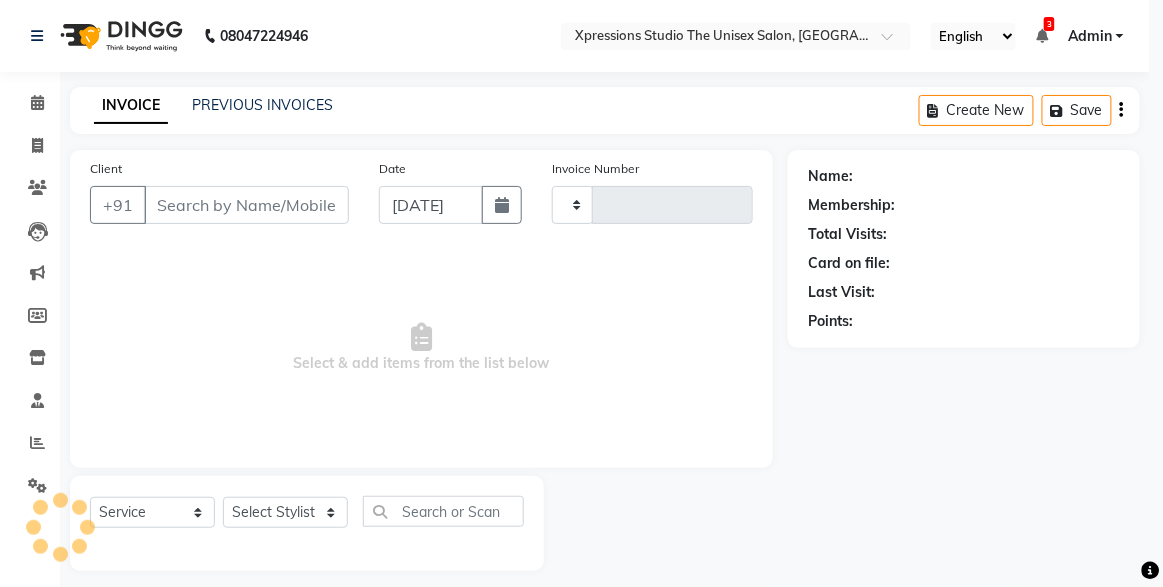 type on "3149" 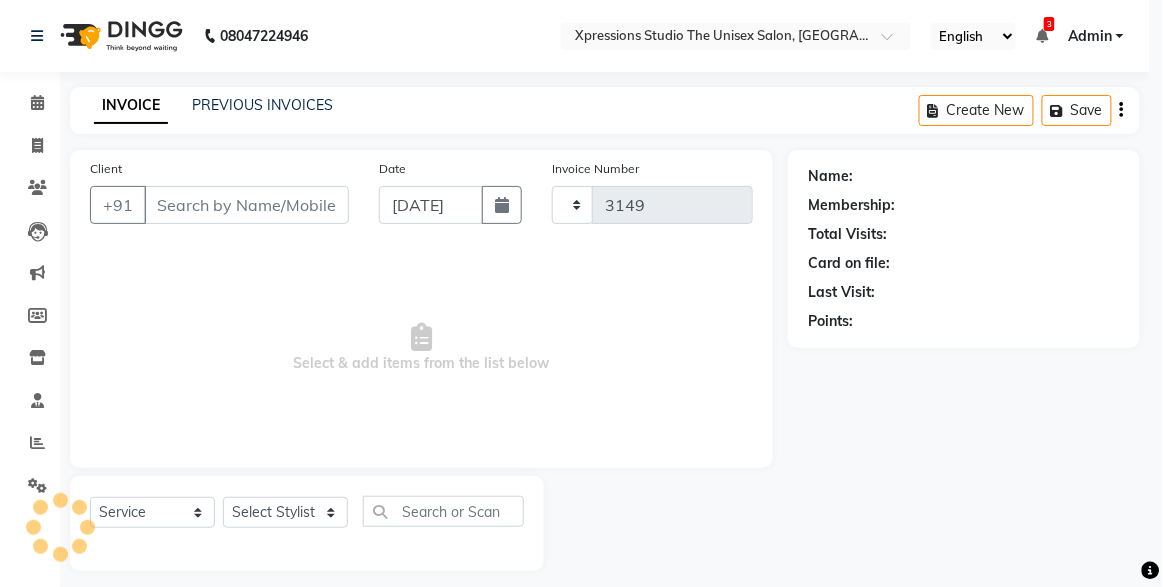 select on "7003" 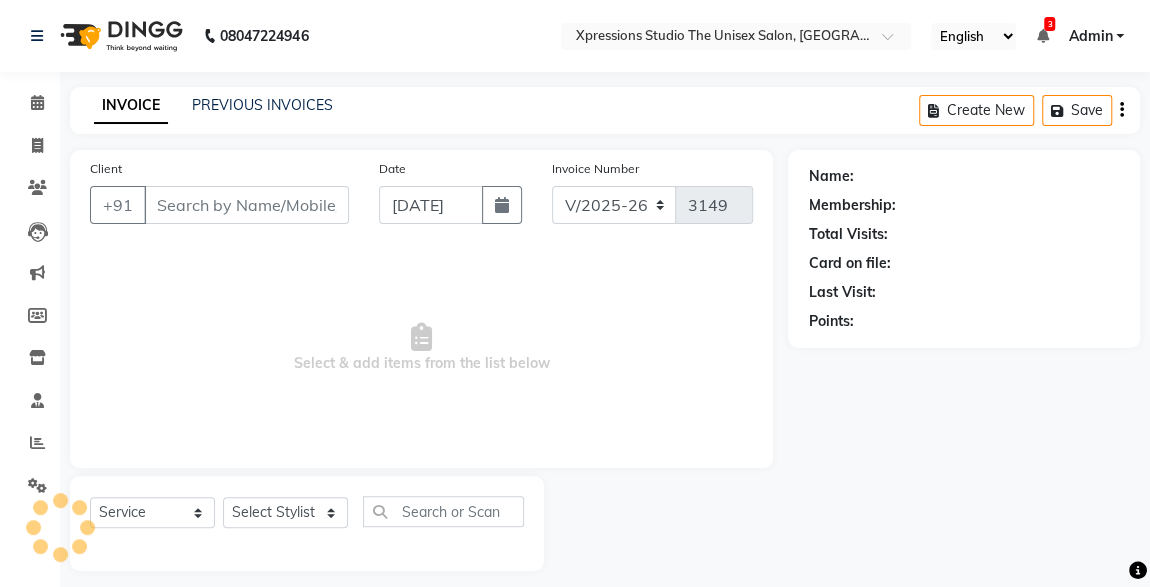 type on "8552991589" 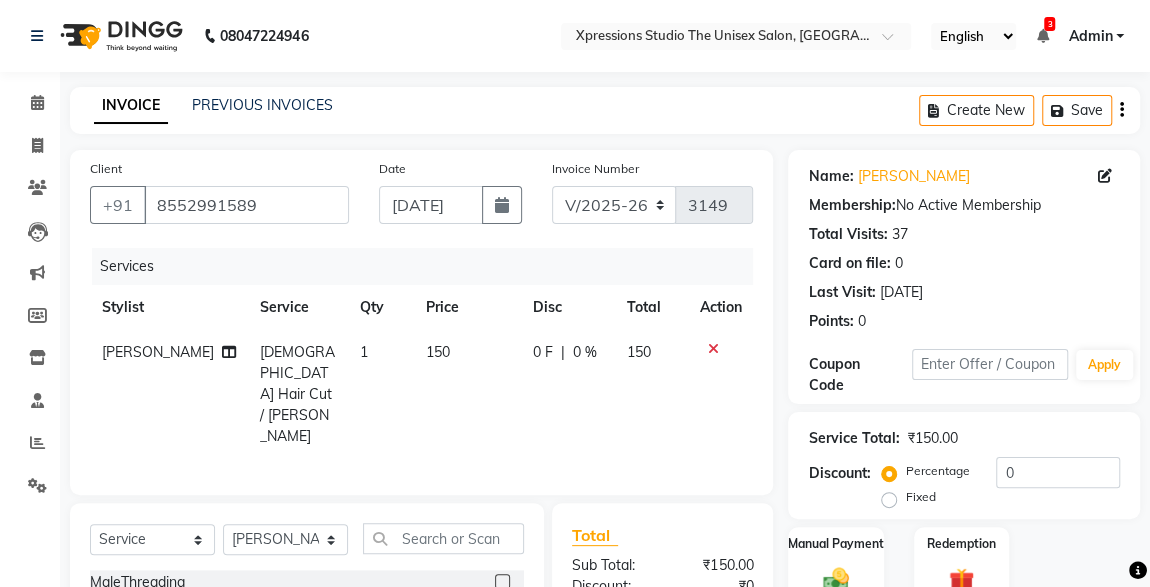 scroll, scrollTop: 212, scrollLeft: 0, axis: vertical 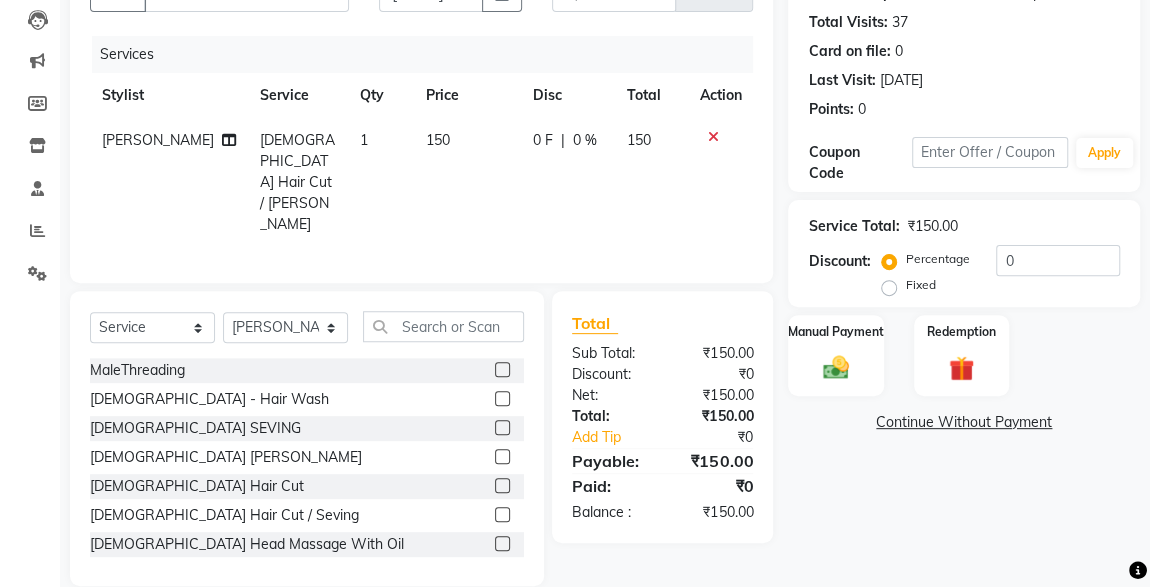 click 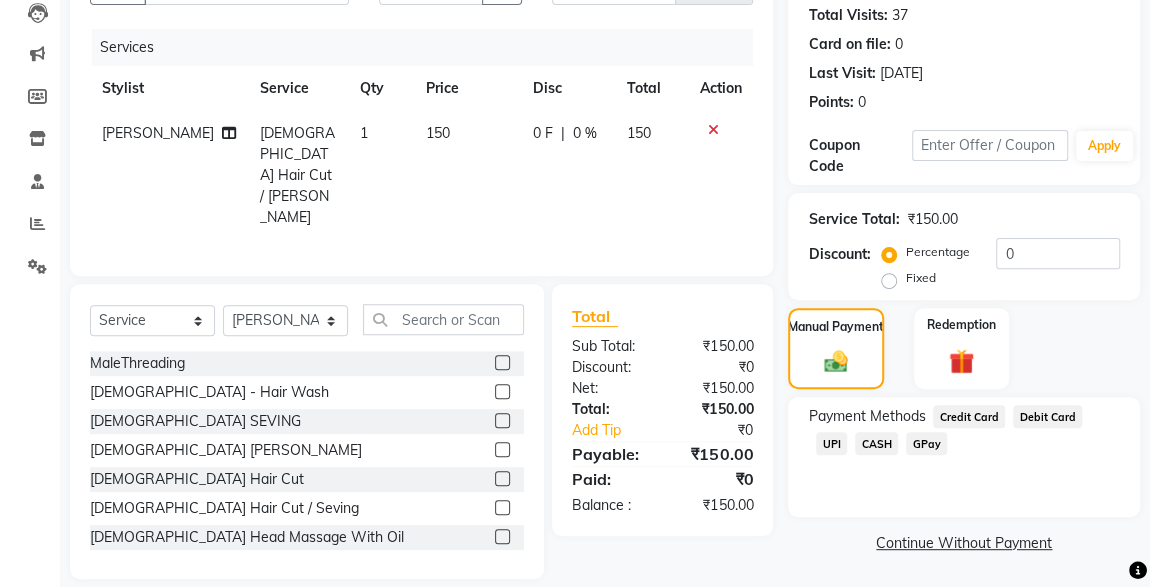 click on "Continue Without Payment" 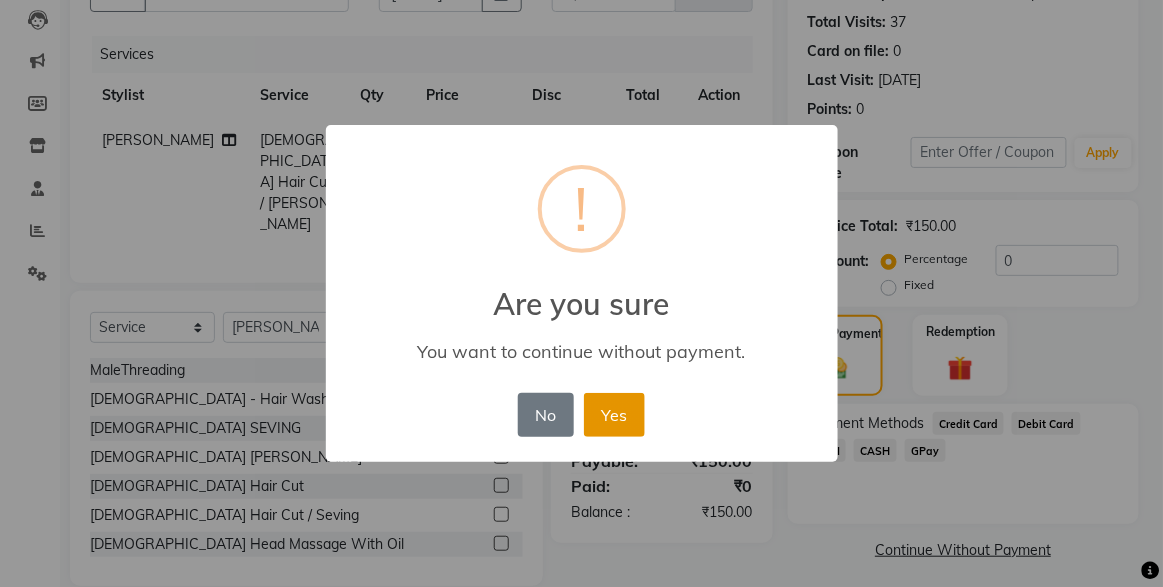click on "Yes" at bounding box center (614, 415) 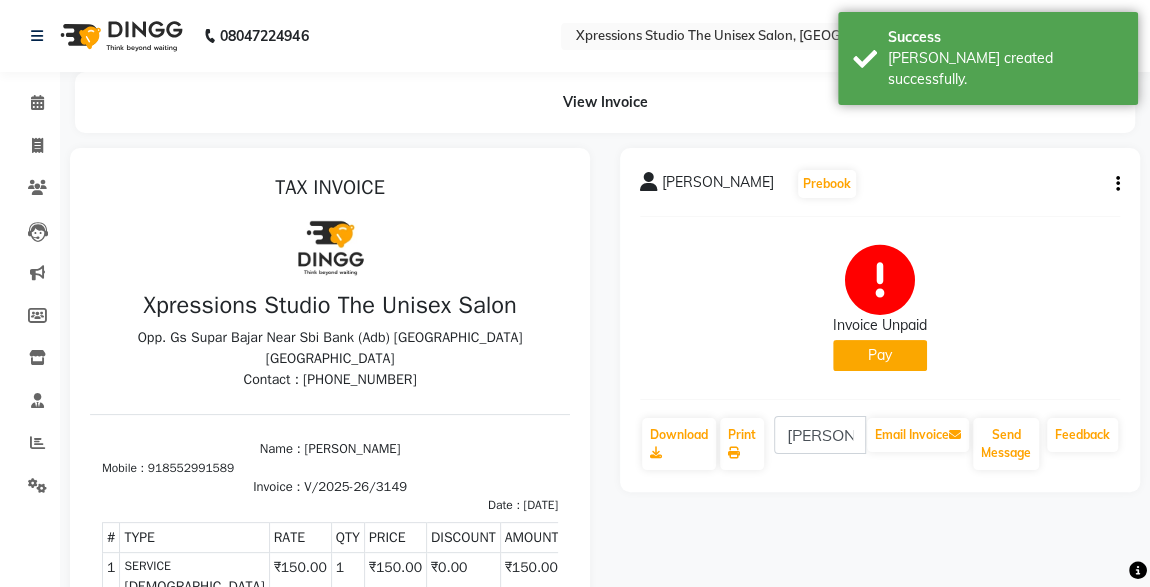 scroll, scrollTop: 0, scrollLeft: 0, axis: both 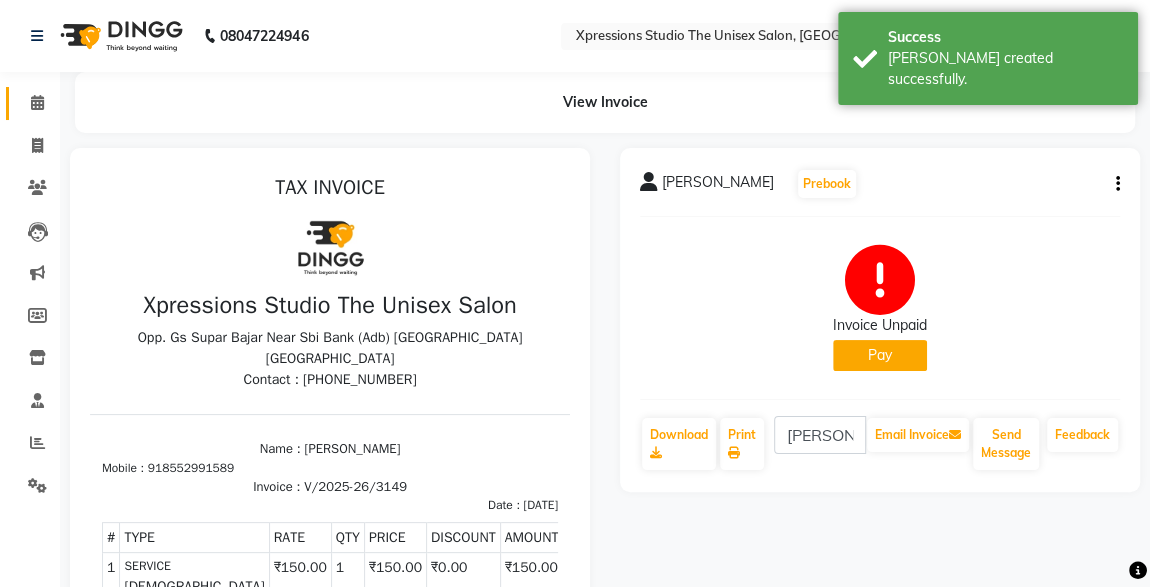 click 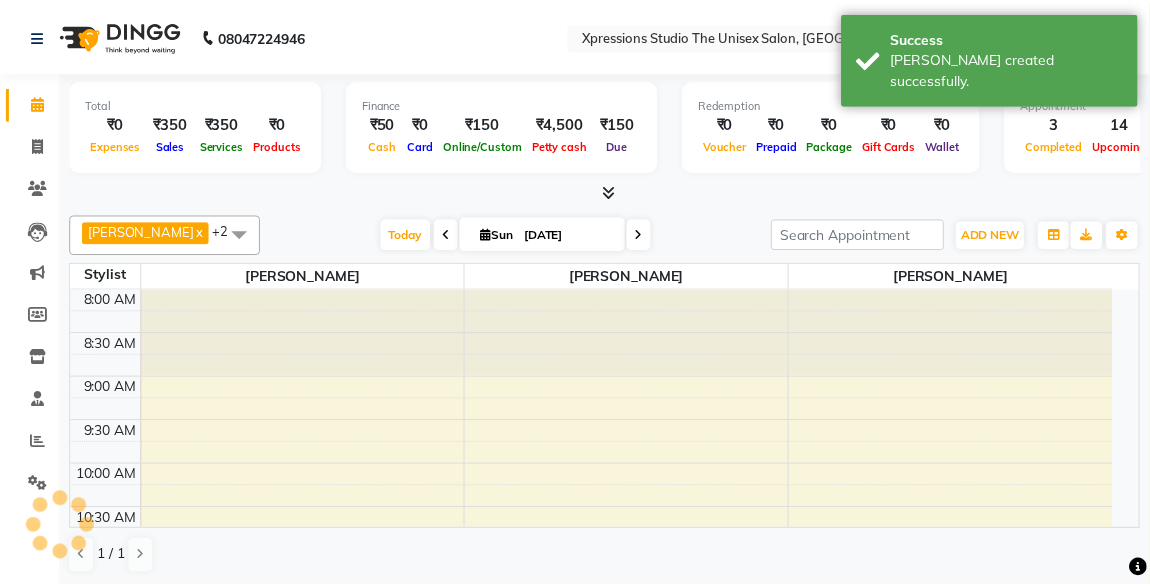 scroll, scrollTop: 260, scrollLeft: 0, axis: vertical 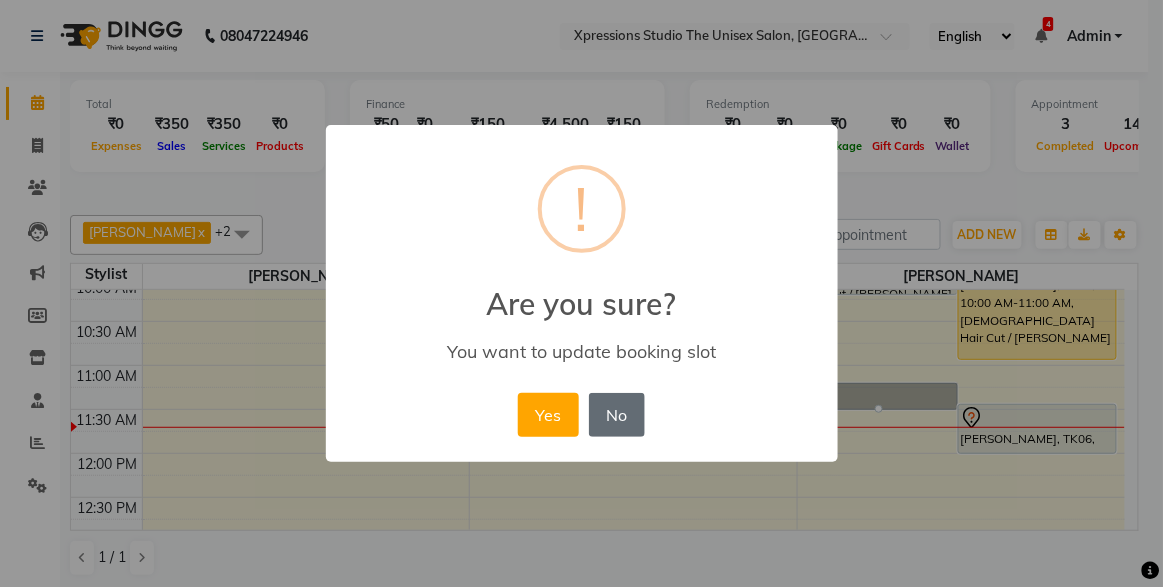 click on "No" at bounding box center [617, 415] 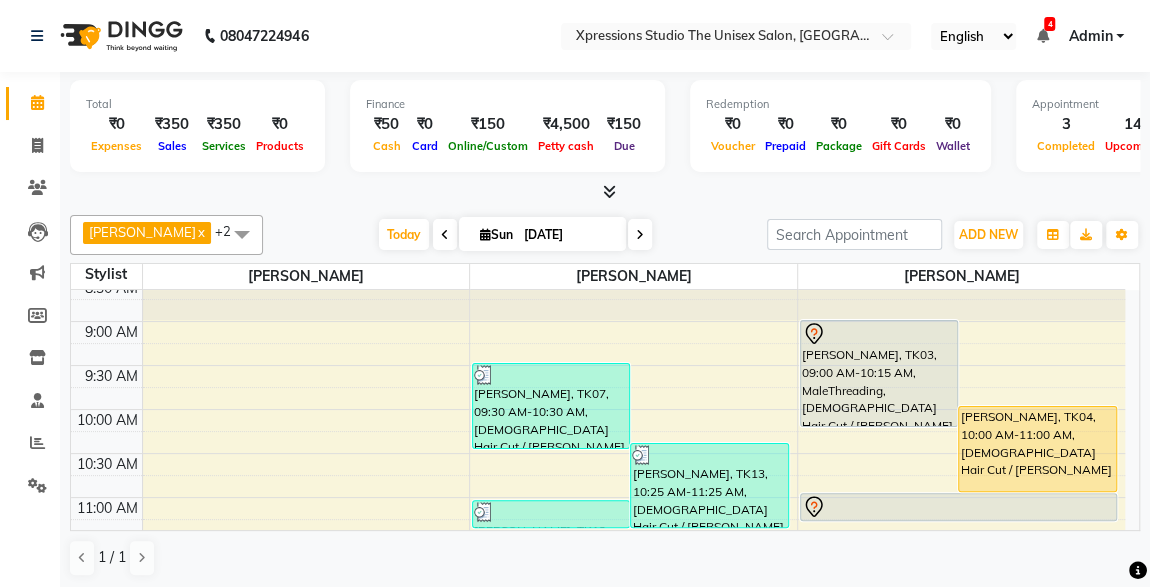 scroll, scrollTop: 49, scrollLeft: 0, axis: vertical 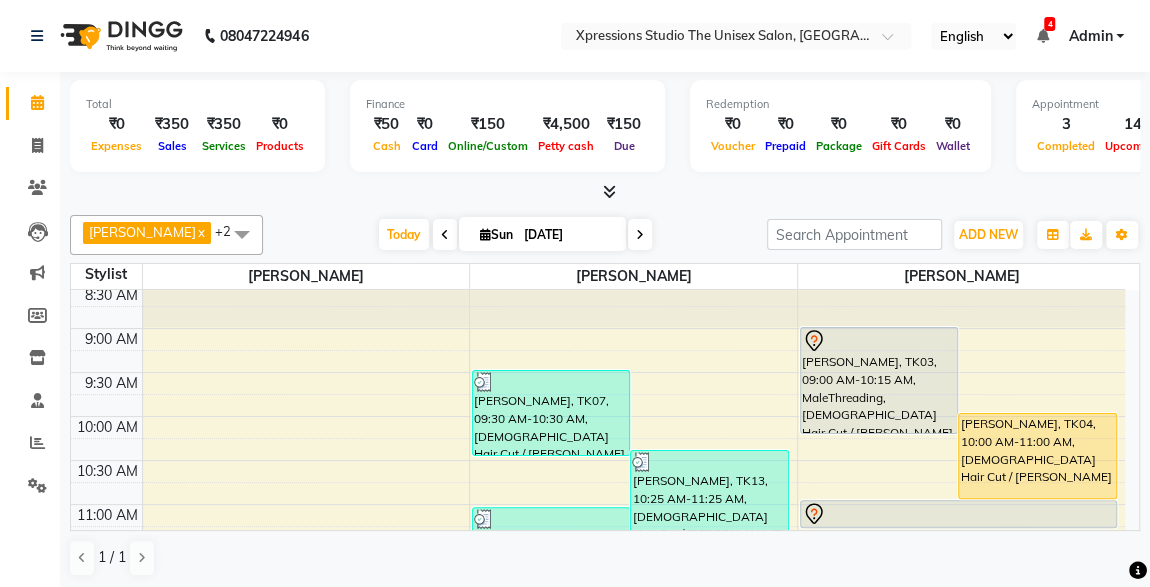 click on "[PERSON_NAME], TK04, 10:00 AM-11:00 AM, [DEMOGRAPHIC_DATA] Hair Cut / [PERSON_NAME]" at bounding box center (1037, 456) 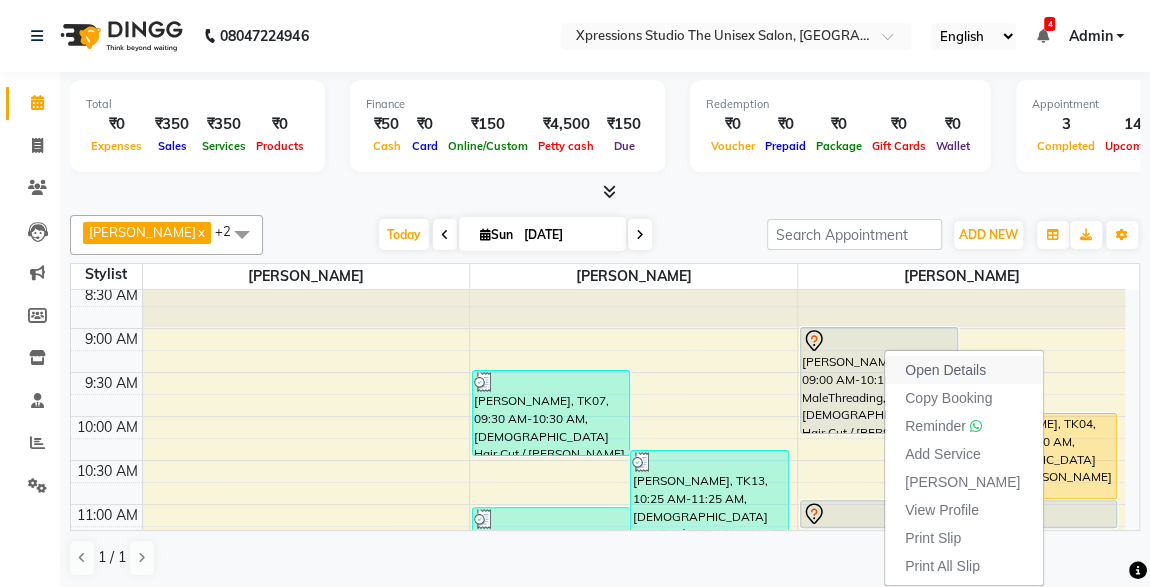click on "Open Details" at bounding box center [945, 370] 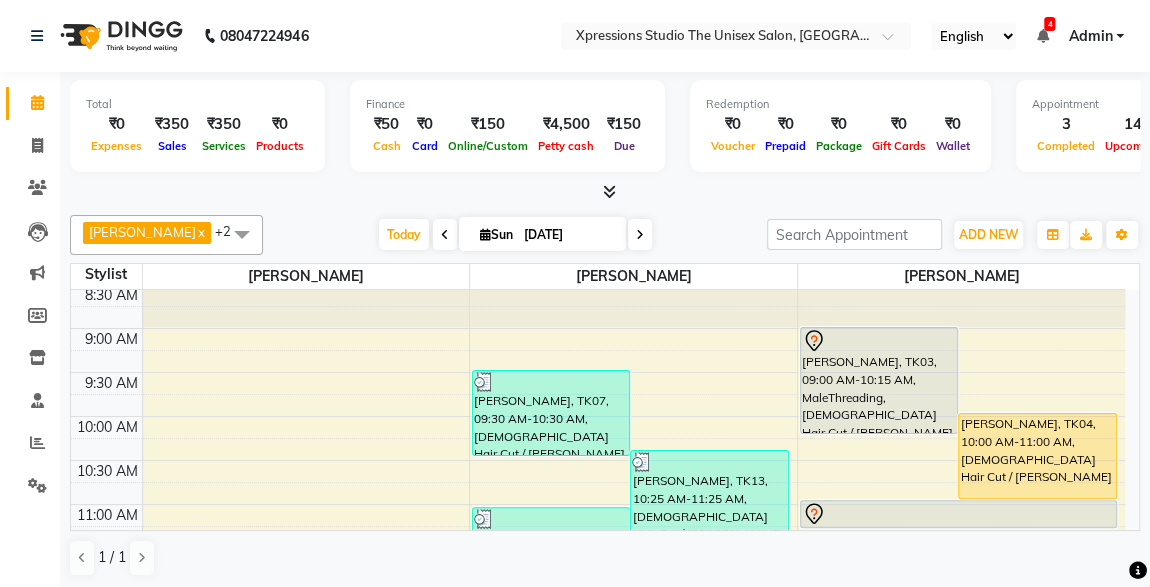 click on "[PERSON_NAME], TK04, 10:00 AM-11:00 AM, [DEMOGRAPHIC_DATA] Hair Cut / [PERSON_NAME]" at bounding box center [1037, 456] 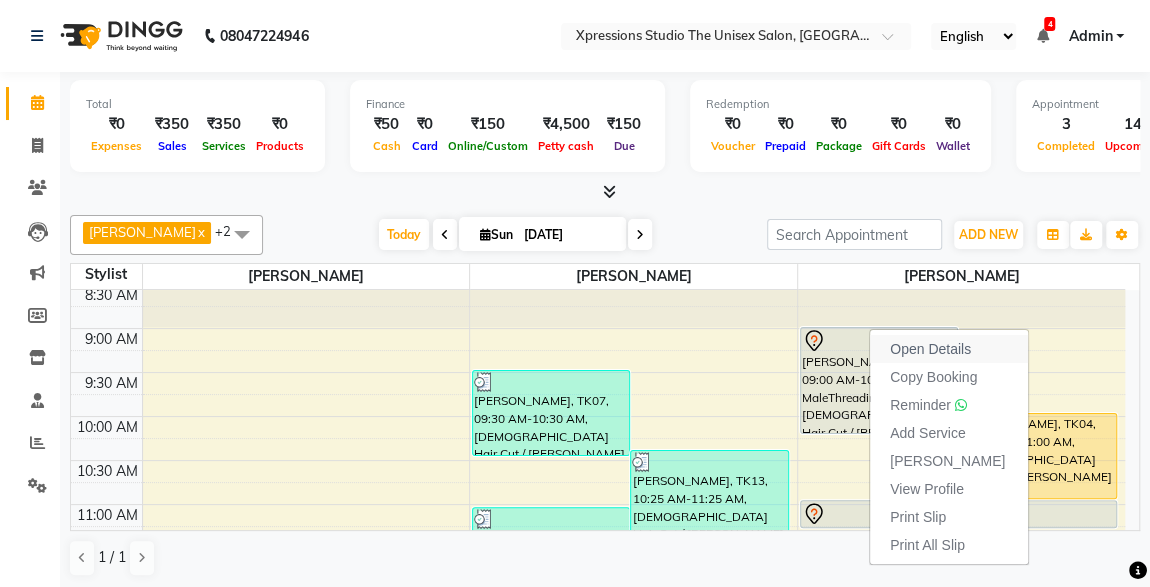 click on "Open Details" at bounding box center [930, 349] 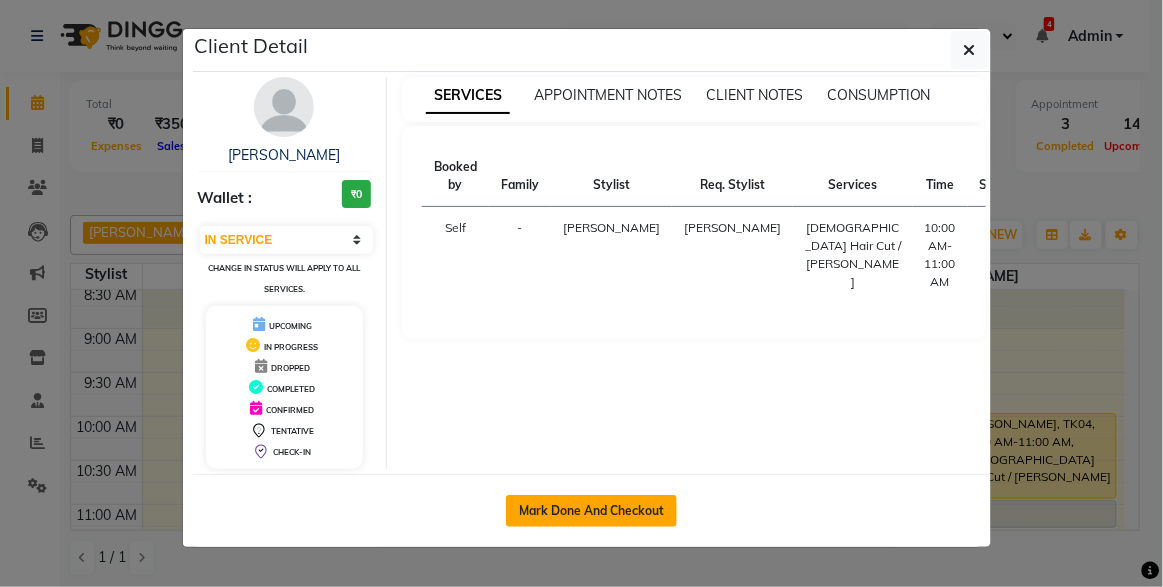 click on "Mark Done And Checkout" 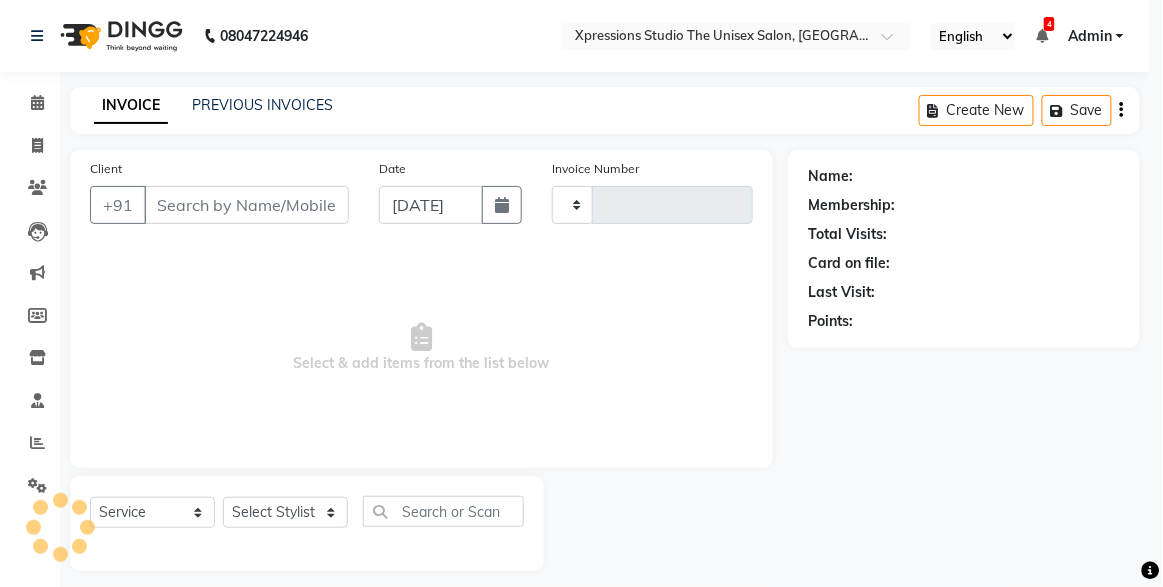 type on "3150" 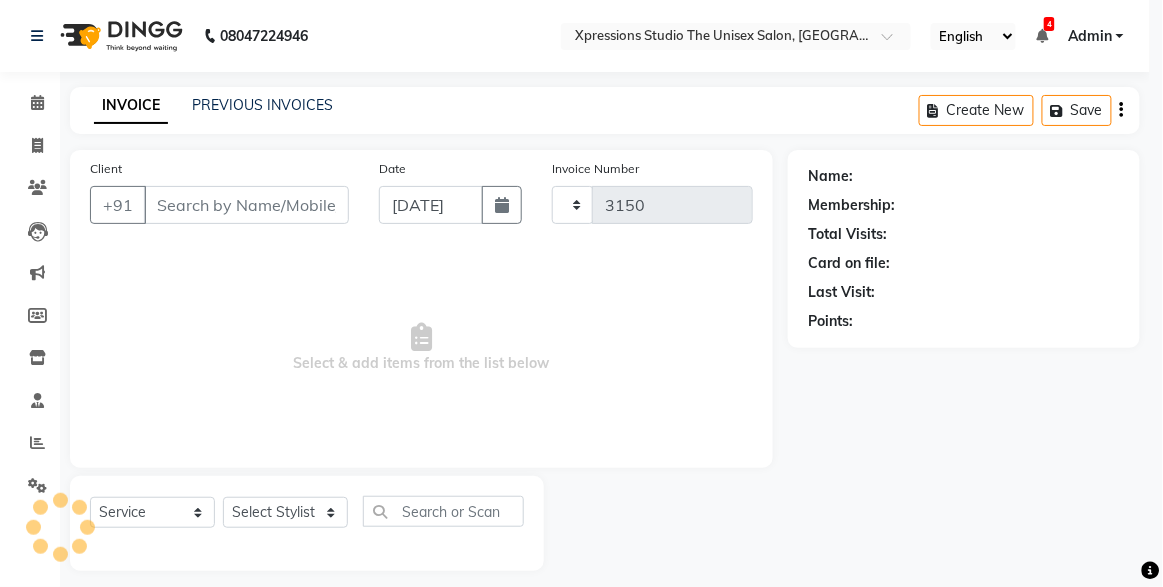 select on "7003" 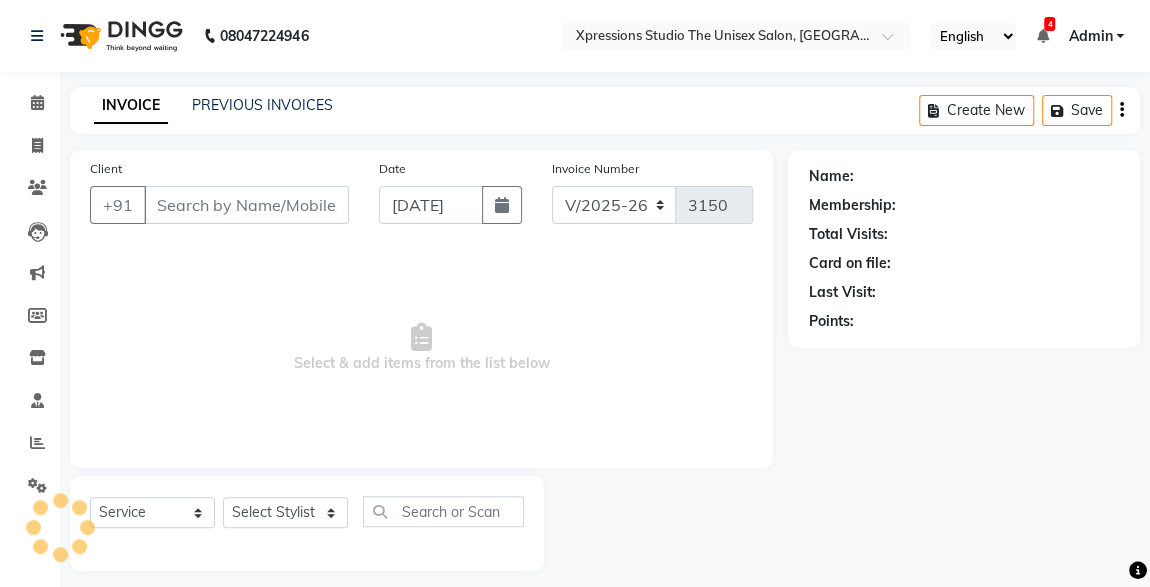 type on "8421945679" 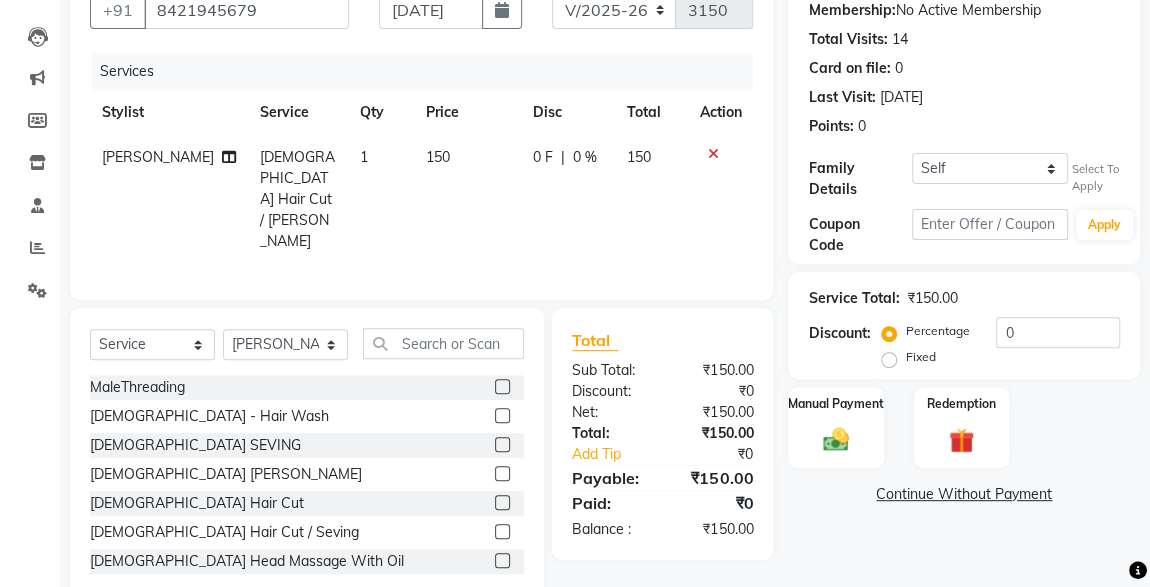 scroll, scrollTop: 212, scrollLeft: 0, axis: vertical 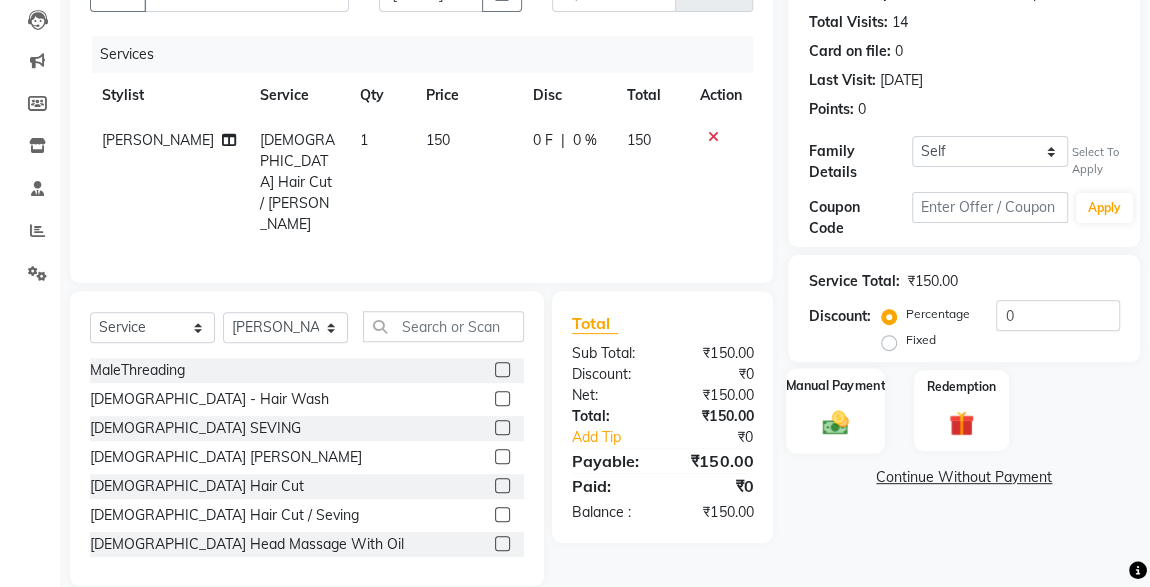 click on "Manual Payment" 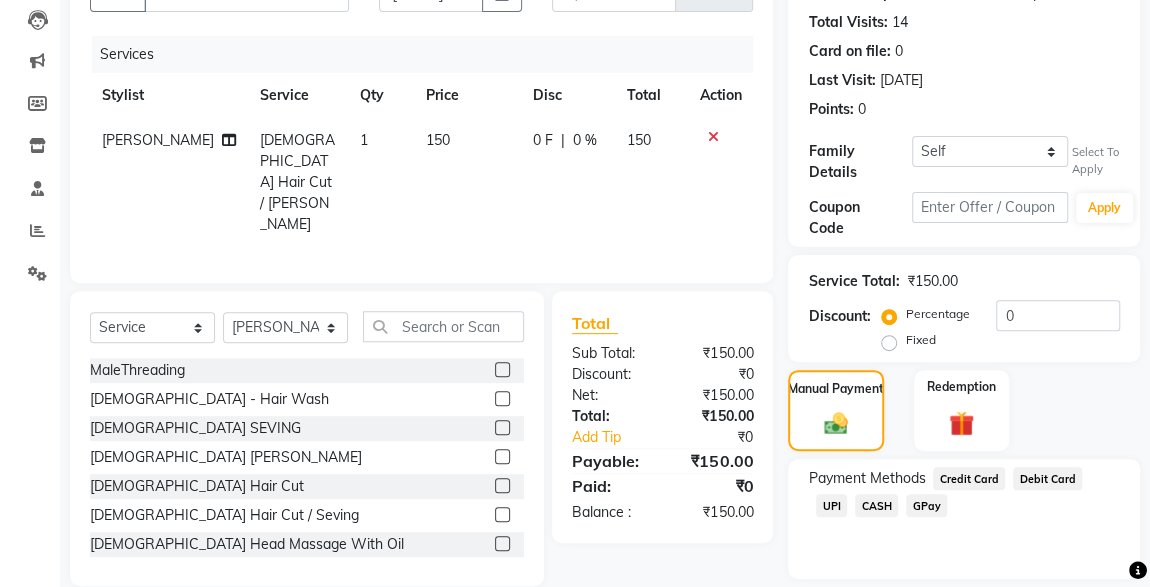 click on "UPI" 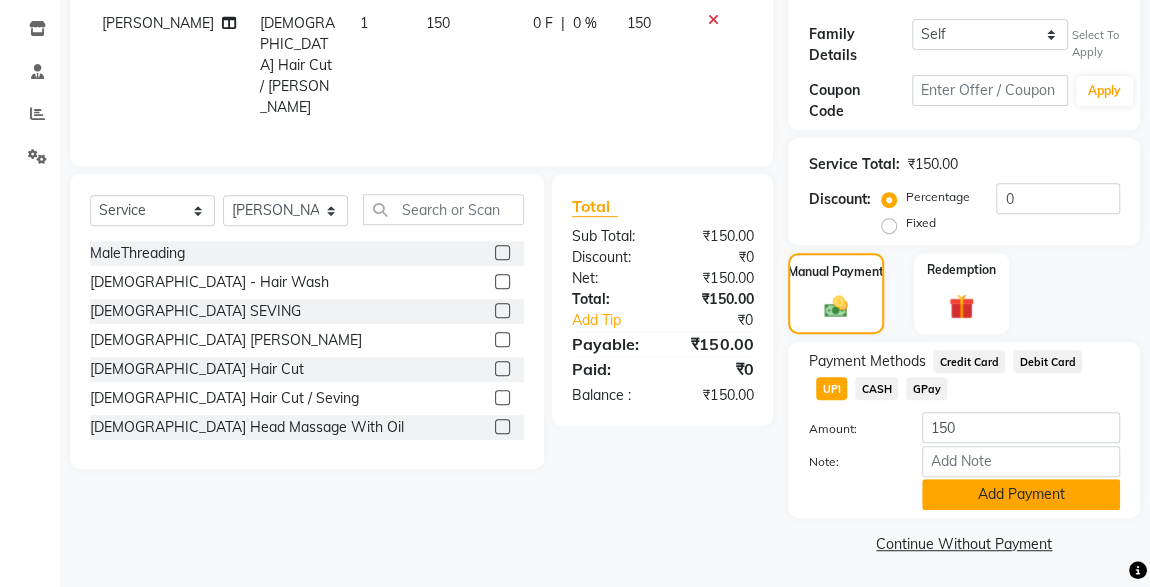 click on "Add Payment" 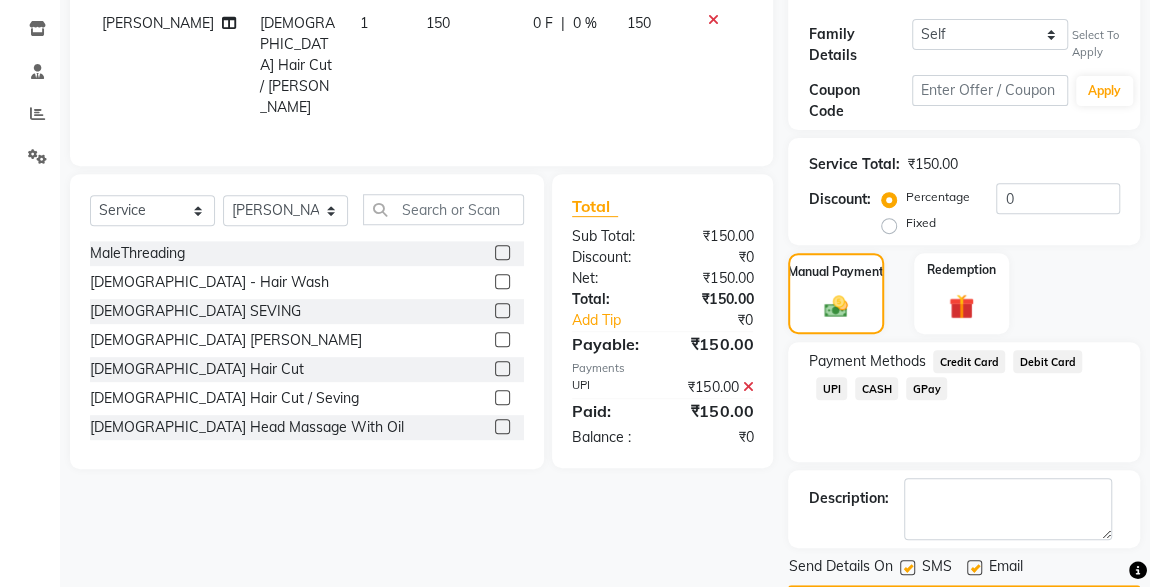 scroll, scrollTop: 385, scrollLeft: 0, axis: vertical 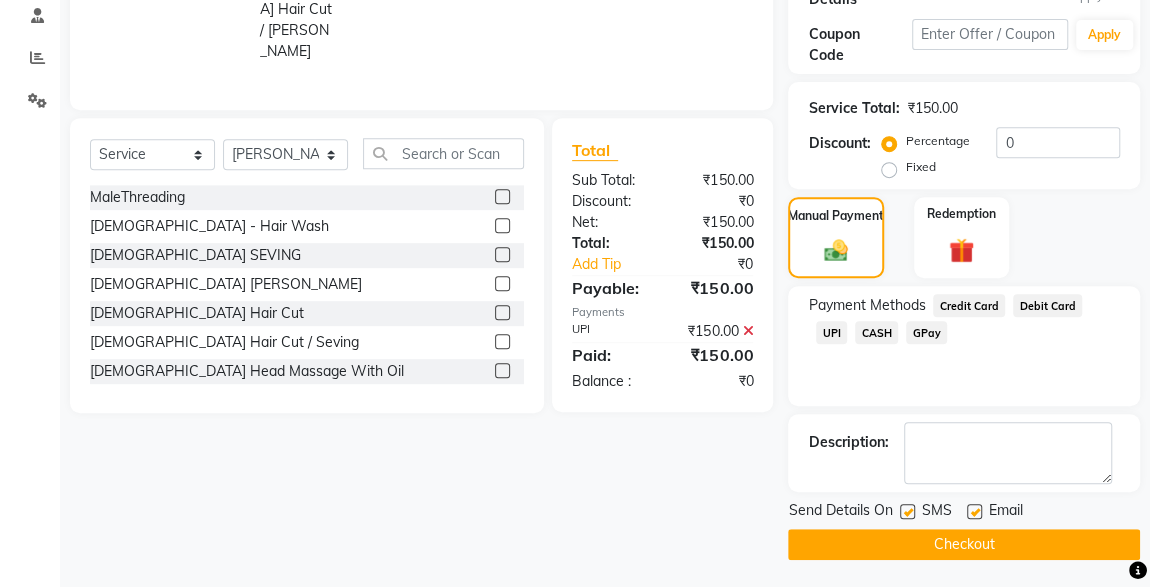 click 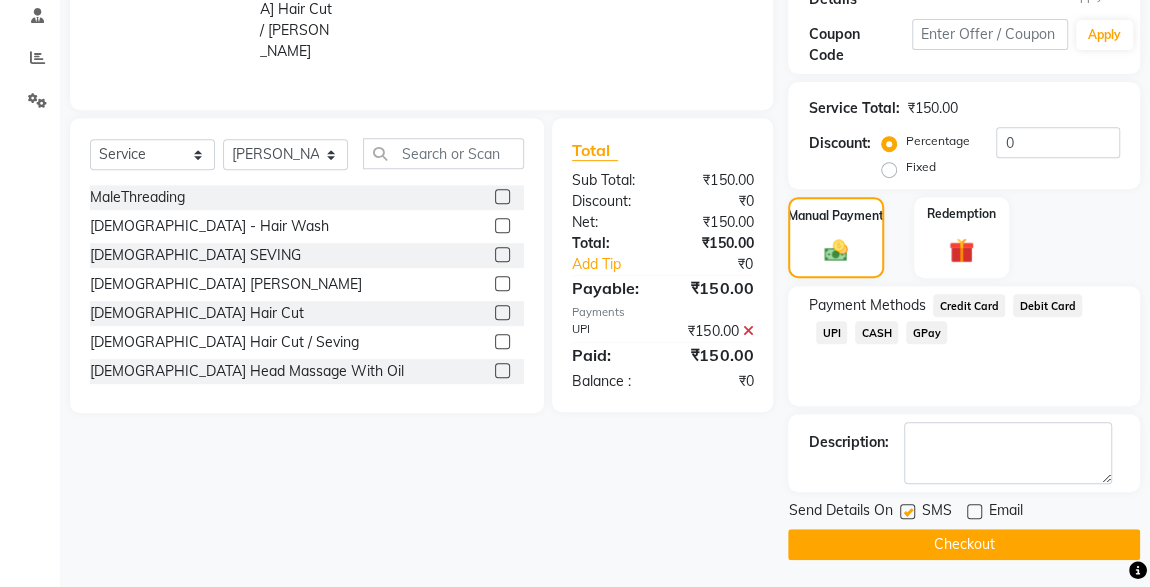 click 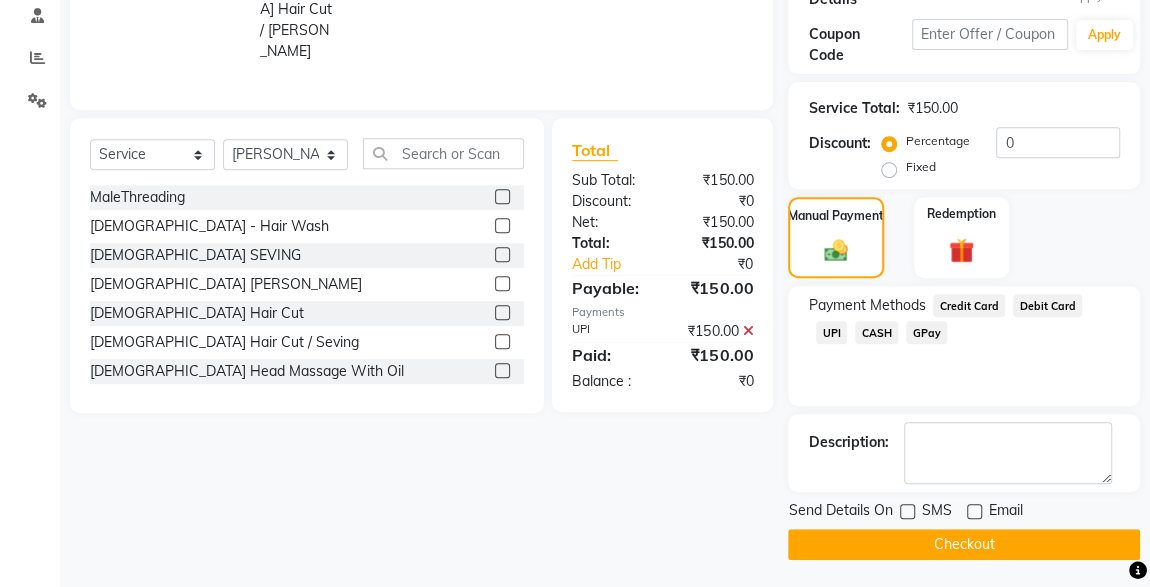 click on "Checkout" 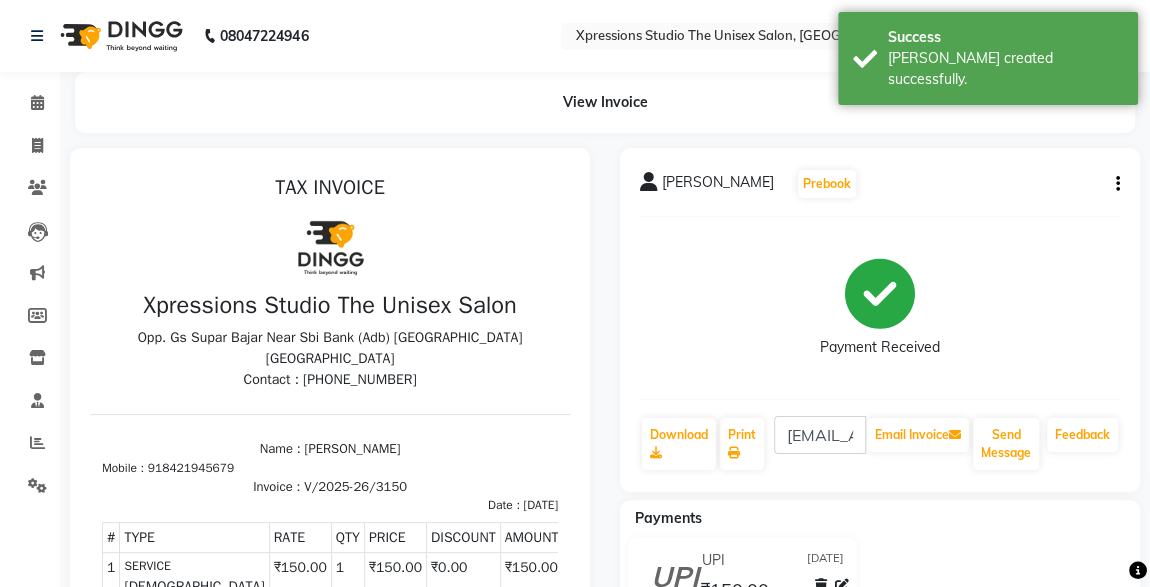scroll, scrollTop: 0, scrollLeft: 0, axis: both 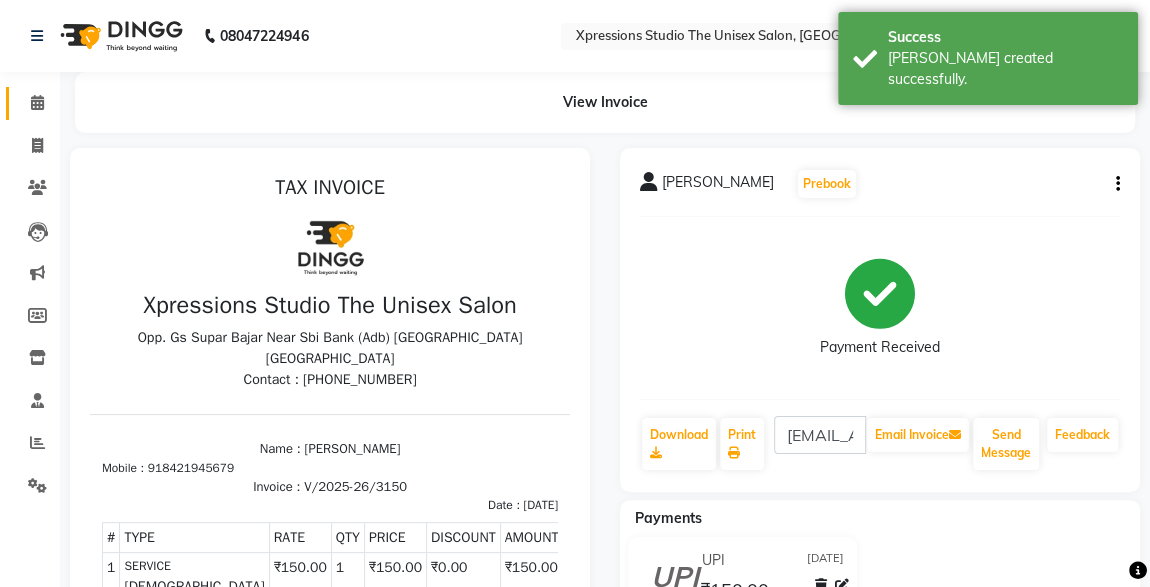 click 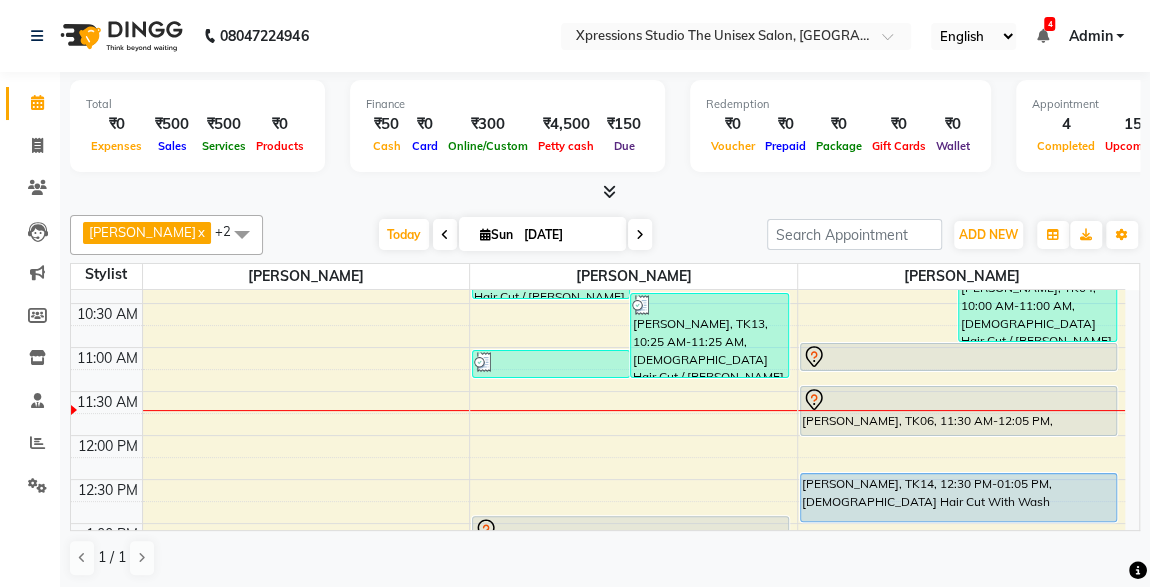 scroll, scrollTop: 210, scrollLeft: 0, axis: vertical 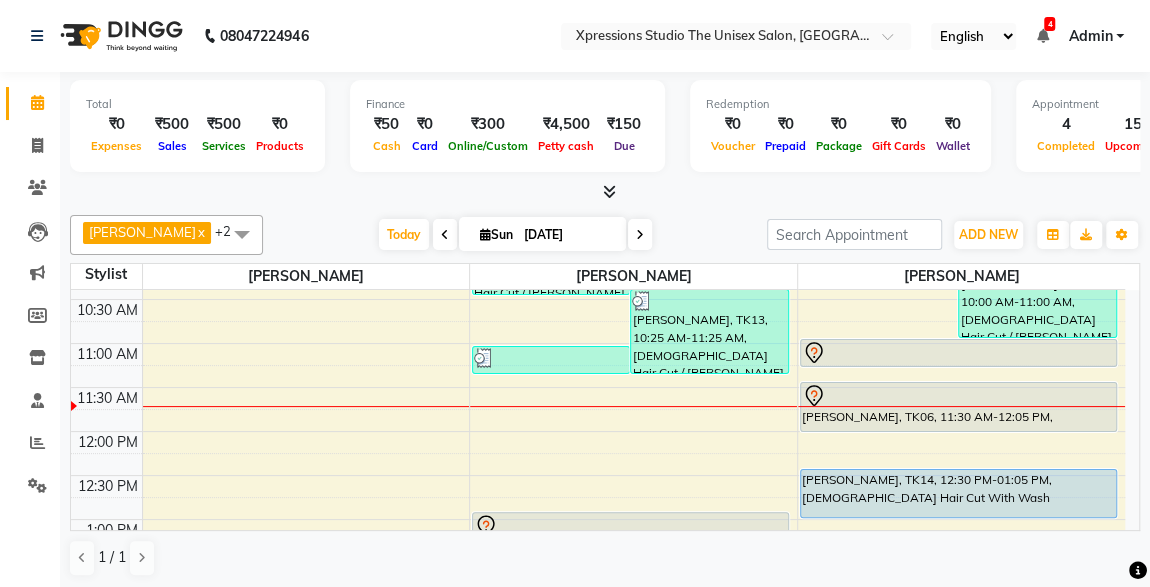 click at bounding box center [958, 353] 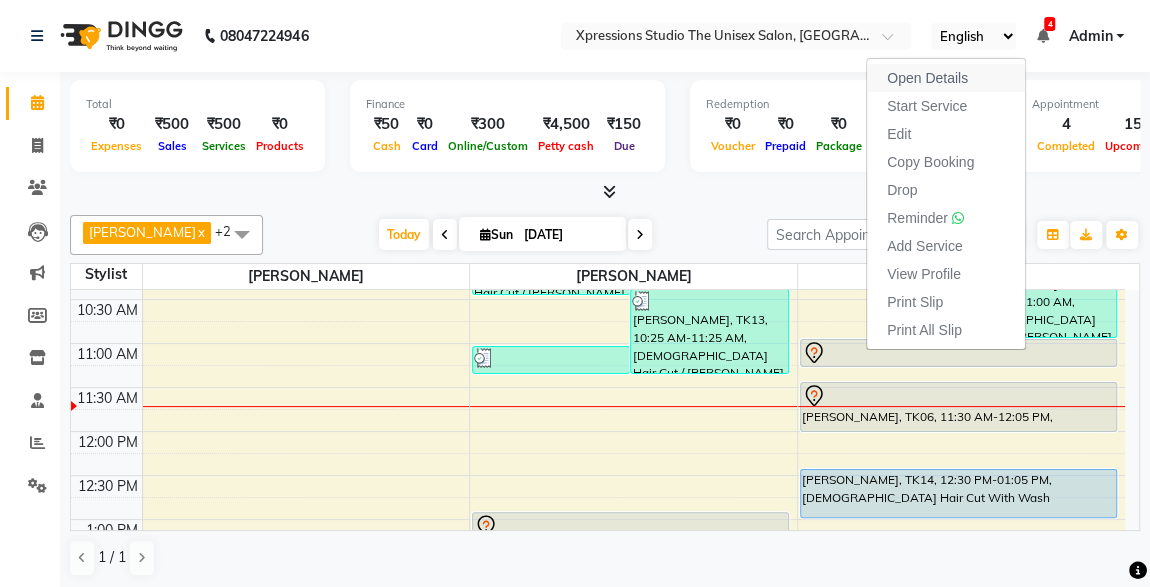click on "Open Details" at bounding box center [927, 78] 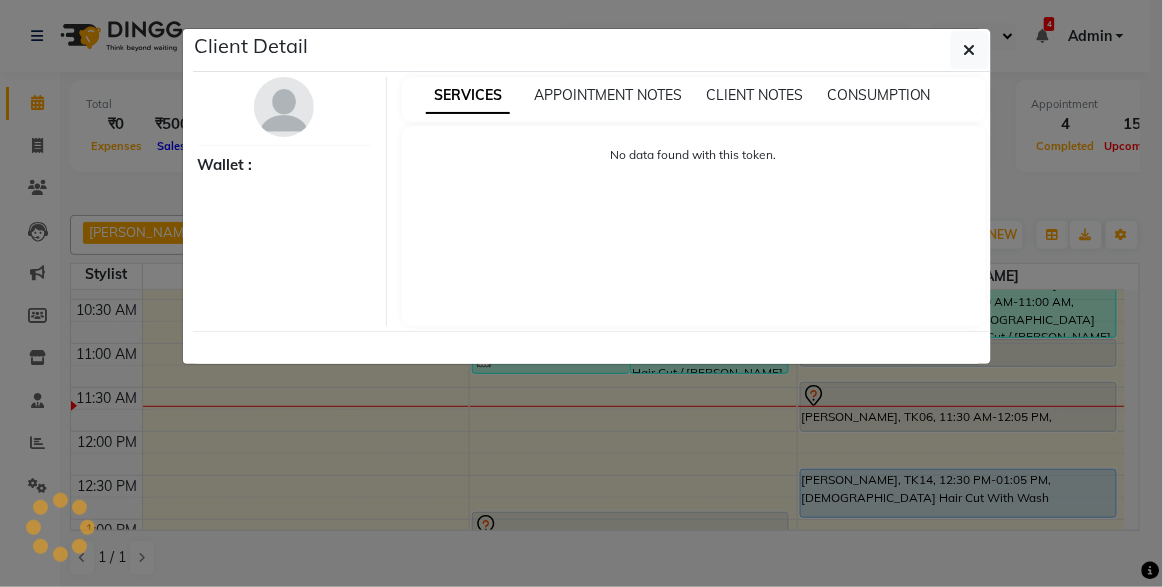select on "7" 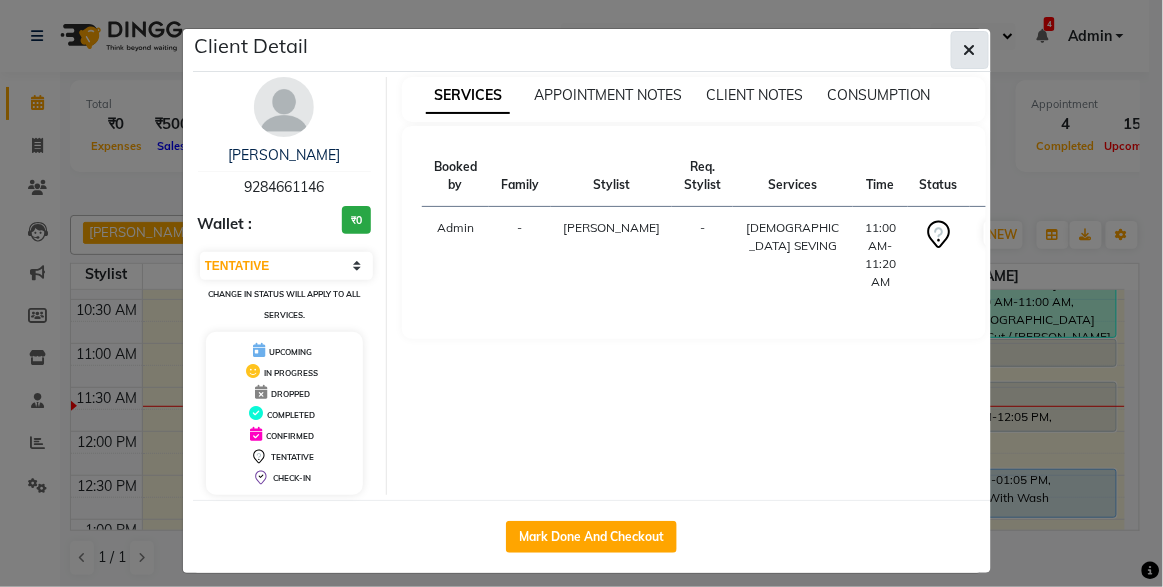 click 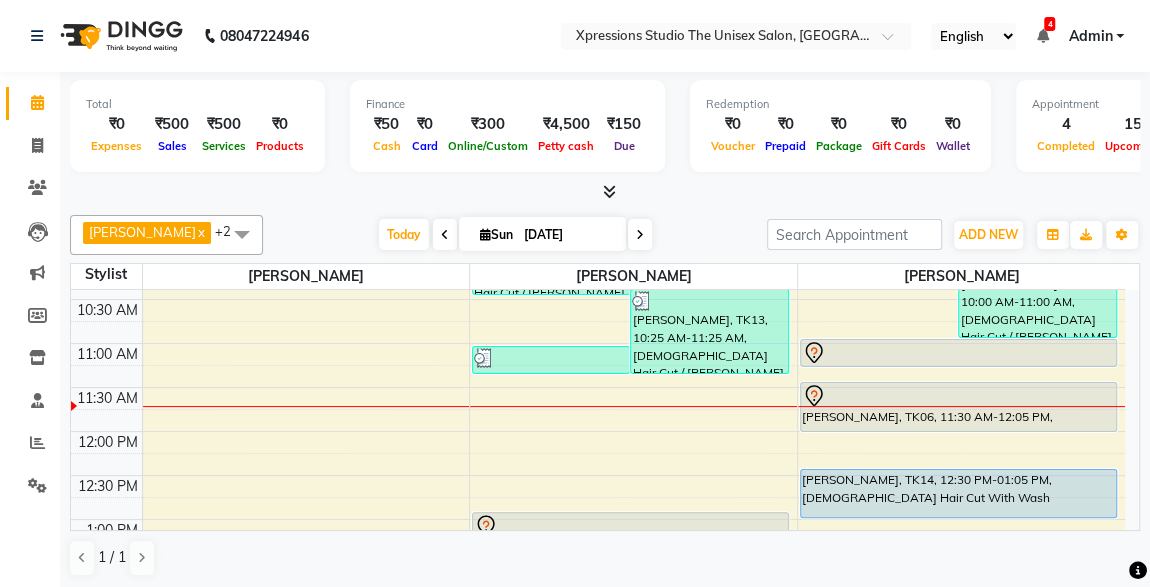 click on "MOKSH SANCHETI, TK06, 11:30 AM-12:05 PM, Male Hair Cut" at bounding box center [958, 407] 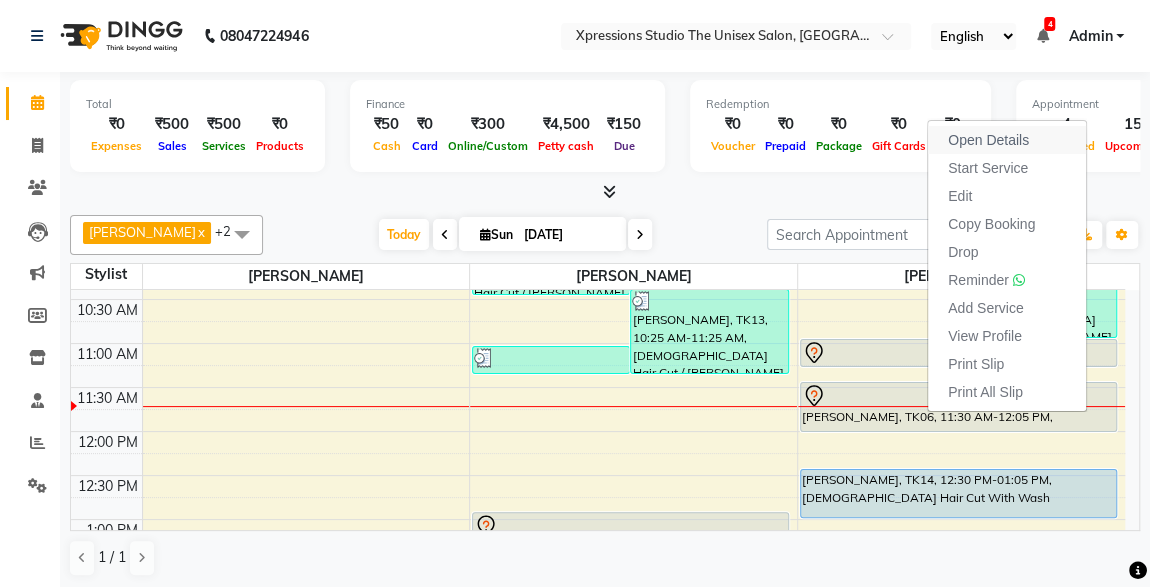click on "Open Details" at bounding box center (988, 140) 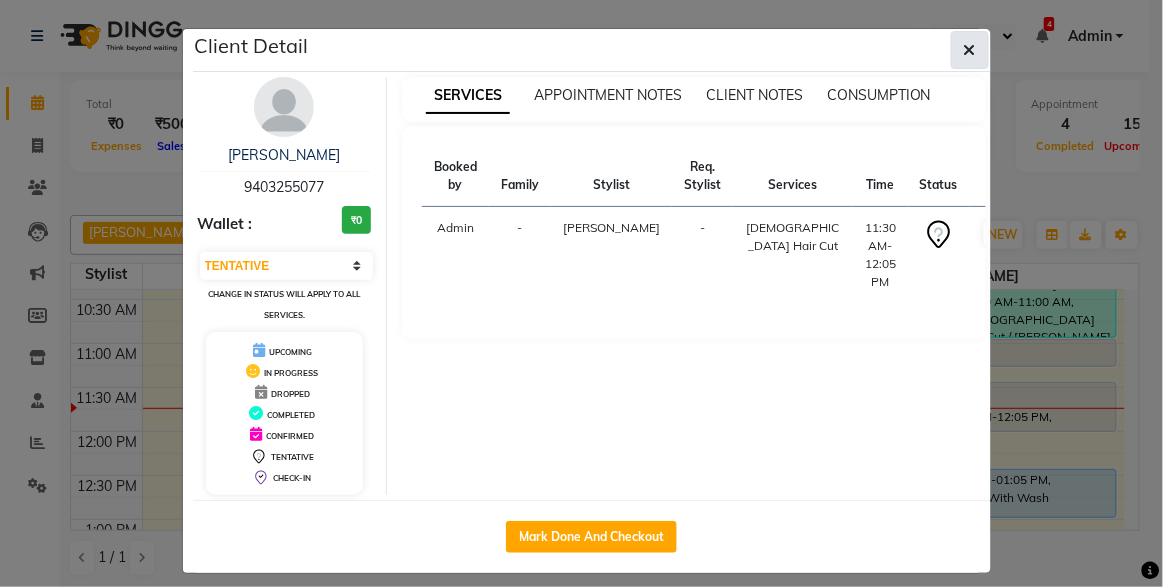 click 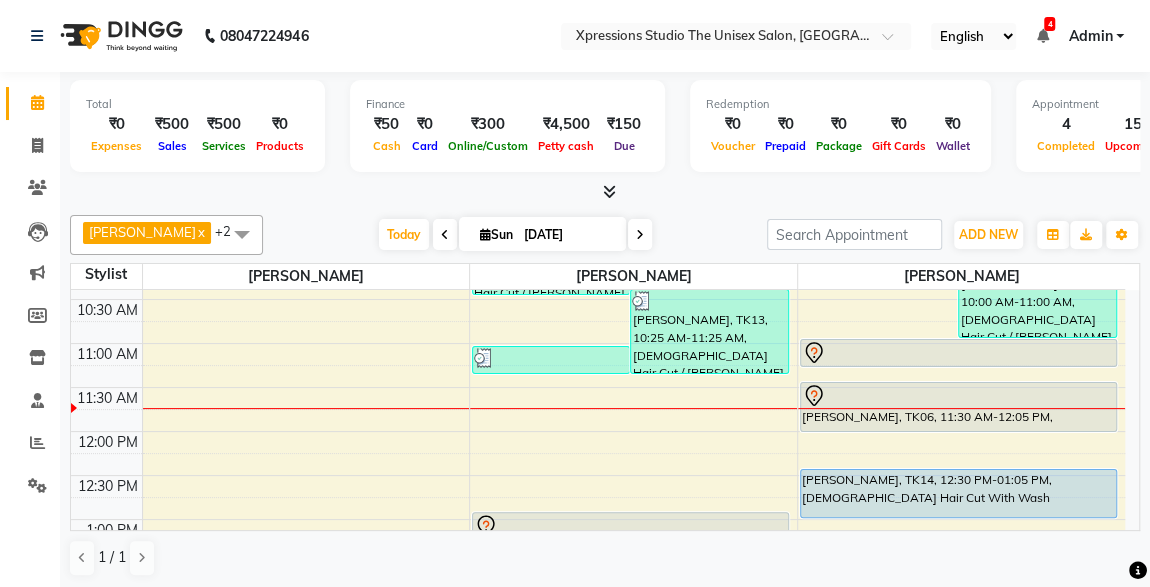 click on "MOKSH SANCHETI, TK06, 11:30 AM-12:05 PM, Male Hair Cut" at bounding box center (958, 407) 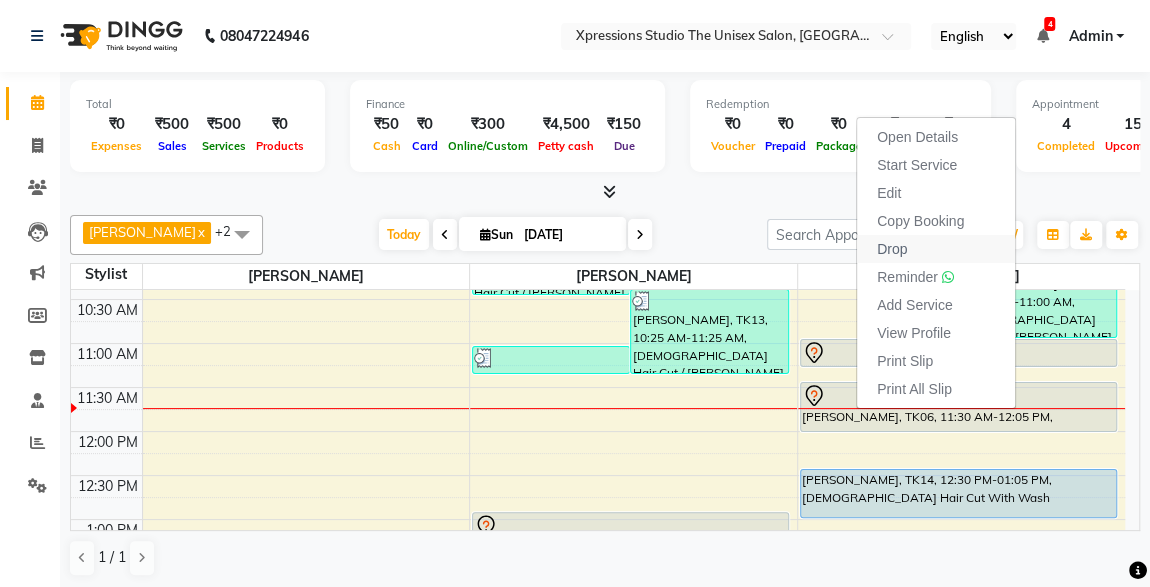 click on "Drop" at bounding box center [892, 249] 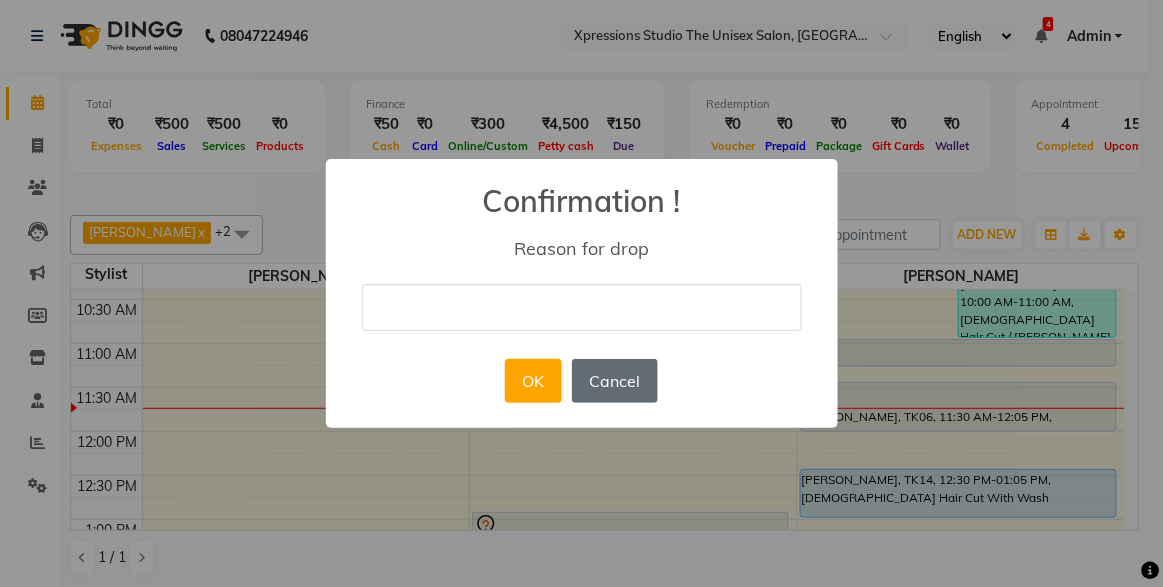 click on "Cancel" at bounding box center (615, 381) 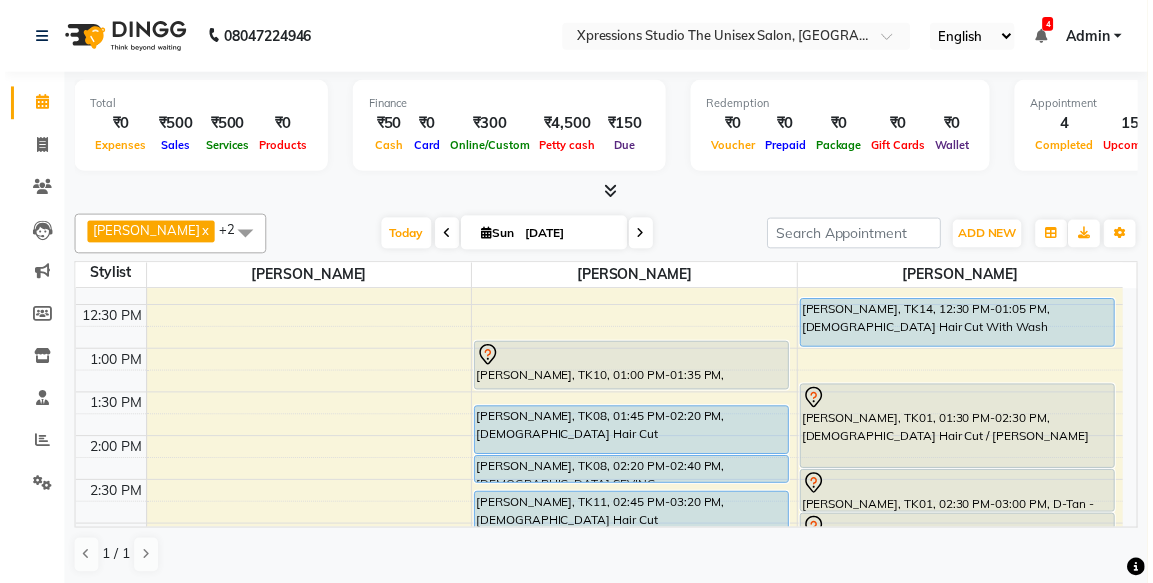 scroll, scrollTop: 286, scrollLeft: 0, axis: vertical 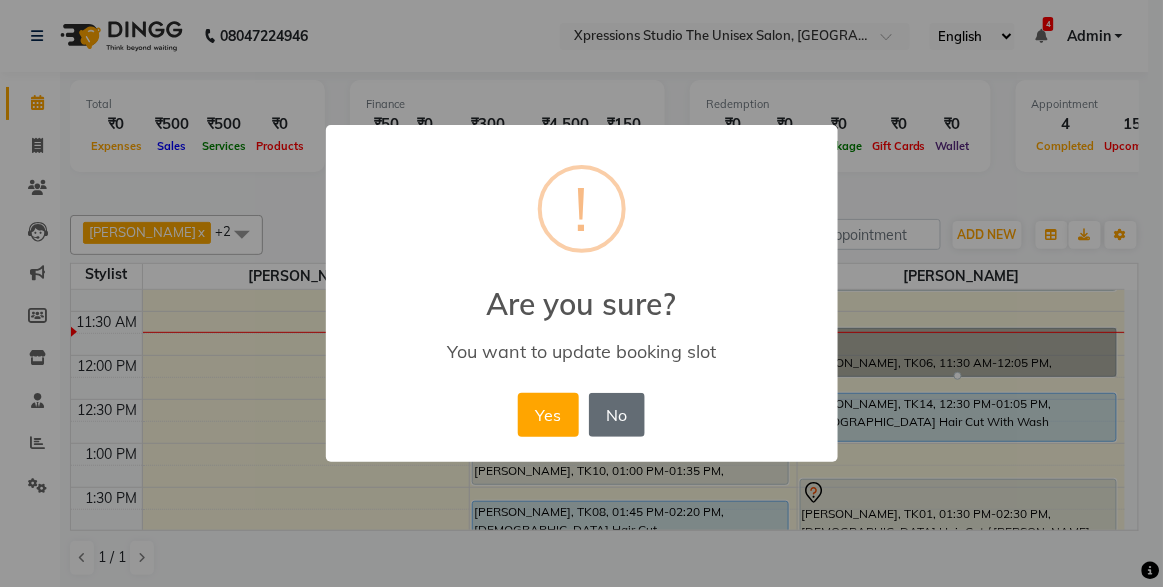 click on "No" at bounding box center [617, 415] 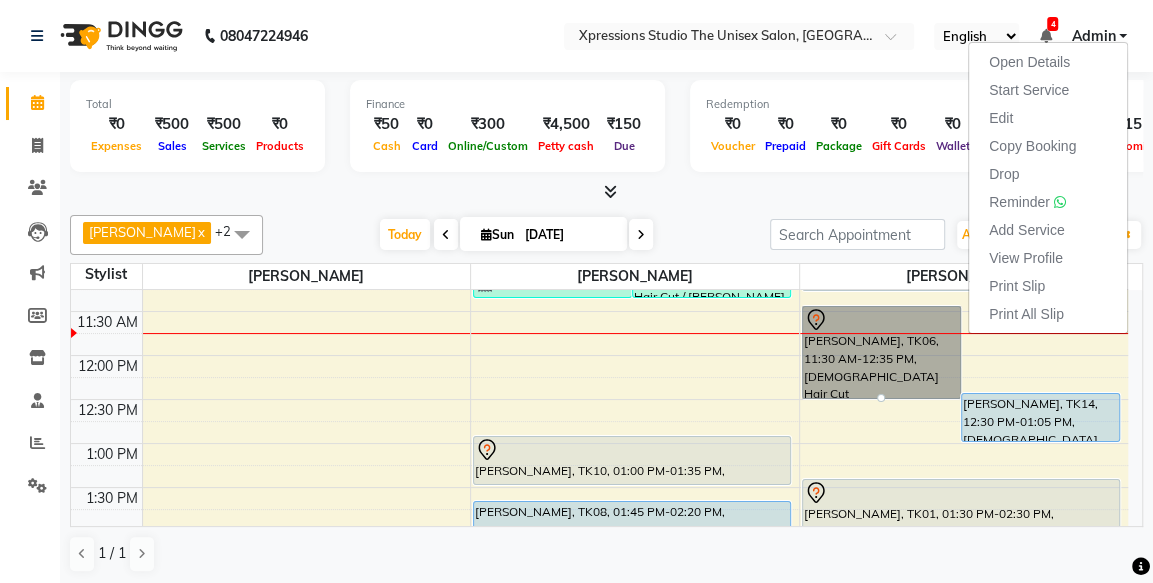 click at bounding box center [606, 192] 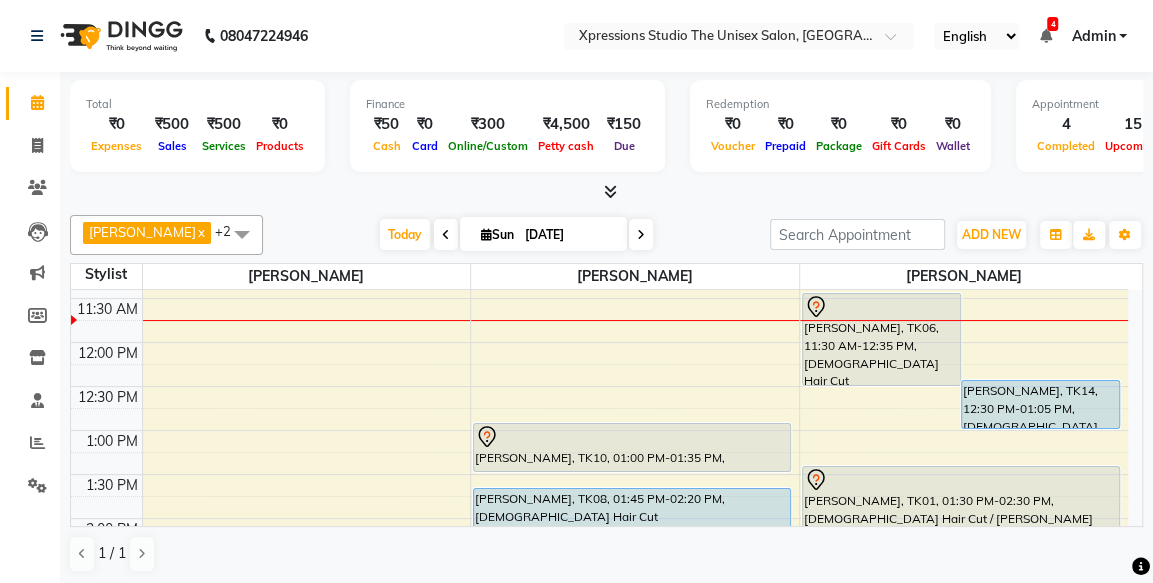 scroll, scrollTop: 295, scrollLeft: 0, axis: vertical 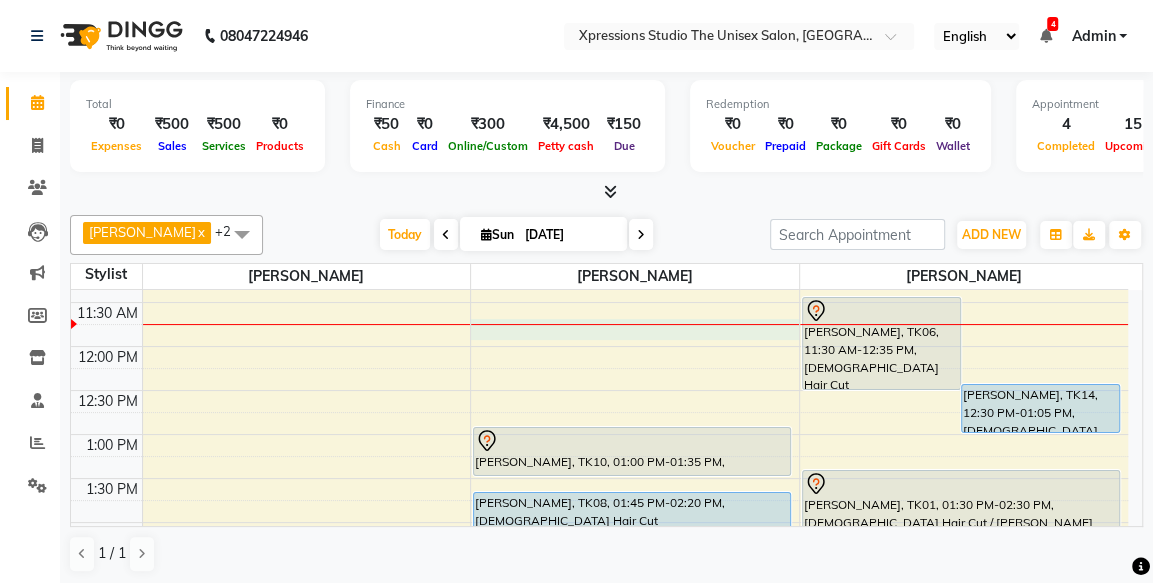 click at bounding box center (635, 324) 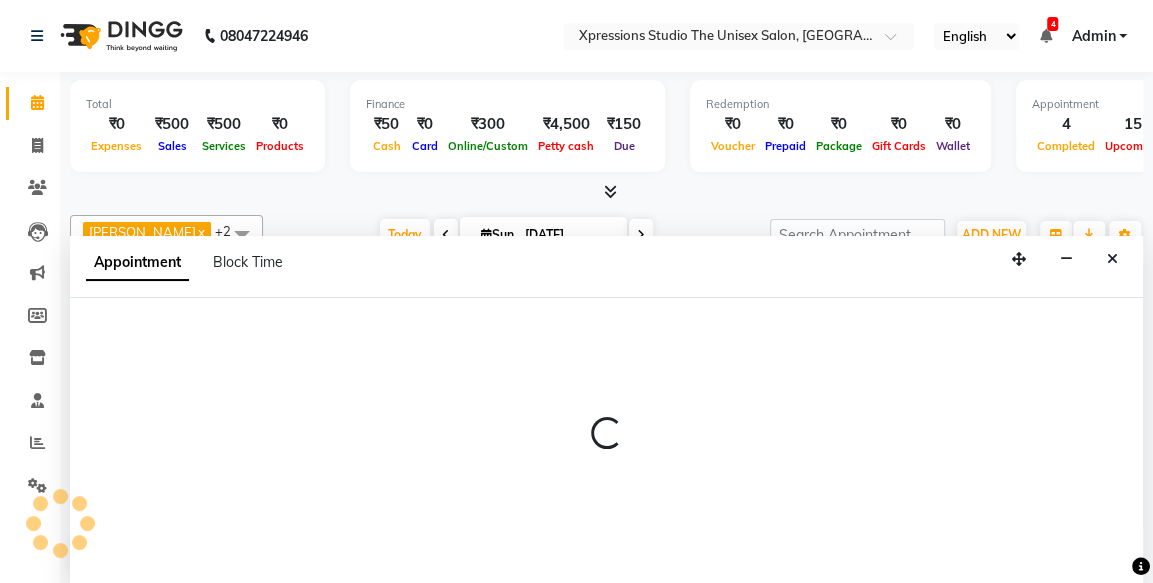 scroll, scrollTop: 0, scrollLeft: 0, axis: both 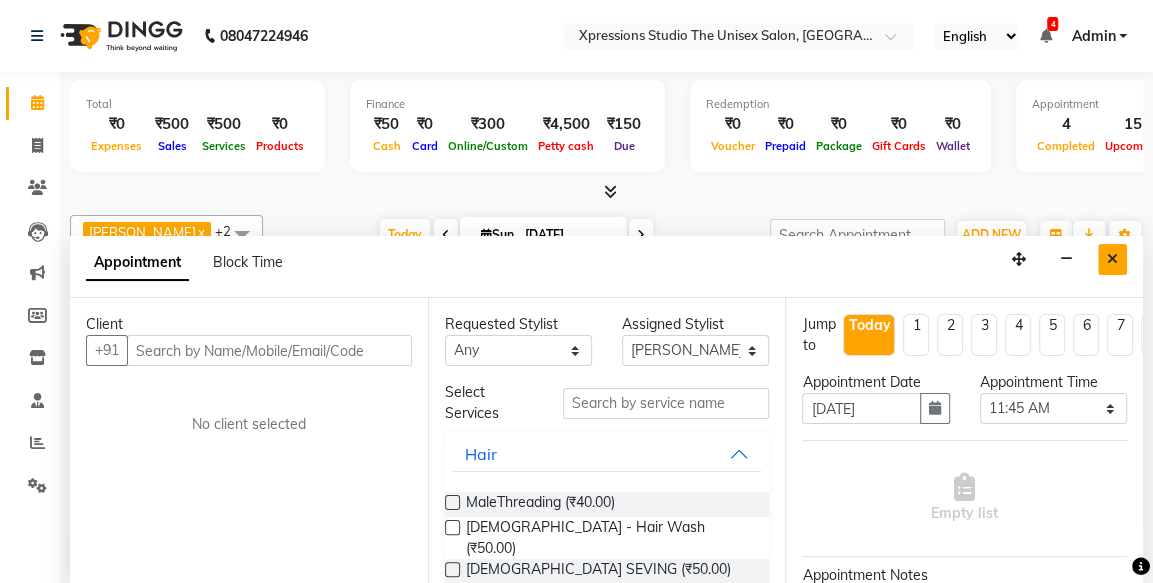 click at bounding box center (1112, 259) 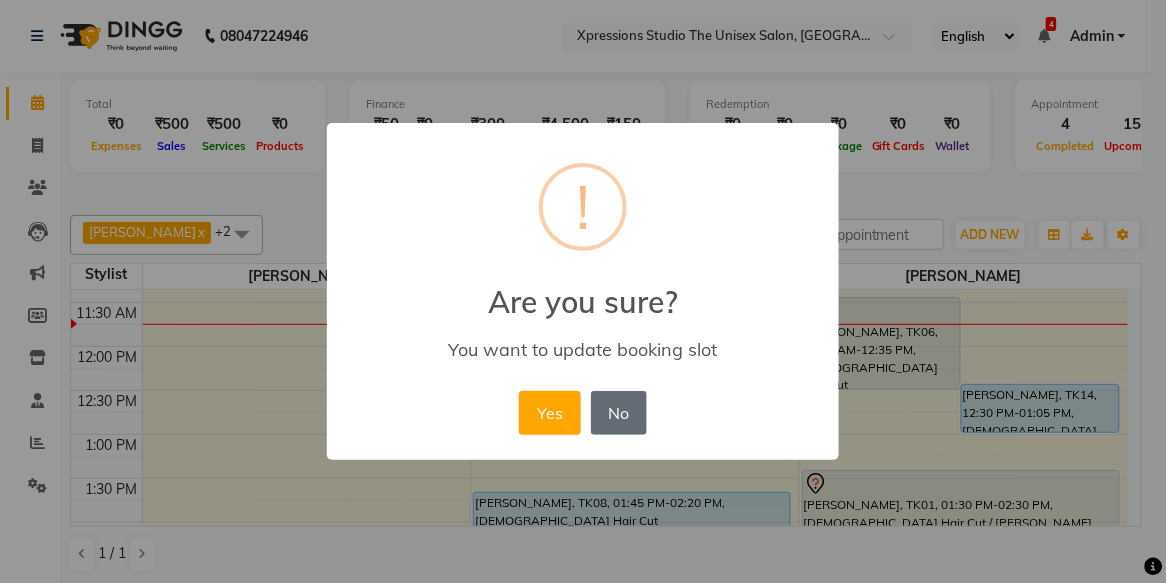 click on "No" at bounding box center (619, 413) 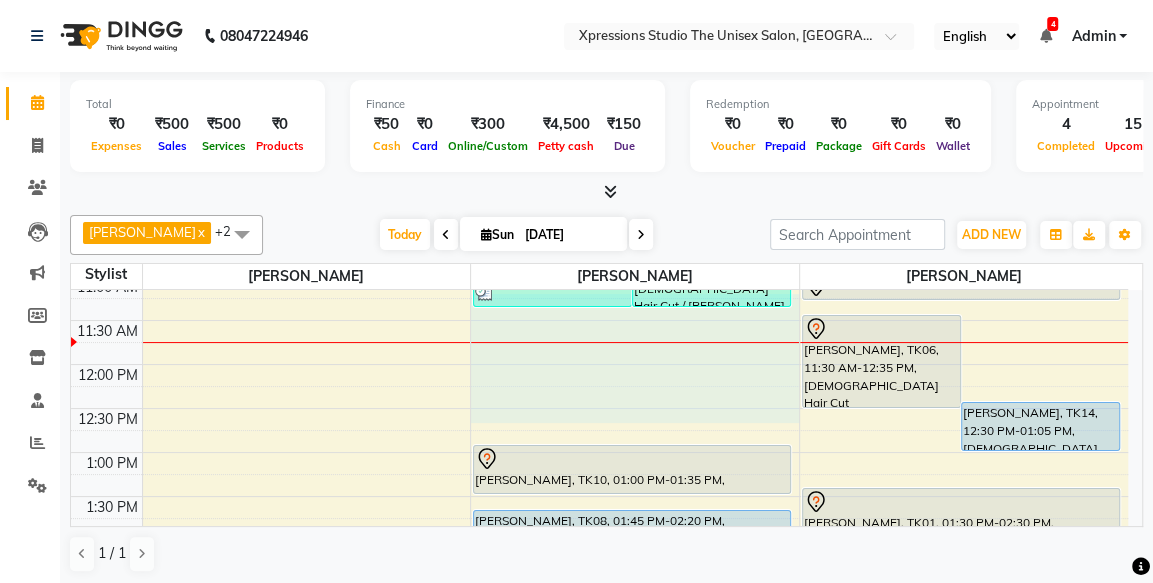 scroll, scrollTop: 260, scrollLeft: 0, axis: vertical 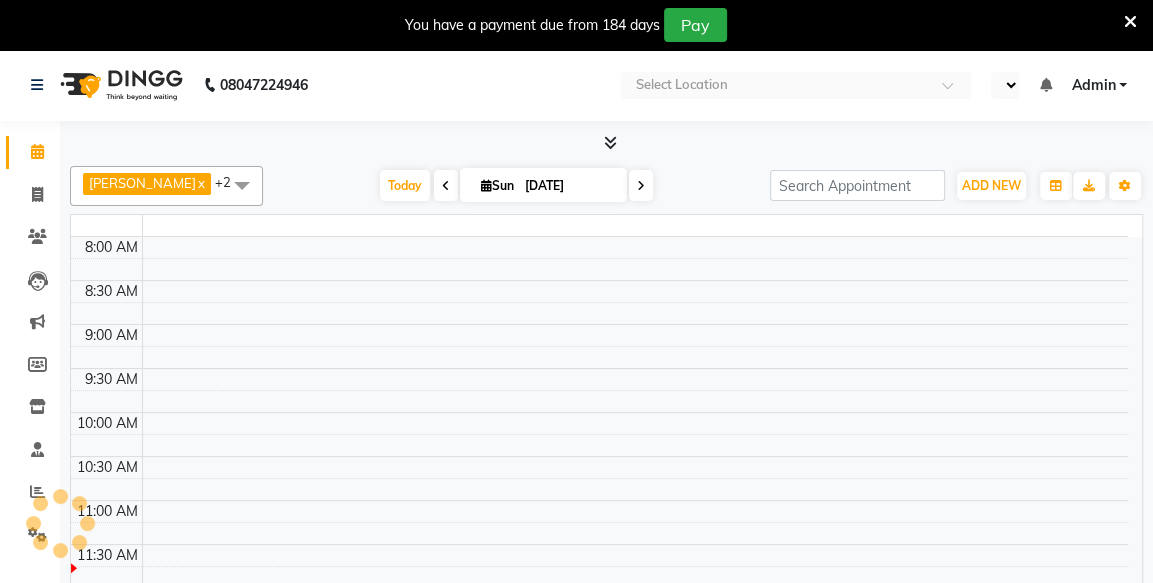 select on "en" 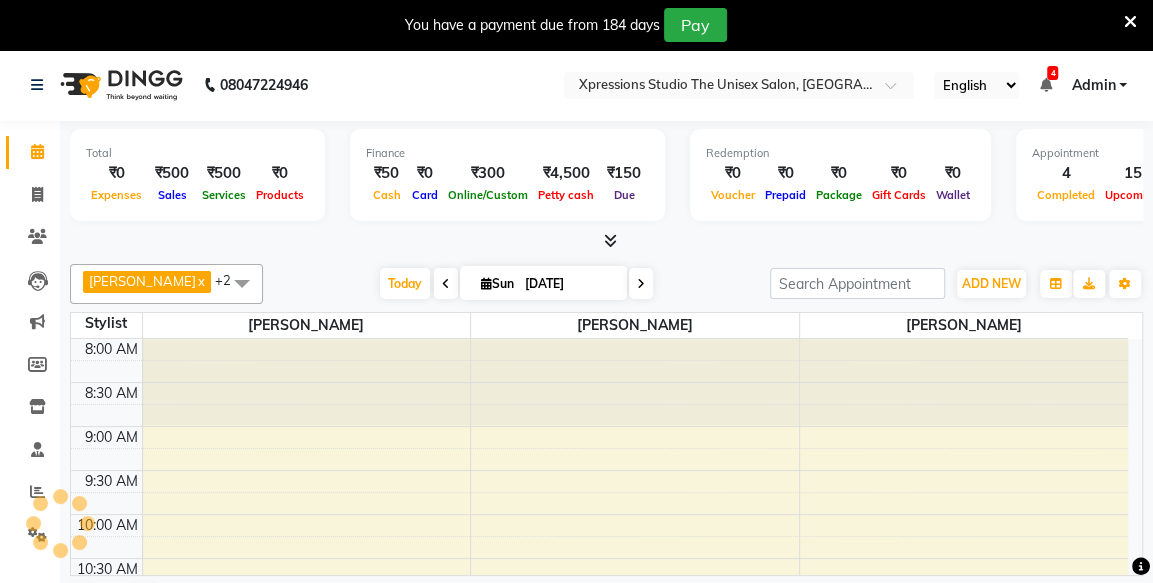 scroll, scrollTop: 0, scrollLeft: 0, axis: both 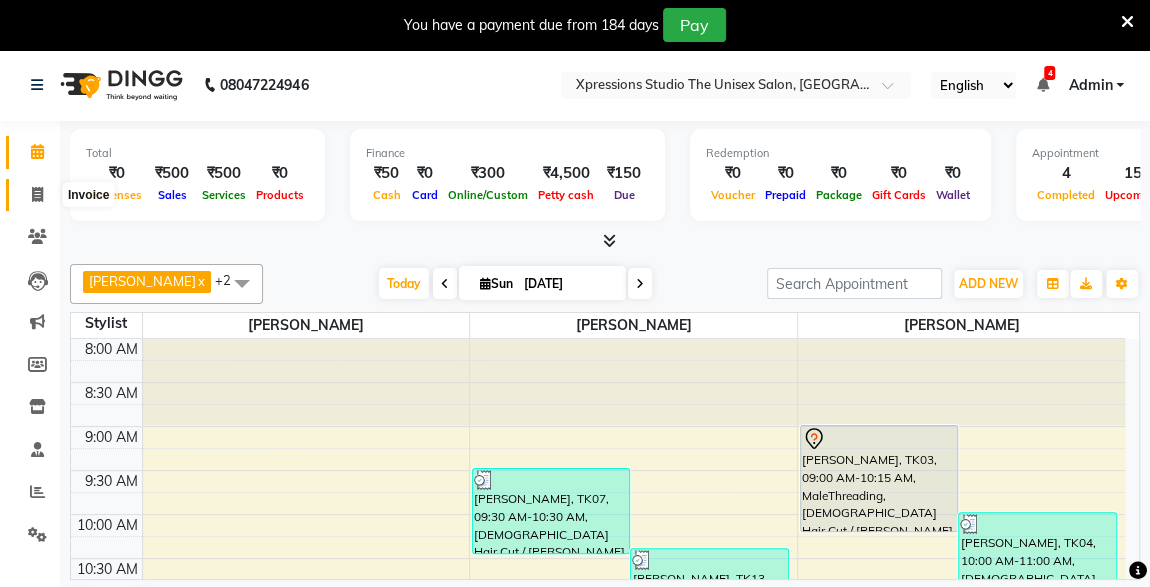 click 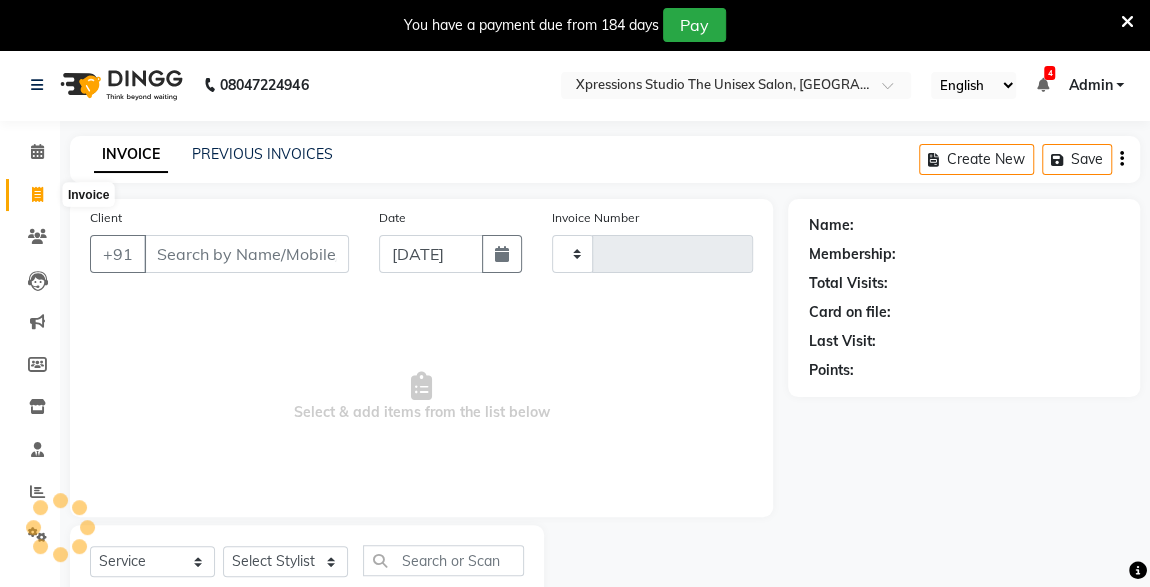 type on "3151" 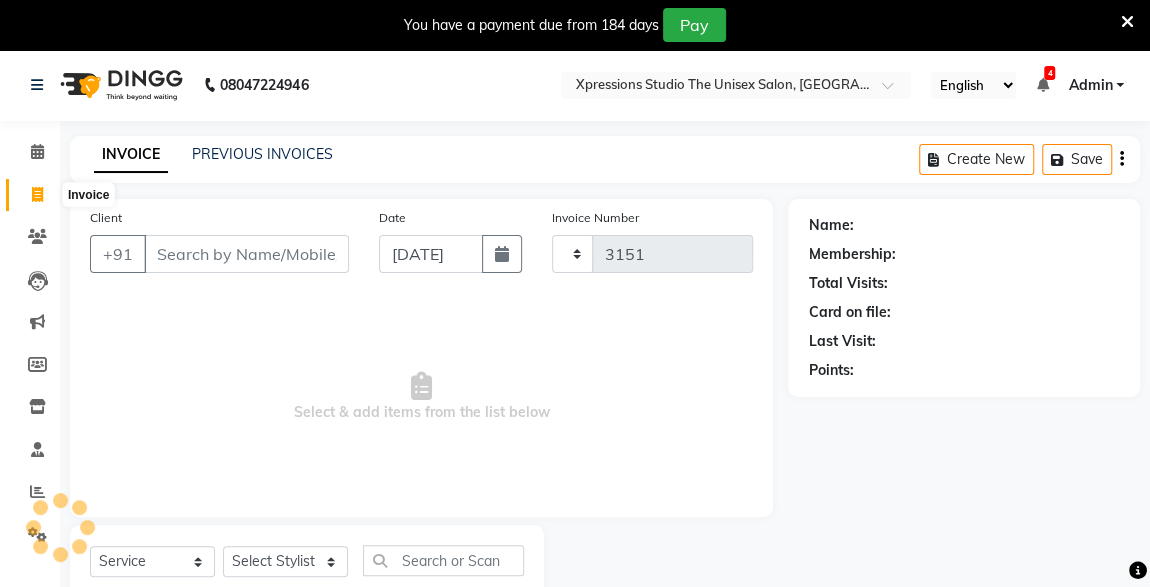 select on "7003" 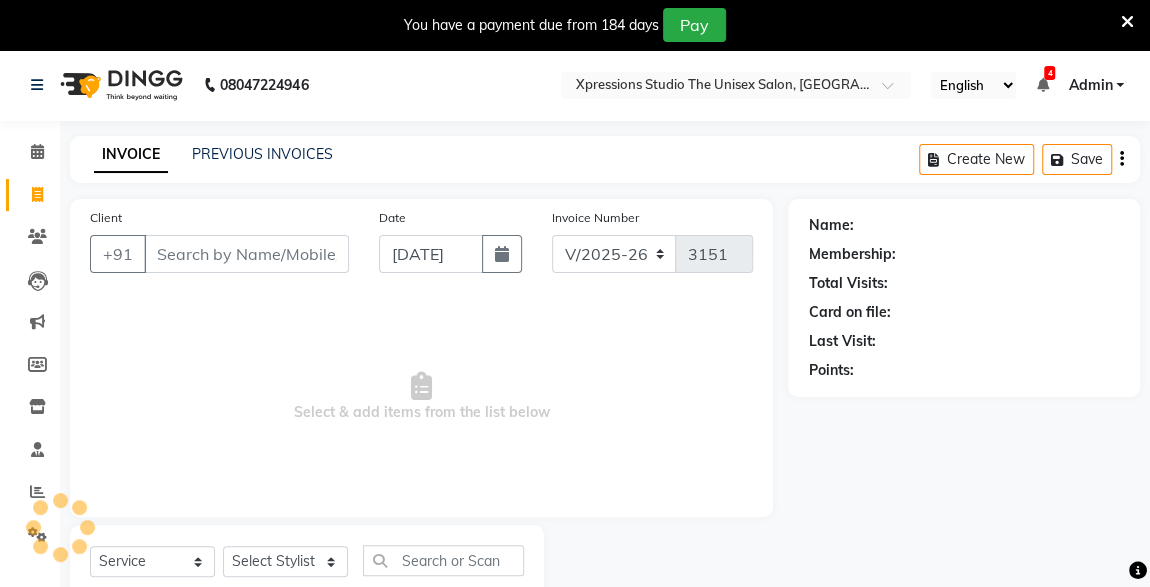 click on "Client" at bounding box center [246, 254] 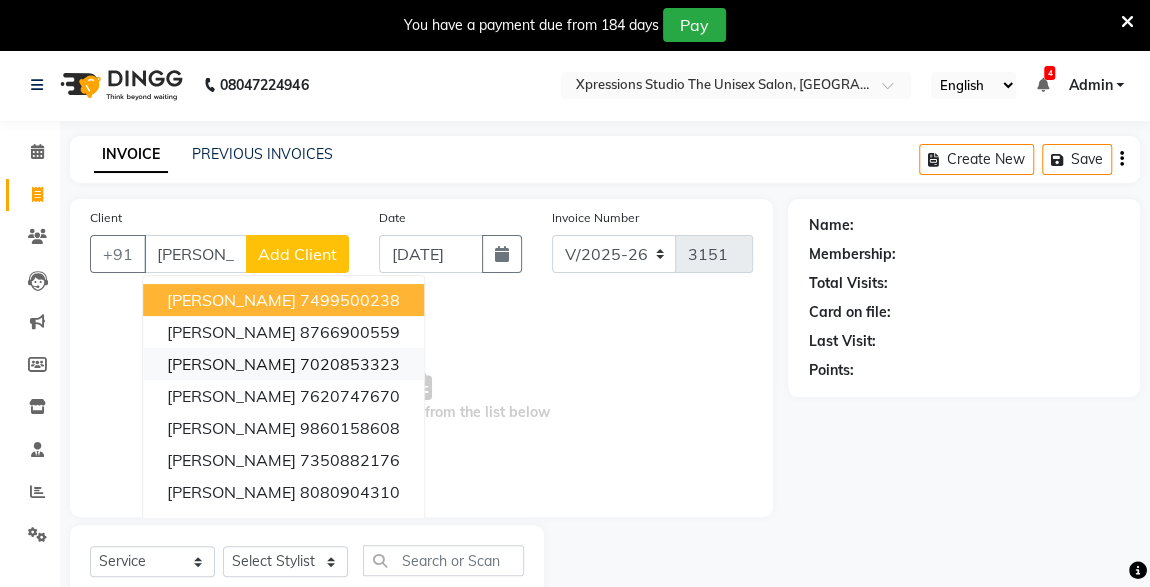 click on "7020853323" at bounding box center [350, 364] 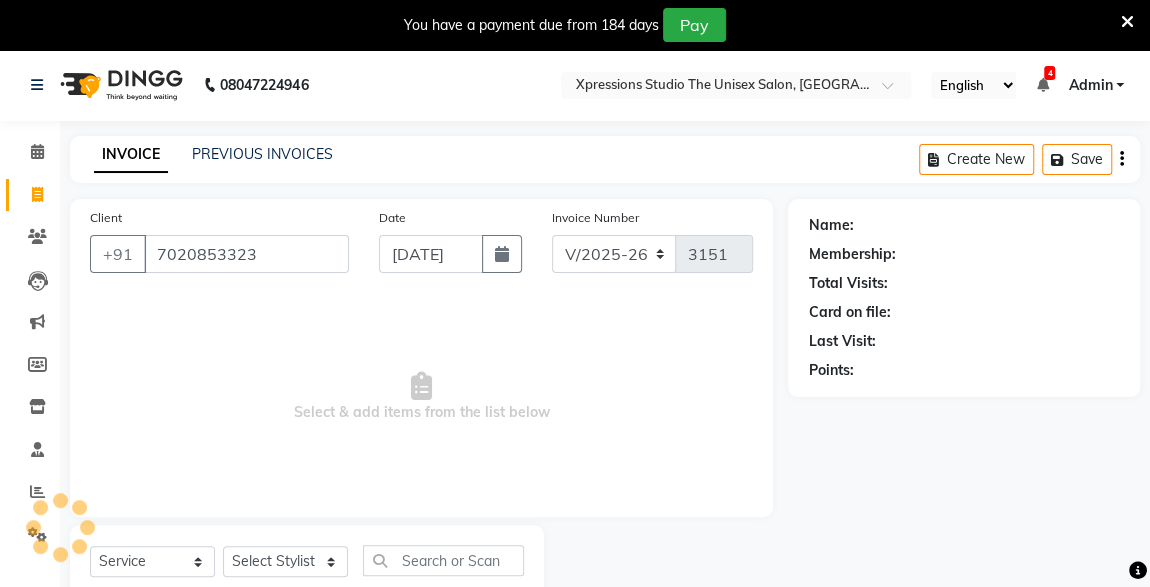 type on "7020853323" 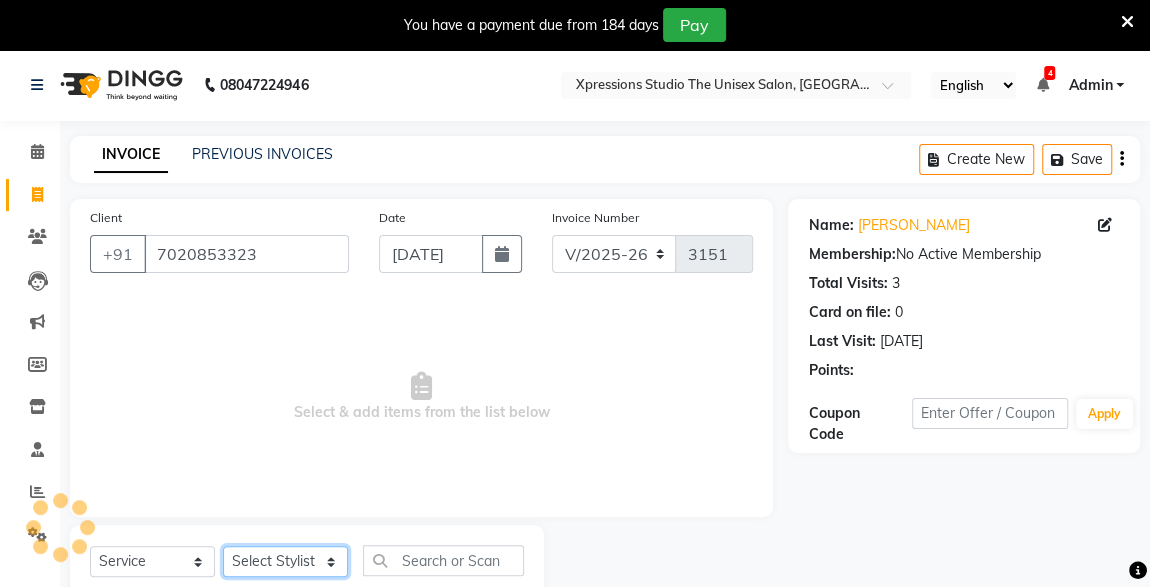 click on "Select Stylist ADESH RAUT ROHAN BABHULKAR ROSHAN TANDULKAR" 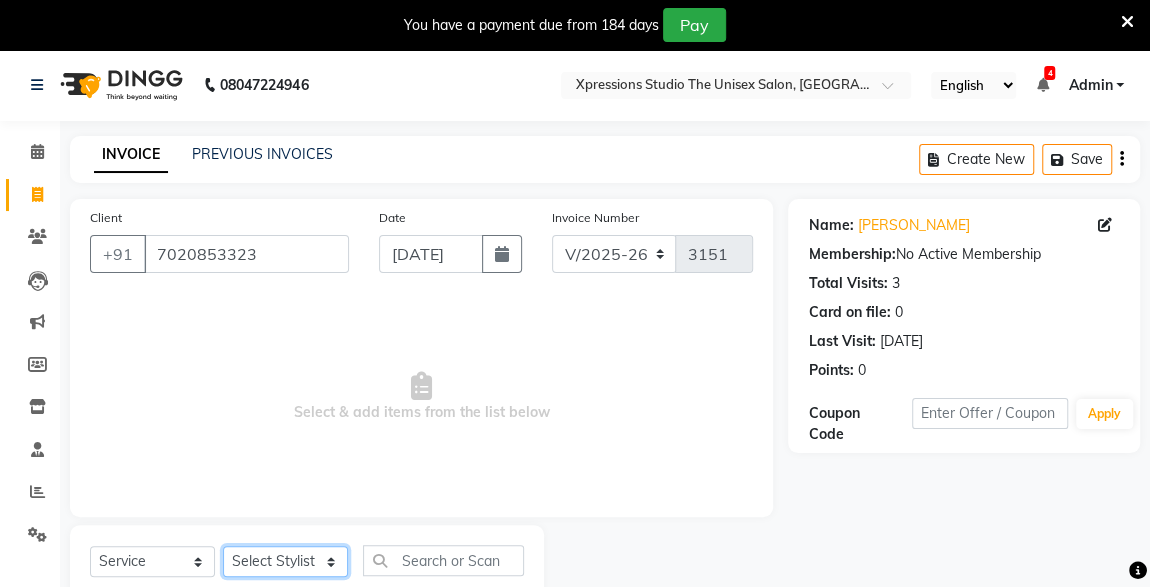 select on "57588" 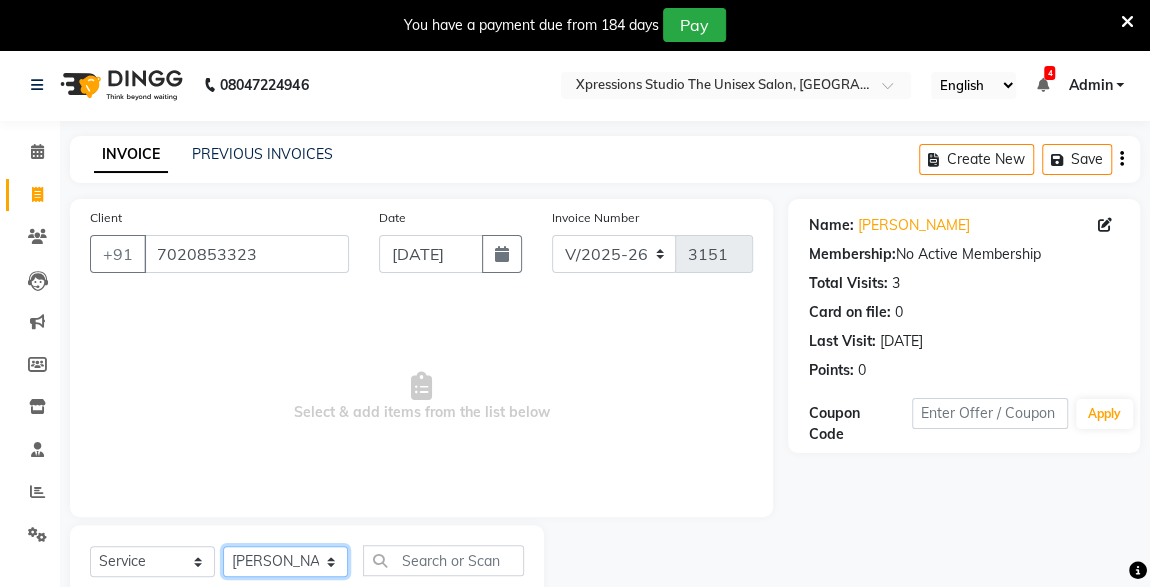 click on "Select Stylist ADESH RAUT ROHAN BABHULKAR ROSHAN TANDULKAR" 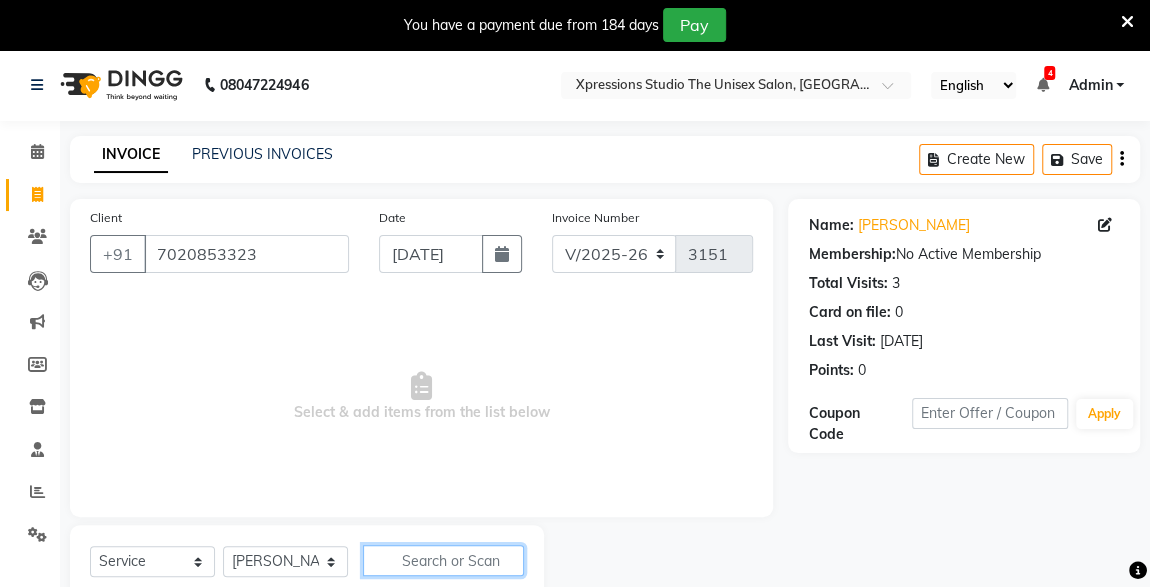 click 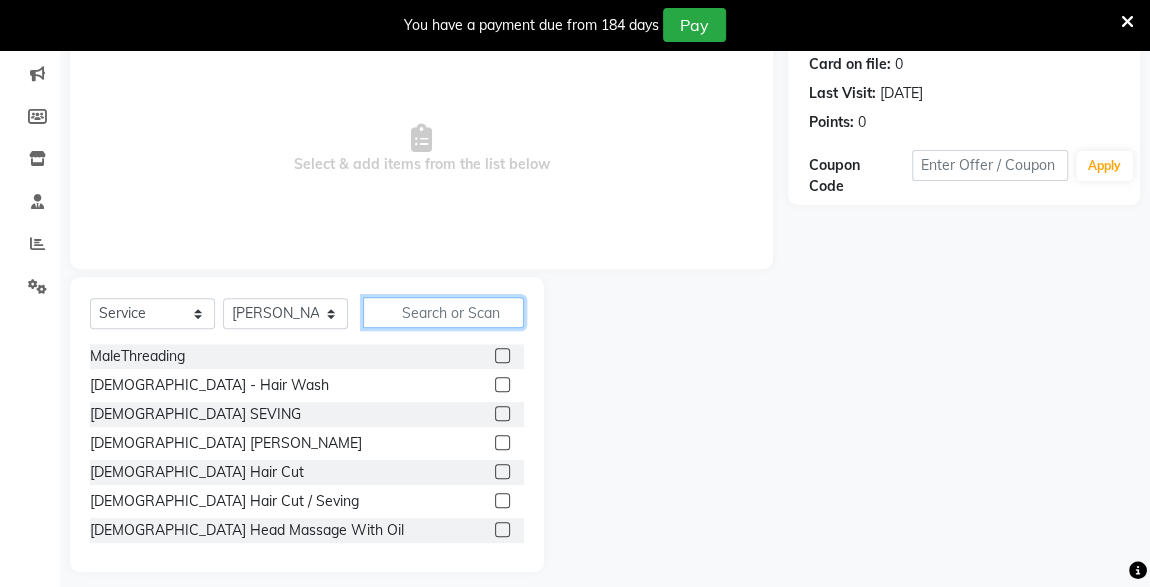 scroll, scrollTop: 249, scrollLeft: 0, axis: vertical 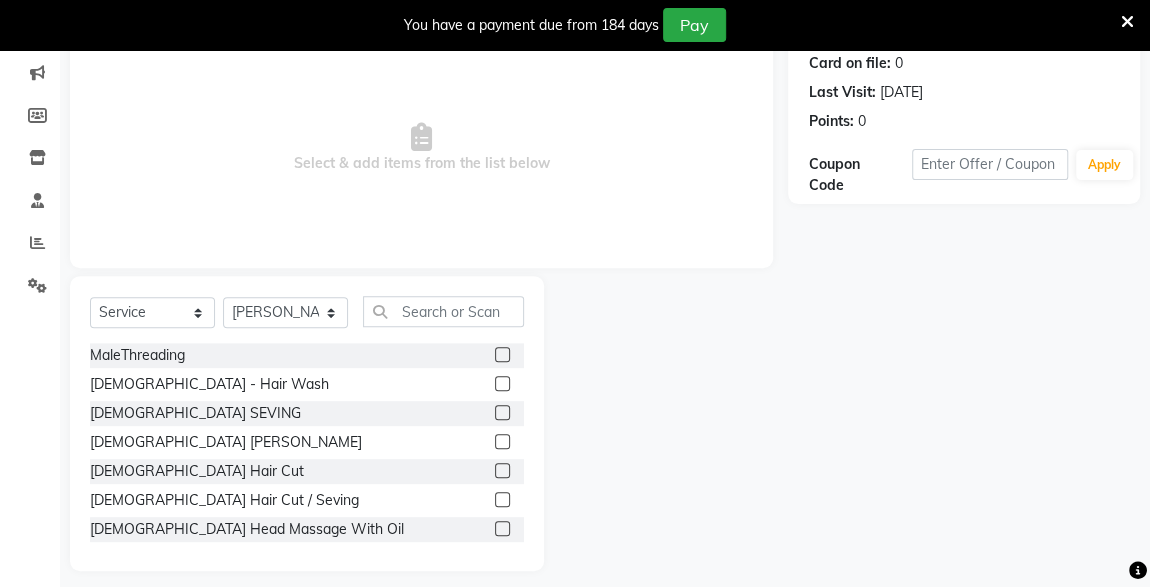 click 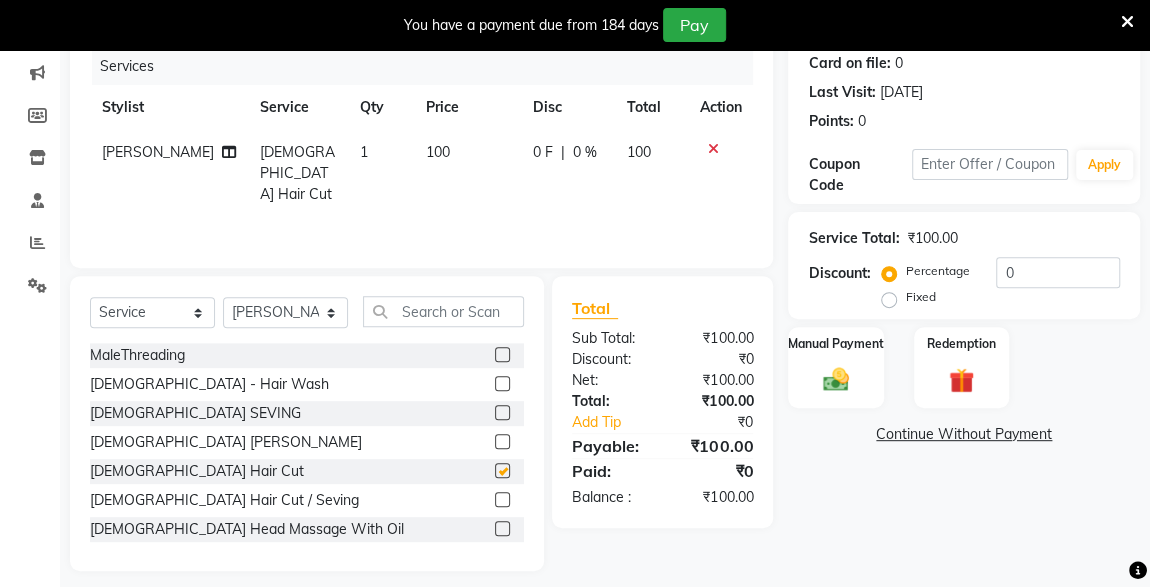 checkbox on "false" 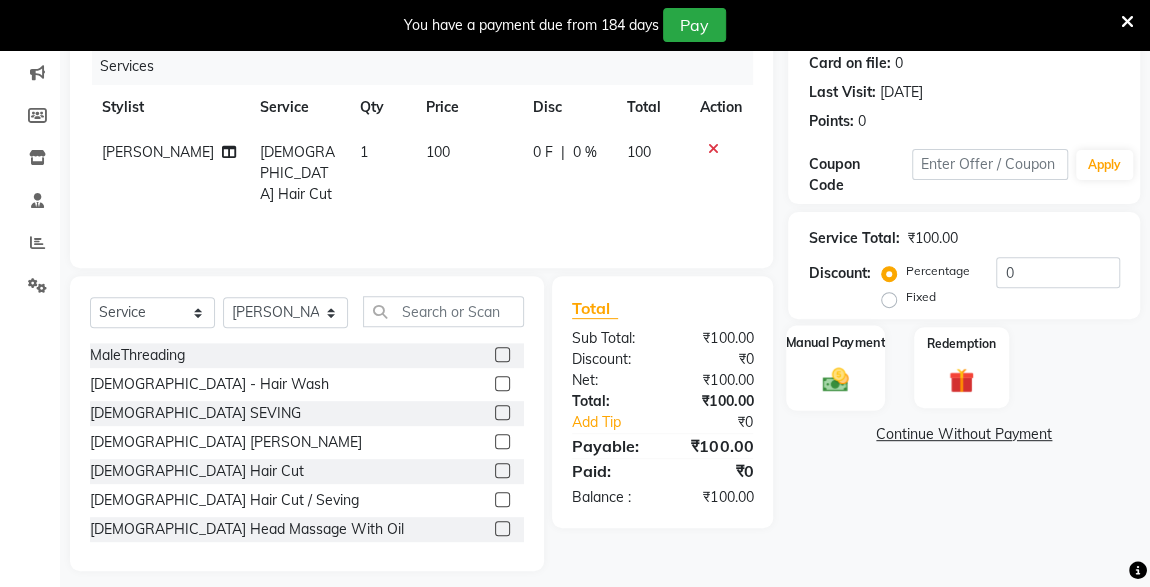 click 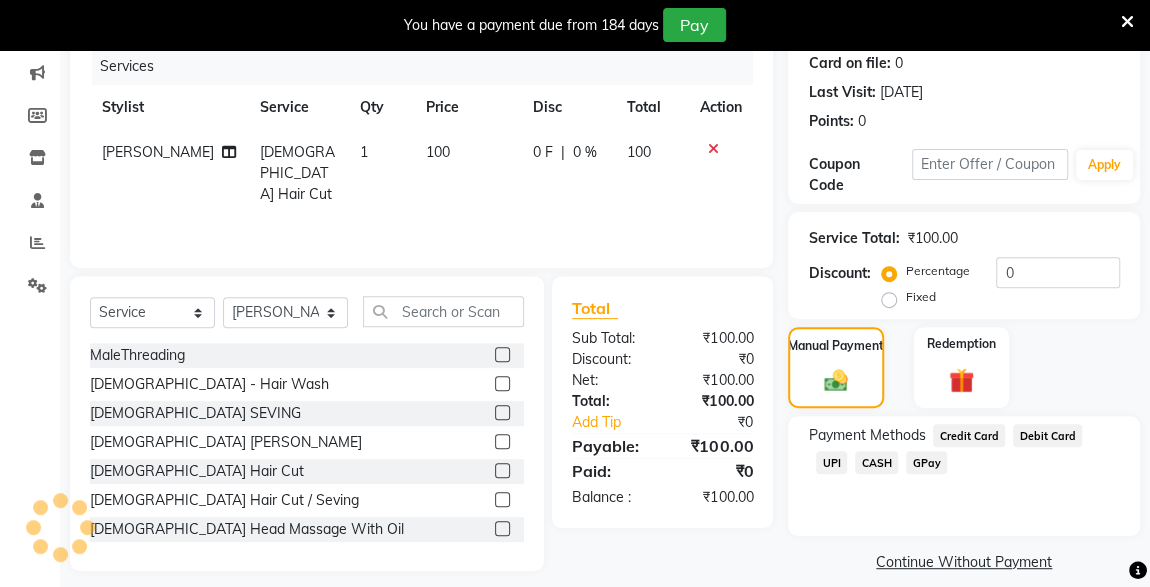 click on "UPI" 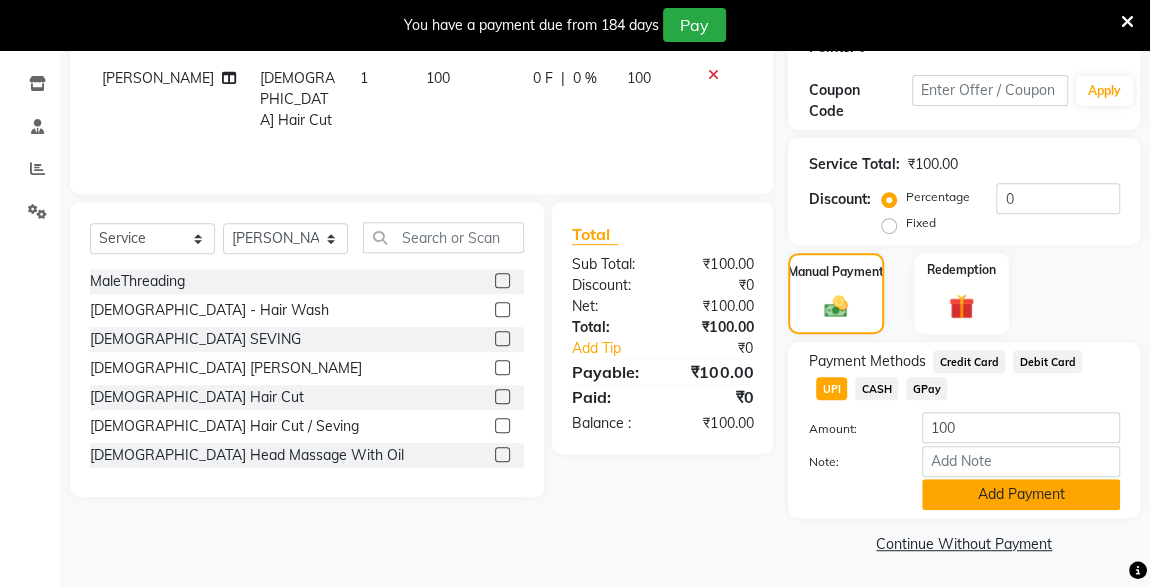 click on "Add Payment" 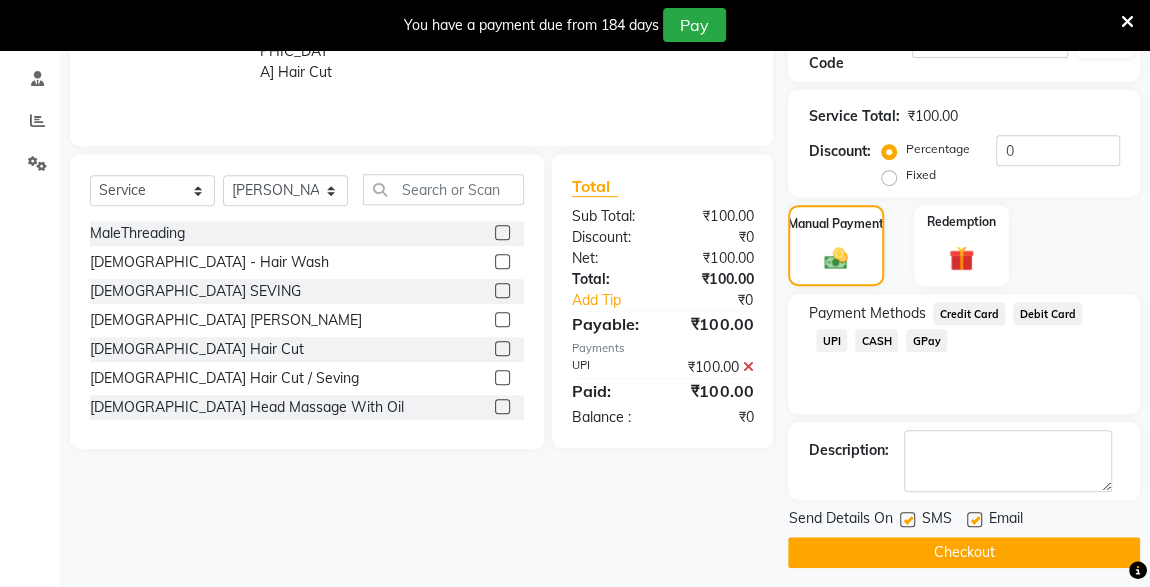 scroll, scrollTop: 379, scrollLeft: 0, axis: vertical 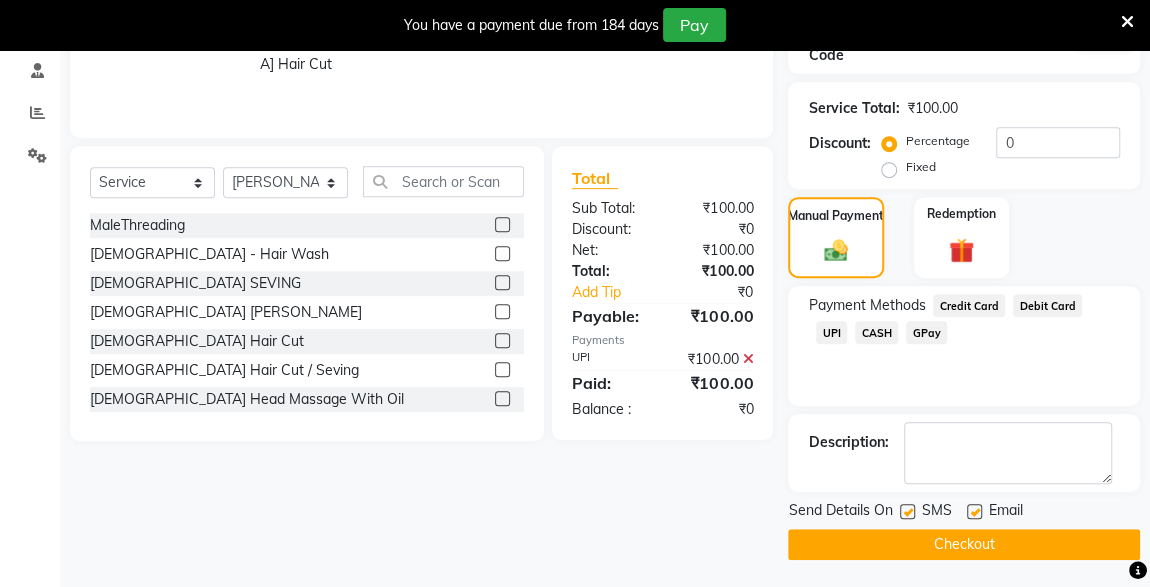 click 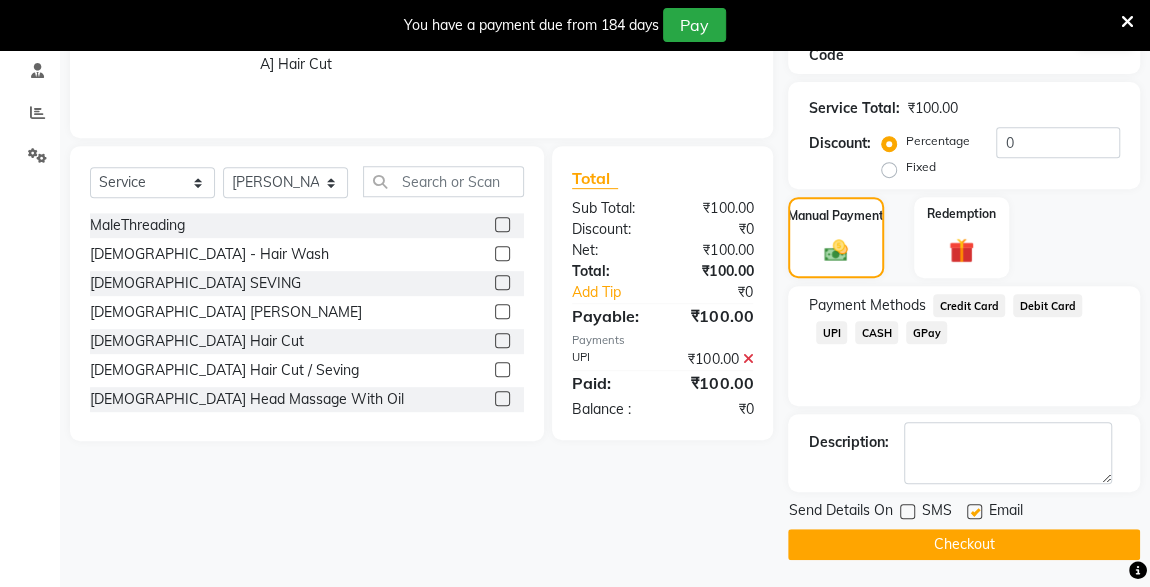 click on "Checkout" 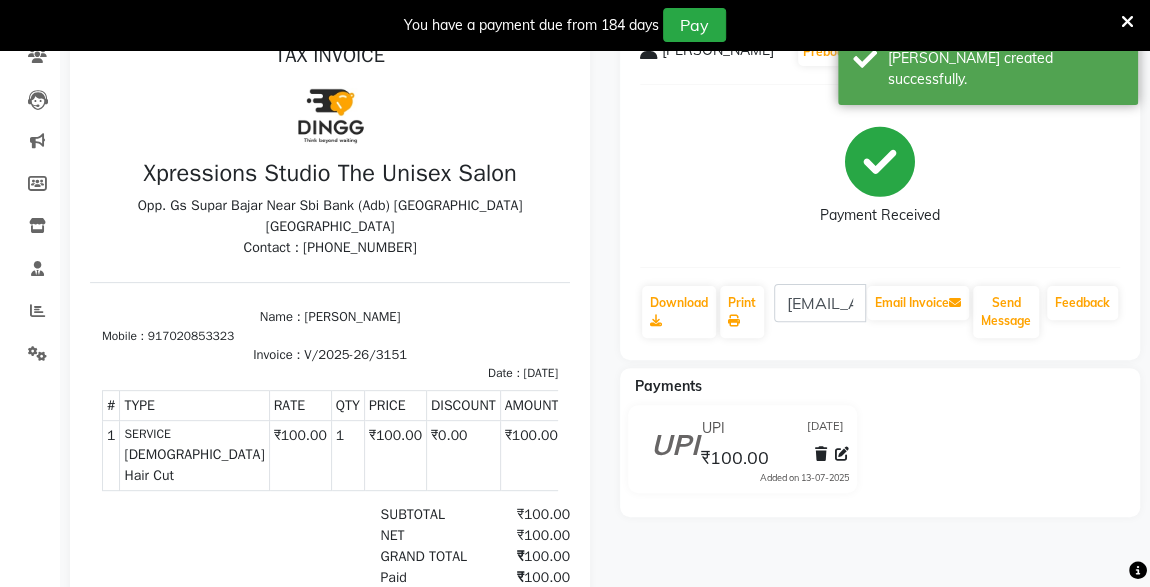 scroll, scrollTop: 0, scrollLeft: 0, axis: both 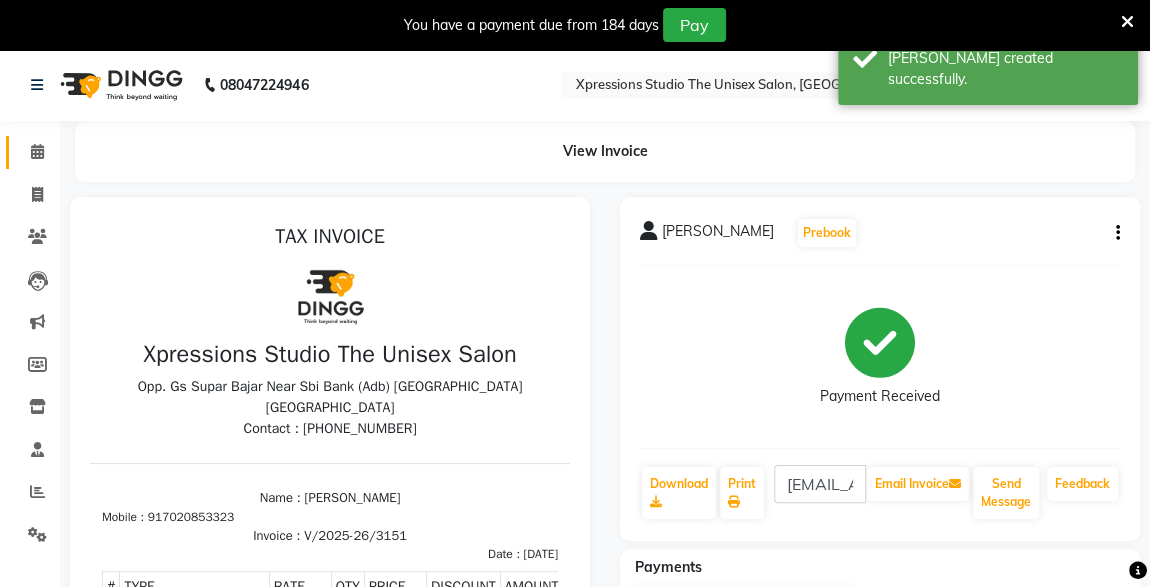 click 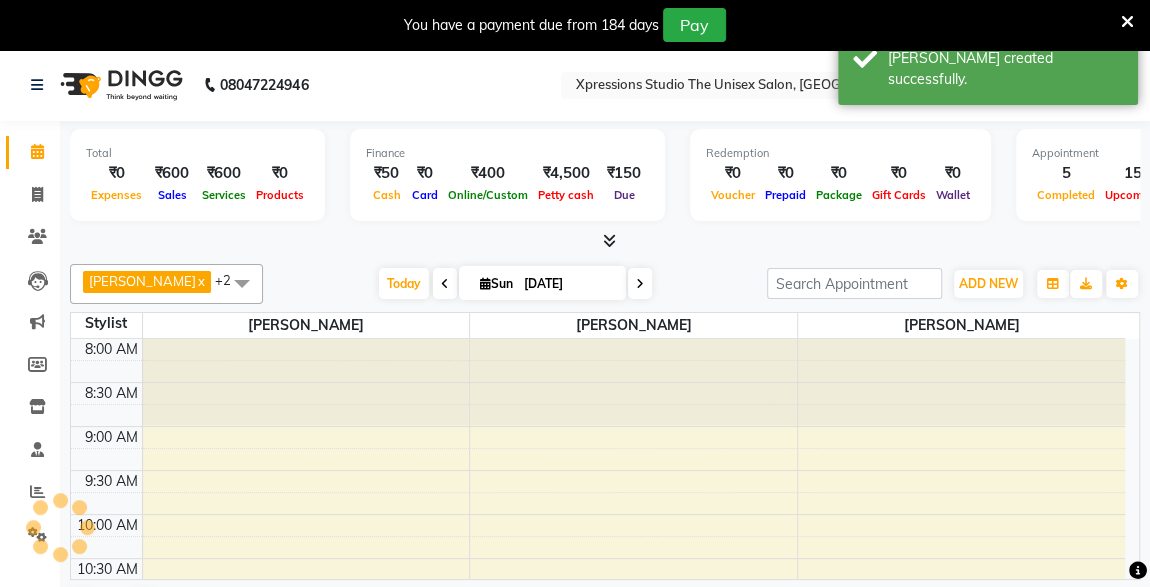 scroll, scrollTop: 0, scrollLeft: 0, axis: both 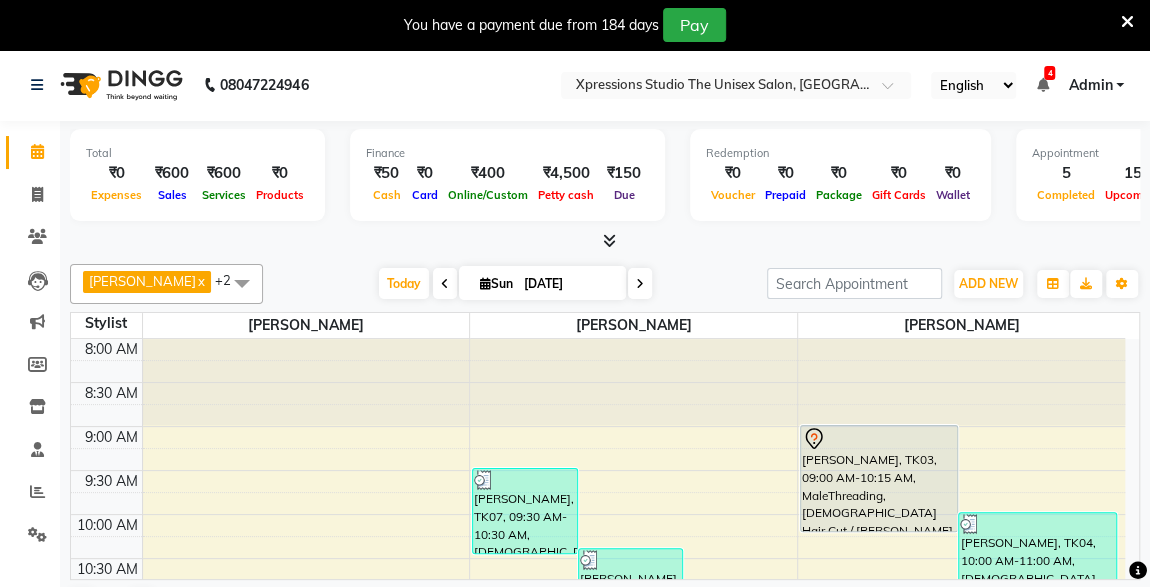 click at bounding box center (879, 439) 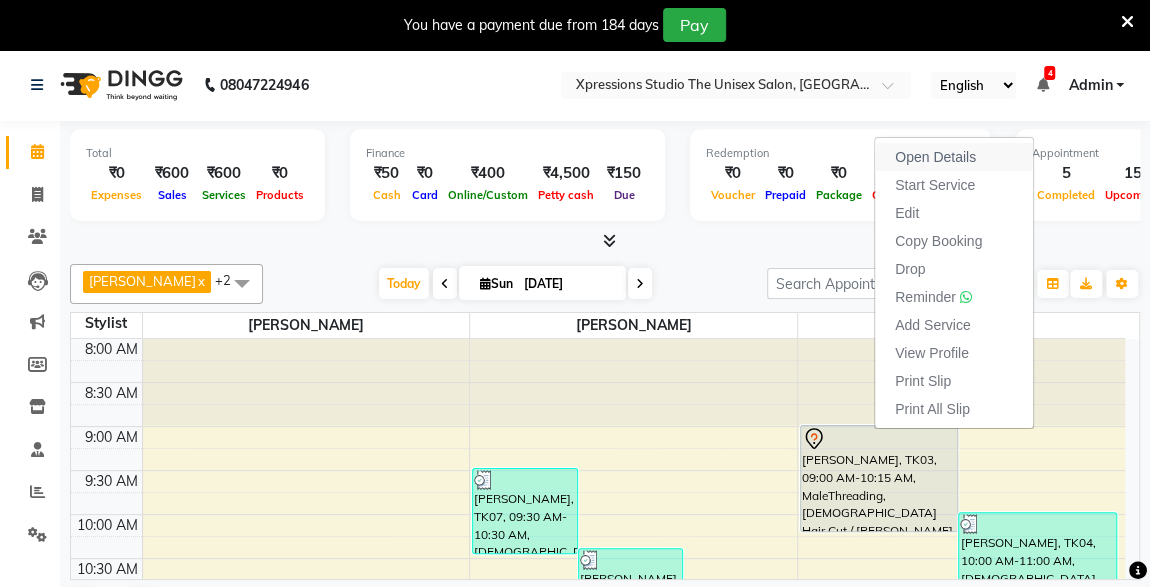 click on "Open Details" at bounding box center [954, 157] 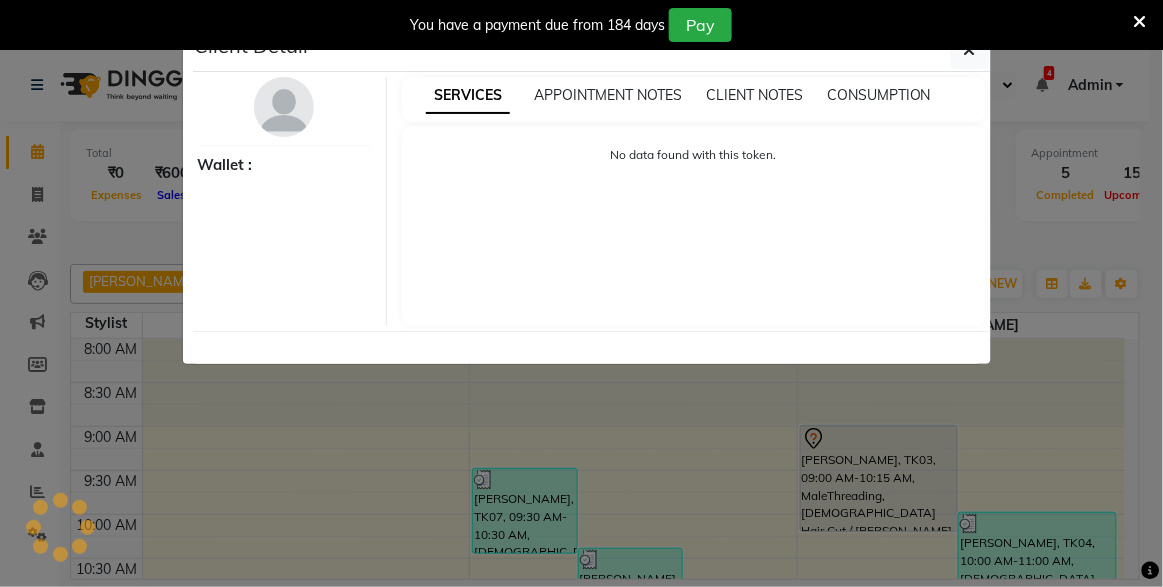 select on "7" 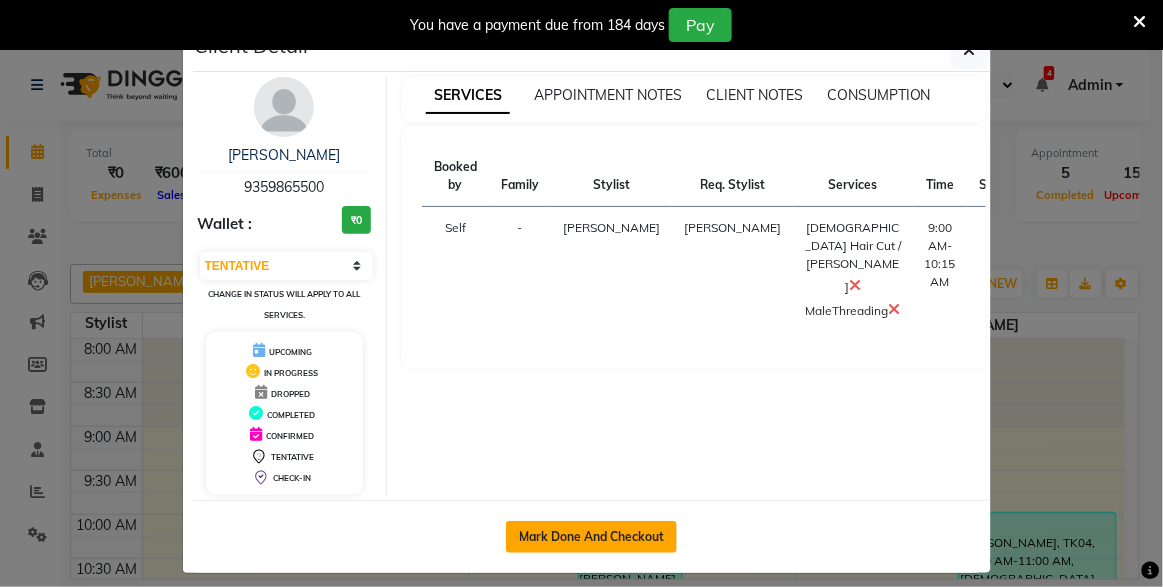 click on "Mark Done And Checkout" 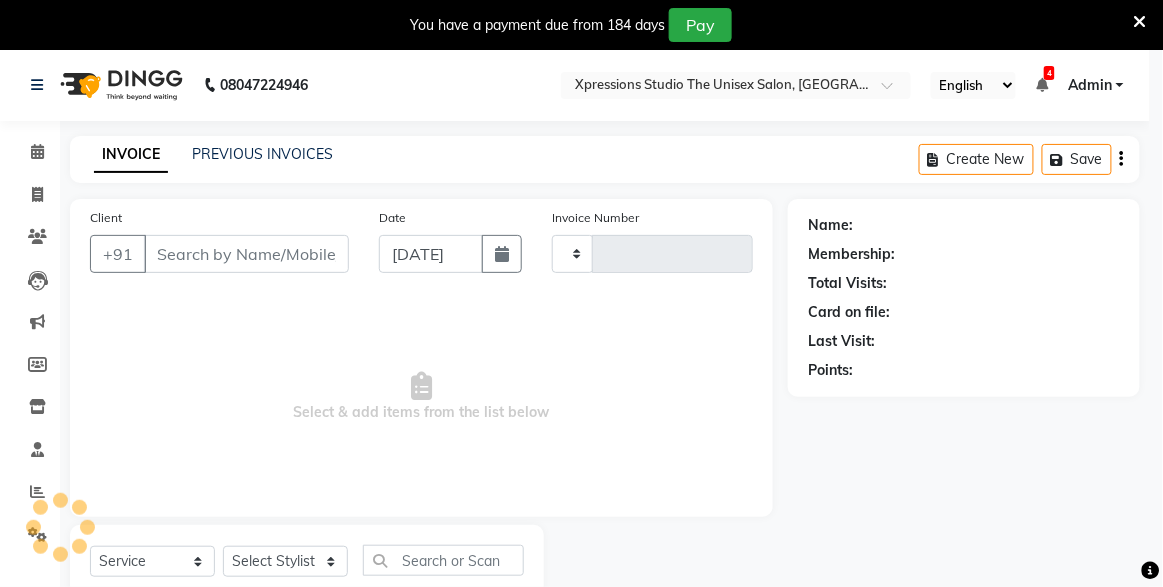 type on "3152" 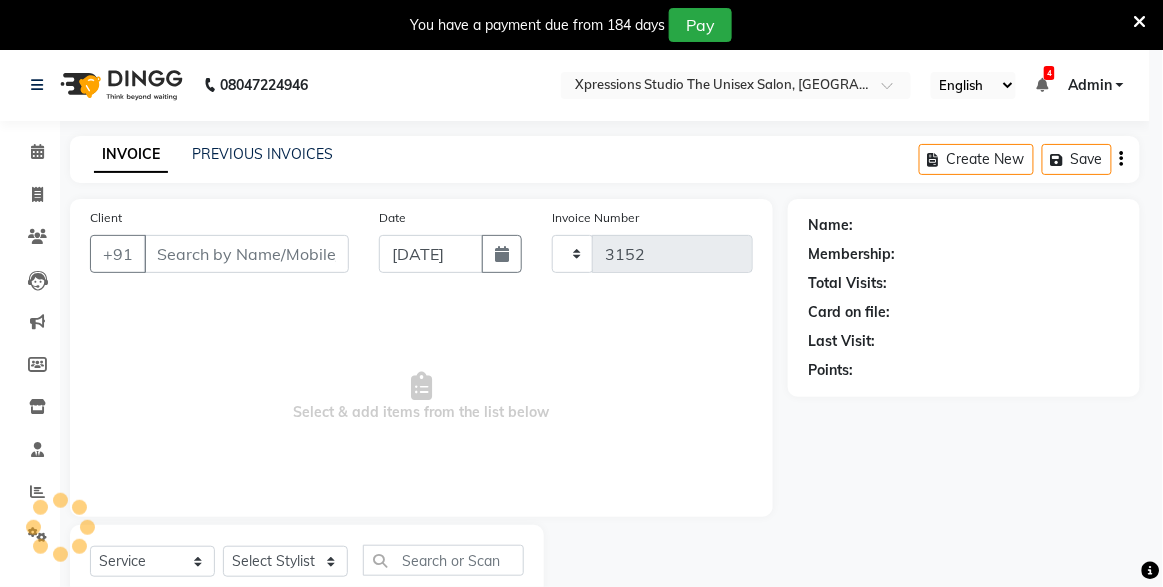 select on "7003" 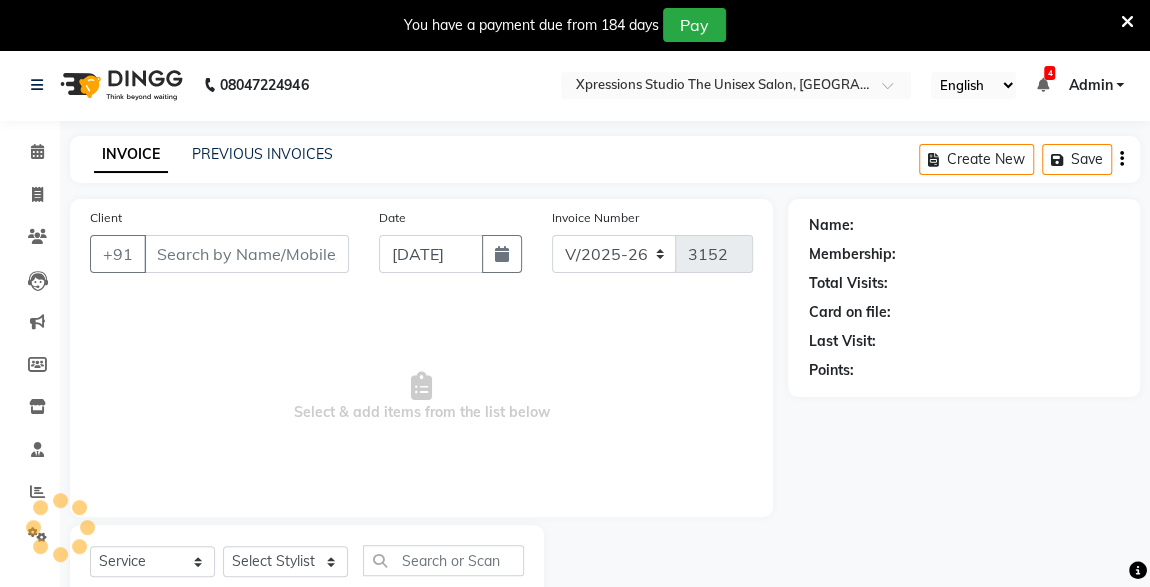 type on "9359865500" 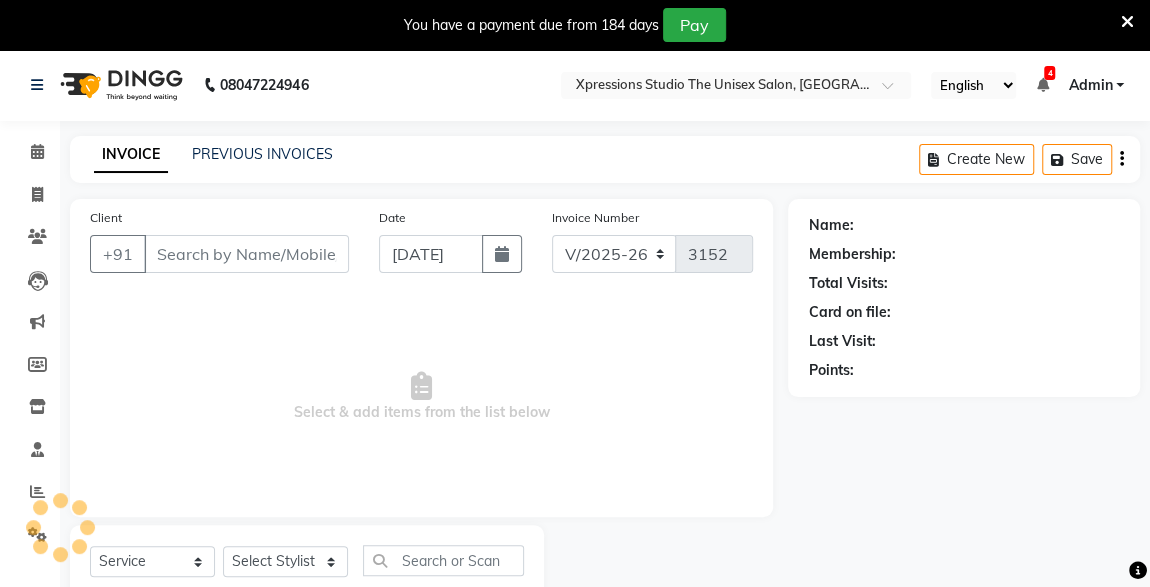 select on "57589" 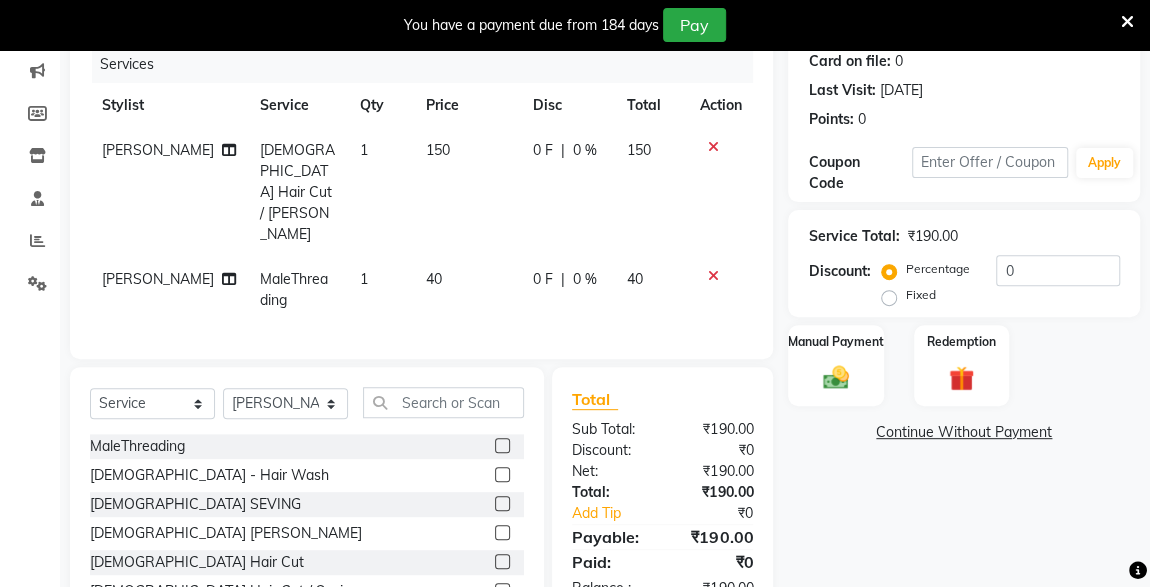 scroll, scrollTop: 305, scrollLeft: 0, axis: vertical 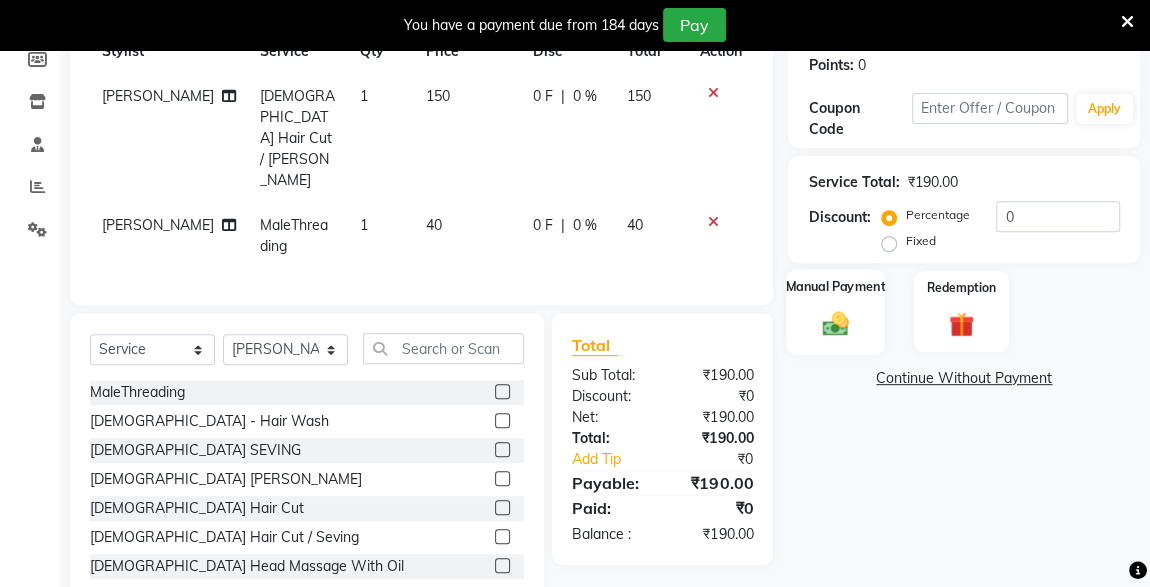 click on "Manual Payment" 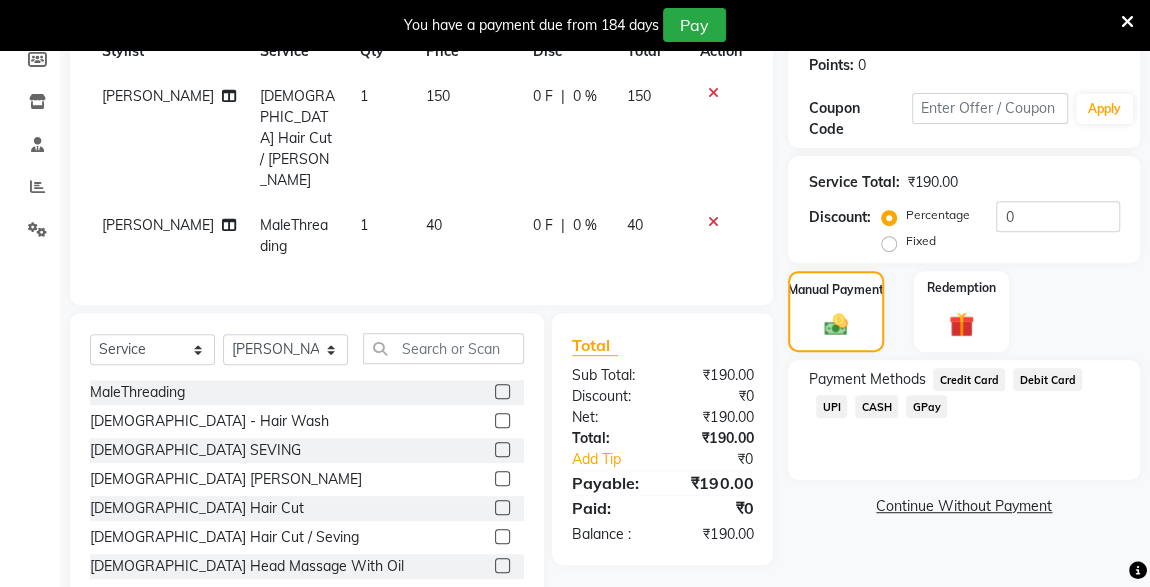 click 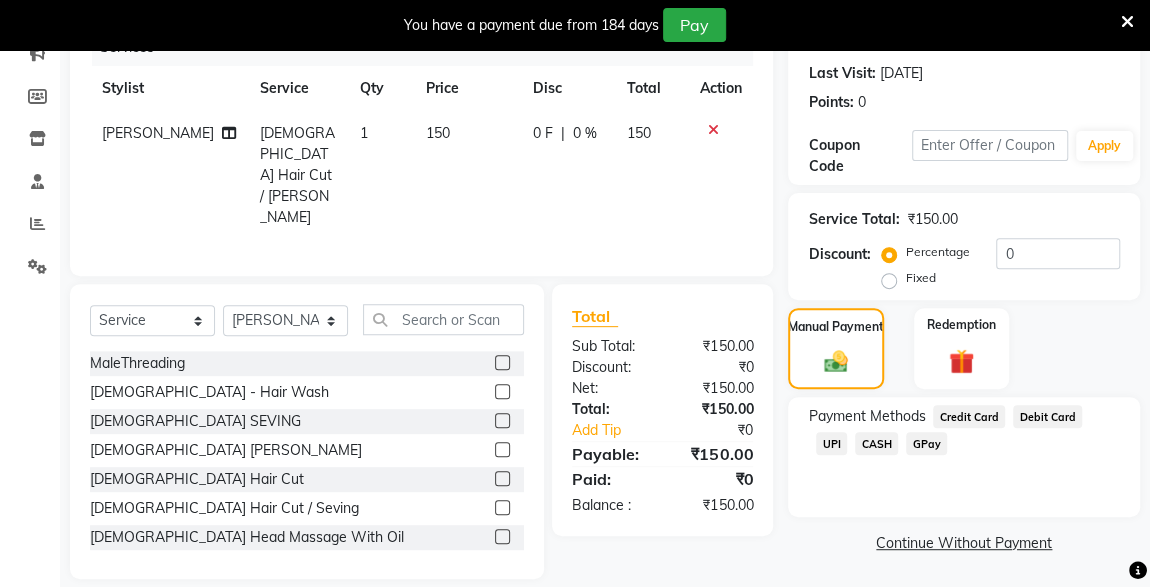 click on "UPI" 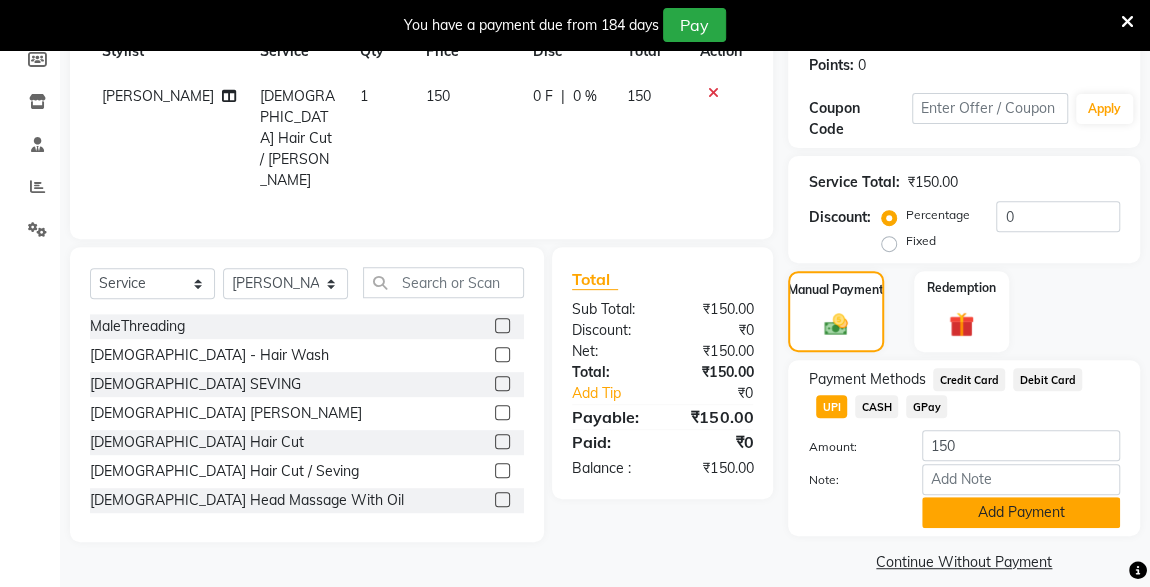 click on "Add Payment" 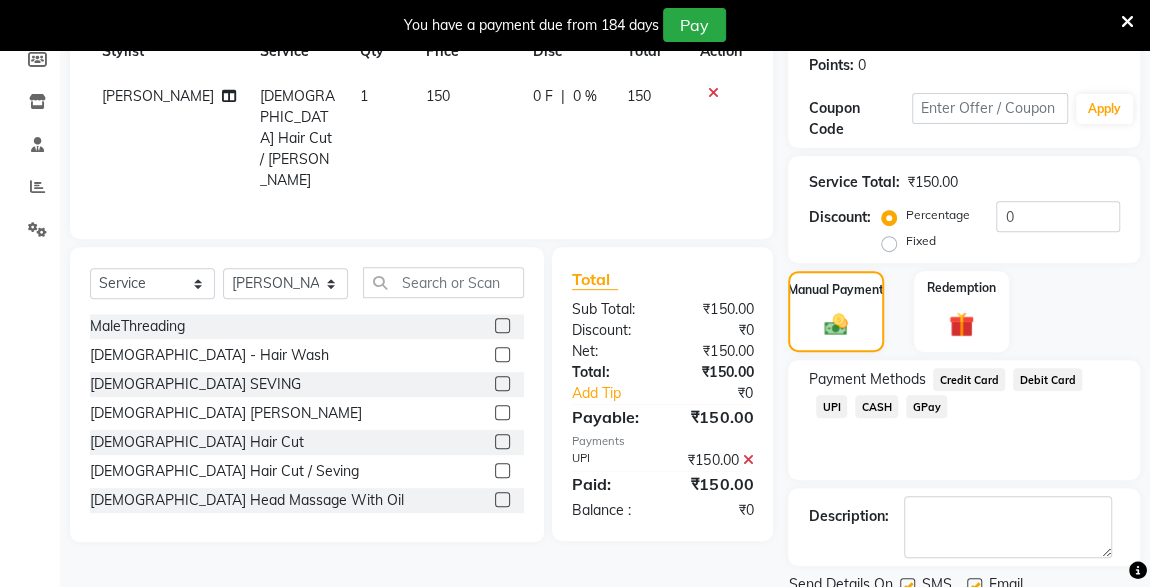 scroll, scrollTop: 379, scrollLeft: 0, axis: vertical 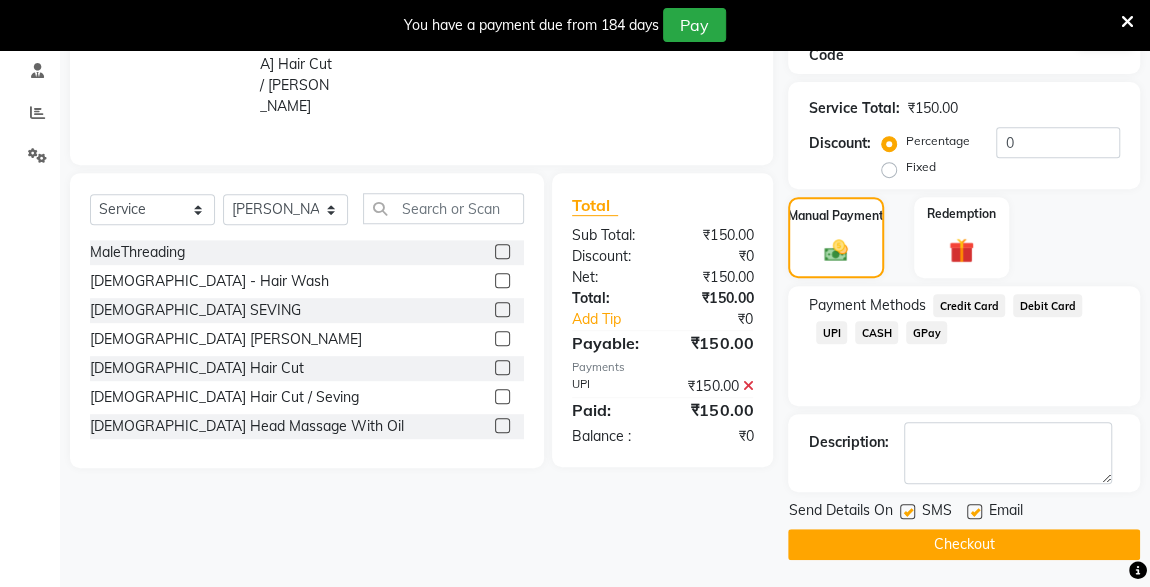 click 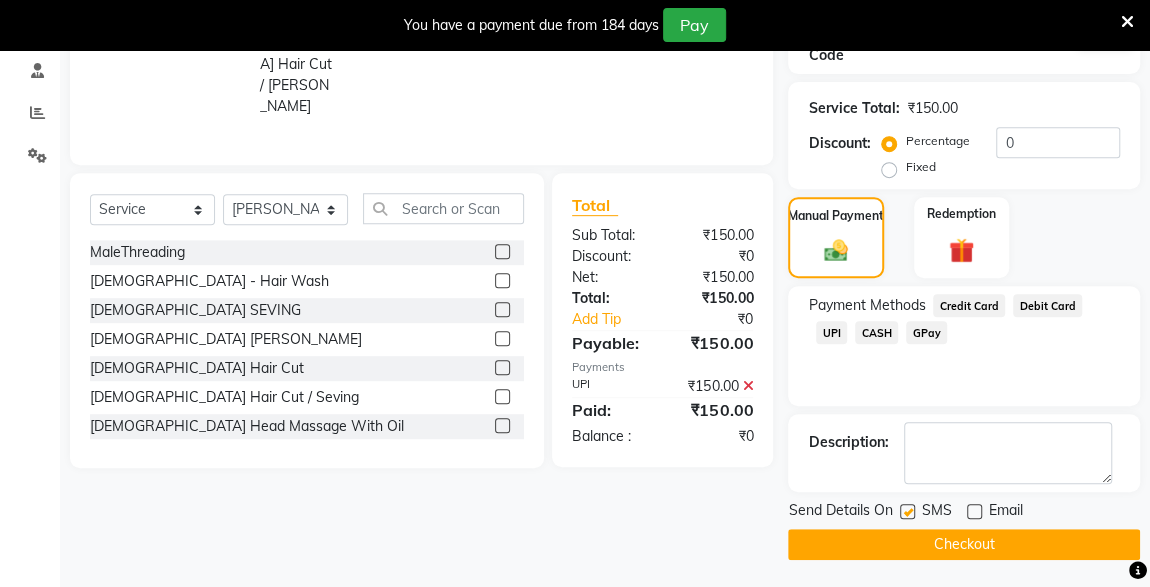 click on "Checkout" 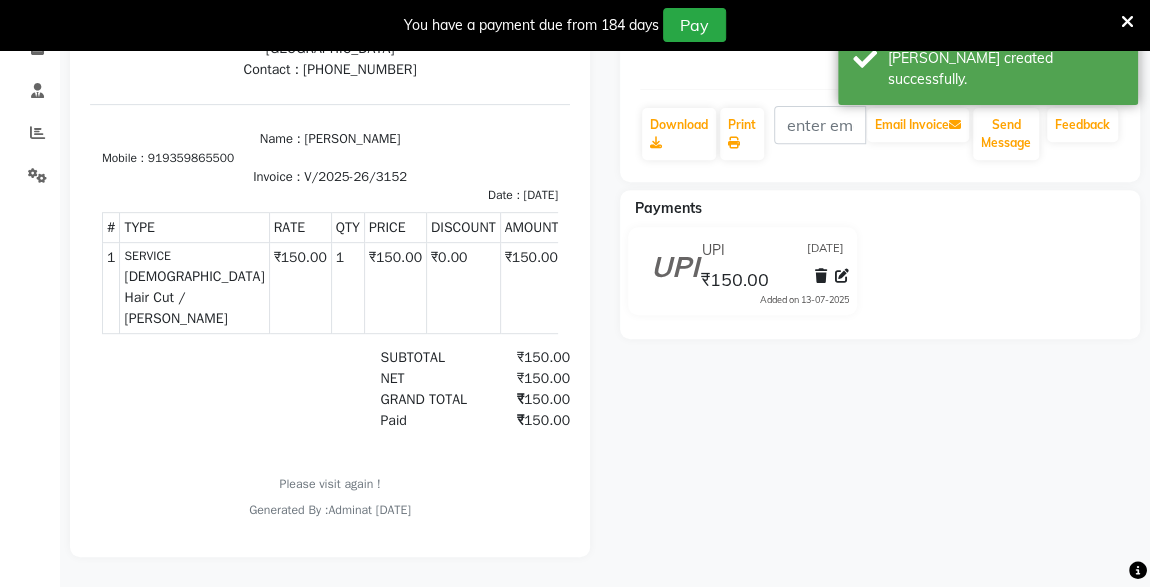 scroll, scrollTop: 0, scrollLeft: 0, axis: both 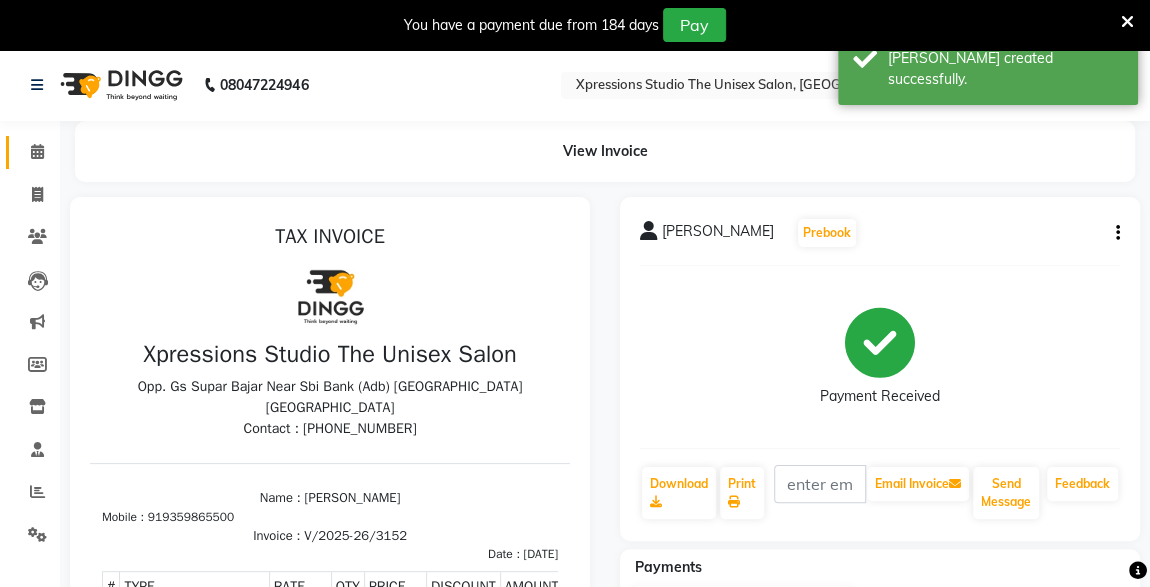 click 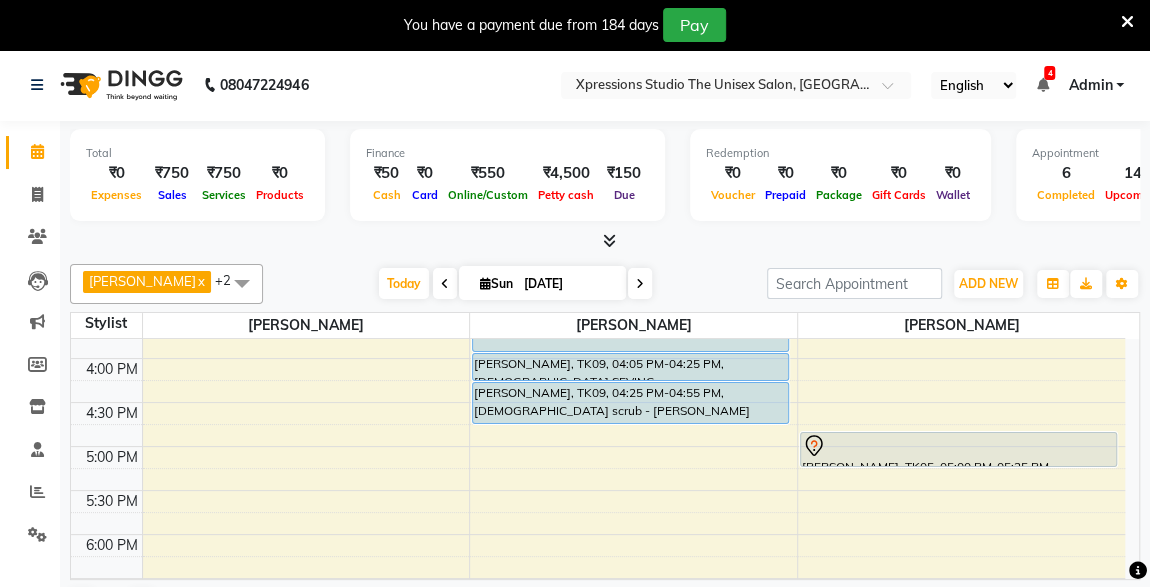 scroll, scrollTop: 719, scrollLeft: 0, axis: vertical 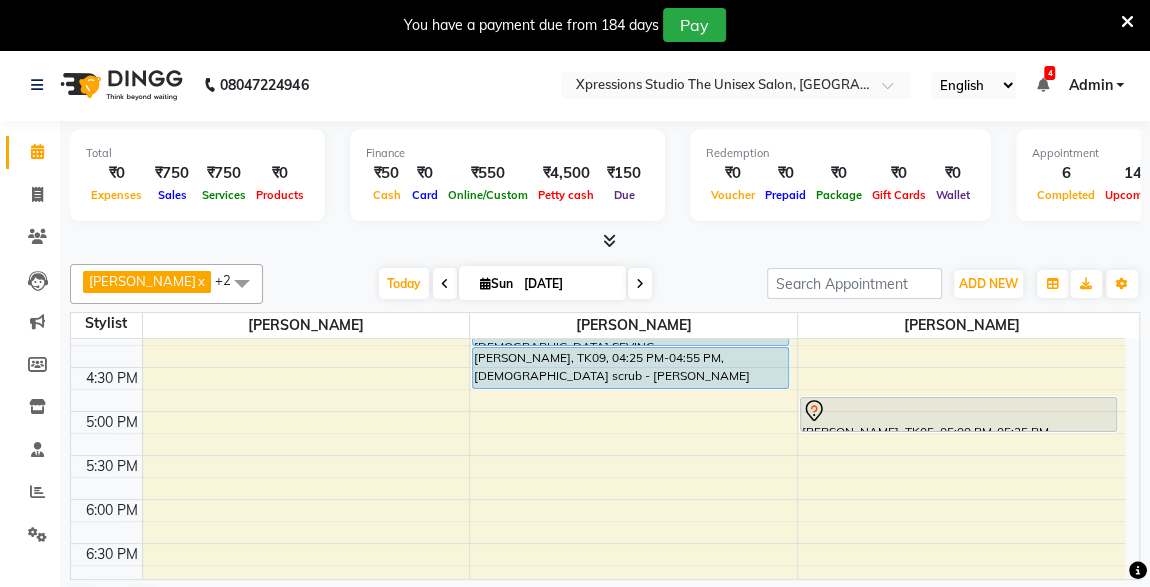 click on "[PERSON_NAME], TK09, 04:25 PM-04:55 PM, [DEMOGRAPHIC_DATA] scrub - [PERSON_NAME]" at bounding box center [630, 368] 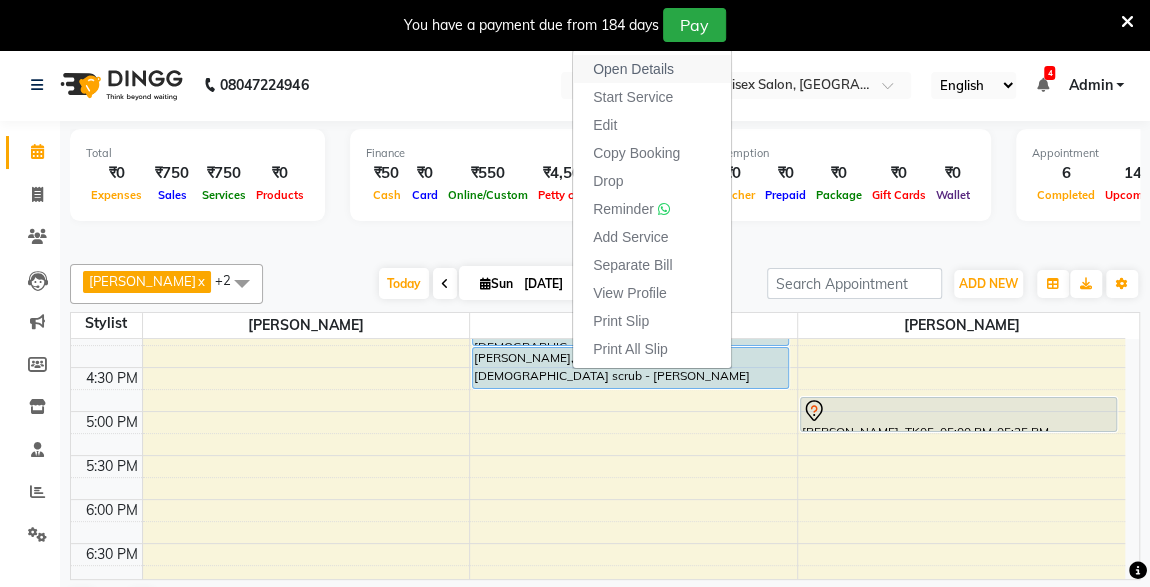 click on "Open Details" at bounding box center [633, 69] 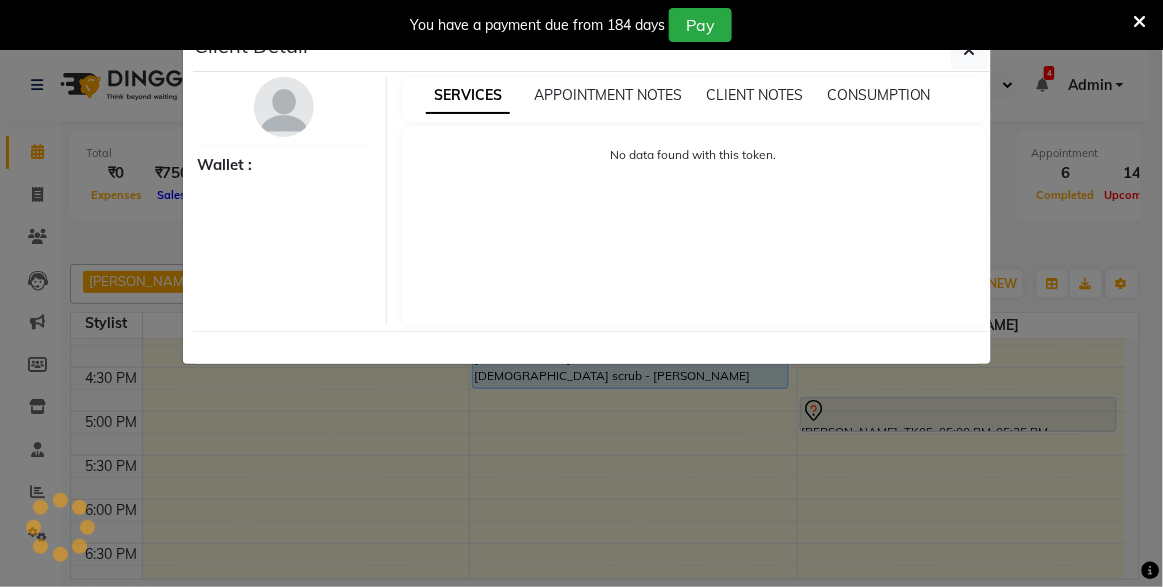 select on "5" 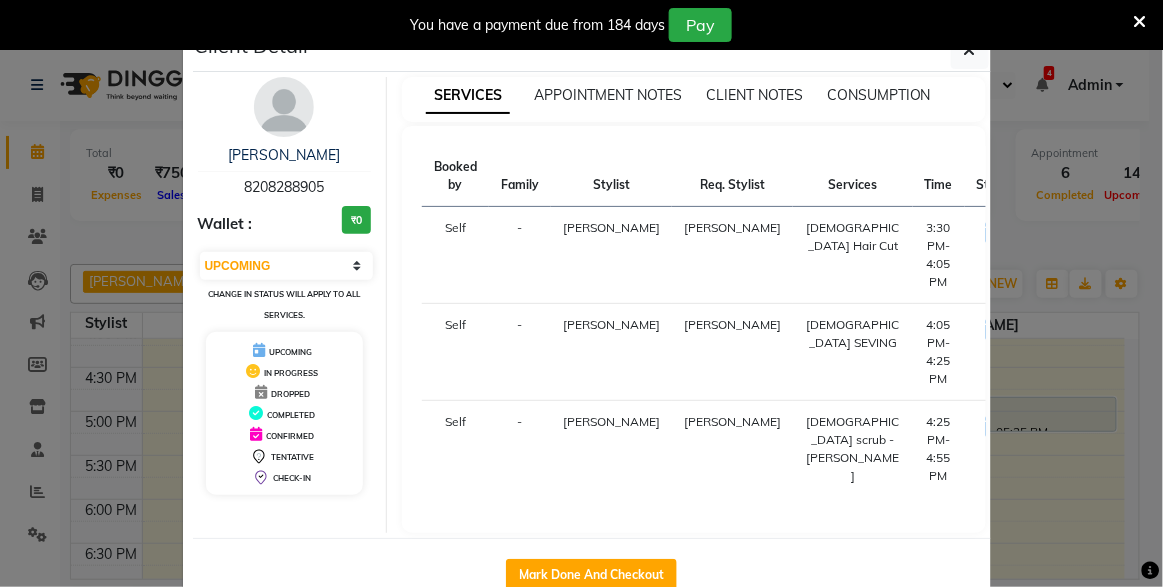 click at bounding box center (284, 107) 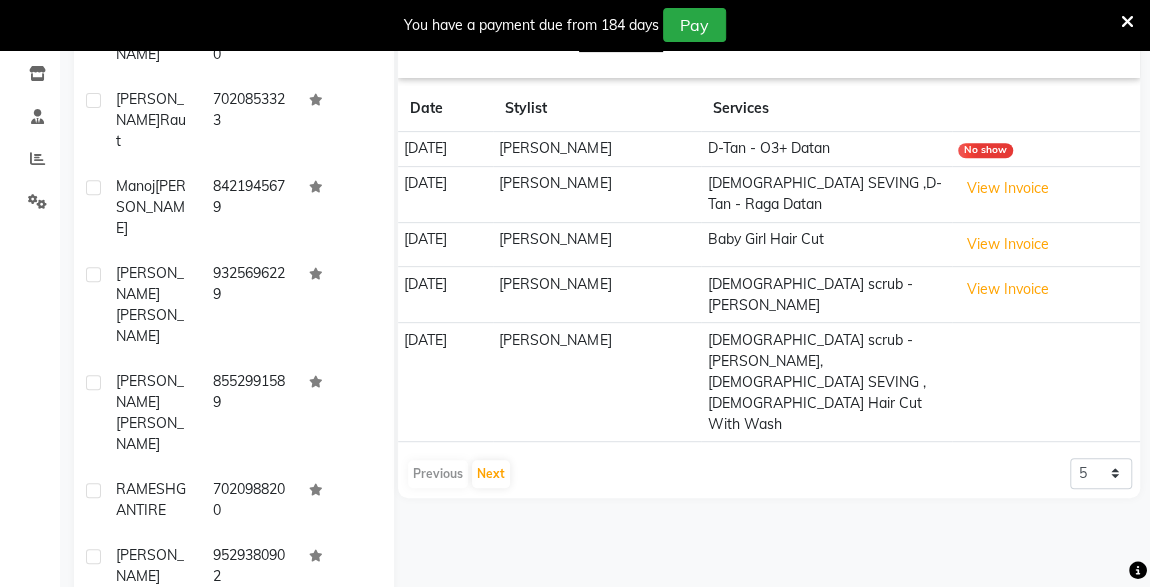 scroll, scrollTop: 334, scrollLeft: 0, axis: vertical 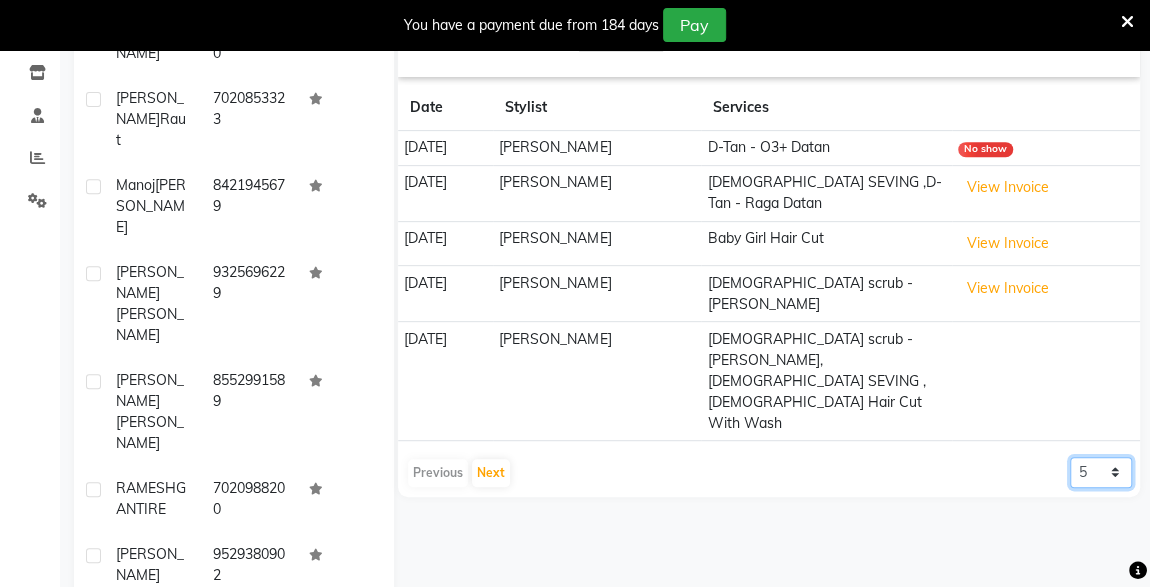 click on "5 10 50 100 500" 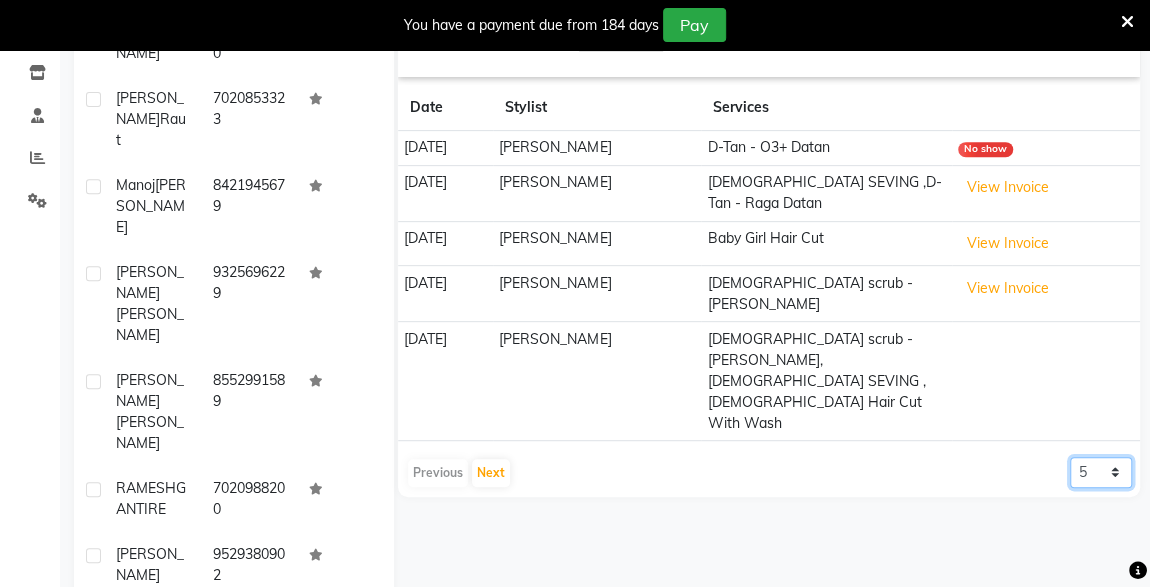 select on "50" 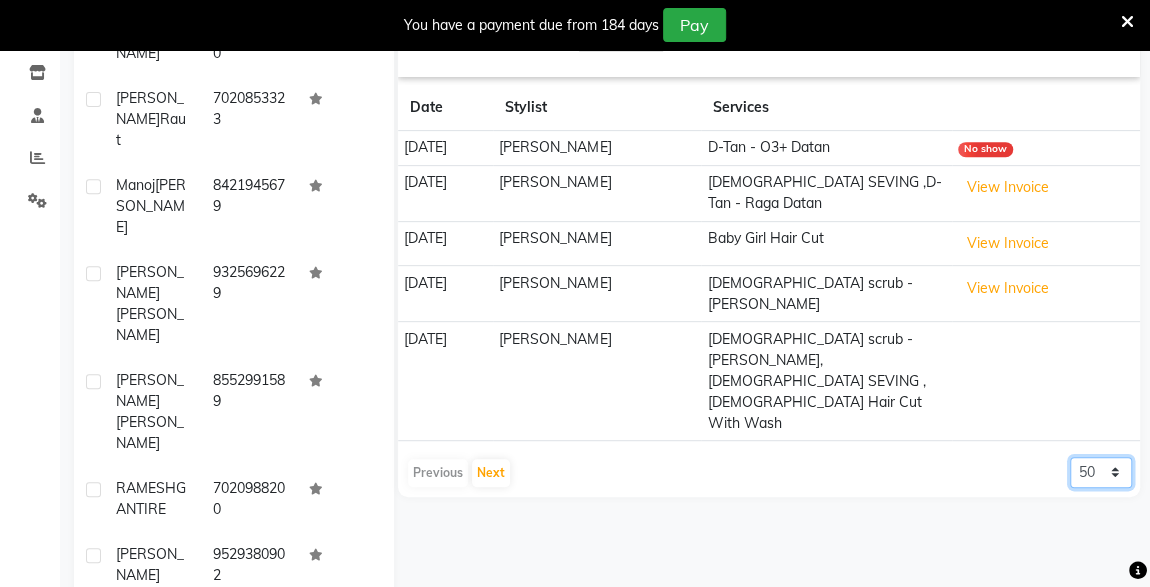 click on "5 10 50 100 500" 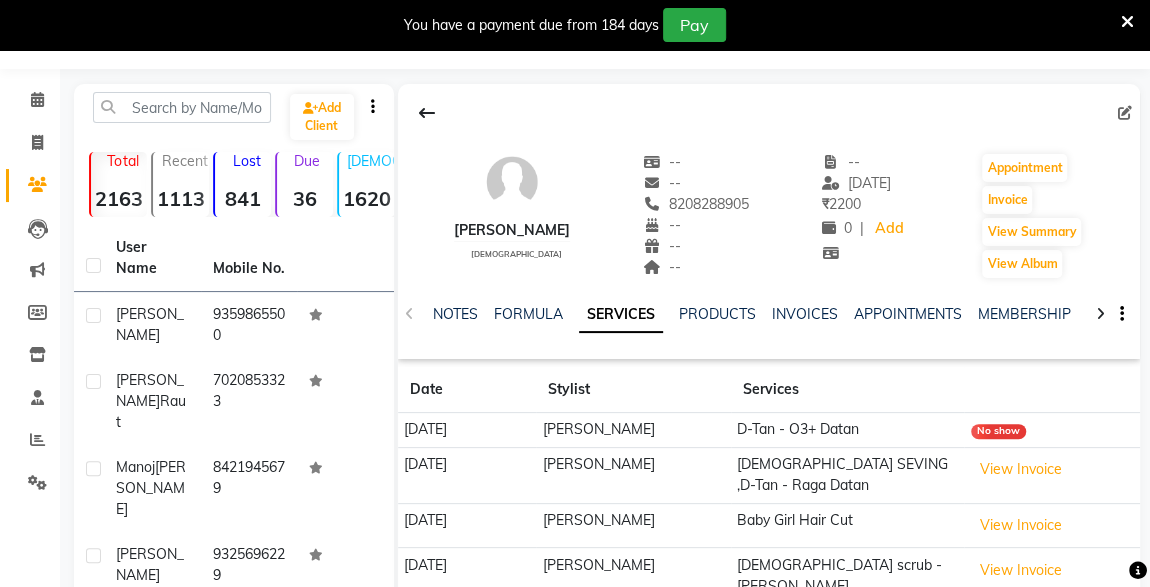 scroll, scrollTop: 51, scrollLeft: 0, axis: vertical 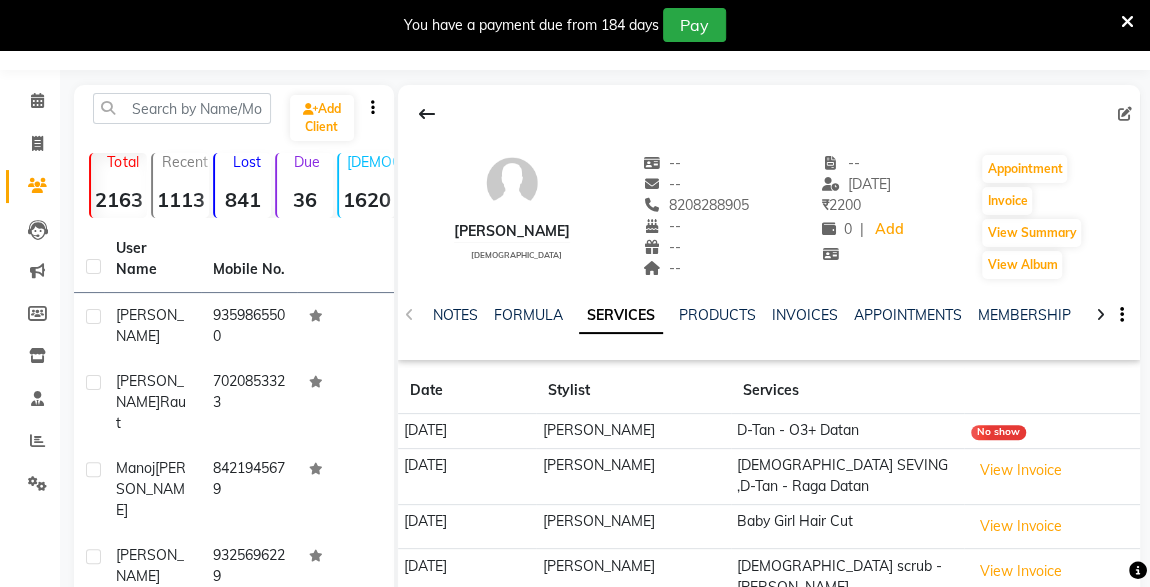 click on "No show" 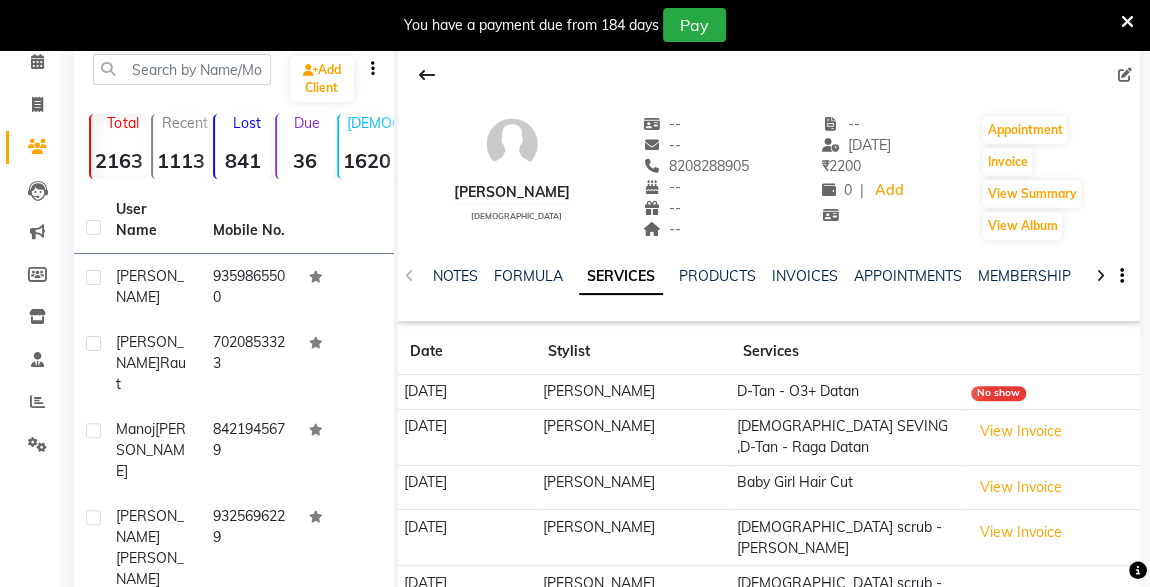 scroll, scrollTop: 0, scrollLeft: 0, axis: both 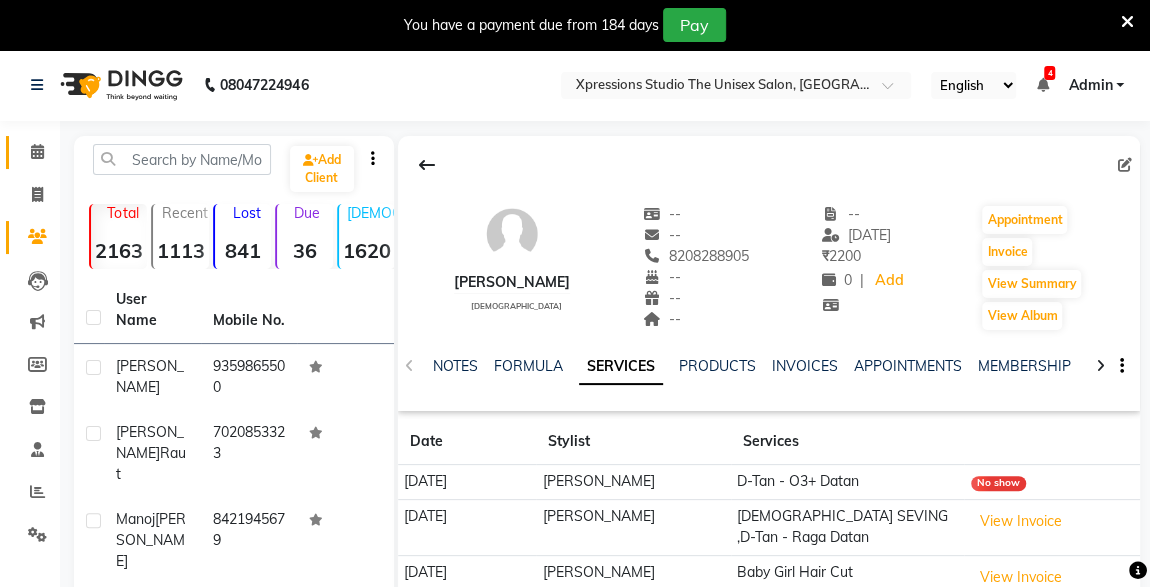 click on "Calendar" 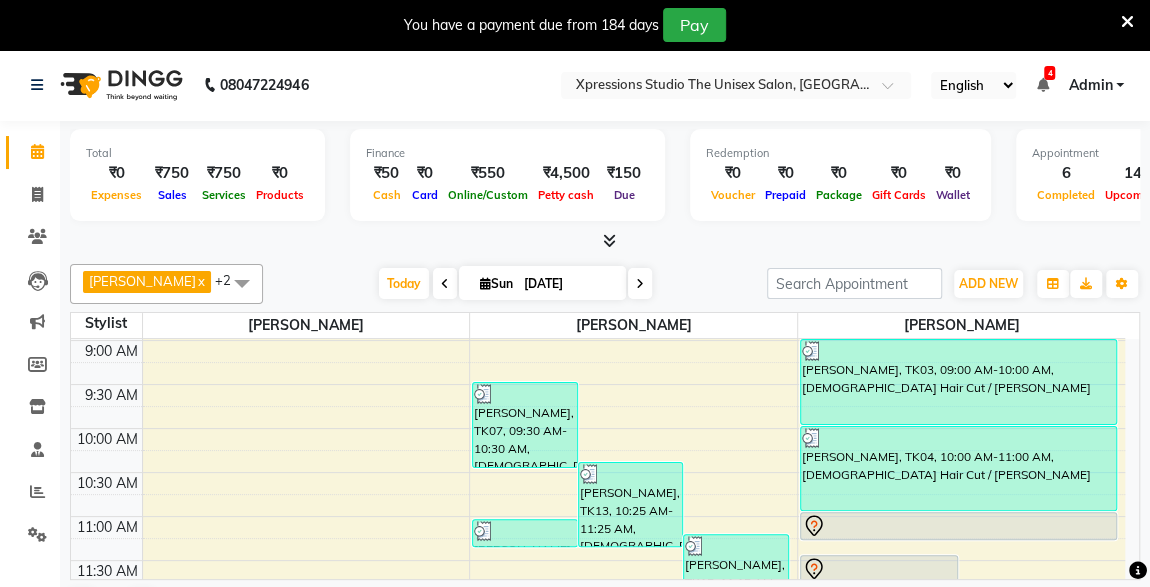 scroll, scrollTop: 83, scrollLeft: 0, axis: vertical 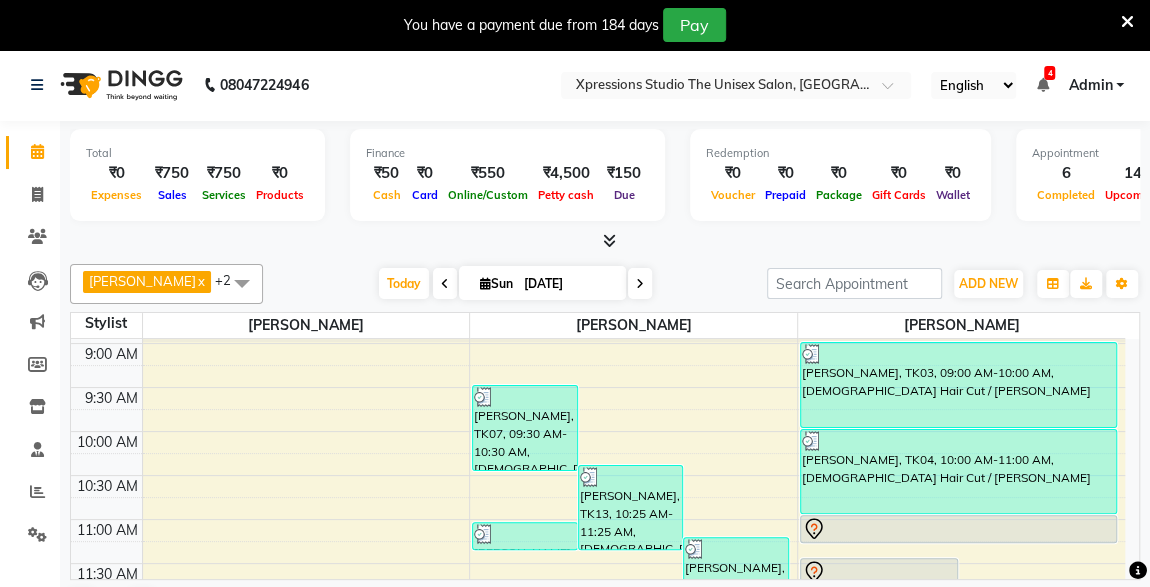 click at bounding box center (1042, 85) 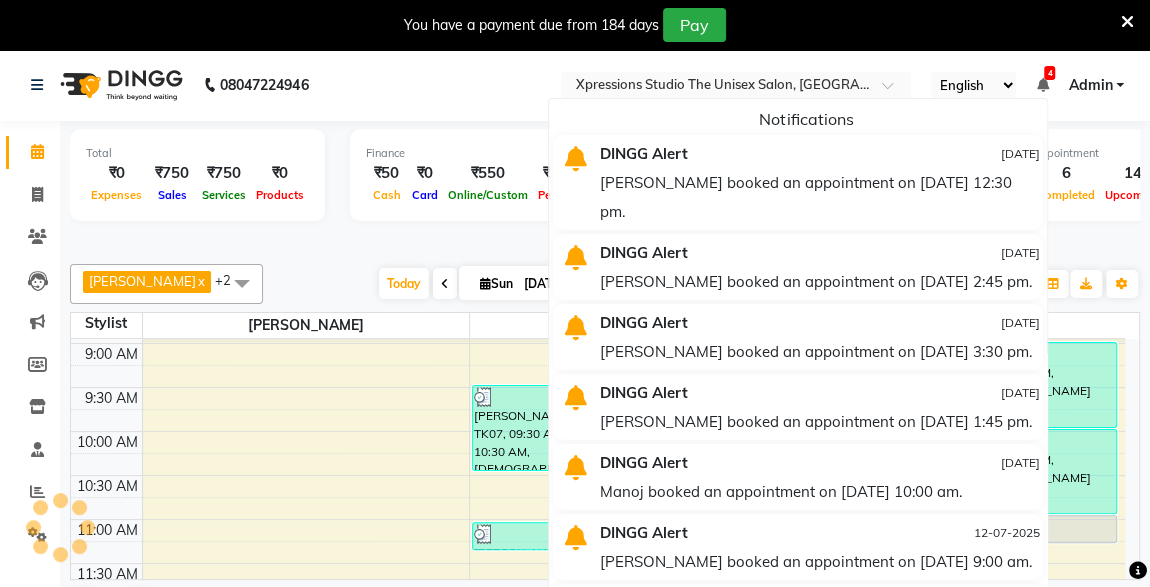 click at bounding box center (1042, 85) 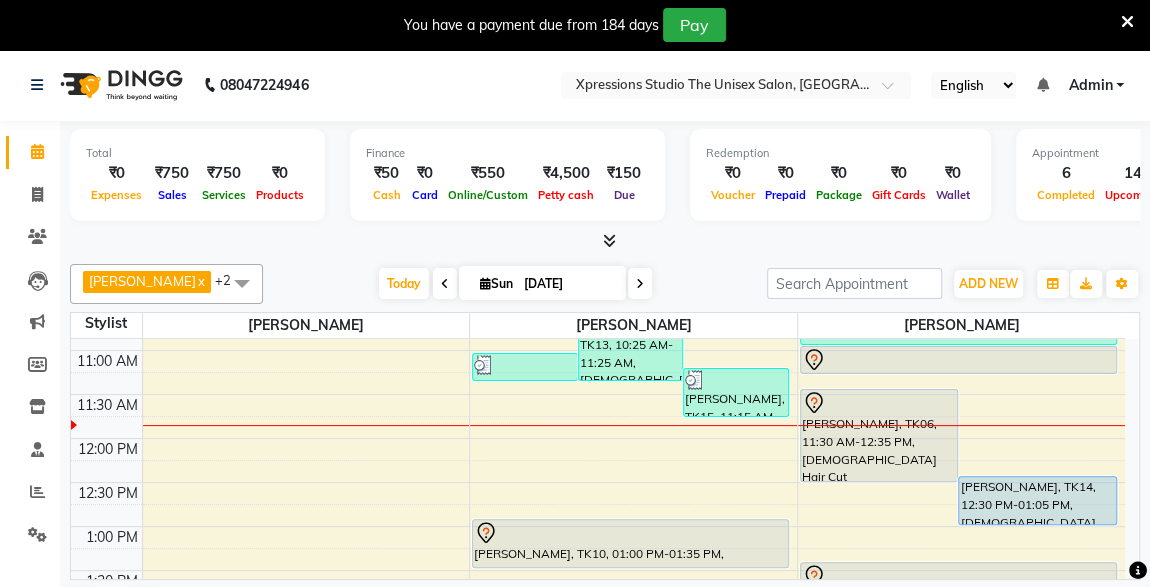 scroll, scrollTop: 244, scrollLeft: 0, axis: vertical 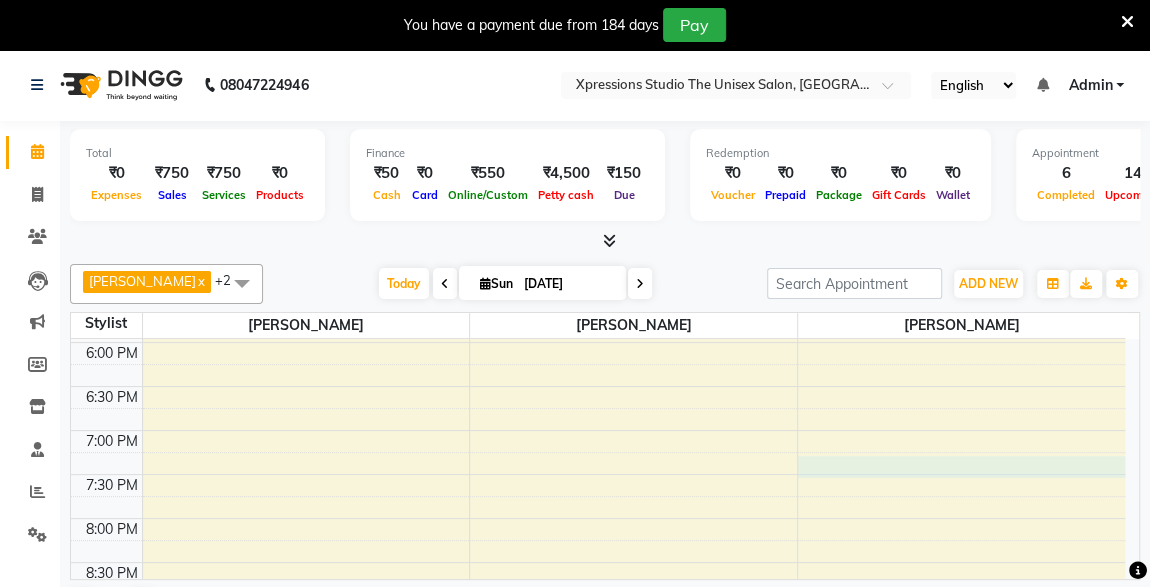 click on "8:00 AM 8:30 AM 9:00 AM 9:30 AM 10:00 AM 10:30 AM 11:00 AM 11:30 AM 12:00 PM 12:30 PM 1:00 PM 1:30 PM 2:00 PM 2:30 PM 3:00 PM 3:30 PM 4:00 PM 4:30 PM 5:00 PM 5:30 PM 6:00 PM 6:30 PM 7:00 PM 7:30 PM 8:00 PM 8:30 PM 9:00 PM 9:30 PM 10:00 PM 10:30 PM     Giriraj BAHETI, TK07, 09:30 AM-10:30 AM, Male Hair Cut / Beard      Adesh raut, TK13, 10:25 AM-11:25 AM, Male Hair Cut / Beard      Adesh raut, TK15, 11:15 AM-11:50 AM, Male Hair Cut      RAMESH GANTIRE, TK12, 11:05 AM-11:25 AM, Male SEVING              MANISHA SHARMA, TK10, 01:00 PM-01:35 PM, Male Hair Cut     Karan sathe, TK08, 01:45 PM-02:20 PM, Male Hair Cut     Karan sathe, TK08, 02:20 PM-02:40 PM, Male SEVING     SARTHAK RAJDEV, TK11, 02:45 PM-03:20 PM, Male Hair Cut     roshan motalkar, TK09, 03:30 PM-04:05 PM, Male Hair Cut     roshan motalkar, TK09, 04:05 PM-04:25 PM, Male SEVING     roshan motalkar, TK09, 04:25 PM-04:55 PM, male scrub - Shahnaz             MOKSH SANCHETI, TK06, 11:30 AM-12:35 PM, Male Hair Cut" at bounding box center (598, 122) 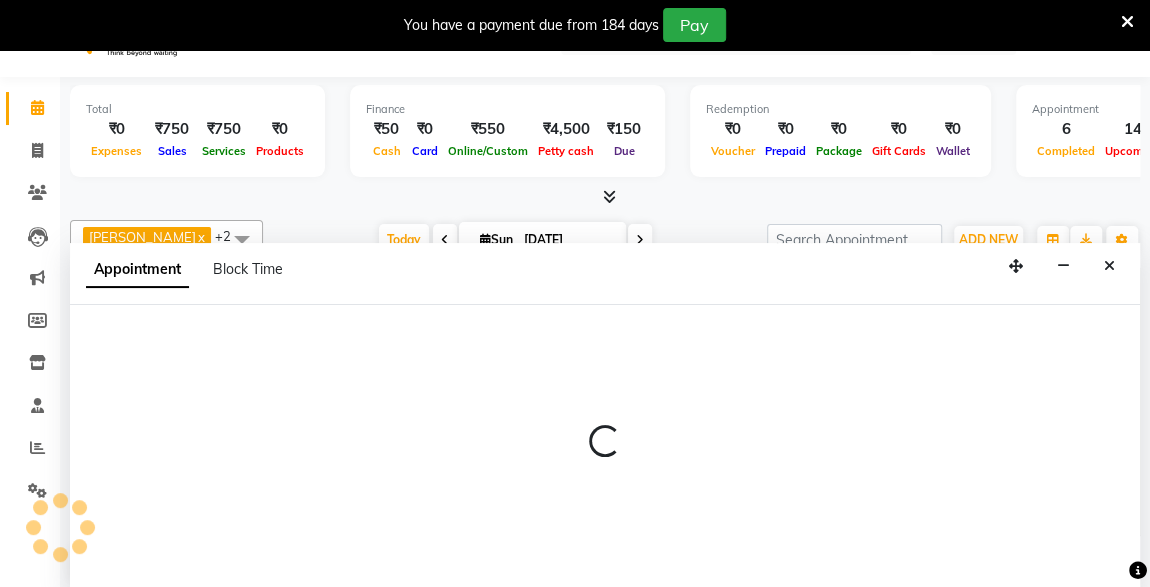select on "57589" 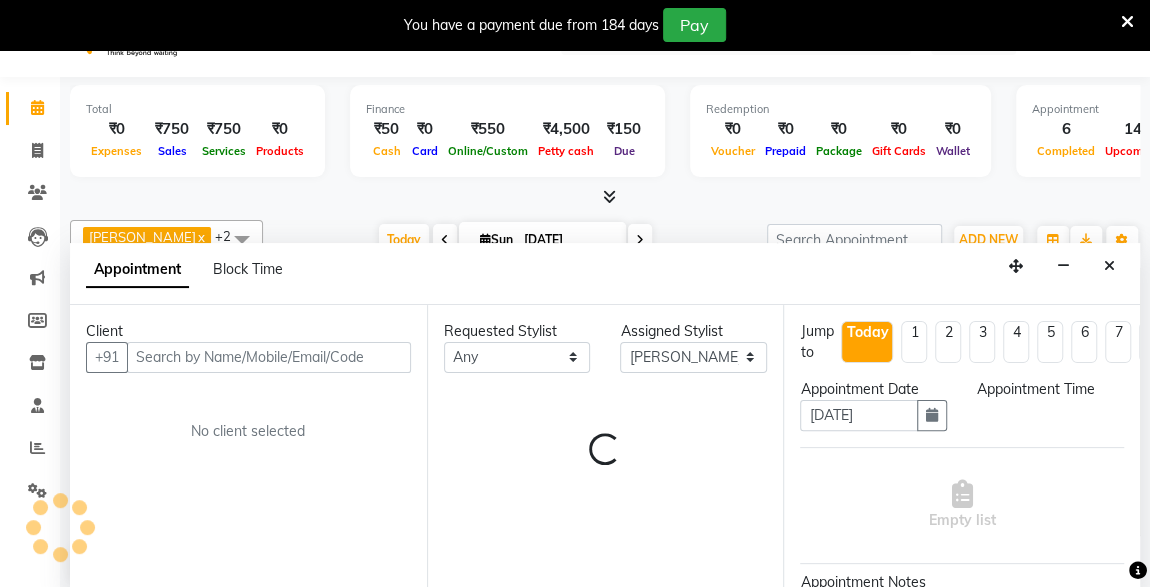 scroll, scrollTop: 49, scrollLeft: 0, axis: vertical 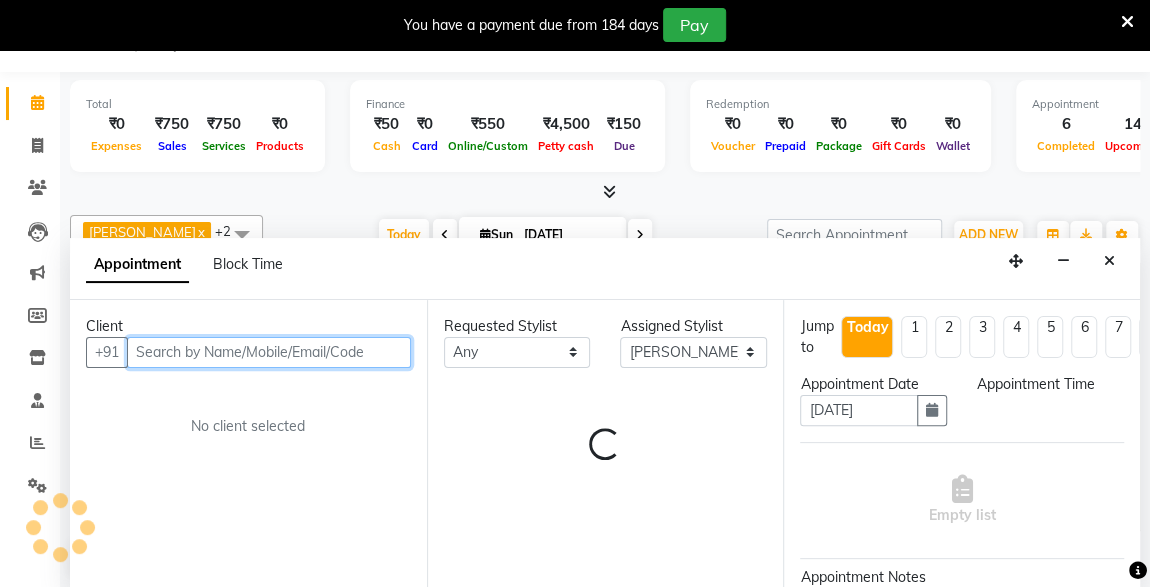 select on "1170" 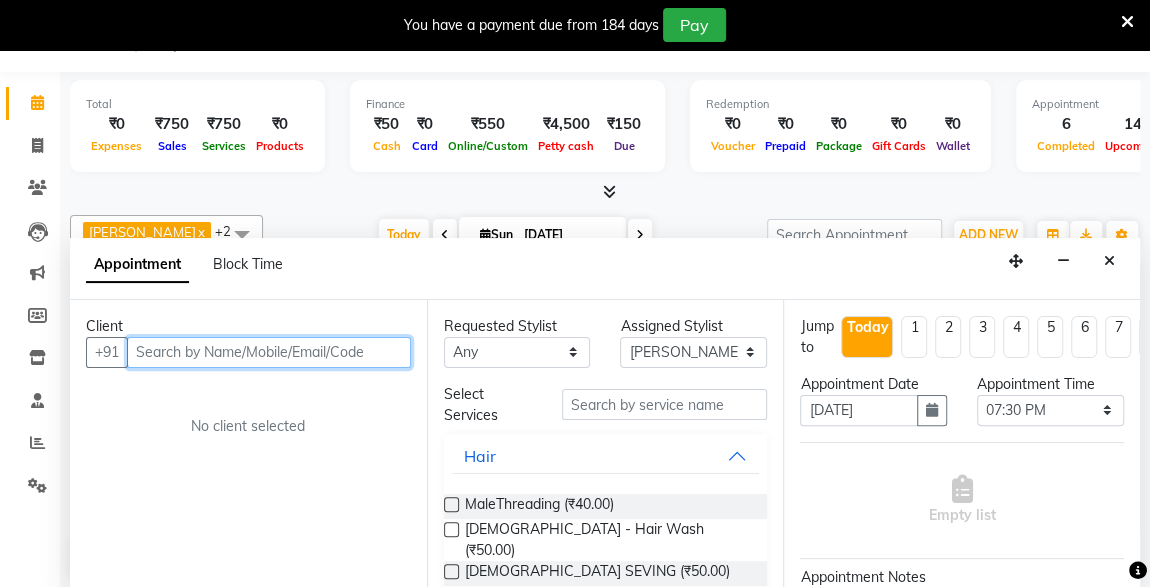 click at bounding box center [269, 352] 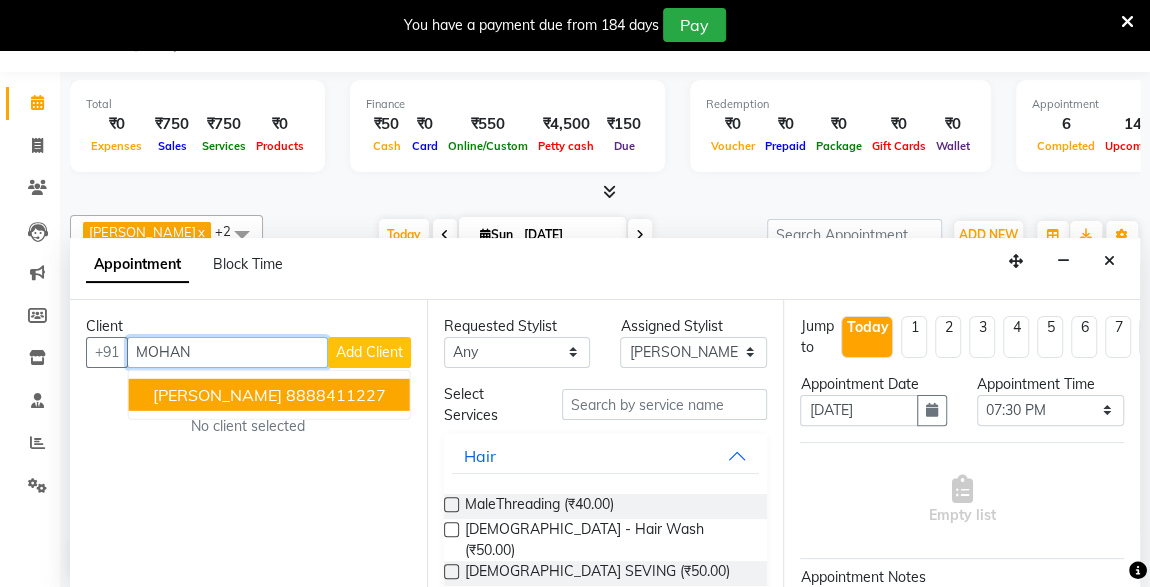 click on "8888411227" at bounding box center [336, 394] 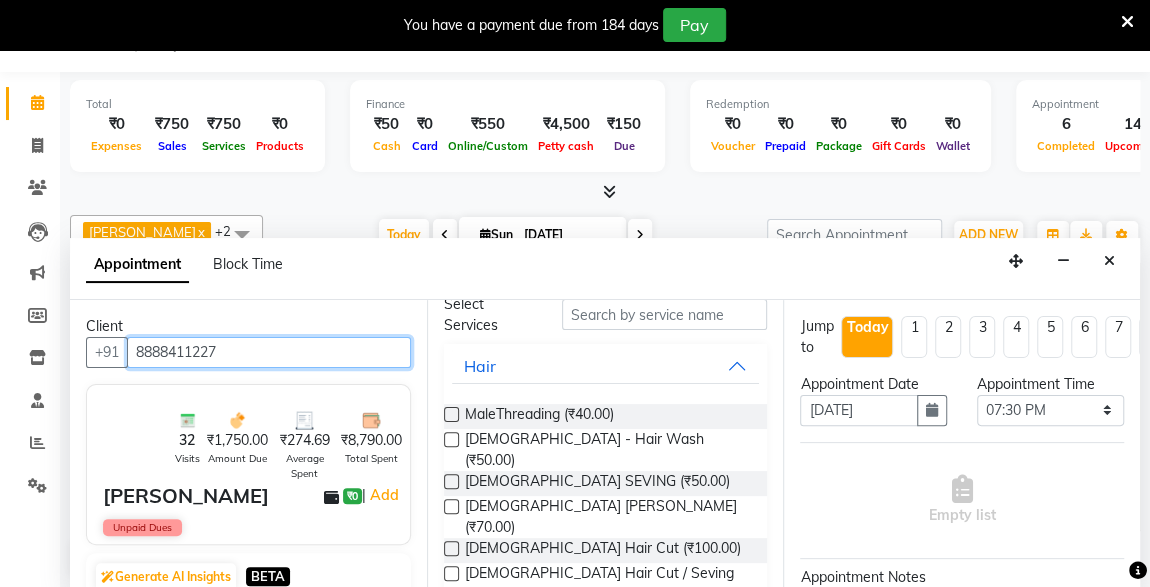 scroll, scrollTop: 99, scrollLeft: 0, axis: vertical 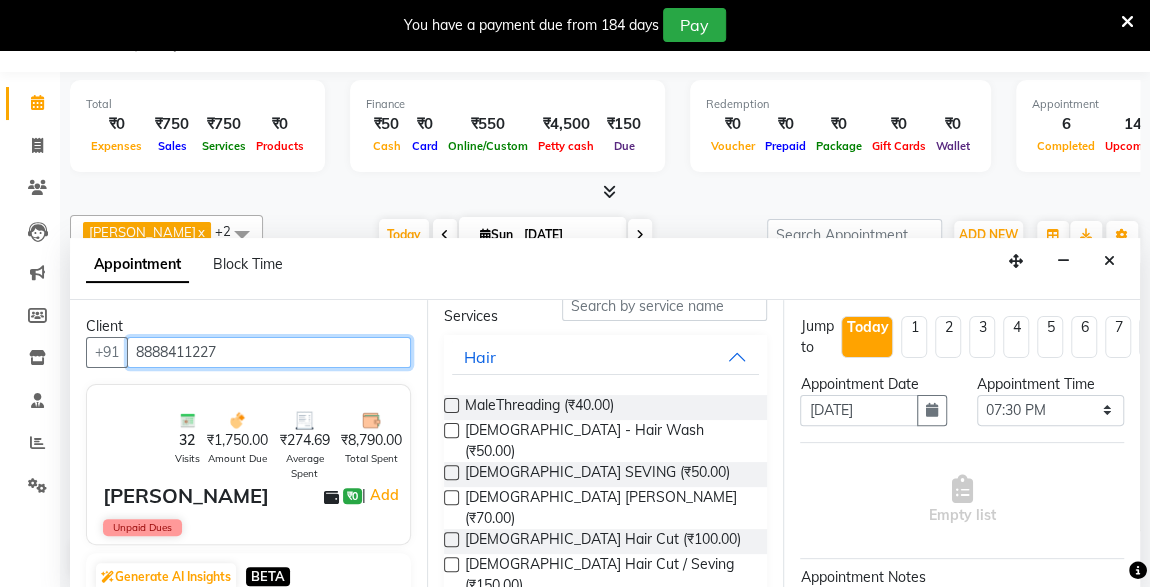 type on "8888411227" 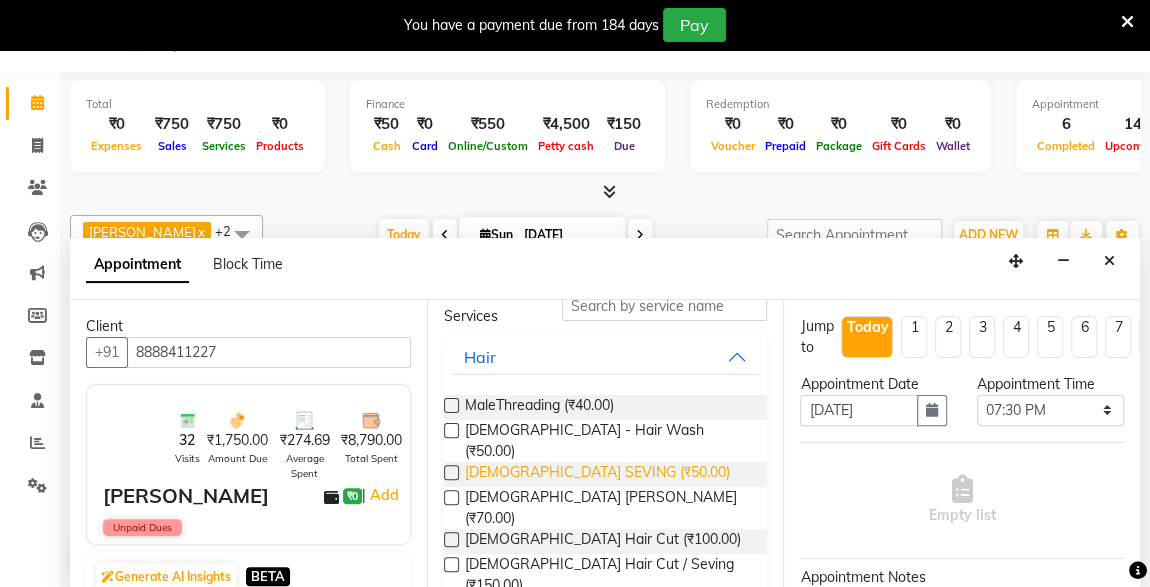 click on "[DEMOGRAPHIC_DATA] SEVING  (₹50.00)" at bounding box center [597, 474] 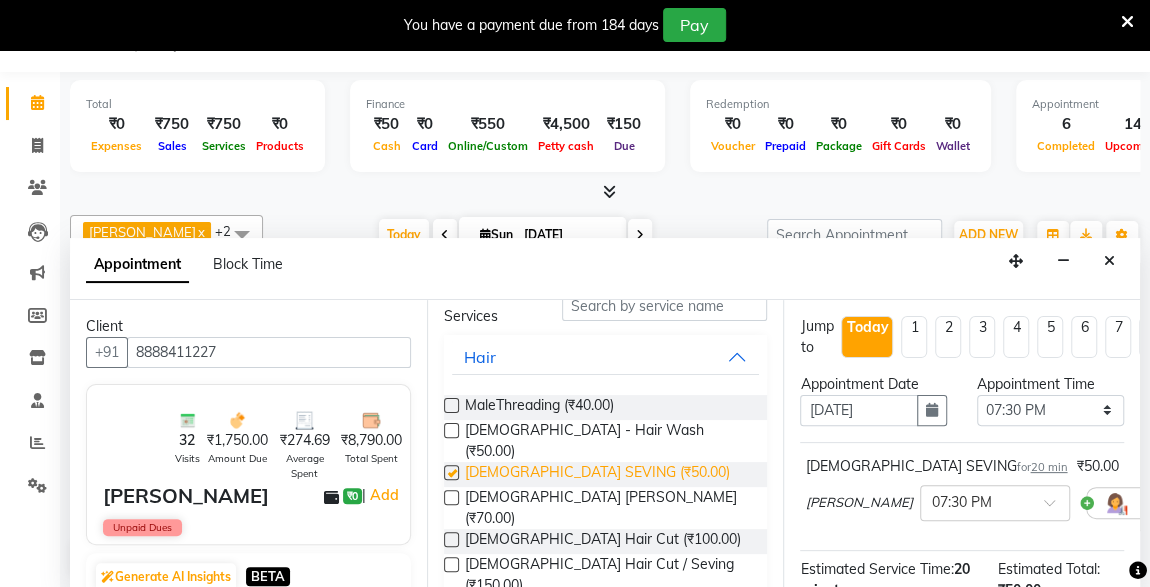 checkbox on "false" 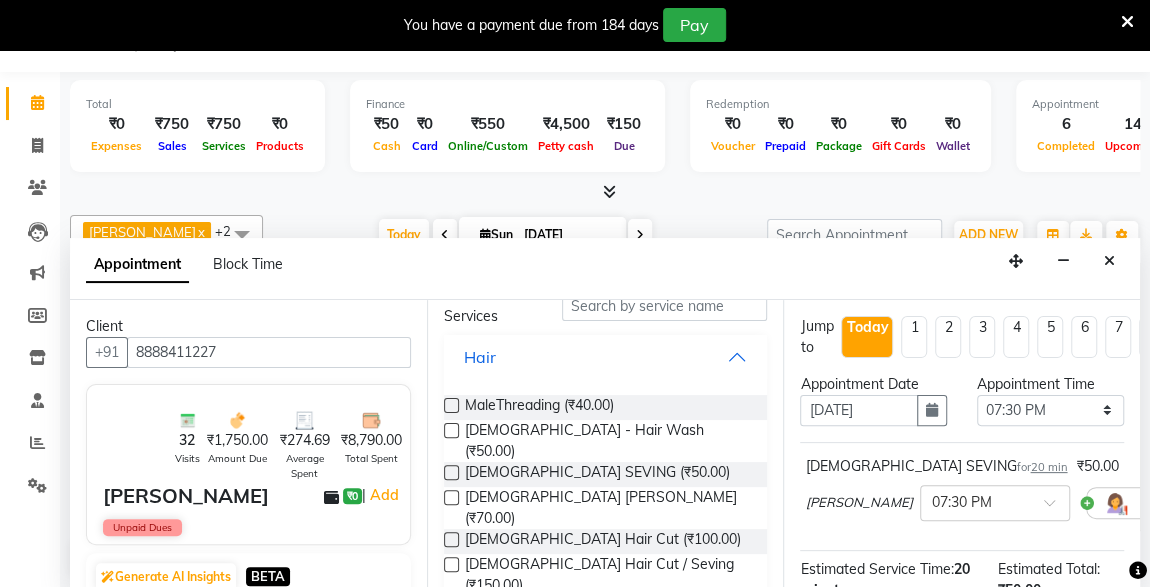 click on "Hair" at bounding box center (606, 357) 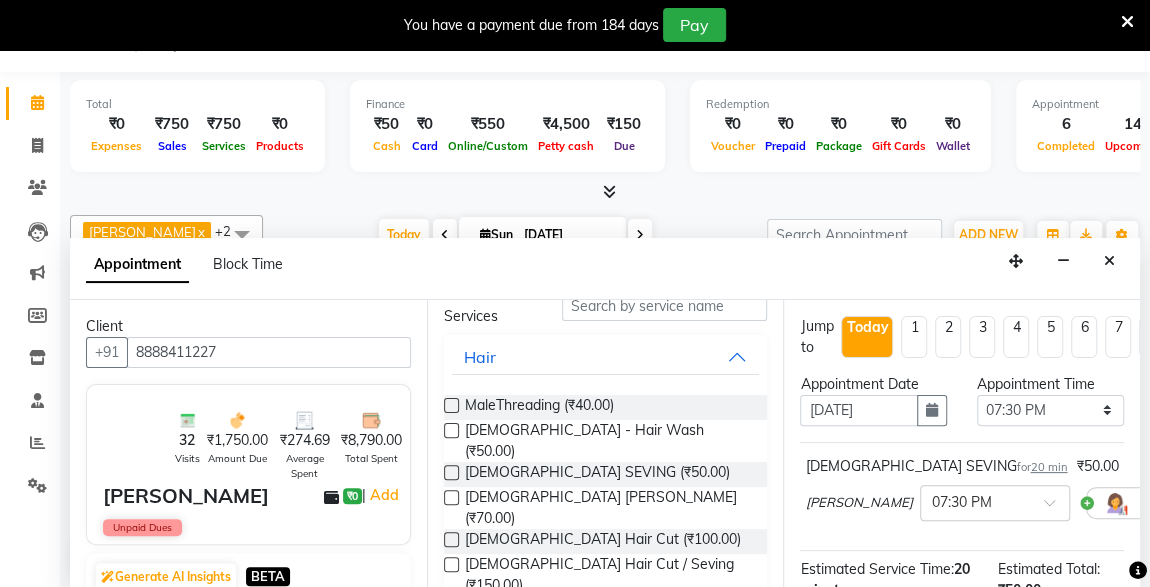 click on "[DEMOGRAPHIC_DATA] Hair Cut / Seving (₹150.00)" at bounding box center [608, 575] 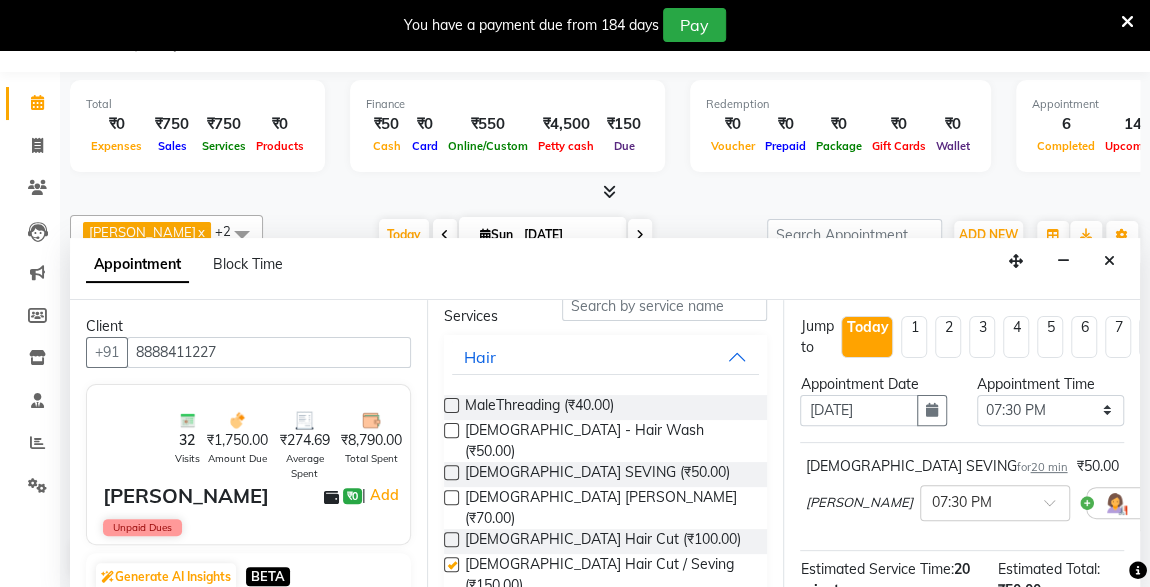 click on "Appointment Block Time" at bounding box center [605, 269] 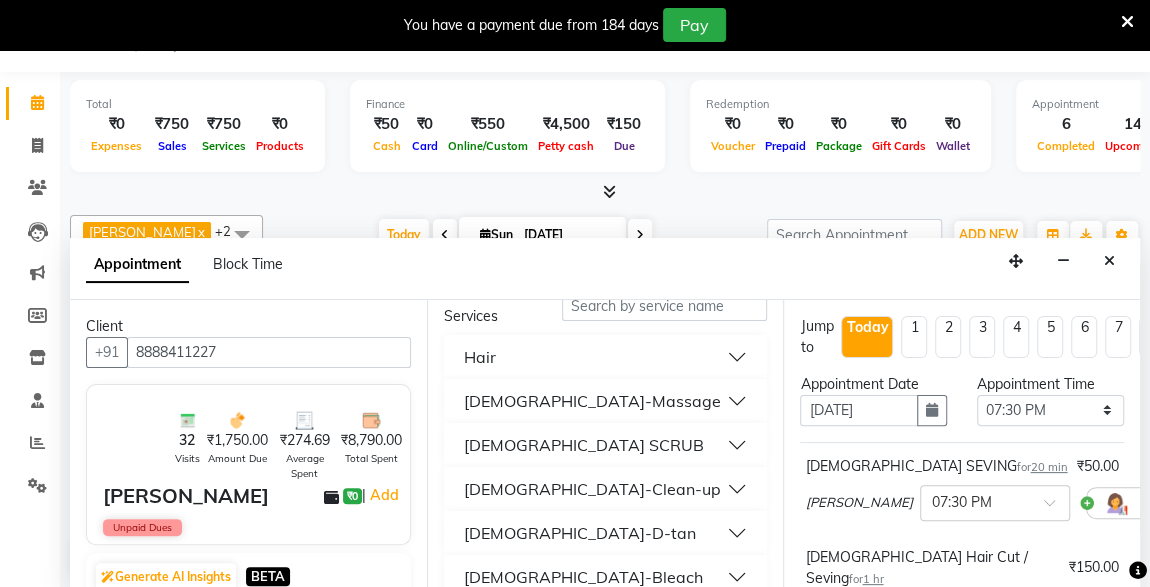 scroll, scrollTop: 0, scrollLeft: 0, axis: both 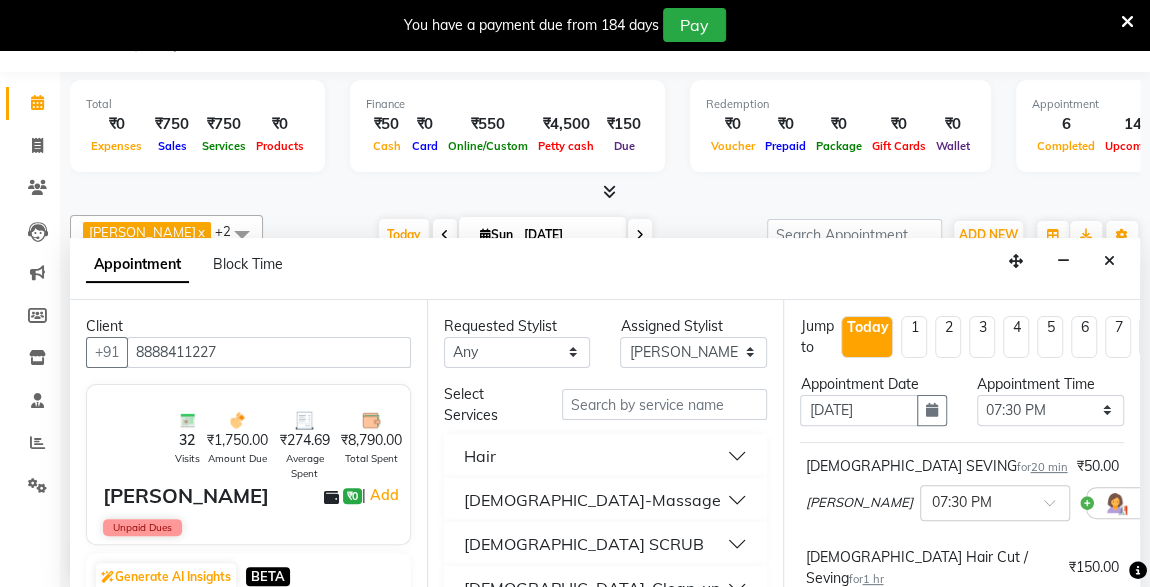 checkbox on "false" 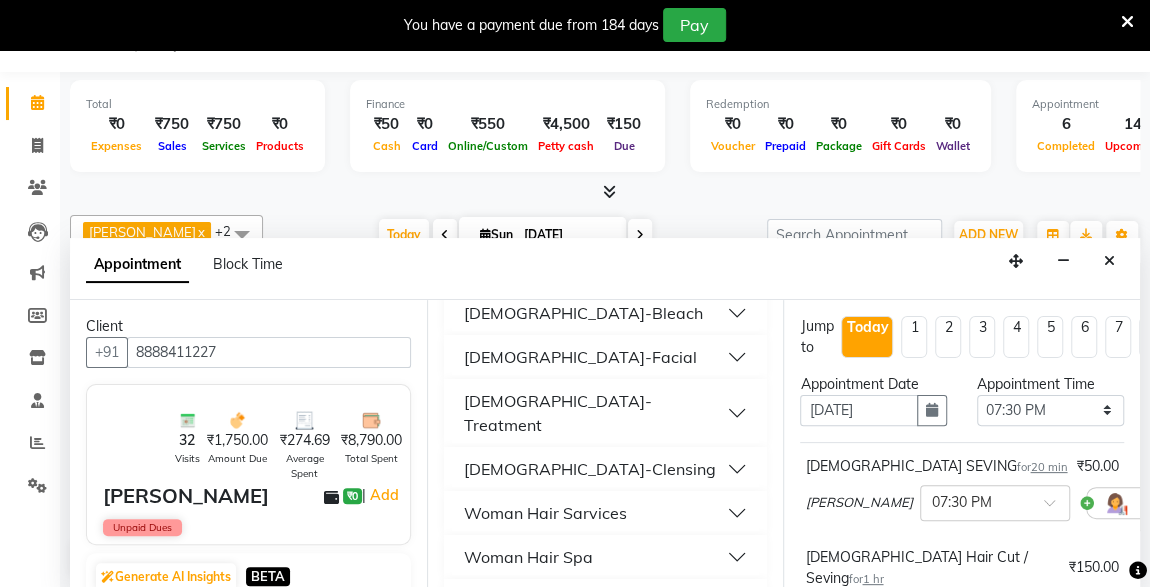 scroll, scrollTop: 384, scrollLeft: 0, axis: vertical 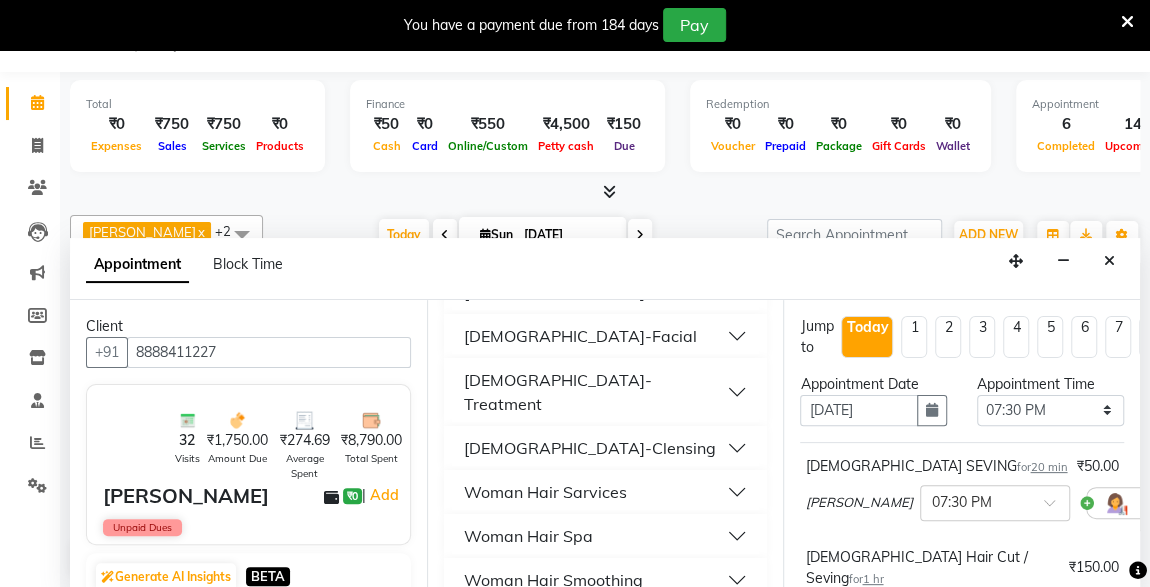 click on "[DEMOGRAPHIC_DATA]-Clensing" at bounding box center (606, 448) 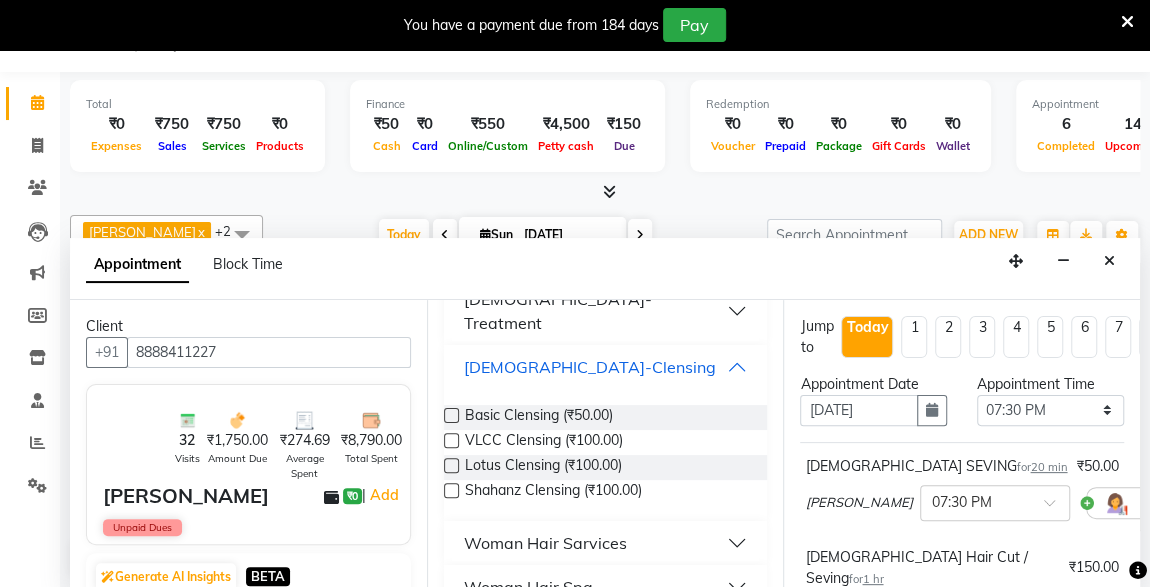 scroll, scrollTop: 473, scrollLeft: 0, axis: vertical 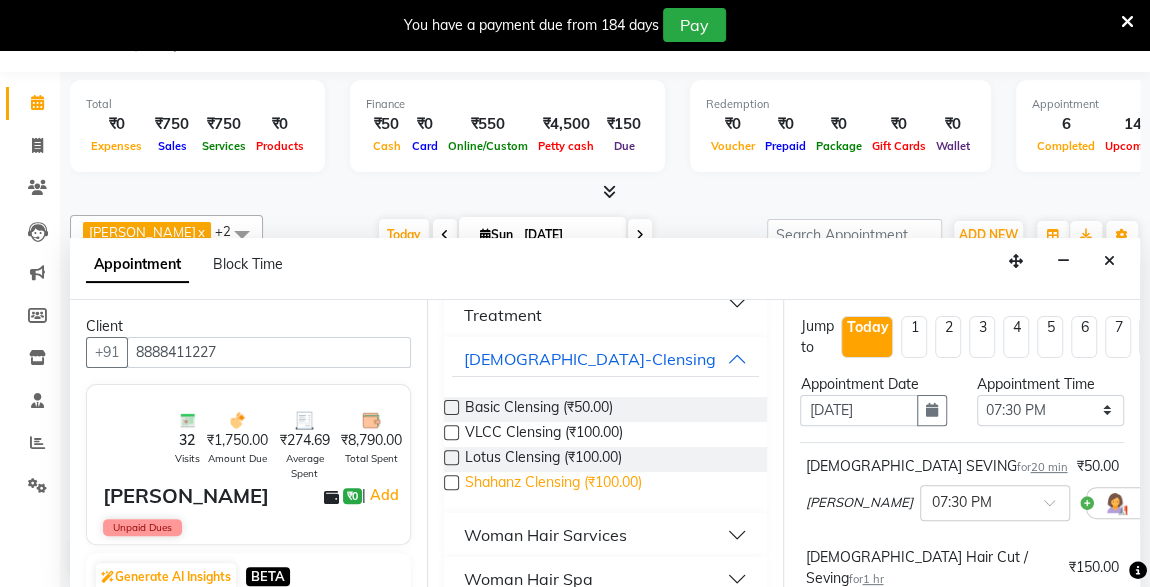 click on "Shahanz Clensing (₹100.00)" at bounding box center (553, 484) 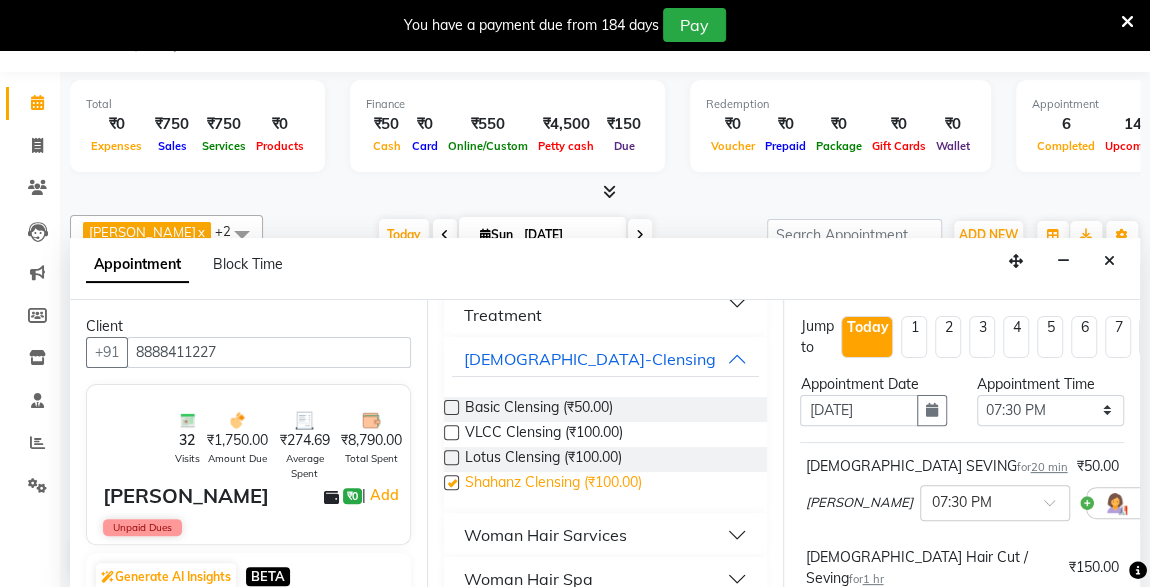 checkbox on "false" 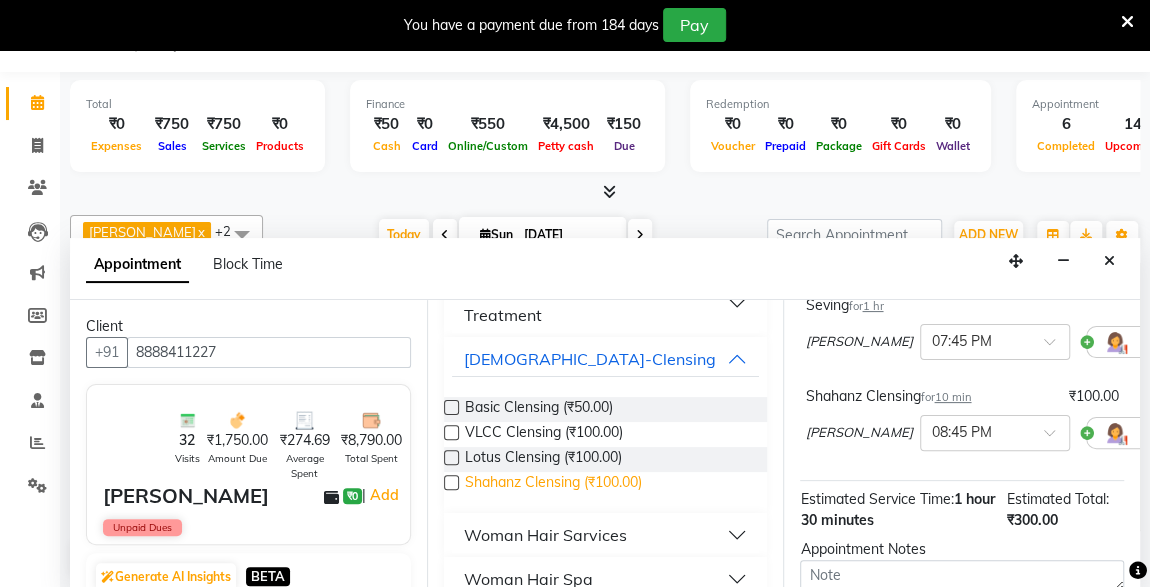scroll, scrollTop: 476, scrollLeft: 0, axis: vertical 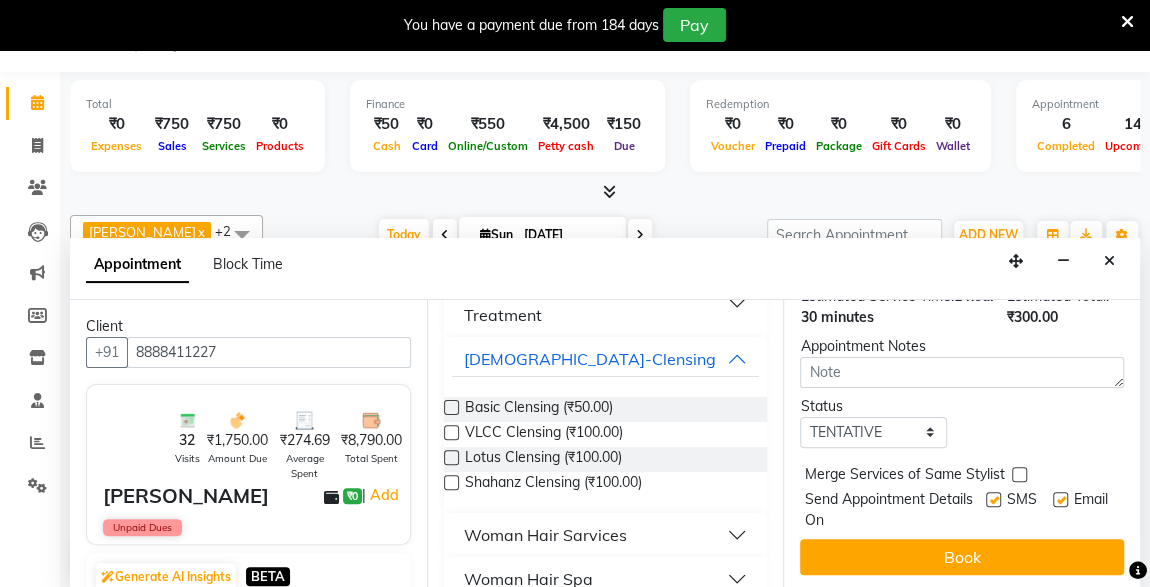 click at bounding box center (1060, 499) 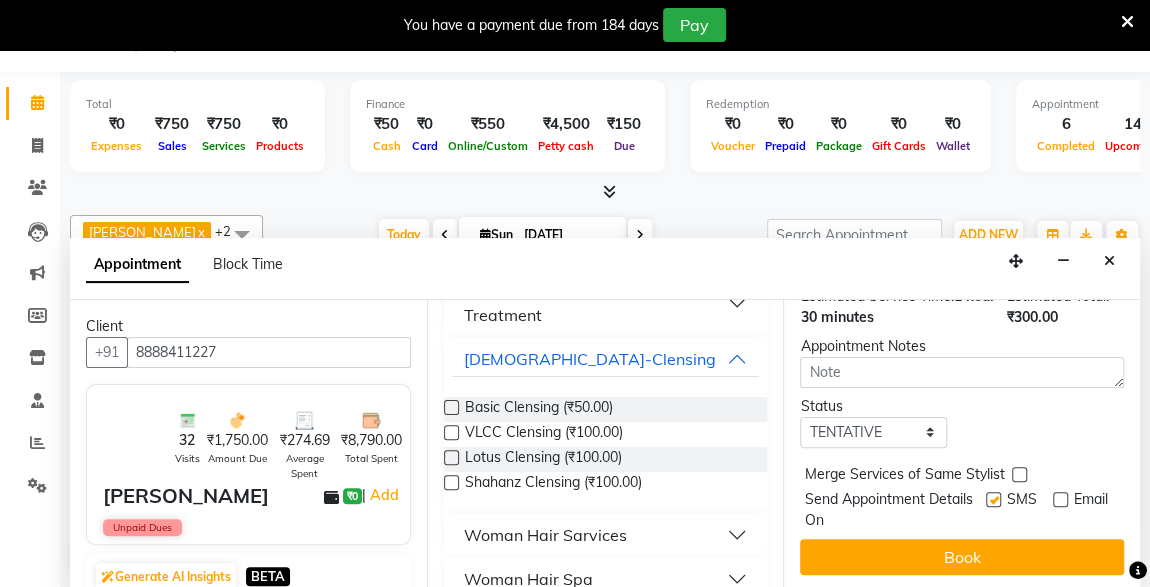 click at bounding box center [993, 499] 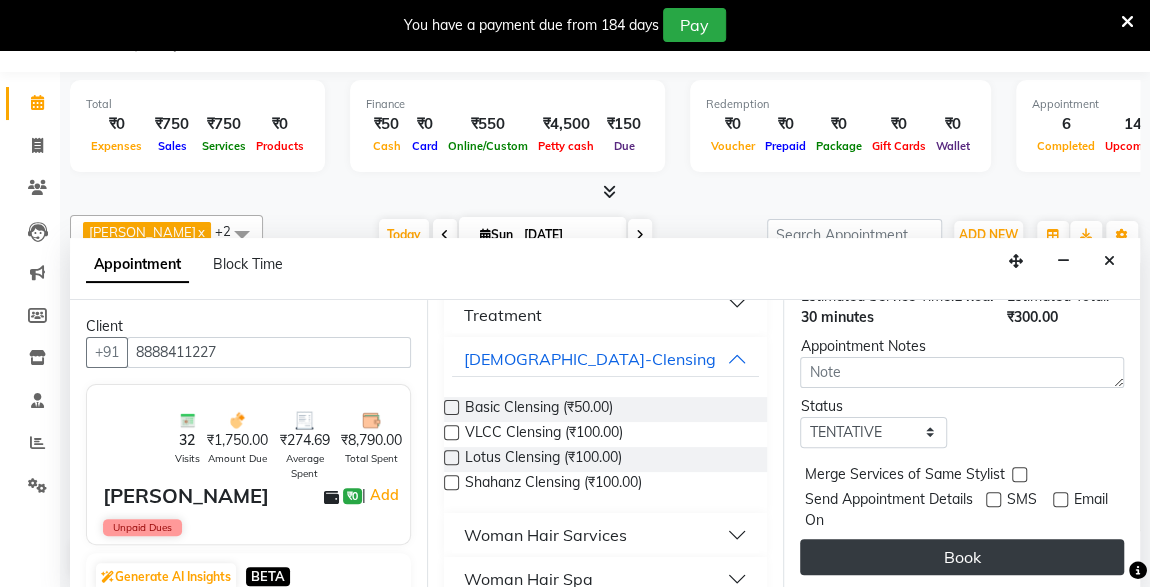 click on "Book" at bounding box center [962, 557] 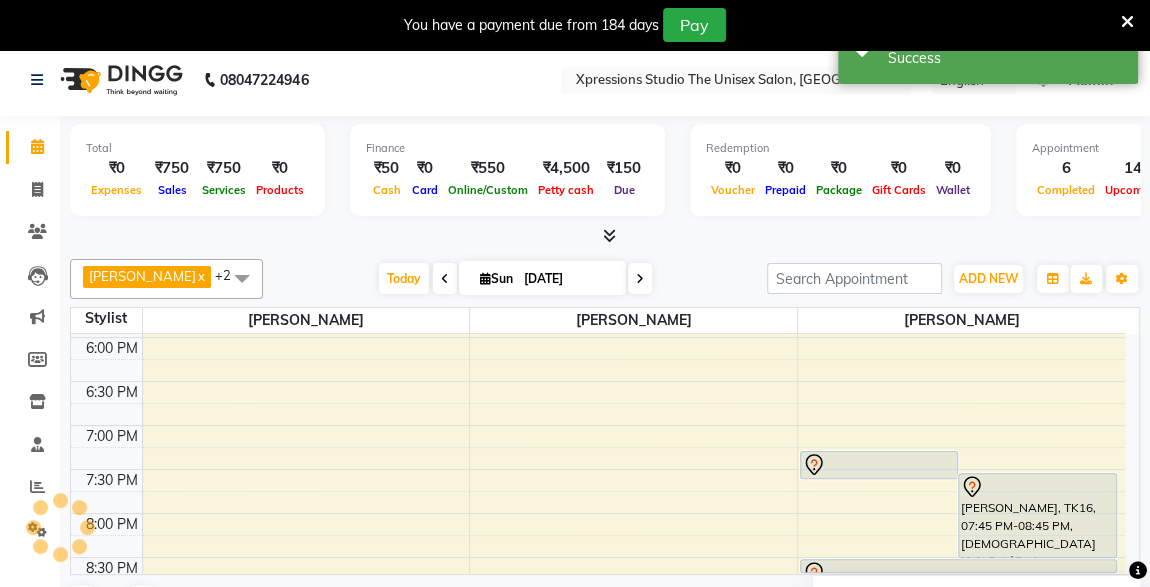 scroll, scrollTop: 0, scrollLeft: 0, axis: both 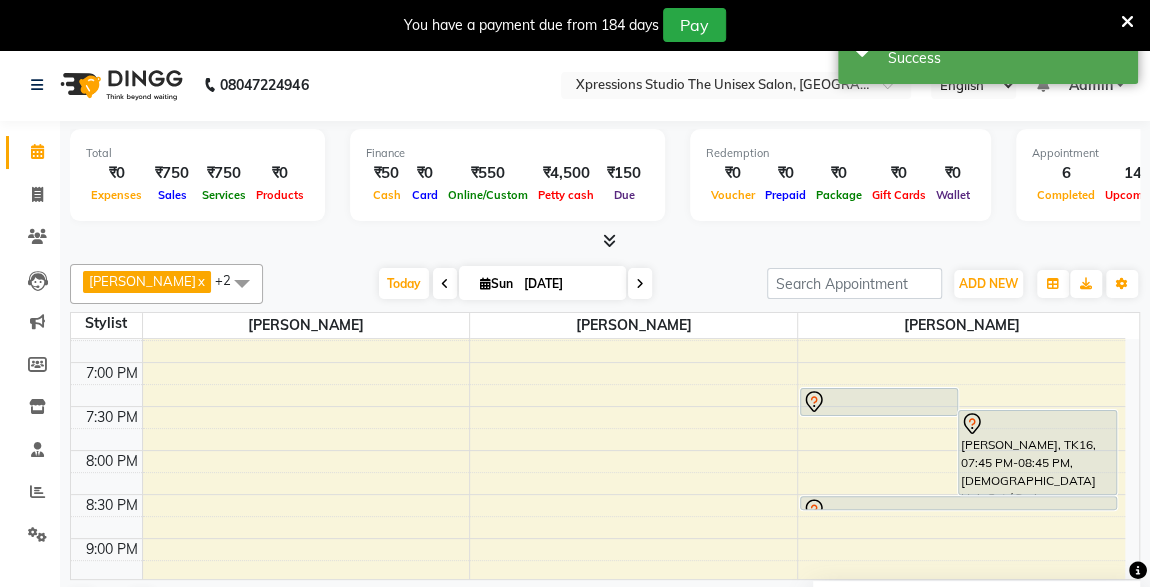 click at bounding box center [879, 415] 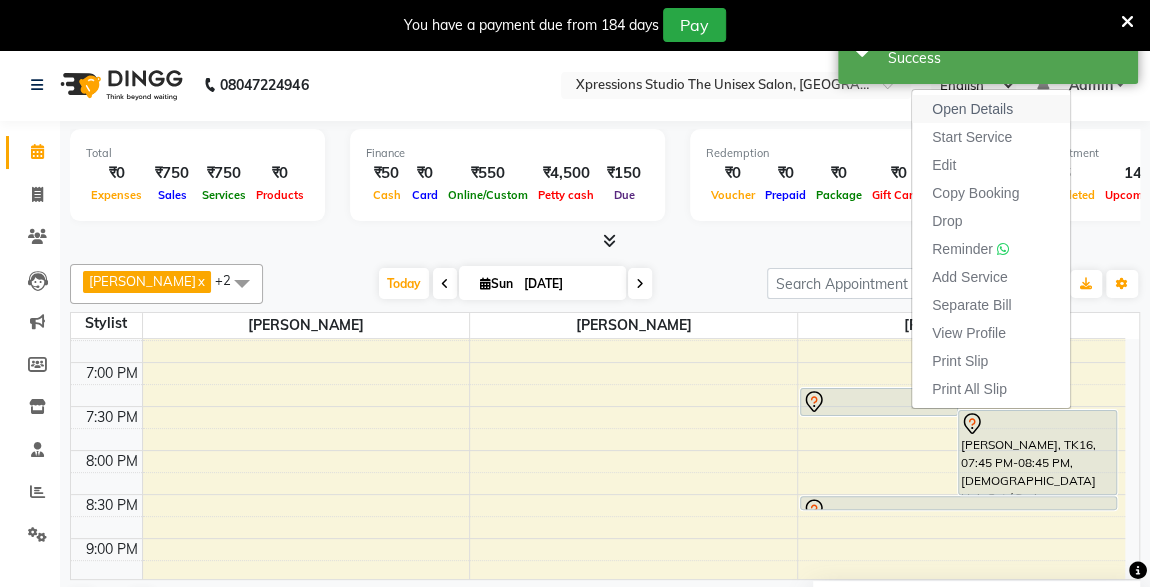 click on "Open Details" at bounding box center [972, 109] 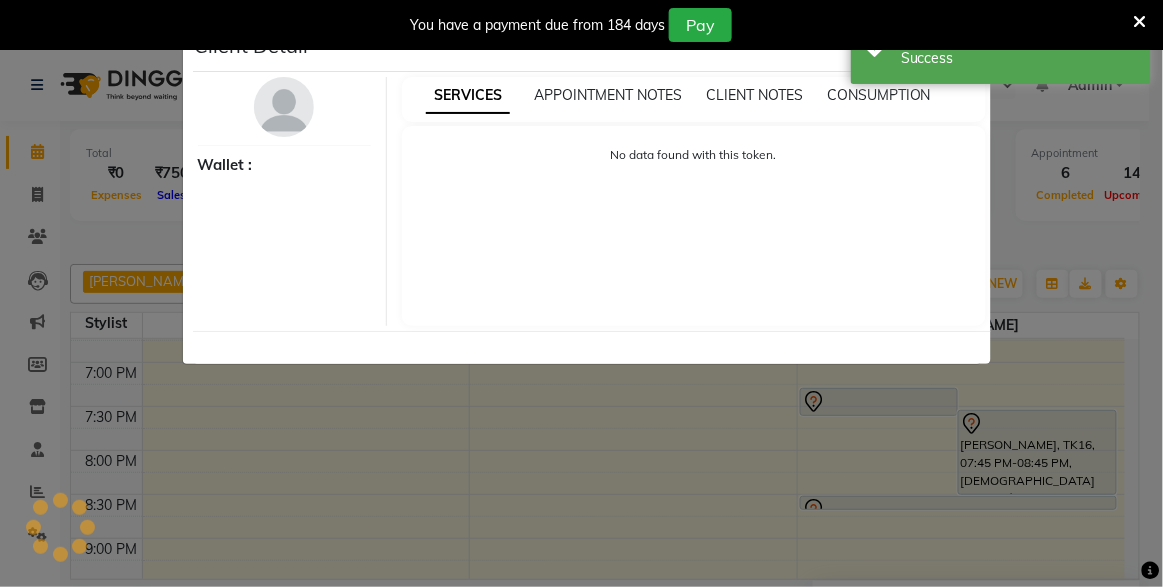 select on "7" 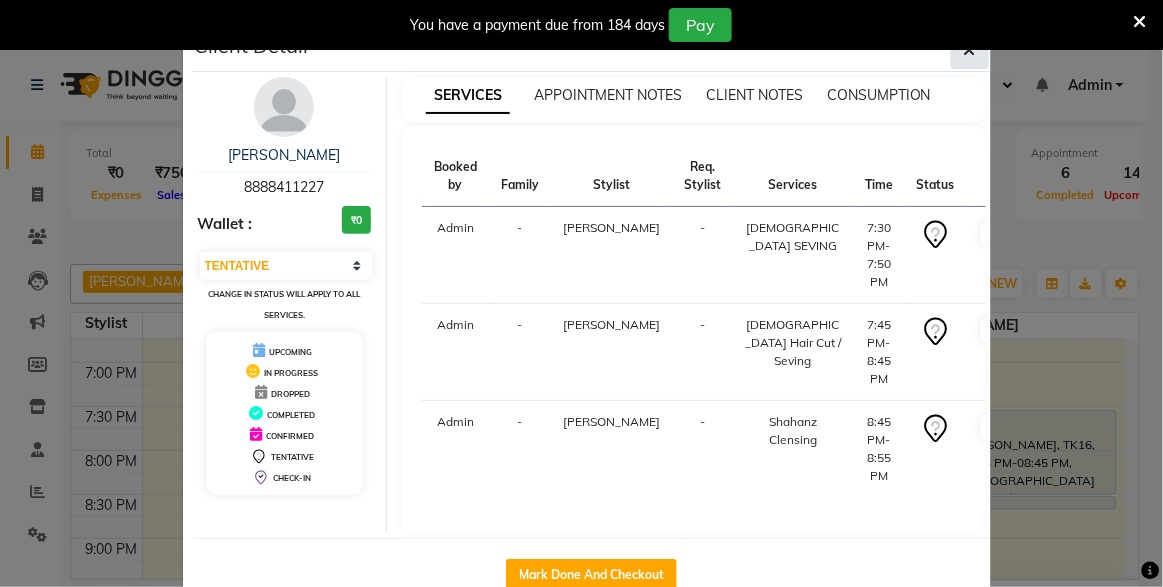 click 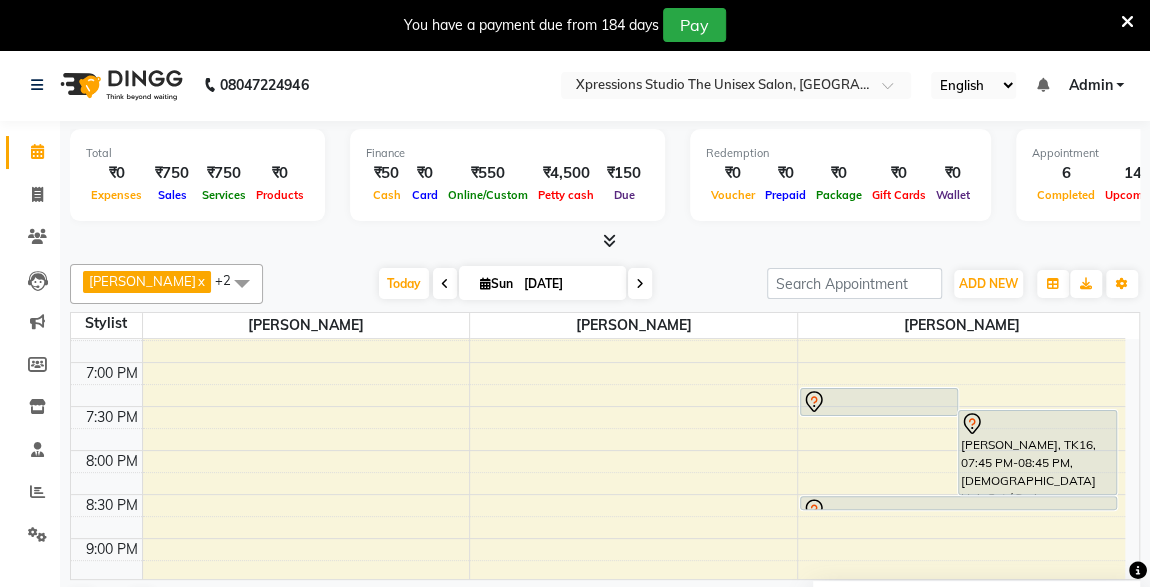 click on "Mohan PATIL, TK16, 07:45 PM-08:45 PM, Male Hair Cut / Seving" at bounding box center (1037, 452) 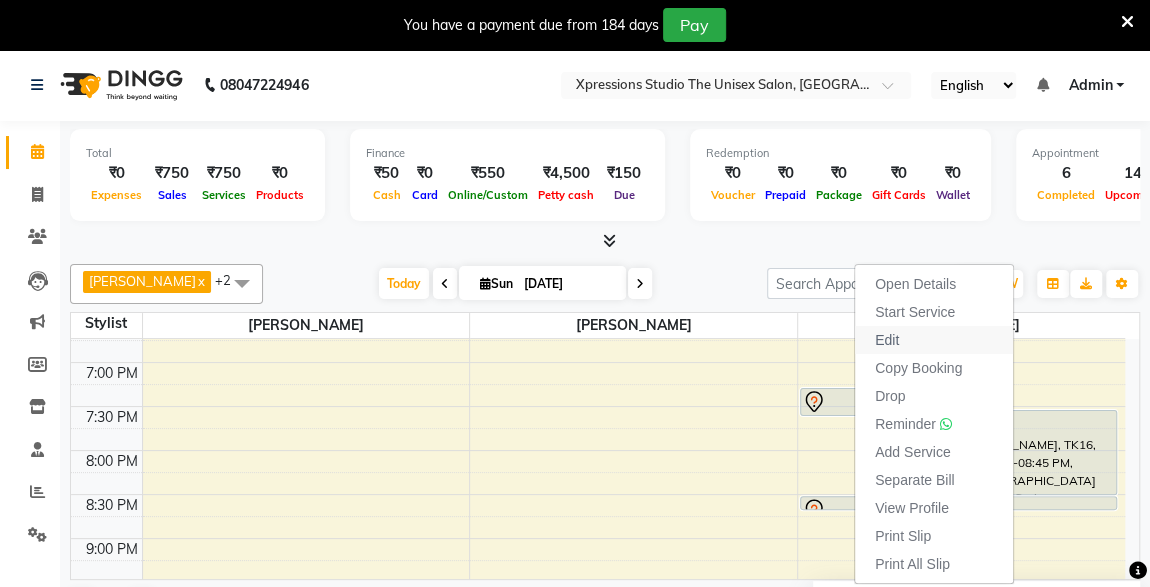 click on "Edit" at bounding box center (887, 340) 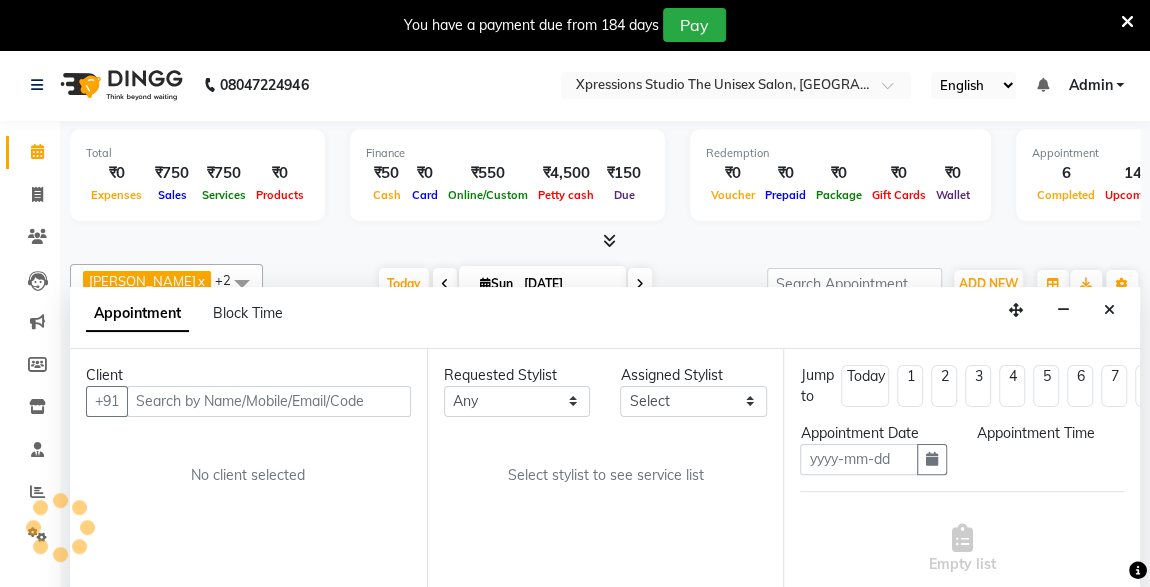 scroll, scrollTop: 49, scrollLeft: 0, axis: vertical 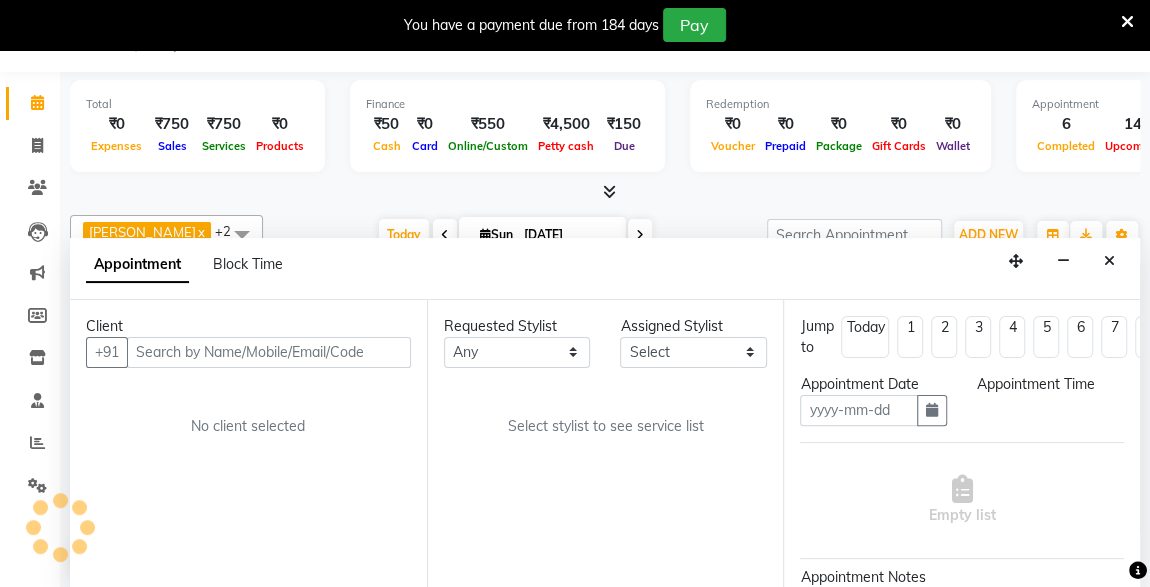 type on "[DATE]" 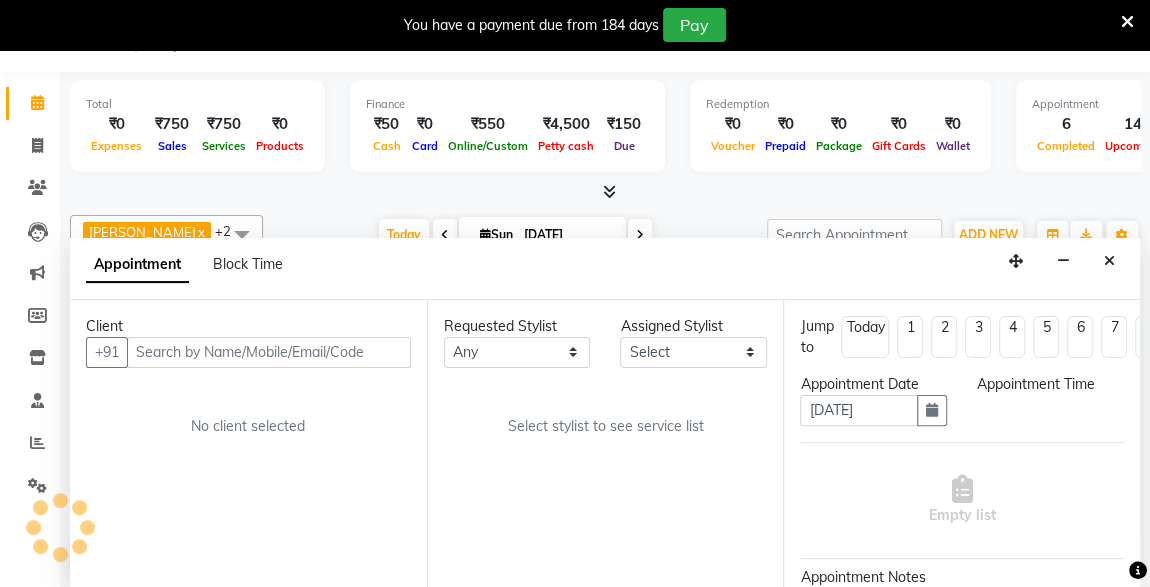 scroll, scrollTop: 0, scrollLeft: 0, axis: both 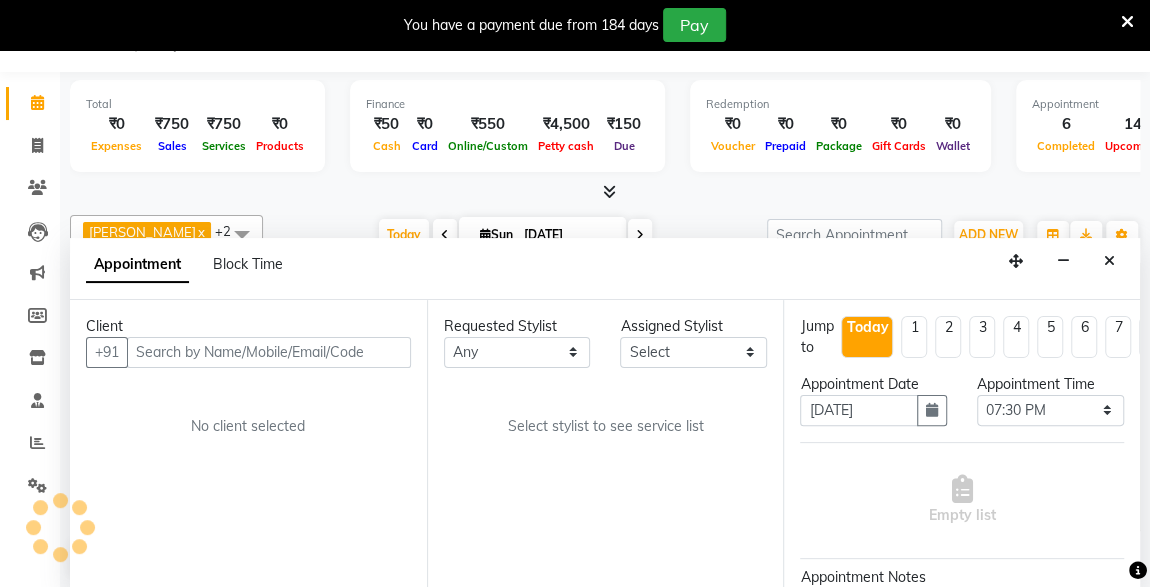 select on "57589" 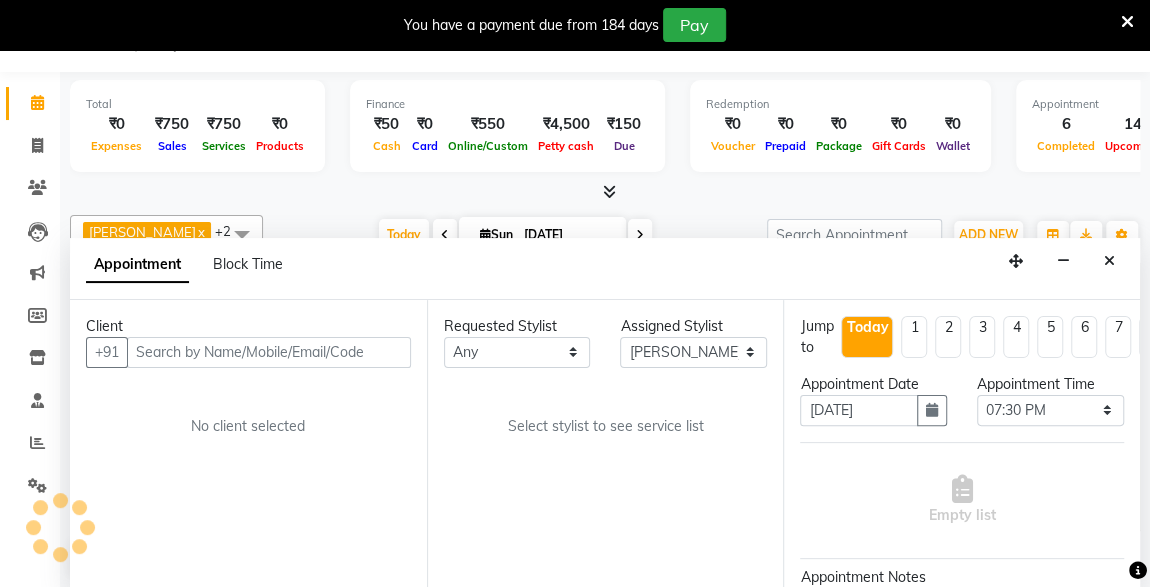 scroll, scrollTop: 347, scrollLeft: 0, axis: vertical 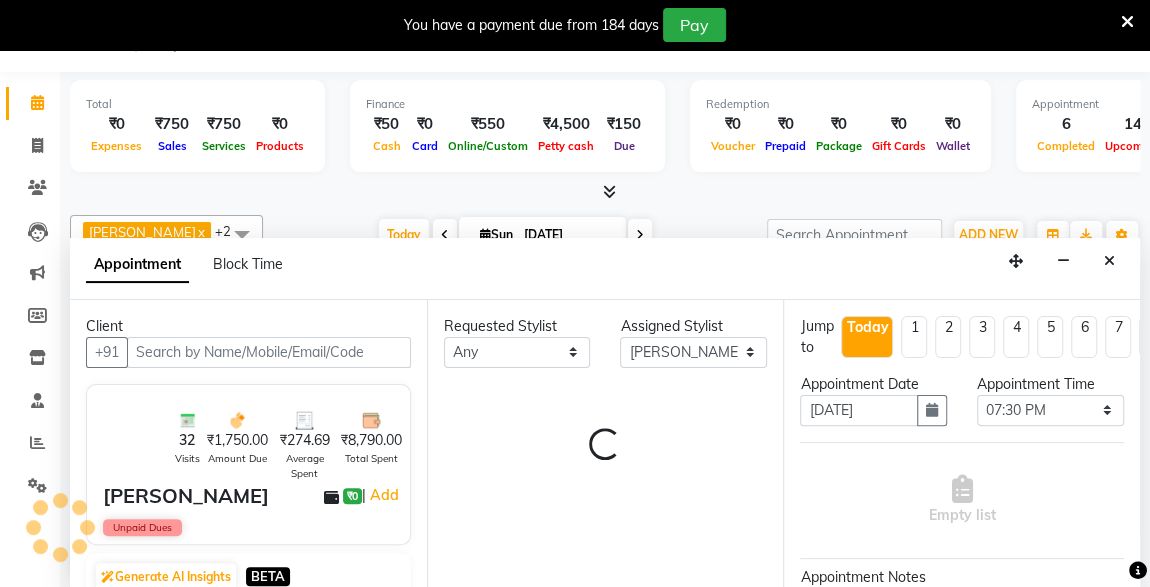 select on "3504" 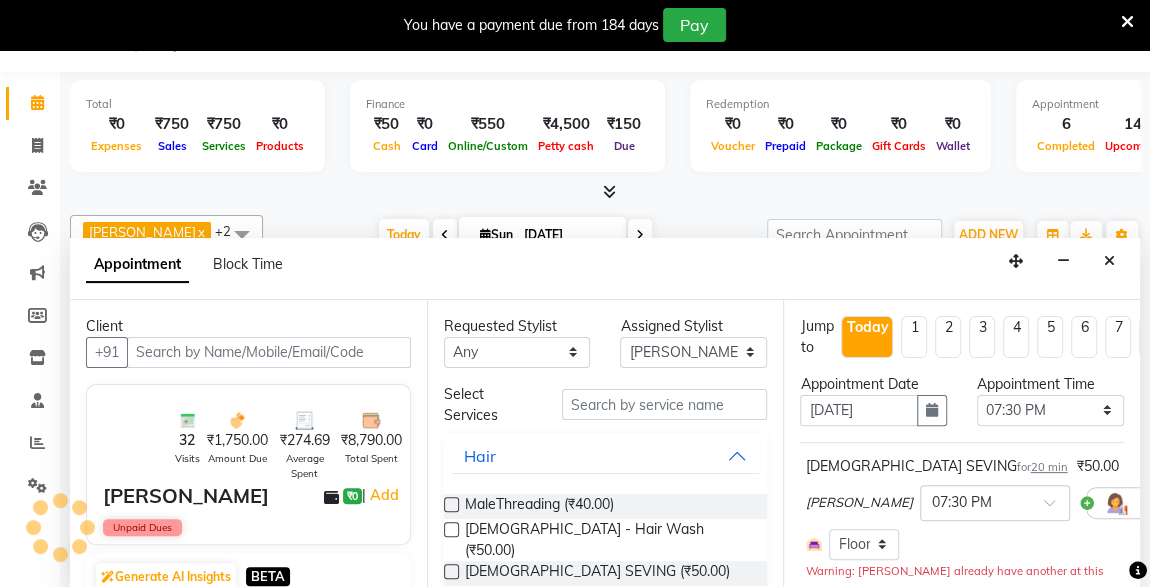 select on "3504" 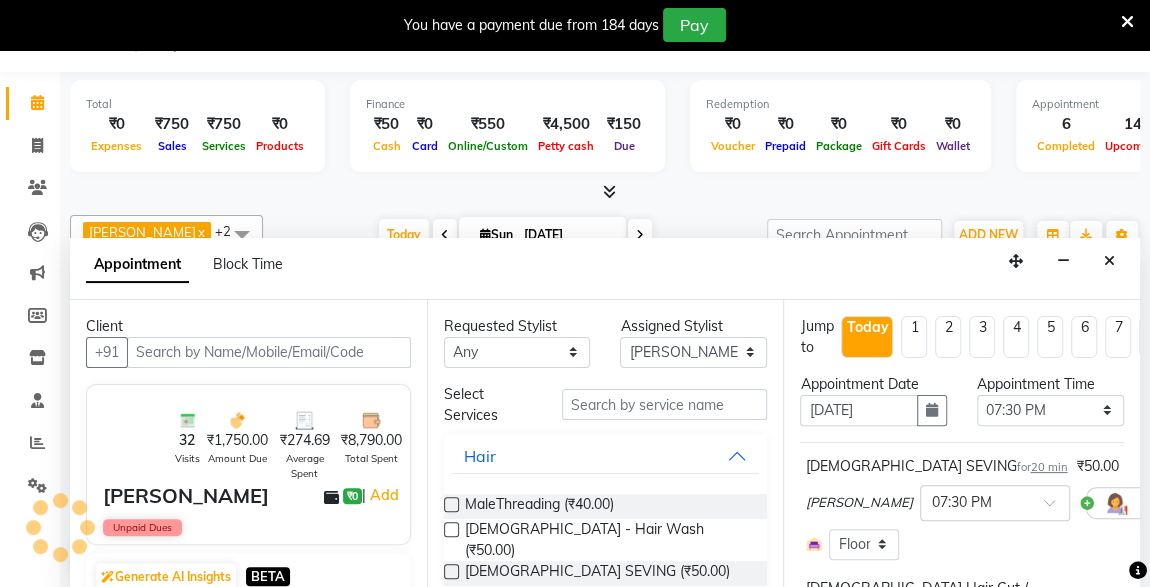 select on "3504" 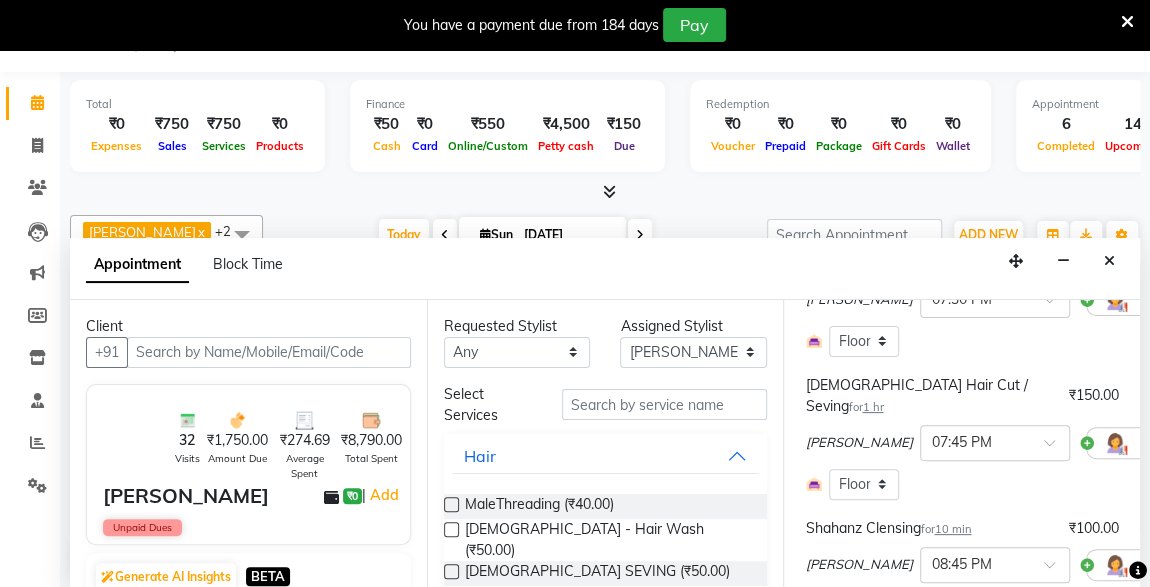 scroll, scrollTop: 203, scrollLeft: 86, axis: both 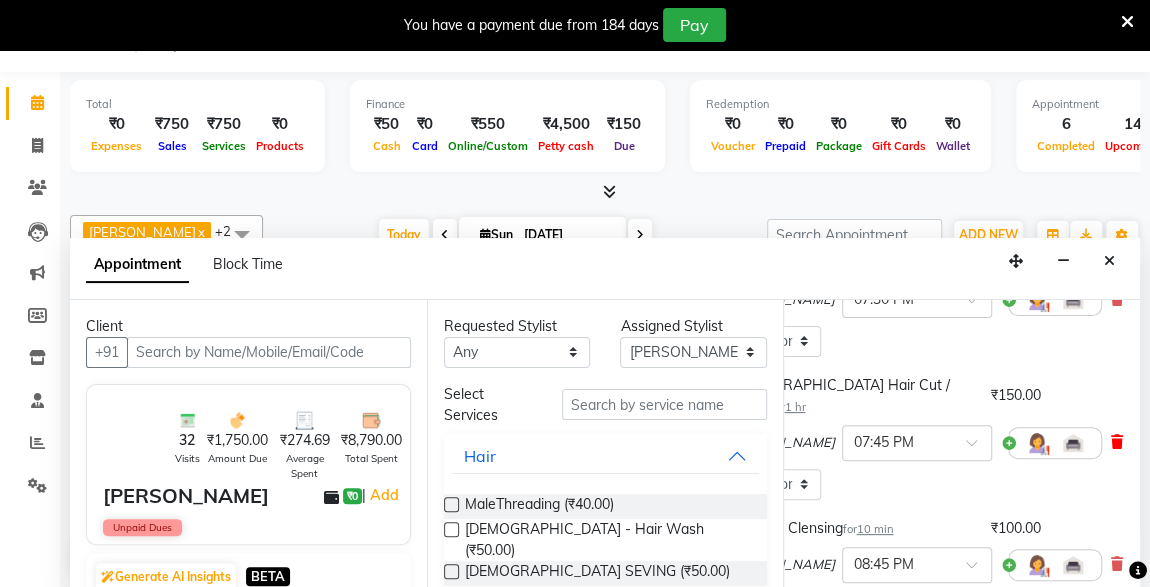 click at bounding box center [1116, 442] 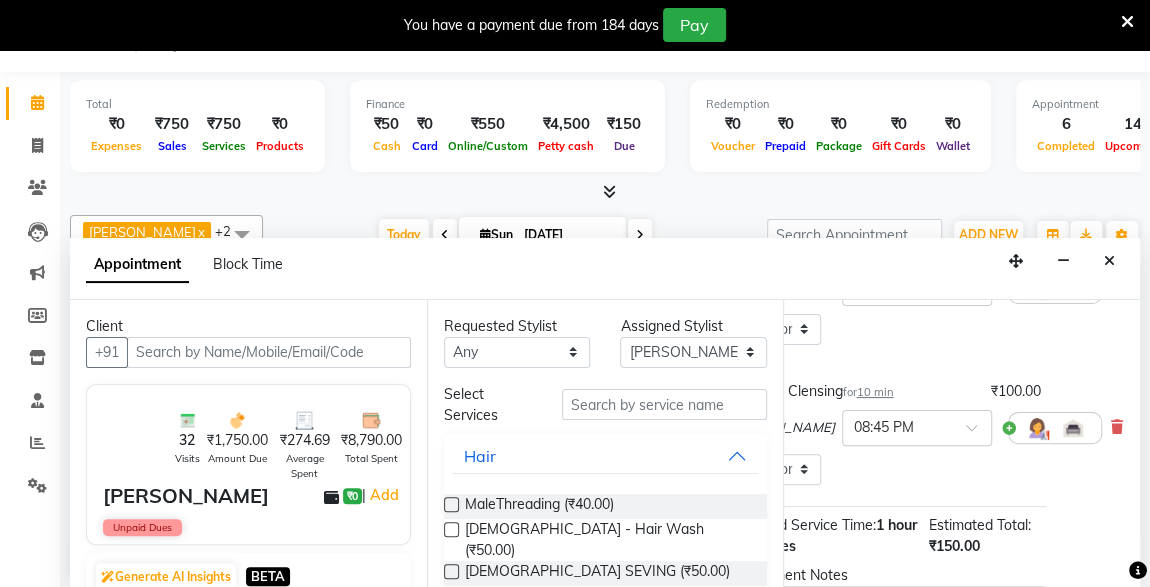 scroll, scrollTop: 387, scrollLeft: 86, axis: both 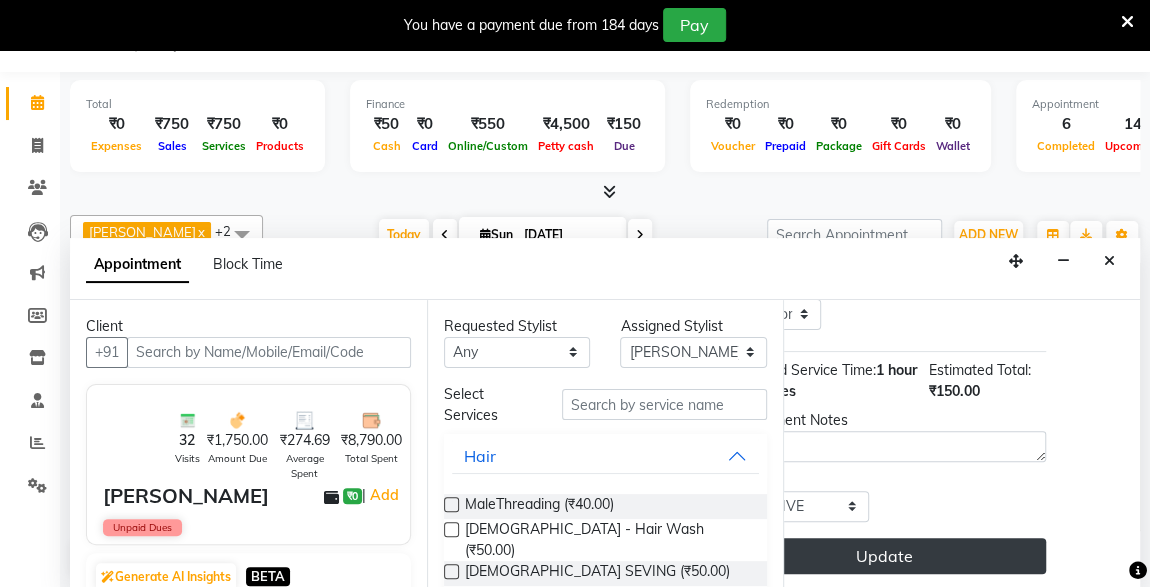 click on "Update" at bounding box center [884, 556] 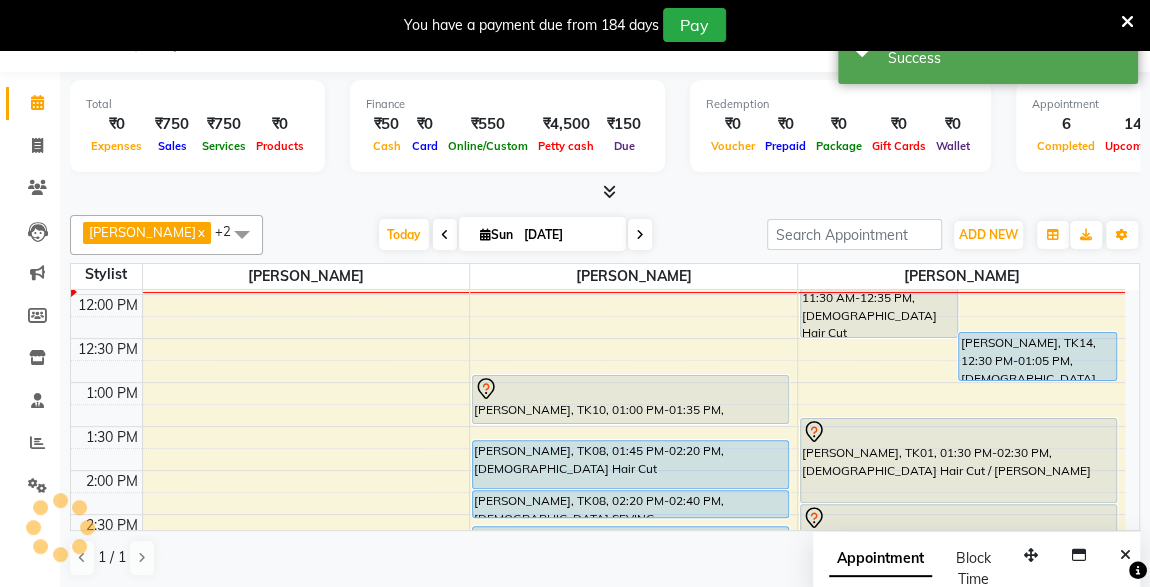 scroll, scrollTop: 0, scrollLeft: 0, axis: both 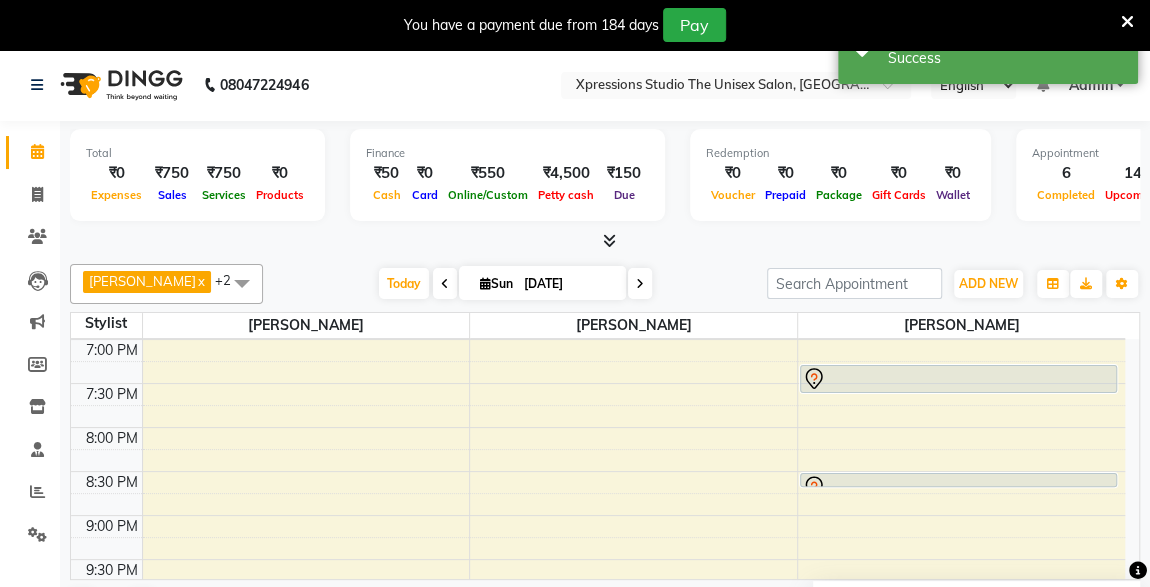 click at bounding box center [958, 486] 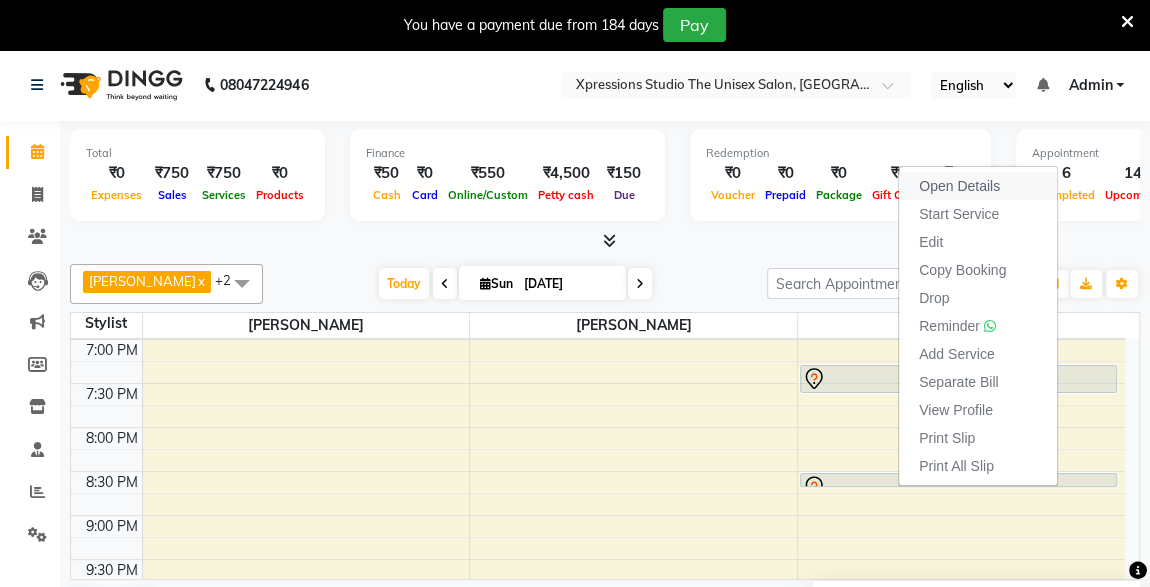 click on "Open Details" at bounding box center (959, 186) 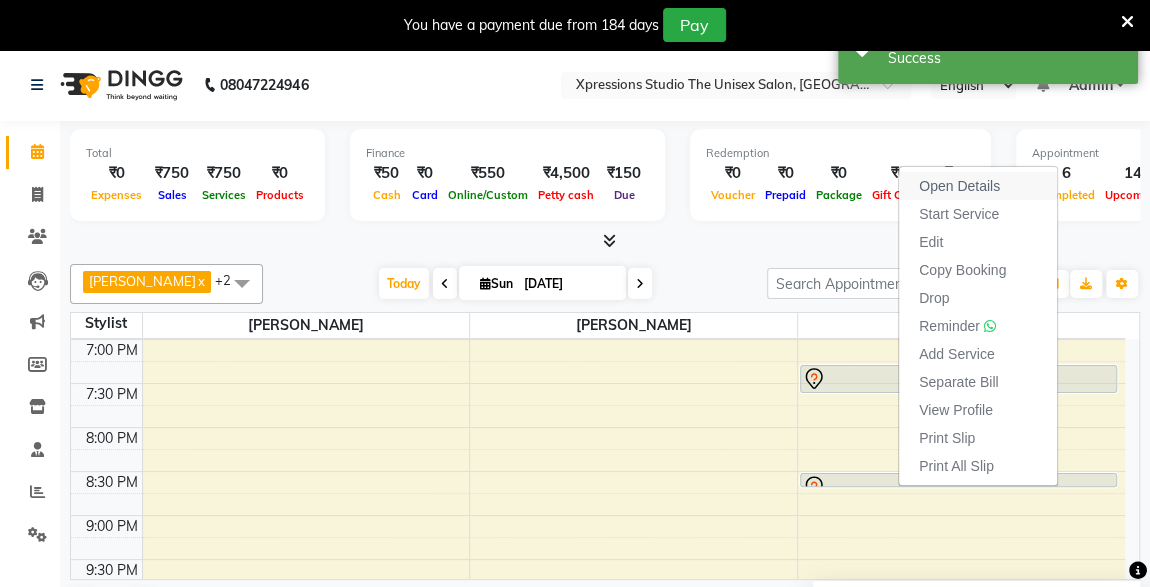 select on "7" 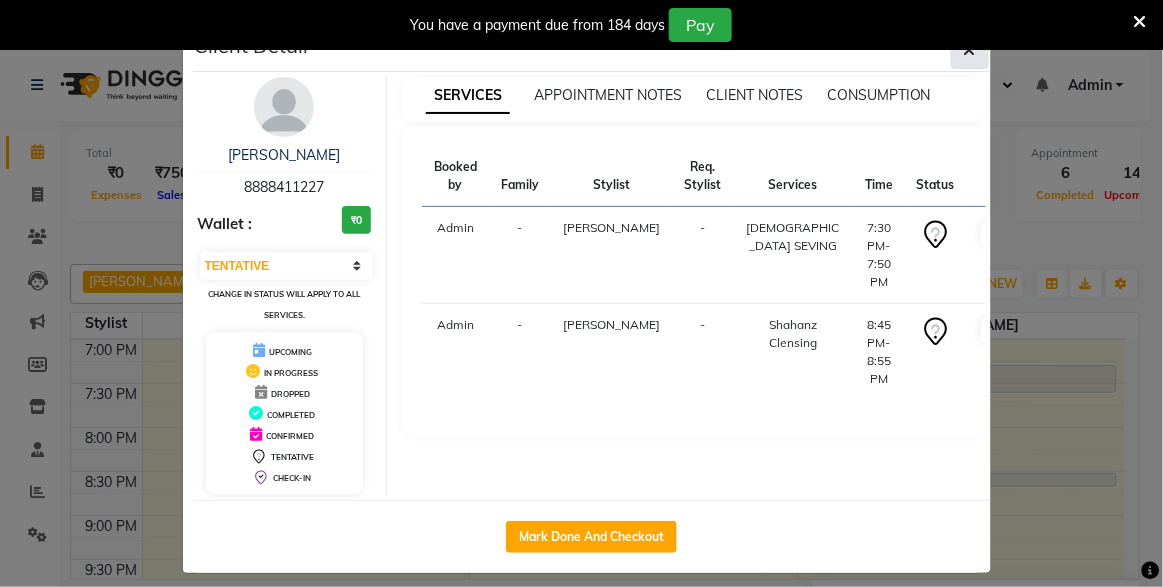 click 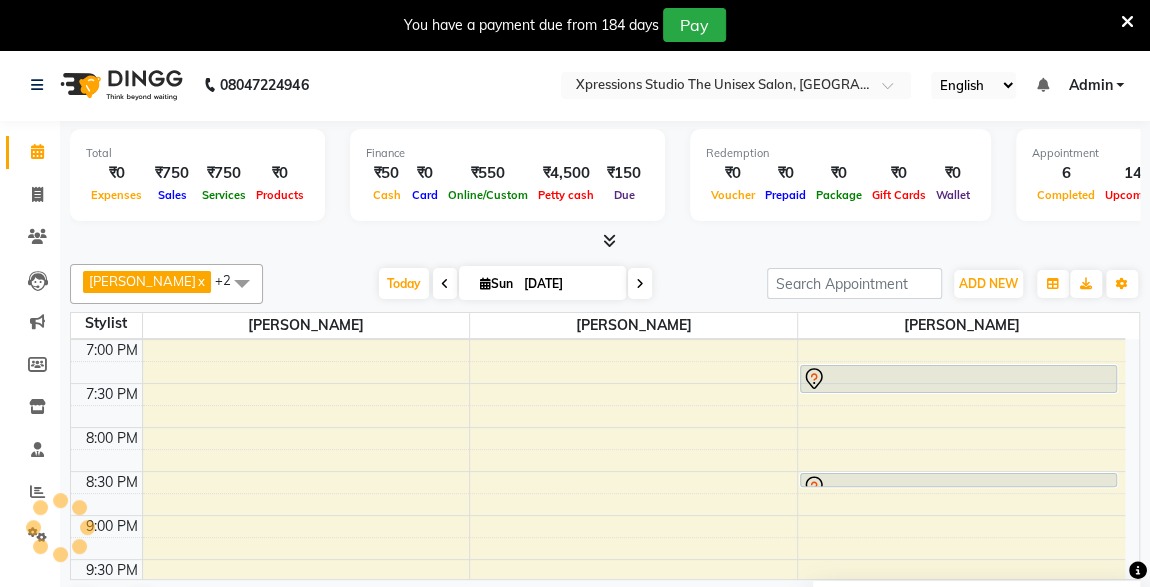 click at bounding box center (958, 379) 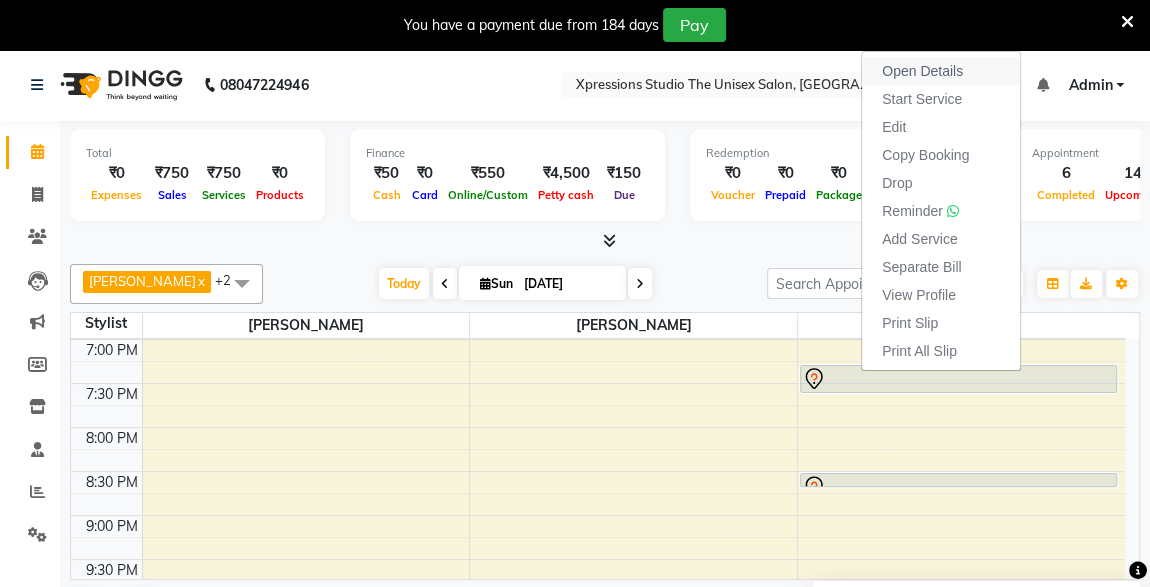 click on "Open Details" at bounding box center (922, 71) 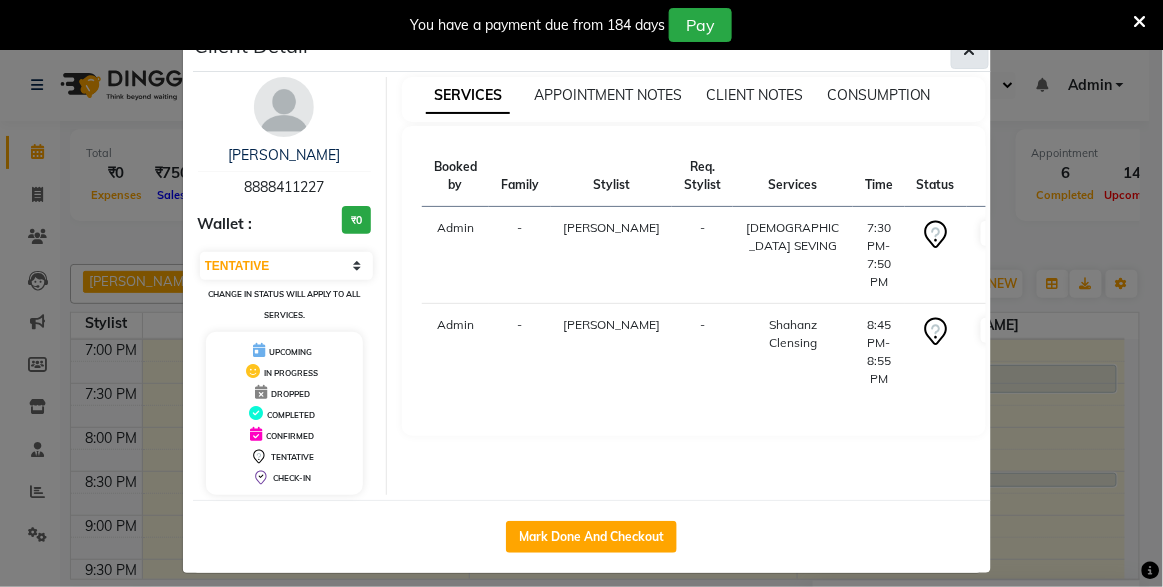 click 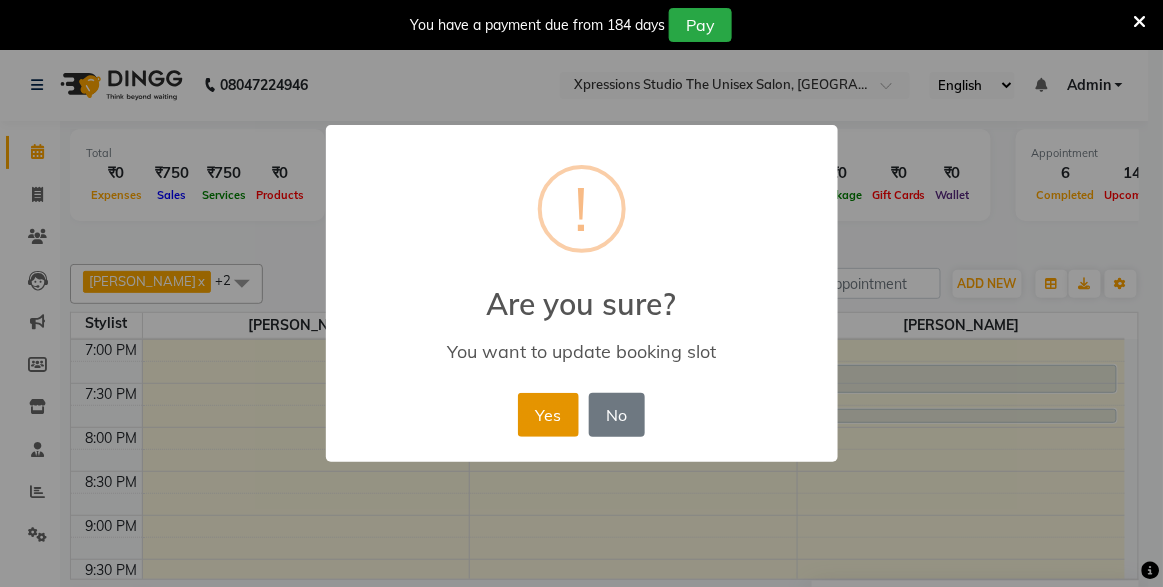 click on "Yes" at bounding box center (548, 415) 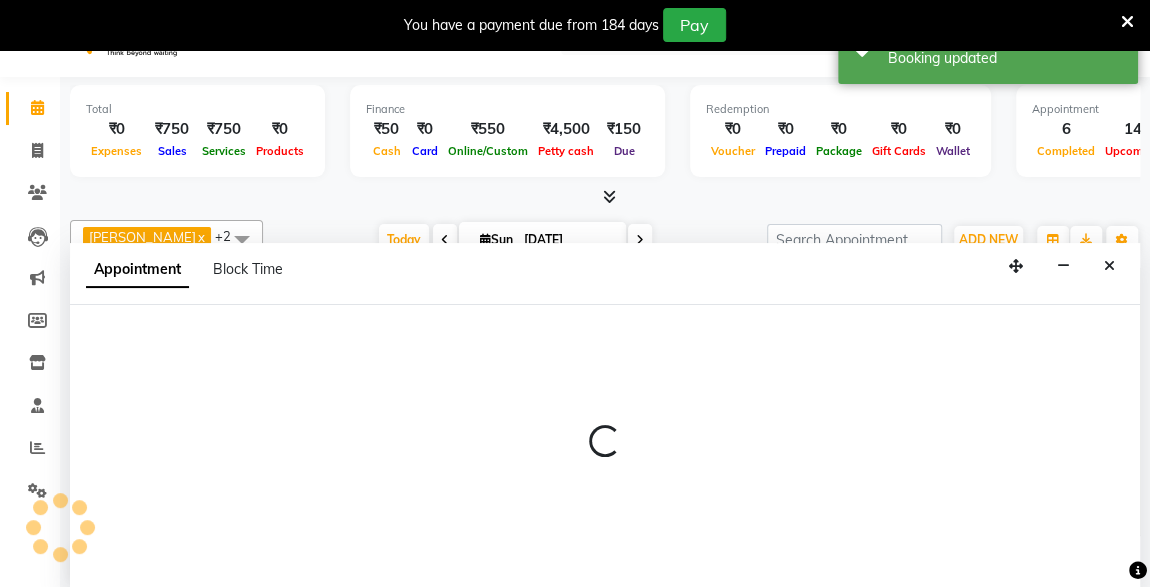 select on "57589" 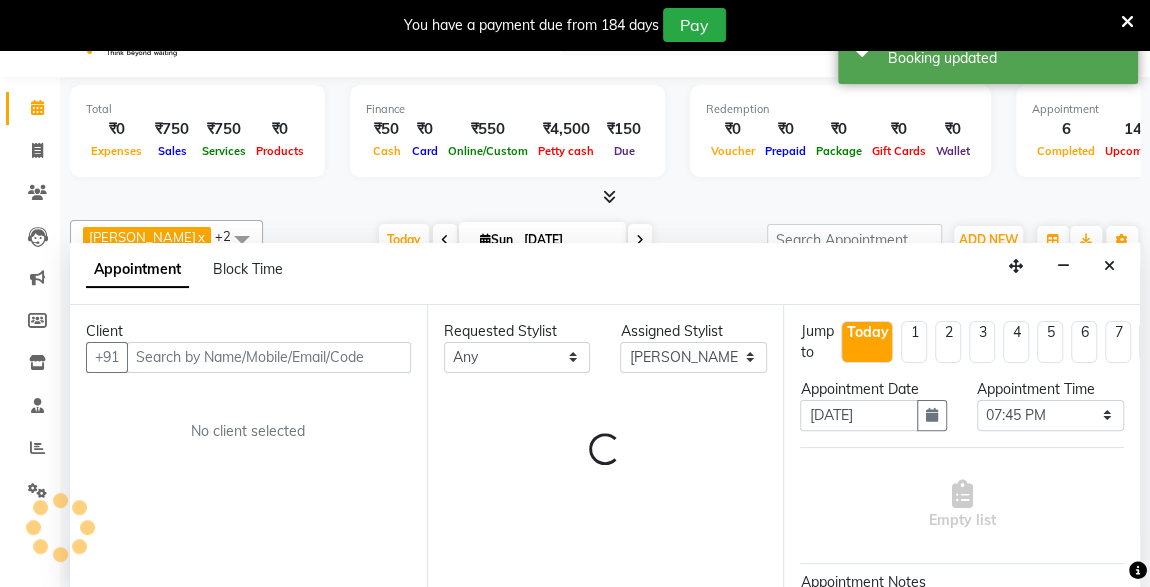 scroll, scrollTop: 49, scrollLeft: 0, axis: vertical 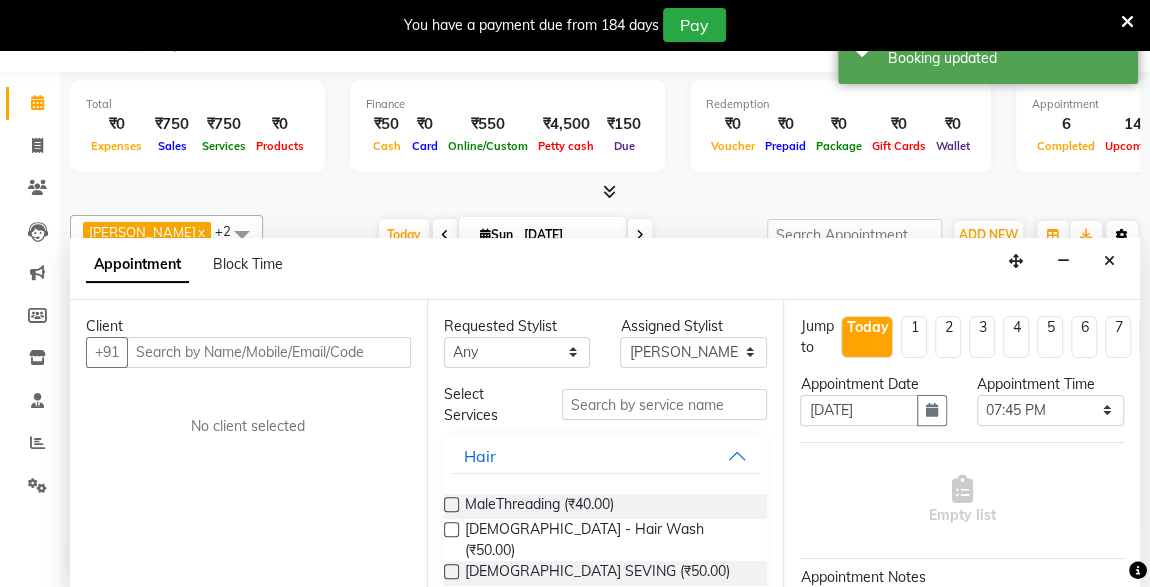 click at bounding box center (1109, 261) 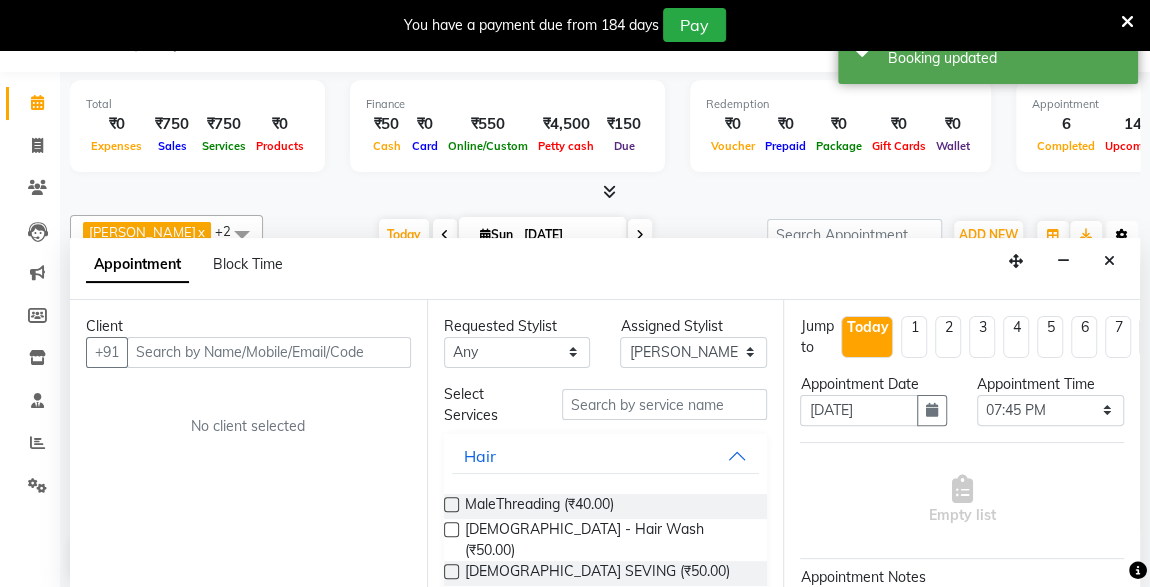 click on "Toggle Dropdown" at bounding box center (1122, 235) 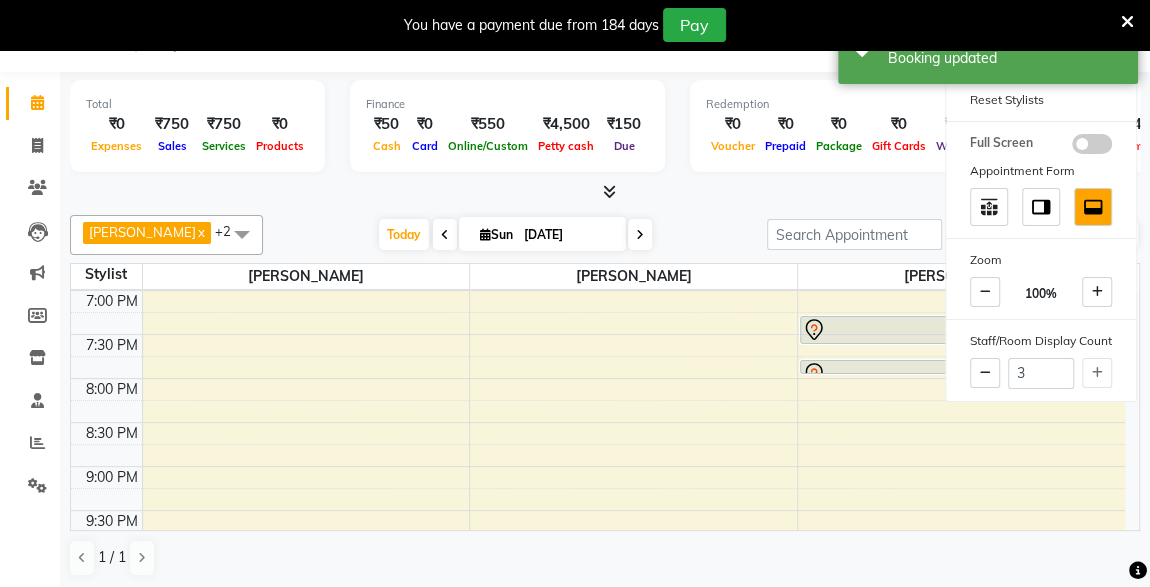 click at bounding box center [605, 192] 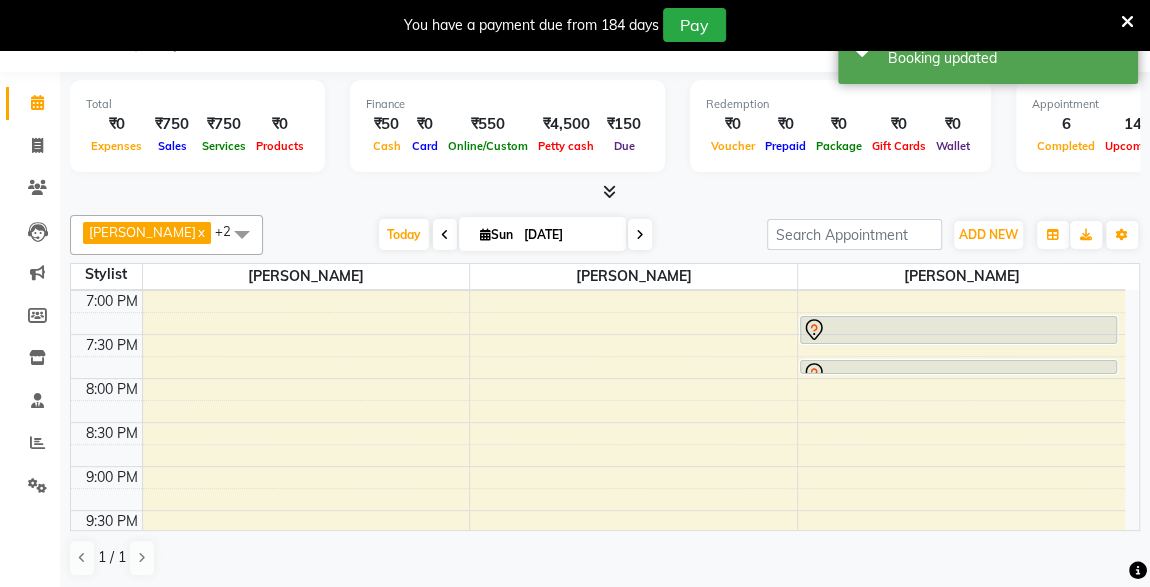 click at bounding box center [605, 192] 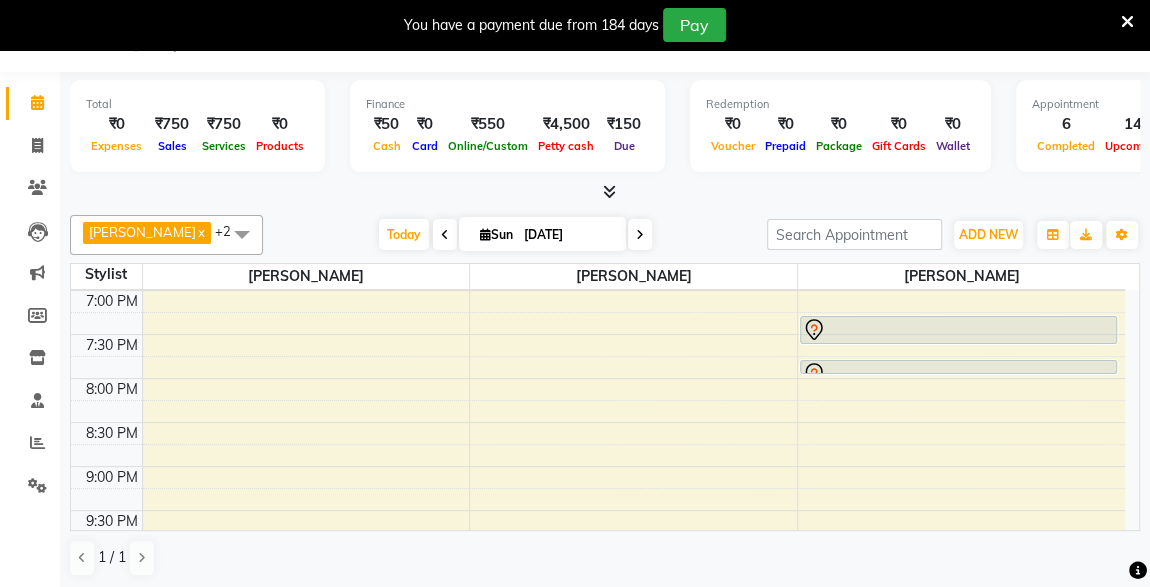 click at bounding box center [958, 373] 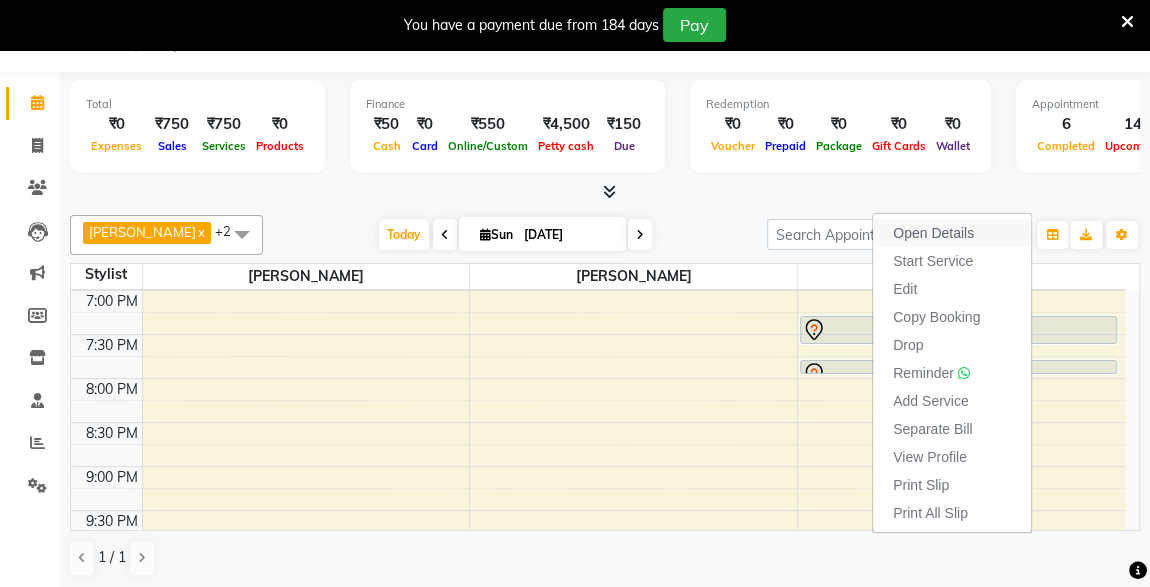 click on "Open Details" at bounding box center [933, 233] 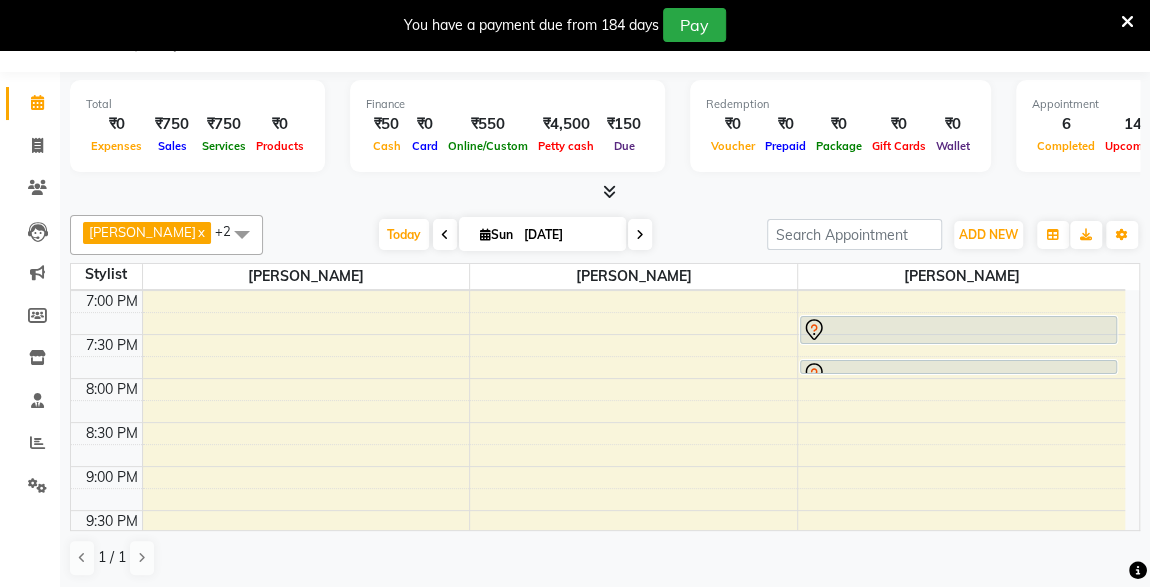 click at bounding box center [958, 373] 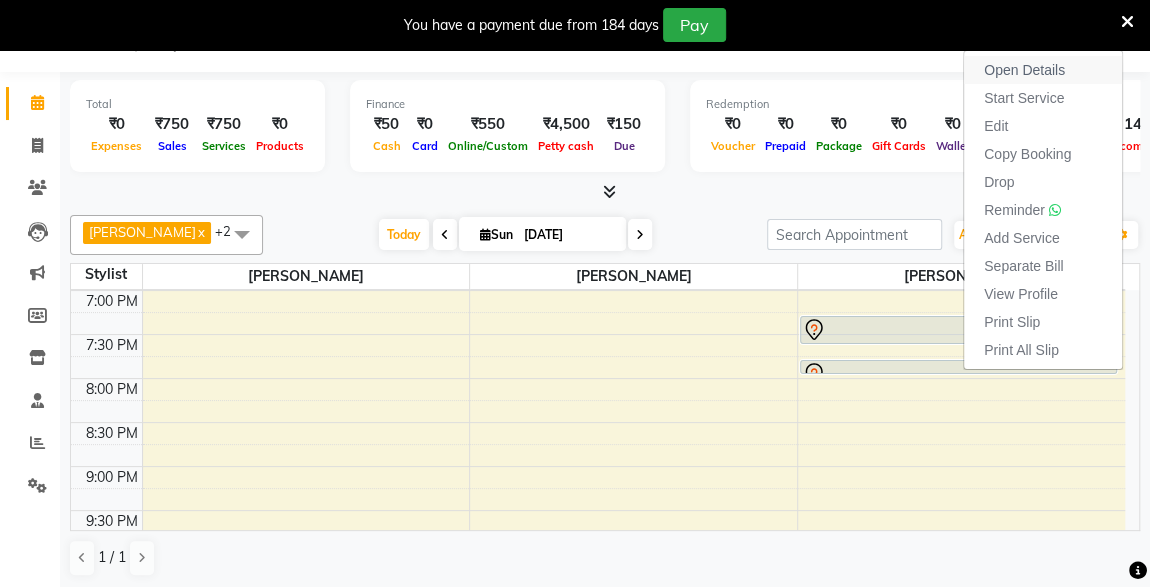 click on "Open Details" at bounding box center (1024, 70) 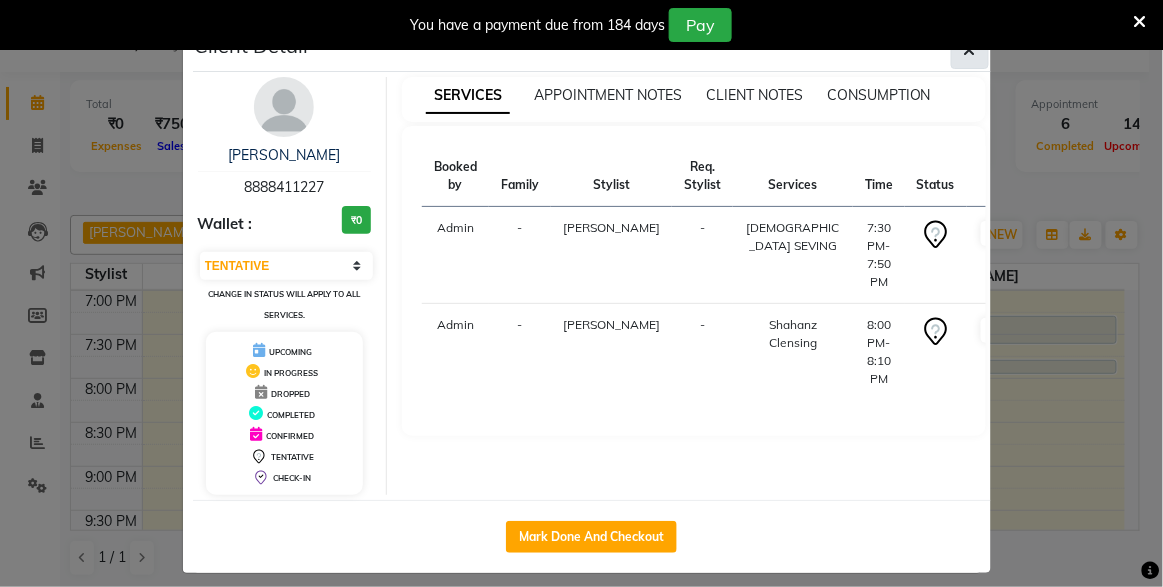 click 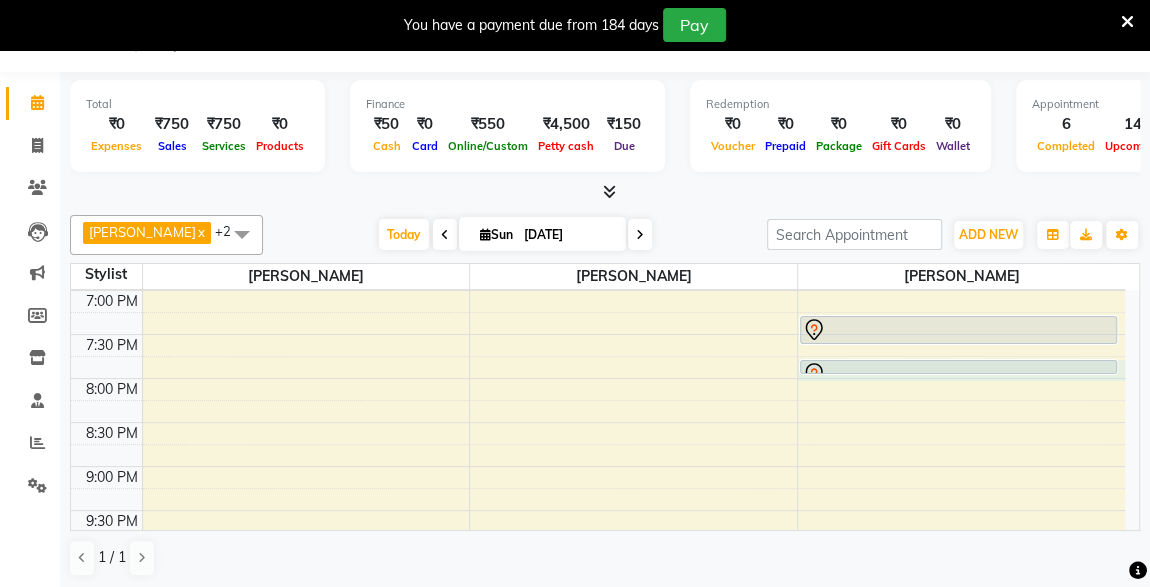 select on "57589" 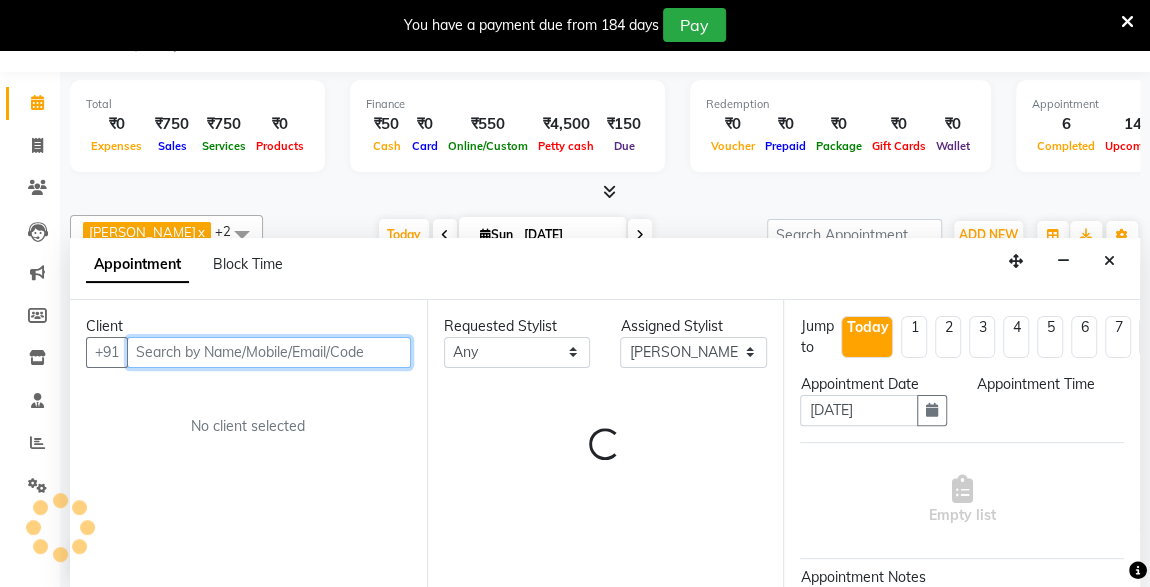 select on "1200" 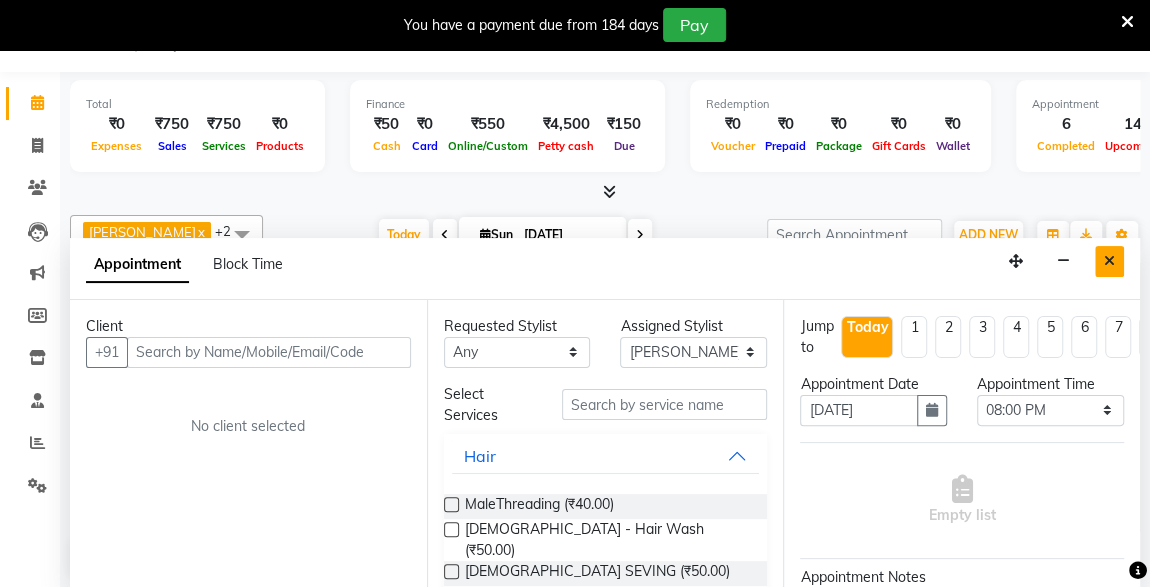 click at bounding box center [1109, 261] 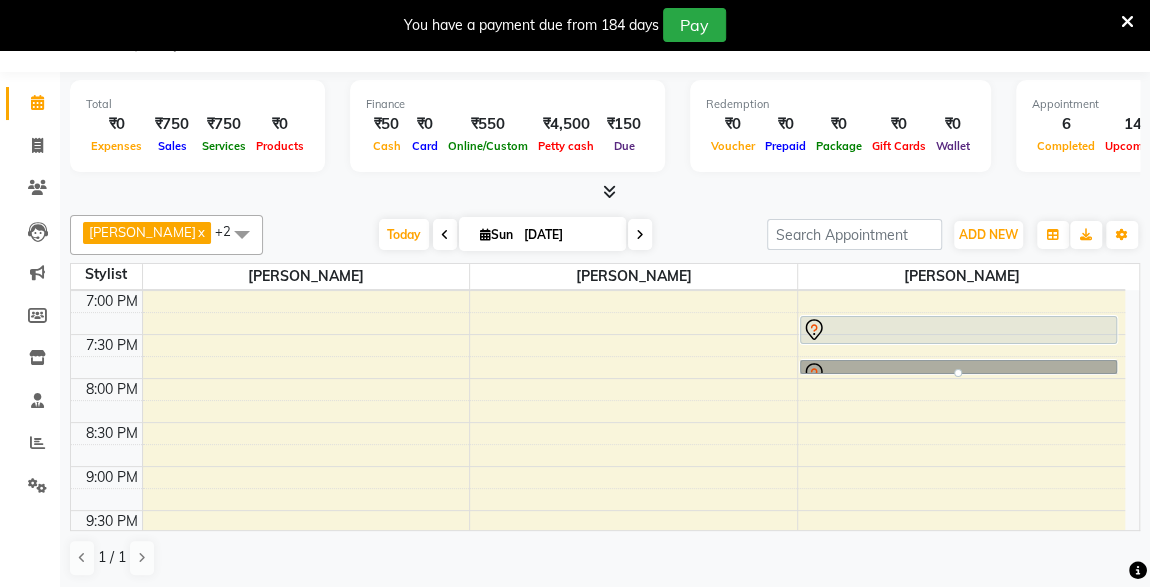 click at bounding box center (958, 373) 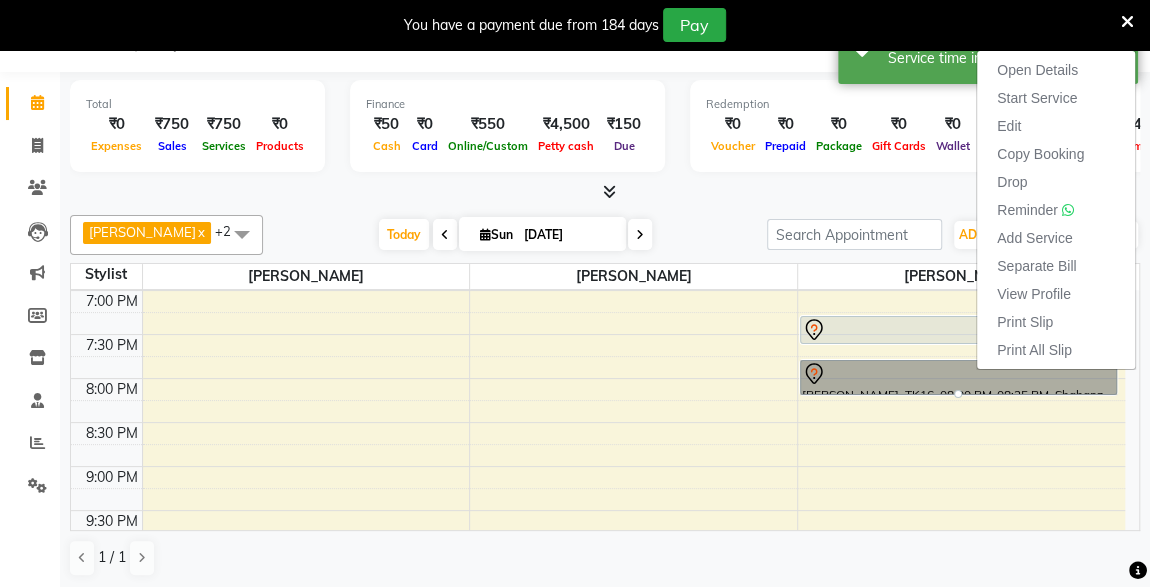 click on "08047224946 Select Location × Xpressions Studio The Unisex Salon, Malkapur English ENGLISH Español العربية मराठी हिंदी ગુજરાતી தமிழ் 中文 Notifications  DINGG Alert   13-07-2025   Hriday booked an appointment on 13-07-2025 at 12:30 pm.   DINGG Alert   13-07-2025   SARTHAK RAJDEV booked an appointment on 13-07-2025 at 2:45 pm.   DINGG Alert   13-07-2025   roshan motalkar booked an appointment on 13-07-2025 at 3:30 pm.   DINGG Alert   13-07-2025   Karan booked an appointment on 13-07-2025 at 1:45 pm.   DINGG Alert   13-07-2025   Manoj booked an appointment on 13-07-2025 at 10:00 am.   DINGG Alert   12-07-2025   PAPPU ZANKE booked an appointment on 13-07-2025 at 9:00 am.   DINGG Alert   12-07-2025   MANAV AGRAVAL booked an appointment on 12-07-2025 at 7:15 pm.   DINGG Alert   12-07-2025   AYUSH KHURADE booked an appointment on 12-07-2025 at 6:30 pm.   DINGG Alert   12-07-2025   AADITYA booked an appointment on 12-07-2025 at 5:30 pm.   DINGG Alert  Admin" 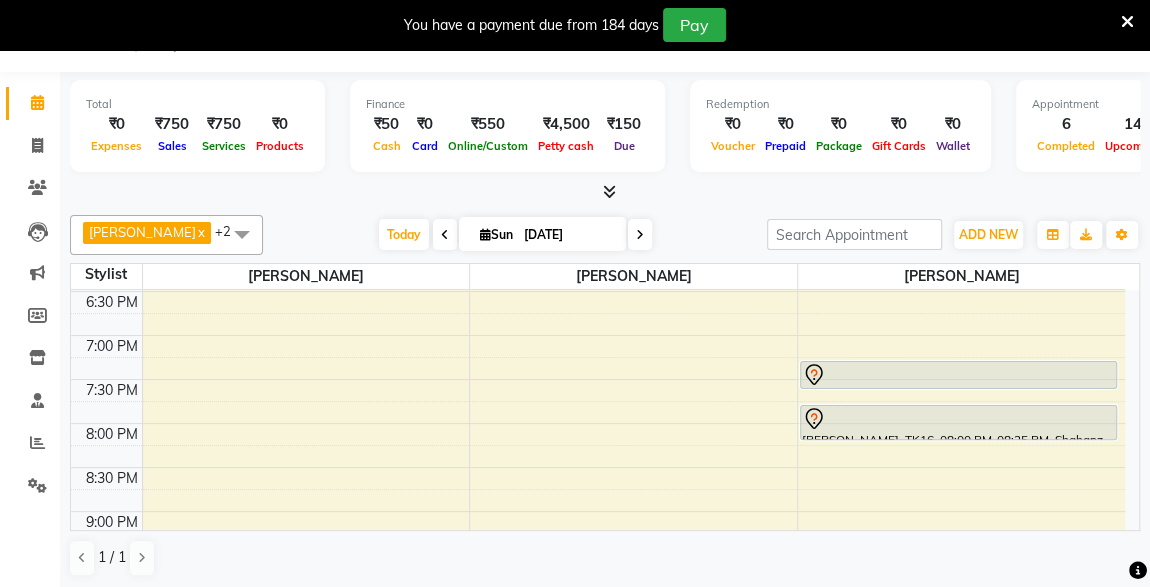 scroll, scrollTop: 918, scrollLeft: 0, axis: vertical 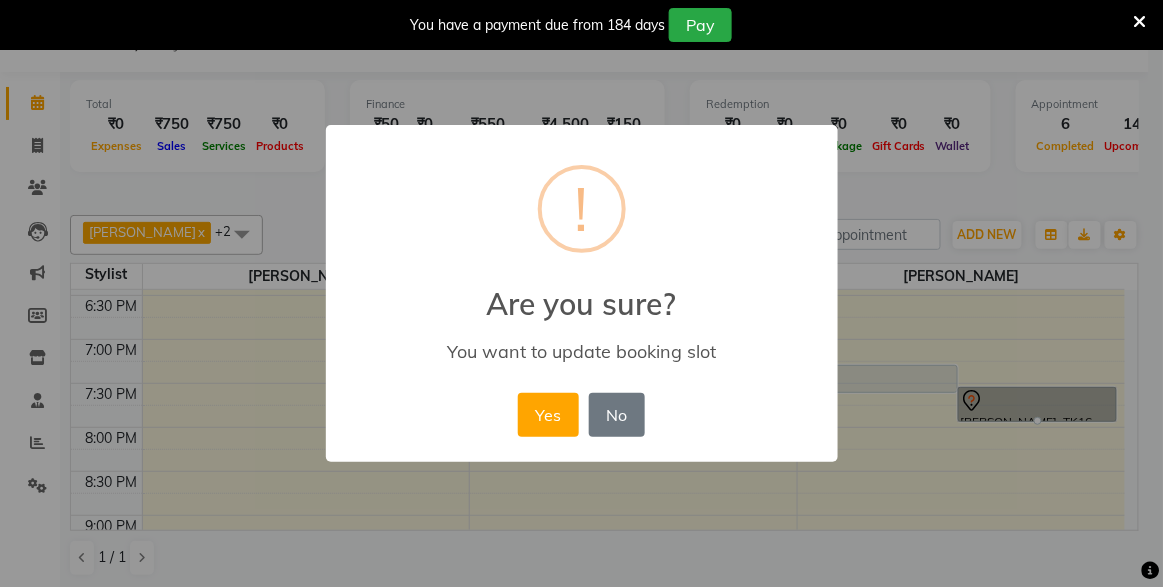 click on "Yes" at bounding box center (548, 415) 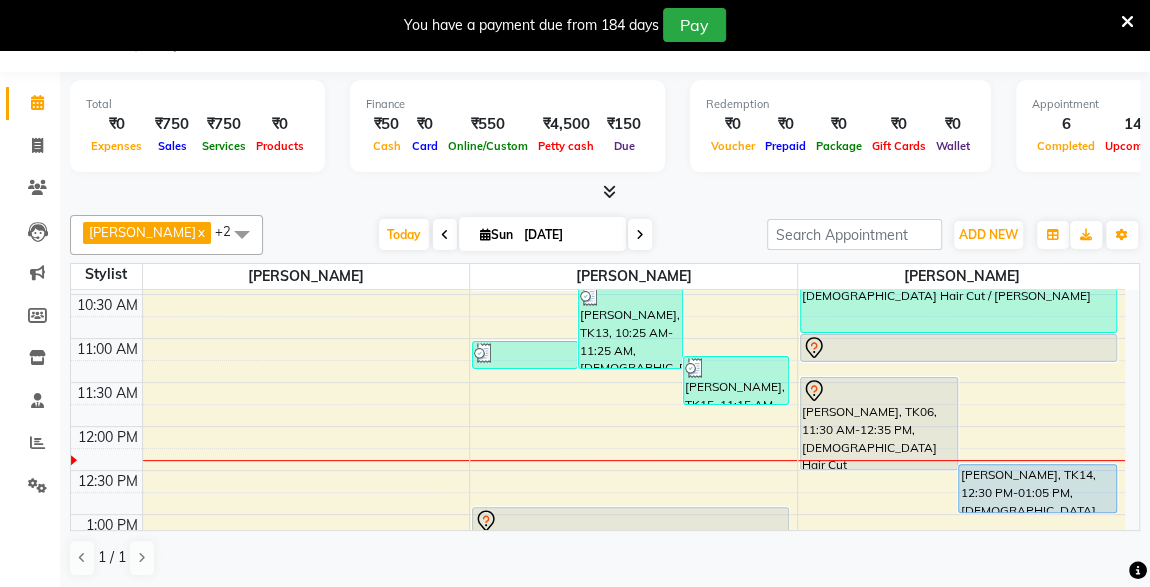 scroll, scrollTop: 3, scrollLeft: 0, axis: vertical 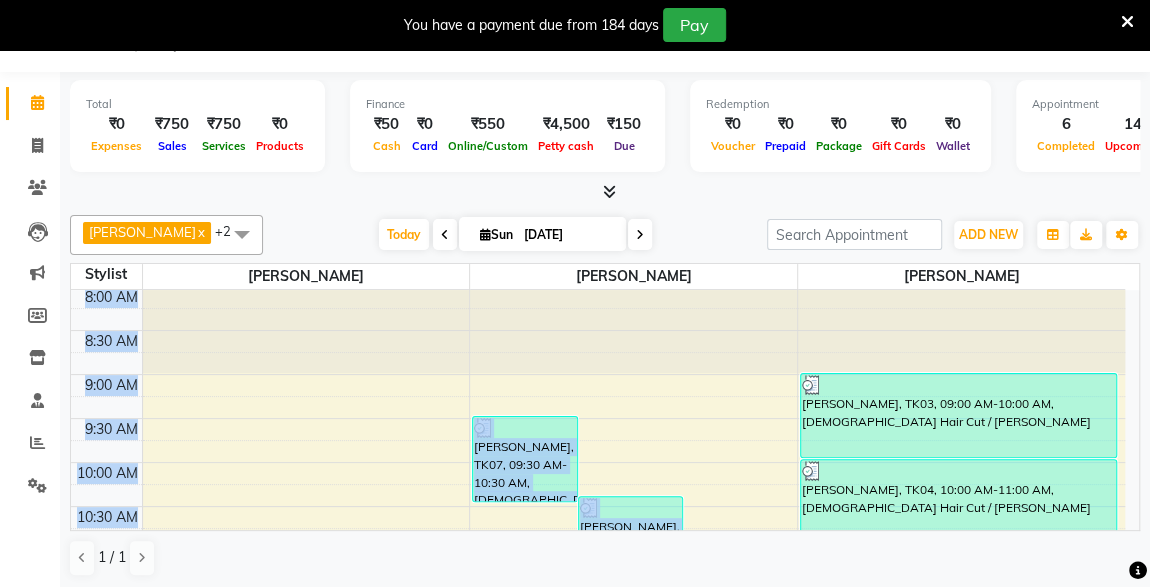 drag, startPoint x: 1138, startPoint y: 306, endPoint x: 1125, endPoint y: 304, distance: 13.152946 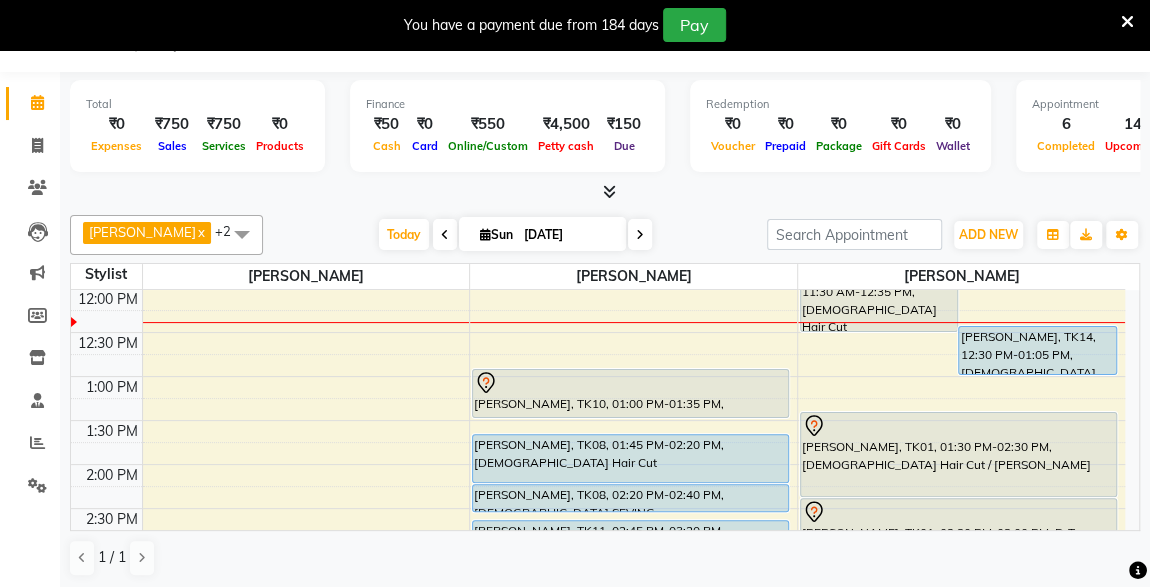 scroll, scrollTop: 346, scrollLeft: 0, axis: vertical 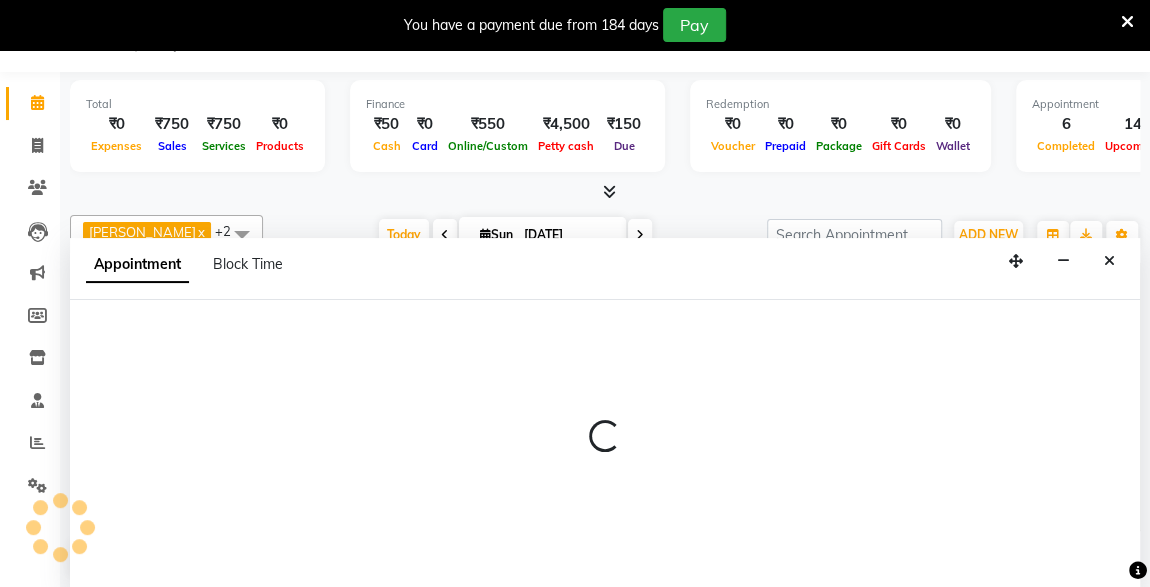 select on "57589" 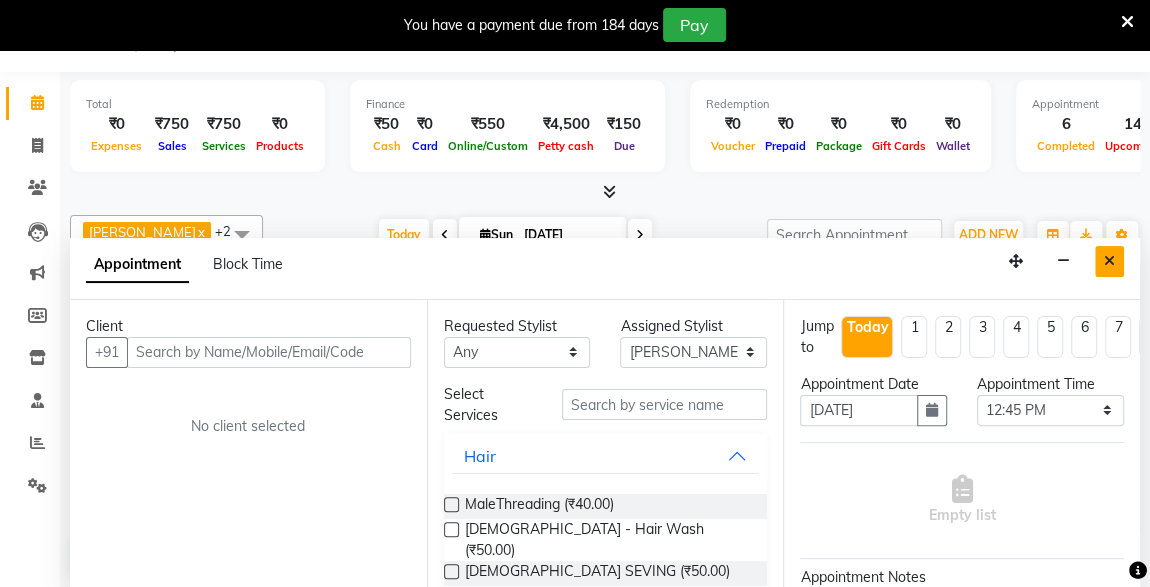 click at bounding box center [1109, 261] 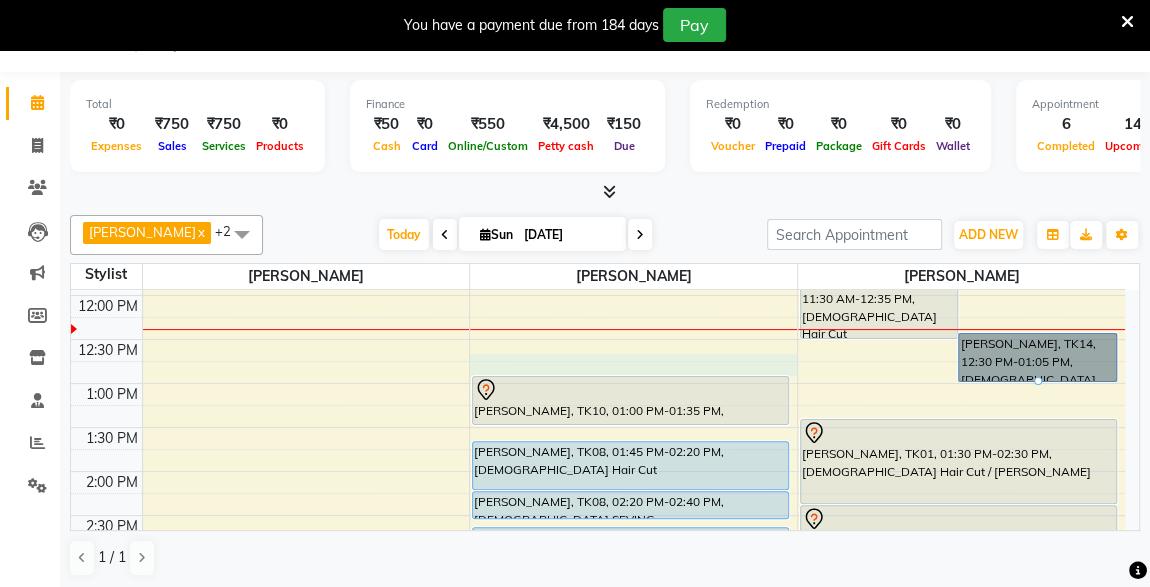 select on "57588" 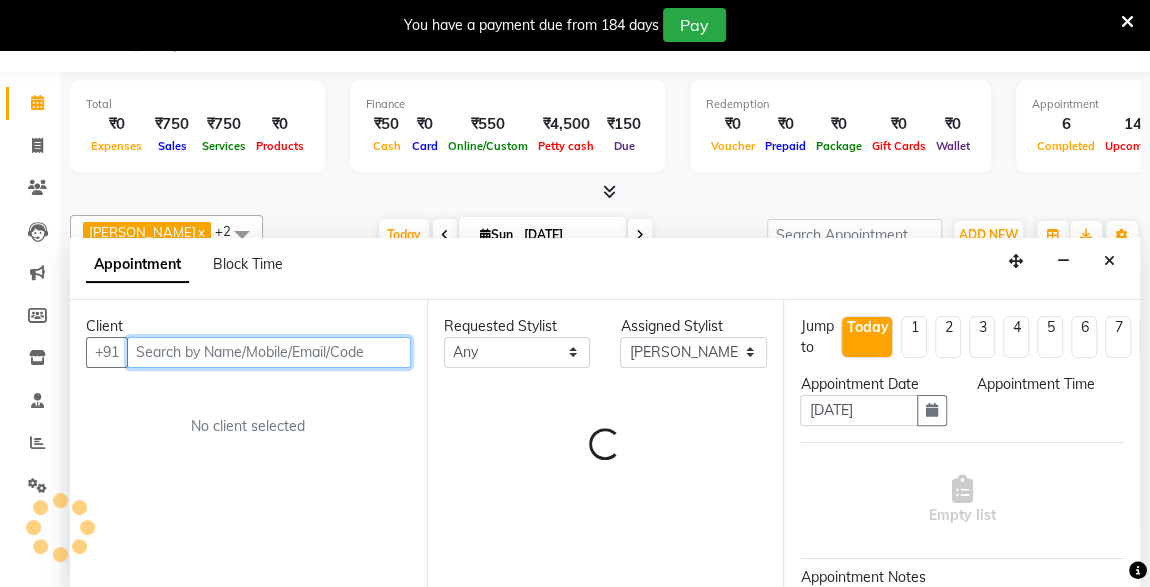 select on "765" 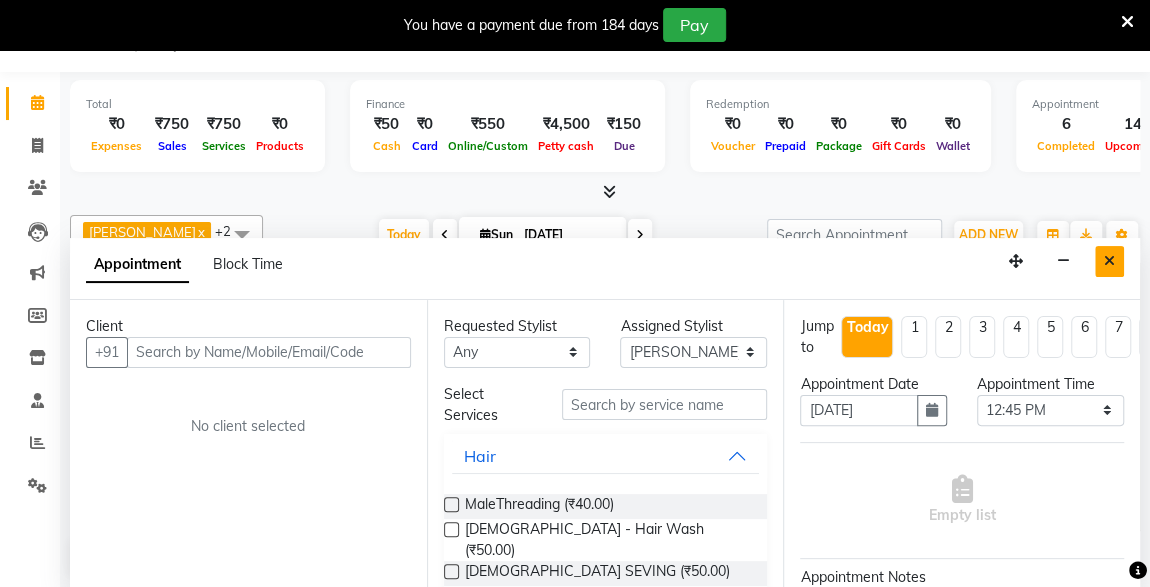 click at bounding box center (1109, 261) 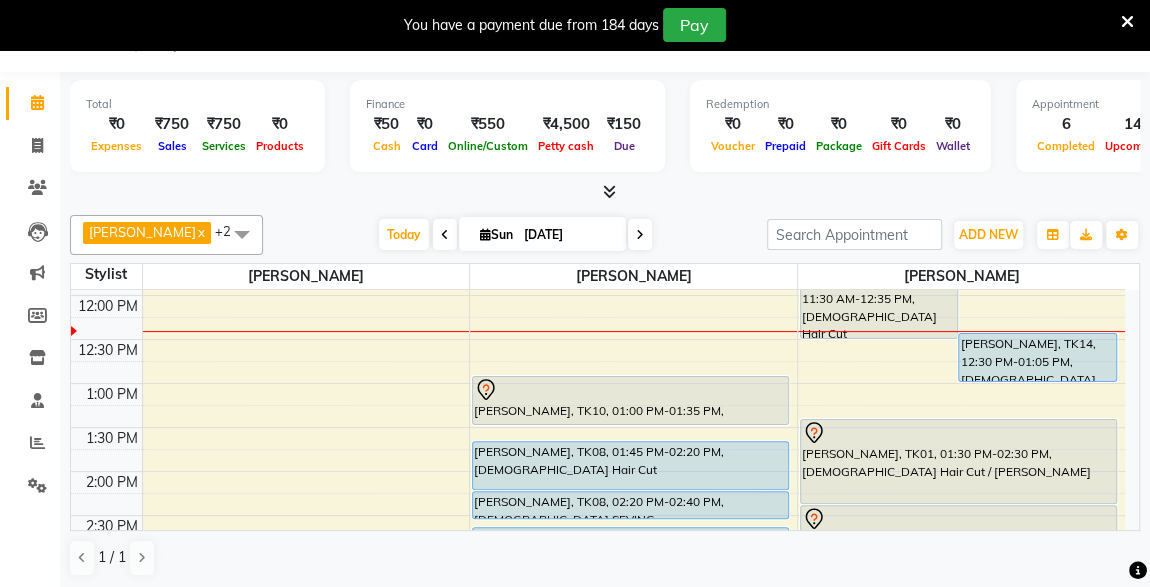 click on "[PERSON_NAME], TK14, 12:30 PM-01:05 PM, [DEMOGRAPHIC_DATA] Hair Cut With Wash" at bounding box center [1037, 357] 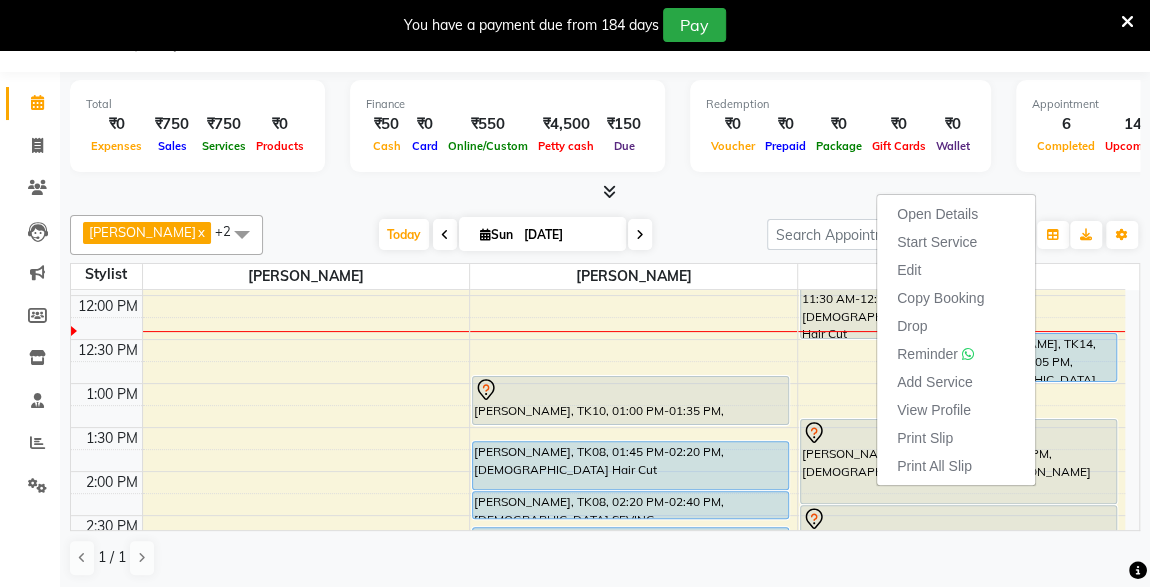 click on "[PERSON_NAME], TK14, 12:30 PM-01:05 PM, [DEMOGRAPHIC_DATA] Hair Cut With Wash" at bounding box center (1037, 357) 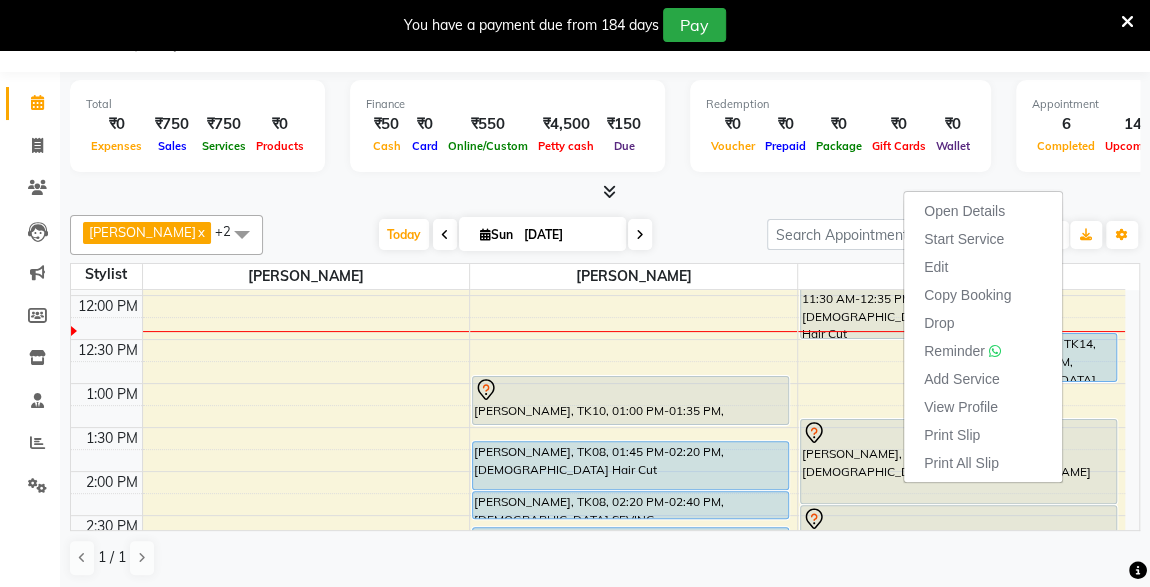 scroll, scrollTop: 135, scrollLeft: 0, axis: vertical 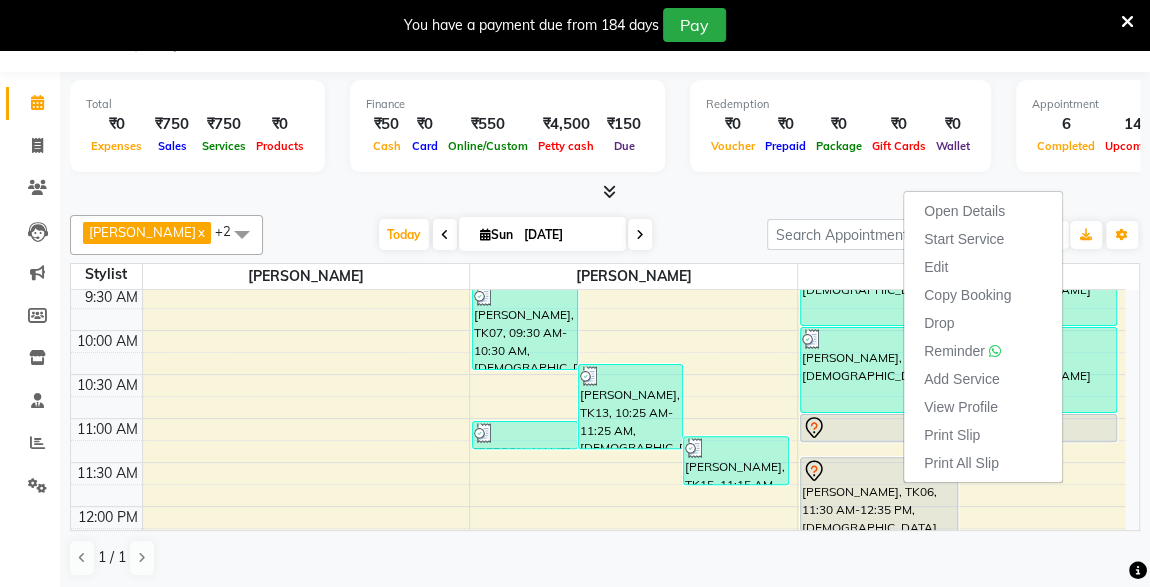 click at bounding box center [605, 192] 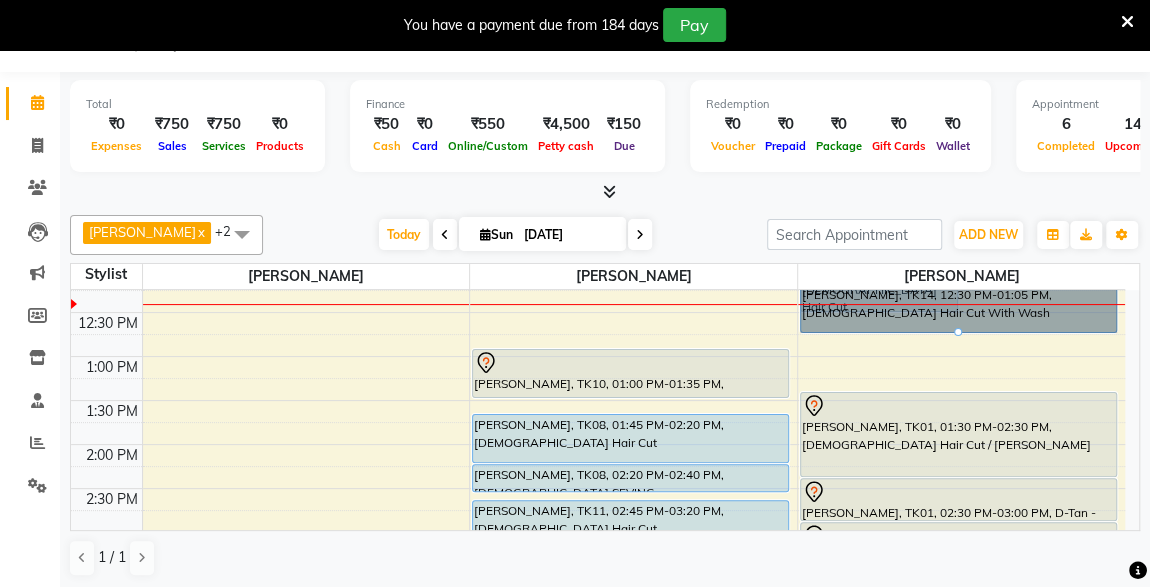 scroll, scrollTop: 373, scrollLeft: 0, axis: vertical 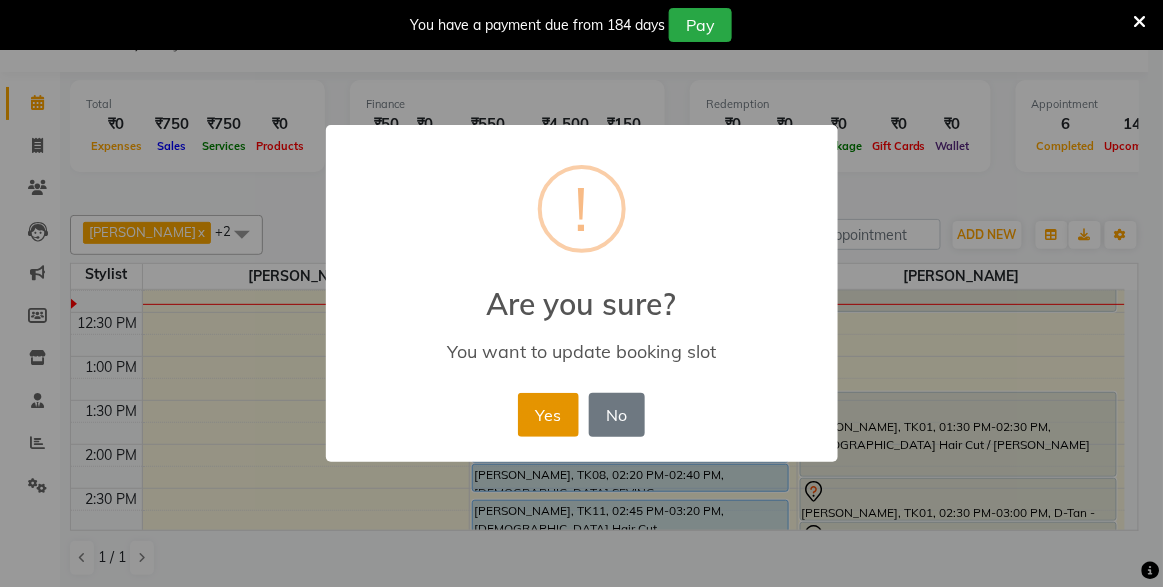 click on "Yes" at bounding box center [548, 415] 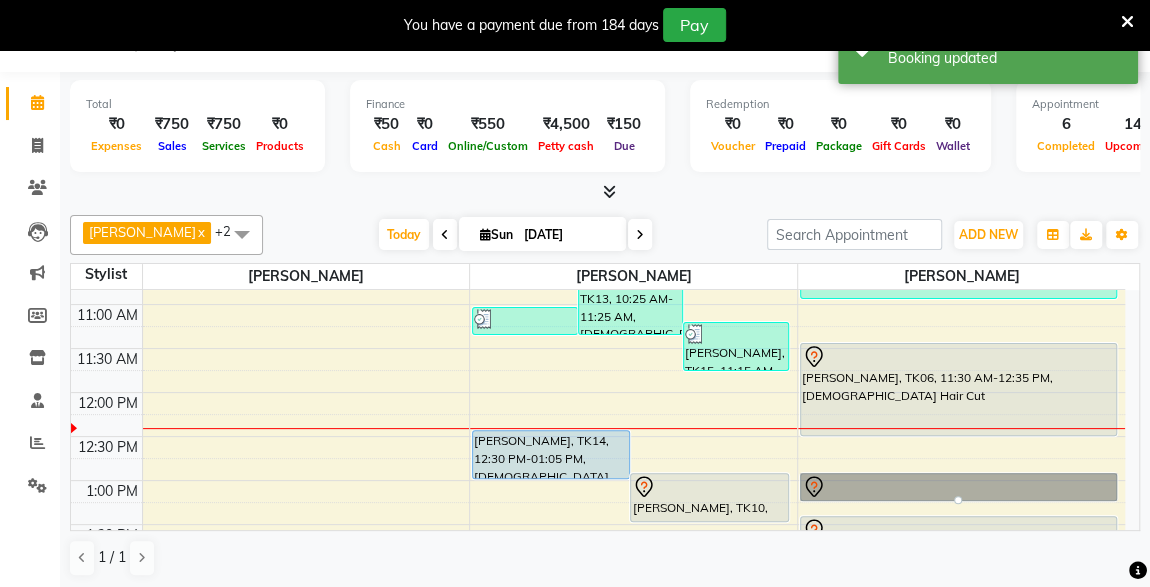 scroll, scrollTop: 249, scrollLeft: 0, axis: vertical 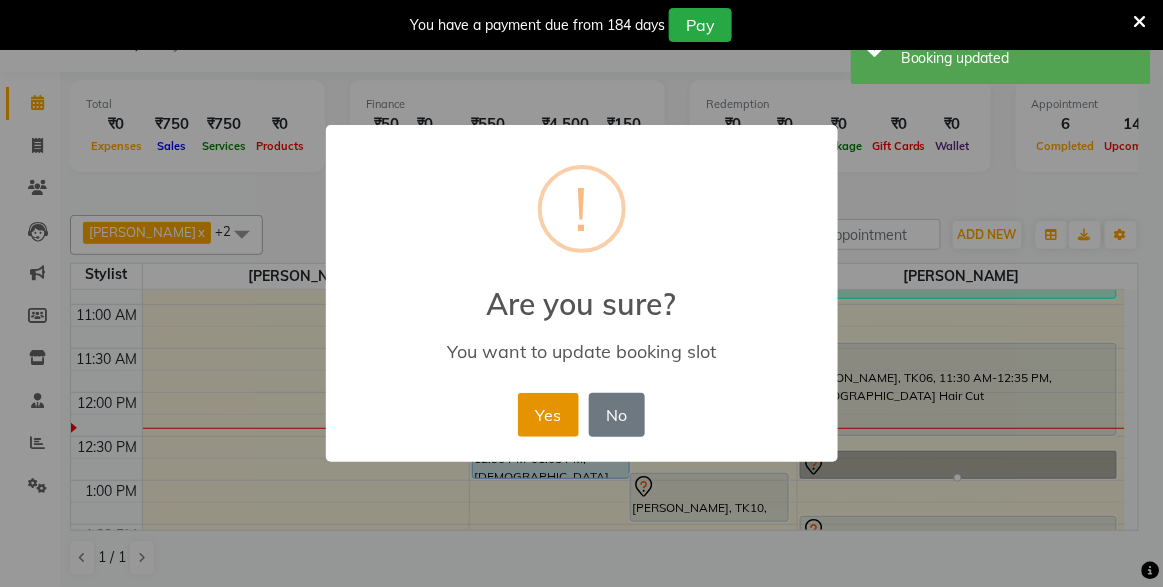 click on "Yes" at bounding box center [548, 415] 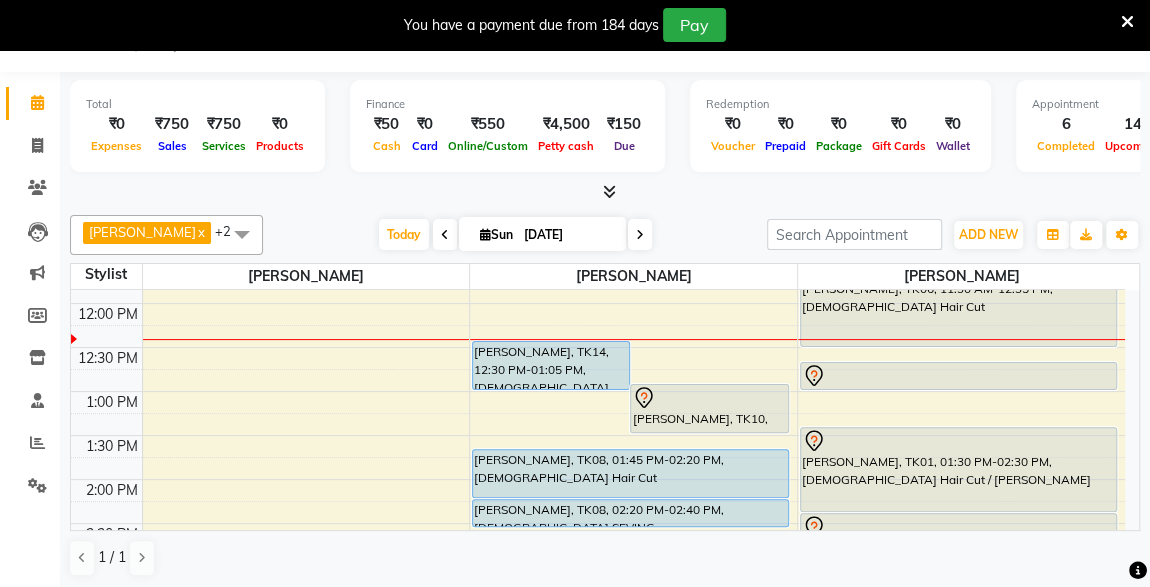 scroll, scrollTop: 323, scrollLeft: 0, axis: vertical 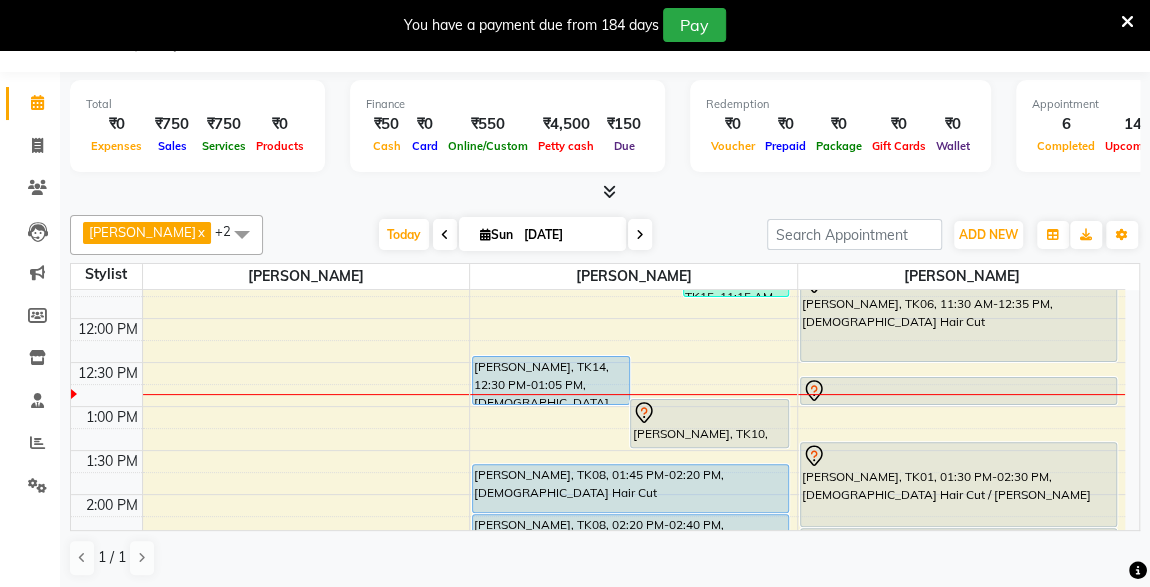 click at bounding box center (958, 391) 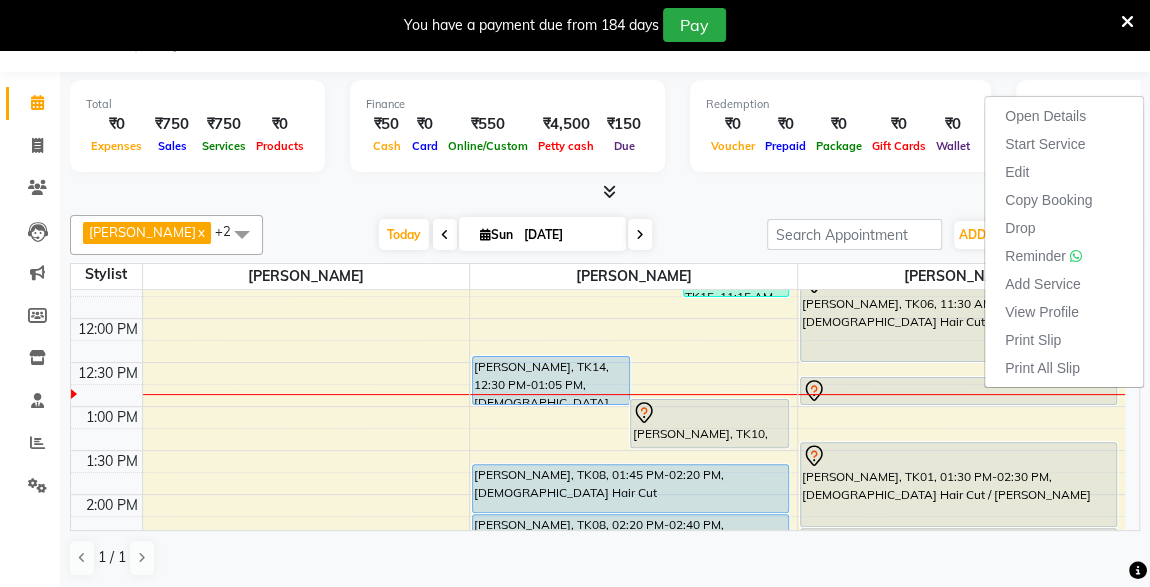 click at bounding box center (958, 404) 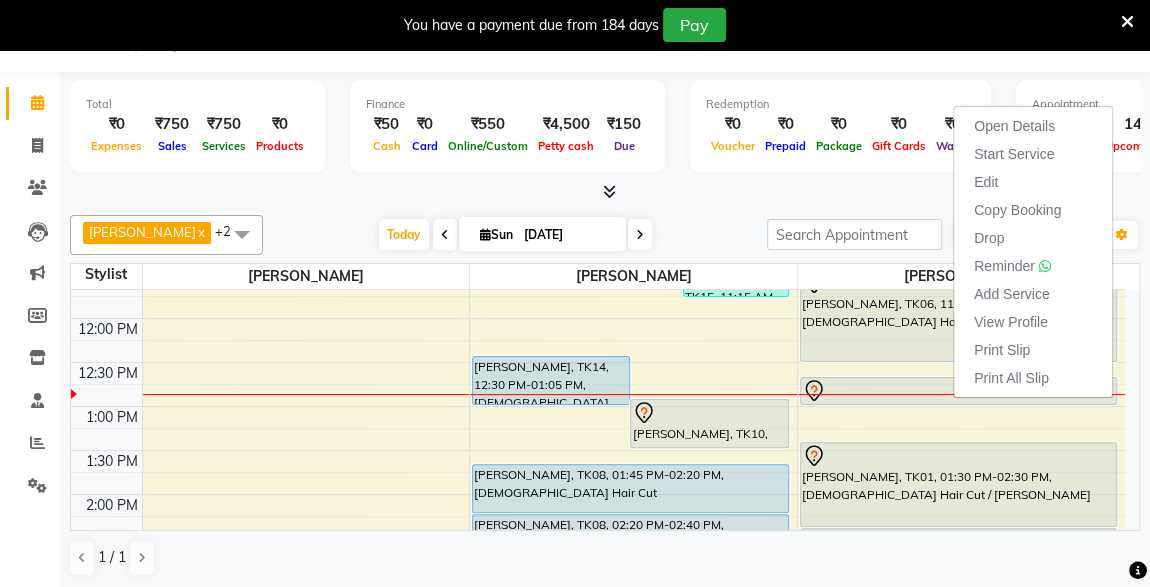 click on "Total  ₹0  Expenses ₹750  Sales ₹750  Services ₹0  Products Finance  ₹50  Cash ₹0  Card ₹550  Online/Custom ₹4,500 Petty cash ₹150 Due  Redemption  ₹0 Voucher ₹0 Prepaid ₹0 Package ₹0  Gift Cards ₹0  Wallet  Appointment  6 Completed 14 Upcoming 0 Ongoing 0 No show  Other sales  ₹0  Packages ₹0  Memberships ₹0  Vouchers ₹0  Prepaids ₹0  Gift Cards" at bounding box center (605, 137) 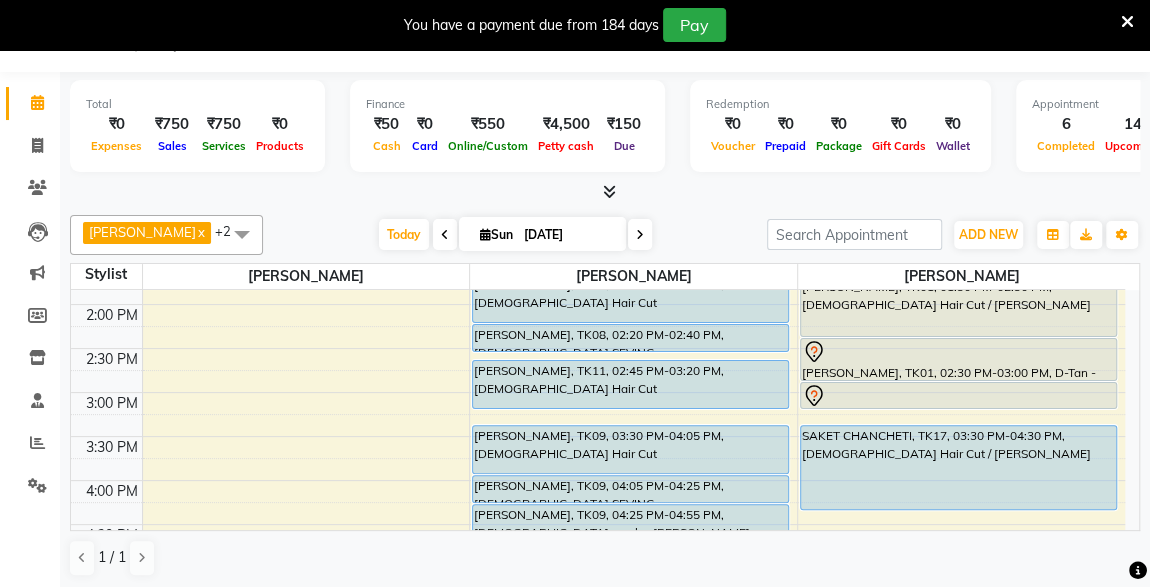 scroll, scrollTop: 534, scrollLeft: 0, axis: vertical 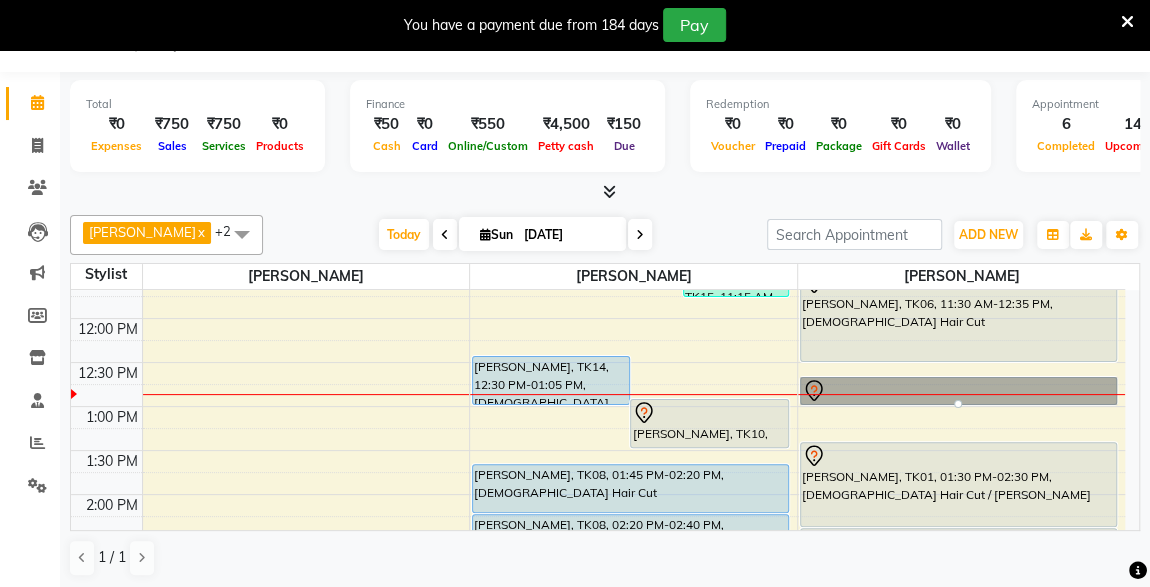 click on "Dipak soni, TK02, 12:45 PM-01:05 PM, Male SEVING" at bounding box center [958, 391] 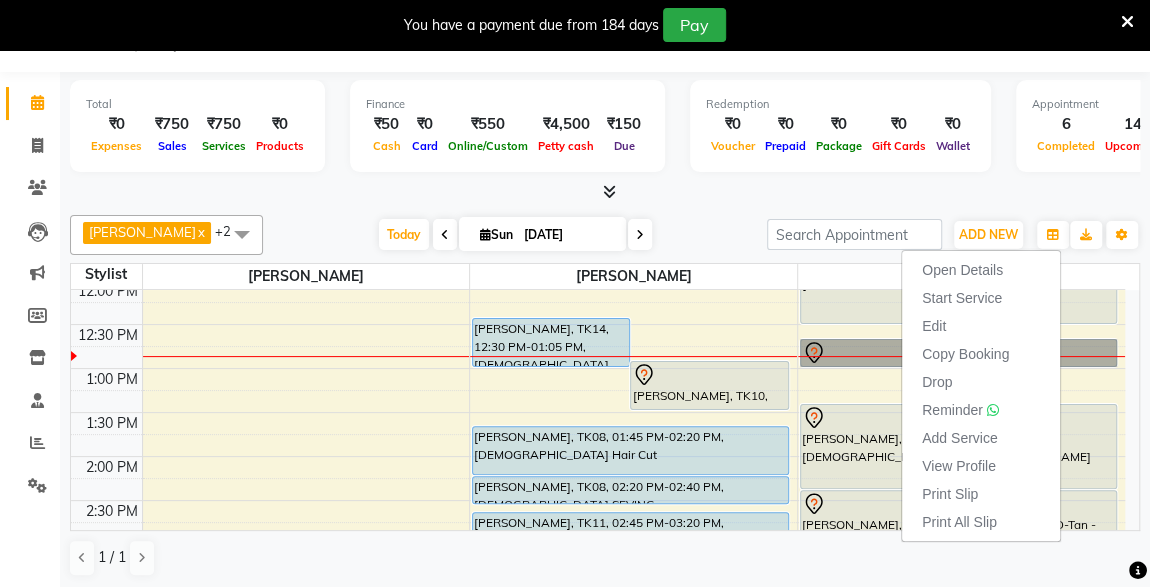 scroll, scrollTop: 353, scrollLeft: 0, axis: vertical 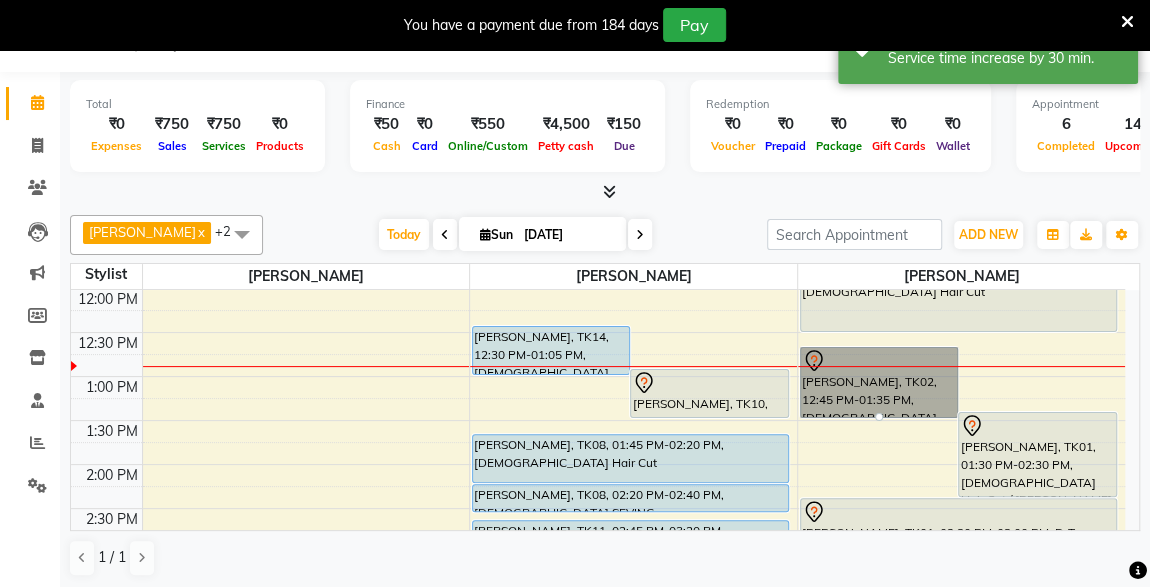 click on "Appointment  6 Completed 14 Upcoming 0 Ongoing 0 No show" at bounding box center [1156, 126] 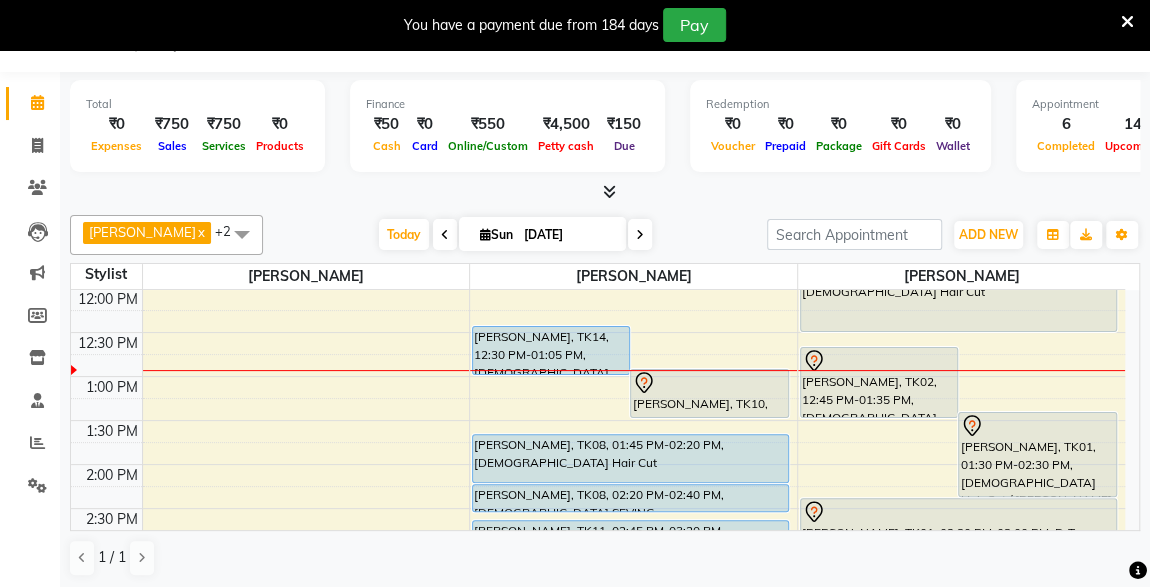 click at bounding box center [709, 383] 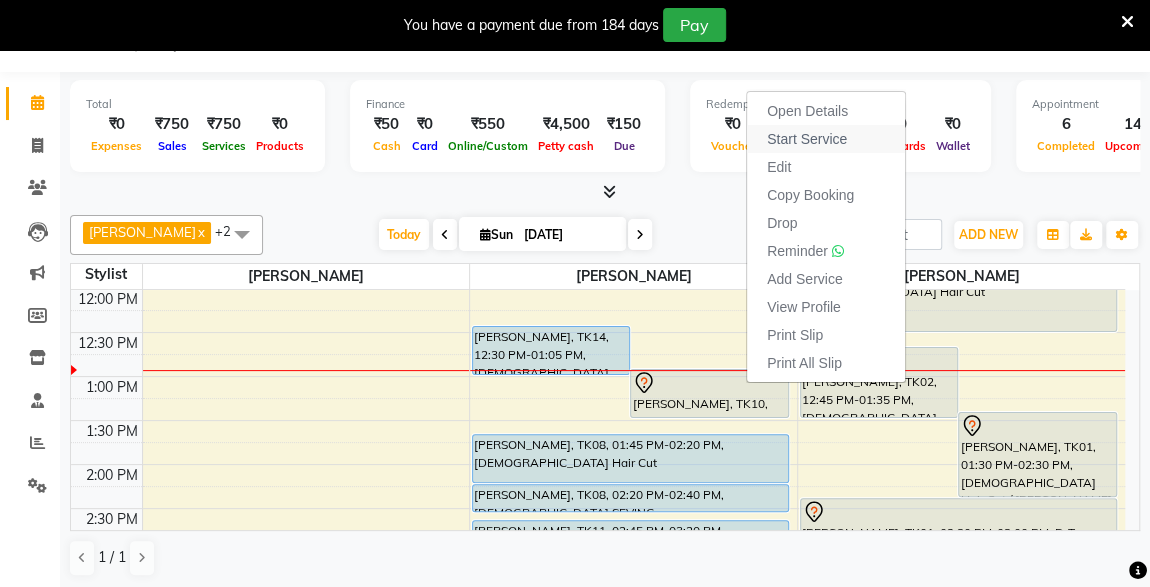 click on "Start Service" at bounding box center (807, 139) 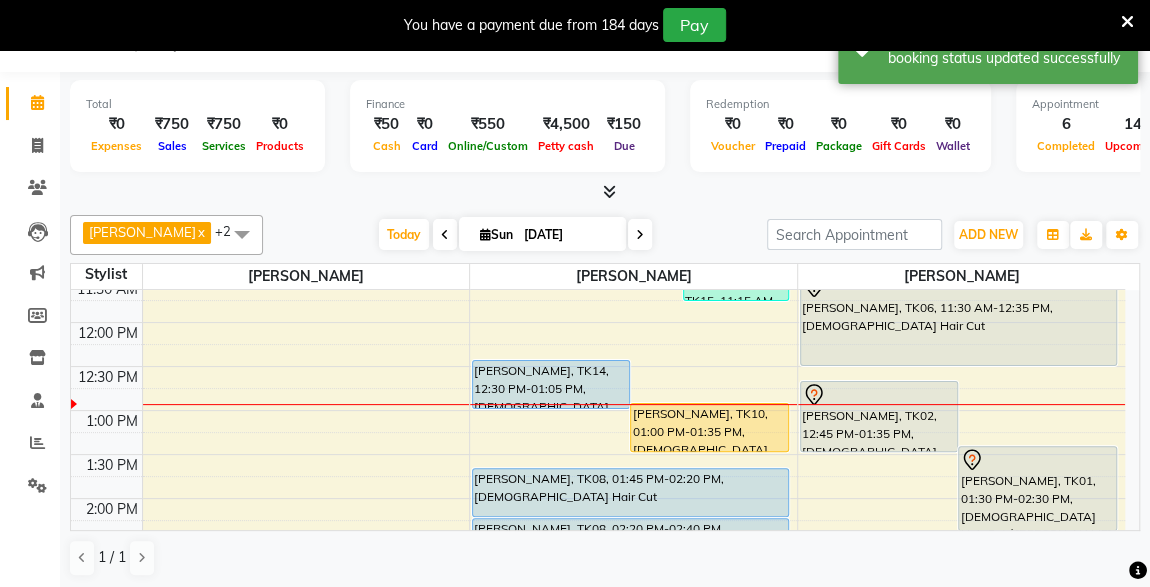 scroll, scrollTop: 323, scrollLeft: 0, axis: vertical 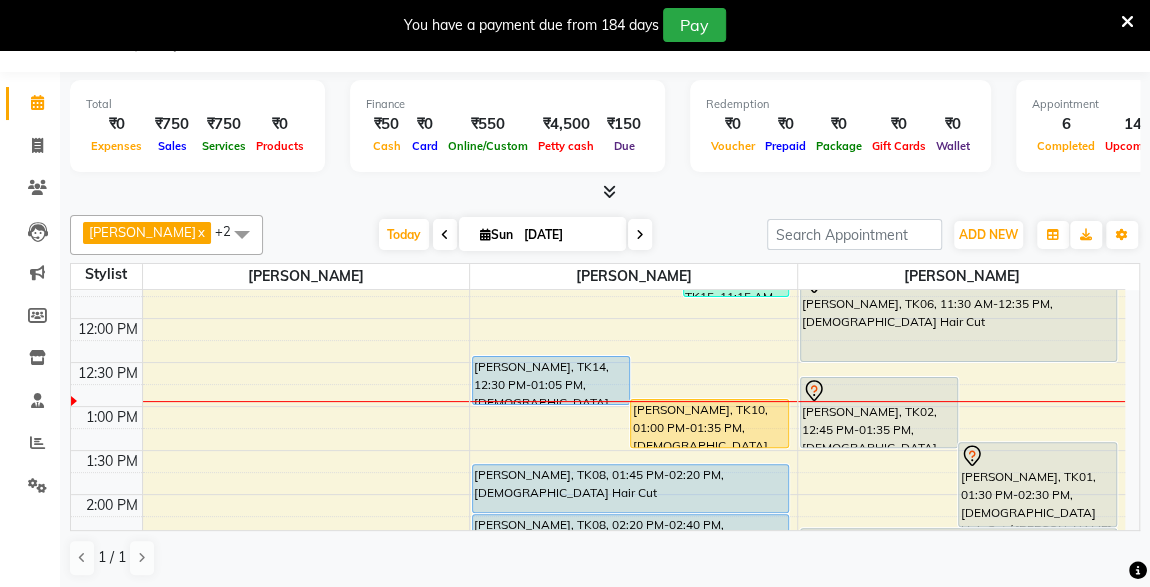 click on "[PERSON_NAME], TK14, 12:30 PM-01:05 PM, [DEMOGRAPHIC_DATA] Hair Cut With Wash" at bounding box center [551, 380] 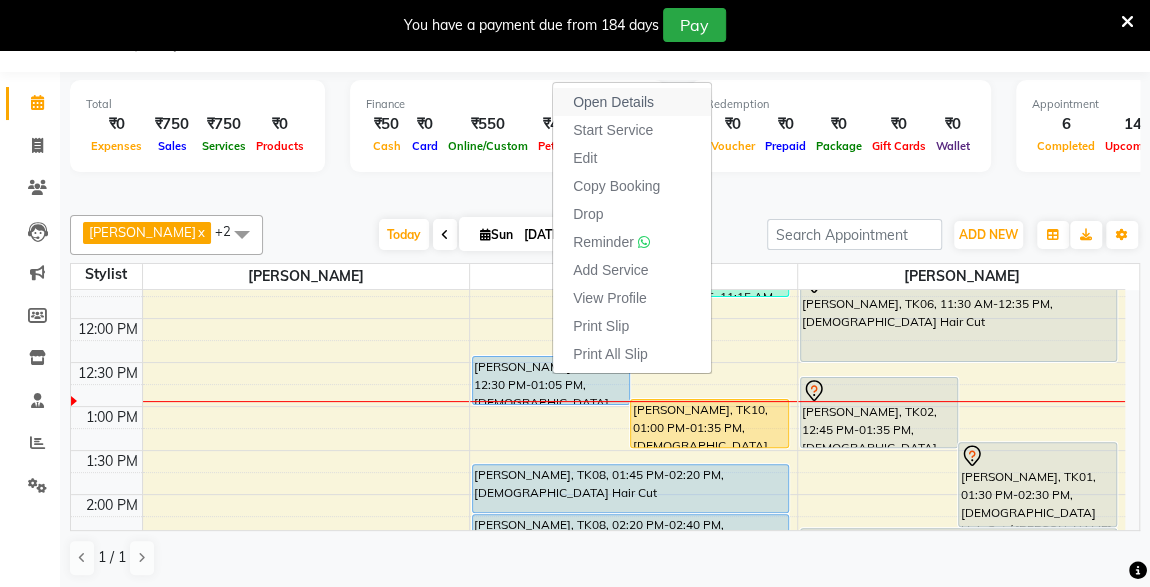 click on "Open Details" at bounding box center [632, 102] 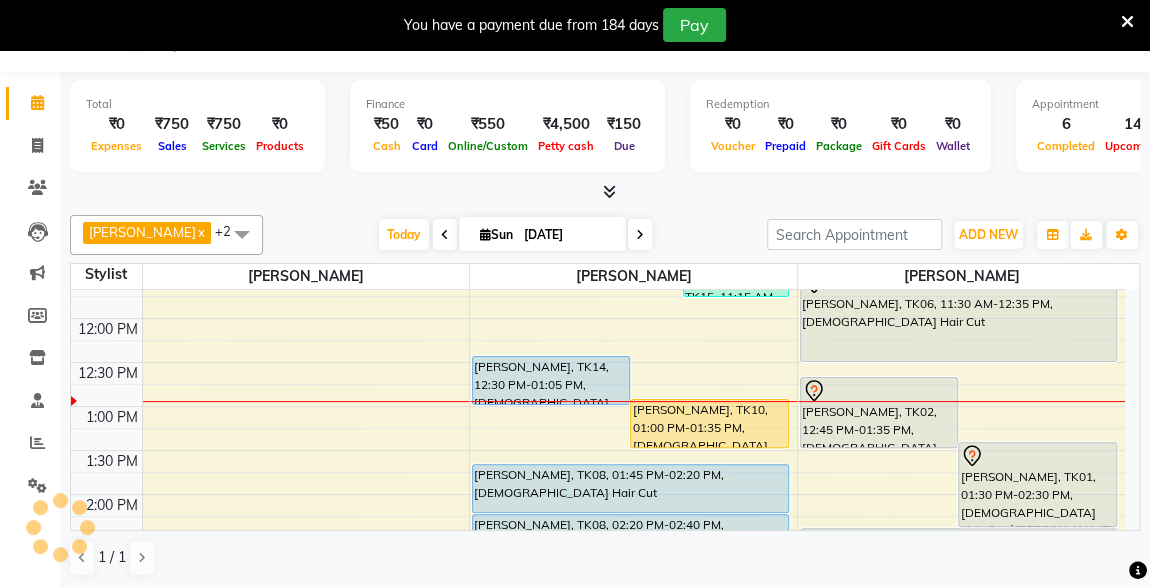 click on "[PERSON_NAME], TK14, 12:30 PM-01:05 PM, [DEMOGRAPHIC_DATA] Hair Cut With Wash" at bounding box center (551, 380) 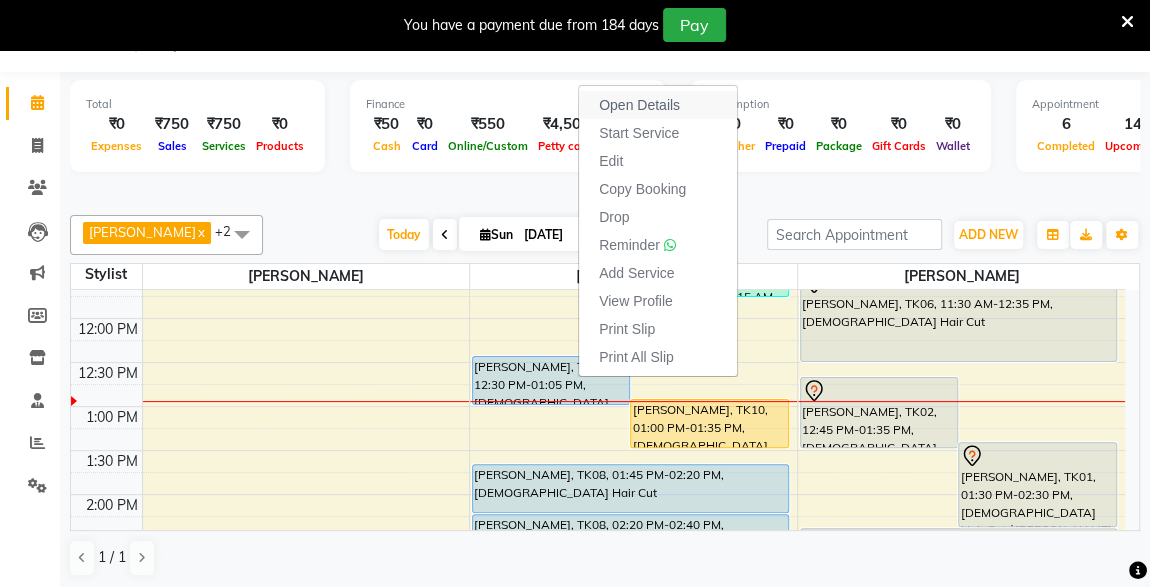 click on "Open Details" at bounding box center [639, 105] 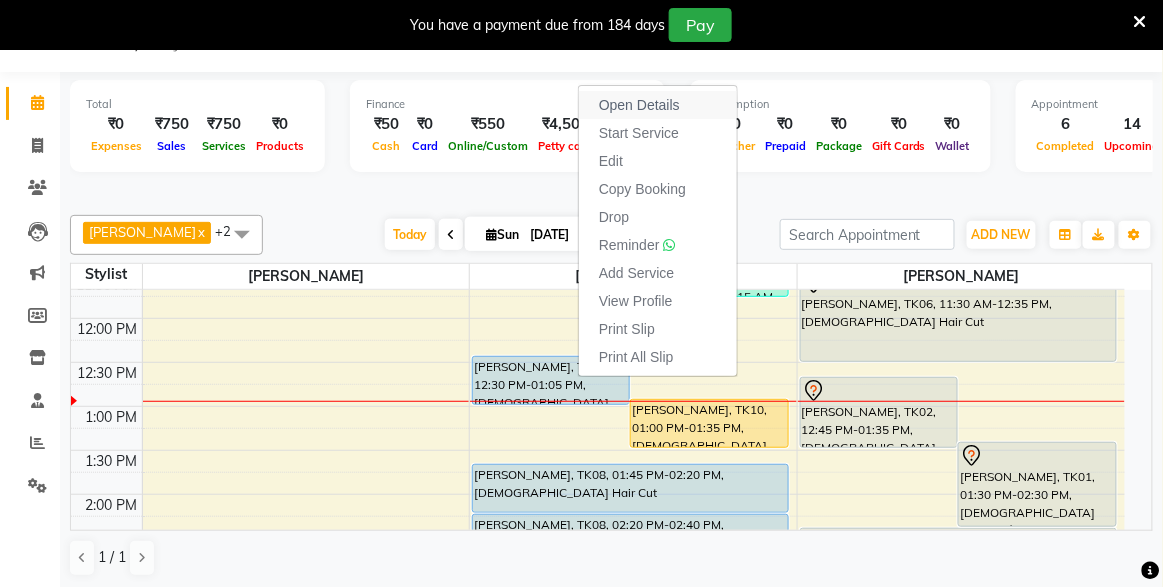 select on "5" 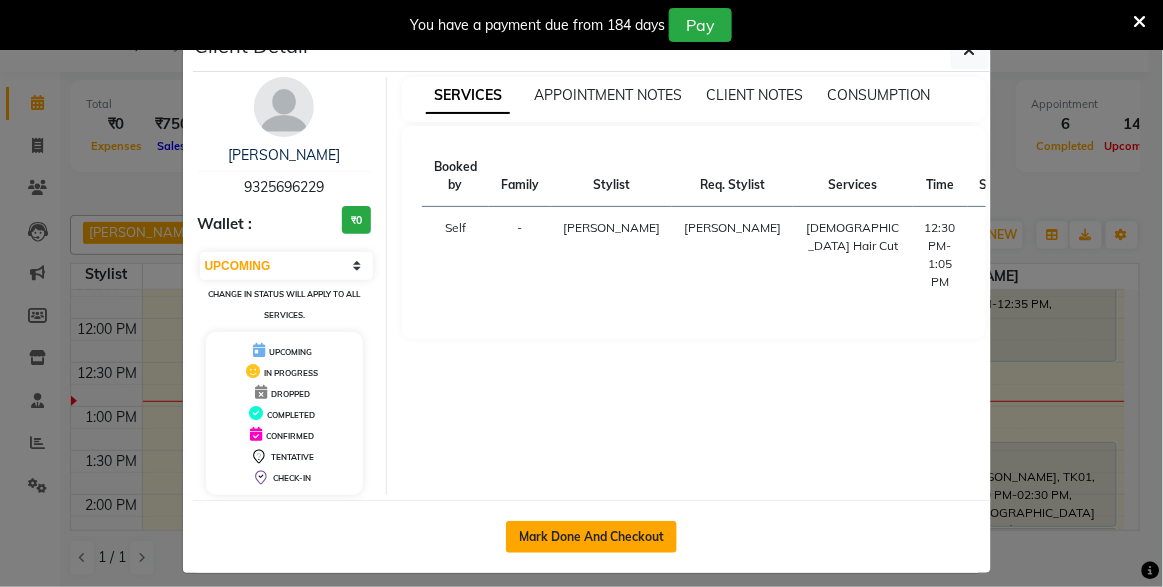 click on "Mark Done And Checkout" 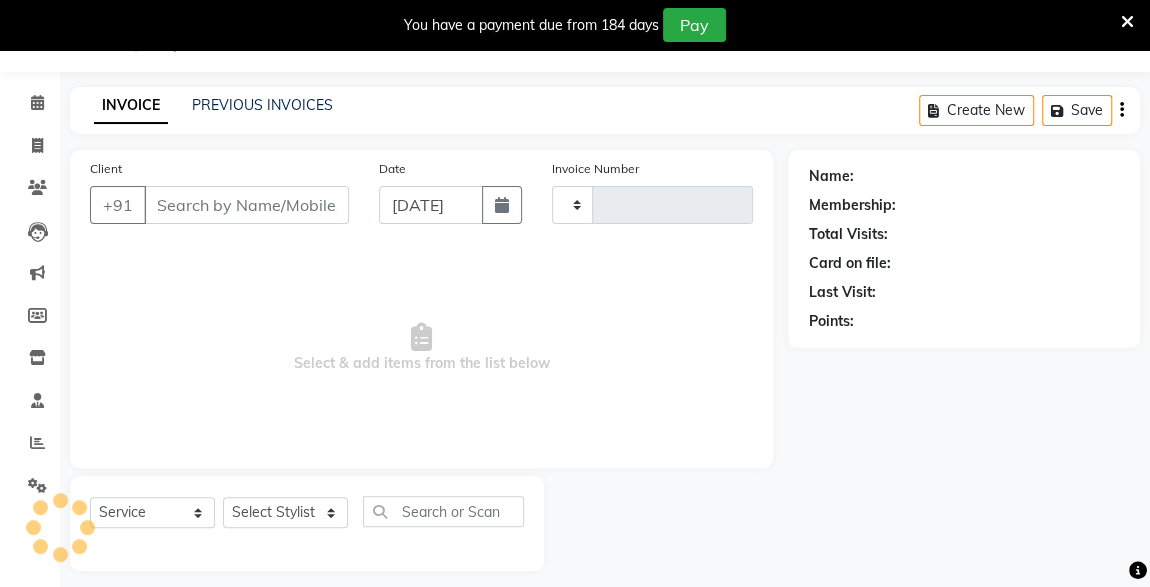 type on "3153" 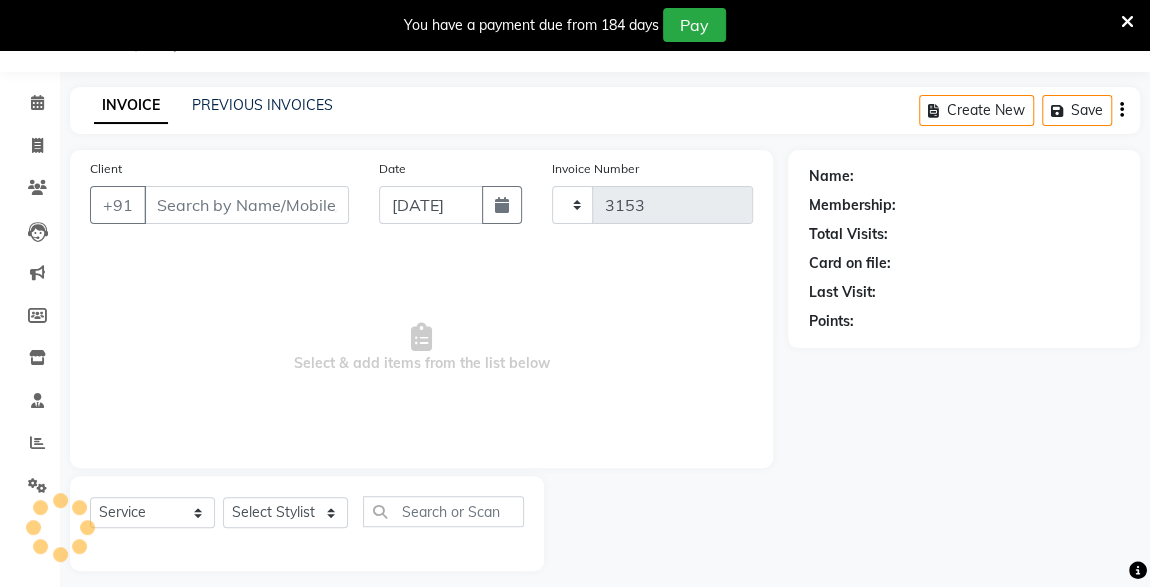 select on "7003" 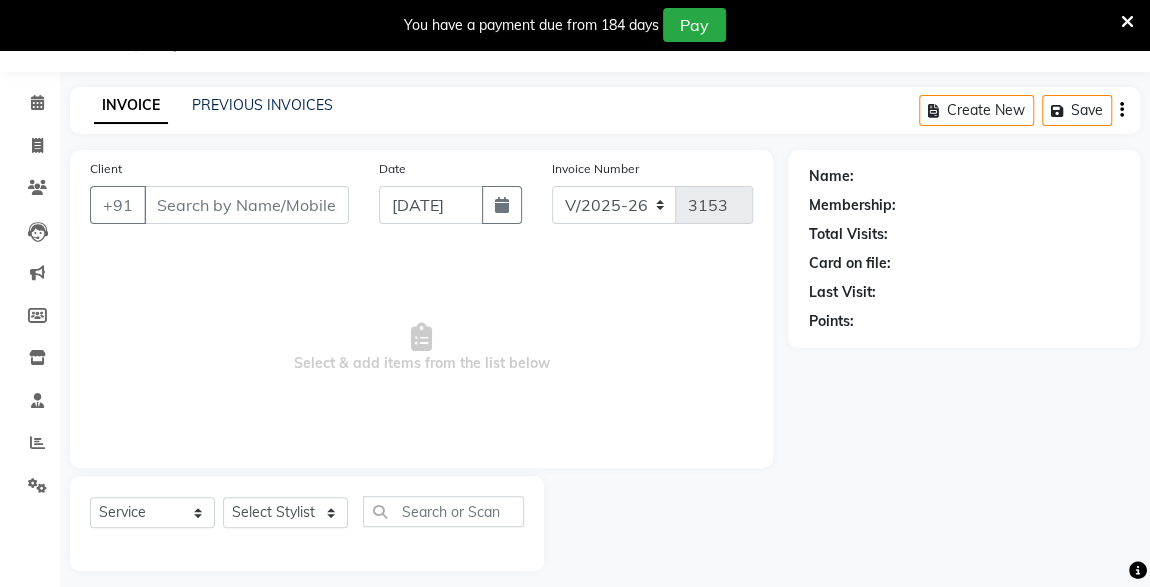type on "9325696229" 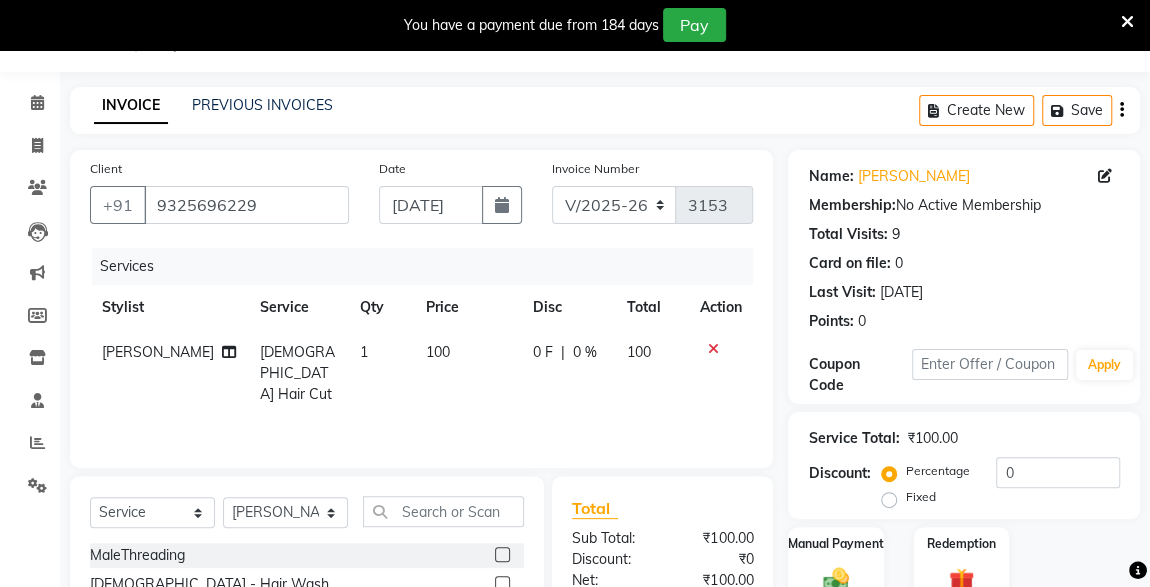 scroll, scrollTop: 261, scrollLeft: 0, axis: vertical 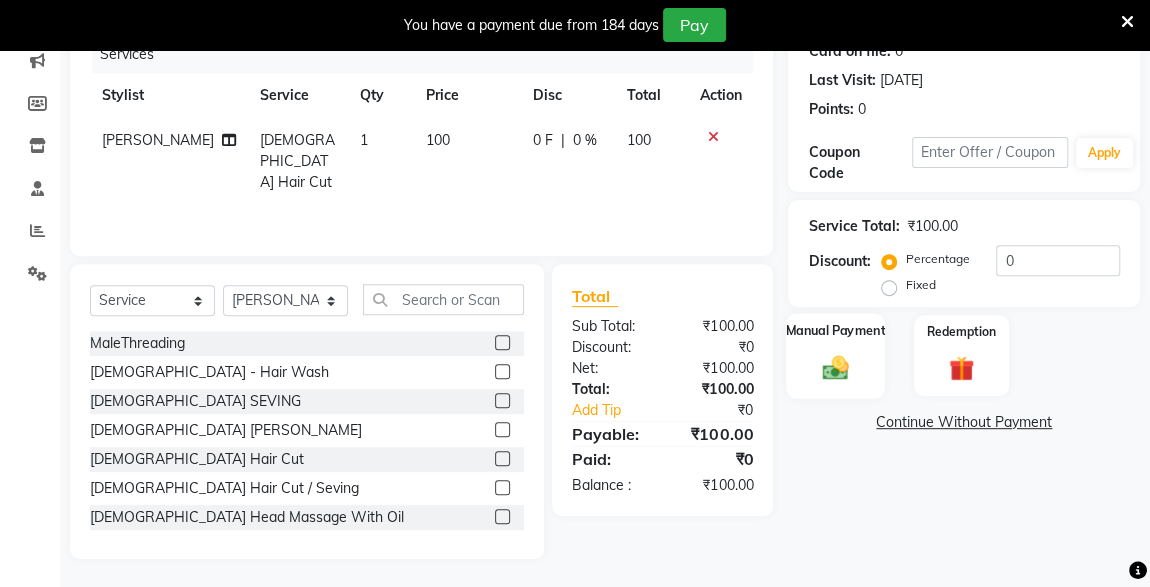 click 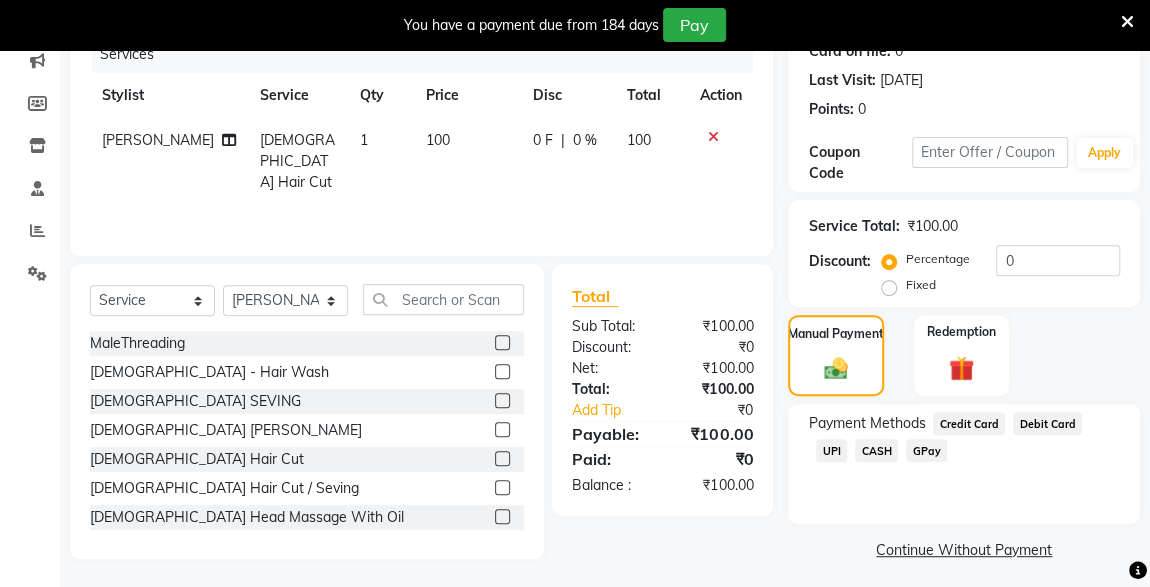 click on "CASH" 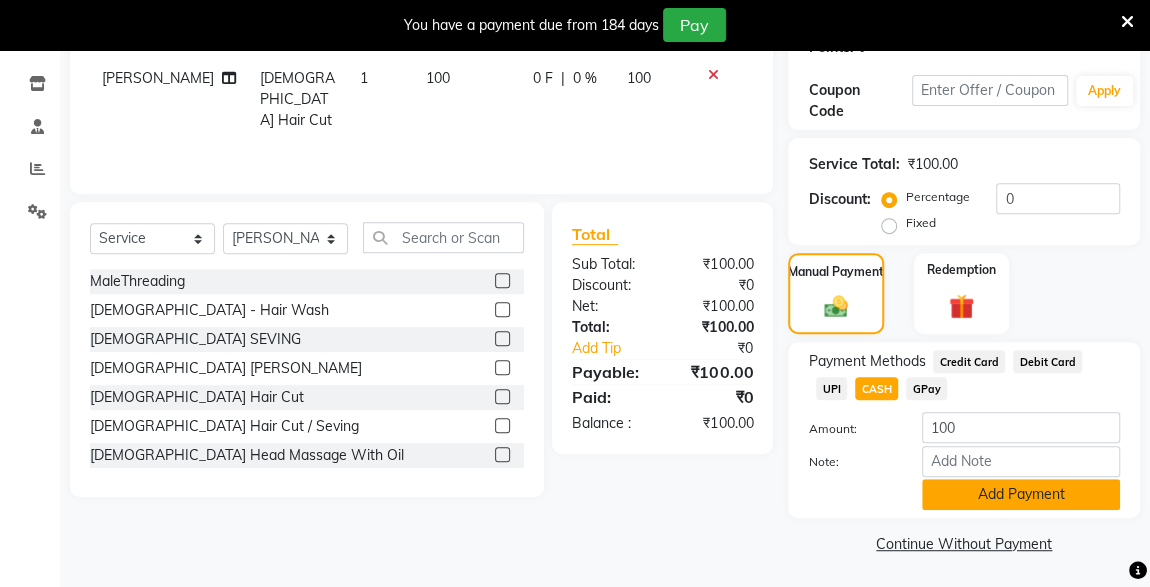 click on "Add Payment" 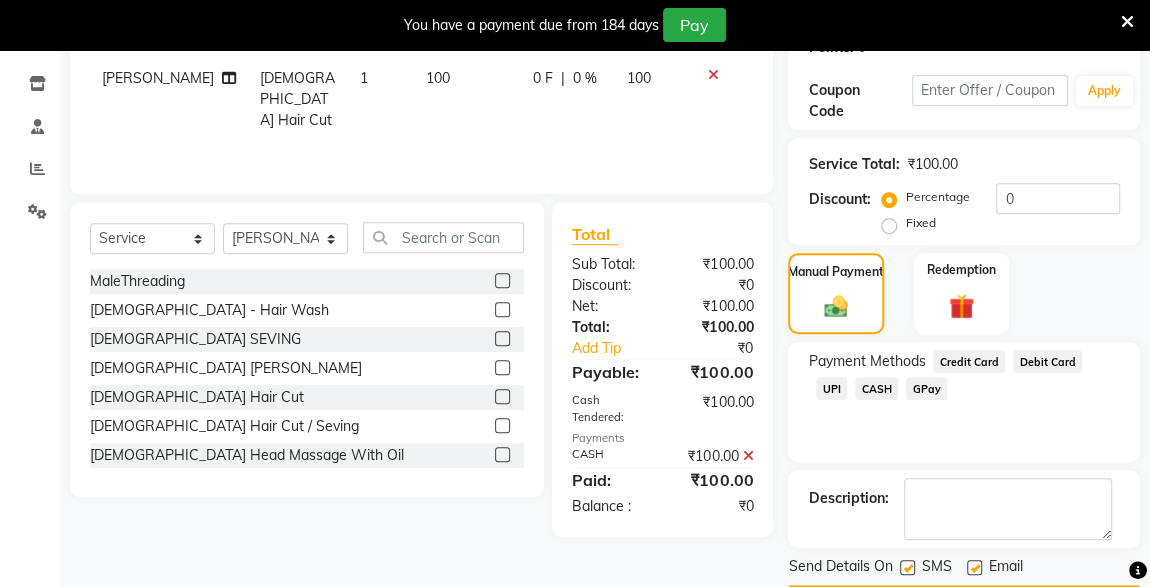 scroll, scrollTop: 379, scrollLeft: 0, axis: vertical 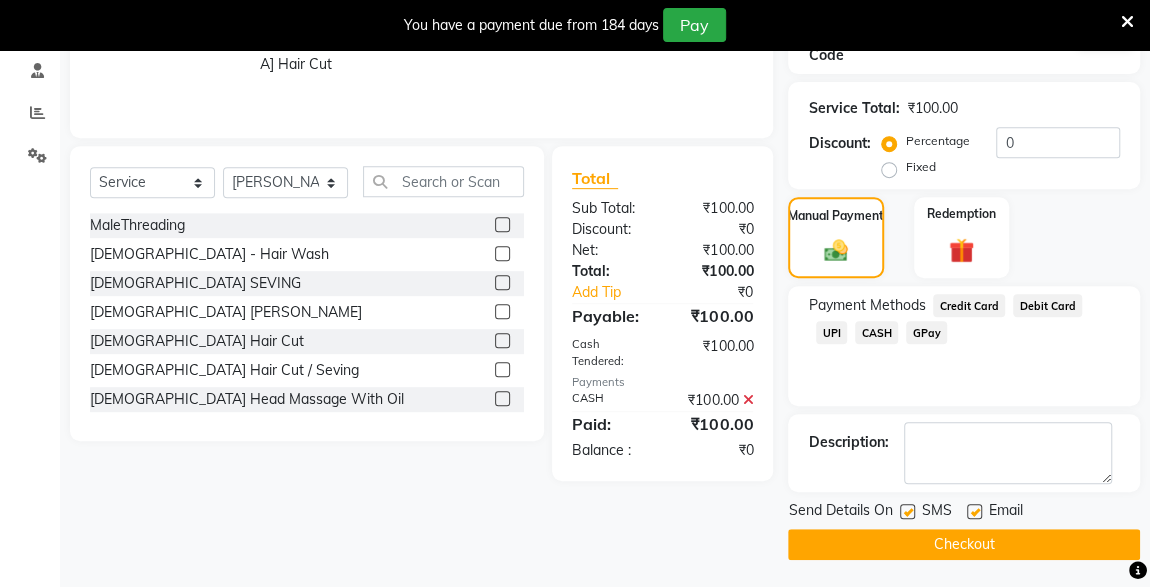 click 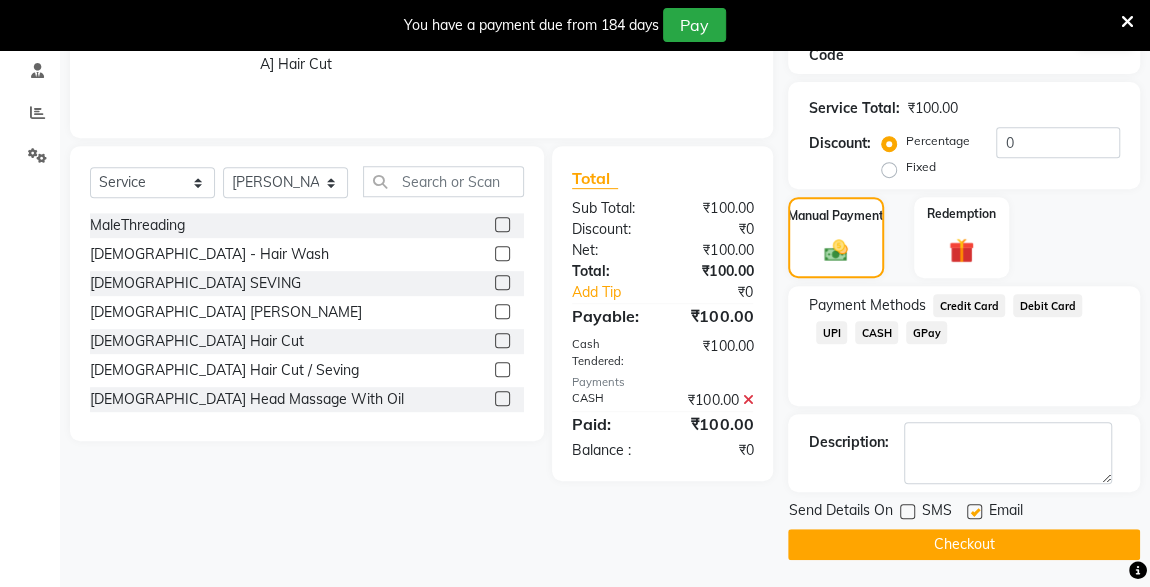 click on "Checkout" 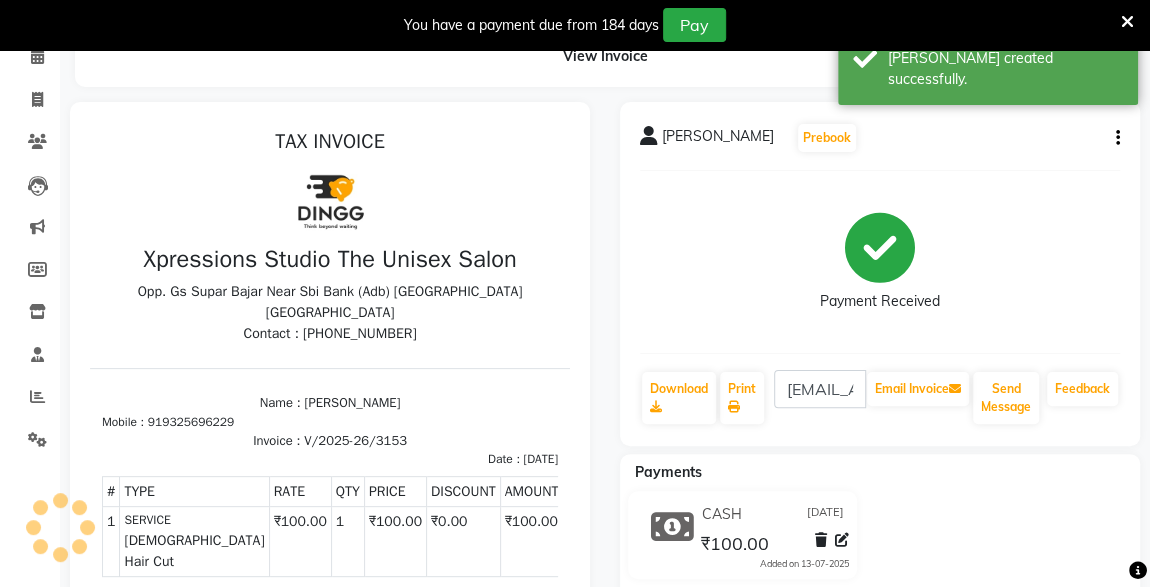 scroll, scrollTop: 0, scrollLeft: 0, axis: both 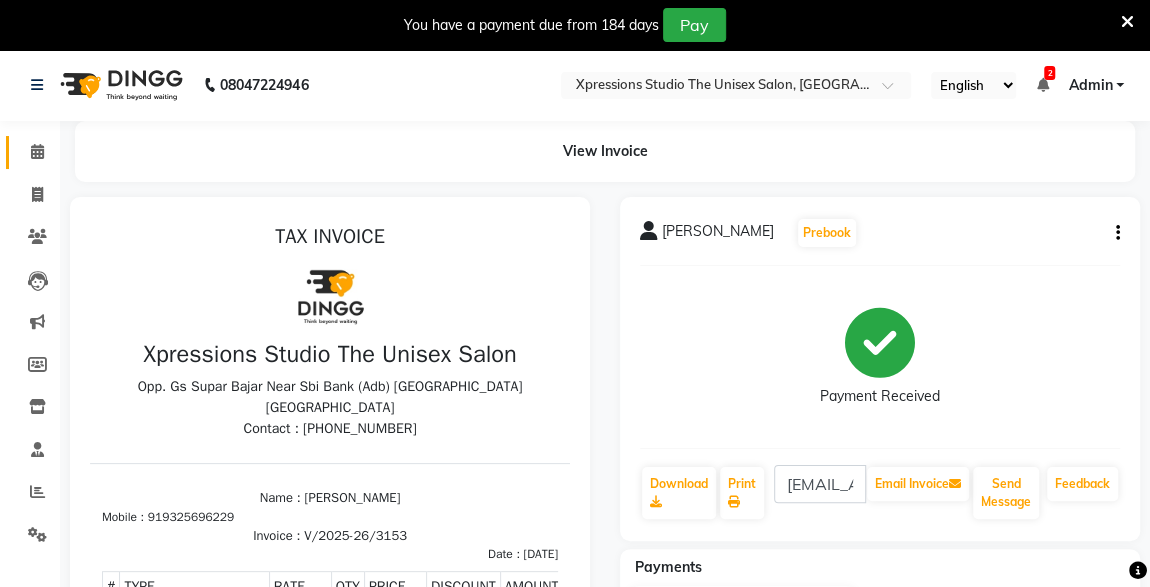 click 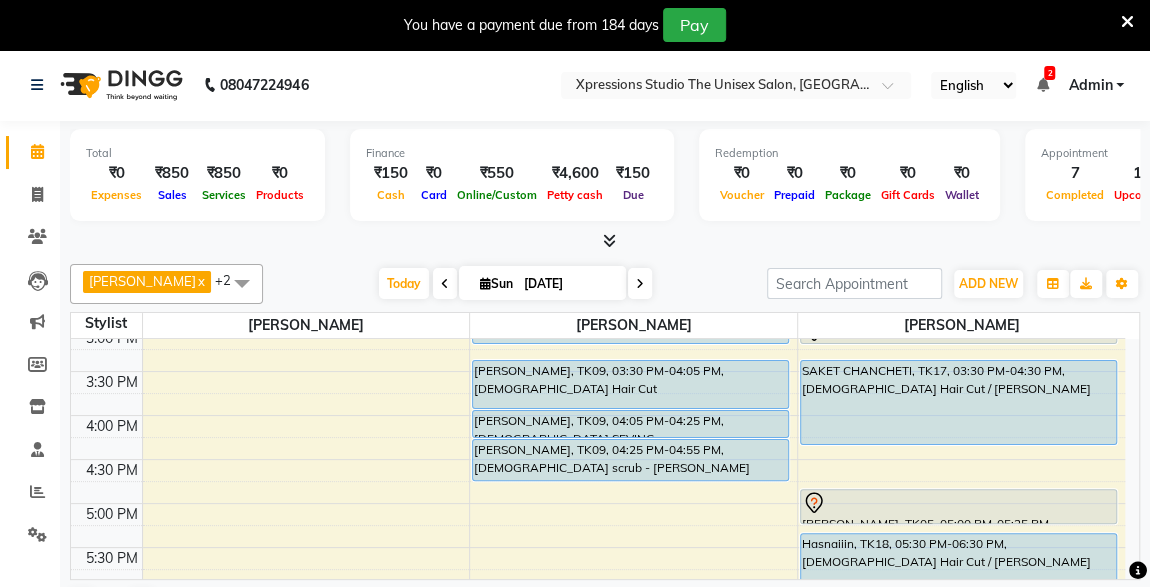 scroll, scrollTop: 630, scrollLeft: 0, axis: vertical 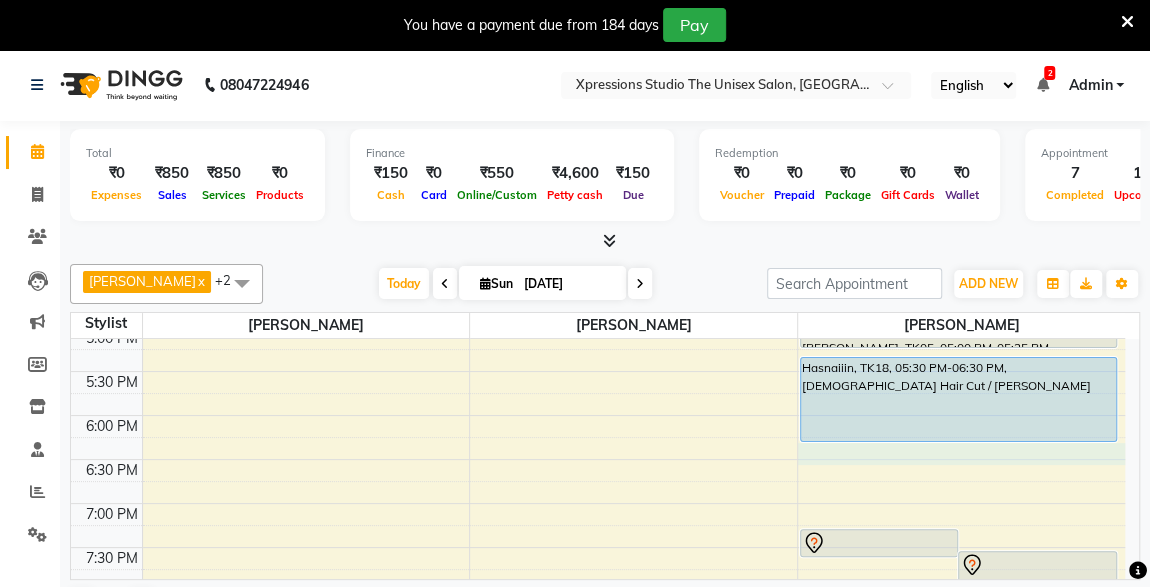 click on "8:00 AM 8:30 AM 9:00 AM 9:30 AM 10:00 AM 10:30 AM 11:00 AM 11:30 AM 12:00 PM 12:30 PM 1:00 PM 1:30 PM 2:00 PM 2:30 PM 3:00 PM 3:30 PM 4:00 PM 4:30 PM 5:00 PM 5:30 PM 6:00 PM 6:30 PM 7:00 PM 7:30 PM 8:00 PM 8:30 PM 9:00 PM 9:30 PM 10:00 PM 10:30 PM     Giriraj BAHETI, TK07, 09:30 AM-10:30 AM, Male Hair Cut / Beard      Adesh raut, TK13, 10:25 AM-11:25 AM, Male Hair Cut / Beard      Adesh raut, TK15, 11:15 AM-11:50 AM, Male Hair Cut      RAMESH GANTIRE, TK12, 11:05 AM-11:25 AM, Male SEVING      Hriday rajdeo, TK14, 12:30 PM-01:05 PM, Male Hair Cut With Wash    MANISHA SHARMA, TK10, 01:00 PM-01:35 PM, Male Hair Cut     Karan sathe, TK08, 01:45 PM-02:20 PM, Male Hair Cut     Karan sathe, TK08, 02:20 PM-02:40 PM, Male SEVING     SARTHAK RAJDEV, TK11, 02:45 PM-03:20 PM, Male Hair Cut     roshan motalkar, TK09, 03:30 PM-04:05 PM, Male Hair Cut     roshan motalkar, TK09, 04:05 PM-04:25 PM, Male SEVING     roshan motalkar, TK09, 04:25 PM-04:55 PM, male scrub - Shahnaz" at bounding box center [598, 195] 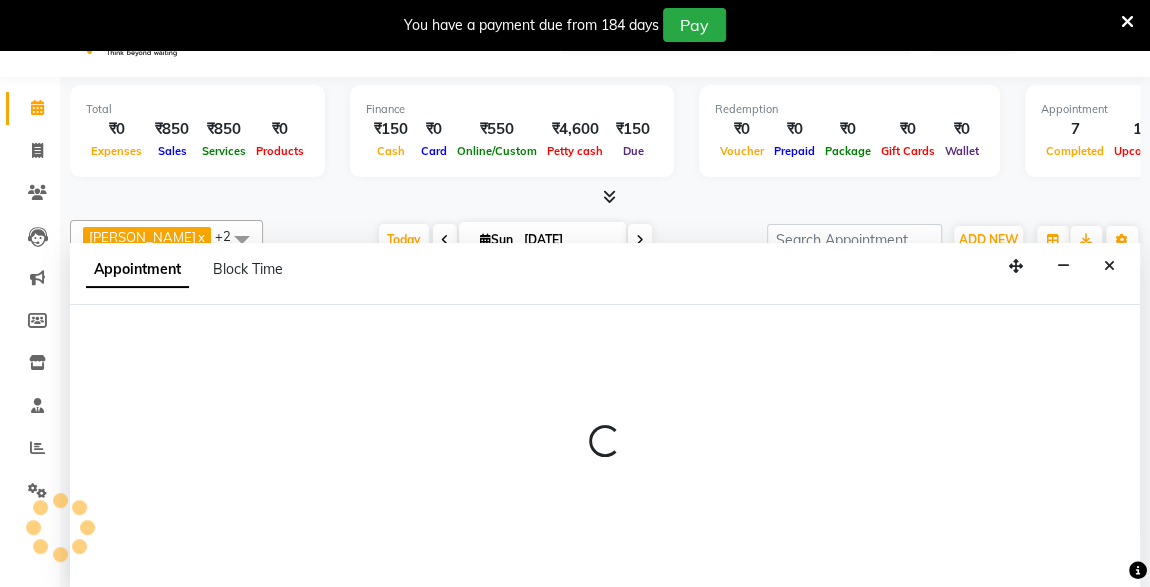 scroll, scrollTop: 49, scrollLeft: 0, axis: vertical 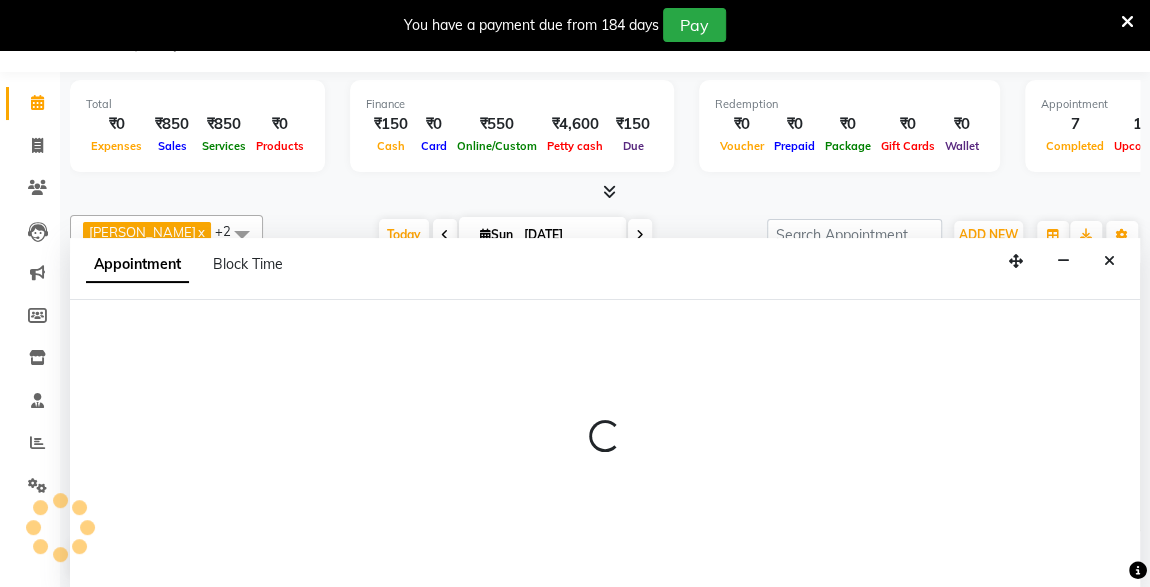 select on "57589" 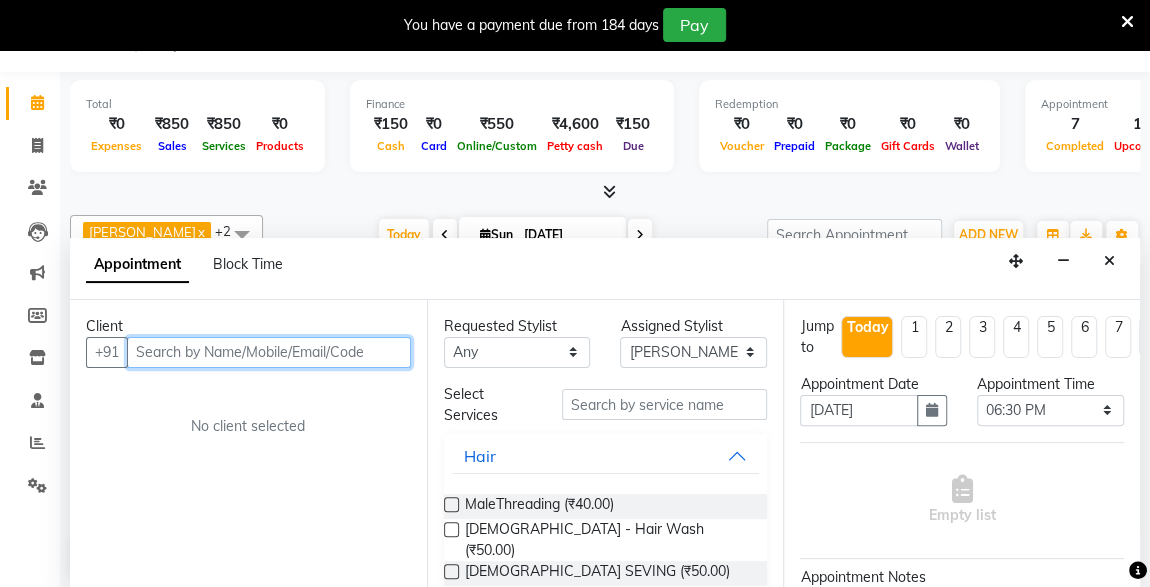 click at bounding box center (269, 352) 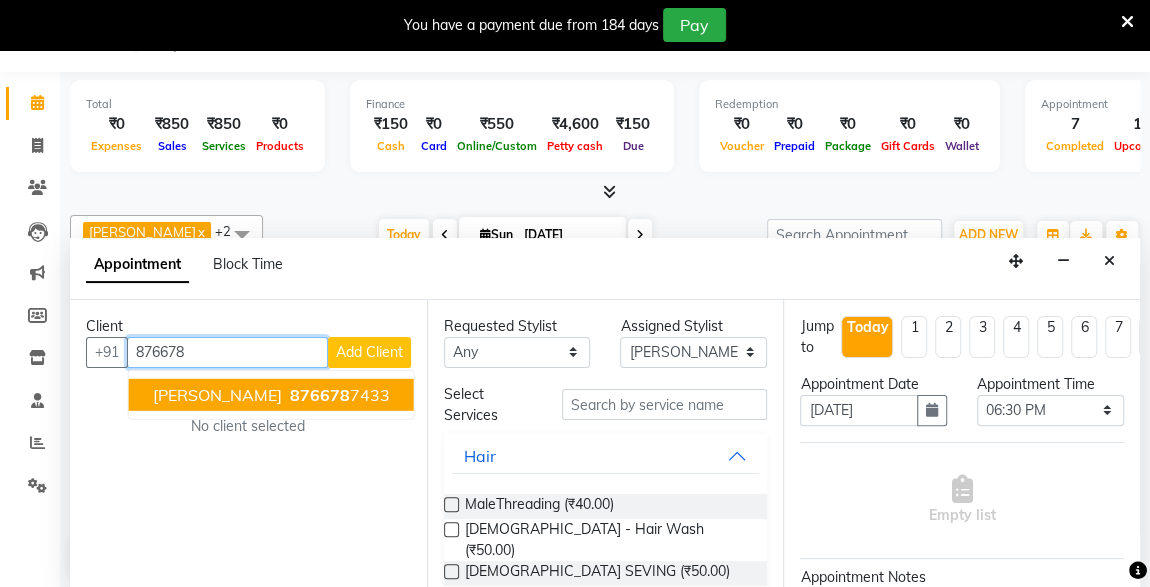 click on "876678" at bounding box center [320, 394] 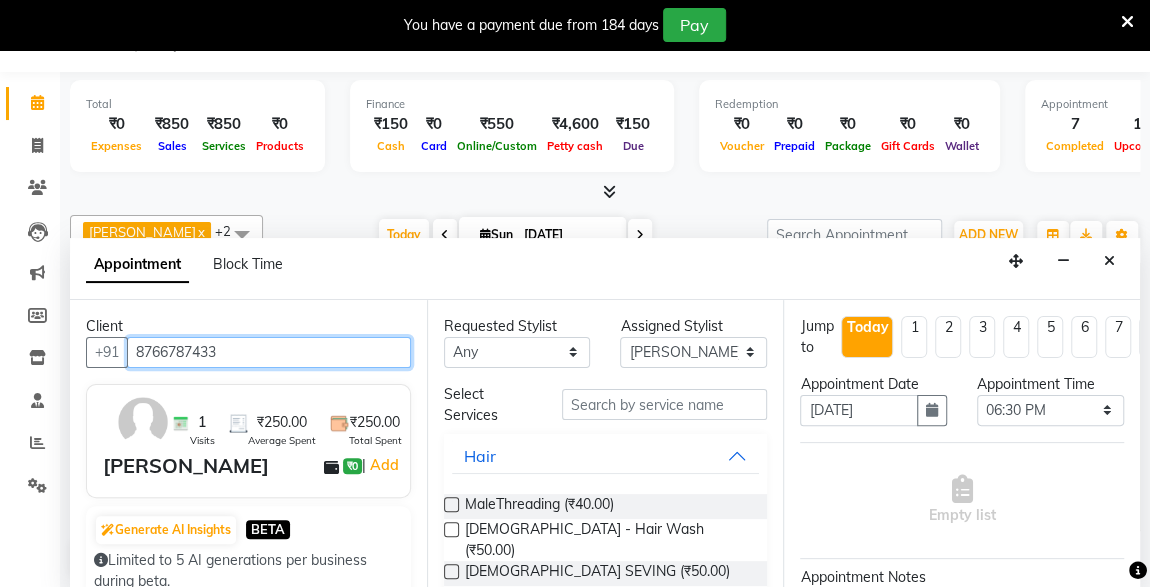 type on "8766787433" 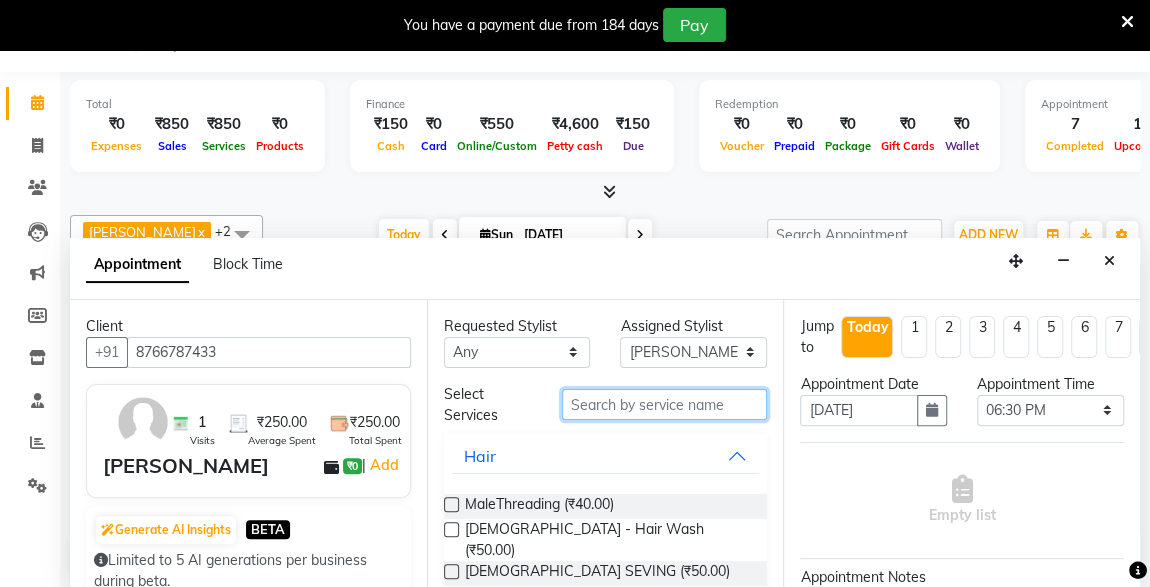 click at bounding box center (665, 404) 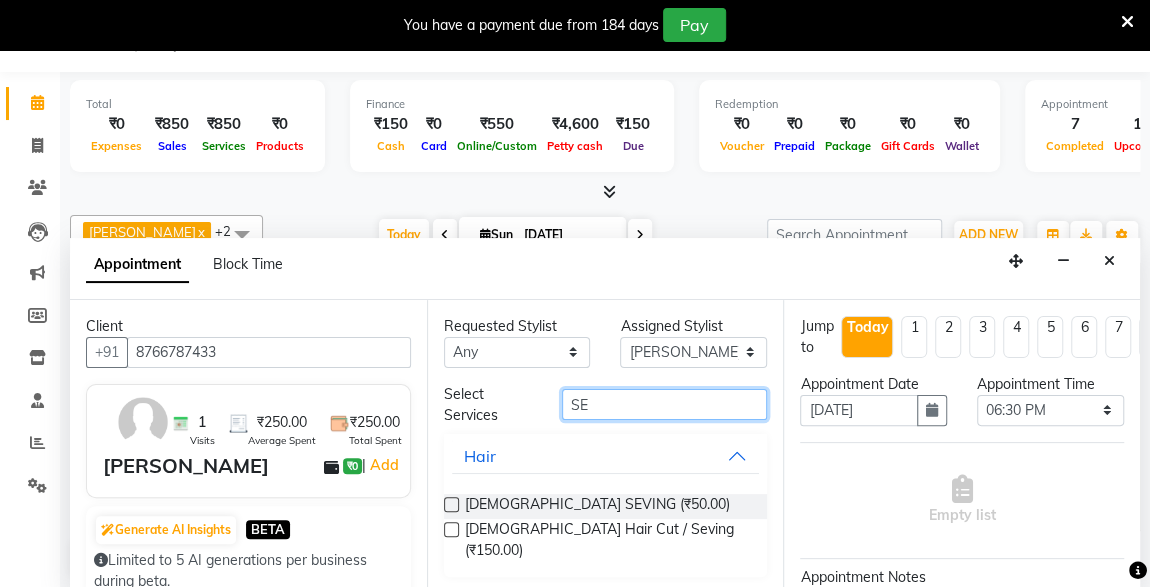 type on "SE" 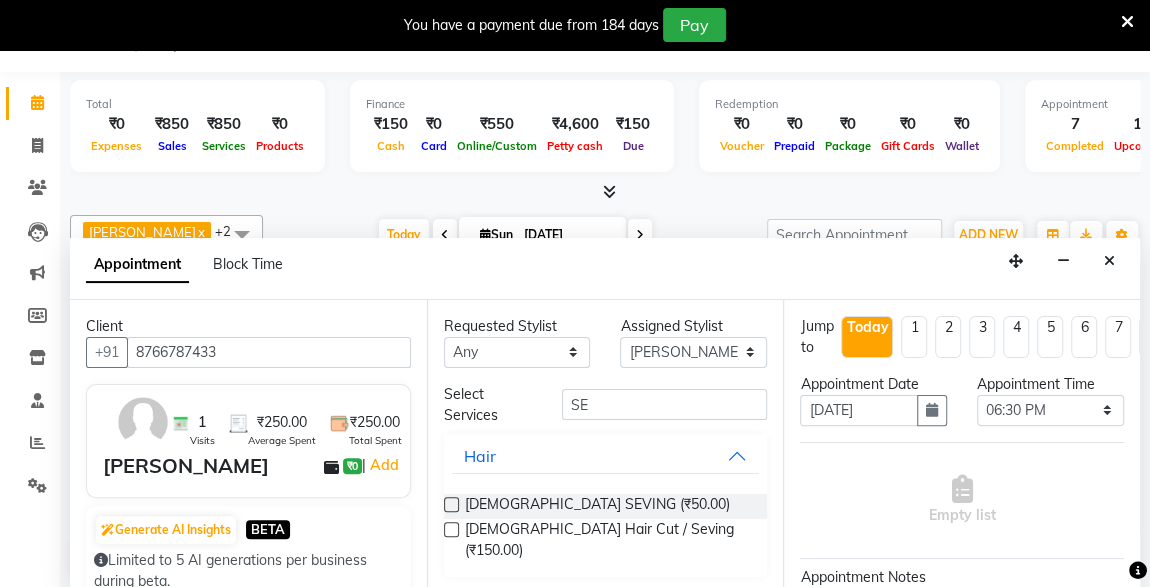 click at bounding box center (451, 529) 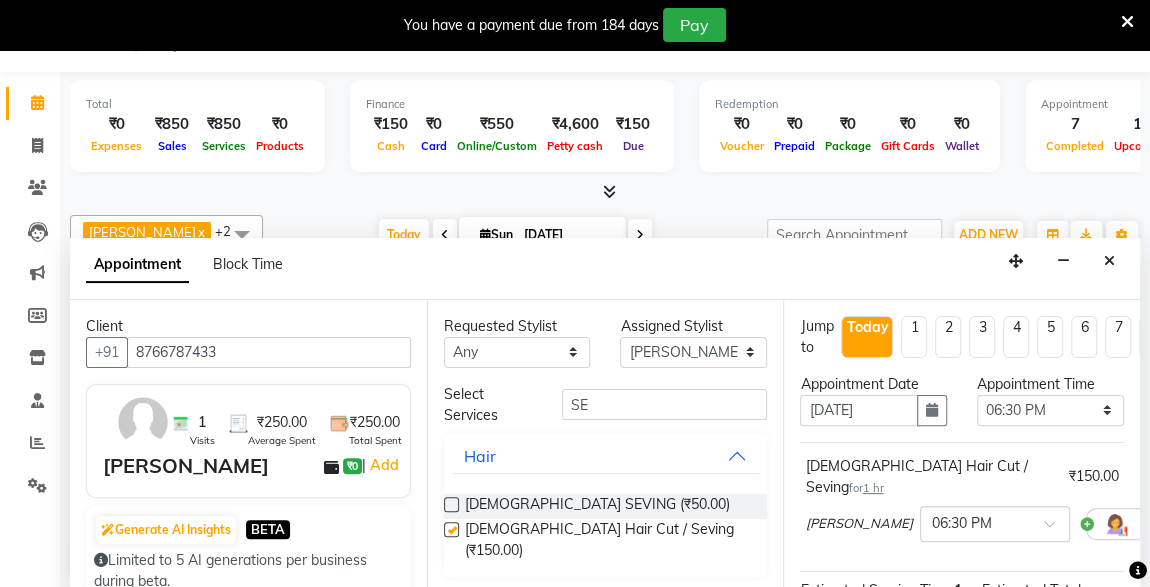 checkbox on "false" 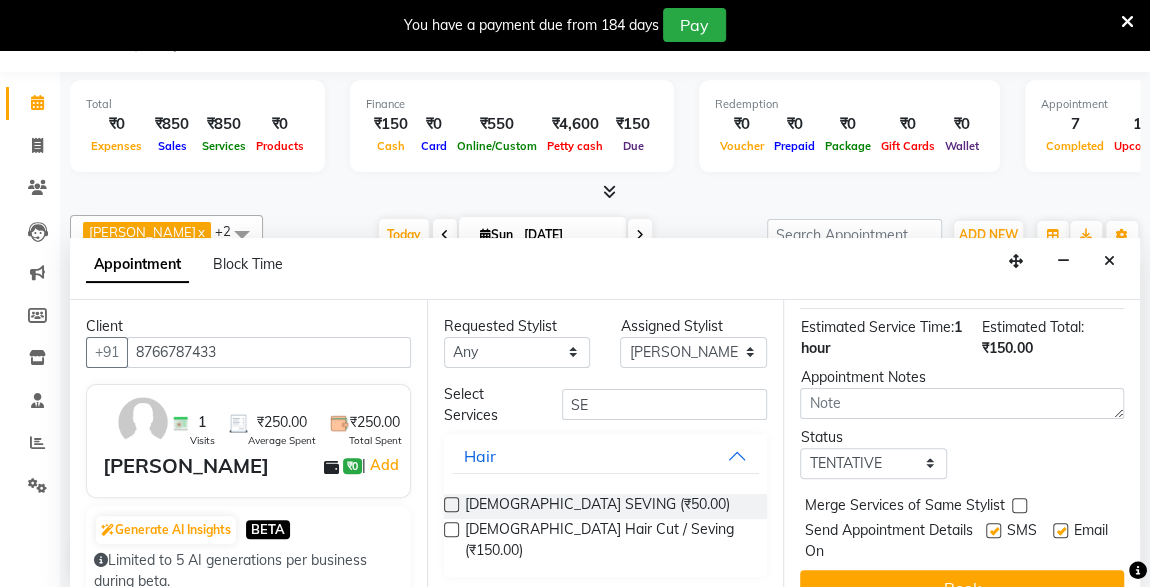 scroll, scrollTop: 289, scrollLeft: 0, axis: vertical 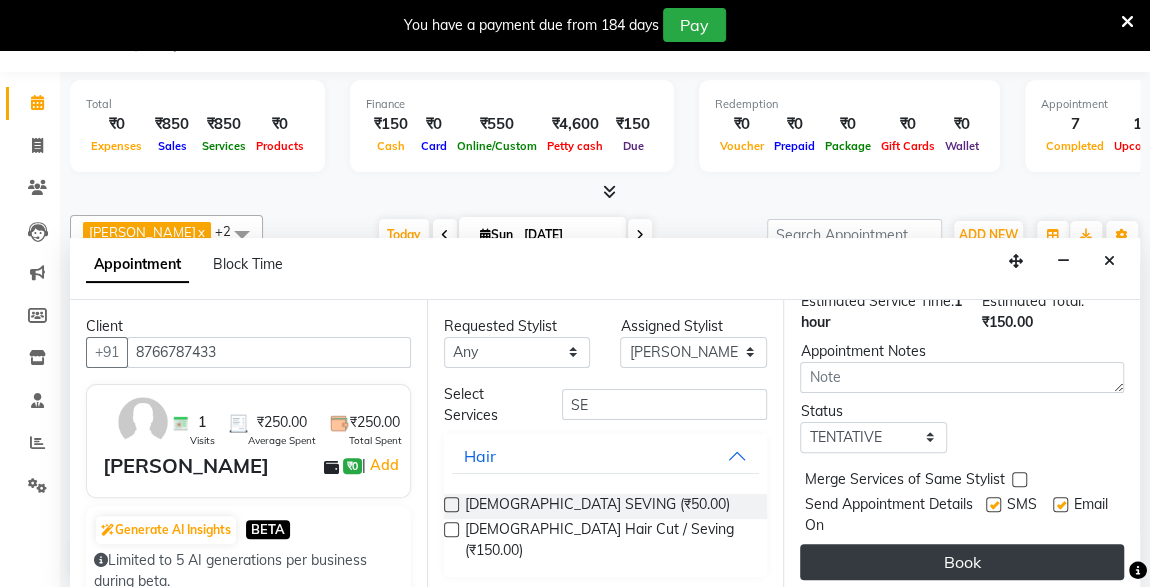 click on "Book" at bounding box center (962, 562) 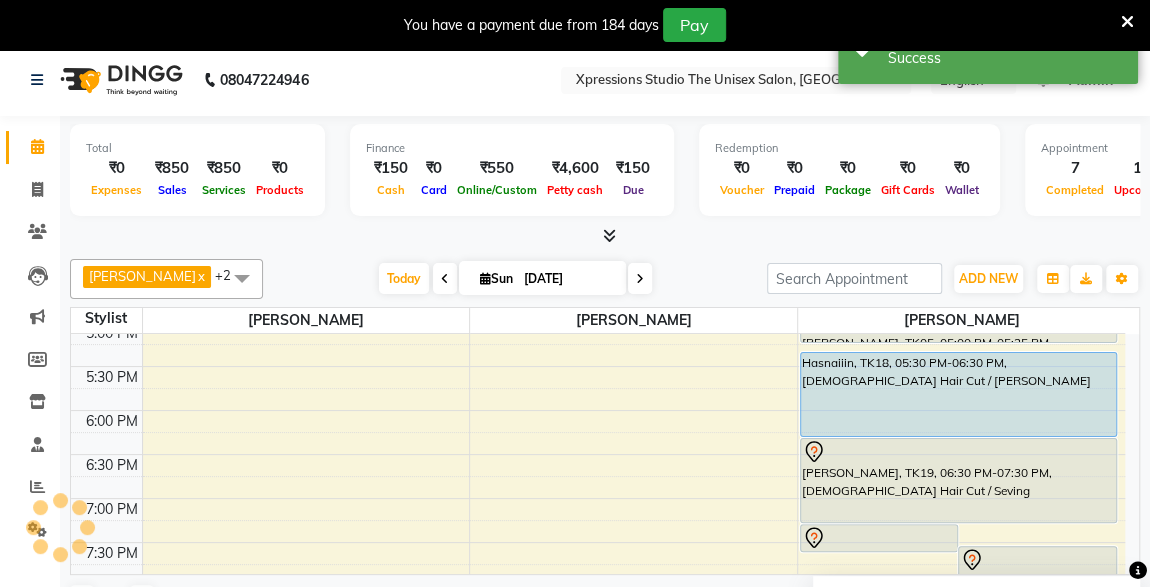scroll, scrollTop: 0, scrollLeft: 0, axis: both 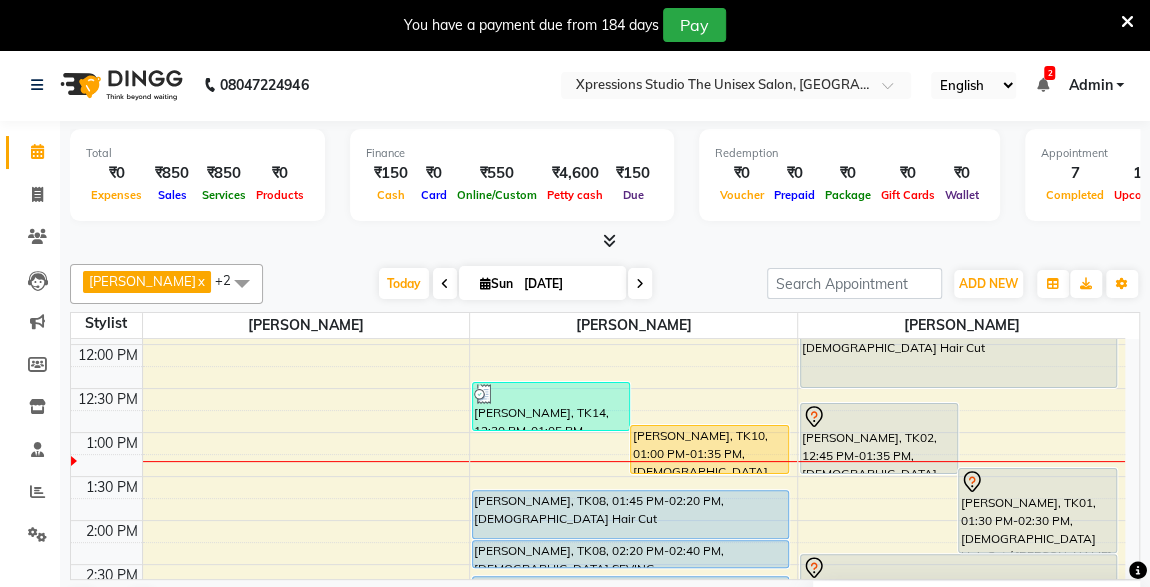 click on "Total  ₹0  Expenses ₹850  Sales ₹850  Services ₹0  Products Finance  ₹150  Cash ₹0  Card ₹550  Online/Custom ₹4,600 Petty cash ₹150 Due  Redemption  ₹0 Voucher ₹0 Prepaid ₹0 Package ₹0  Gift Cards ₹0  Wallet  Appointment  7 Completed 16 Upcoming 1 Ongoing 0 No show  Other sales  ₹0  Packages ₹0  Memberships ₹0  Vouchers ₹0  Prepaids ₹0  Gift Cards ROSHAN TANDULKAR  x ROHAN BABHULKAR  x ADESH RAUT  x +2 UnSelect All ADESH RAUT ROHAN BABHULKAR ROSHAN TANDULKAR Today  Sun 13-07-2025 Toggle Dropdown Add Appointment Add Invoice Add Expense Add Attendance Add Client Add Transaction Toggle Dropdown Add Appointment Add Invoice Add Expense Add Attendance Add Client ADD NEW Toggle Dropdown Add Appointment Add Invoice Add Expense Add Attendance Add Client Add Transaction ROSHAN TANDULKAR  x ROHAN BABHULKAR  x ADESH RAUT  x +2 UnSelect All ADESH RAUT ROHAN BABHULKAR ROSHAN TANDULKAR Group By  Staff View   Room View  View as Vertical  Vertical - Week View  Horizontal  List  Zoom" 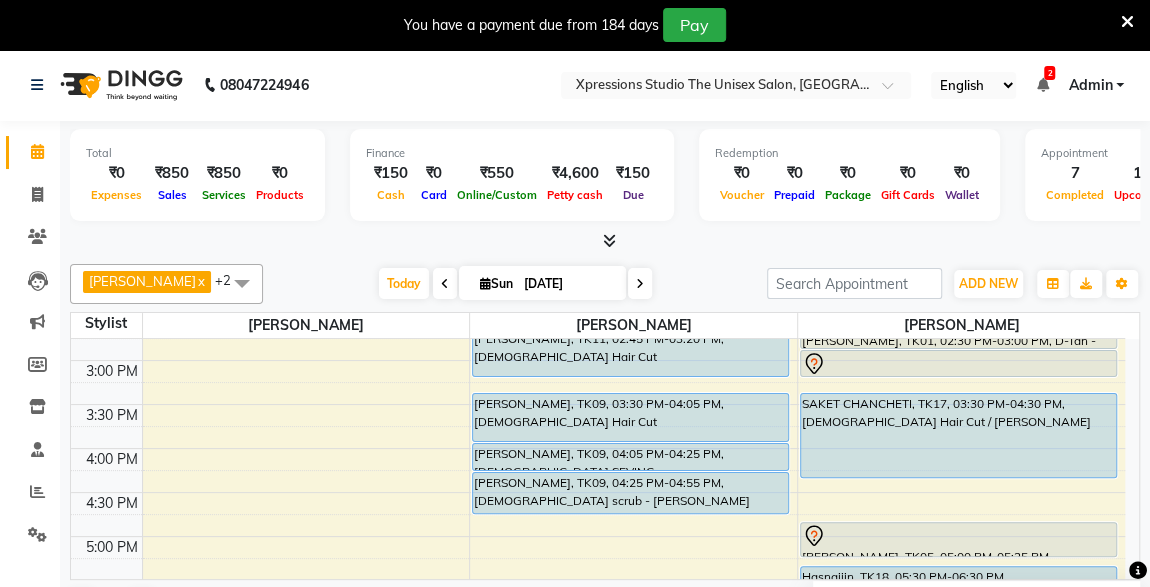 scroll, scrollTop: 598, scrollLeft: 0, axis: vertical 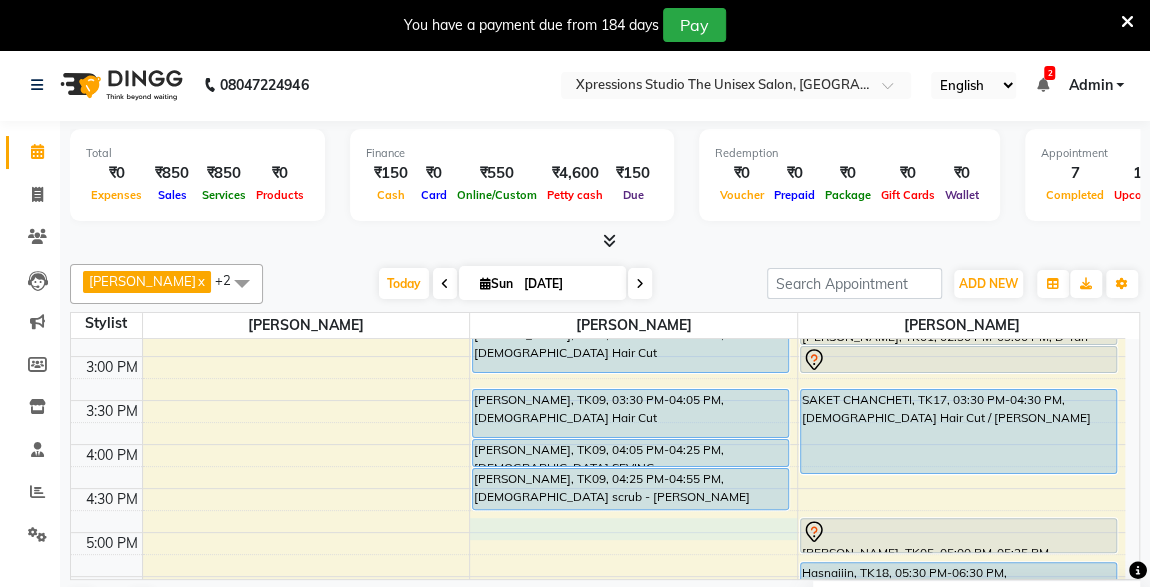 click on "8:00 AM 8:30 AM 9:00 AM 9:30 AM 10:00 AM 10:30 AM 11:00 AM 11:30 AM 12:00 PM 12:30 PM 1:00 PM 1:30 PM 2:00 PM 2:30 PM 3:00 PM 3:30 PM 4:00 PM 4:30 PM 5:00 PM 5:30 PM 6:00 PM 6:30 PM 7:00 PM 7:30 PM 8:00 PM 8:30 PM 9:00 PM 9:30 PM 10:00 PM 10:30 PM     Giriraj BAHETI, TK07, 09:30 AM-10:30 AM, Male Hair Cut / Beard      Adesh raut, TK13, 10:25 AM-11:25 AM, Male Hair Cut / Beard      Adesh raut, TK15, 11:15 AM-11:50 AM, Male Hair Cut      RAMESH GANTIRE, TK12, 11:05 AM-11:25 AM, Male SEVING      Hriday rajdeo, TK14, 12:30 PM-01:05 PM, Male Hair Cut With Wash    MANISHA SHARMA, TK10, 01:00 PM-01:35 PM, Male Hair Cut     Karan sathe, TK08, 01:45 PM-02:20 PM, Male Hair Cut     Karan sathe, TK08, 02:20 PM-02:40 PM, Male SEVING     SARTHAK RAJDEV, TK11, 02:45 PM-03:20 PM, Male Hair Cut     roshan motalkar, TK09, 03:30 PM-04:05 PM, Male Hair Cut     roshan motalkar, TK09, 04:05 PM-04:25 PM, Male SEVING     roshan motalkar, TK09, 04:25 PM-04:55 PM, male scrub - Shahnaz" at bounding box center (598, 400) 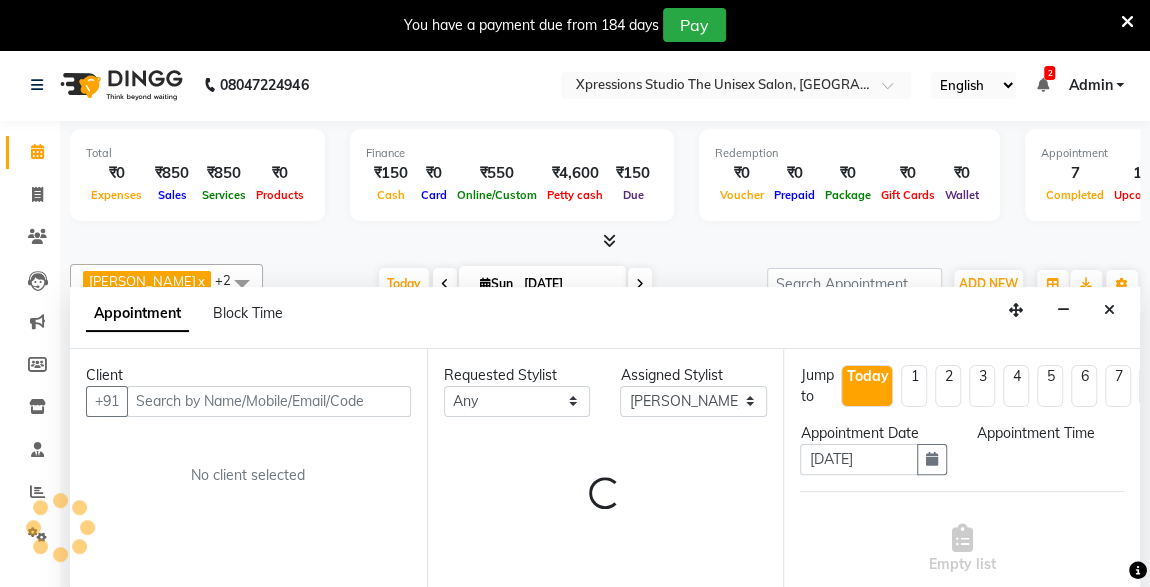 scroll, scrollTop: 49, scrollLeft: 0, axis: vertical 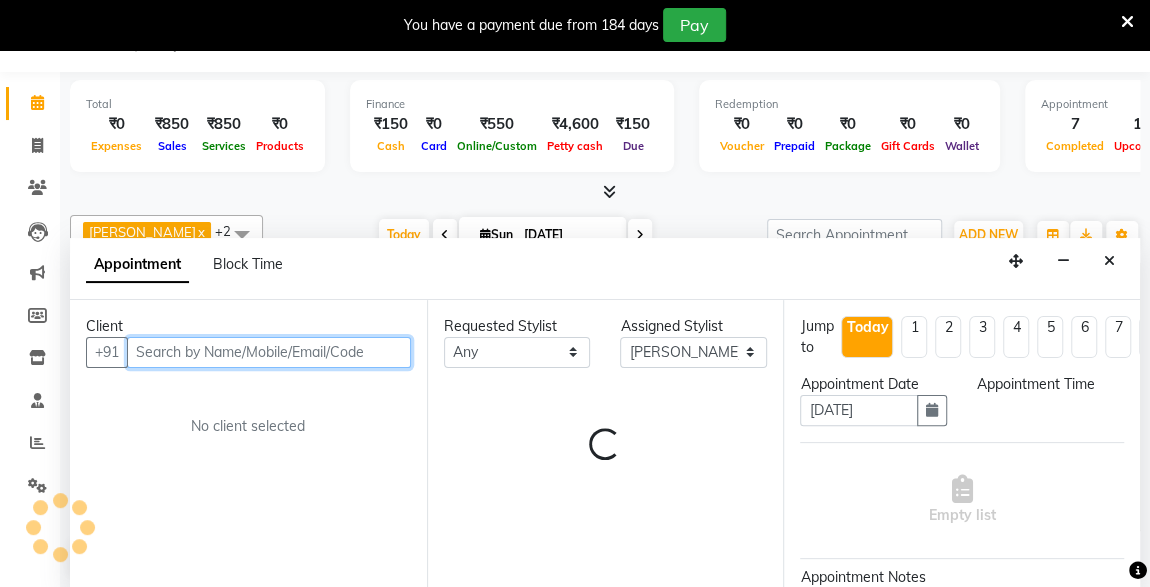 select on "1020" 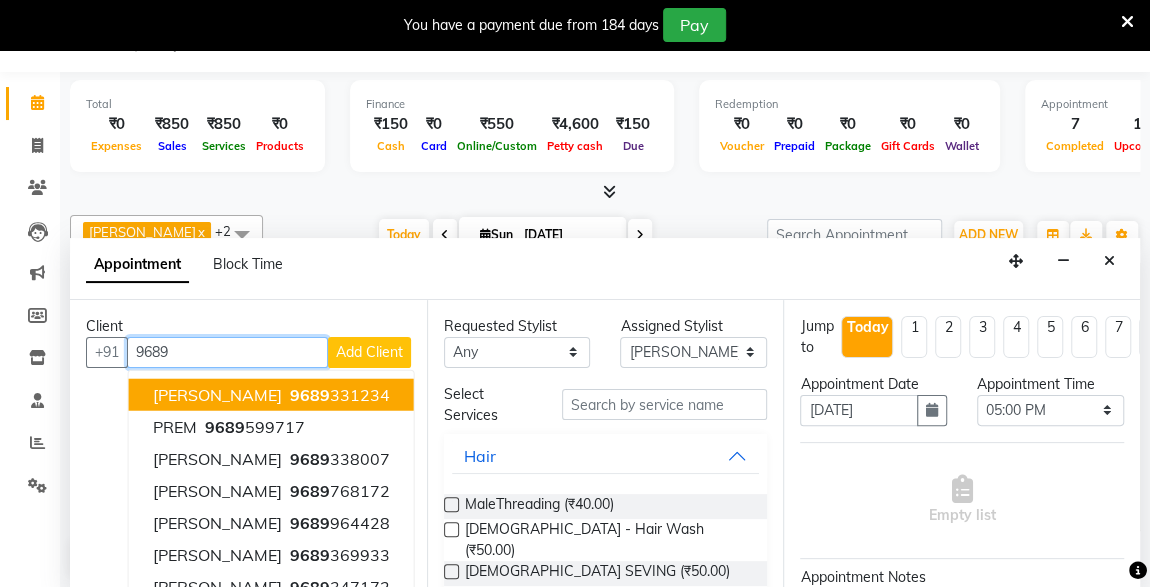 click on "9689" at bounding box center (310, 394) 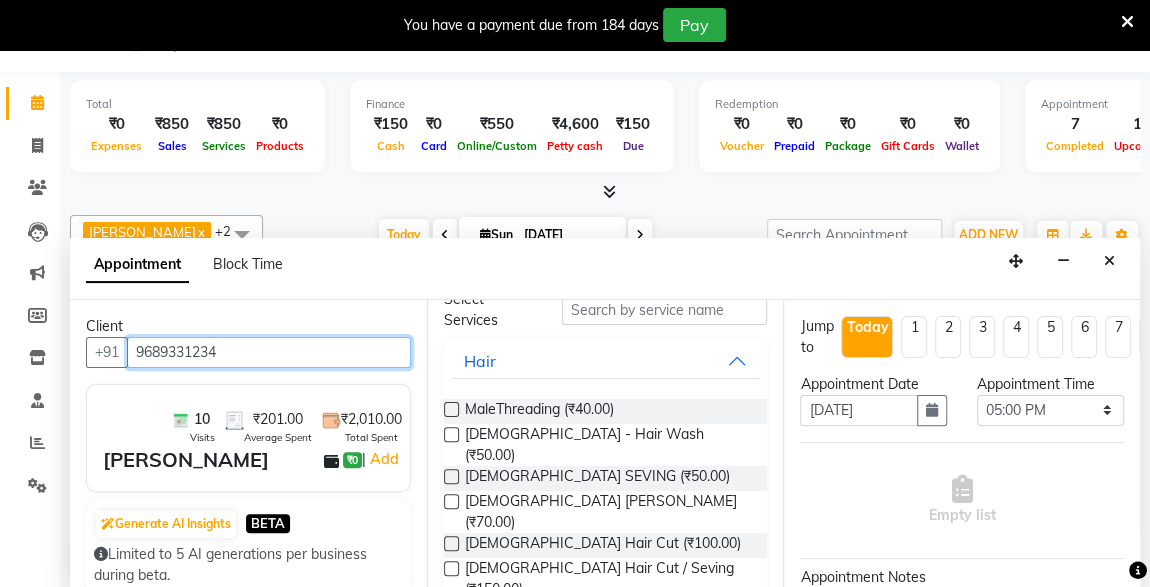 scroll, scrollTop: 96, scrollLeft: 0, axis: vertical 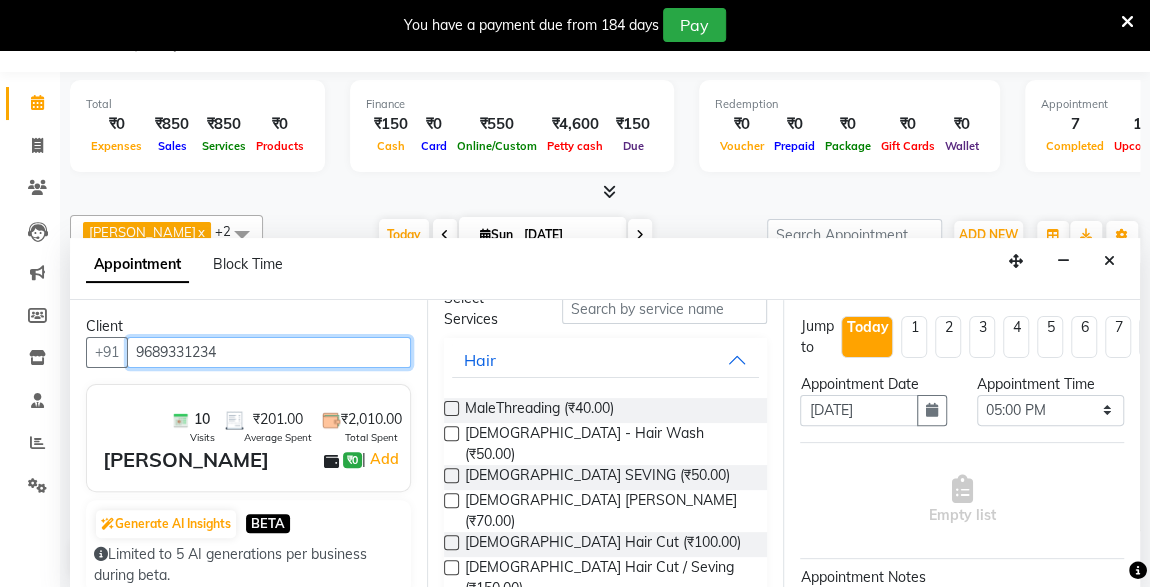 type on "9689331234" 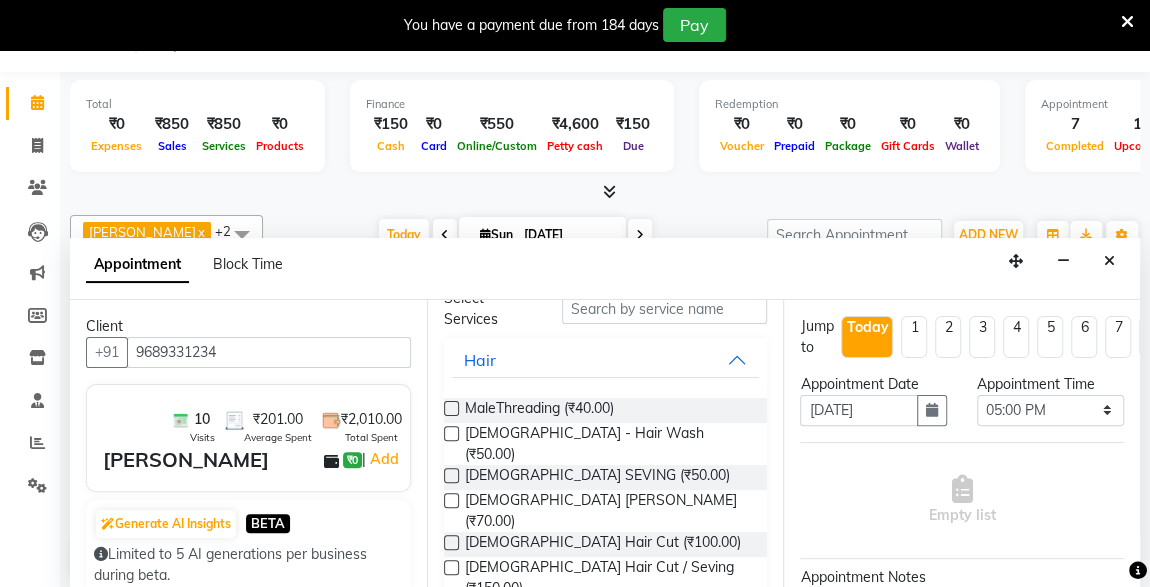 click at bounding box center (451, 475) 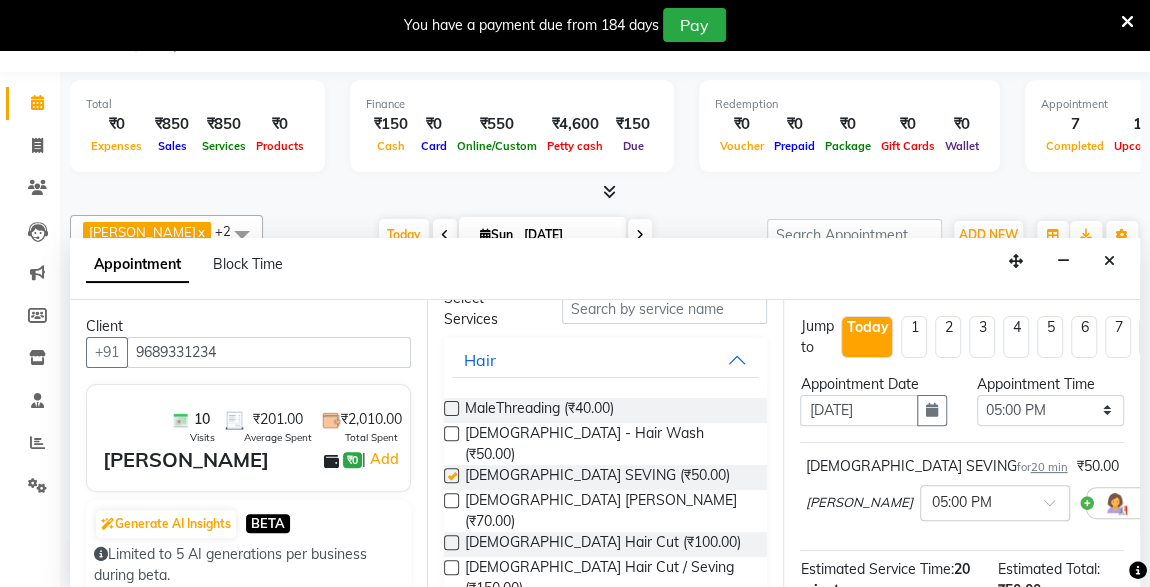 checkbox on "false" 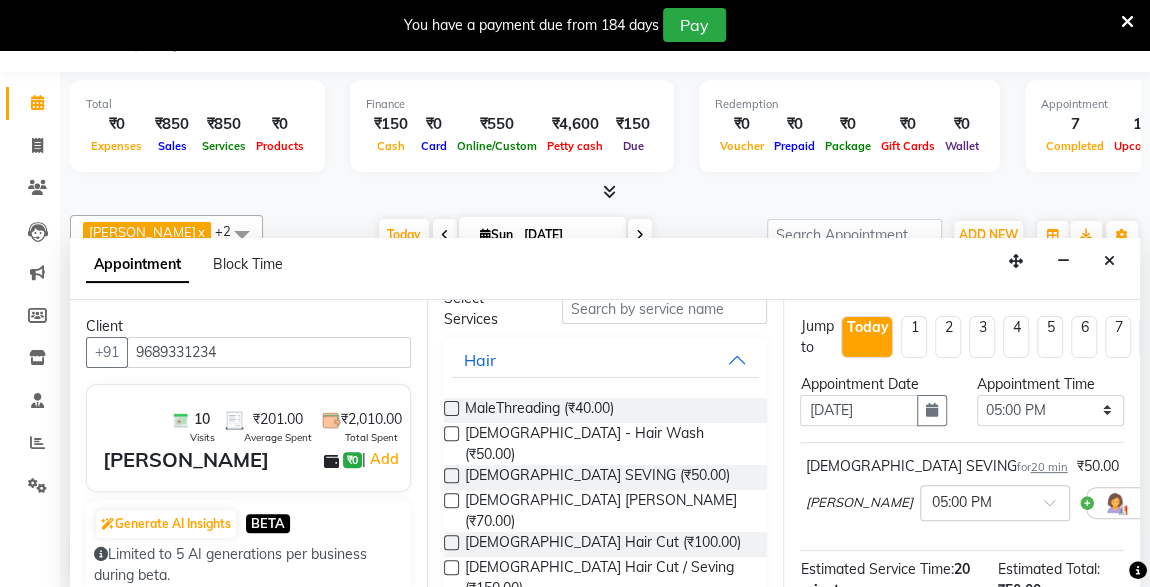 scroll, scrollTop: 0, scrollLeft: 0, axis: both 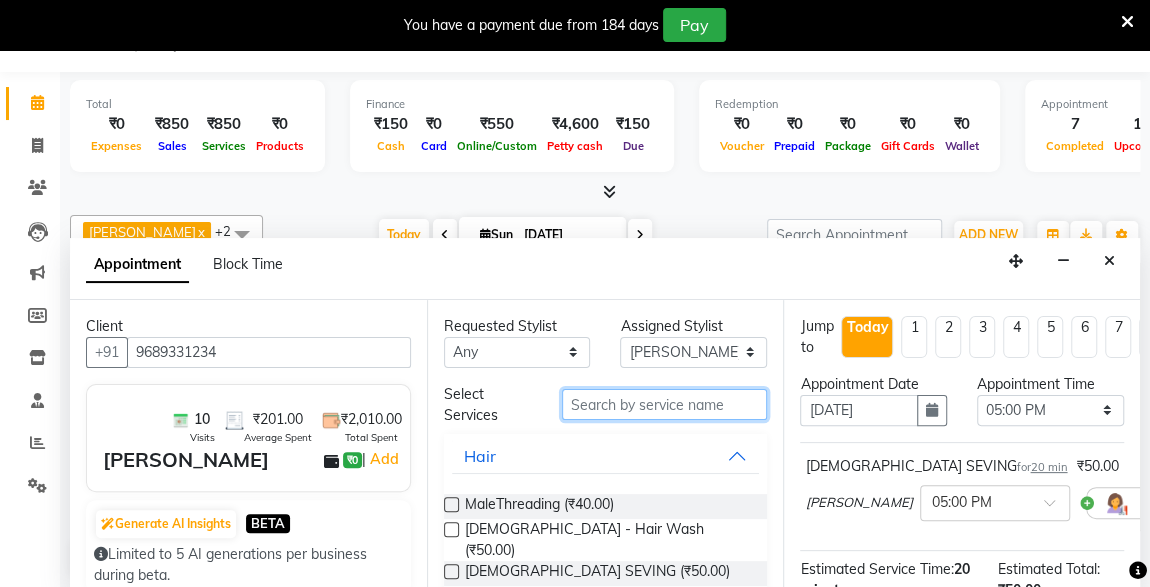 click at bounding box center [665, 404] 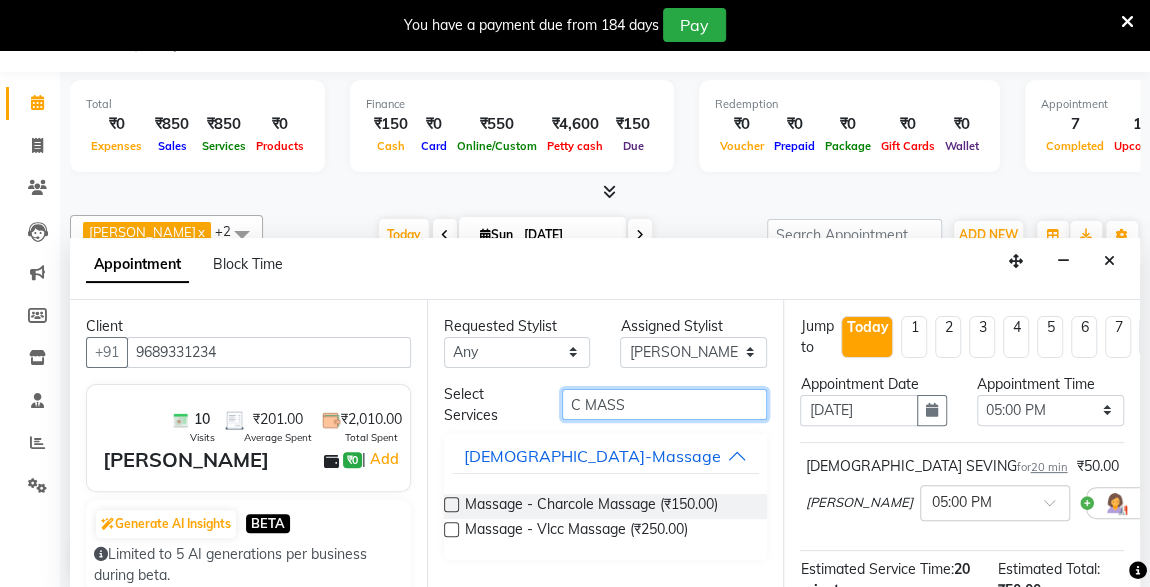 type on "C MASS" 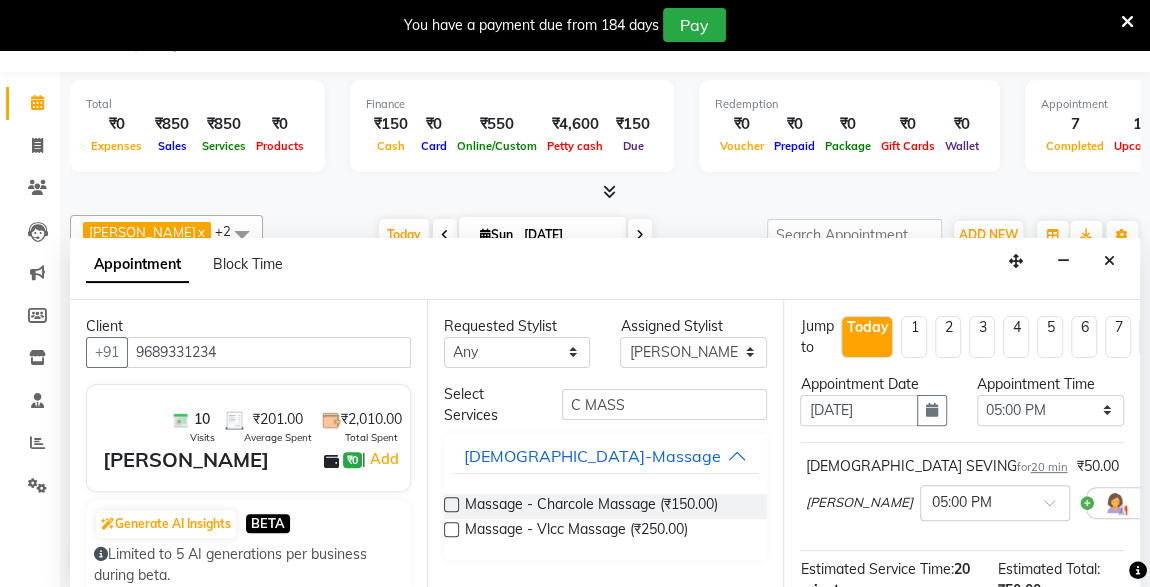 click at bounding box center (451, 504) 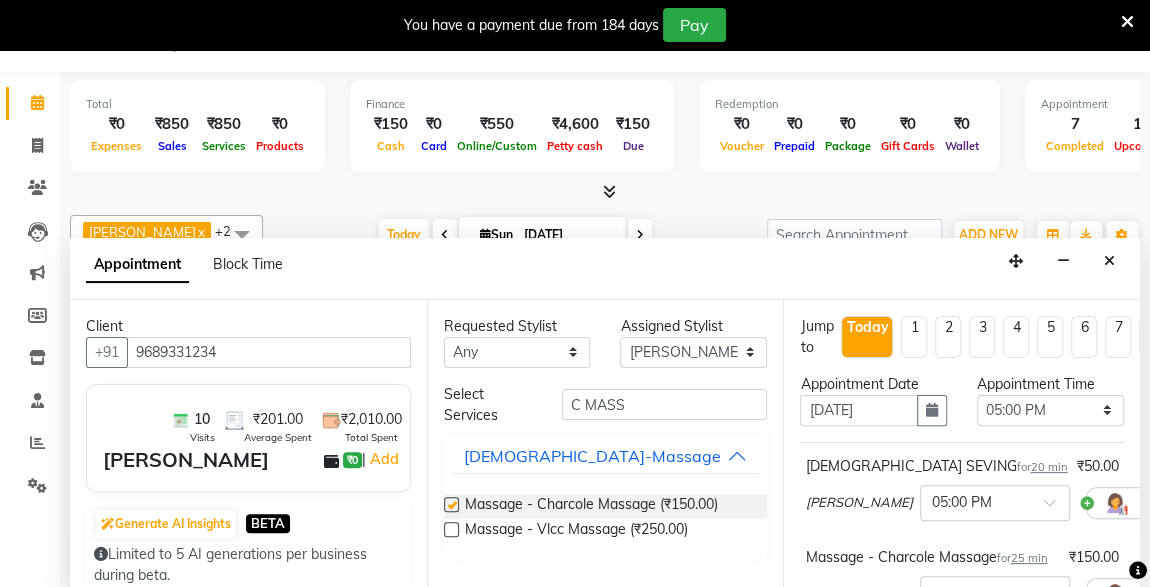 checkbox on "false" 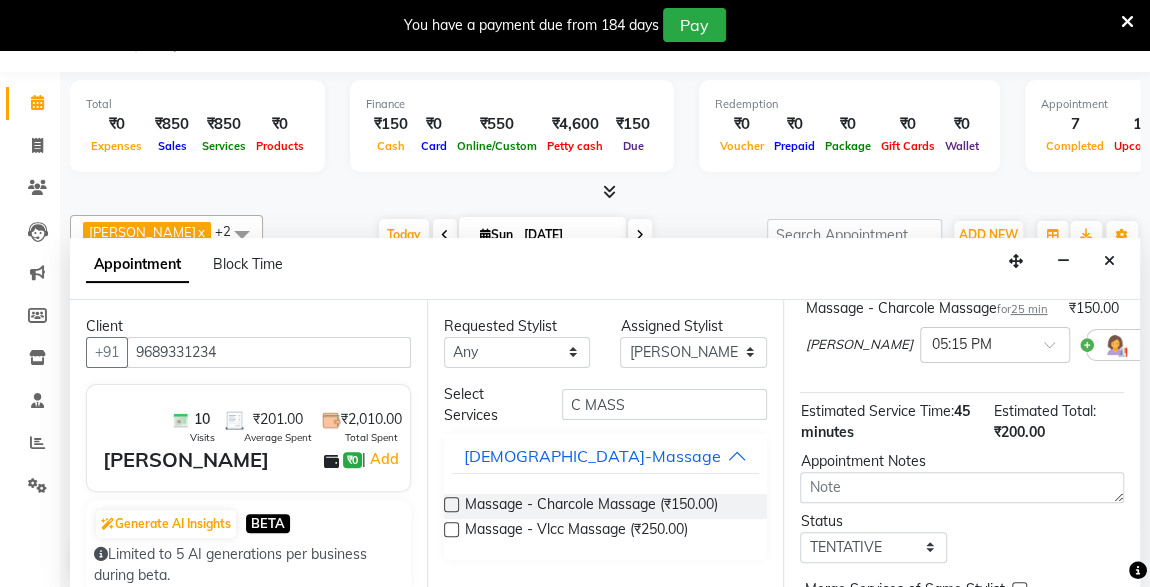 scroll, scrollTop: 404, scrollLeft: 0, axis: vertical 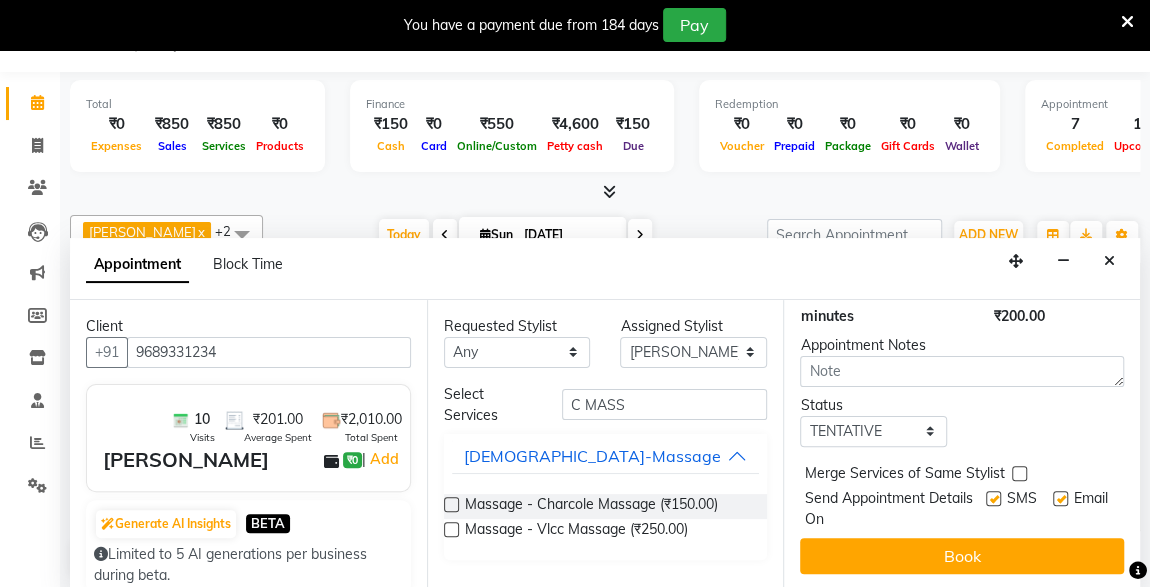 click at bounding box center (1060, 498) 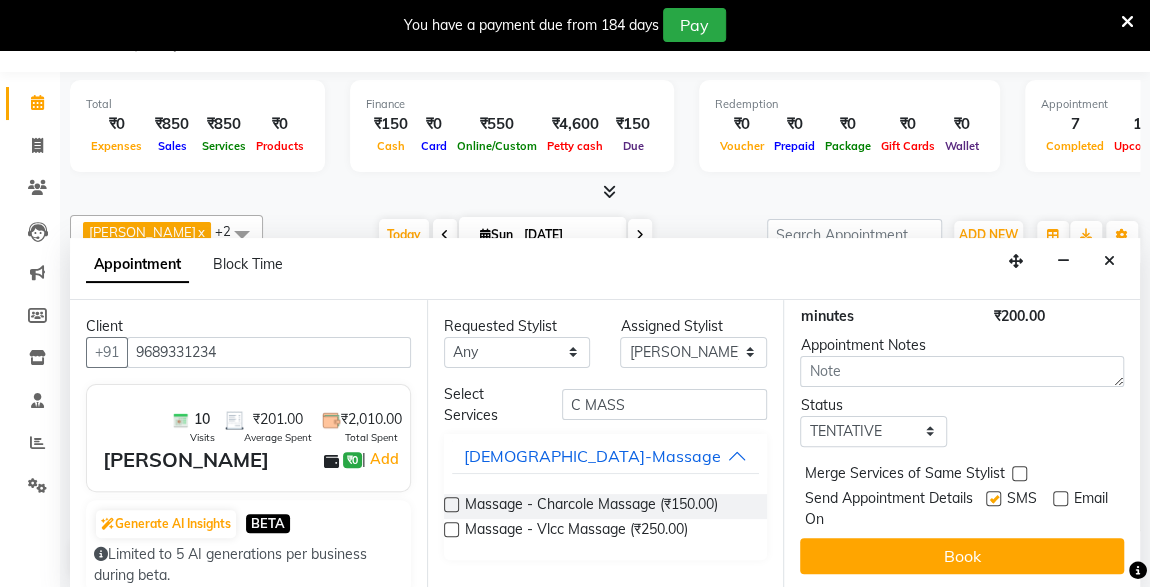 click at bounding box center (993, 498) 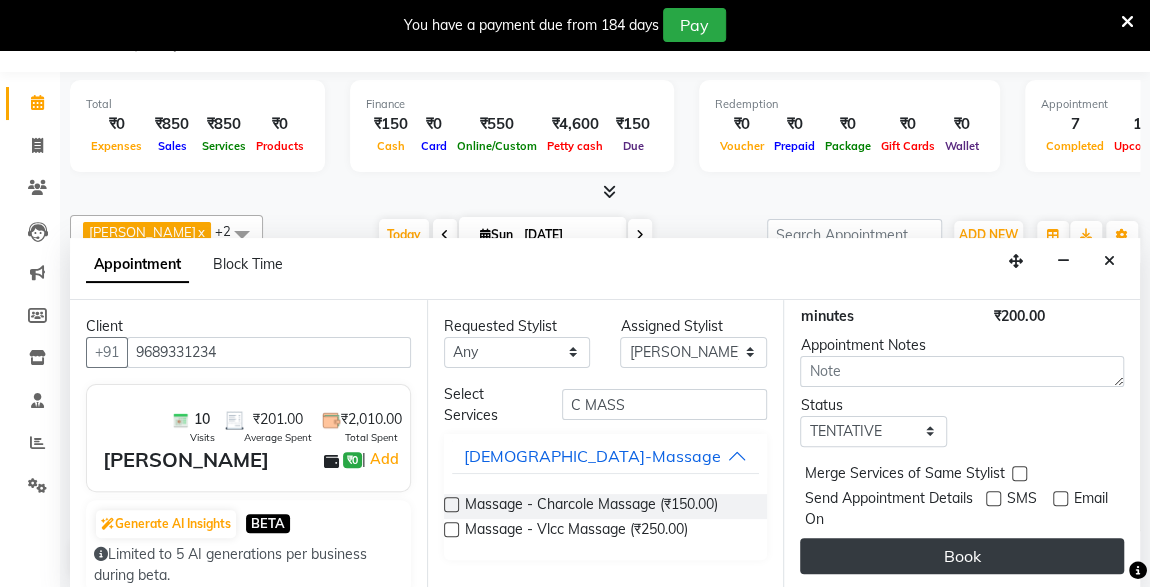 click on "Book" at bounding box center [962, 556] 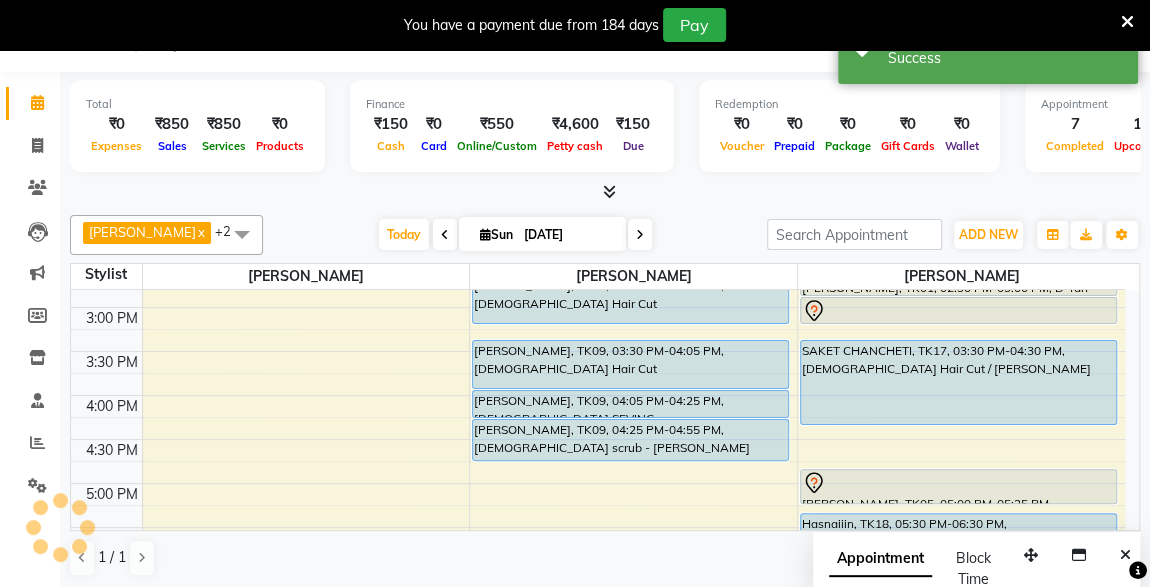 scroll, scrollTop: 0, scrollLeft: 0, axis: both 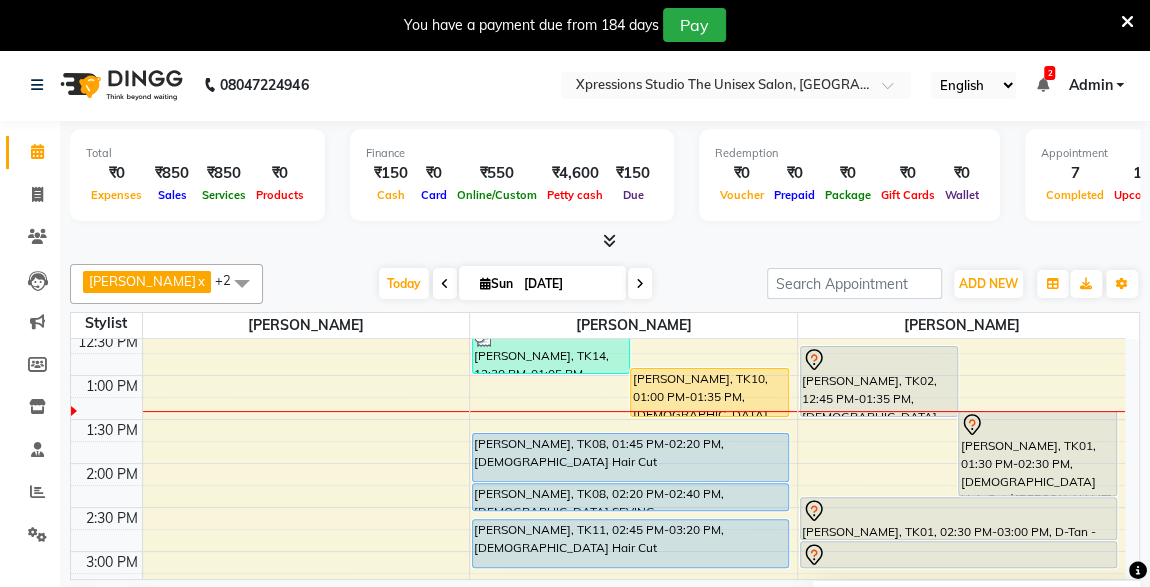 click on "[PERSON_NAME], TK10, 01:00 PM-01:35 PM, [DEMOGRAPHIC_DATA] Hair Cut" at bounding box center [709, 392] 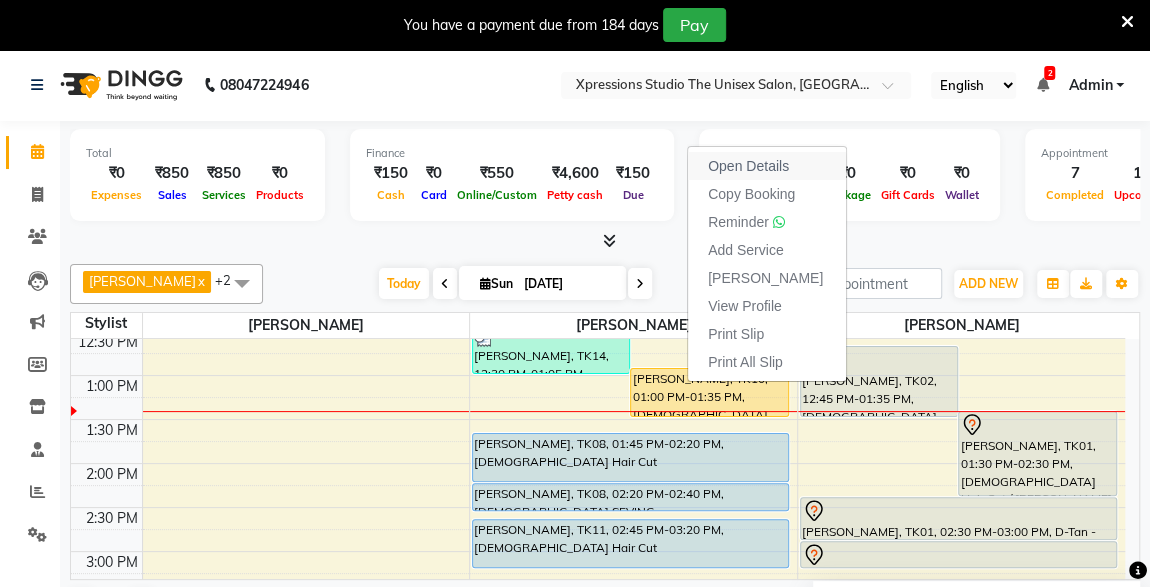 click on "Open Details" at bounding box center (748, 166) 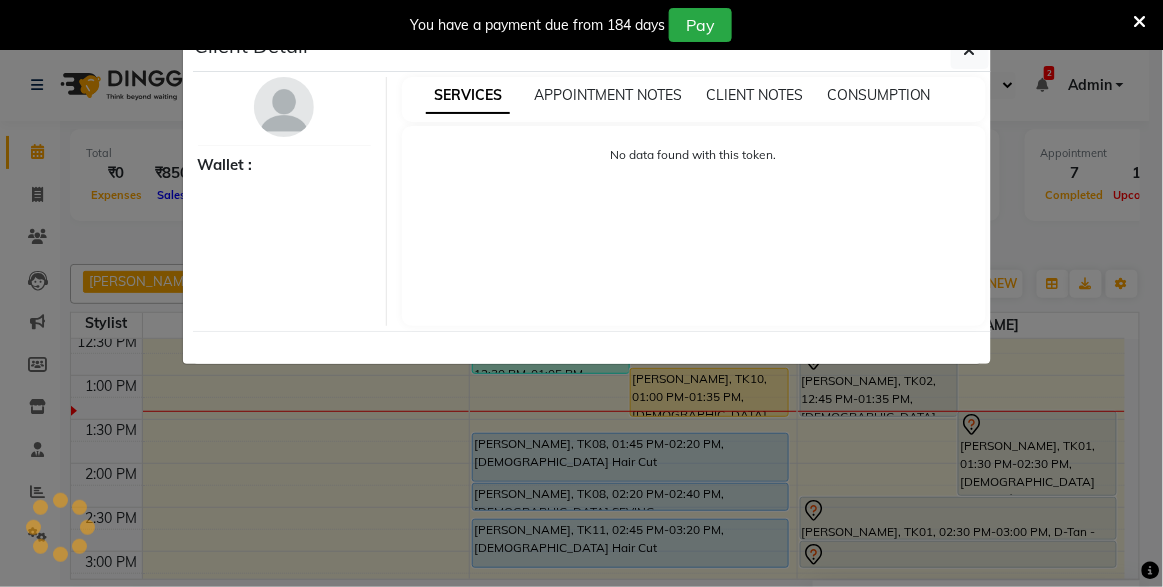select on "1" 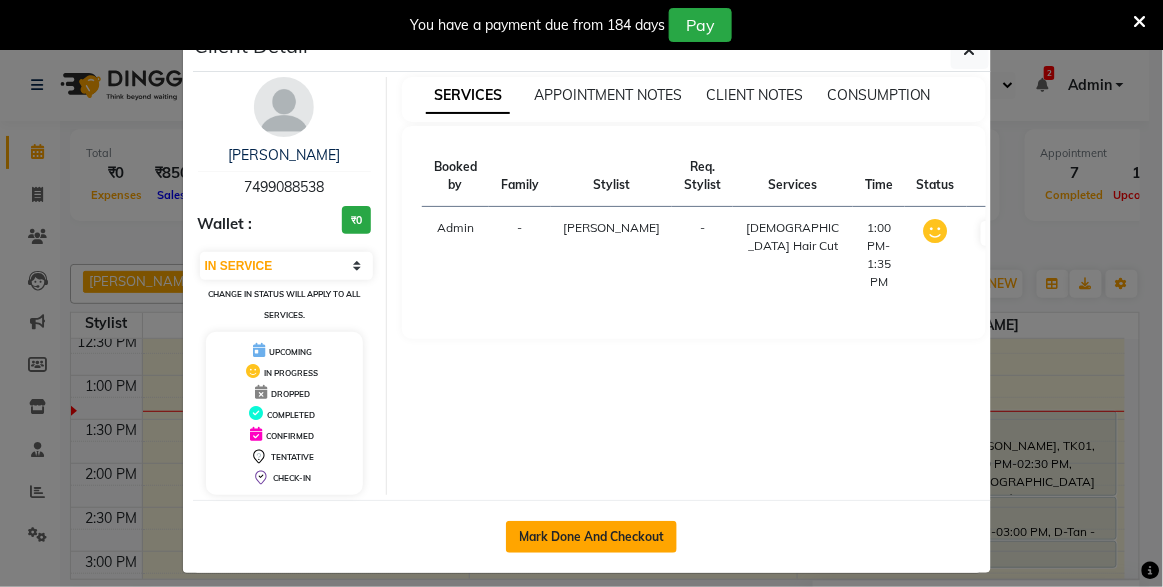 drag, startPoint x: 609, startPoint y: 515, endPoint x: 610, endPoint y: 536, distance: 21.023796 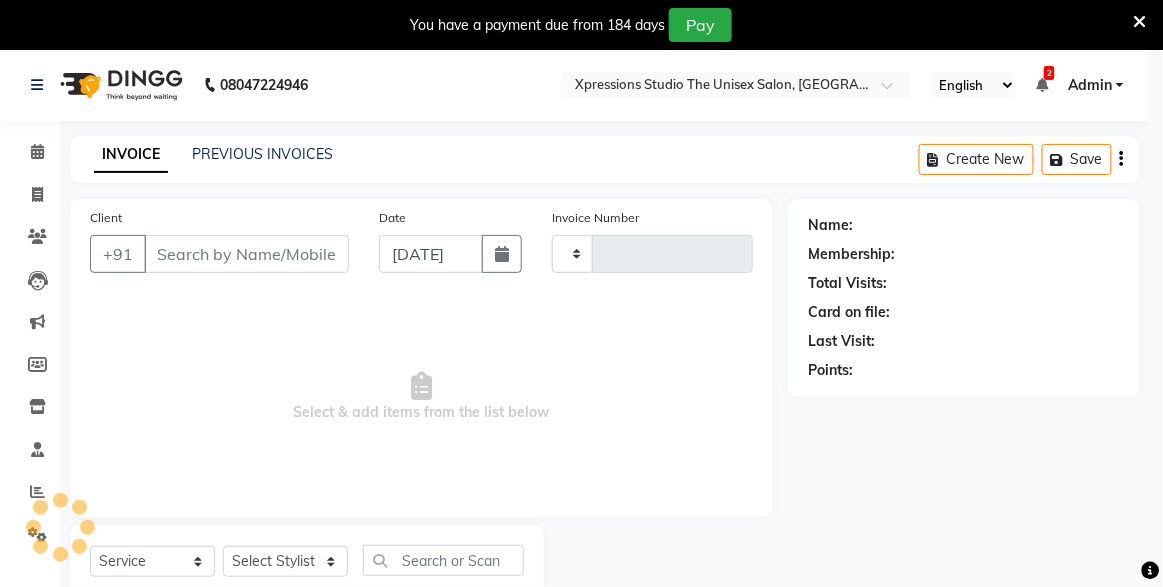 type on "3154" 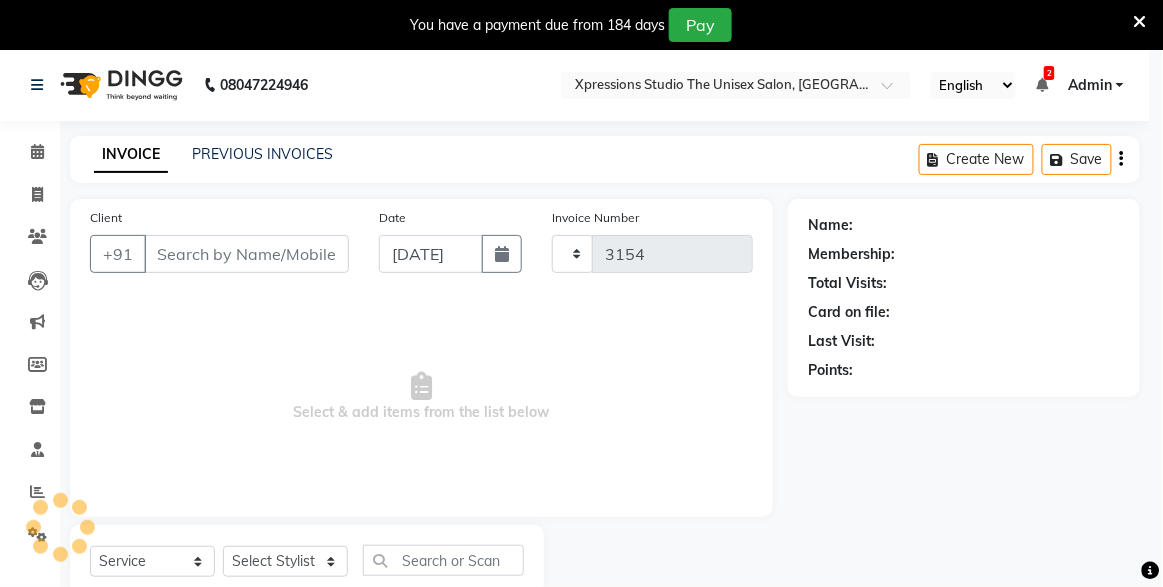 select on "7003" 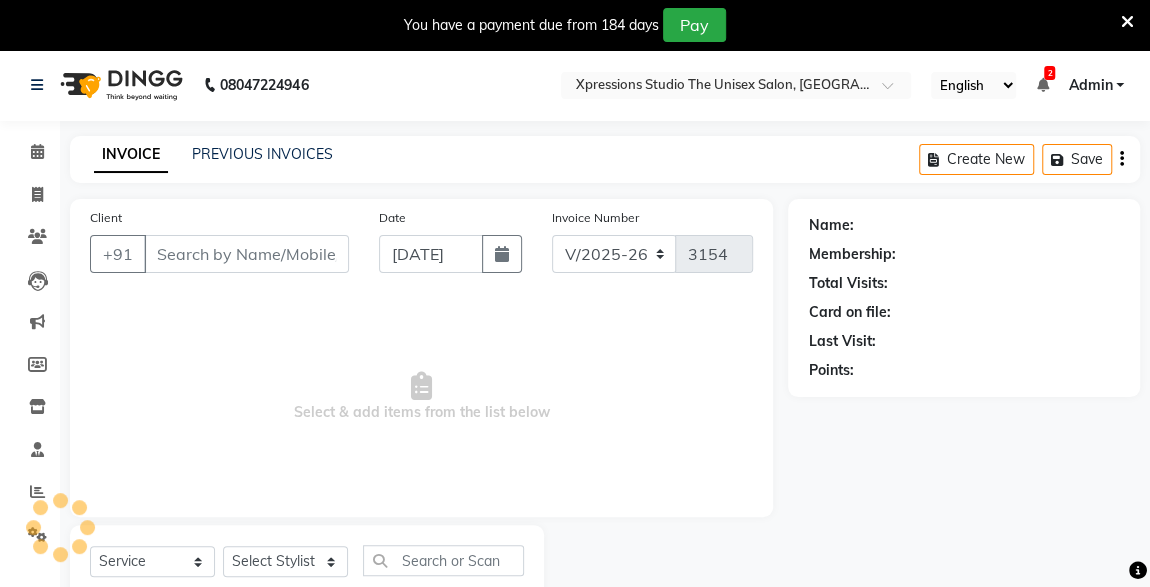 type on "7499088538" 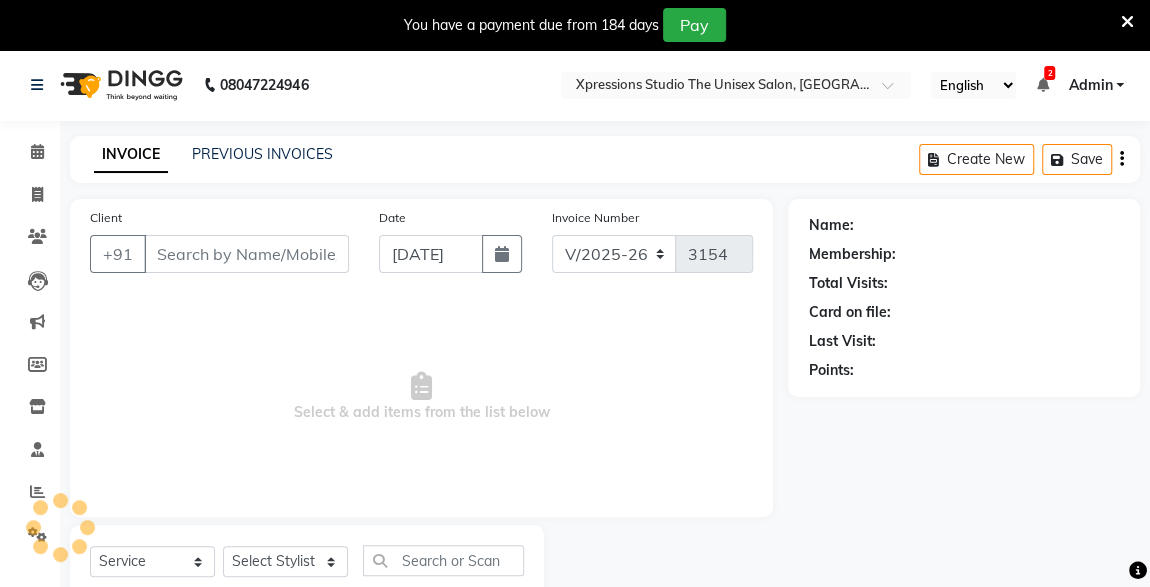 select on "57588" 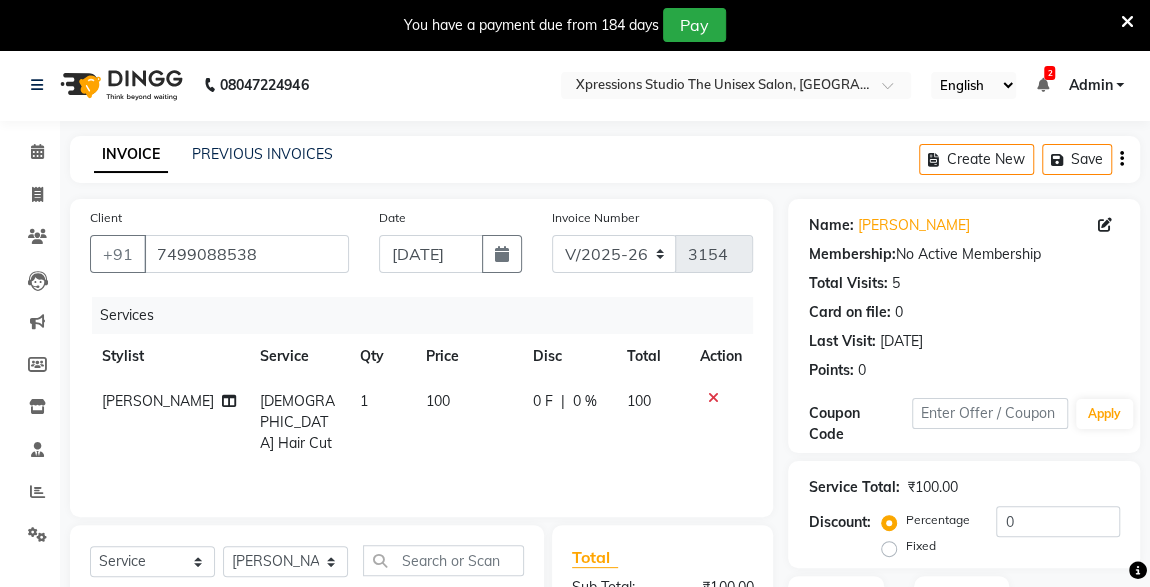 scroll, scrollTop: 261, scrollLeft: 0, axis: vertical 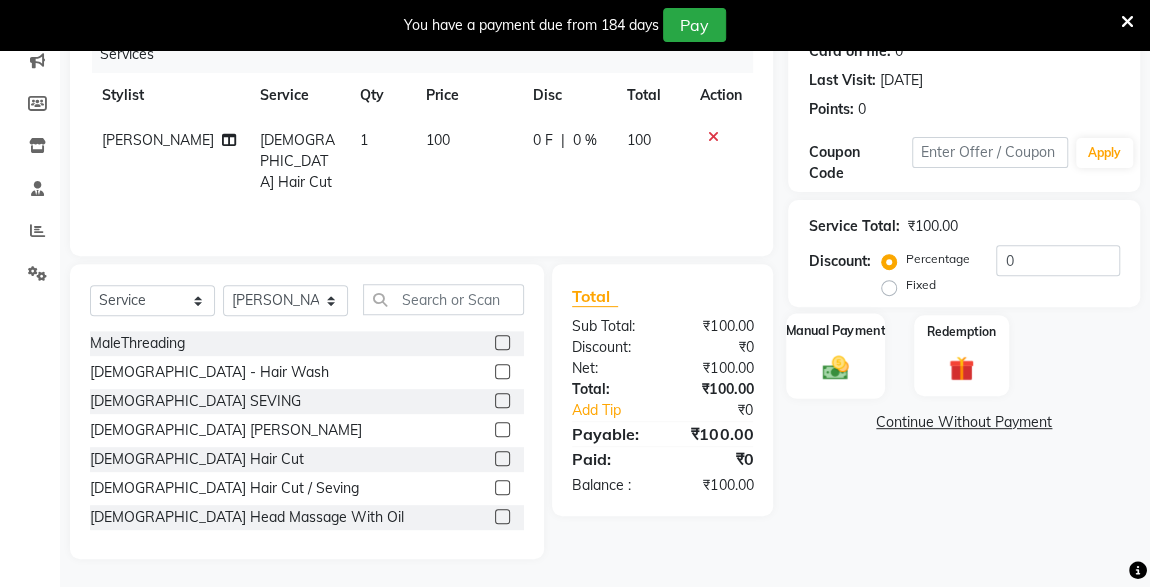 click 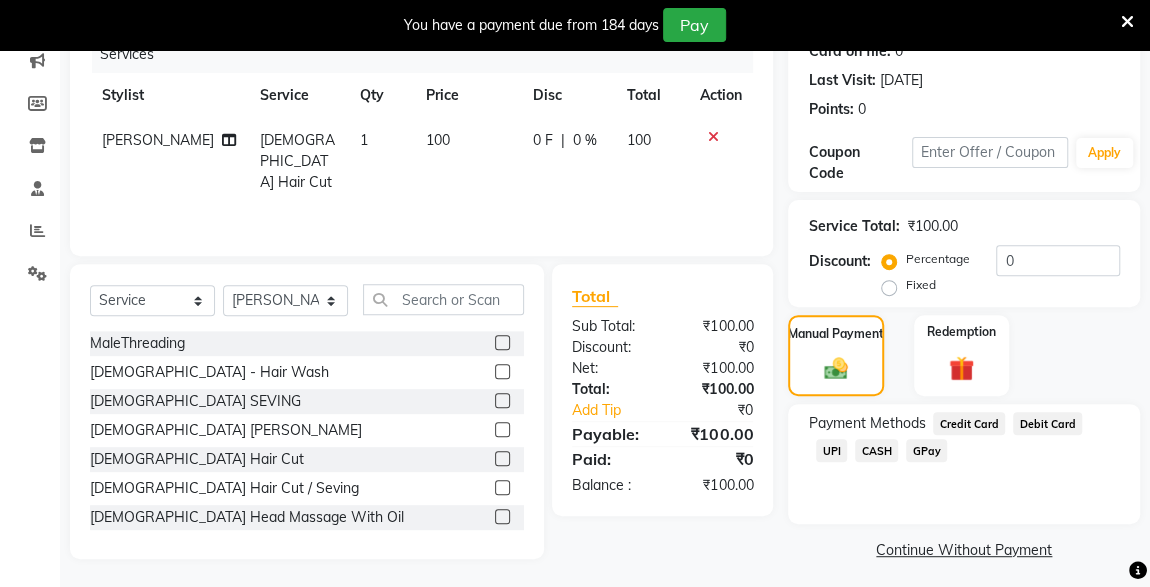 click on "UPI" 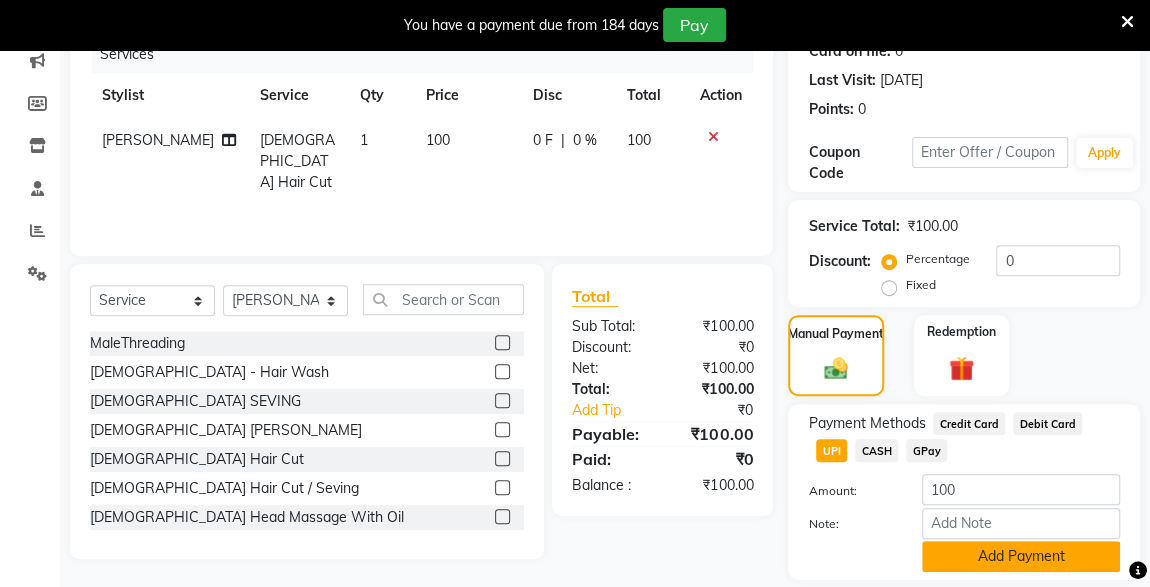 click on "Add Payment" 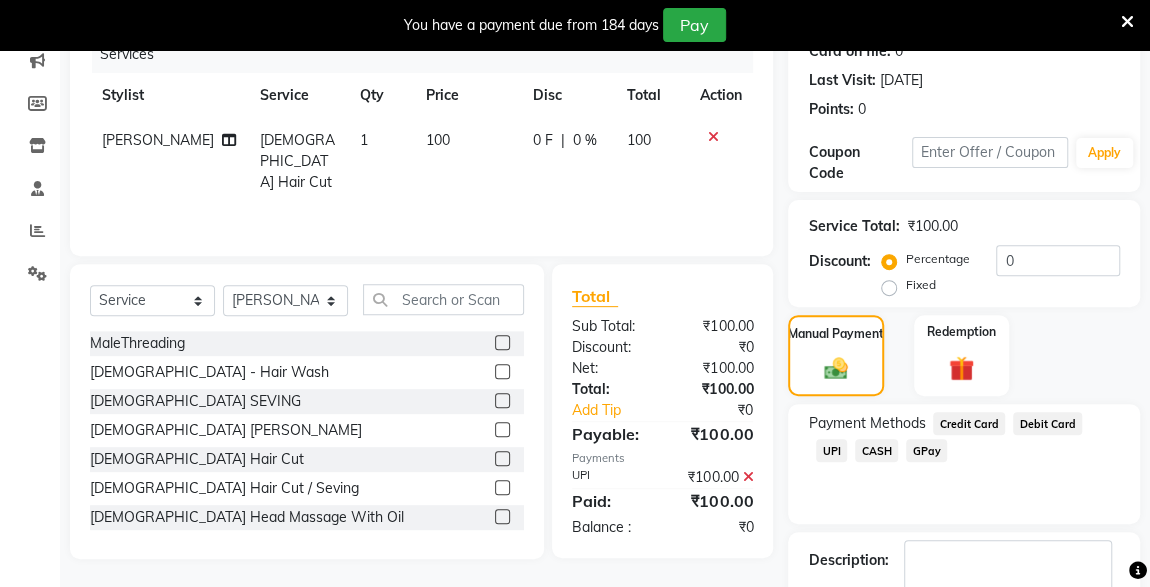 scroll, scrollTop: 379, scrollLeft: 0, axis: vertical 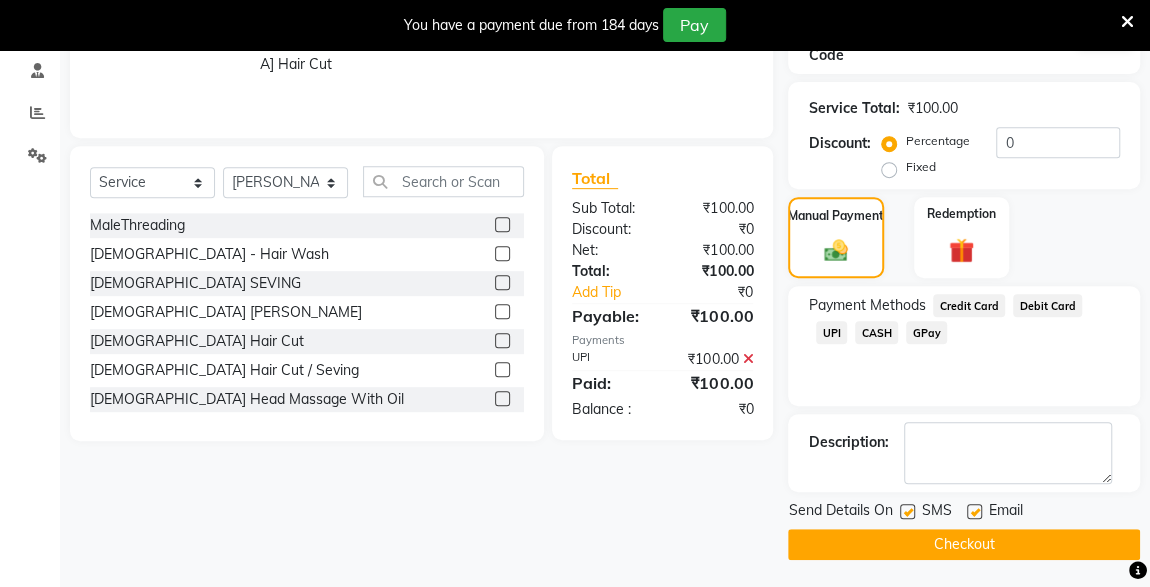 click 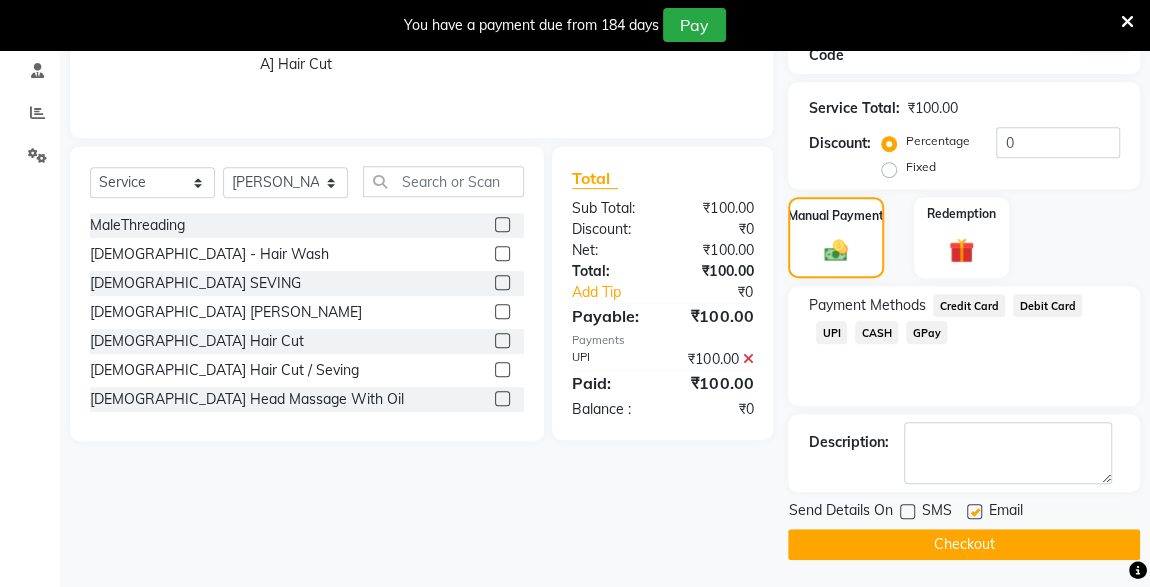click on "Checkout" 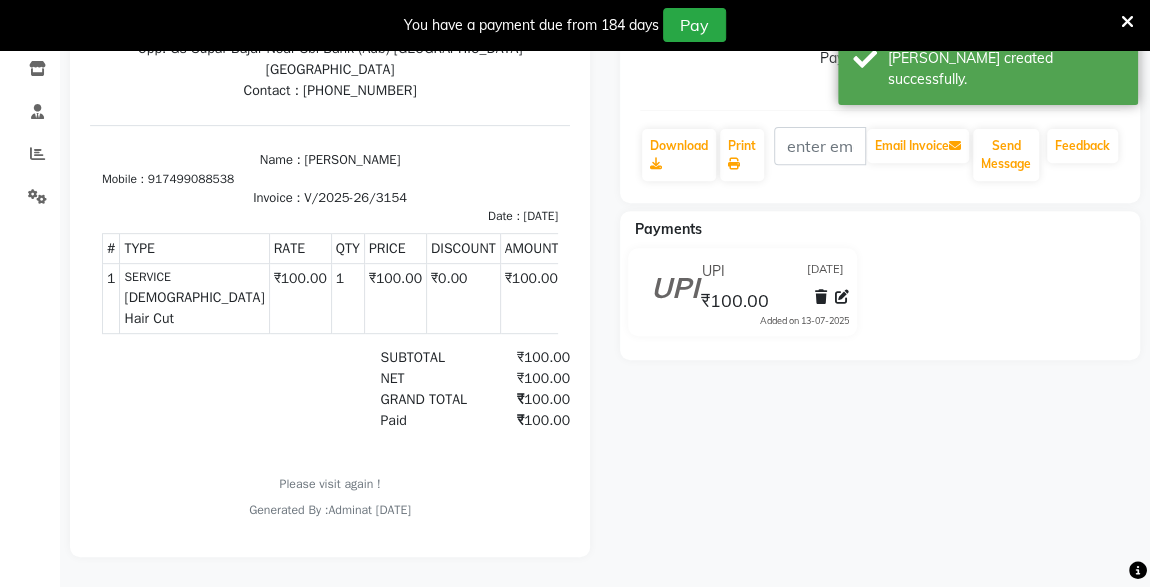 scroll, scrollTop: 0, scrollLeft: 0, axis: both 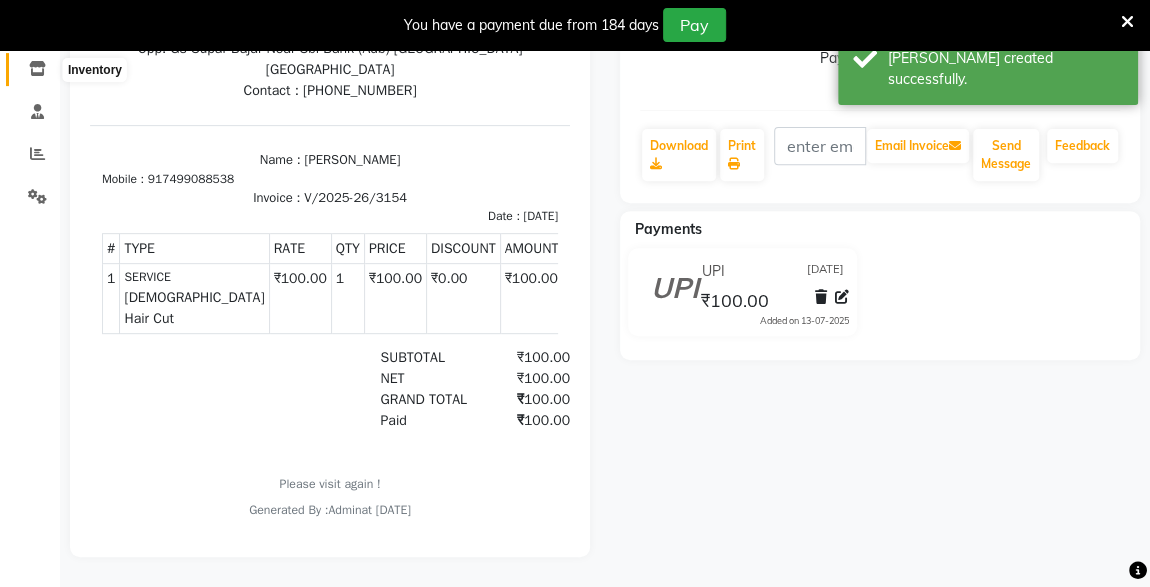 click 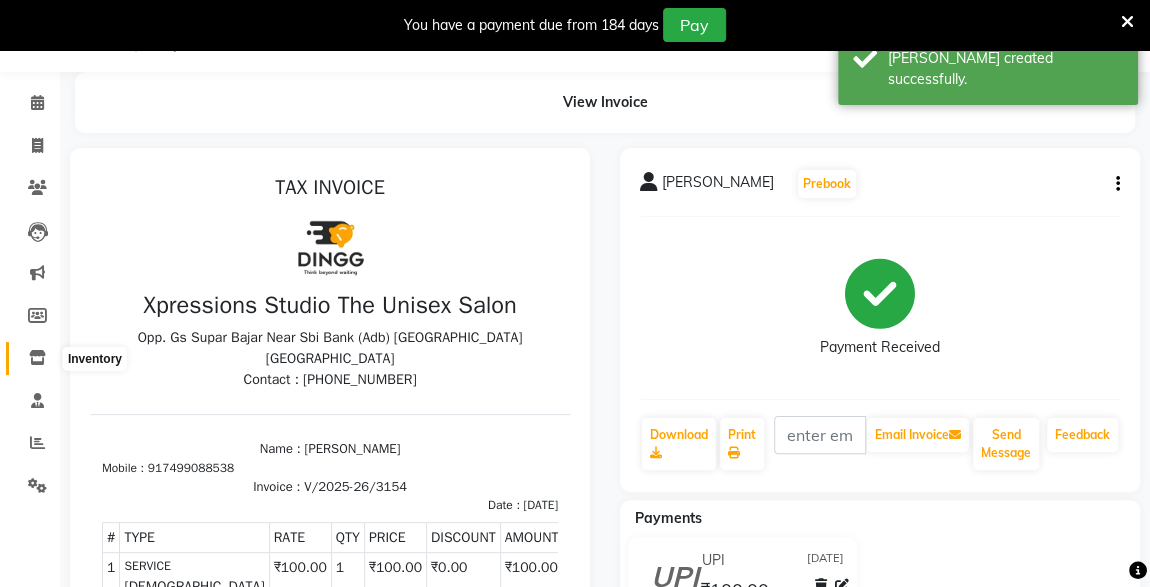 select 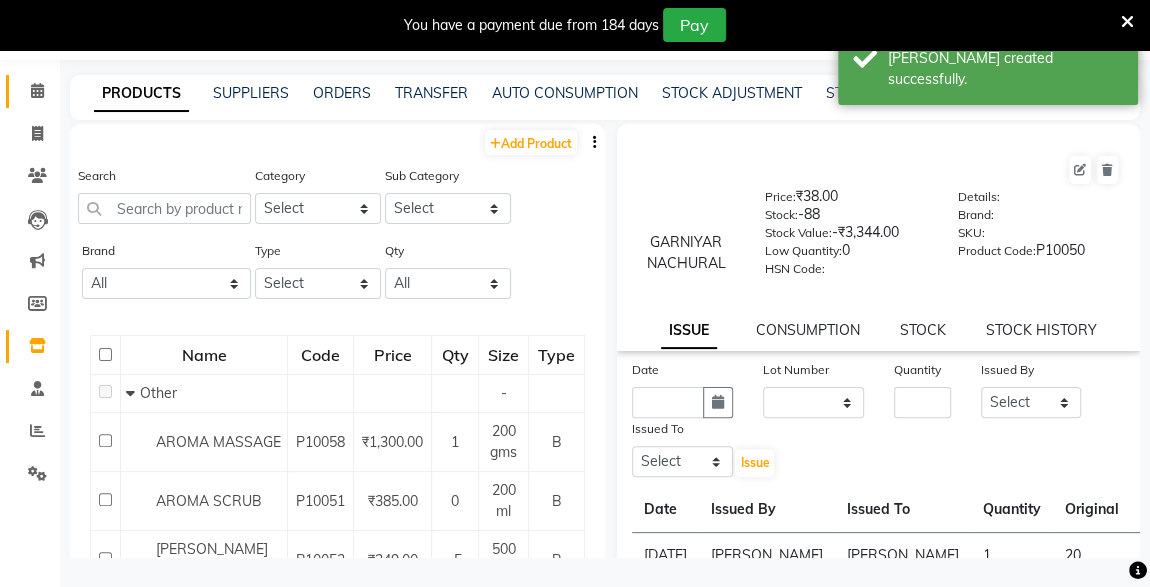 scroll, scrollTop: 1, scrollLeft: 0, axis: vertical 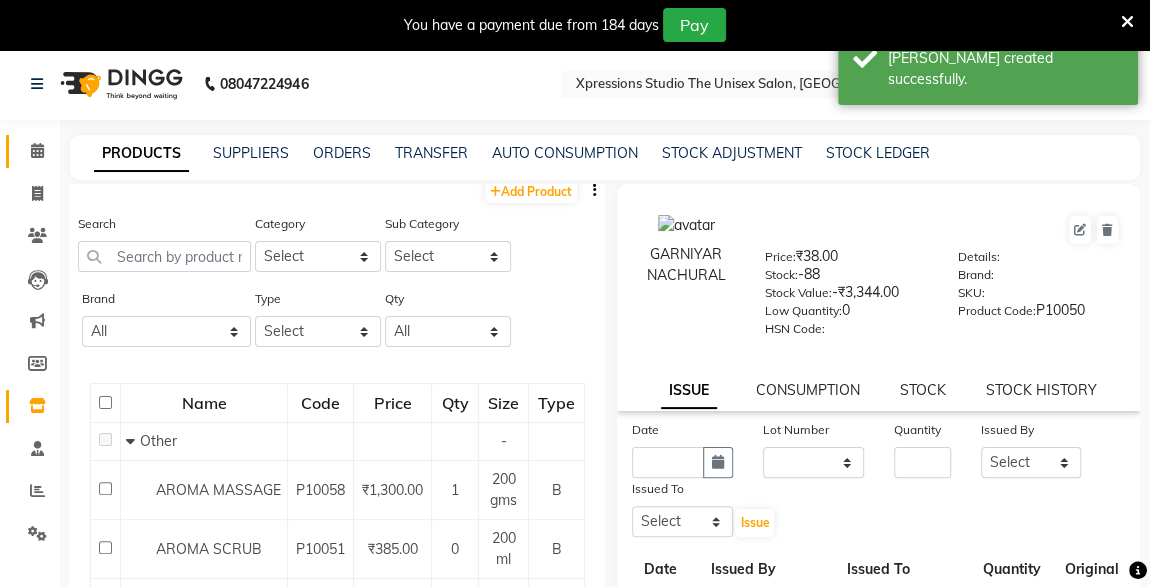 click 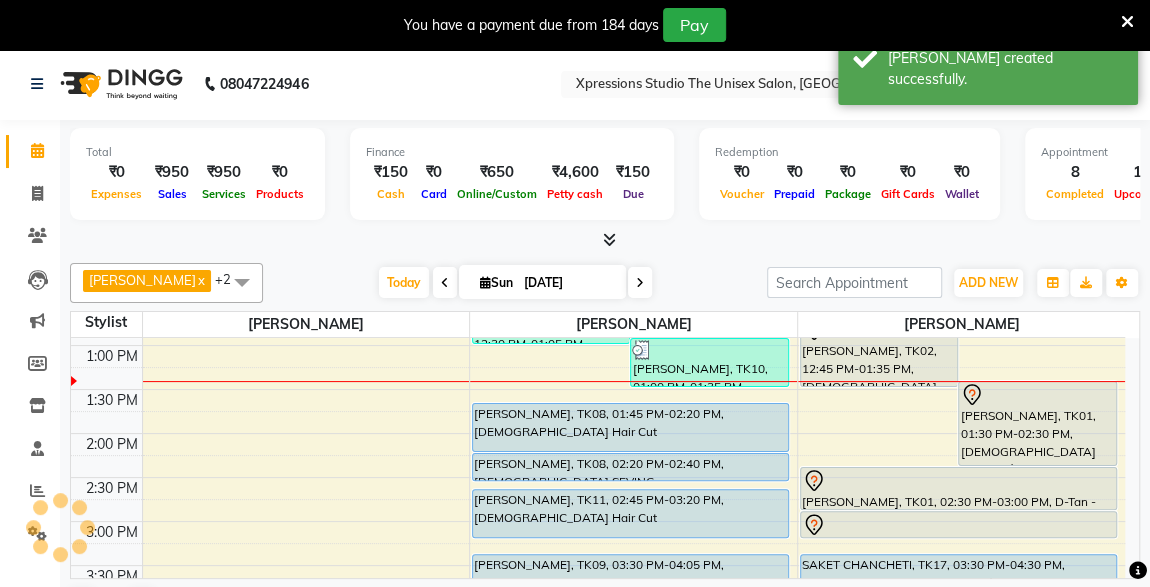 scroll, scrollTop: 0, scrollLeft: 0, axis: both 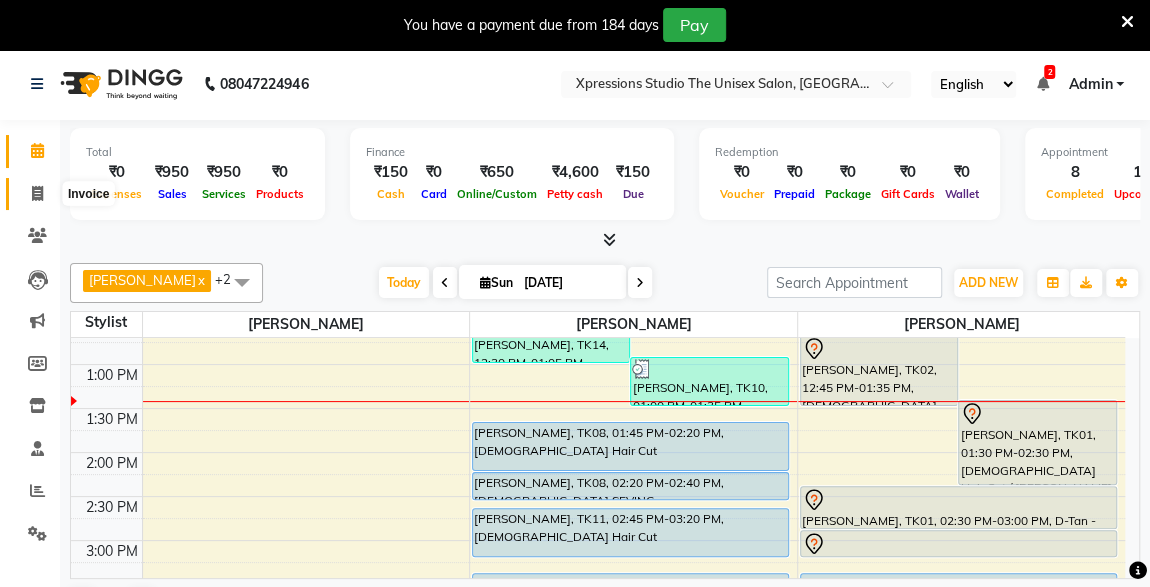 click 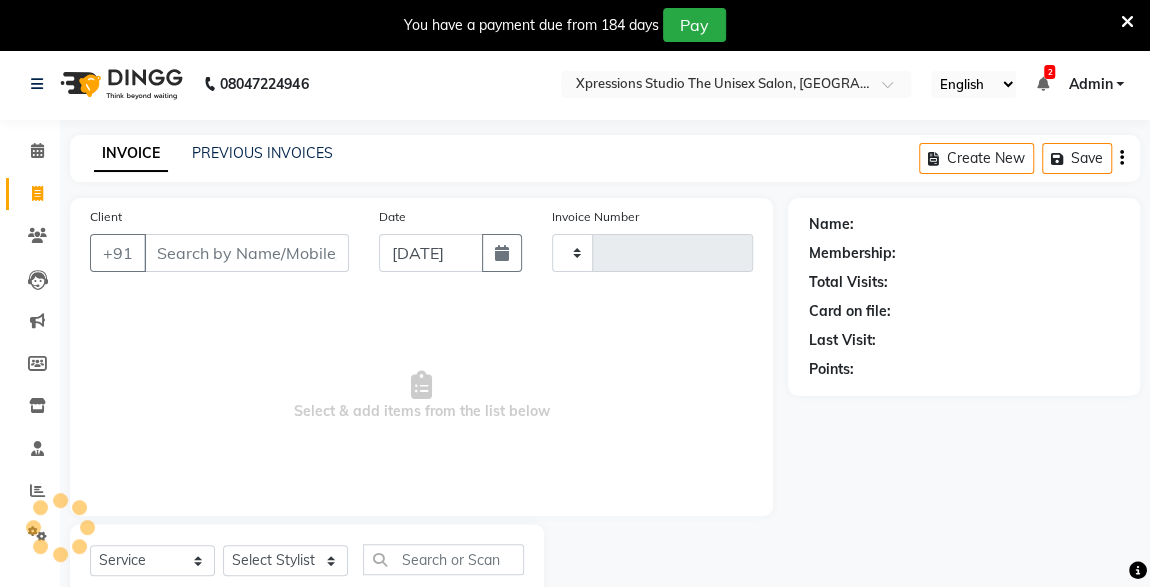 type on "3155" 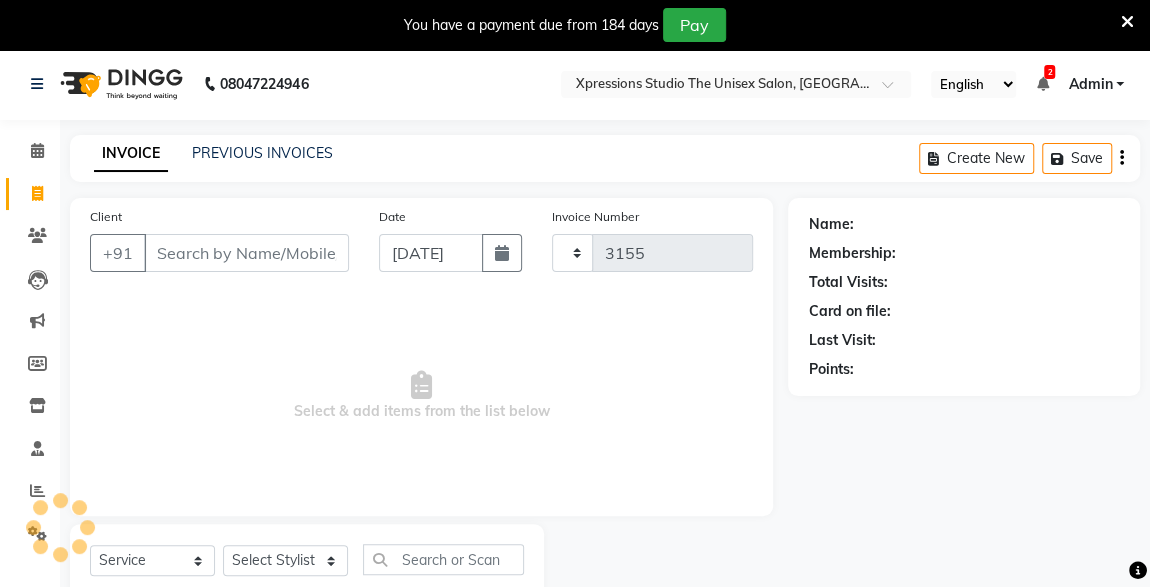 select on "7003" 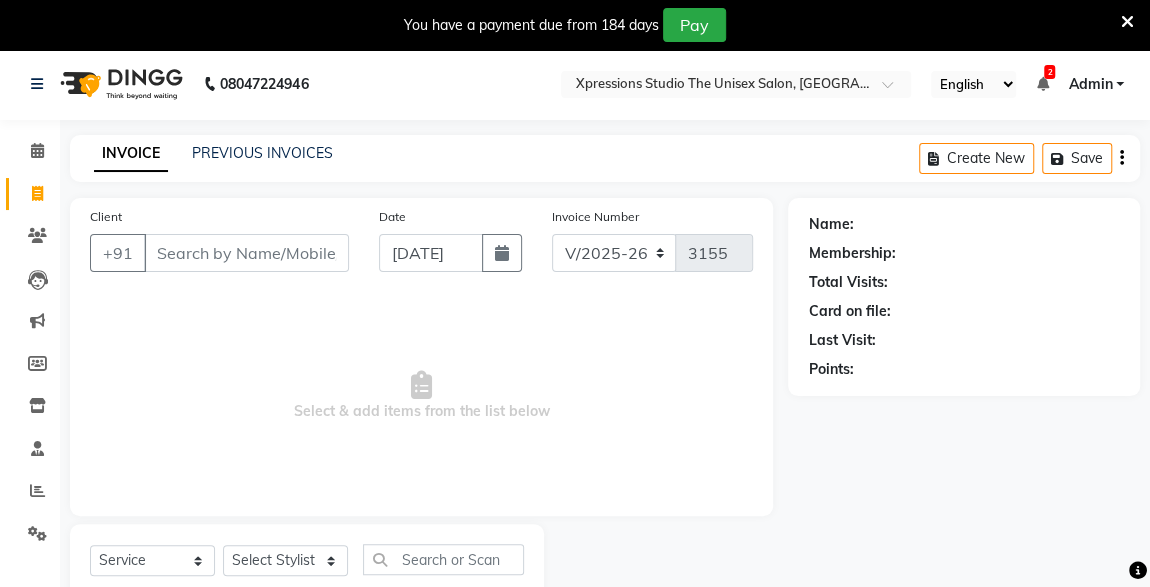 click on "Client" at bounding box center (246, 253) 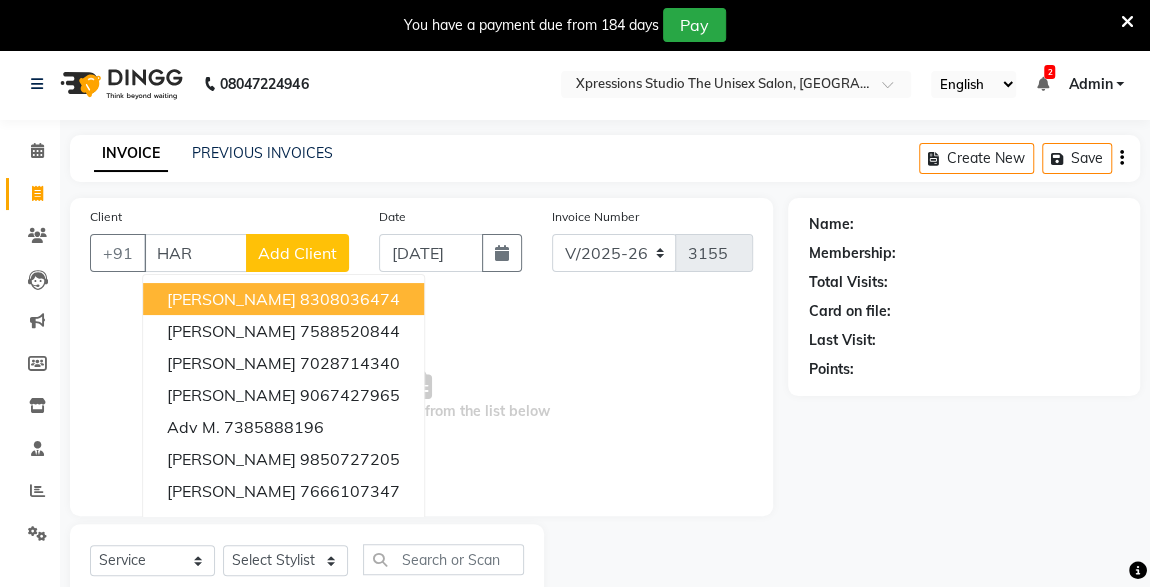 type on "HARS" 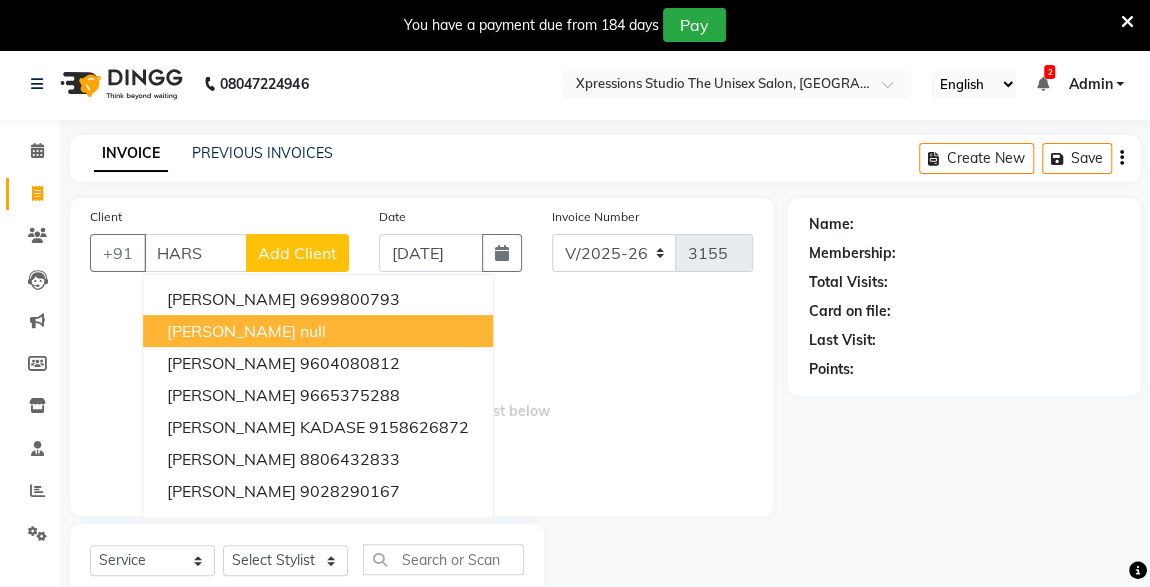 click on "Harshal Bhokre  null" at bounding box center [318, 331] 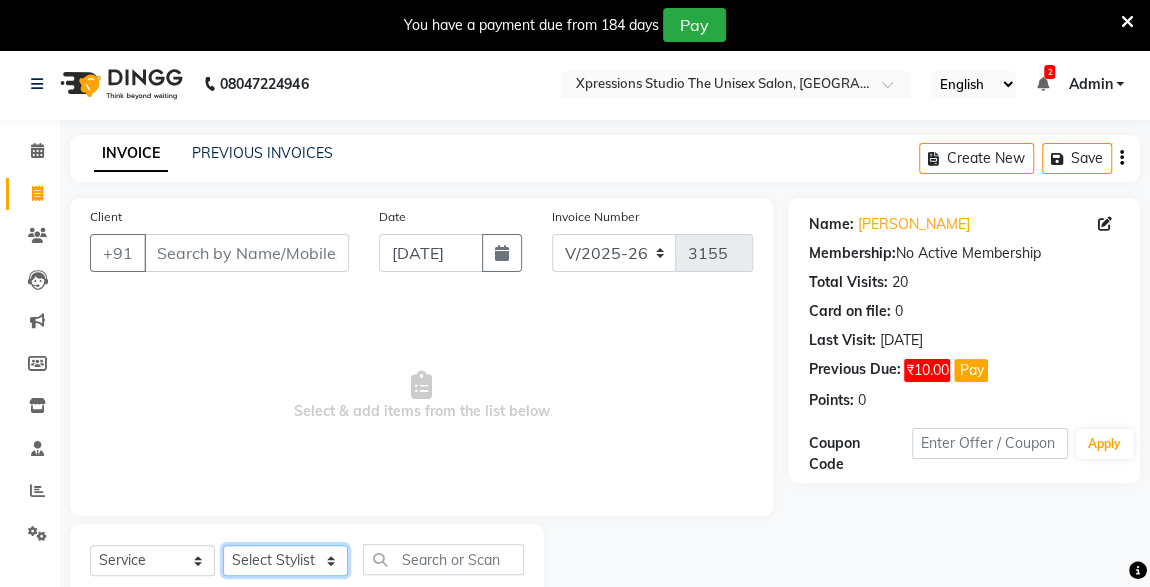 click on "Select Stylist ADESH RAUT ROHAN BABHULKAR ROSHAN TANDULKAR" 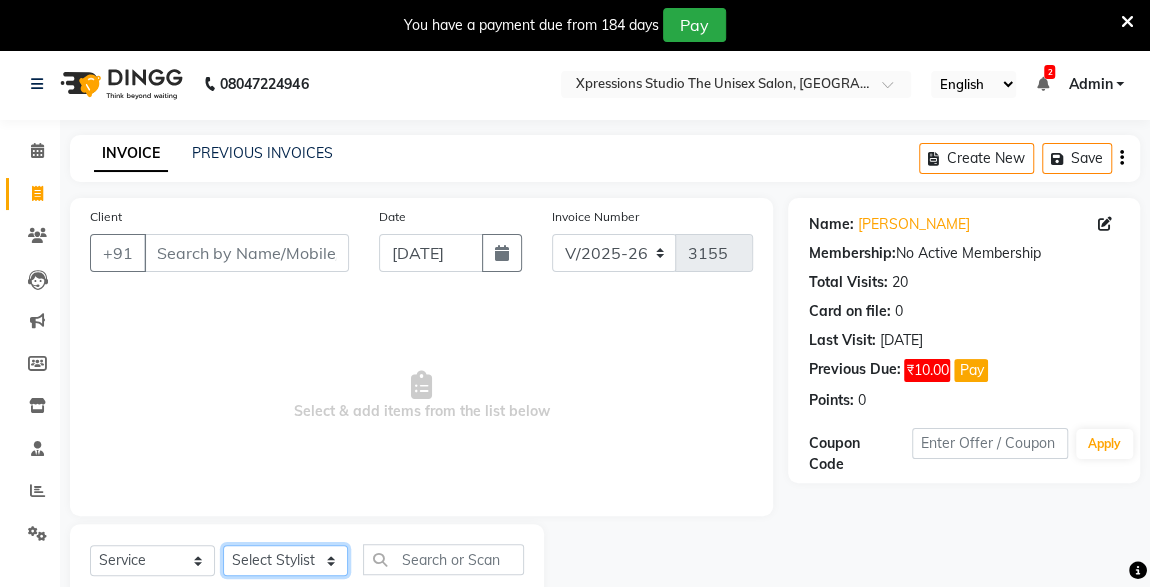 select on "57588" 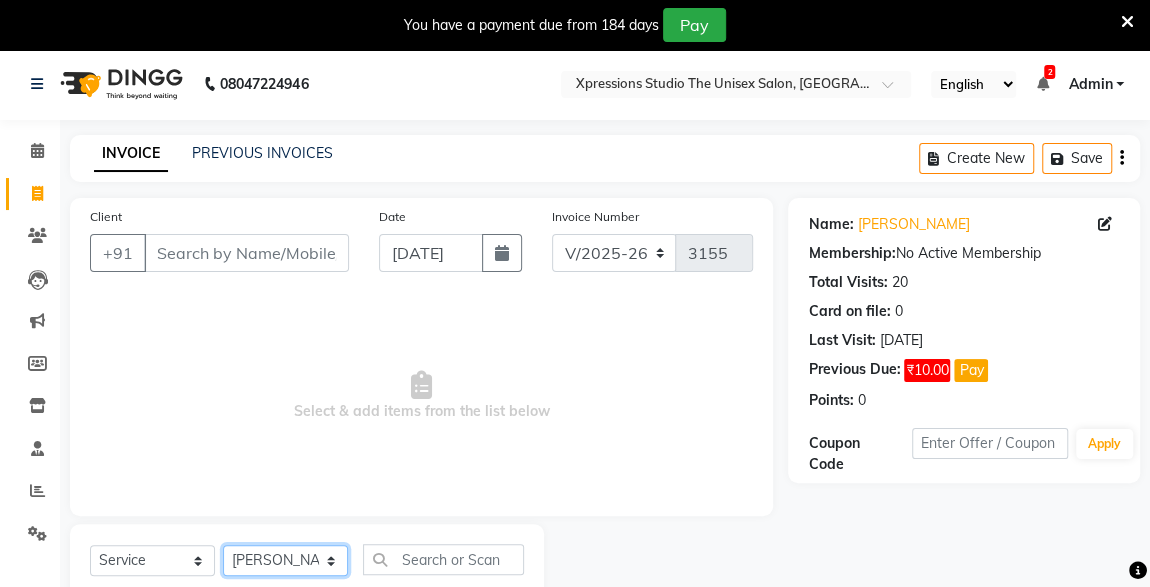 click on "Select Stylist ADESH RAUT ROHAN BABHULKAR ROSHAN TANDULKAR" 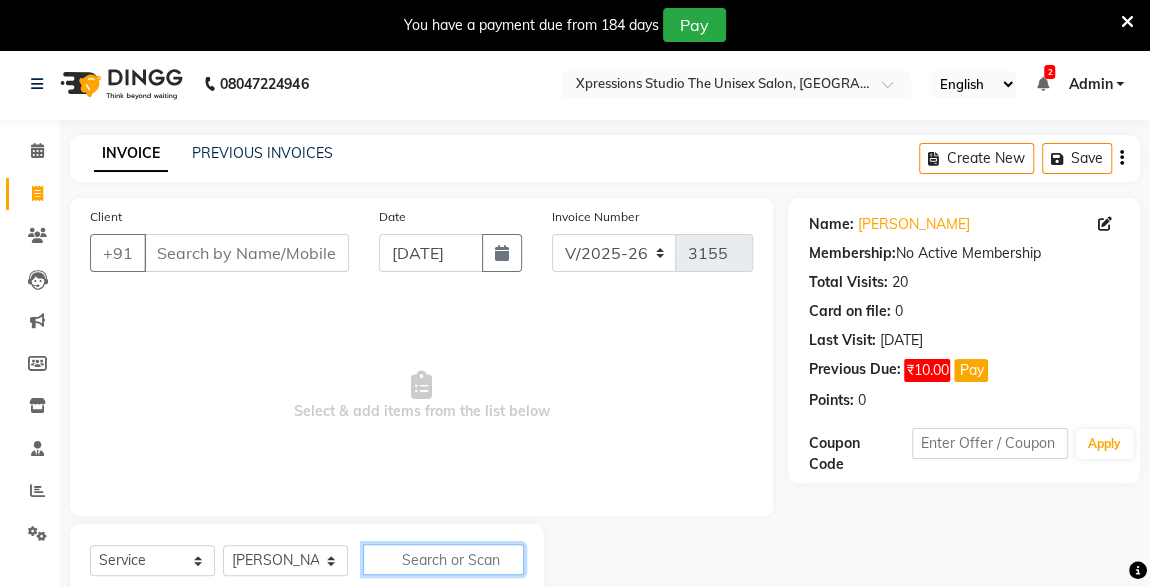 click 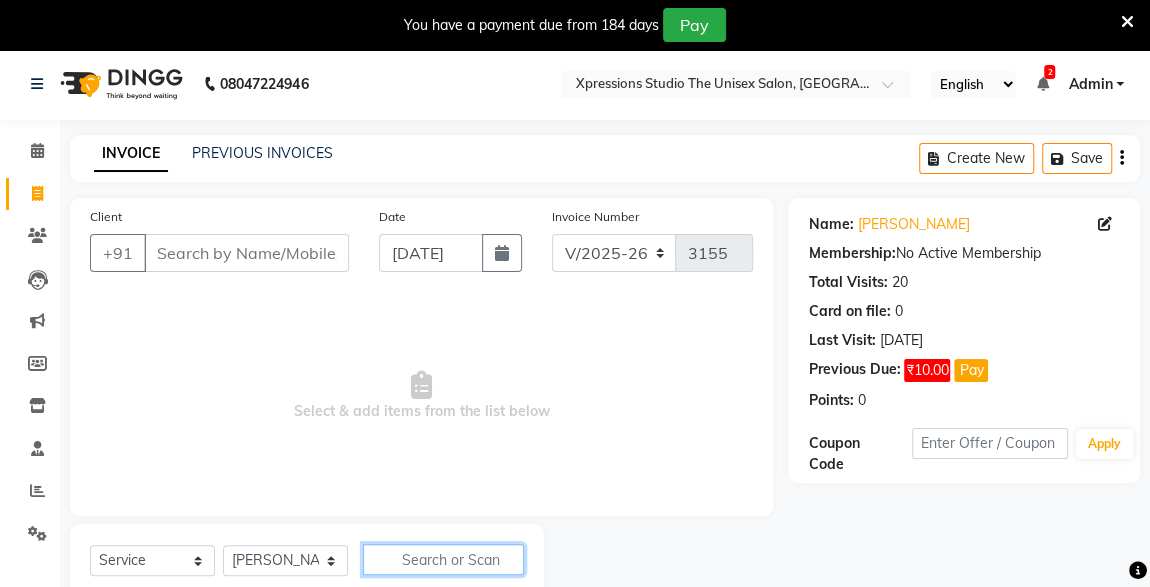 scroll, scrollTop: 138, scrollLeft: 0, axis: vertical 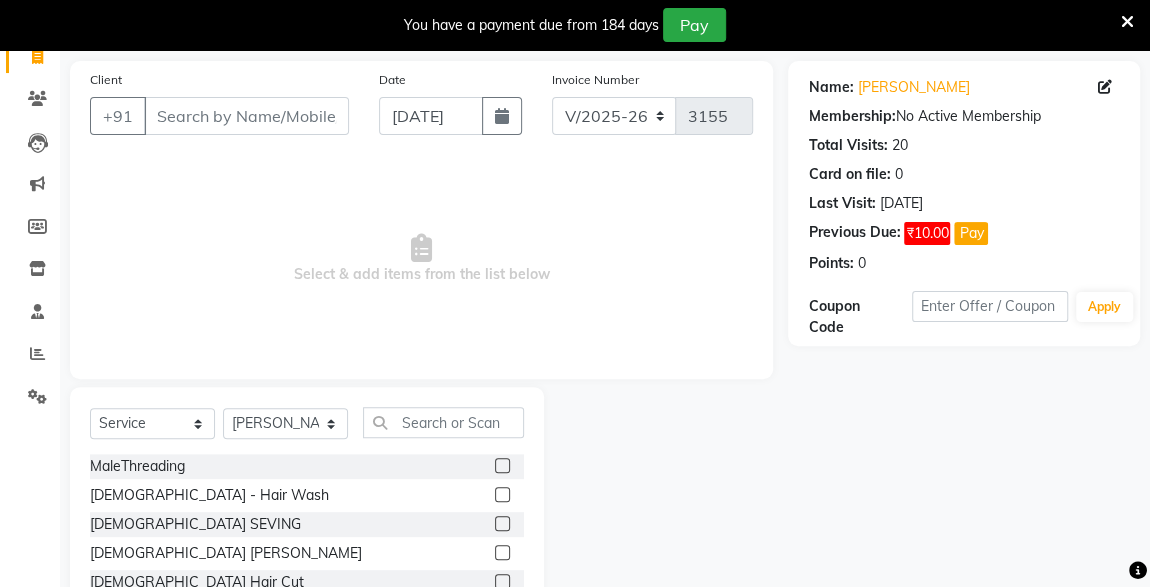 click 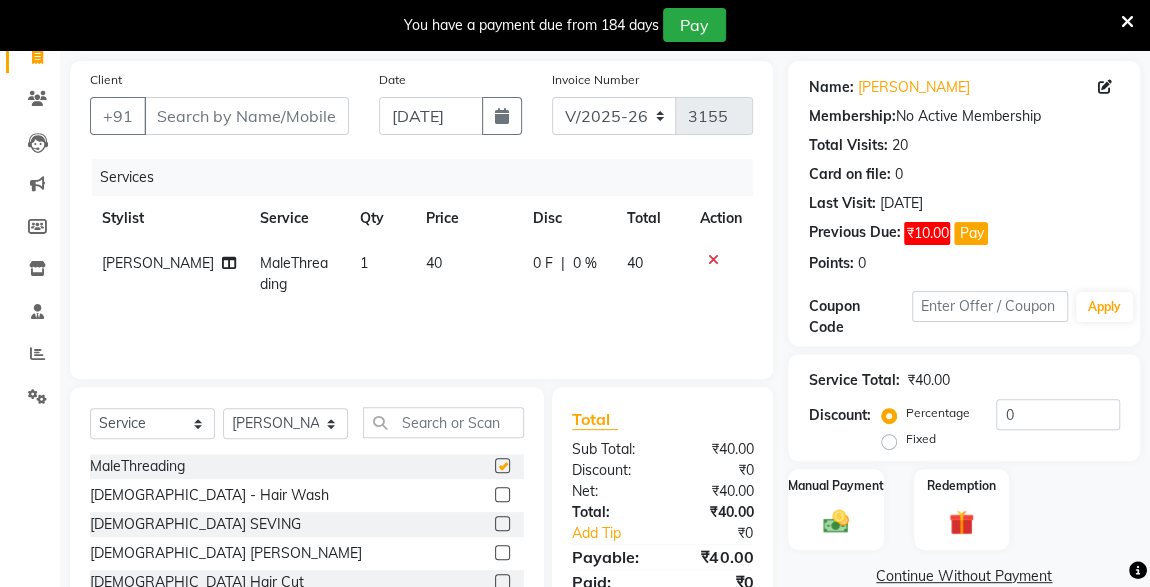 checkbox on "false" 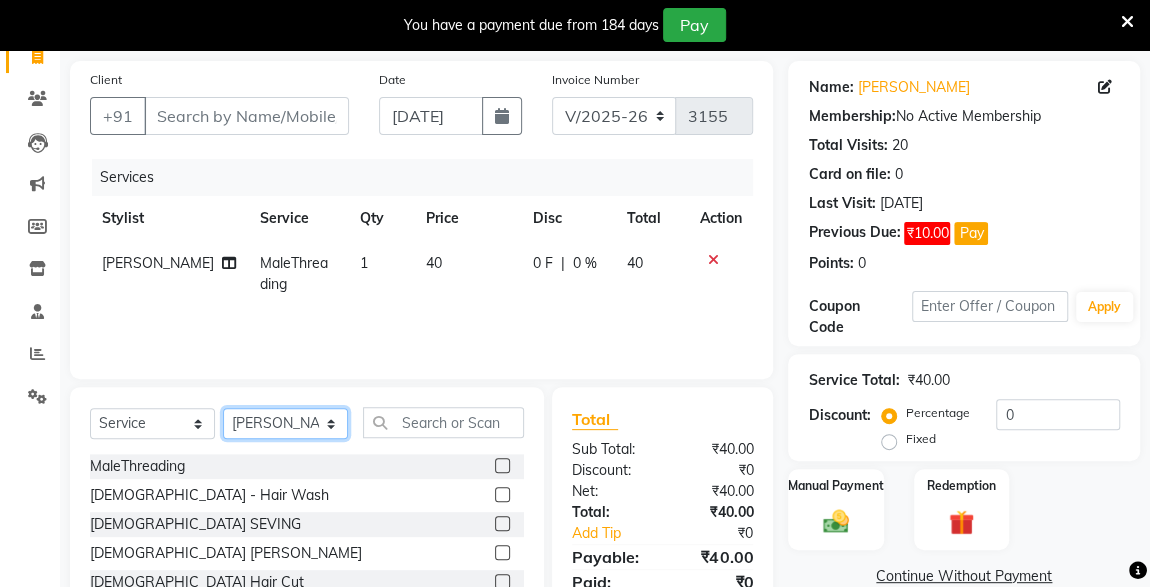 click on "Select Stylist ADESH RAUT ROHAN BABHULKAR ROSHAN TANDULKAR" 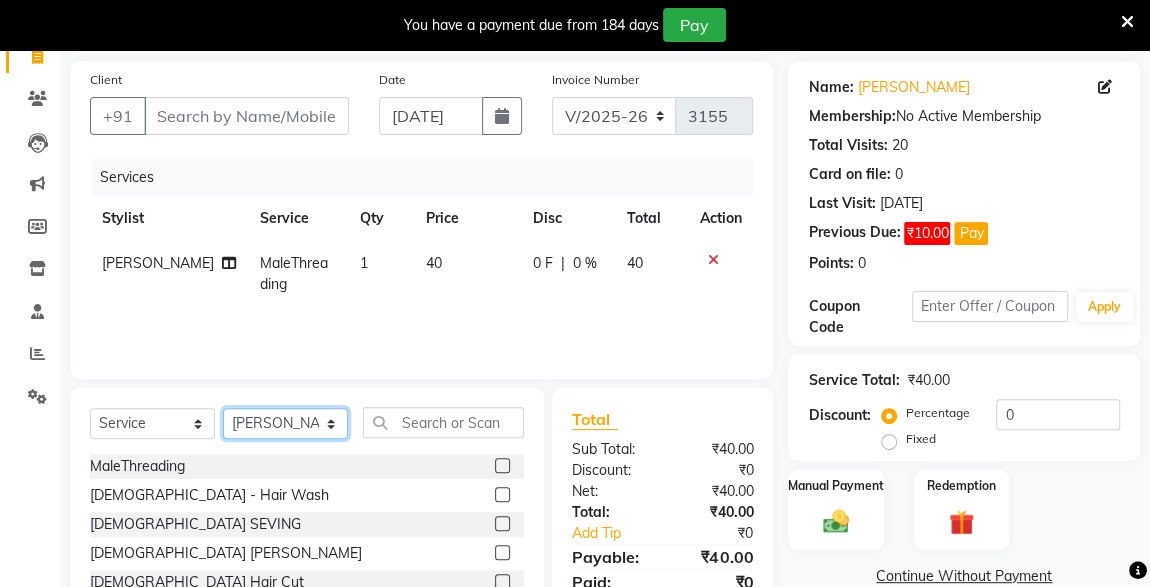 select on "57589" 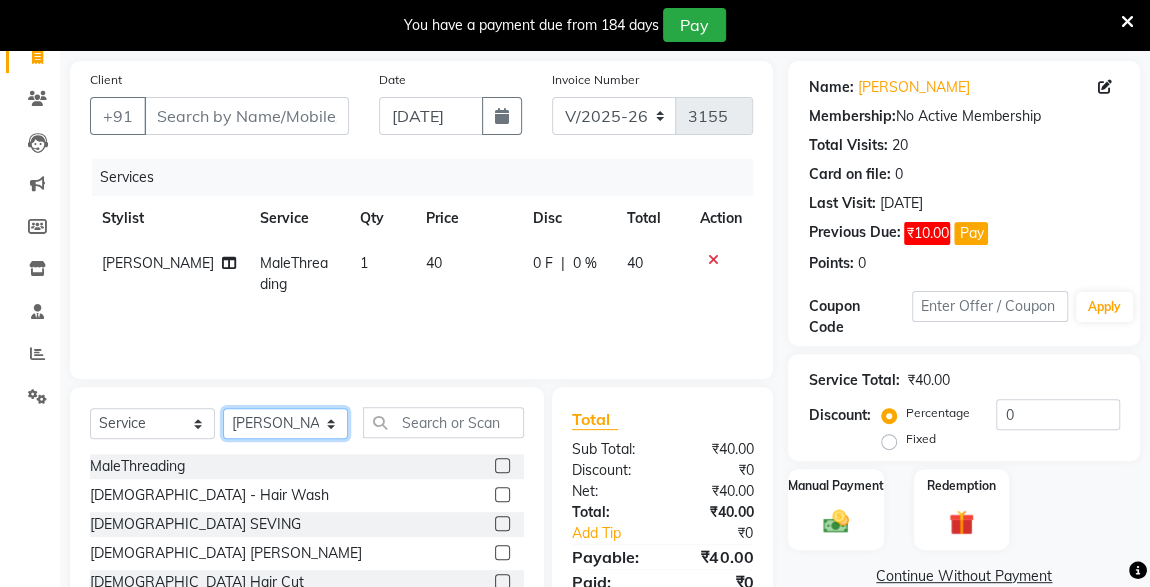 click on "Select Stylist ADESH RAUT ROHAN BABHULKAR ROSHAN TANDULKAR" 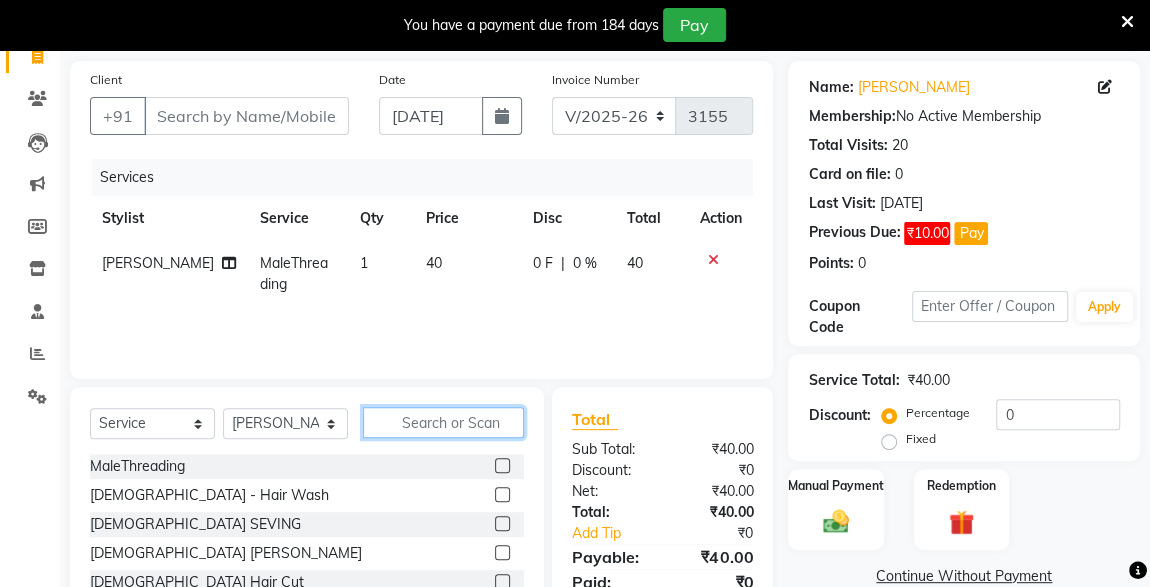 click 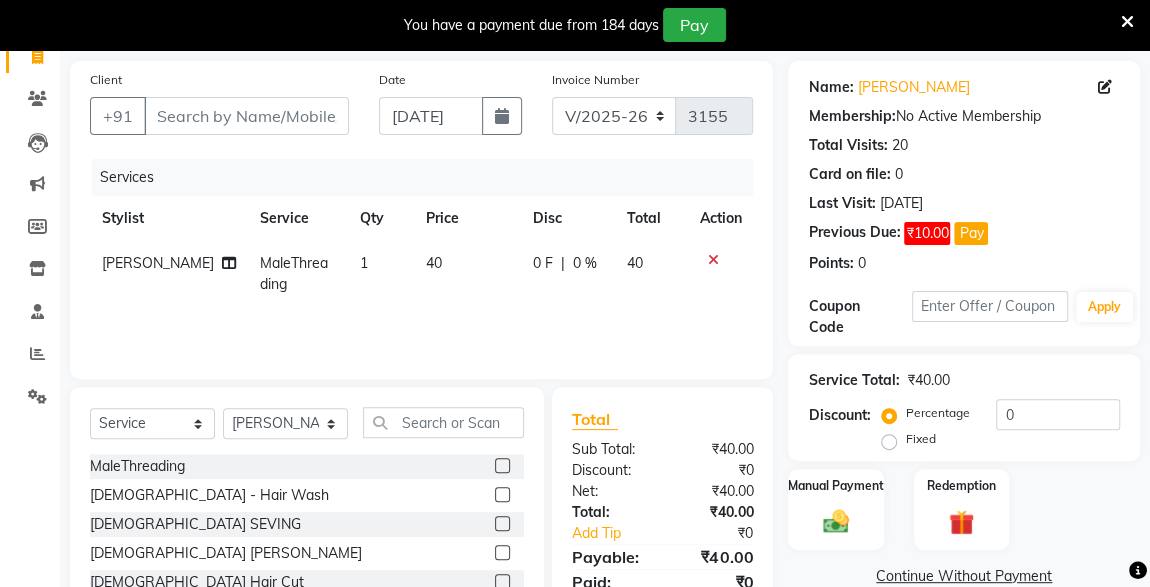 click 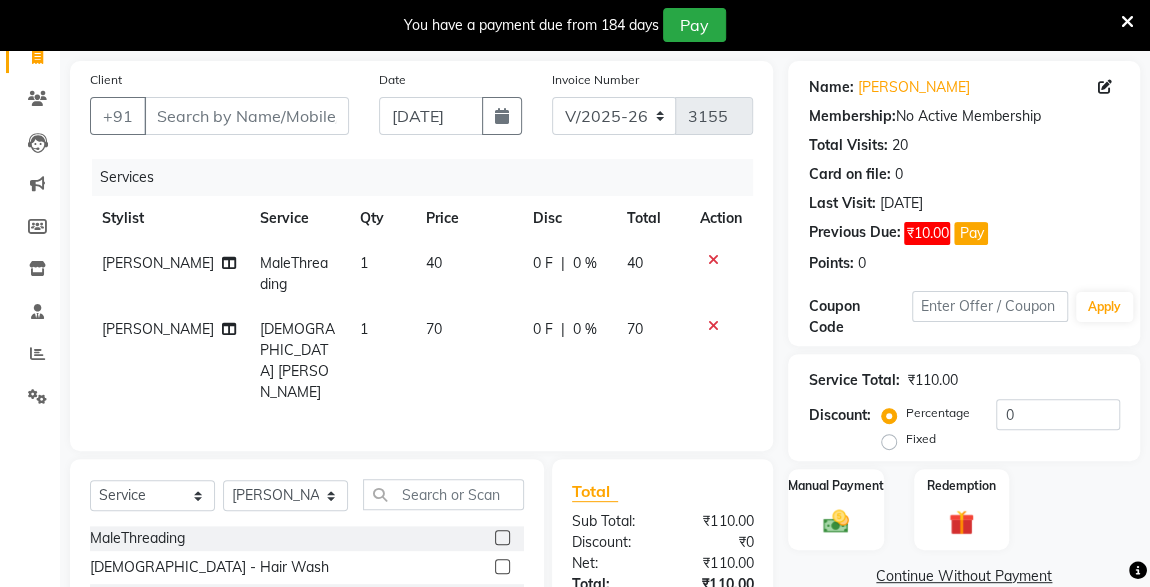 checkbox on "false" 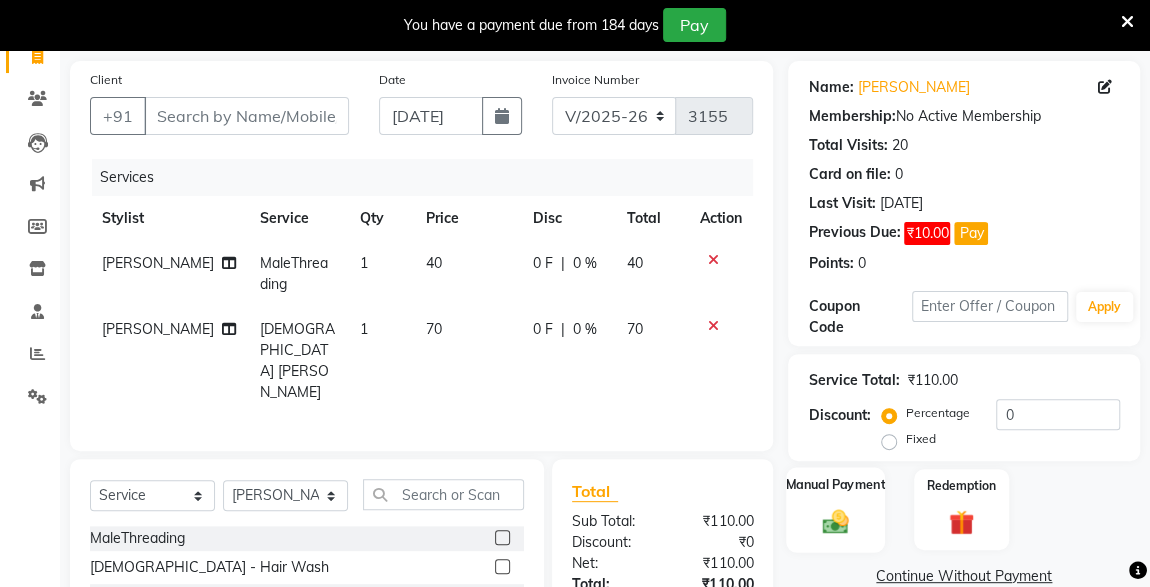 click 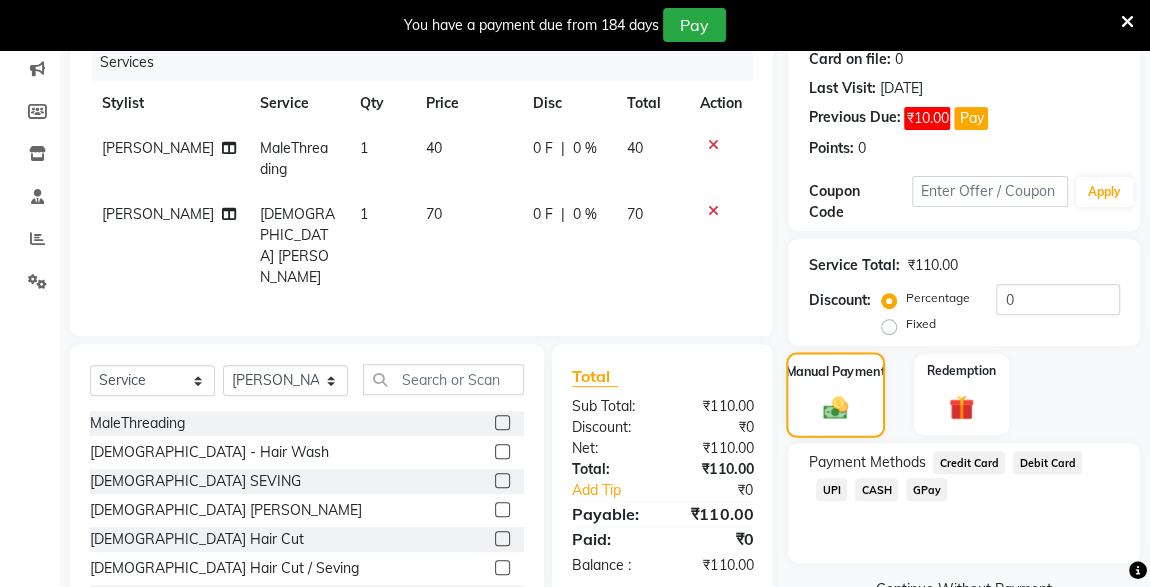 scroll, scrollTop: 305, scrollLeft: 0, axis: vertical 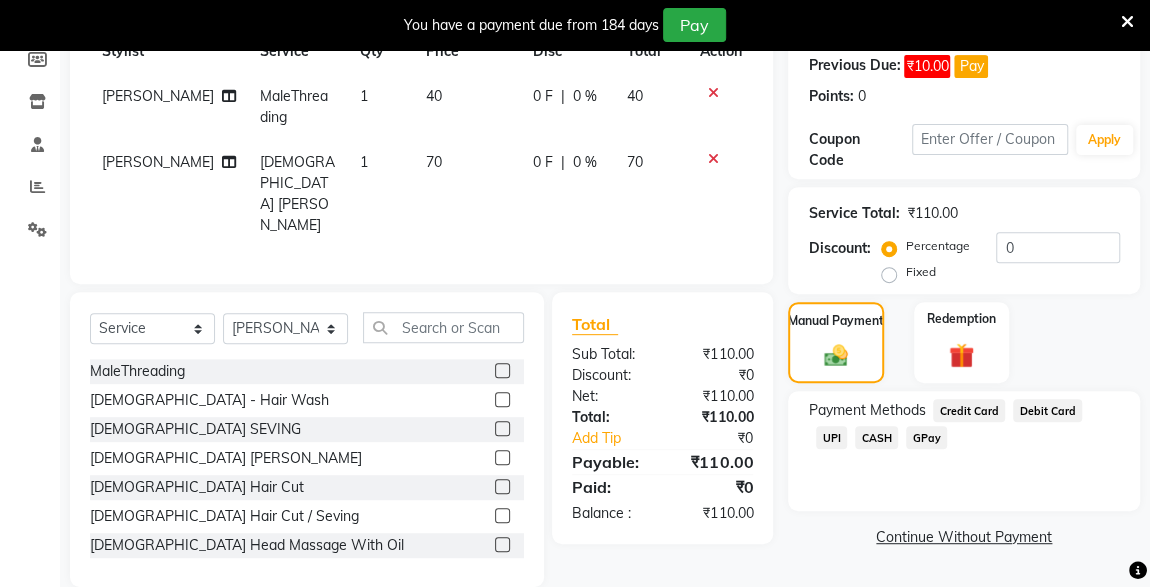 click on "UPI" 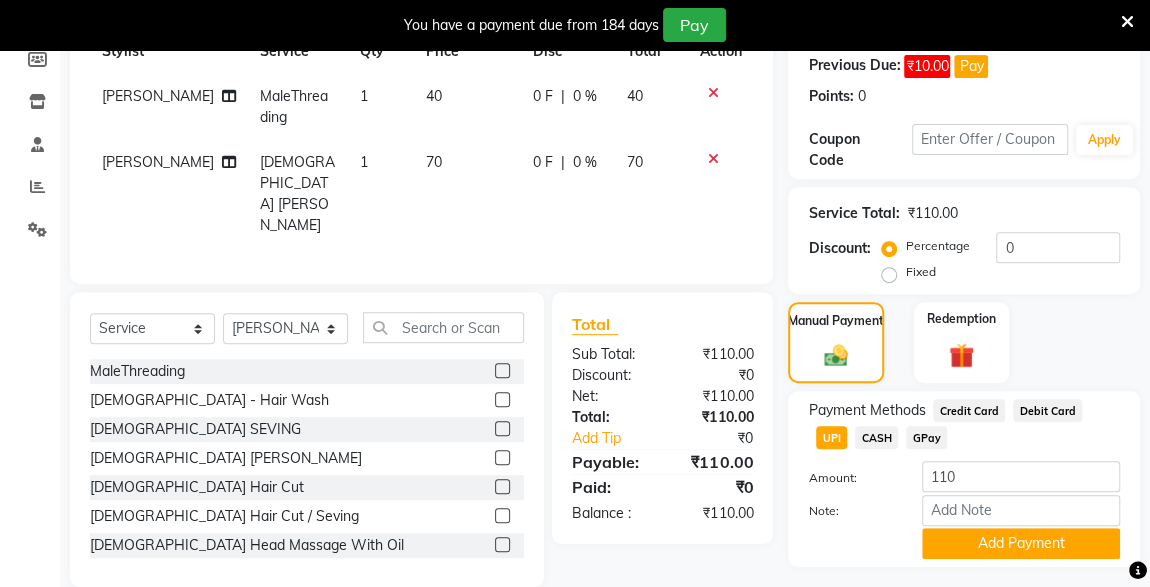 scroll, scrollTop: 353, scrollLeft: 0, axis: vertical 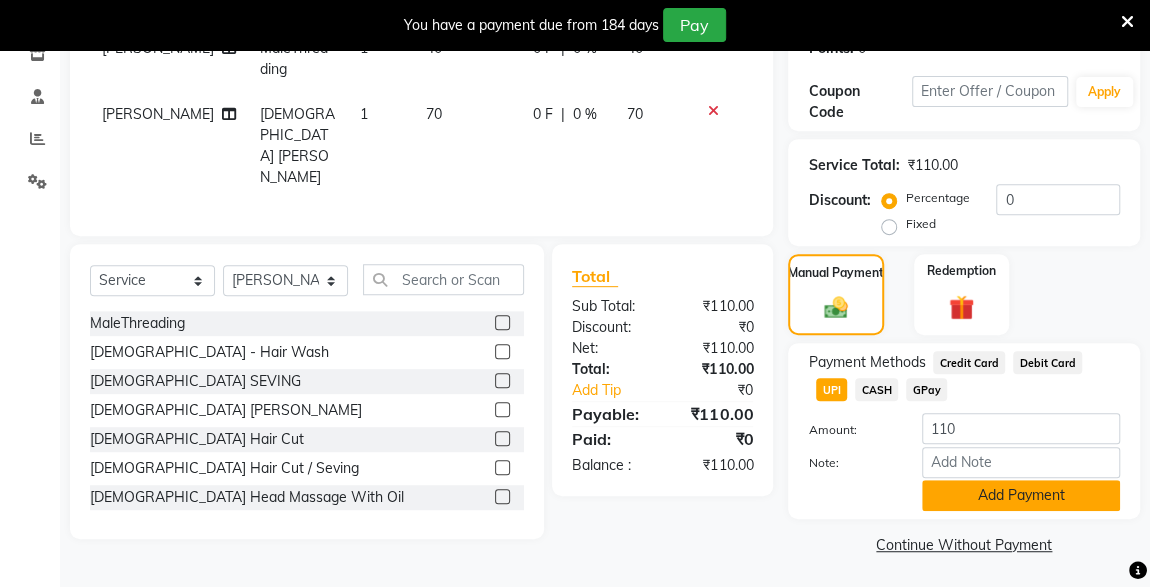 click on "Add Payment" 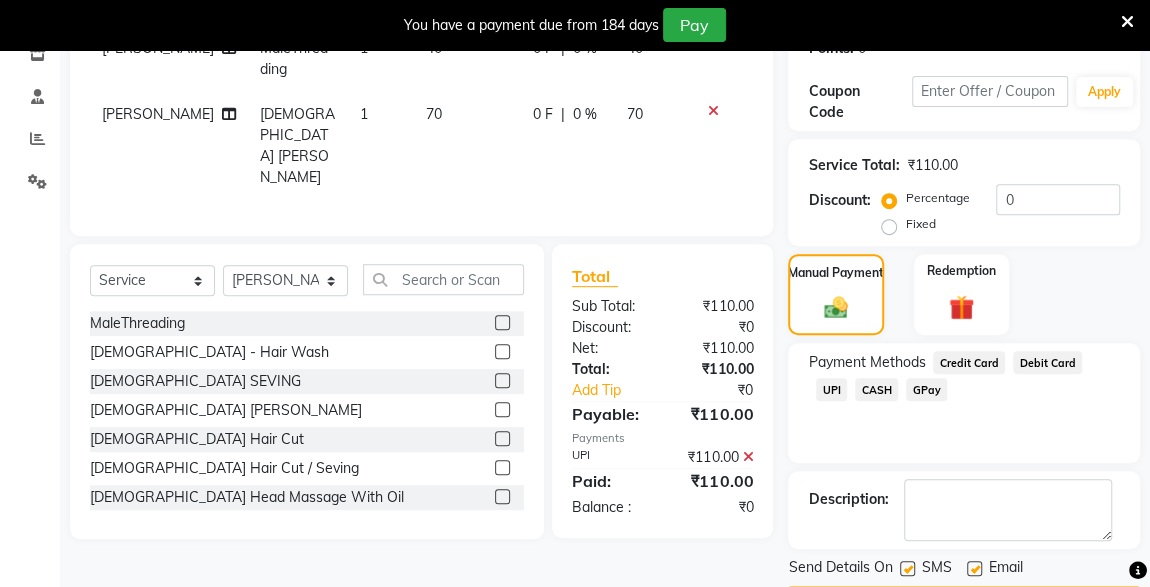 scroll, scrollTop: 410, scrollLeft: 0, axis: vertical 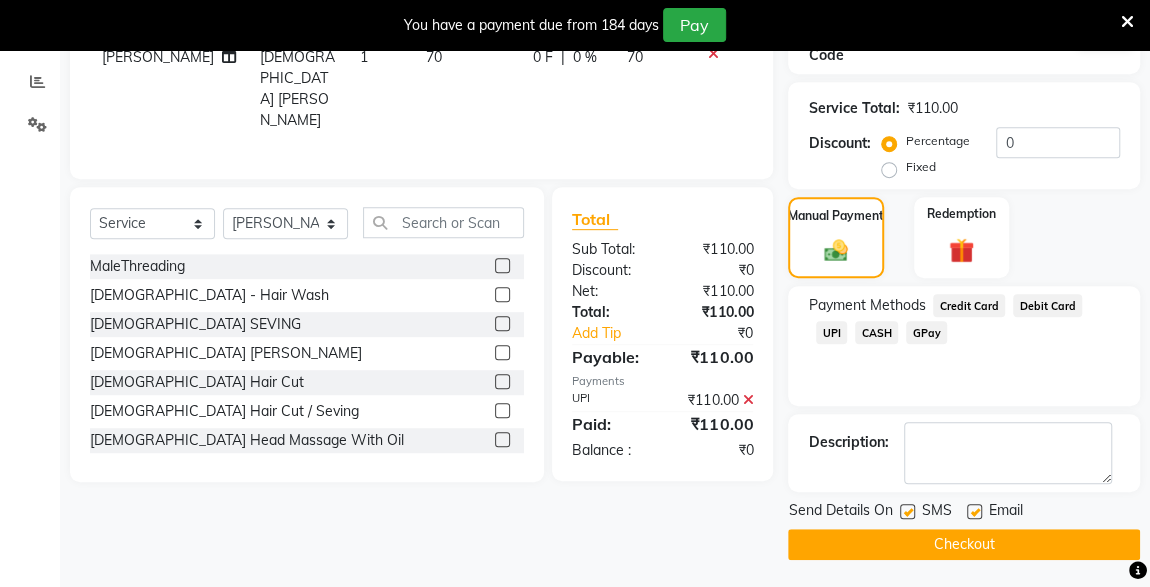 click 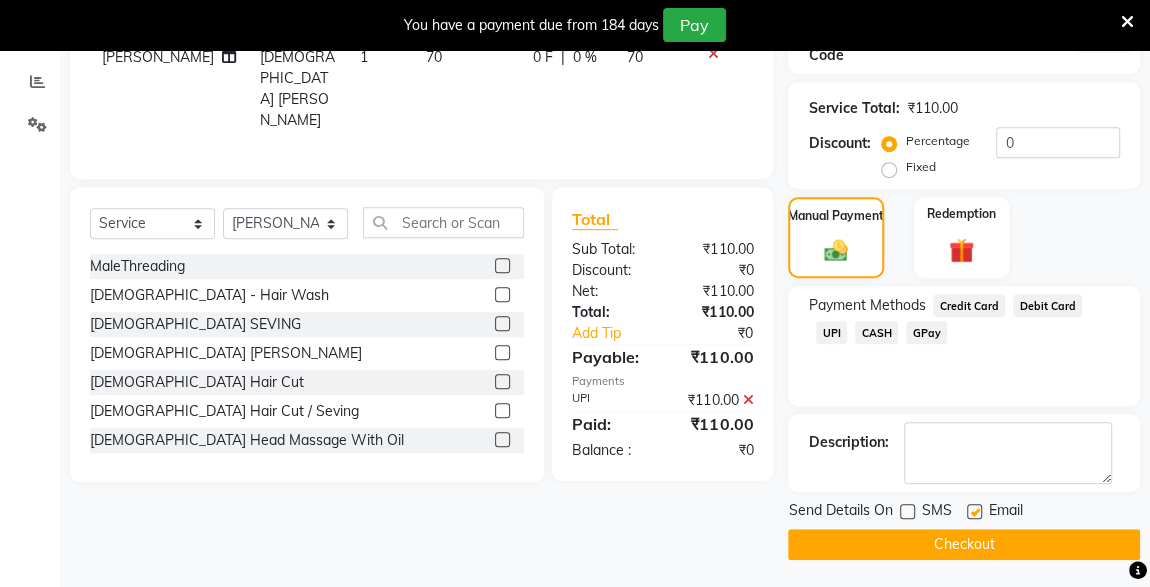 click on "Checkout" 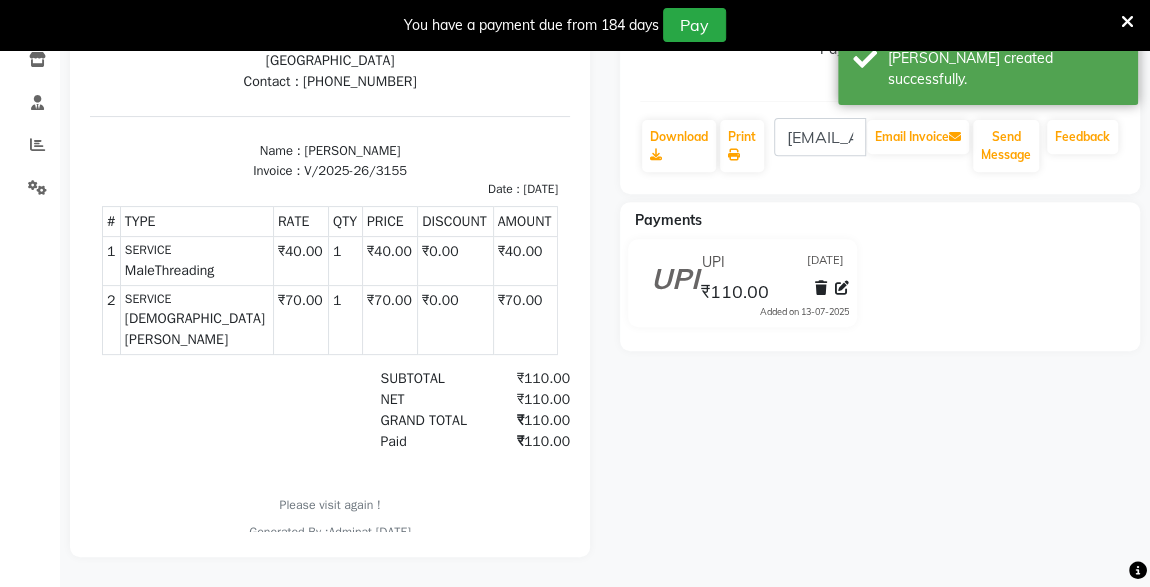 scroll, scrollTop: 0, scrollLeft: 0, axis: both 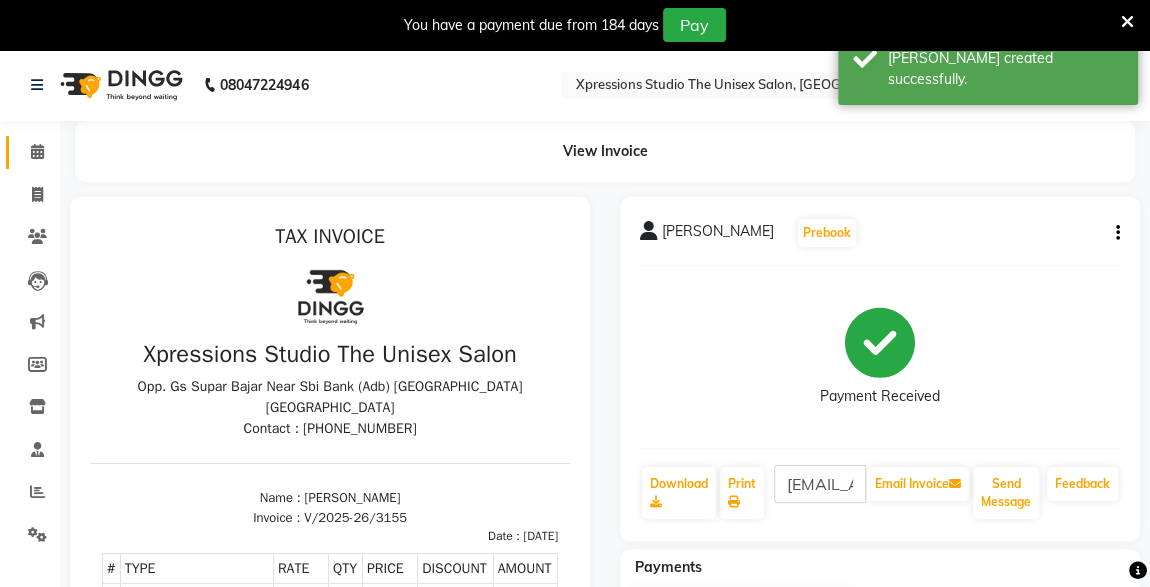 click 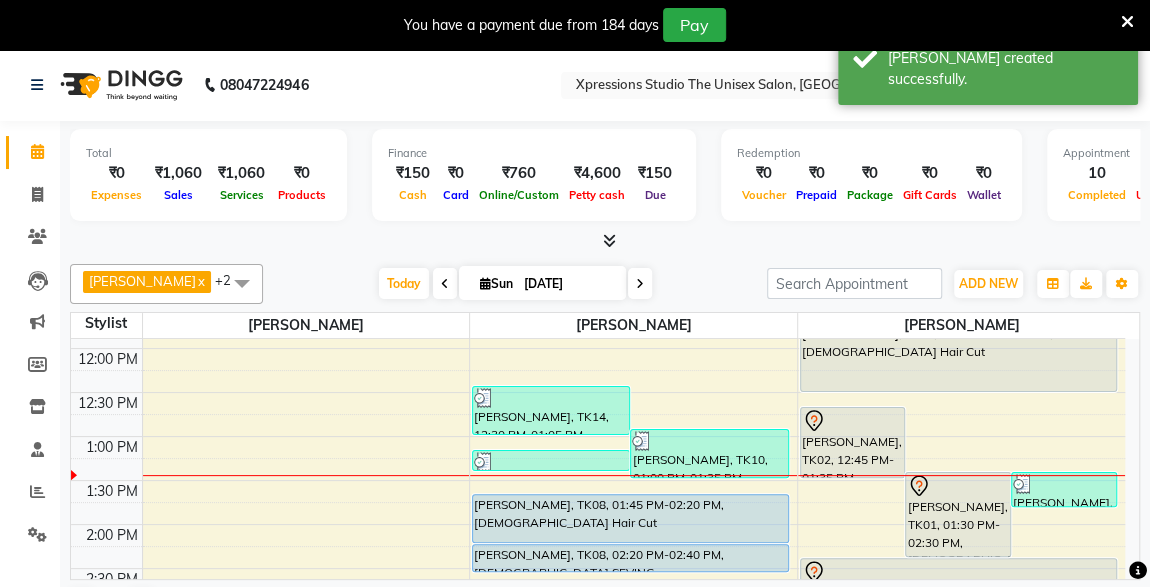 scroll, scrollTop: 350, scrollLeft: 0, axis: vertical 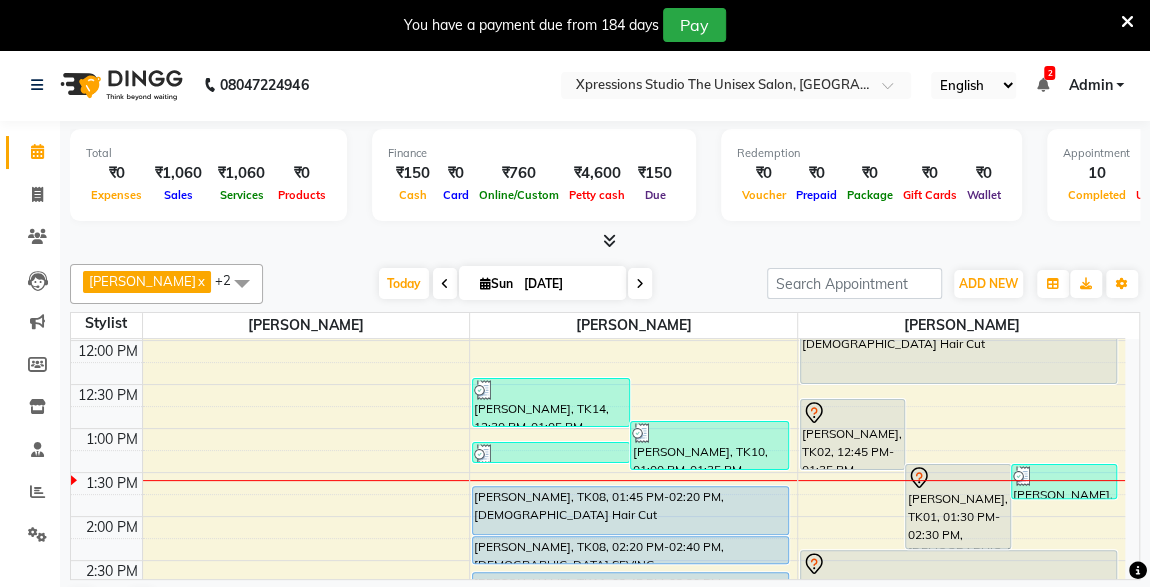 click on "[PERSON_NAME], TK01, 01:30 PM-02:30 PM, [DEMOGRAPHIC_DATA] Hair Cut / [PERSON_NAME]" at bounding box center [958, 506] 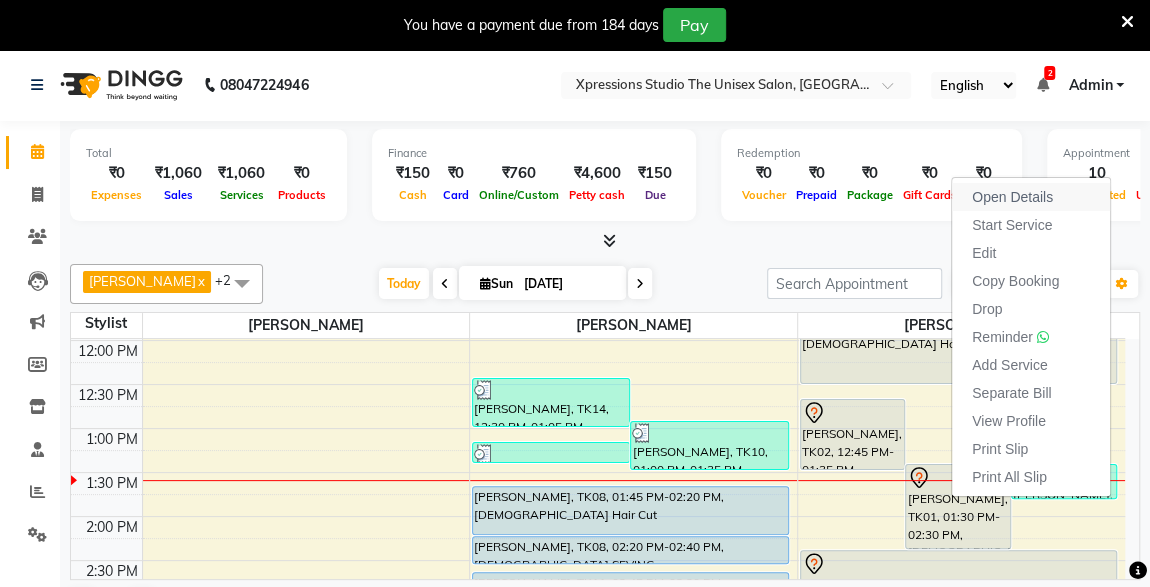 click on "Open Details" at bounding box center [1012, 197] 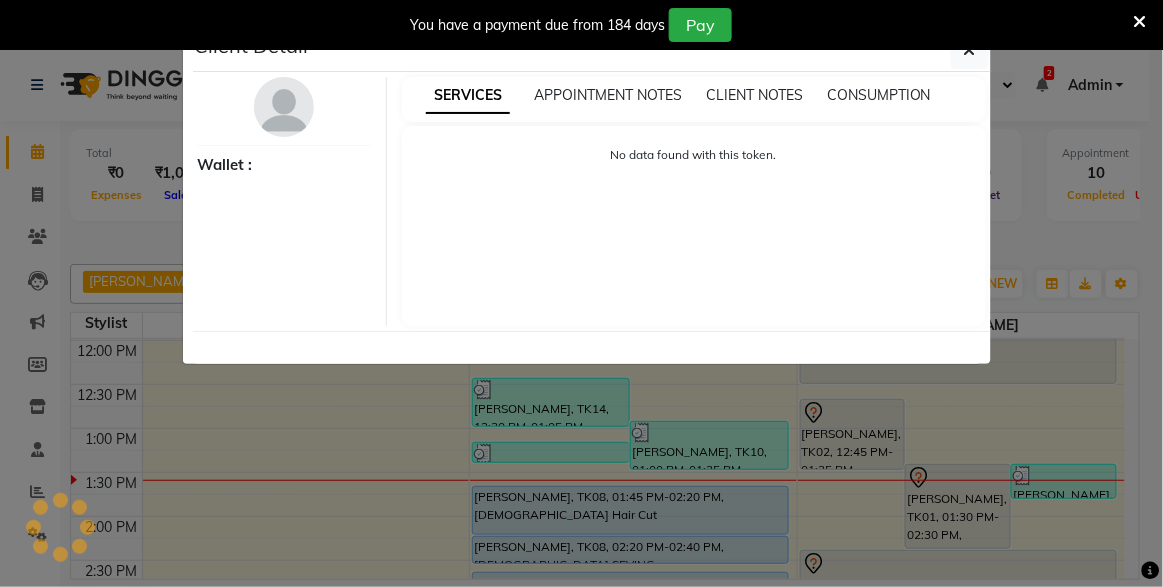 select on "7" 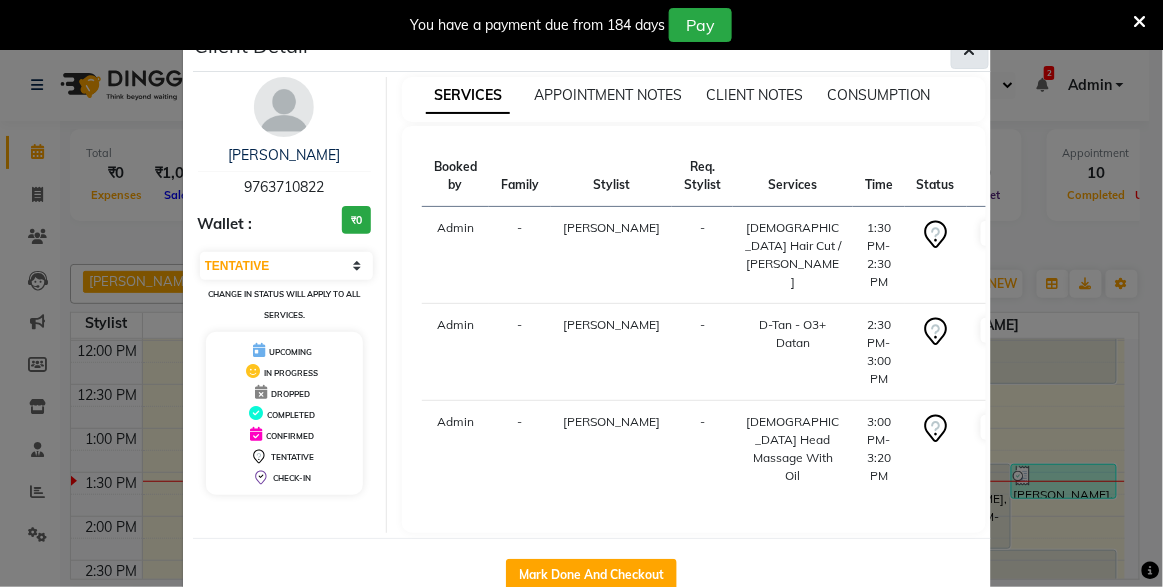 click 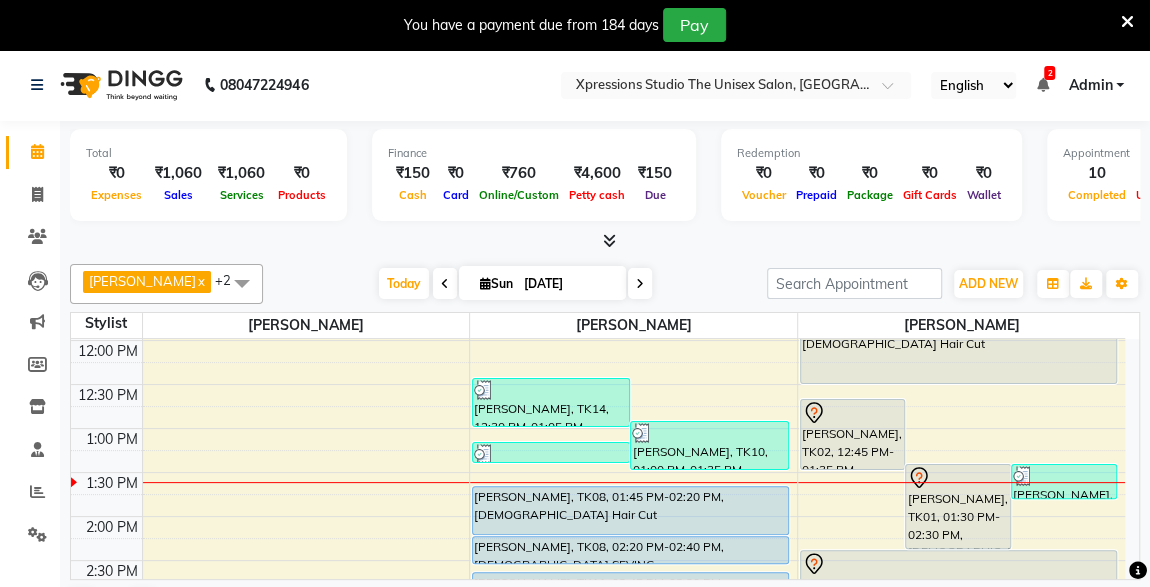 click on "Karan sathe, TK08, 01:45 PM-02:20 PM, Male Hair Cut" at bounding box center (630, 510) 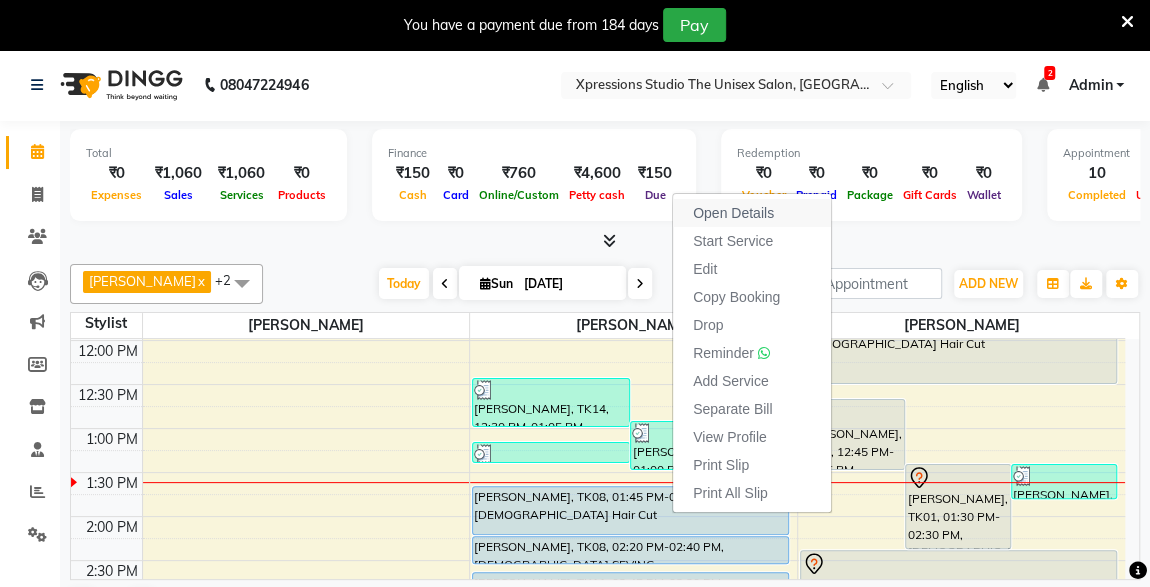 click on "Open Details" at bounding box center [733, 213] 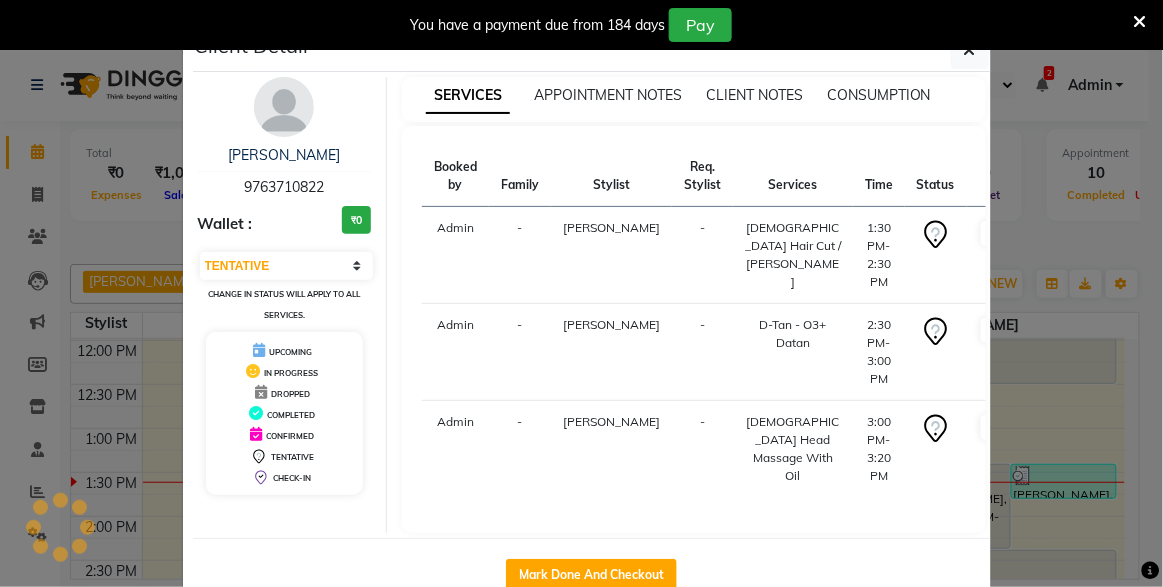 select on "5" 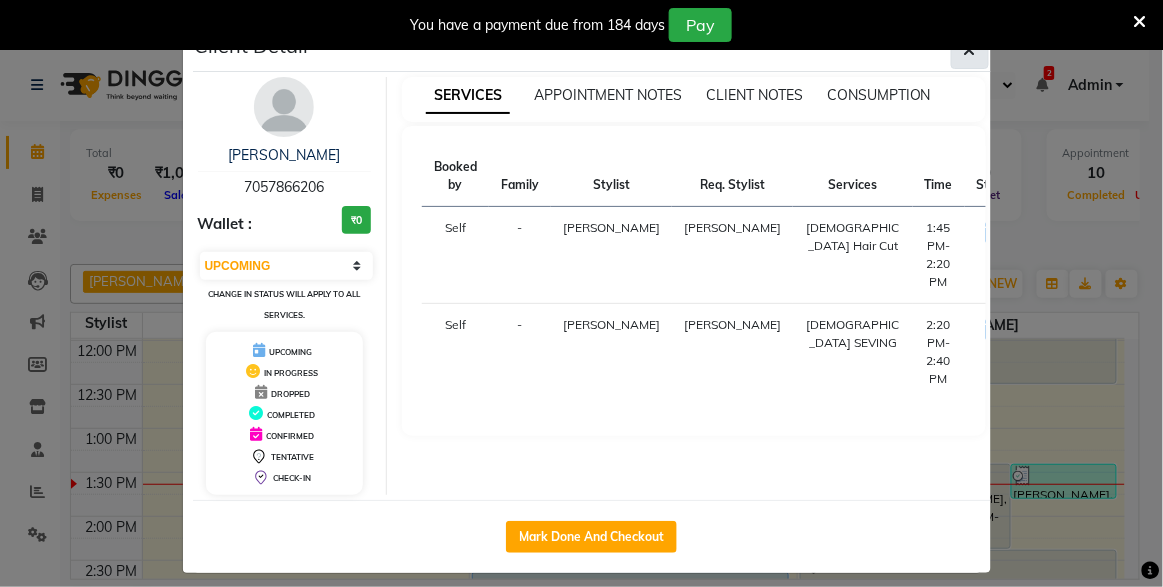 click 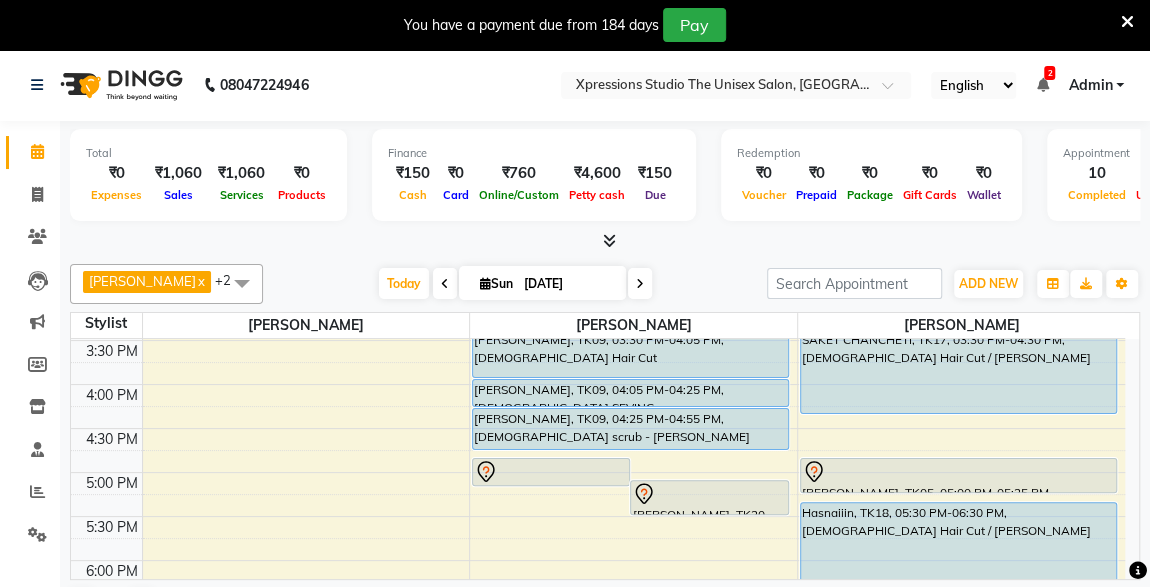scroll, scrollTop: 650, scrollLeft: 0, axis: vertical 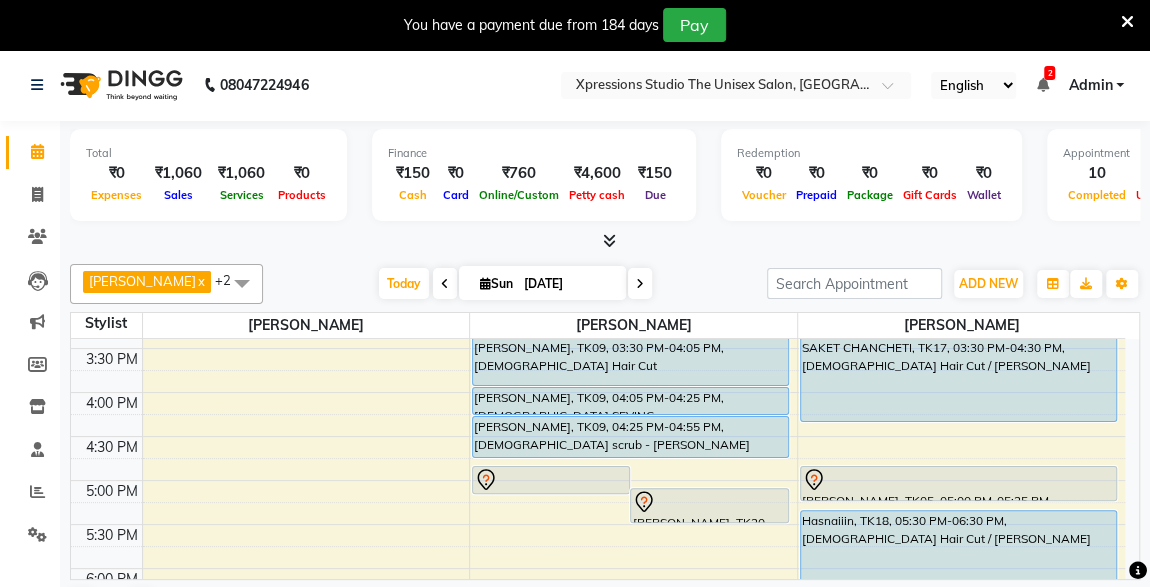 click at bounding box center [1042, 85] 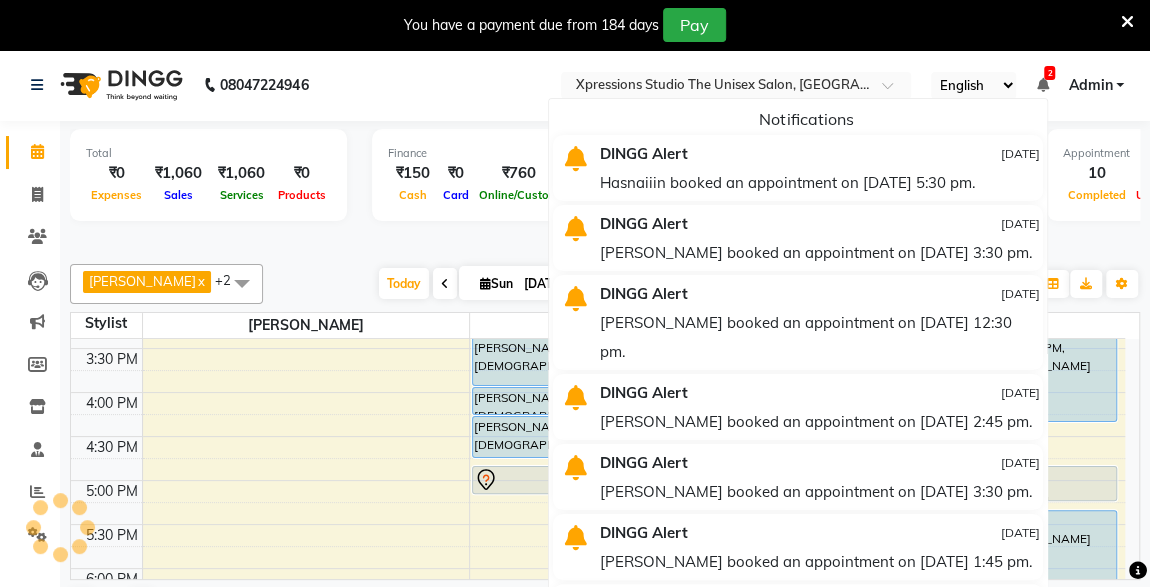 click at bounding box center [1042, 85] 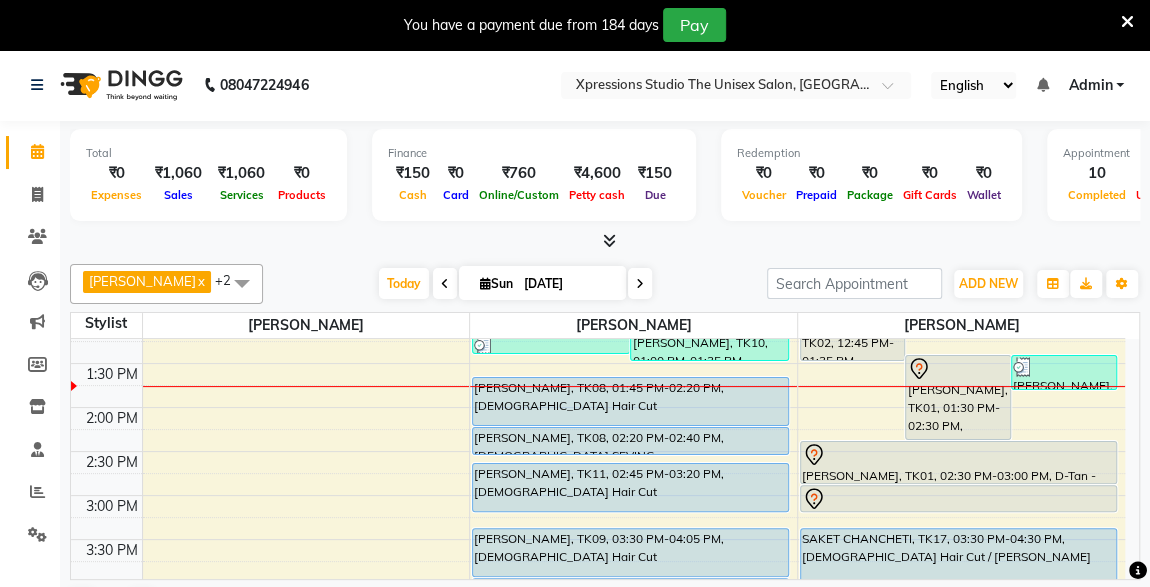 scroll, scrollTop: 439, scrollLeft: 0, axis: vertical 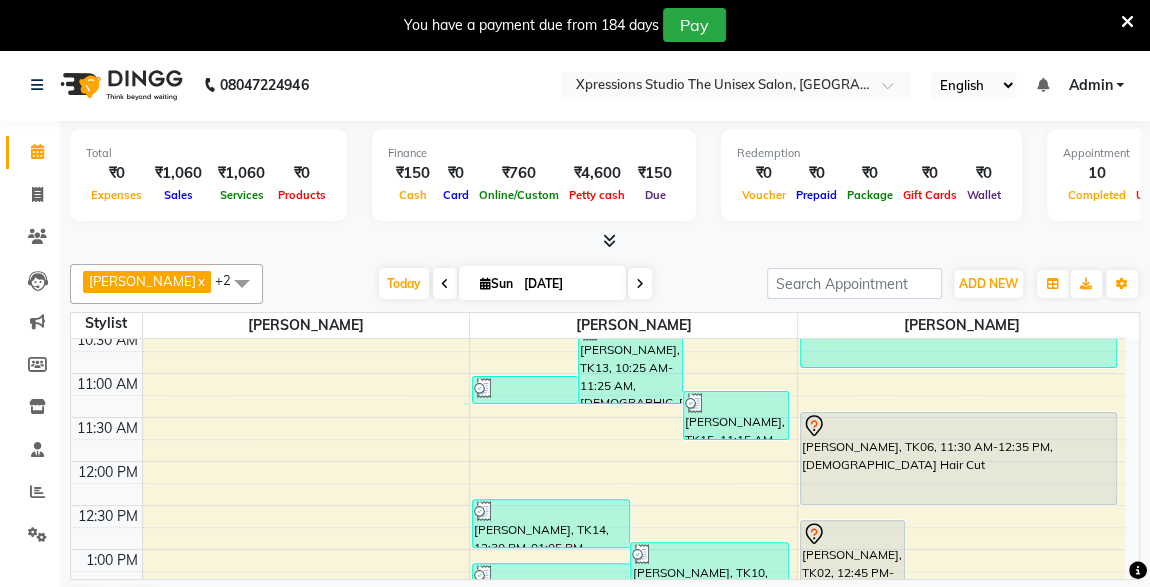 click on "[PERSON_NAME], TK02, 12:45 PM-01:35 PM, [DEMOGRAPHIC_DATA] SEVING" at bounding box center (853, 555) 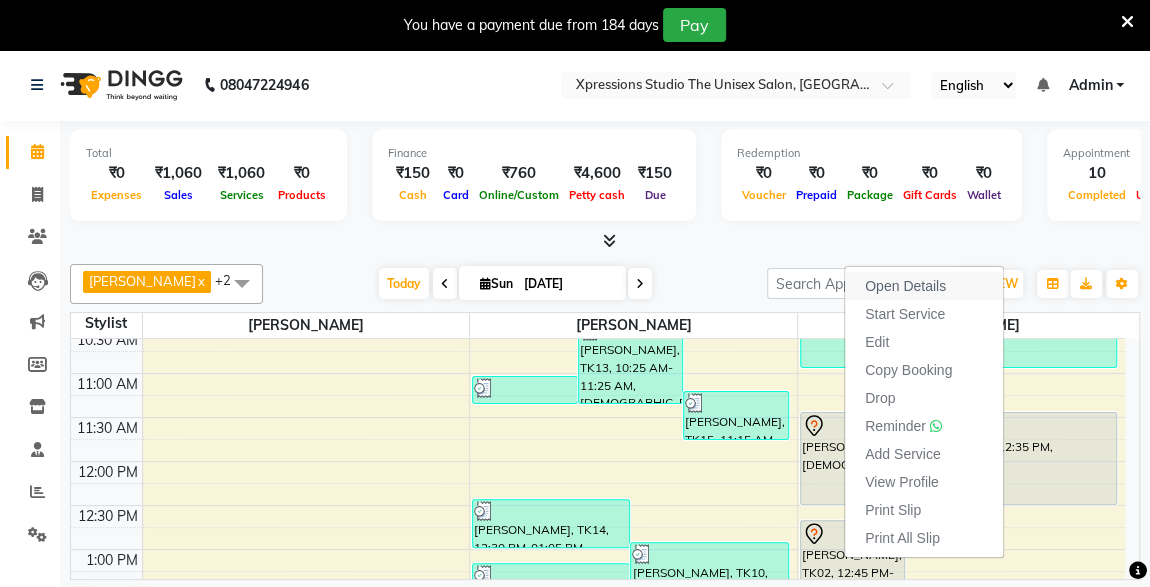 click on "Open Details" at bounding box center [905, 286] 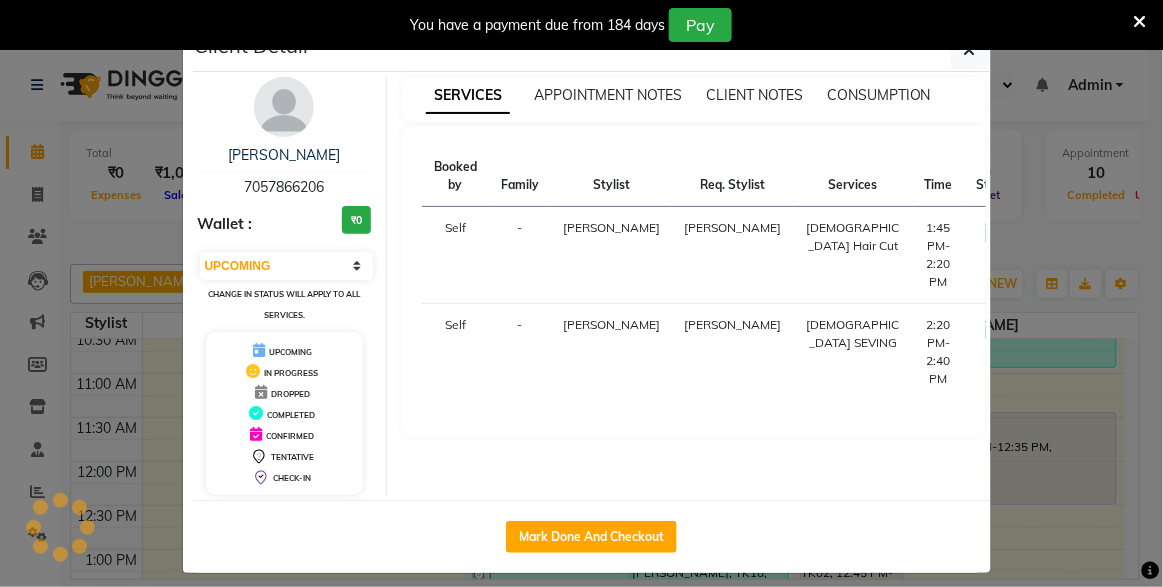 select on "7" 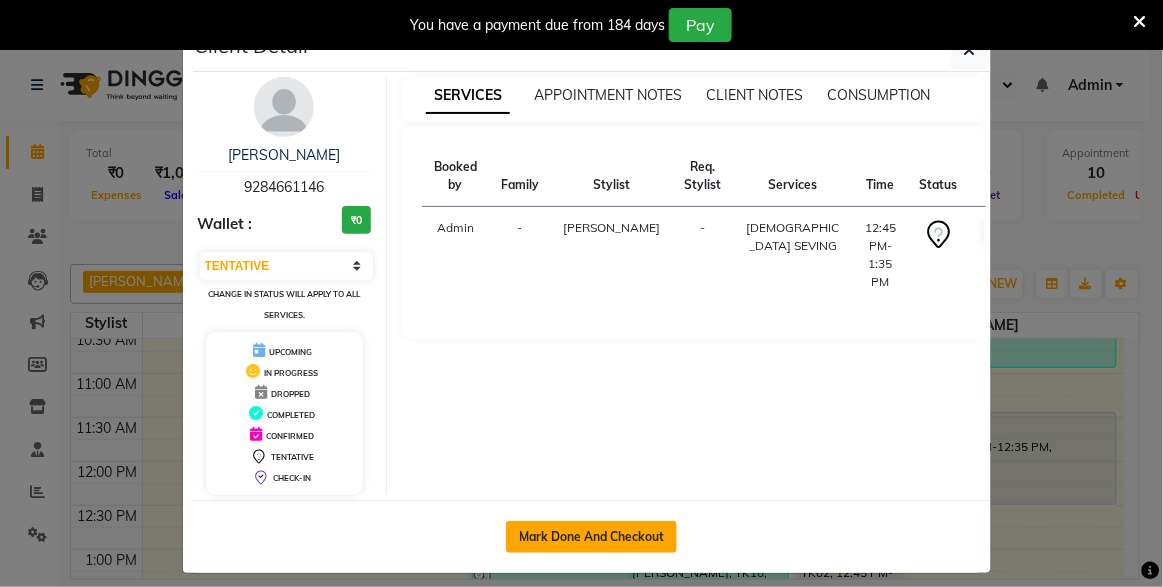 click on "Mark Done And Checkout" 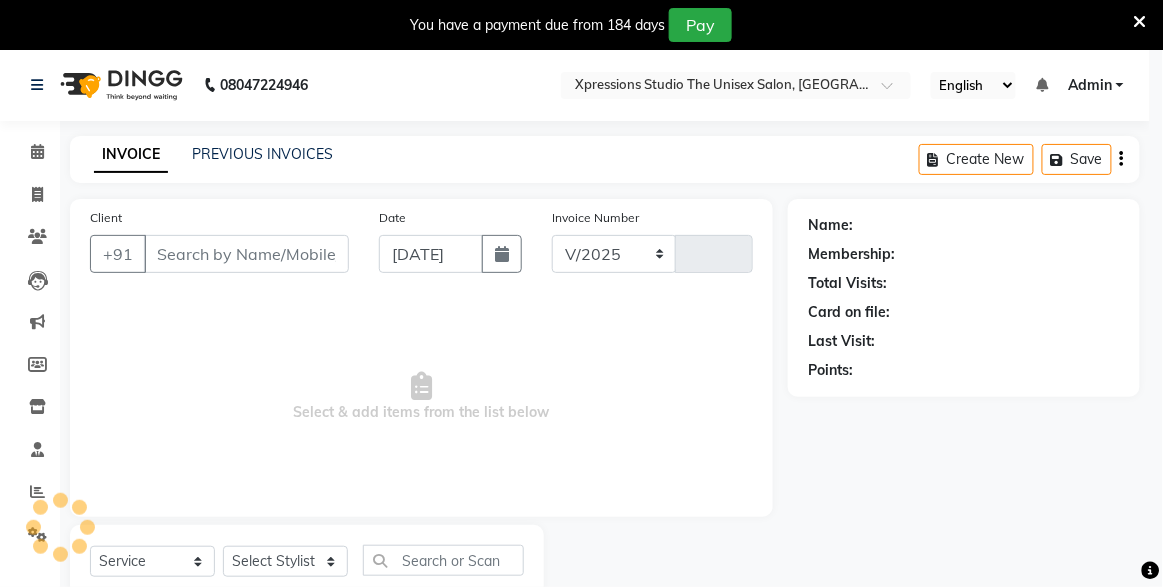 select on "7003" 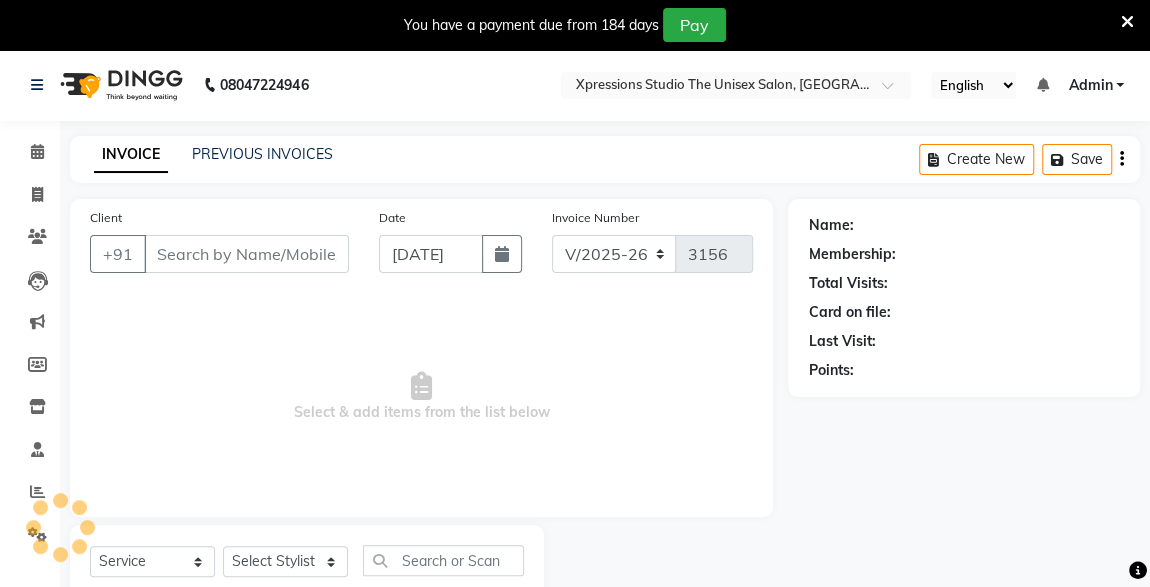 type on "9284661146" 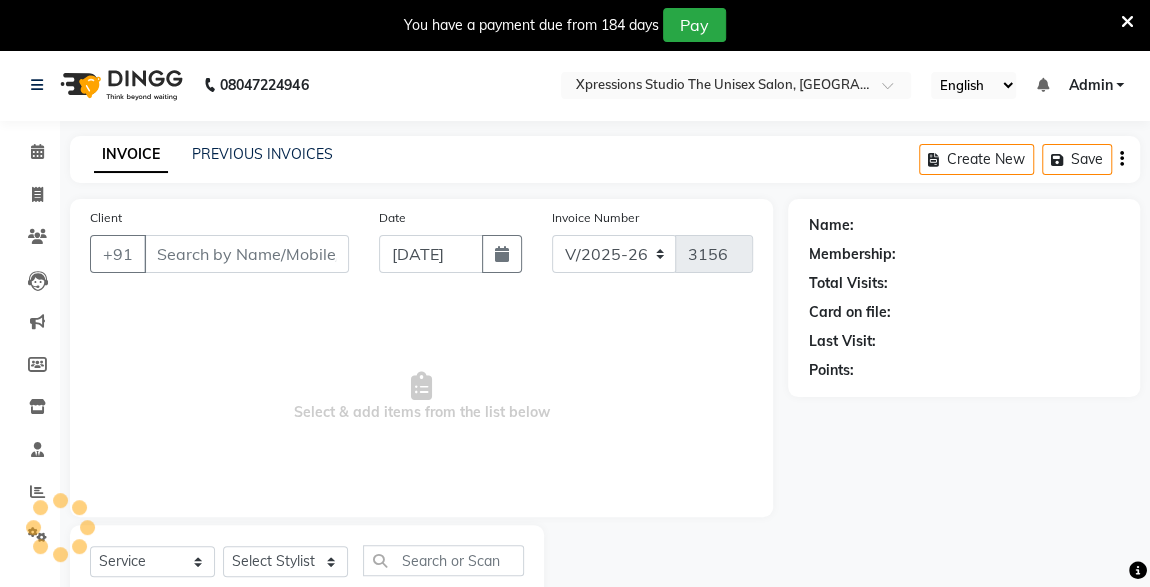select on "57589" 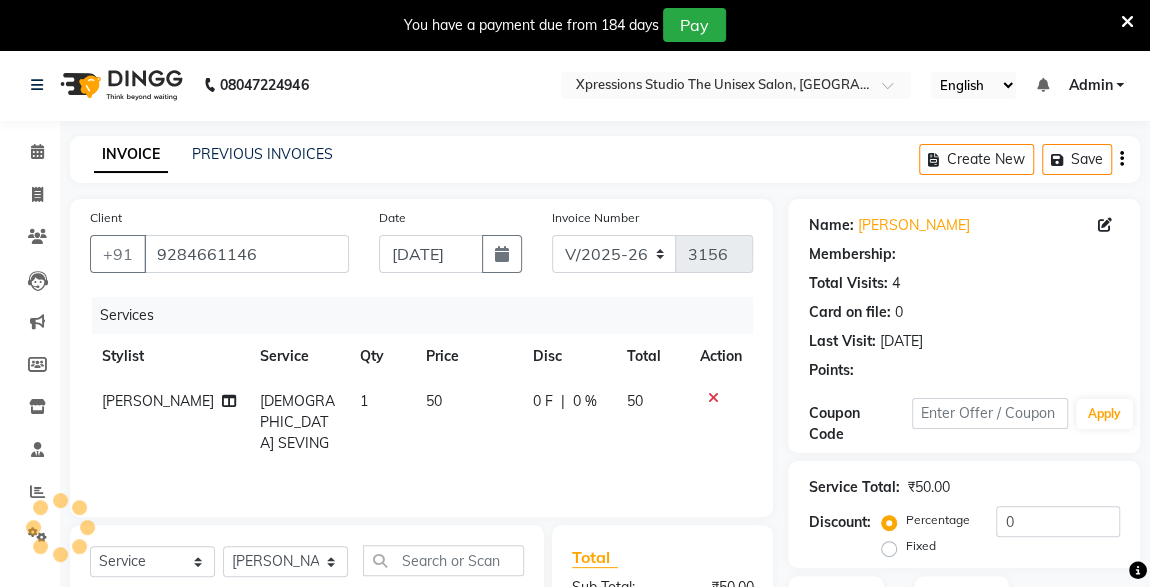 scroll, scrollTop: 261, scrollLeft: 0, axis: vertical 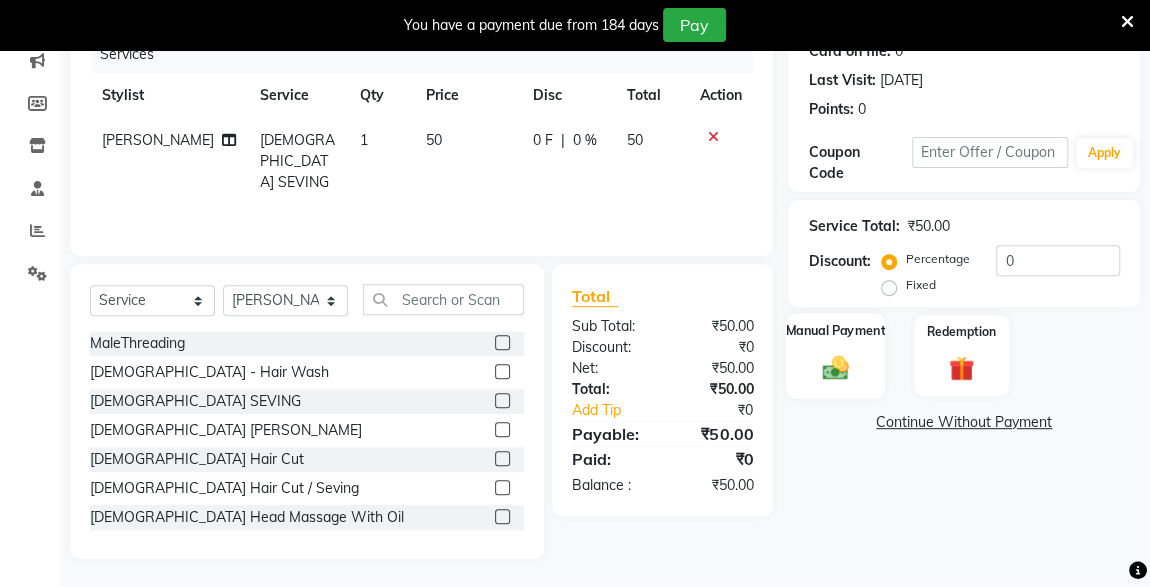 click on "Manual Payment" 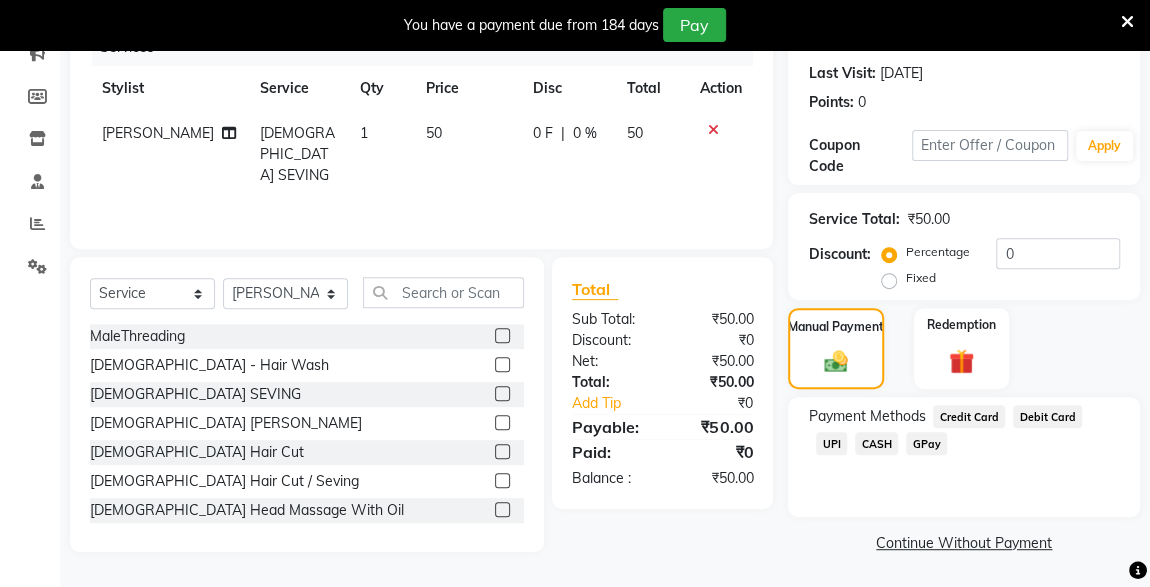 click on "UPI" 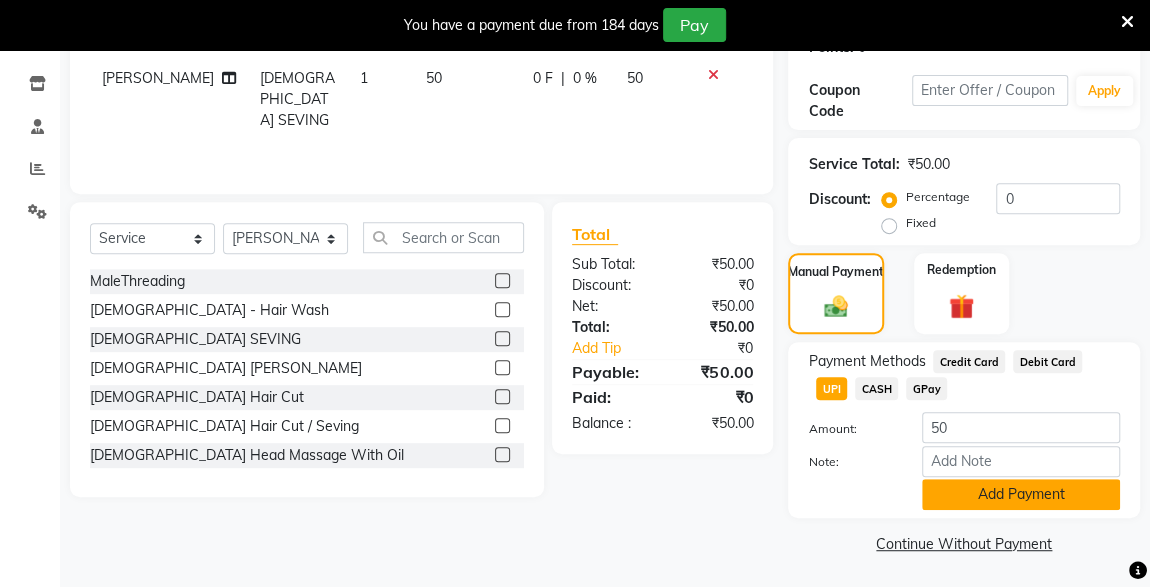 click on "Add Payment" 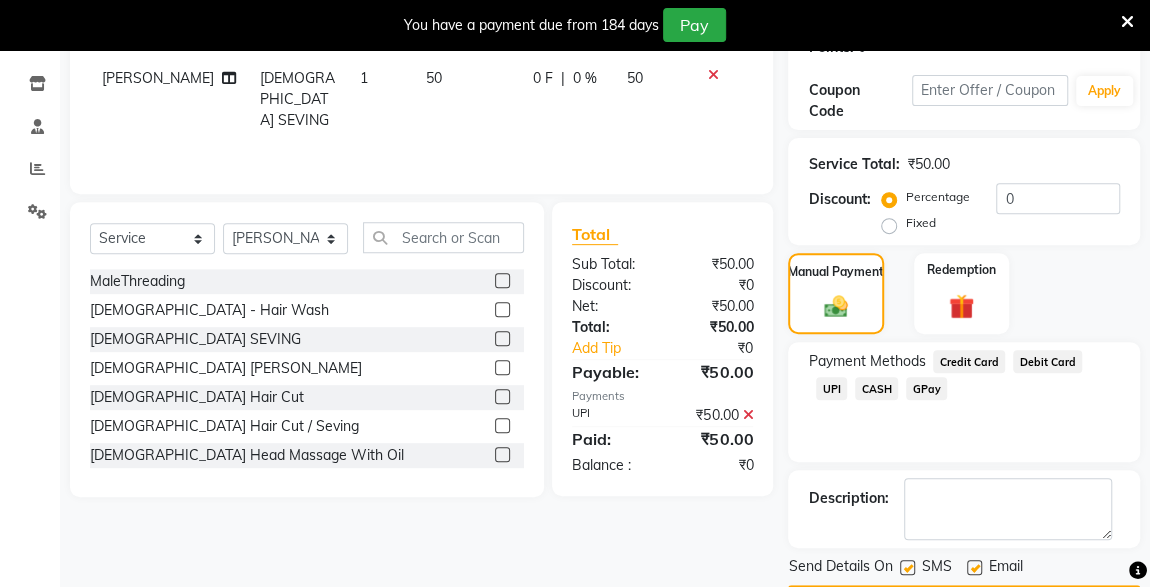 scroll, scrollTop: 379, scrollLeft: 0, axis: vertical 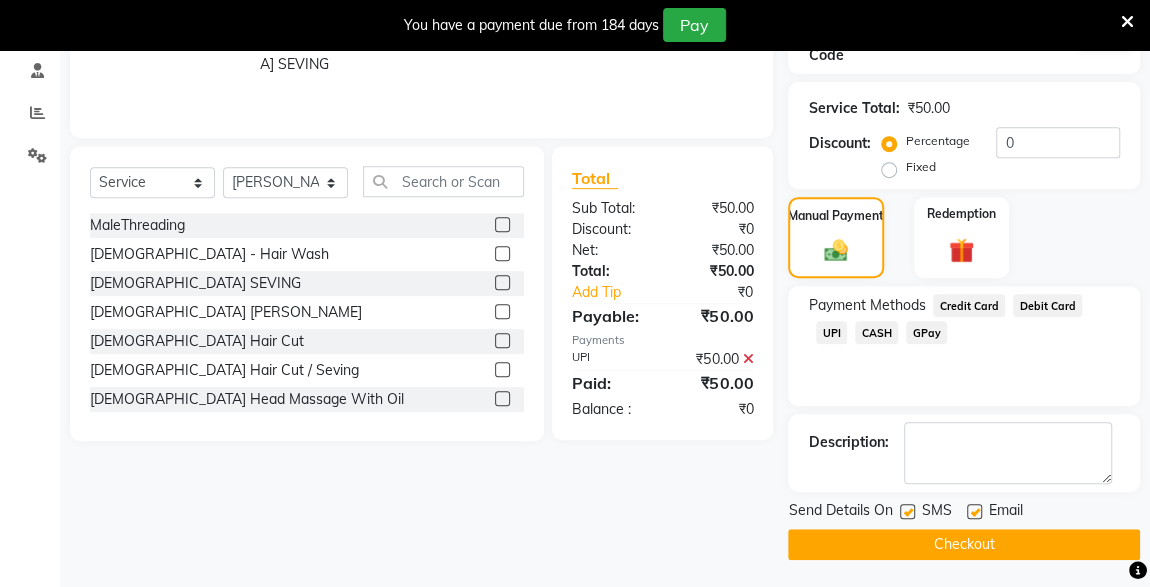 click 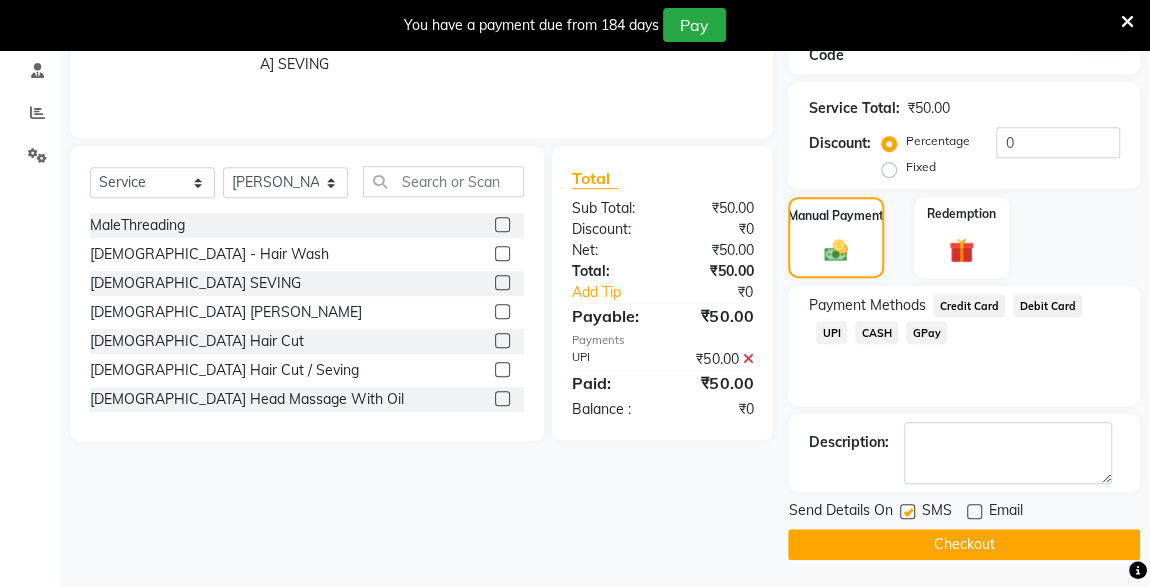click 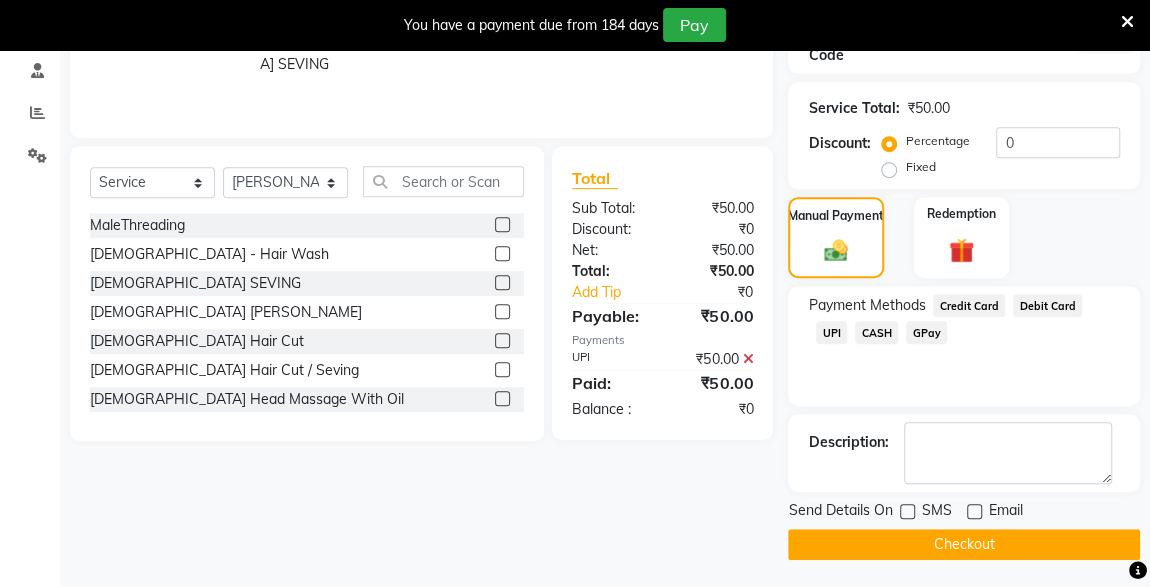 click on "Checkout" 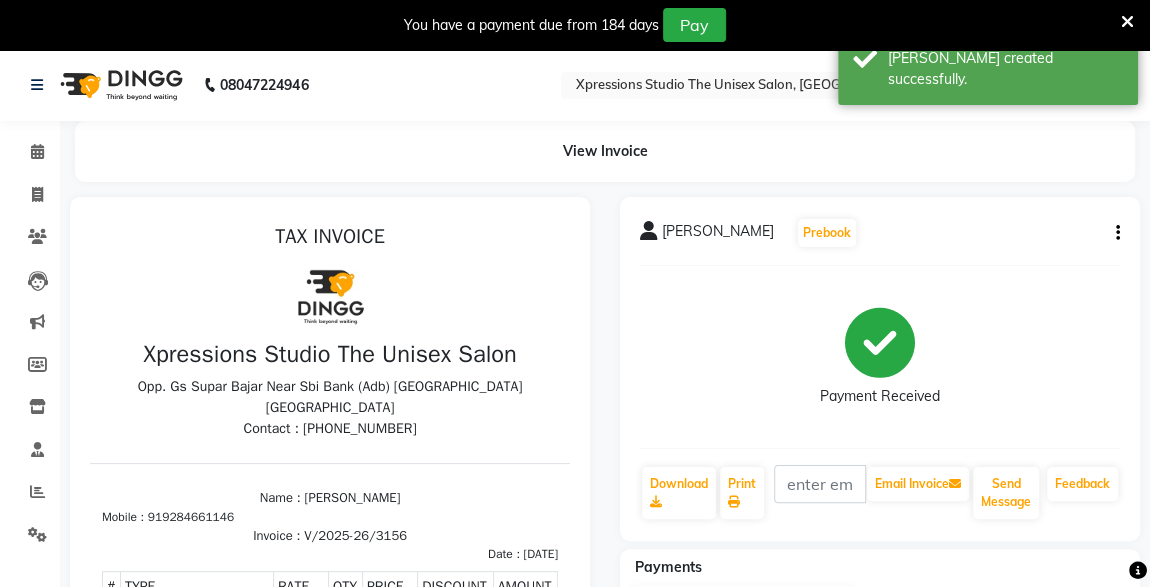 scroll, scrollTop: 0, scrollLeft: 0, axis: both 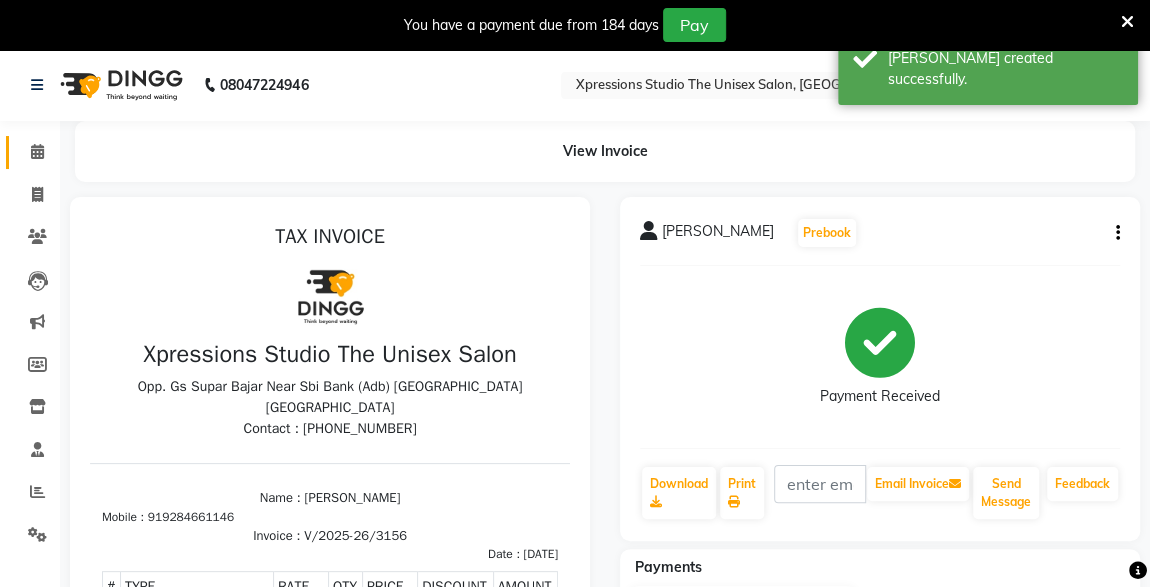 click 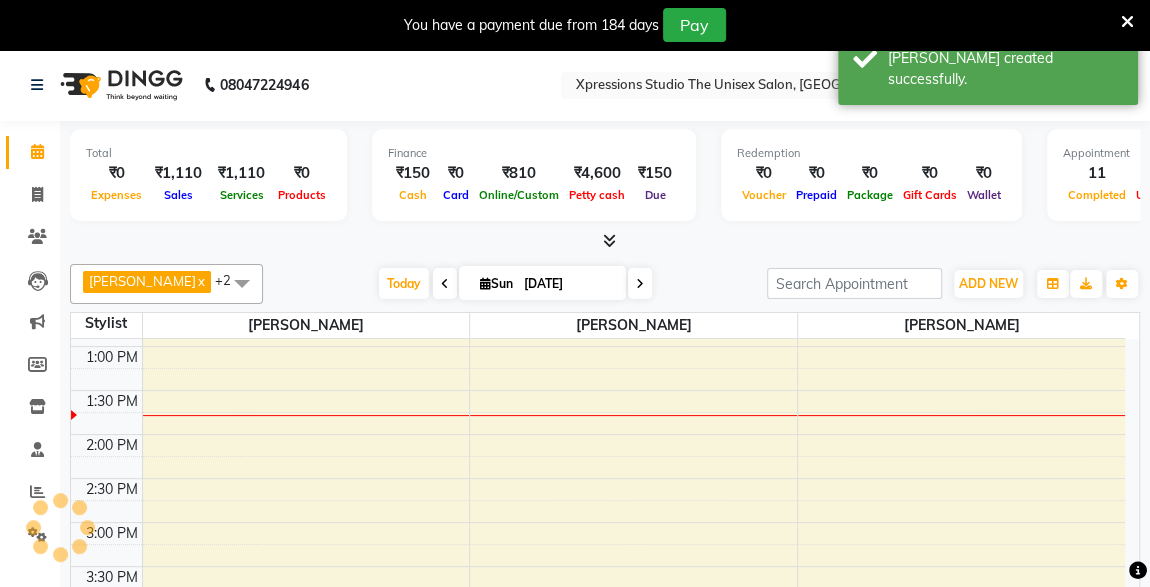 scroll, scrollTop: 0, scrollLeft: 0, axis: both 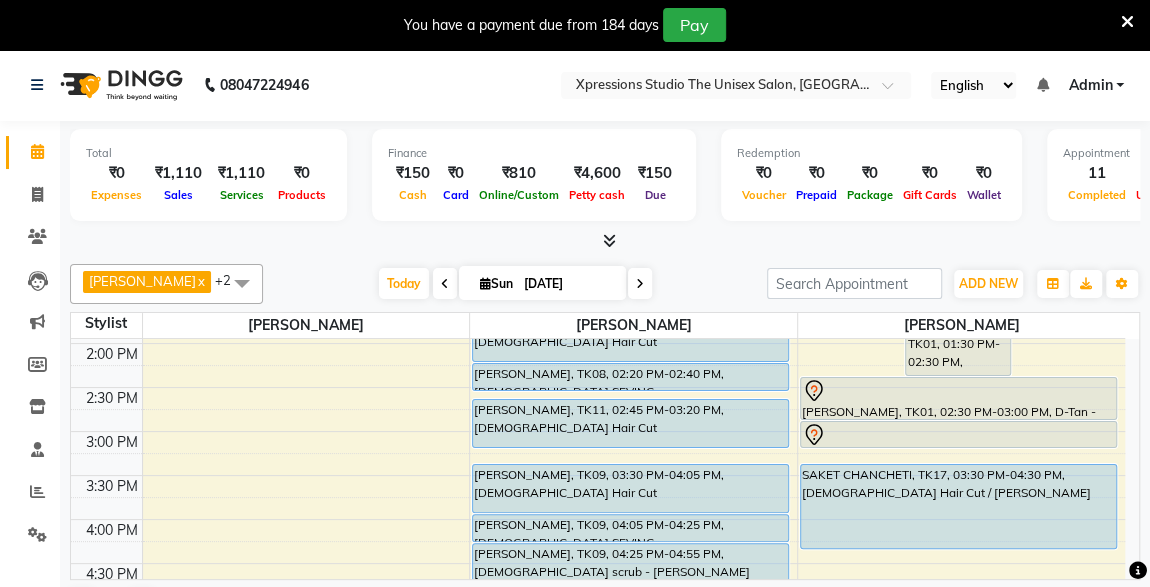 click on "SAKET CHANCHETI, TK17, 03:30 PM-04:30 PM, [DEMOGRAPHIC_DATA] Hair Cut / [PERSON_NAME]" at bounding box center [958, 506] 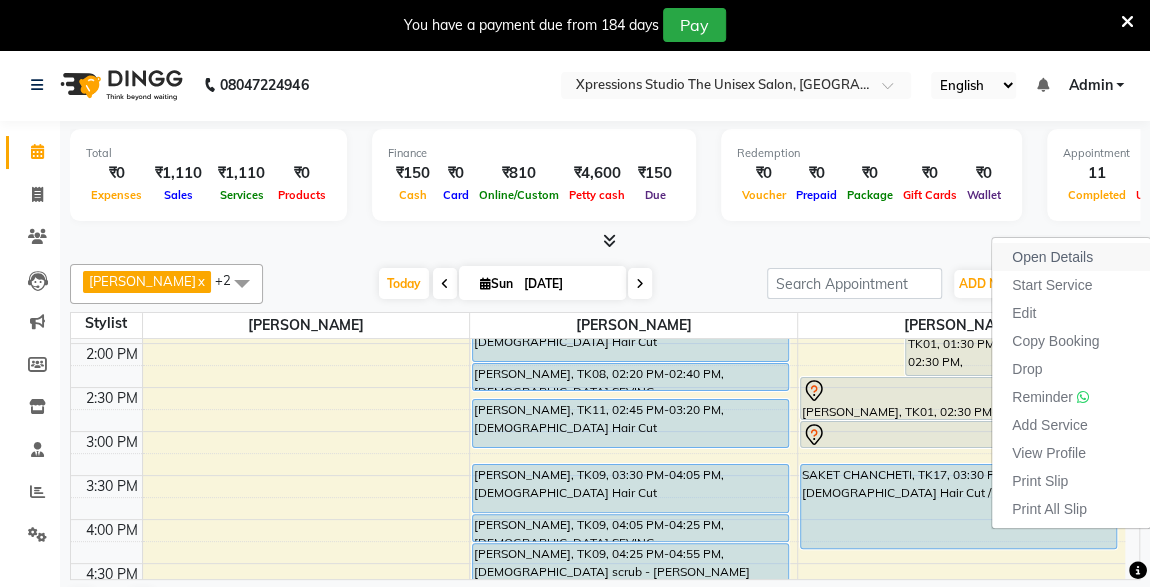 click on "Open Details" at bounding box center (1071, 257) 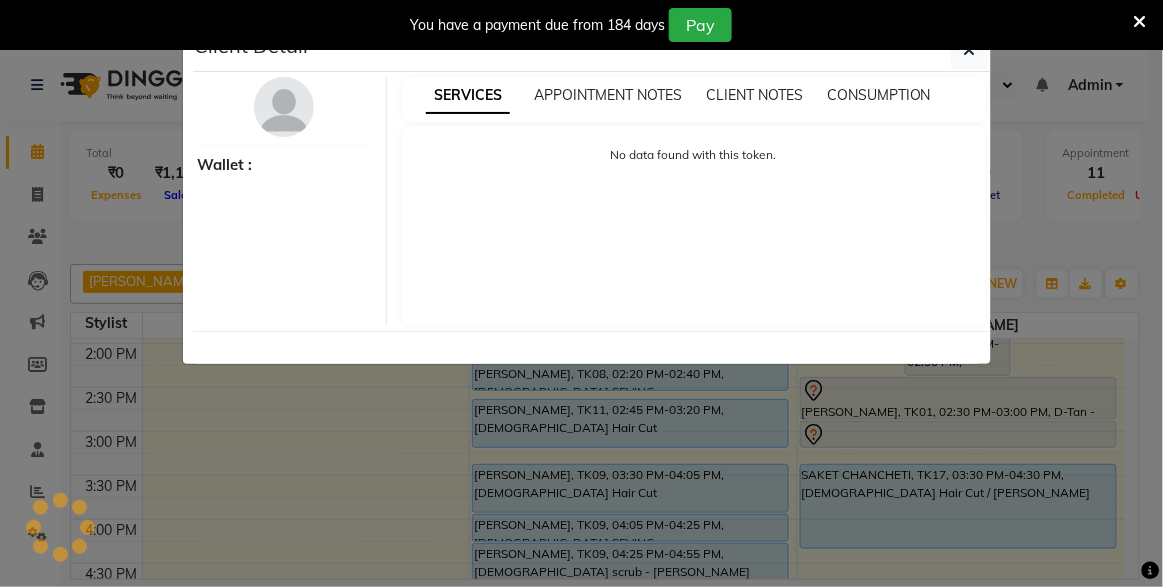 select on "5" 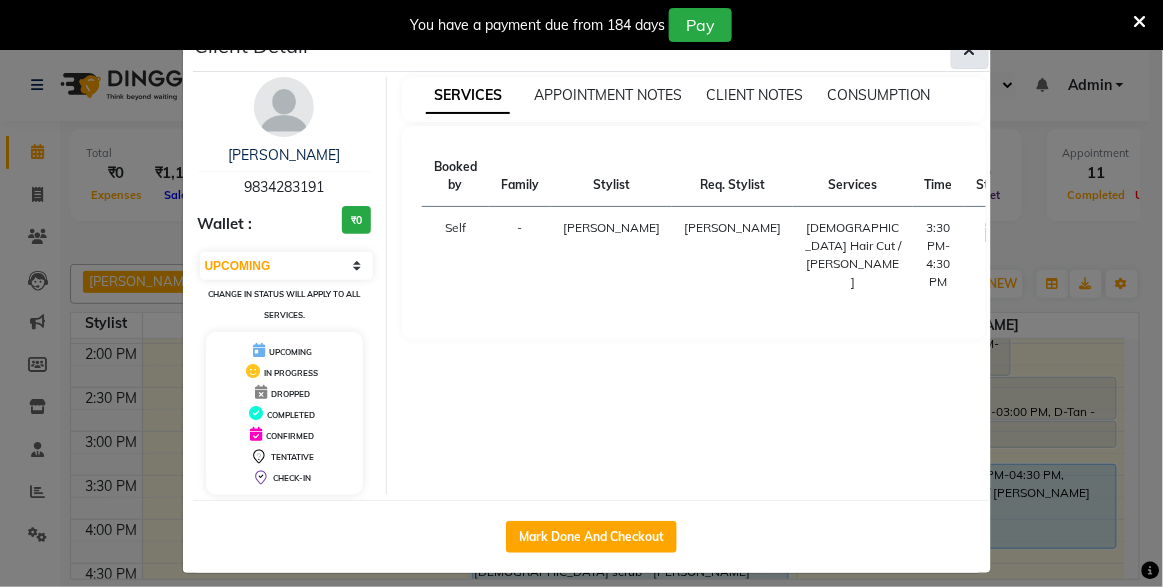 click 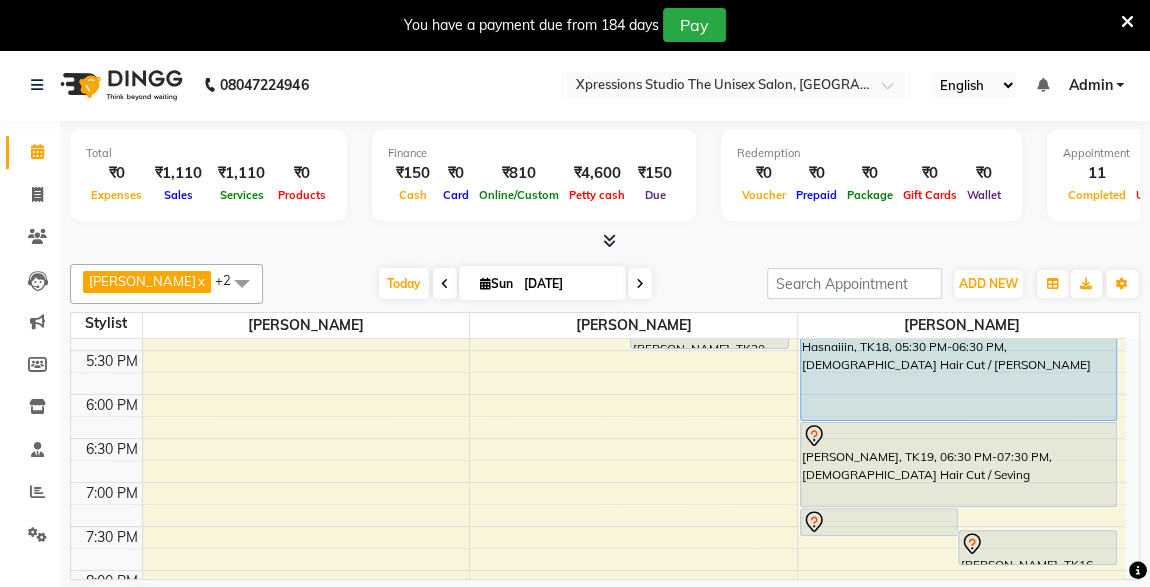 scroll, scrollTop: 839, scrollLeft: 0, axis: vertical 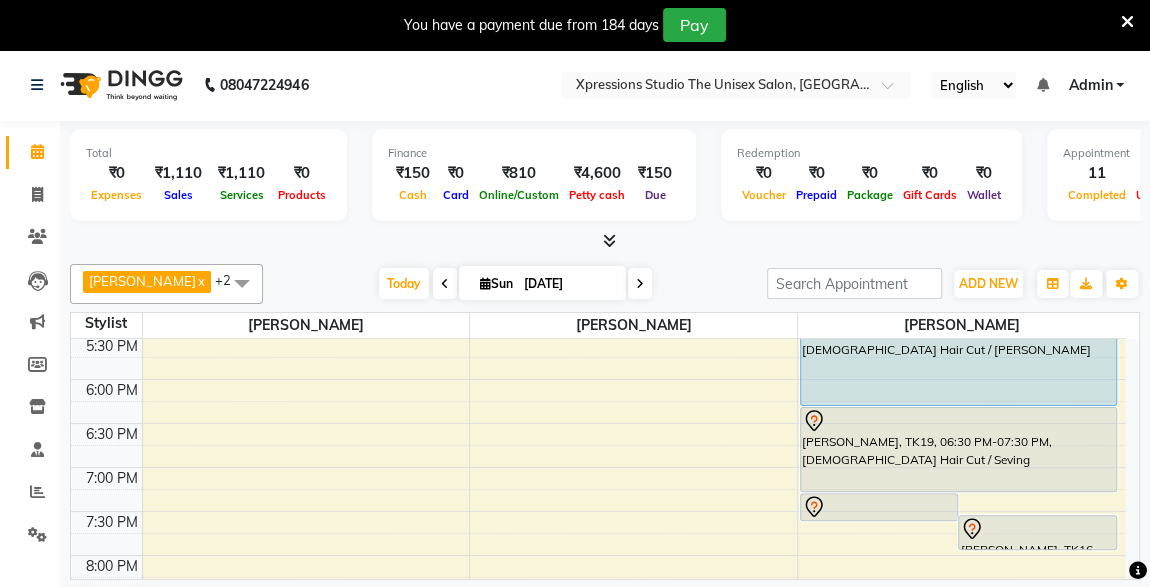 click on "[PERSON_NAME], TK19, 06:30 PM-07:30 PM, [DEMOGRAPHIC_DATA] Hair Cut / Seving" at bounding box center [958, 449] 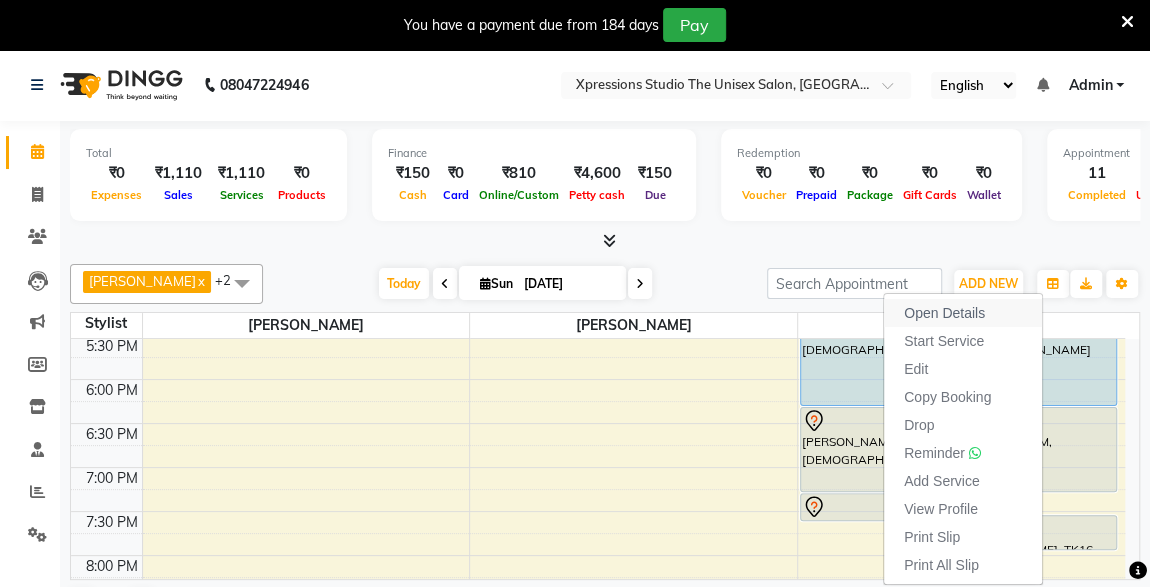 click on "Open Details" at bounding box center [944, 313] 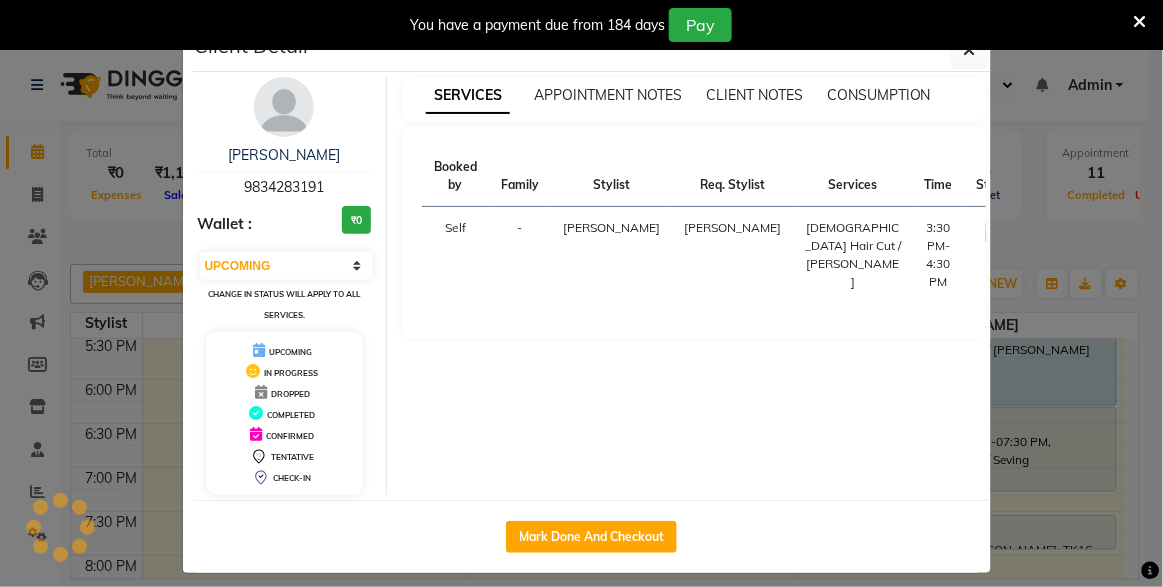 select on "7" 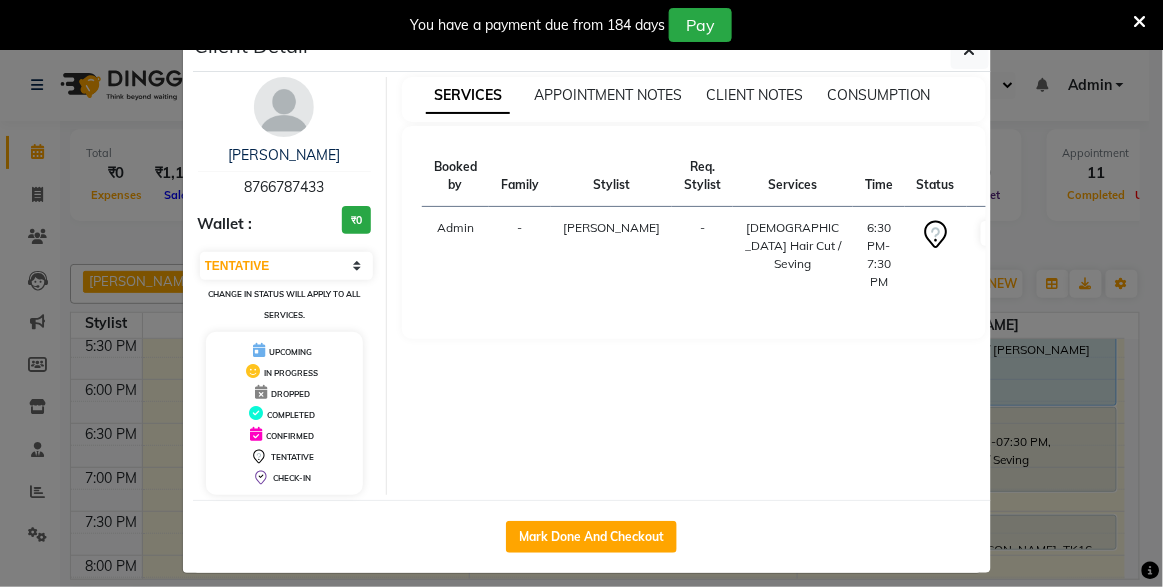 click on "You have a payment due from 184 days   Pay" at bounding box center (581, 25) 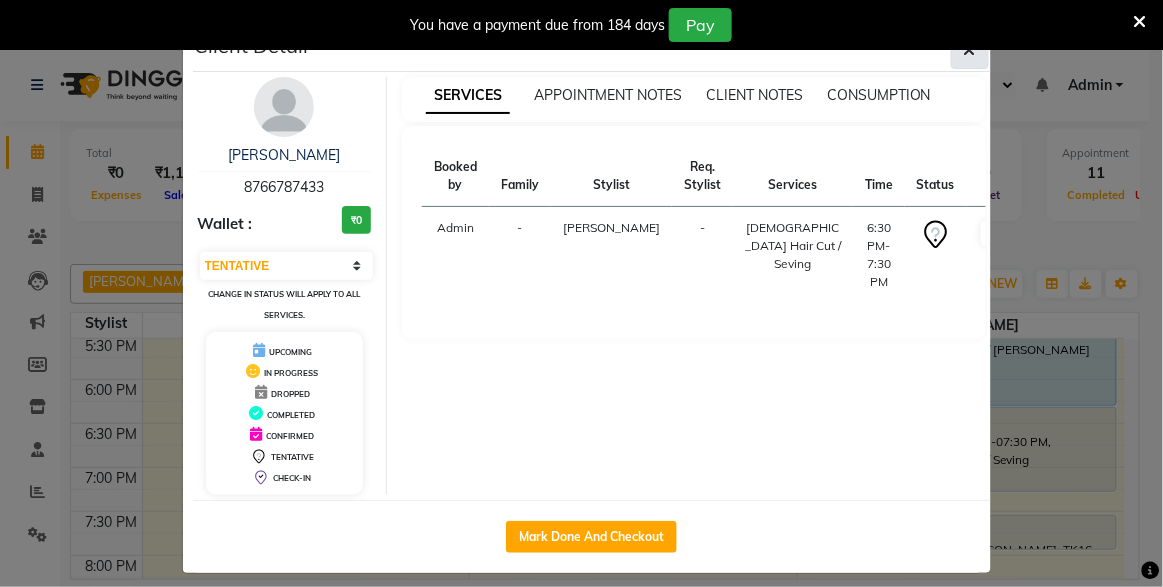 click 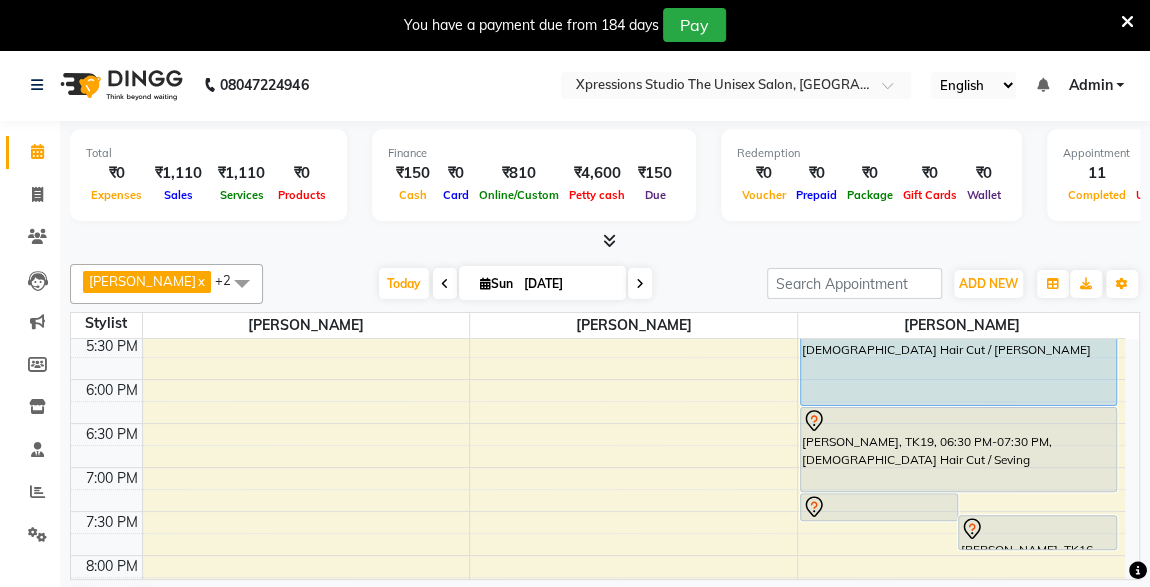 click at bounding box center (1037, 529) 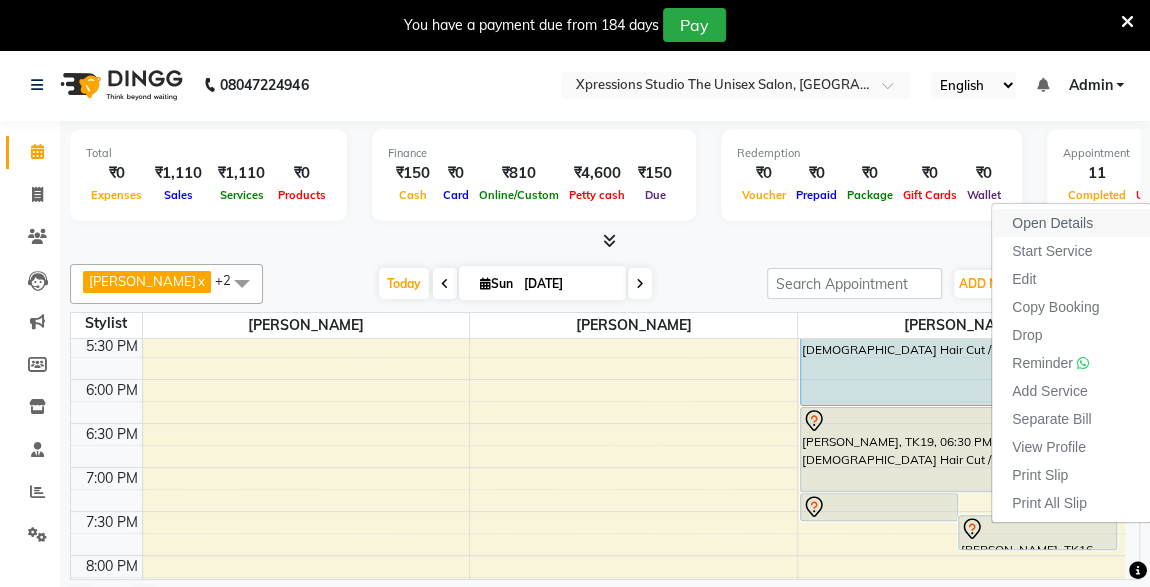 click on "Open Details" at bounding box center (1052, 223) 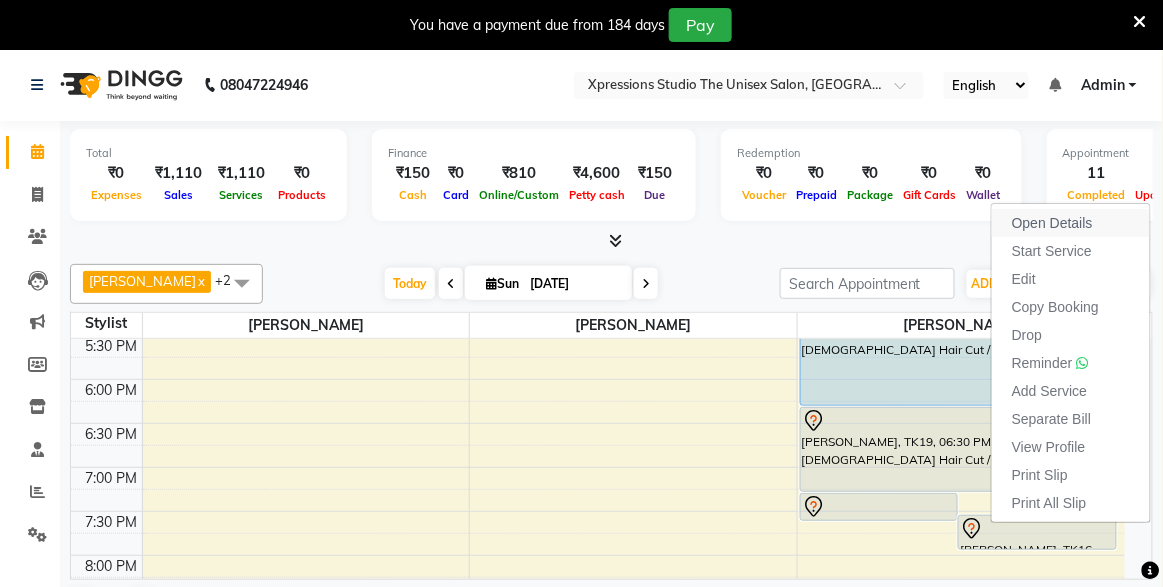 select on "7" 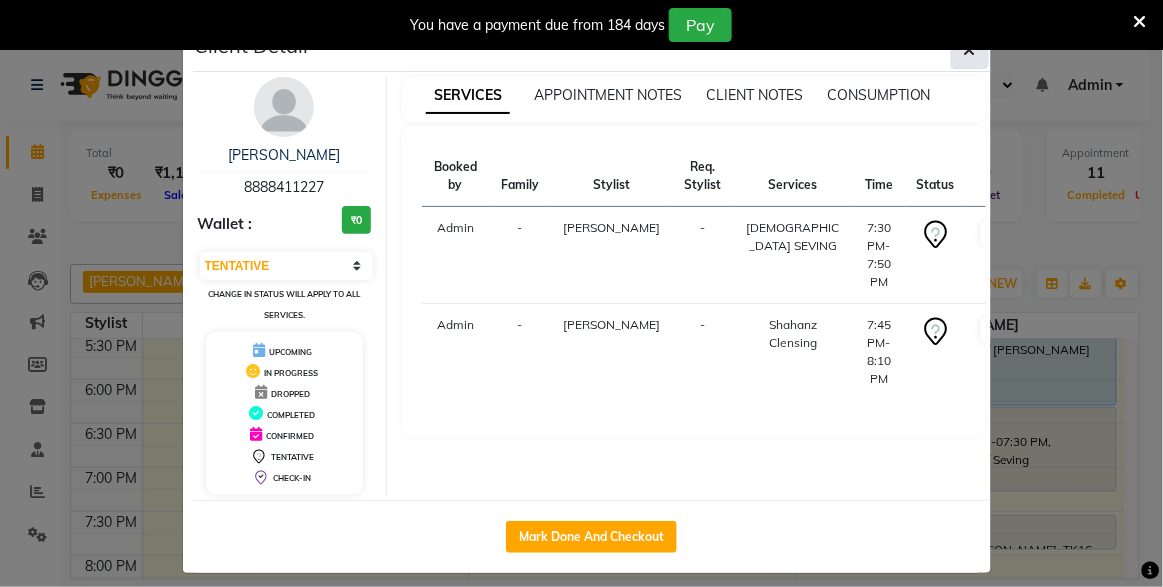 click 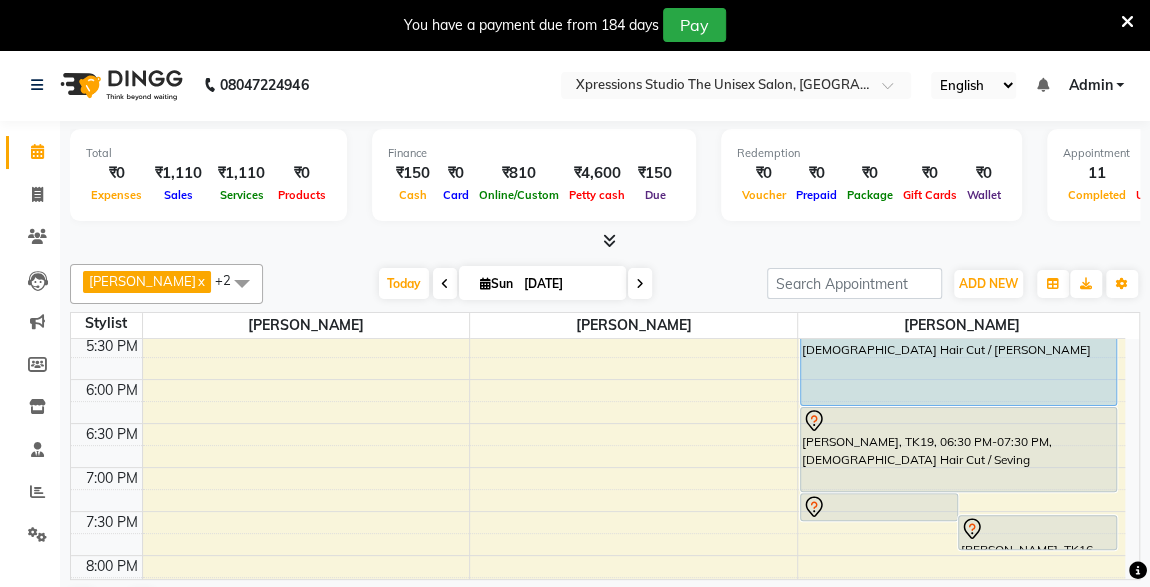 click at bounding box center [879, 507] 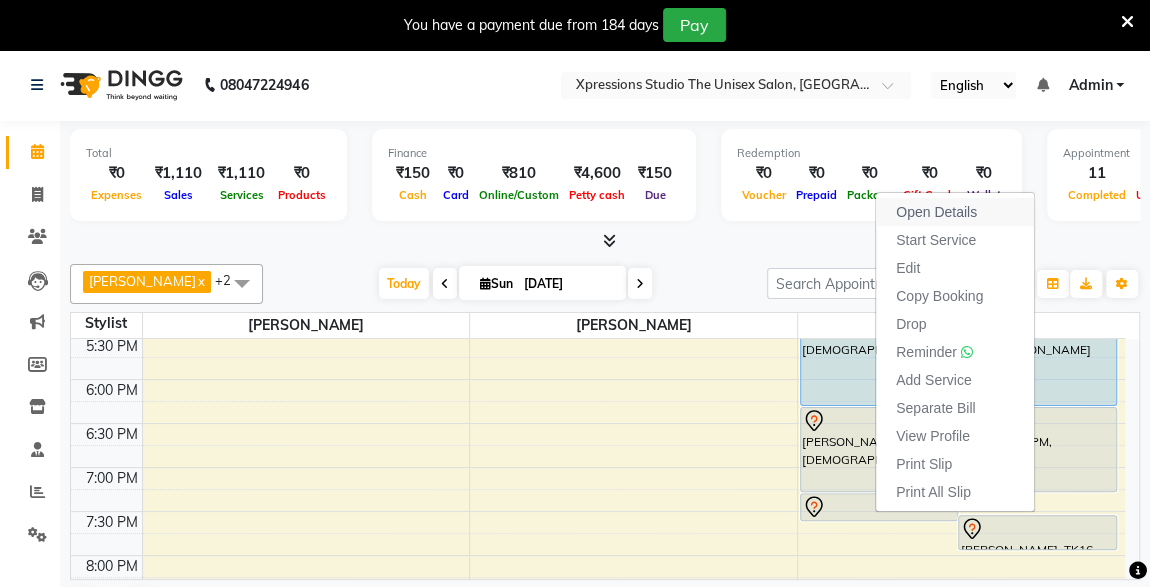 click on "Open Details" at bounding box center (936, 212) 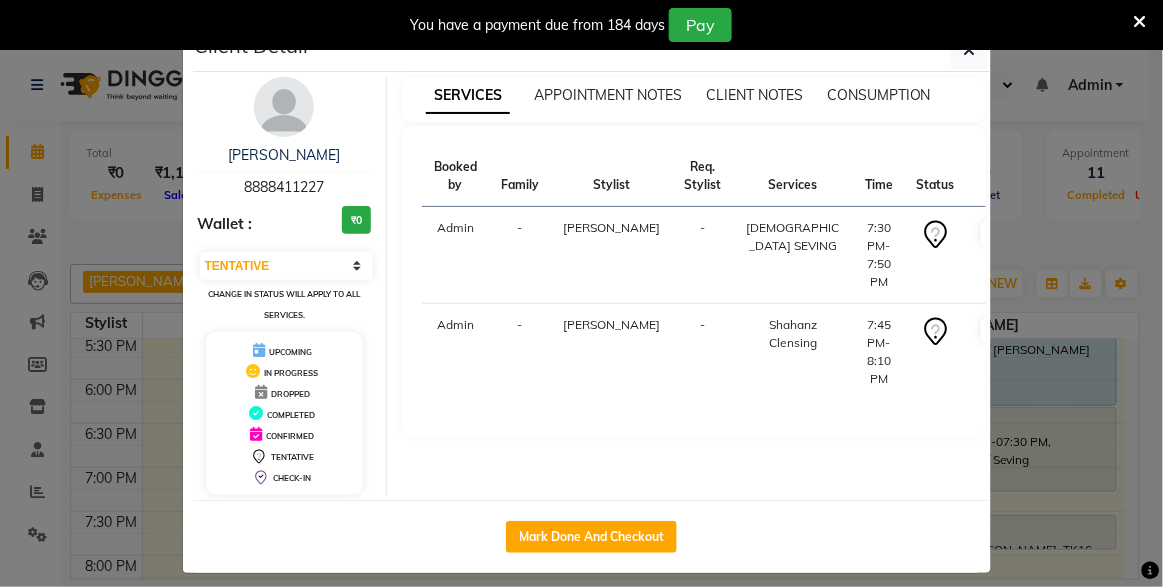 click on "Client Detail  Mohan PATIL   8888411227 Wallet : ₹0 Select IN SERVICE CONFIRMED TENTATIVE CHECK IN MARK DONE DROPPED UPCOMING Change in status will apply to all services. UPCOMING IN PROGRESS DROPPED COMPLETED CONFIRMED TENTATIVE CHECK-IN SERVICES APPOINTMENT NOTES CLIENT NOTES CONSUMPTION Booked by Family Stylist Req. Stylist Services Time Status  Admin  - ROHAN BABHULKAR -  Male SEVING    7:30 PM-7:50 PM   START   Admin  - ROHAN BABHULKAR -  Shahanz Clensing   7:45 PM-8:10 PM   START   Mark Done And Checkout" 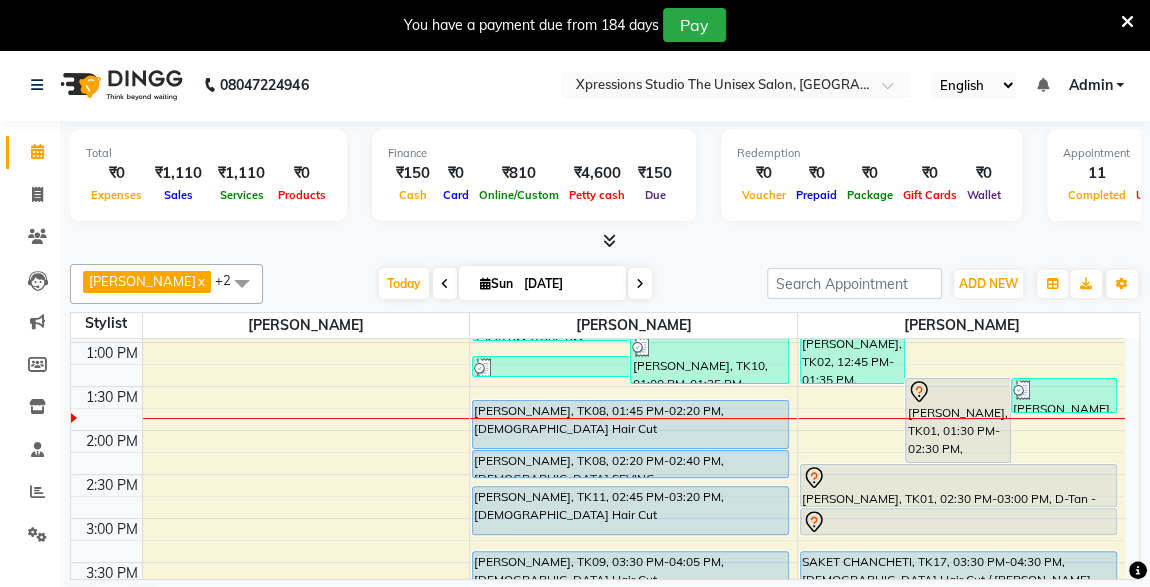 scroll, scrollTop: 425, scrollLeft: 0, axis: vertical 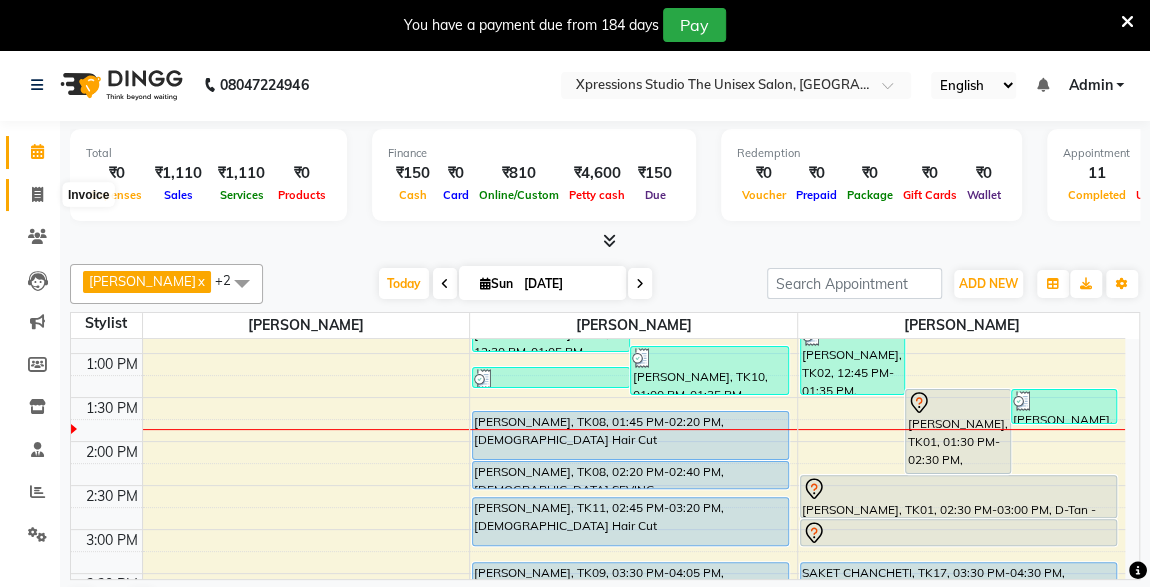 click 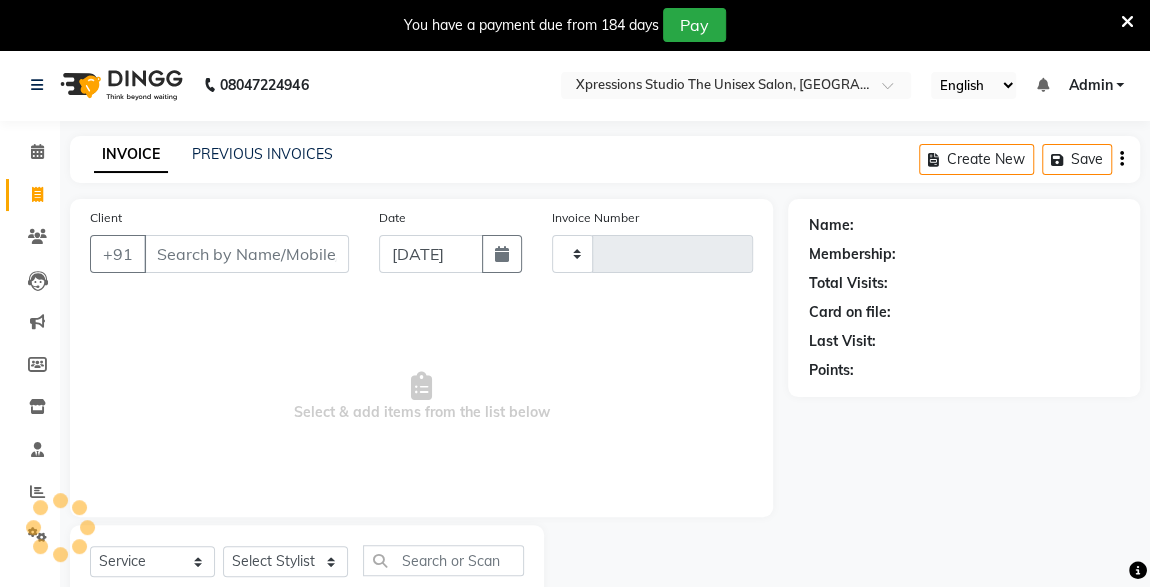 click on "Client" at bounding box center [246, 254] 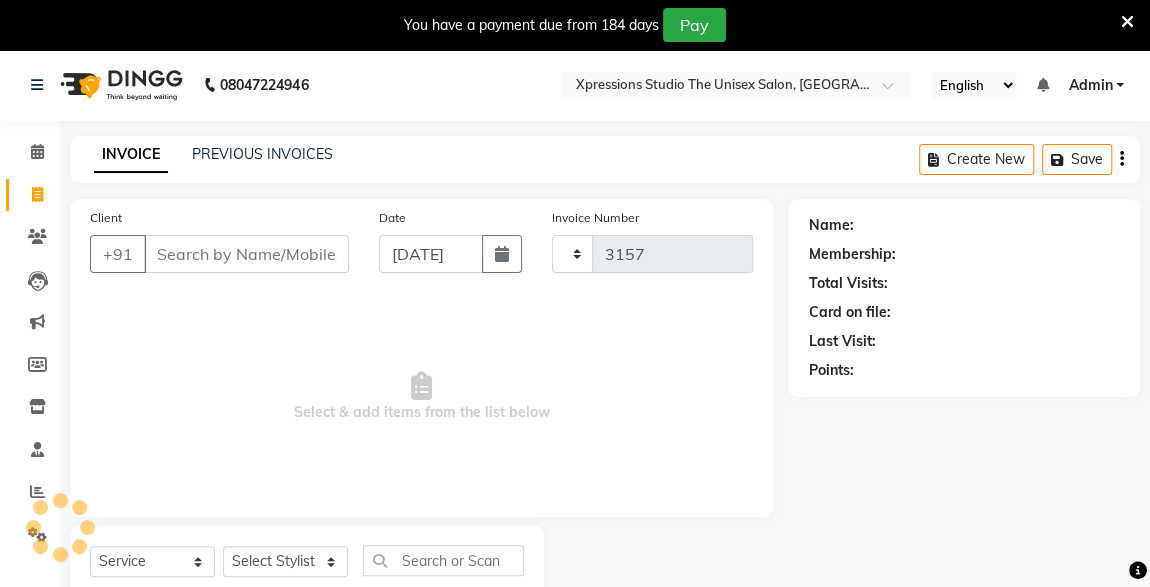 select on "7003" 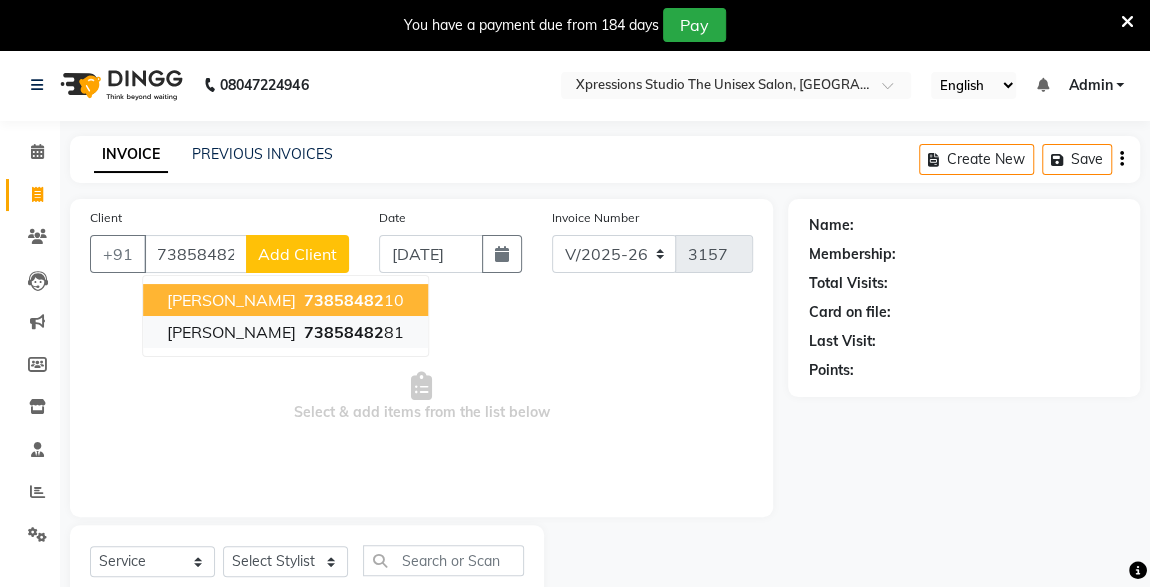 click on "PARAG DAGA   73858482 81" at bounding box center [285, 332] 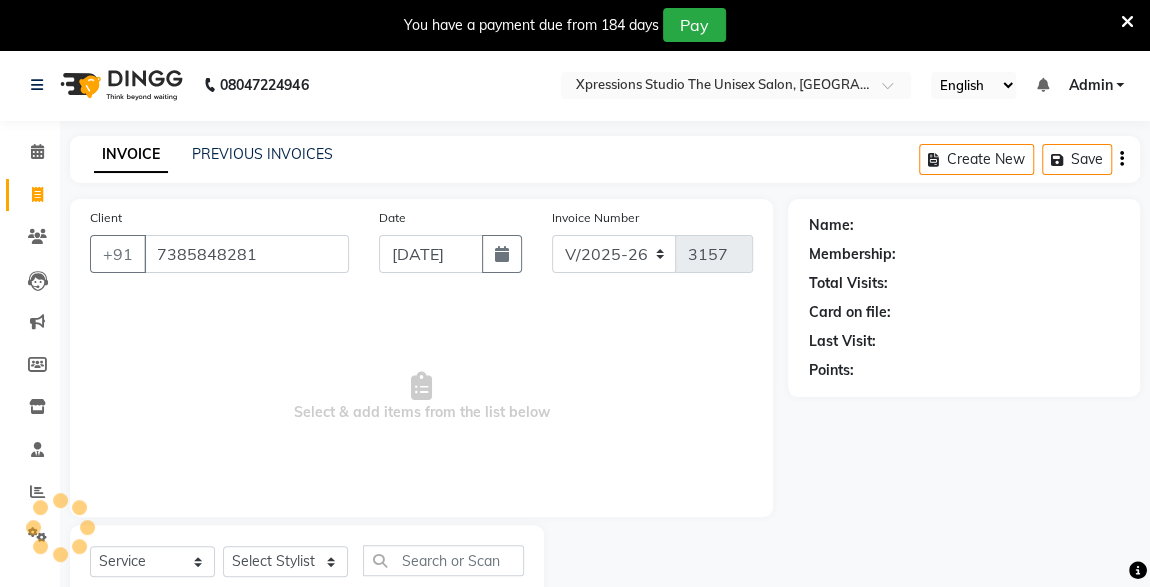 type on "7385848281" 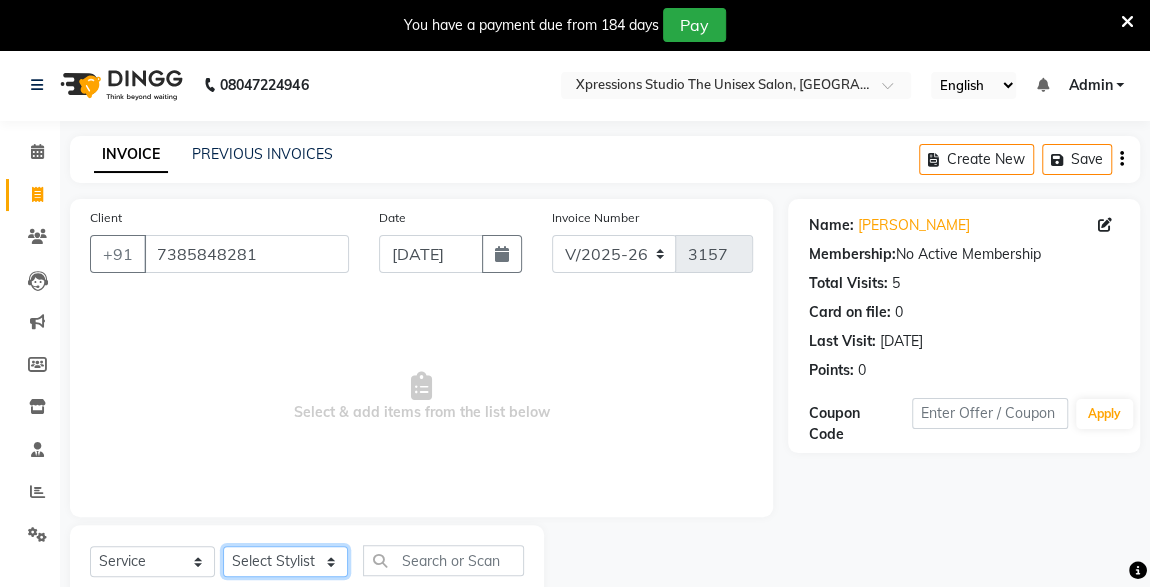 click on "Select Stylist ADESH RAUT ROHAN BABHULKAR ROSHAN TANDULKAR" 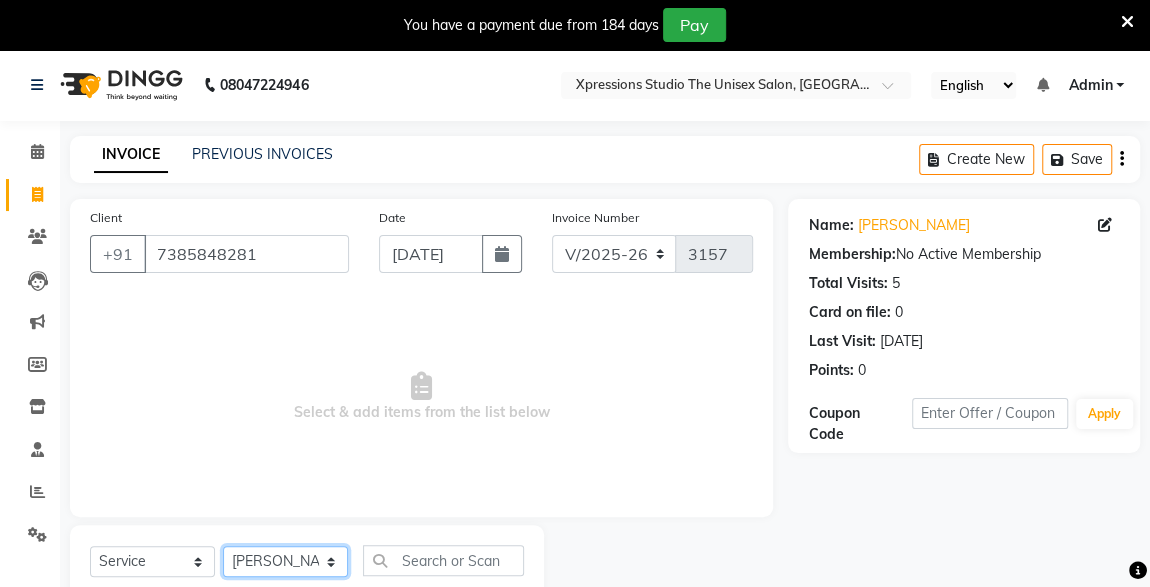 click on "Select Stylist ADESH RAUT ROHAN BABHULKAR ROSHAN TANDULKAR" 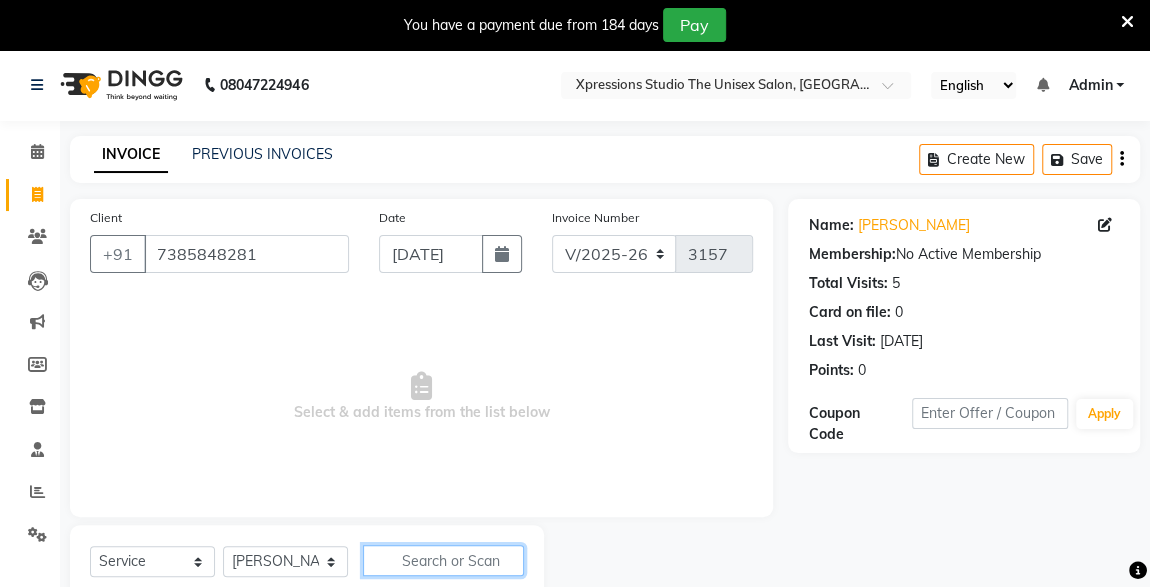 click 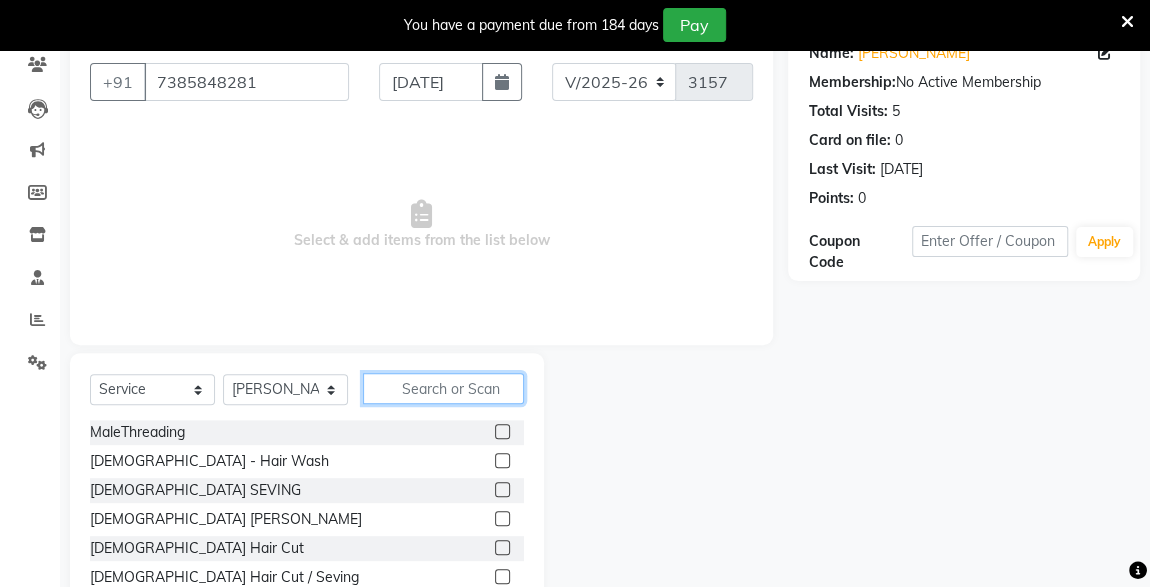 scroll, scrollTop: 219, scrollLeft: 0, axis: vertical 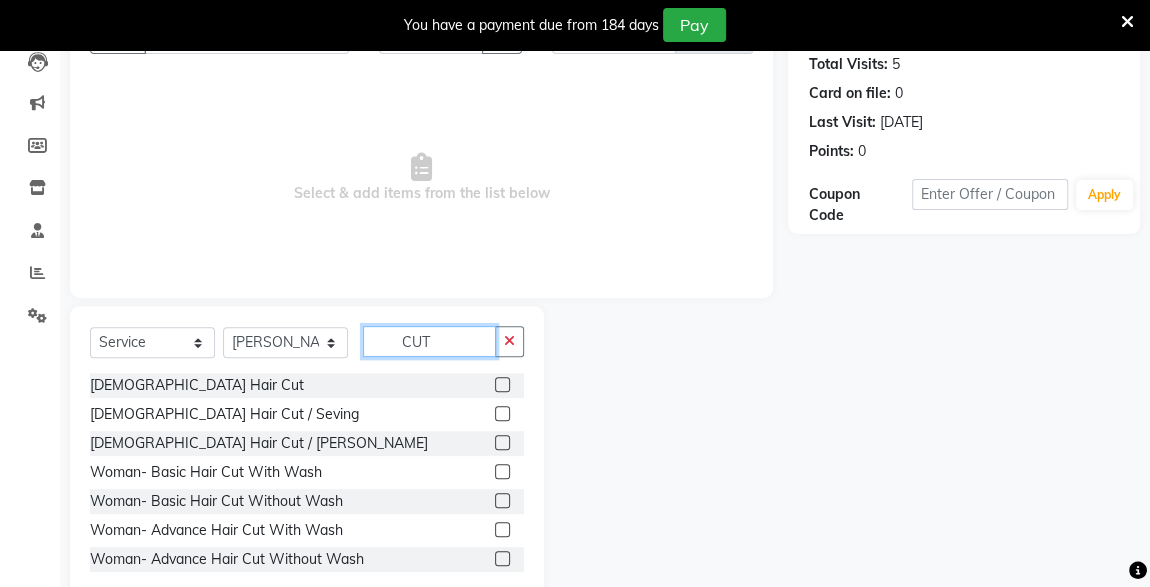 type on "CUT" 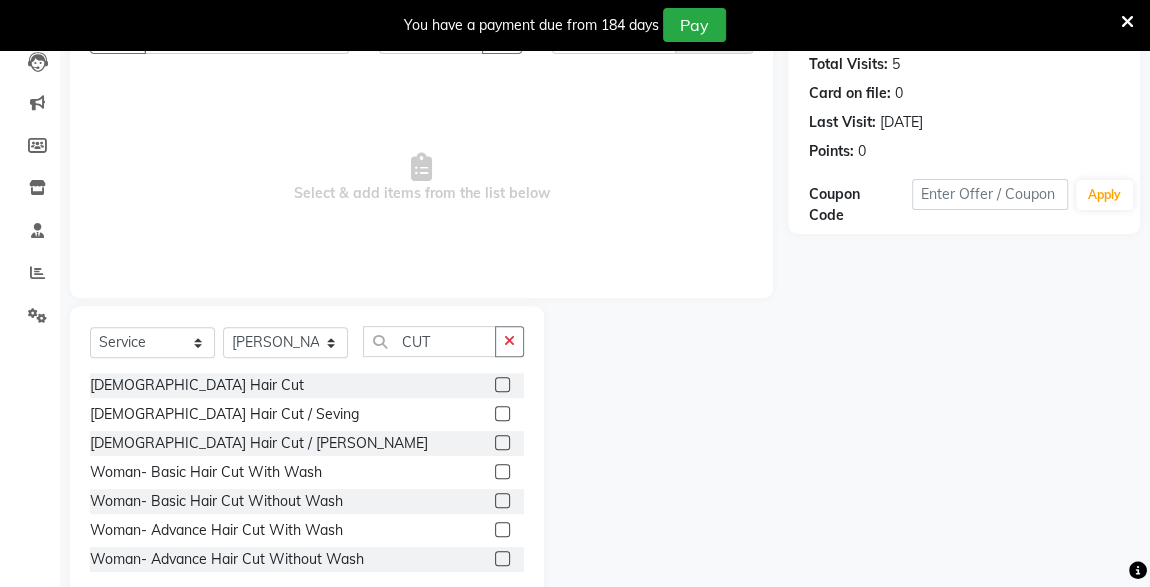 click 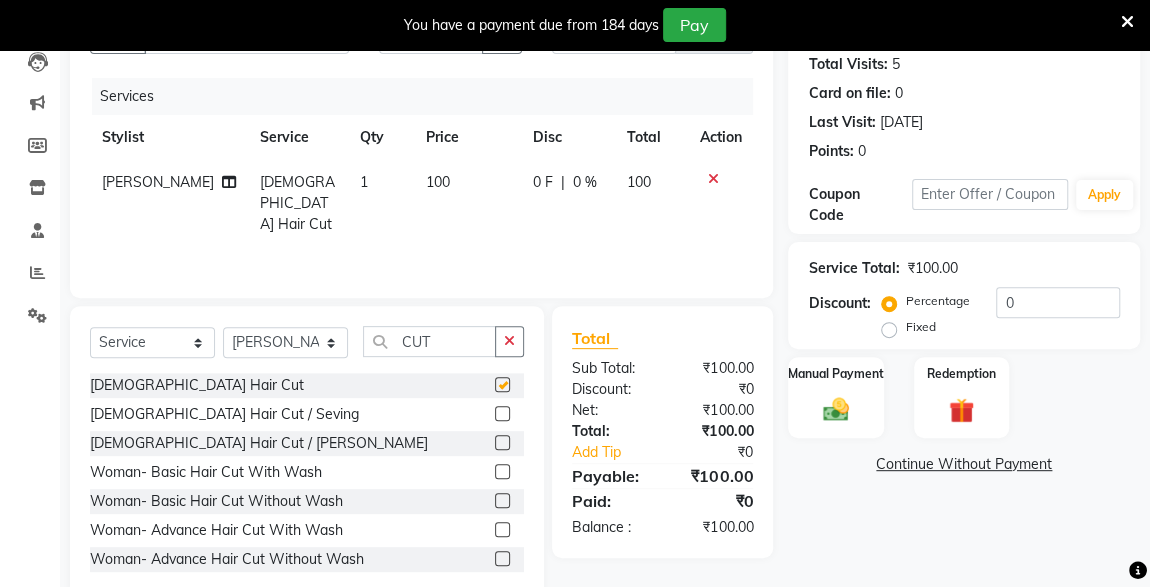 checkbox on "false" 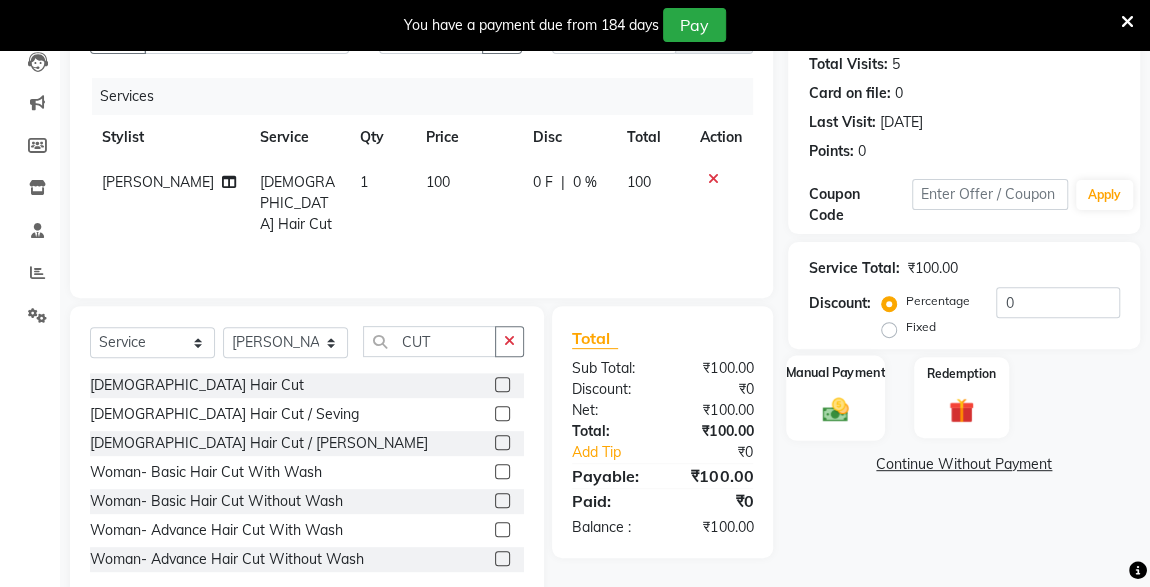 click 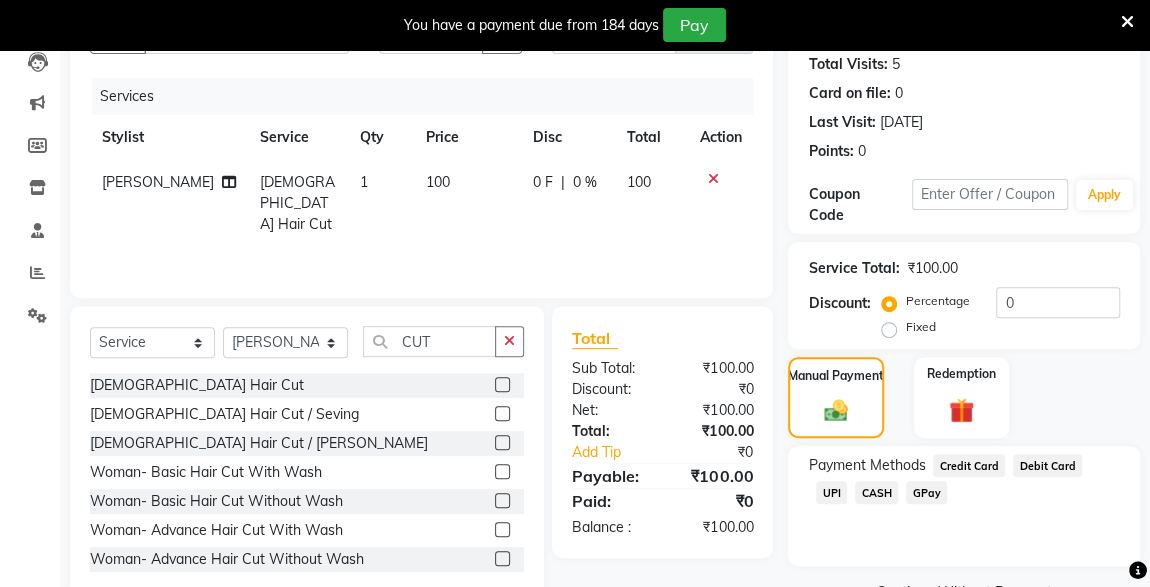click on "CASH" 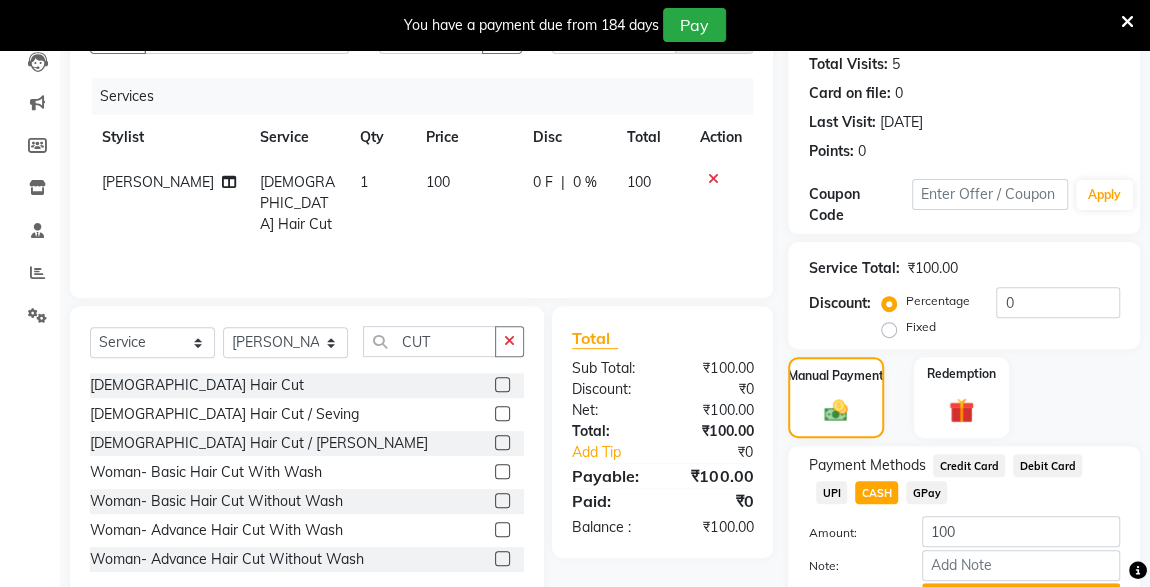 click on "UPI" 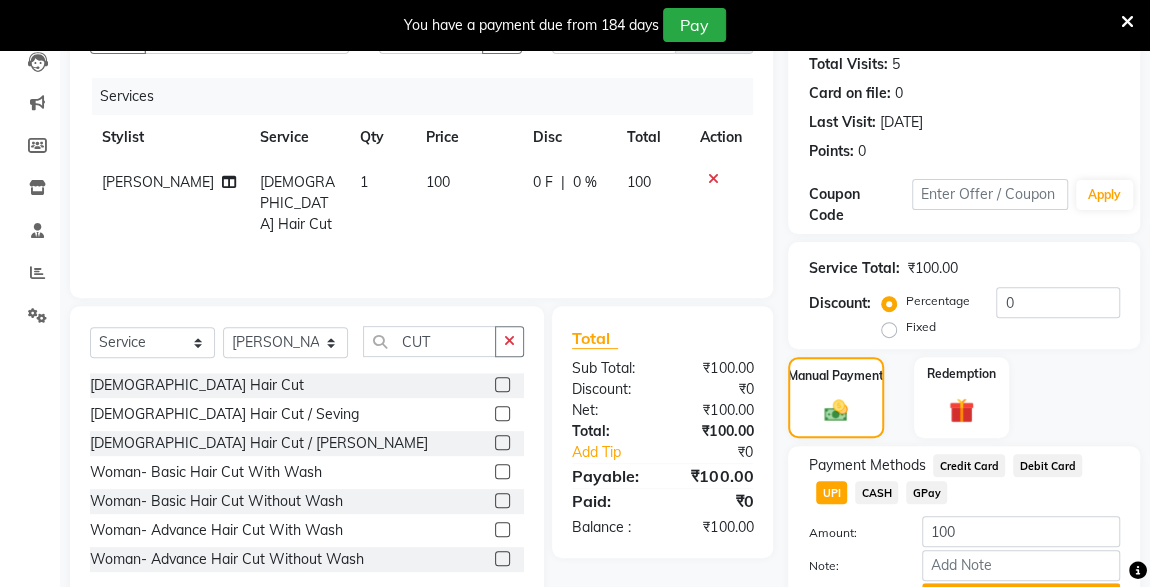 scroll, scrollTop: 323, scrollLeft: 0, axis: vertical 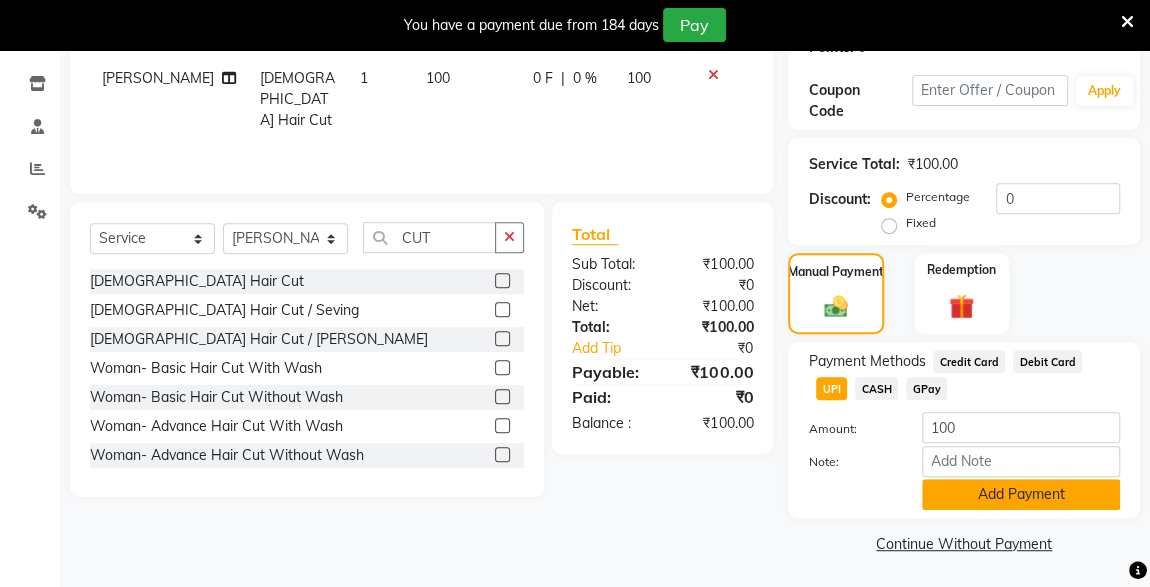 click on "Add Payment" 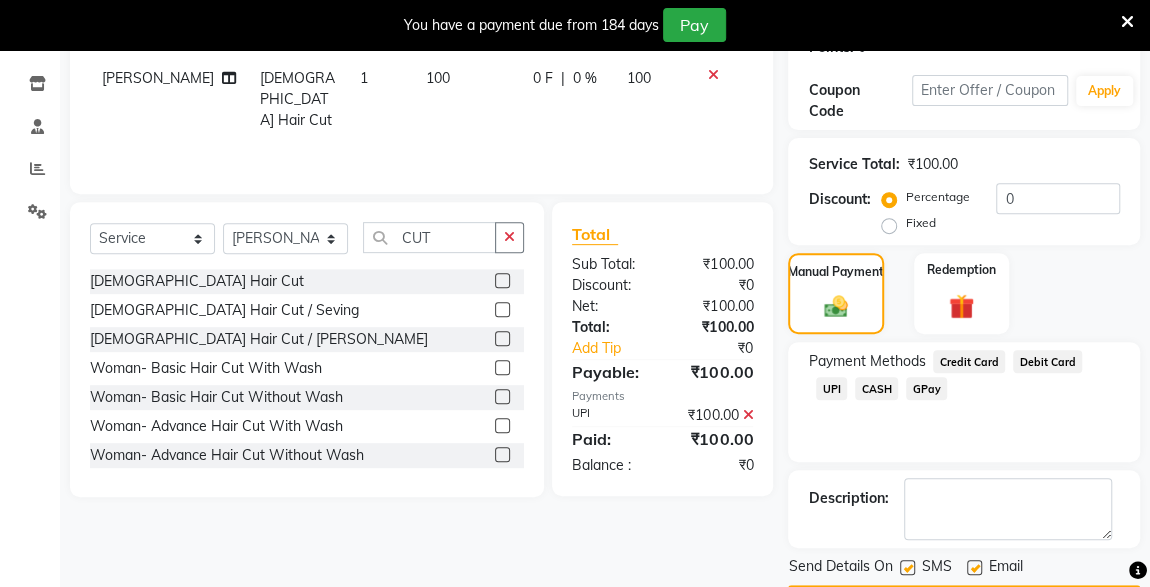 scroll, scrollTop: 379, scrollLeft: 0, axis: vertical 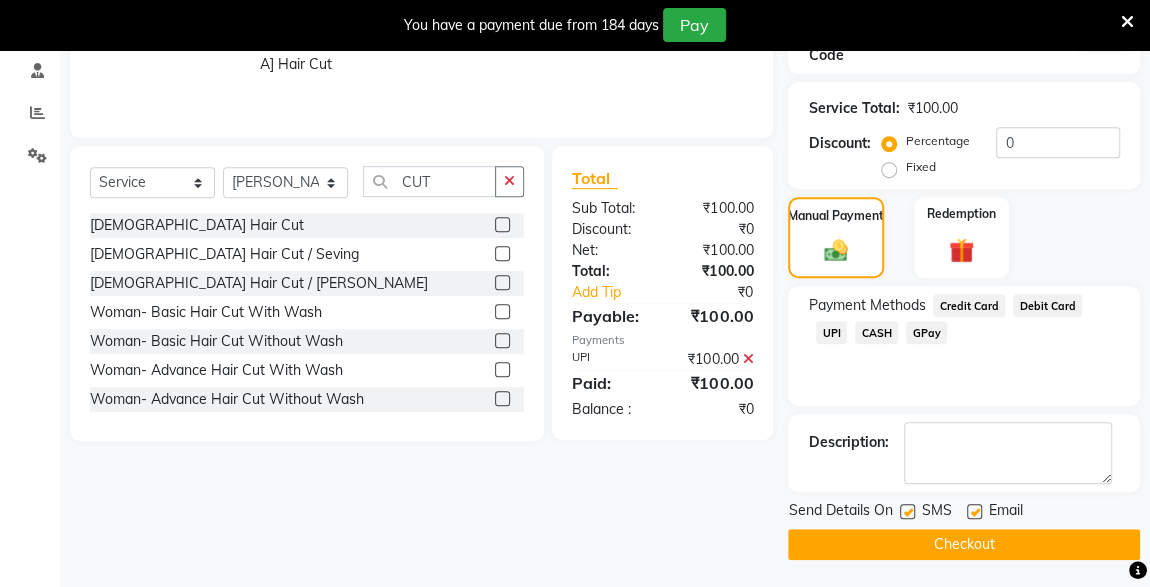 click 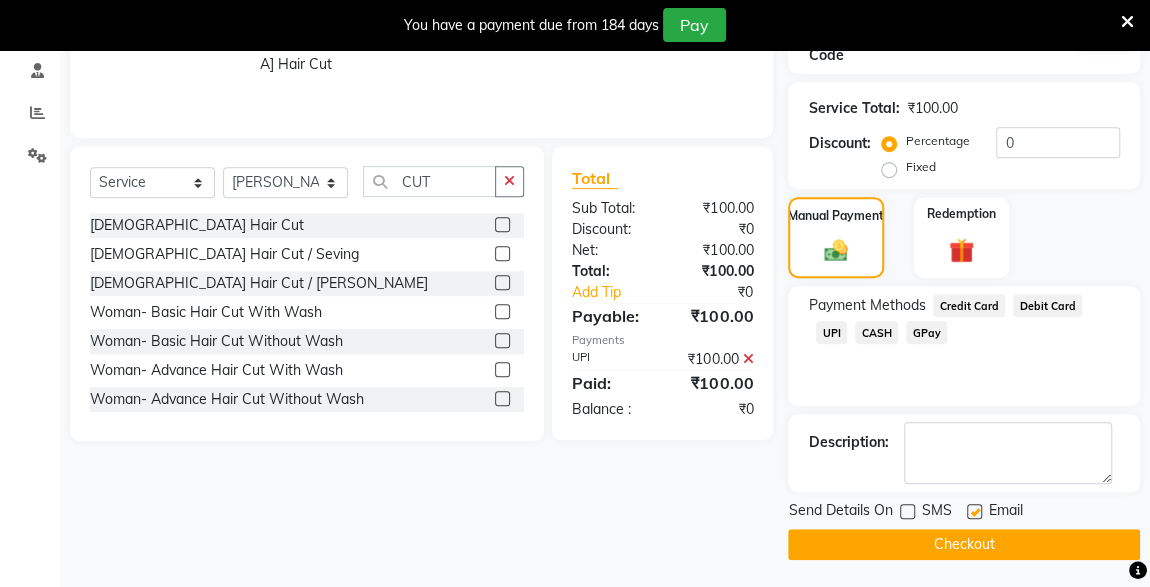 click on "Checkout" 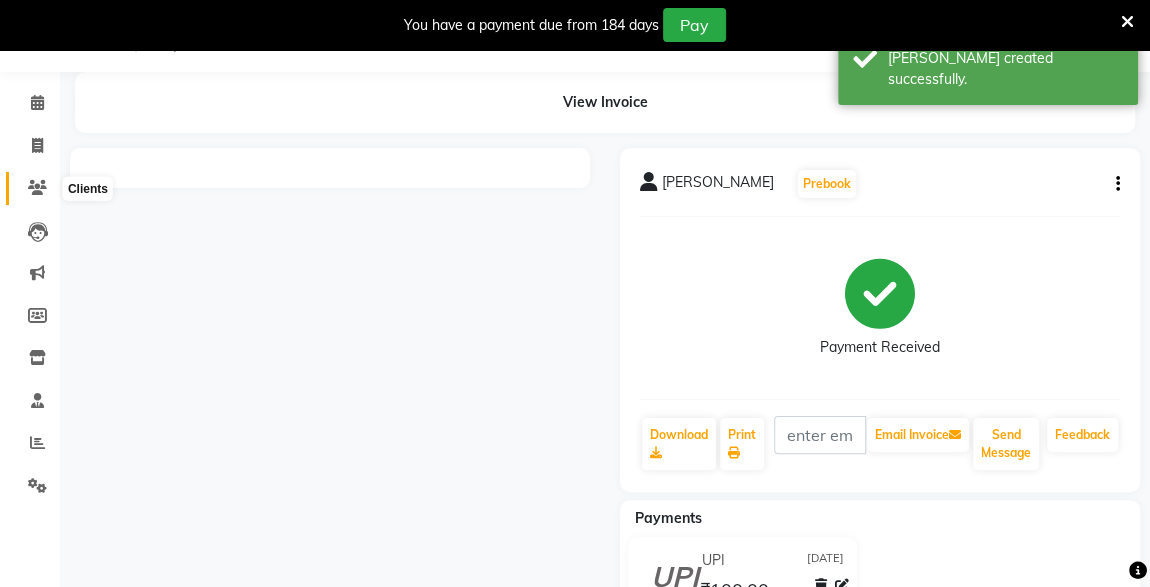 scroll, scrollTop: 139, scrollLeft: 0, axis: vertical 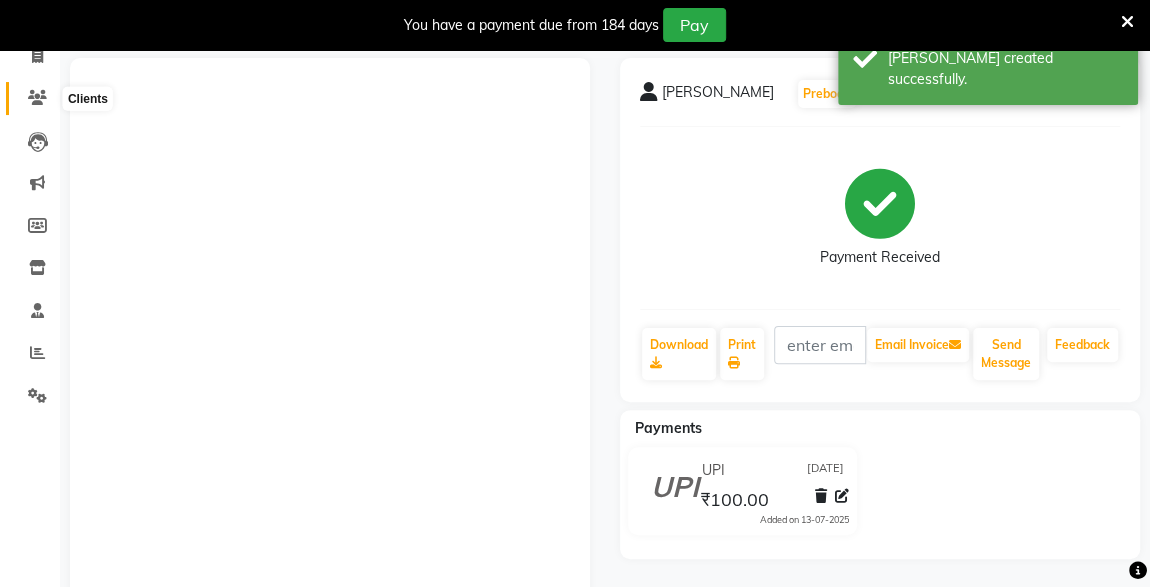 click 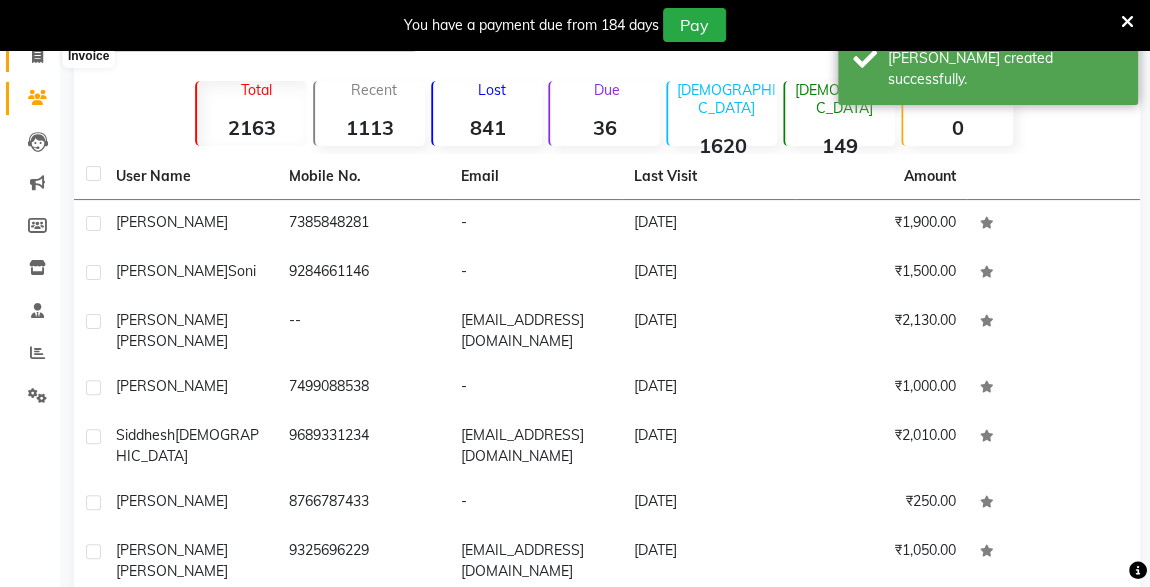 click 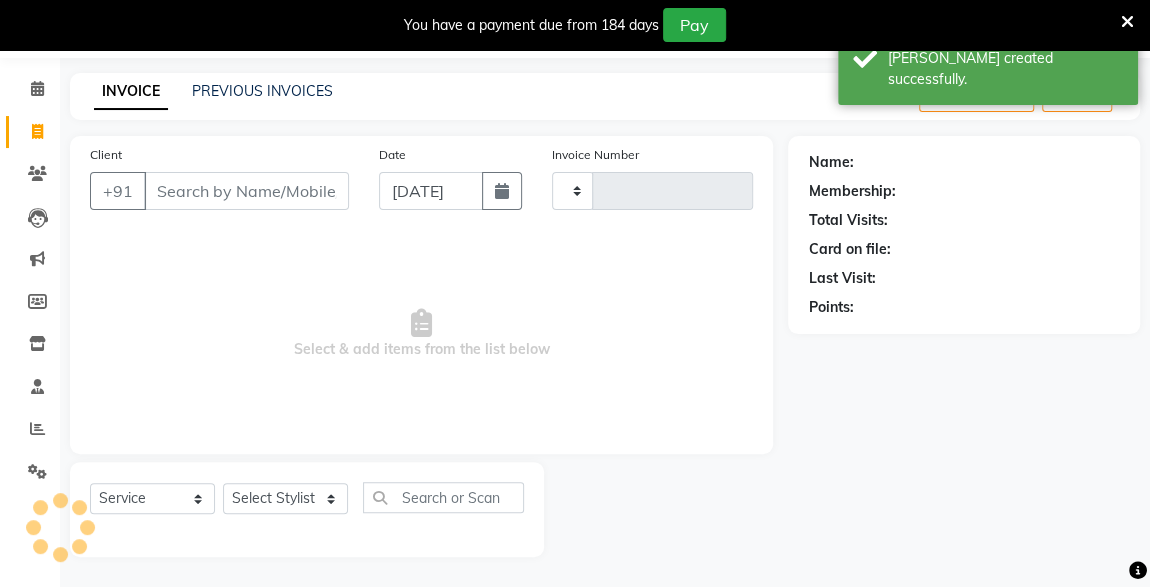 scroll, scrollTop: 61, scrollLeft: 0, axis: vertical 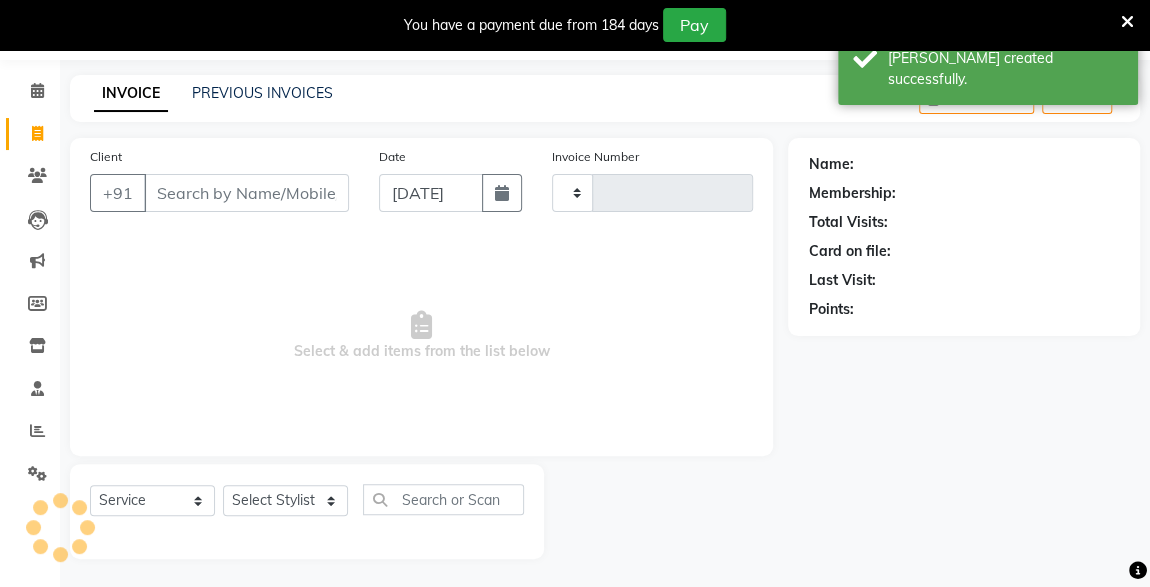 type on "3158" 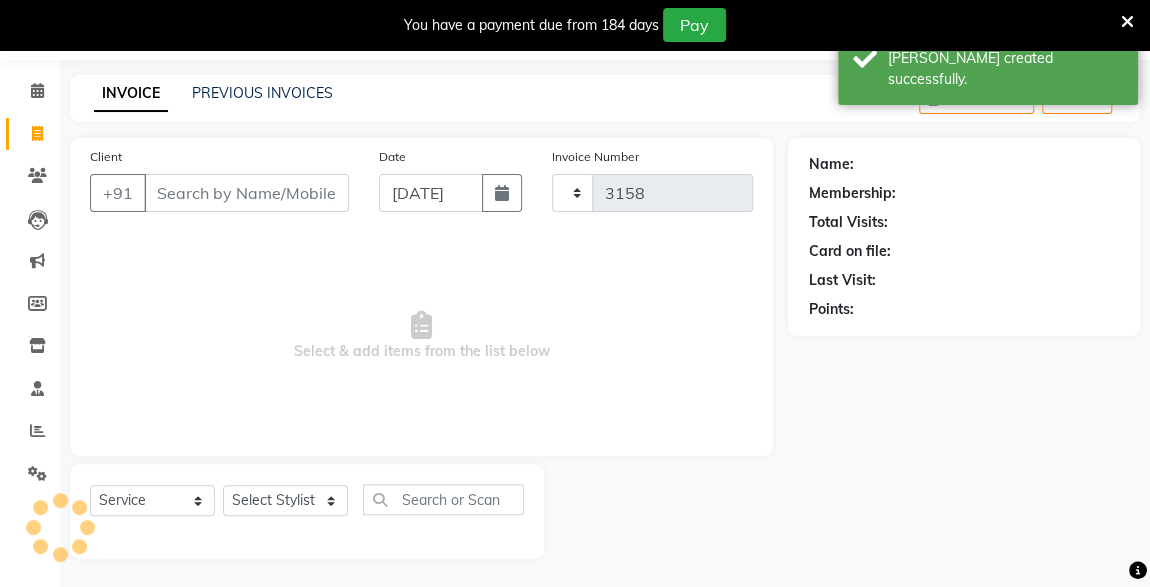 select on "7003" 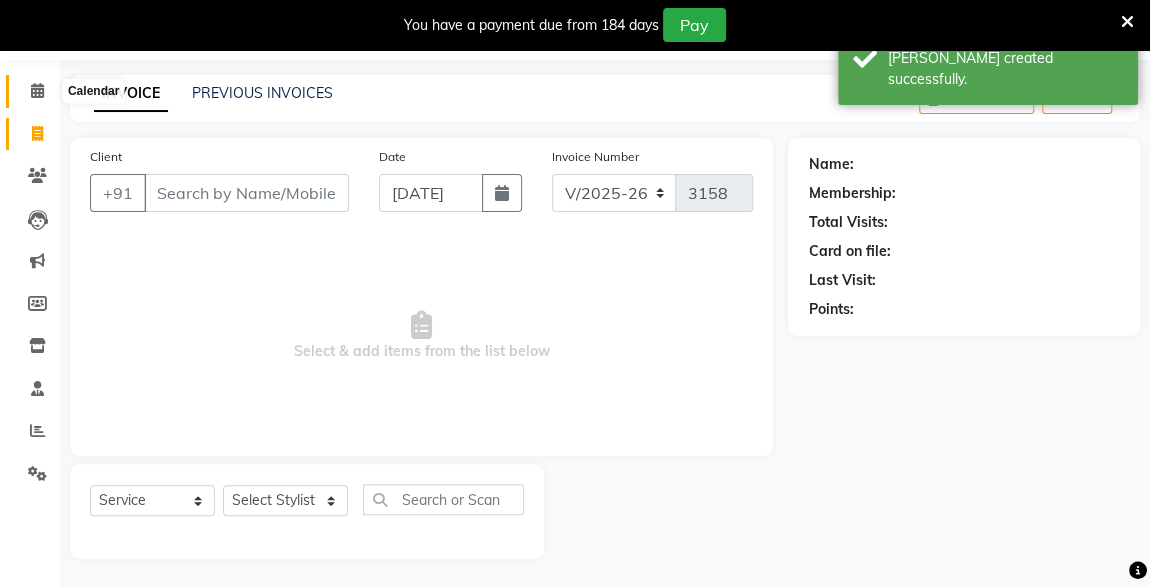 click 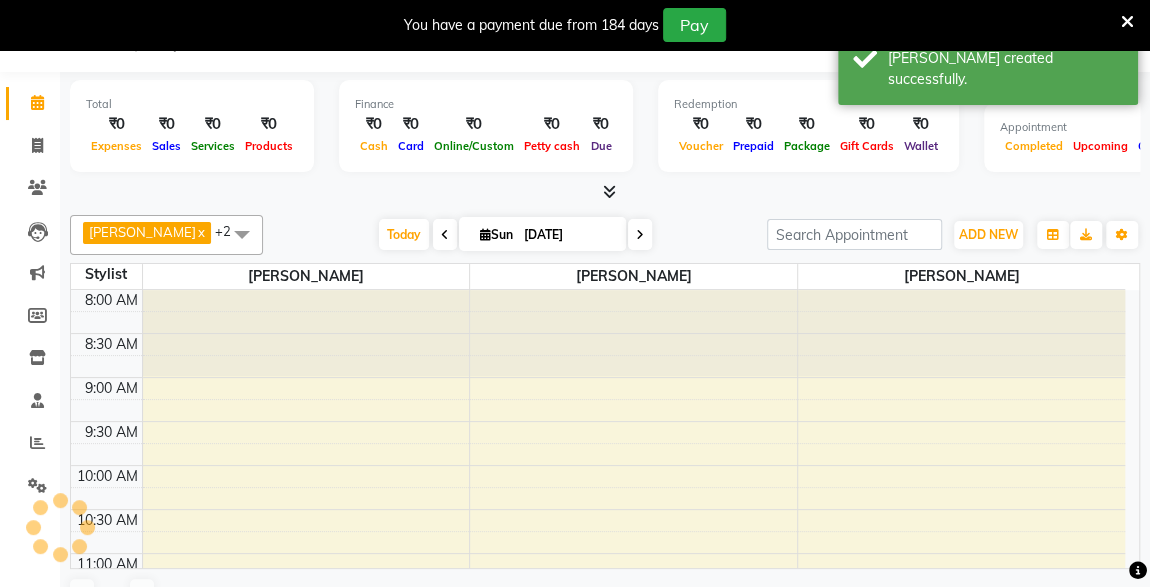 scroll, scrollTop: 520, scrollLeft: 0, axis: vertical 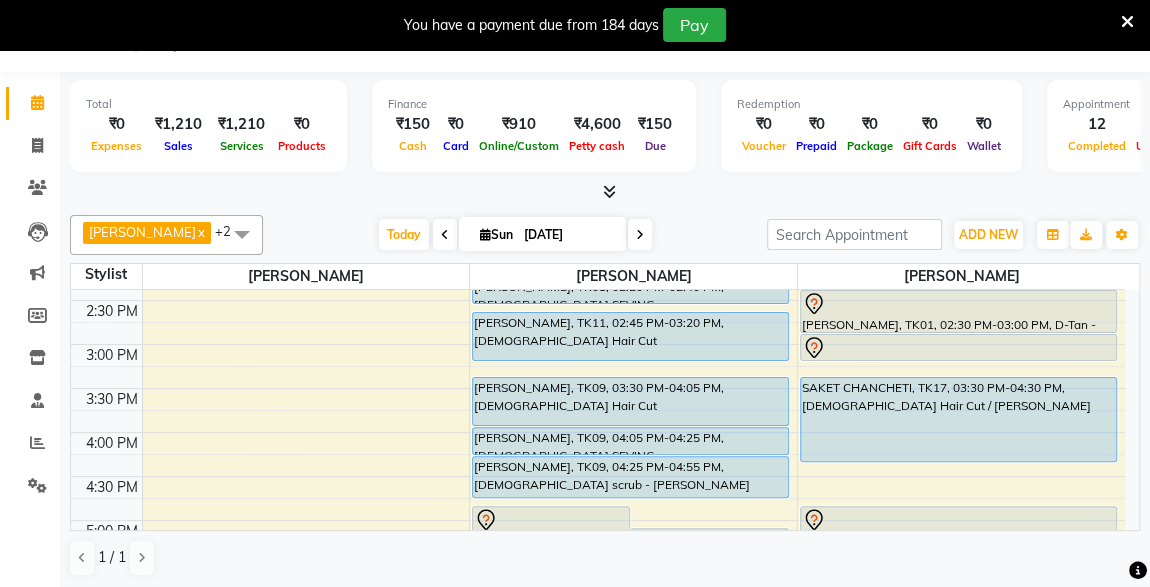 click on "[PERSON_NAME], TK09, 03:30 PM-04:05 PM, [DEMOGRAPHIC_DATA] Hair Cut" at bounding box center (630, 401) 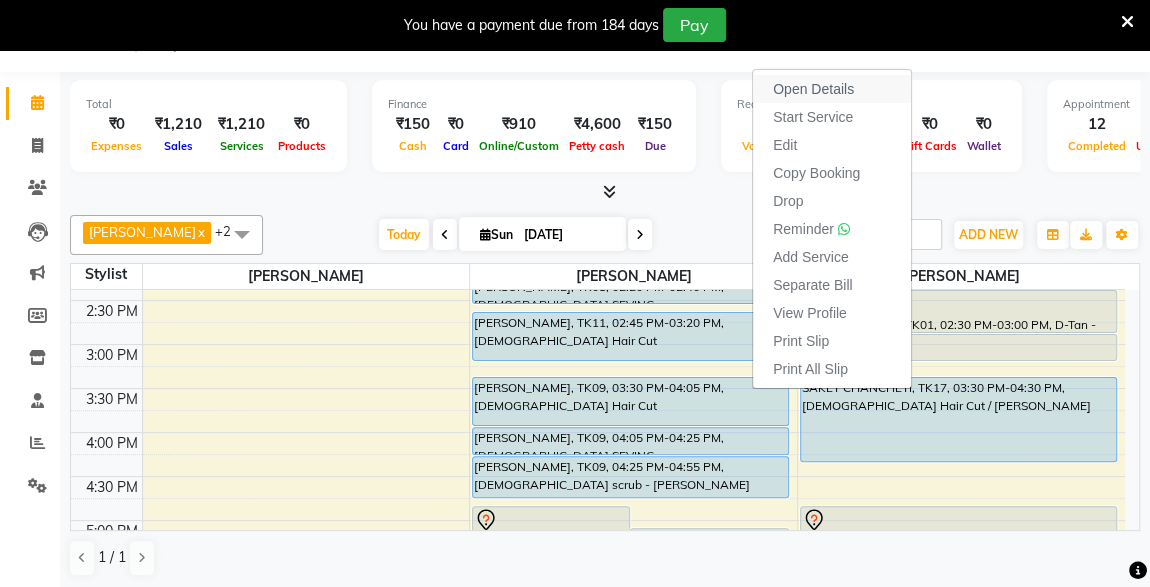 click on "Open Details" at bounding box center [813, 89] 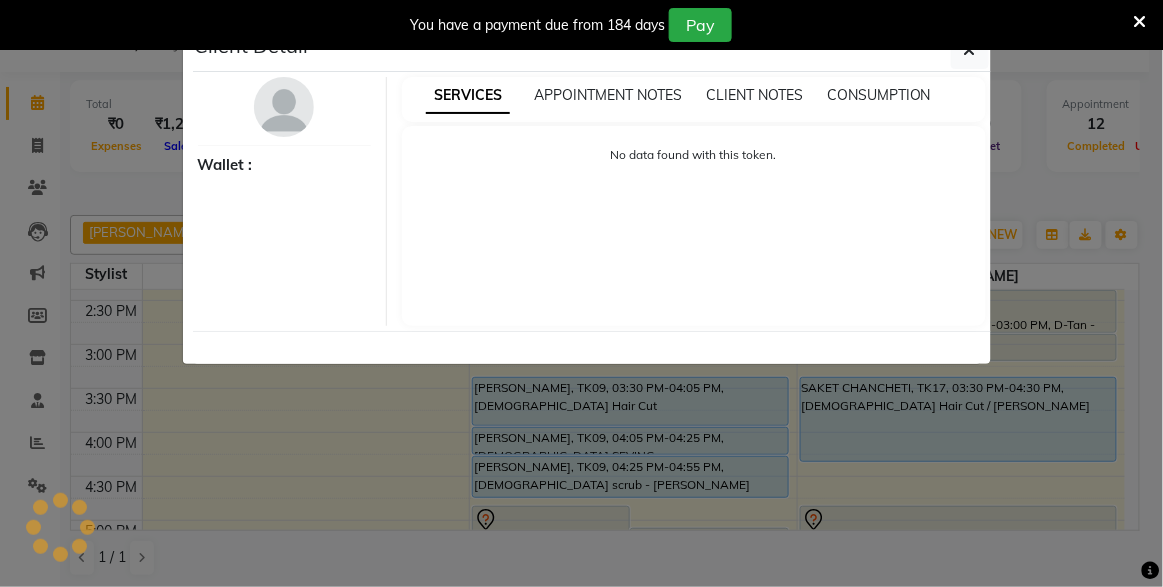 select on "5" 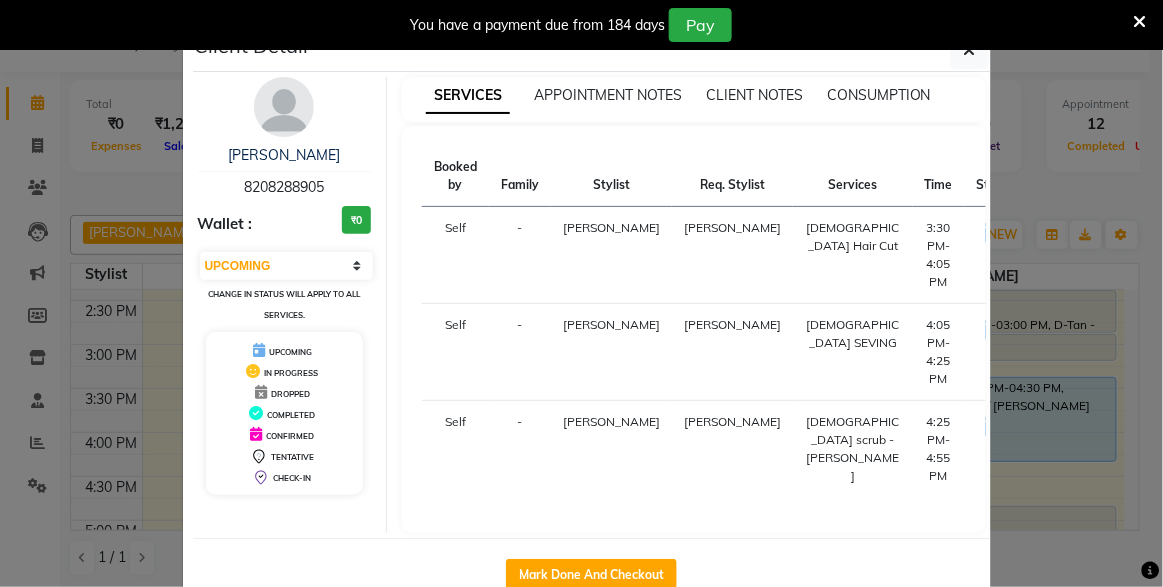 click at bounding box center (1140, 22) 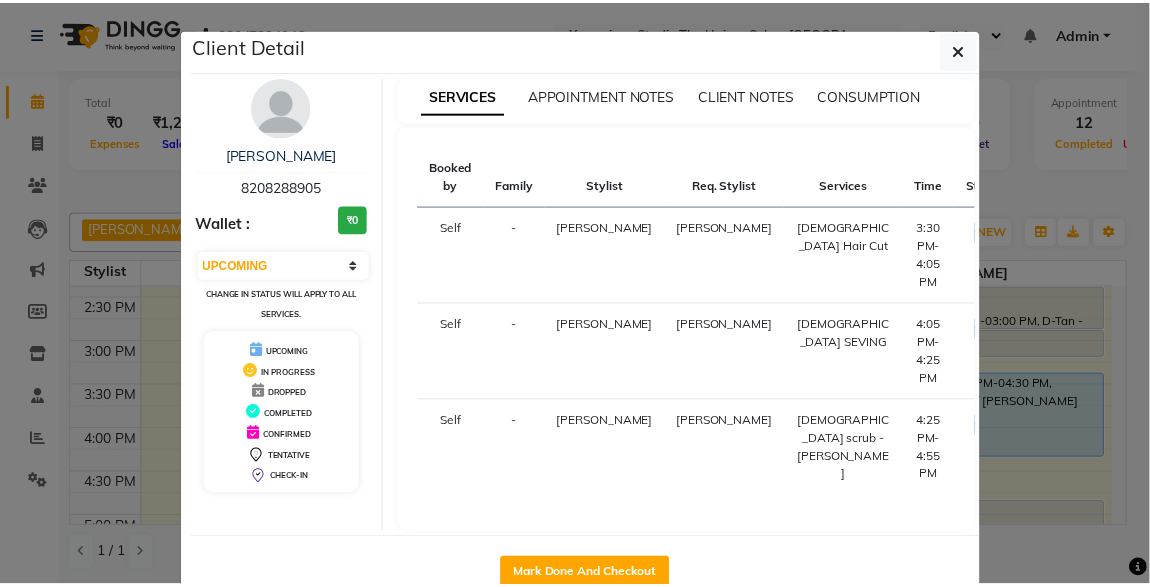 scroll, scrollTop: 0, scrollLeft: 0, axis: both 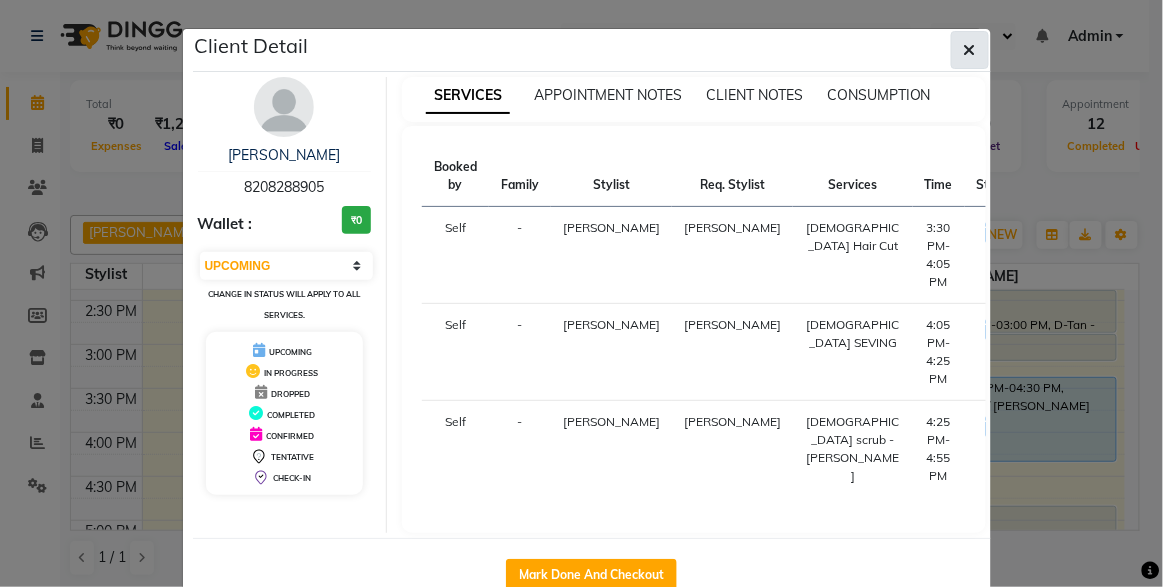 click 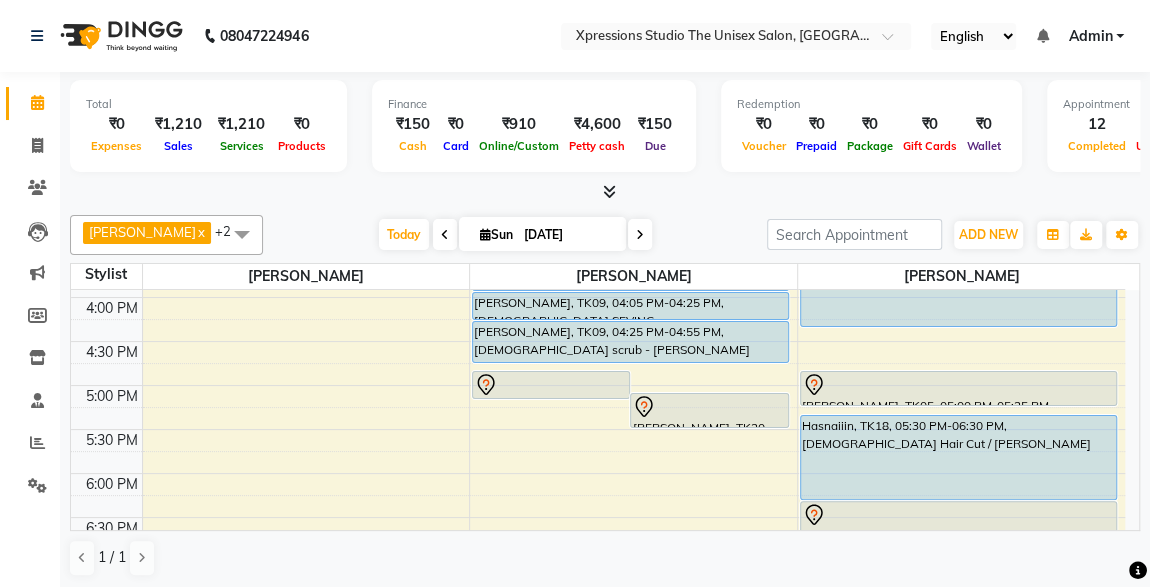 scroll, scrollTop: 700, scrollLeft: 0, axis: vertical 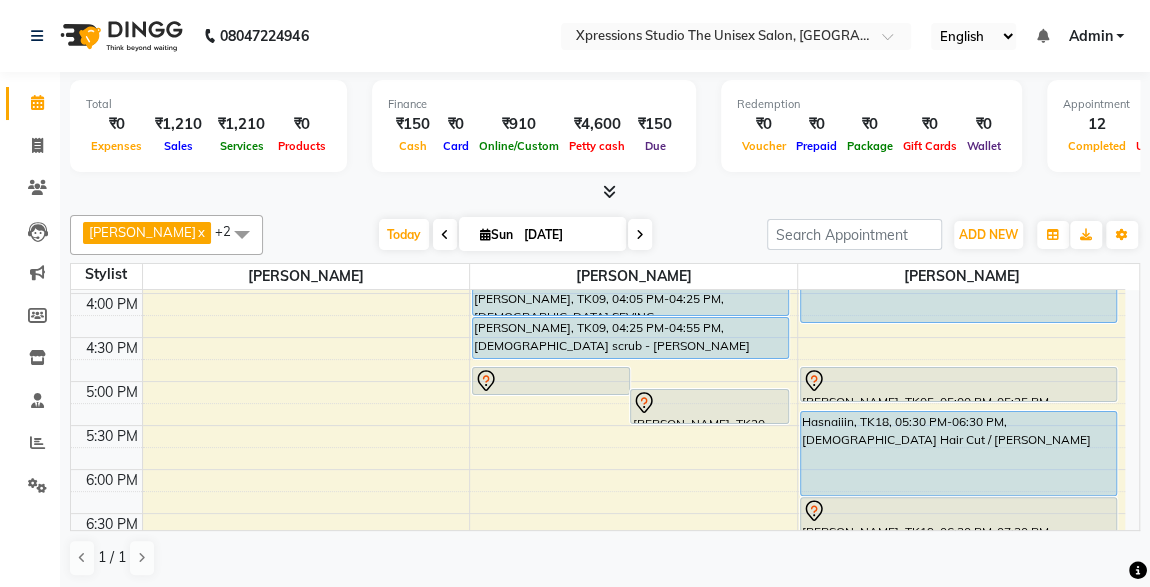 click at bounding box center [709, 403] 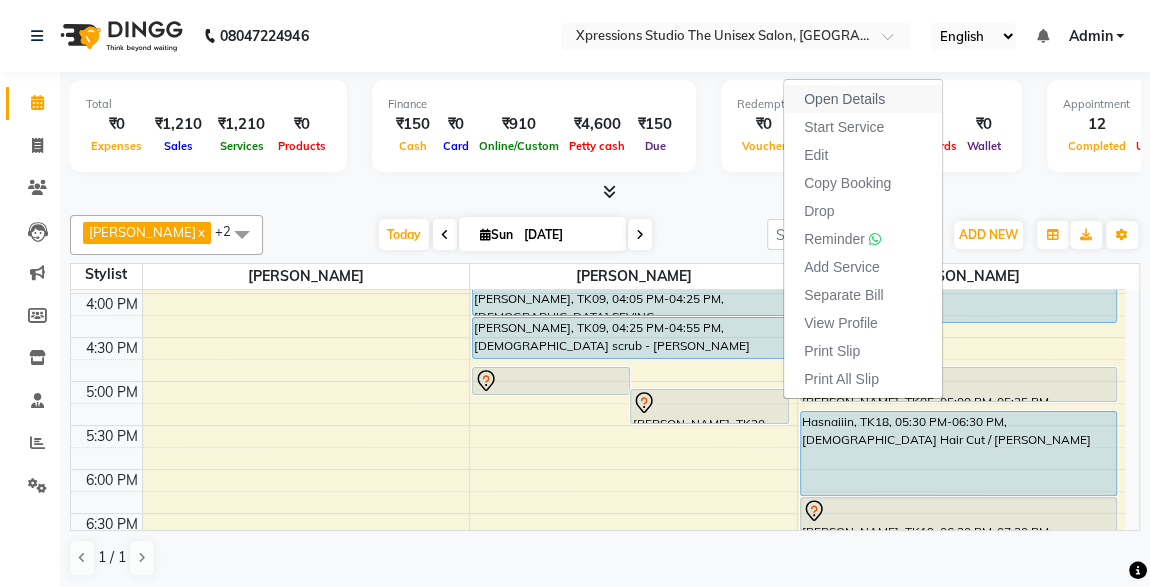 click on "Open Details" at bounding box center (863, 99) 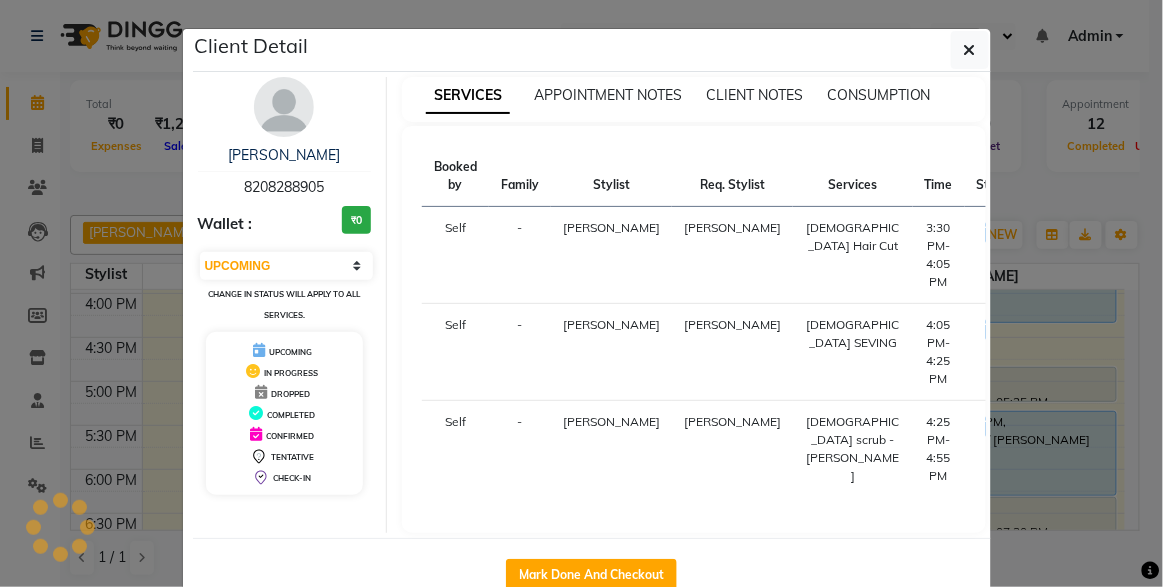 select on "7" 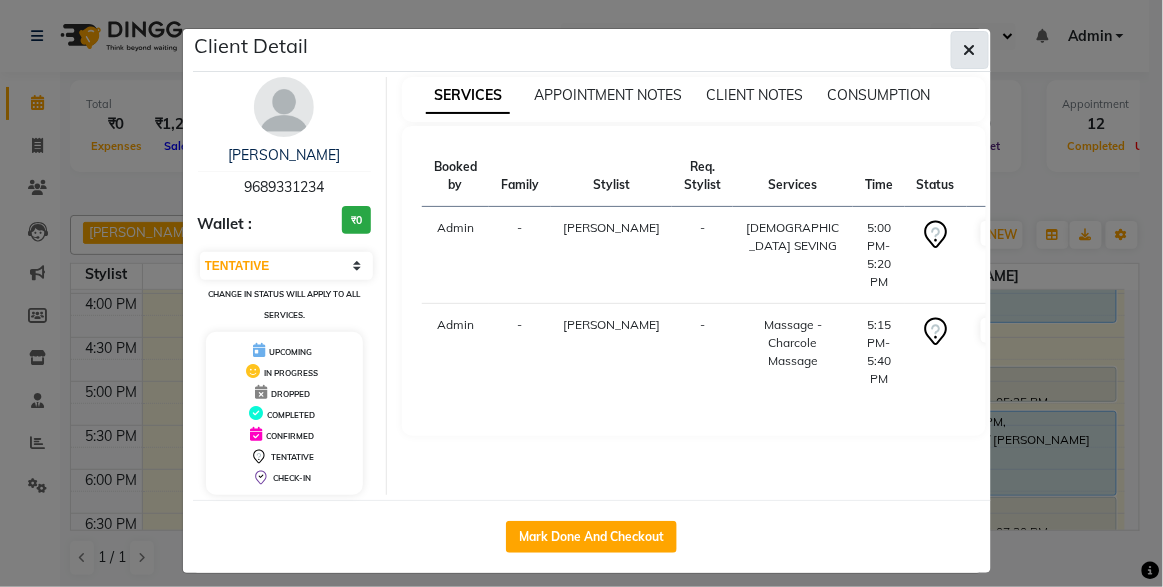 click 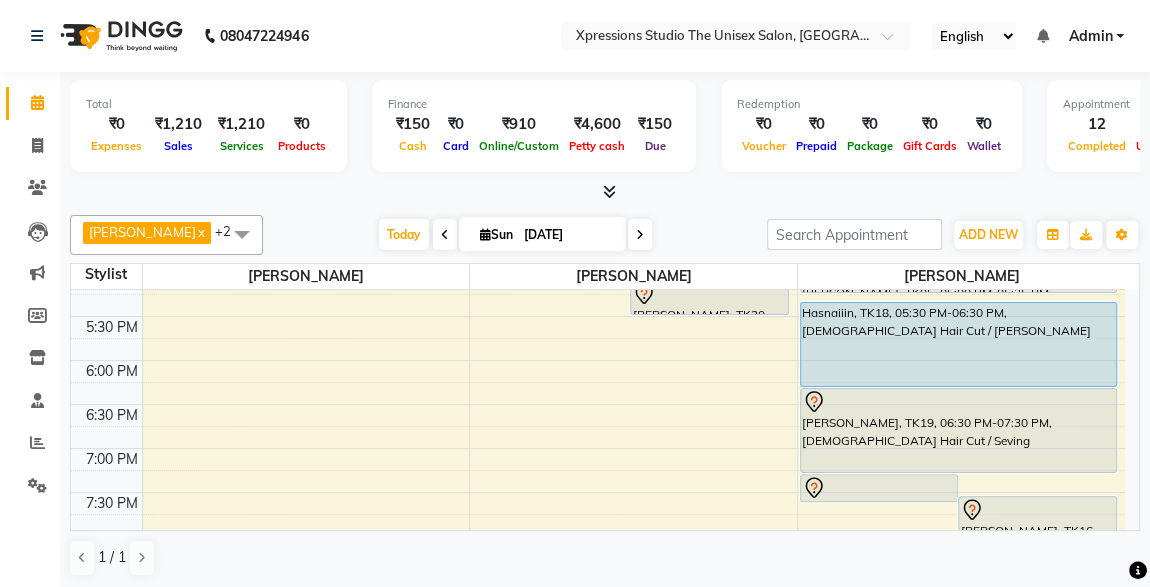 scroll, scrollTop: 806, scrollLeft: 0, axis: vertical 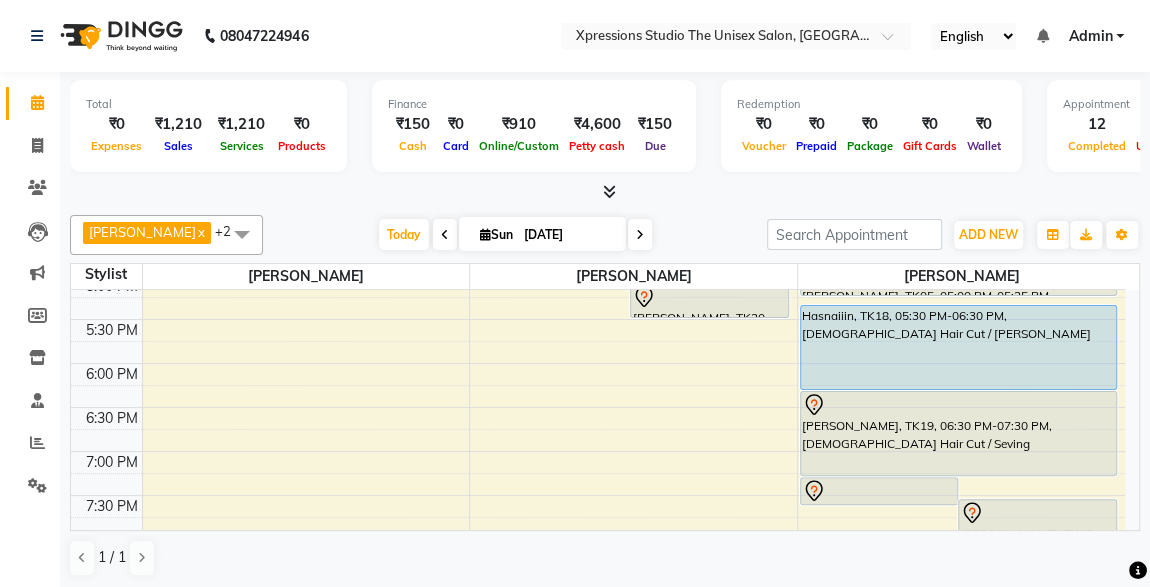 click at bounding box center (879, 491) 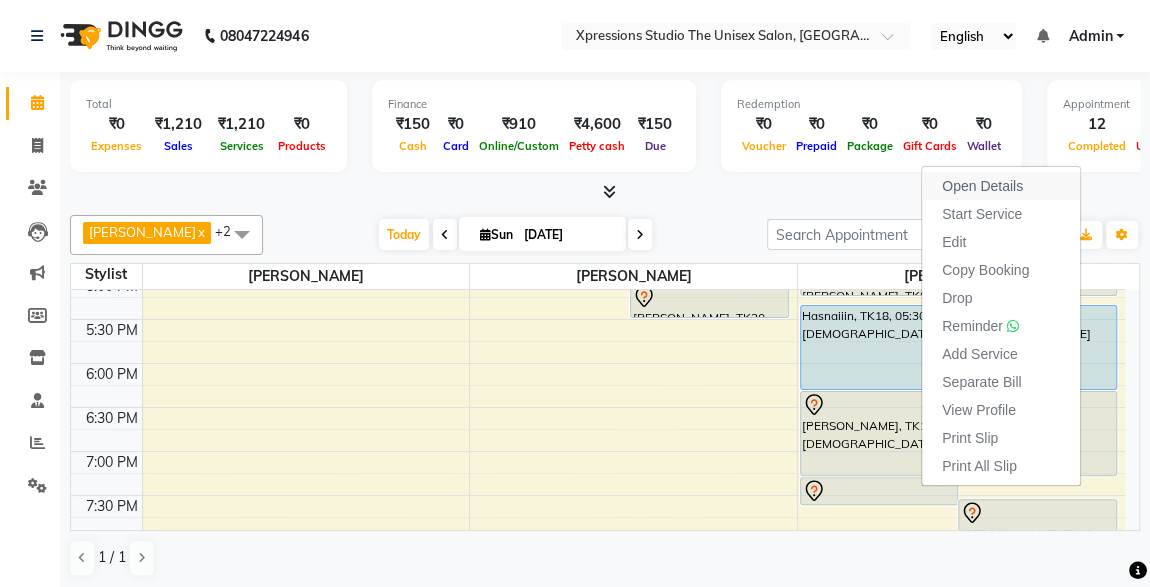 click on "Open Details" at bounding box center (982, 186) 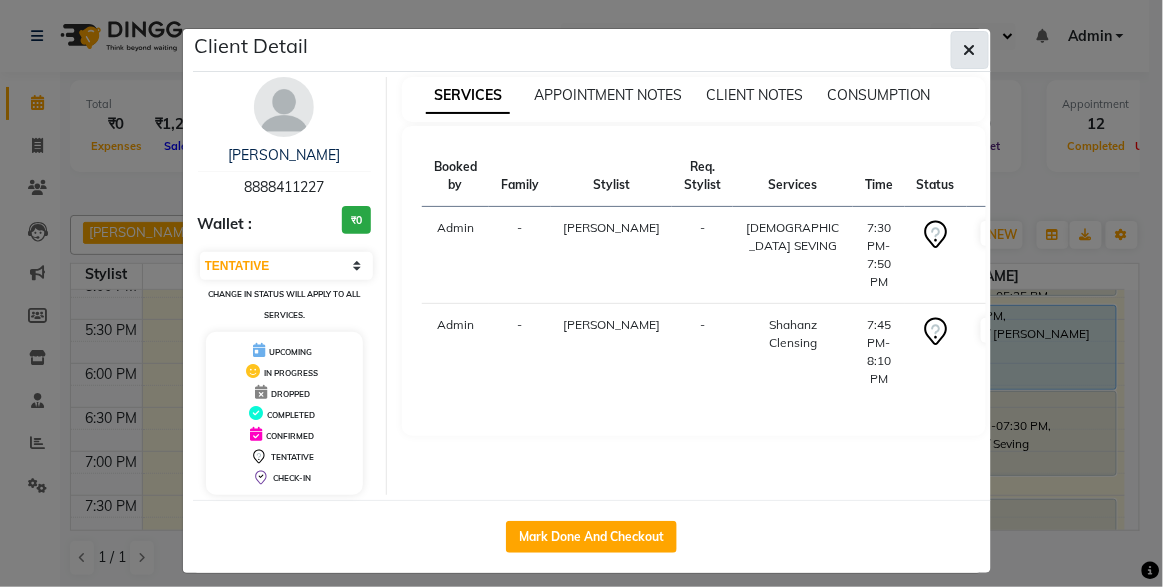 click 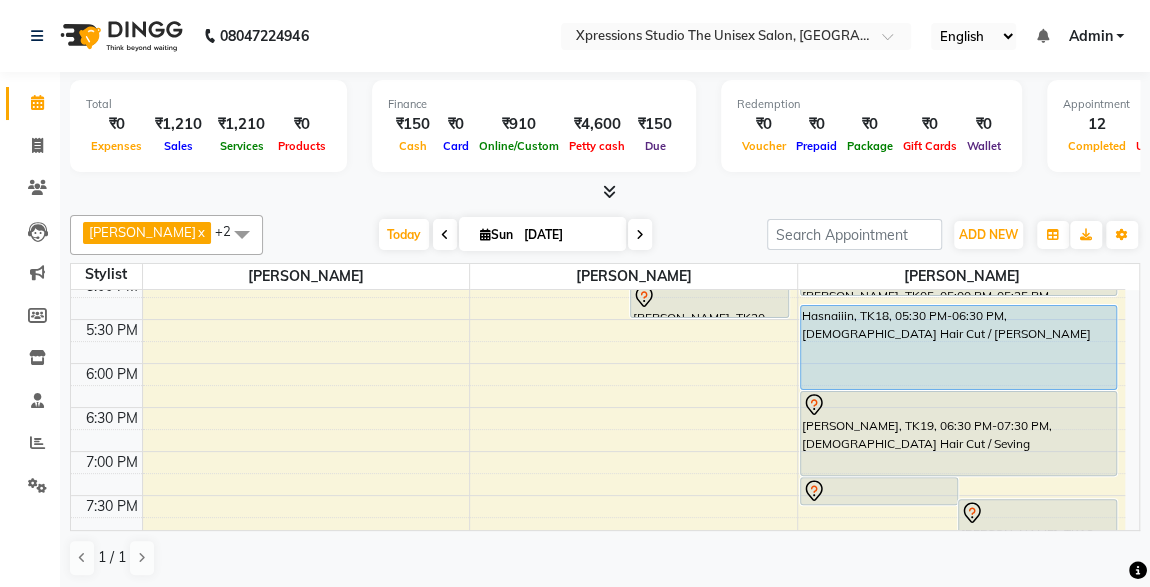 click at bounding box center (1037, 513) 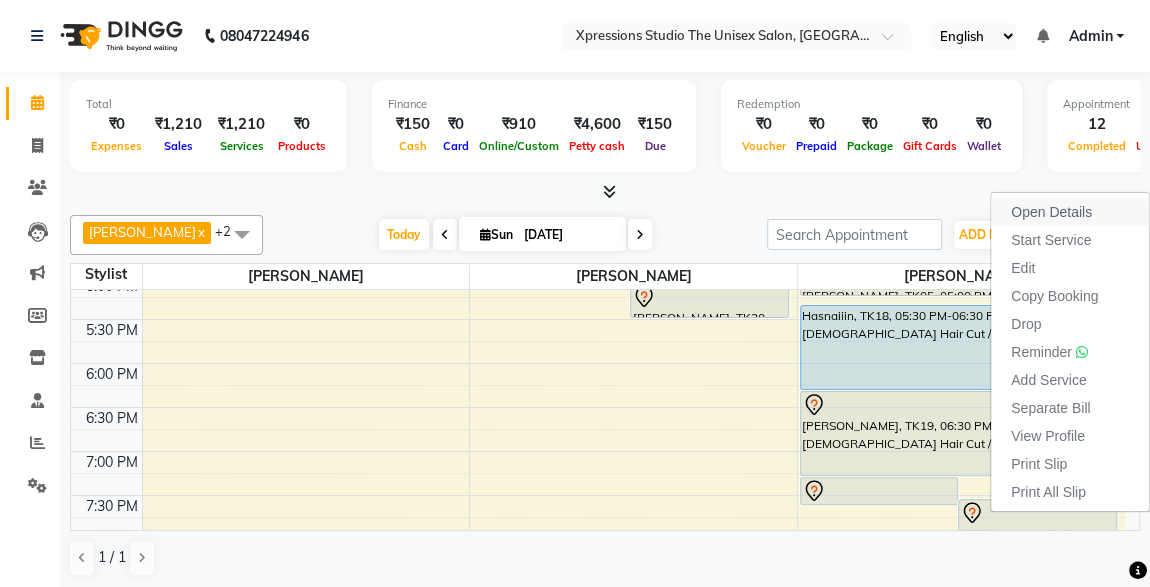 click on "Open Details" at bounding box center (1051, 212) 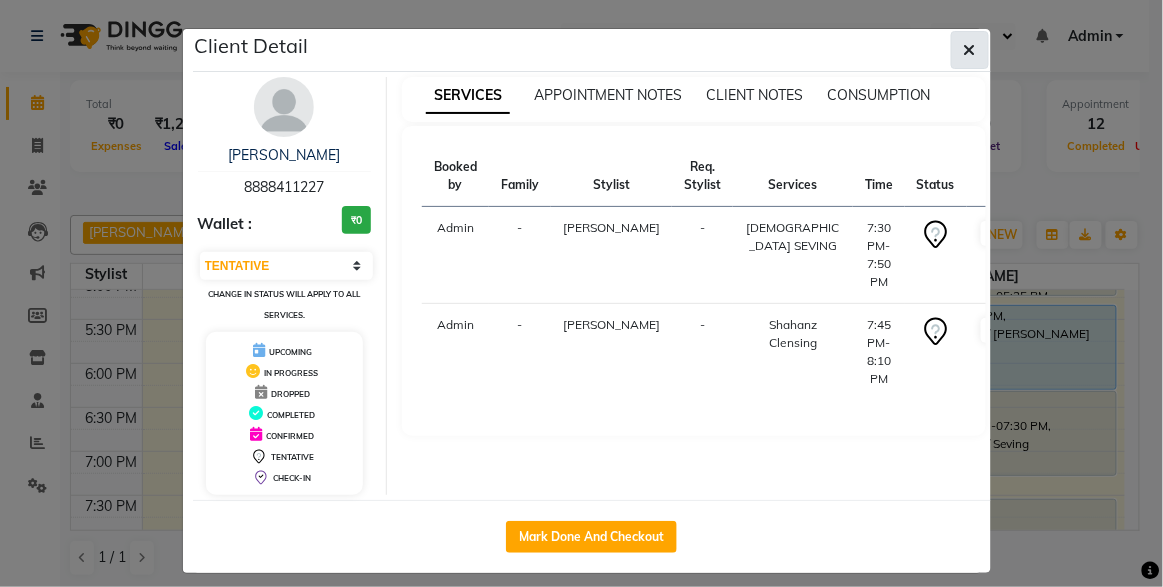 click 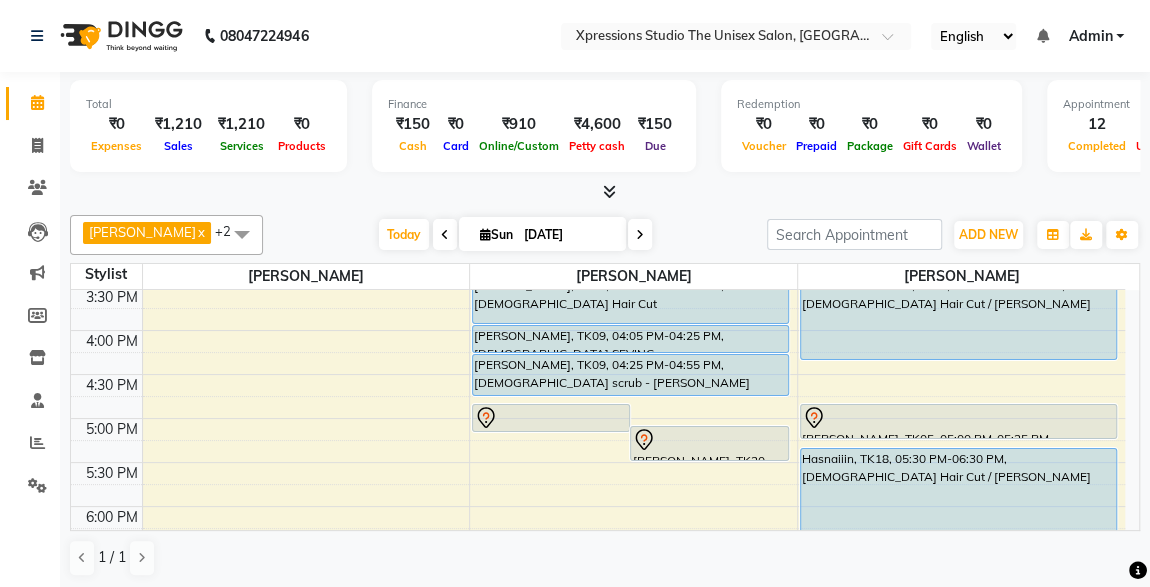 scroll, scrollTop: 659, scrollLeft: 0, axis: vertical 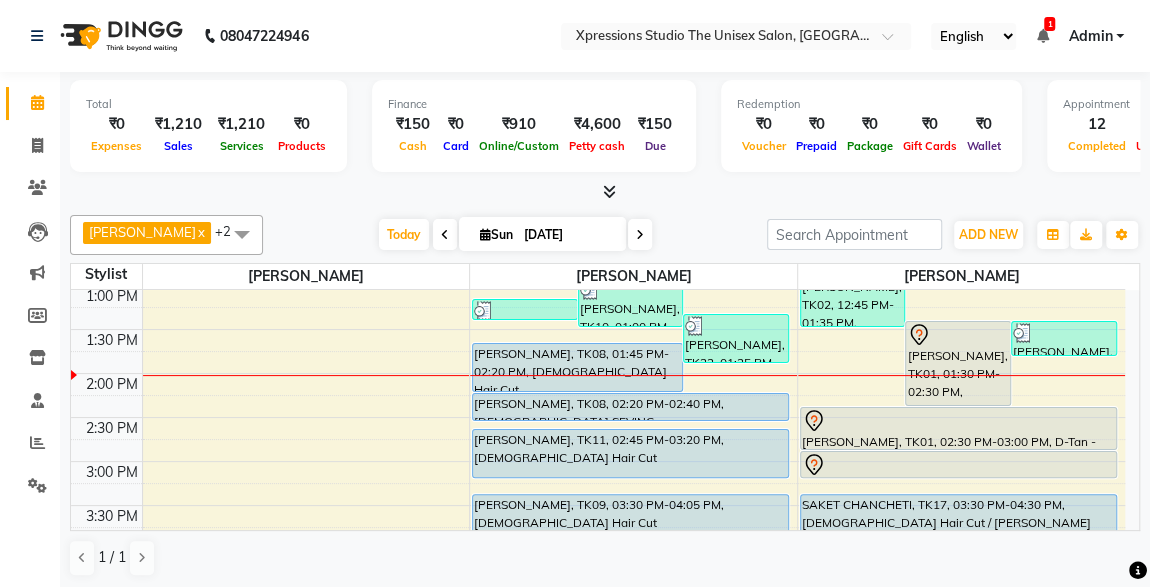 click on "Karan sathe, TK08, 01:45 PM-02:20 PM, Male Hair Cut" at bounding box center [577, 367] 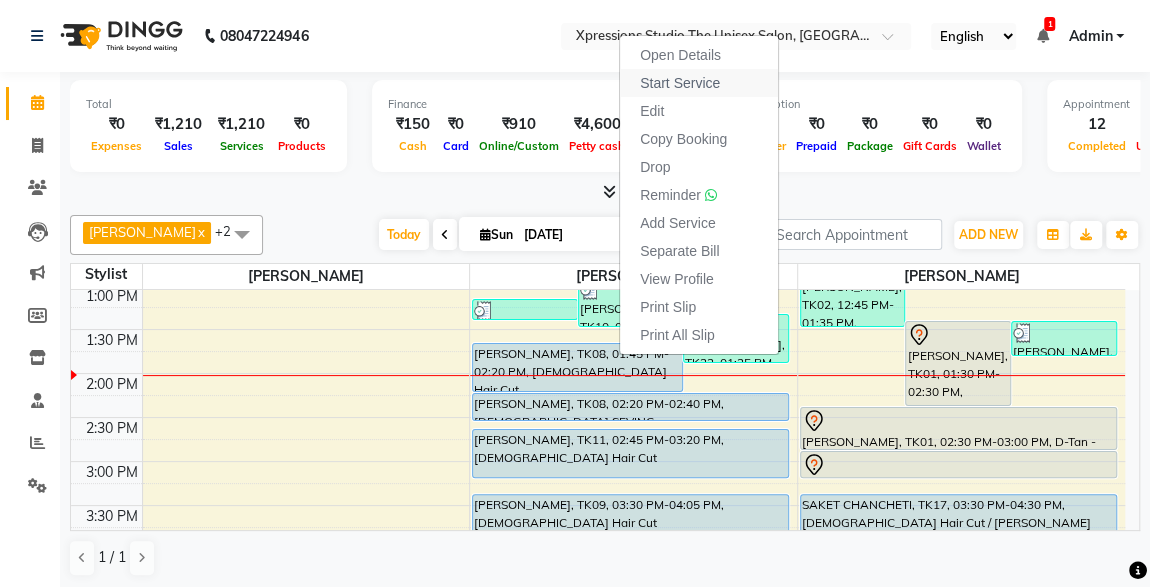 click on "Start Service" at bounding box center (680, 83) 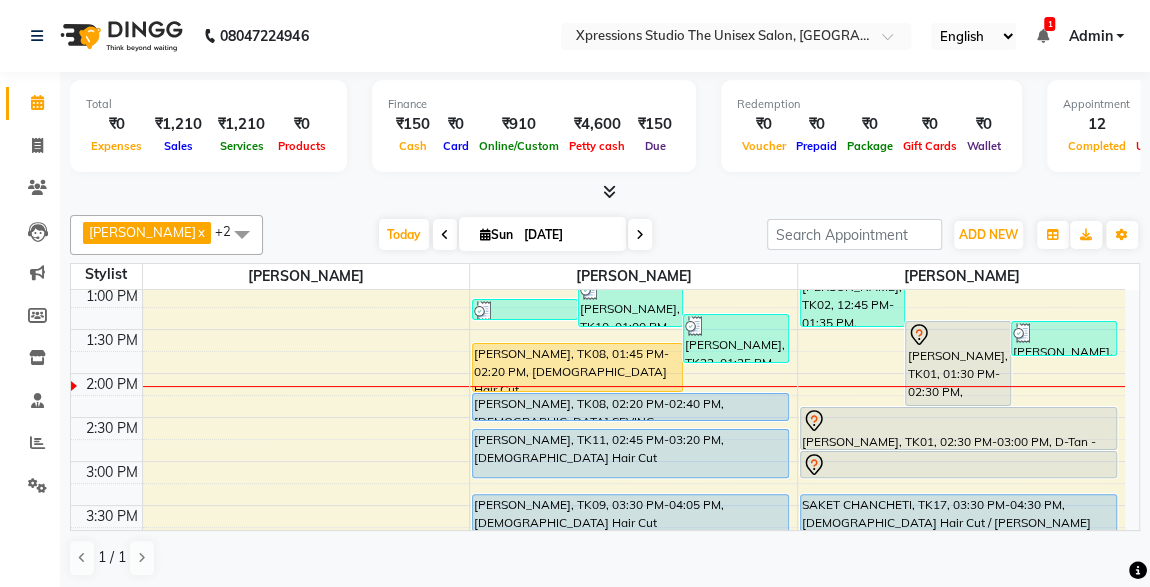 scroll, scrollTop: 655, scrollLeft: 0, axis: vertical 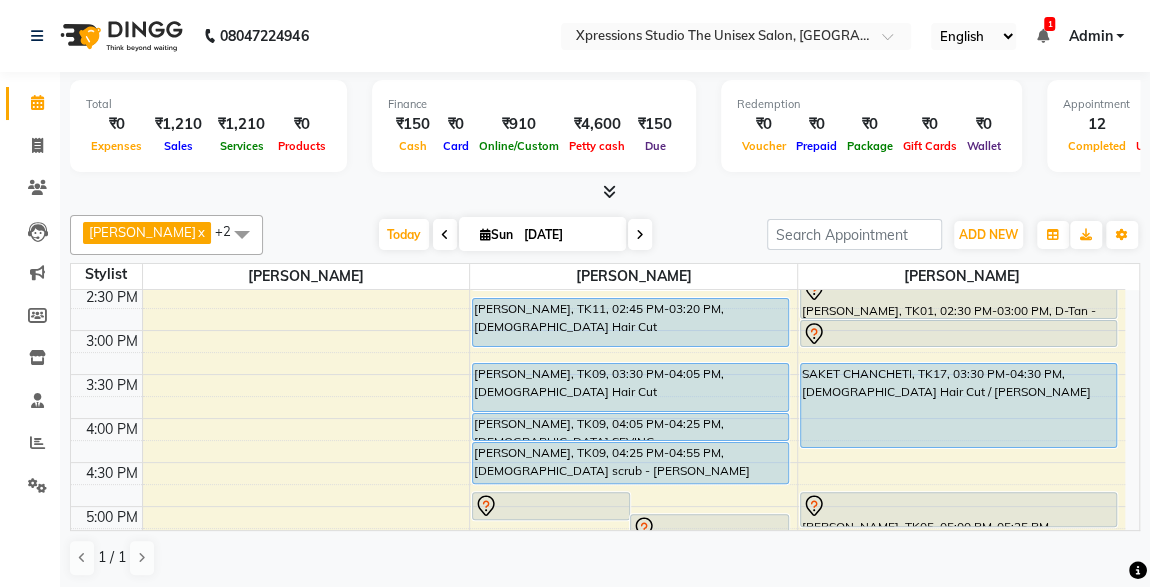 click at bounding box center (1042, 36) 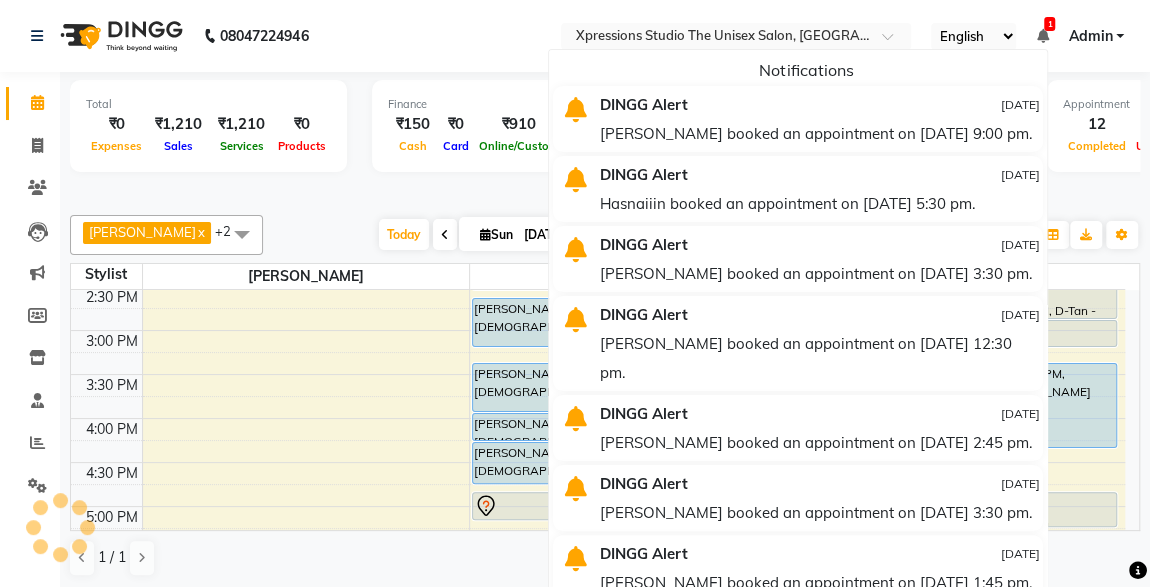 click at bounding box center [1042, 36] 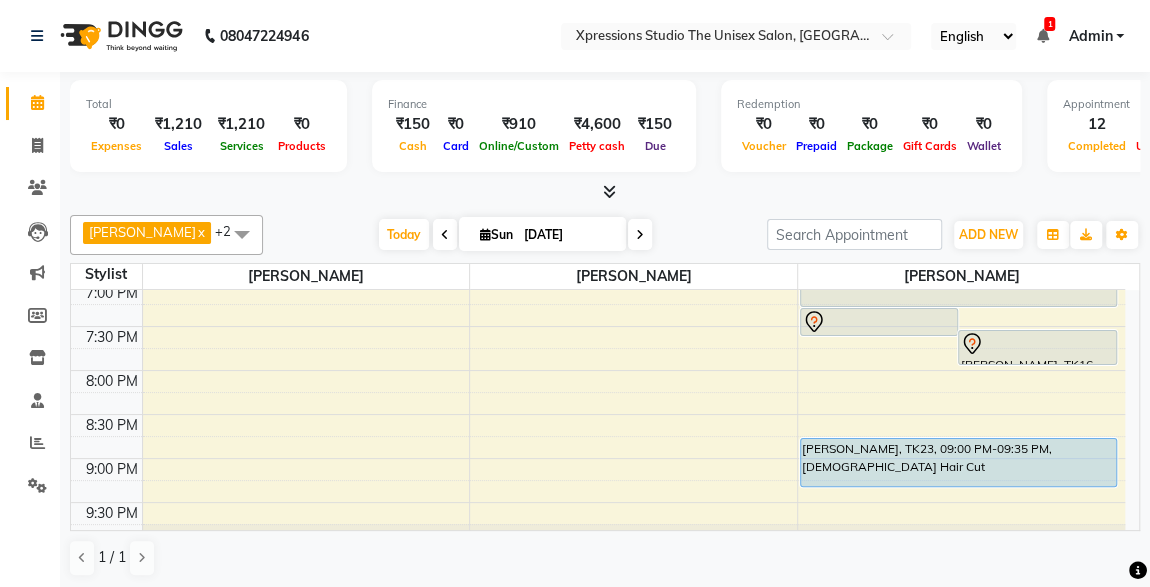 scroll, scrollTop: 993, scrollLeft: 0, axis: vertical 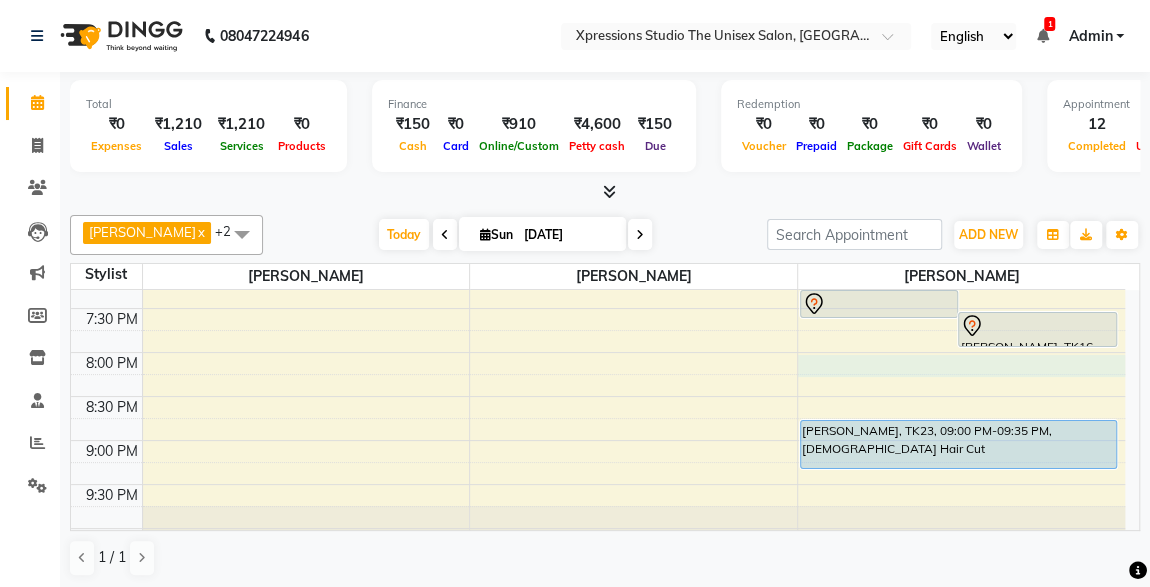 click on "8:00 AM 8:30 AM 9:00 AM 9:30 AM 10:00 AM 10:30 AM 11:00 AM 11:30 AM 12:00 PM 12:30 PM 1:00 PM 1:30 PM 2:00 PM 2:30 PM 3:00 PM 3:30 PM 4:00 PM 4:30 PM 5:00 PM 5:30 PM 6:00 PM 6:30 PM 7:00 PM 7:30 PM 8:00 PM 8:30 PM 9:00 PM 9:30 PM 10:00 PM 10:30 PM     Giriraj BAHETI, TK07, 09:30 AM-10:30 AM, Male Hair Cut / Beard      Adesh raut, TK13, 10:25 AM-11:25 AM, Male Hair Cut / Beard      Adesh raut, TK15, 11:15 AM-11:50 AM, Male Hair Cut      RAMESH GANTIRE, TK12, 11:05 AM-11:25 AM, Male SEVING      Hriday rajdeo, TK14, 12:30 PM-01:05 PM, Male Hair Cut With Wash     MANISHA SHARMA, TK10, 01:00 PM-01:35 PM, Male Hair Cut      PARAG DAGA, TK22, 01:25 PM-02:00 PM, Male Hair Cut      Harshal Bhokre, TK21, 01:15 PM-01:30 PM, MaleThreading    Karan sathe, TK08, 01:45 PM-02:20 PM, Male Hair Cut              Siddhesh Jain, TK20, 05:00 PM-05:20 PM, Male SEVING              Siddhesh Jain, TK20, 05:15 PM-05:40 PM, Massage - Charcole Massage    Karan sathe, TK08, 02:20 PM-02:40 PM, Male SEVING" at bounding box center (598, -44) 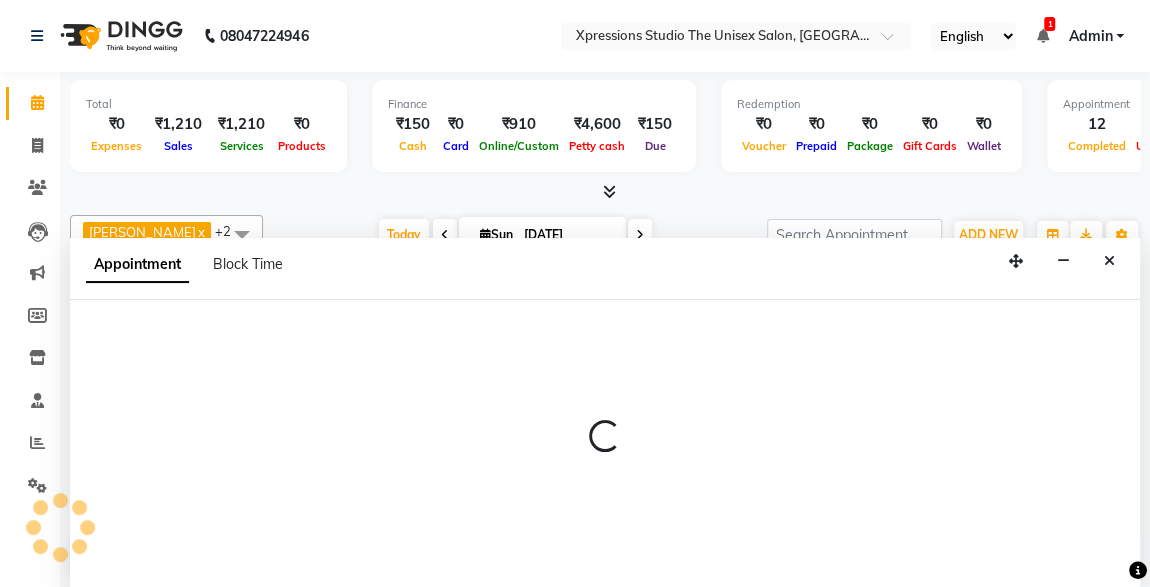 select on "57589" 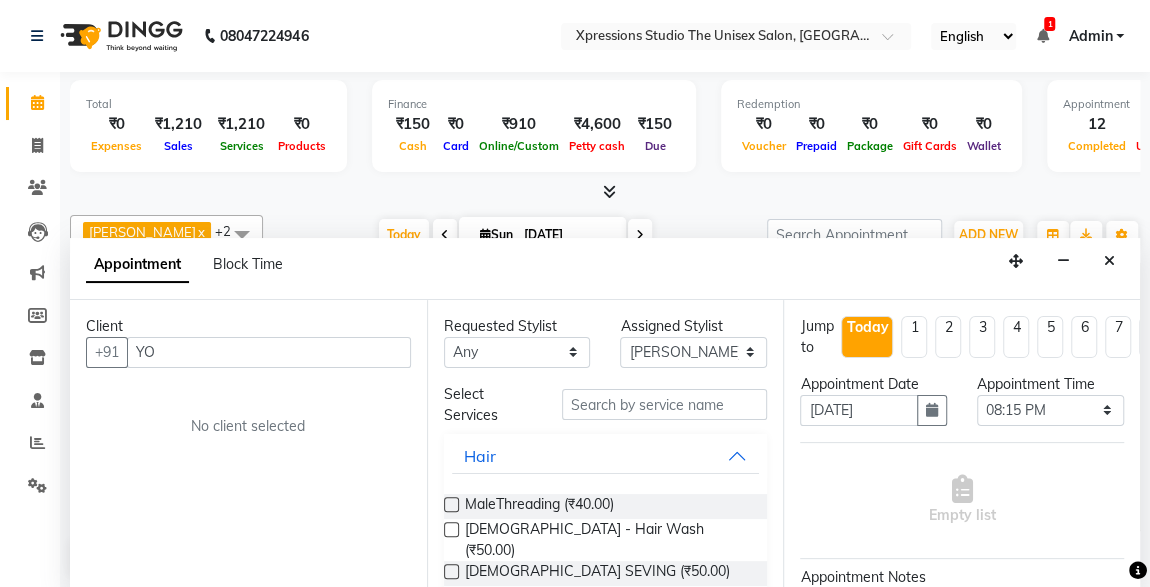 type on "Y" 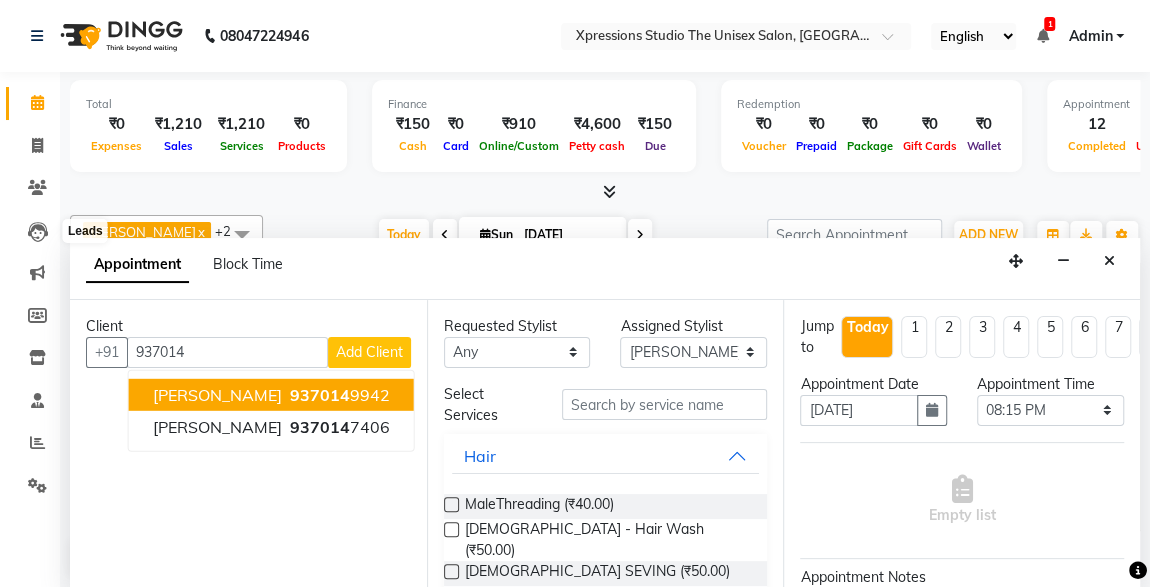 click on "937014" at bounding box center [320, 394] 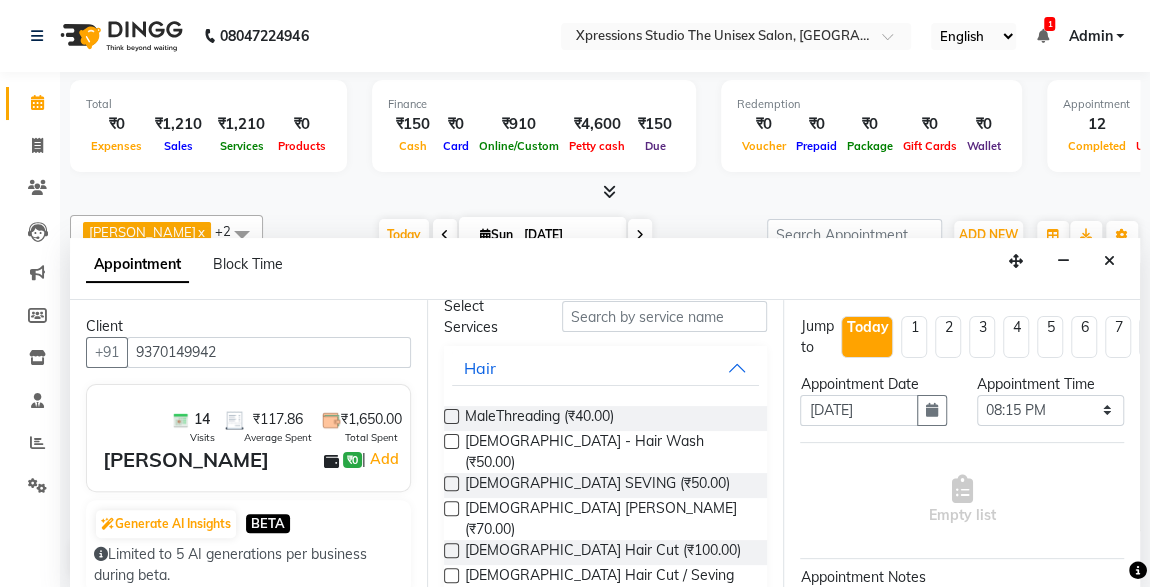 scroll, scrollTop: 107, scrollLeft: 0, axis: vertical 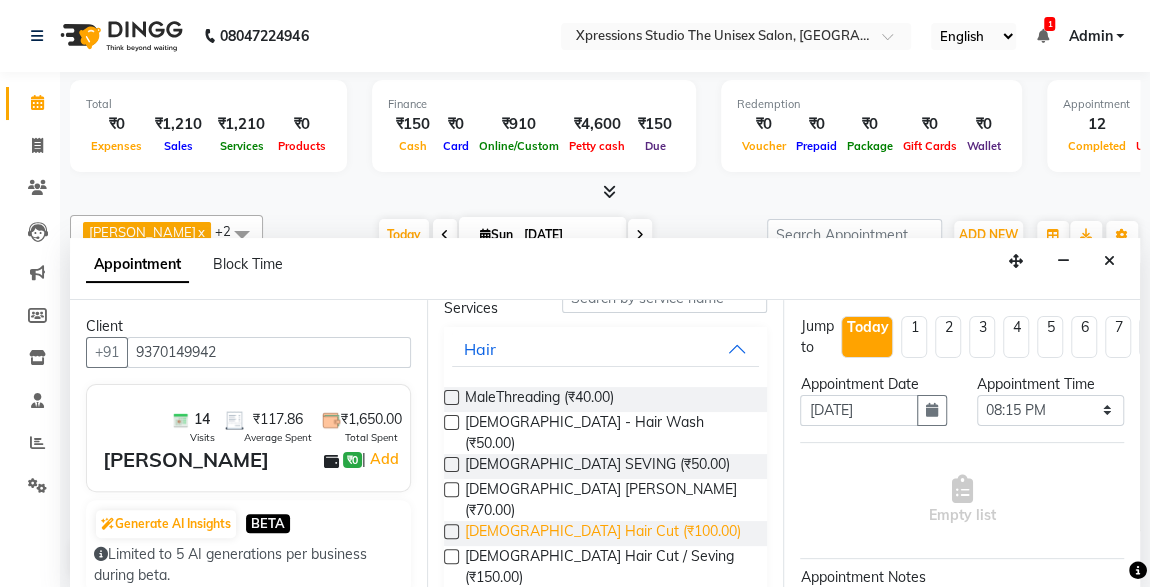 type on "9370149942" 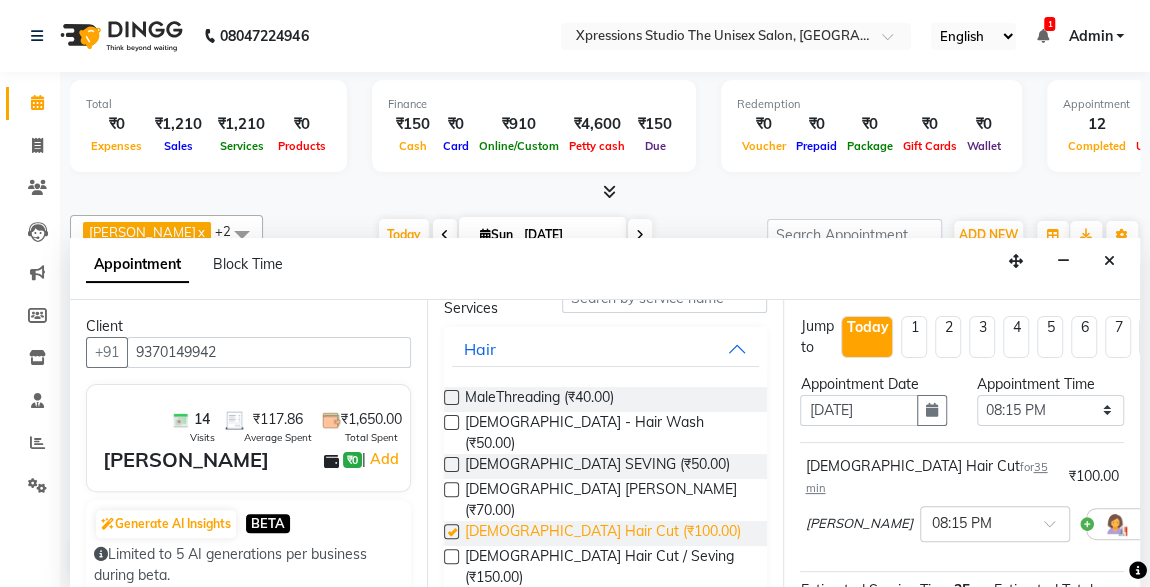 checkbox on "false" 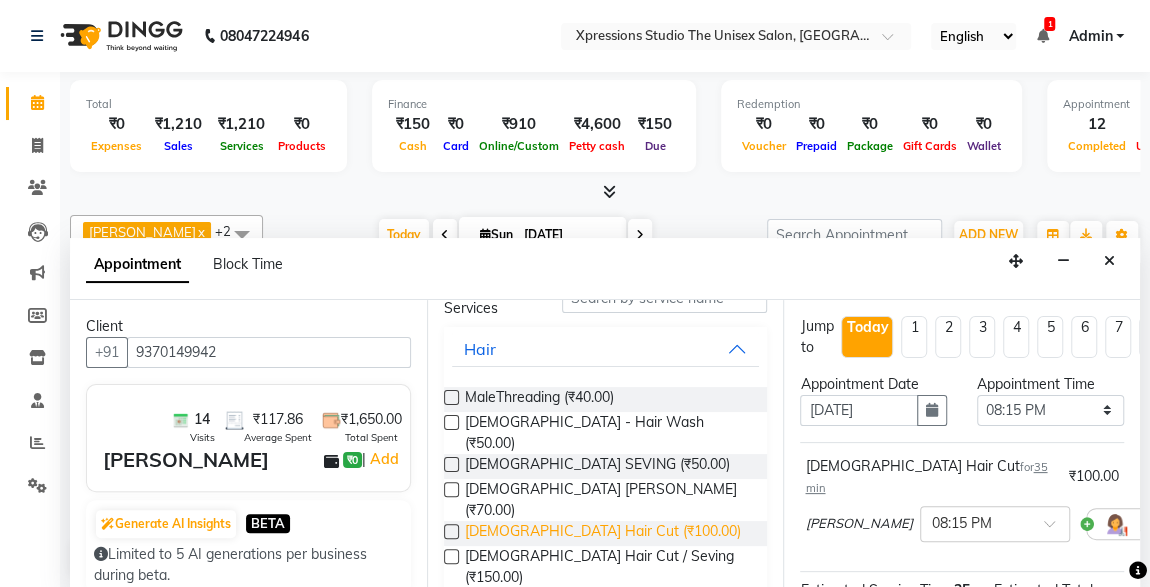 scroll, scrollTop: 289, scrollLeft: 0, axis: vertical 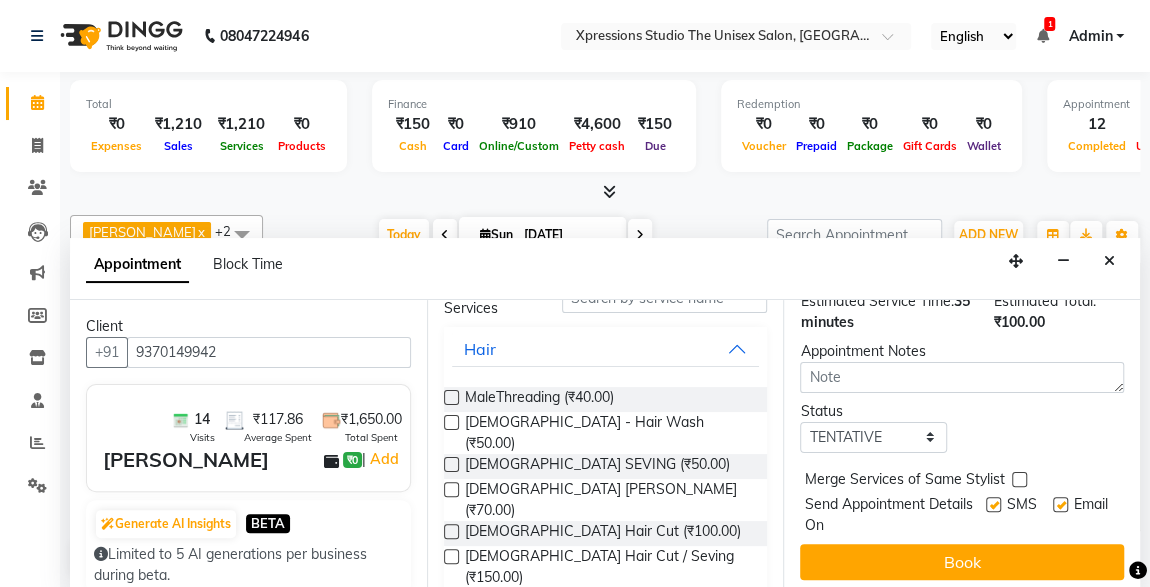 click at bounding box center [1060, 504] 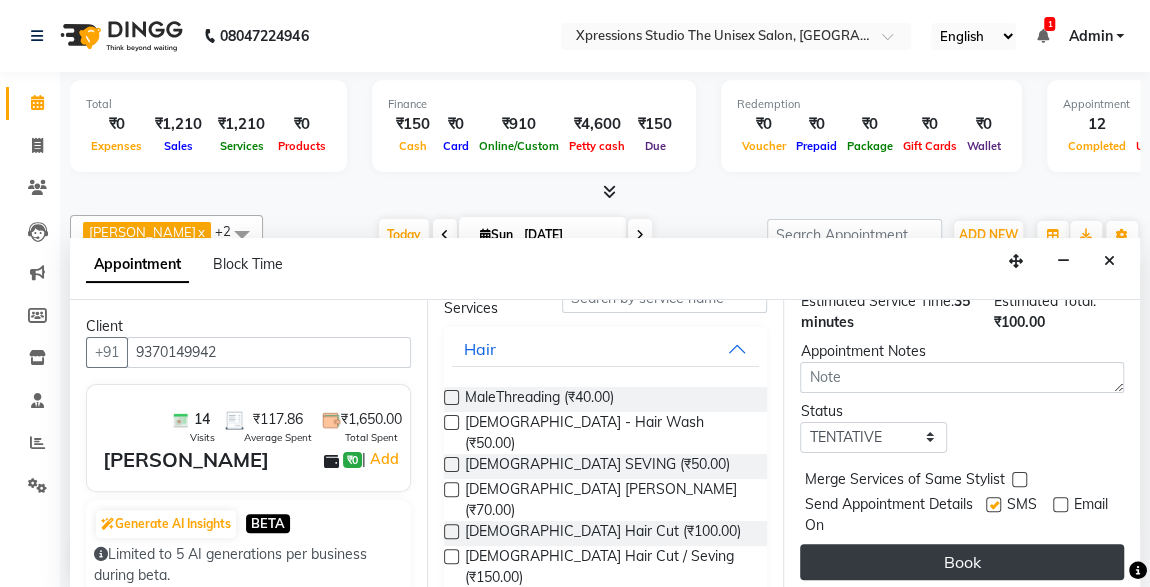 click on "Book" at bounding box center (962, 562) 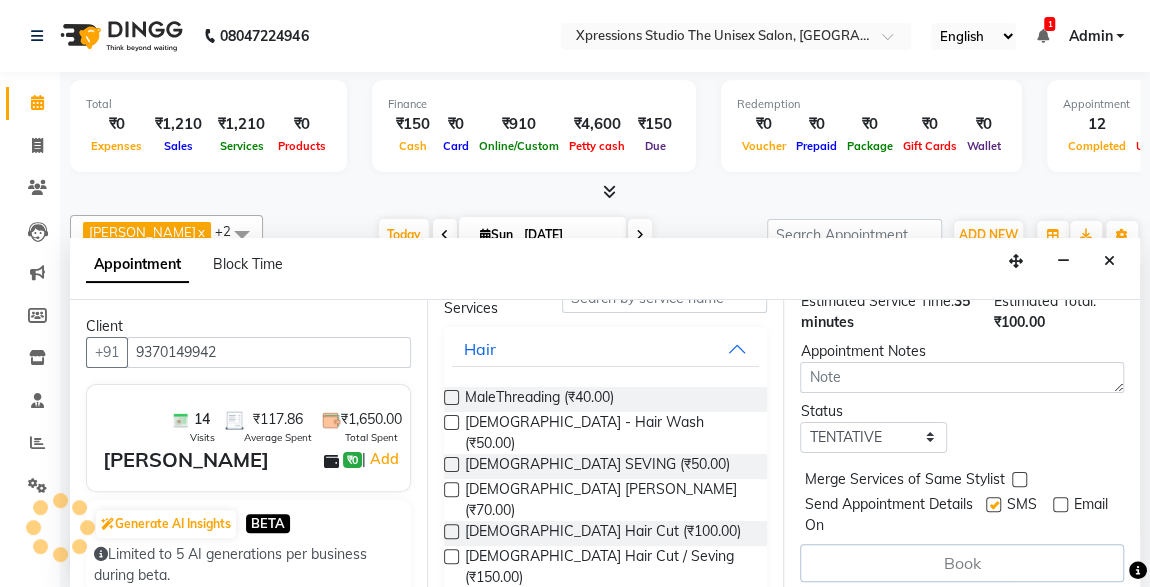 scroll, scrollTop: 0, scrollLeft: 0, axis: both 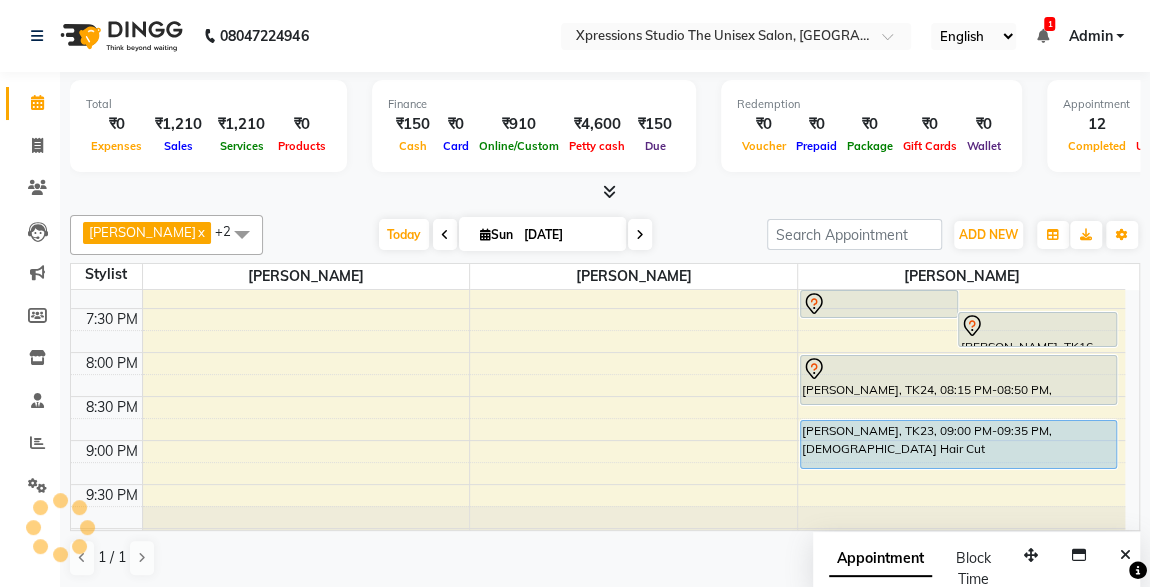 click at bounding box center (1042, 36) 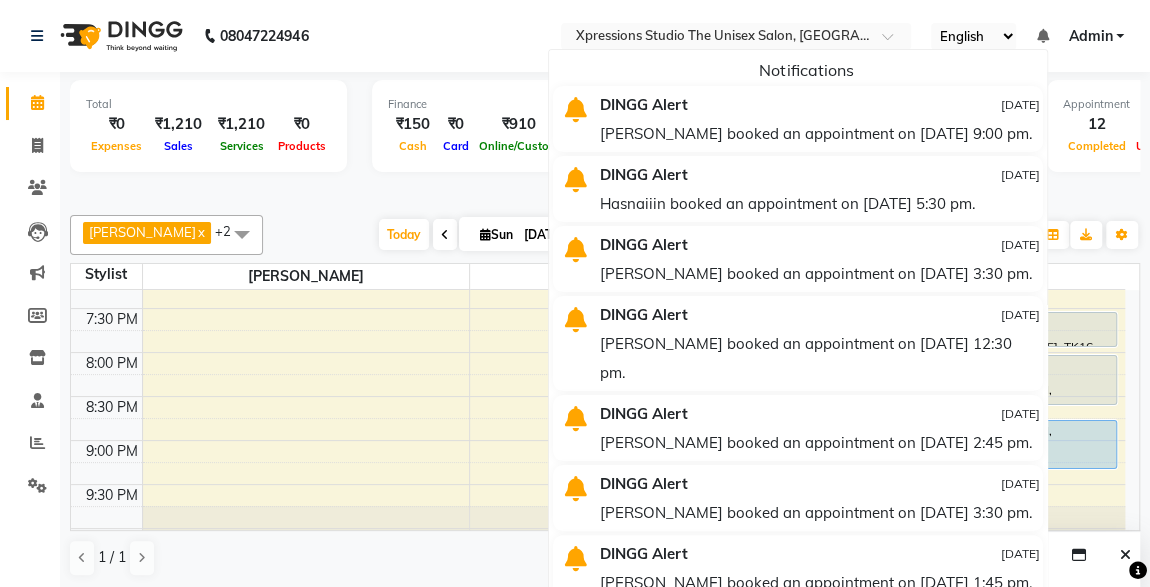click at bounding box center [1042, 36] 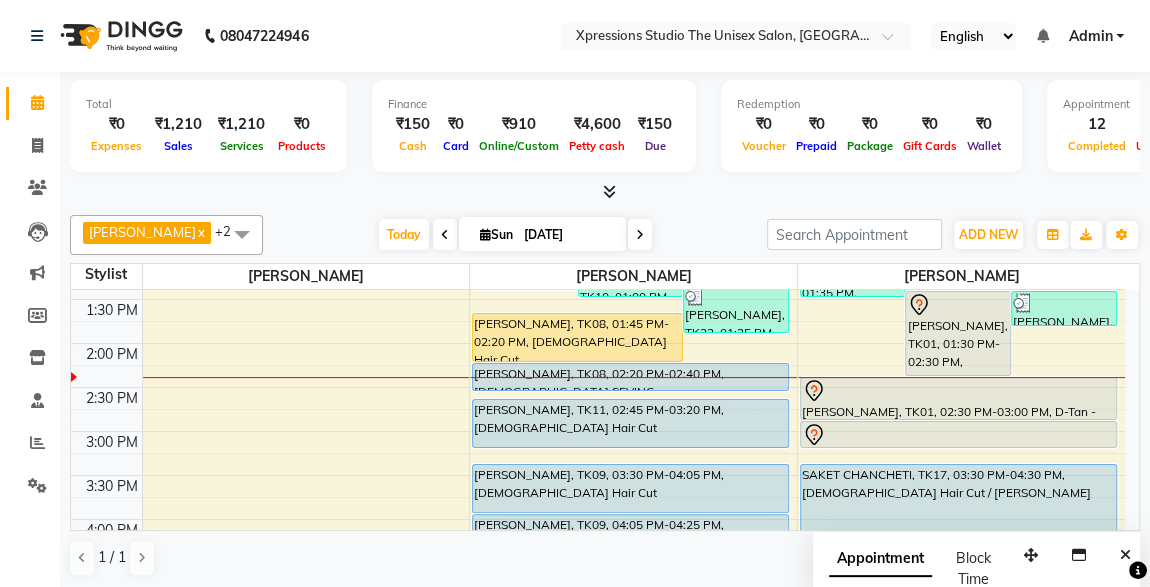scroll, scrollTop: 451, scrollLeft: 0, axis: vertical 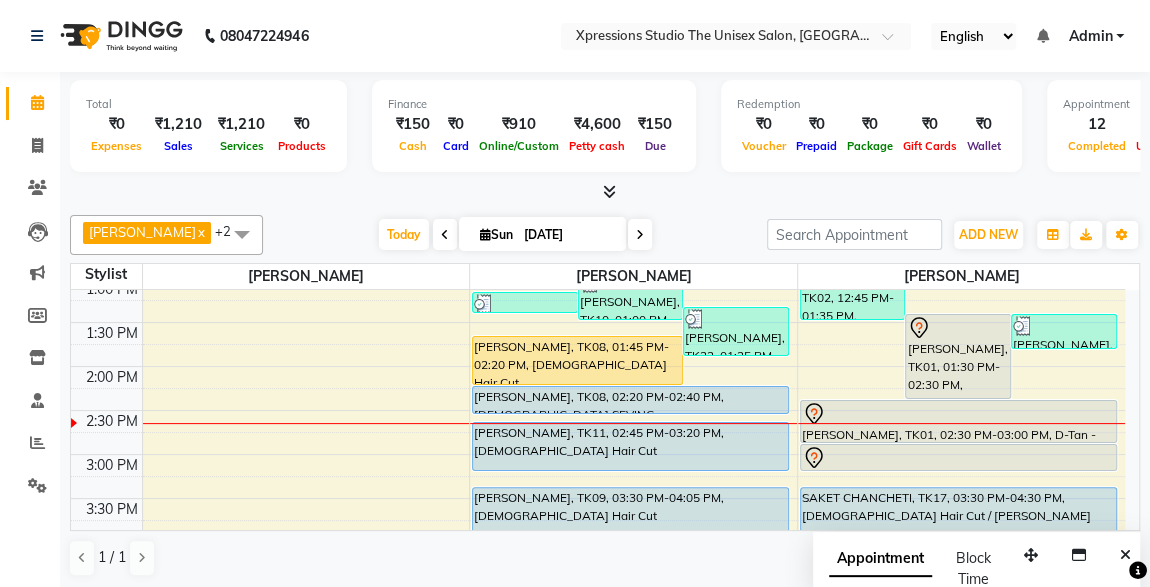 click on "SARTHAK RAJDEV, TK11, 02:45 PM-03:20 PM, Male Hair Cut" at bounding box center (630, 446) 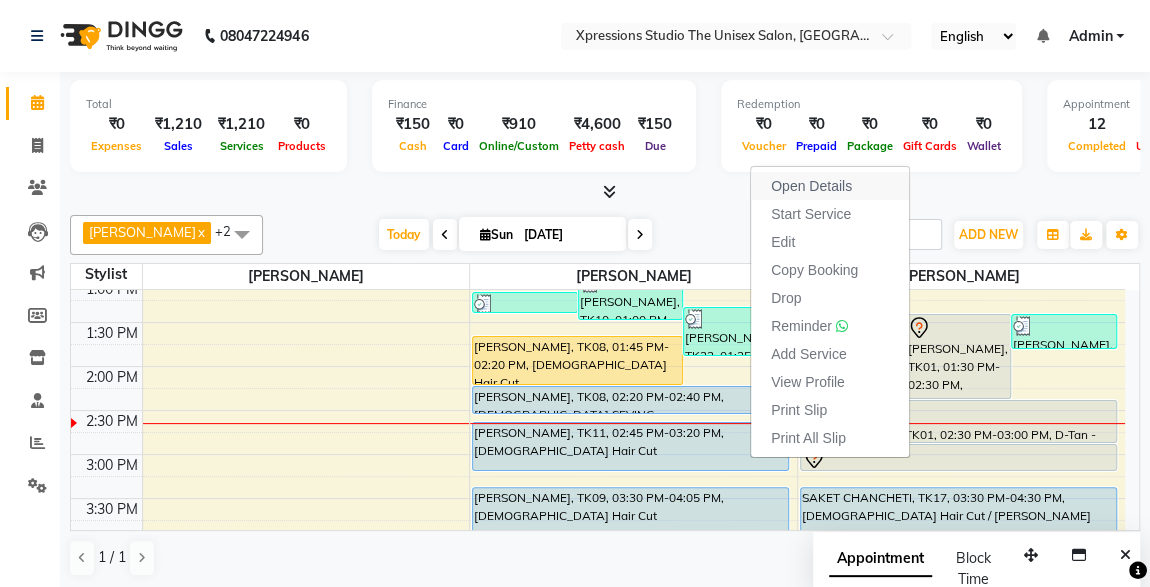 click on "Open Details" at bounding box center (811, 186) 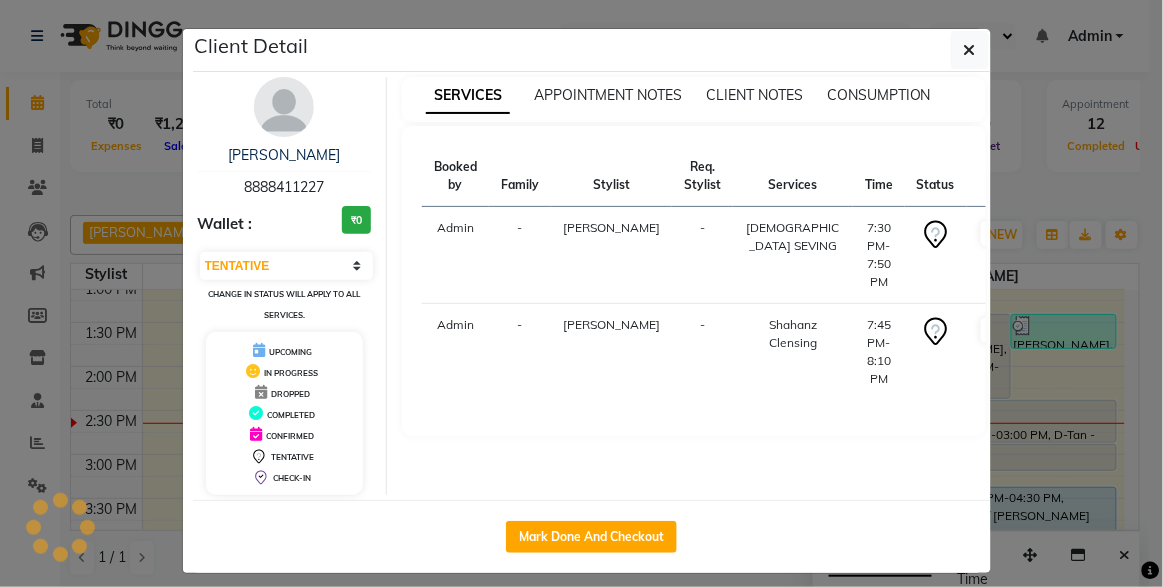select on "5" 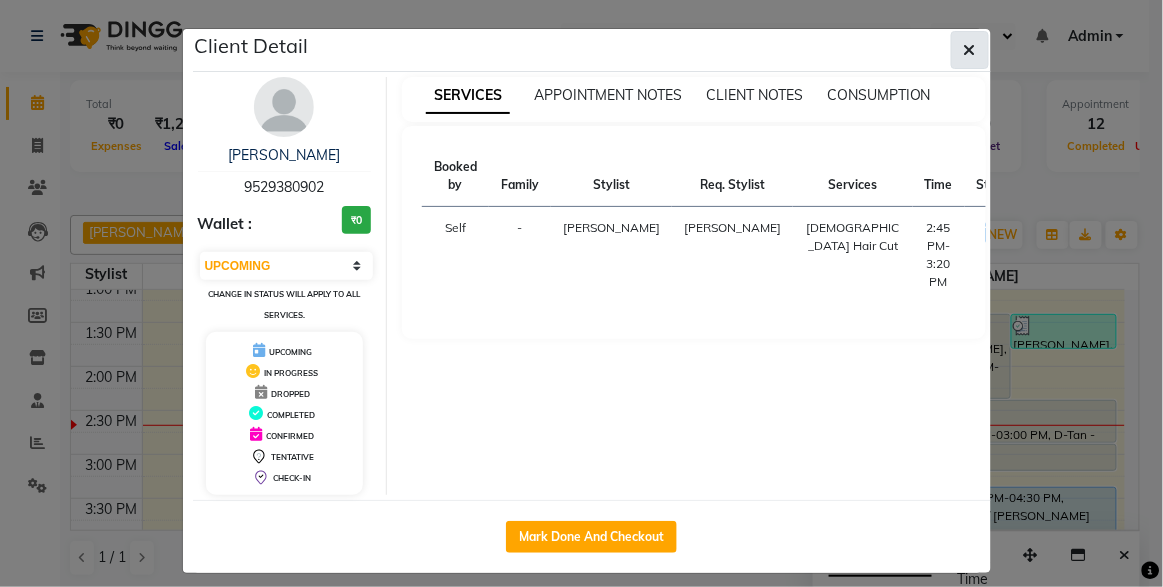 click 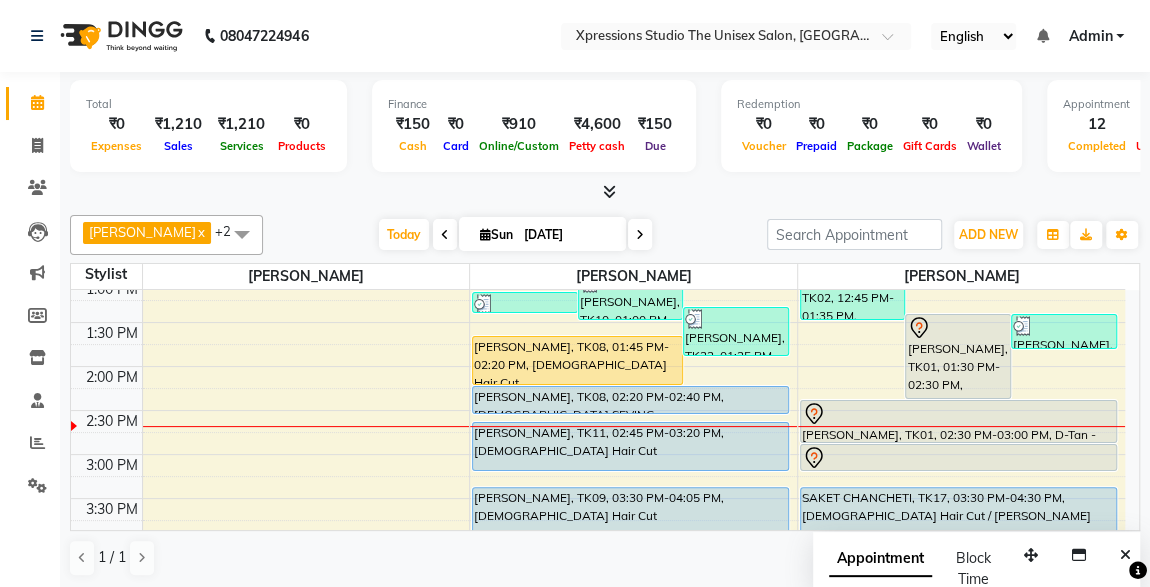 click on "Karan sathe, TK08, 02:20 PM-02:40 PM, Male SEVING" at bounding box center [630, 400] 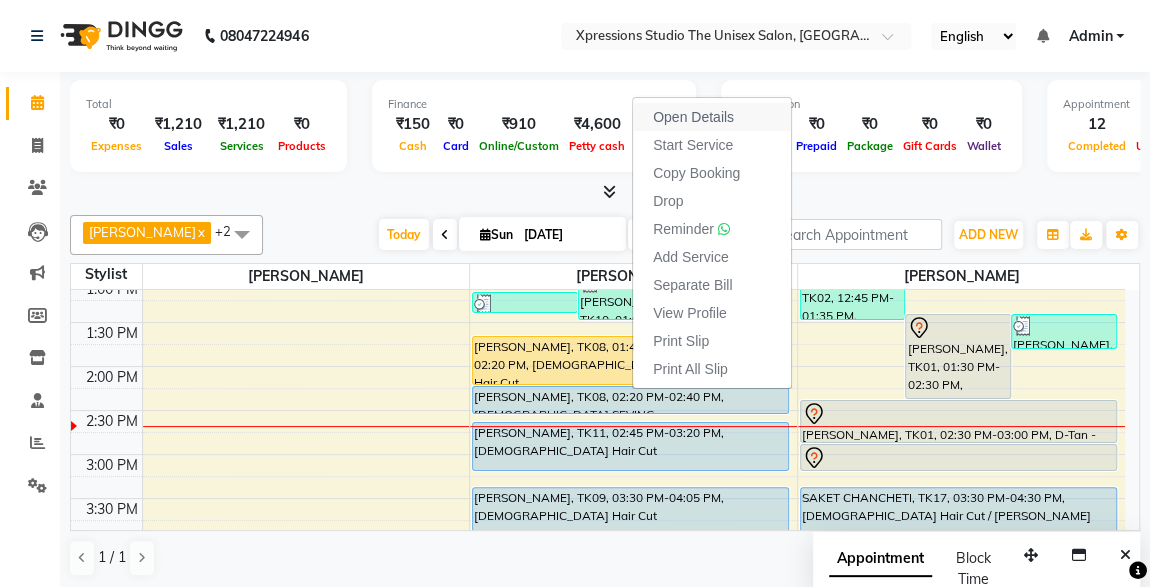 click on "Open Details" at bounding box center [693, 117] 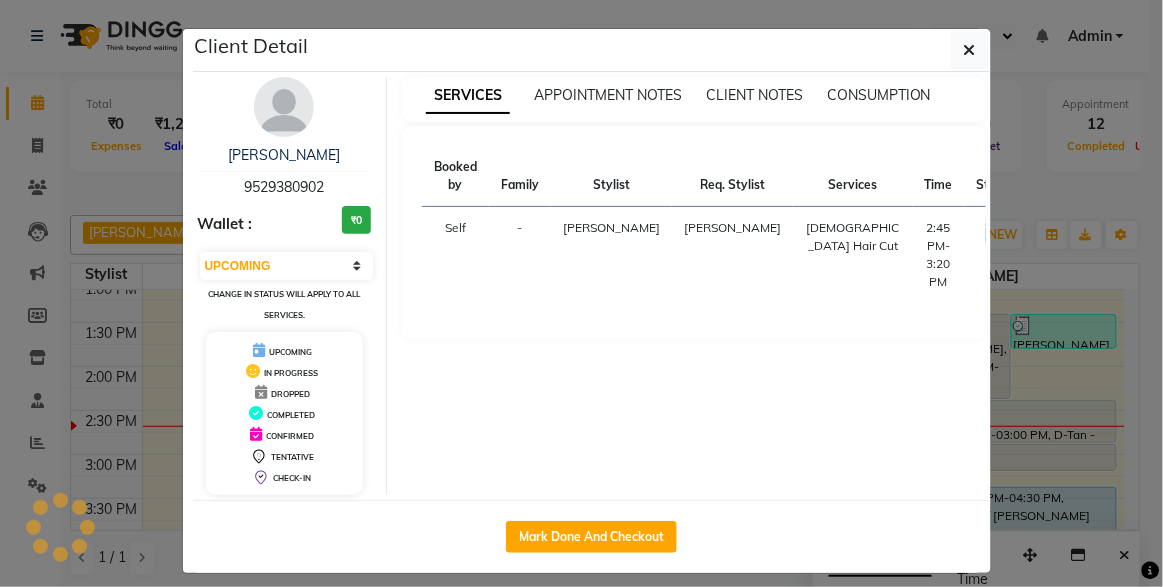 select on "select" 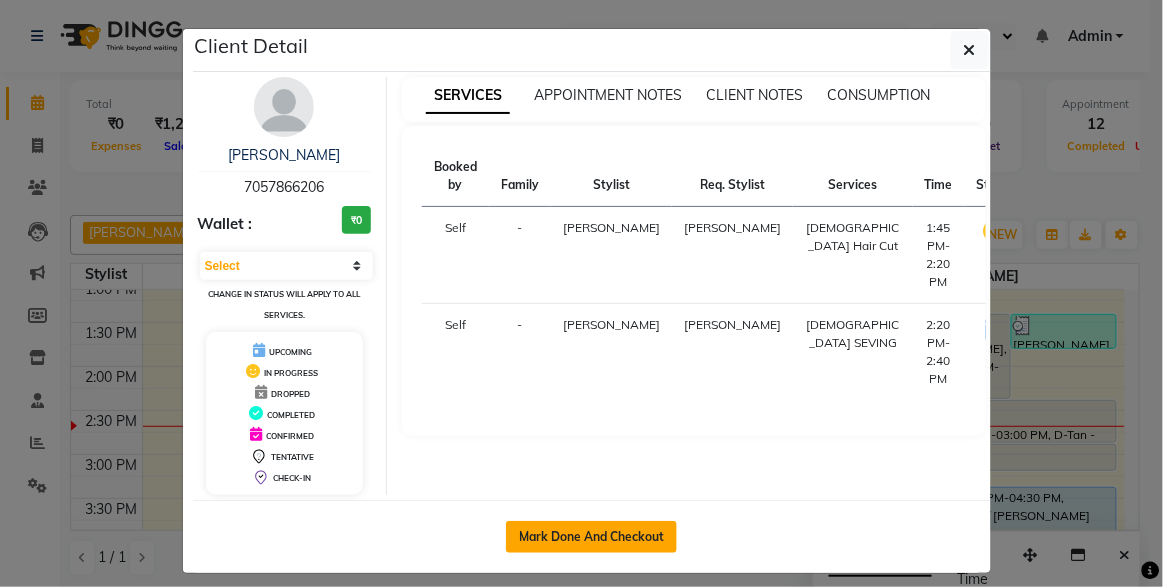 click on "Mark Done And Checkout" 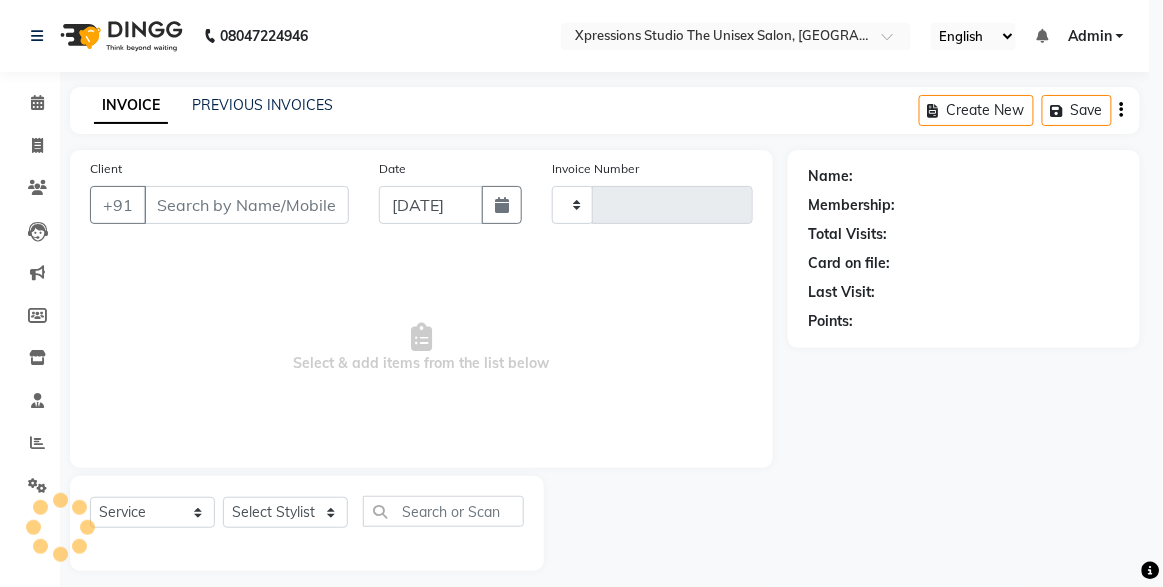 type on "3158" 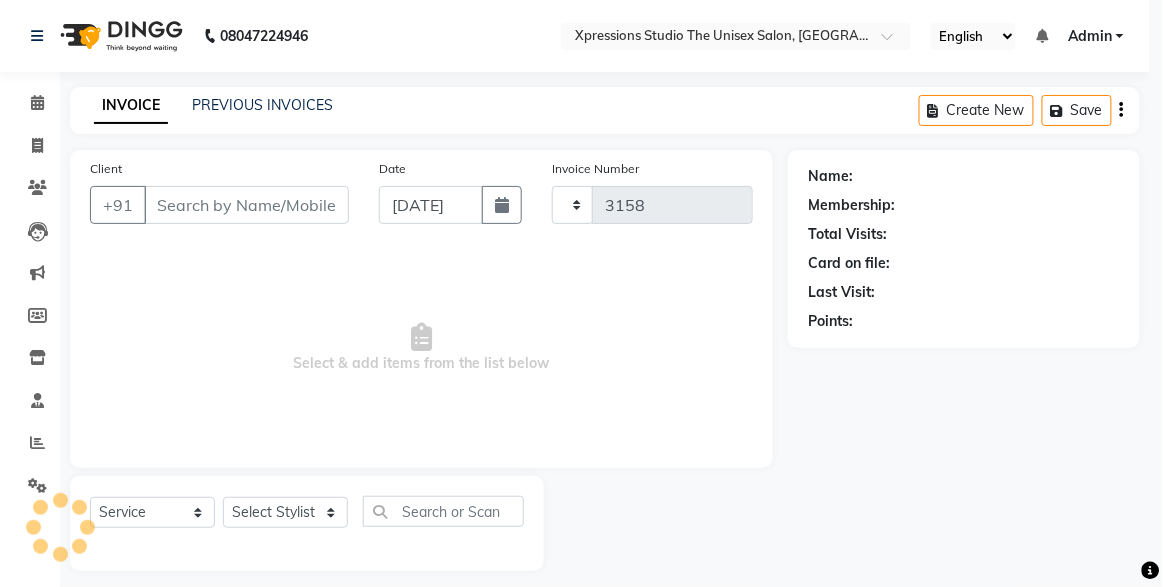 select on "7003" 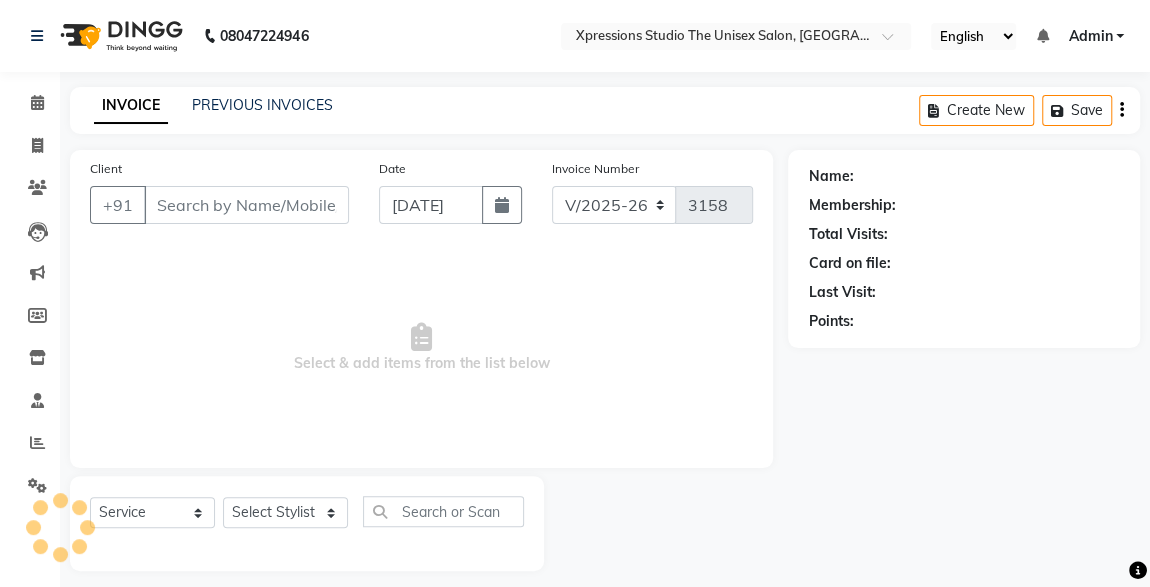 type on "7057866206" 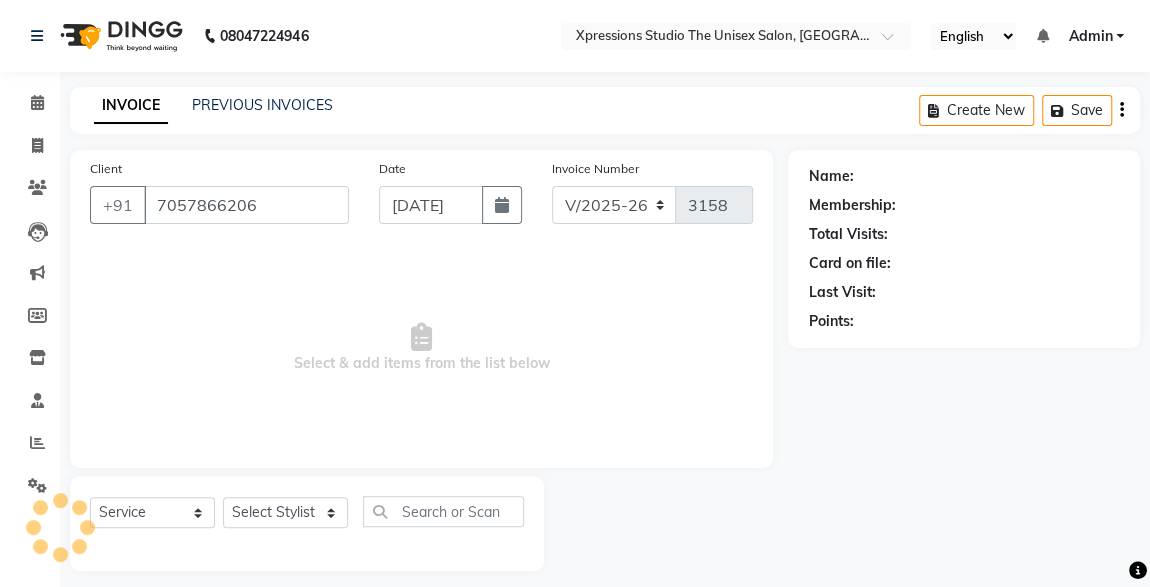 select on "57588" 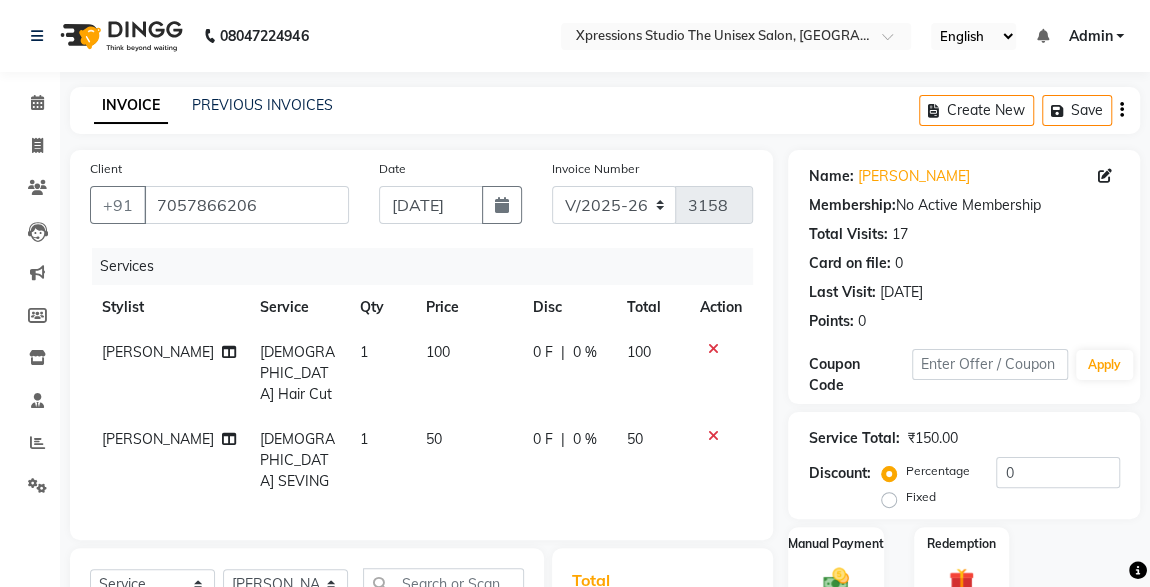 click 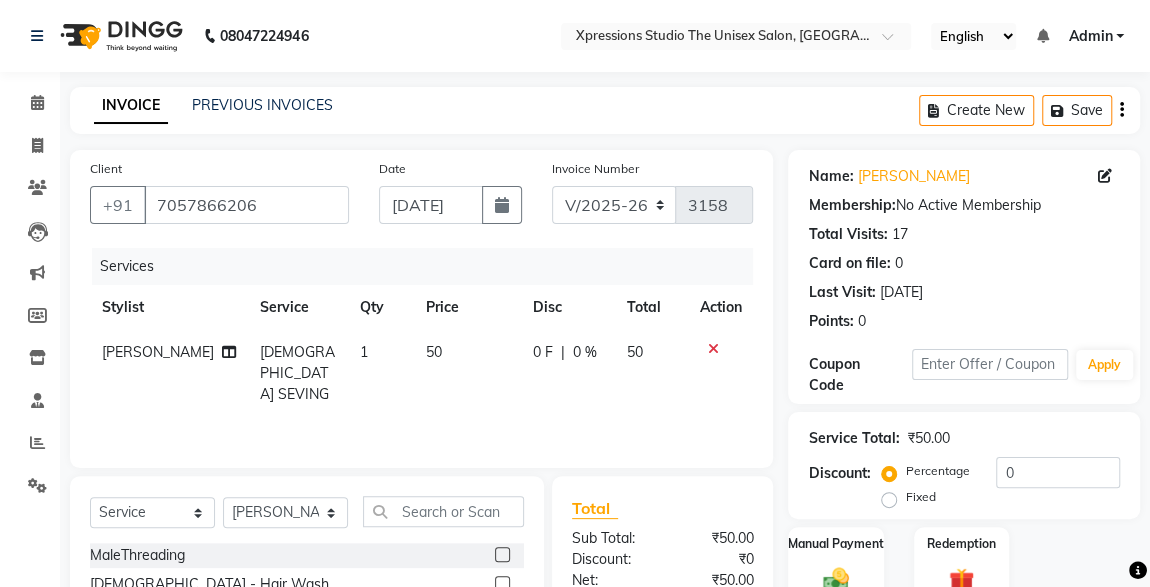 click 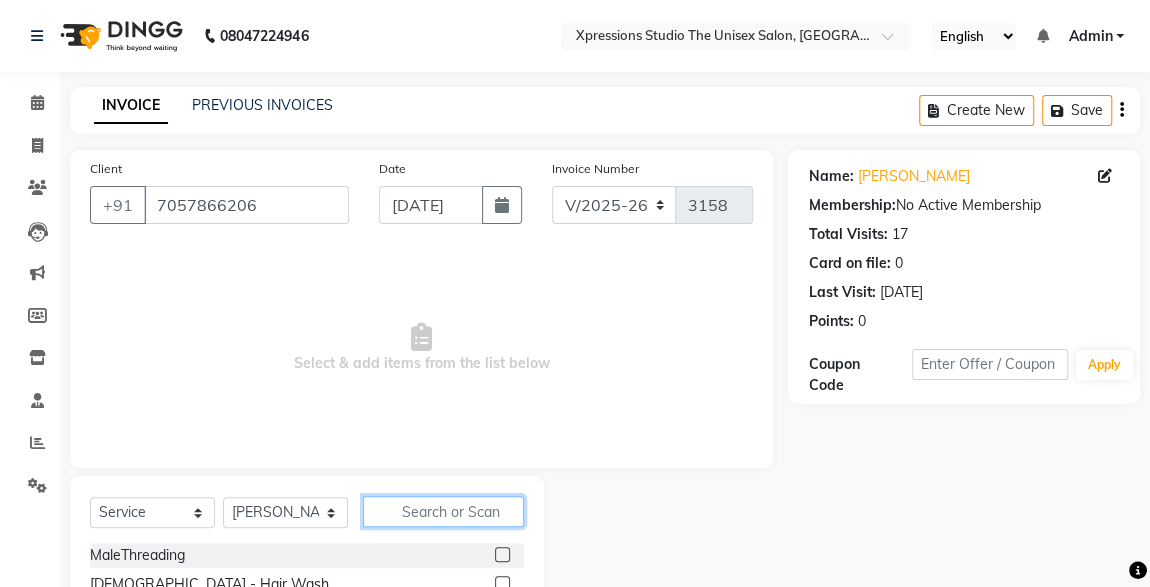 click 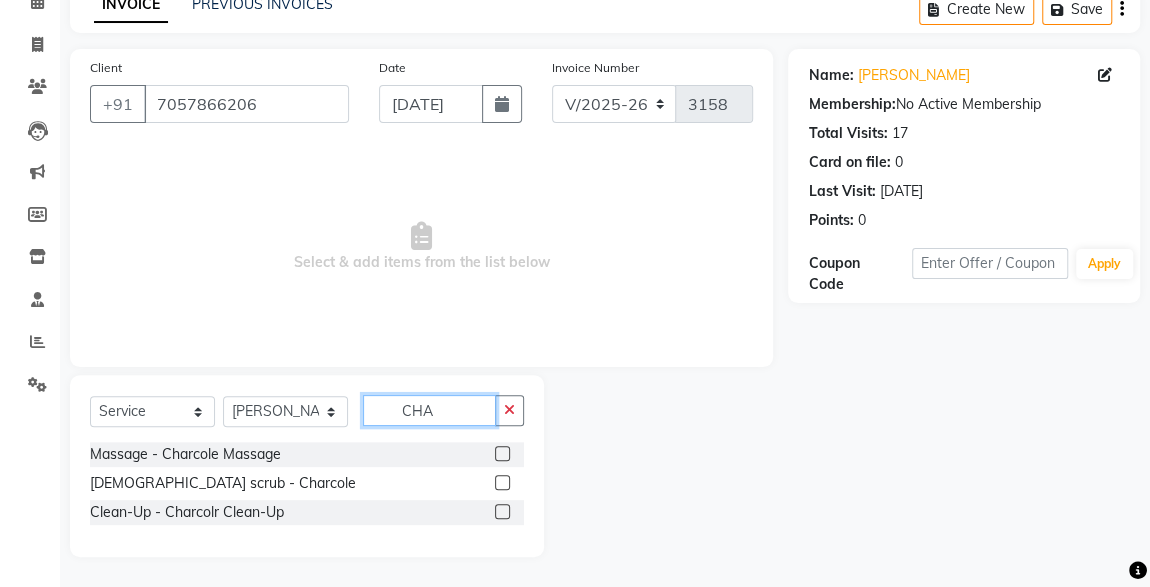 scroll, scrollTop: 99, scrollLeft: 0, axis: vertical 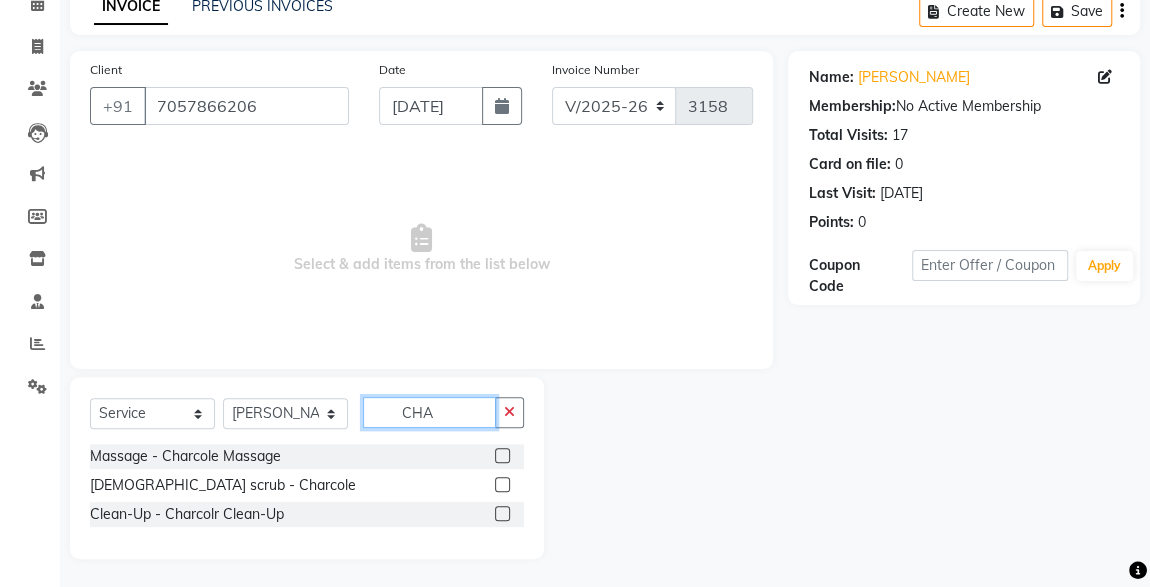type on "CHA" 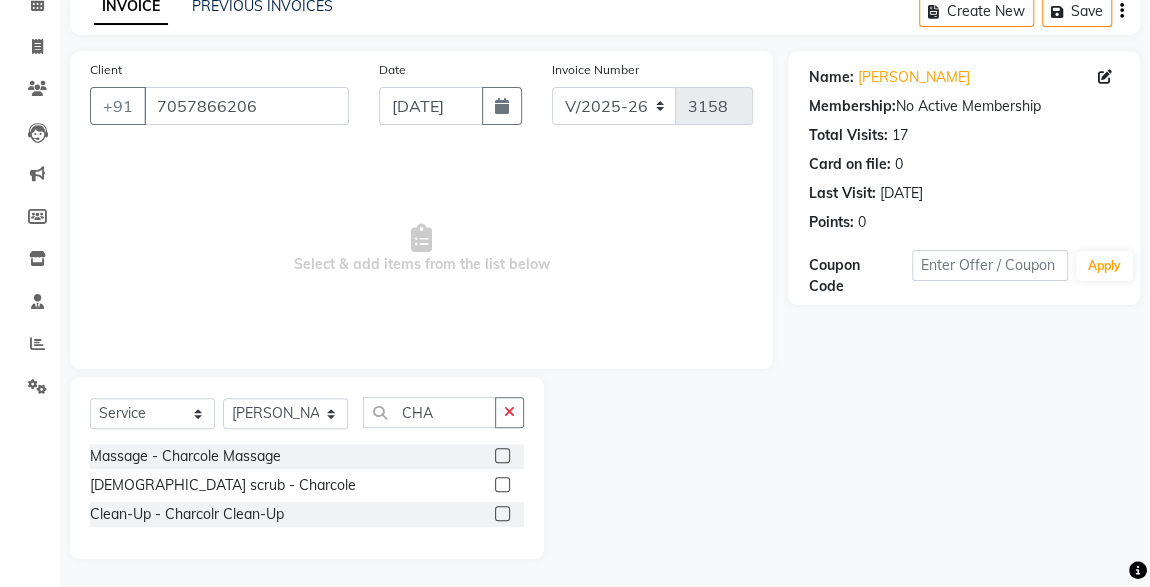 click 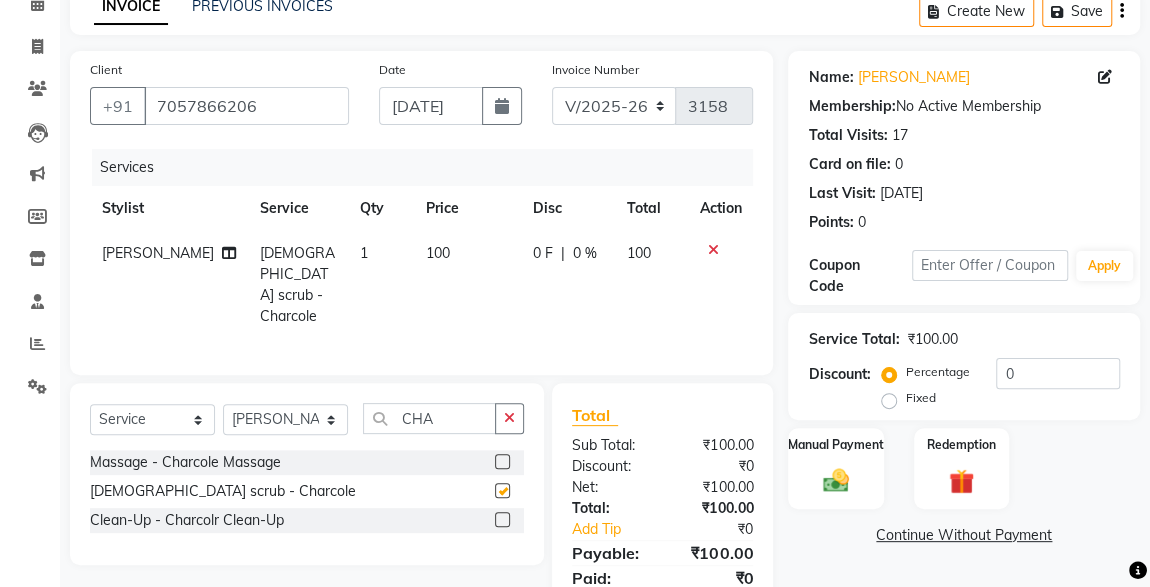 checkbox on "false" 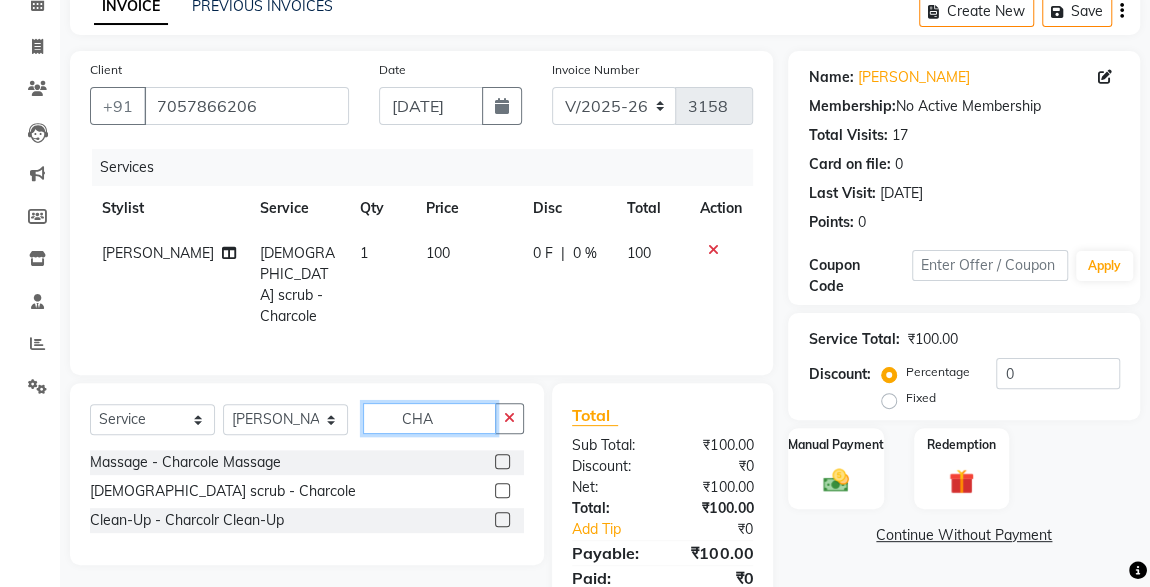 click on "CHA" 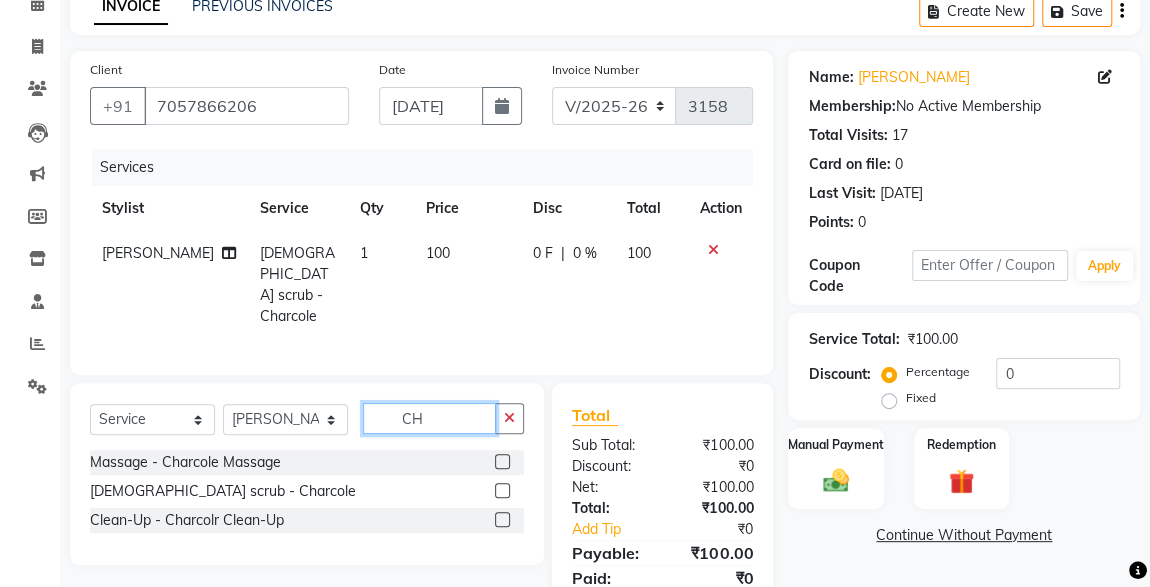 type on "C" 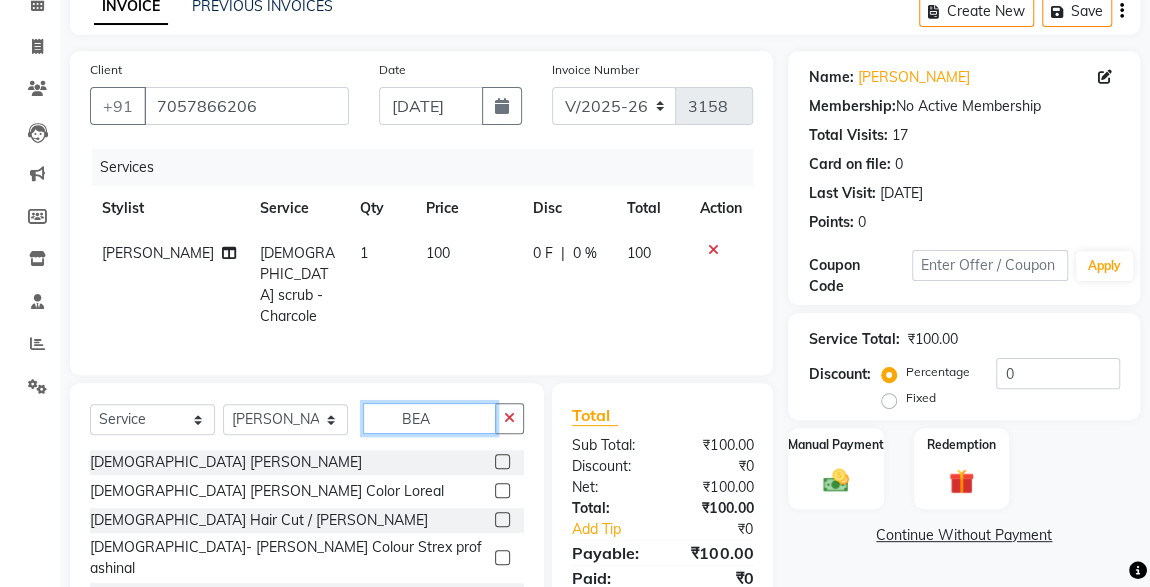 type on "BEA" 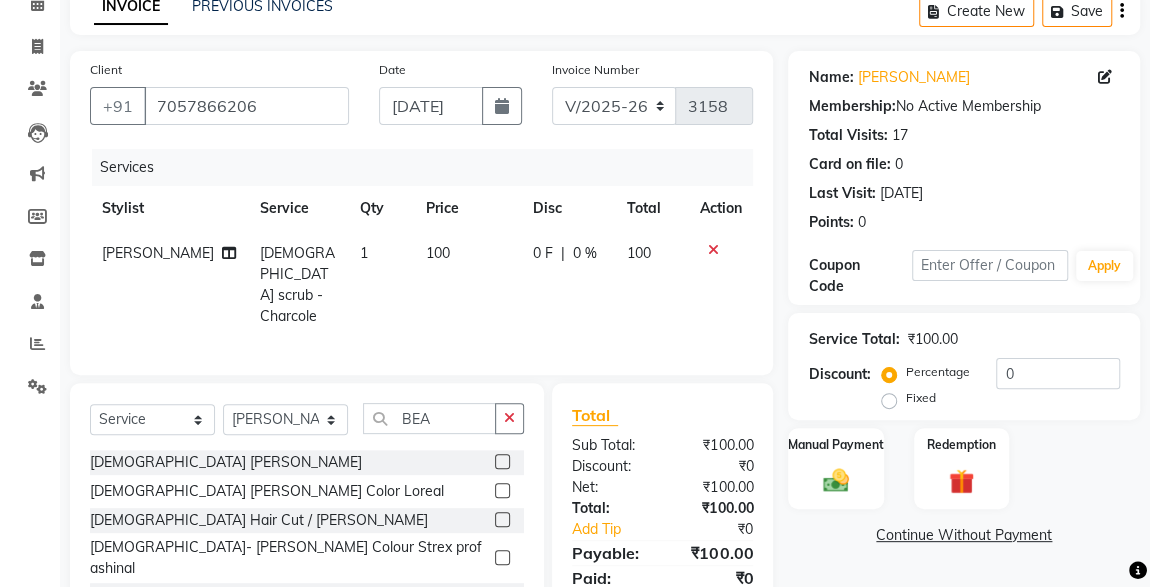 click 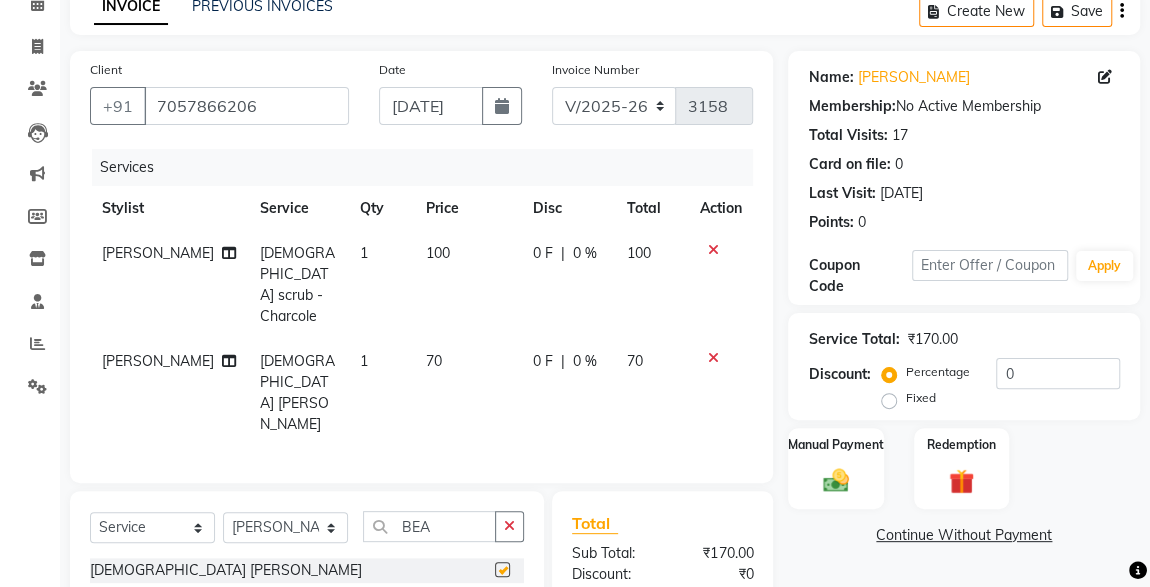 checkbox on "false" 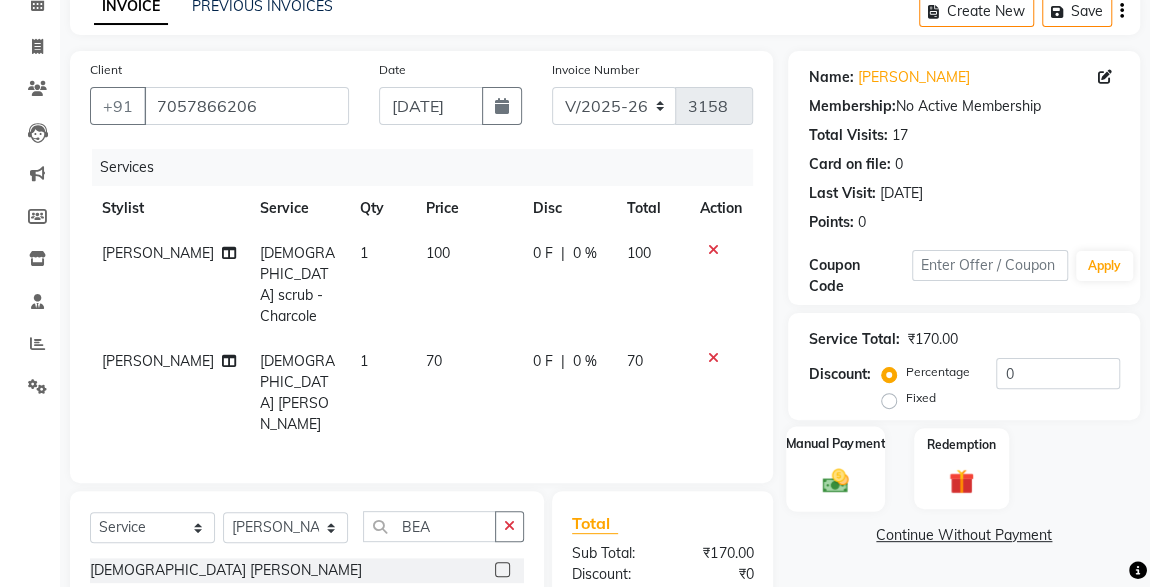 click on "Manual Payment" 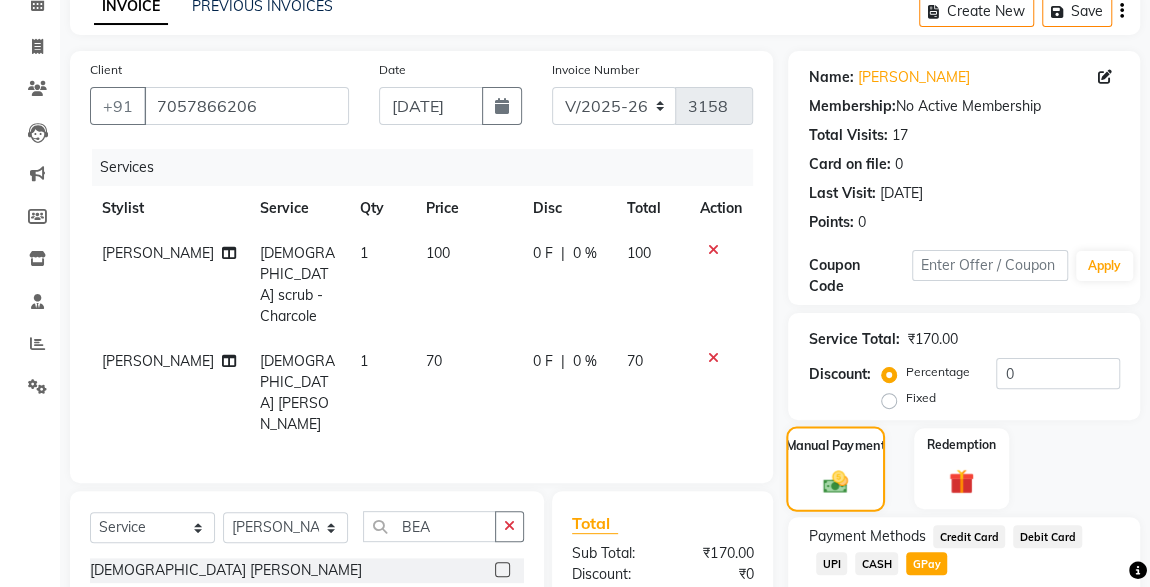 scroll, scrollTop: 273, scrollLeft: 0, axis: vertical 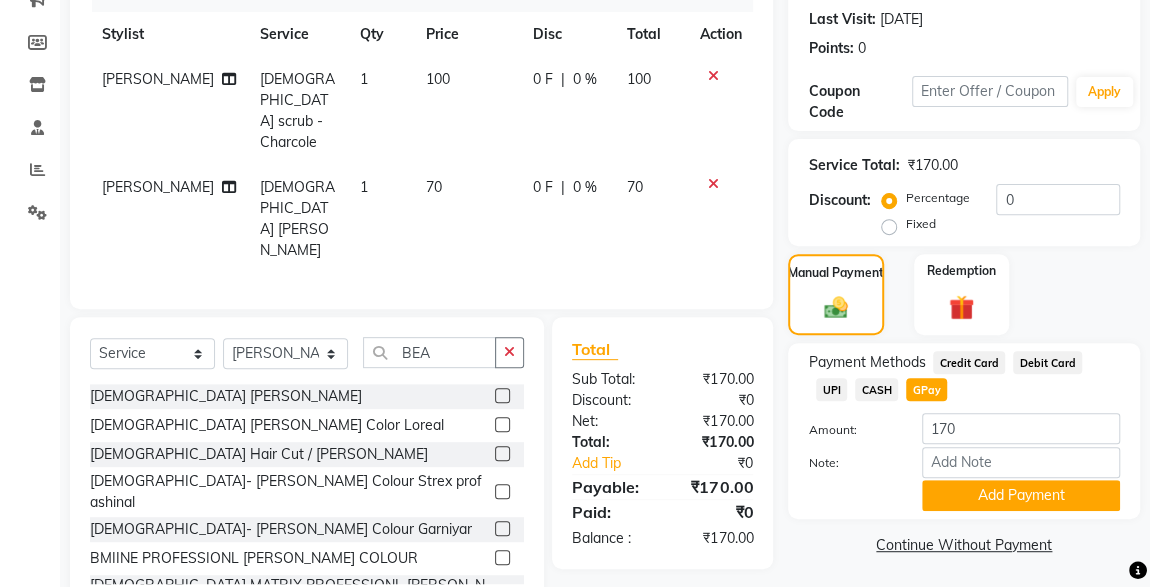 click on "CASH" 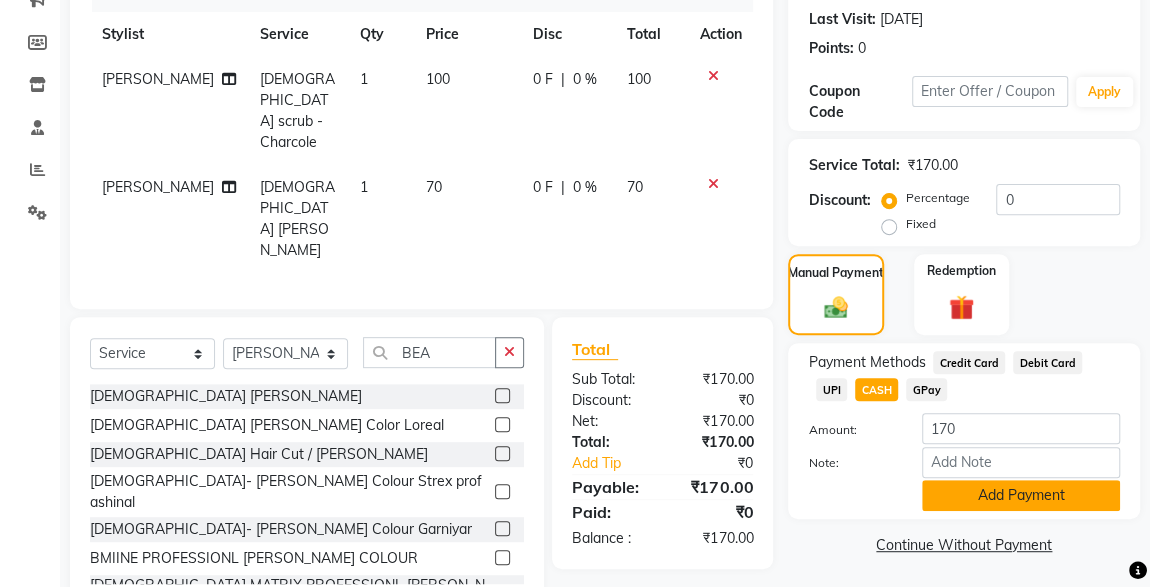 click on "Add Payment" 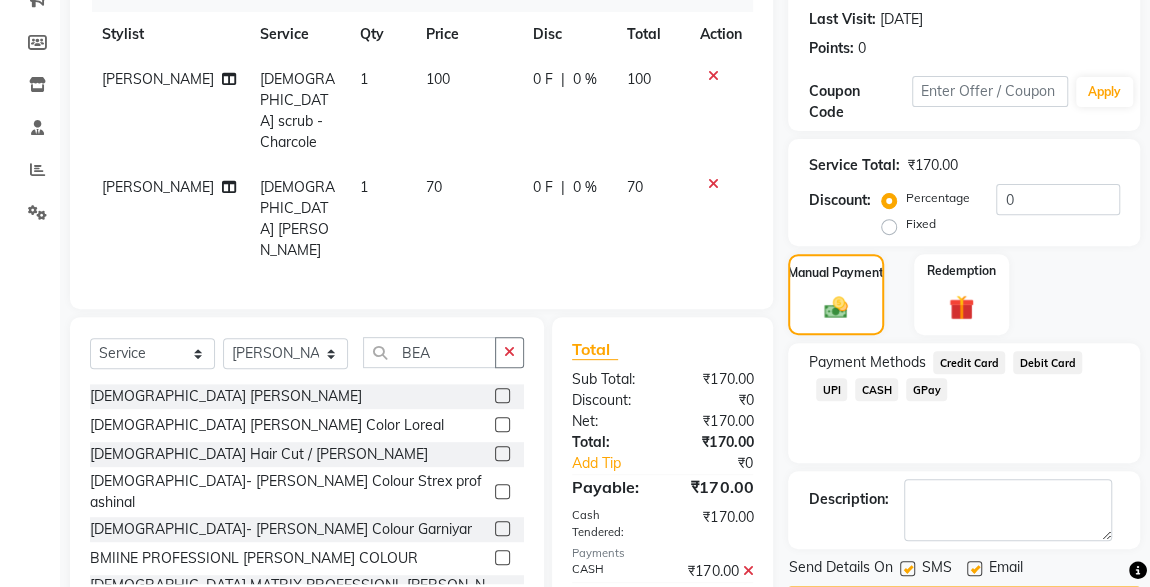 scroll, scrollTop: 330, scrollLeft: 0, axis: vertical 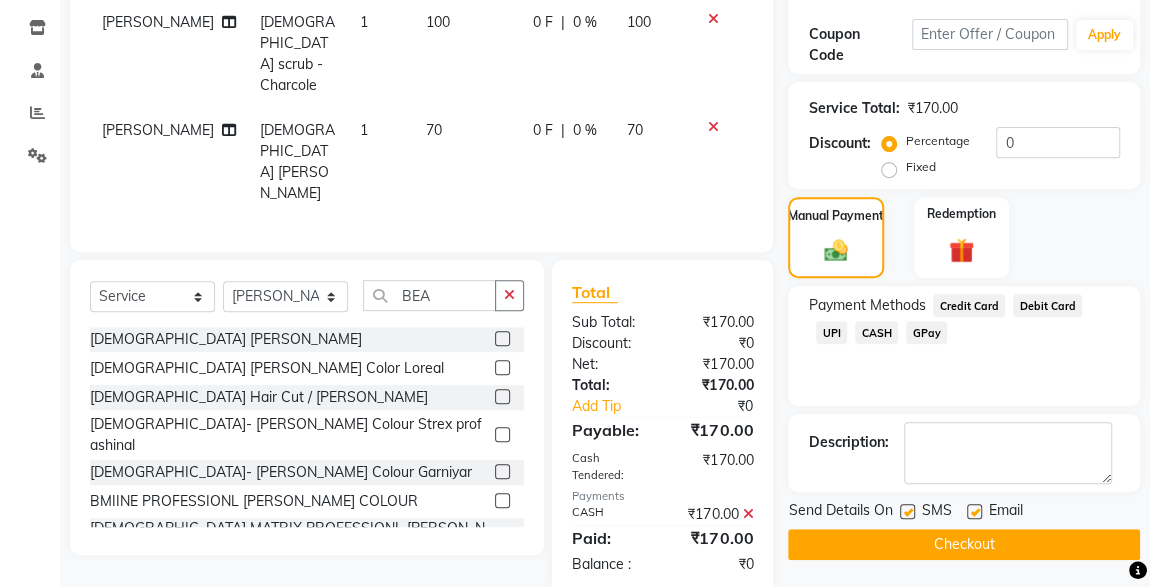 click 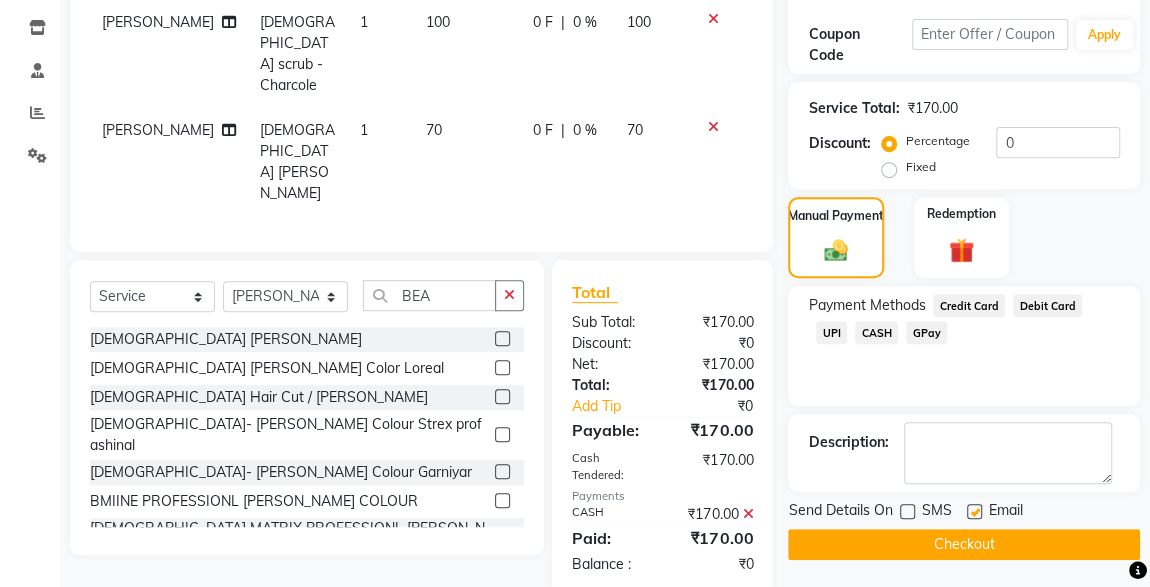 click on "Checkout" 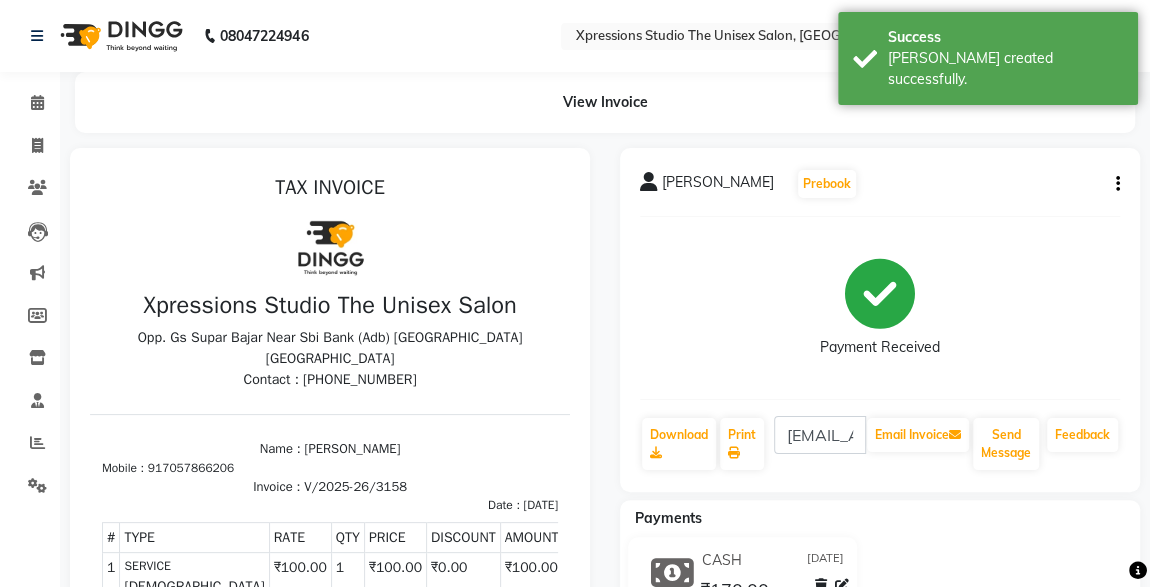 scroll, scrollTop: 0, scrollLeft: 0, axis: both 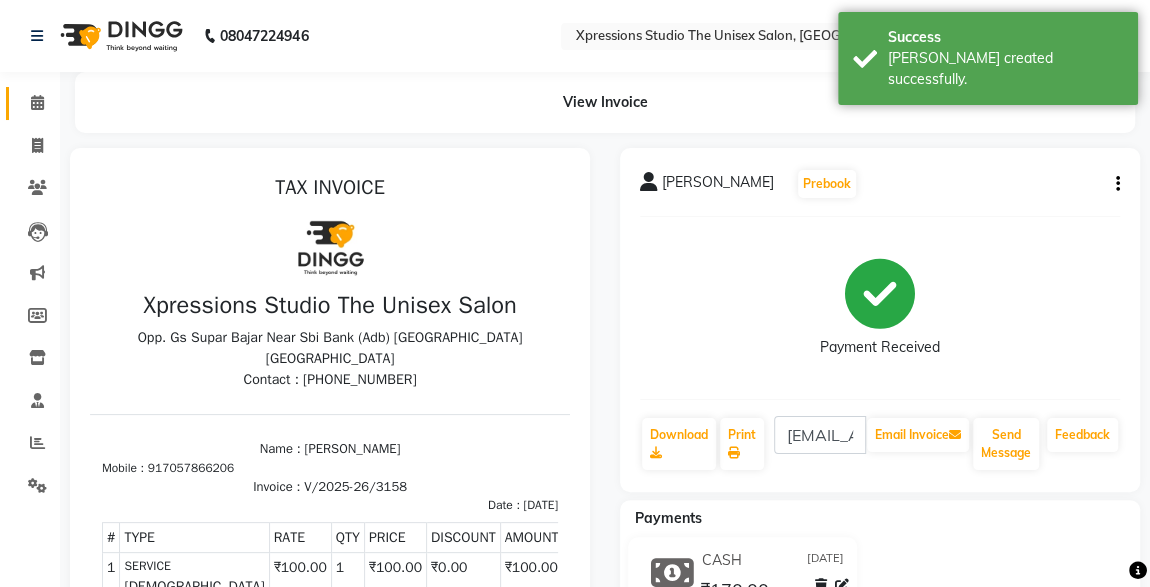 click 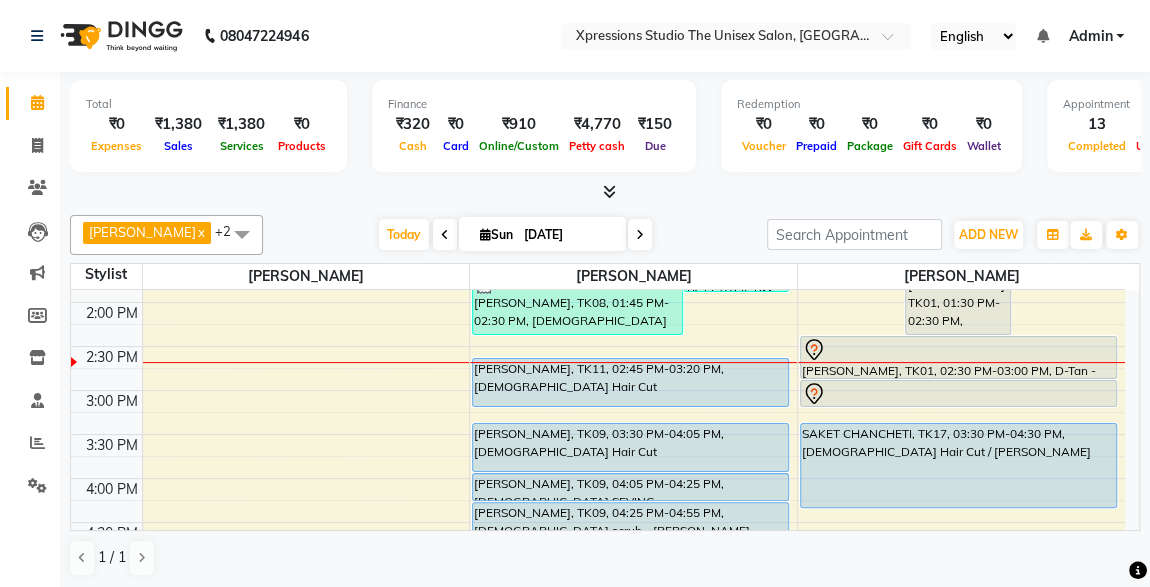 scroll, scrollTop: 463, scrollLeft: 0, axis: vertical 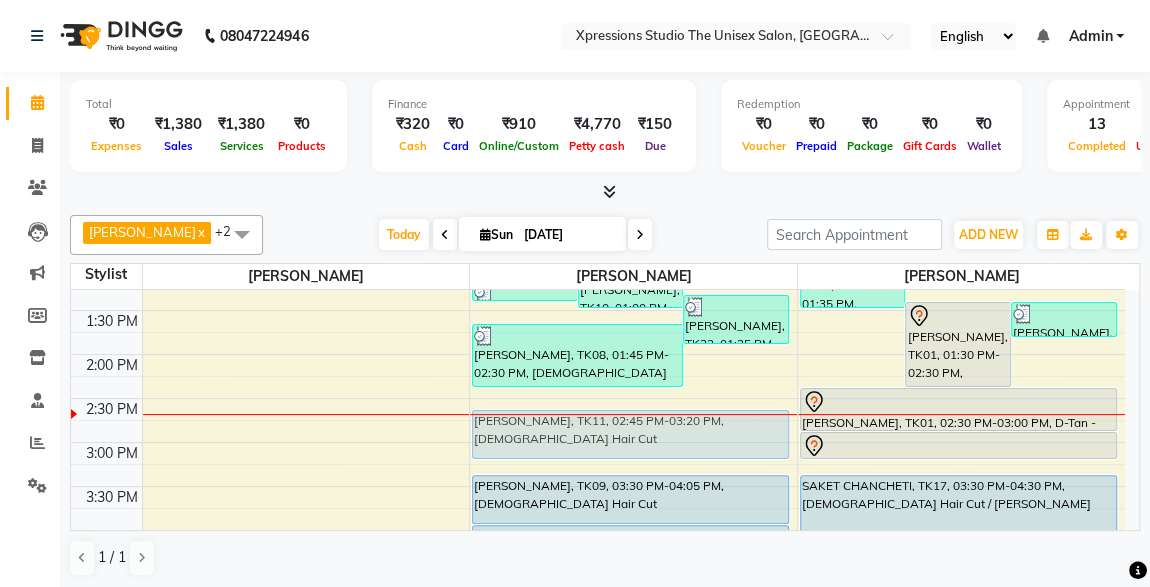 drag, startPoint x: 754, startPoint y: 429, endPoint x: 762, endPoint y: 440, distance: 13.601471 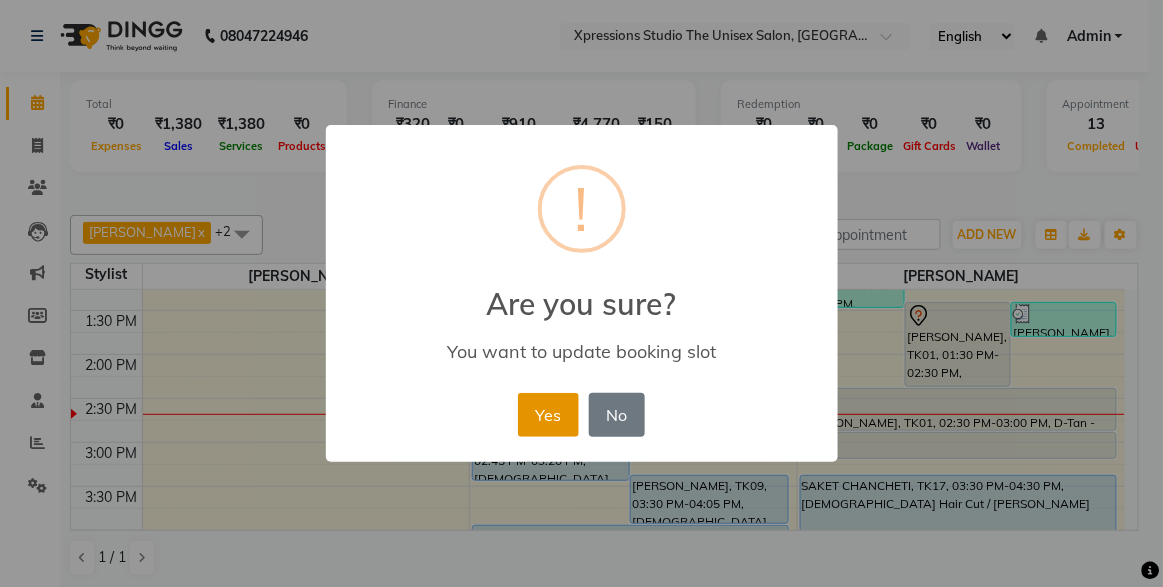 click on "Yes" at bounding box center [548, 415] 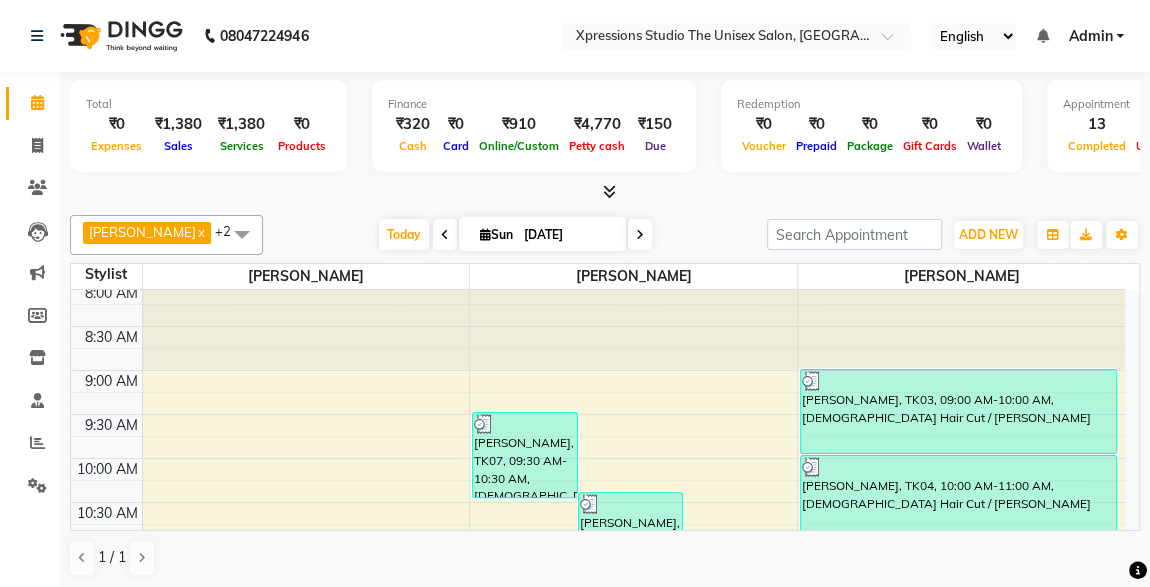 scroll, scrollTop: 0, scrollLeft: 0, axis: both 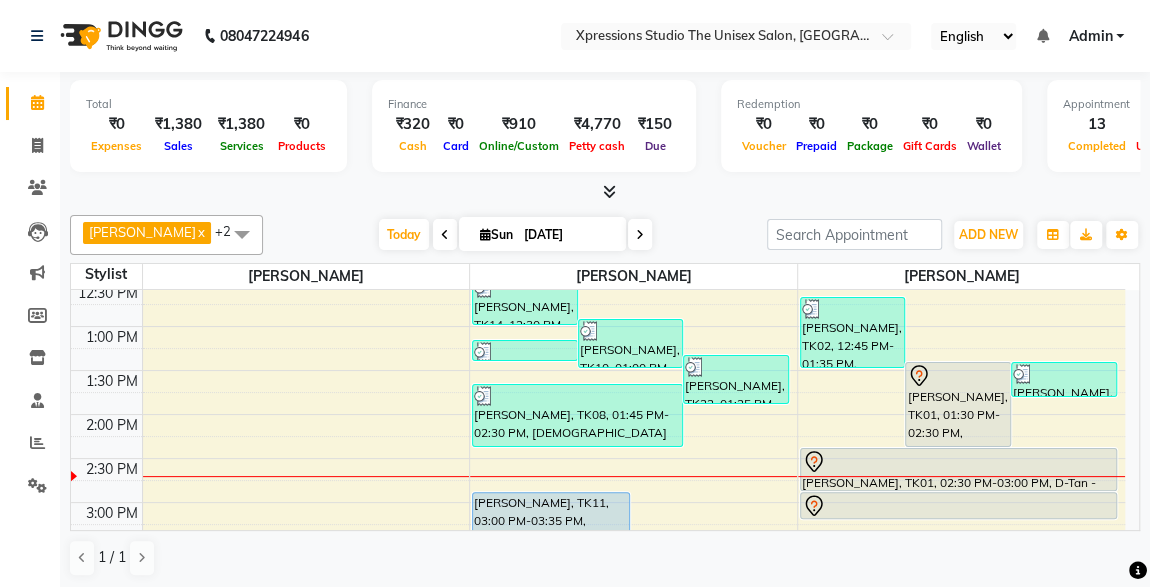click at bounding box center [958, 506] 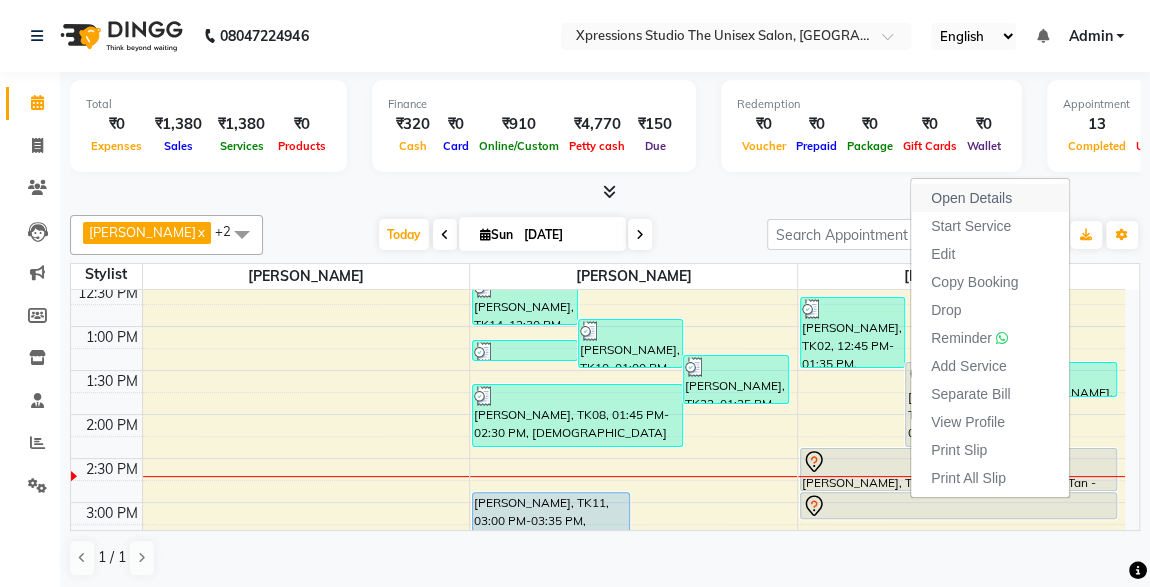 click on "Open Details" at bounding box center [971, 198] 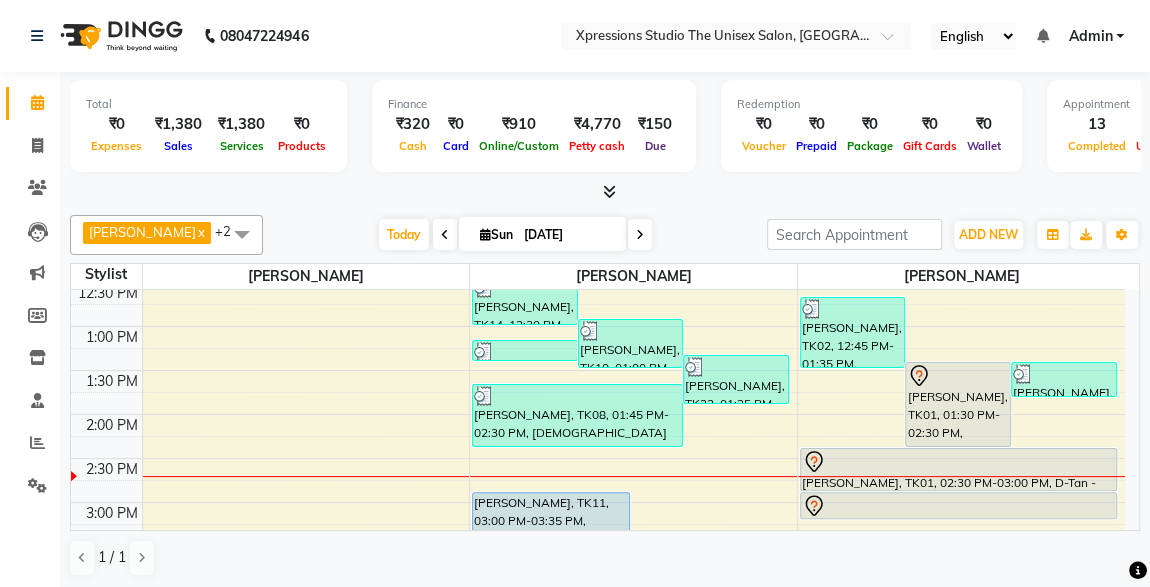 click at bounding box center [958, 506] 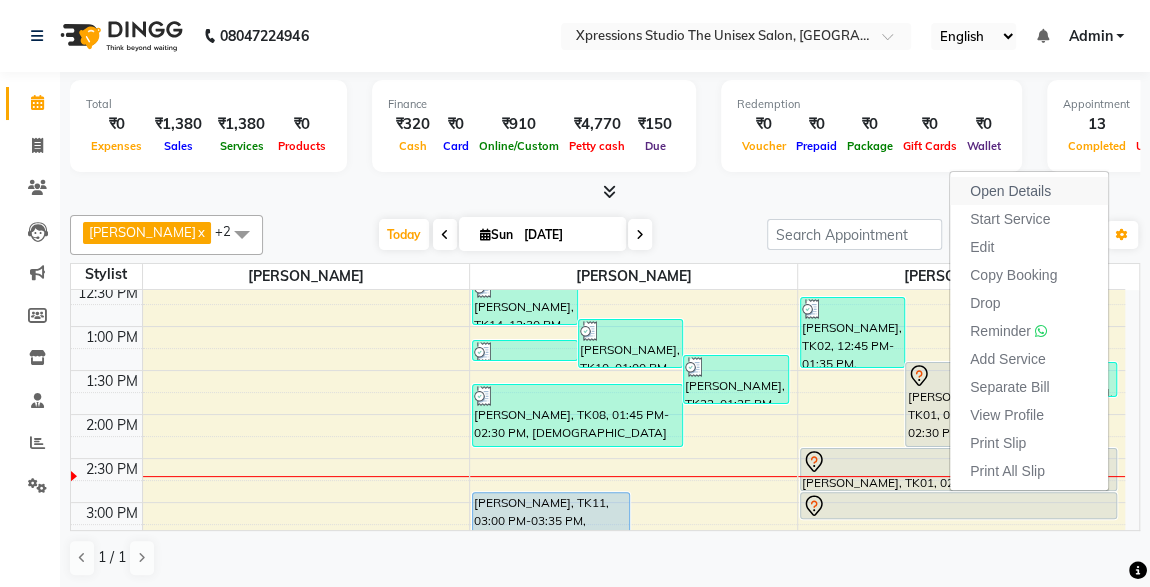 click on "Open Details" at bounding box center [1010, 191] 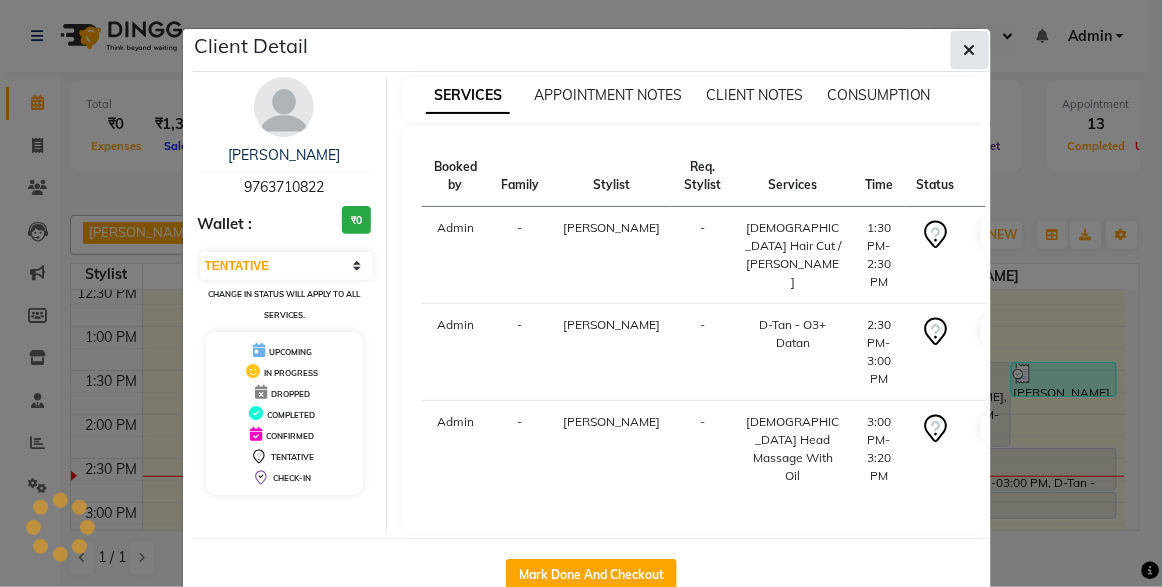 click 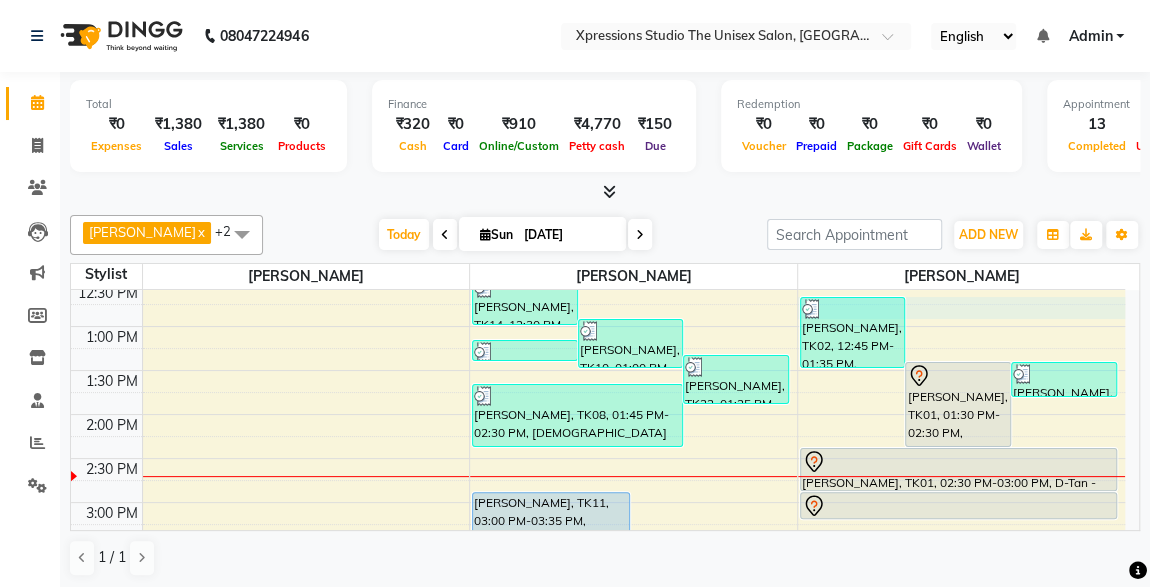 click on "8:00 AM 8:30 AM 9:00 AM 9:30 AM 10:00 AM 10:30 AM 11:00 AM 11:30 AM 12:00 PM 12:30 PM 1:00 PM 1:30 PM 2:00 PM 2:30 PM 3:00 PM 3:30 PM 4:00 PM 4:30 PM 5:00 PM 5:30 PM 6:00 PM 6:30 PM 7:00 PM 7:30 PM 8:00 PM 8:30 PM 9:00 PM 9:30 PM 10:00 PM 10:30 PM     Giriraj BAHETI, TK07, 09:30 AM-10:30 AM, Male Hair Cut / Beard      Adesh raut, TK13, 10:25 AM-11:25 AM, Male Hair Cut / Beard      Adesh raut, TK15, 11:15 AM-11:50 AM, Male Hair Cut      RAMESH GANTIRE, TK12, 11:05 AM-11:25 AM, Male SEVING      Hriday rajdeo, TK14, 12:30 PM-01:05 PM, Male Hair Cut With Wash     MANISHA SHARMA, TK10, 01:00 PM-01:35 PM, Male Hair Cut      PARAG DAGA, TK22, 01:25 PM-02:00 PM, Male Hair Cut      Harshal Bhokre, TK21, 01:15 PM-01:30 PM, MaleThreading     Karan sathe, TK08, 01:45 PM-02:30 PM, male scrub - Charcole,Male  Beard    SARTHAK RAJDEV, TK11, 03:00 PM-03:35 PM, Male Hair Cut     roshan motalkar, TK09, 03:30 PM-04:05 PM, Male Hair Cut              Siddhesh Jain, TK20, 05:00 PM-05:20 PM, Male SEVING" at bounding box center (598, 546) 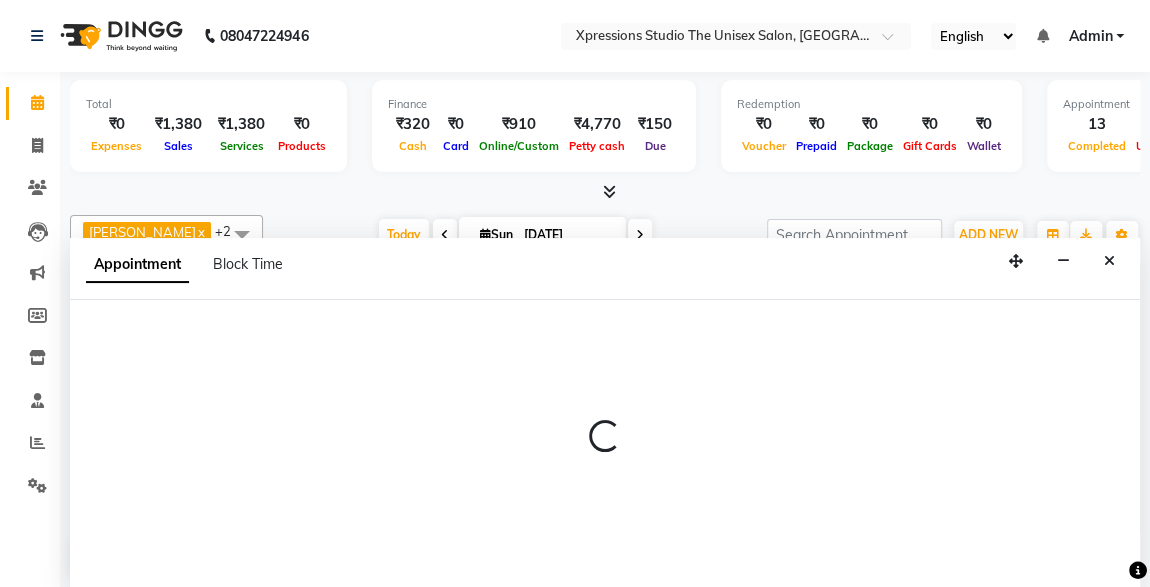 scroll, scrollTop: 0, scrollLeft: 0, axis: both 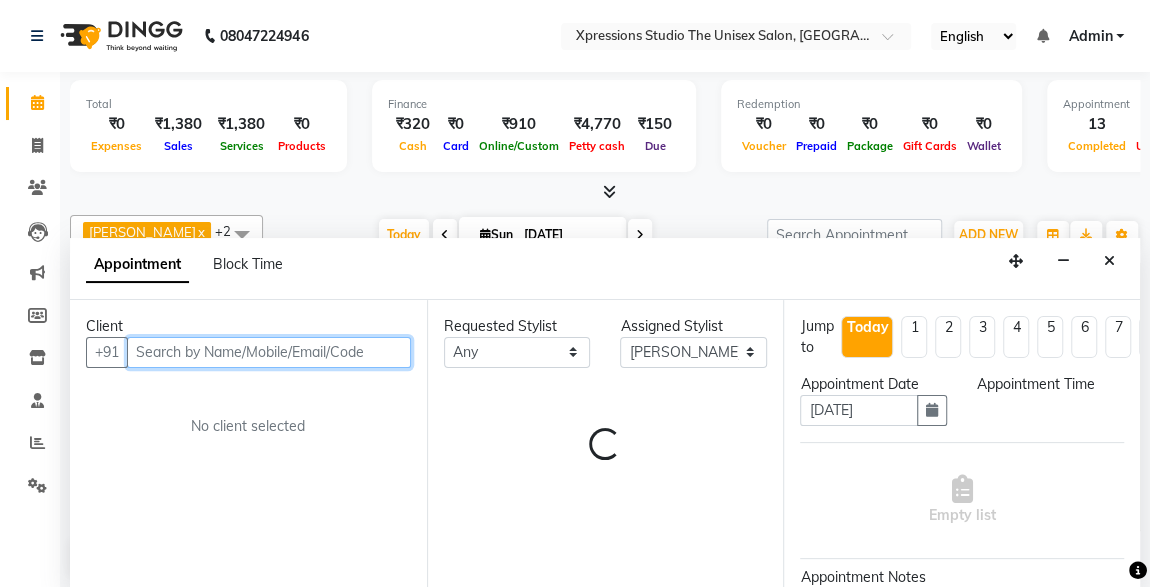 select on "765" 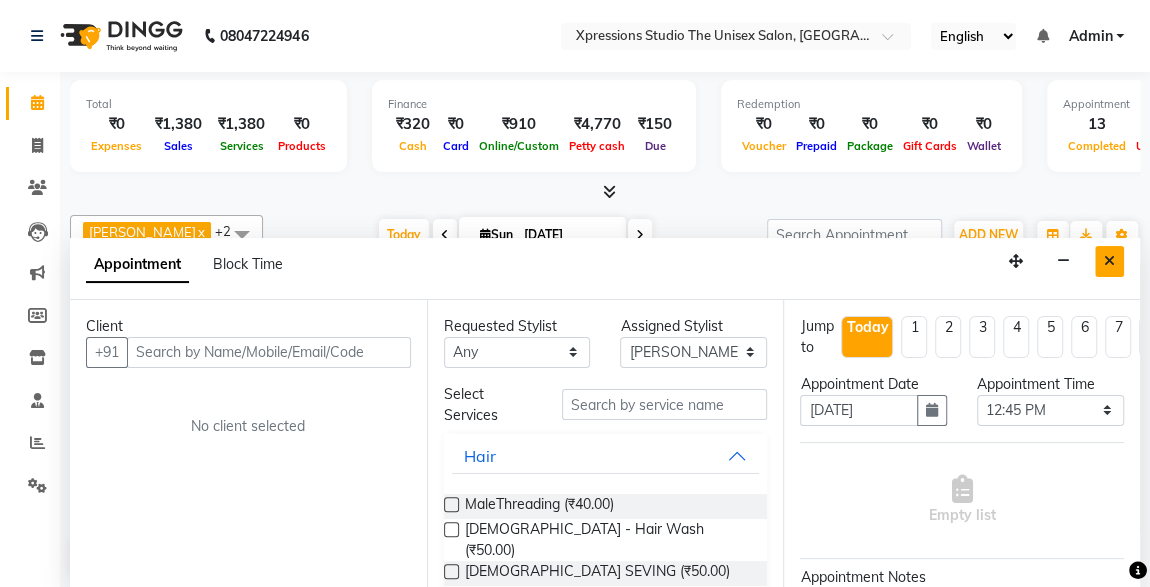 click at bounding box center (1109, 261) 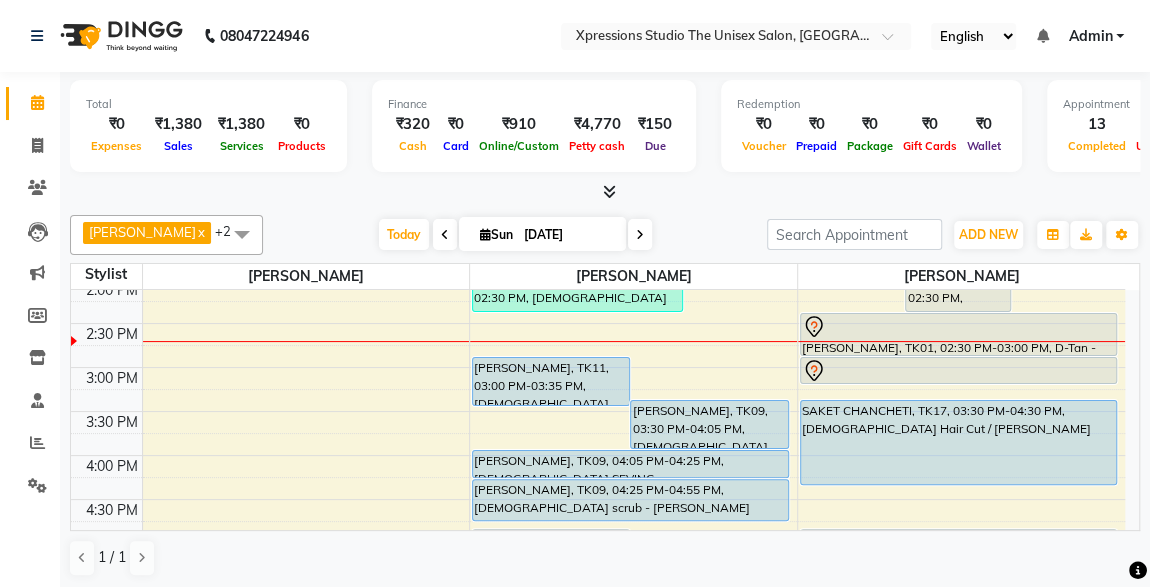 scroll, scrollTop: 530, scrollLeft: 0, axis: vertical 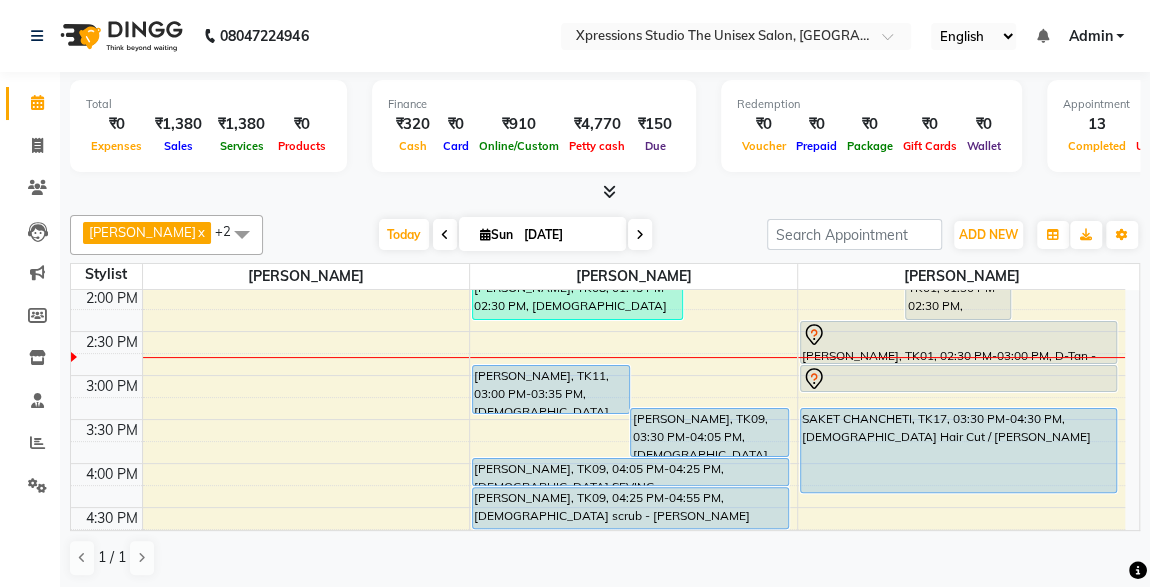 click on "[PERSON_NAME], TK11, 03:00 PM-03:35 PM, [DEMOGRAPHIC_DATA] Hair Cut" at bounding box center [551, 389] 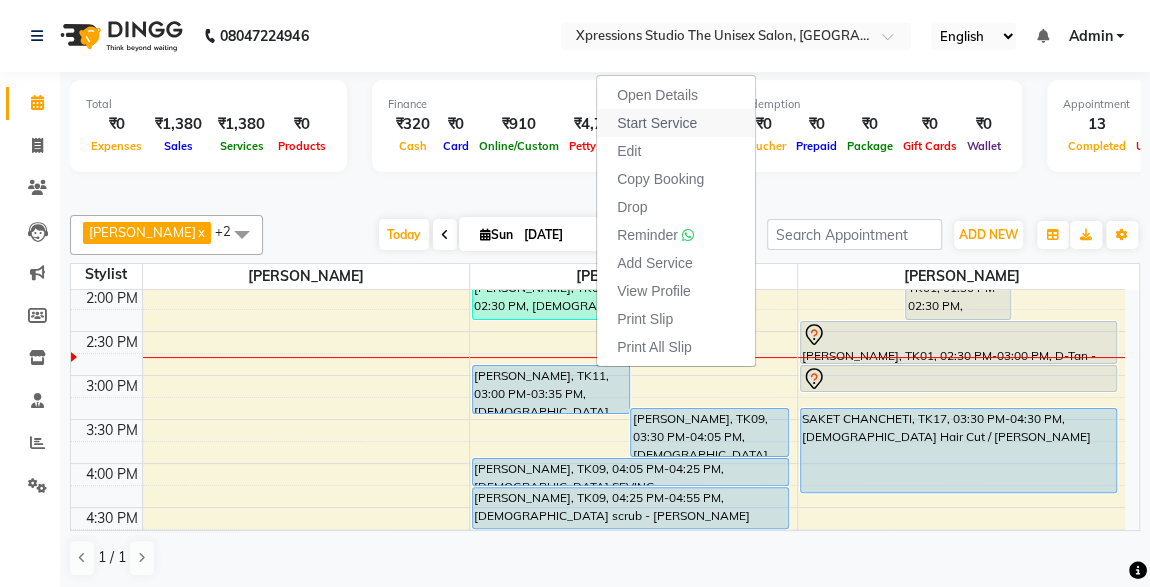 click on "Start Service" at bounding box center (676, 123) 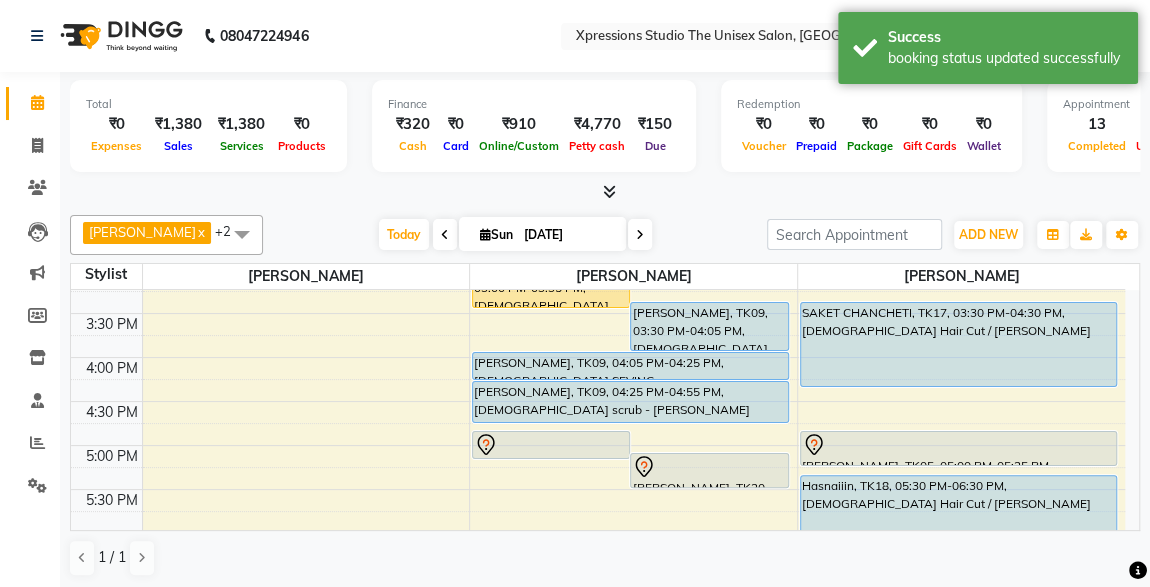 scroll, scrollTop: 639, scrollLeft: 0, axis: vertical 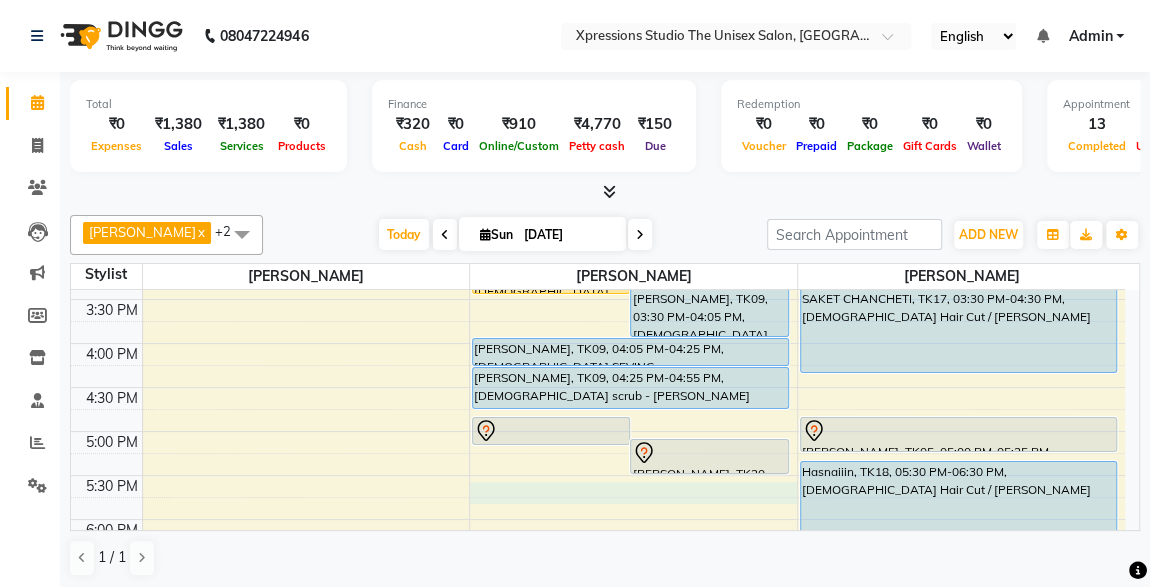 click on "8:00 AM 8:30 AM 9:00 AM 9:30 AM 10:00 AM 10:30 AM 11:00 AM 11:30 AM 12:00 PM 12:30 PM 1:00 PM 1:30 PM 2:00 PM 2:30 PM 3:00 PM 3:30 PM 4:00 PM 4:30 PM 5:00 PM 5:30 PM 6:00 PM 6:30 PM 7:00 PM 7:30 PM 8:00 PM 8:30 PM 9:00 PM 9:30 PM 10:00 PM 10:30 PM     Giriraj BAHETI, TK07, 09:30 AM-10:30 AM, Male Hair Cut / Beard      Adesh raut, TK13, 10:25 AM-11:25 AM, Male Hair Cut / Beard      Adesh raut, TK15, 11:15 AM-11:50 AM, Male Hair Cut      RAMESH GANTIRE, TK12, 11:05 AM-11:25 AM, Male SEVING      Hriday rajdeo, TK14, 12:30 PM-01:05 PM, Male Hair Cut With Wash     MANISHA SHARMA, TK10, 01:00 PM-01:35 PM, Male Hair Cut      PARAG DAGA, TK22, 01:25 PM-02:00 PM, Male Hair Cut      Harshal Bhokre, TK21, 01:15 PM-01:30 PM, MaleThreading     Karan sathe, TK08, 01:45 PM-02:30 PM, male scrub - Charcole,Male  Beard    SARTHAK RAJDEV, TK11, 03:00 PM-03:35 PM, Male Hair Cut     roshan motalkar, TK09, 03:30 PM-04:05 PM, Male Hair Cut              Siddhesh Jain, TK20, 05:00 PM-05:20 PM, Male SEVING" at bounding box center [598, 299] 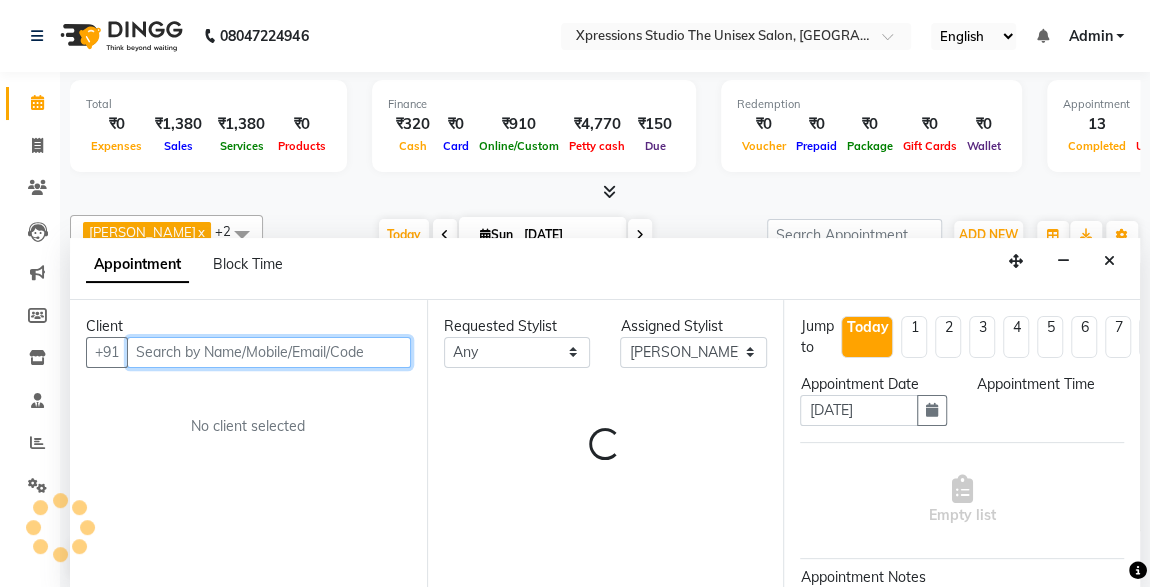 select on "1065" 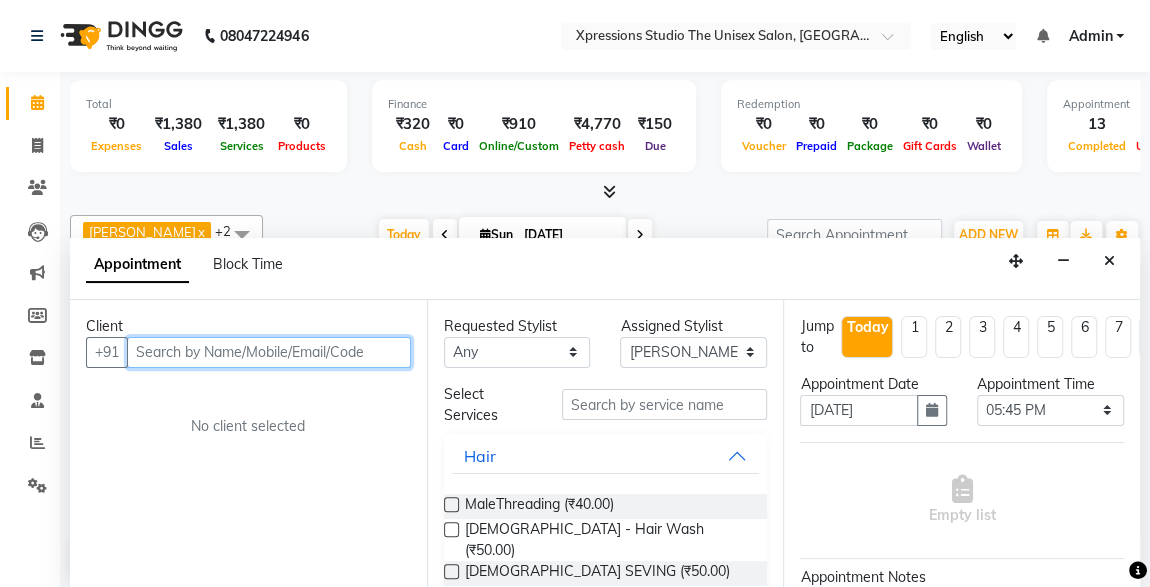 click at bounding box center [269, 352] 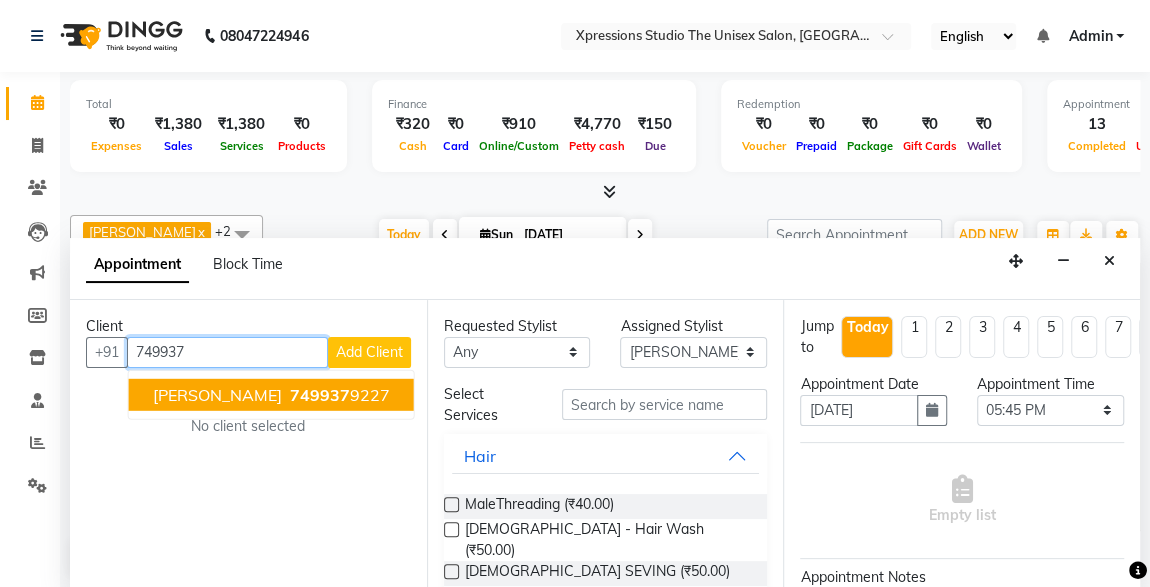 click on "749937 9227" at bounding box center [338, 394] 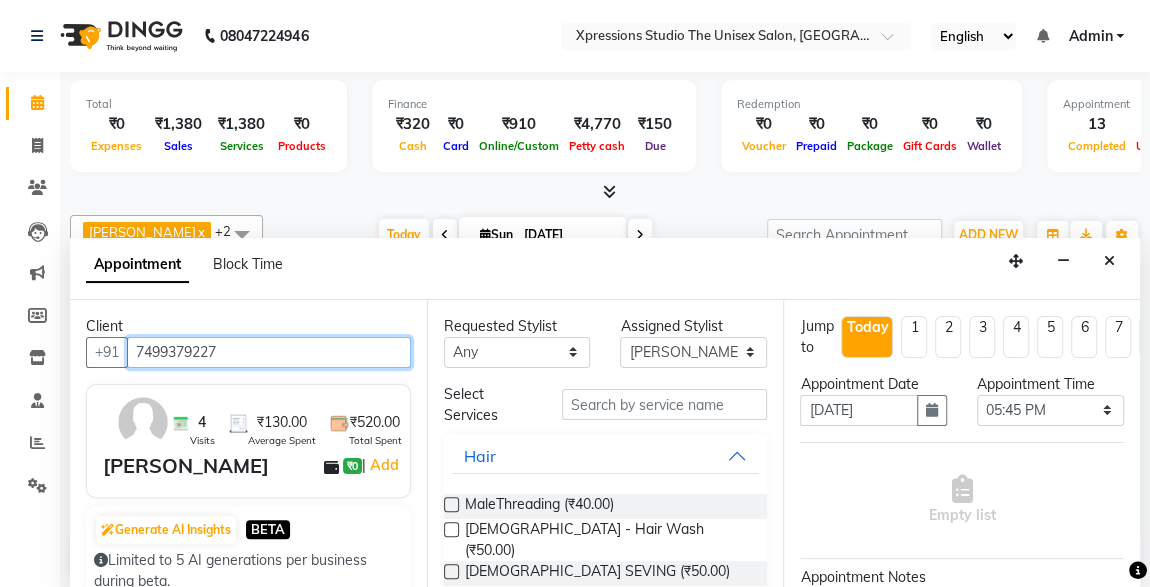 type on "7499379227" 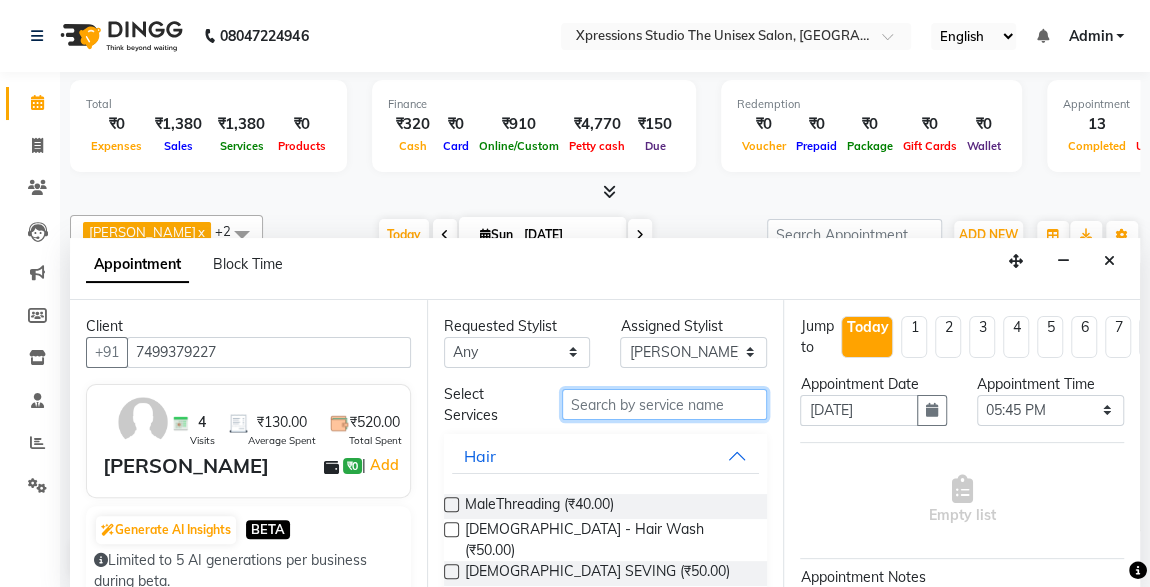 click at bounding box center (665, 404) 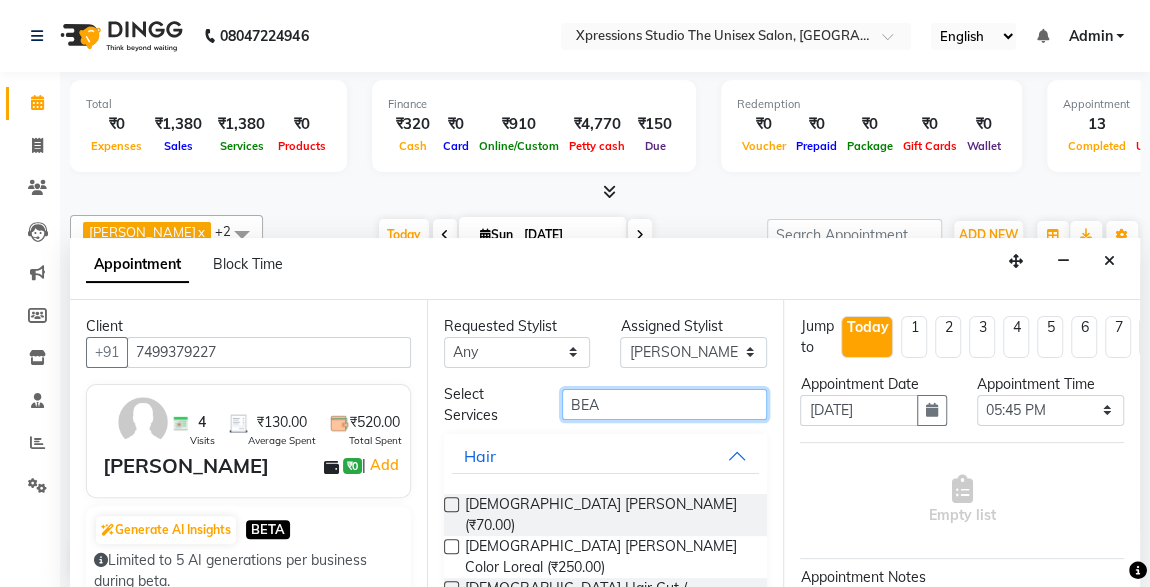 type on "BEA" 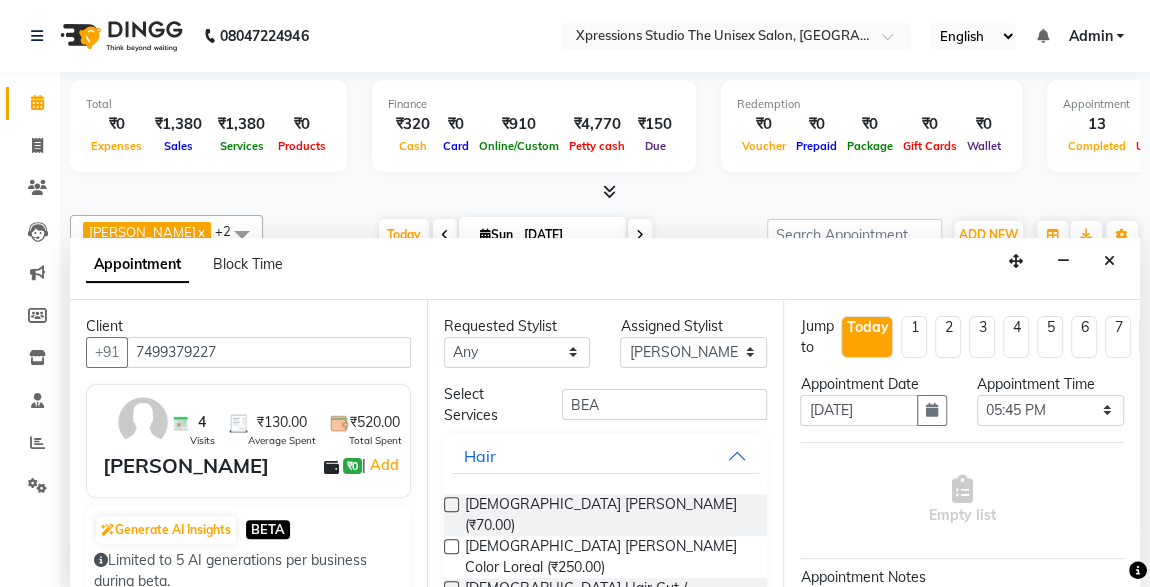click at bounding box center [451, 588] 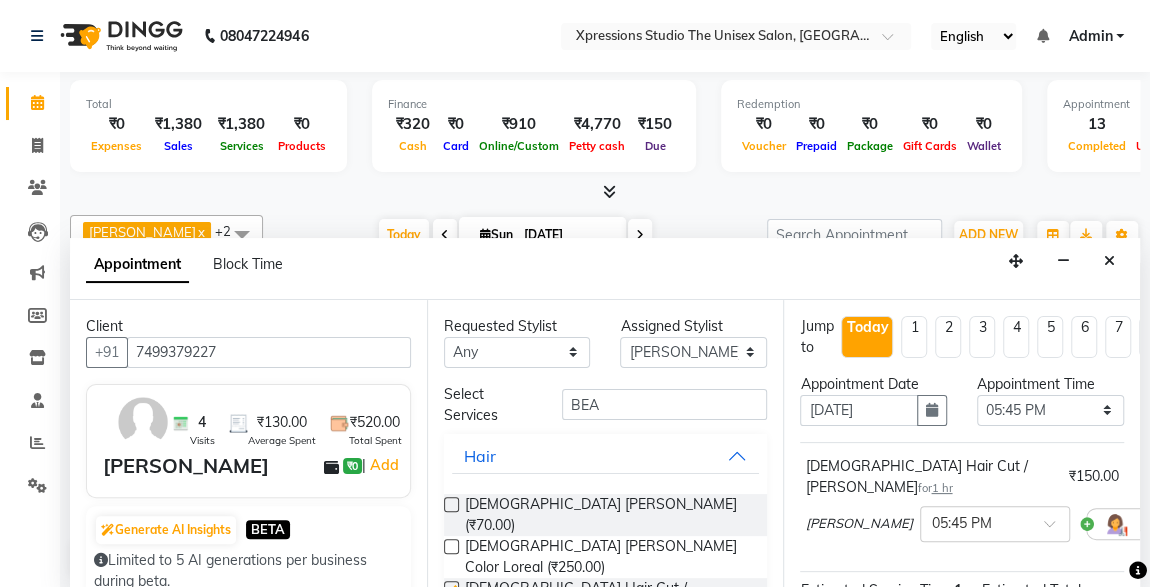 checkbox on "false" 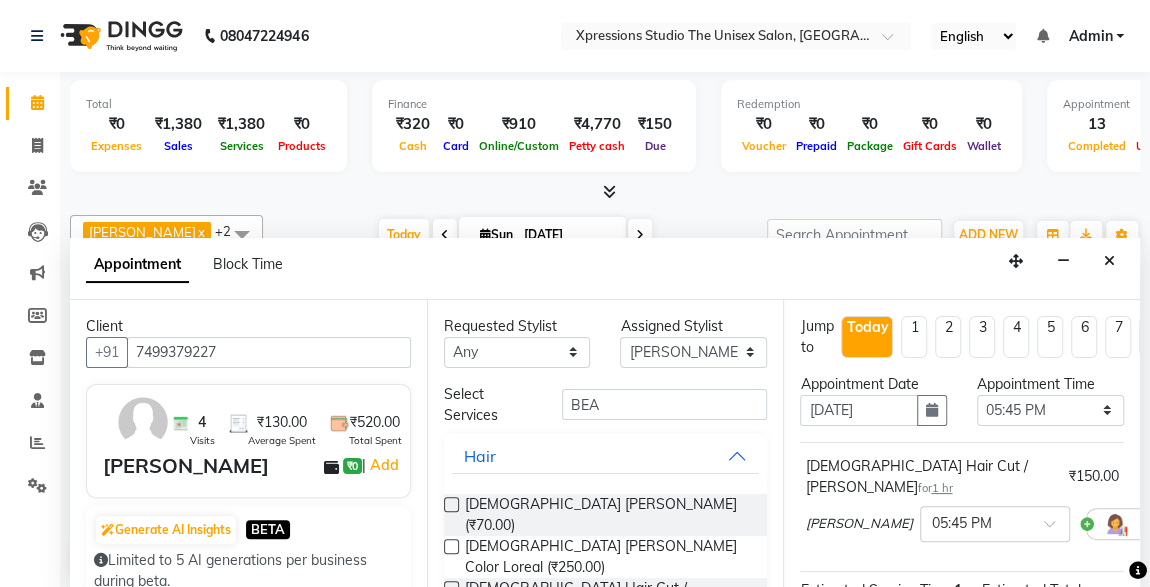 scroll, scrollTop: 289, scrollLeft: 0, axis: vertical 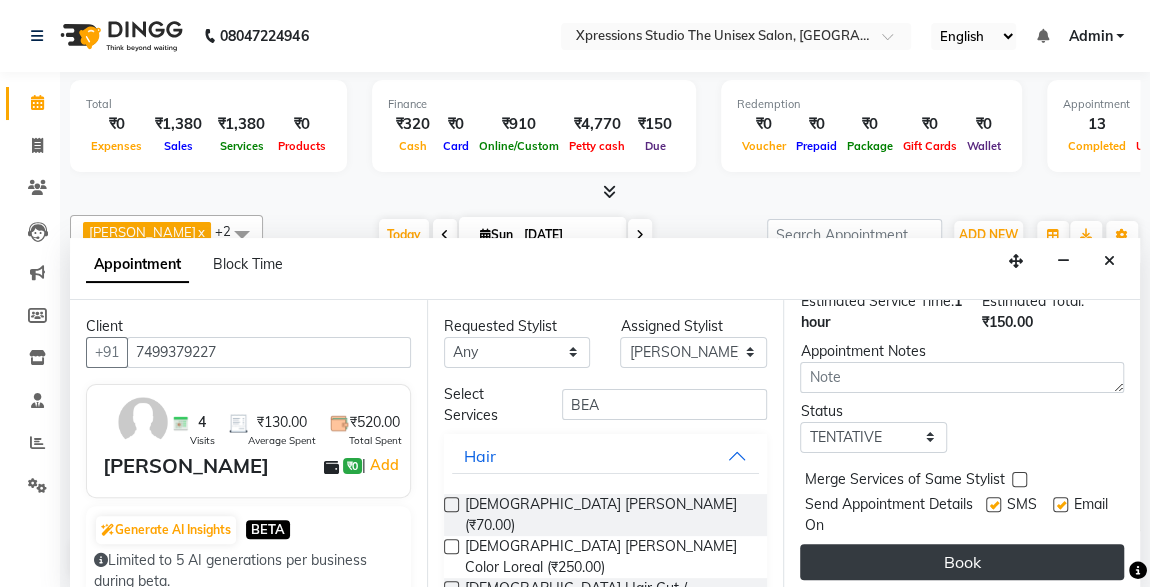 click on "Book" at bounding box center (962, 562) 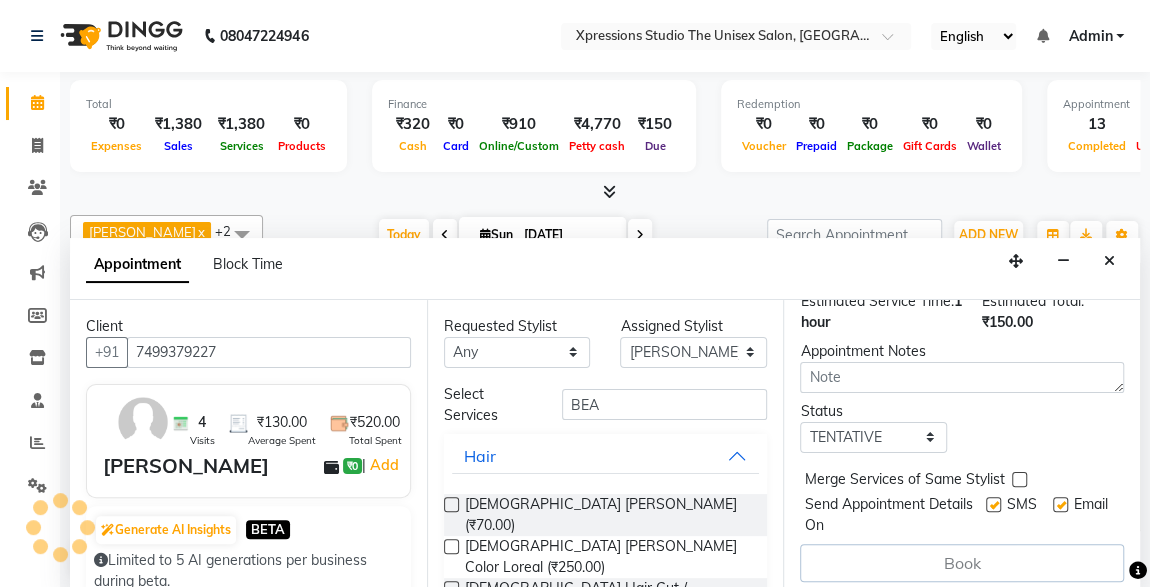scroll, scrollTop: 0, scrollLeft: 0, axis: both 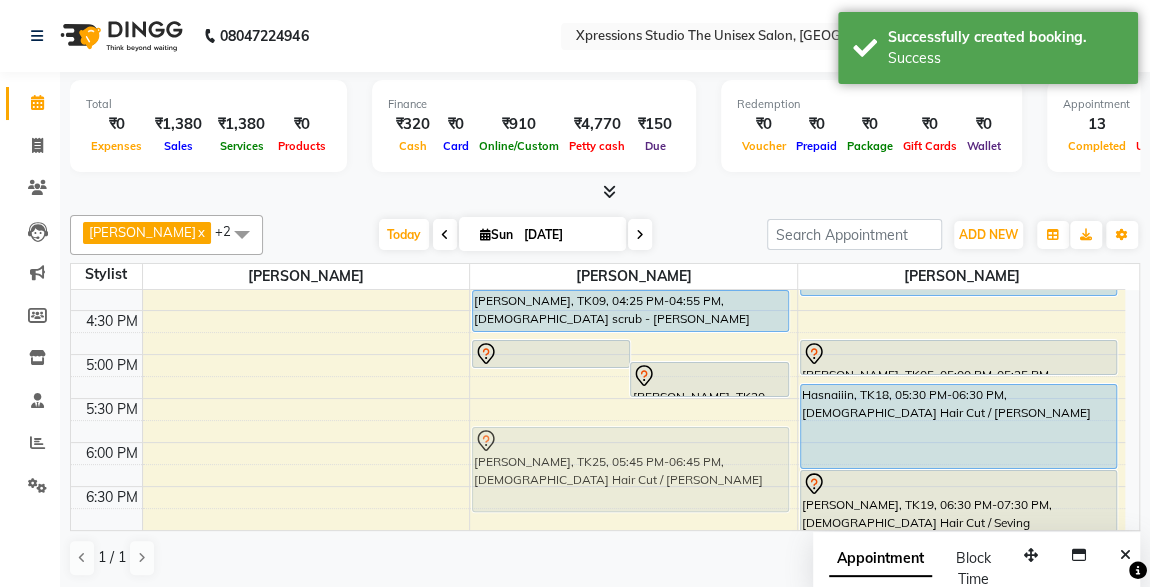 drag, startPoint x: 673, startPoint y: 492, endPoint x: 663, endPoint y: 440, distance: 52.95281 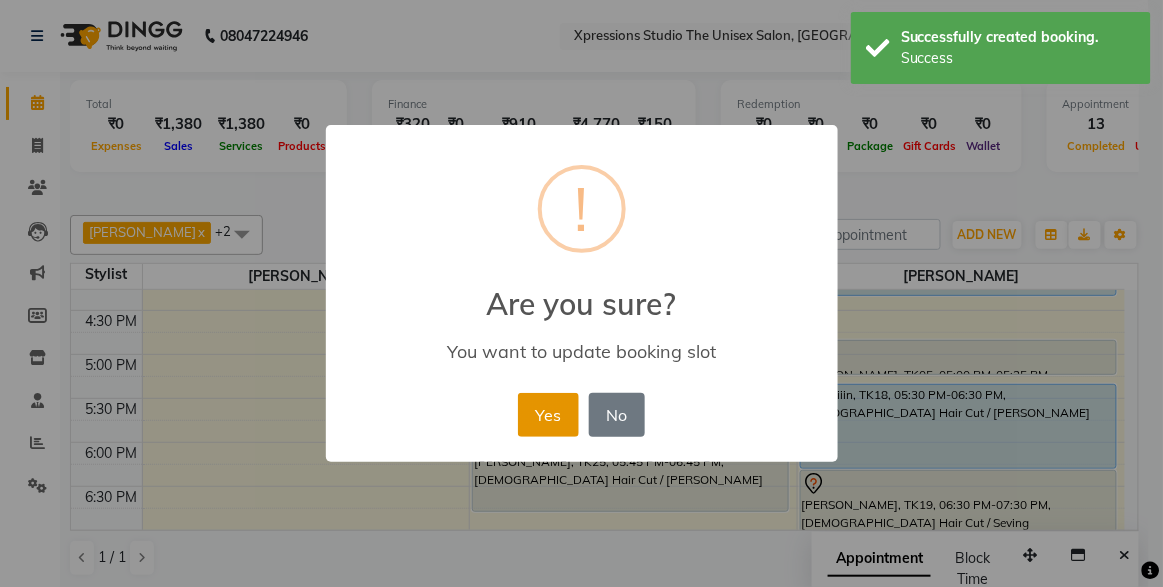 click on "Yes" at bounding box center [548, 415] 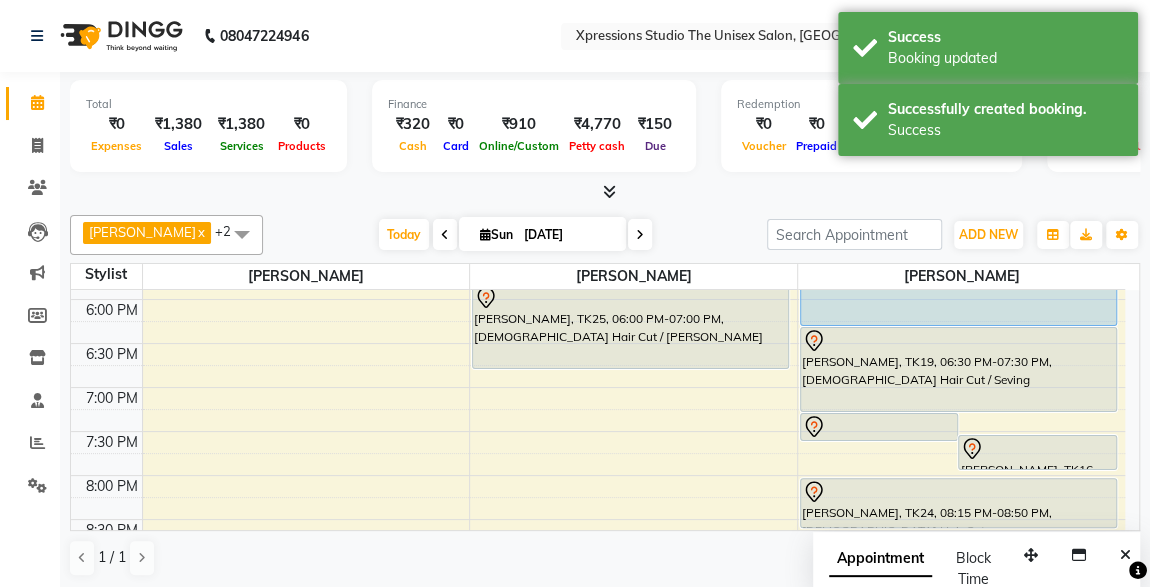 scroll, scrollTop: 848, scrollLeft: 0, axis: vertical 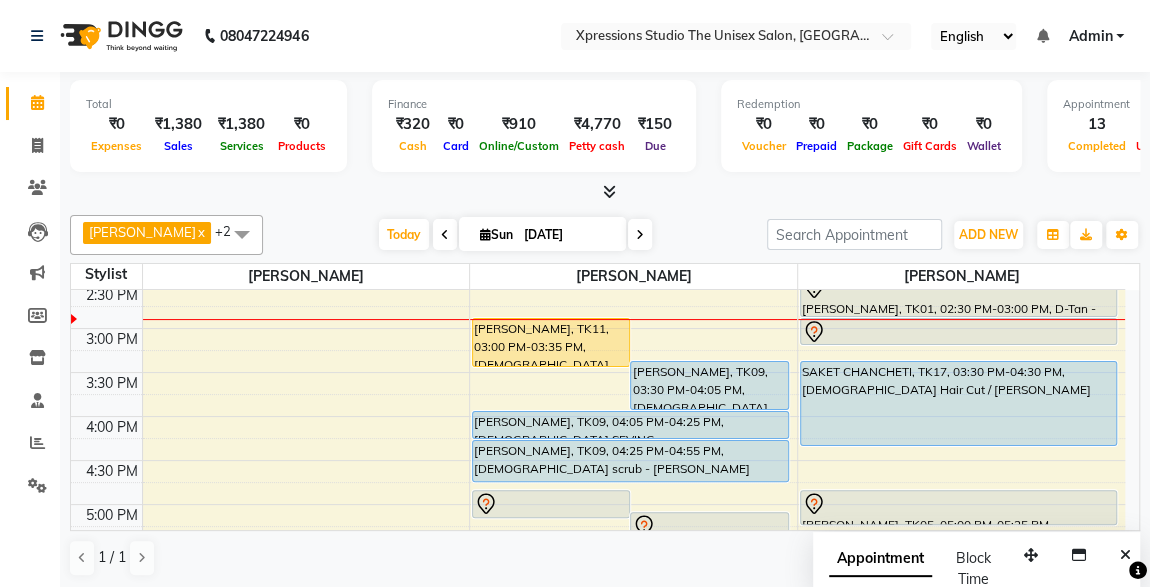 click on "[PERSON_NAME], TK09, 03:30 PM-04:05 PM, [DEMOGRAPHIC_DATA] Hair Cut" at bounding box center (709, 385) 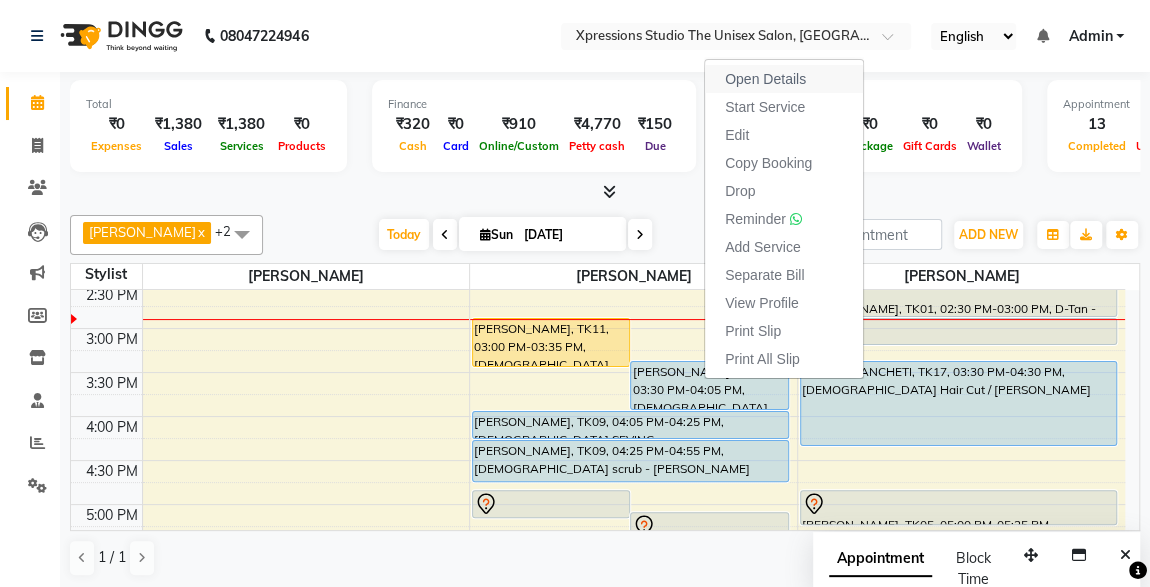 click on "Open Details" at bounding box center (765, 79) 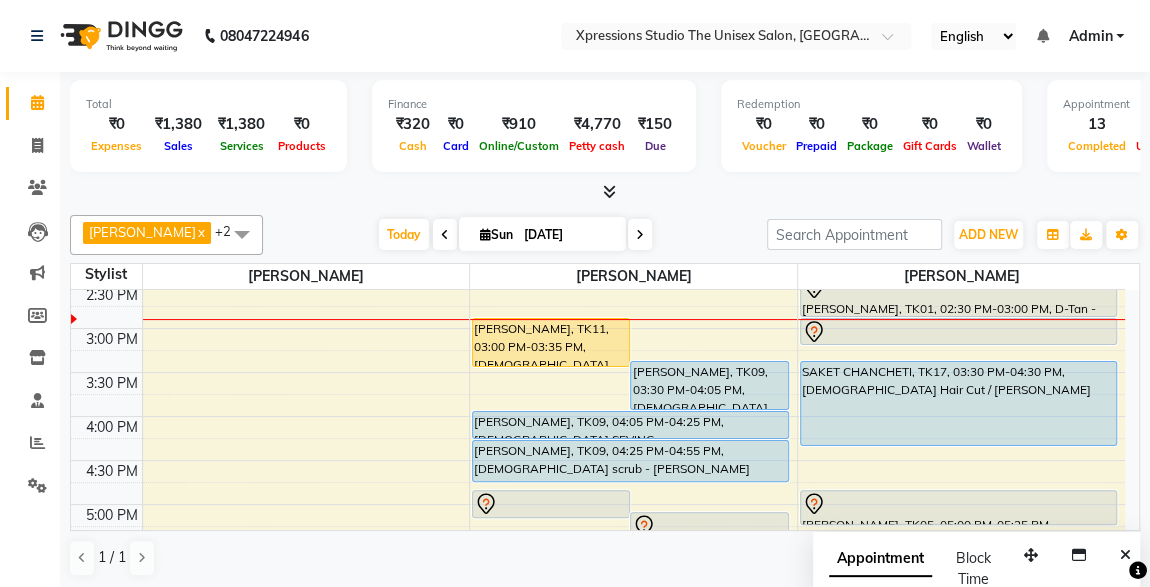 click on "[PERSON_NAME], TK09, 03:30 PM-04:05 PM, [DEMOGRAPHIC_DATA] Hair Cut" at bounding box center (709, 385) 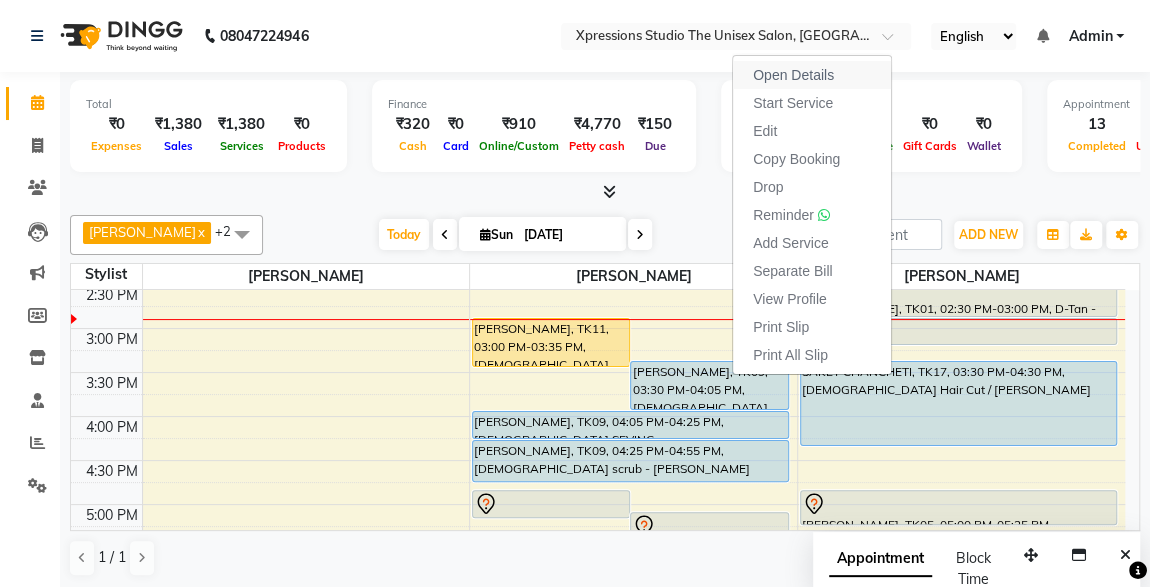 click on "Open Details" at bounding box center [812, 75] 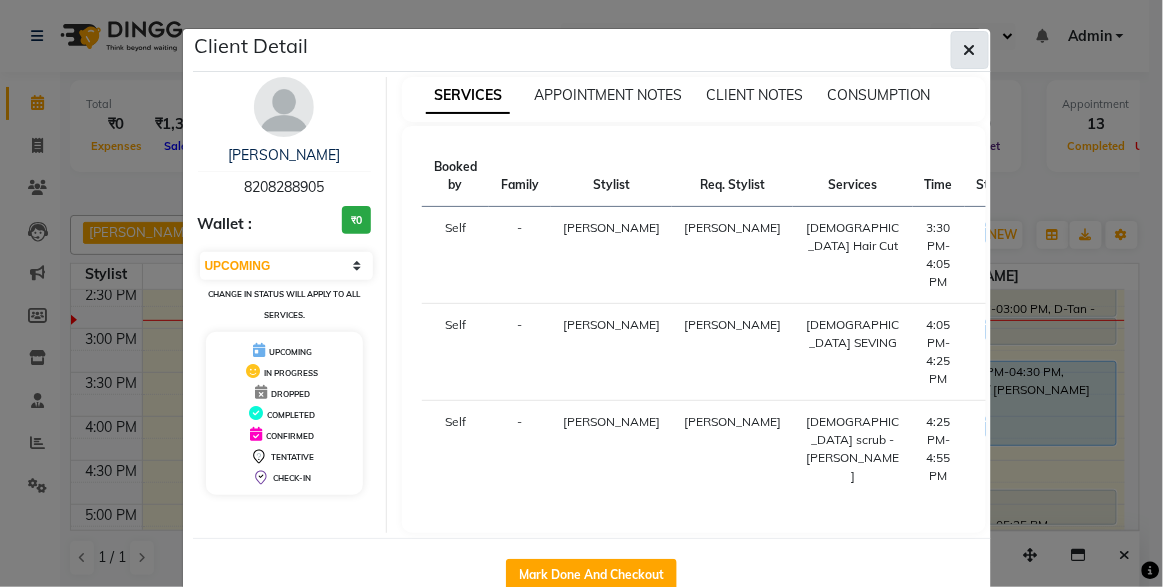 click 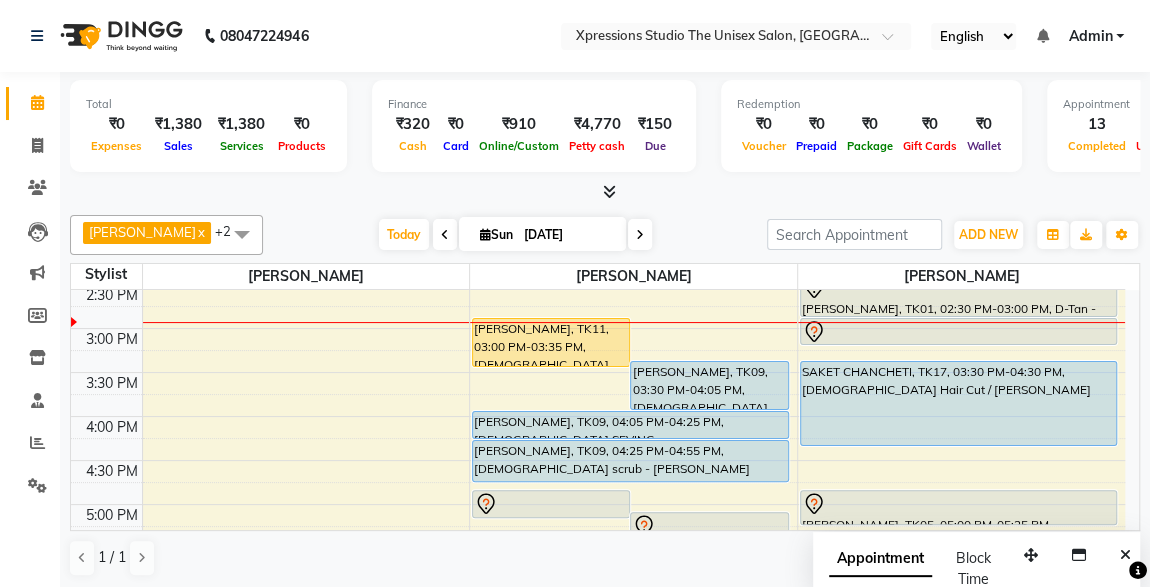 click on "Today  Sun 13-07-2025" at bounding box center [515, 235] 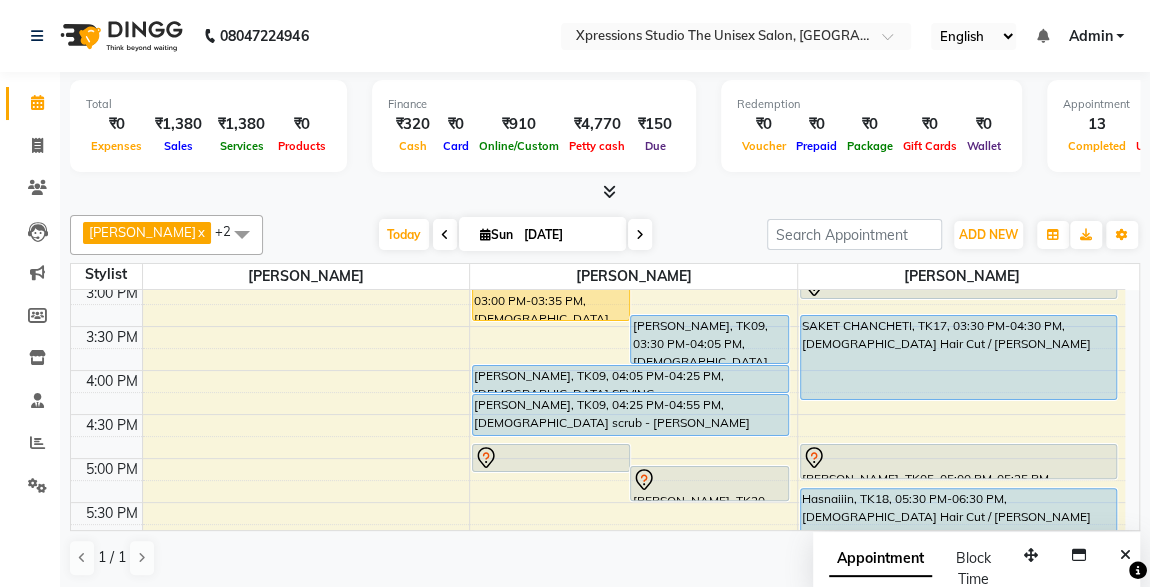 scroll, scrollTop: 581, scrollLeft: 0, axis: vertical 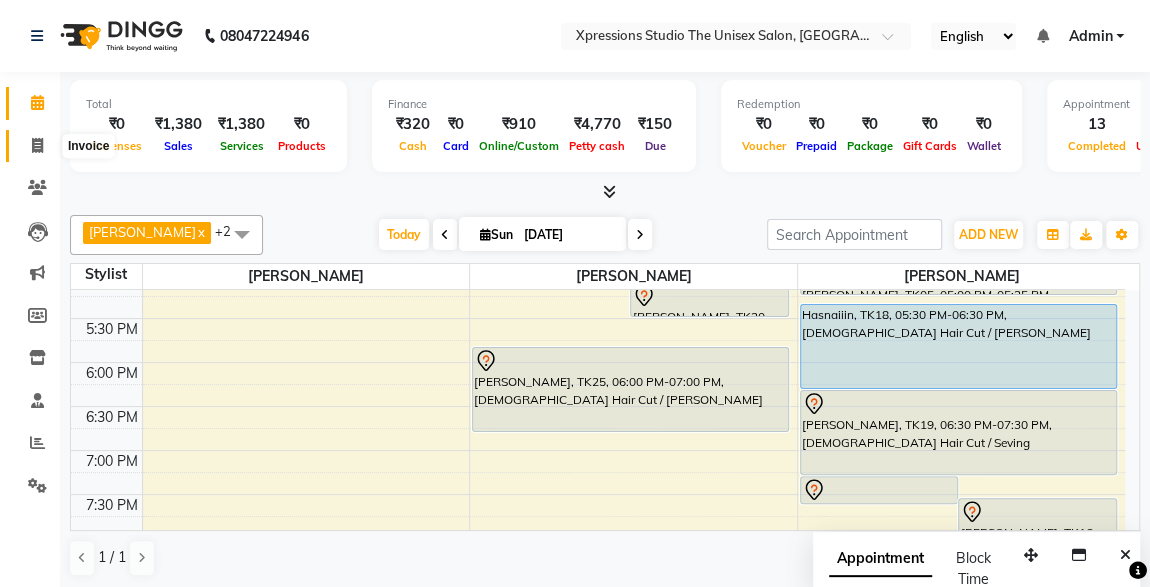 click 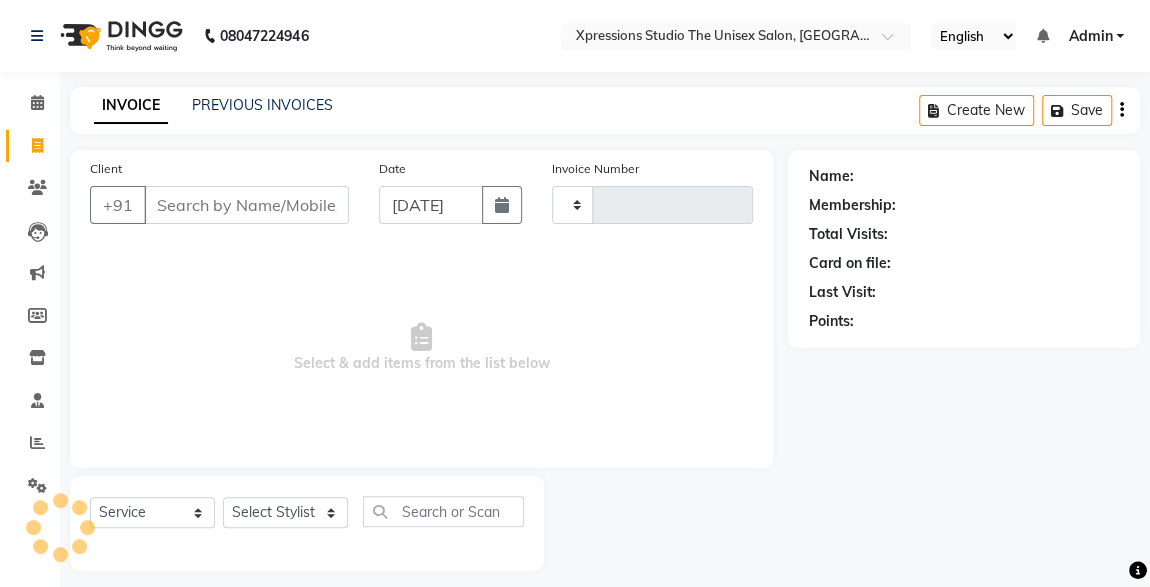 type on "3159" 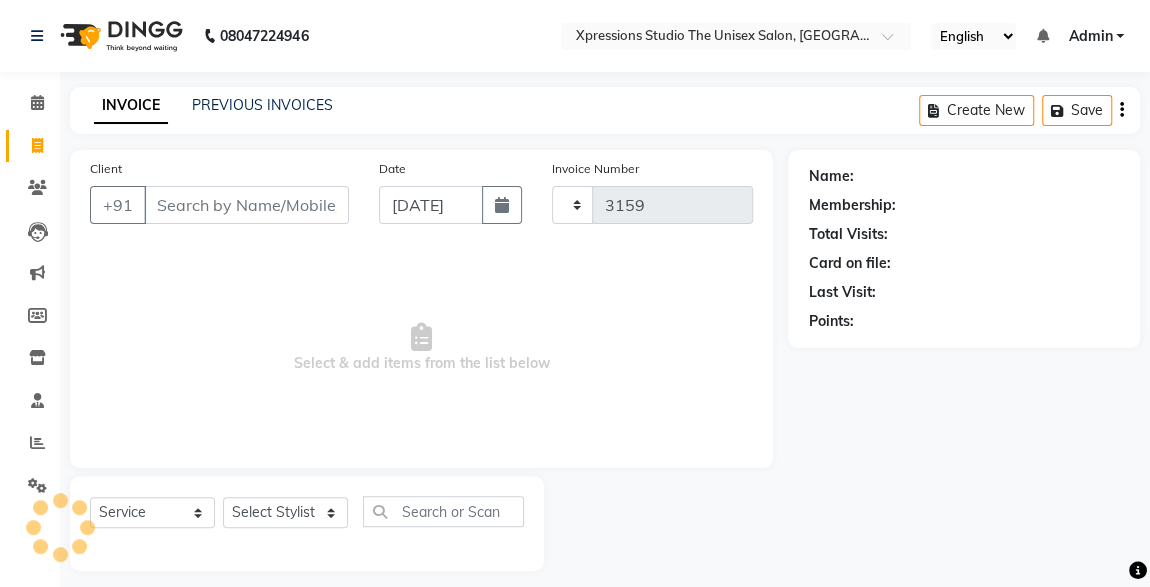 select on "7003" 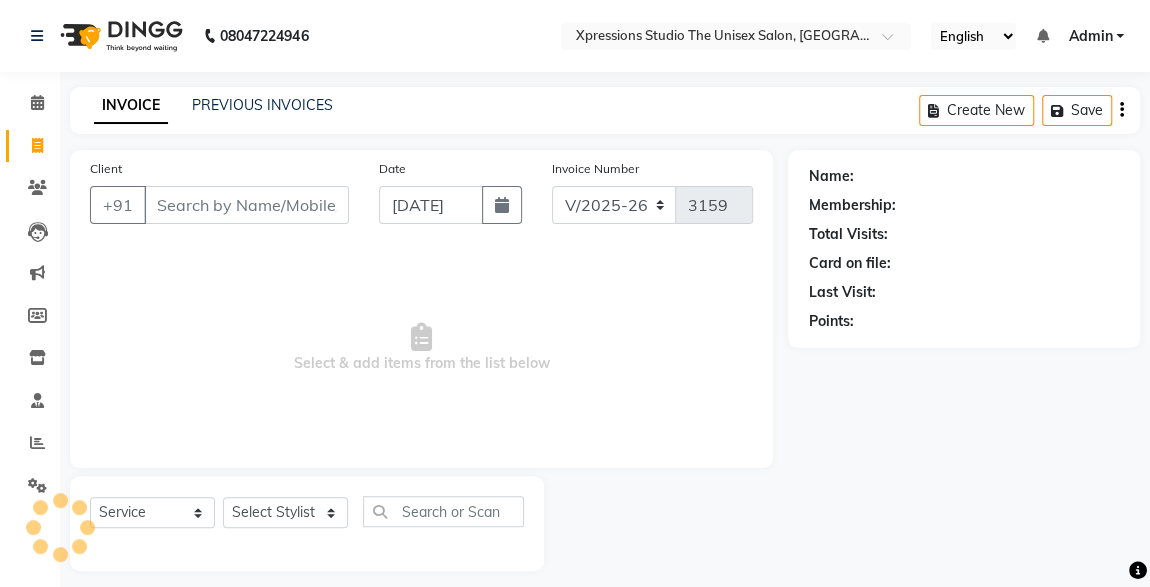 click on "Client" at bounding box center [246, 205] 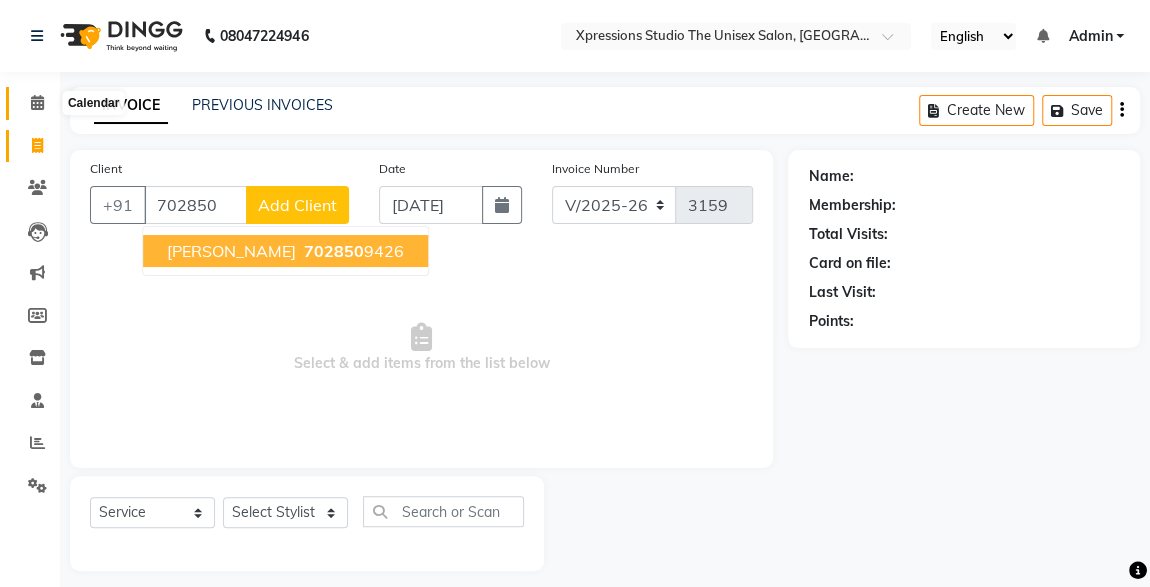 type on "702850" 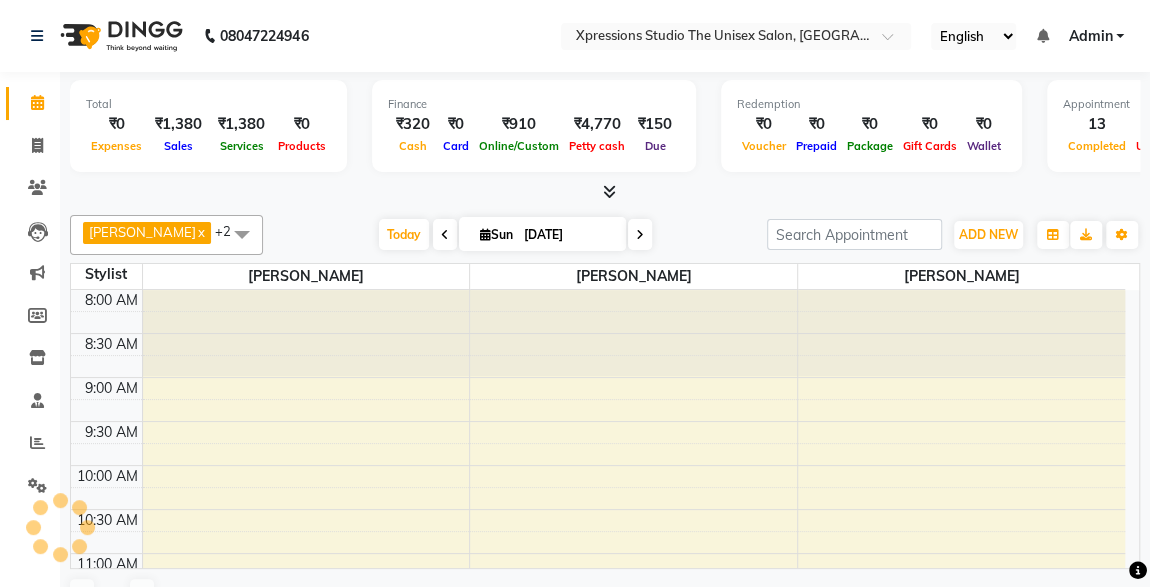 scroll, scrollTop: 0, scrollLeft: 0, axis: both 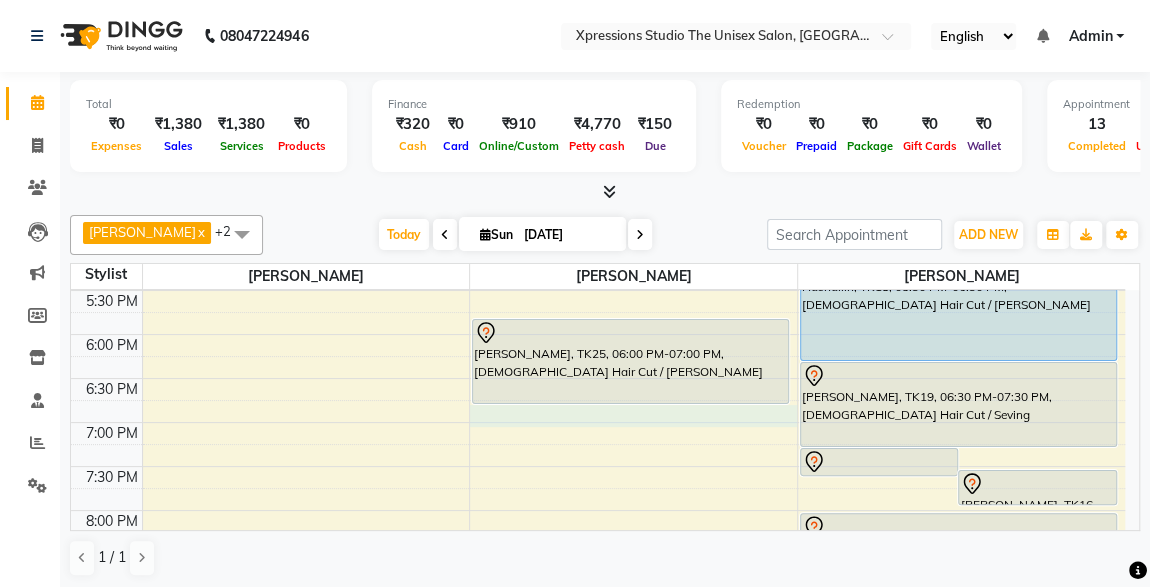 click on "8:00 AM 8:30 AM 9:00 AM 9:30 AM 10:00 AM 10:30 AM 11:00 AM 11:30 AM 12:00 PM 12:30 PM 1:00 PM 1:30 PM 2:00 PM 2:30 PM 3:00 PM 3:30 PM 4:00 PM 4:30 PM 5:00 PM 5:30 PM 6:00 PM 6:30 PM 7:00 PM 7:30 PM 8:00 PM 8:30 PM 9:00 PM 9:30 PM 10:00 PM 10:30 PM     Giriraj BAHETI, TK07, 09:30 AM-10:30 AM, Male Hair Cut / Beard      Adesh raut, TK13, 10:25 AM-11:25 AM, Male Hair Cut / Beard      Adesh raut, TK15, 11:15 AM-11:50 AM, Male Hair Cut      RAMESH GANTIRE, TK12, 11:05 AM-11:25 AM, Male SEVING      Hriday rajdeo, TK14, 12:30 PM-01:05 PM, Male Hair Cut With Wash     MANISHA SHARMA, TK10, 01:00 PM-01:35 PM, Male Hair Cut      PARAG DAGA, TK22, 01:25 PM-02:00 PM, Male Hair Cut      Harshal Bhokre, TK21, 01:15 PM-01:30 PM, MaleThreading     Karan sathe, TK08, 01:45 PM-02:30 PM, male scrub - Charcole,Male  Beard    SARTHAK RAJDEV, TK11, 03:00 PM-03:35 PM, Male Hair Cut     roshan motalkar, TK09, 03:30 PM-04:05 PM, Male Hair Cut              Siddhesh Jain, TK20, 05:00 PM-05:20 PM, Male SEVING" at bounding box center [598, 114] 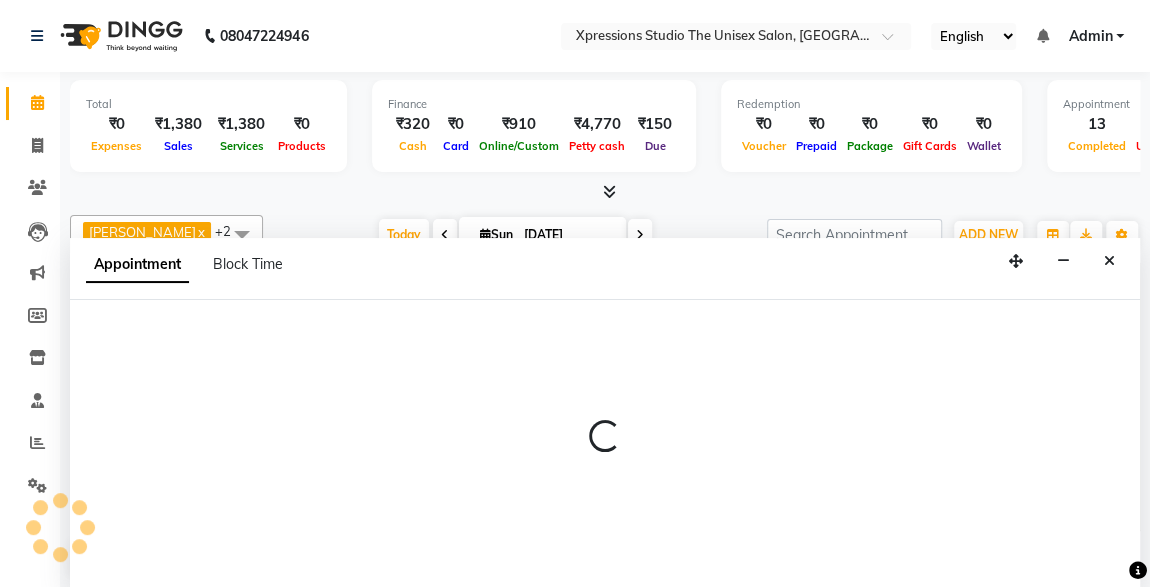 scroll, scrollTop: 0, scrollLeft: 0, axis: both 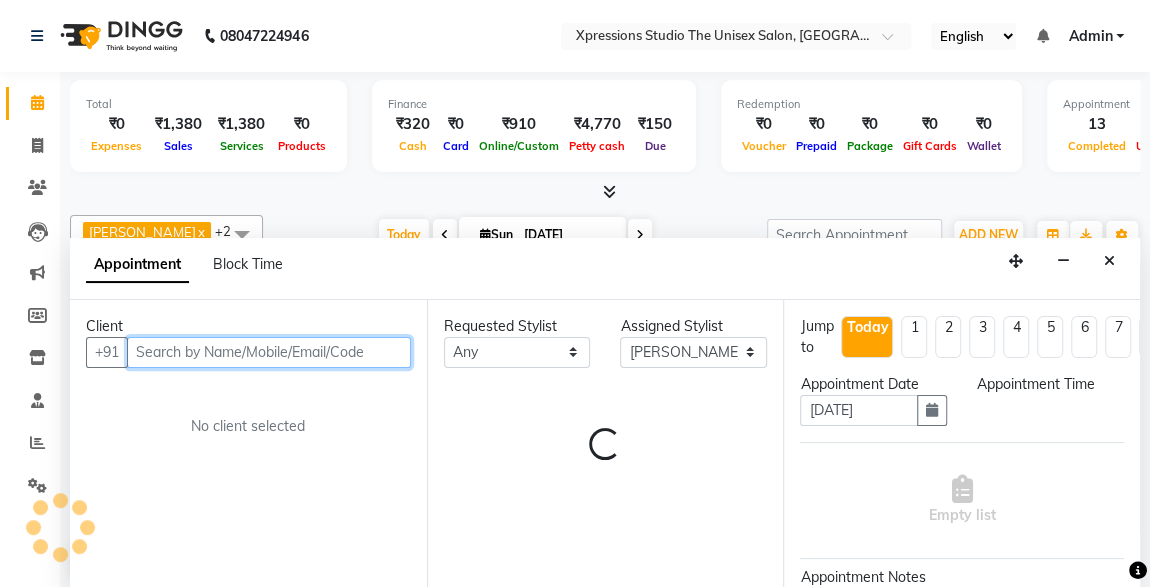 select on "1140" 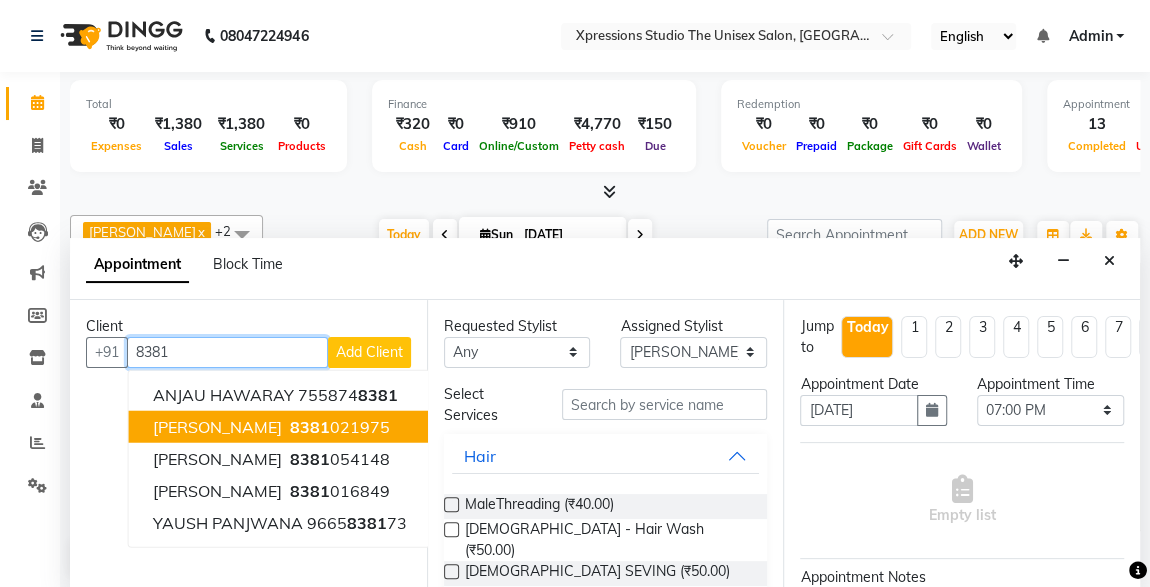 click on "MANOJ JHOSHI" at bounding box center (217, 426) 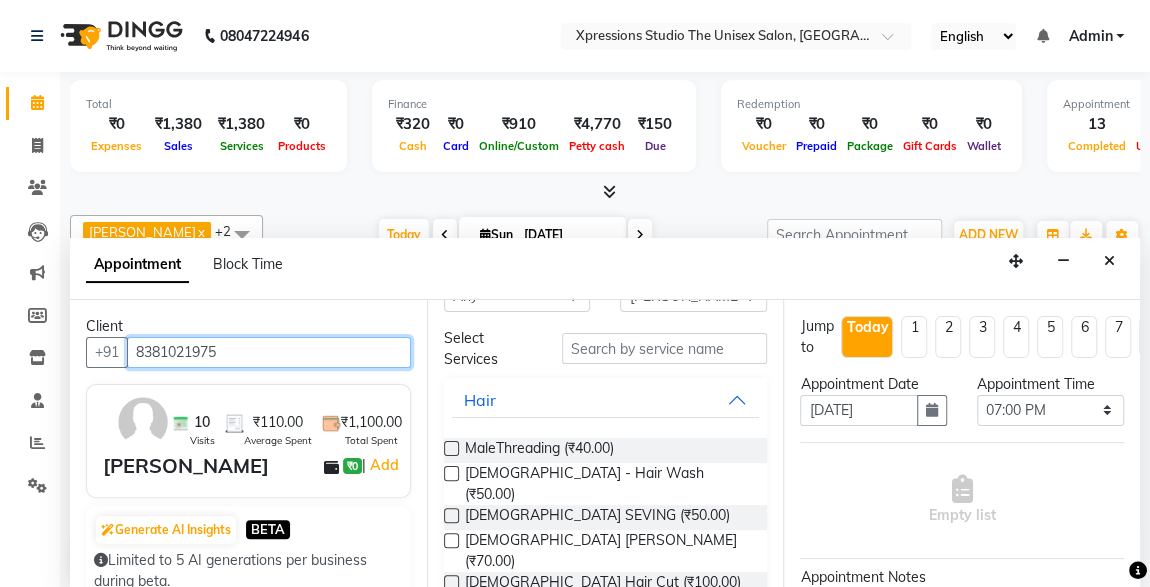 scroll, scrollTop: 57, scrollLeft: 0, axis: vertical 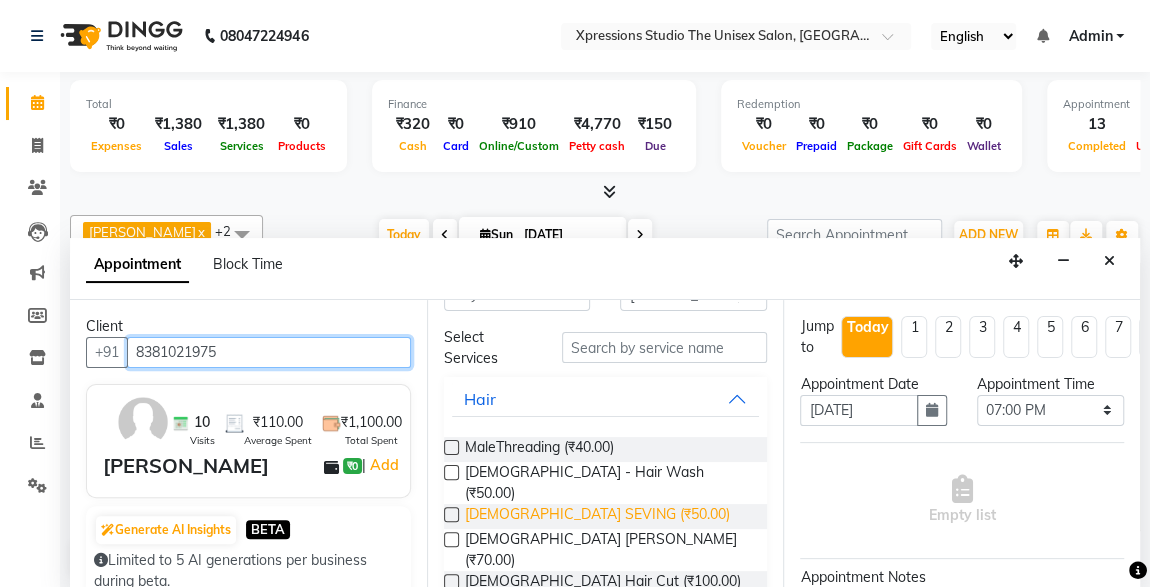 type on "8381021975" 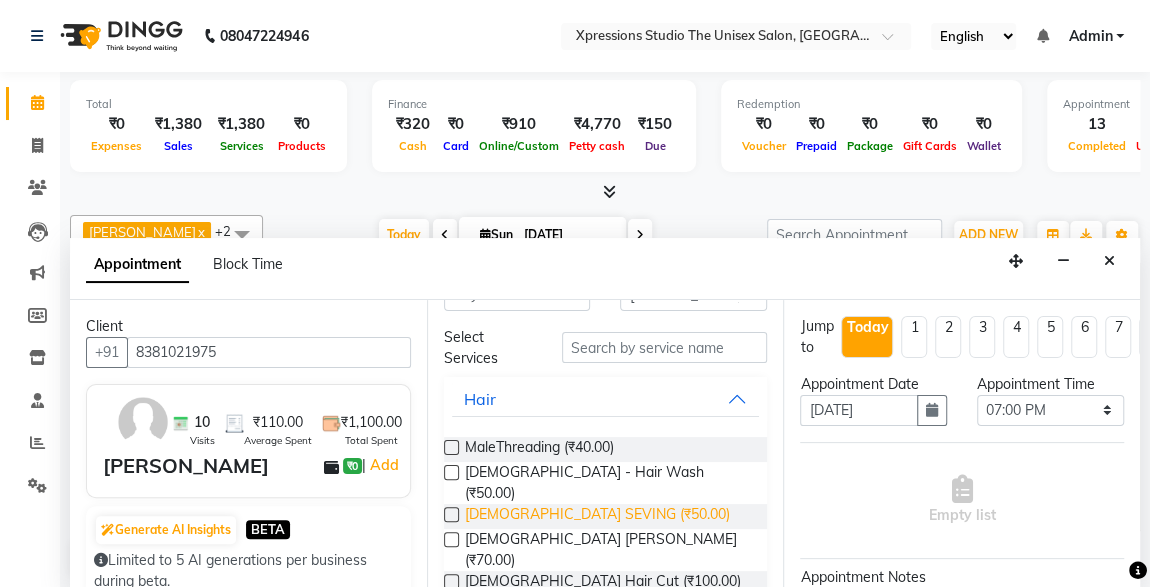 click on "[DEMOGRAPHIC_DATA] SEVING  (₹50.00)" at bounding box center [597, 516] 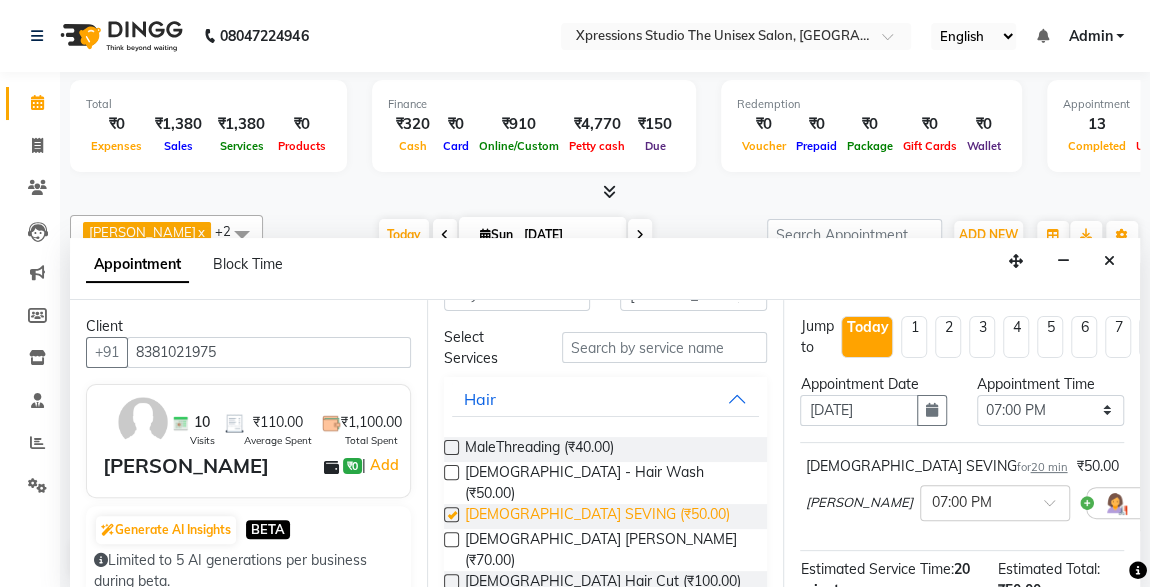 checkbox on "false" 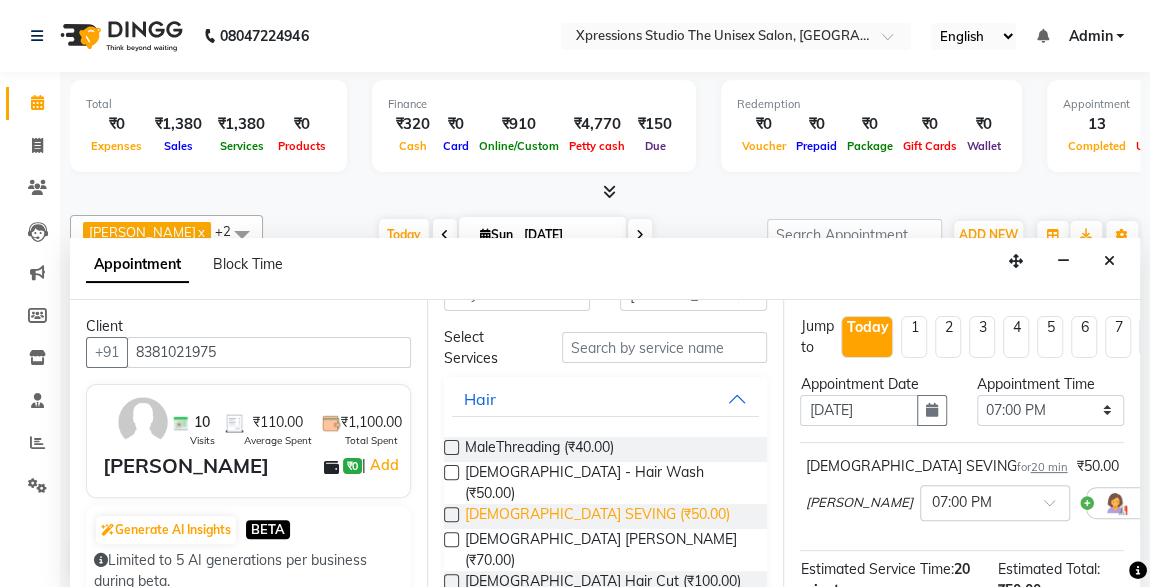 scroll, scrollTop: 289, scrollLeft: 0, axis: vertical 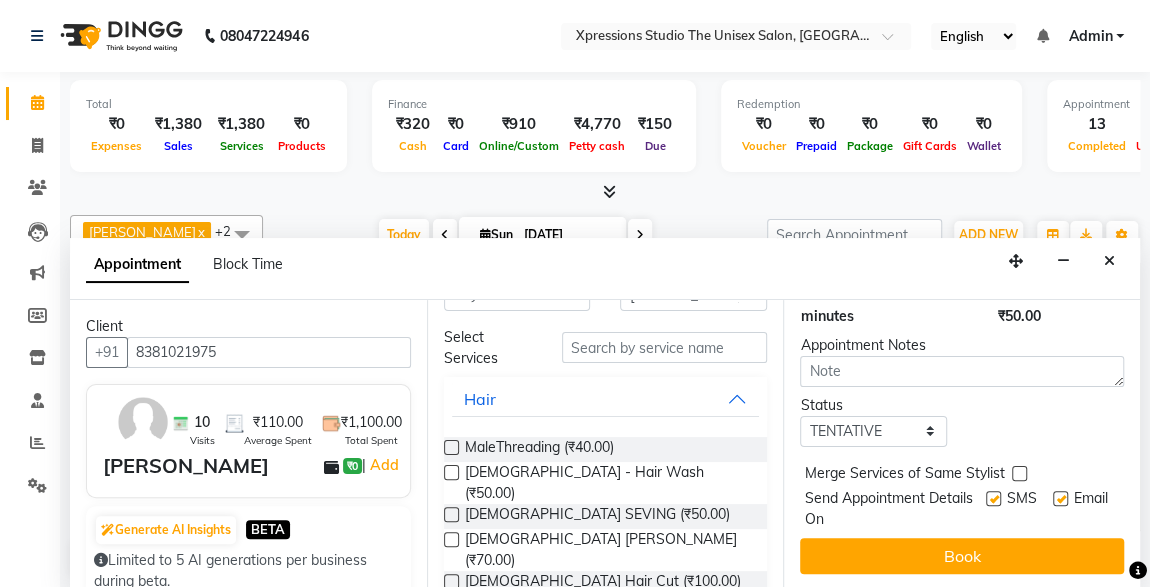 click at bounding box center [1060, 498] 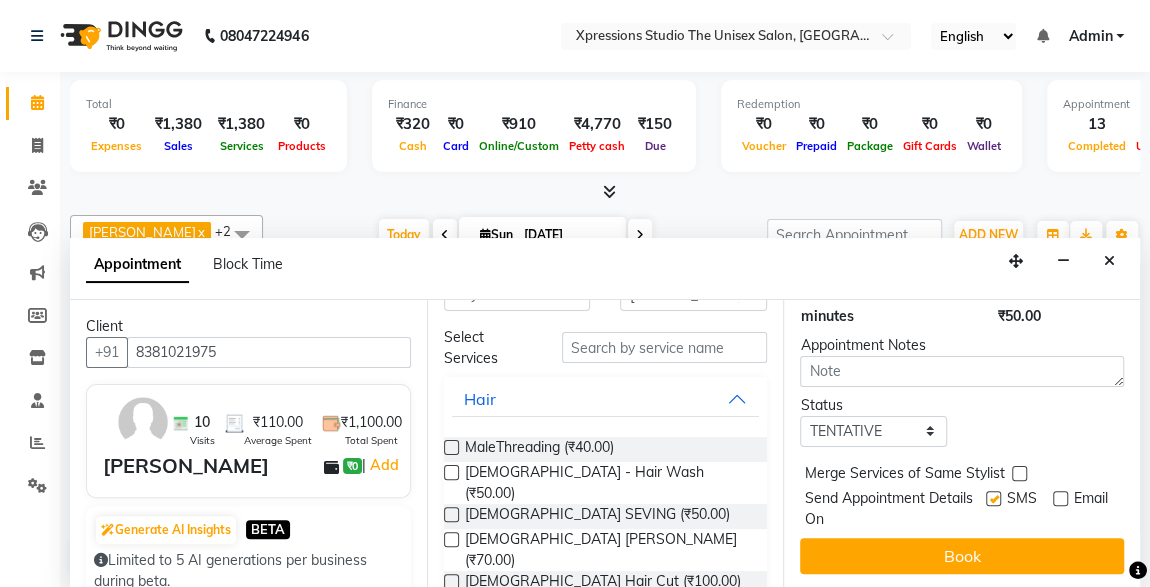 click at bounding box center (993, 498) 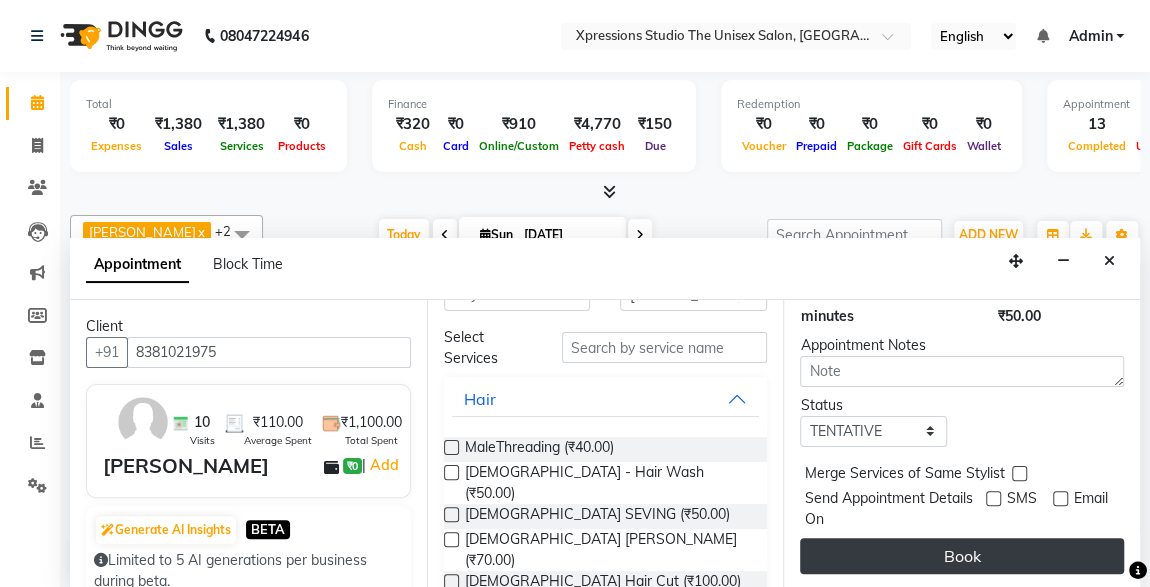 click on "Book" at bounding box center [962, 556] 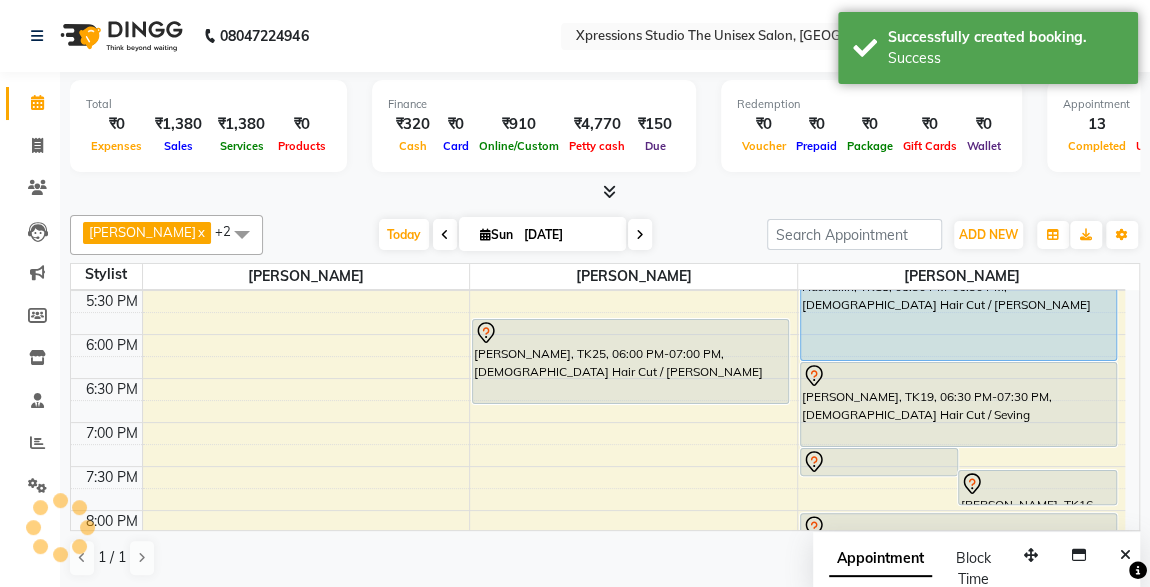 scroll, scrollTop: 0, scrollLeft: 0, axis: both 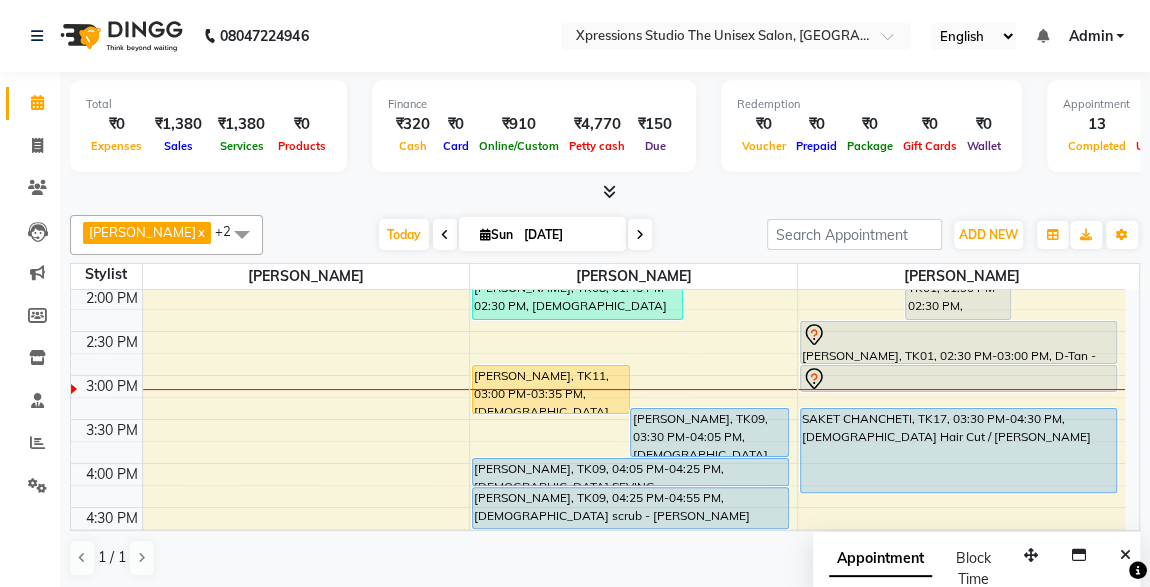 click on "SAKET CHANCHETI, TK17, 03:30 PM-04:30 PM, [DEMOGRAPHIC_DATA] Hair Cut / [PERSON_NAME]" at bounding box center (958, 450) 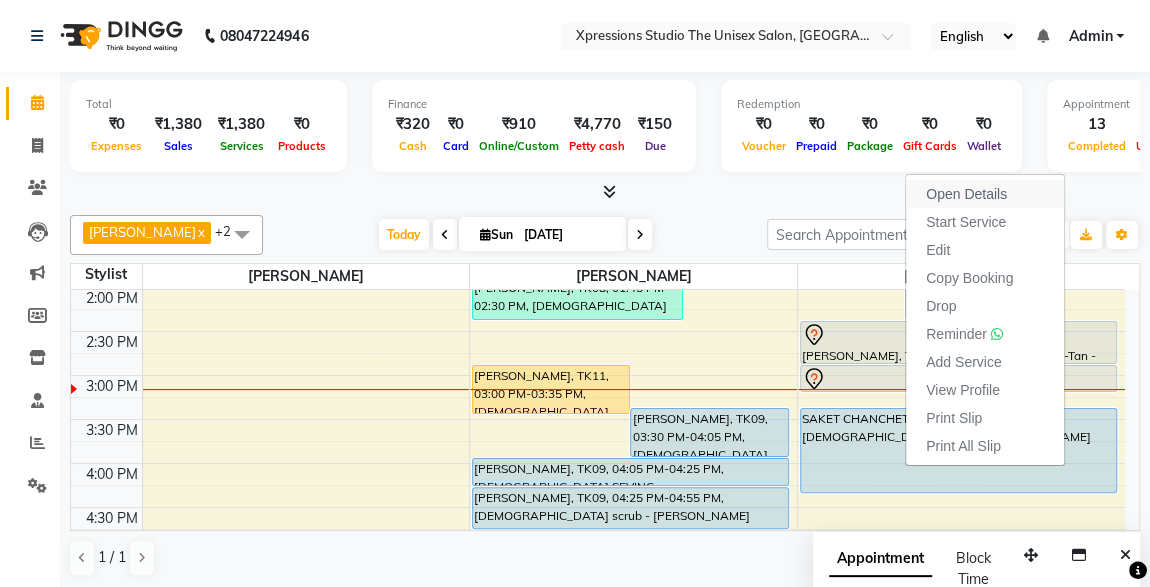 click on "Open Details" at bounding box center (966, 194) 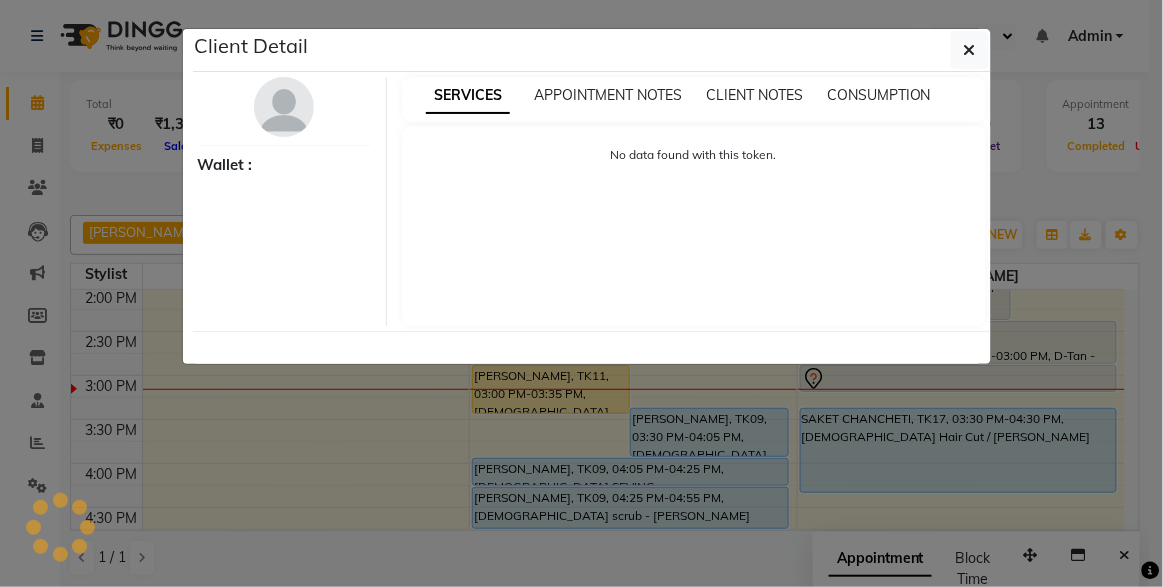 select on "5" 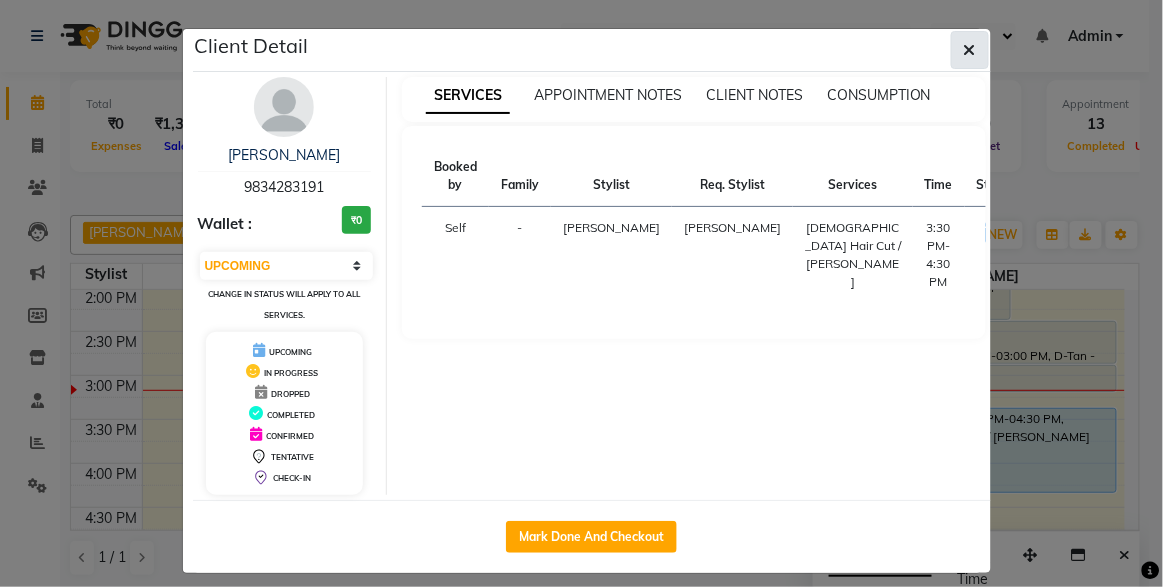 click 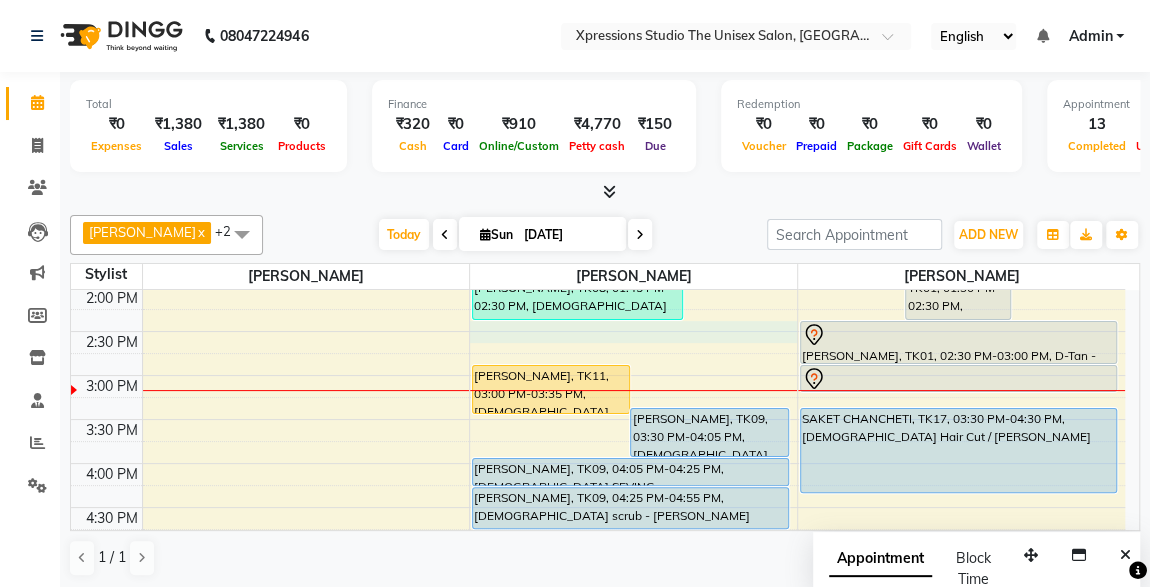 click on "8:00 AM 8:30 AM 9:00 AM 9:30 AM 10:00 AM 10:30 AM 11:00 AM 11:30 AM 12:00 PM 12:30 PM 1:00 PM 1:30 PM 2:00 PM 2:30 PM 3:00 PM 3:30 PM 4:00 PM 4:30 PM 5:00 PM 5:30 PM 6:00 PM 6:30 PM 7:00 PM 7:30 PM 8:00 PM 8:30 PM 9:00 PM 9:30 PM 10:00 PM 10:30 PM     Giriraj BAHETI, TK07, 09:30 AM-10:30 AM, Male Hair Cut / Beard      Adesh raut, TK13, 10:25 AM-11:25 AM, Male Hair Cut / Beard      Adesh raut, TK15, 11:15 AM-11:50 AM, Male Hair Cut      RAMESH GANTIRE, TK12, 11:05 AM-11:25 AM, Male SEVING      Hriday rajdeo, TK14, 12:30 PM-01:05 PM, Male Hair Cut With Wash     MANISHA SHARMA, TK10, 01:00 PM-01:35 PM, Male Hair Cut      PARAG DAGA, TK22, 01:25 PM-02:00 PM, Male Hair Cut      Harshal Bhokre, TK21, 01:15 PM-01:30 PM, MaleThreading     Karan sathe, TK08, 01:45 PM-02:30 PM, male scrub - Charcole,Male  Beard    SARTHAK RAJDEV, TK11, 03:00 PM-03:35 PM, Male Hair Cut     roshan motalkar, TK09, 03:30 PM-04:05 PM, Male Hair Cut              Siddhesh Jain, TK20, 05:00 PM-05:20 PM, Male SEVING" at bounding box center [598, 419] 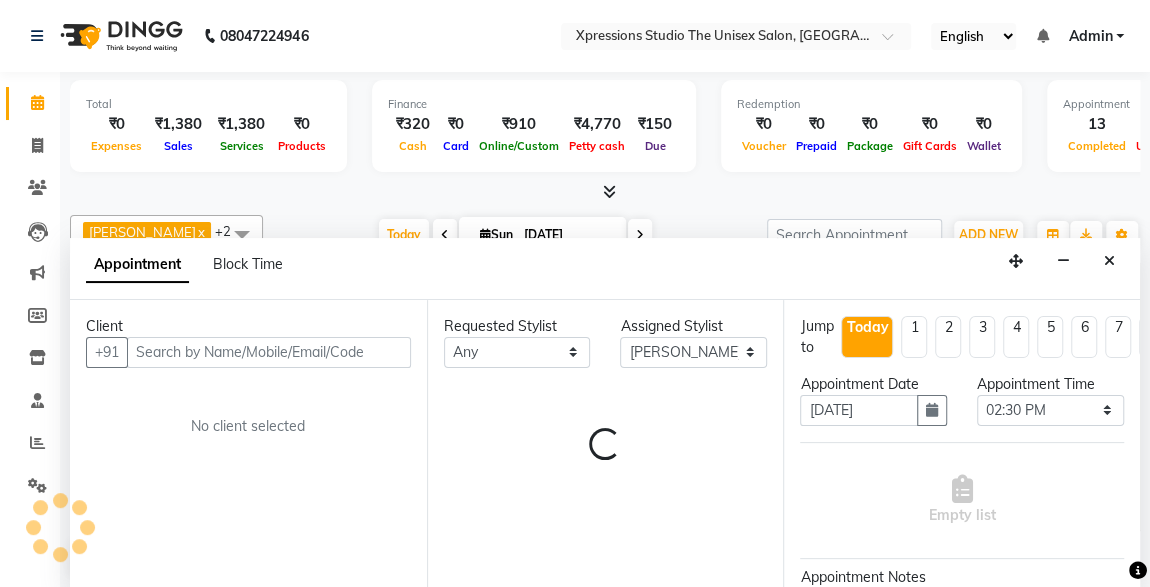 scroll, scrollTop: 0, scrollLeft: 0, axis: both 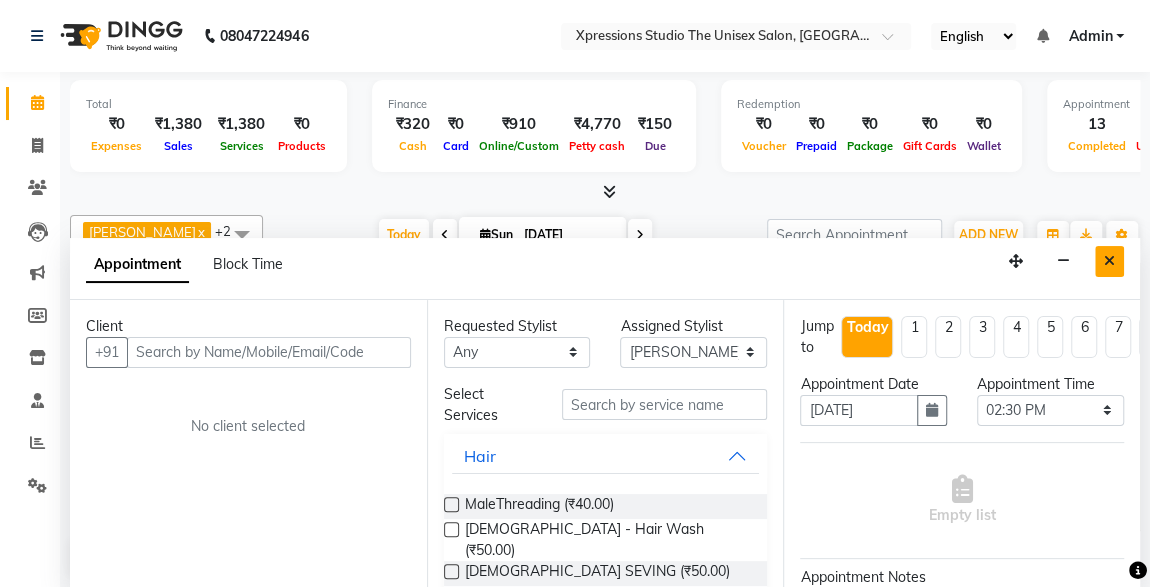 click at bounding box center (1109, 261) 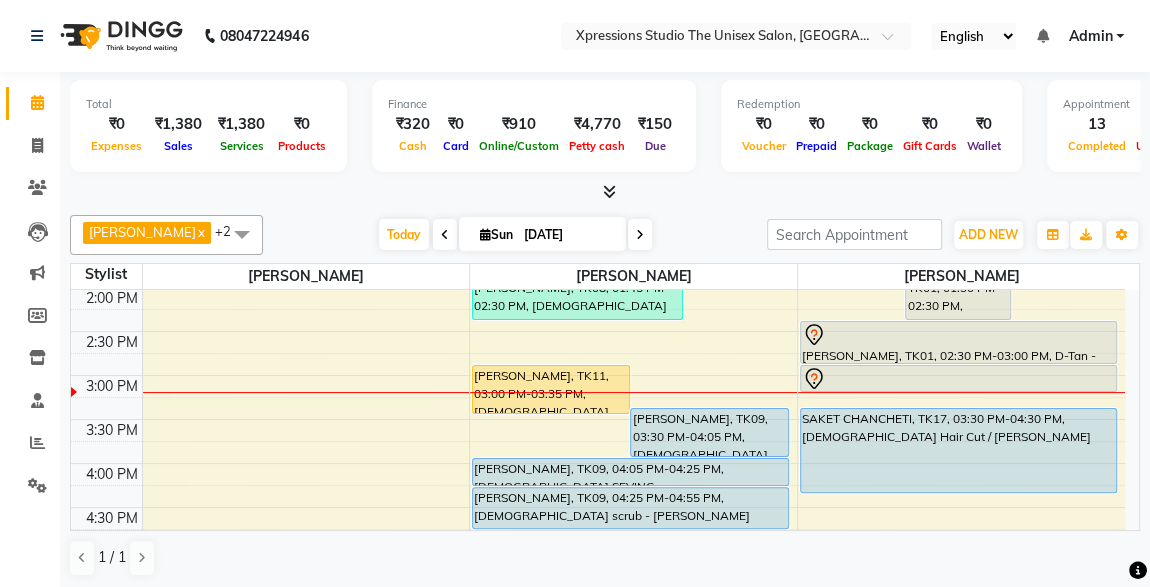 click on "[PERSON_NAME], TK09, 03:30 PM-04:05 PM, [DEMOGRAPHIC_DATA] Hair Cut" at bounding box center [709, 432] 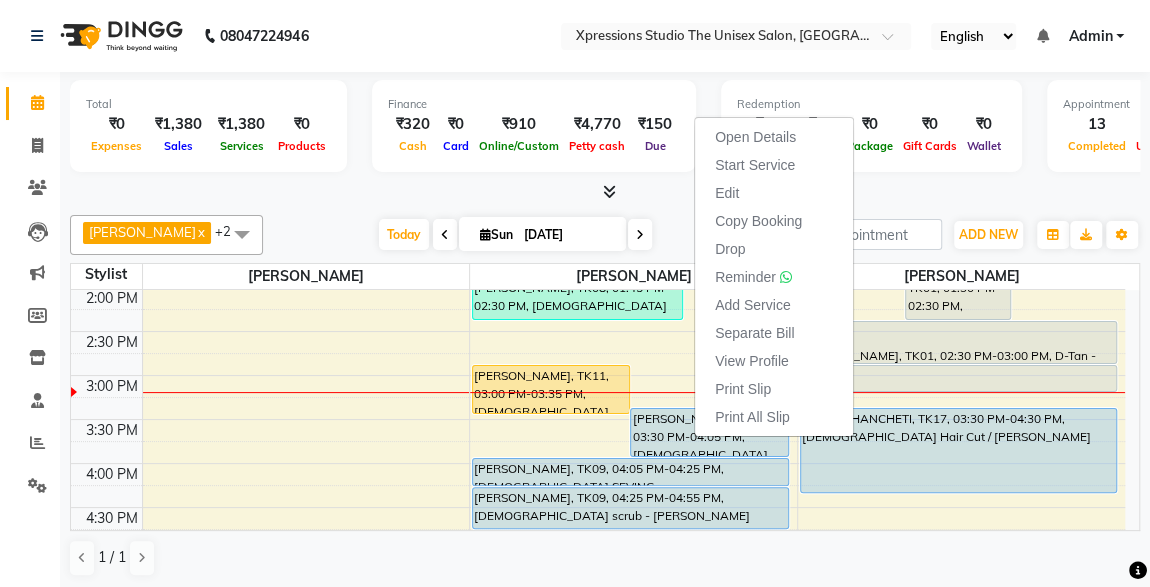 click at bounding box center (958, 379) 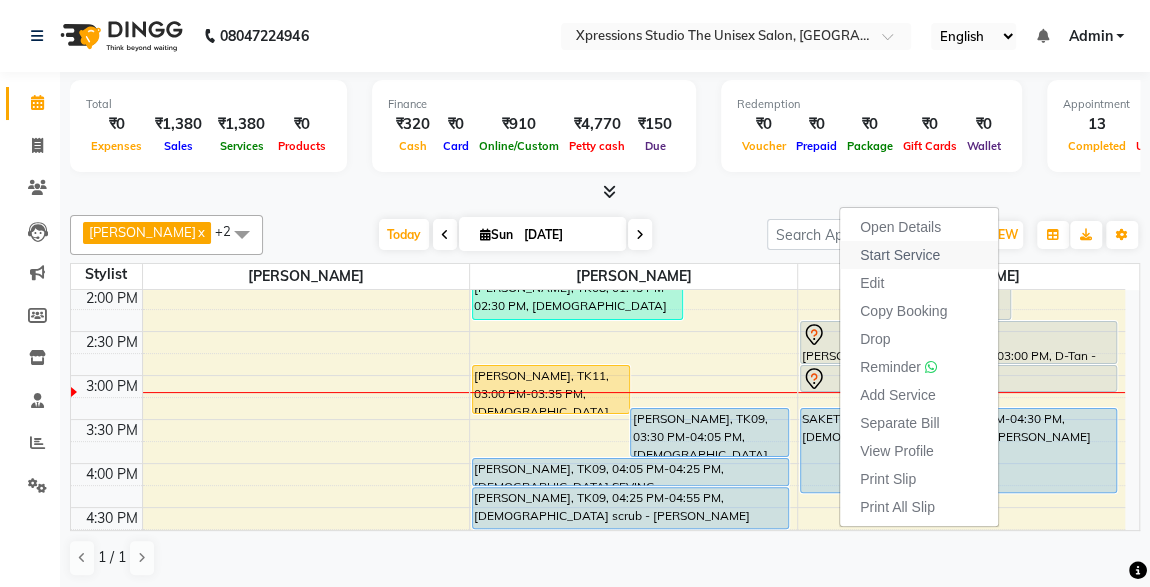 click on "Start Service" at bounding box center [900, 255] 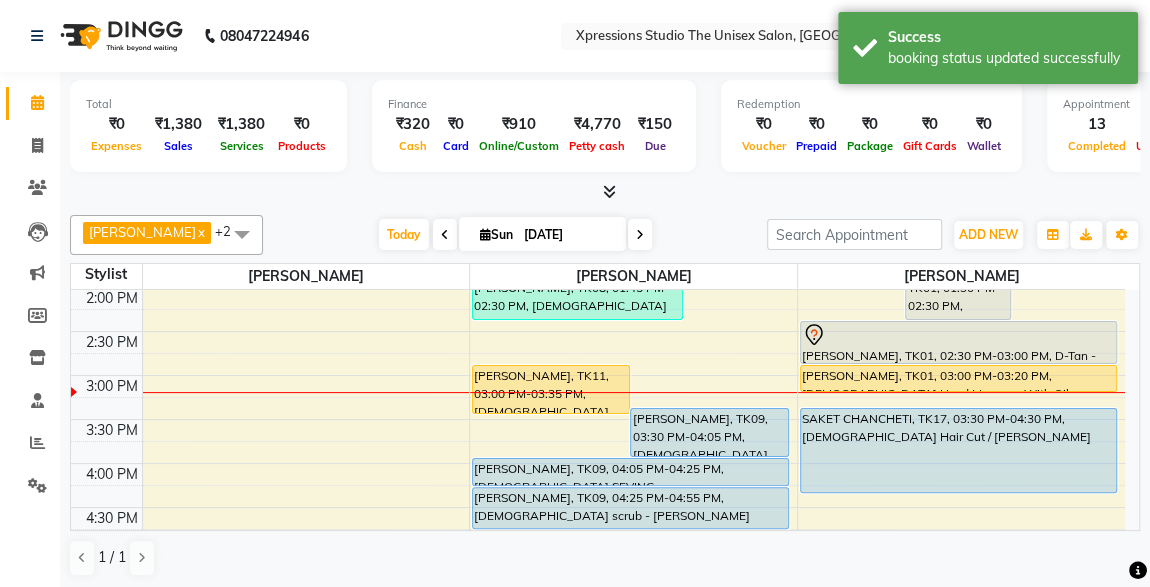 click on "SAKET CHANCHETI, TK17, 03:30 PM-04:30 PM, [DEMOGRAPHIC_DATA] Hair Cut / [PERSON_NAME]" at bounding box center [958, 450] 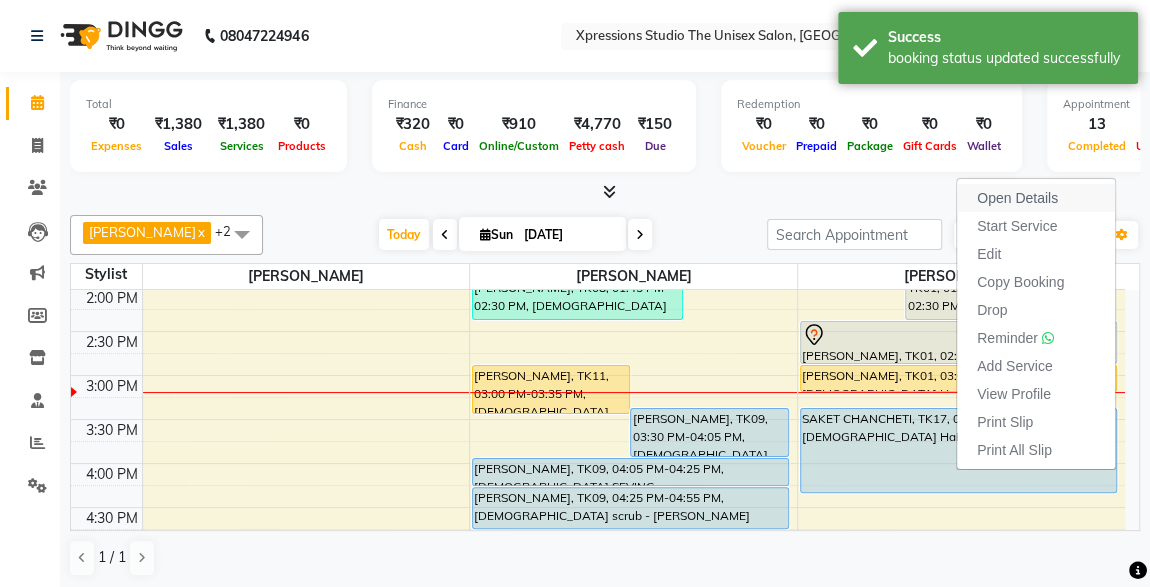 click on "Open Details" at bounding box center [1017, 198] 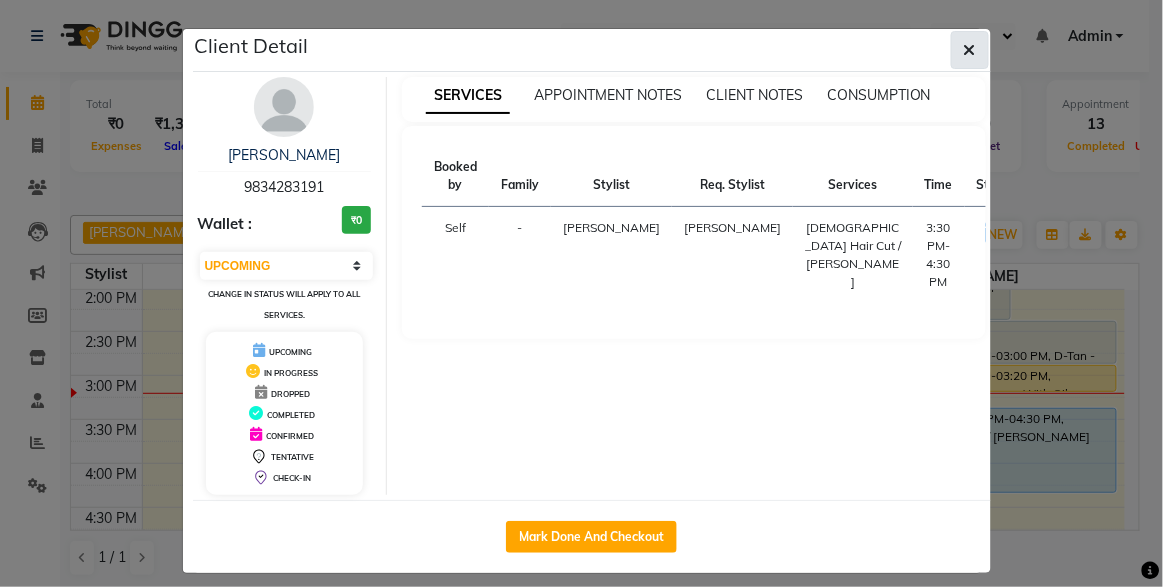 click 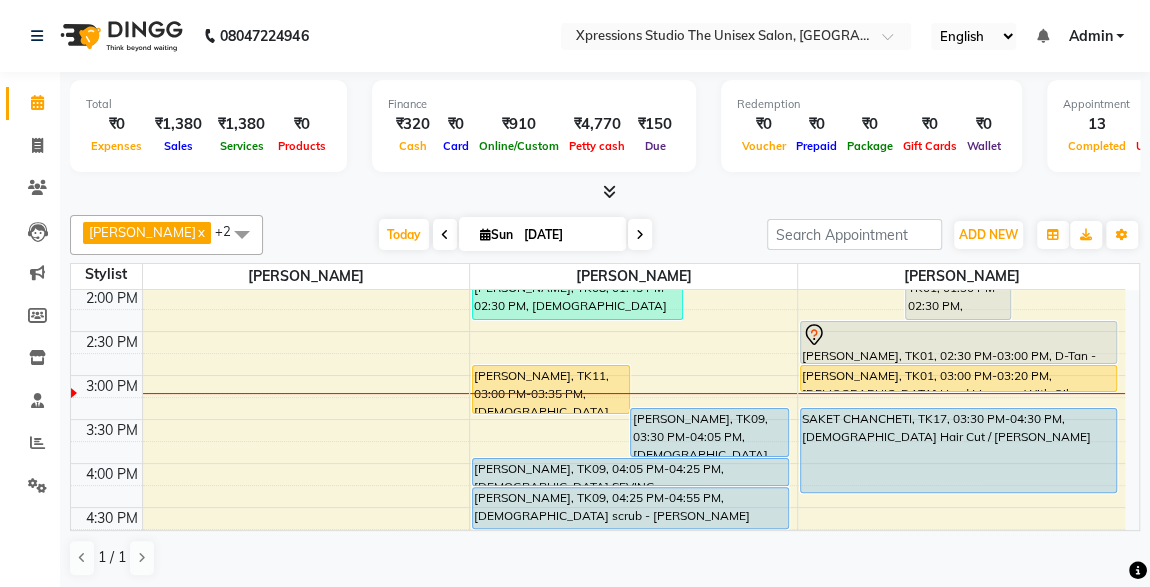 click on "[PERSON_NAME], TK09, 03:30 PM-04:05 PM, [DEMOGRAPHIC_DATA] Hair Cut" at bounding box center (709, 432) 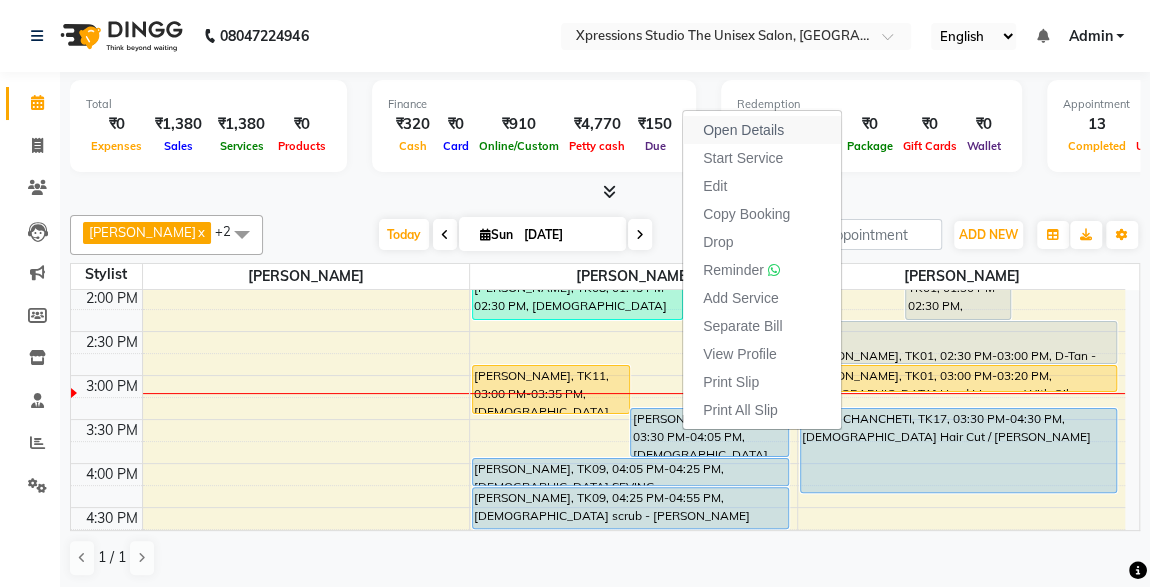 click on "Open Details" at bounding box center [743, 130] 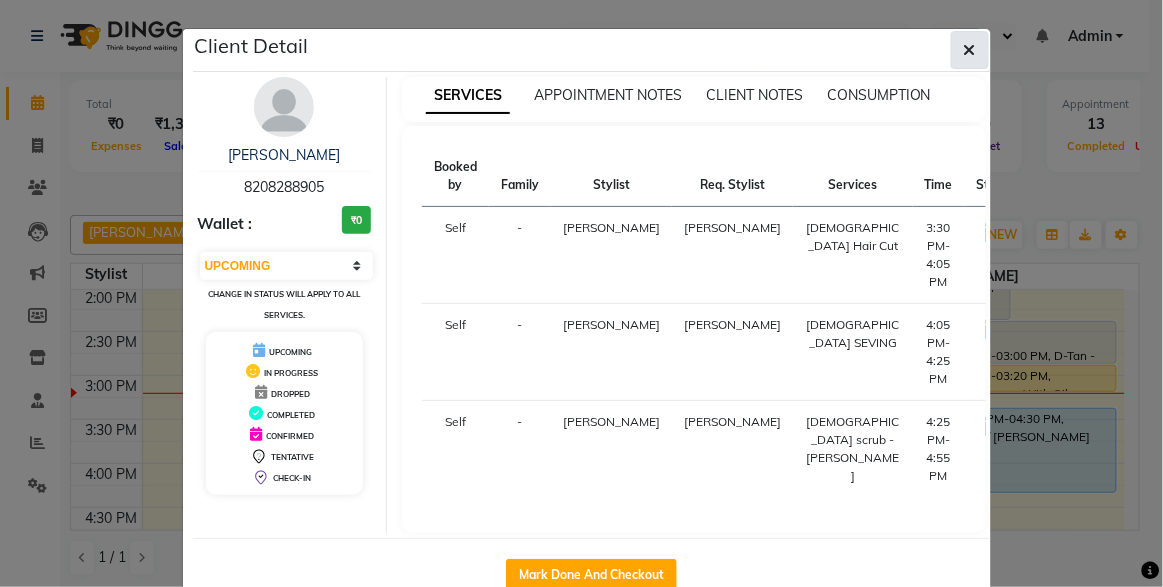 click 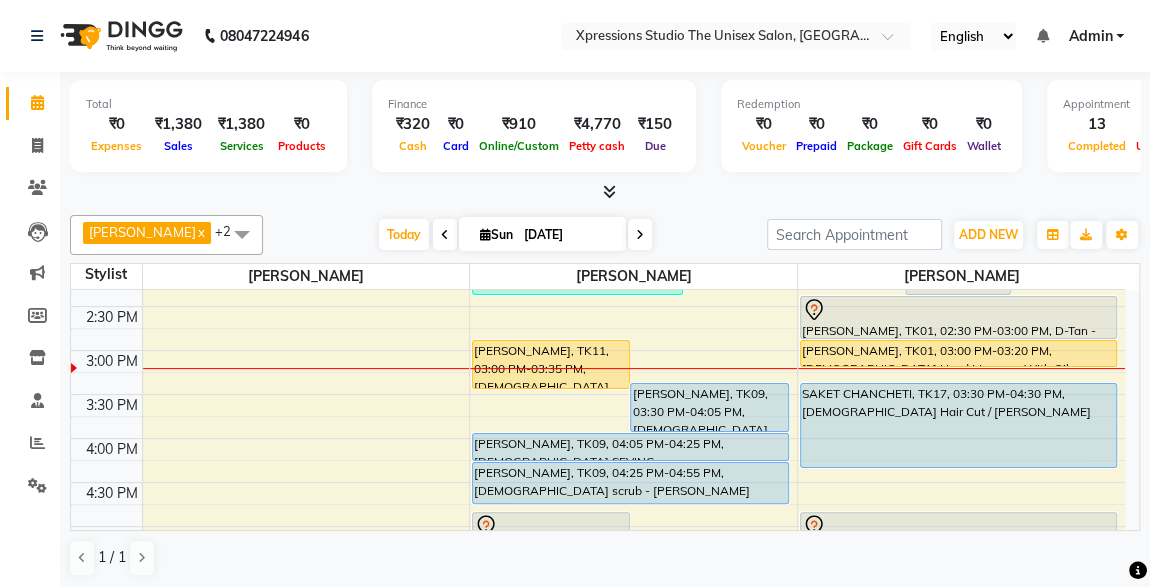 scroll, scrollTop: 530, scrollLeft: 0, axis: vertical 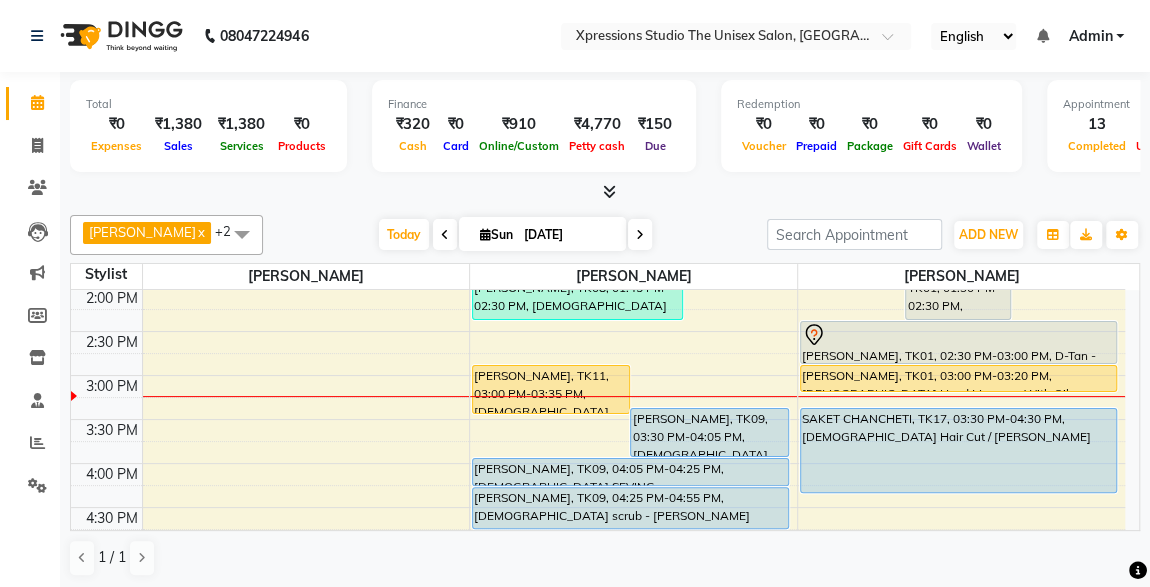 click on "SAKET CHANCHETI, TK17, 03:30 PM-04:30 PM, [DEMOGRAPHIC_DATA] Hair Cut / [PERSON_NAME]" at bounding box center (958, 450) 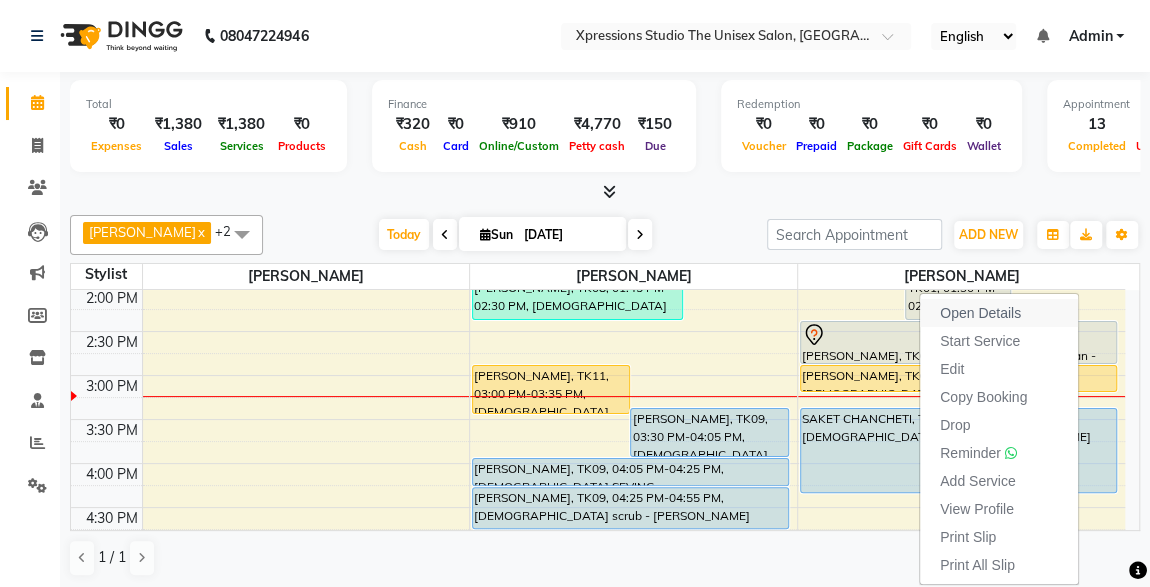 click on "Open Details" at bounding box center (980, 313) 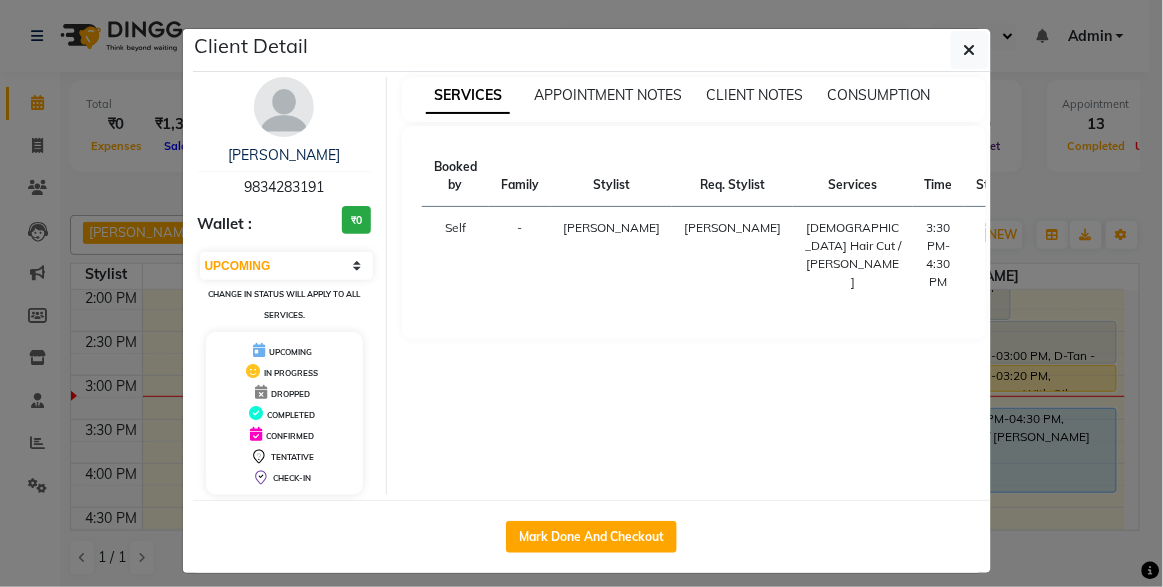 click at bounding box center [284, 107] 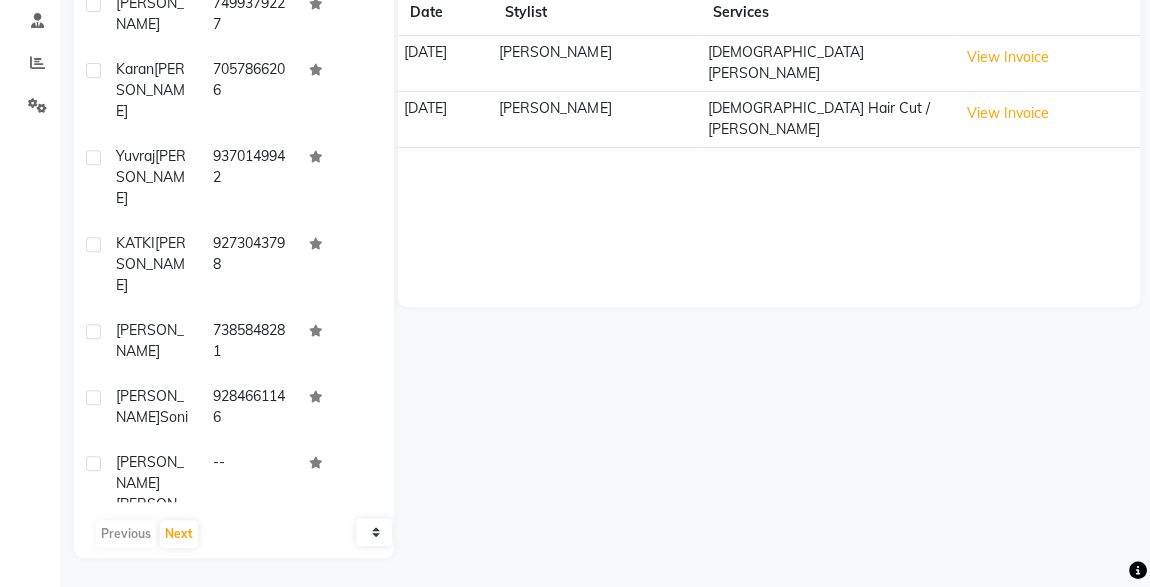scroll, scrollTop: 0, scrollLeft: 0, axis: both 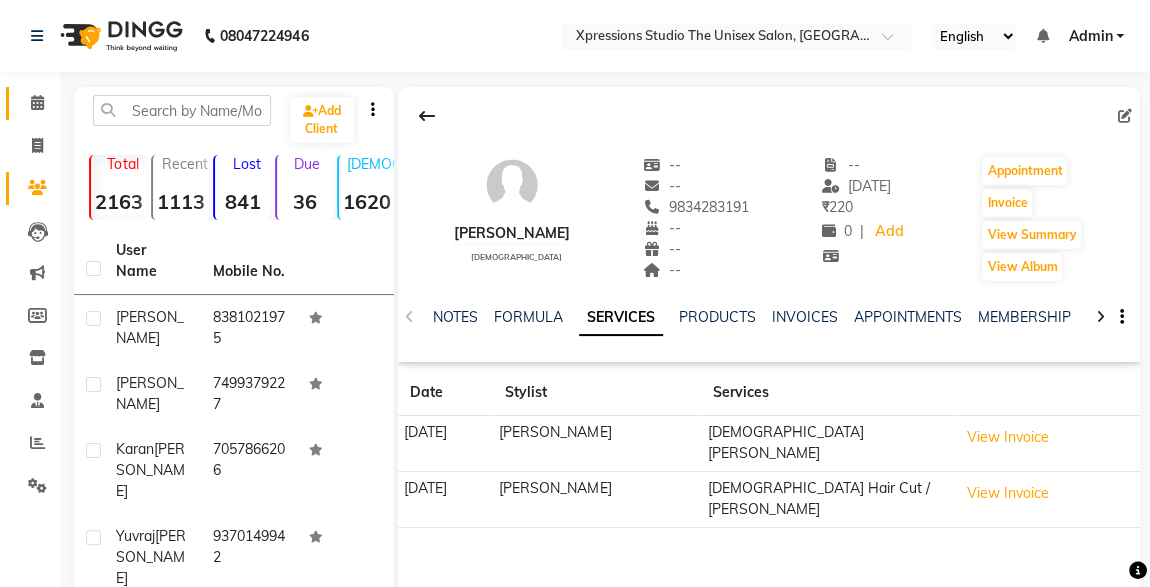click on "Calendar" 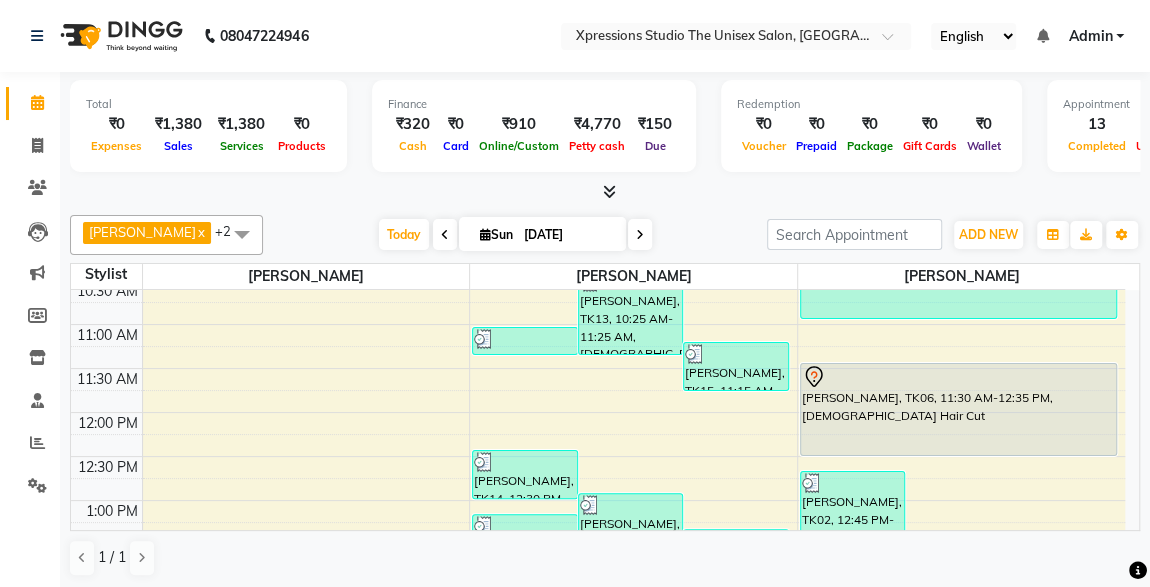 scroll, scrollTop: 218, scrollLeft: 0, axis: vertical 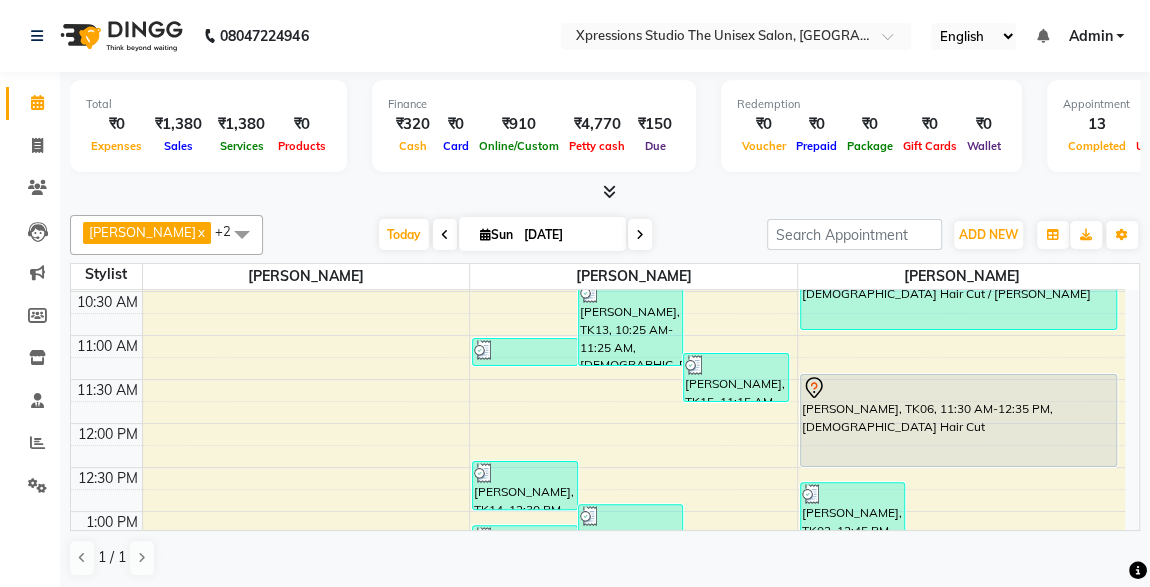 click on "MOKSH SANCHETI, TK06, 11:30 AM-12:35 PM, Male Hair Cut" at bounding box center (958, 420) 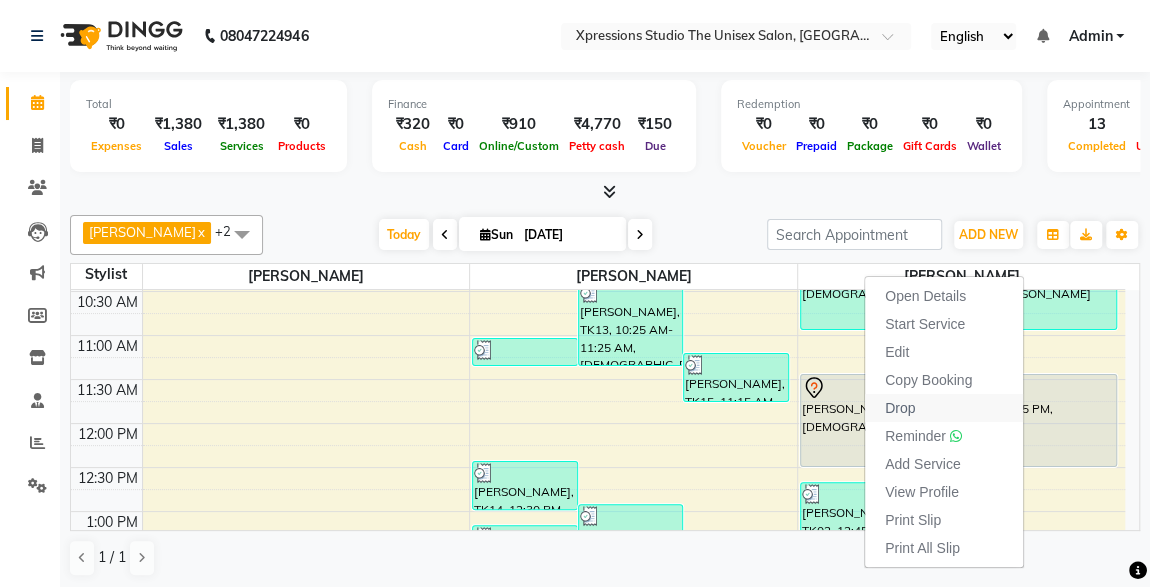 click on "Drop" at bounding box center [944, 408] 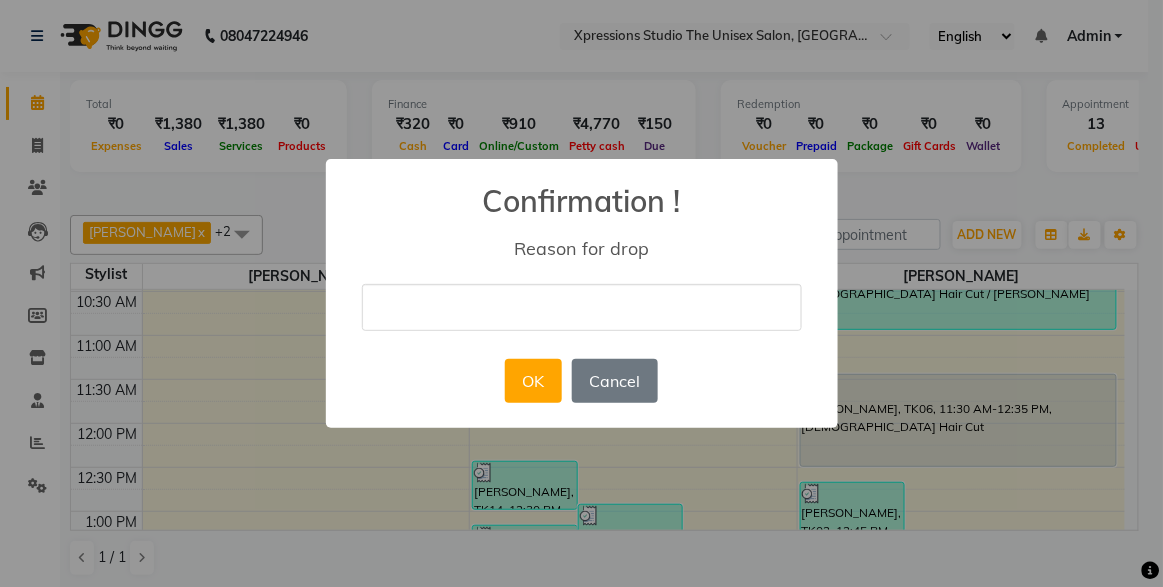 click at bounding box center [582, 307] 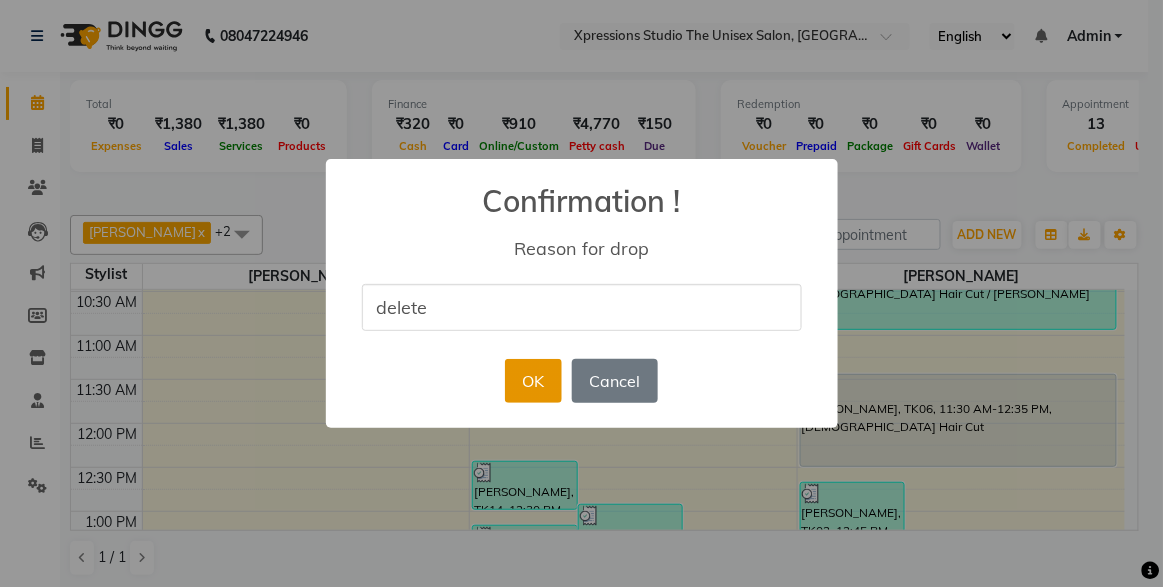 click on "OK" at bounding box center (533, 381) 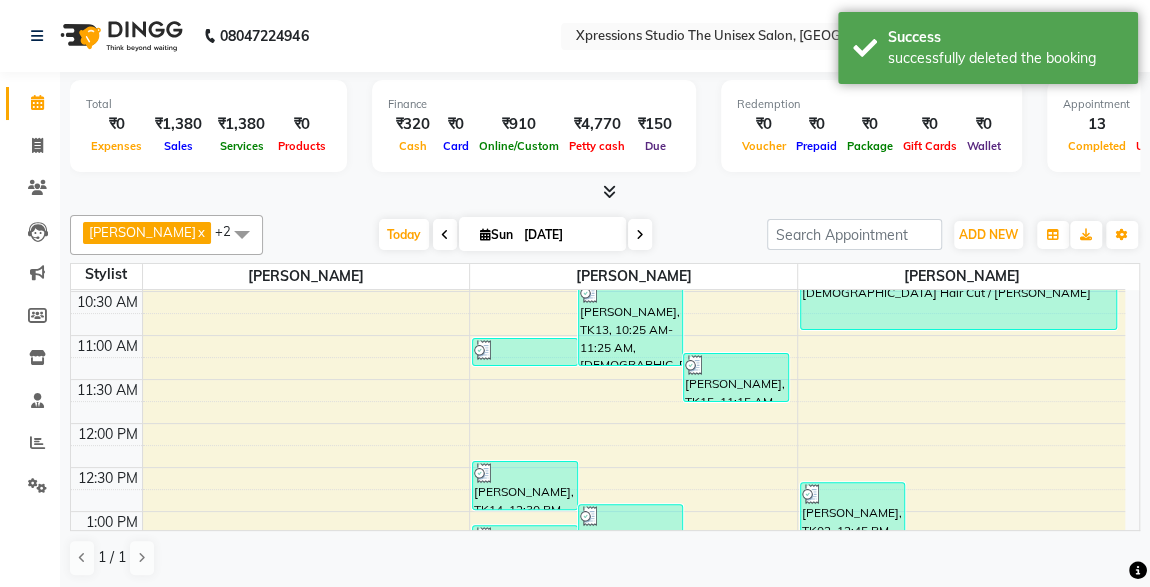 scroll, scrollTop: 429, scrollLeft: 0, axis: vertical 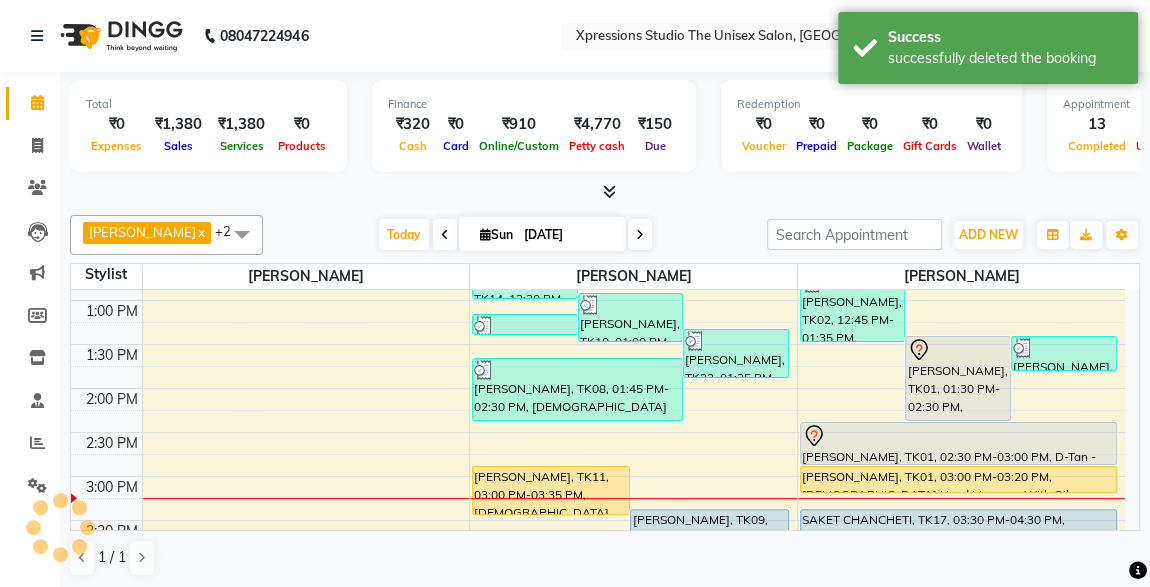 click on "[PERSON_NAME], TK01, 01:30 PM-02:30 PM, [DEMOGRAPHIC_DATA] Hair Cut / [PERSON_NAME]" at bounding box center (958, 378) 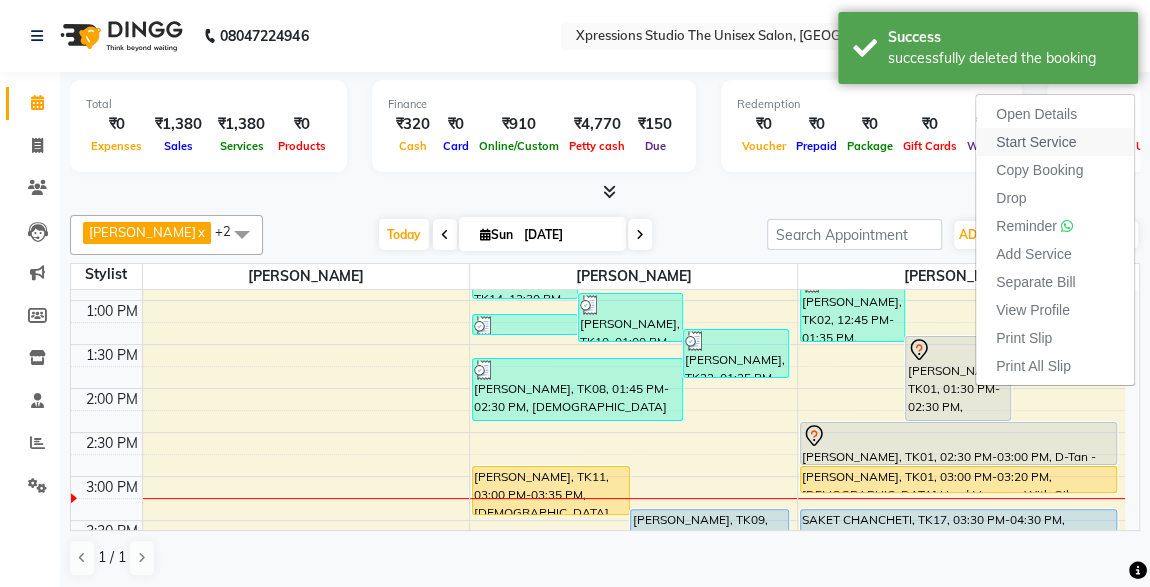 click on "Start Service" at bounding box center [1036, 142] 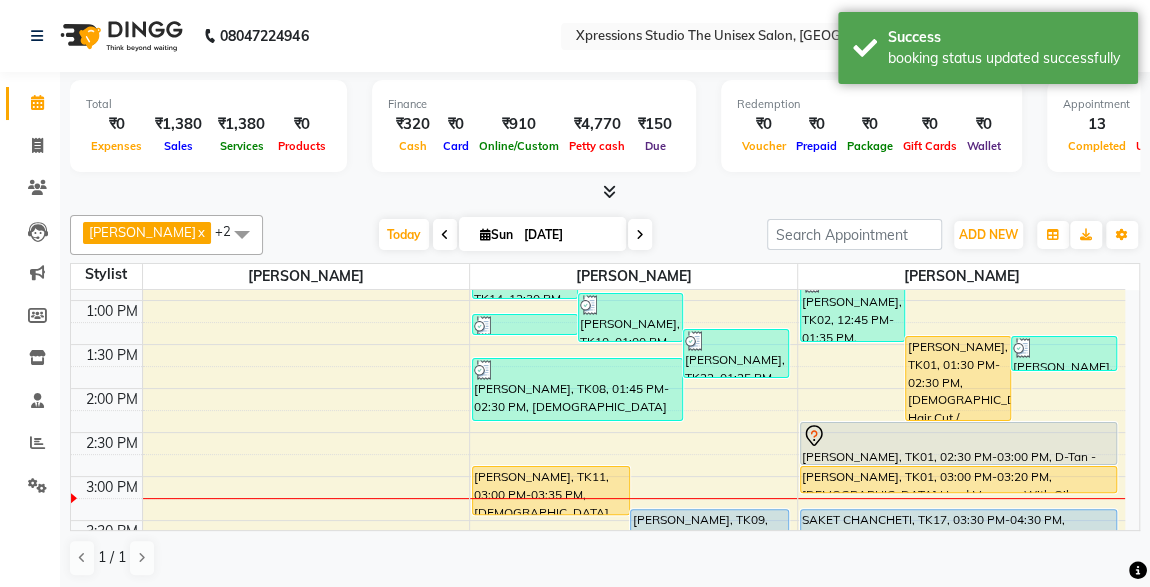 click at bounding box center [958, 436] 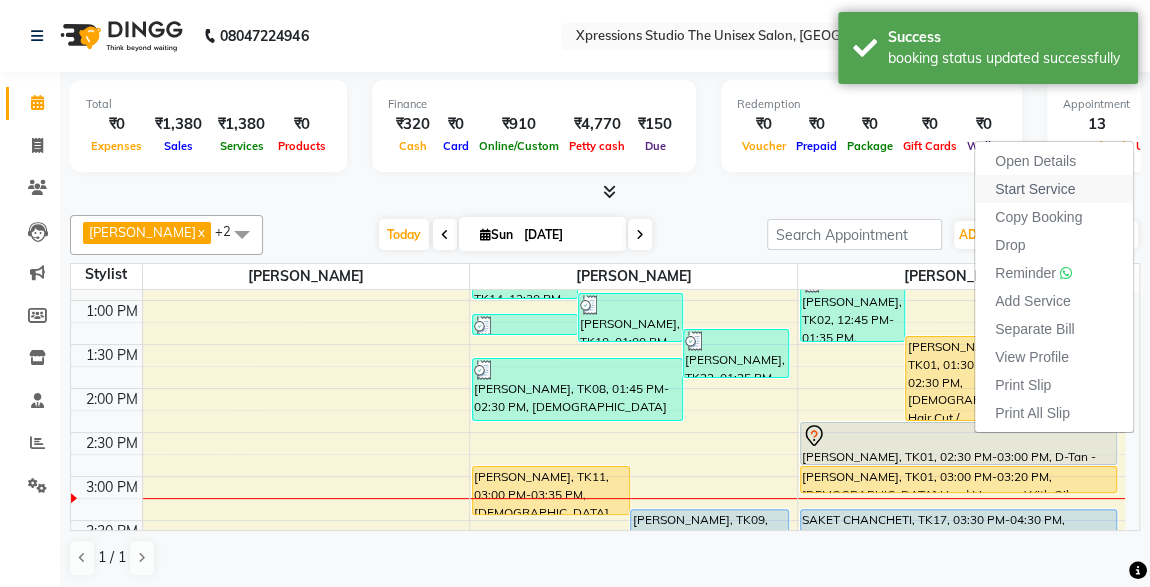 click on "Start Service" at bounding box center [1035, 189] 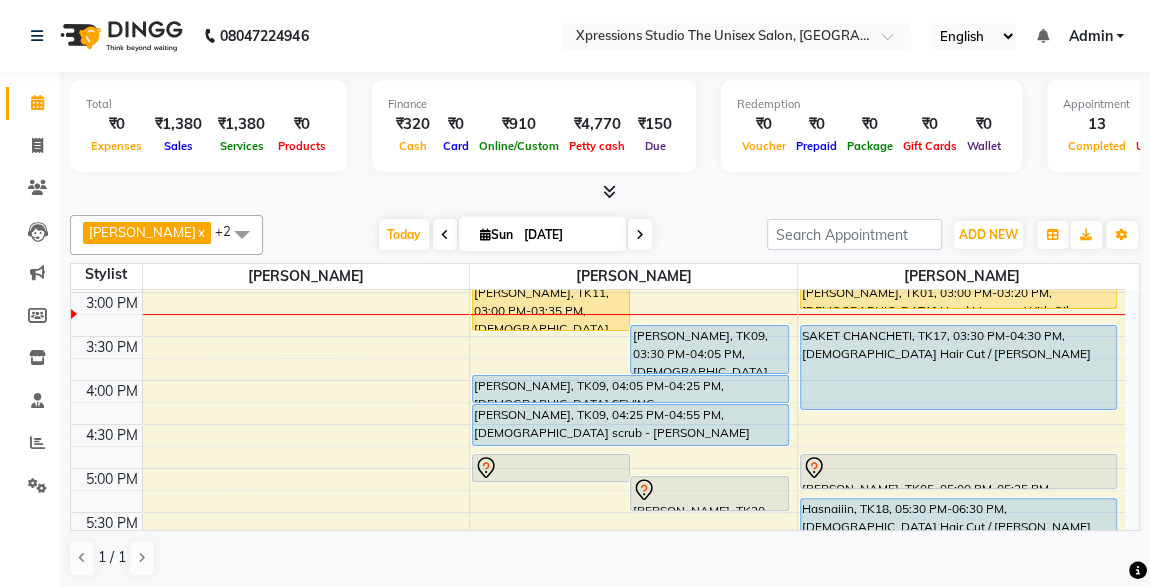 scroll, scrollTop: 616, scrollLeft: 0, axis: vertical 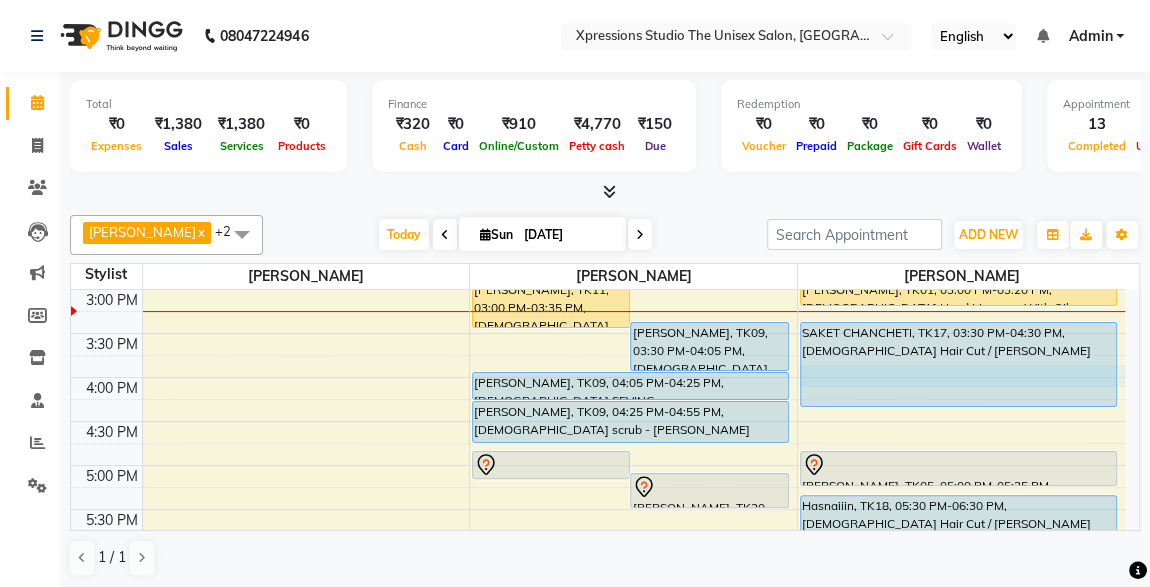 click on "8:00 AM 8:30 AM 9:00 AM 9:30 AM 10:00 AM 10:30 AM 11:00 AM 11:30 AM 12:00 PM 12:30 PM 1:00 PM 1:30 PM 2:00 PM 2:30 PM 3:00 PM 3:30 PM 4:00 PM 4:30 PM 5:00 PM 5:30 PM 6:00 PM 6:30 PM 7:00 PM 7:30 PM 8:00 PM 8:30 PM 9:00 PM 9:30 PM 10:00 PM 10:30 PM     Giriraj BAHETI, TK07, 09:30 AM-10:30 AM, Male Hair Cut / Beard      Adesh raut, TK13, 10:25 AM-11:25 AM, Male Hair Cut / Beard      Adesh raut, TK15, 11:15 AM-11:50 AM, Male Hair Cut      RAMESH GANTIRE, TK12, 11:05 AM-11:25 AM, Male SEVING      Hriday rajdeo, TK14, 12:30 PM-01:05 PM, Male Hair Cut With Wash     MANISHA SHARMA, TK10, 01:00 PM-01:35 PM, Male Hair Cut      PARAG DAGA, TK22, 01:25 PM-02:00 PM, Male Hair Cut      Harshal Bhokre, TK21, 01:15 PM-01:30 PM, MaleThreading     Karan sathe, TK08, 01:45 PM-02:30 PM, male scrub - Charcole,Male  Beard    SARTHAK RAJDEV, TK11, 03:00 PM-03:35 PM, Male Hair Cut     roshan motalkar, TK09, 03:30 PM-04:05 PM, Male Hair Cut              Siddhesh Jain, TK20, 05:00 PM-05:20 PM, Male SEVING" at bounding box center (598, 333) 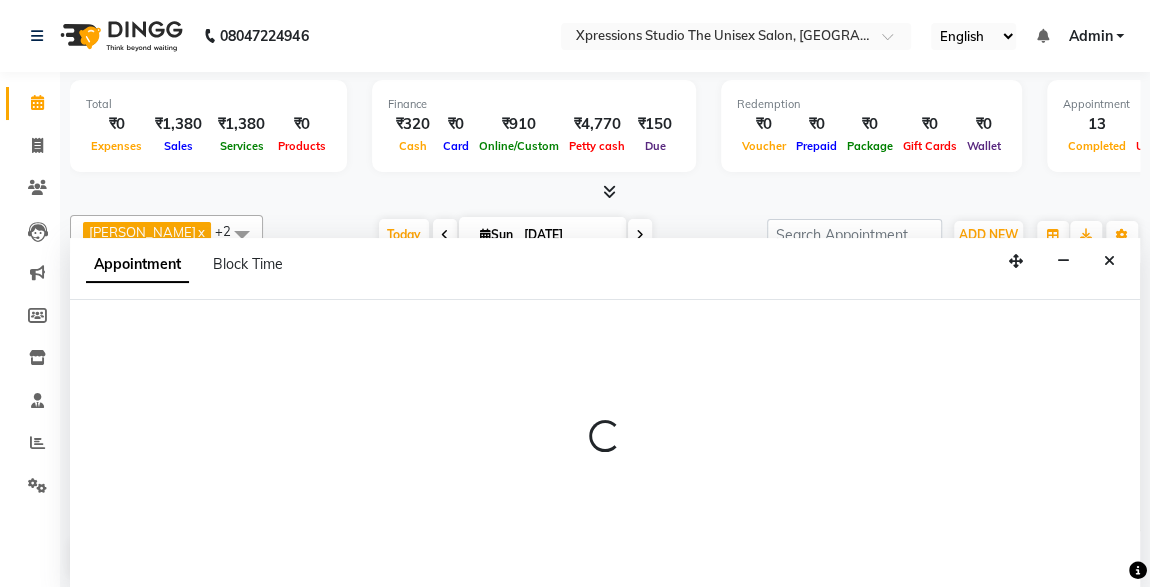 scroll, scrollTop: 0, scrollLeft: 0, axis: both 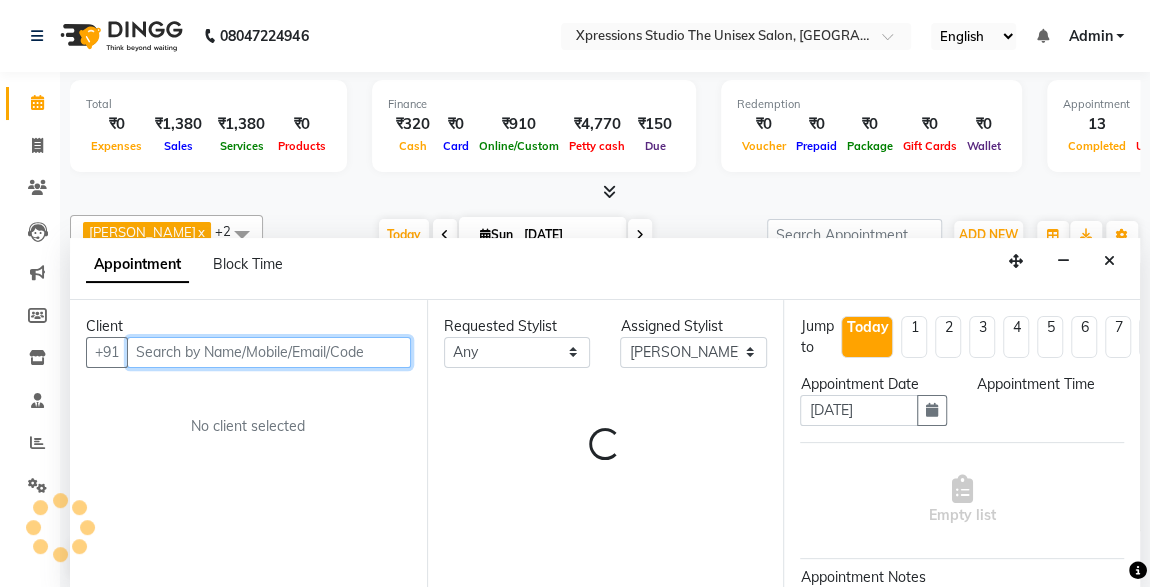select on "960" 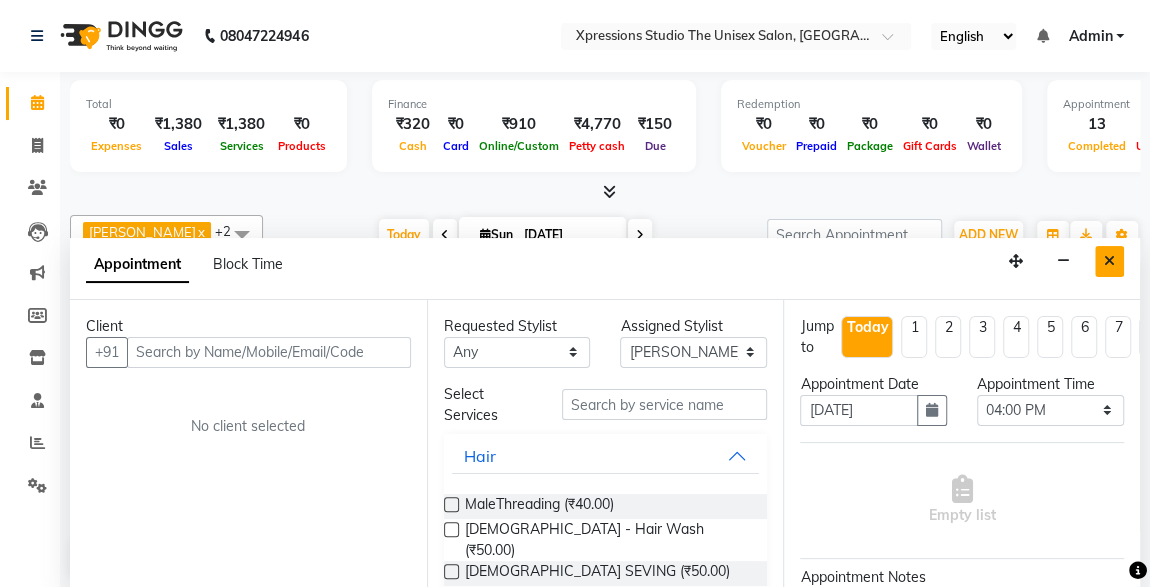 click at bounding box center (1109, 261) 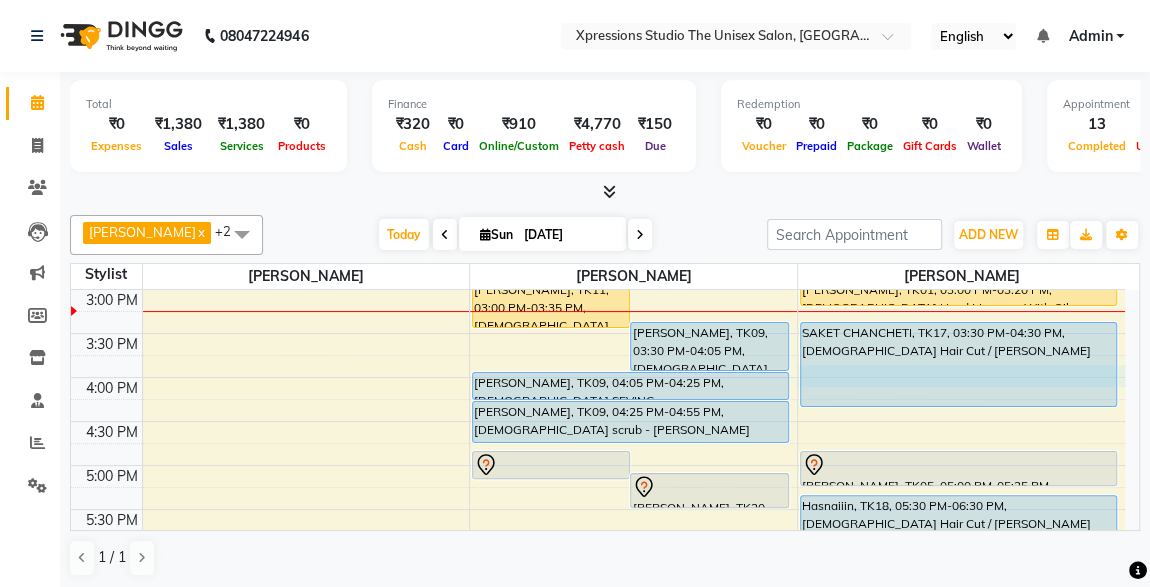 click on "8:00 AM 8:30 AM 9:00 AM 9:30 AM 10:00 AM 10:30 AM 11:00 AM 11:30 AM 12:00 PM 12:30 PM 1:00 PM 1:30 PM 2:00 PM 2:30 PM 3:00 PM 3:30 PM 4:00 PM 4:30 PM 5:00 PM 5:30 PM 6:00 PM 6:30 PM 7:00 PM 7:30 PM 8:00 PM 8:30 PM 9:00 PM 9:30 PM 10:00 PM 10:30 PM     Giriraj BAHETI, TK07, 09:30 AM-10:30 AM, Male Hair Cut / Beard      Adesh raut, TK13, 10:25 AM-11:25 AM, Male Hair Cut / Beard      Adesh raut, TK15, 11:15 AM-11:50 AM, Male Hair Cut      RAMESH GANTIRE, TK12, 11:05 AM-11:25 AM, Male SEVING      Hriday rajdeo, TK14, 12:30 PM-01:05 PM, Male Hair Cut With Wash     MANISHA SHARMA, TK10, 01:00 PM-01:35 PM, Male Hair Cut      PARAG DAGA, TK22, 01:25 PM-02:00 PM, Male Hair Cut      Harshal Bhokre, TK21, 01:15 PM-01:30 PM, MaleThreading     Karan sathe, TK08, 01:45 PM-02:30 PM, male scrub - Charcole,Male  Beard    SARTHAK RAJDEV, TK11, 03:00 PM-03:35 PM, Male Hair Cut     roshan motalkar, TK09, 03:30 PM-04:05 PM, Male Hair Cut              Siddhesh Jain, TK20, 05:00 PM-05:20 PM, Male SEVING" at bounding box center (598, 333) 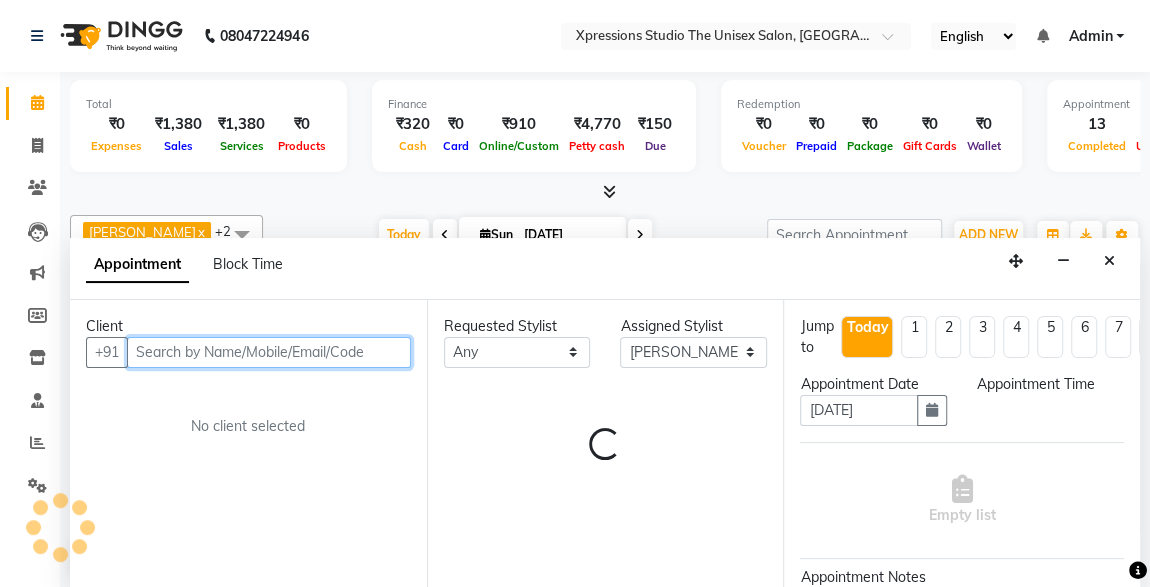 select on "960" 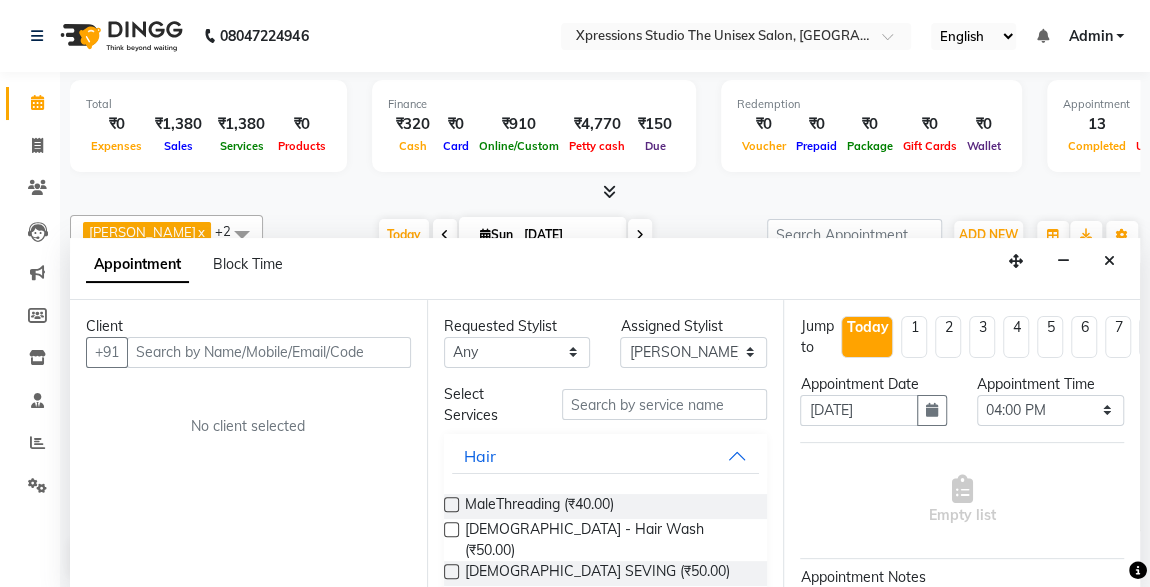 click on "Appointment Time Select 09:00 AM 09:15 AM 09:30 AM 09:45 AM 10:00 AM 10:15 AM 10:30 AM 10:45 AM 11:00 AM 11:15 AM 11:30 AM 11:45 AM 12:00 PM 12:15 PM 12:30 PM 12:45 PM 01:00 PM 01:15 PM 01:30 PM 01:45 PM 02:00 PM 02:15 PM 02:30 PM 02:45 PM 03:00 PM 03:15 PM 03:30 PM 03:45 PM 04:00 PM 04:15 PM 04:30 PM 04:45 PM 05:00 PM 05:15 PM 05:30 PM 05:45 PM 06:00 PM 06:15 PM 06:30 PM 06:45 PM 07:00 PM 07:15 PM 07:30 PM 07:45 PM 08:00 PM 08:15 PM 08:30 PM 08:45 PM 09:00 PM 09:15 PM 09:30 PM 09:45 PM 10:00 PM" at bounding box center (1050, 408) 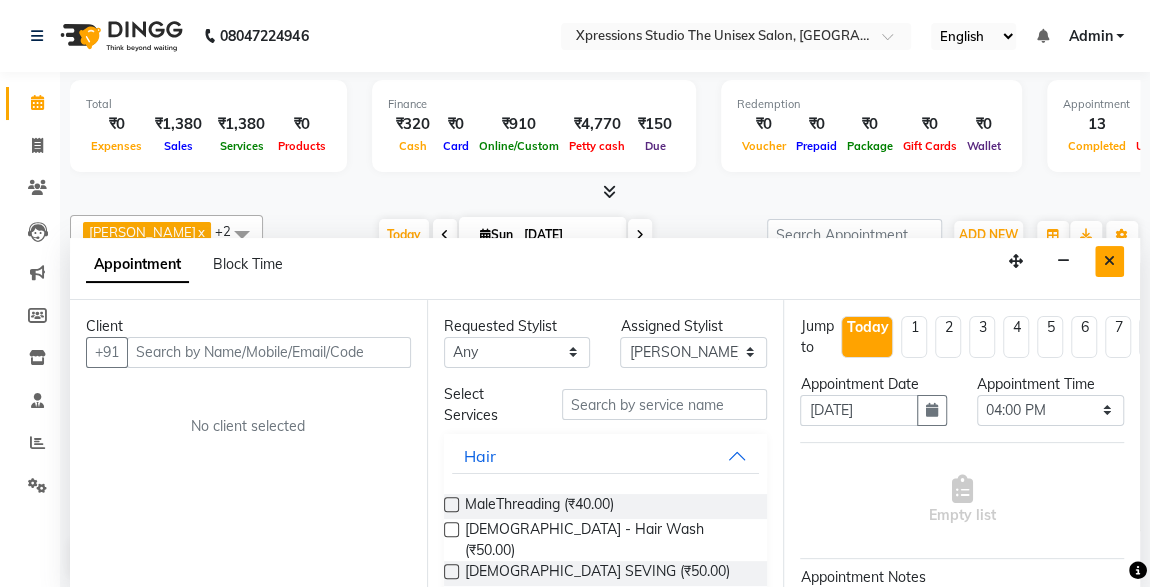 click at bounding box center (1109, 261) 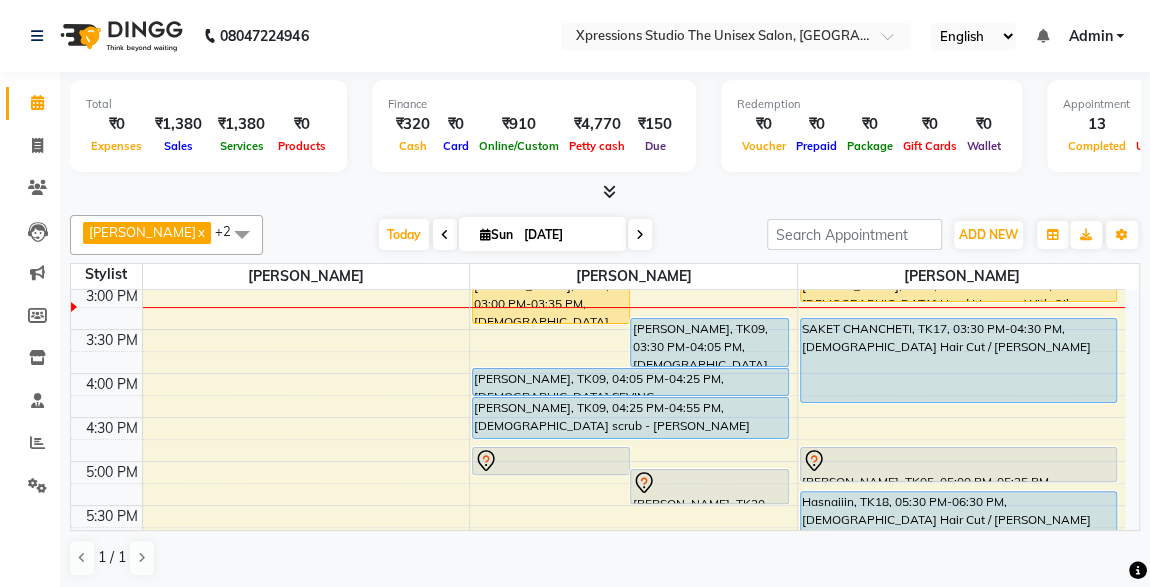 scroll, scrollTop: 629, scrollLeft: 0, axis: vertical 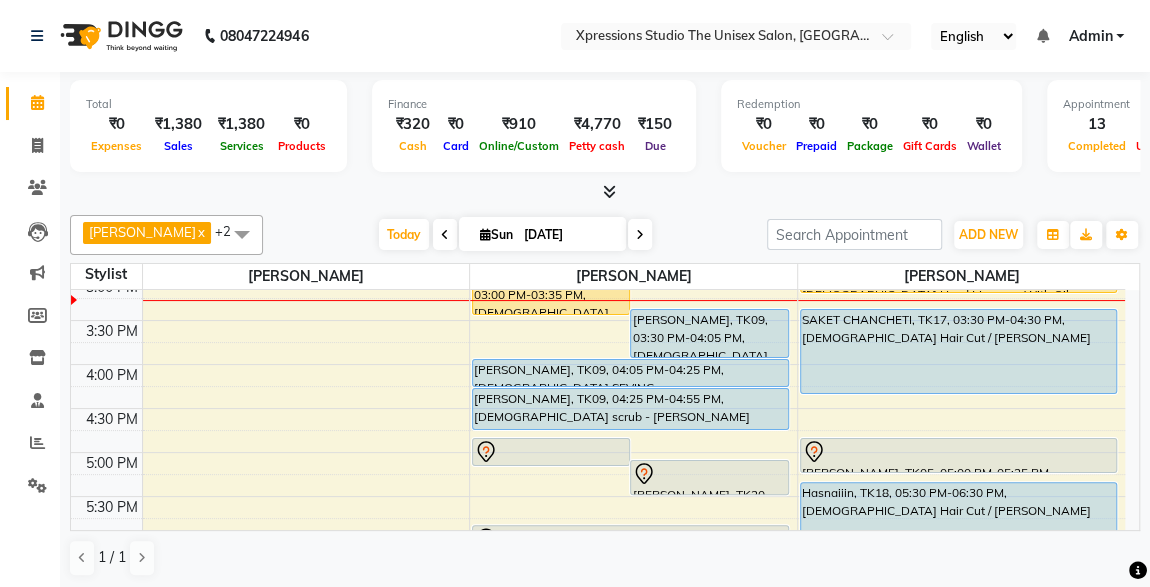 click on "[PERSON_NAME], TK11, 03:00 PM-03:35 PM, [DEMOGRAPHIC_DATA] Hair Cut" at bounding box center [551, 290] 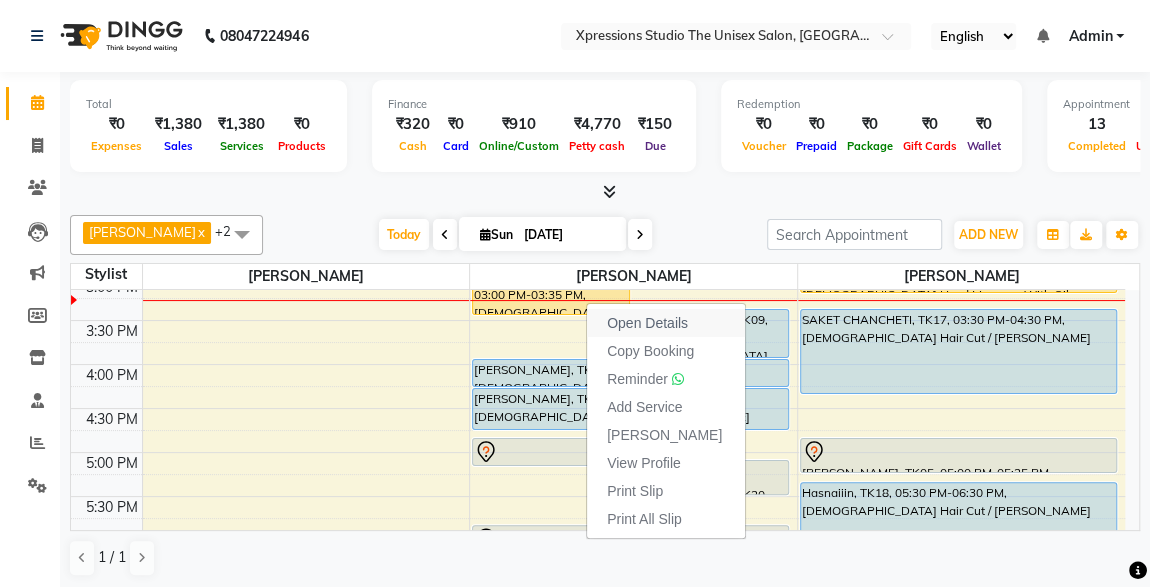 click on "Open Details" at bounding box center (666, 323) 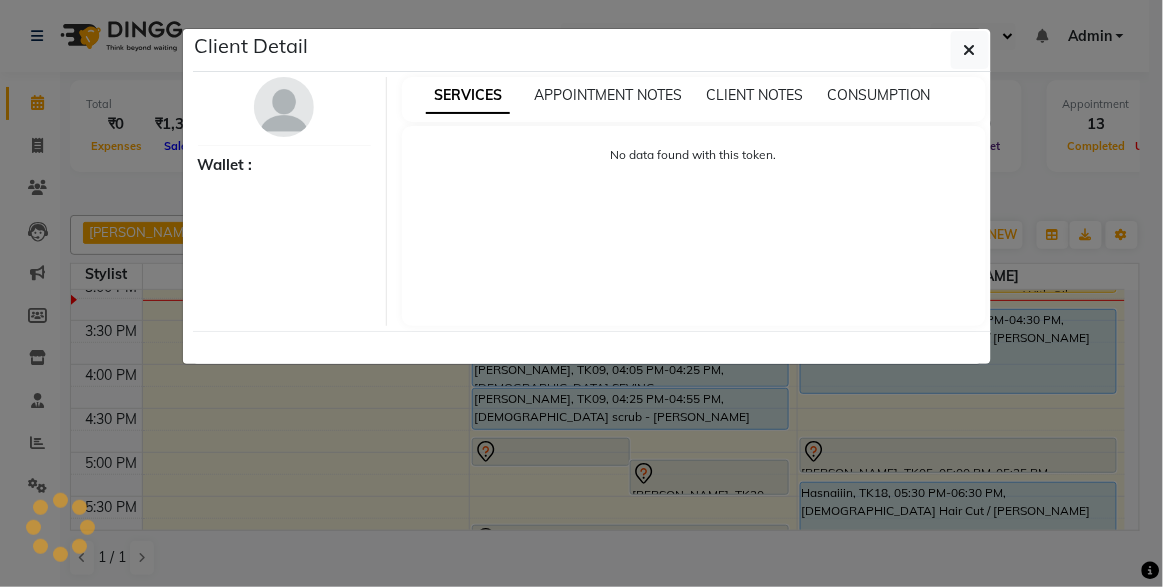 select on "1" 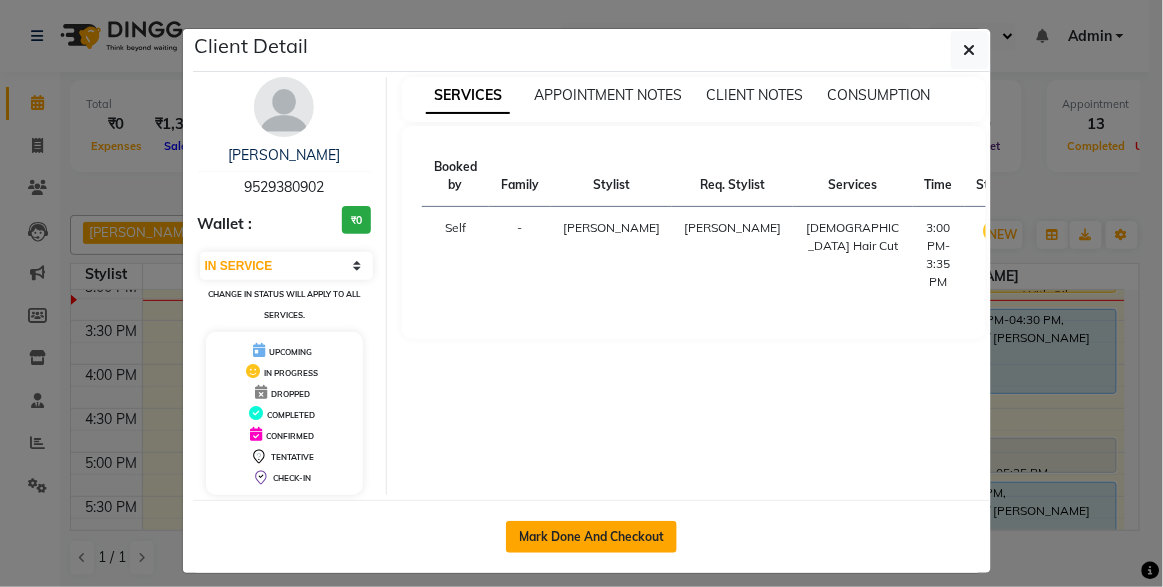 click on "Mark Done And Checkout" 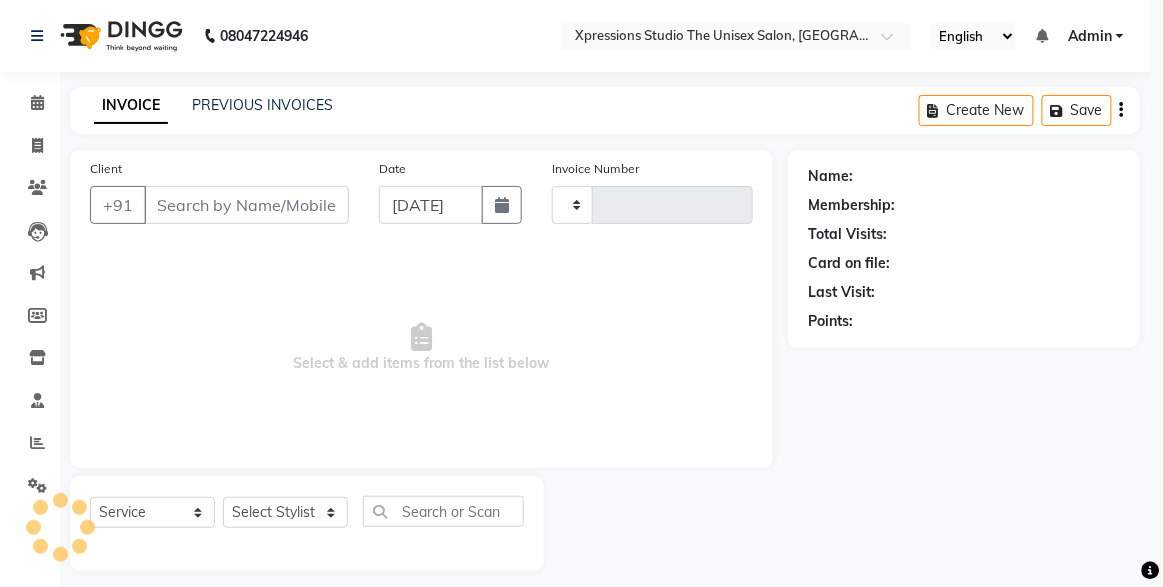type on "3159" 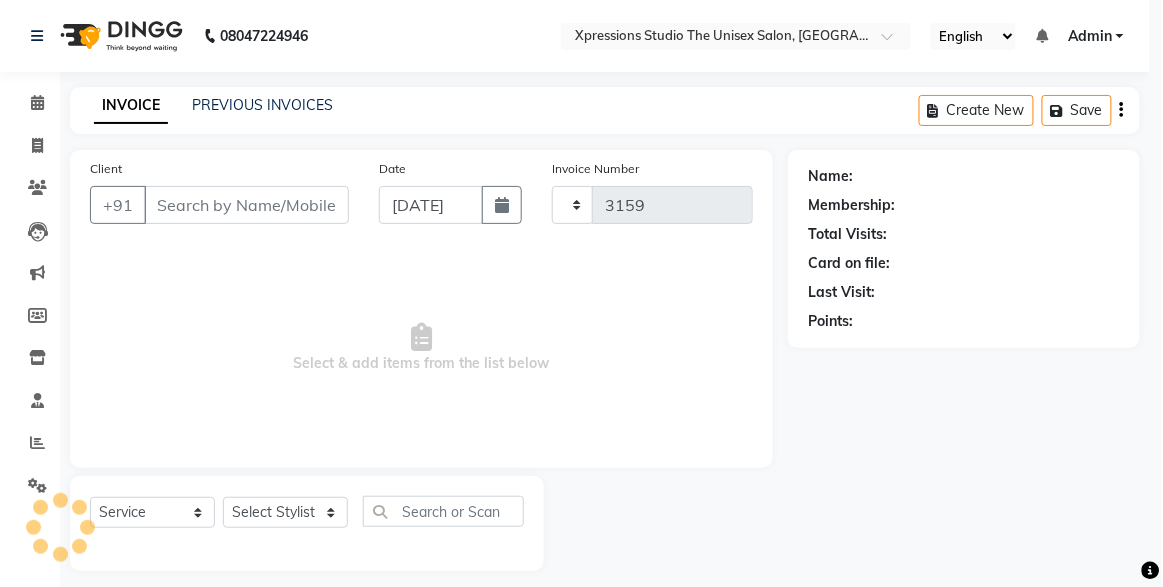 select on "7003" 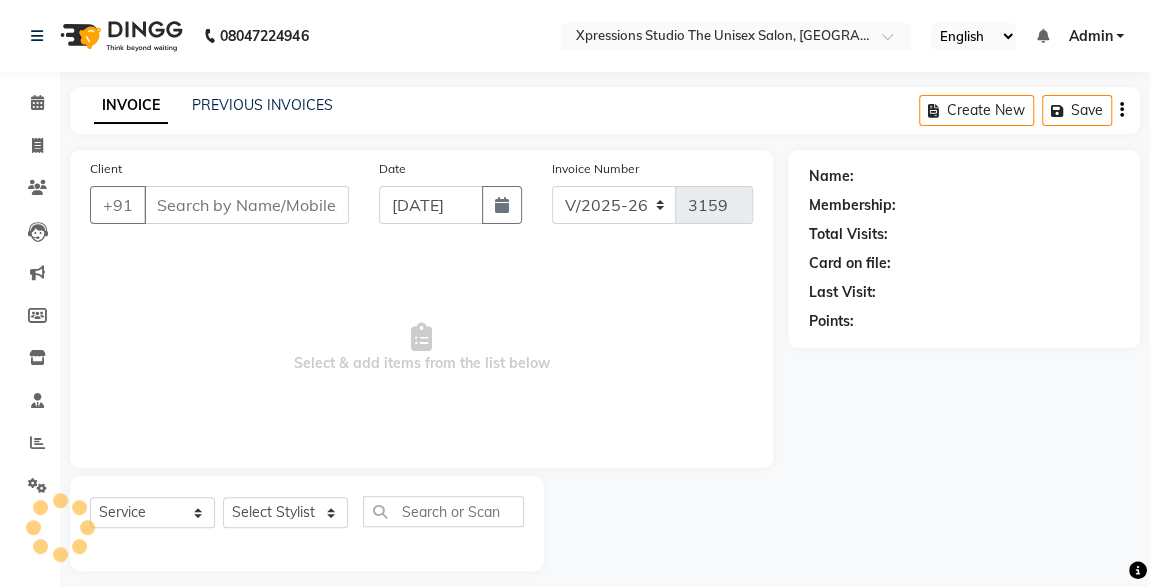type on "9529380902" 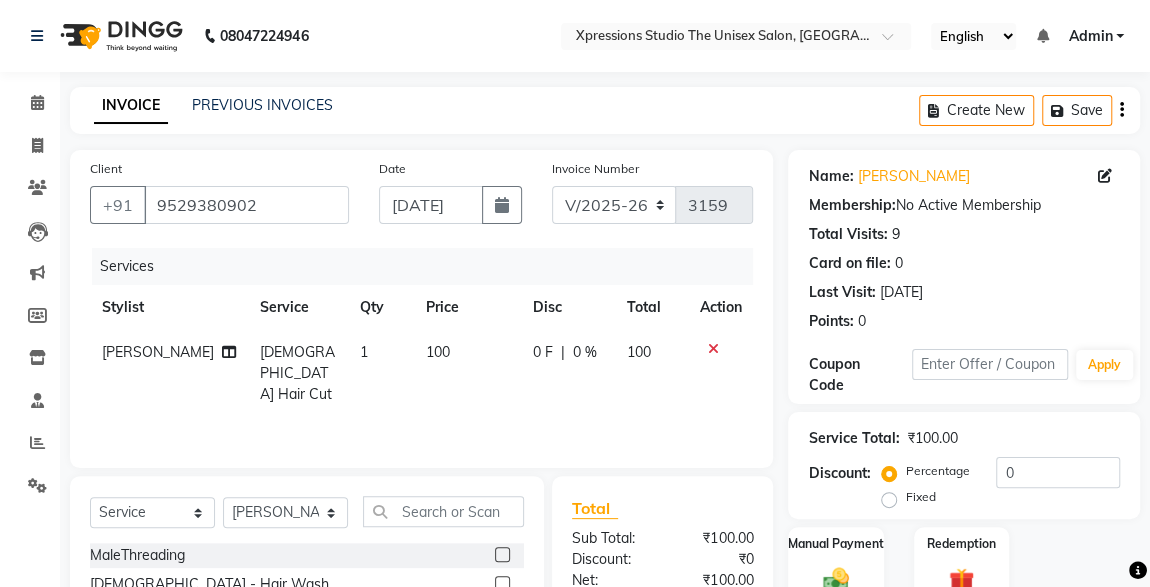 scroll, scrollTop: 212, scrollLeft: 0, axis: vertical 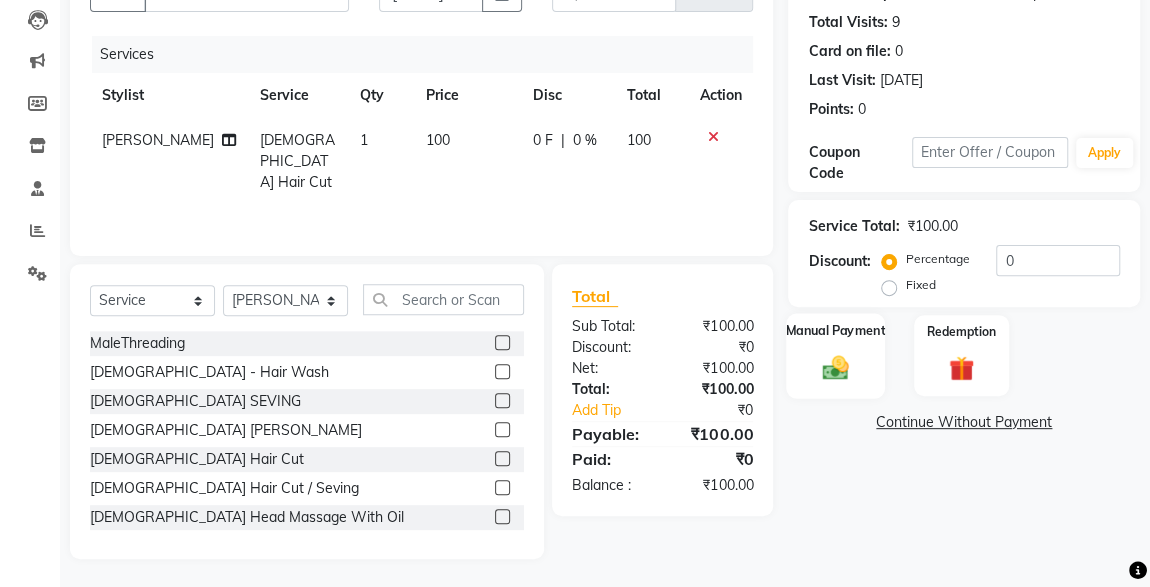 click on "Manual Payment" 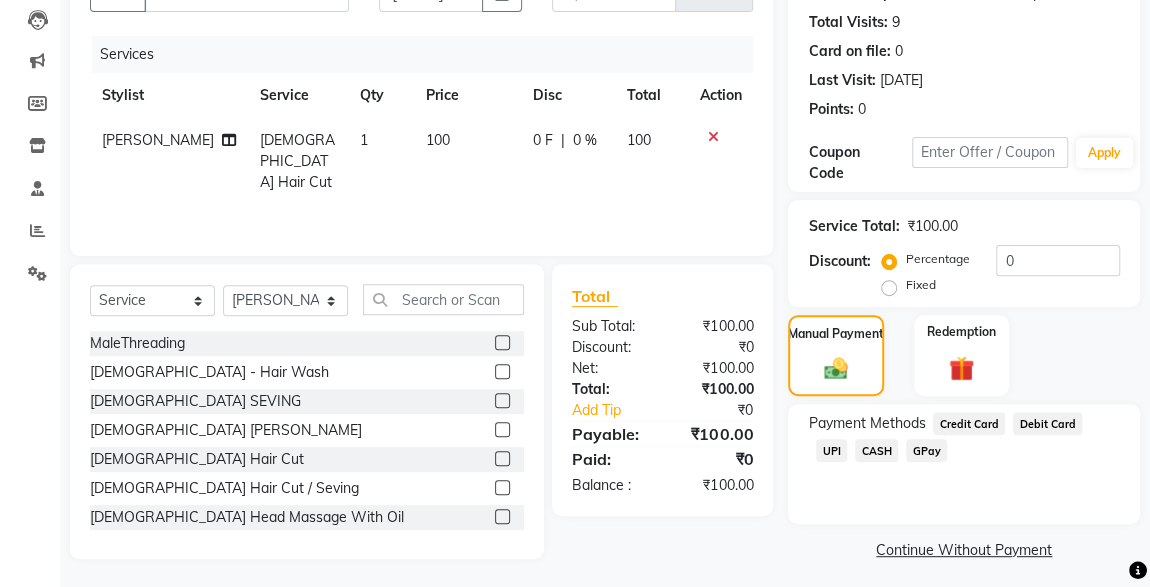 click on "CASH" 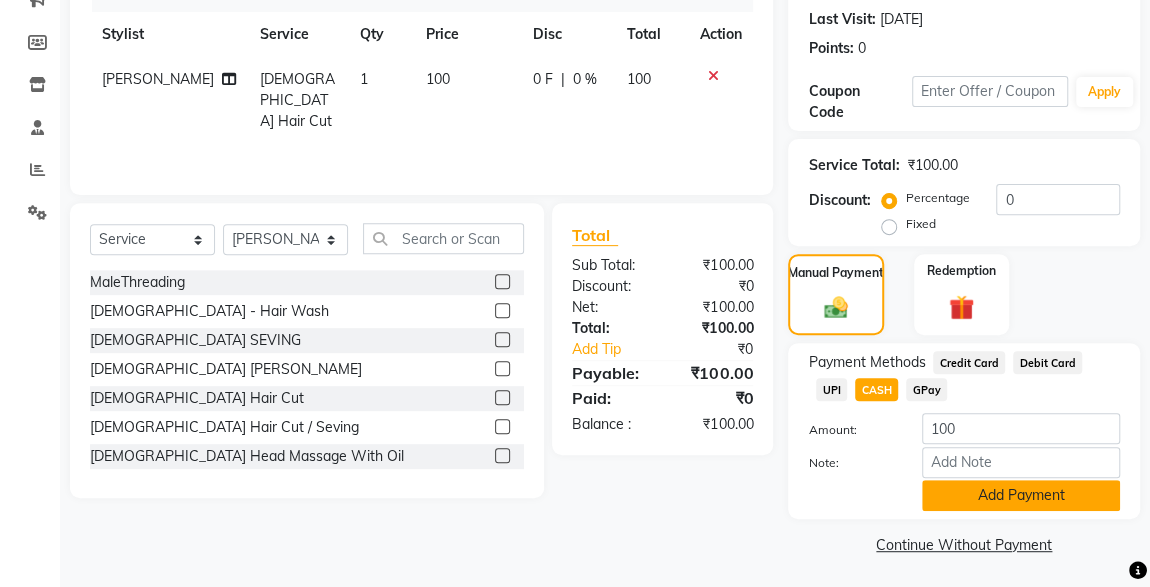 click on "Add Payment" 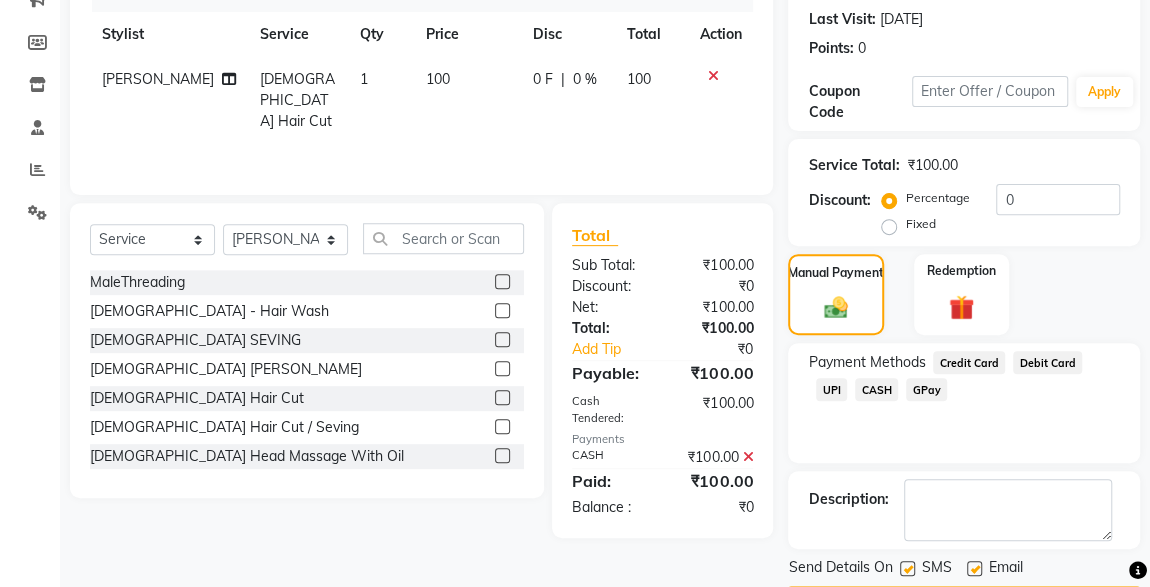 scroll, scrollTop: 330, scrollLeft: 0, axis: vertical 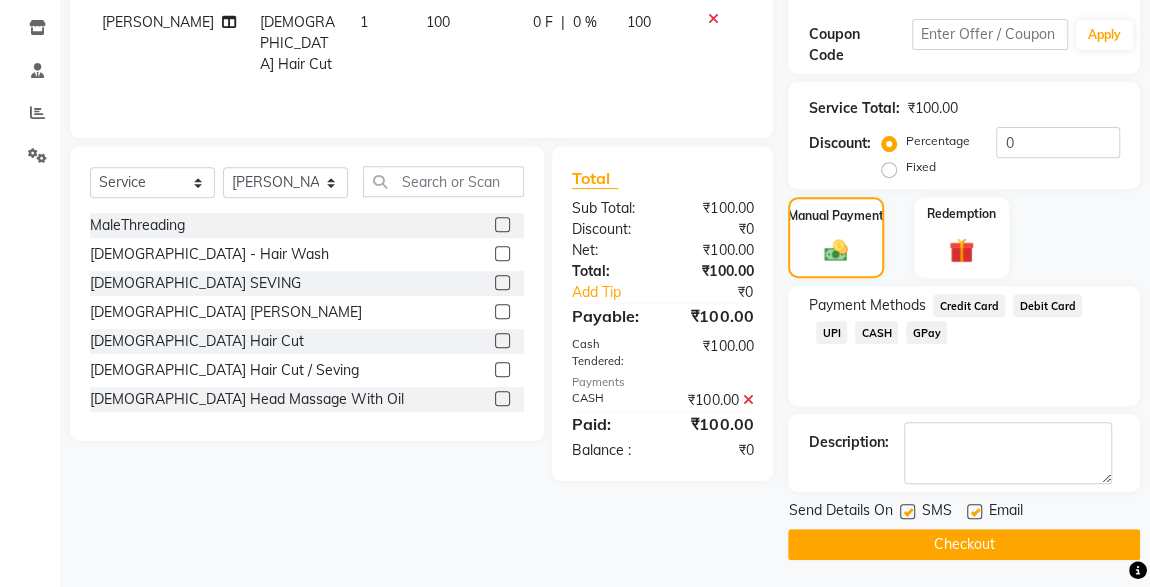 click 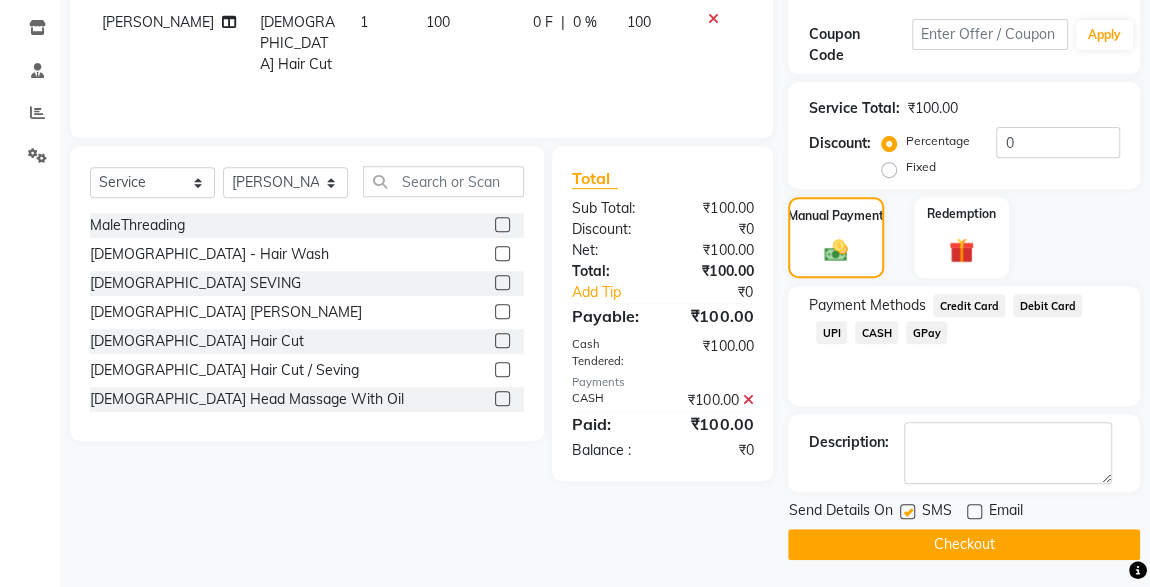 click 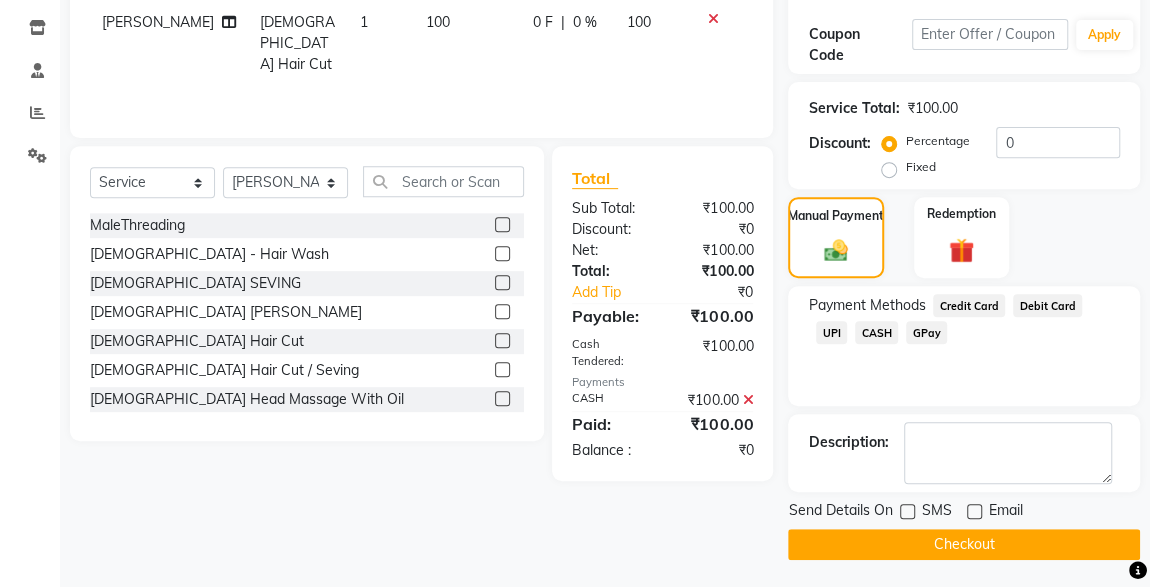 click on "Checkout" 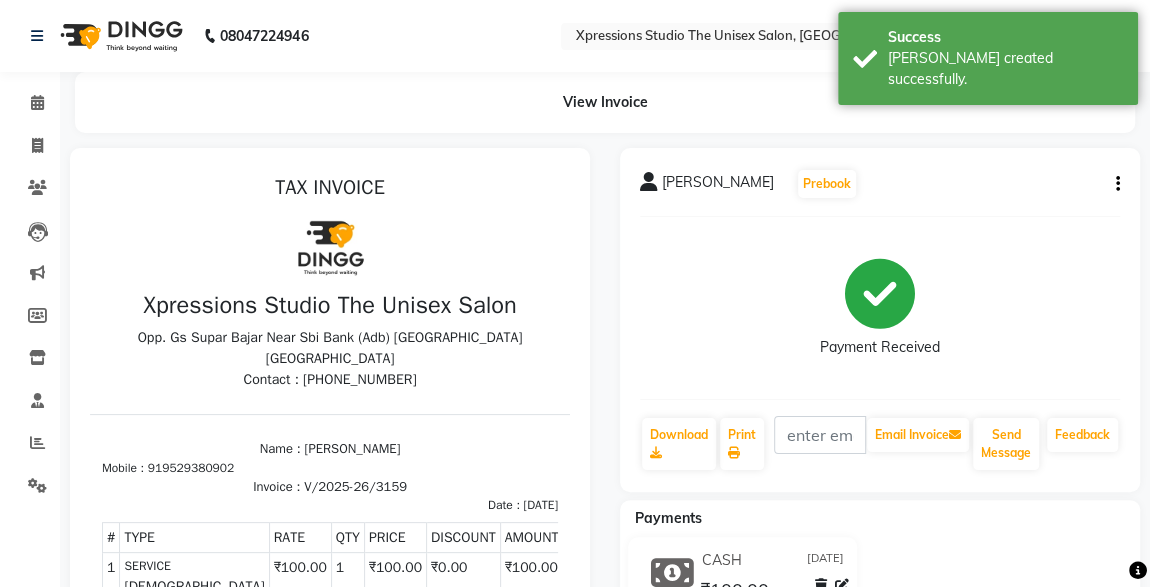 scroll, scrollTop: 0, scrollLeft: 0, axis: both 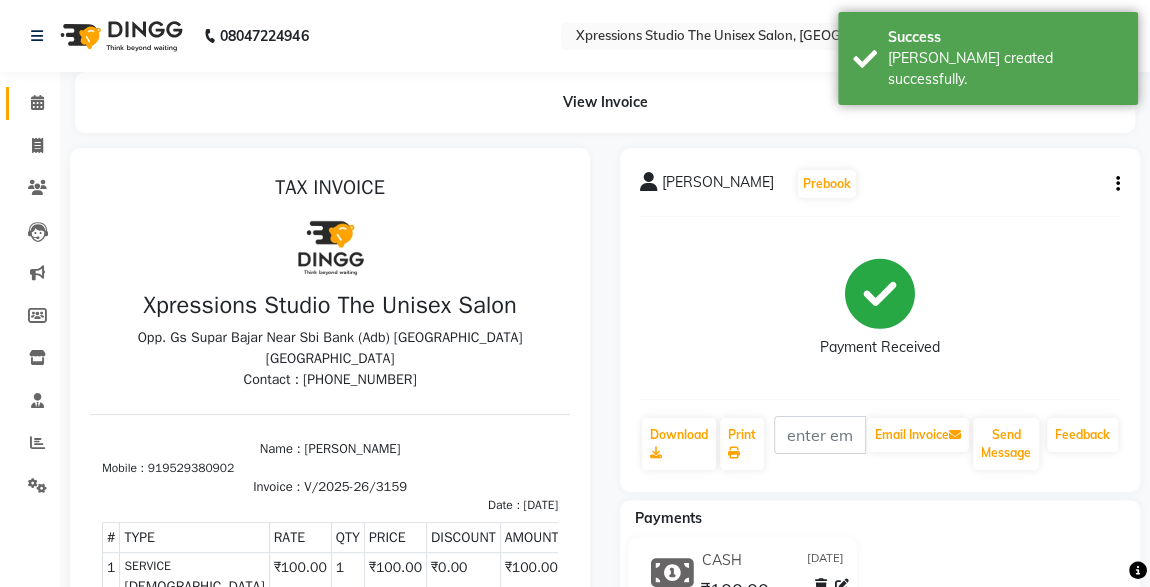 click 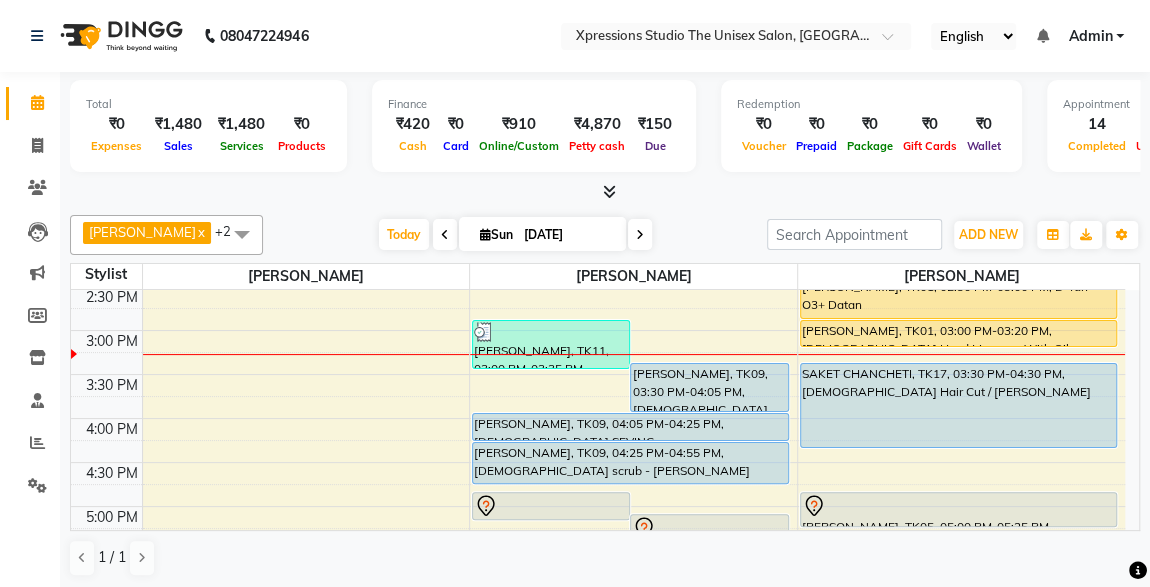 scroll, scrollTop: 616, scrollLeft: 0, axis: vertical 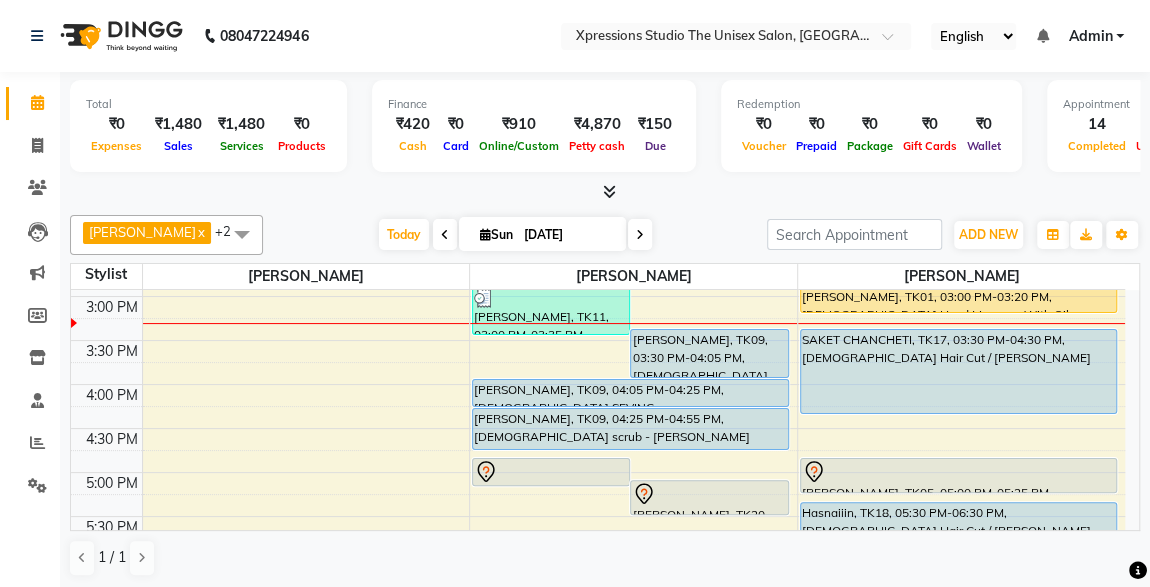 click on "[PERSON_NAME], TK09, 03:30 PM-04:05 PM, [DEMOGRAPHIC_DATA] Hair Cut" at bounding box center (709, 353) 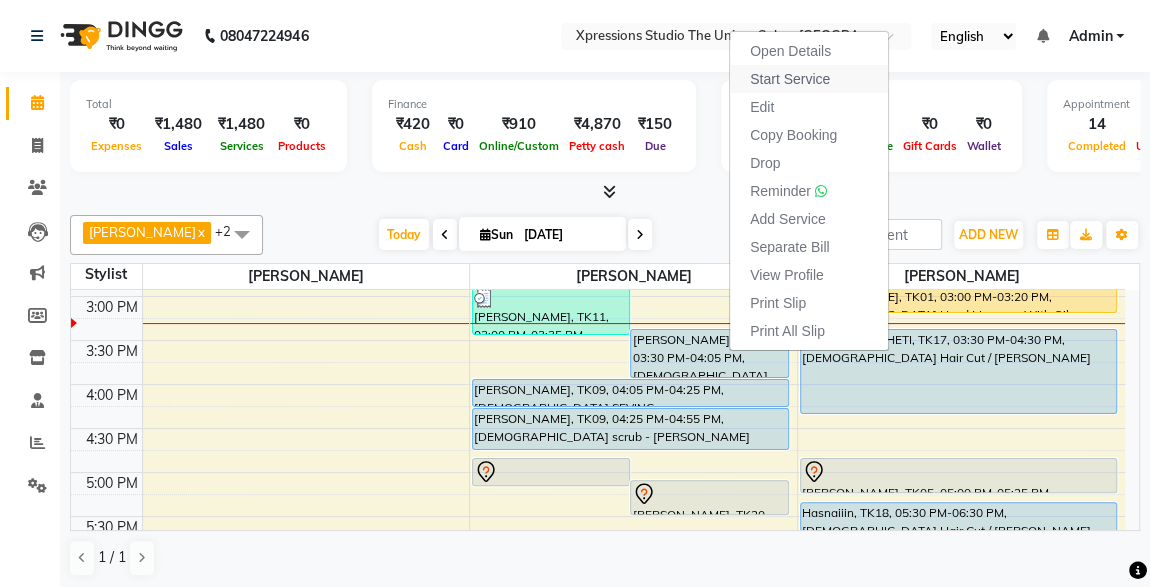 click on "Start Service" at bounding box center (790, 79) 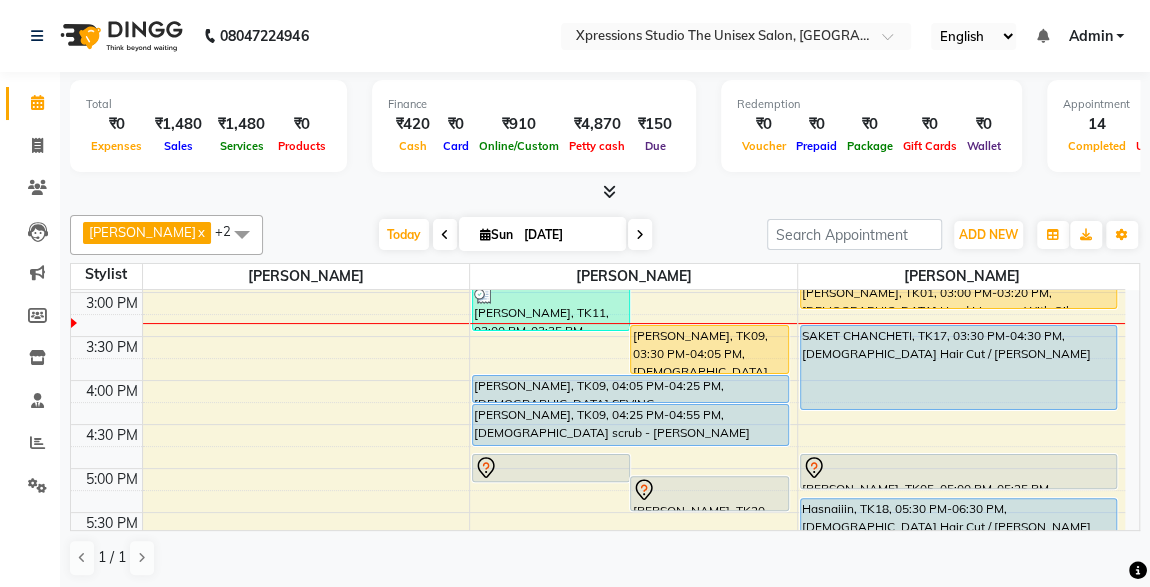 scroll, scrollTop: 602, scrollLeft: 0, axis: vertical 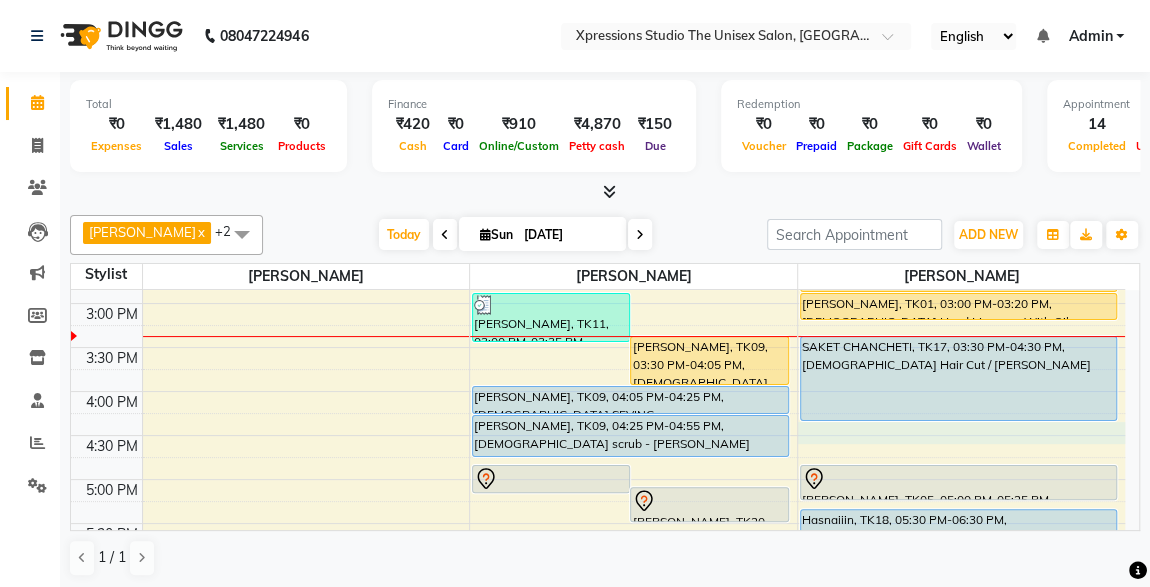 click on "8:00 AM 8:30 AM 9:00 AM 9:30 AM 10:00 AM 10:30 AM 11:00 AM 11:30 AM 12:00 PM 12:30 PM 1:00 PM 1:30 PM 2:00 PM 2:30 PM 3:00 PM 3:30 PM 4:00 PM 4:30 PM 5:00 PM 5:30 PM 6:00 PM 6:30 PM 7:00 PM 7:30 PM 8:00 PM 8:30 PM 9:00 PM 9:30 PM 10:00 PM 10:30 PM     [PERSON_NAME], TK07, 09:30 AM-10:30 AM, [DEMOGRAPHIC_DATA] Hair Cut / [PERSON_NAME] raut, TK13, 10:25 AM-11:25 AM, [DEMOGRAPHIC_DATA] Hair Cut / [PERSON_NAME] raut, TK15, 11:15 AM-11:50 AM, [DEMOGRAPHIC_DATA] Hair Cut      RAMESH GANTIRE, TK12, 11:05 AM-11:25 AM, [DEMOGRAPHIC_DATA] SEVING      [PERSON_NAME], TK14, 12:30 PM-01:05 PM, [DEMOGRAPHIC_DATA] Hair Cut With Wash     [PERSON_NAME], TK10, 01:00 PM-01:35 PM, [DEMOGRAPHIC_DATA] Hair Cut      [PERSON_NAME], TK22, 01:25 PM-02:00 PM, [DEMOGRAPHIC_DATA] Hair Cut      [PERSON_NAME], TK21, 01:15 PM-01:30 PM, MaleThreading     [PERSON_NAME], TK08, 01:45 PM-02:30 PM, [DEMOGRAPHIC_DATA] scrub - Charcole,[DEMOGRAPHIC_DATA]  [PERSON_NAME]     [PERSON_NAME], TK11, 03:00 PM-03:35 PM, [DEMOGRAPHIC_DATA] Hair Cut     roshan motalkar, TK09, 03:30 PM-04:05 PM, [DEMOGRAPHIC_DATA] Hair Cut              [PERSON_NAME], TK20, 05:00 PM-05:20 PM, [DEMOGRAPHIC_DATA] SEVING" at bounding box center [598, 347] 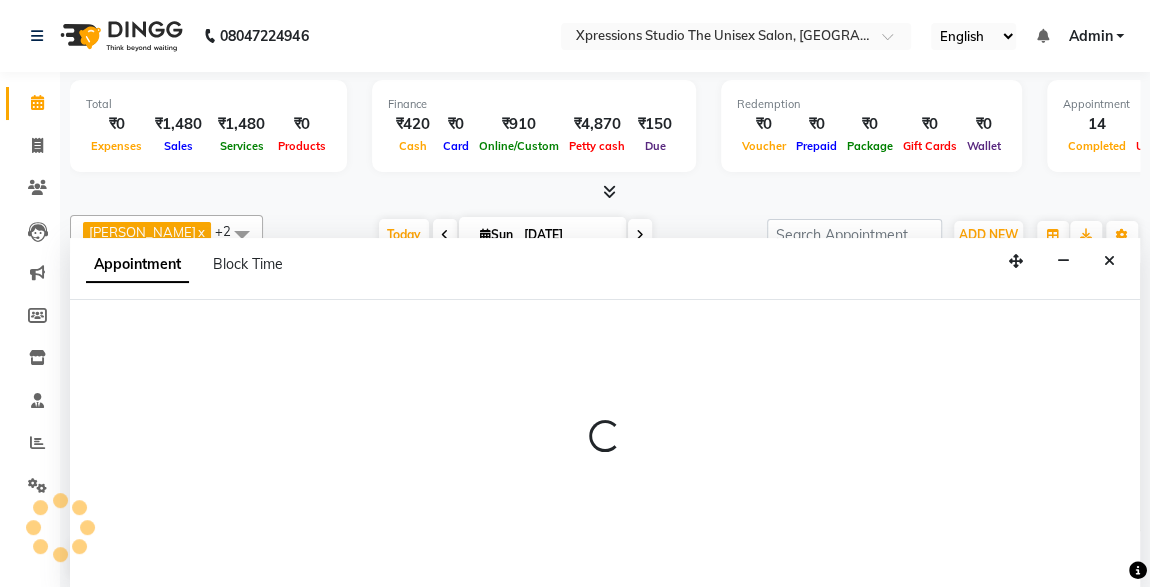 scroll, scrollTop: 0, scrollLeft: 0, axis: both 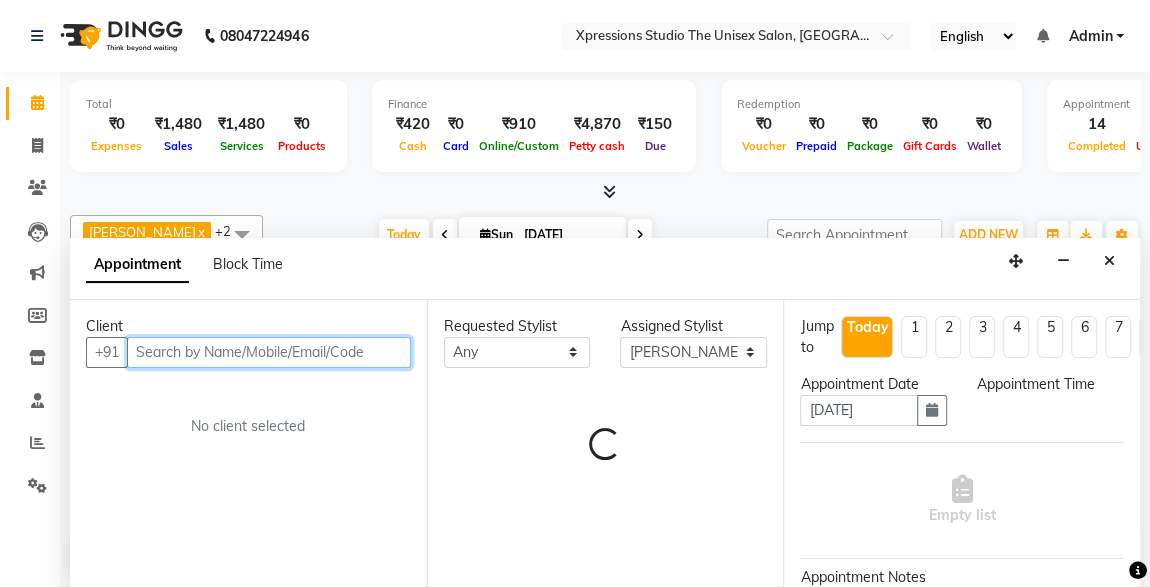 select on "990" 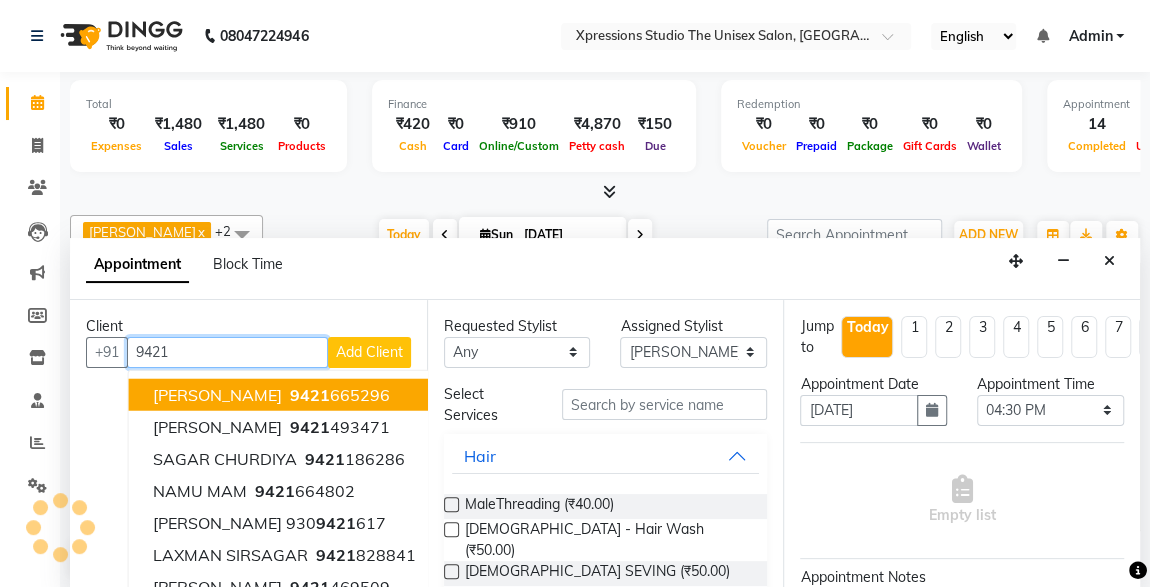 click on "DR VIVEK DESHMUKH" at bounding box center (217, 394) 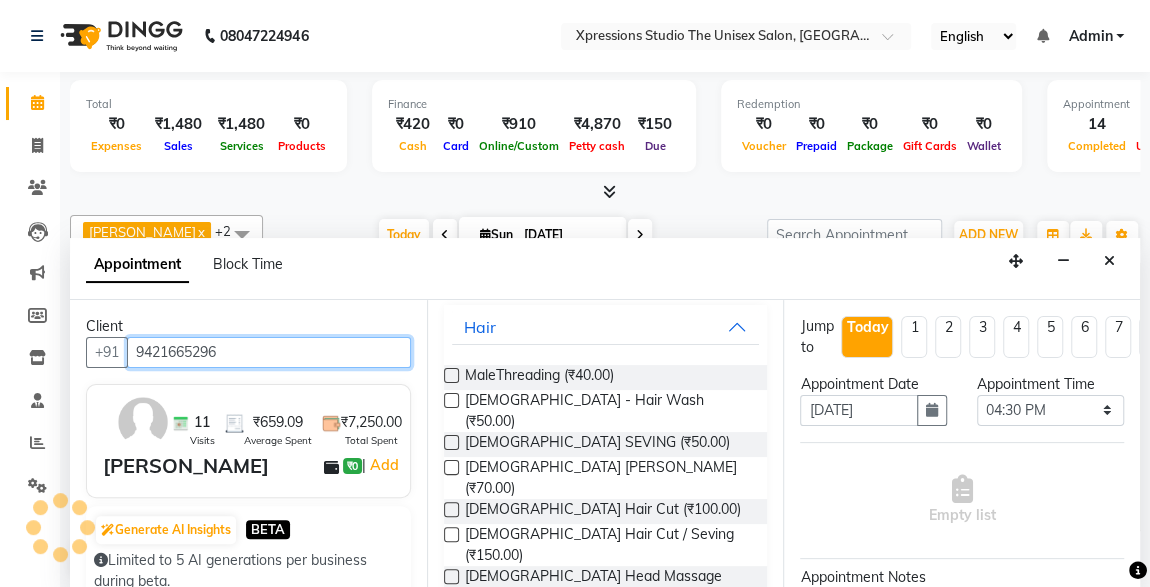 scroll, scrollTop: 134, scrollLeft: 0, axis: vertical 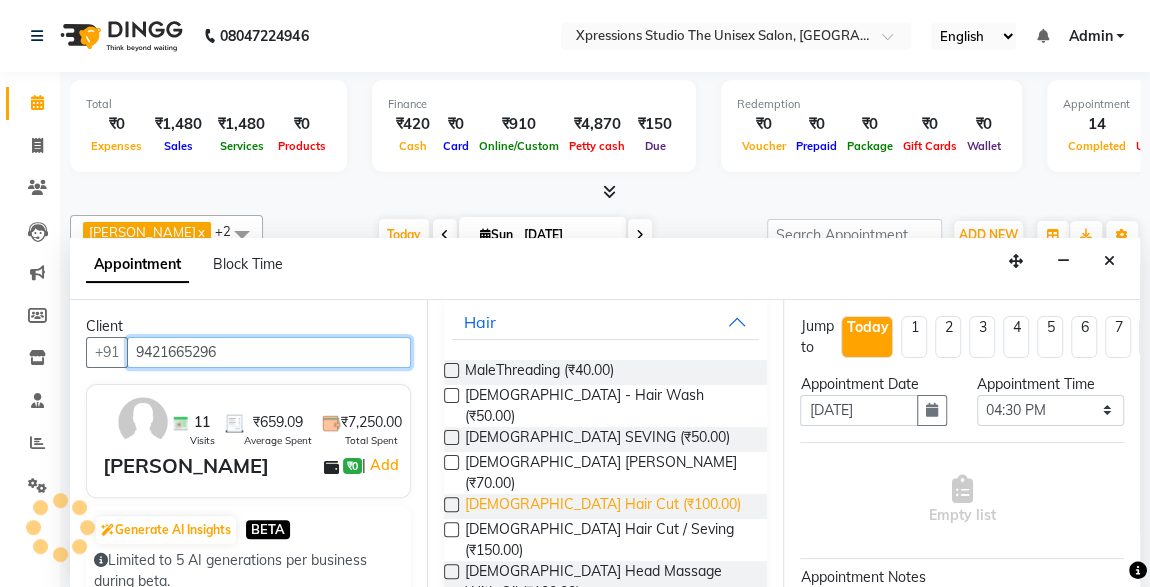 type on "9421665296" 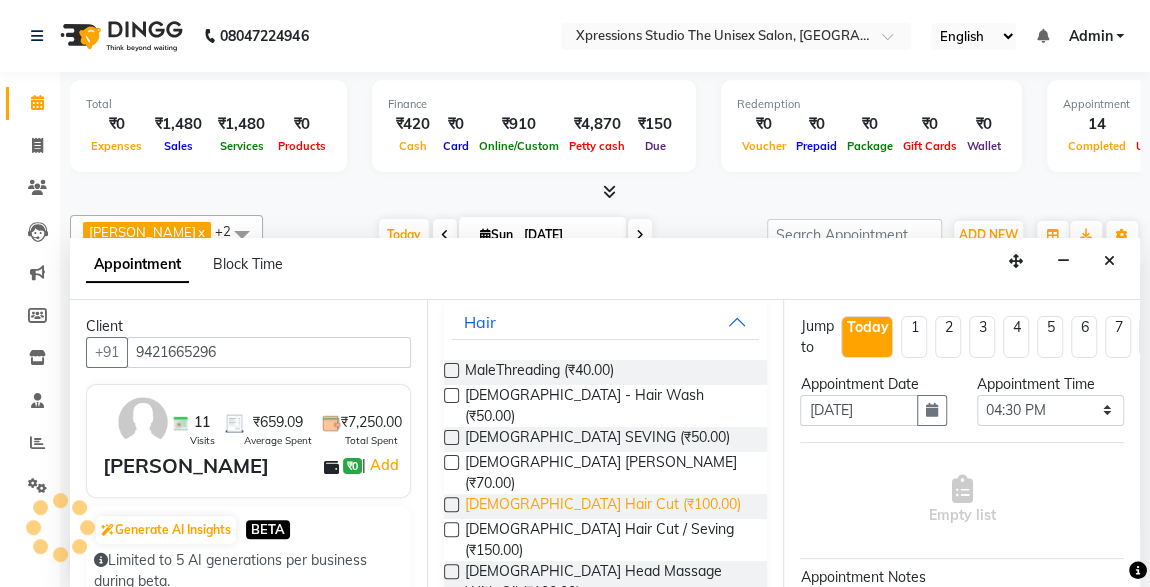 click on "[DEMOGRAPHIC_DATA] Hair Cut  (₹100.00)" at bounding box center [603, 506] 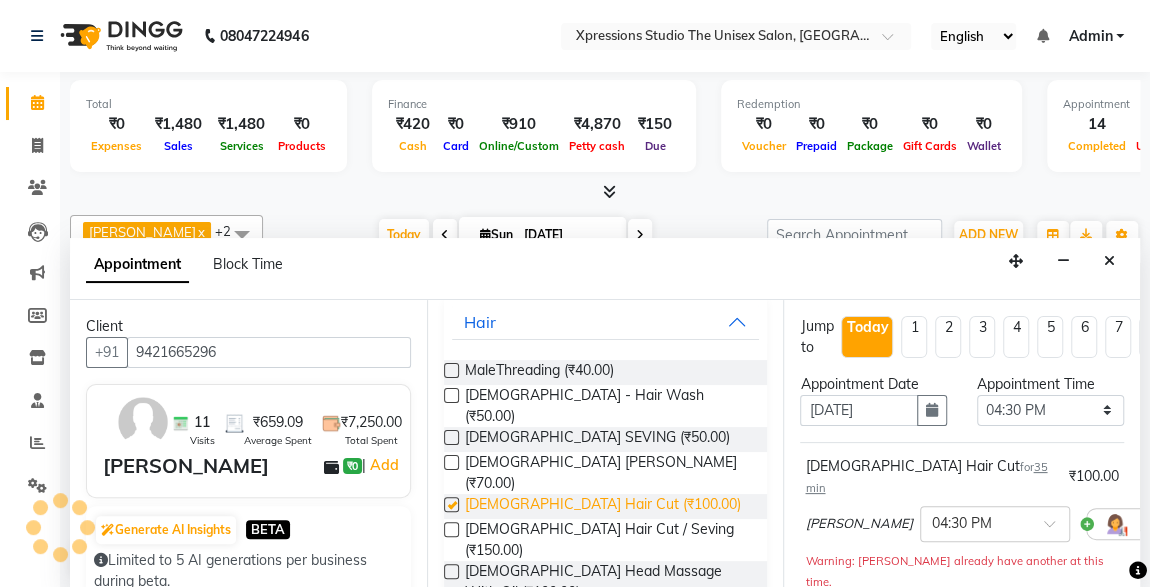 checkbox on "false" 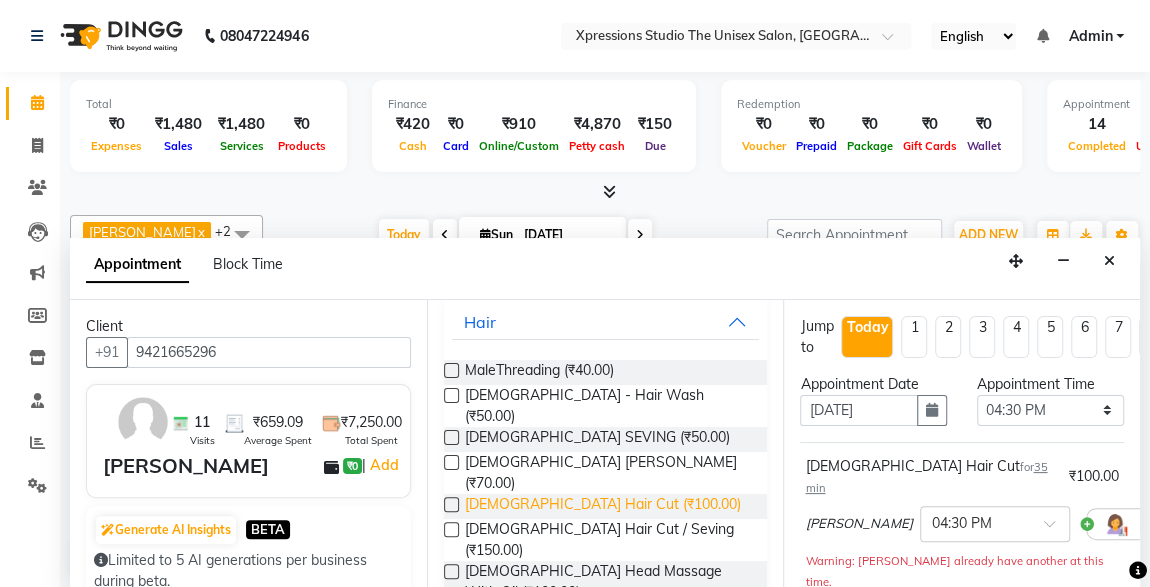 scroll, scrollTop: 0, scrollLeft: 0, axis: both 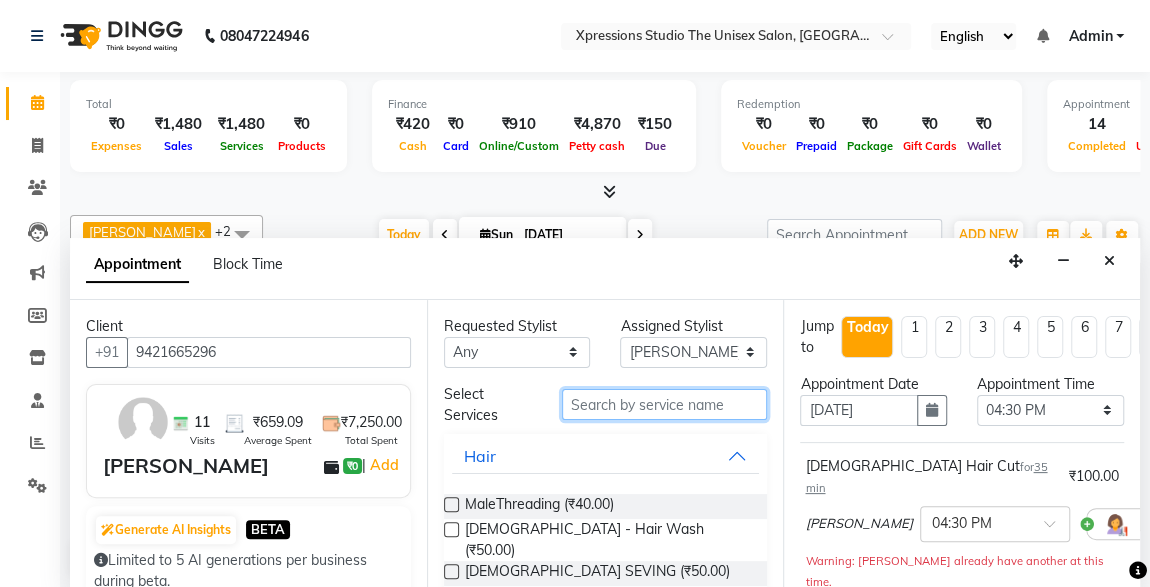 click at bounding box center (665, 404) 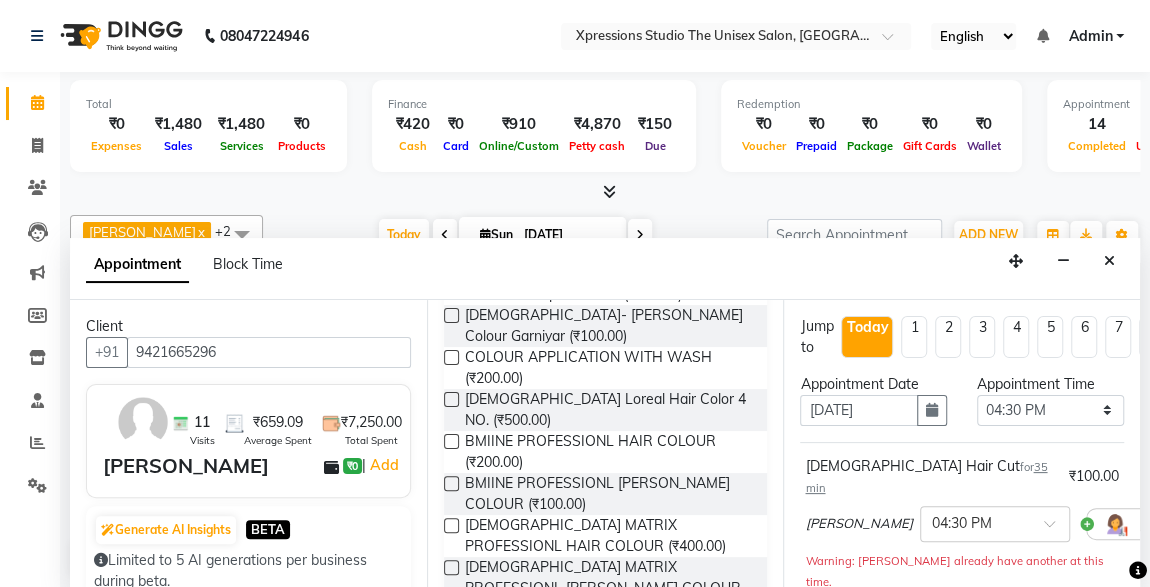 scroll, scrollTop: 441, scrollLeft: 0, axis: vertical 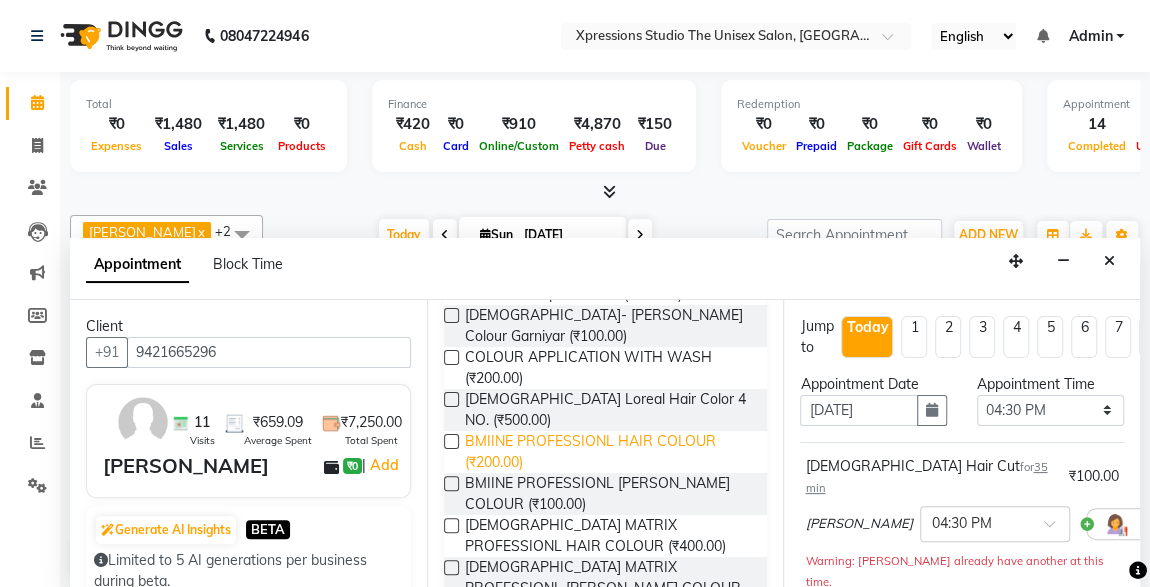 click on "BMIINE PROFESSIONL HAIR COLOUR (₹200.00)" at bounding box center (608, 452) 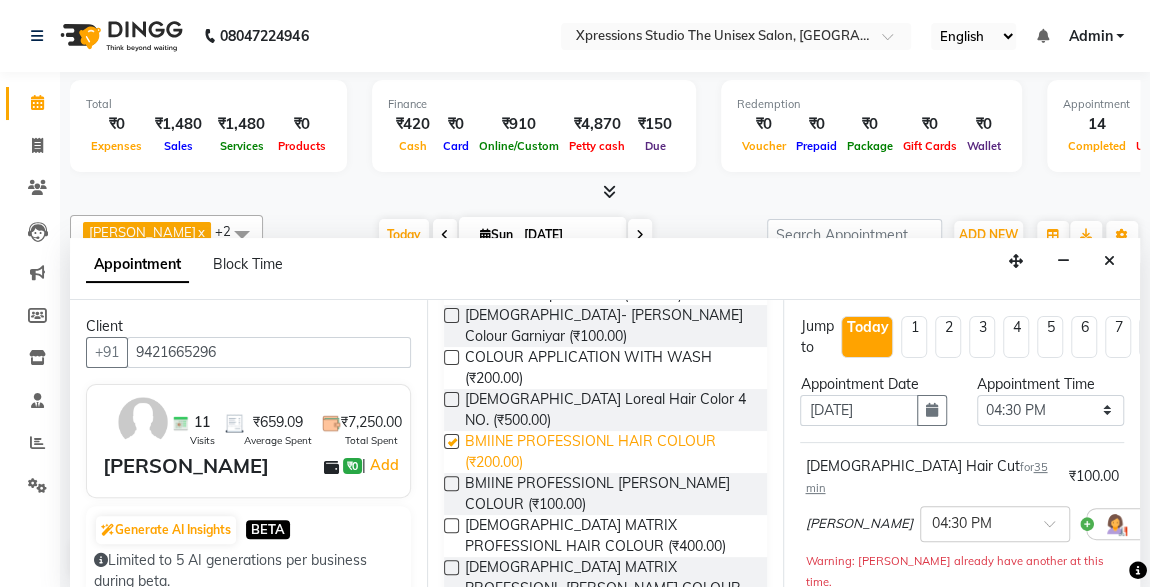 checkbox on "false" 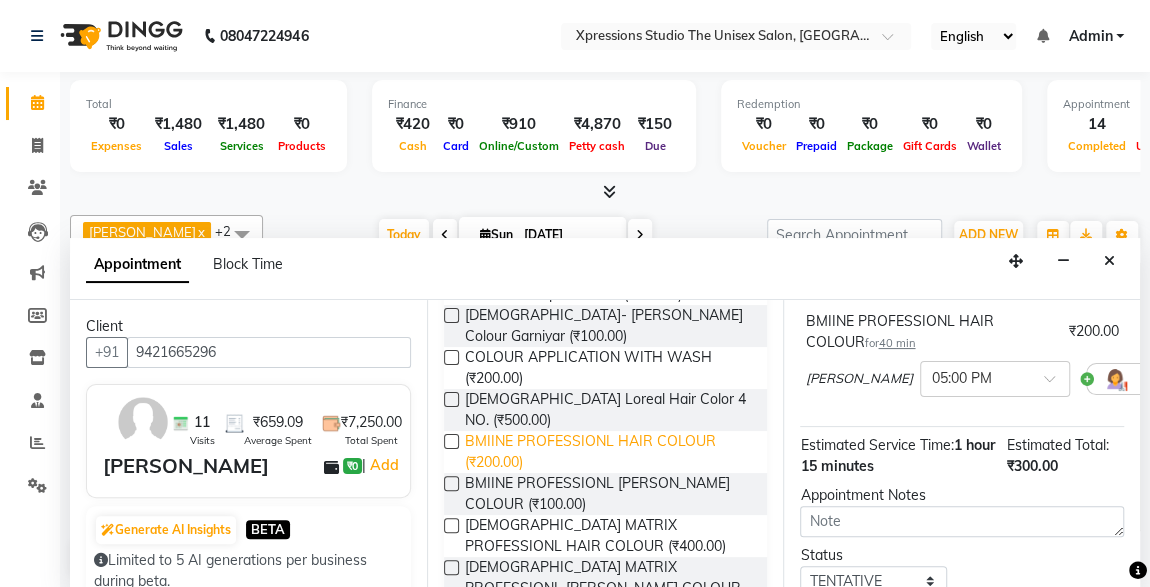 scroll, scrollTop: 446, scrollLeft: 0, axis: vertical 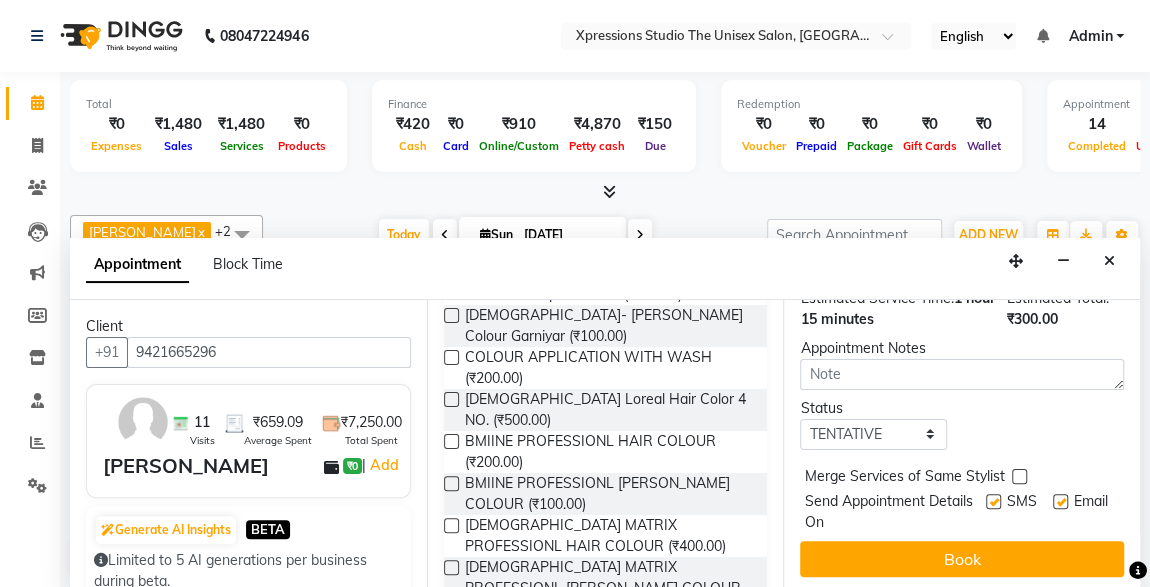 click at bounding box center [1060, 501] 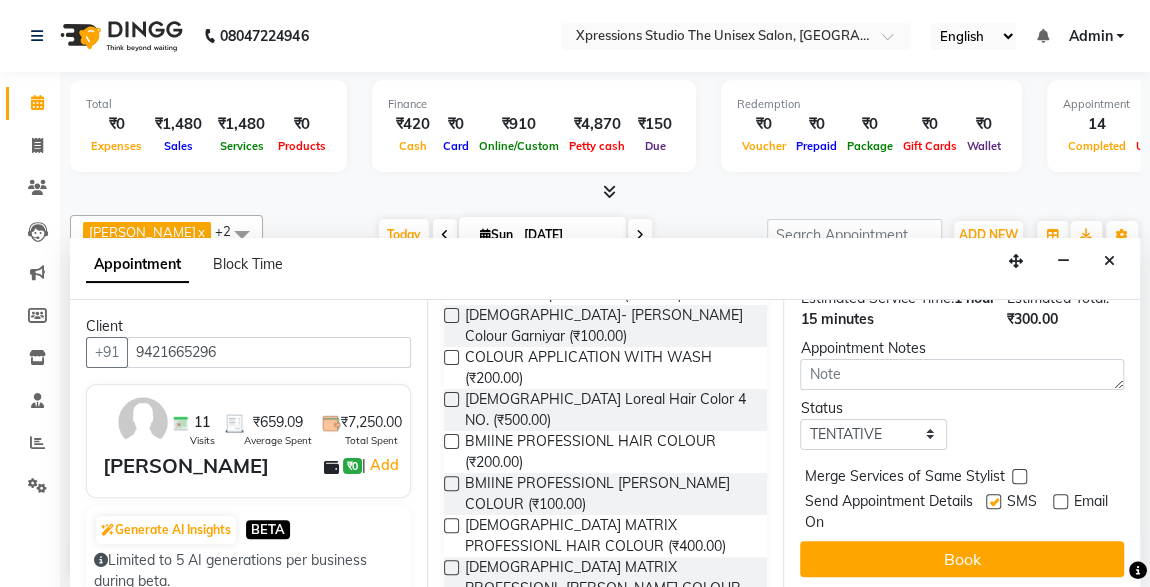 click at bounding box center [993, 501] 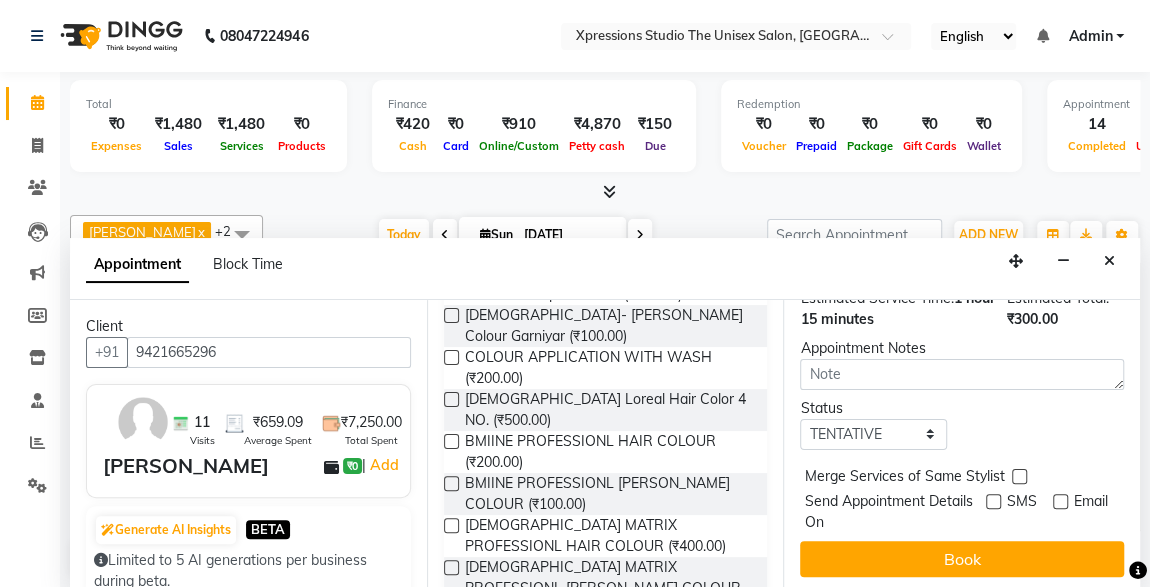 click at bounding box center (993, 501) 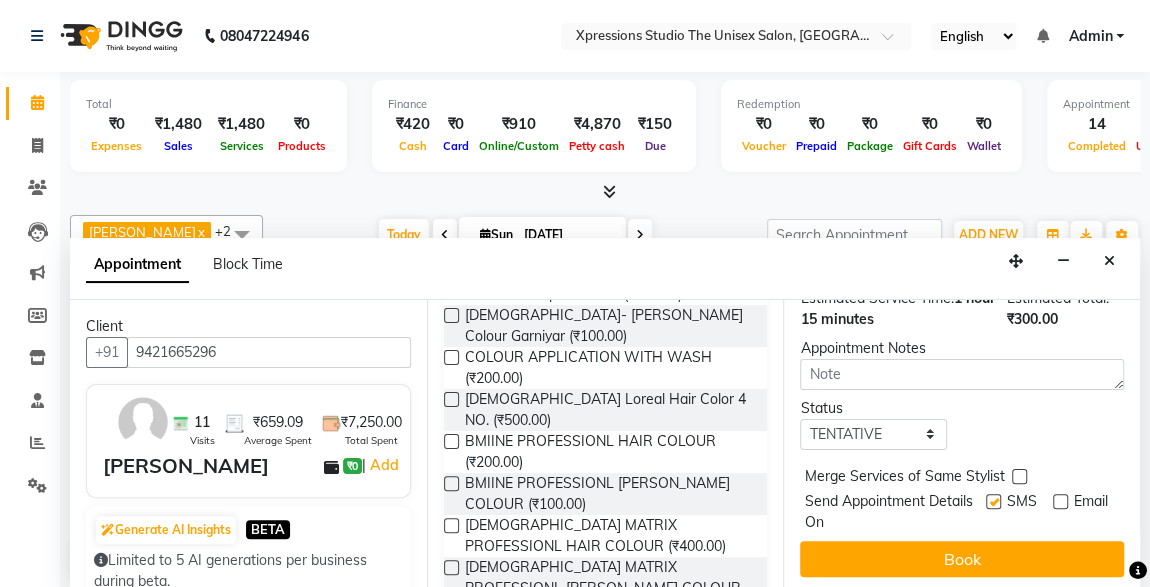 click at bounding box center [993, 501] 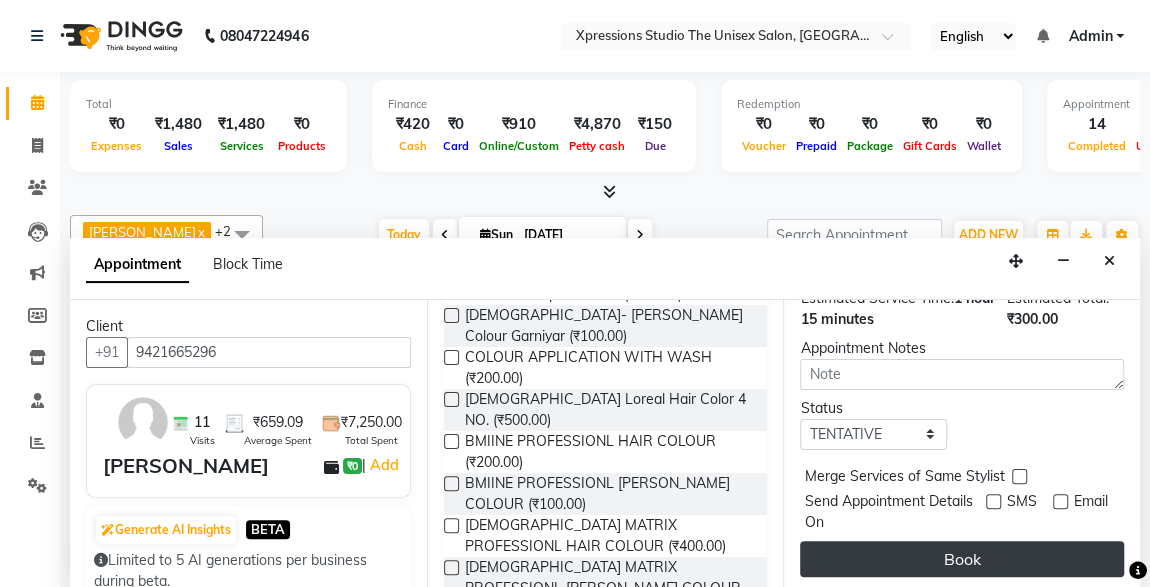 click on "Book" at bounding box center [962, 559] 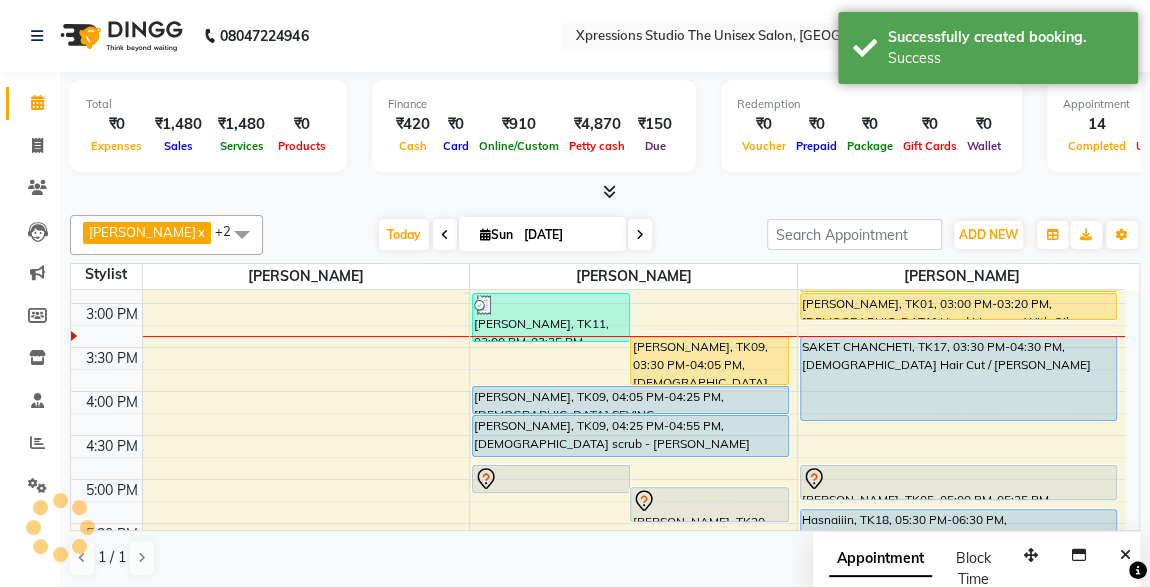 scroll, scrollTop: 0, scrollLeft: 0, axis: both 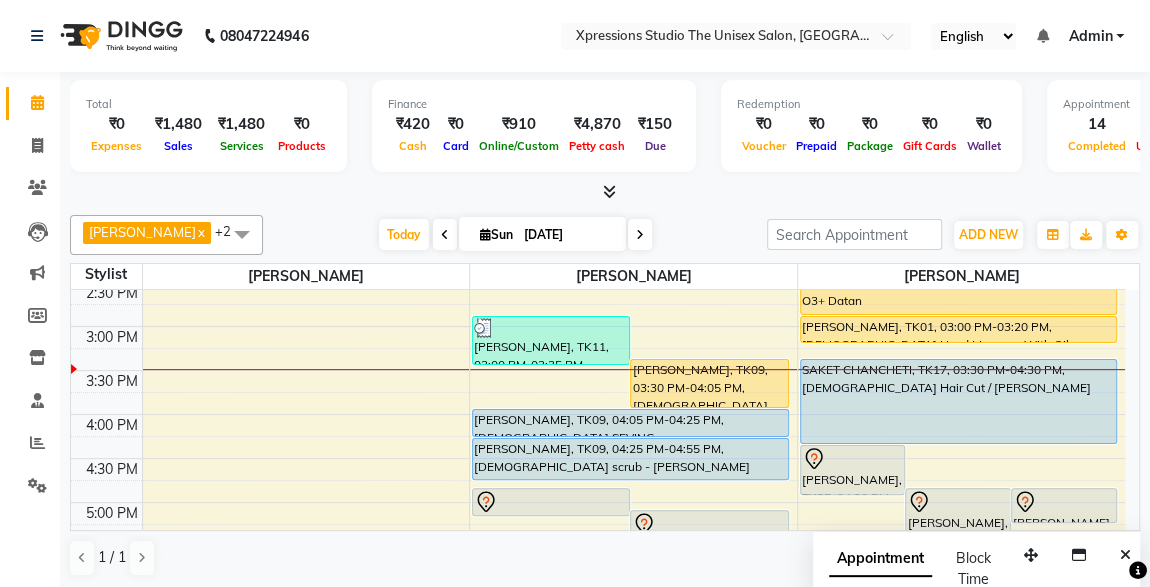 click on "krishana rajpal, TK01, 03:00 PM-03:20 PM, Male Head Massage With Oil" at bounding box center (958, 329) 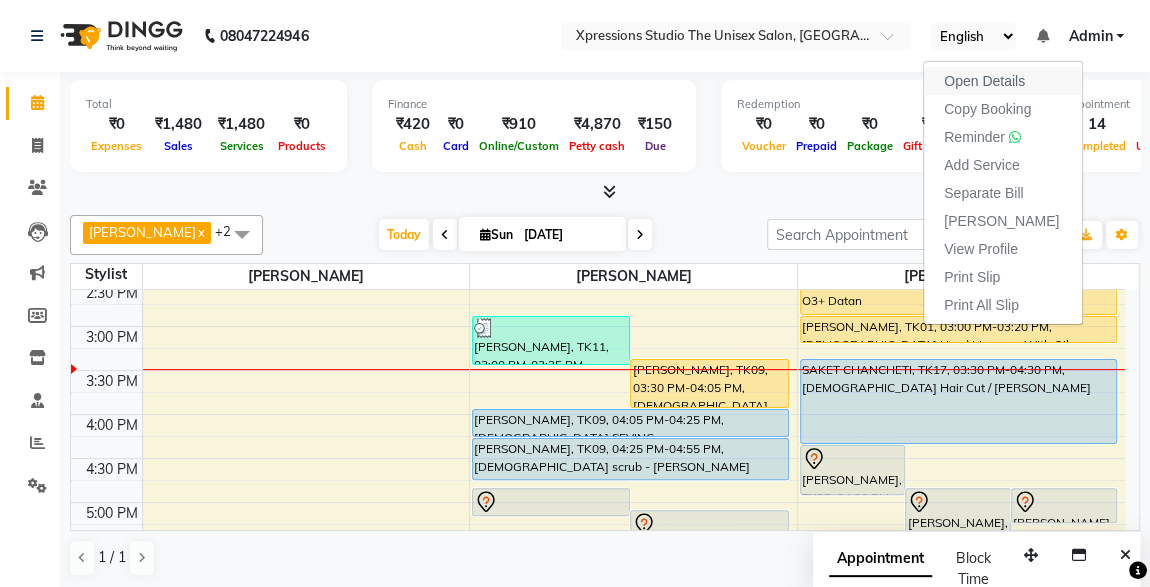 click on "Open Details" at bounding box center [984, 81] 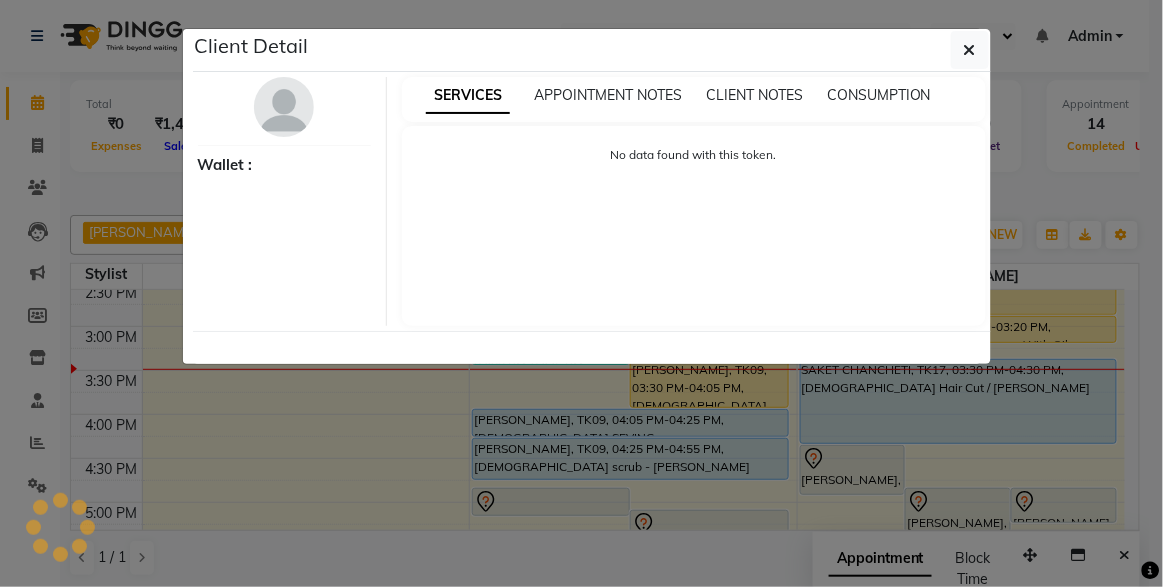 select on "1" 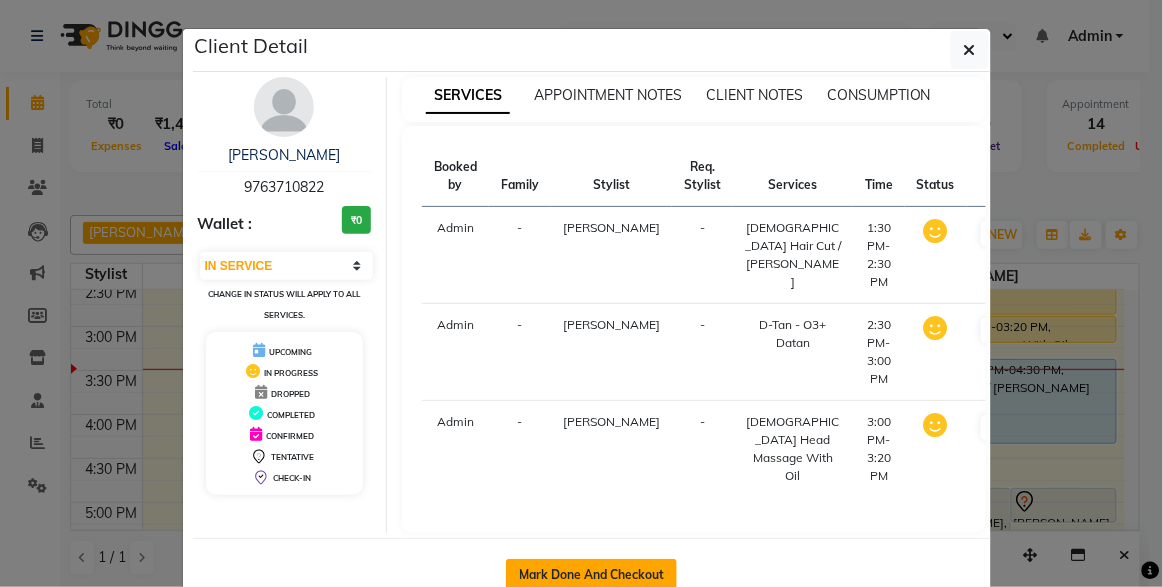 click on "Mark Done And Checkout" 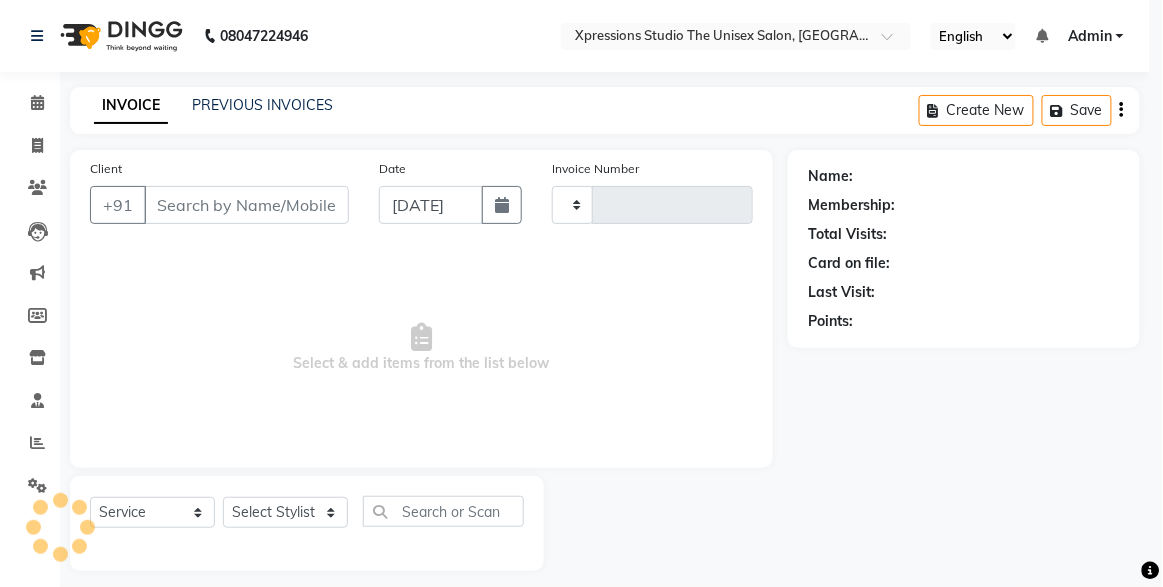 type on "3160" 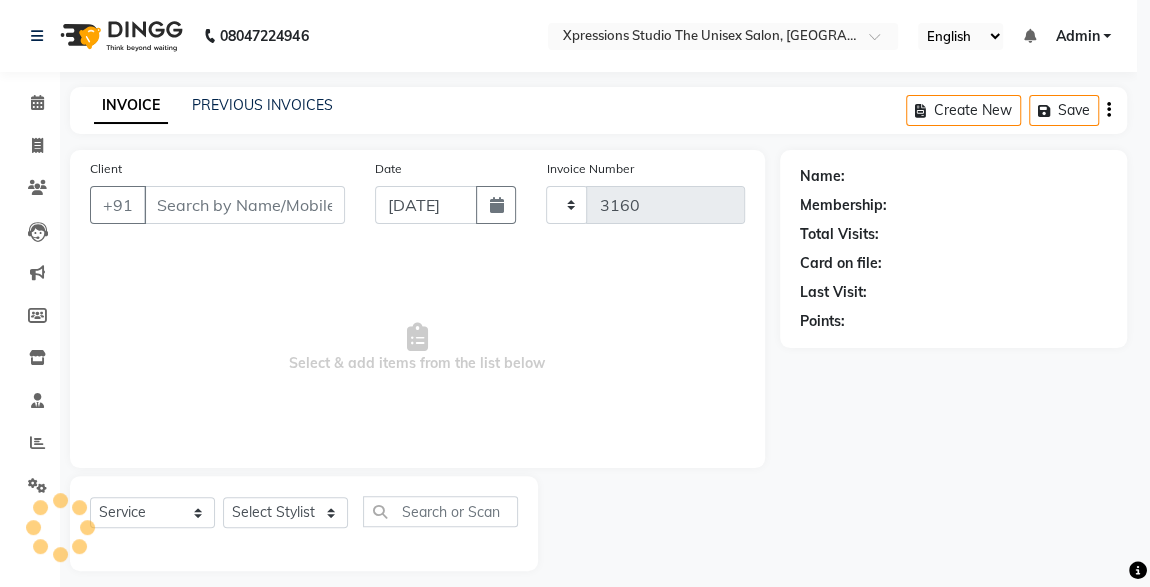 select on "7003" 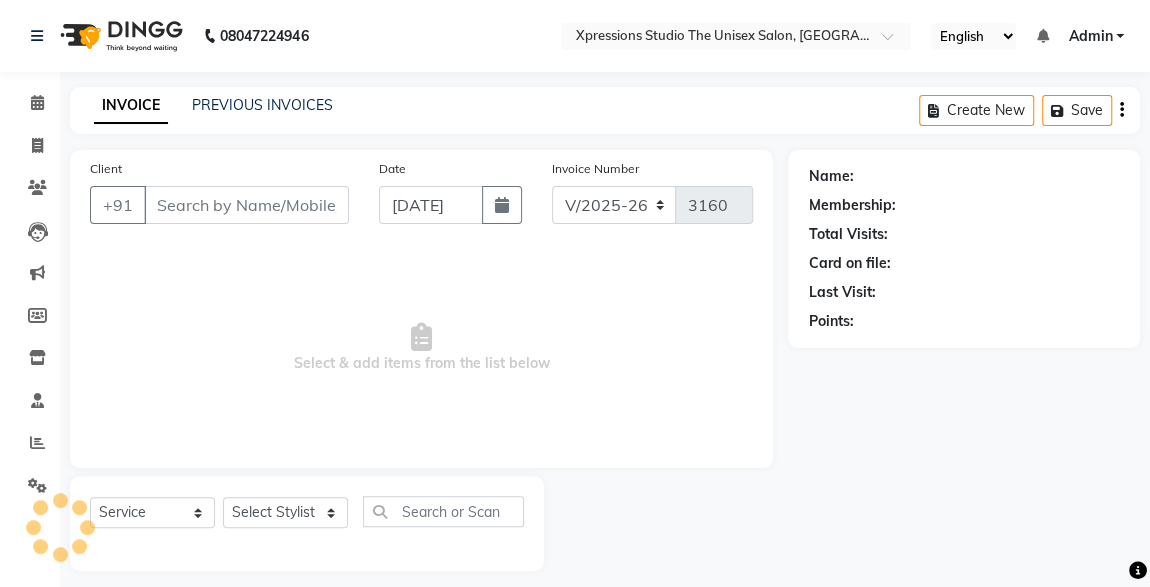 type on "9763710822" 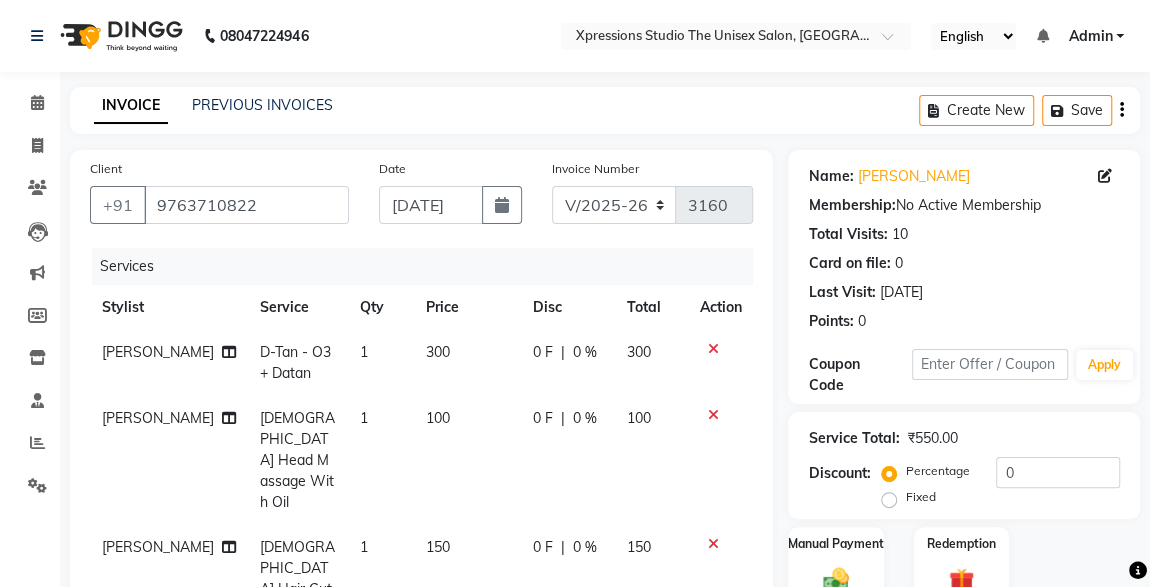scroll, scrollTop: 117, scrollLeft: 0, axis: vertical 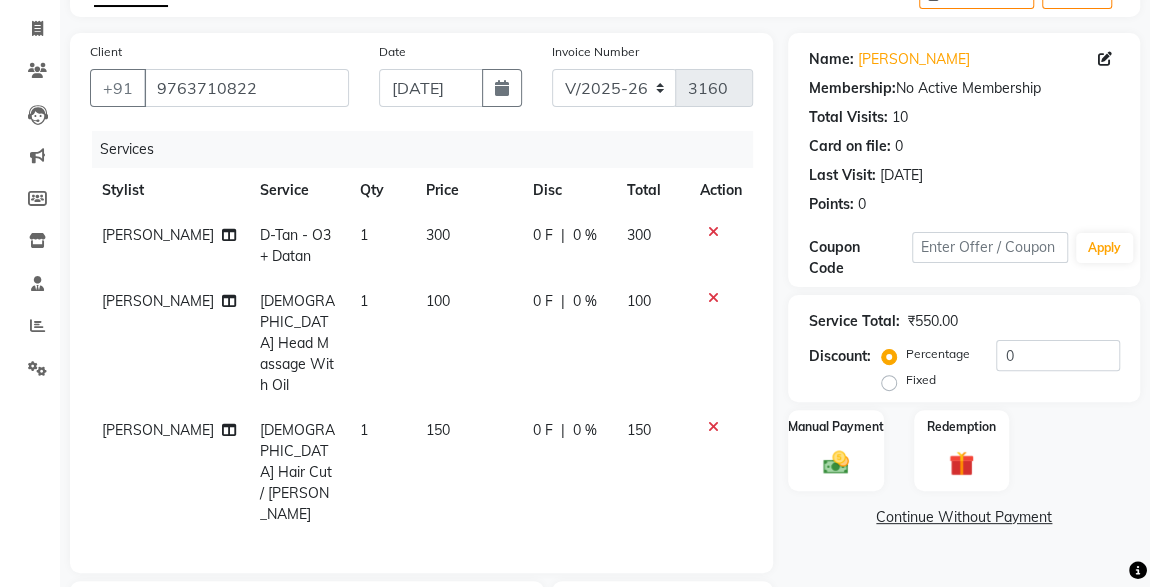 click 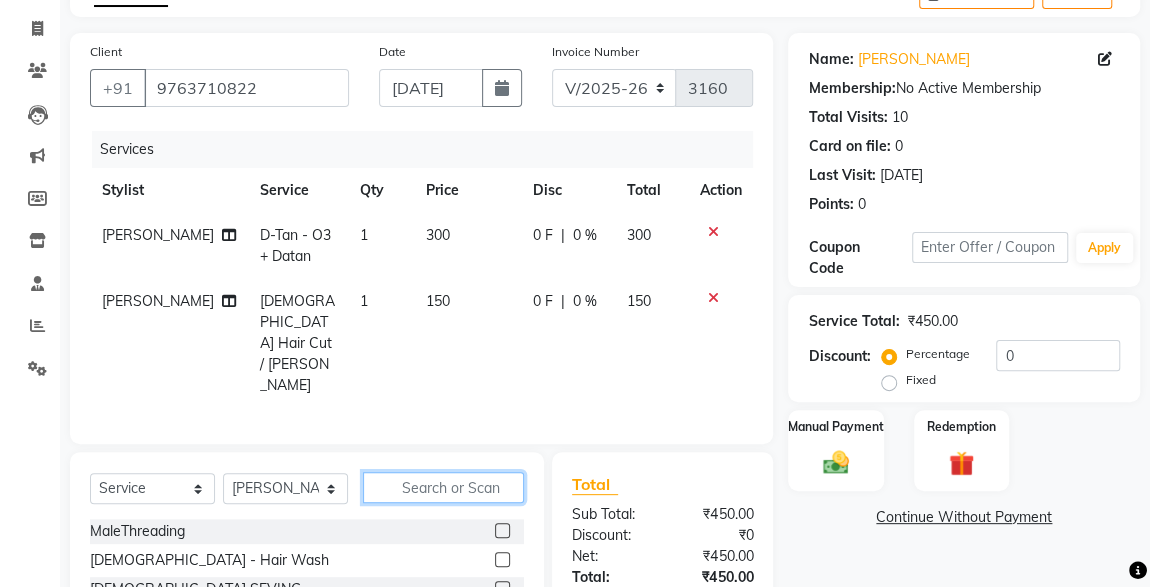 click 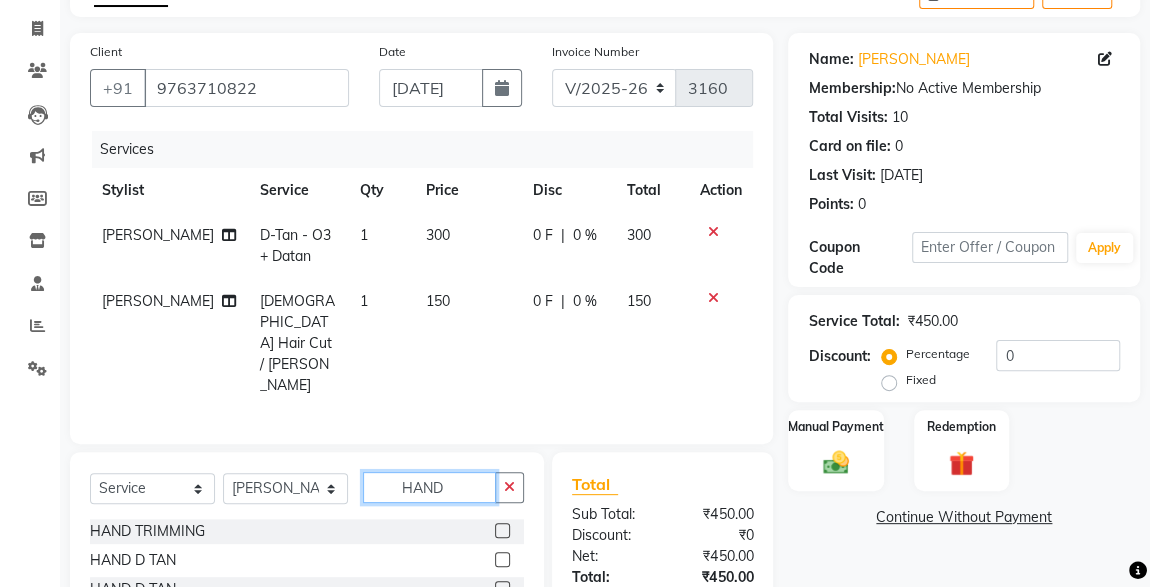 type on "HAND" 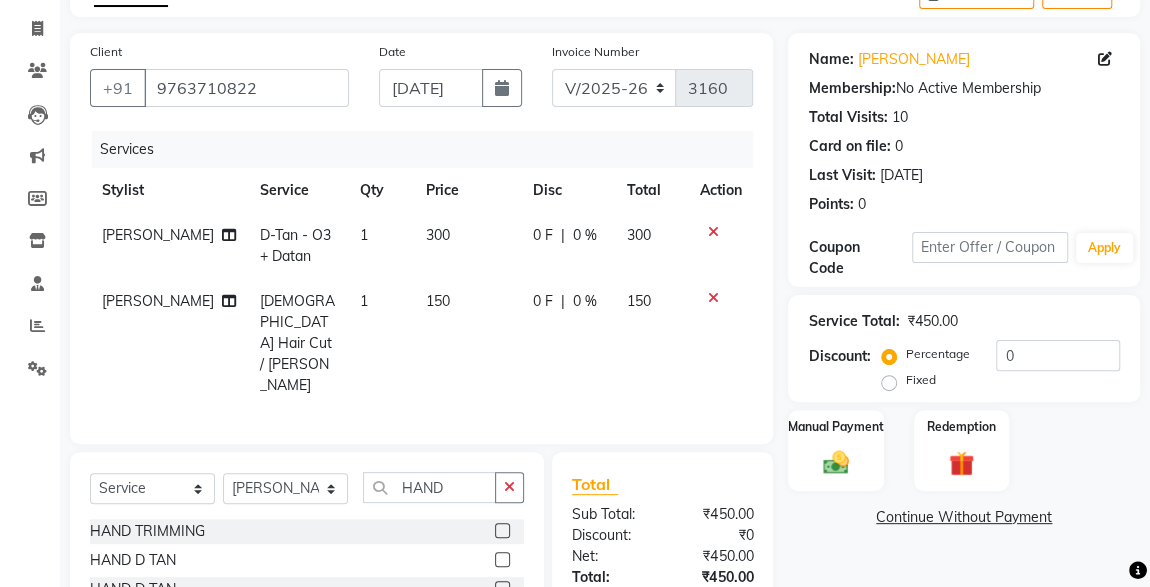 click 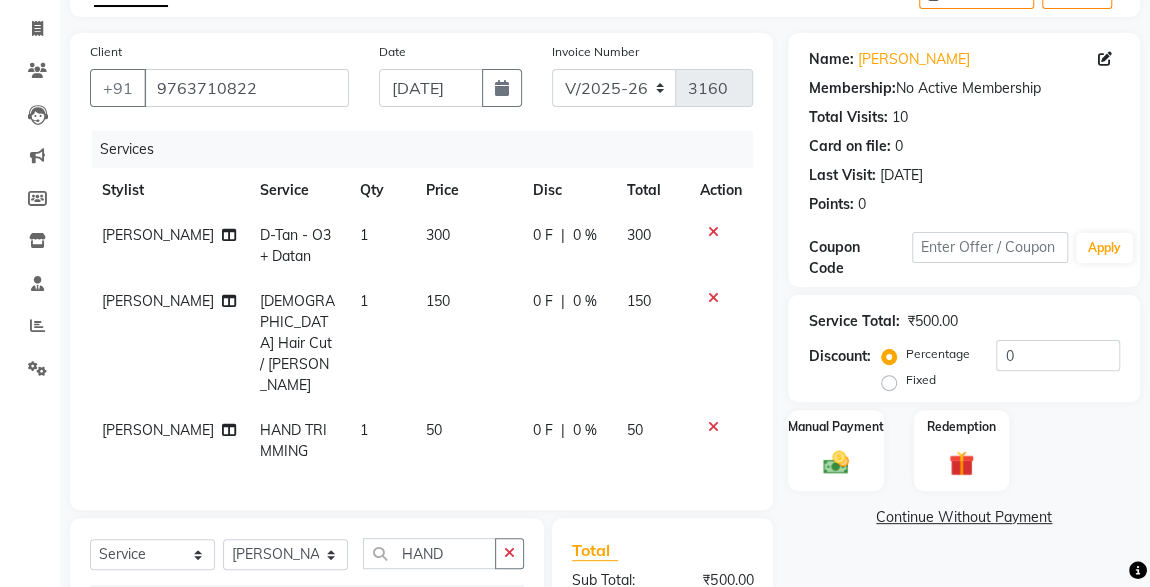 checkbox on "false" 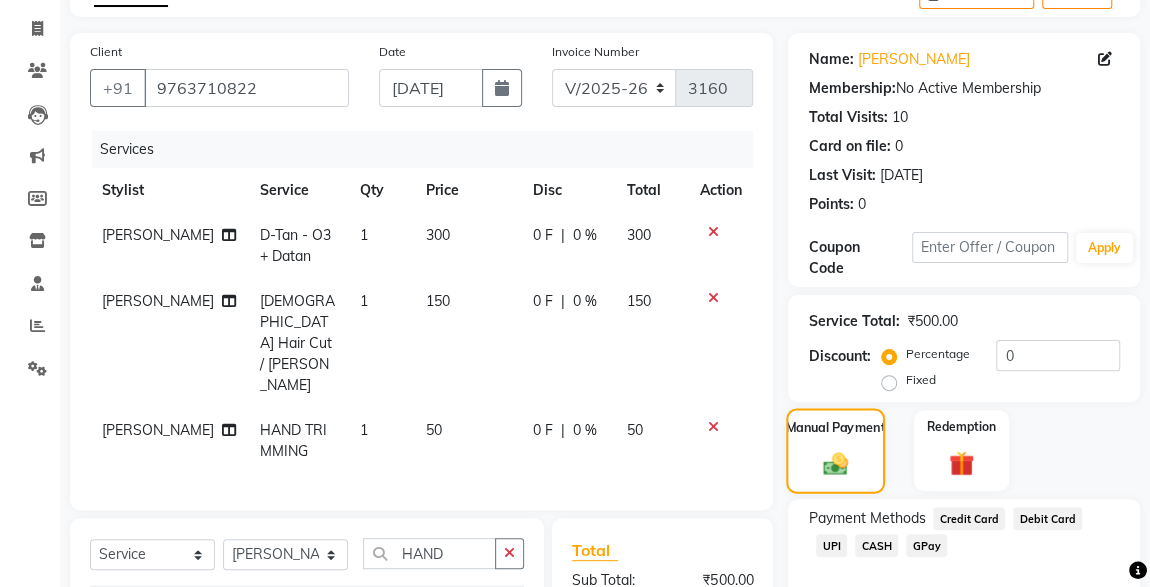 scroll, scrollTop: 278, scrollLeft: 0, axis: vertical 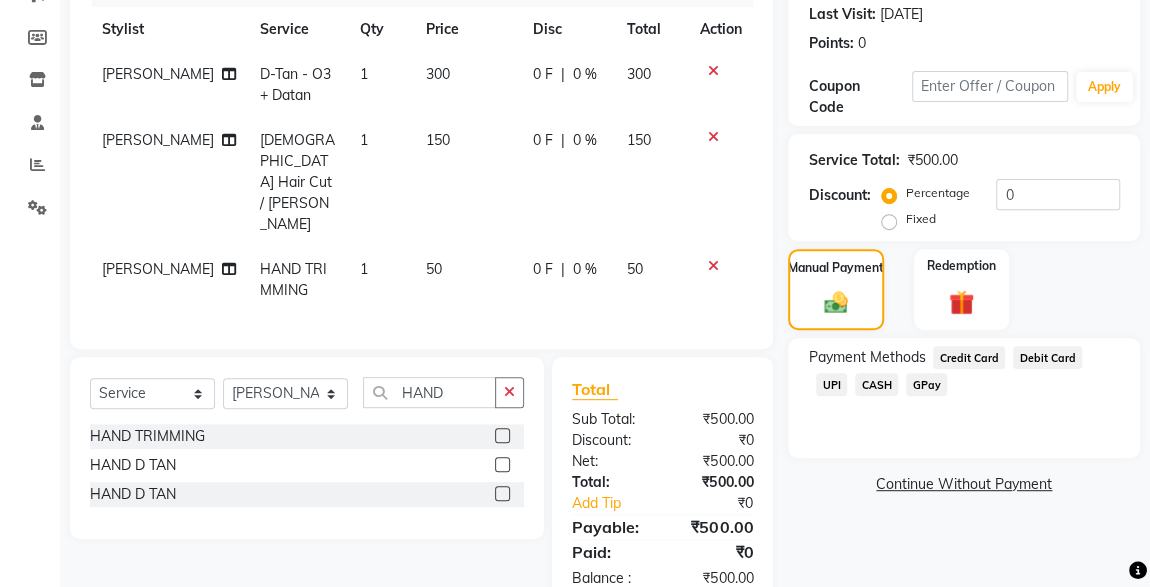 click on "UPI" 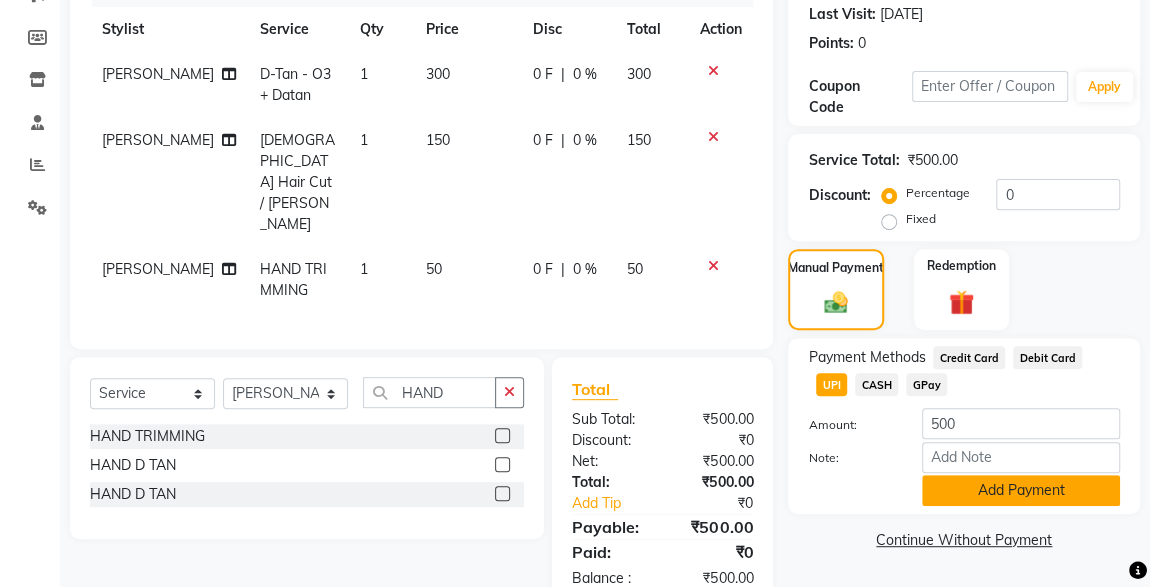 click on "Add Payment" 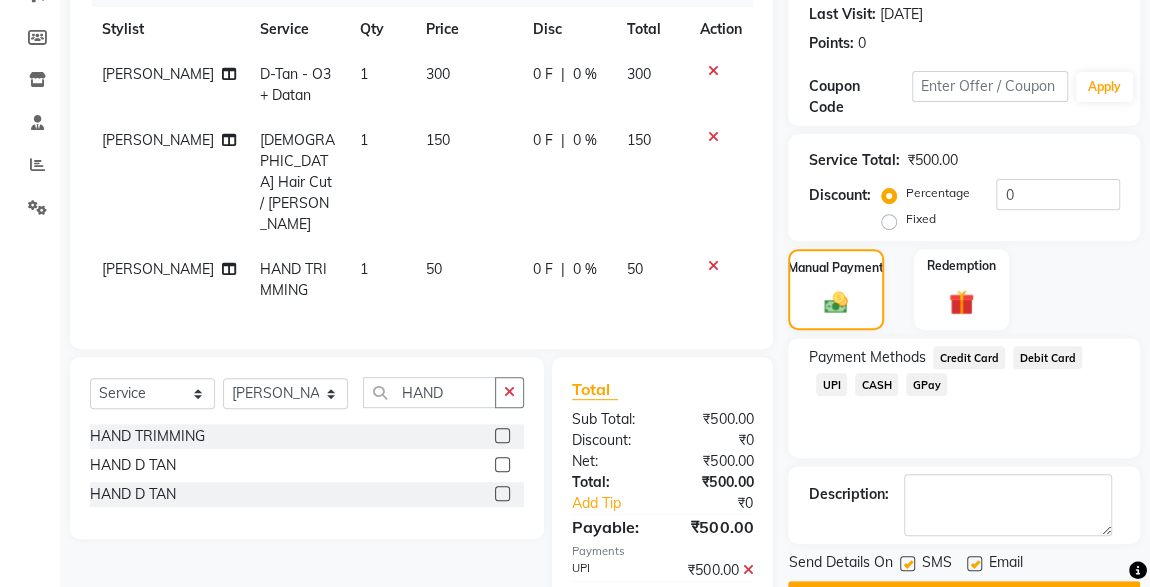 scroll, scrollTop: 330, scrollLeft: 0, axis: vertical 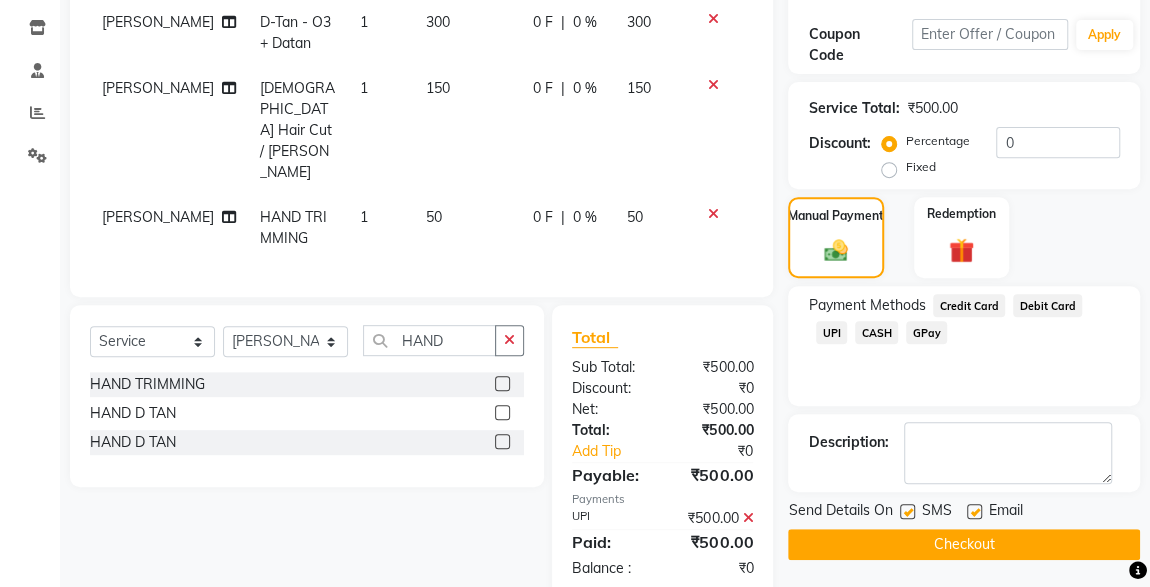 click 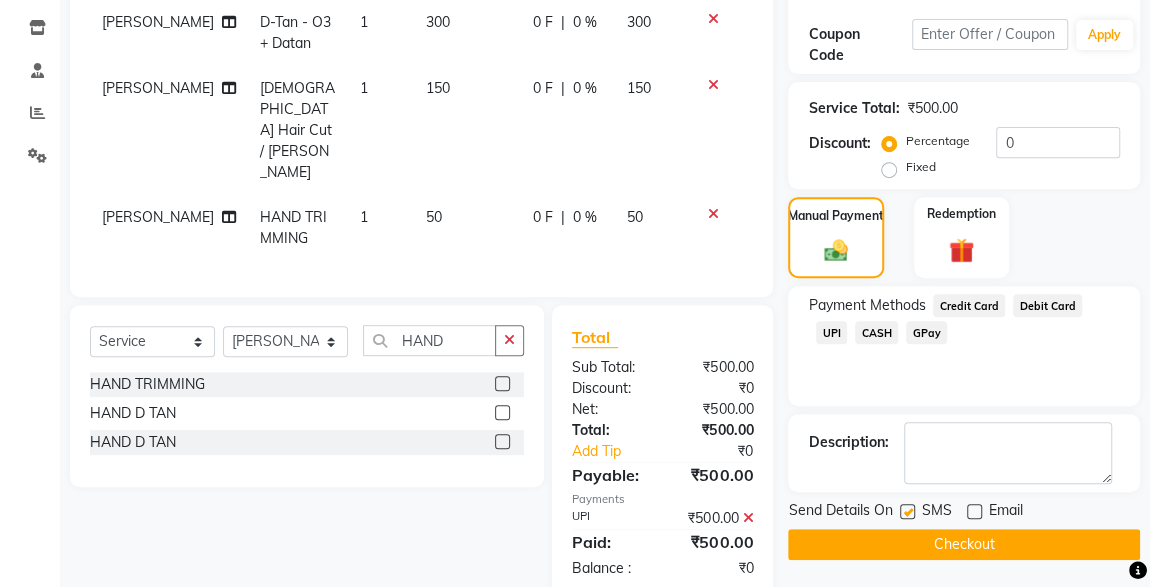 click 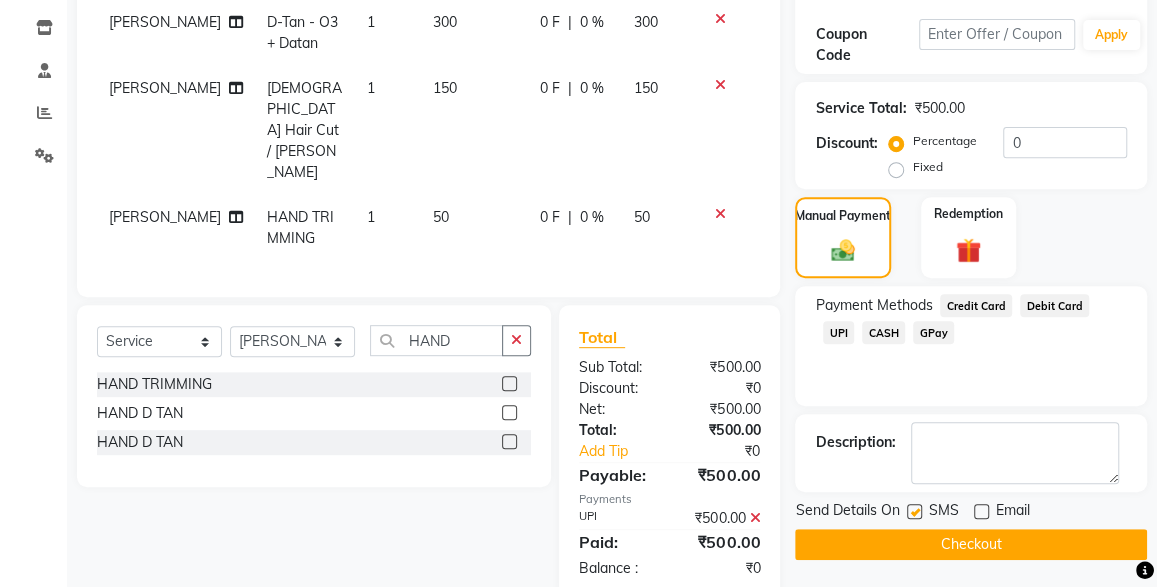 type 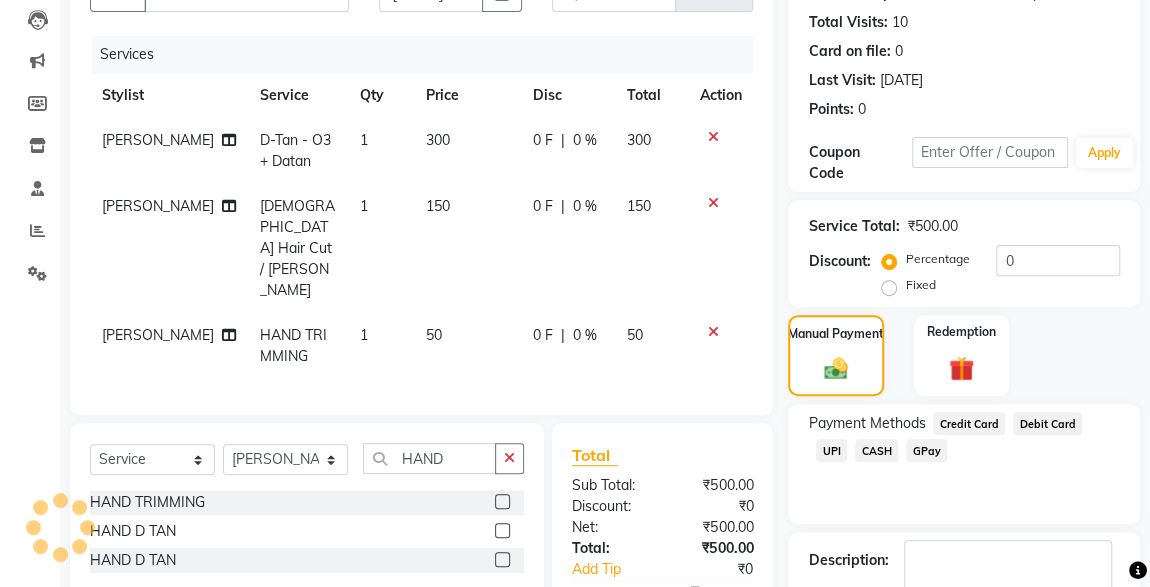 scroll, scrollTop: 330, scrollLeft: 0, axis: vertical 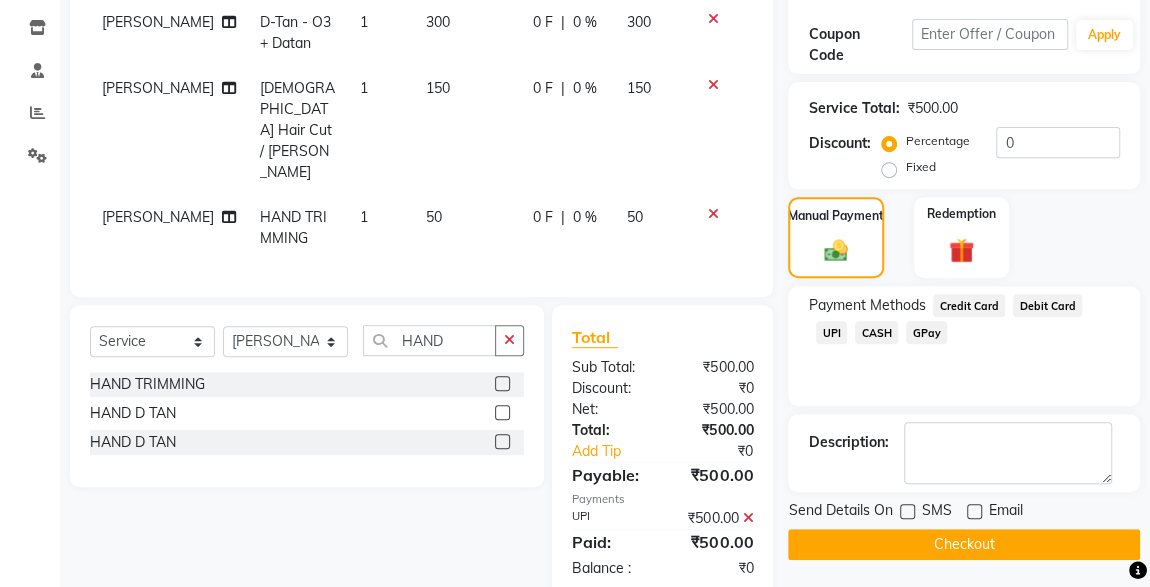 click on "CASH" 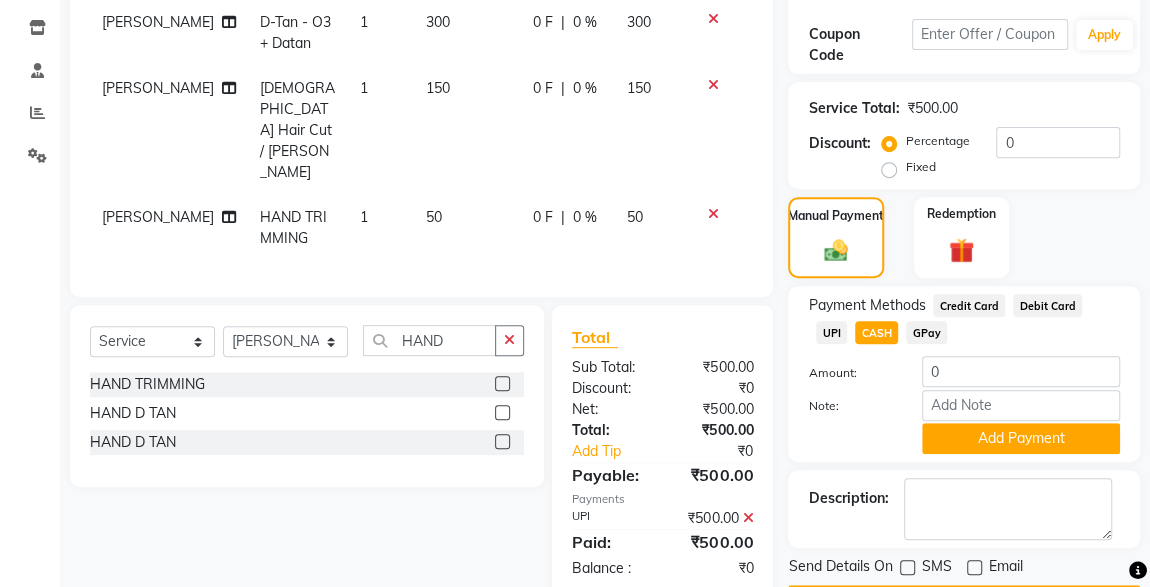 scroll, scrollTop: 385, scrollLeft: 0, axis: vertical 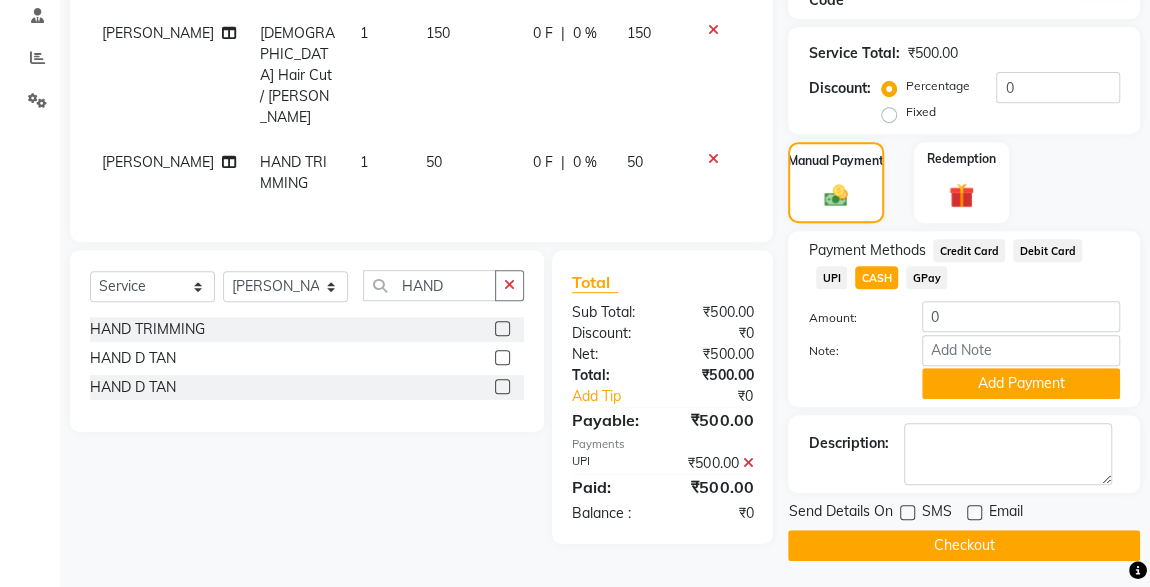 click on "Checkout" 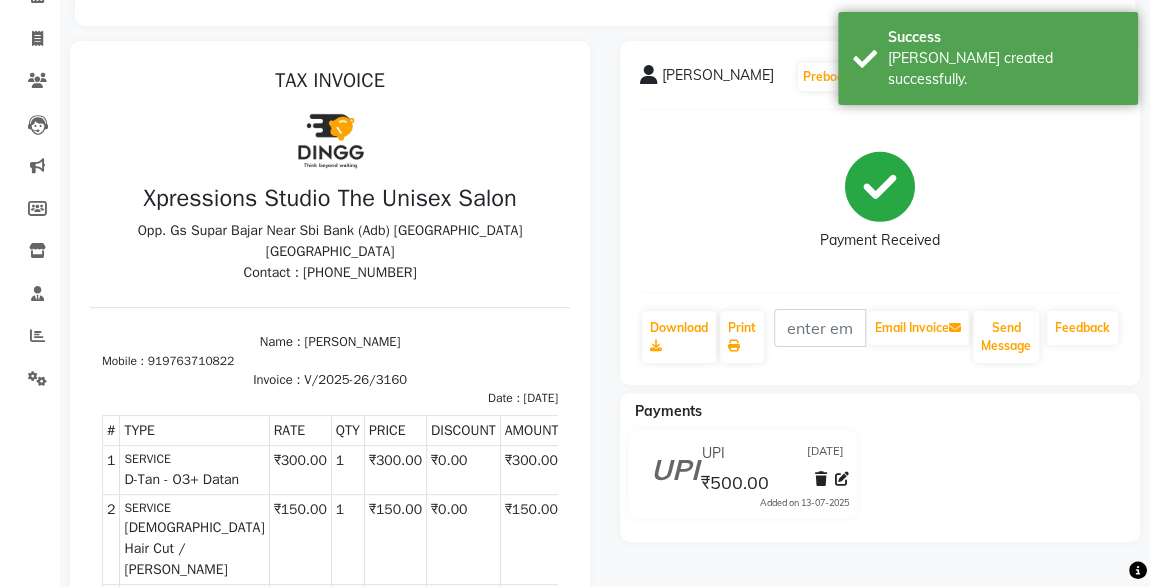 scroll, scrollTop: 0, scrollLeft: 0, axis: both 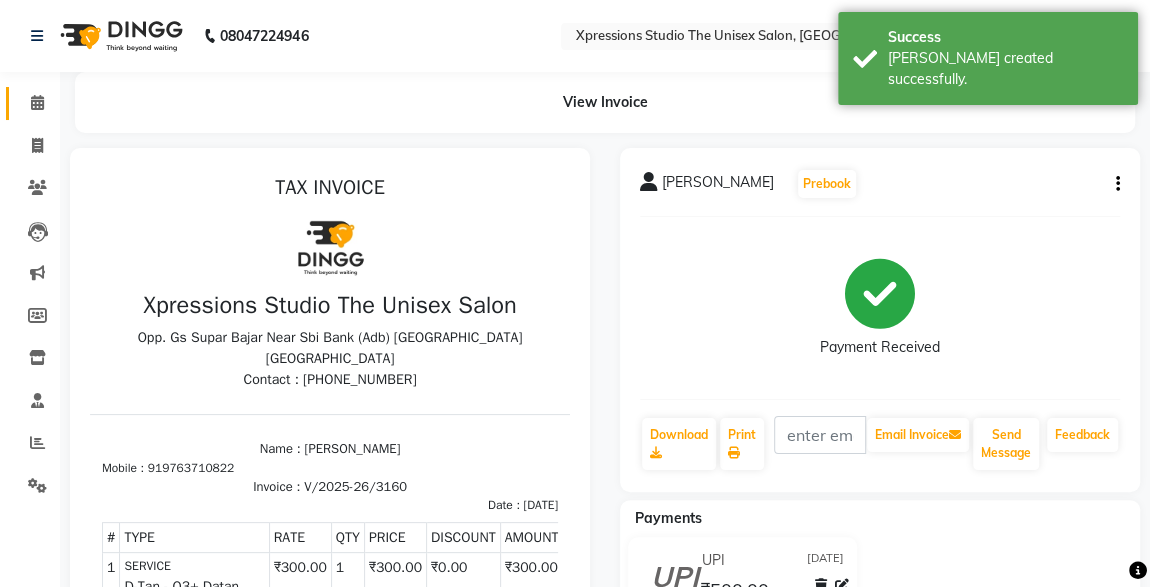 click 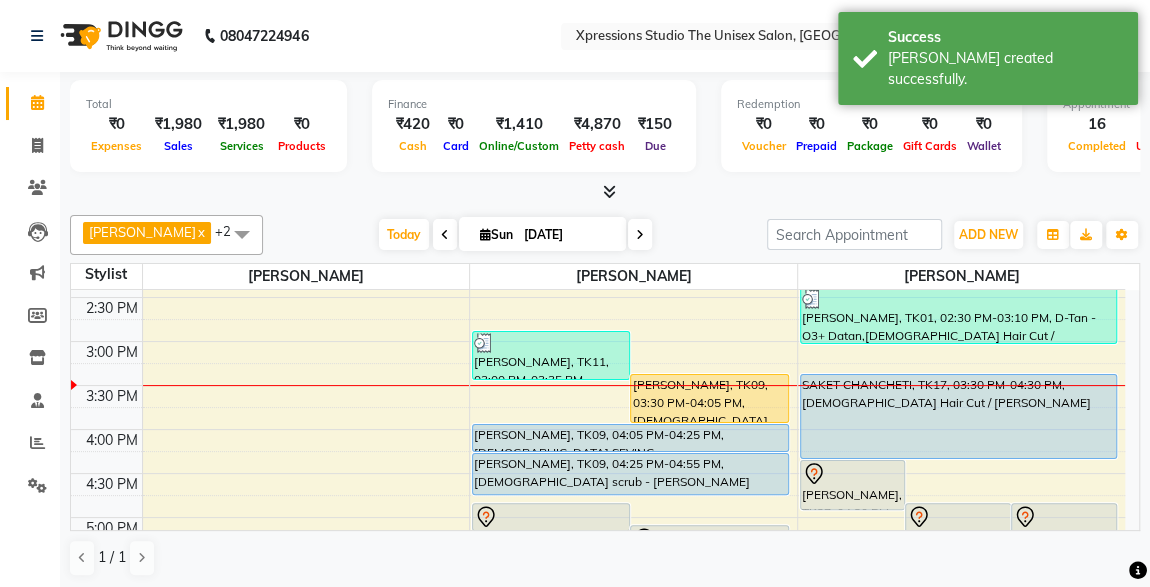 scroll, scrollTop: 568, scrollLeft: 0, axis: vertical 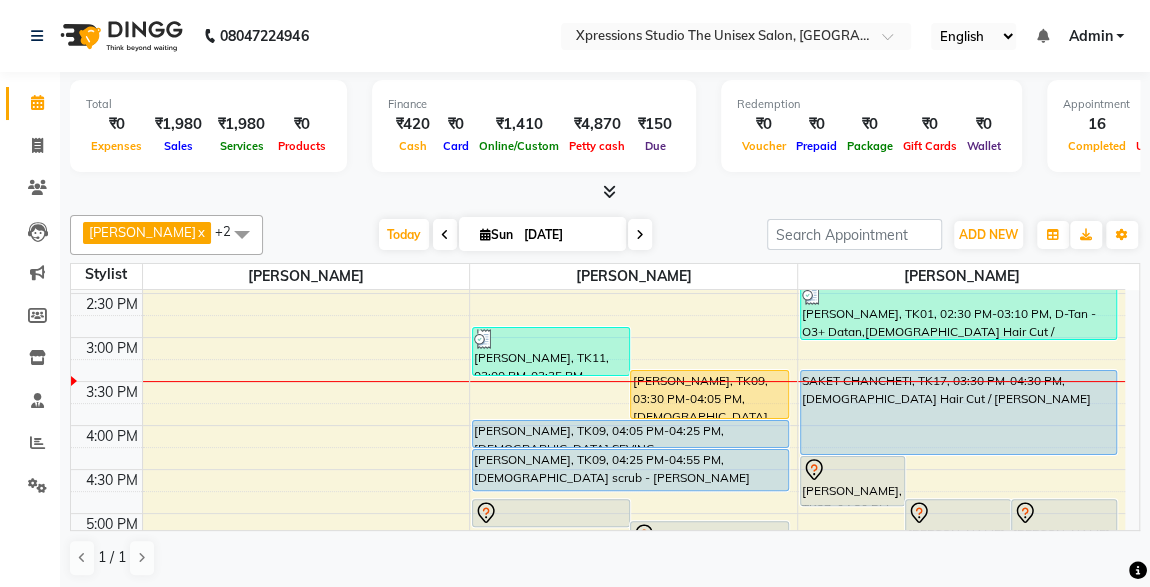 click on "SAKET CHANCHETI, TK17, 03:30 PM-04:30 PM, [DEMOGRAPHIC_DATA] Hair Cut / [PERSON_NAME]" at bounding box center [958, 412] 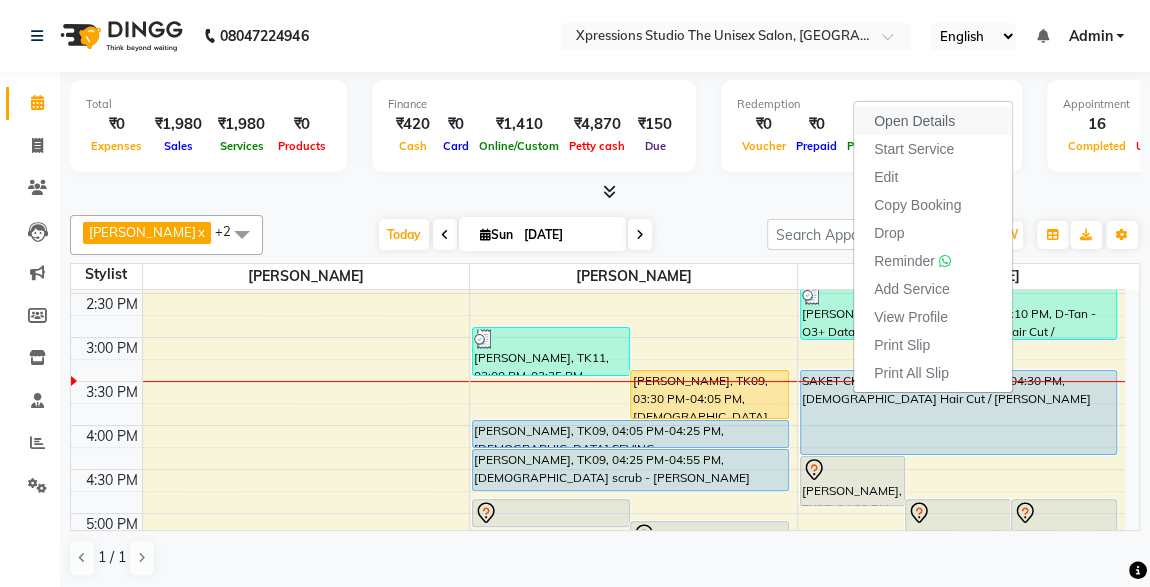 click on "Open Details" at bounding box center [914, 121] 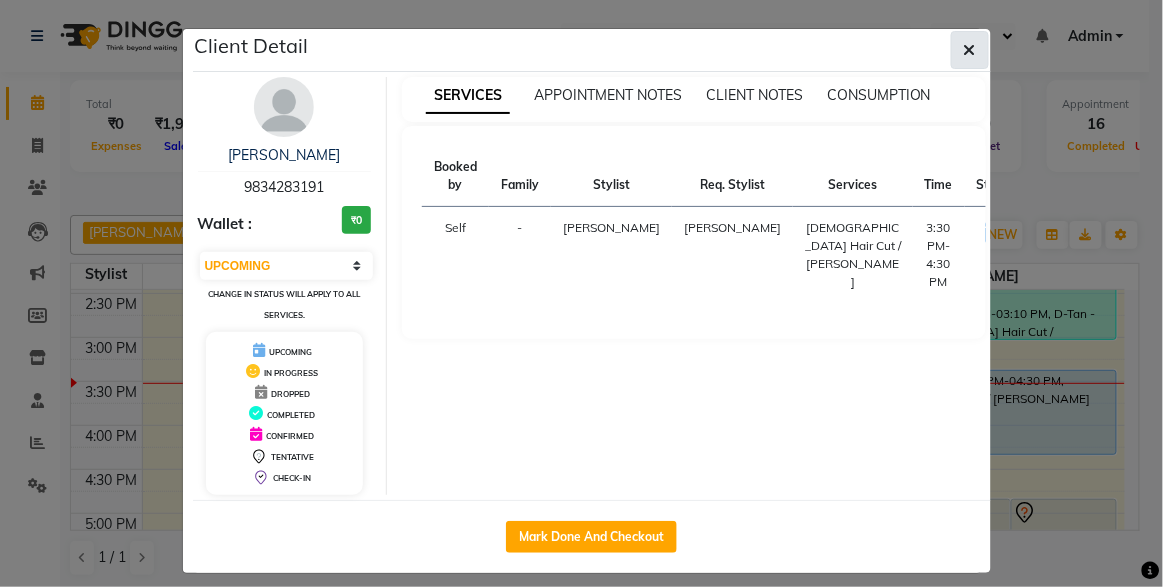 click 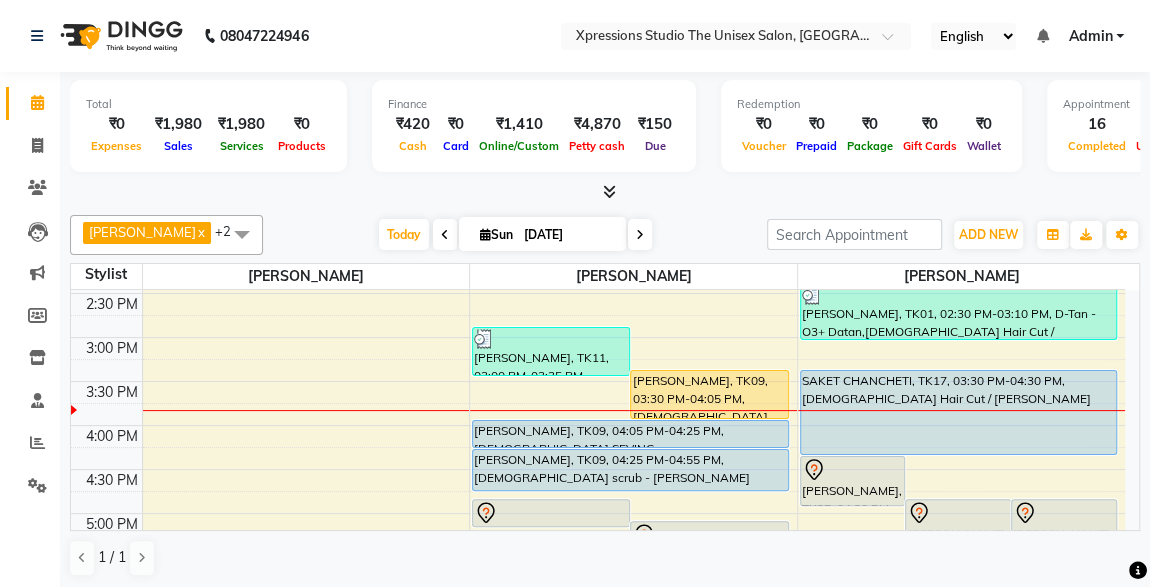 click on "SAKET CHANCHETI, TK17, 03:30 PM-04:30 PM, [DEMOGRAPHIC_DATA] Hair Cut / [PERSON_NAME]" at bounding box center [958, 412] 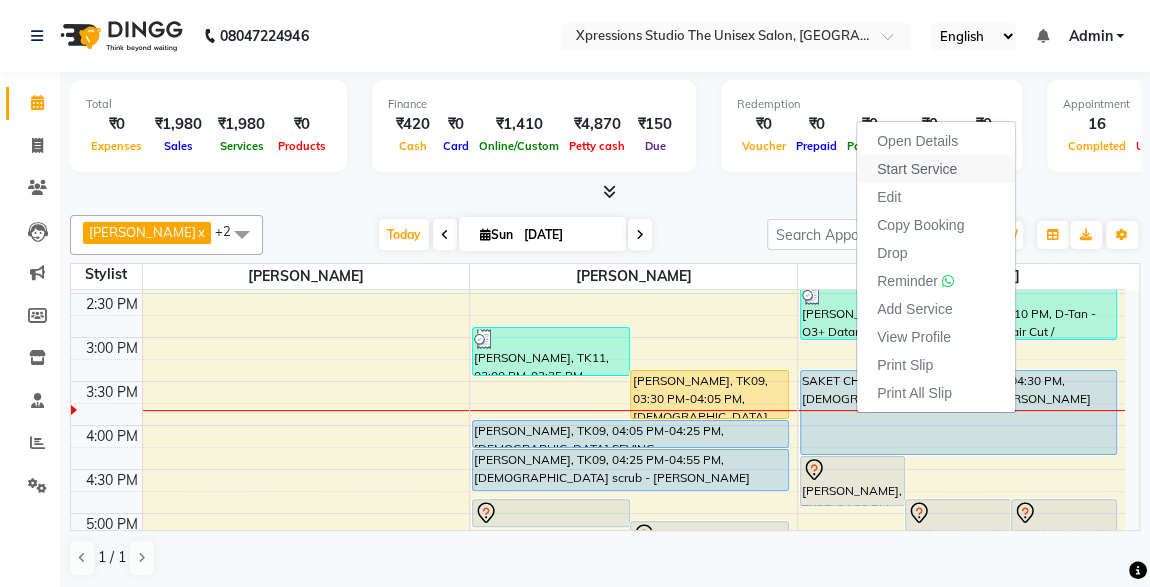 click on "Start Service" at bounding box center [917, 169] 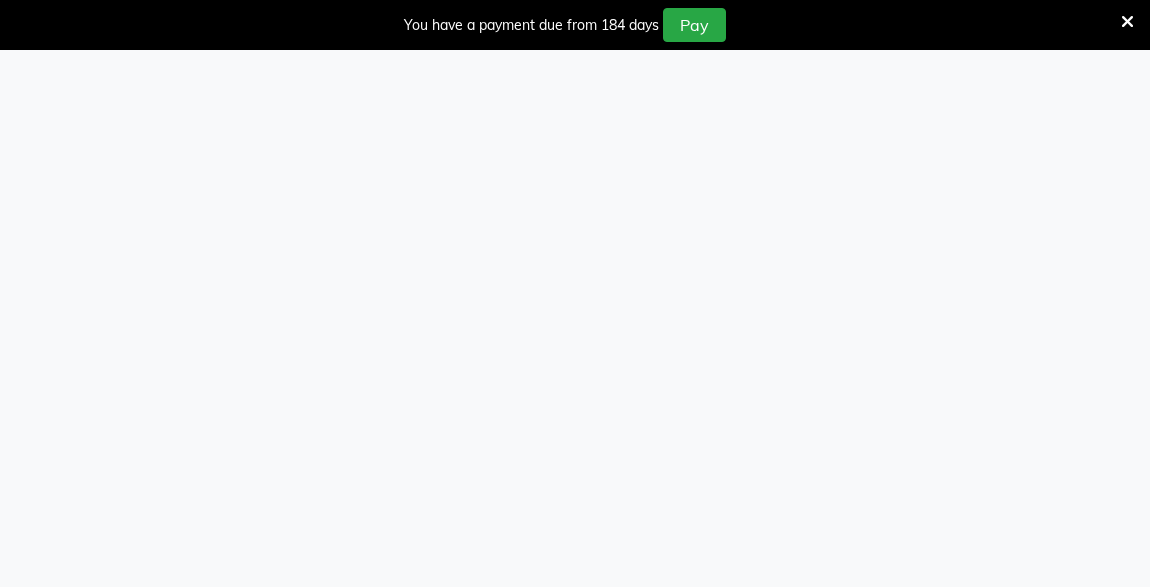 scroll, scrollTop: 0, scrollLeft: 0, axis: both 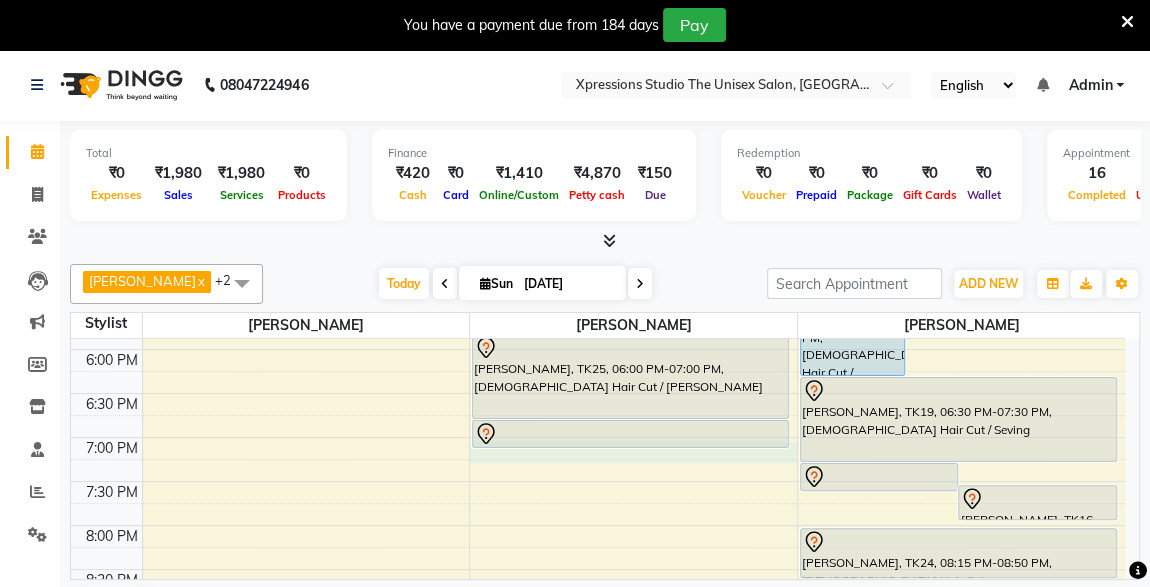 click on "8:00 AM 8:30 AM 9:00 AM 9:30 AM 10:00 AM 10:30 AM 11:00 AM 11:30 AM 12:00 PM 12:30 PM 1:00 PM 1:30 PM 2:00 PM 2:30 PM 3:00 PM 3:30 PM 4:00 PM 4:30 PM 5:00 PM 5:30 PM 6:00 PM 6:30 PM 7:00 PM 7:30 PM 8:00 PM 8:30 PM 9:00 PM 9:30 PM 10:00 PM 10:30 PM     [PERSON_NAME], TK07, 09:30 AM-10:30 AM, [DEMOGRAPHIC_DATA] Hair Cut / [PERSON_NAME] raut, TK13, 10:25 AM-11:25 AM, [DEMOGRAPHIC_DATA] Hair Cut / [PERSON_NAME] raut, TK15, 11:15 AM-11:50 AM, [DEMOGRAPHIC_DATA] Hair Cut      RAMESH GANTIRE, TK12, 11:05 AM-11:25 AM, [DEMOGRAPHIC_DATA] SEVING      [PERSON_NAME], TK14, 12:30 PM-01:05 PM, [DEMOGRAPHIC_DATA] Hair Cut With Wash     [PERSON_NAME], TK10, 01:00 PM-01:35 PM, [DEMOGRAPHIC_DATA] Hair Cut      [PERSON_NAME], TK22, 01:25 PM-02:00 PM, [DEMOGRAPHIC_DATA] Hair Cut      [PERSON_NAME], TK21, 01:15 PM-01:30 PM, MaleThreading     [PERSON_NAME], TK08, 01:45 PM-02:30 PM, [DEMOGRAPHIC_DATA] scrub - Charcole,[DEMOGRAPHIC_DATA]  [PERSON_NAME]     [PERSON_NAME], TK11, 03:00 PM-03:35 PM, [DEMOGRAPHIC_DATA] Hair Cut     roshan motalkar, TK09, 03:30 PM-04:05 PM, [DEMOGRAPHIC_DATA] Hair Cut              [PERSON_NAME], TK20, 05:00 PM-05:20 PM, [DEMOGRAPHIC_DATA] SEVING" at bounding box center [598, 129] 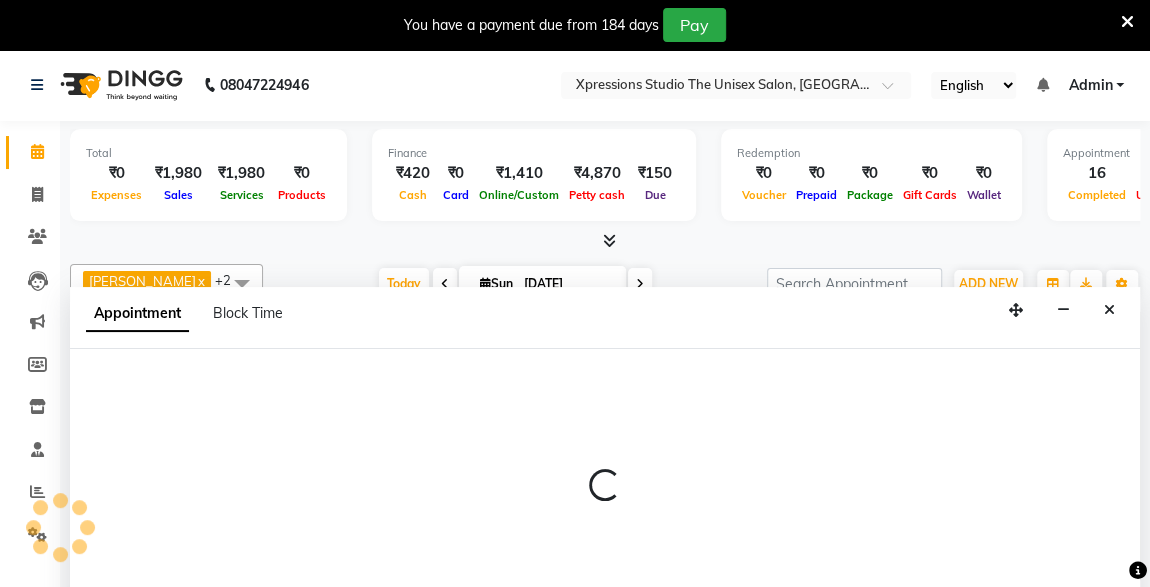 scroll, scrollTop: 49, scrollLeft: 0, axis: vertical 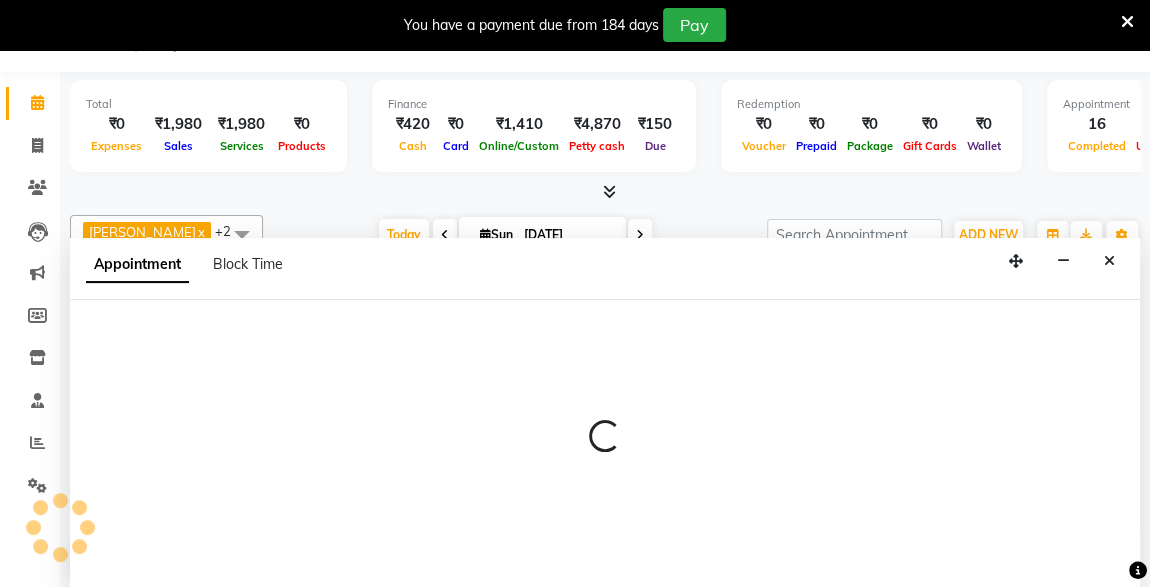select on "57588" 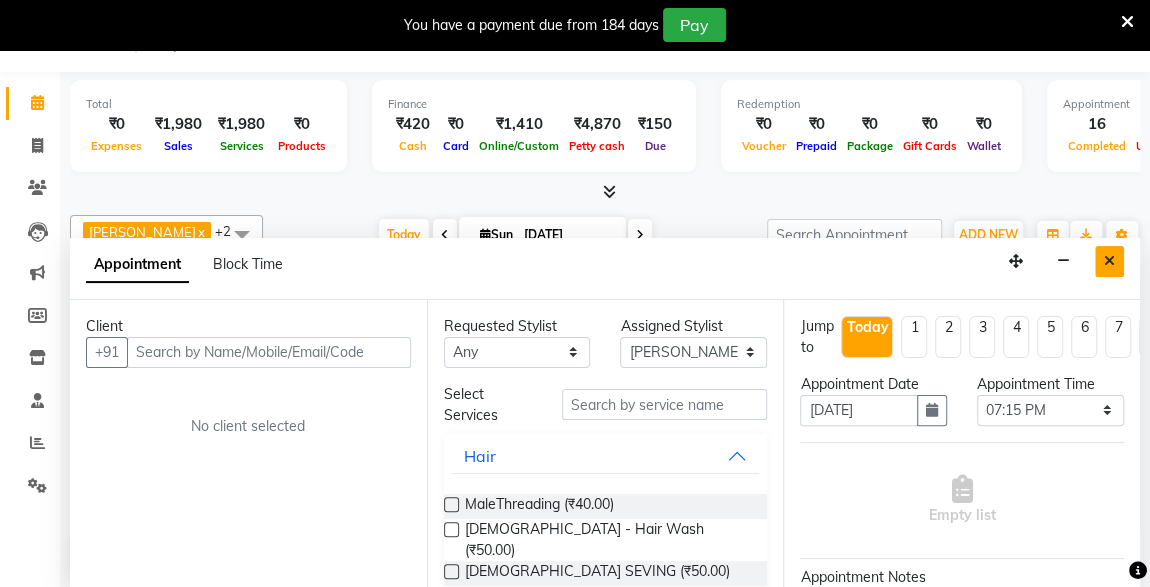 click at bounding box center (1109, 261) 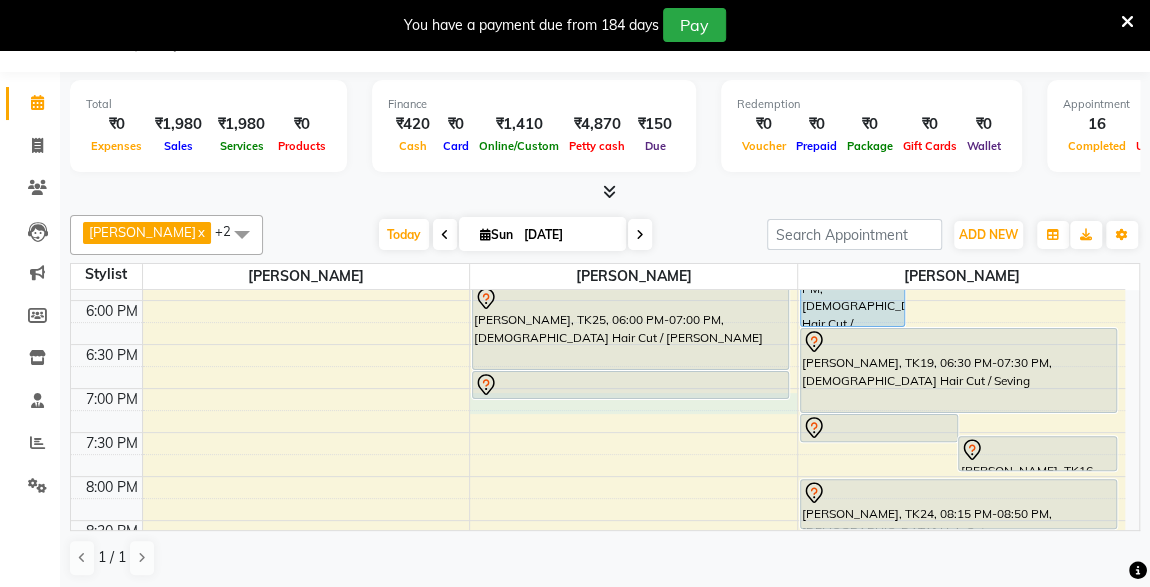 click on "8:00 AM 8:30 AM 9:00 AM 9:30 AM 10:00 AM 10:30 AM 11:00 AM 11:30 AM 12:00 PM 12:30 PM 1:00 PM 1:30 PM 2:00 PM 2:30 PM 3:00 PM 3:30 PM 4:00 PM 4:30 PM 5:00 PM 5:30 PM 6:00 PM 6:30 PM 7:00 PM 7:30 PM 8:00 PM 8:30 PM 9:00 PM 9:30 PM 10:00 PM 10:30 PM     [PERSON_NAME], TK07, 09:30 AM-10:30 AM, [DEMOGRAPHIC_DATA] Hair Cut / [PERSON_NAME] raut, TK13, 10:25 AM-11:25 AM, [DEMOGRAPHIC_DATA] Hair Cut / [PERSON_NAME] raut, TK15, 11:15 AM-11:50 AM, [DEMOGRAPHIC_DATA] Hair Cut      RAMESH GANTIRE, TK12, 11:05 AM-11:25 AM, [DEMOGRAPHIC_DATA] SEVING      [PERSON_NAME], TK14, 12:30 PM-01:05 PM, [DEMOGRAPHIC_DATA] Hair Cut With Wash     [PERSON_NAME], TK10, 01:00 PM-01:35 PM, [DEMOGRAPHIC_DATA] Hair Cut      [PERSON_NAME], TK22, 01:25 PM-02:00 PM, [DEMOGRAPHIC_DATA] Hair Cut      [PERSON_NAME], TK21, 01:15 PM-01:30 PM, MaleThreading     [PERSON_NAME], TK08, 01:45 PM-02:30 PM, [DEMOGRAPHIC_DATA] scrub - Charcole,[DEMOGRAPHIC_DATA]  [PERSON_NAME]     [PERSON_NAME], TK11, 03:00 PM-03:35 PM, [DEMOGRAPHIC_DATA] Hair Cut     roshan motalkar, TK09, 03:30 PM-04:05 PM, [DEMOGRAPHIC_DATA] Hair Cut              [PERSON_NAME], TK20, 05:00 PM-05:20 PM, [DEMOGRAPHIC_DATA] SEVING" at bounding box center [598, 80] 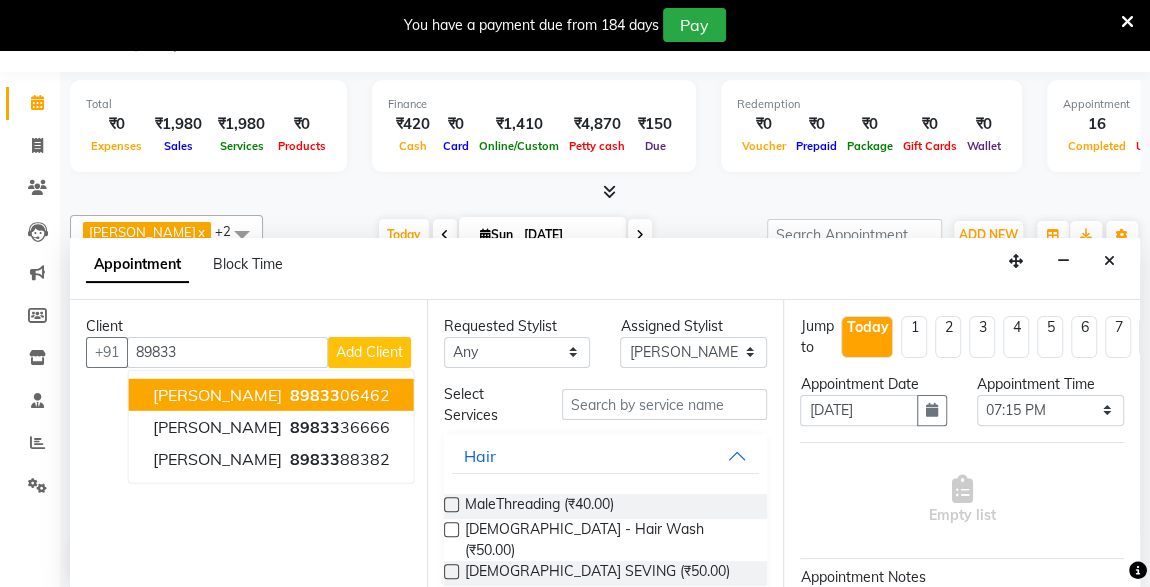 click on "89833" at bounding box center [315, 394] 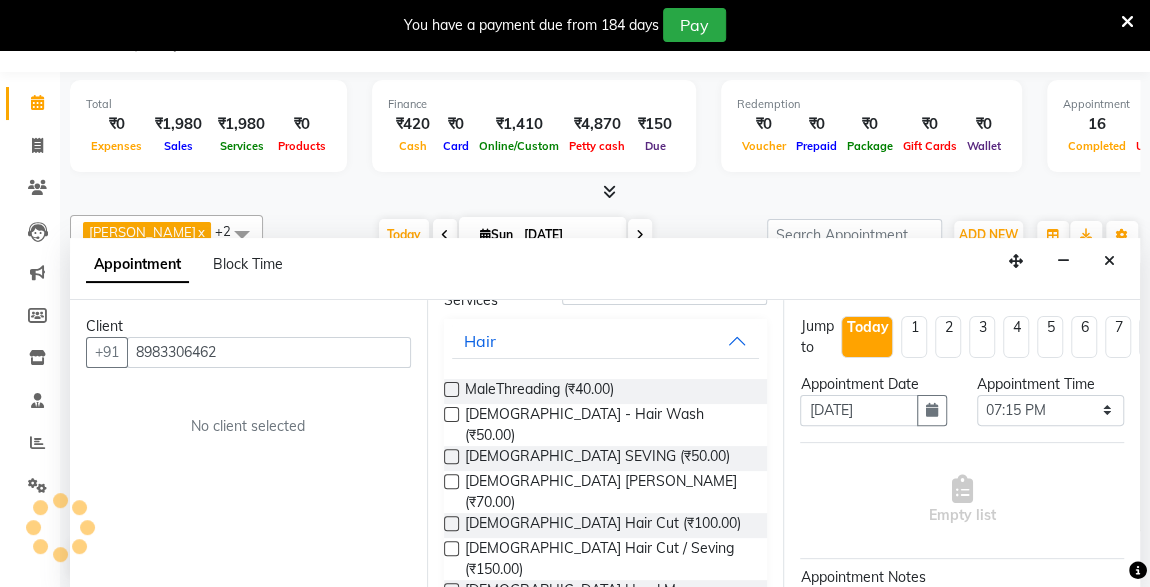 scroll, scrollTop: 151, scrollLeft: 0, axis: vertical 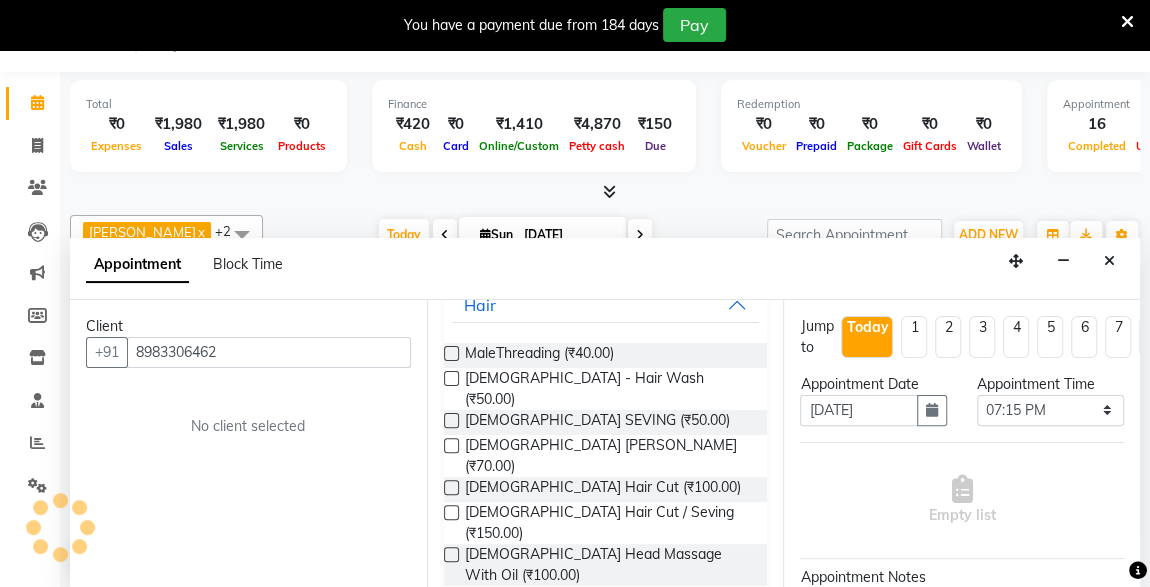 type on "8983306462" 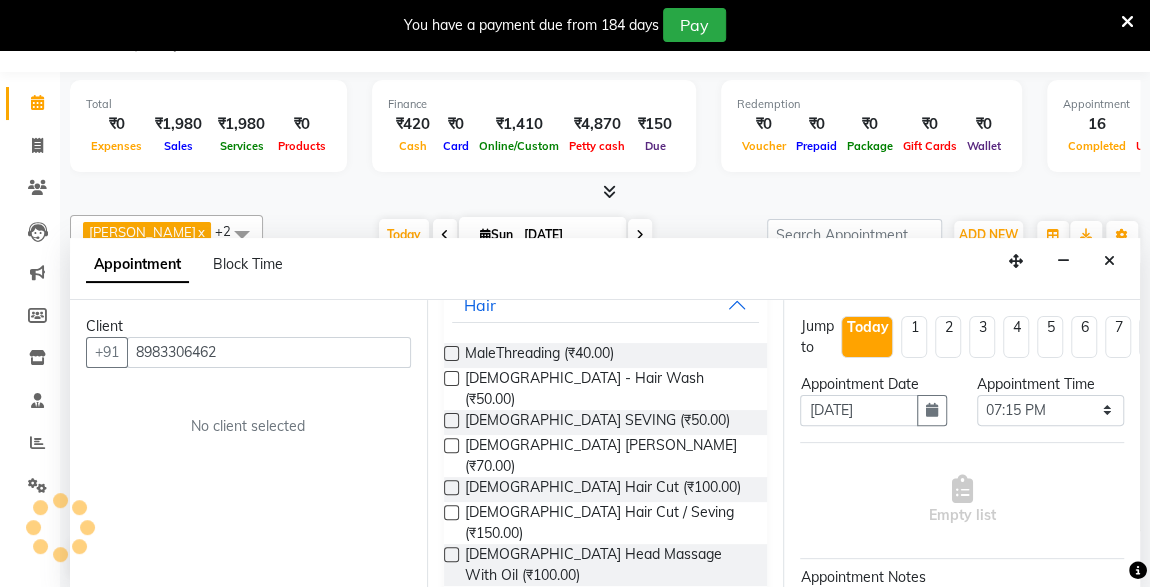 click at bounding box center (451, 487) 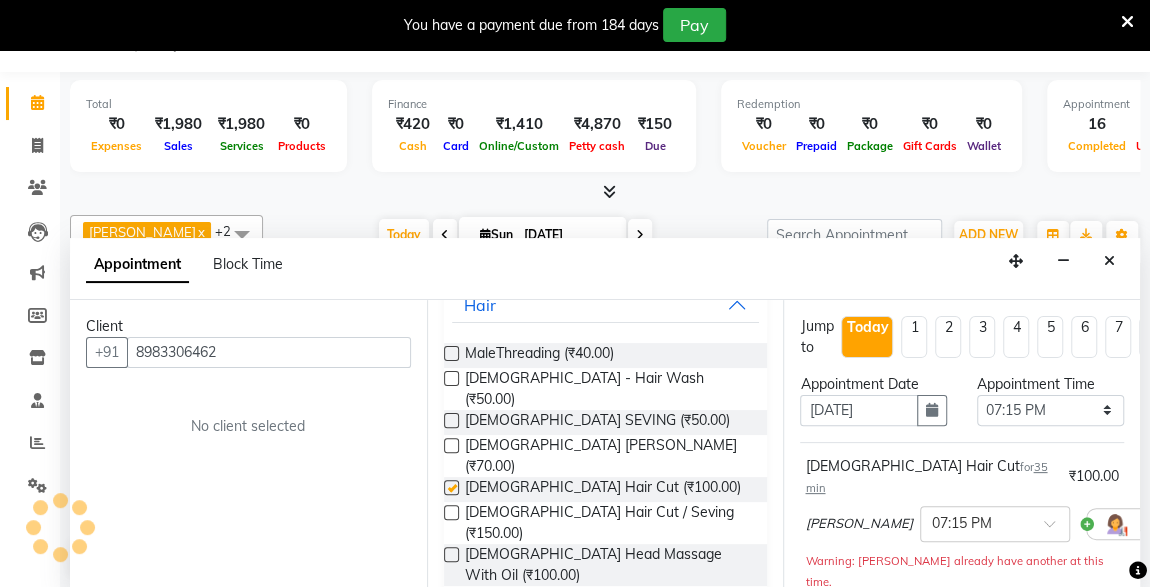 checkbox on "false" 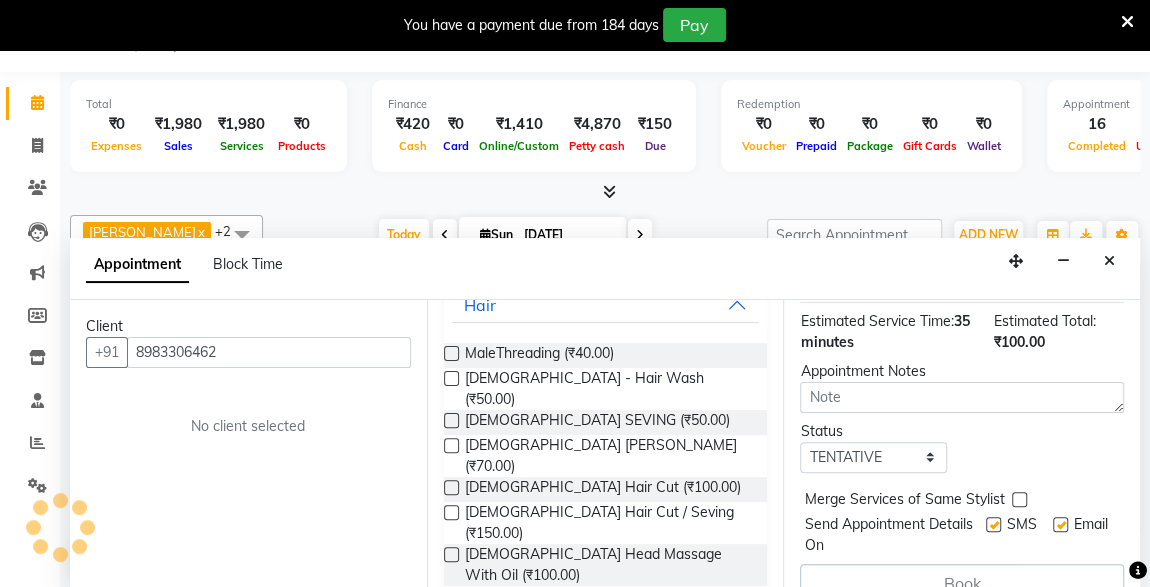 scroll, scrollTop: 310, scrollLeft: 0, axis: vertical 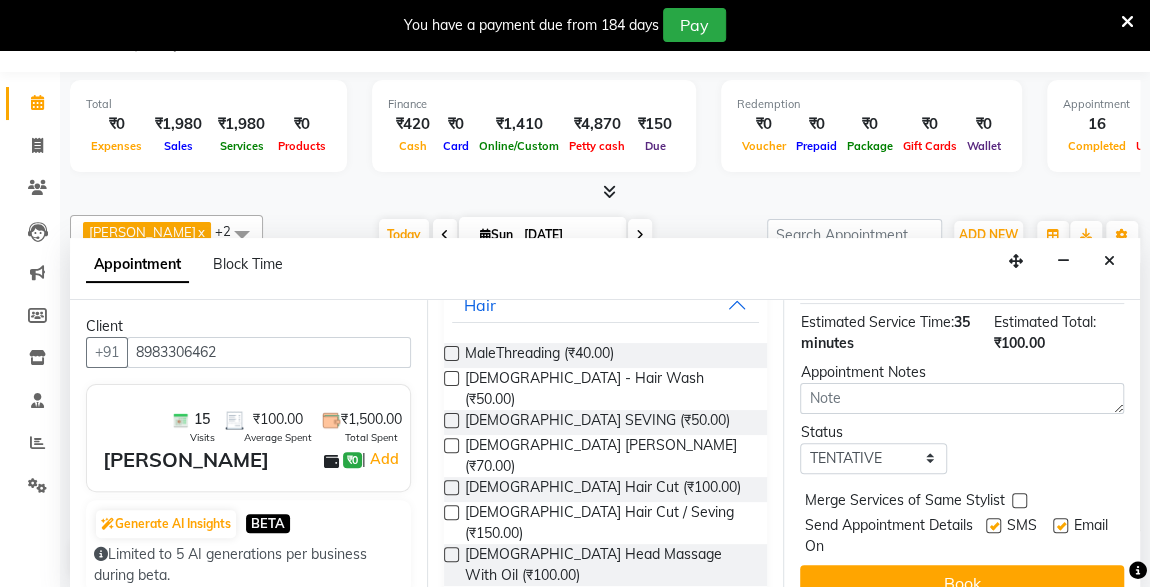 click at bounding box center [1060, 525] 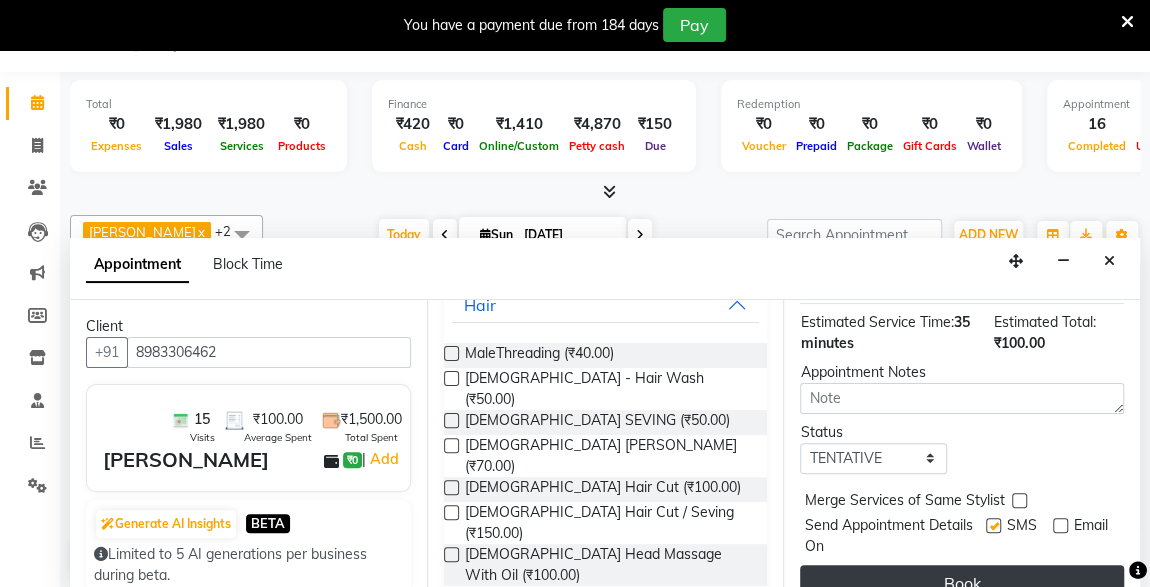 click on "Book" at bounding box center [962, 583] 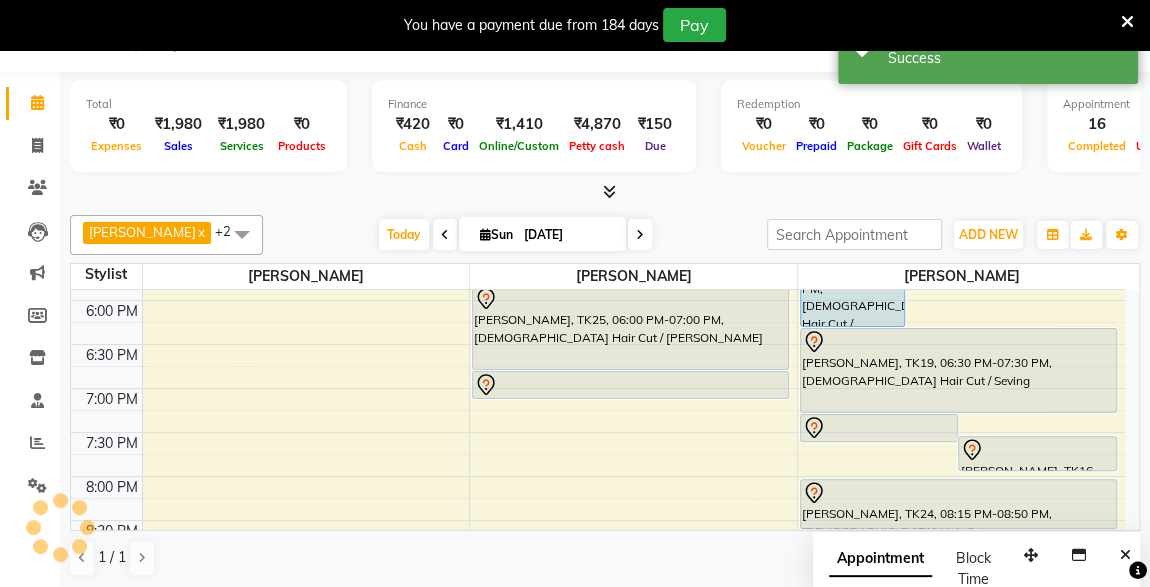 scroll, scrollTop: 0, scrollLeft: 0, axis: both 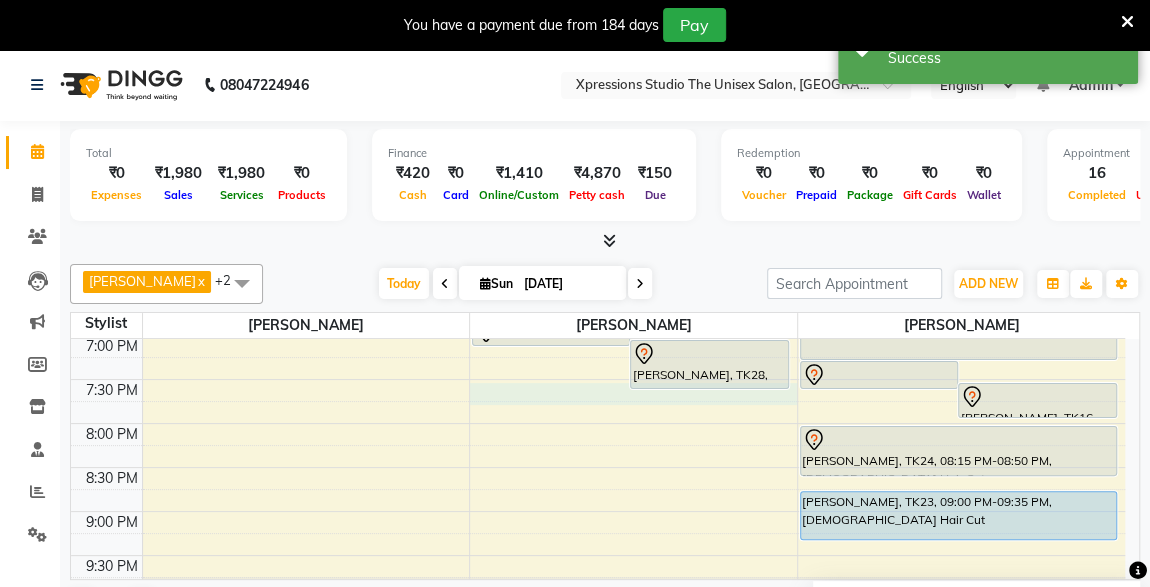 click on "8:00 AM 8:30 AM 9:00 AM 9:30 AM 10:00 AM 10:30 AM 11:00 AM 11:30 AM 12:00 PM 12:30 PM 1:00 PM 1:30 PM 2:00 PM 2:30 PM 3:00 PM 3:30 PM 4:00 PM 4:30 PM 5:00 PM 5:30 PM 6:00 PM 6:30 PM 7:00 PM 7:30 PM 8:00 PM 8:30 PM 9:00 PM 9:30 PM 10:00 PM 10:30 PM     [PERSON_NAME], TK07, 09:30 AM-10:30 AM, [DEMOGRAPHIC_DATA] Hair Cut / [PERSON_NAME] raut, TK13, 10:25 AM-11:25 AM, [DEMOGRAPHIC_DATA] Hair Cut / [PERSON_NAME] raut, TK15, 11:15 AM-11:50 AM, [DEMOGRAPHIC_DATA] Hair Cut      RAMESH GANTIRE, TK12, 11:05 AM-11:25 AM, [DEMOGRAPHIC_DATA] SEVING      [PERSON_NAME], TK14, 12:30 PM-01:05 PM, [DEMOGRAPHIC_DATA] Hair Cut With Wash     [PERSON_NAME], TK10, 01:00 PM-01:35 PM, [DEMOGRAPHIC_DATA] Hair Cut      [PERSON_NAME], TK22, 01:25 PM-02:00 PM, [DEMOGRAPHIC_DATA] Hair Cut      [PERSON_NAME], TK21, 01:15 PM-01:30 PM, MaleThreading     [PERSON_NAME], TK08, 01:45 PM-02:30 PM, [DEMOGRAPHIC_DATA] scrub - Charcole,[DEMOGRAPHIC_DATA]  [PERSON_NAME]     [PERSON_NAME], TK11, 03:00 PM-03:35 PM, [DEMOGRAPHIC_DATA] Hair Cut     roshan motalkar, TK09, 03:30 PM-04:05 PM, [DEMOGRAPHIC_DATA] Hair Cut              [PERSON_NAME], TK20, 05:00 PM-05:20 PM, [DEMOGRAPHIC_DATA] SEVING" at bounding box center [598, 27] 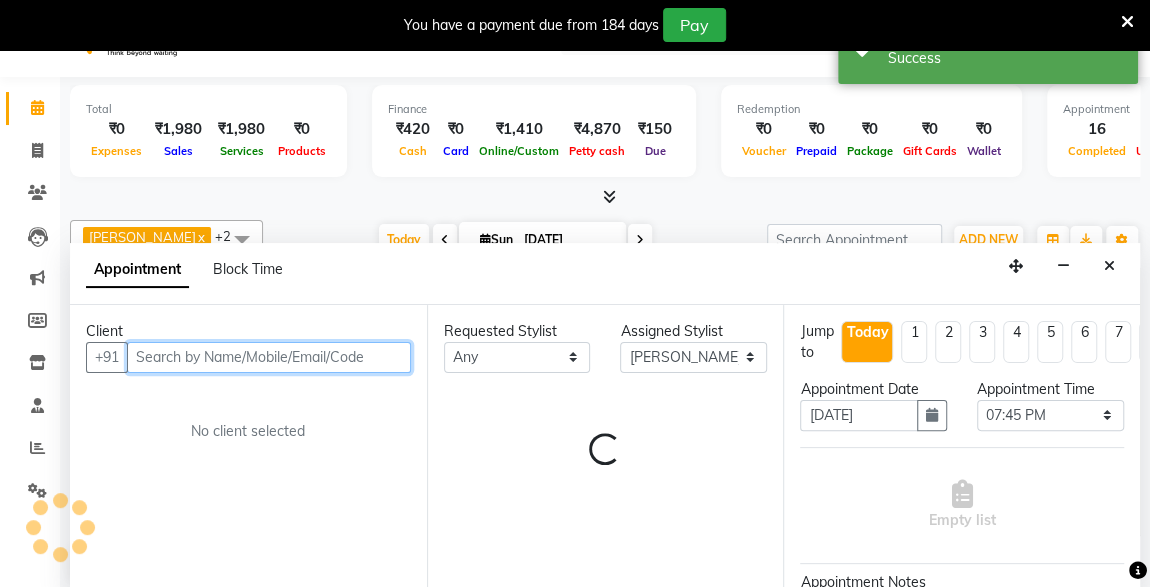 scroll, scrollTop: 49, scrollLeft: 0, axis: vertical 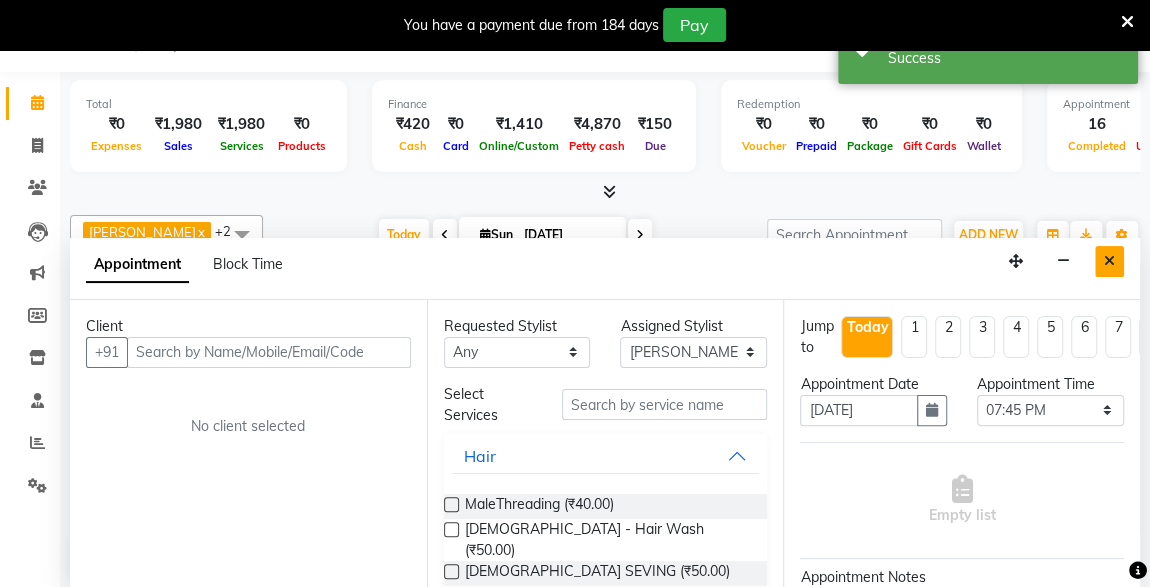 click at bounding box center (1109, 261) 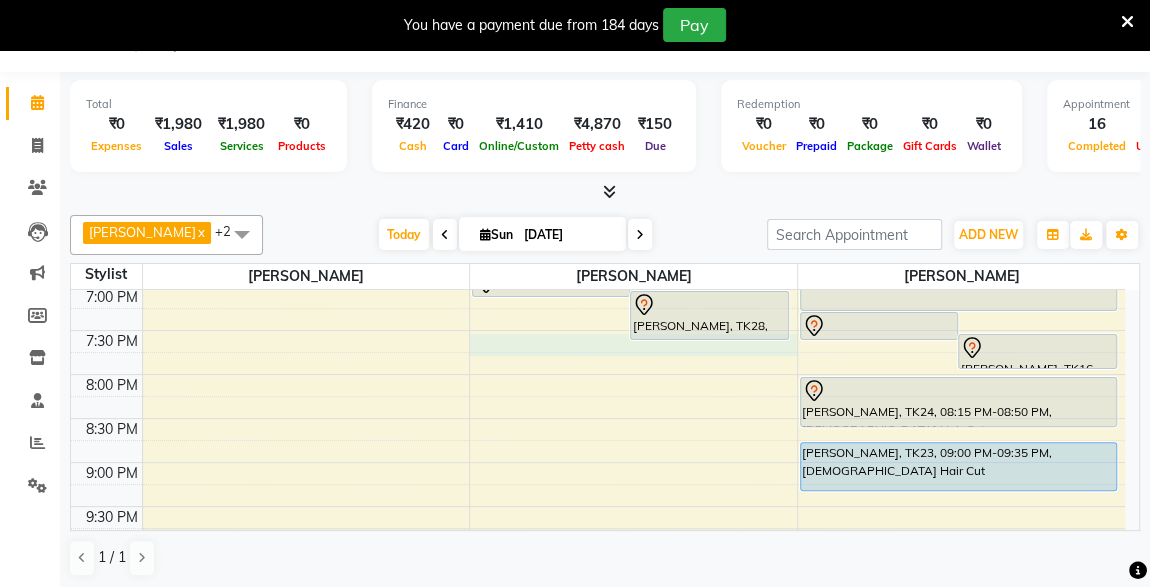 click on "8:00 AM 8:30 AM 9:00 AM 9:30 AM 10:00 AM 10:30 AM 11:00 AM 11:30 AM 12:00 PM 12:30 PM 1:00 PM 1:30 PM 2:00 PM 2:30 PM 3:00 PM 3:30 PM 4:00 PM 4:30 PM 5:00 PM 5:30 PM 6:00 PM 6:30 PM 7:00 PM 7:30 PM 8:00 PM 8:30 PM 9:00 PM 9:30 PM 10:00 PM 10:30 PM     [PERSON_NAME], TK07, 09:30 AM-10:30 AM, [DEMOGRAPHIC_DATA] Hair Cut / [PERSON_NAME] raut, TK13, 10:25 AM-11:25 AM, [DEMOGRAPHIC_DATA] Hair Cut / [PERSON_NAME] raut, TK15, 11:15 AM-11:50 AM, [DEMOGRAPHIC_DATA] Hair Cut      RAMESH GANTIRE, TK12, 11:05 AM-11:25 AM, [DEMOGRAPHIC_DATA] SEVING      [PERSON_NAME], TK14, 12:30 PM-01:05 PM, [DEMOGRAPHIC_DATA] Hair Cut With Wash     [PERSON_NAME], TK10, 01:00 PM-01:35 PM, [DEMOGRAPHIC_DATA] Hair Cut      [PERSON_NAME], TK22, 01:25 PM-02:00 PM, [DEMOGRAPHIC_DATA] Hair Cut      [PERSON_NAME], TK21, 01:15 PM-01:30 PM, MaleThreading     [PERSON_NAME], TK08, 01:45 PM-02:30 PM, [DEMOGRAPHIC_DATA] scrub - Charcole,[DEMOGRAPHIC_DATA]  [PERSON_NAME]     [PERSON_NAME], TK11, 03:00 PM-03:35 PM, [DEMOGRAPHIC_DATA] Hair Cut     roshan motalkar, TK09, 03:30 PM-04:05 PM, [DEMOGRAPHIC_DATA] Hair Cut              [PERSON_NAME], TK20, 05:00 PM-05:20 PM, [DEMOGRAPHIC_DATA] SEVING" at bounding box center [598, -22] 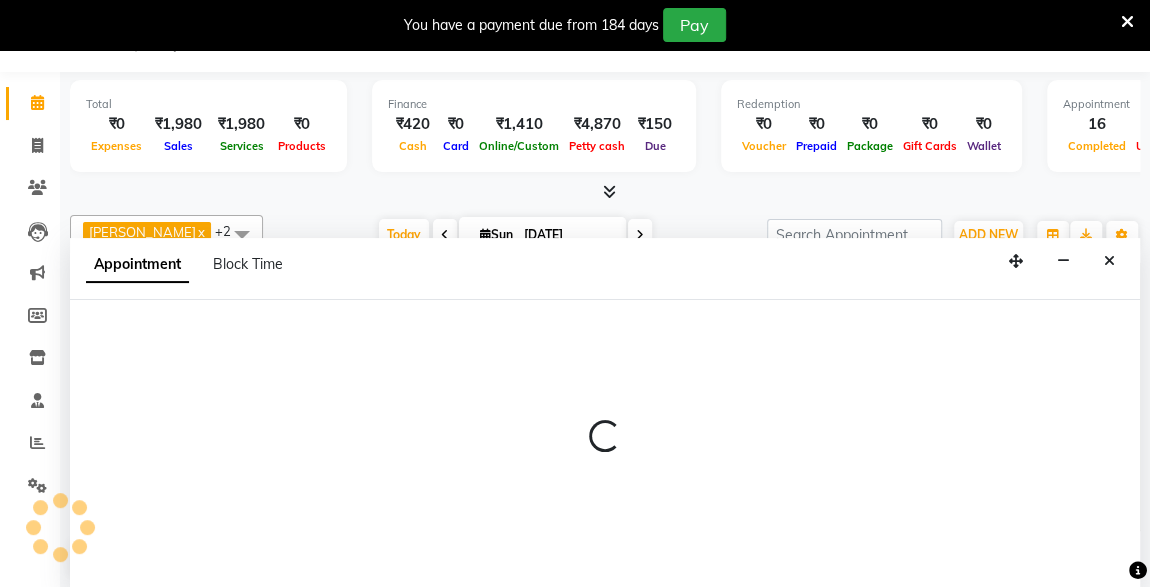 select on "57588" 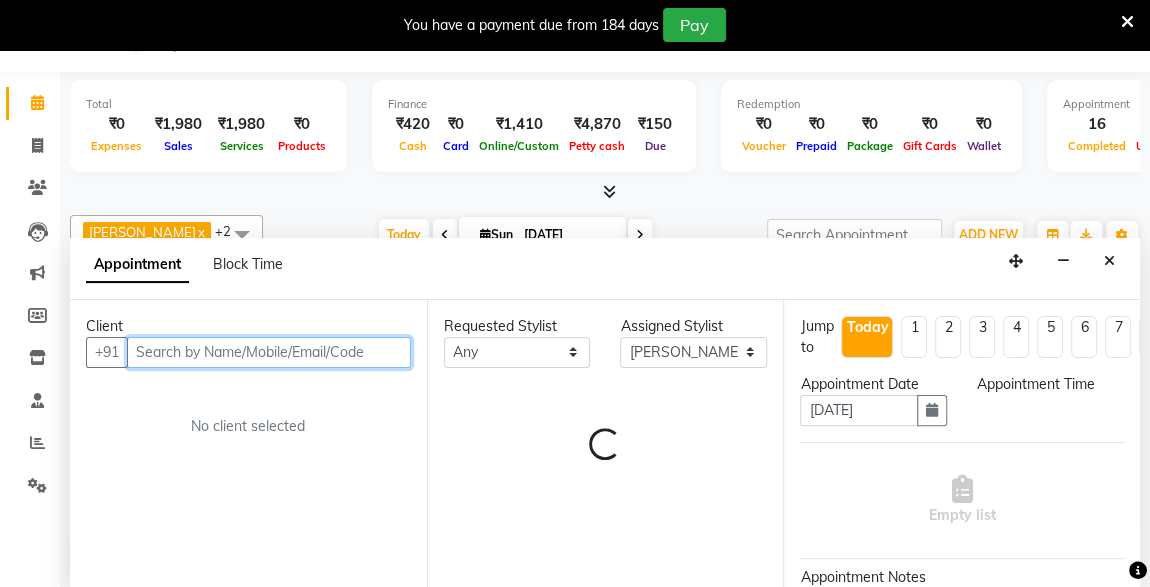 select on "1185" 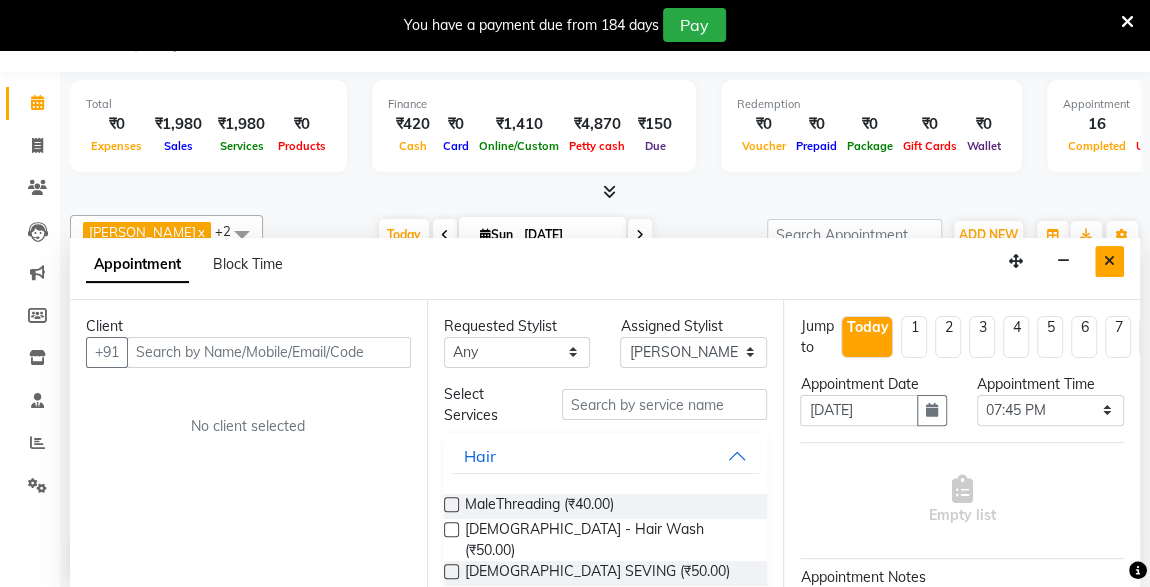 click at bounding box center (1109, 261) 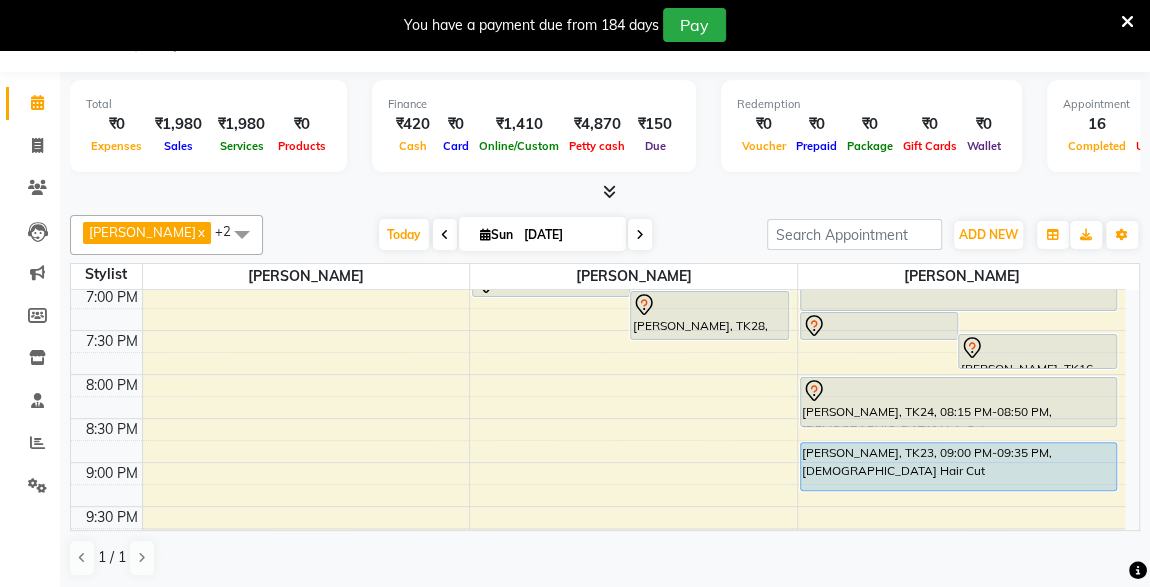 click at bounding box center (640, 234) 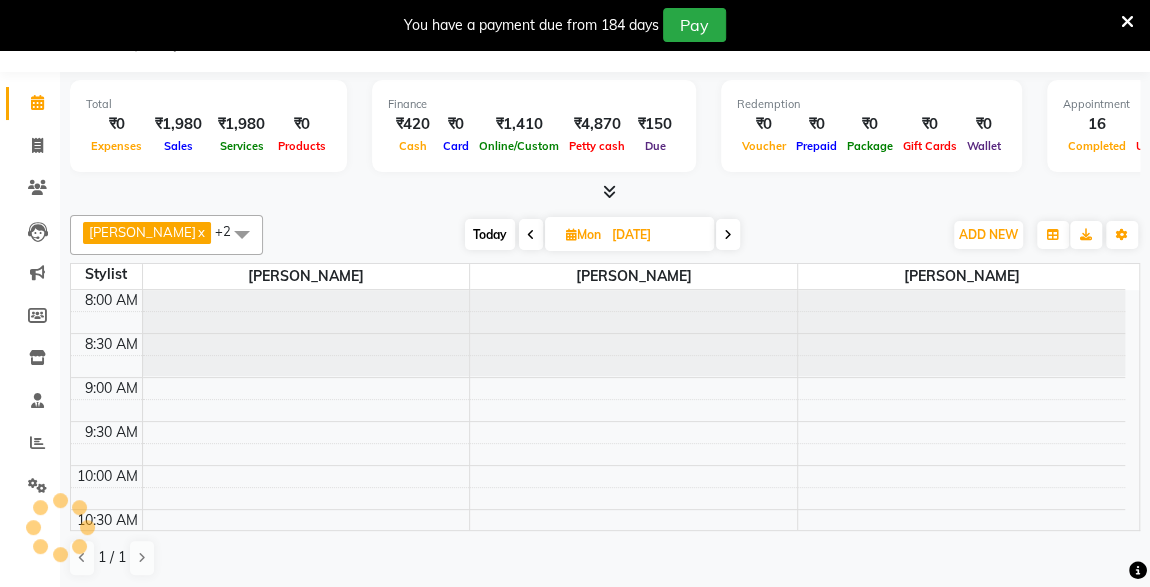 scroll, scrollTop: 692, scrollLeft: 0, axis: vertical 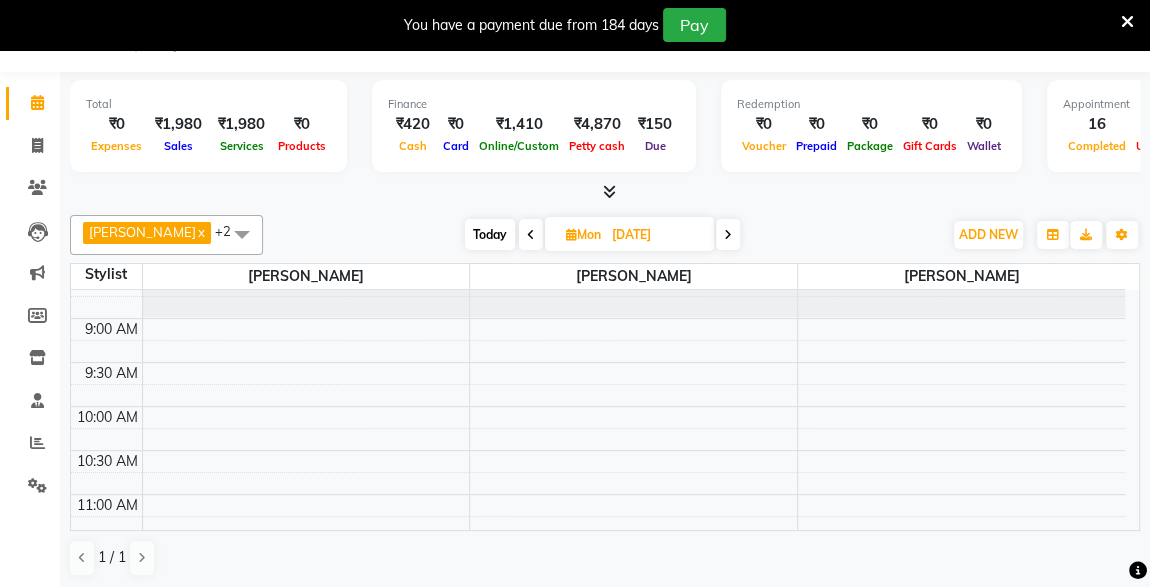 click at bounding box center (531, 234) 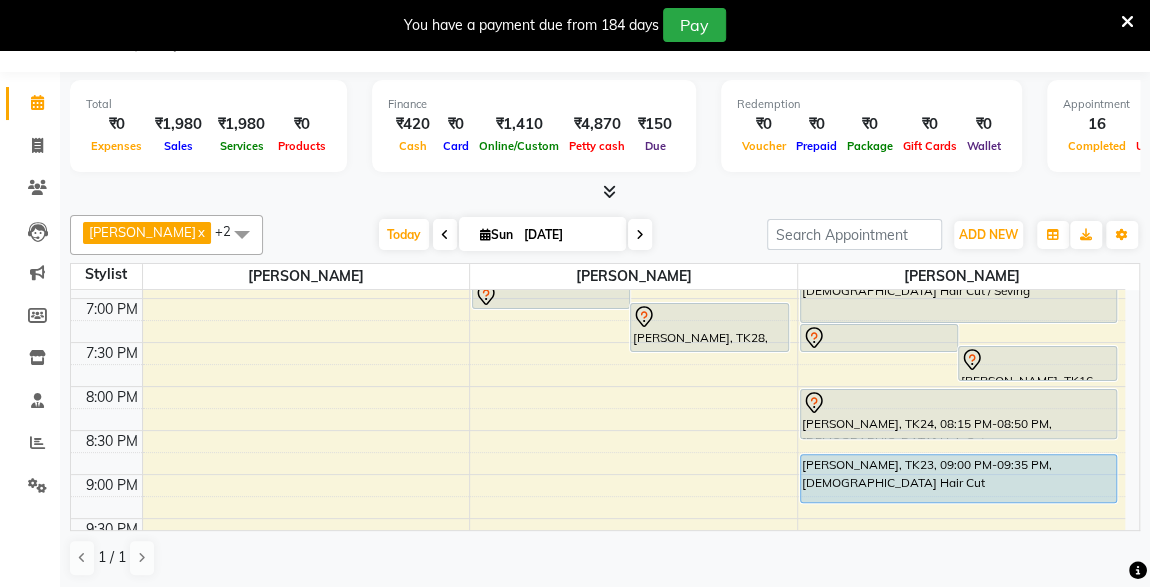 scroll, scrollTop: 967, scrollLeft: 0, axis: vertical 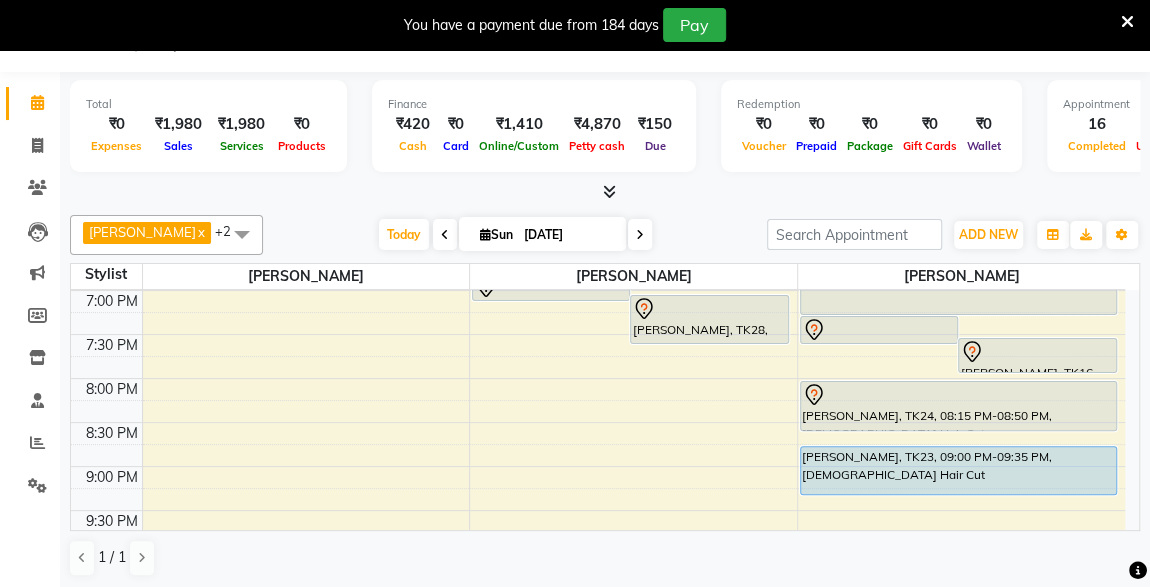 click on "8:00 AM 8:30 AM 9:00 AM 9:30 AM 10:00 AM 10:30 AM 11:00 AM 11:30 AM 12:00 PM 12:30 PM 1:00 PM 1:30 PM 2:00 PM 2:30 PM 3:00 PM 3:30 PM 4:00 PM 4:30 PM 5:00 PM 5:30 PM 6:00 PM 6:30 PM 7:00 PM 7:30 PM 8:00 PM 8:30 PM 9:00 PM 9:30 PM 10:00 PM 10:30 PM     [PERSON_NAME], TK07, 09:30 AM-10:30 AM, [DEMOGRAPHIC_DATA] Hair Cut / [PERSON_NAME] raut, TK13, 10:25 AM-11:25 AM, [DEMOGRAPHIC_DATA] Hair Cut / [PERSON_NAME] raut, TK15, 11:15 AM-11:50 AM, [DEMOGRAPHIC_DATA] Hair Cut      RAMESH GANTIRE, TK12, 11:05 AM-11:25 AM, [DEMOGRAPHIC_DATA] SEVING      [PERSON_NAME], TK14, 12:30 PM-01:05 PM, [DEMOGRAPHIC_DATA] Hair Cut With Wash     [PERSON_NAME], TK10, 01:00 PM-01:35 PM, [DEMOGRAPHIC_DATA] Hair Cut      [PERSON_NAME], TK22, 01:25 PM-02:00 PM, [DEMOGRAPHIC_DATA] Hair Cut      [PERSON_NAME], TK21, 01:15 PM-01:30 PM, MaleThreading     [PERSON_NAME], TK08, 01:45 PM-02:30 PM, [DEMOGRAPHIC_DATA] scrub - Charcole,[DEMOGRAPHIC_DATA]  [PERSON_NAME]     [PERSON_NAME], TK11, 03:00 PM-03:35 PM, [DEMOGRAPHIC_DATA] Hair Cut     roshan motalkar, TK09, 03:30 PM-04:05 PM, [DEMOGRAPHIC_DATA] Hair Cut              [PERSON_NAME], TK20, 05:00 PM-05:20 PM, [DEMOGRAPHIC_DATA] SEVING" at bounding box center [598, -18] 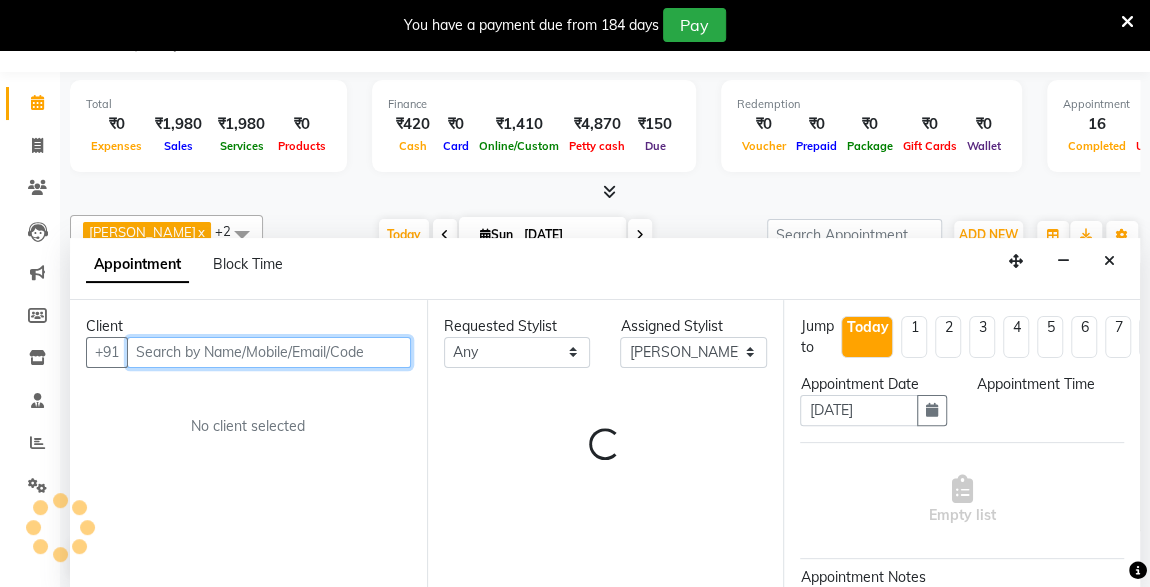 select on "1200" 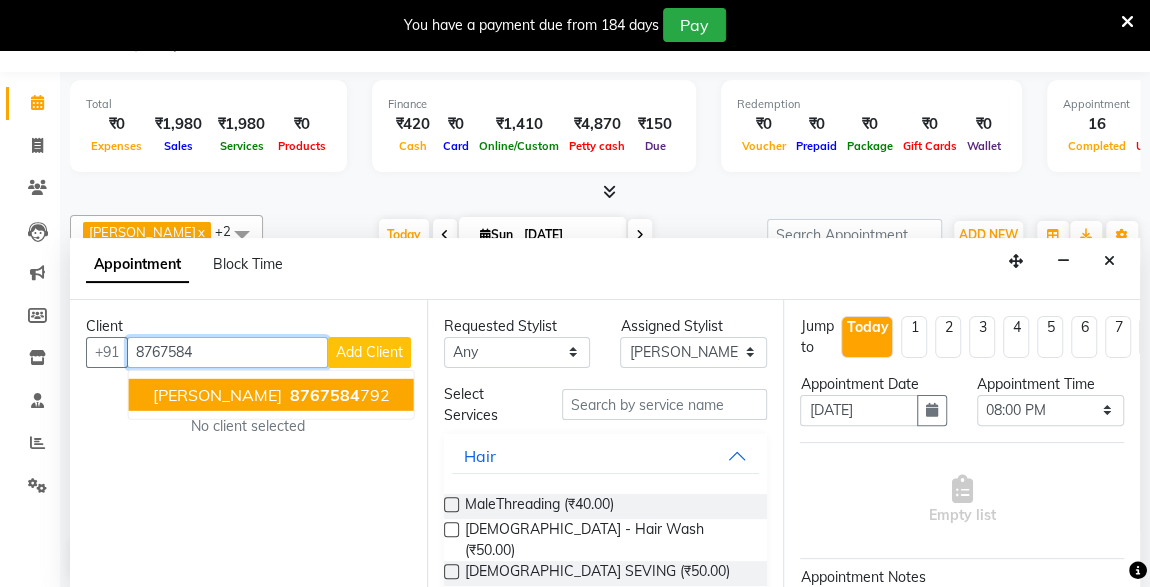click on "8767584" at bounding box center (325, 394) 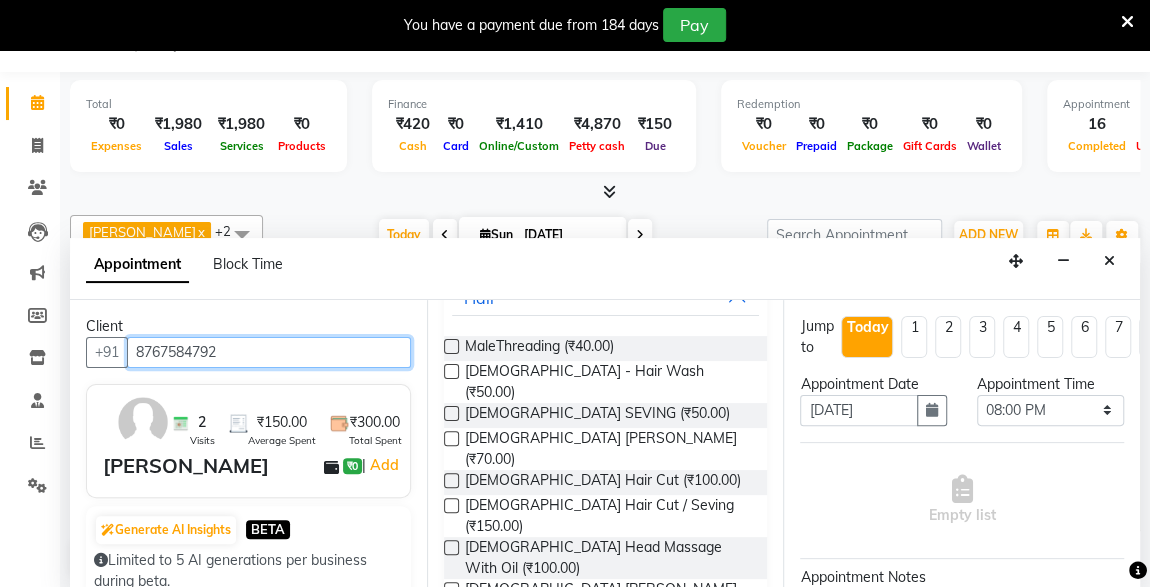 scroll, scrollTop: 159, scrollLeft: 0, axis: vertical 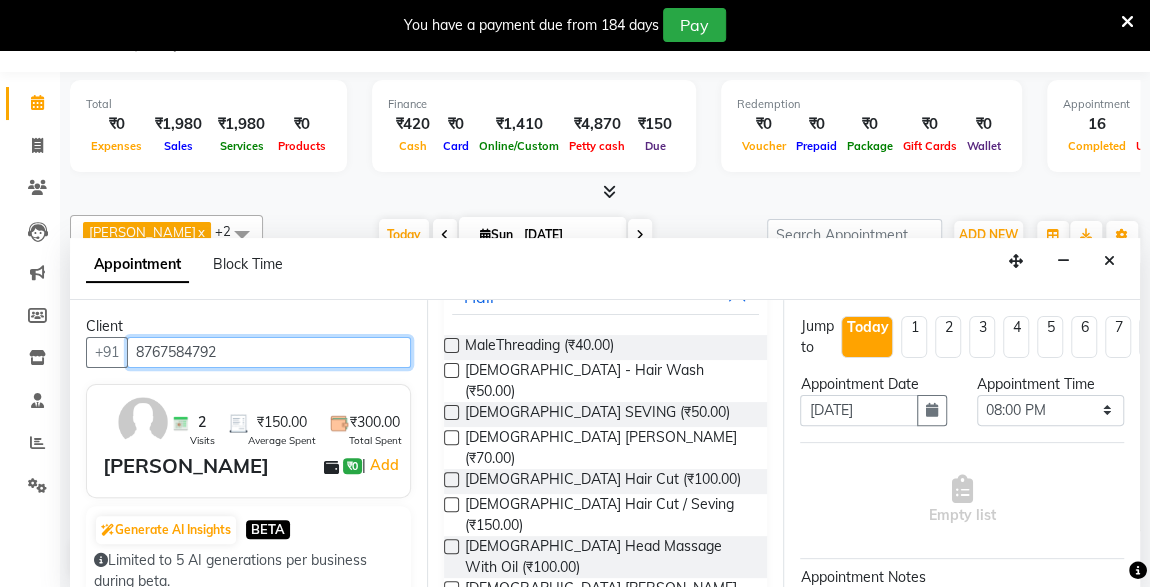 type on "8767584792" 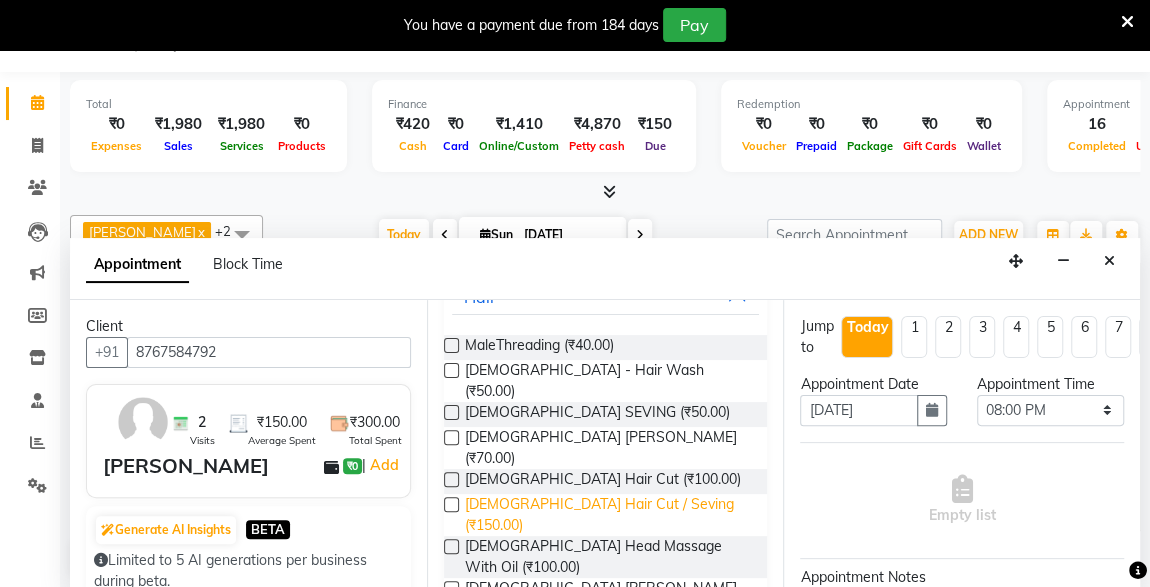 click on "[DEMOGRAPHIC_DATA] Hair Cut / Seving (₹150.00)" at bounding box center [608, 515] 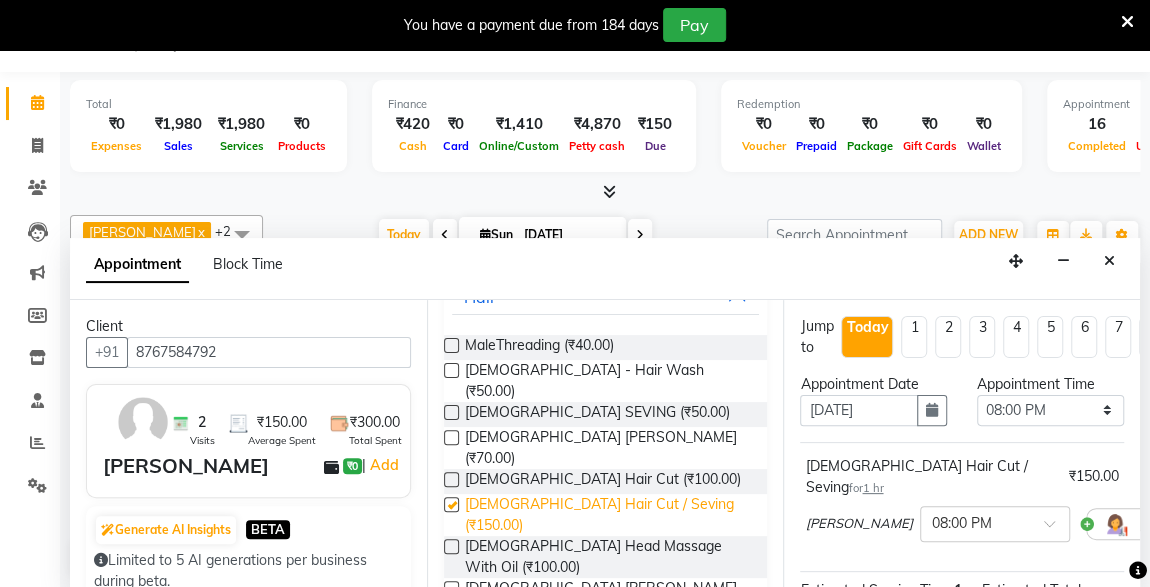 checkbox on "false" 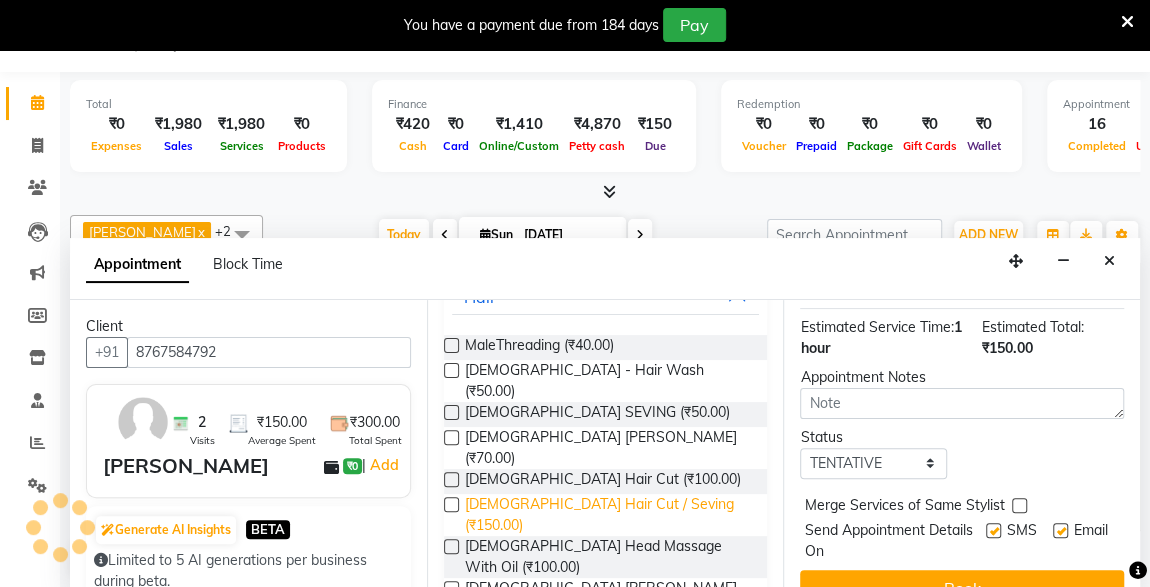 scroll, scrollTop: 289, scrollLeft: 0, axis: vertical 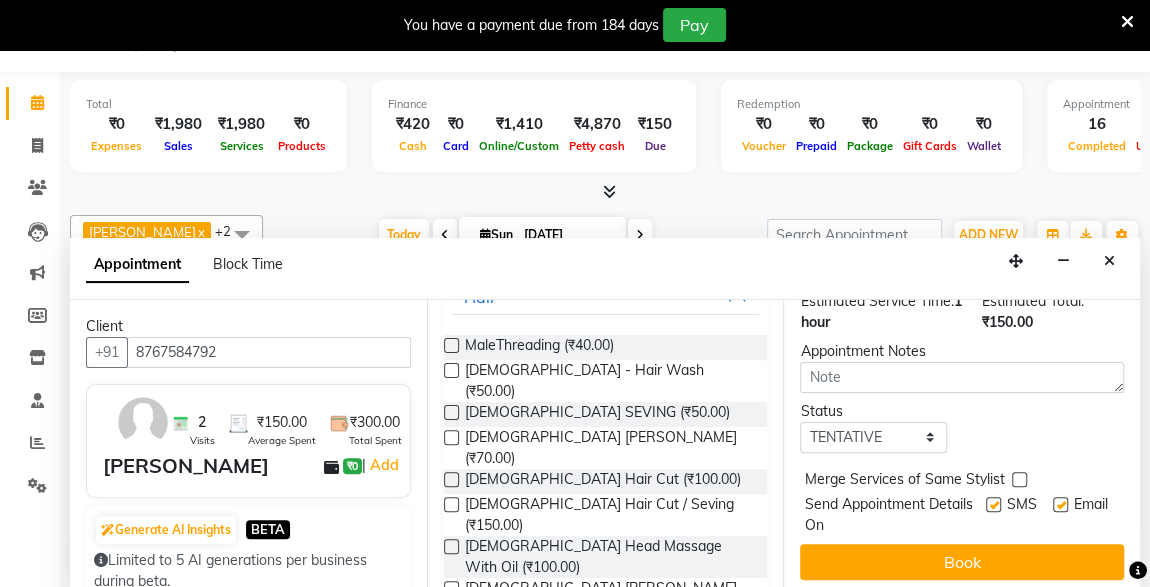 click at bounding box center (1060, 504) 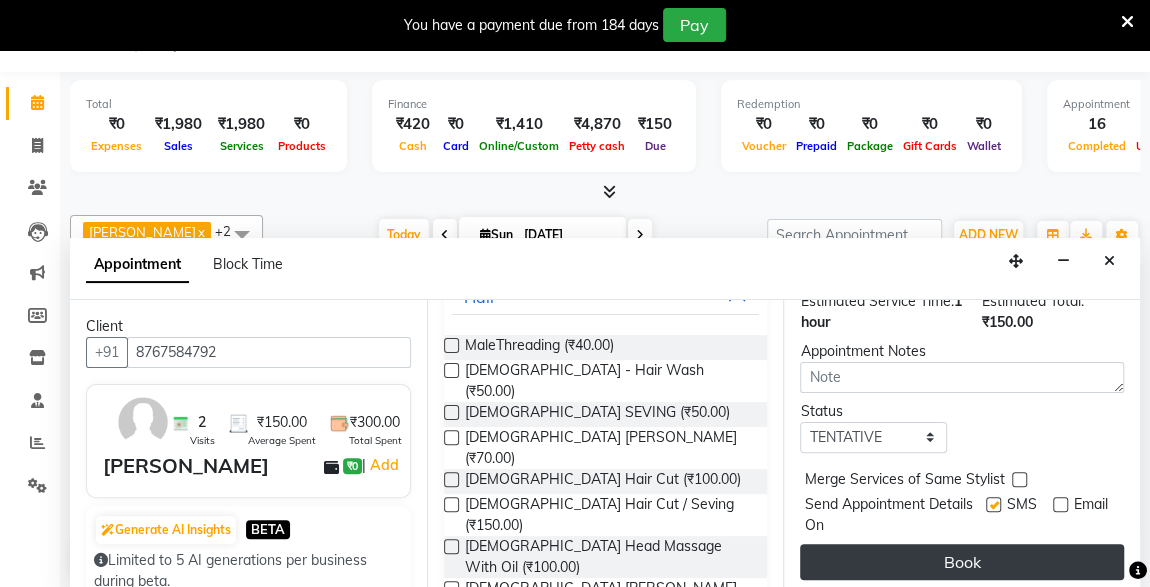 click on "Book" at bounding box center (962, 562) 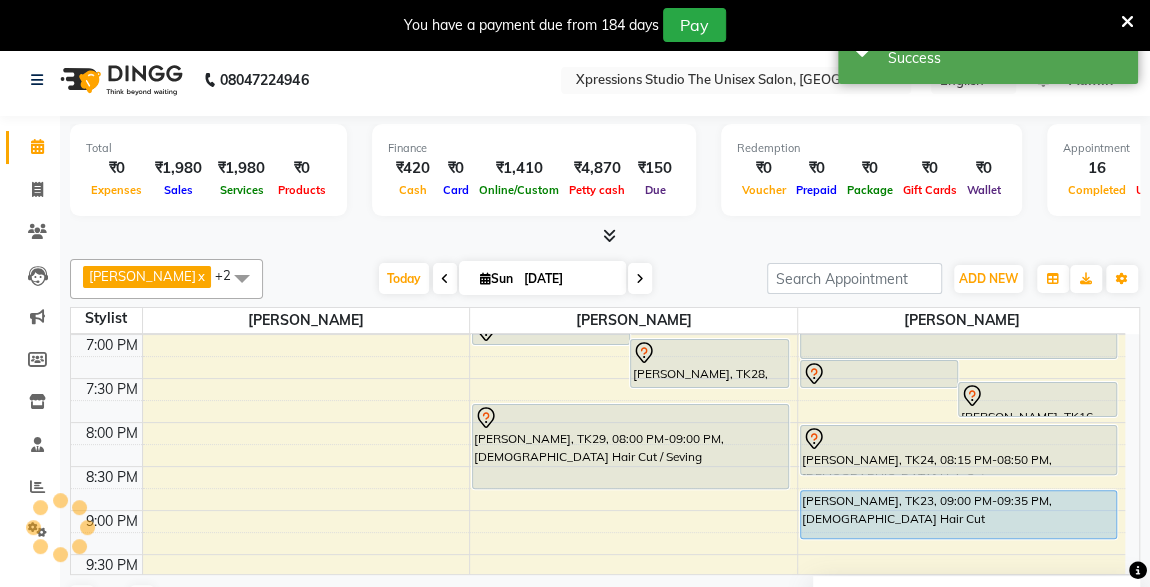 scroll, scrollTop: 0, scrollLeft: 0, axis: both 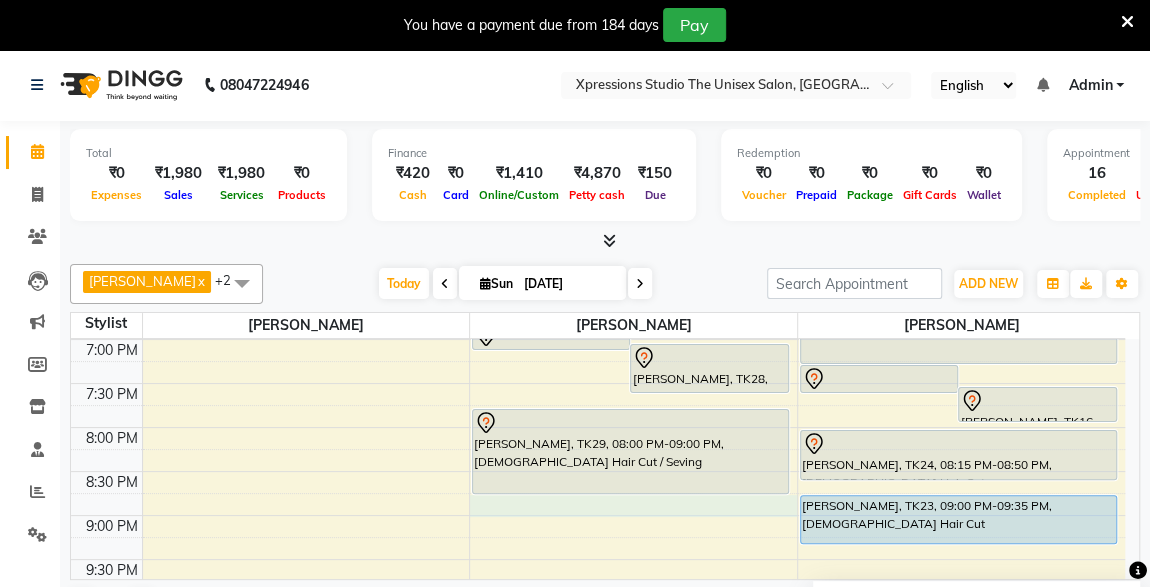 click on "8:00 AM 8:30 AM 9:00 AM 9:30 AM 10:00 AM 10:30 AM 11:00 AM 11:30 AM 12:00 PM 12:30 PM 1:00 PM 1:30 PM 2:00 PM 2:30 PM 3:00 PM 3:30 PM 4:00 PM 4:30 PM 5:00 PM 5:30 PM 6:00 PM 6:30 PM 7:00 PM 7:30 PM 8:00 PM 8:30 PM 9:00 PM 9:30 PM 10:00 PM 10:30 PM     [PERSON_NAME], TK07, 09:30 AM-10:30 AM, [DEMOGRAPHIC_DATA] Hair Cut / [PERSON_NAME] raut, TK13, 10:25 AM-11:25 AM, [DEMOGRAPHIC_DATA] Hair Cut / [PERSON_NAME] raut, TK15, 11:15 AM-11:50 AM, [DEMOGRAPHIC_DATA] Hair Cut      RAMESH GANTIRE, TK12, 11:05 AM-11:25 AM, [DEMOGRAPHIC_DATA] SEVING      [PERSON_NAME], TK14, 12:30 PM-01:05 PM, [DEMOGRAPHIC_DATA] Hair Cut With Wash     [PERSON_NAME], TK10, 01:00 PM-01:35 PM, [DEMOGRAPHIC_DATA] Hair Cut      [PERSON_NAME], TK22, 01:25 PM-02:00 PM, [DEMOGRAPHIC_DATA] Hair Cut      [PERSON_NAME], TK21, 01:15 PM-01:30 PM, MaleThreading     [PERSON_NAME], TK08, 01:45 PM-02:30 PM, [DEMOGRAPHIC_DATA] scrub - Charcole,[DEMOGRAPHIC_DATA]  [PERSON_NAME]     [PERSON_NAME], TK11, 03:00 PM-03:35 PM, [DEMOGRAPHIC_DATA] Hair Cut     roshan motalkar, TK09, 03:30 PM-04:05 PM, [DEMOGRAPHIC_DATA] Hair Cut              [PERSON_NAME], TK20, 05:00 PM-05:20 PM, [DEMOGRAPHIC_DATA] SEVING" at bounding box center [598, 31] 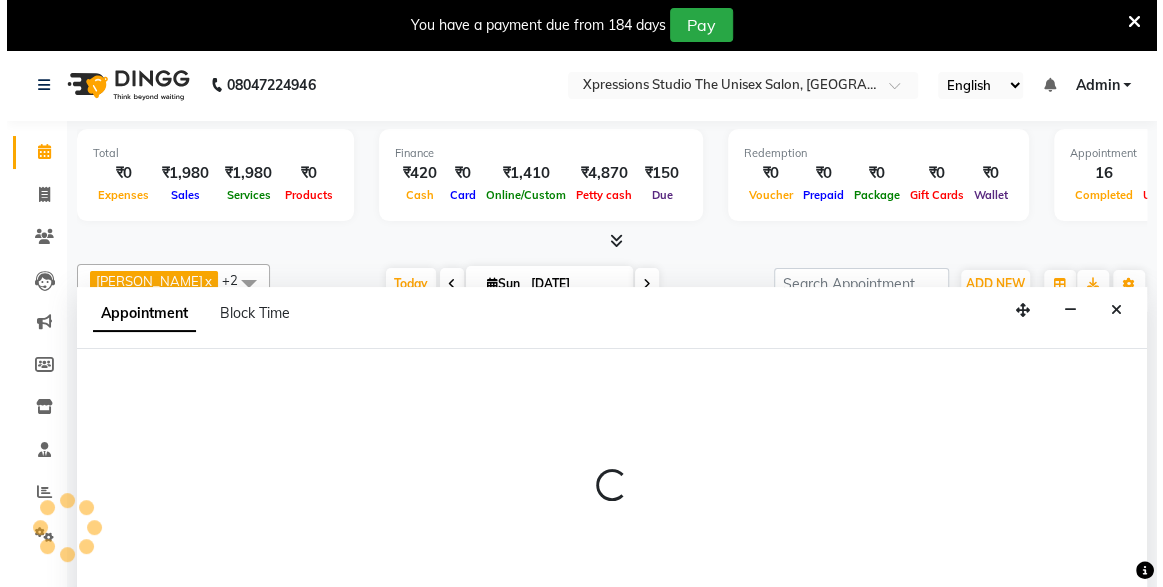 scroll, scrollTop: 49, scrollLeft: 0, axis: vertical 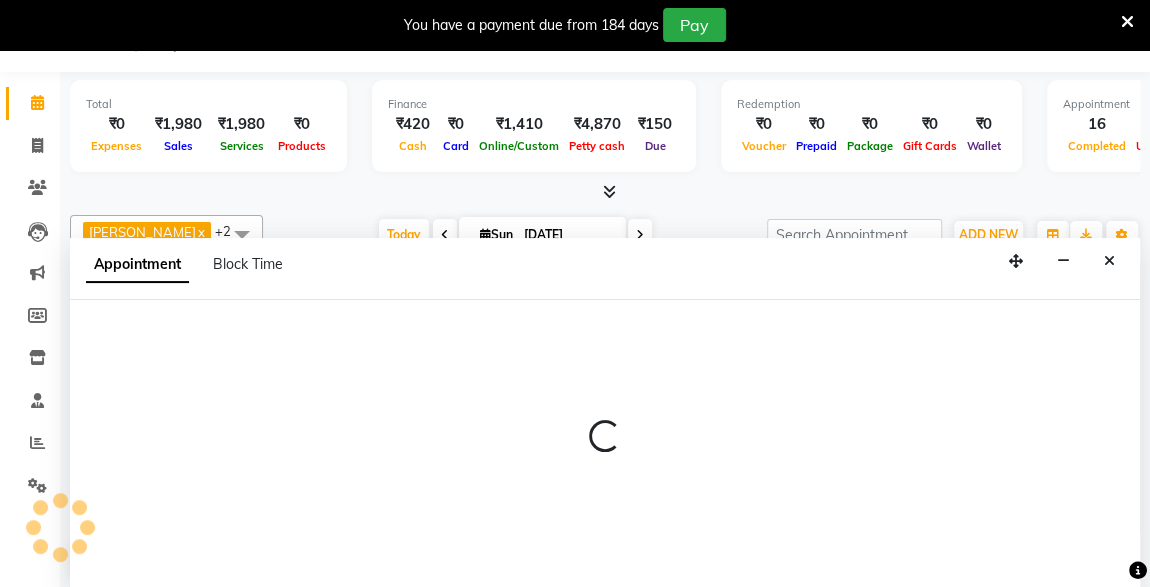 select on "57588" 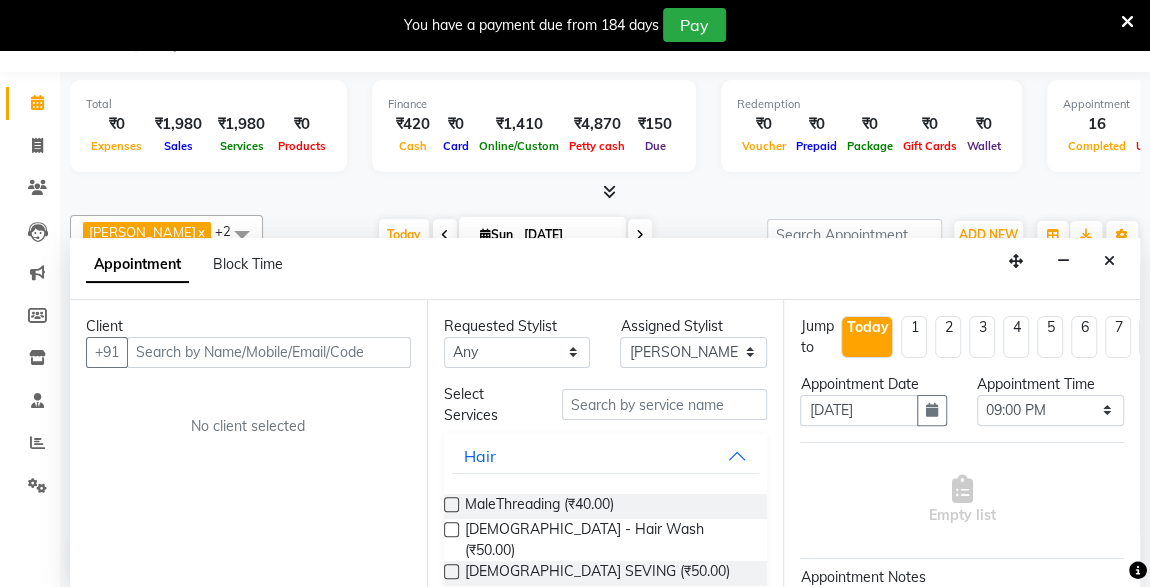 click at bounding box center [269, 352] 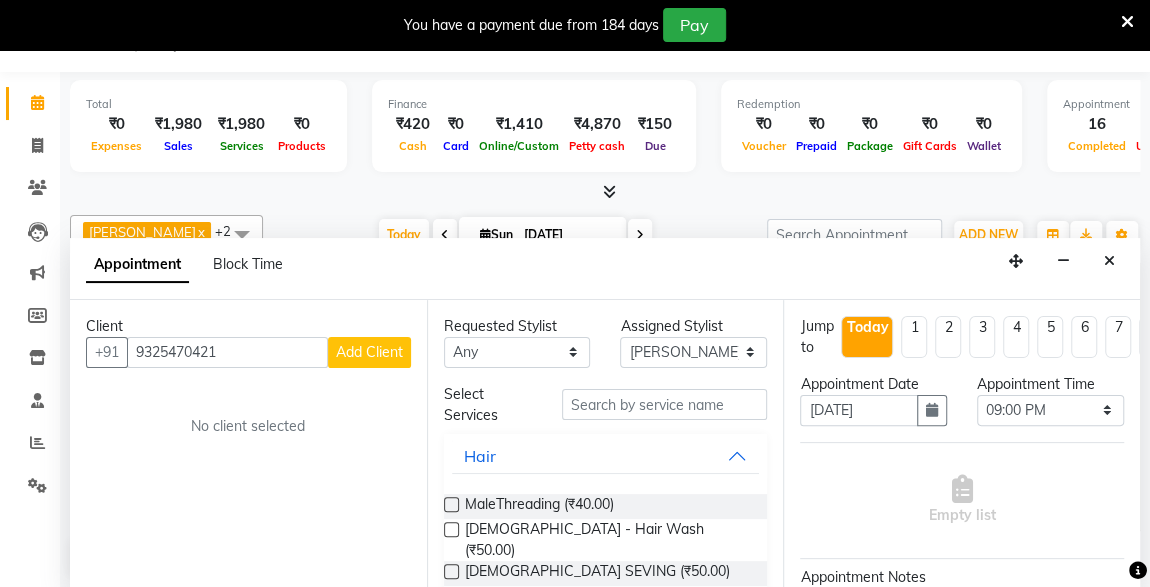 type on "9325470421" 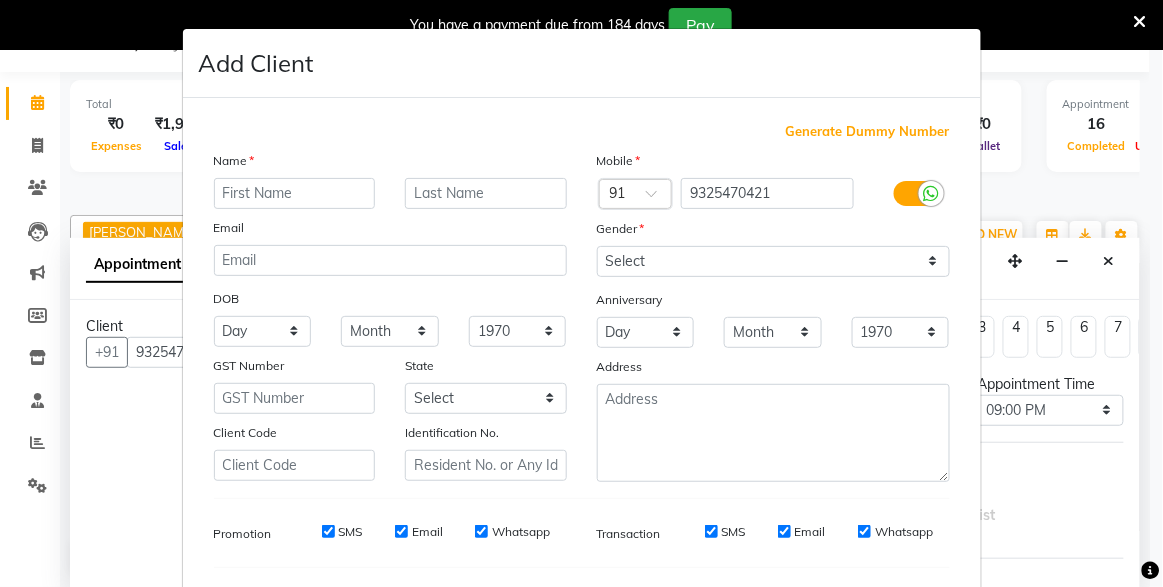 click at bounding box center [295, 193] 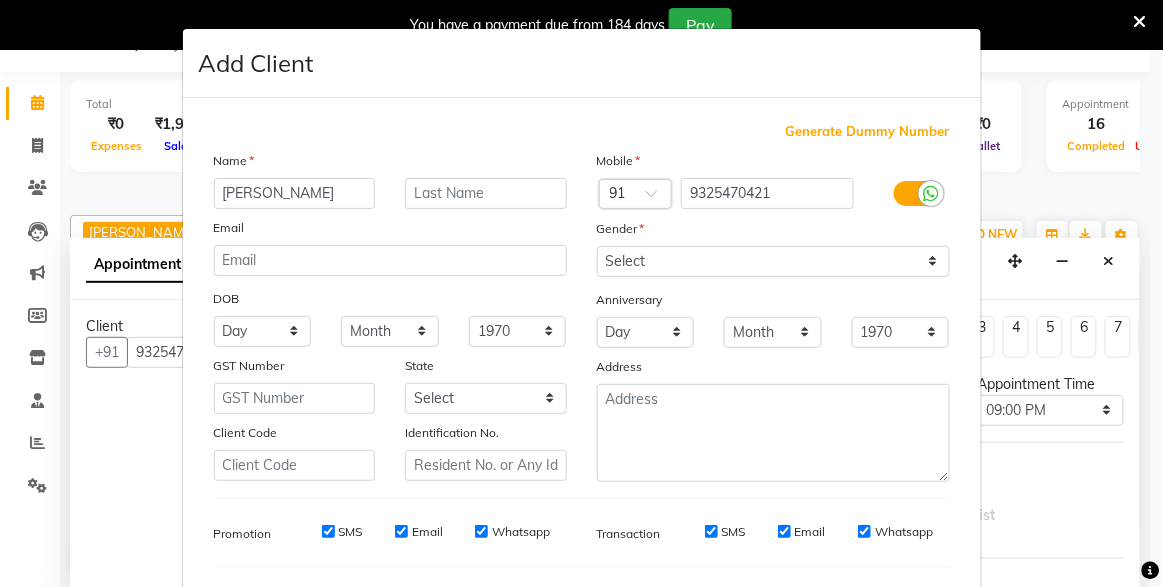 type on "[PERSON_NAME]" 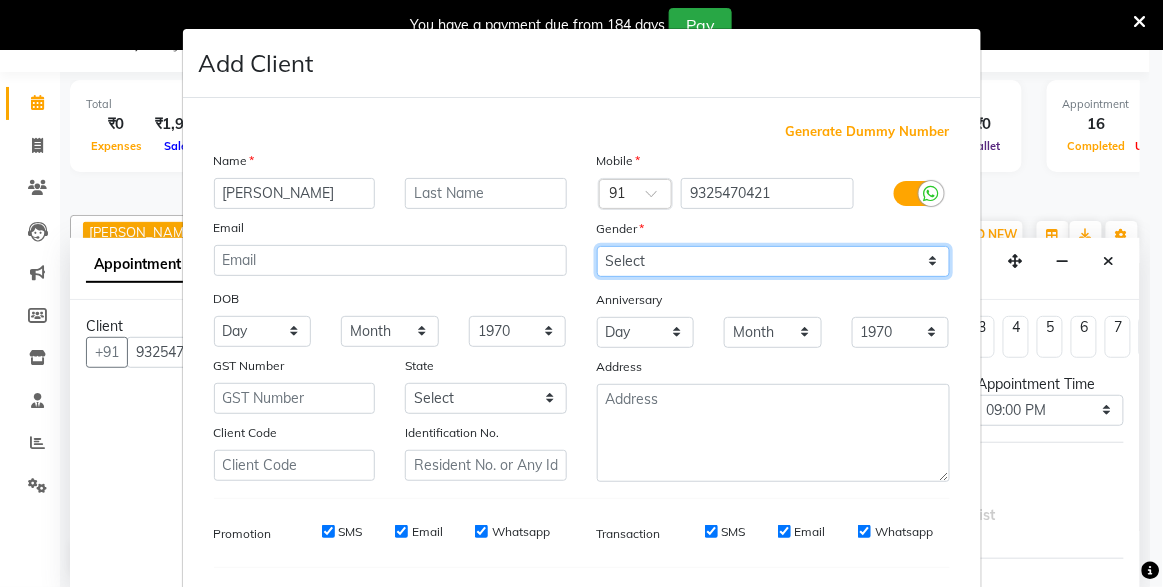 click on "Select [DEMOGRAPHIC_DATA] [DEMOGRAPHIC_DATA] Other Prefer Not To Say" at bounding box center (773, 261) 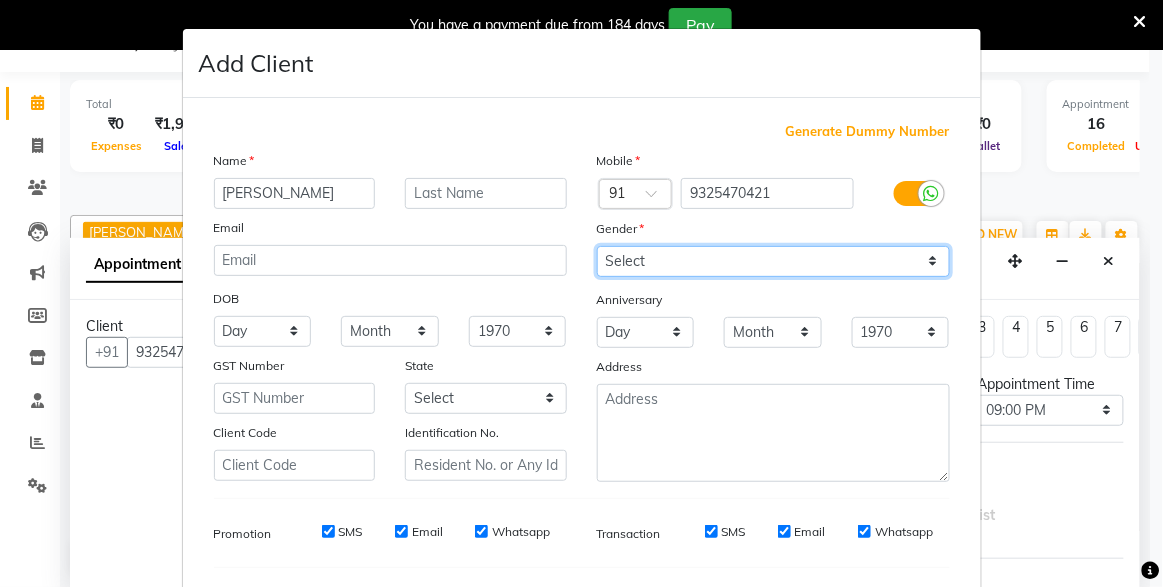 click on "Select [DEMOGRAPHIC_DATA] [DEMOGRAPHIC_DATA] Other Prefer Not To Say" at bounding box center (773, 261) 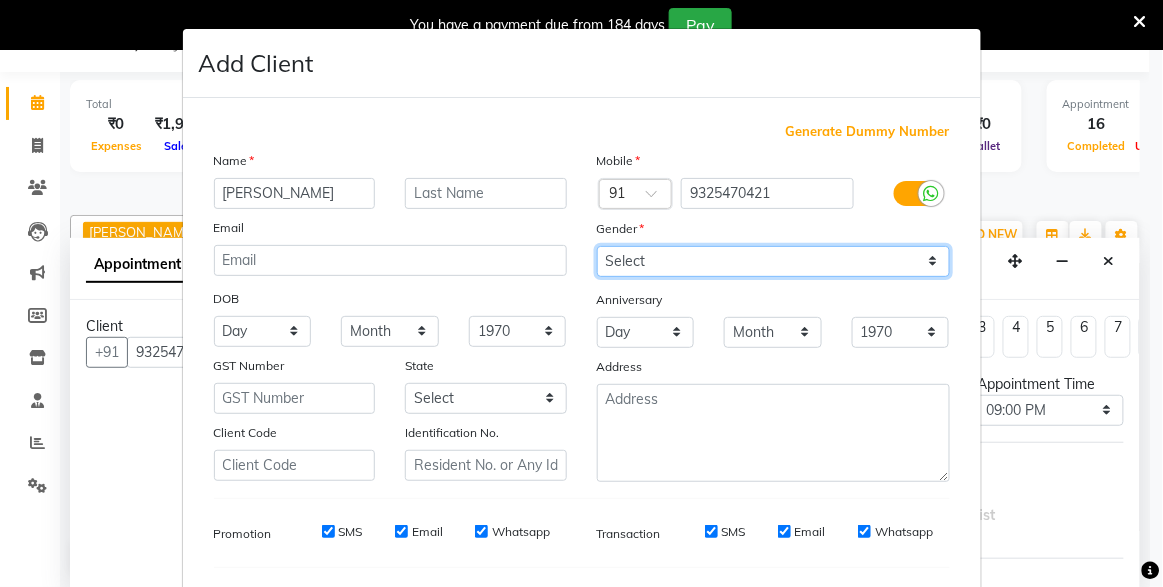 click on "Select [DEMOGRAPHIC_DATA] [DEMOGRAPHIC_DATA] Other Prefer Not To Say" at bounding box center (773, 261) 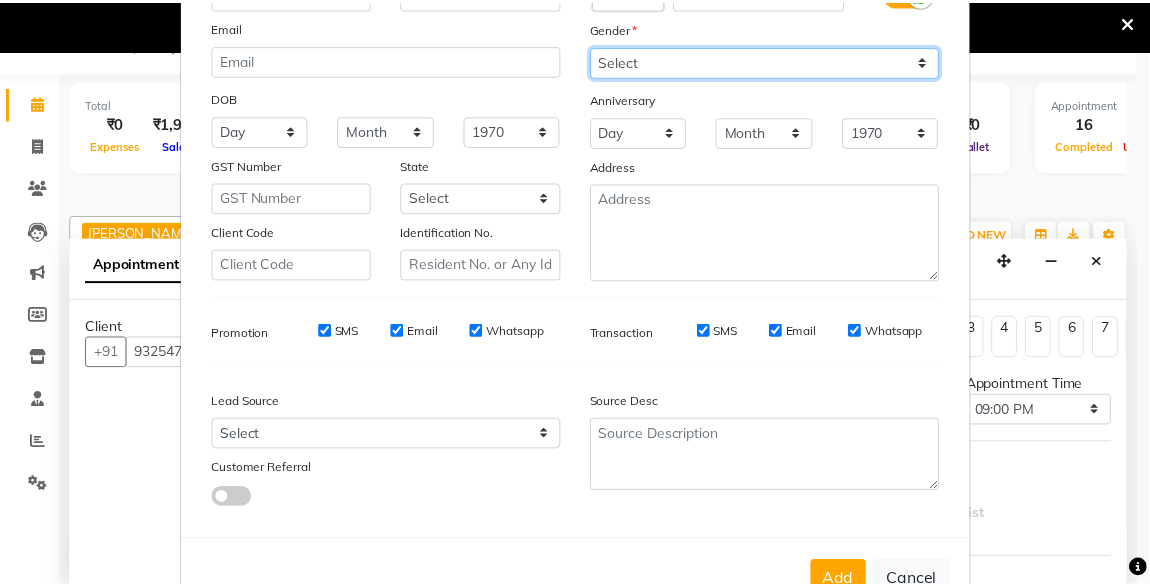 scroll, scrollTop: 255, scrollLeft: 0, axis: vertical 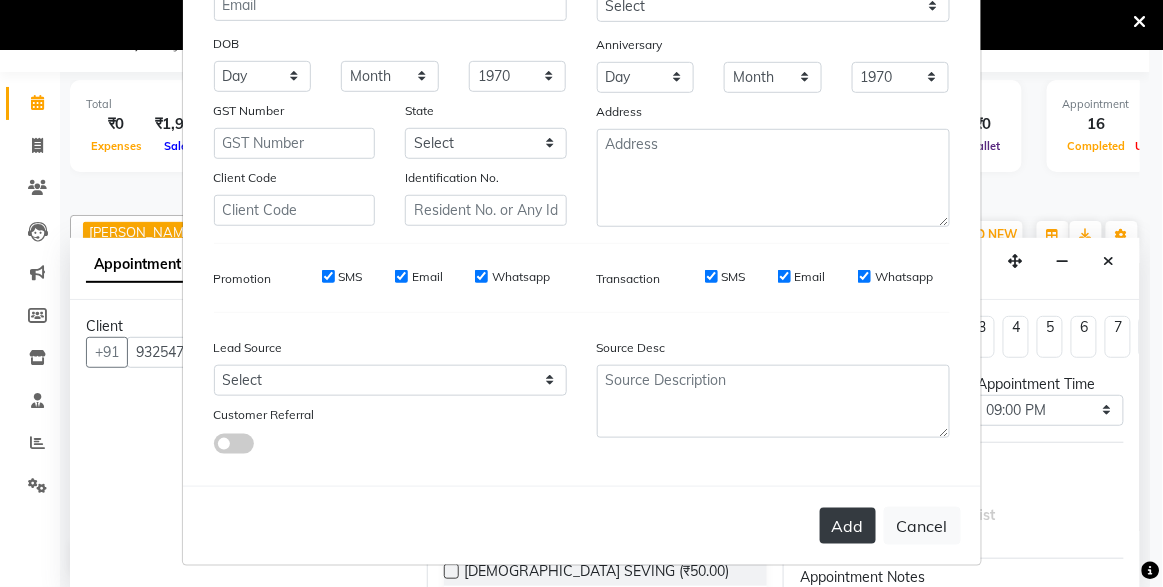 click on "Add" at bounding box center [848, 526] 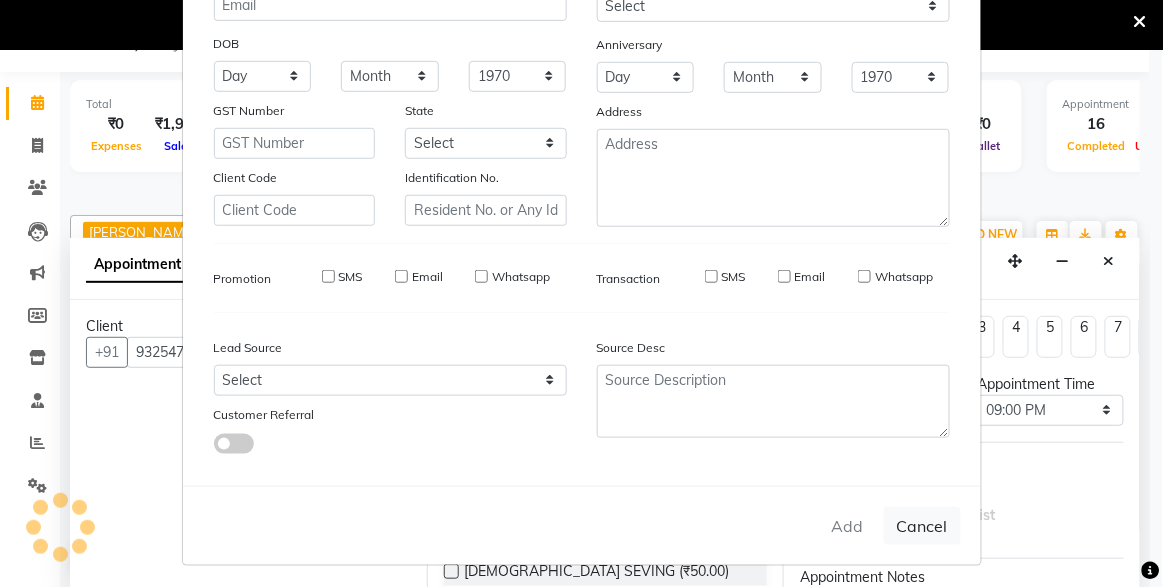type 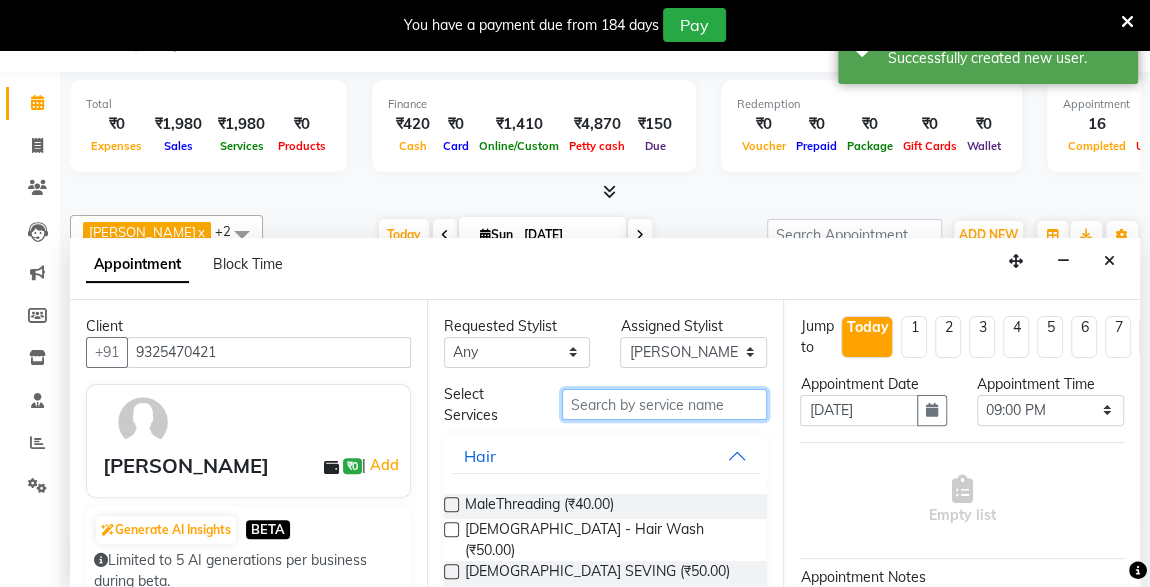 click at bounding box center (665, 404) 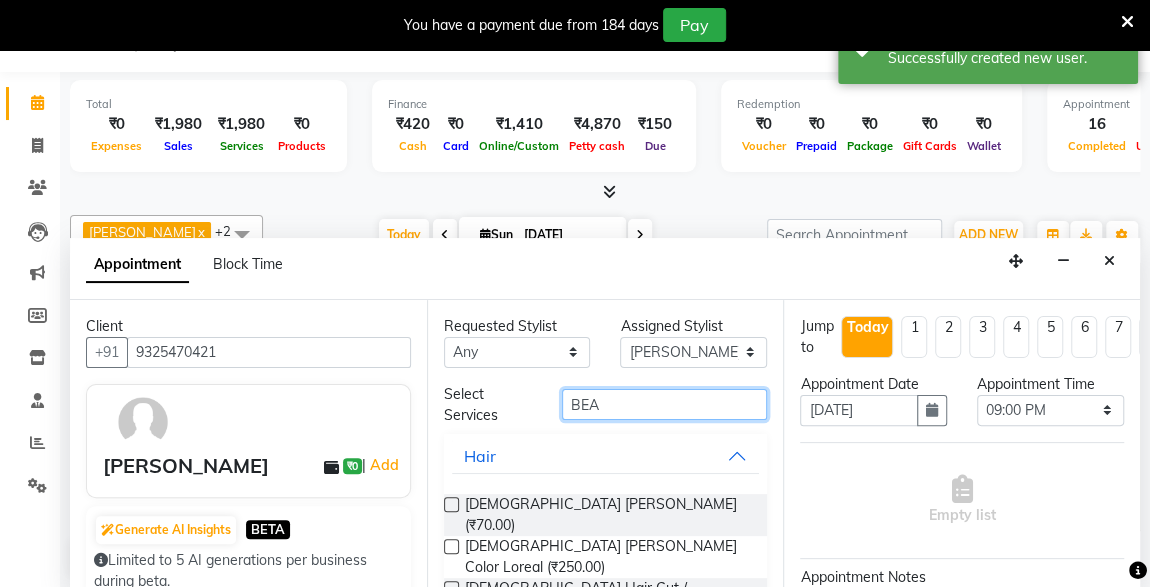 type on "BEA" 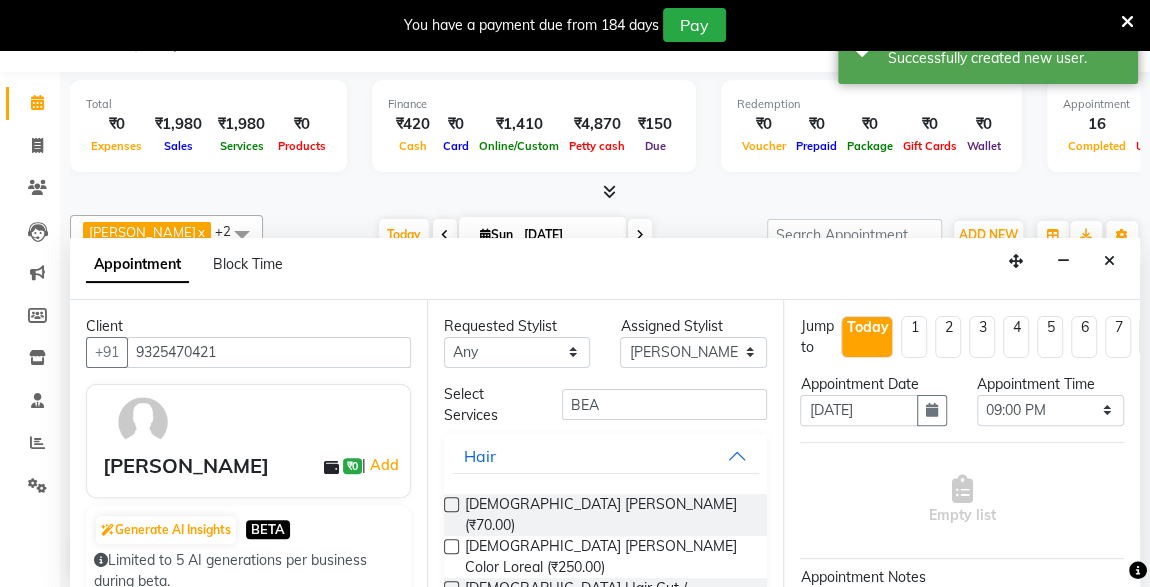click at bounding box center (451, 588) 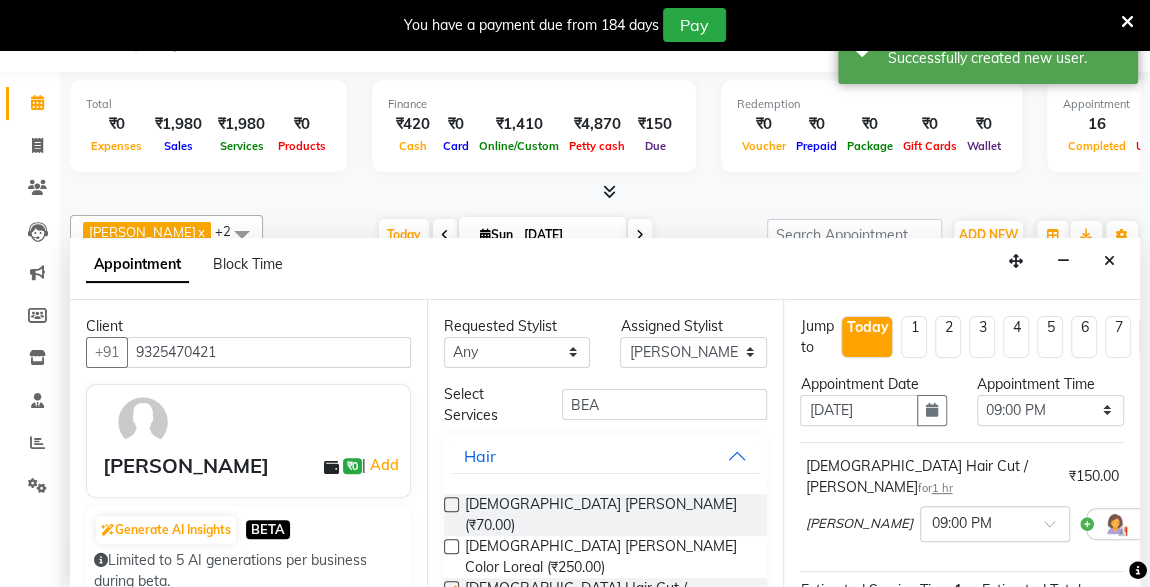 checkbox on "false" 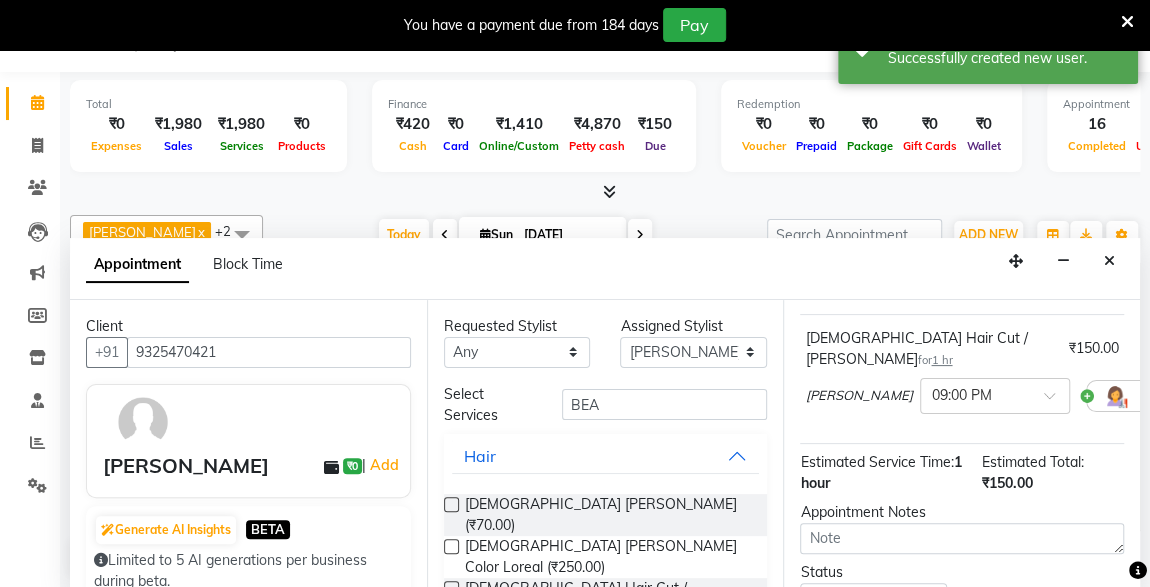 scroll, scrollTop: 289, scrollLeft: 0, axis: vertical 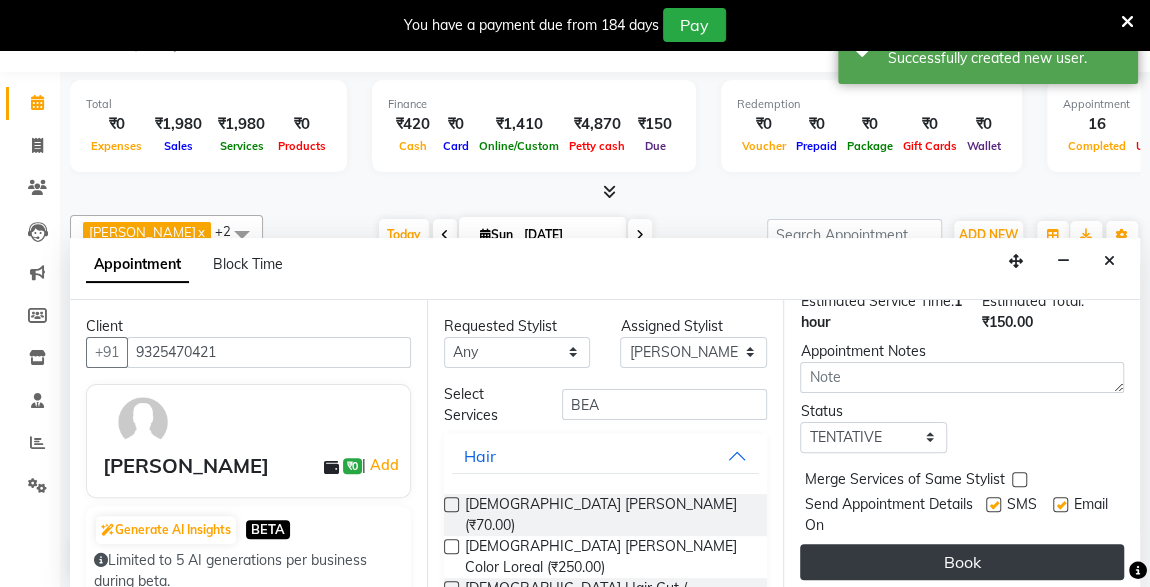 click on "Book" at bounding box center [962, 562] 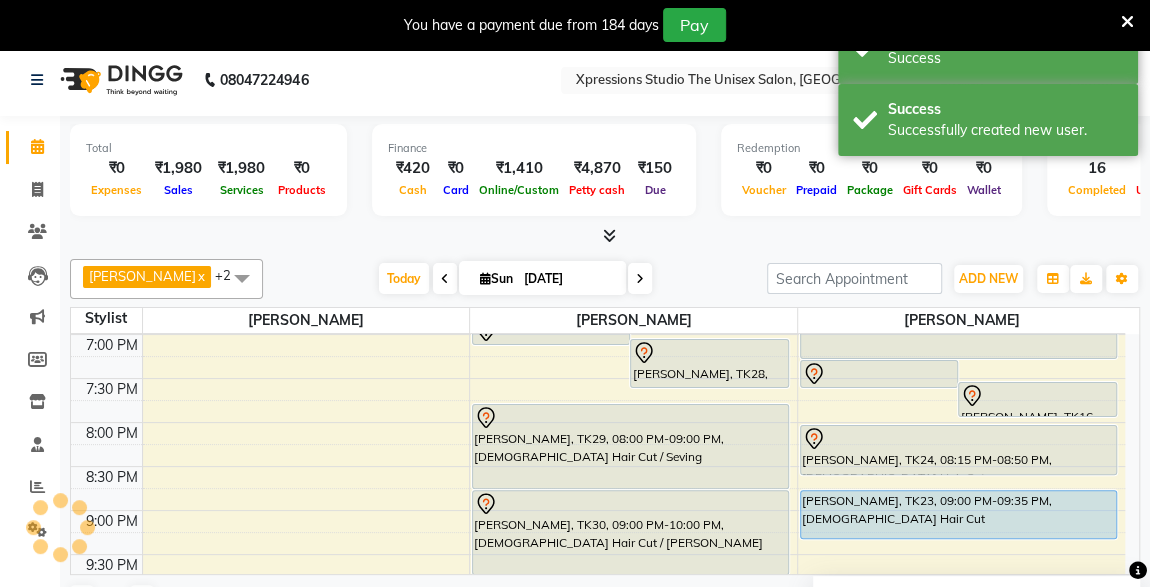 scroll, scrollTop: 0, scrollLeft: 0, axis: both 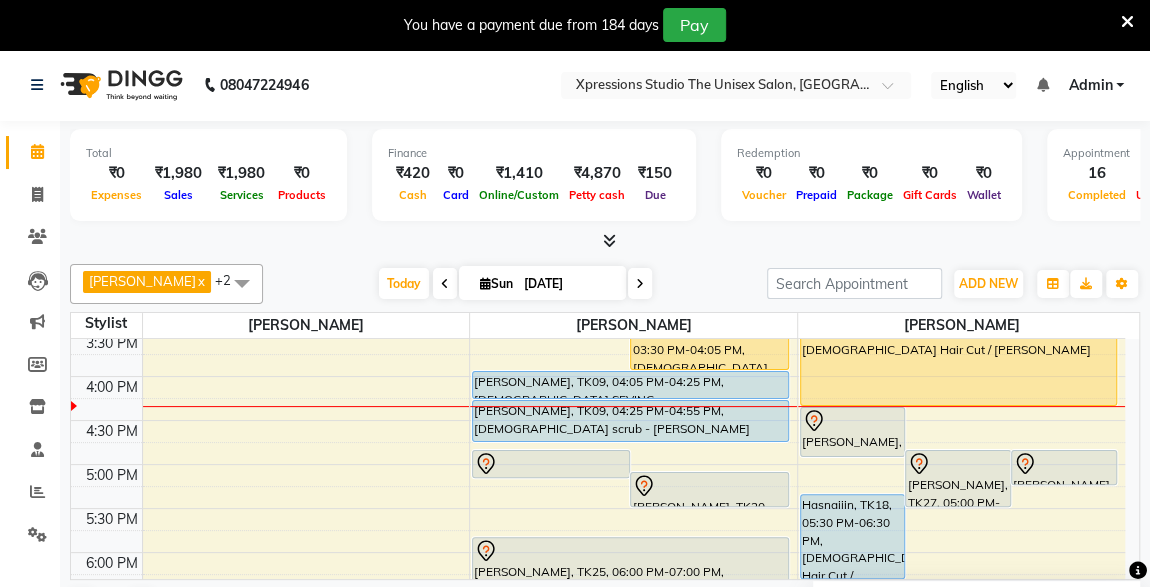 click on "08047224946 Select Location × Xpressions Studio The Unisex Salon, Malkapur English ENGLISH Español العربية मराठी हिंदी ગુજરાતી தமிழ் 中文 Notifications nothing to show Admin Manage Profile Change Password Sign out  Version:3.15.4" 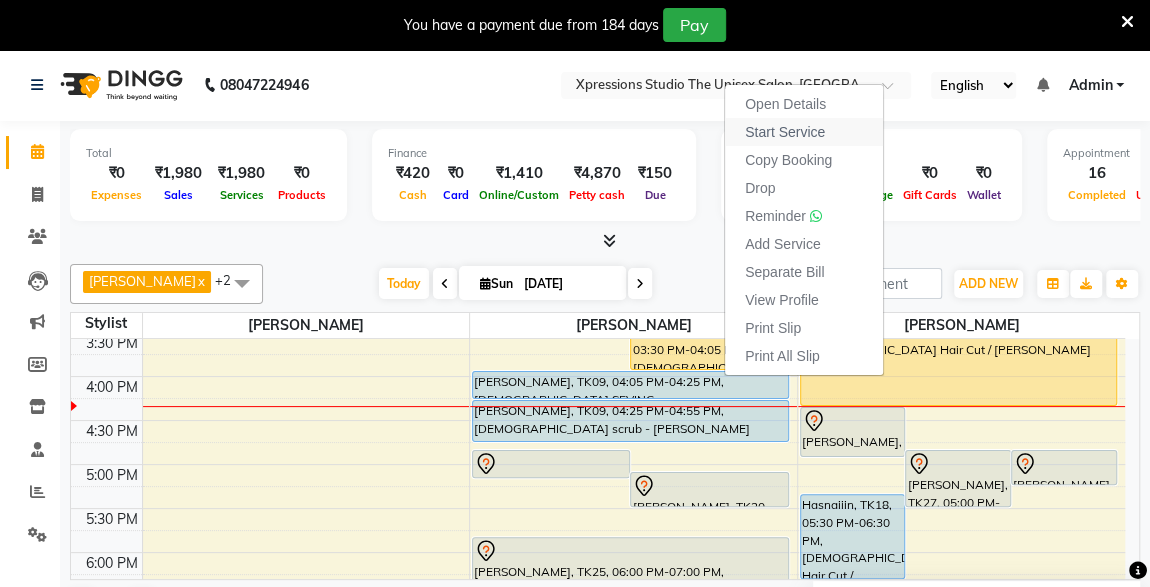 click on "Start Service" at bounding box center [785, 132] 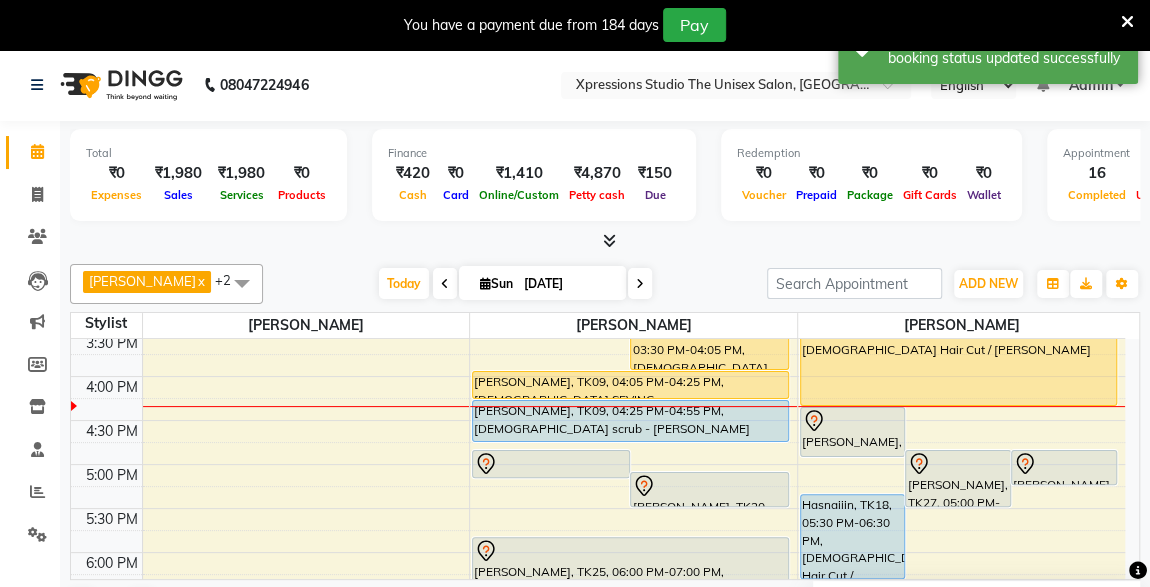 click on "[PERSON_NAME], TK09, 04:25 PM-04:55 PM, [DEMOGRAPHIC_DATA] scrub - [PERSON_NAME]" at bounding box center [630, 421] 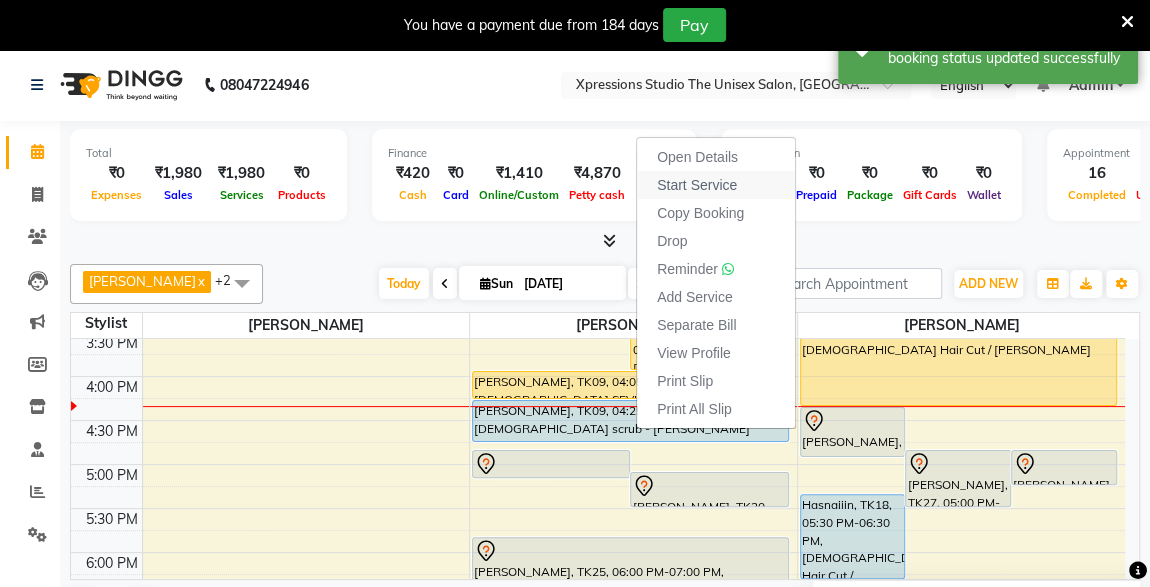 click on "Start Service" at bounding box center (697, 185) 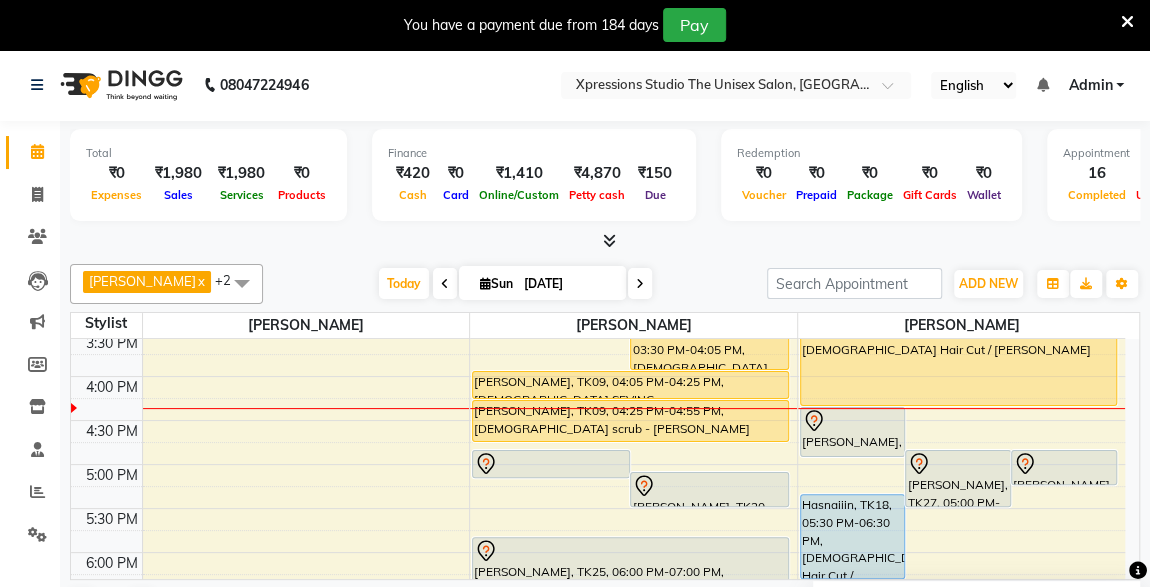 click on "SAKET CHANCHETI, TK17, 03:30 PM-04:30 PM, [DEMOGRAPHIC_DATA] Hair Cut / [PERSON_NAME]" at bounding box center [958, 363] 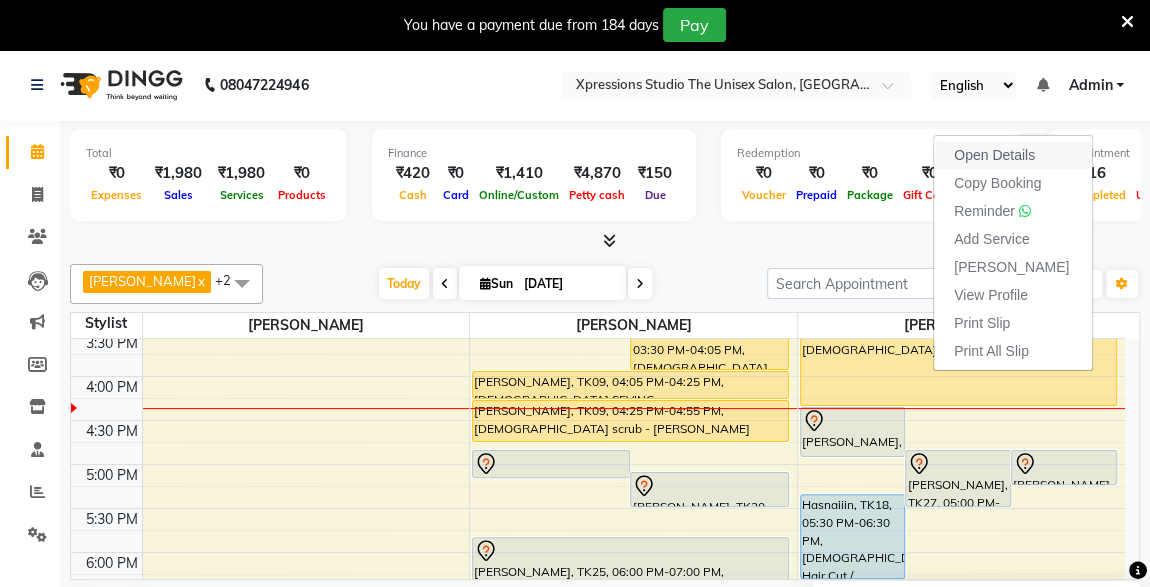 click on "Open Details" at bounding box center (994, 155) 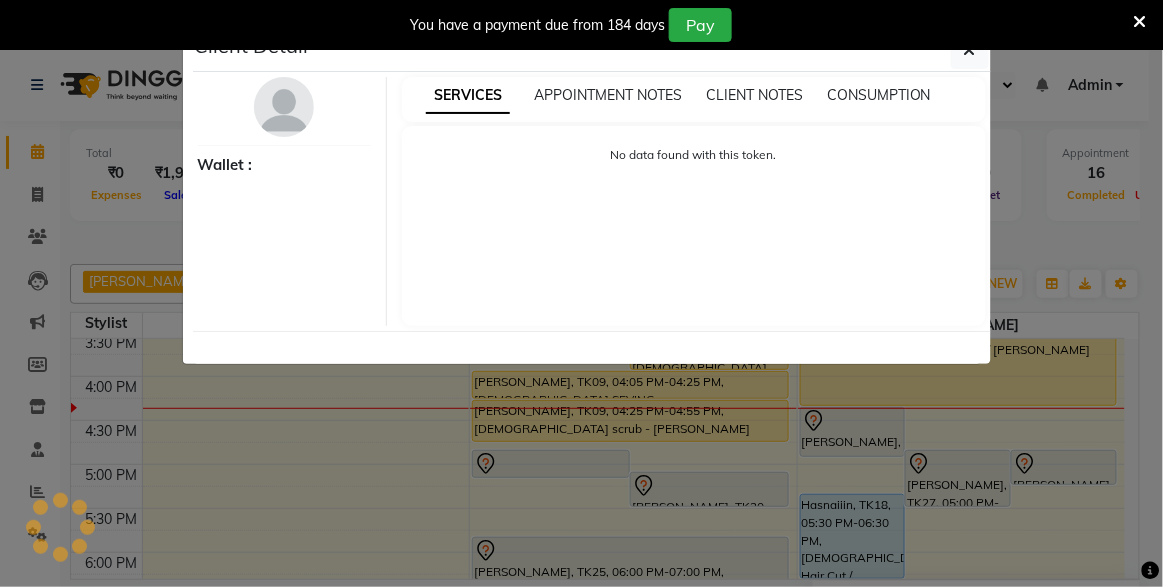 select on "1" 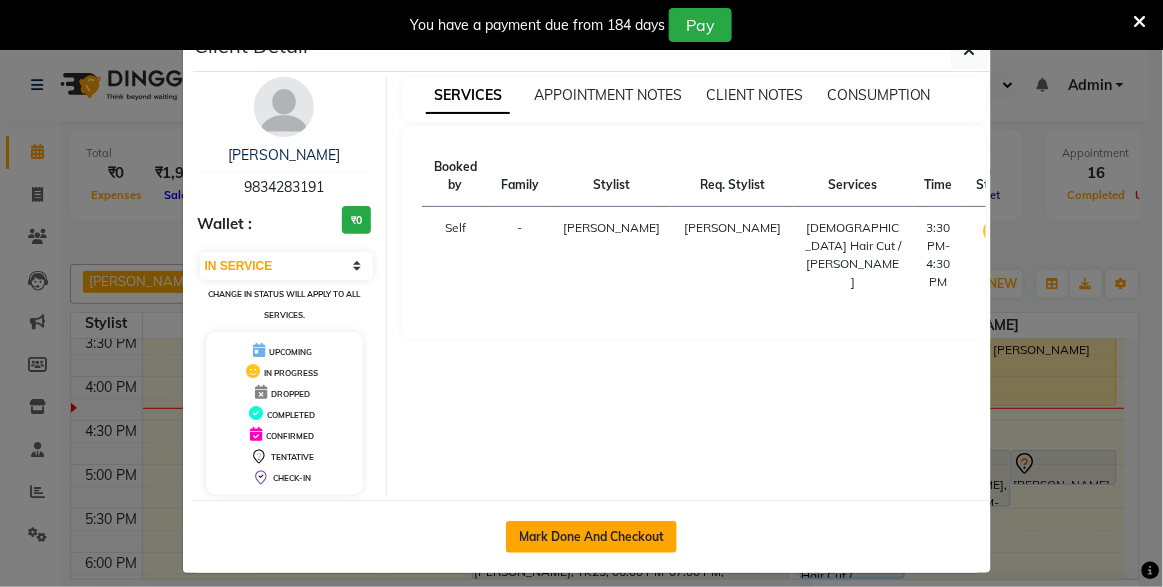 click on "Mark Done And Checkout" 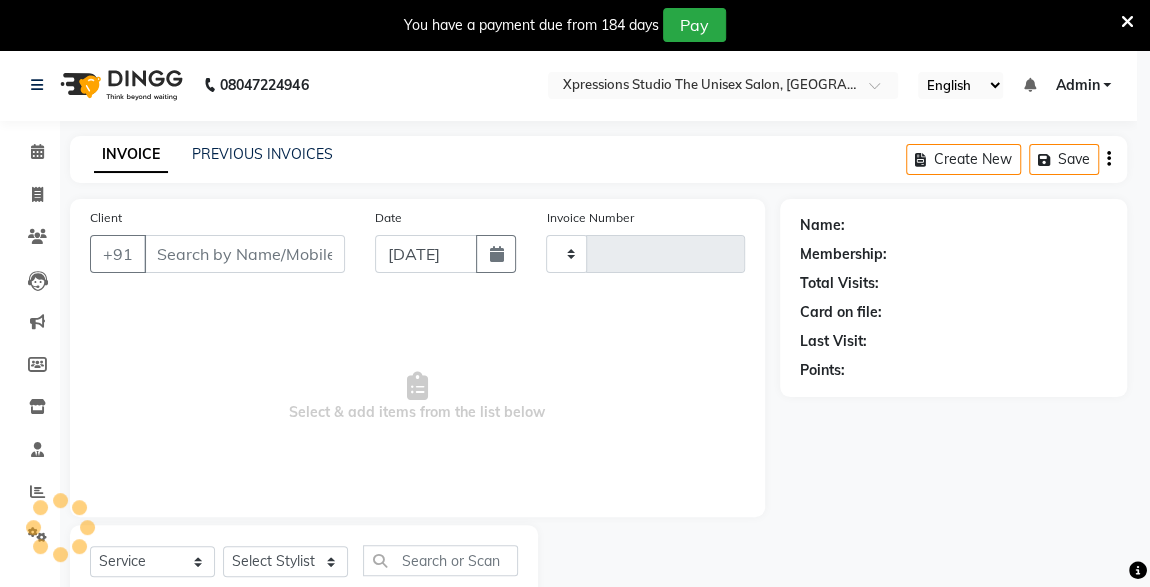 type on "3161" 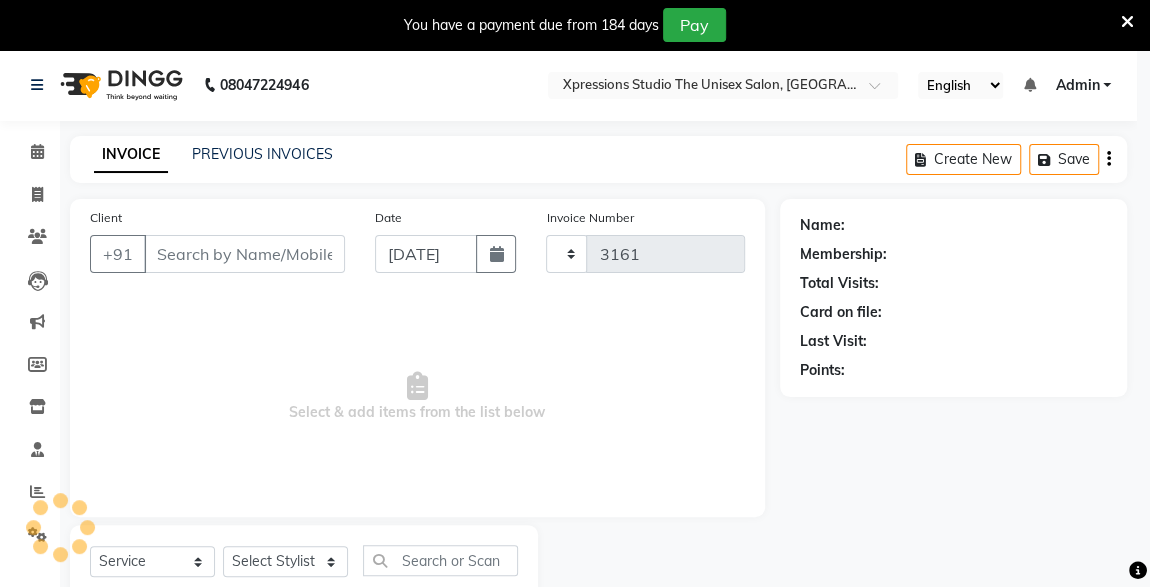 select on "7003" 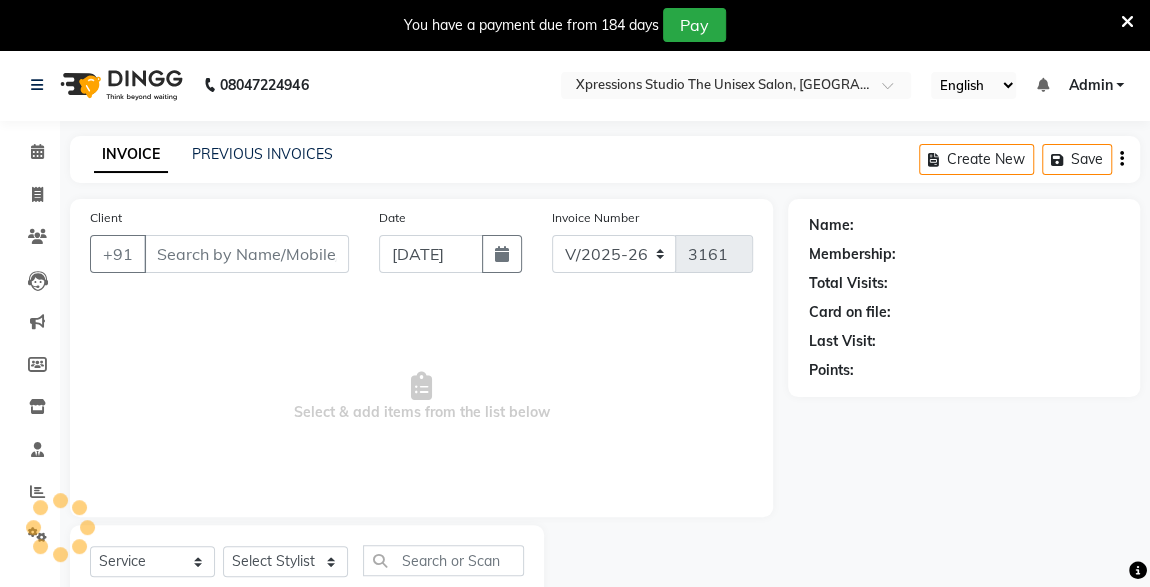type on "9834283191" 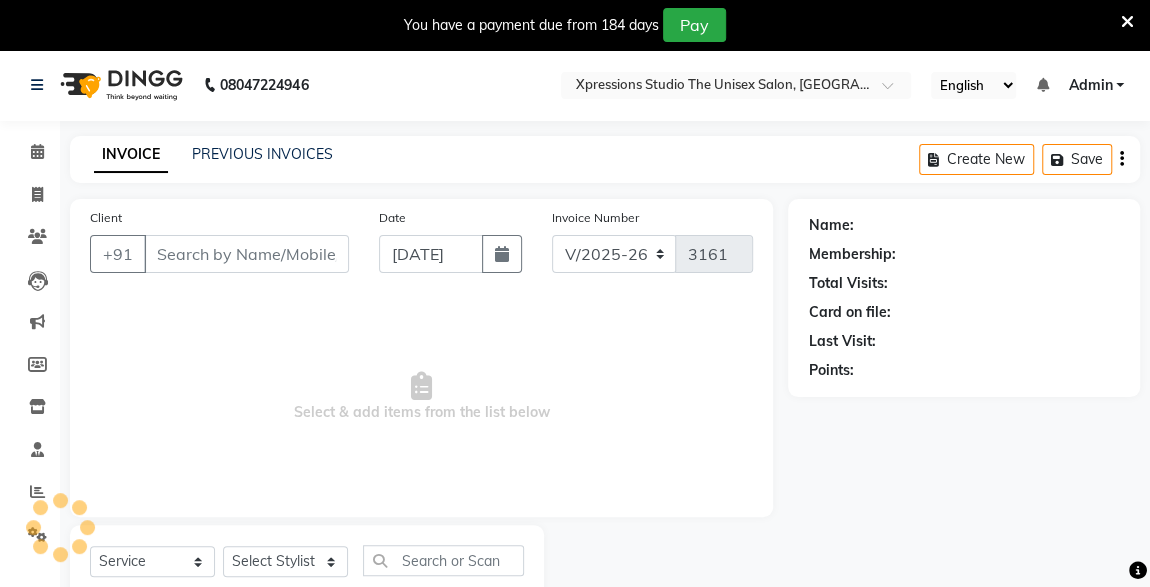 select on "57589" 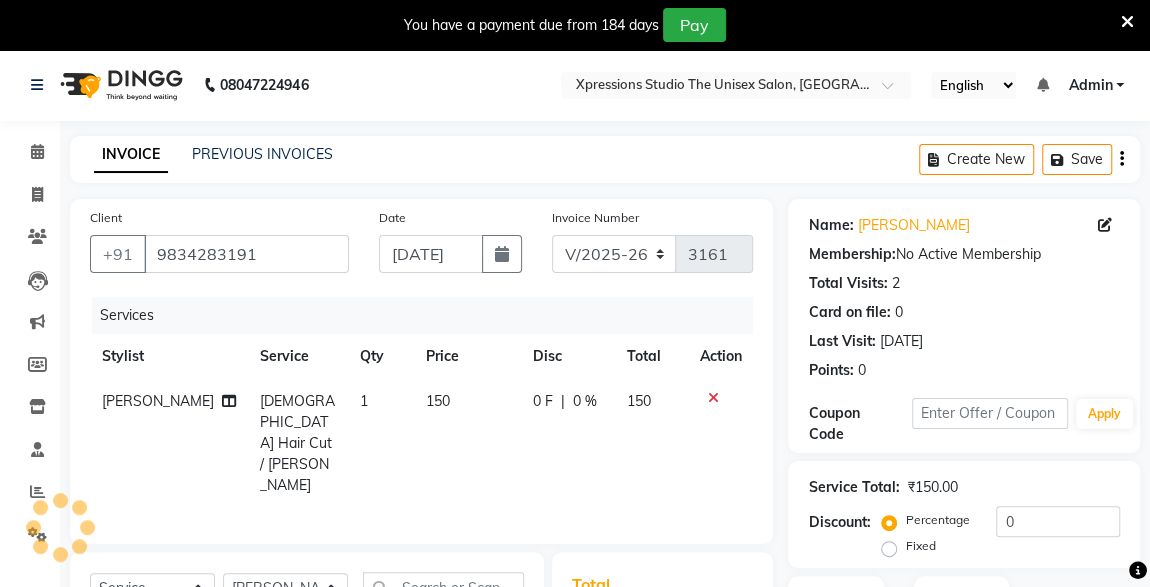 scroll, scrollTop: 261, scrollLeft: 0, axis: vertical 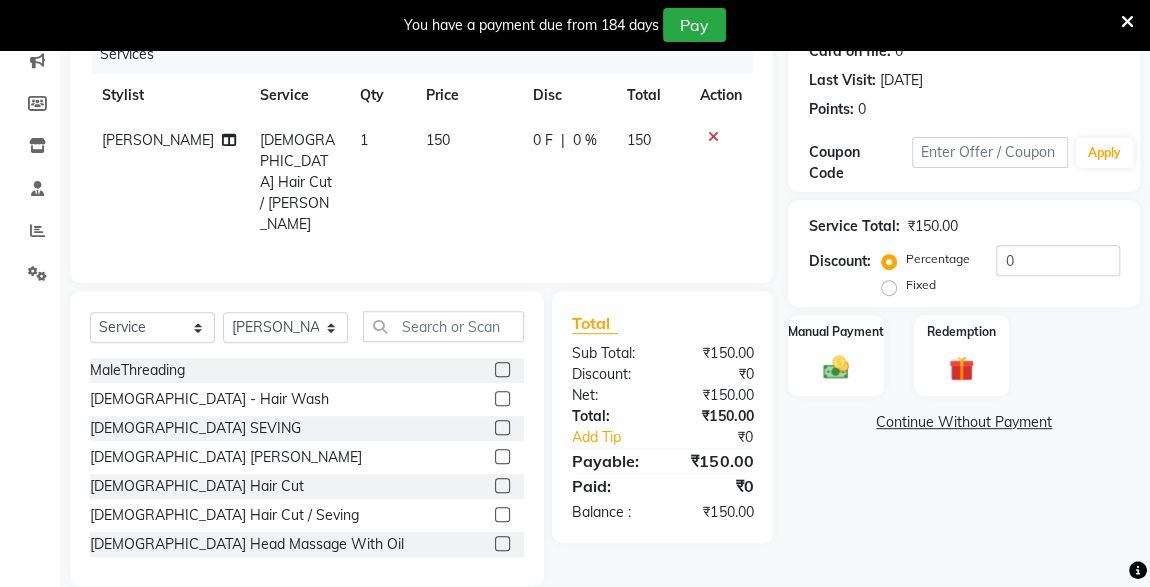 click 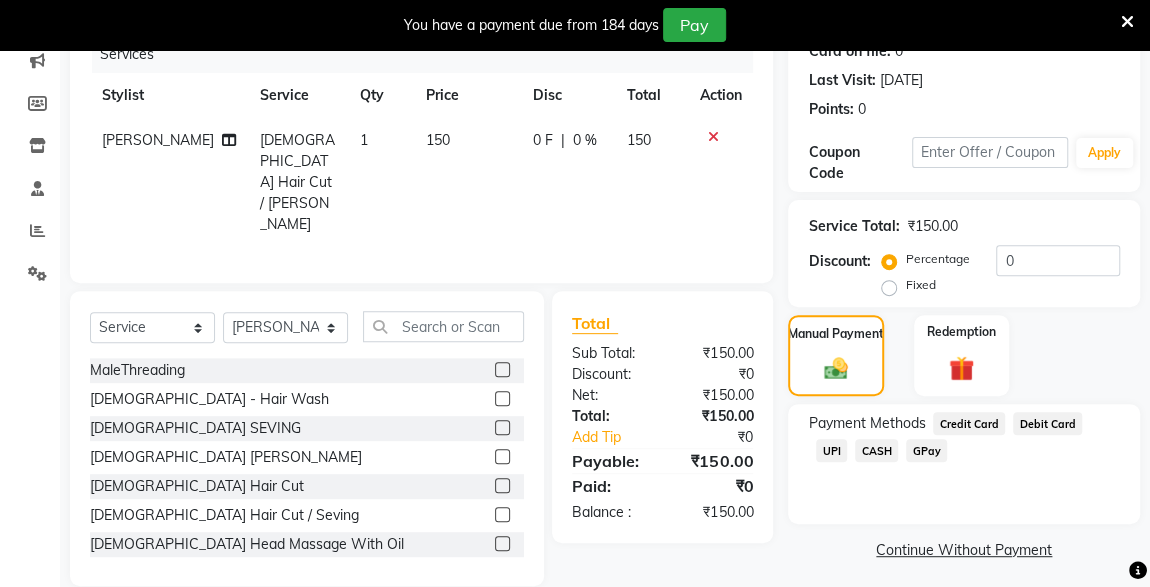 click on "UPI" 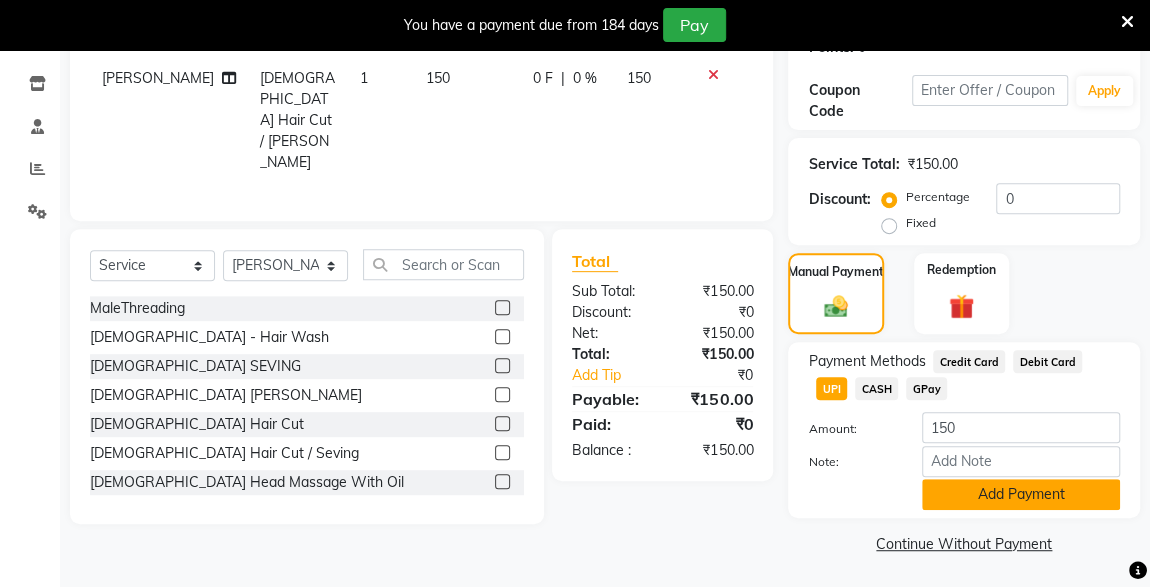click on "Add Payment" 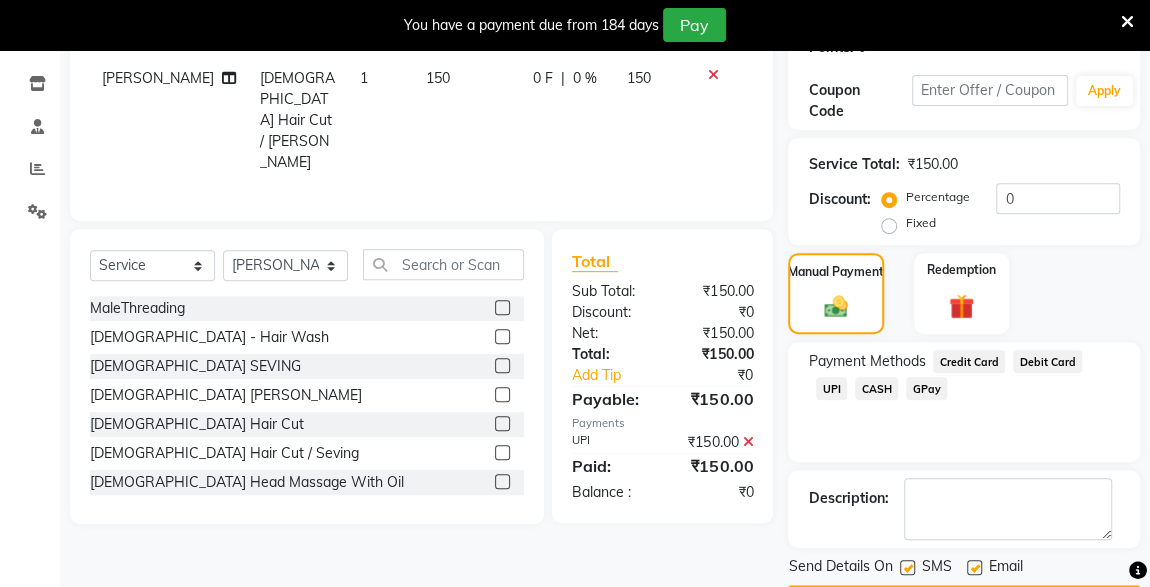 scroll, scrollTop: 379, scrollLeft: 0, axis: vertical 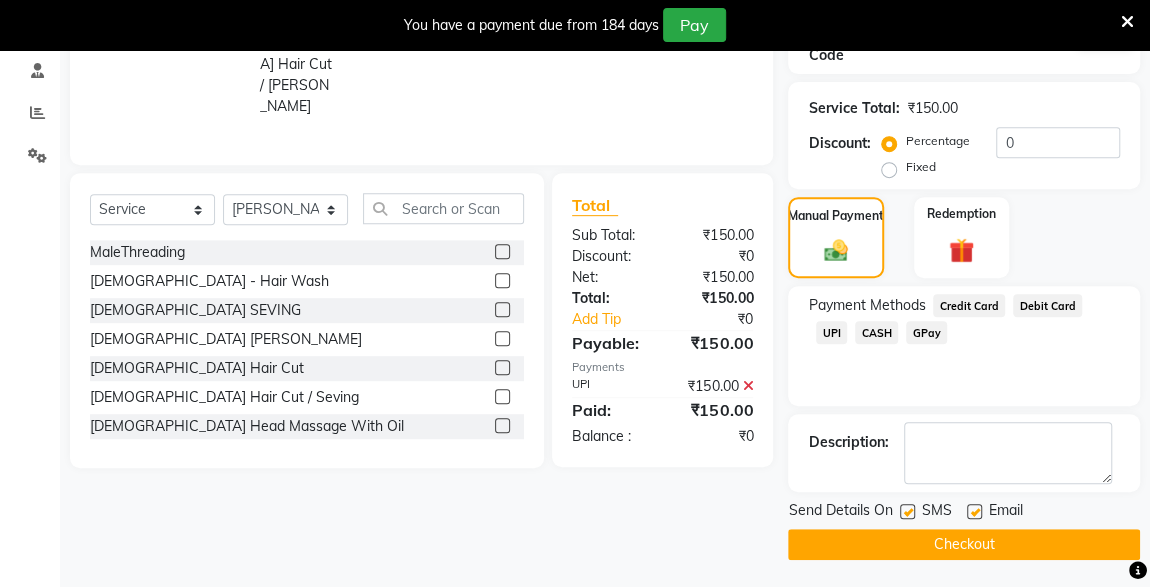 click 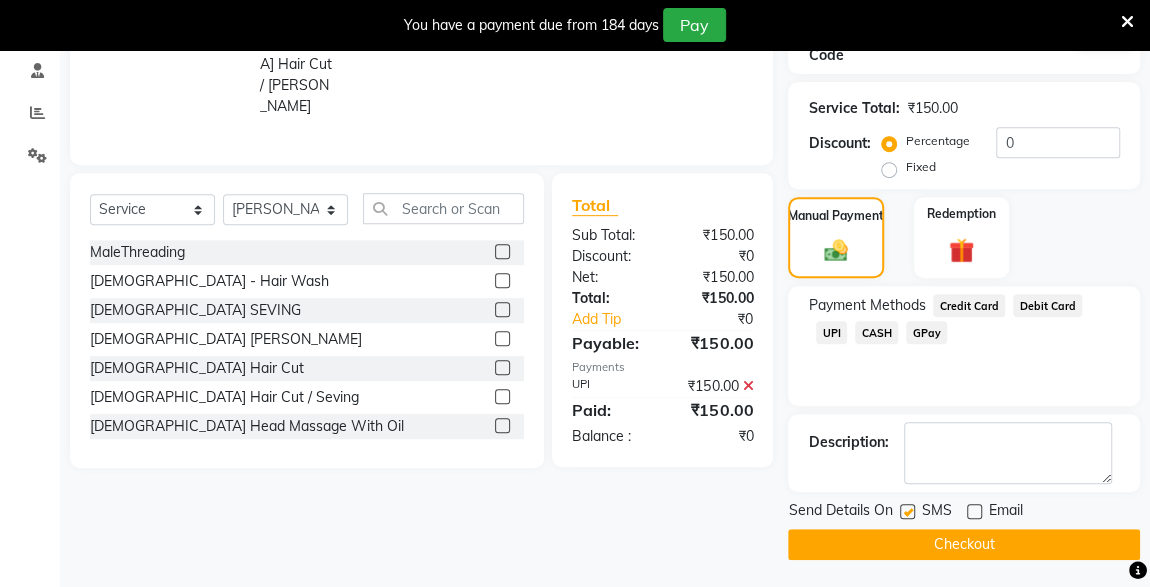click on "Checkout" 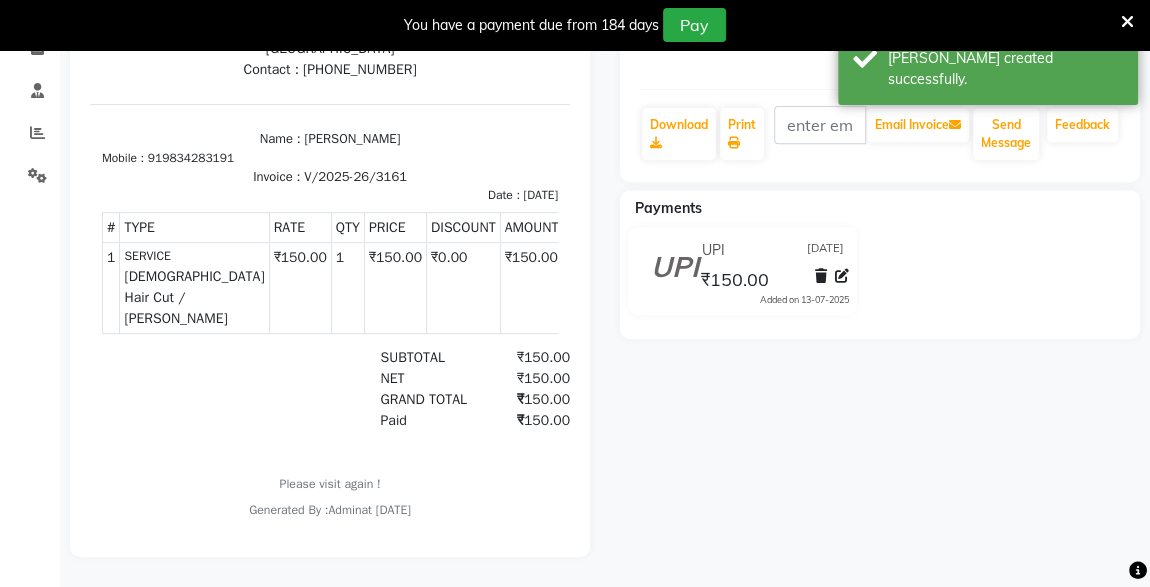 scroll, scrollTop: 0, scrollLeft: 0, axis: both 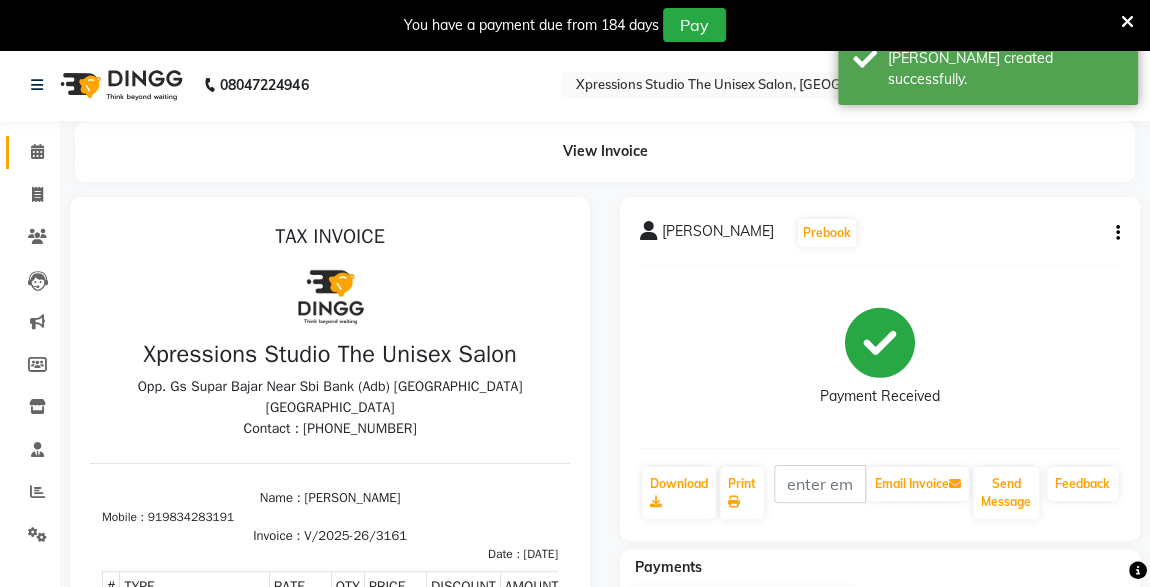 click 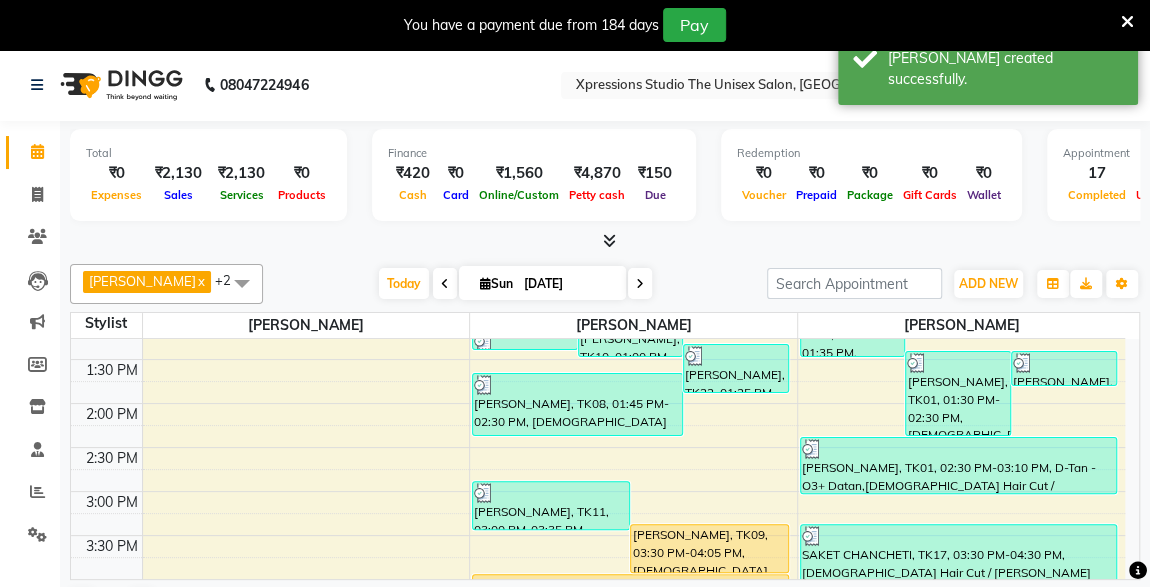 scroll, scrollTop: 696, scrollLeft: 0, axis: vertical 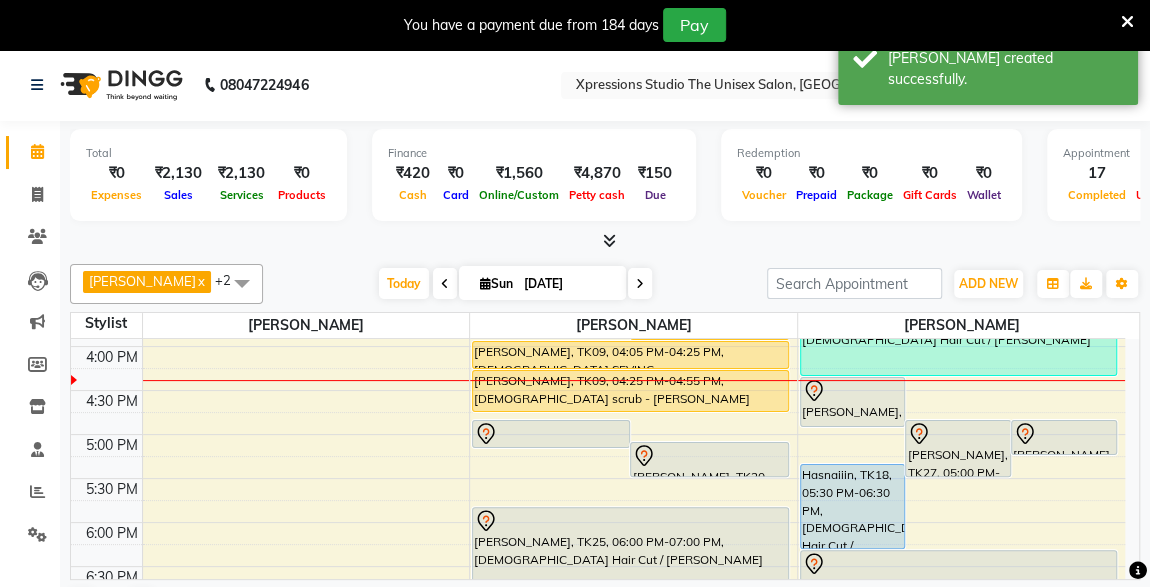 click on "[PERSON_NAME], TK27, 04:30 PM-05:05 PM, [DEMOGRAPHIC_DATA] Hair Cut" at bounding box center [853, 402] 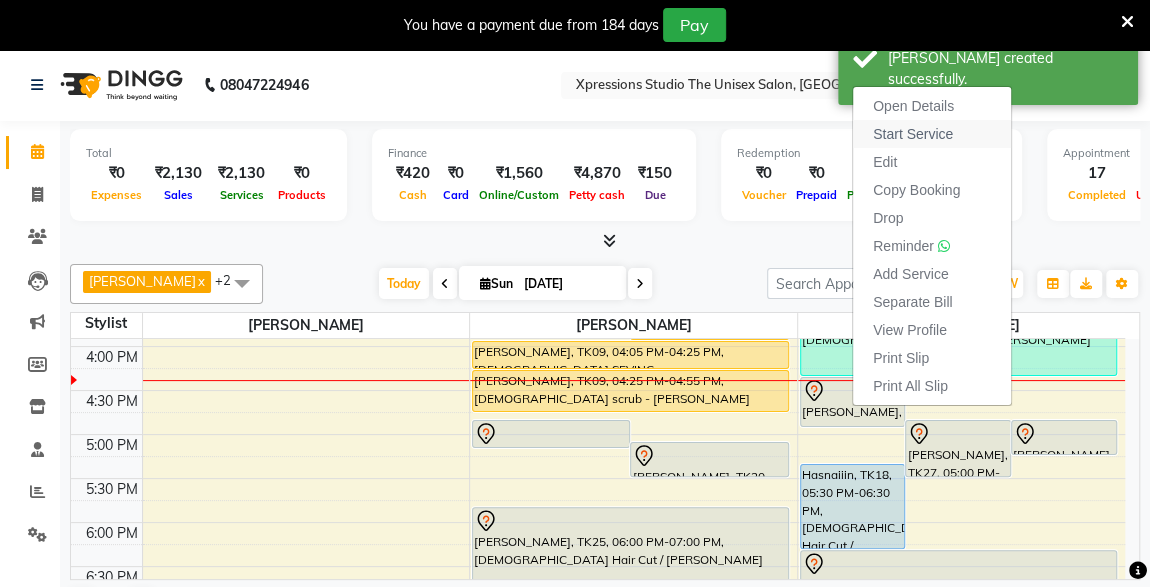 click on "Start Service" at bounding box center [913, 134] 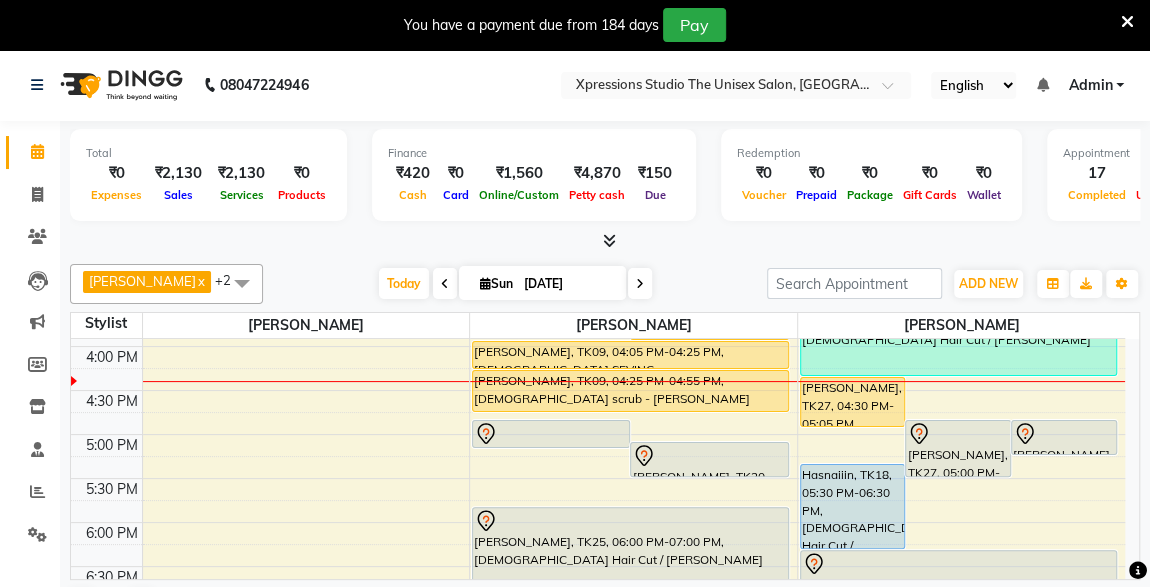 click at bounding box center (551, 434) 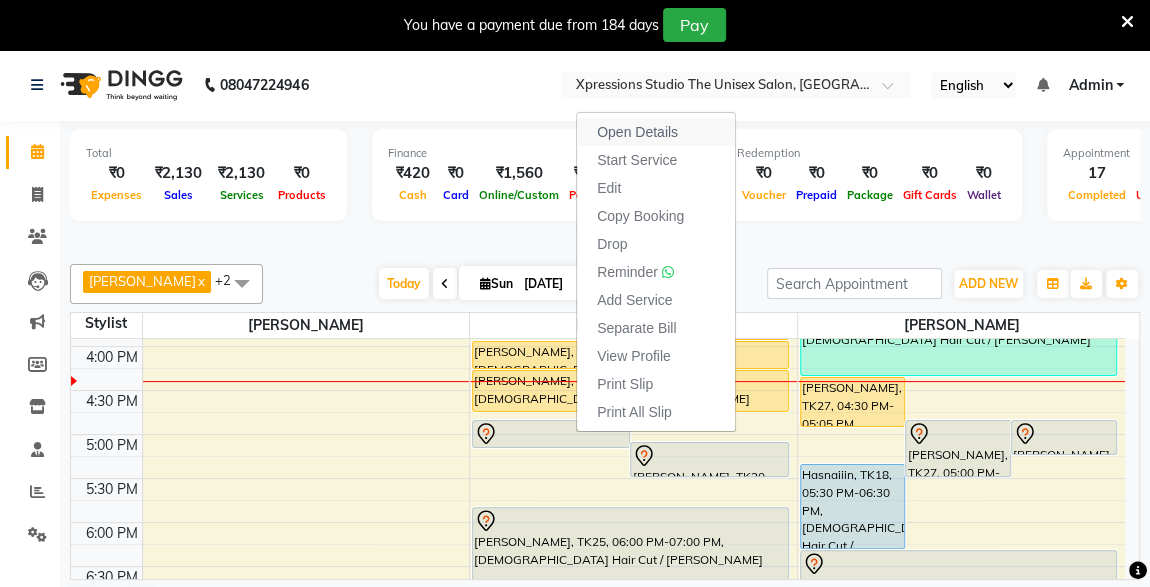 click on "Open Details" at bounding box center (637, 132) 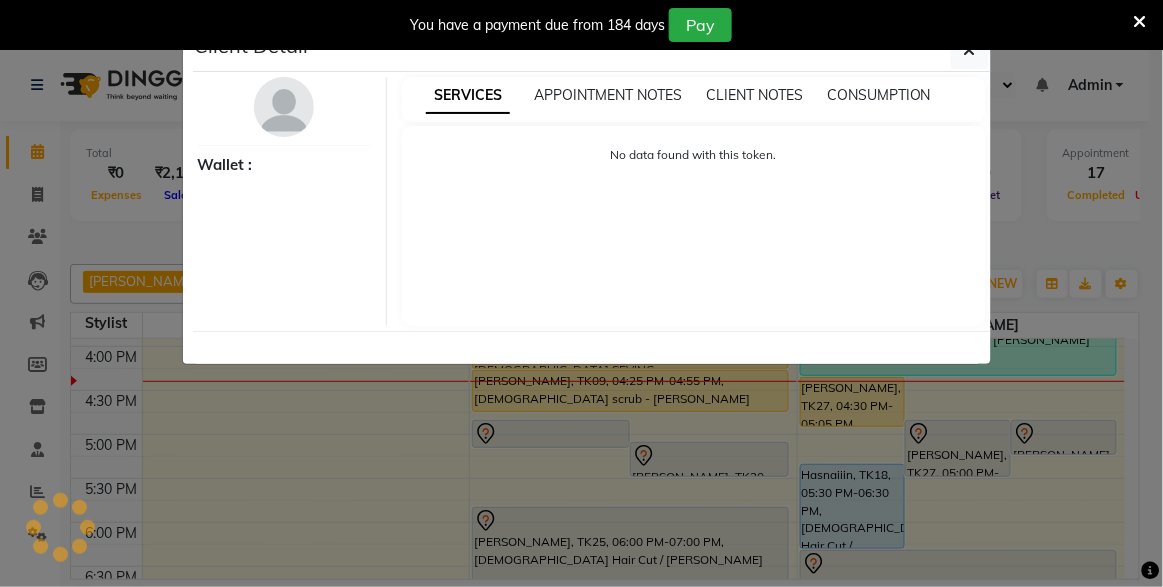 select on "7" 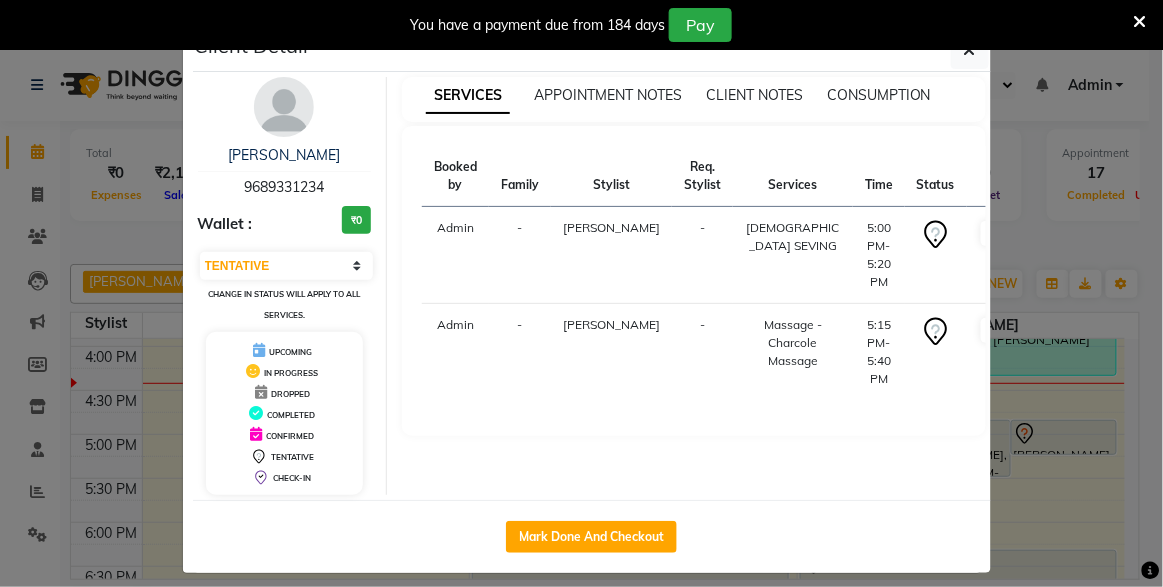 drag, startPoint x: 1135, startPoint y: 475, endPoint x: 1135, endPoint y: 489, distance: 14 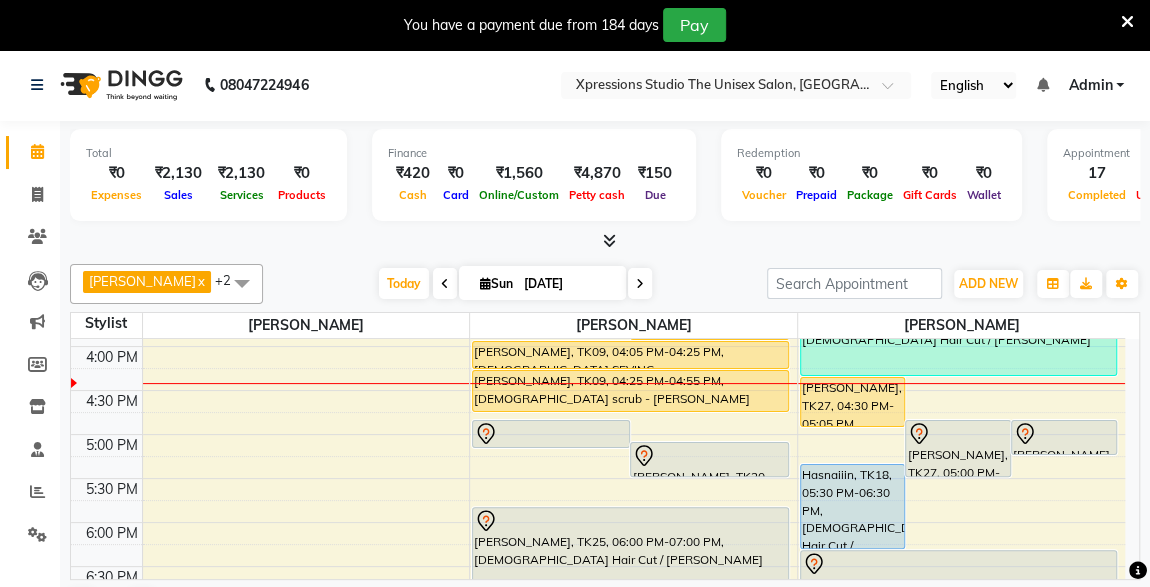 drag, startPoint x: 1135, startPoint y: 489, endPoint x: 1137, endPoint y: 478, distance: 11.18034 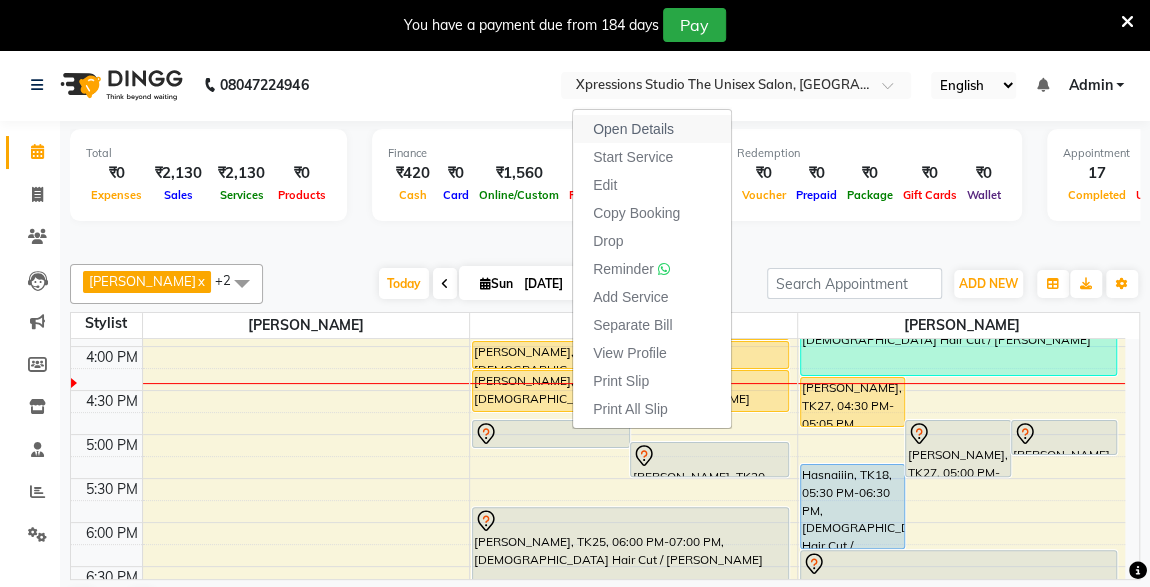 click on "Open Details" at bounding box center [633, 129] 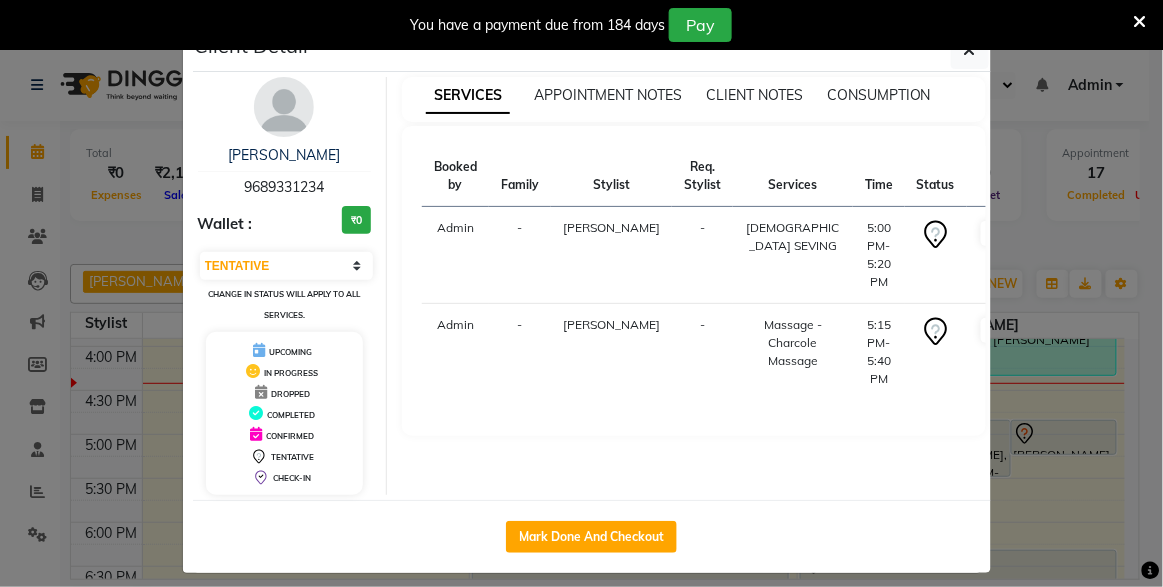 click at bounding box center (1140, 22) 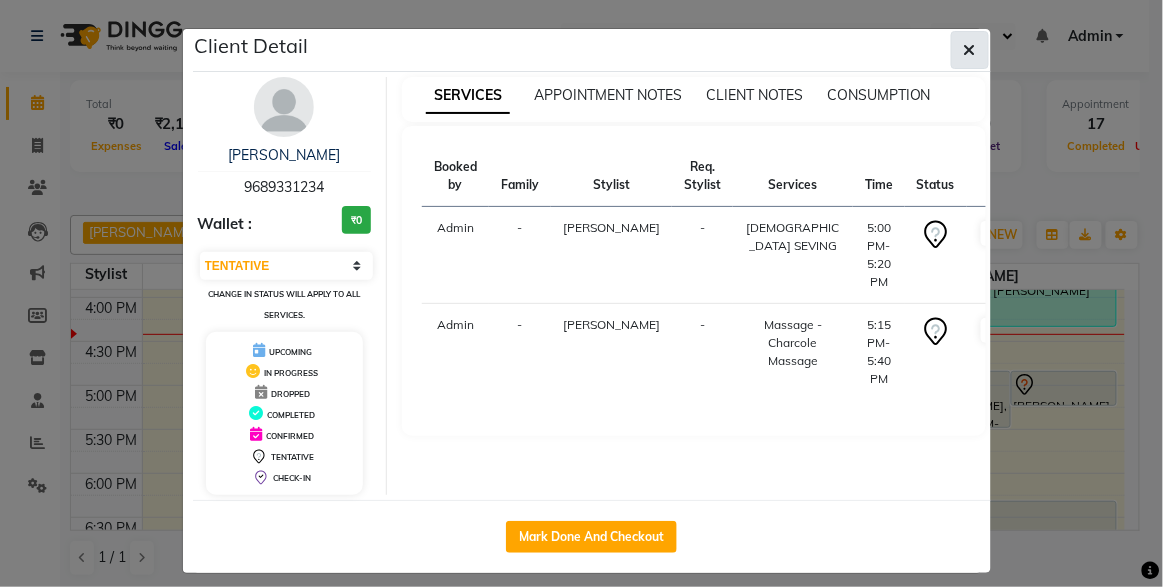 click 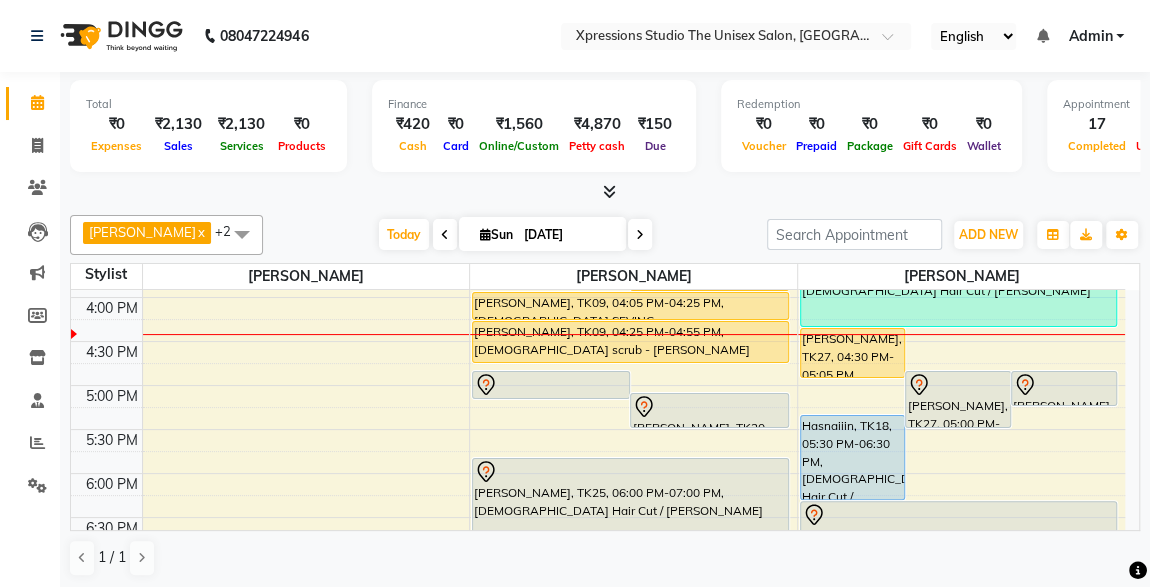 click on "[PERSON_NAME], TK09, 04:25 PM-04:55 PM, [DEMOGRAPHIC_DATA] scrub - [PERSON_NAME]" at bounding box center (630, 342) 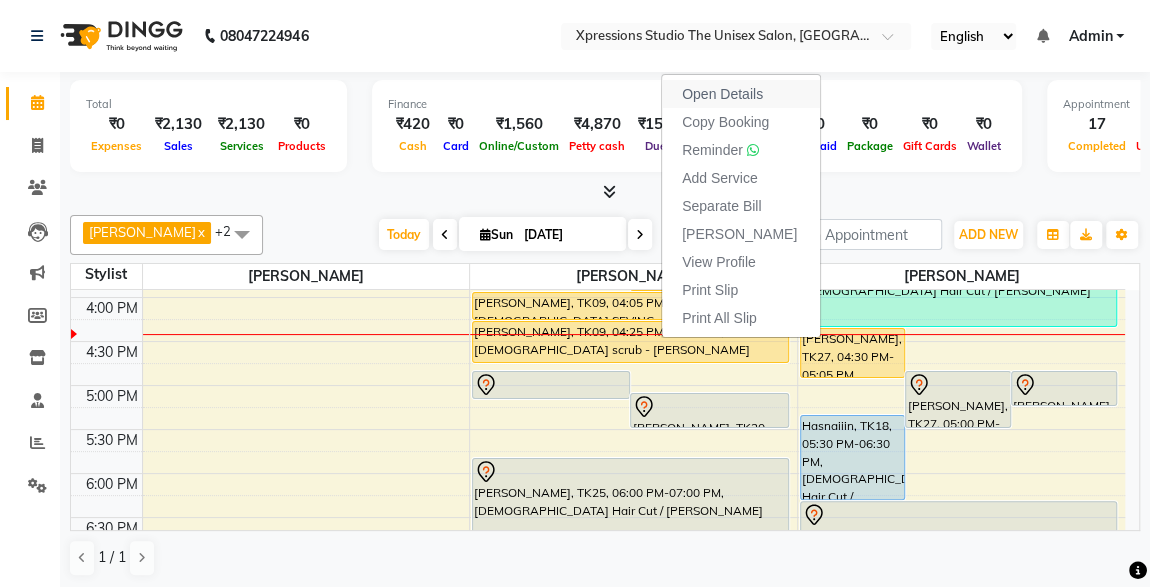 click on "Open Details" at bounding box center [722, 94] 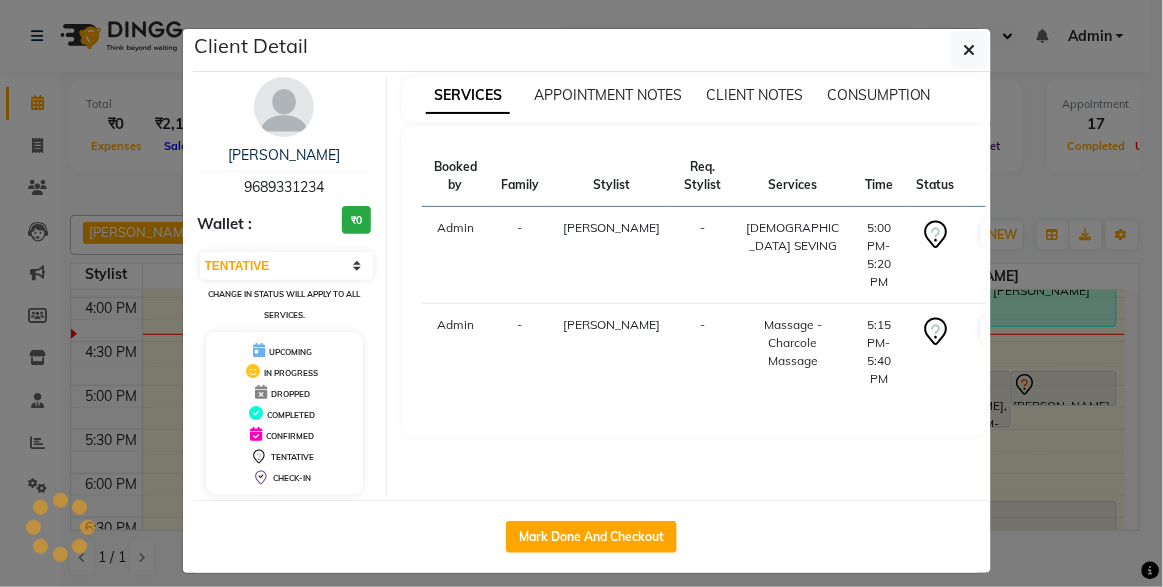 select on "1" 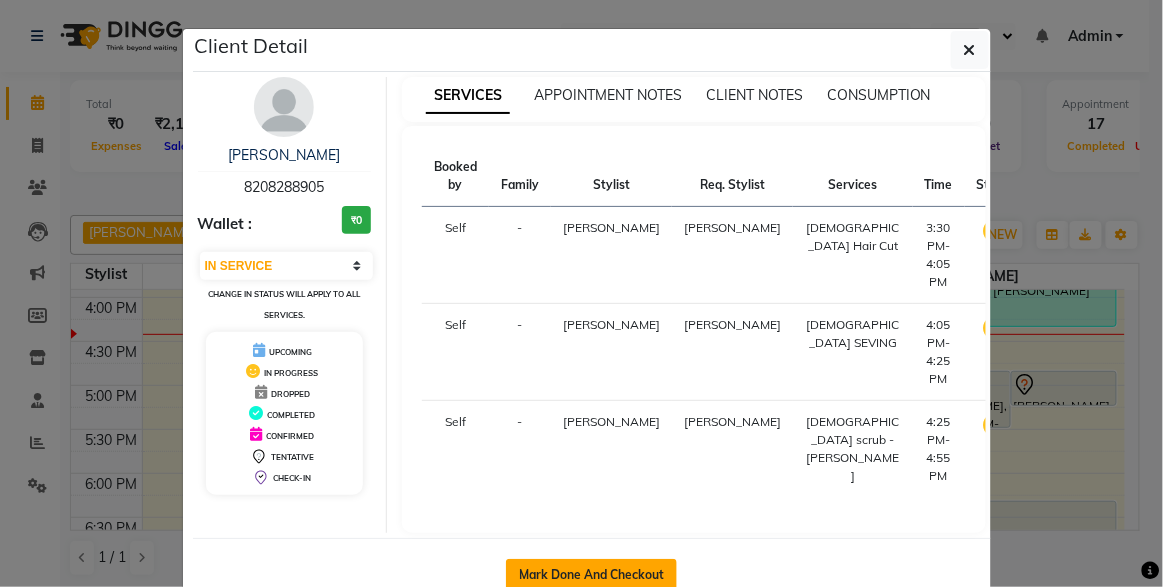 click on "Mark Done And Checkout" 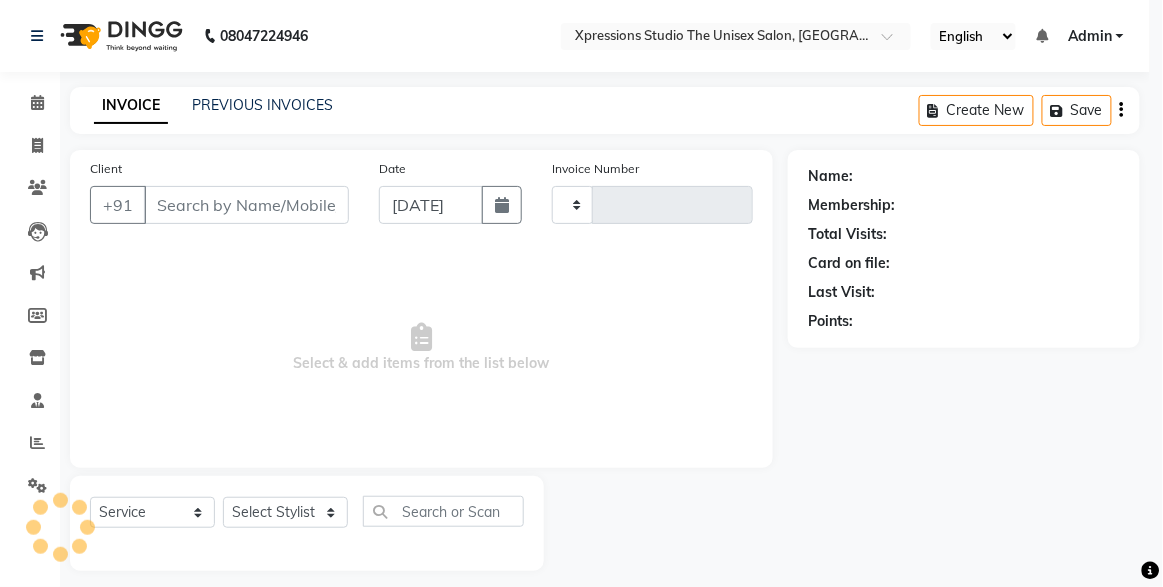 type on "3162" 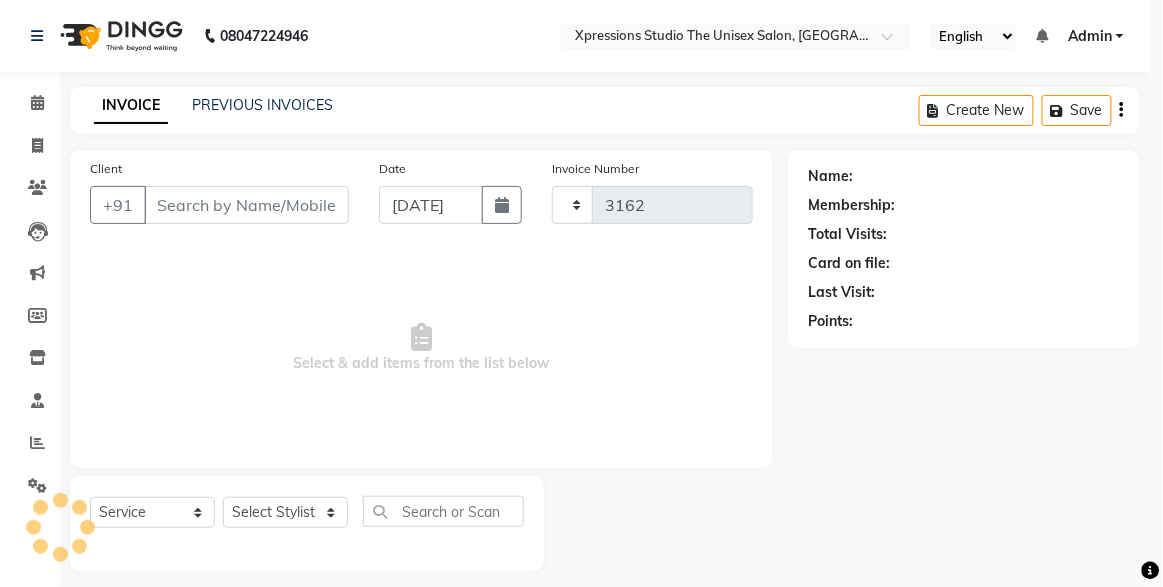 select on "7003" 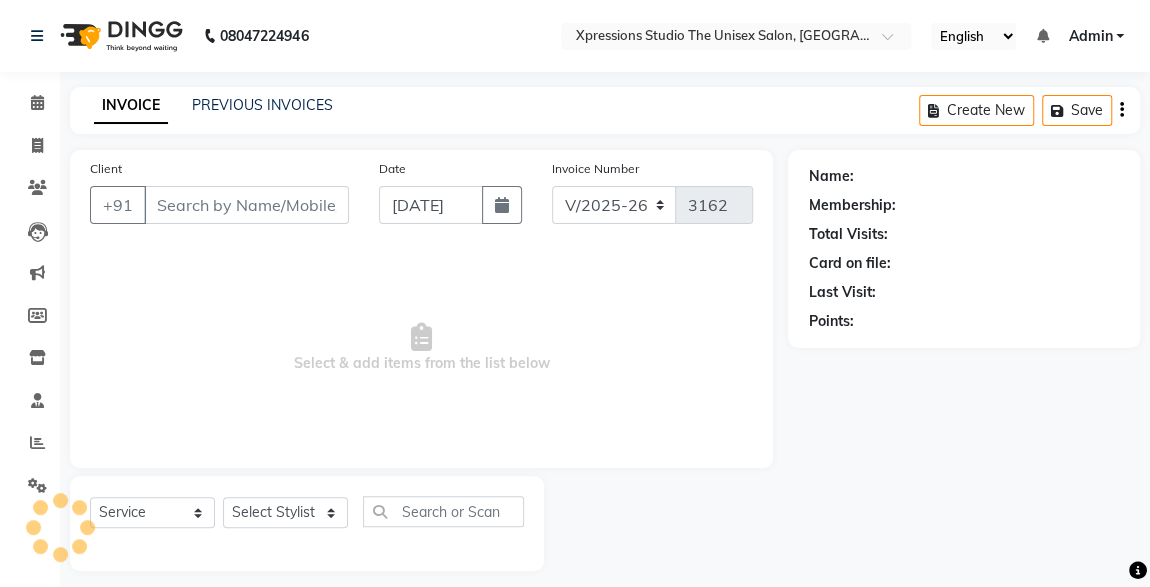 type on "8208288905" 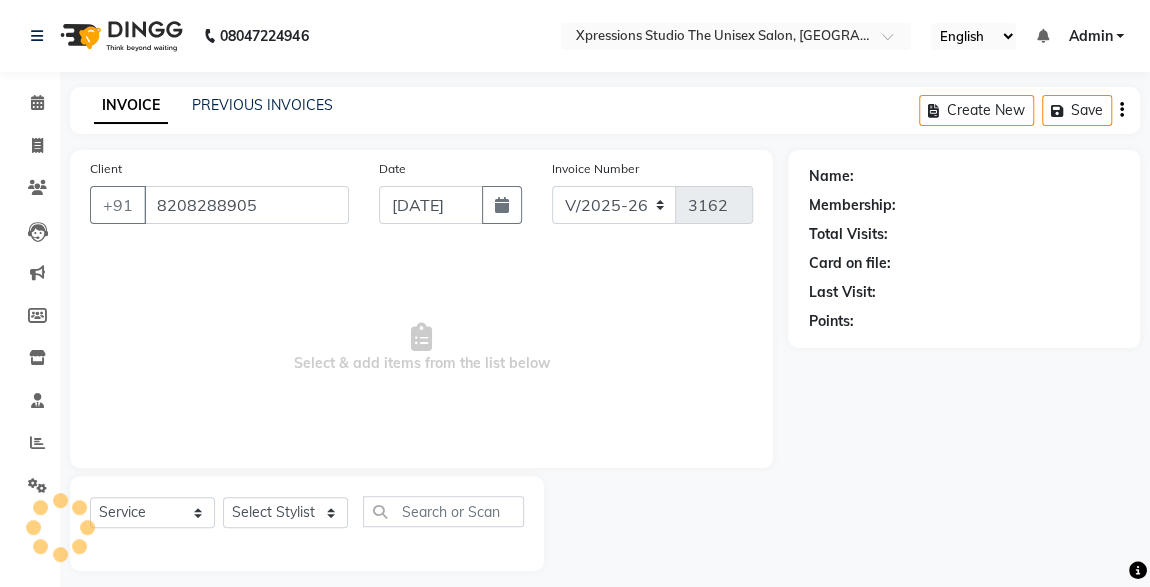 select on "57588" 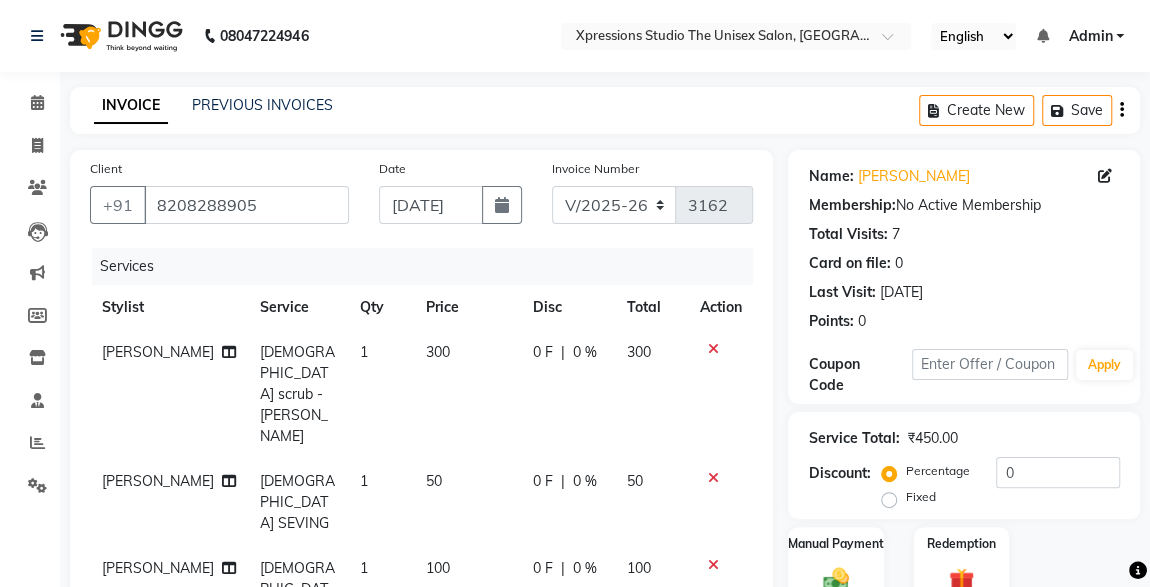 scroll, scrollTop: 291, scrollLeft: 0, axis: vertical 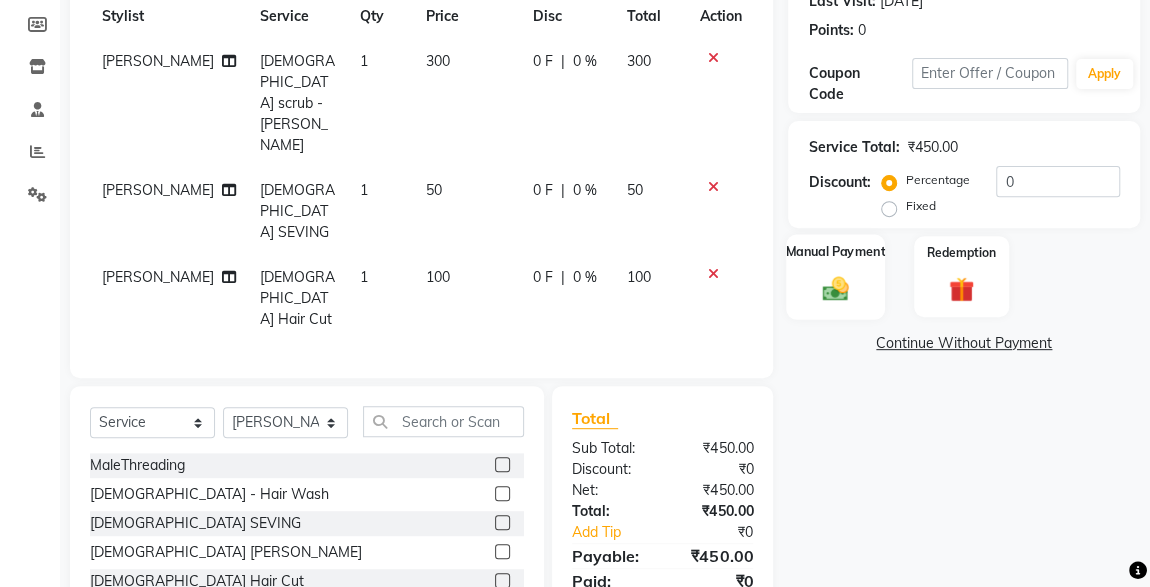 click 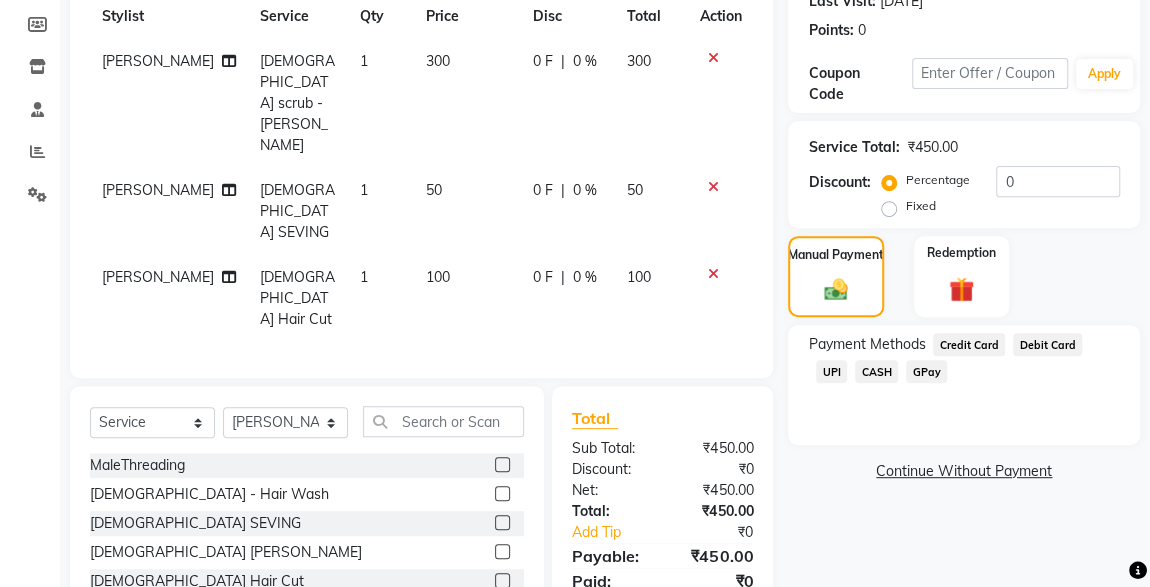 click on "UPI" 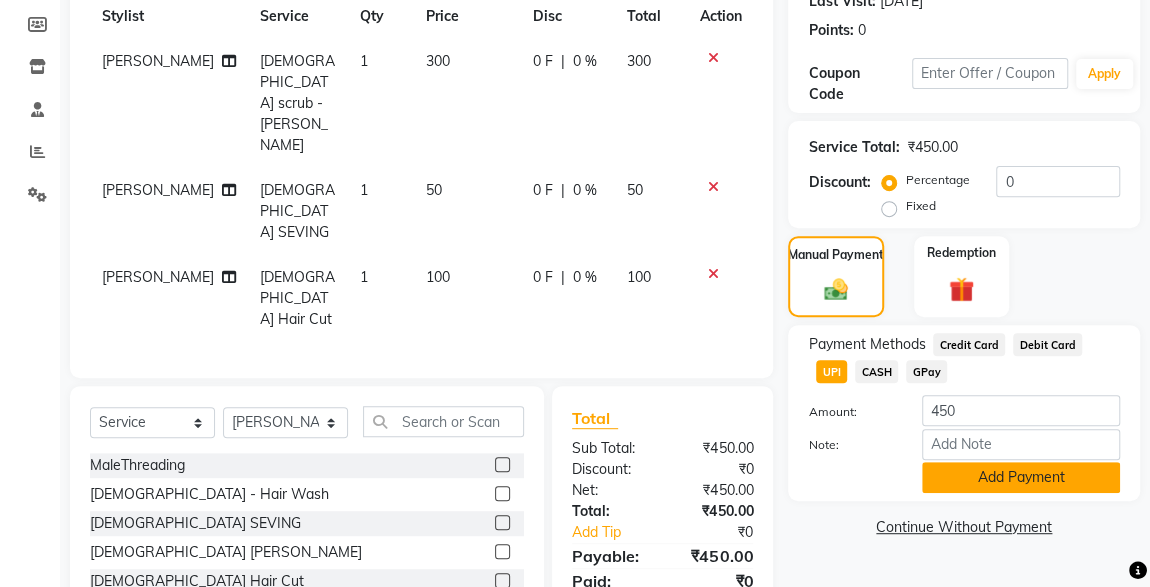 click on "Add Payment" 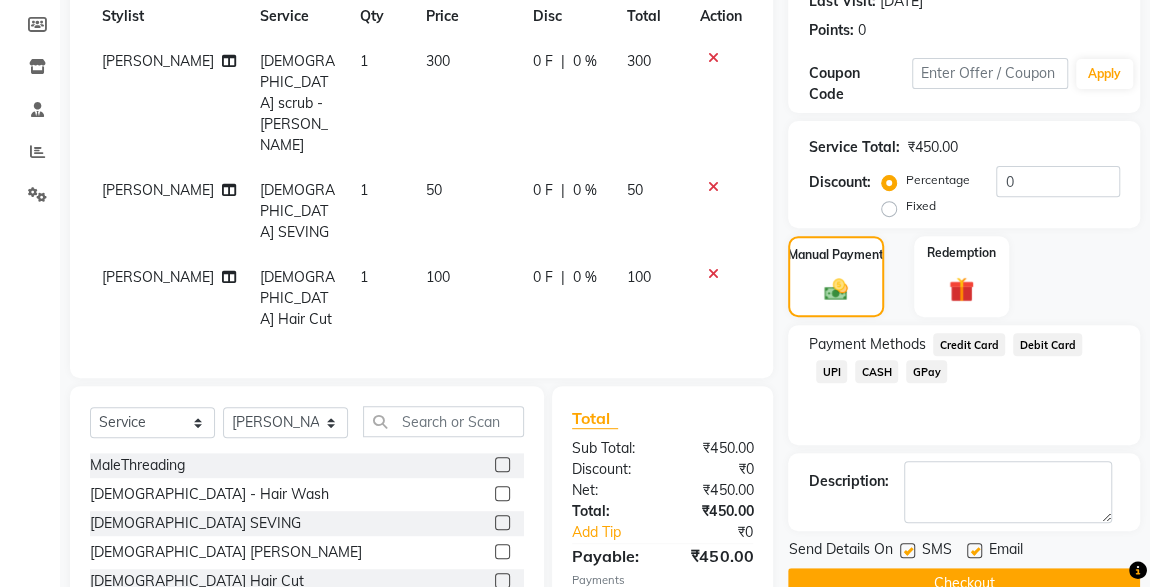 scroll, scrollTop: 330, scrollLeft: 0, axis: vertical 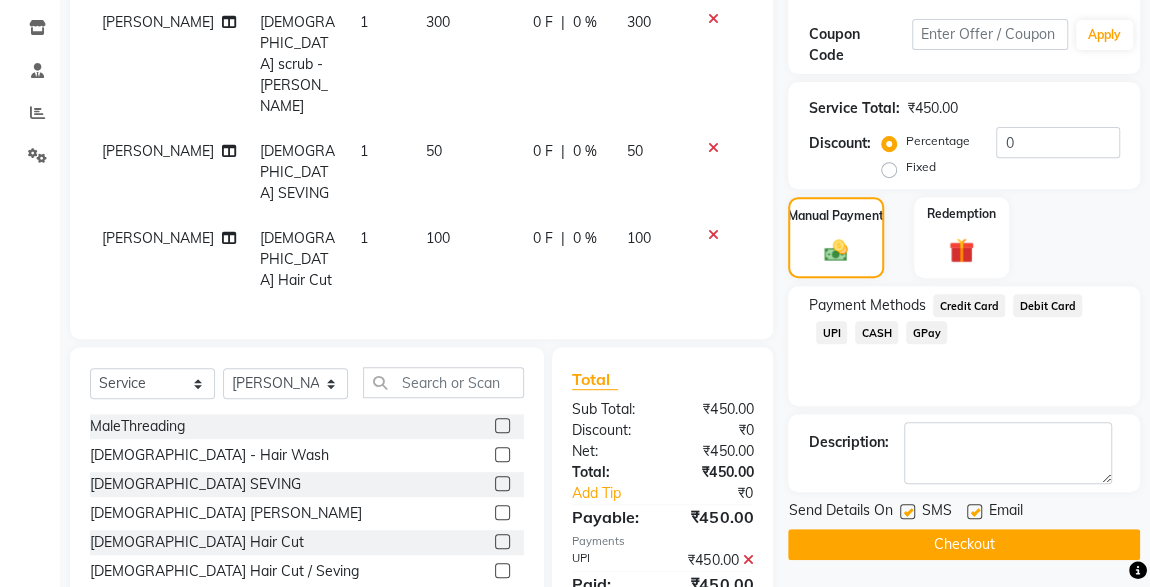 click 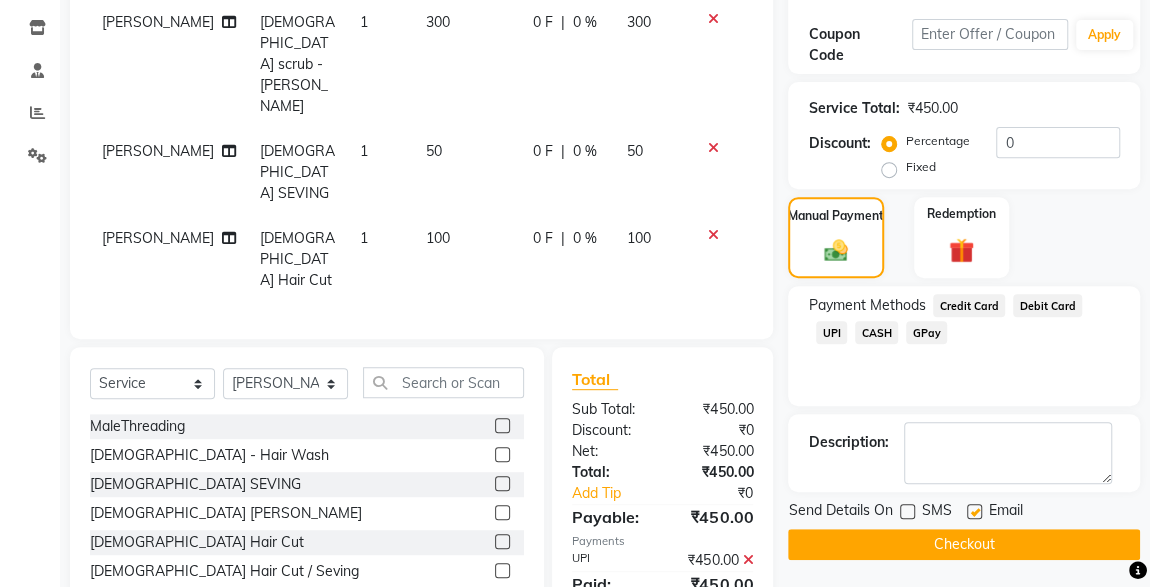 click on "Checkout" 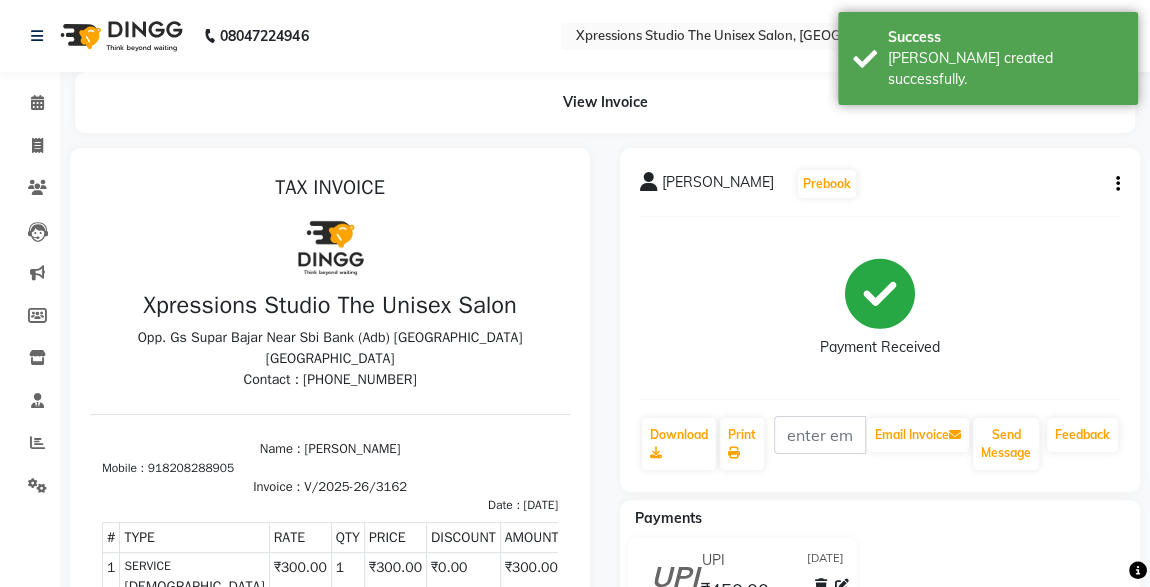 scroll, scrollTop: 0, scrollLeft: 0, axis: both 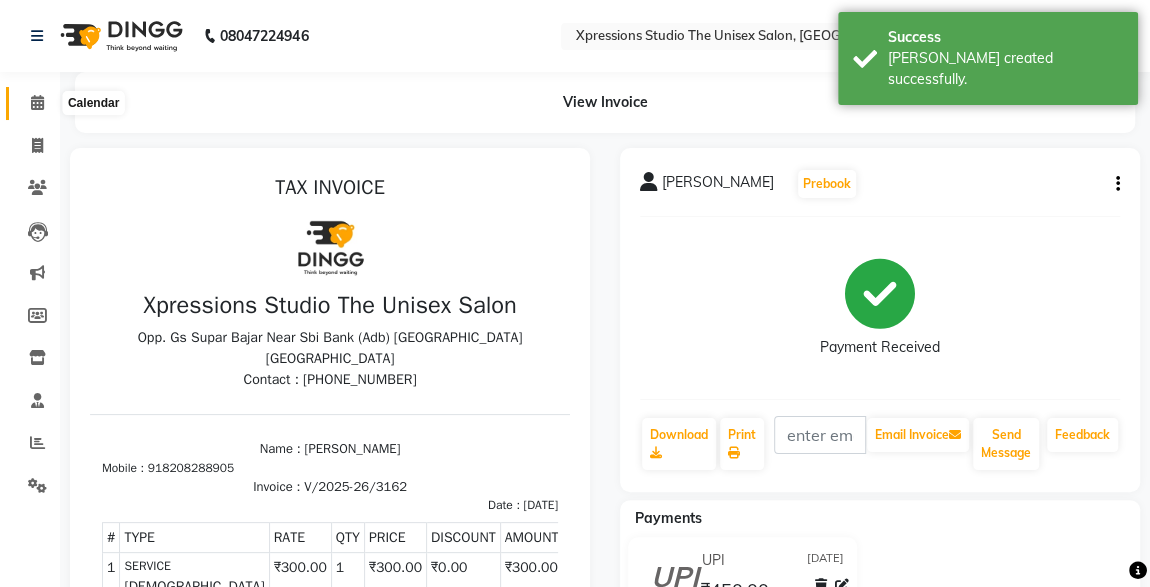 click 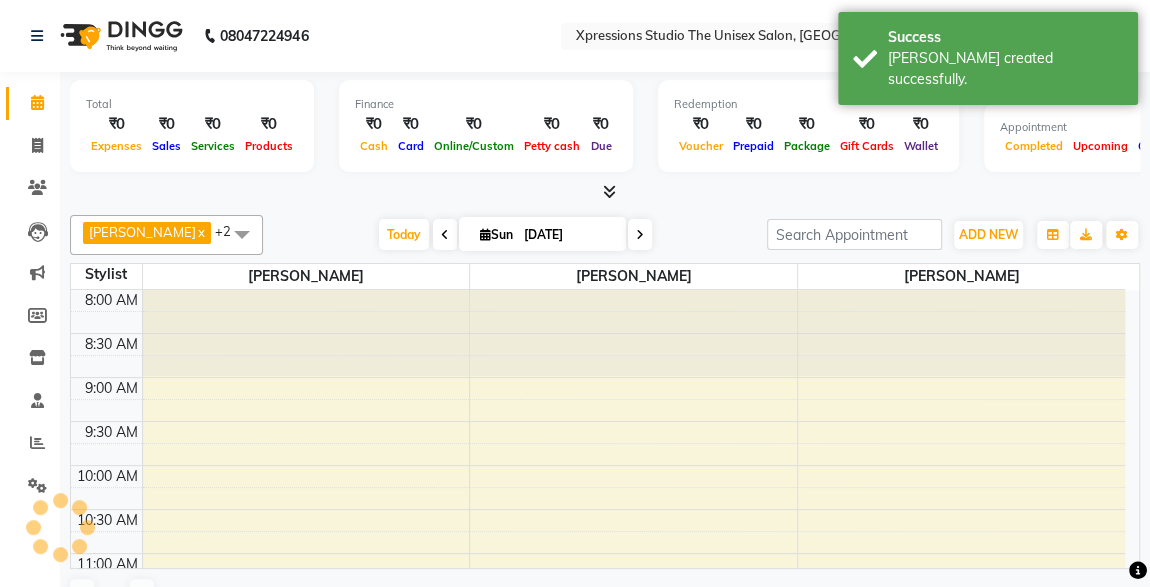scroll, scrollTop: 0, scrollLeft: 0, axis: both 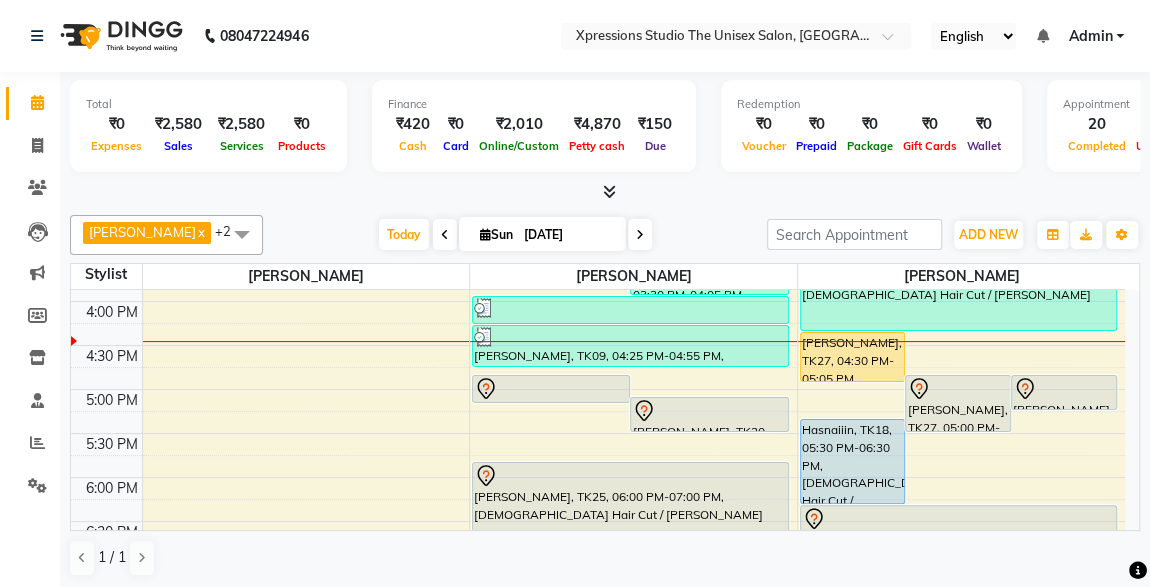 click at bounding box center [551, 389] 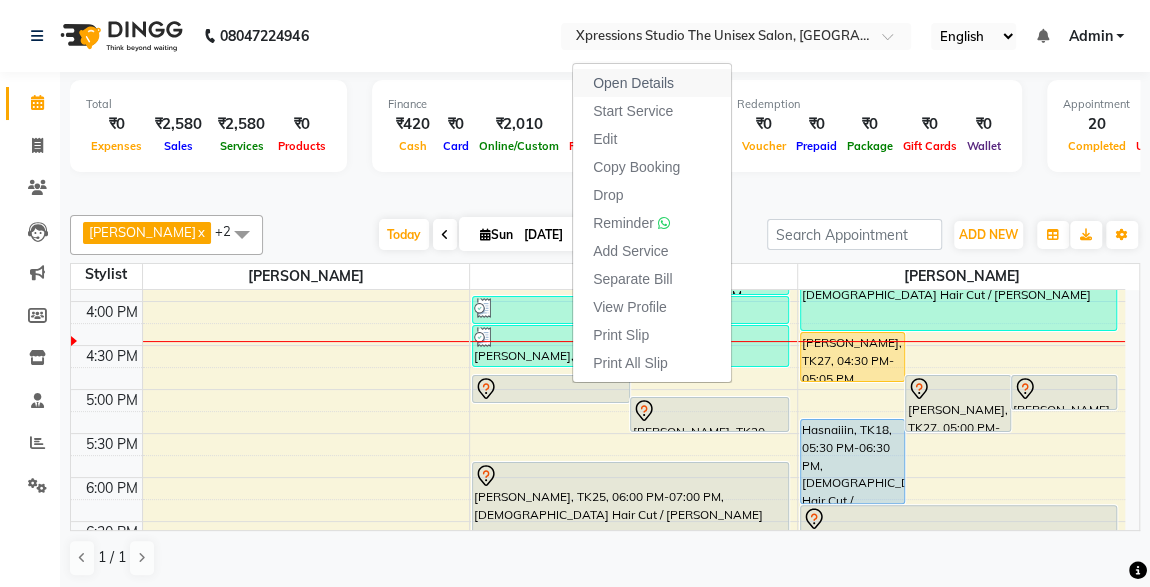 click on "Open Details" at bounding box center (633, 83) 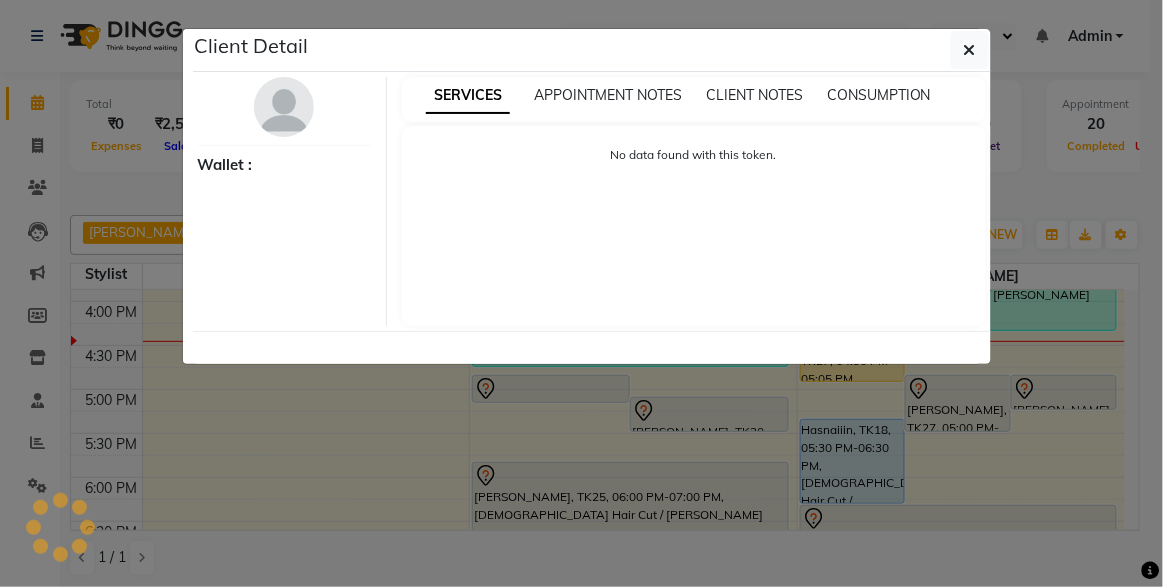 select on "7" 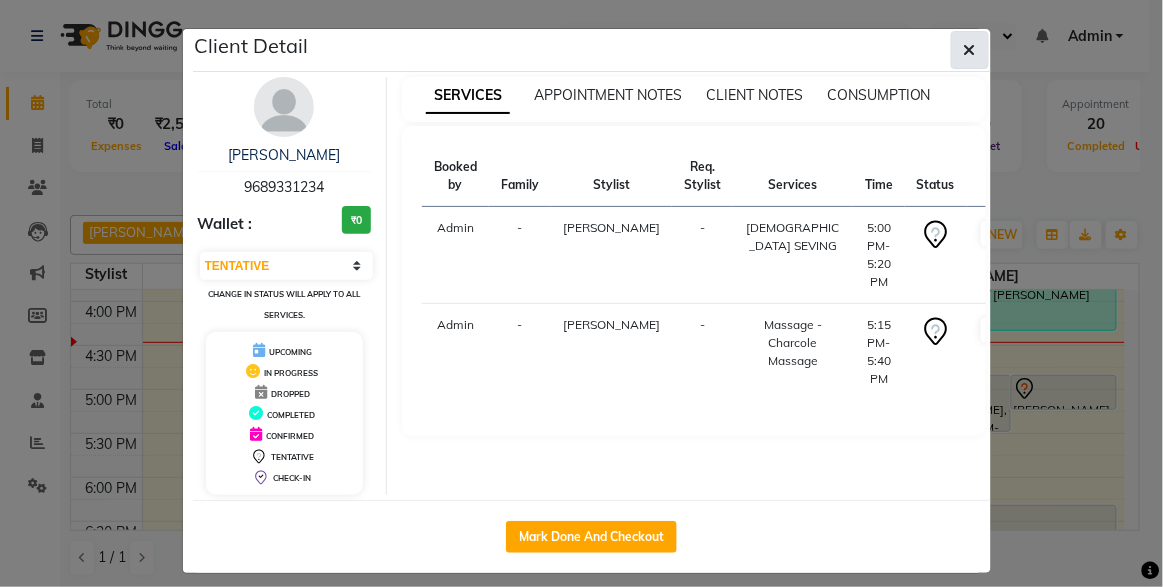 click 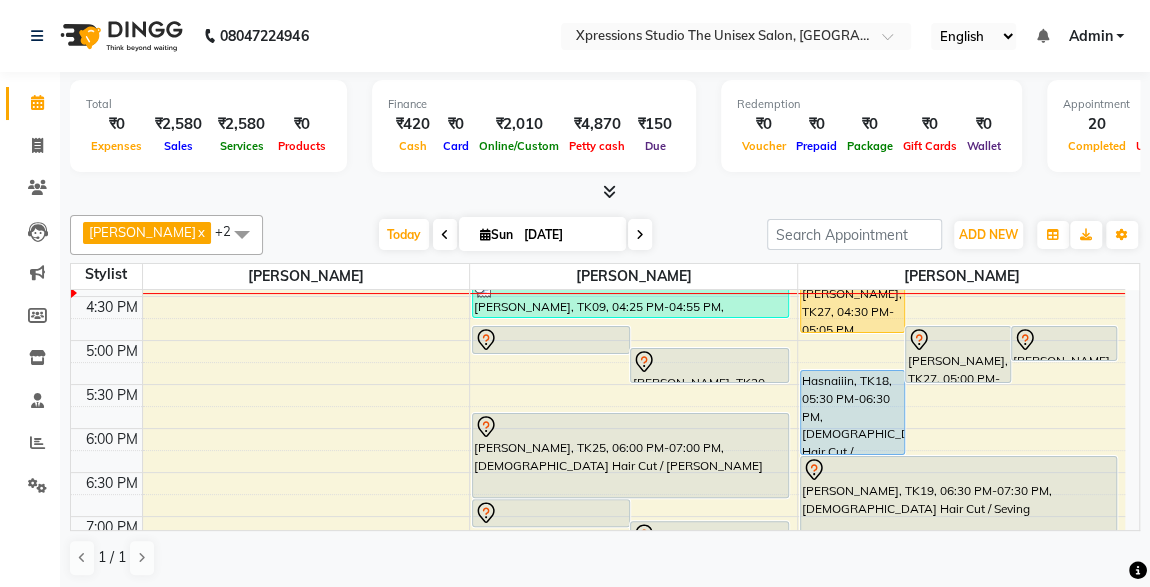 scroll, scrollTop: 737, scrollLeft: 0, axis: vertical 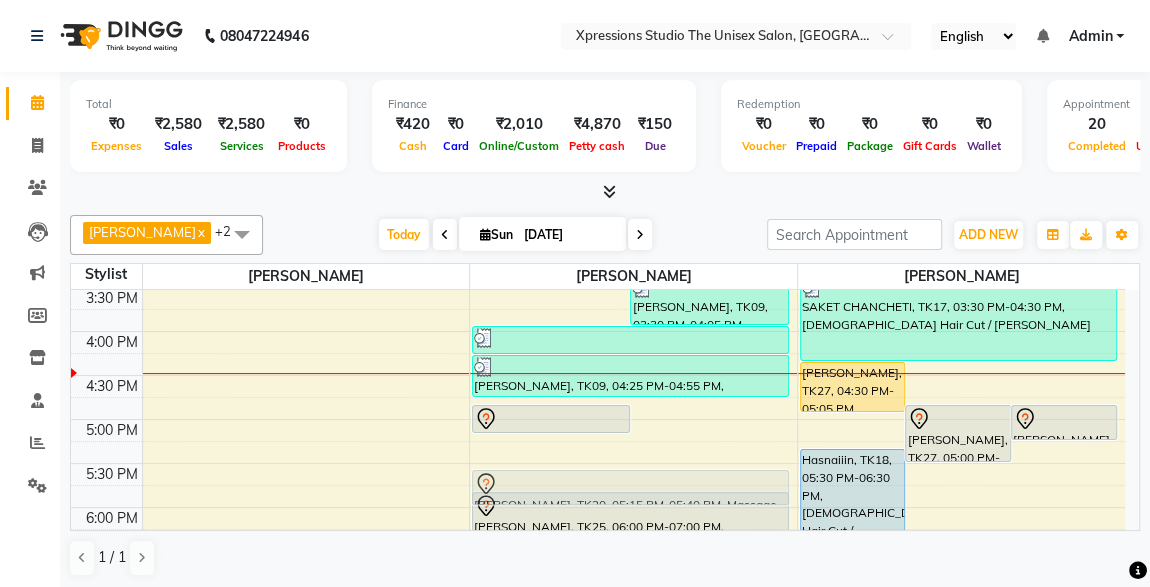 drag, startPoint x: 711, startPoint y: 434, endPoint x: 717, endPoint y: 464, distance: 30.594116 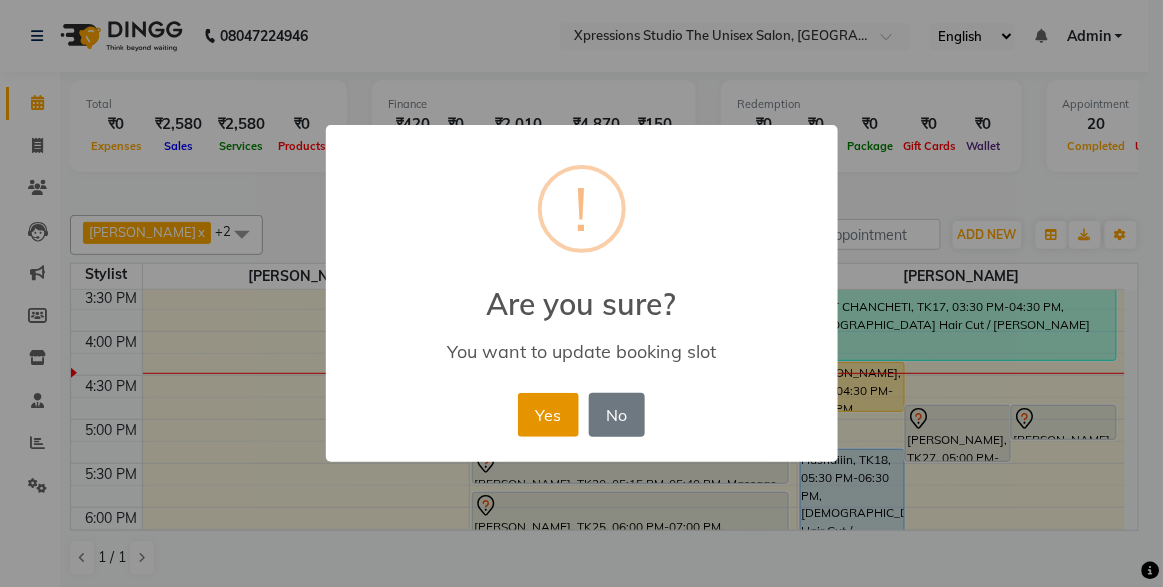 click on "Yes" at bounding box center (548, 415) 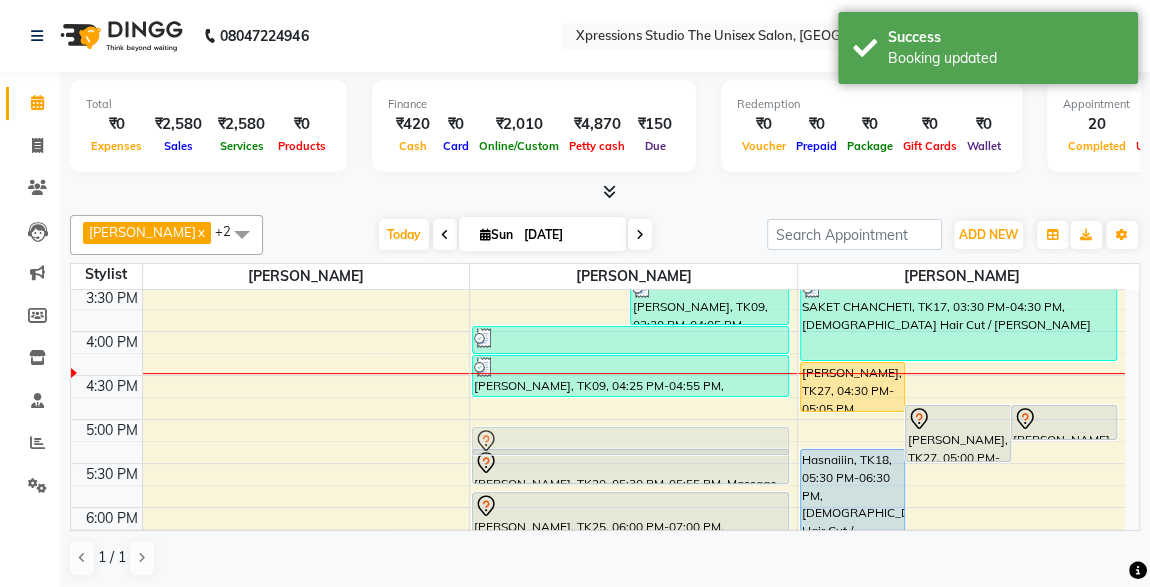 drag, startPoint x: 569, startPoint y: 416, endPoint x: 573, endPoint y: 440, distance: 24.33105 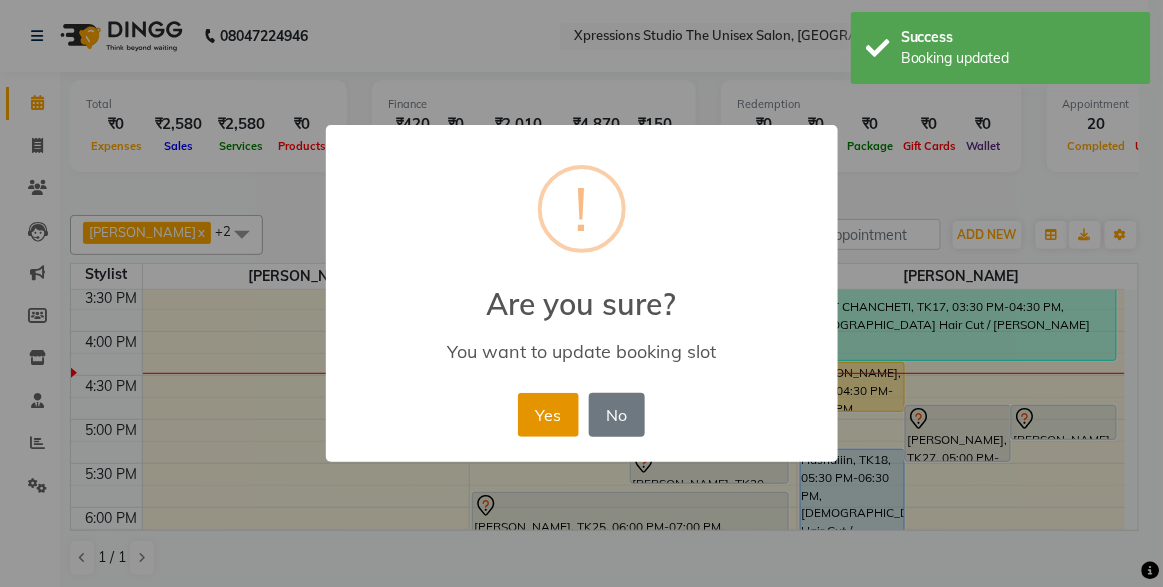 click on "Yes" at bounding box center (548, 415) 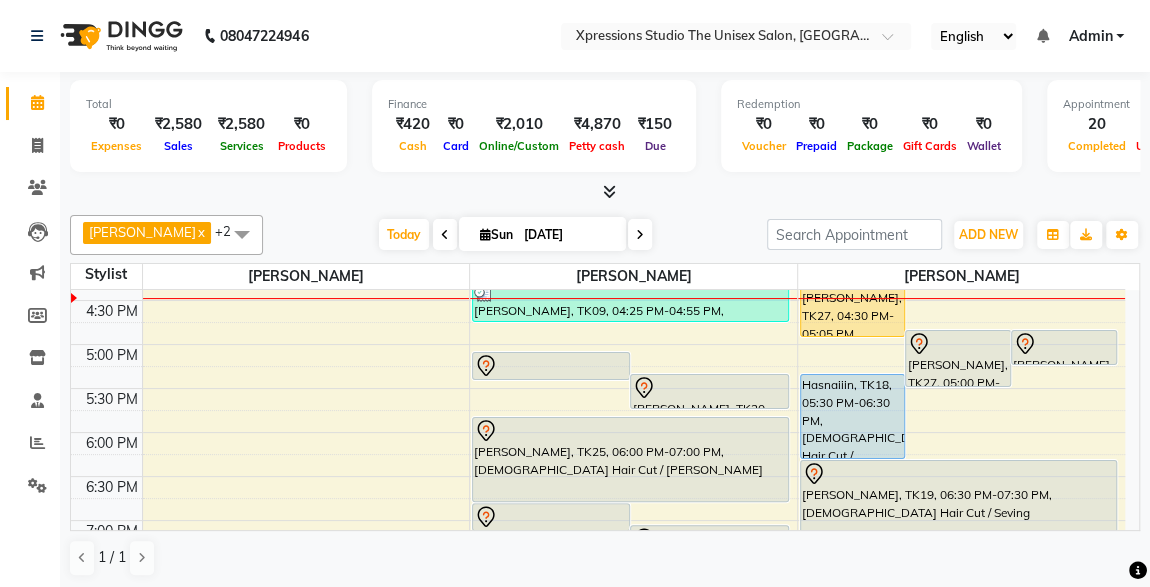 scroll, scrollTop: 718, scrollLeft: 0, axis: vertical 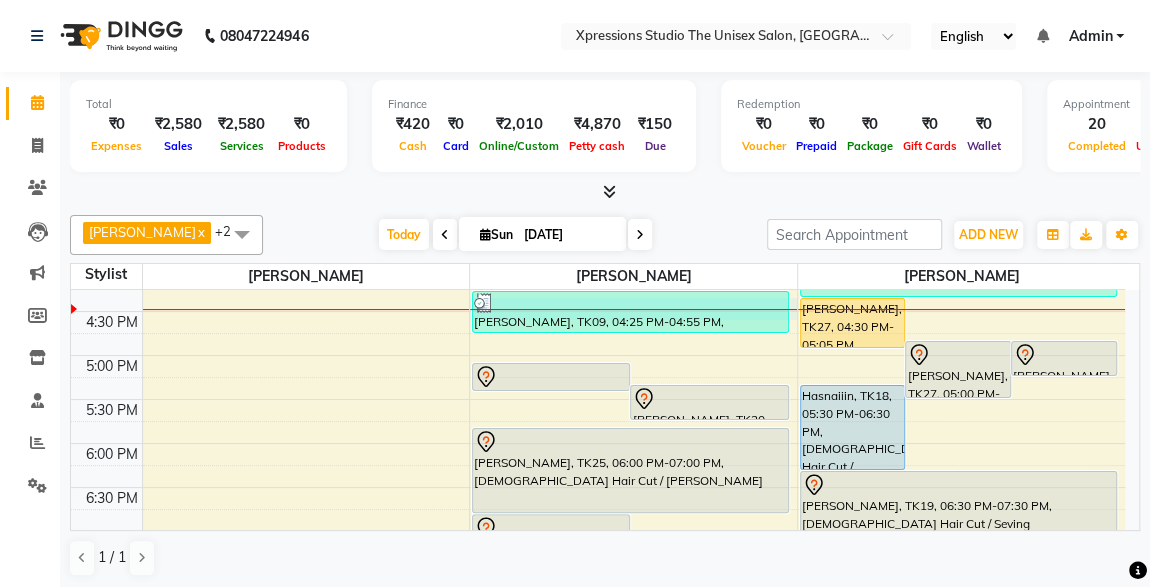 click on "8:00 AM 8:30 AM 9:00 AM 9:30 AM 10:00 AM 10:30 AM 11:00 AM 11:30 AM 12:00 PM 12:30 PM 1:00 PM 1:30 PM 2:00 PM 2:30 PM 3:00 PM 3:30 PM 4:00 PM 4:30 PM 5:00 PM 5:30 PM 6:00 PM 6:30 PM 7:00 PM 7:30 PM 8:00 PM 8:30 PM 9:00 PM 9:30 PM 10:00 PM 10:30 PM     [PERSON_NAME], TK07, 09:30 AM-10:30 AM, [DEMOGRAPHIC_DATA] Hair Cut / [PERSON_NAME] raut, TK13, 10:25 AM-11:25 AM, [DEMOGRAPHIC_DATA] Hair Cut / [PERSON_NAME] raut, TK15, 11:15 AM-11:50 AM, [DEMOGRAPHIC_DATA] Hair Cut      RAMESH GANTIRE, TK12, 11:05 AM-11:25 AM, [DEMOGRAPHIC_DATA] SEVING      [PERSON_NAME], TK14, 12:30 PM-01:05 PM, [DEMOGRAPHIC_DATA] Hair Cut With Wash     [PERSON_NAME], TK10, 01:00 PM-01:35 PM, [DEMOGRAPHIC_DATA] Hair Cut      [PERSON_NAME], TK22, 01:25 PM-02:00 PM, [DEMOGRAPHIC_DATA] Hair Cut      [PERSON_NAME], TK21, 01:15 PM-01:30 PM, MaleThreading     [PERSON_NAME], TK08, 01:45 PM-02:30 PM, [DEMOGRAPHIC_DATA] scrub - Charcole,[DEMOGRAPHIC_DATA]  [PERSON_NAME]     [PERSON_NAME], TK11, 03:00 PM-03:35 PM, [DEMOGRAPHIC_DATA] Hair Cut      roshan motalkar, TK09, 03:30 PM-04:05 PM, [DEMOGRAPHIC_DATA] Hair Cut              [PERSON_NAME], TK20, 05:15 PM-05:35 PM, [DEMOGRAPHIC_DATA] SEVING" at bounding box center (598, 223) 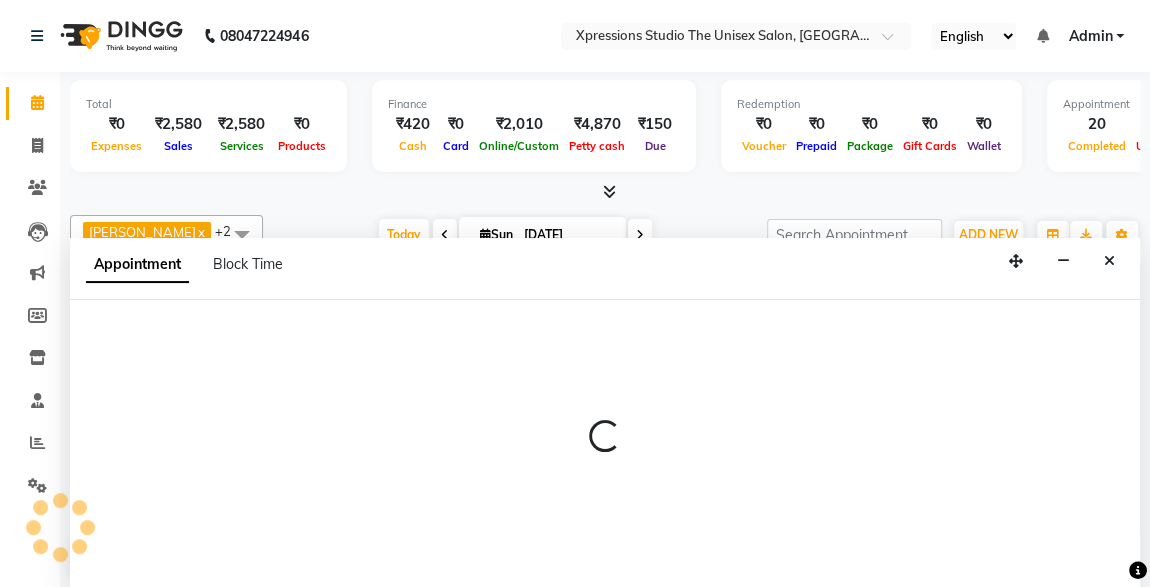 scroll, scrollTop: 0, scrollLeft: 0, axis: both 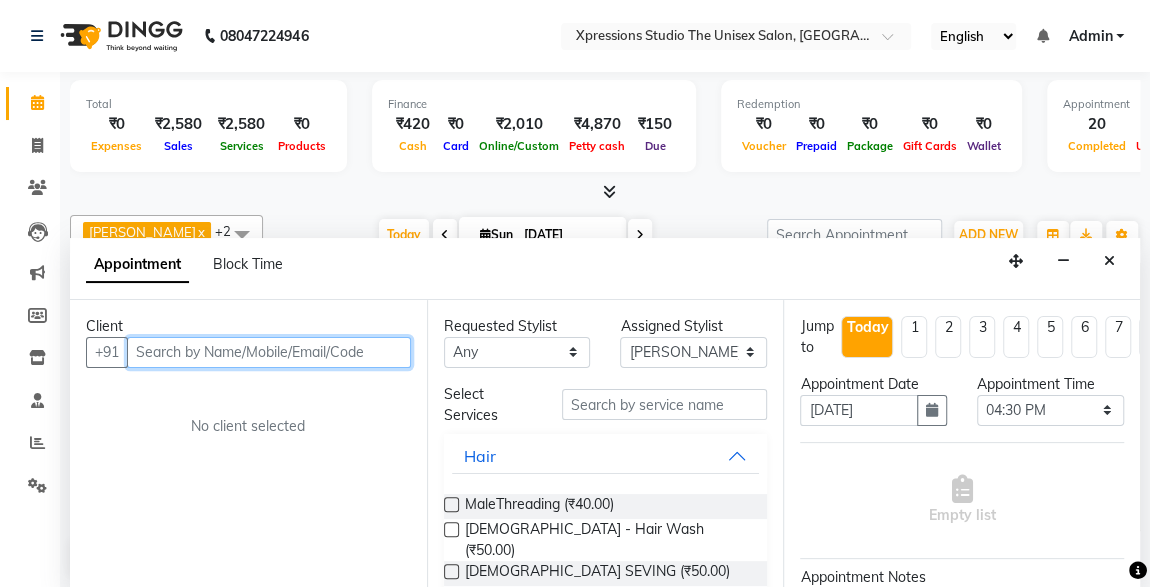 click at bounding box center (269, 352) 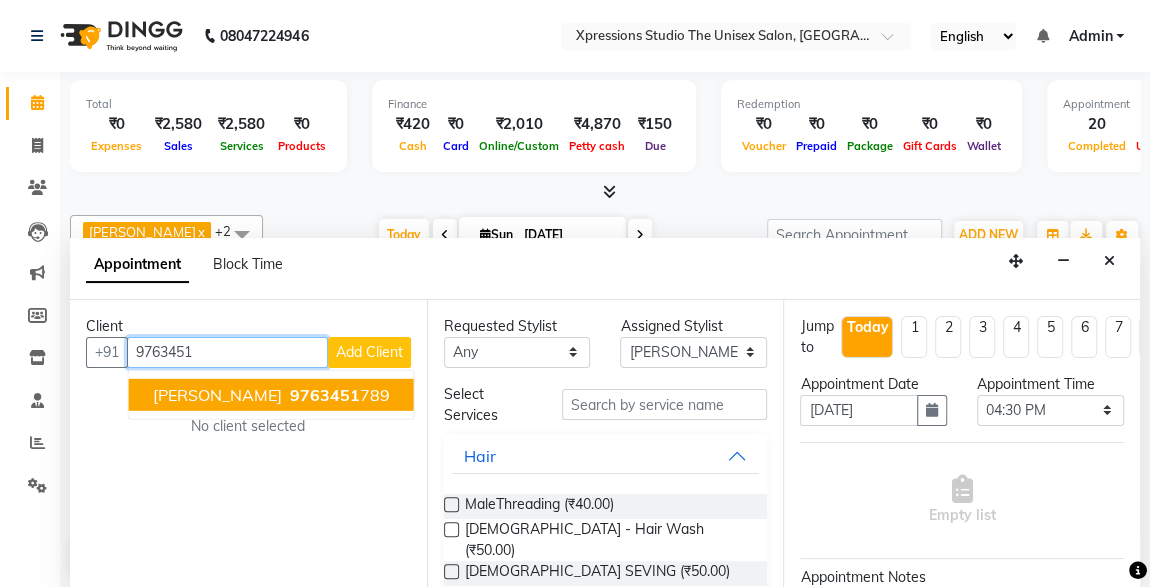 click on "9763451" at bounding box center (325, 394) 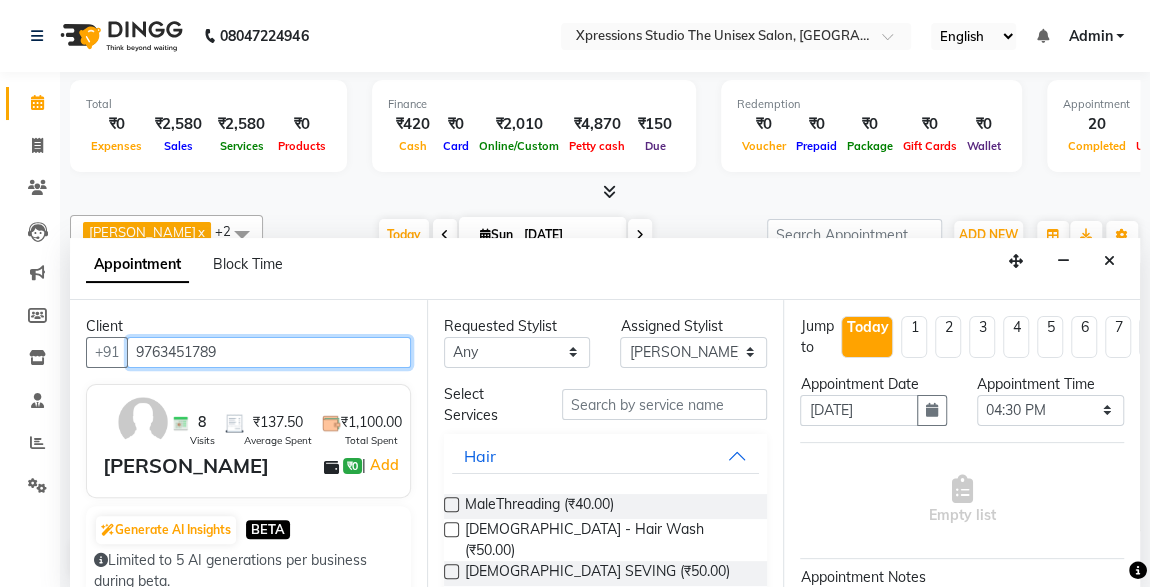 type on "9763451789" 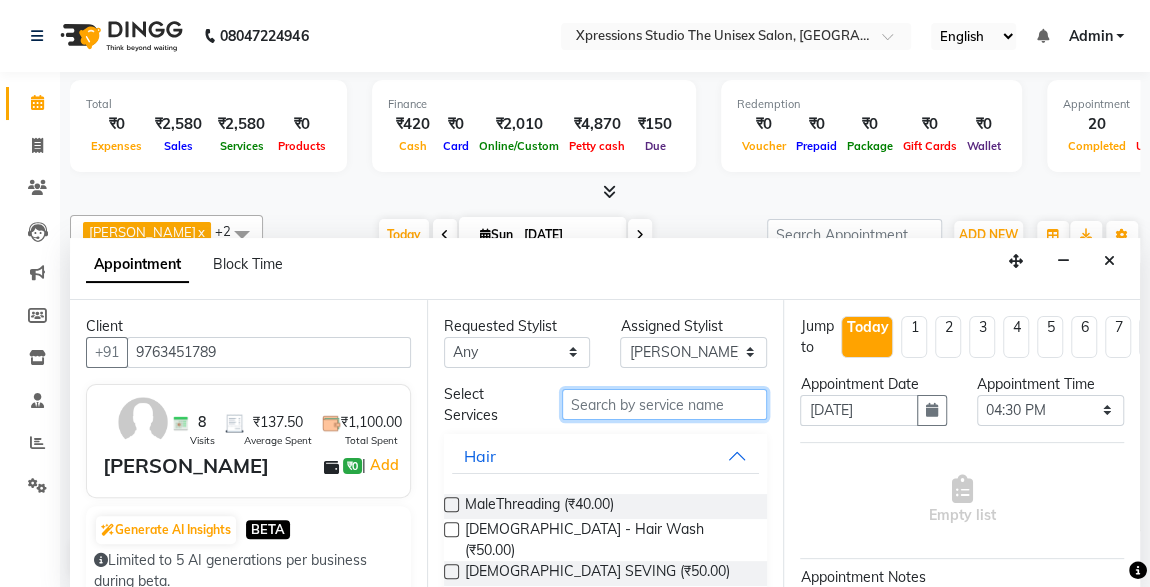 click at bounding box center (665, 404) 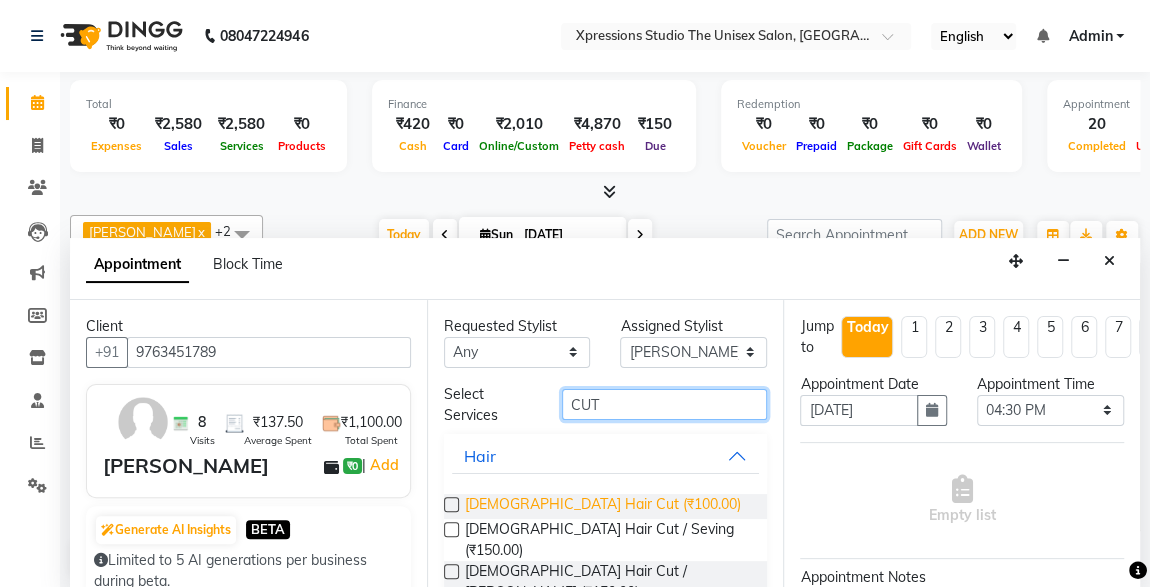 type on "CUT" 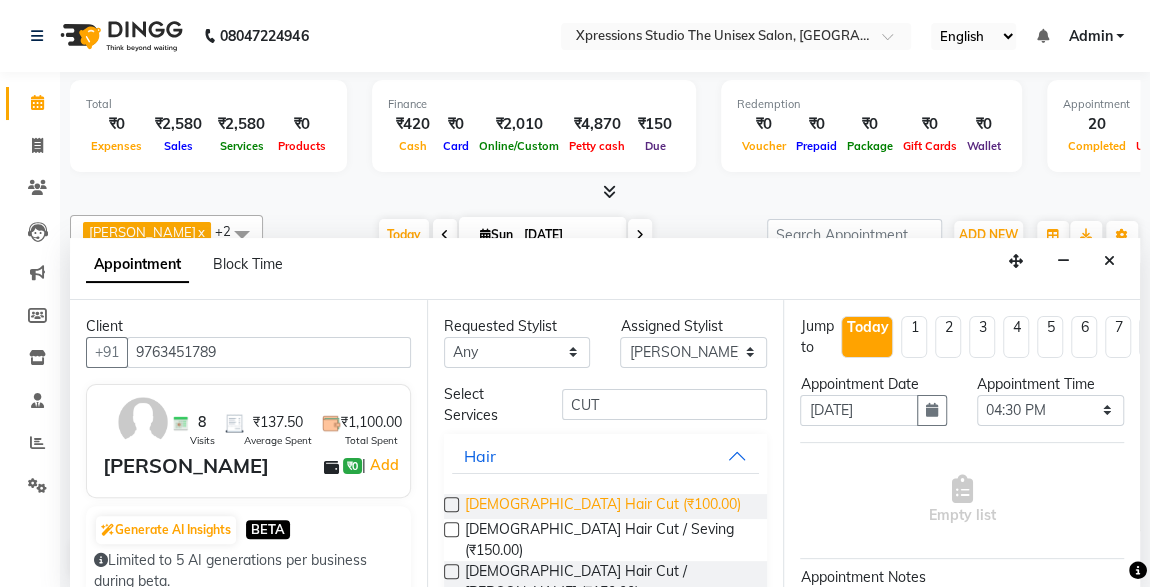 click on "[DEMOGRAPHIC_DATA] Hair Cut  (₹100.00)" at bounding box center (603, 506) 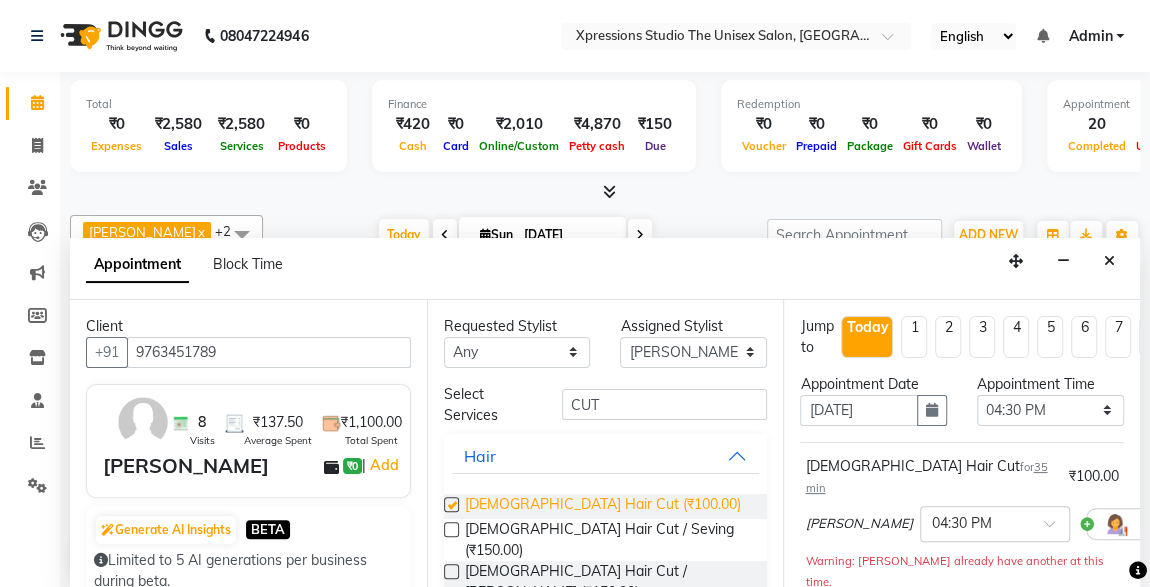 checkbox on "false" 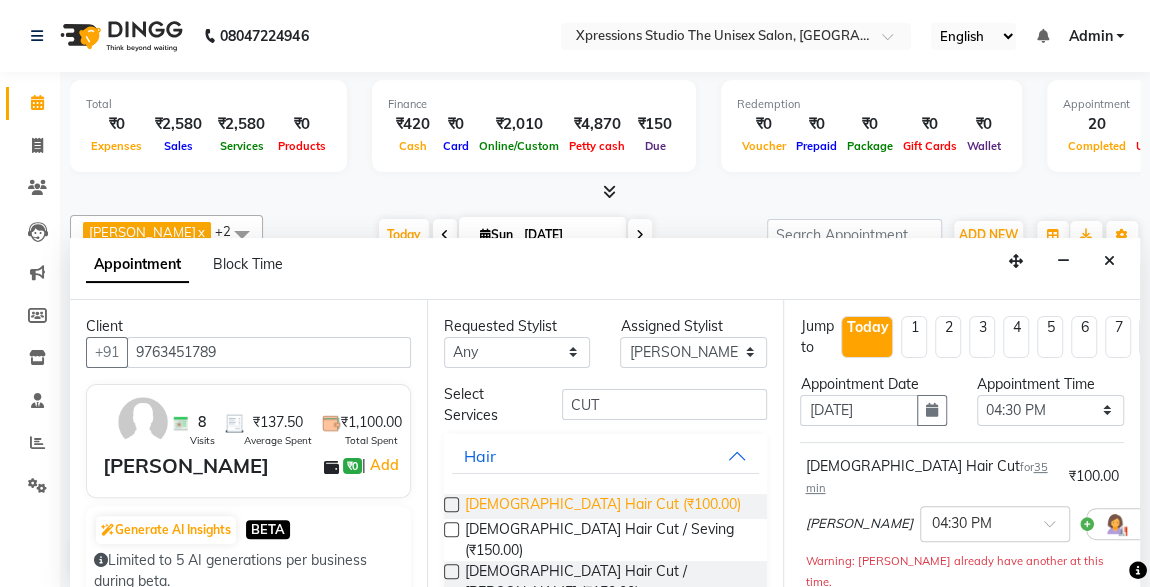 scroll, scrollTop: 310, scrollLeft: 0, axis: vertical 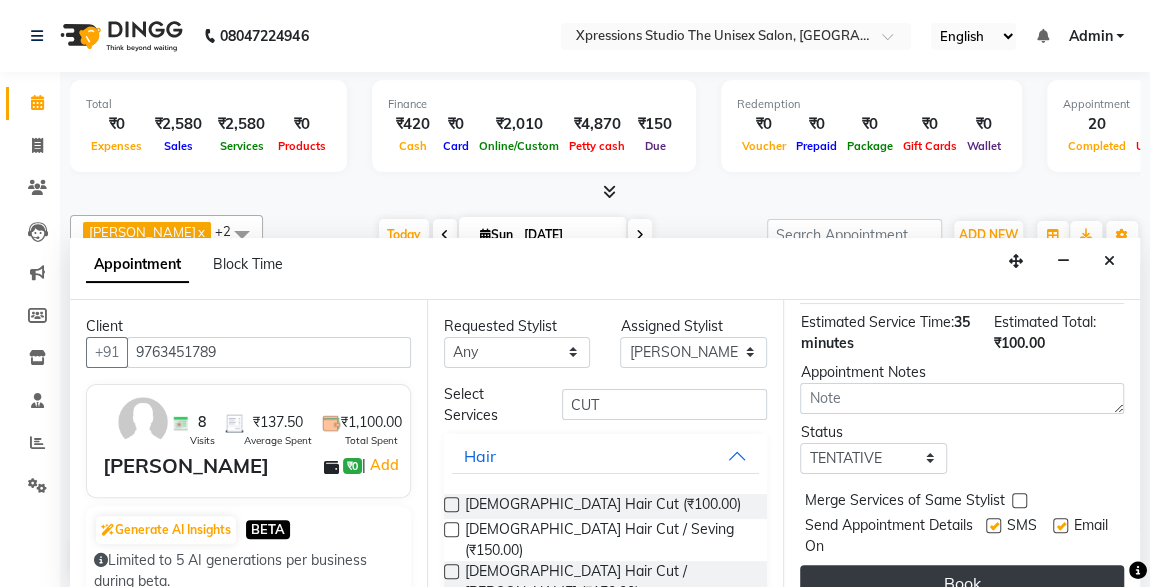 click on "Book" at bounding box center (962, 583) 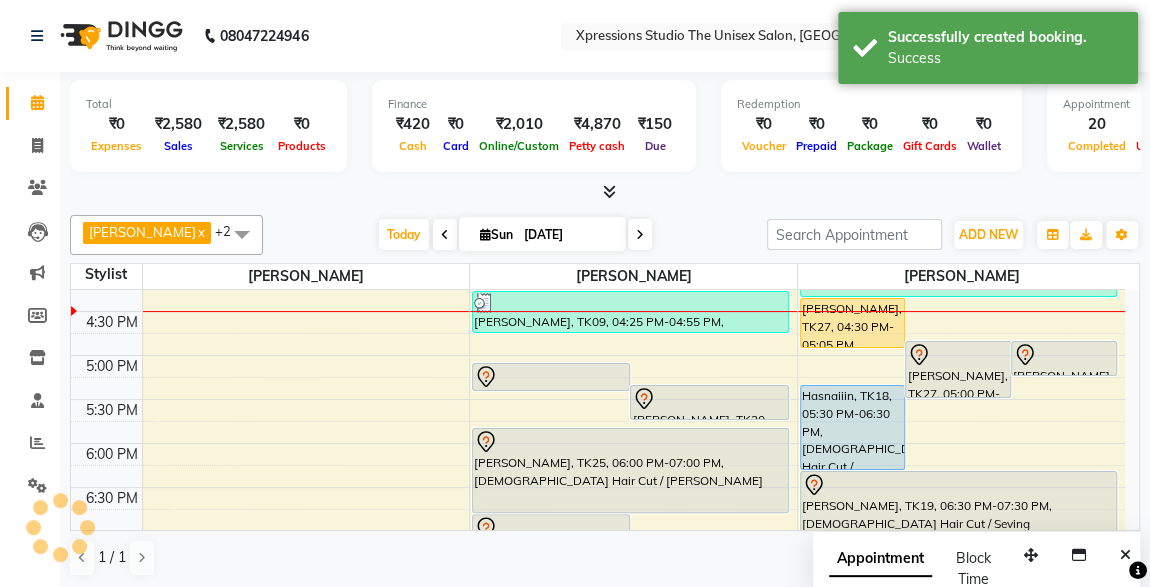 scroll, scrollTop: 0, scrollLeft: 0, axis: both 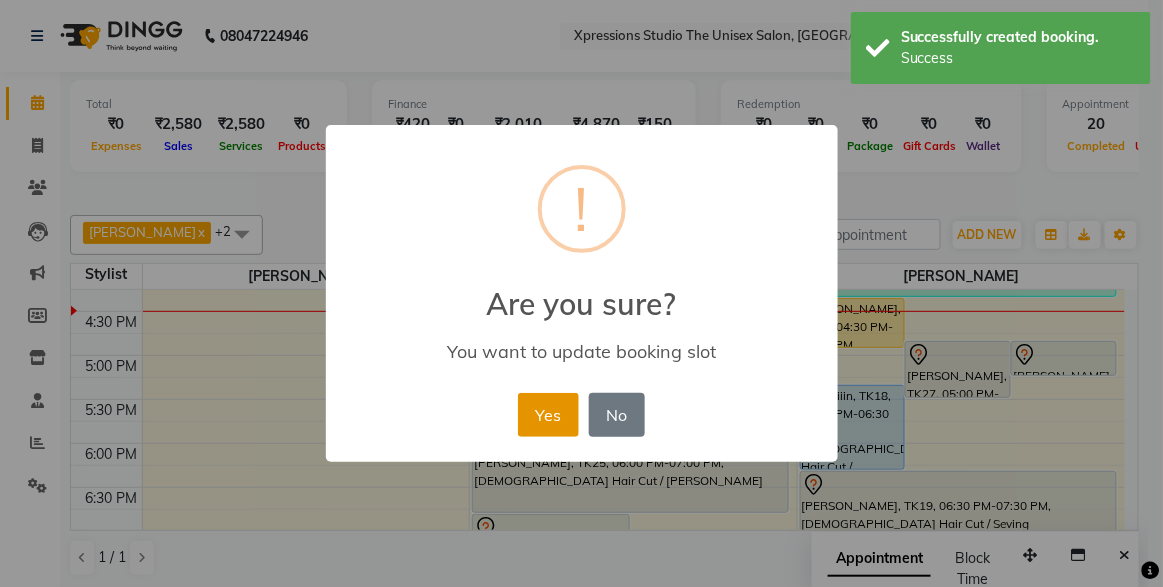 click on "Yes" at bounding box center (548, 415) 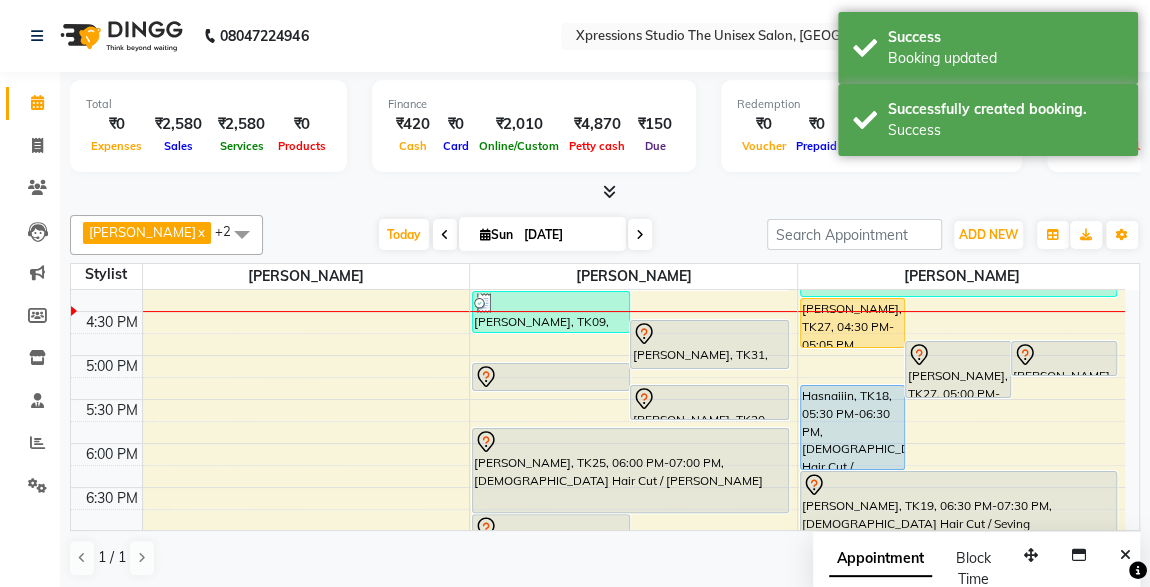 click at bounding box center (709, 334) 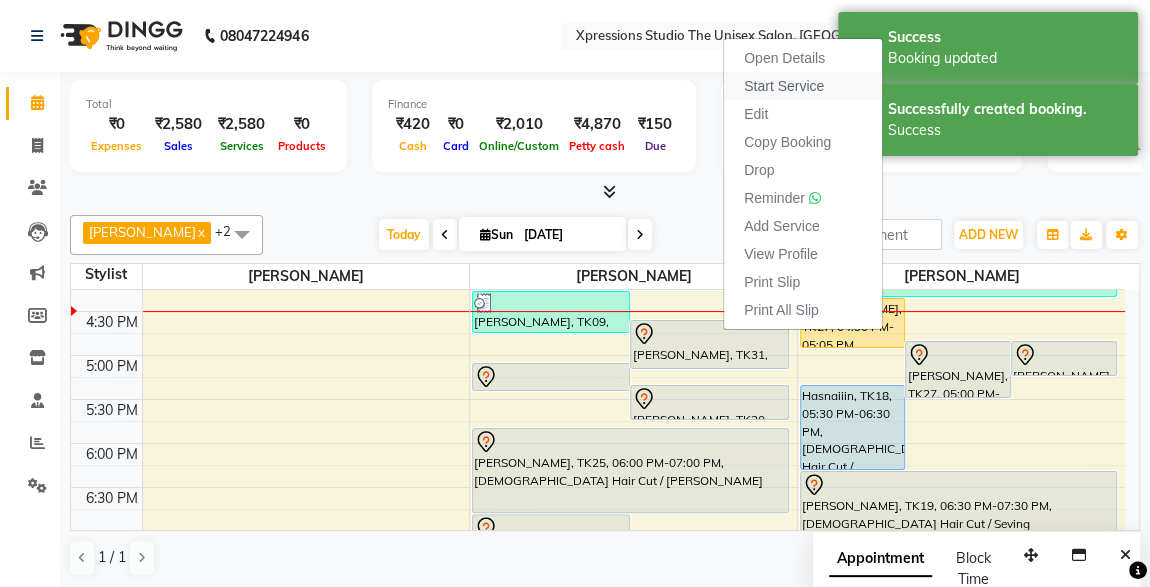 click on "Start Service" at bounding box center [784, 86] 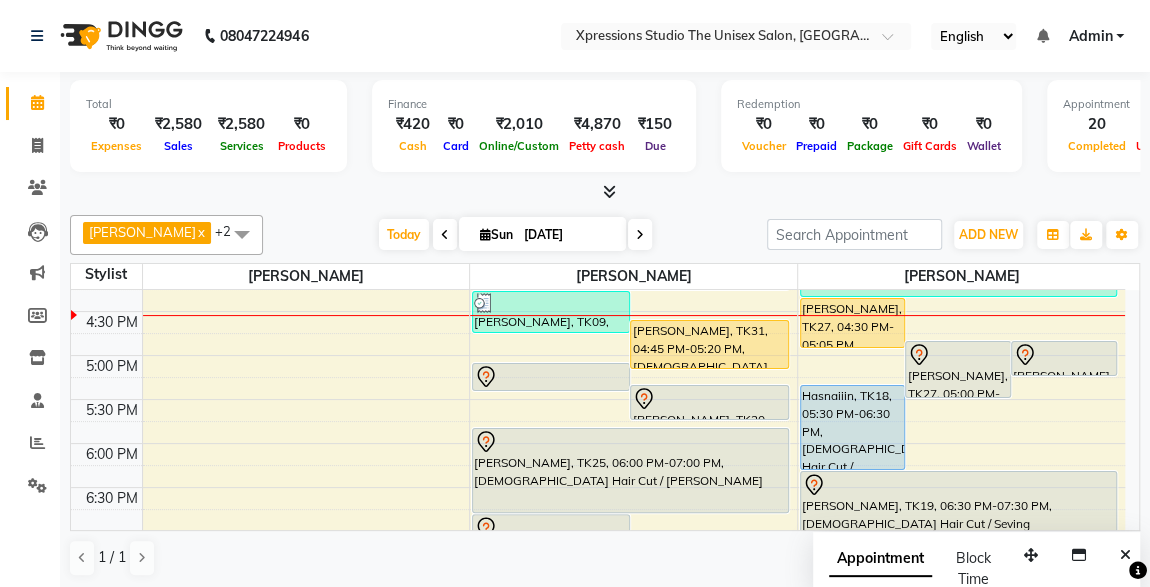 scroll, scrollTop: 727, scrollLeft: 0, axis: vertical 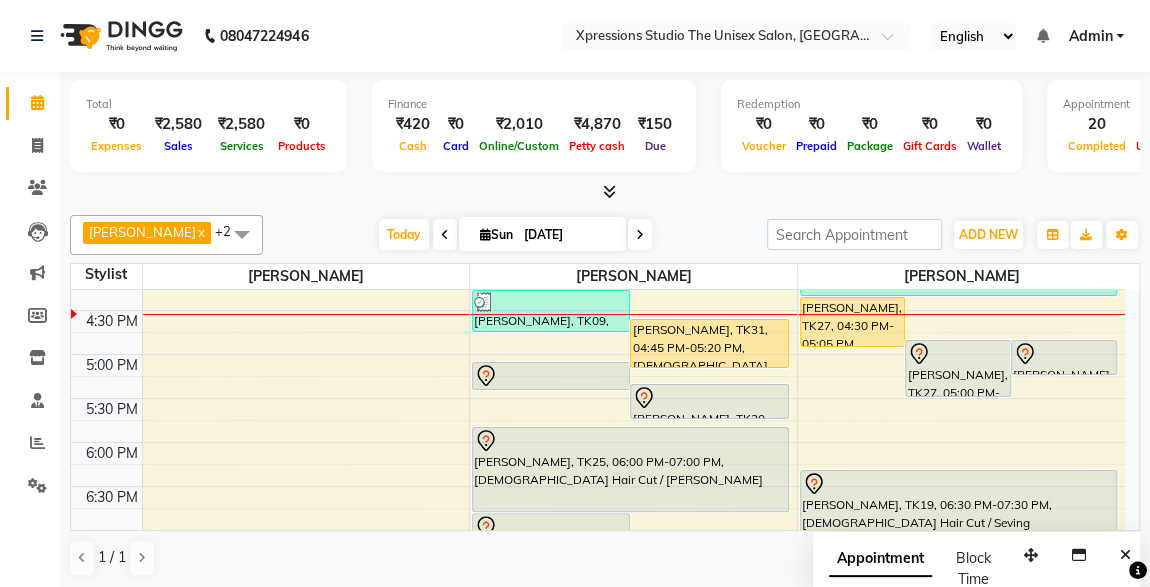 drag, startPoint x: 853, startPoint y: 387, endPoint x: 1121, endPoint y: 441, distance: 273.38617 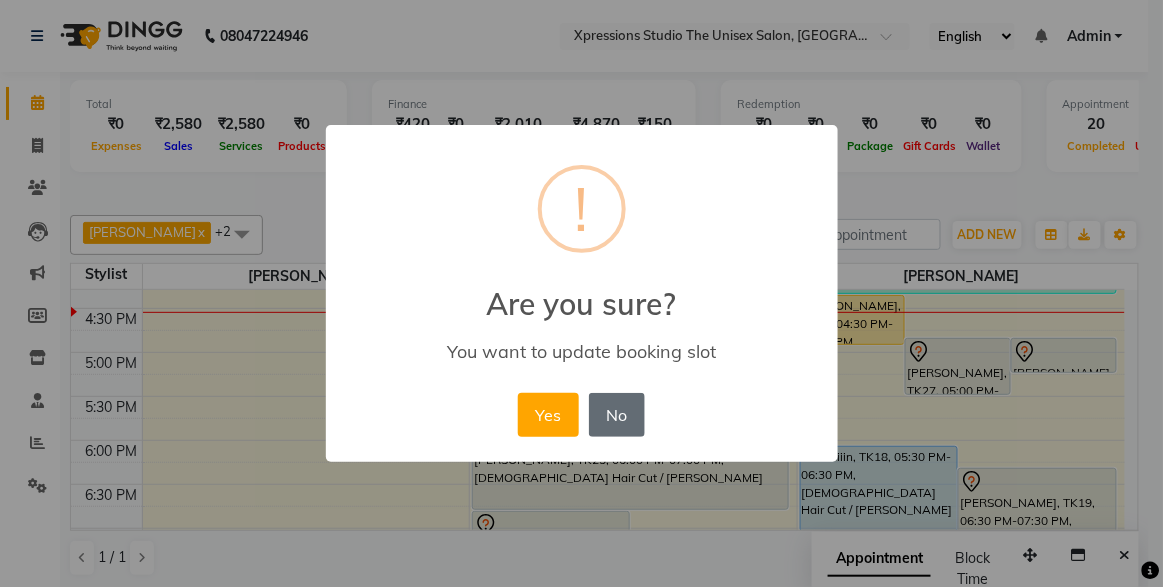 click on "No" at bounding box center (617, 415) 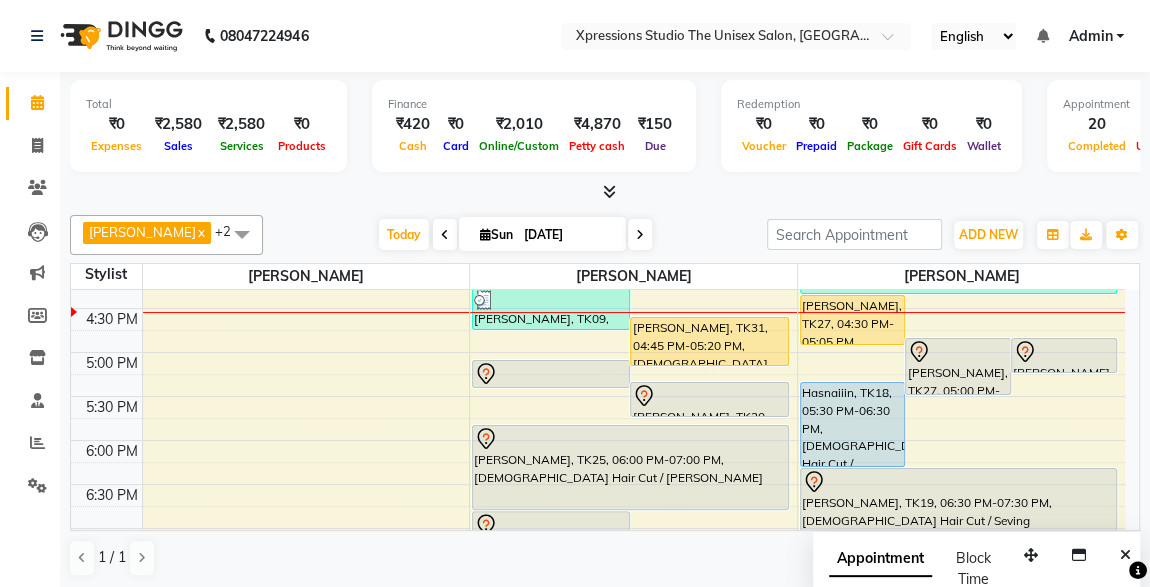 click on "Hasnaiiin, TK18, 05:30 PM-06:30 PM, [DEMOGRAPHIC_DATA] Hair Cut / [PERSON_NAME]" at bounding box center (853, 424) 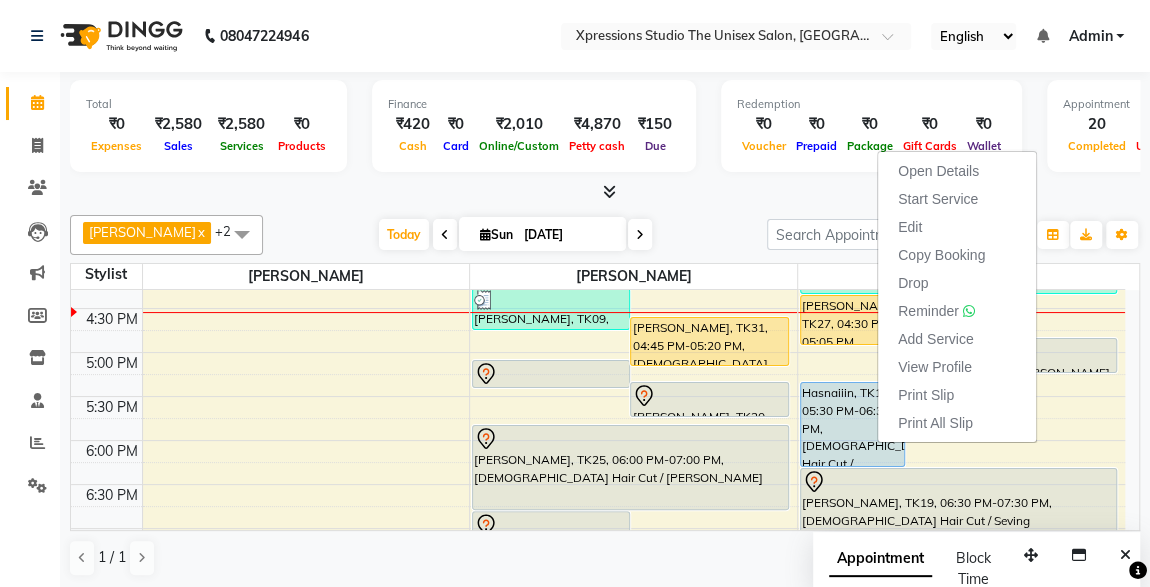 scroll, scrollTop: 517, scrollLeft: 0, axis: vertical 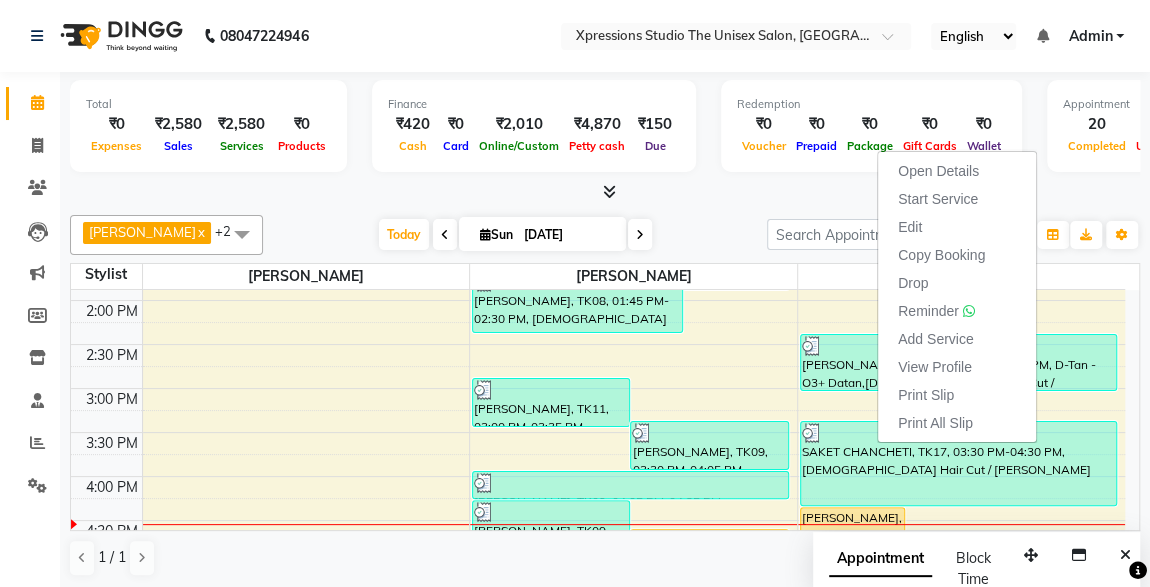 click at bounding box center (605, 192) 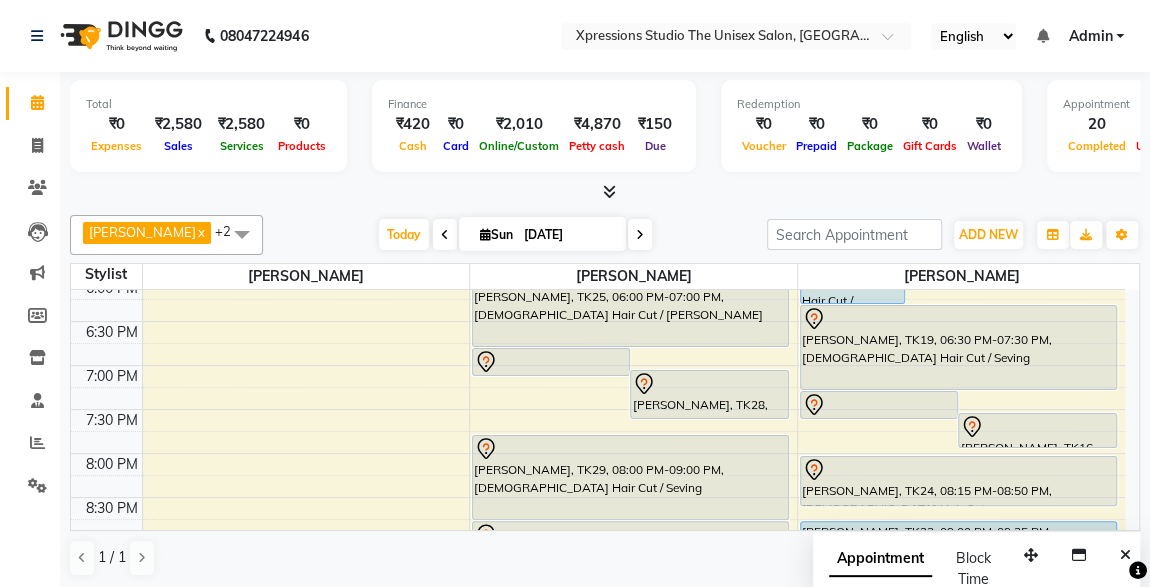 scroll, scrollTop: 939, scrollLeft: 0, axis: vertical 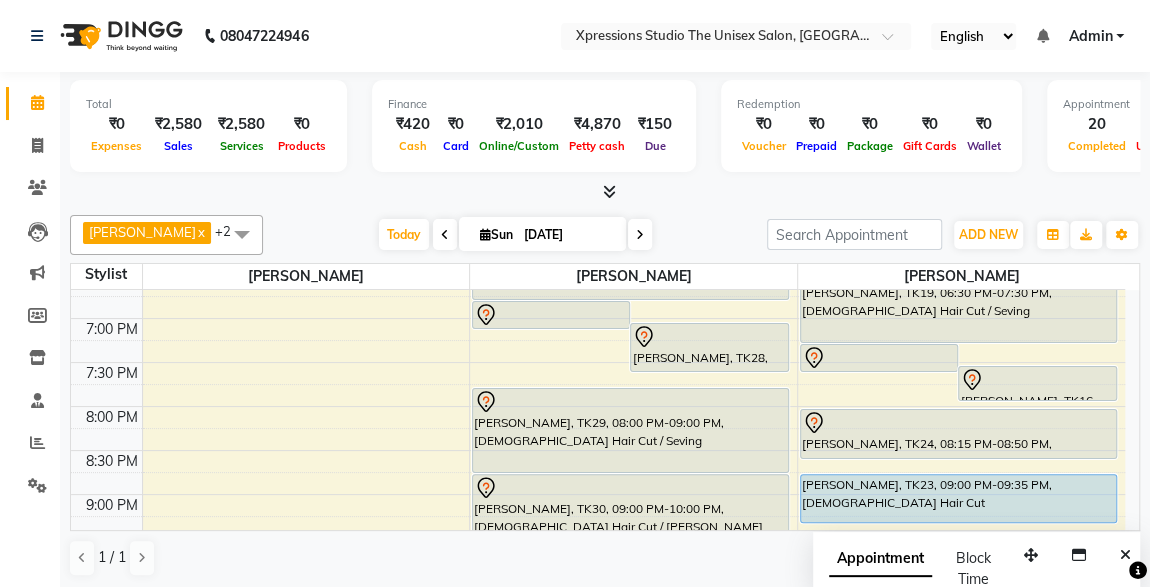 click 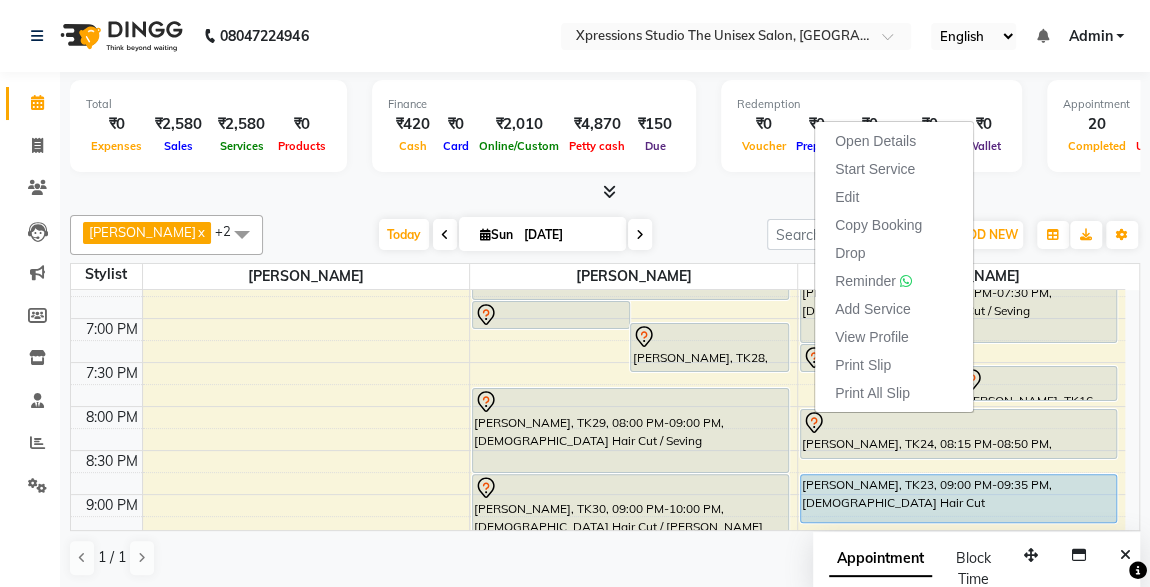 click at bounding box center (958, 423) 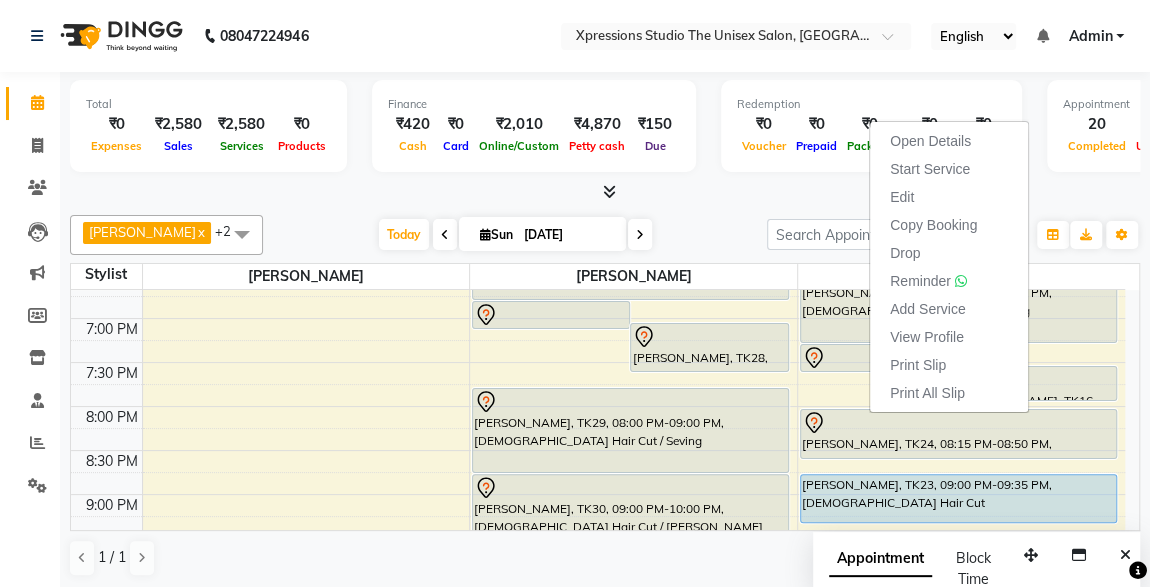 click on "08047224946 Select Location × Xpressions Studio The Unisex Salon, Malkapur English ENGLISH Español العربية मराठी हिंदी ગુજરાતી தமிழ் 中文 Notifications nothing to show Admin Manage Profile Change Password Sign out  Version:3.15.4" 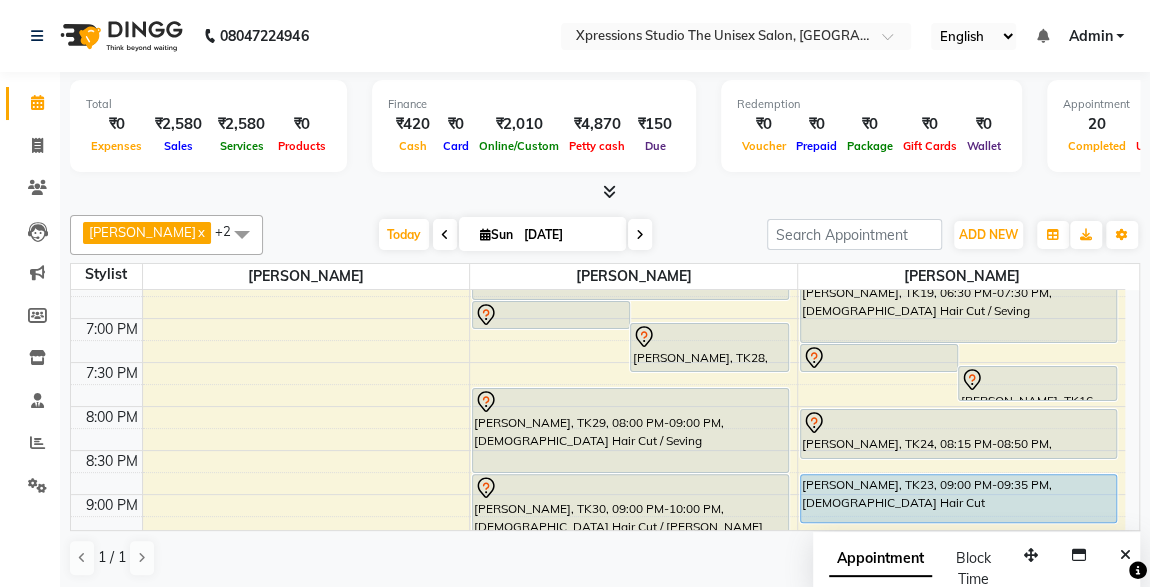 scroll, scrollTop: 729, scrollLeft: 0, axis: vertical 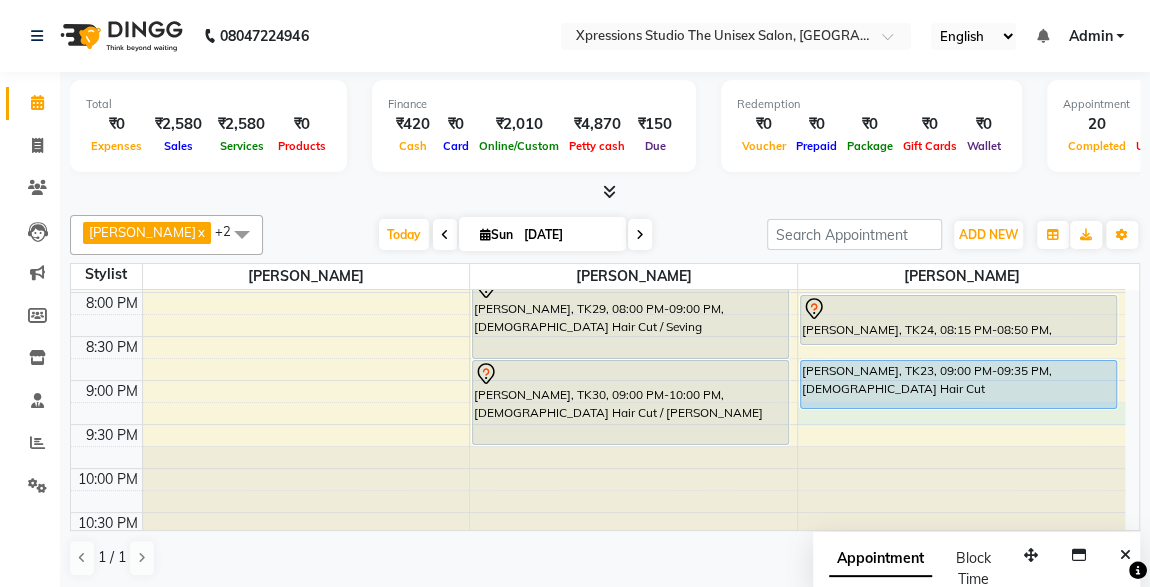 click on "8:00 AM 8:30 AM 9:00 AM 9:30 AM 10:00 AM 10:30 AM 11:00 AM 11:30 AM 12:00 PM 12:30 PM 1:00 PM 1:30 PM 2:00 PM 2:30 PM 3:00 PM 3:30 PM 4:00 PM 4:30 PM 5:00 PM 5:30 PM 6:00 PM 6:30 PM 7:00 PM 7:30 PM 8:00 PM 8:30 PM 9:00 PM 9:30 PM 10:00 PM 10:30 PM     [PERSON_NAME], TK07, 09:30 AM-10:30 AM, [DEMOGRAPHIC_DATA] Hair Cut / [PERSON_NAME] raut, TK13, 10:25 AM-11:25 AM, [DEMOGRAPHIC_DATA] Hair Cut / [PERSON_NAME] raut, TK15, 11:15 AM-11:50 AM, [DEMOGRAPHIC_DATA] Hair Cut      RAMESH GANTIRE, TK12, 11:05 AM-11:25 AM, [DEMOGRAPHIC_DATA] SEVING      [PERSON_NAME], TK14, 12:30 PM-01:05 PM, [DEMOGRAPHIC_DATA] Hair Cut With Wash     [PERSON_NAME], TK10, 01:00 PM-01:35 PM, [DEMOGRAPHIC_DATA] Hair Cut      [PERSON_NAME], TK22, 01:25 PM-02:00 PM, [DEMOGRAPHIC_DATA] Hair Cut      [PERSON_NAME], TK21, 01:15 PM-01:30 PM, MaleThreading     [PERSON_NAME], TK08, 01:45 PM-02:30 PM, [DEMOGRAPHIC_DATA] scrub - Charcole,[DEMOGRAPHIC_DATA]  [PERSON_NAME]     [PERSON_NAME], TK11, 03:00 PM-03:35 PM, [DEMOGRAPHIC_DATA] Hair Cut      roshan motalkar, TK09, 03:30 PM-04:05 PM, [DEMOGRAPHIC_DATA] Hair Cut      roshan motalkar, TK09, 04:25 PM-04:55 PM, [DEMOGRAPHIC_DATA] scrub - [PERSON_NAME]" at bounding box center [598, -104] 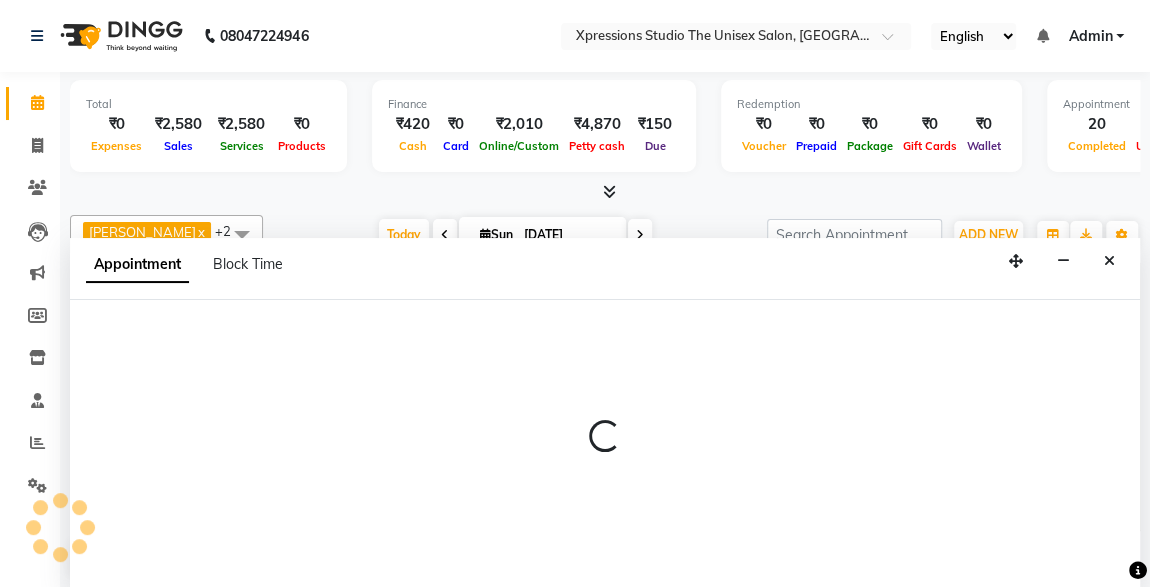 select on "57589" 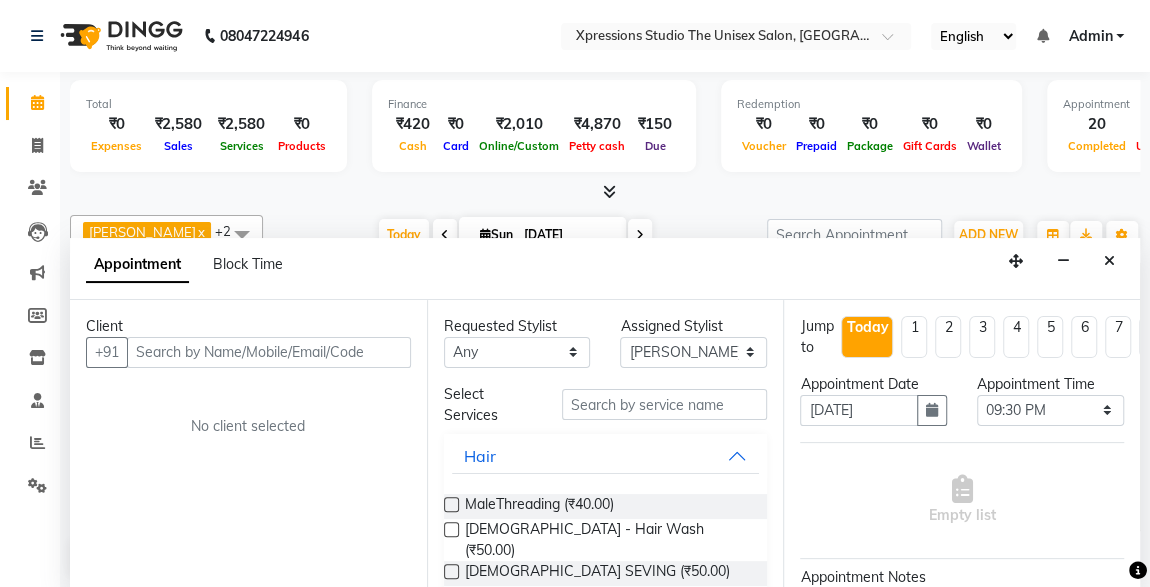 click at bounding box center [269, 352] 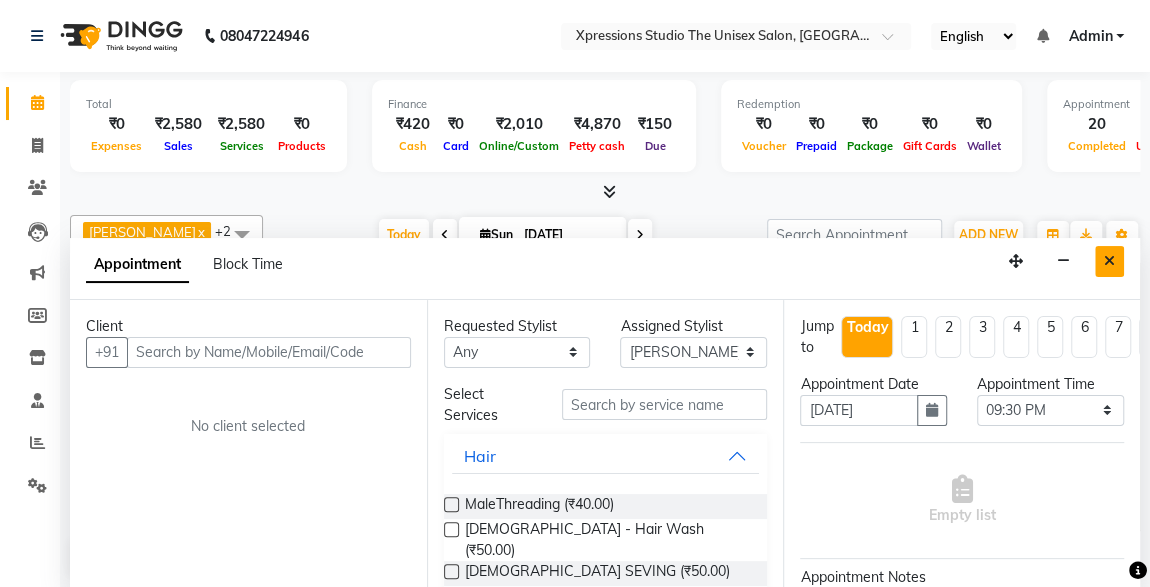 click at bounding box center (1109, 261) 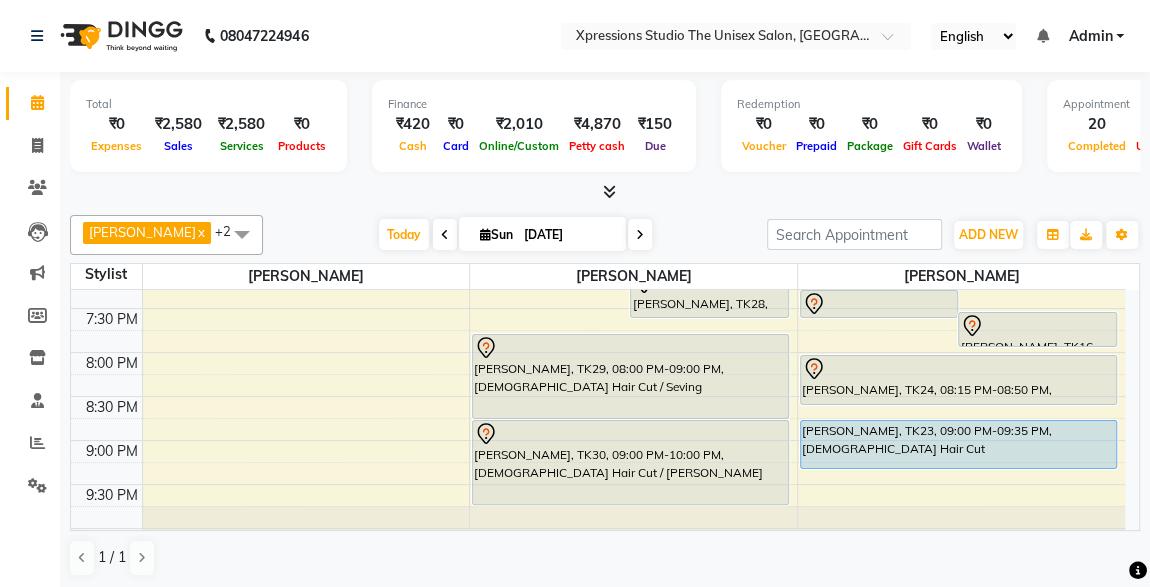 scroll, scrollTop: 997, scrollLeft: 0, axis: vertical 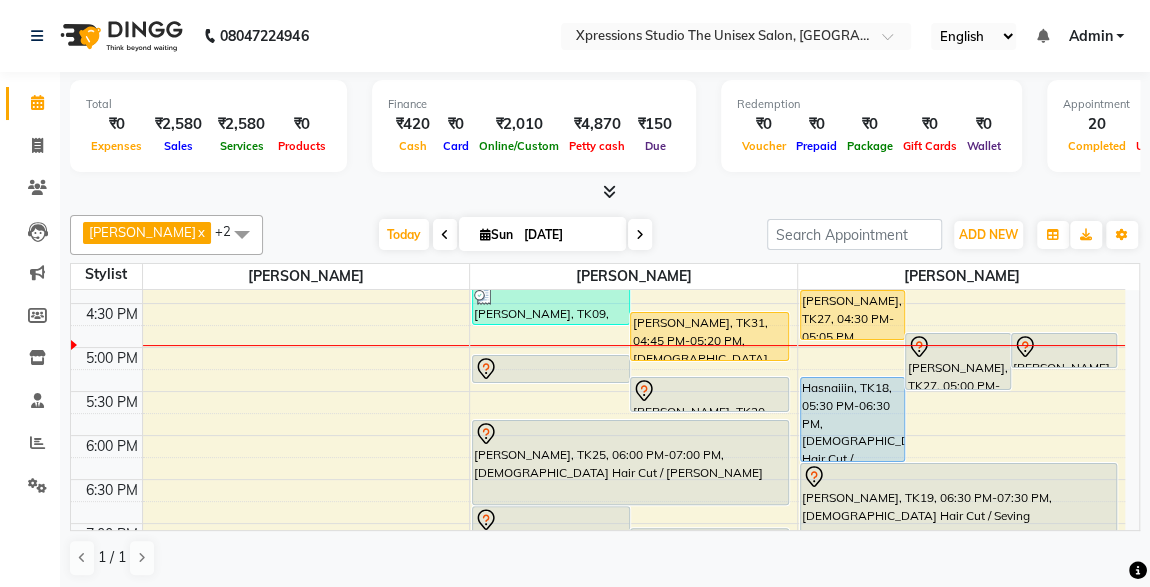 click on "[PERSON_NAME], TK31, 04:45 PM-05:20 PM, [DEMOGRAPHIC_DATA] Hair Cut" at bounding box center [709, 336] 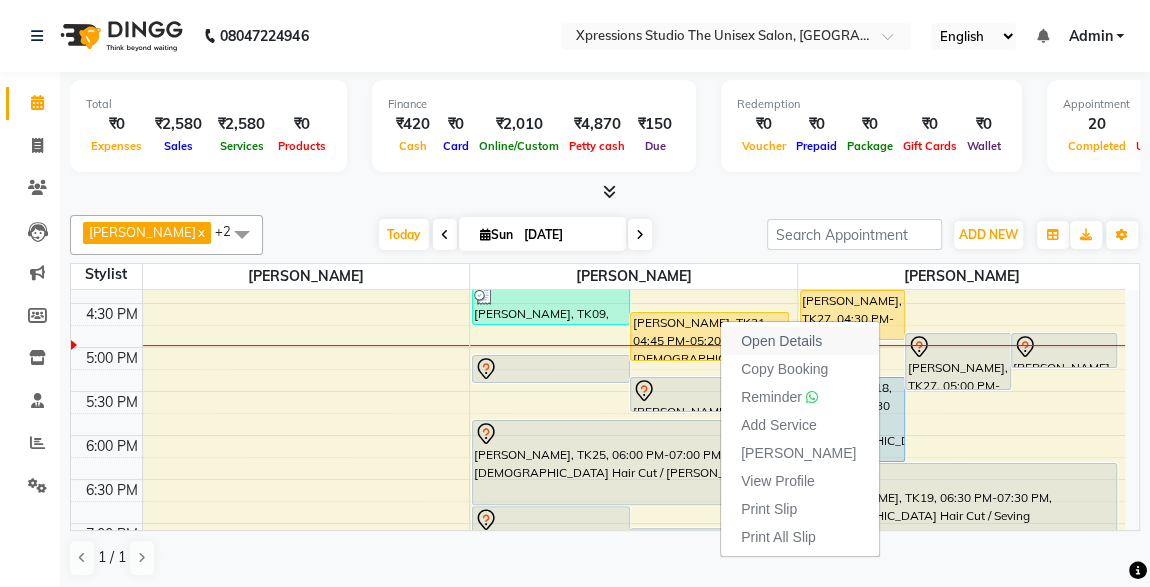 click on "Open Details" at bounding box center (781, 341) 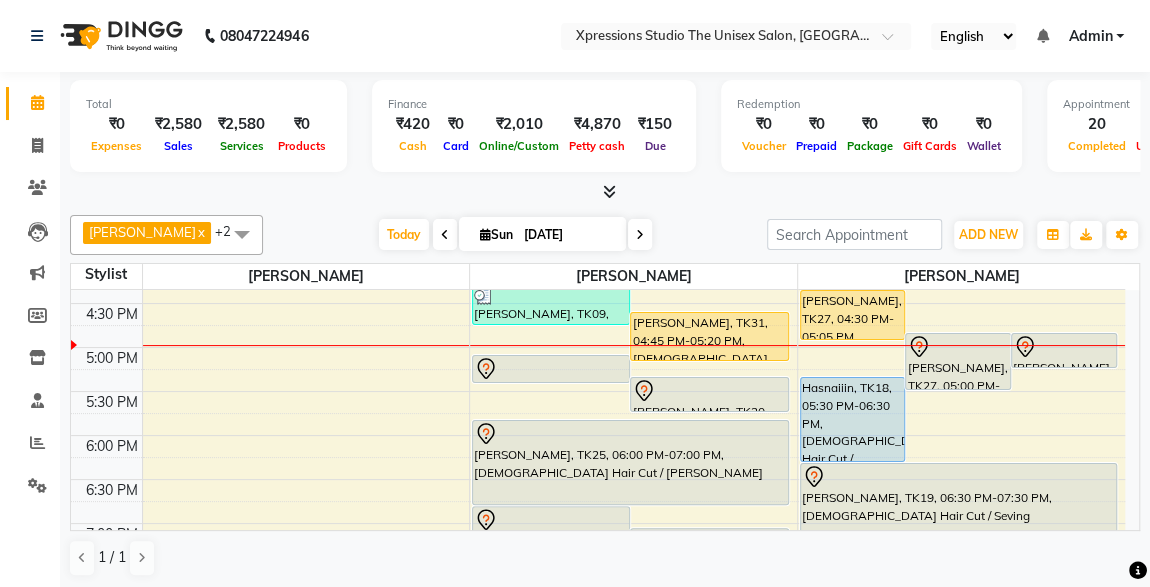 click on "[PERSON_NAME], TK31, 04:45 PM-05:20 PM, [DEMOGRAPHIC_DATA] Hair Cut" at bounding box center [709, 336] 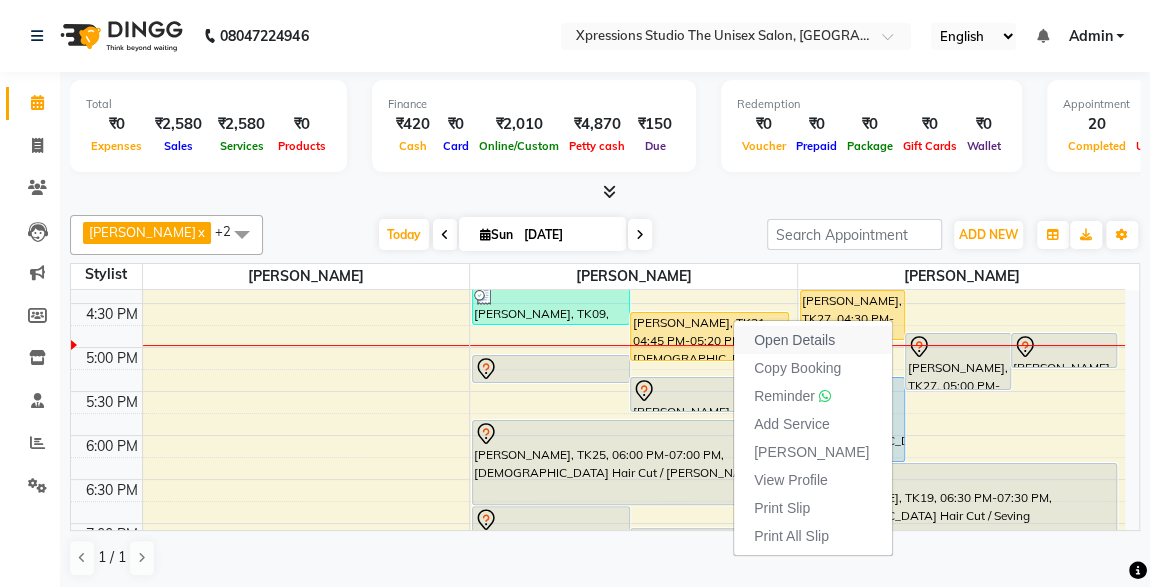 click on "Open Details" at bounding box center [794, 340] 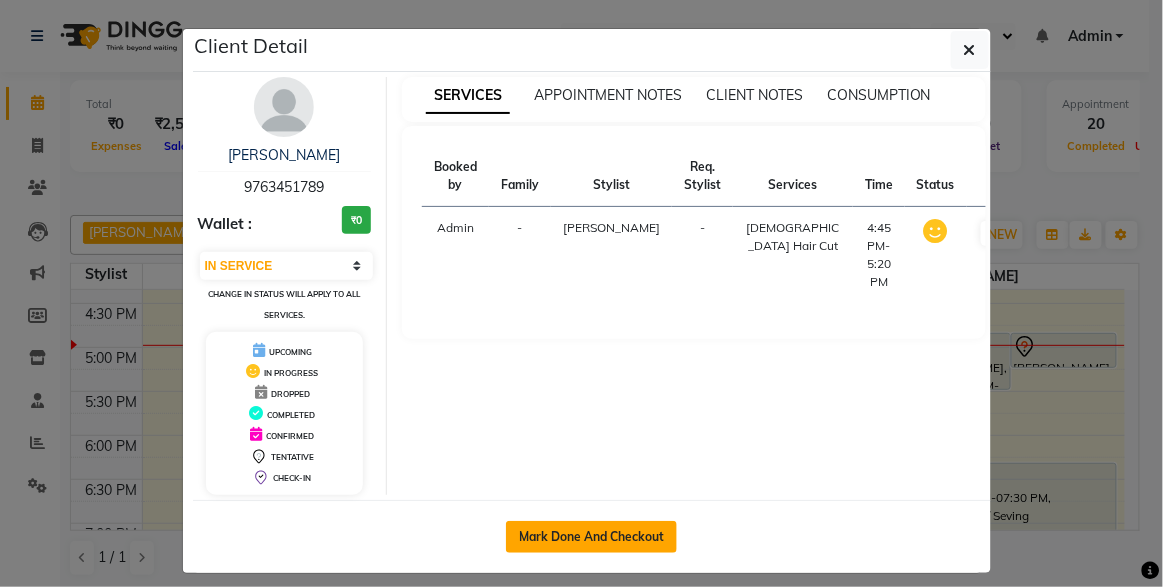 click on "Mark Done And Checkout" 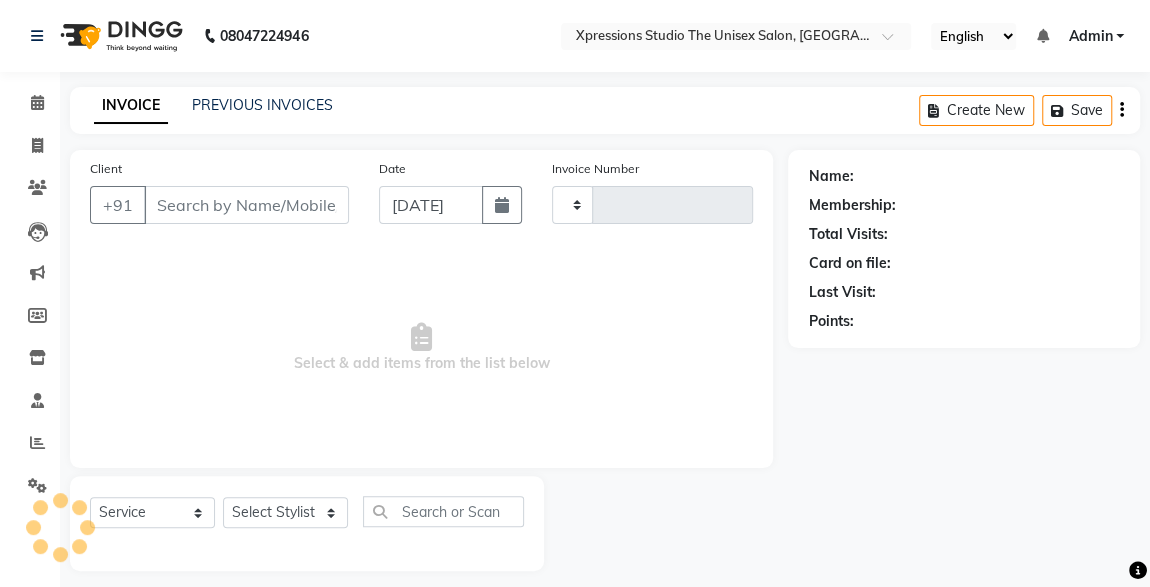 type on "9763451789" 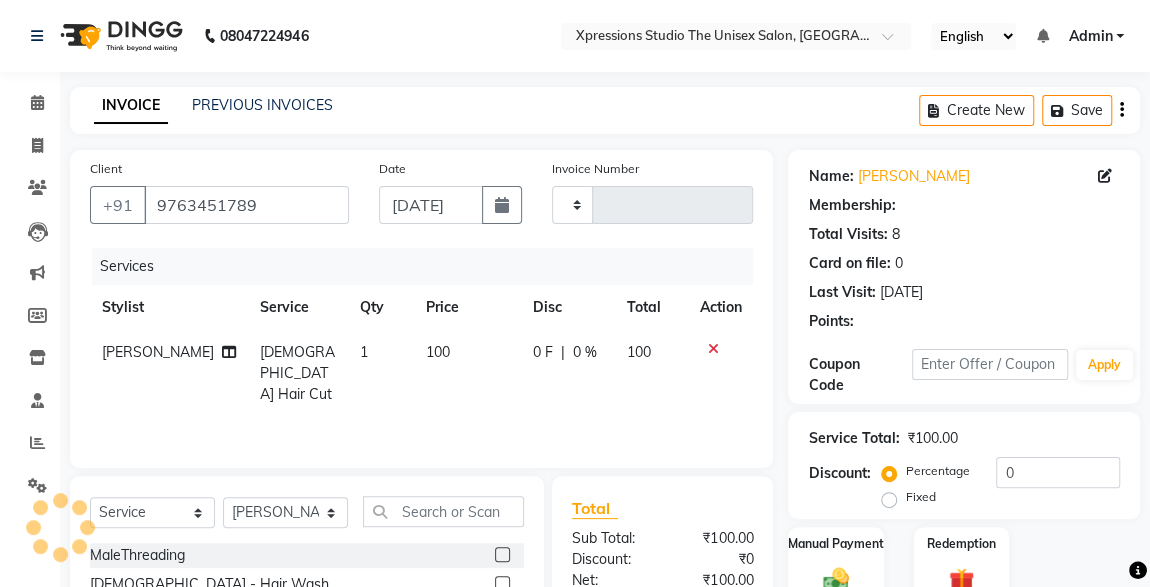 type on "3163" 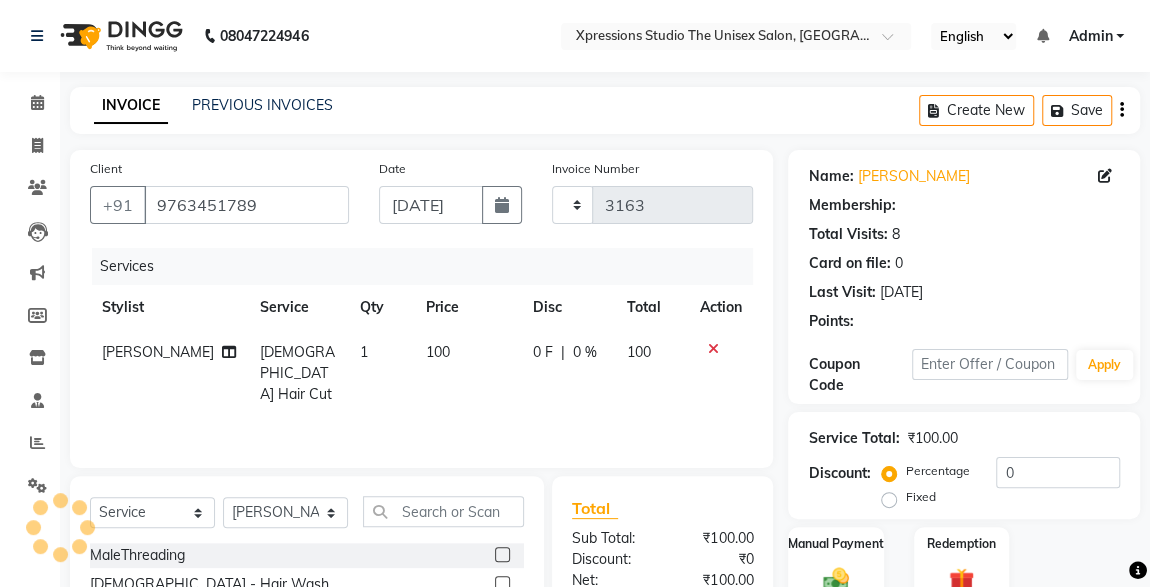 select on "7003" 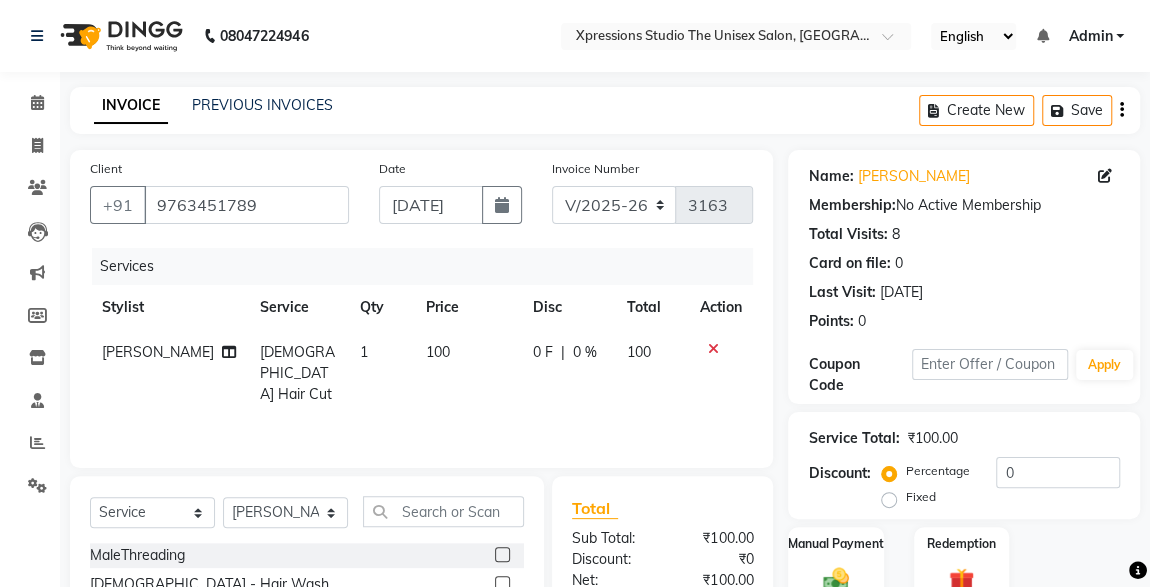 scroll, scrollTop: 212, scrollLeft: 0, axis: vertical 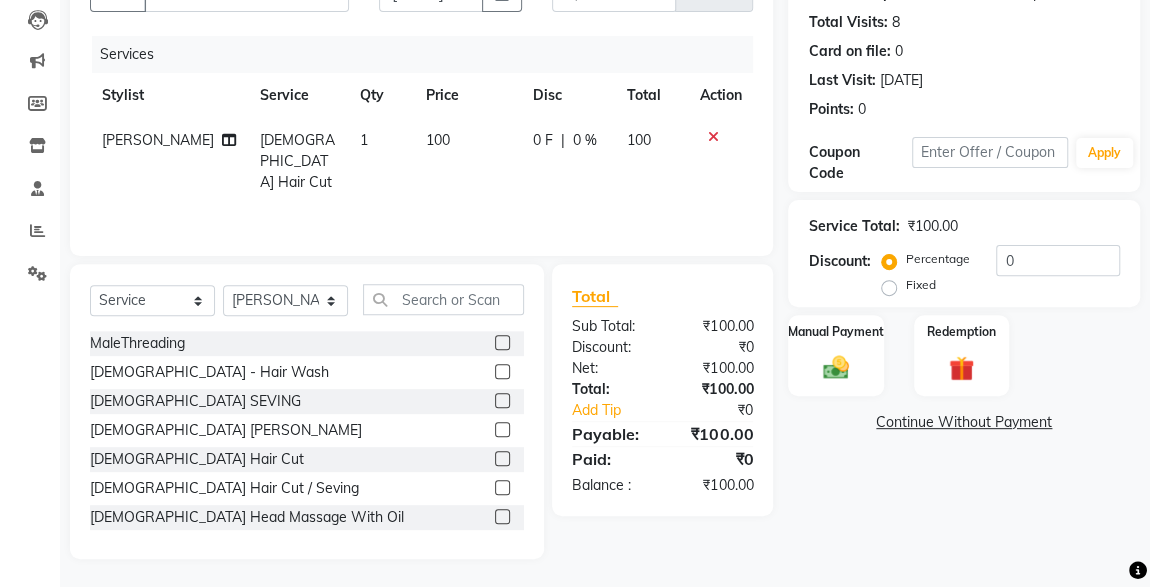 click 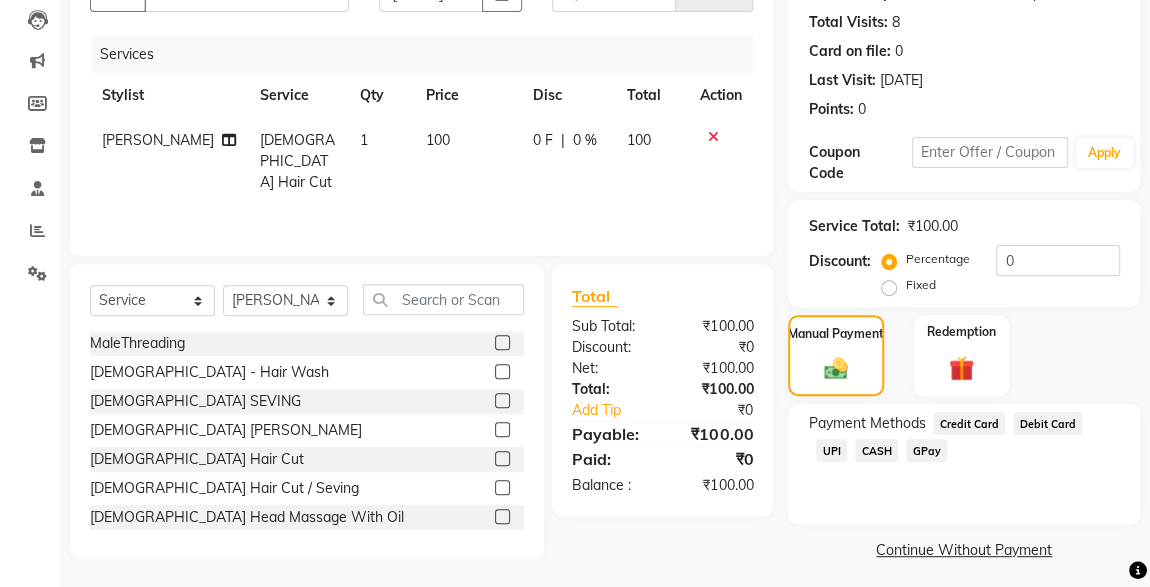 click on "CASH" 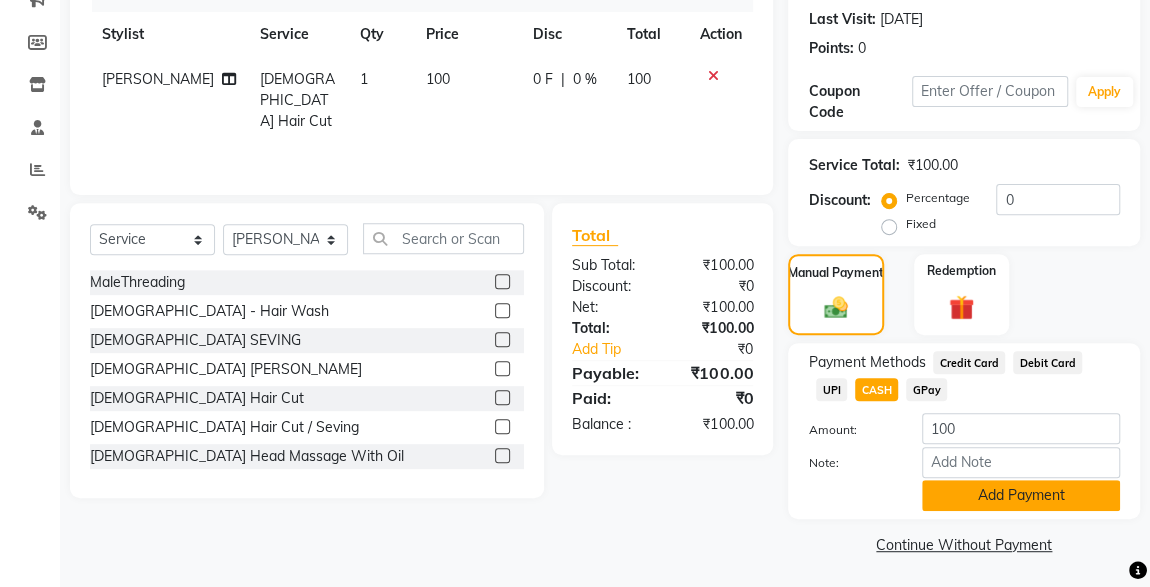 click on "Add Payment" 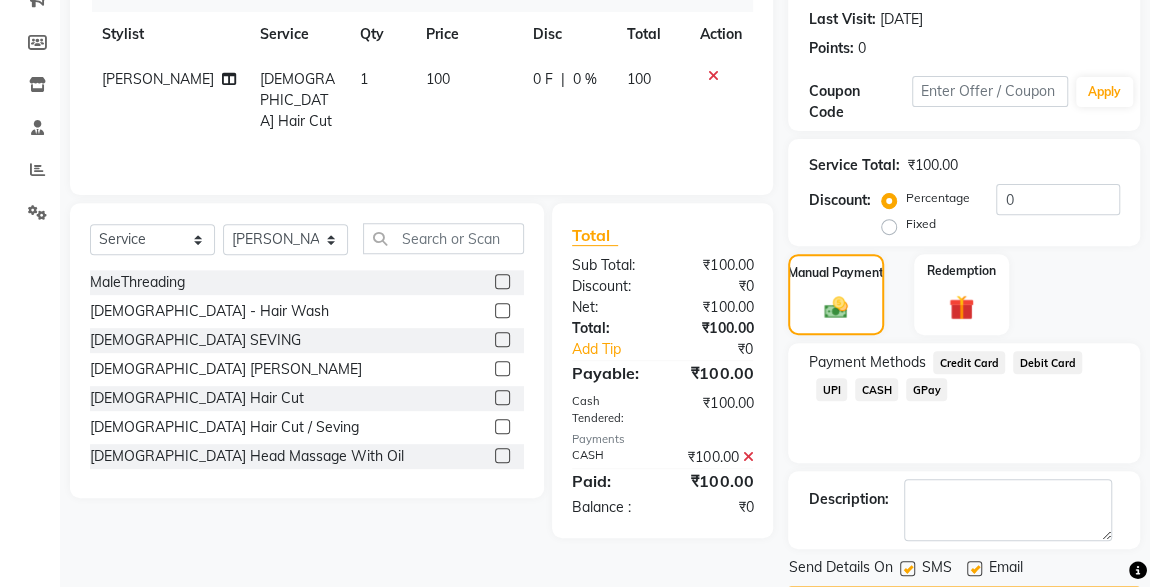 scroll, scrollTop: 330, scrollLeft: 0, axis: vertical 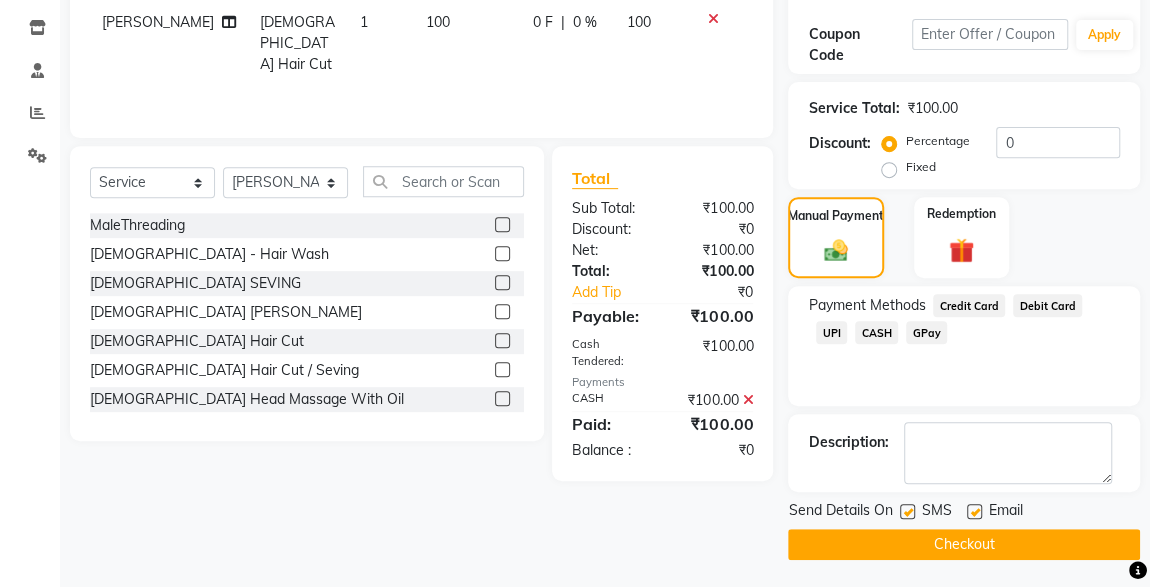 click 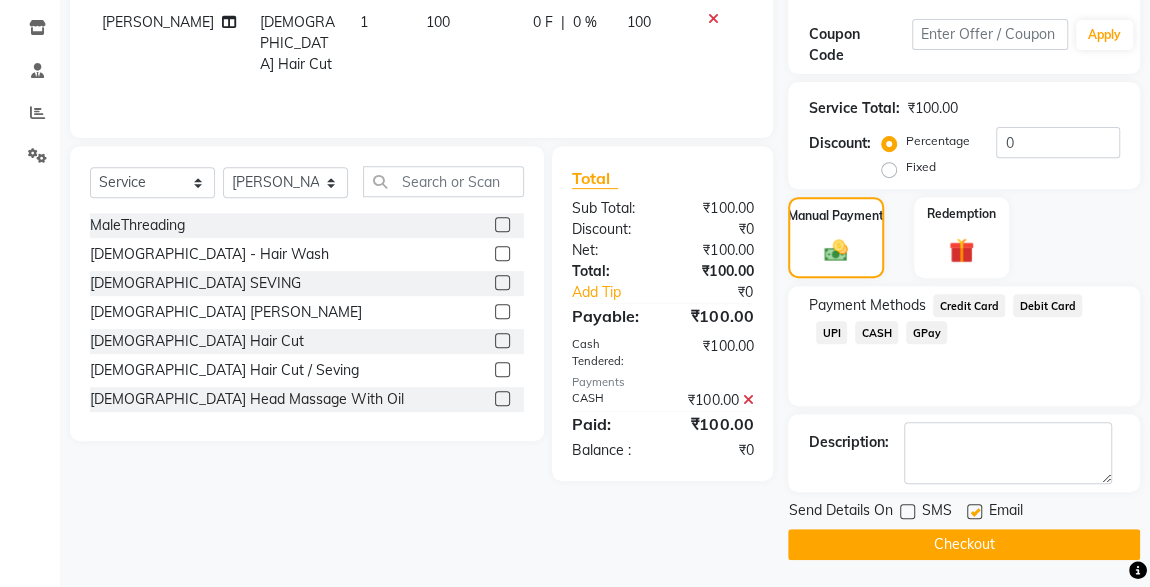 click on "Checkout" 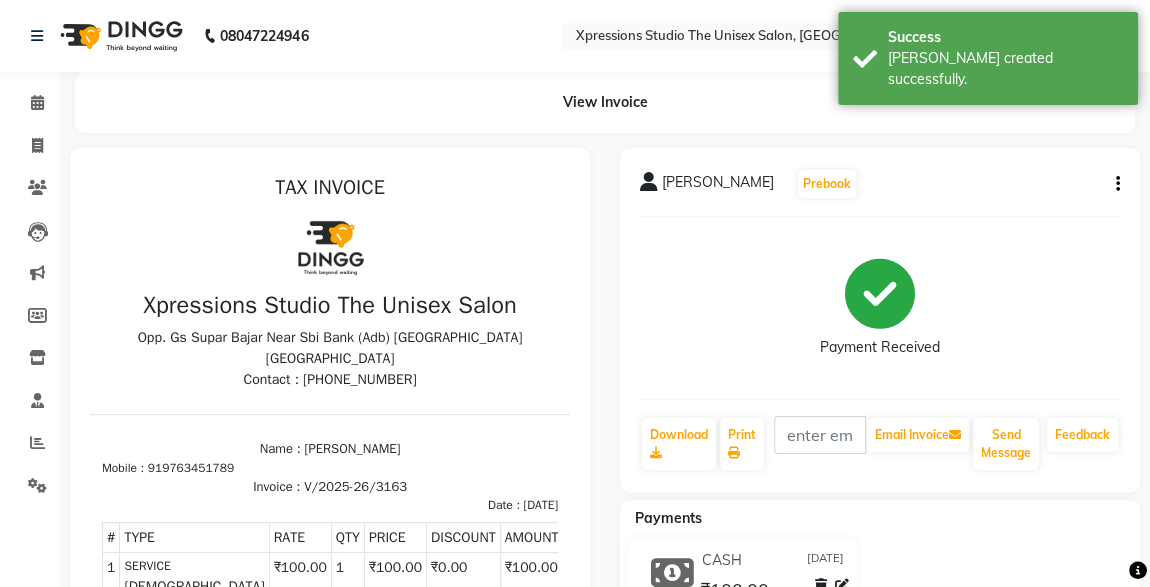 scroll, scrollTop: 0, scrollLeft: 0, axis: both 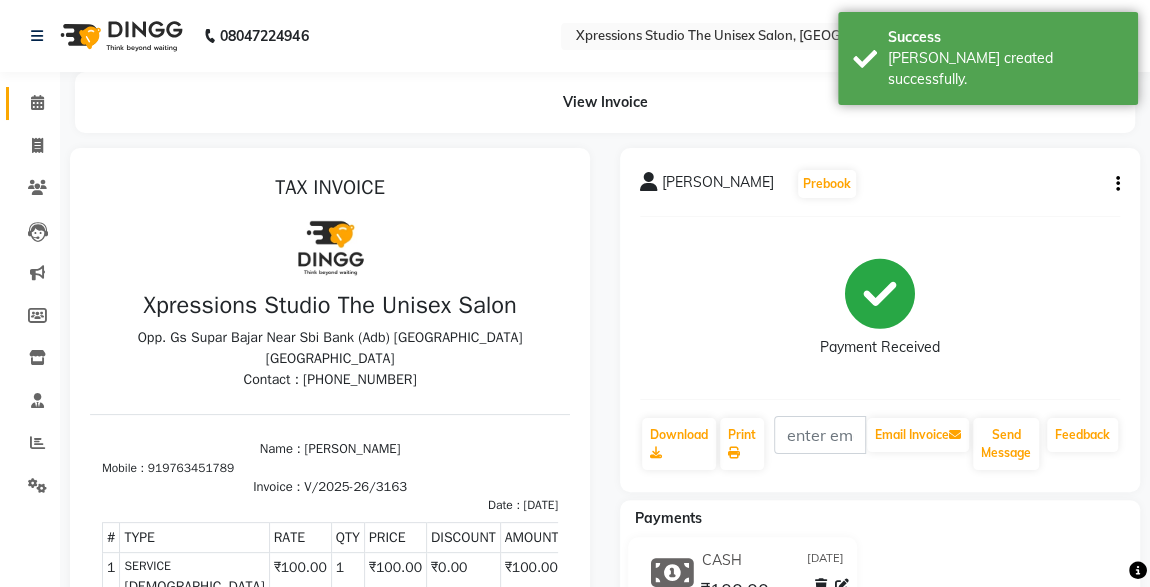 click 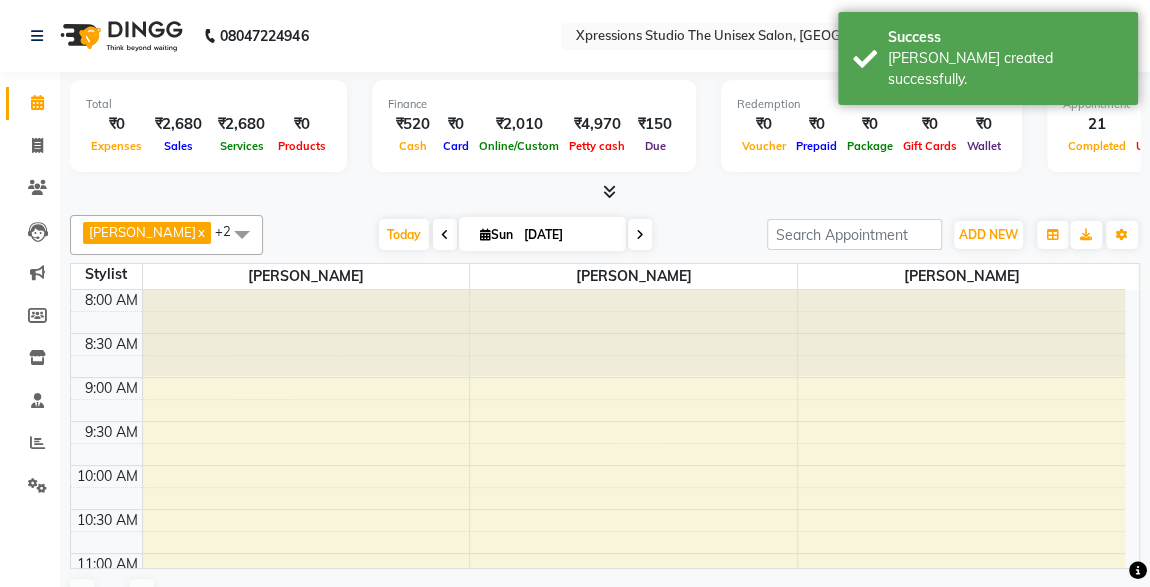 scroll, scrollTop: 0, scrollLeft: 0, axis: both 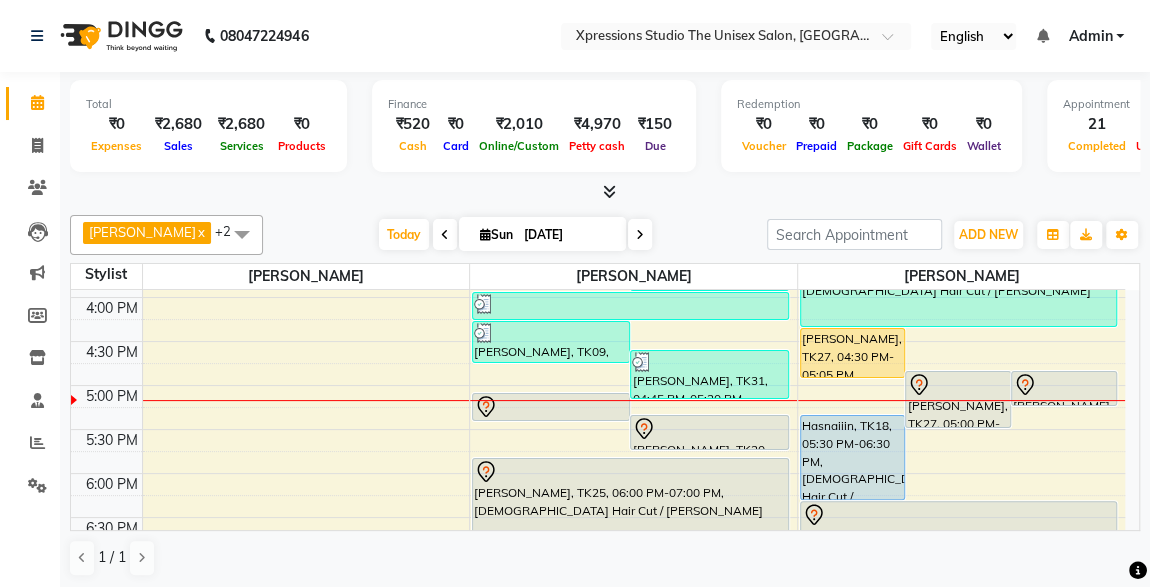 click on "[PERSON_NAME], TK27, 05:00 PM-05:40 PM, BMIINE PROFESSIONL HAIR COLOUR" at bounding box center (958, 399) 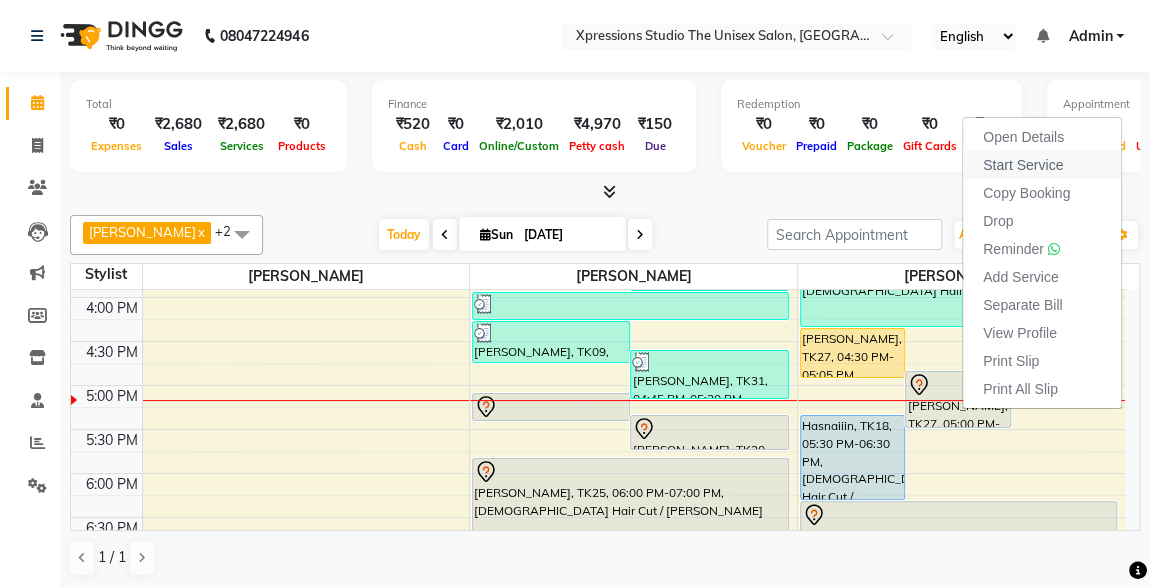 click on "Start Service" at bounding box center (1023, 165) 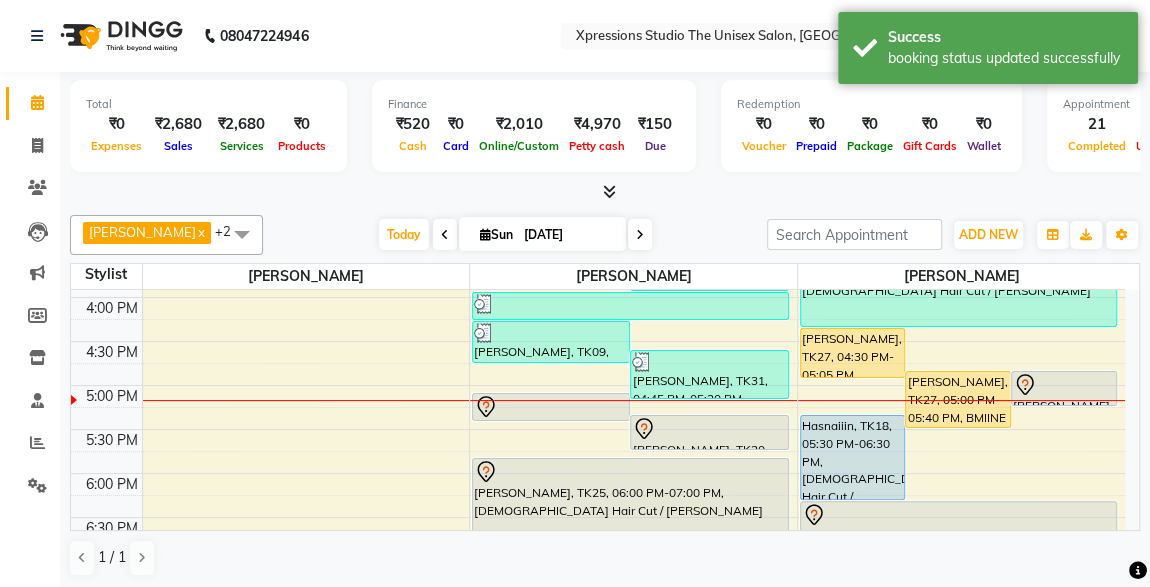 click at bounding box center (1064, 385) 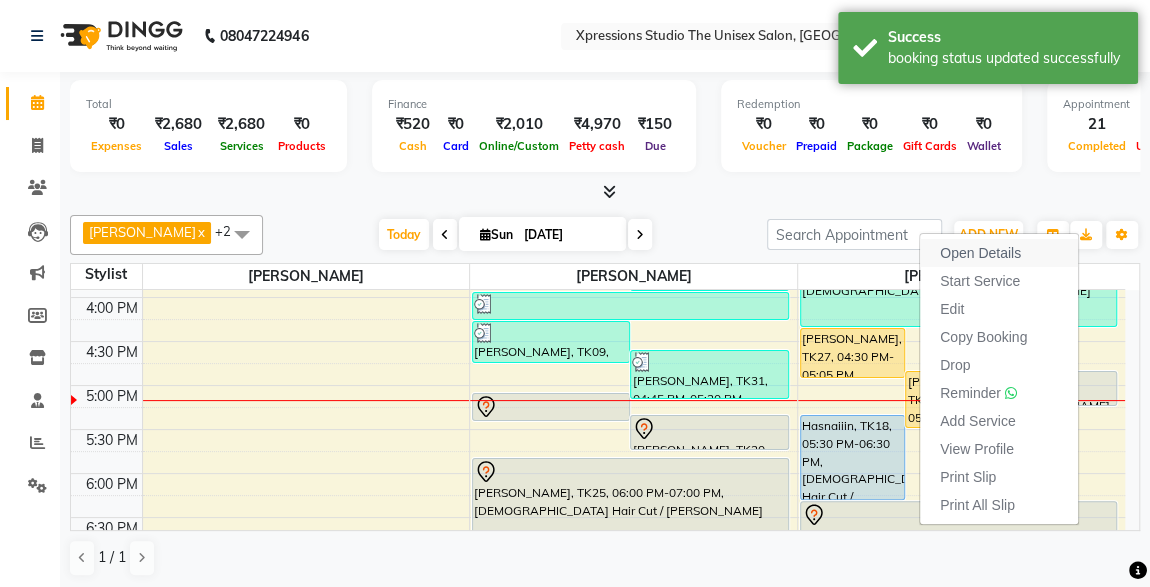 click on "Open Details" at bounding box center [980, 253] 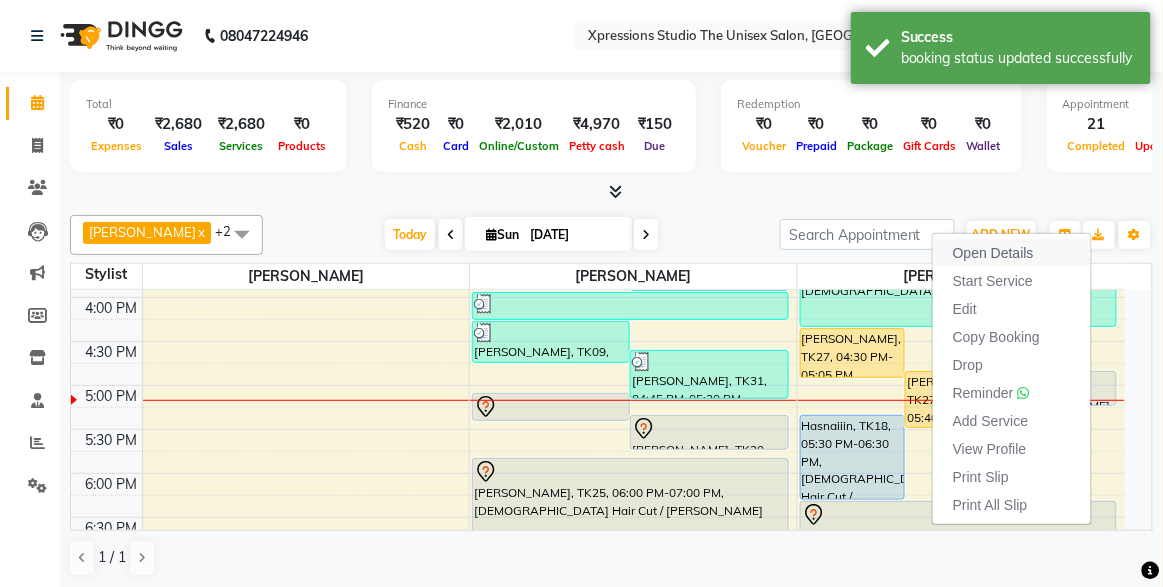 select on "7" 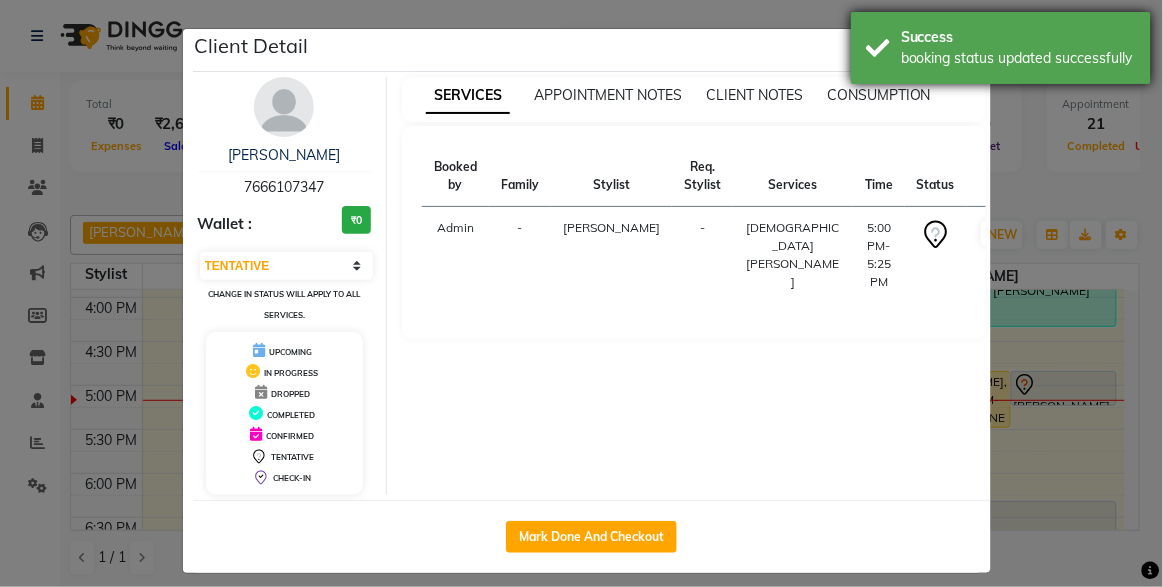 click on "Success   booking status updated successfully" at bounding box center [1001, 48] 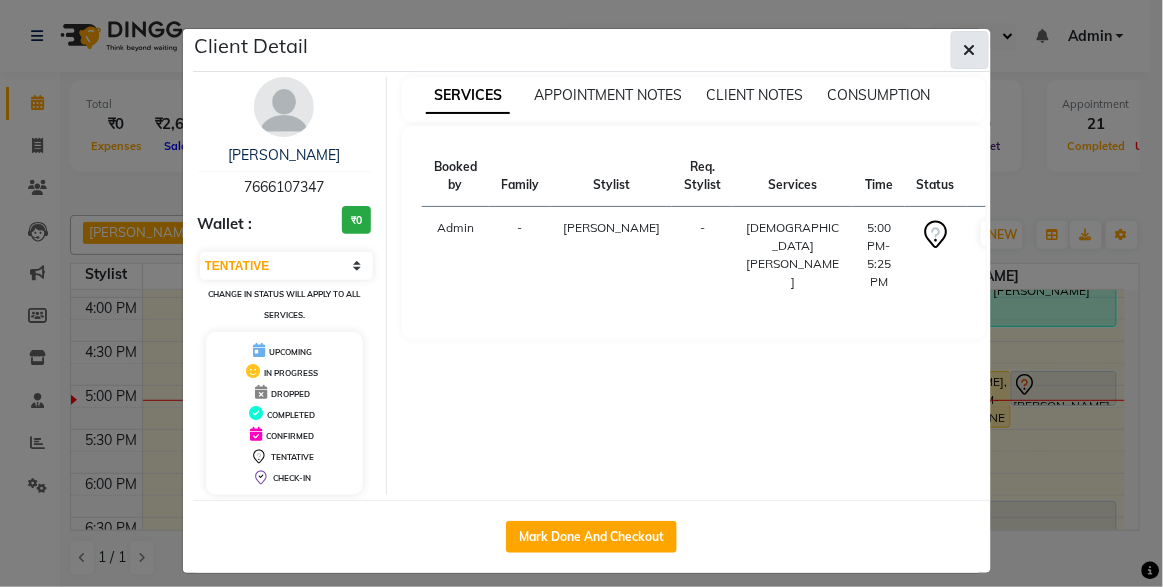 click 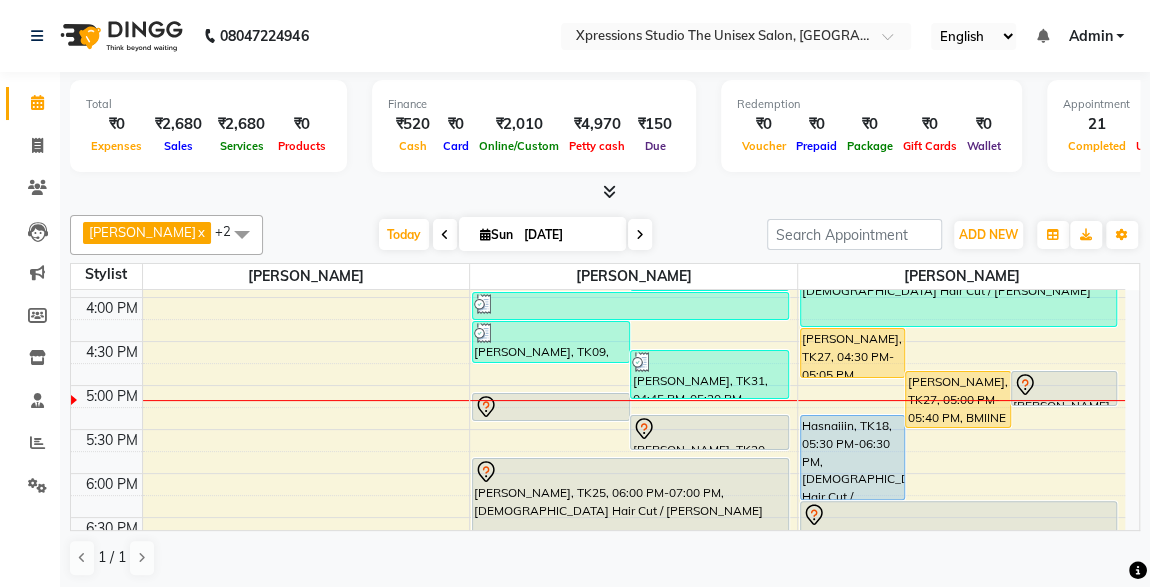 click at bounding box center [1064, 385] 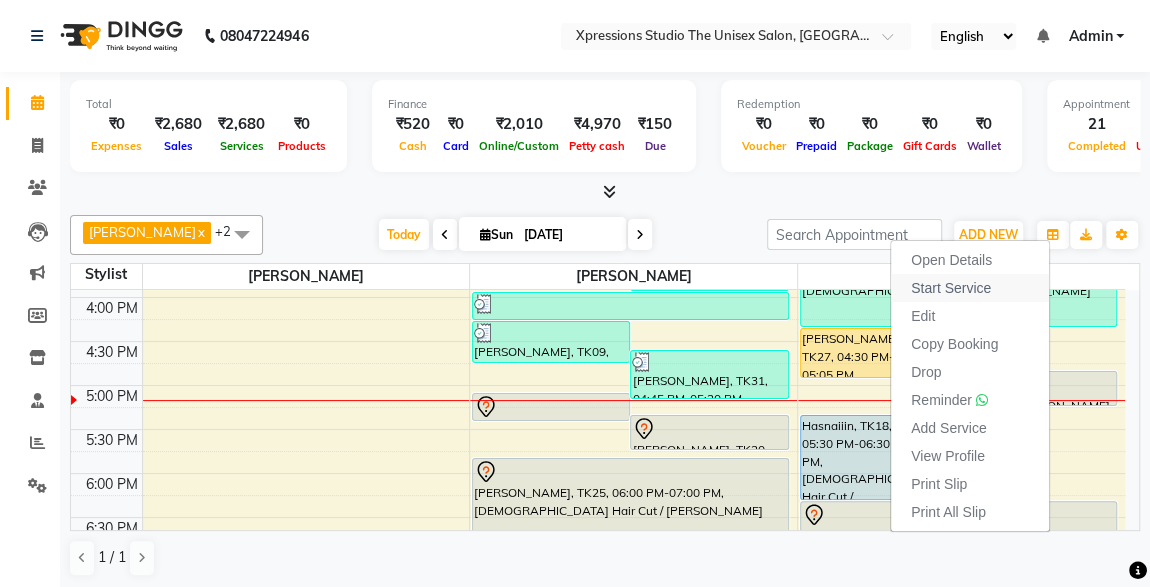click on "Start Service" at bounding box center (951, 288) 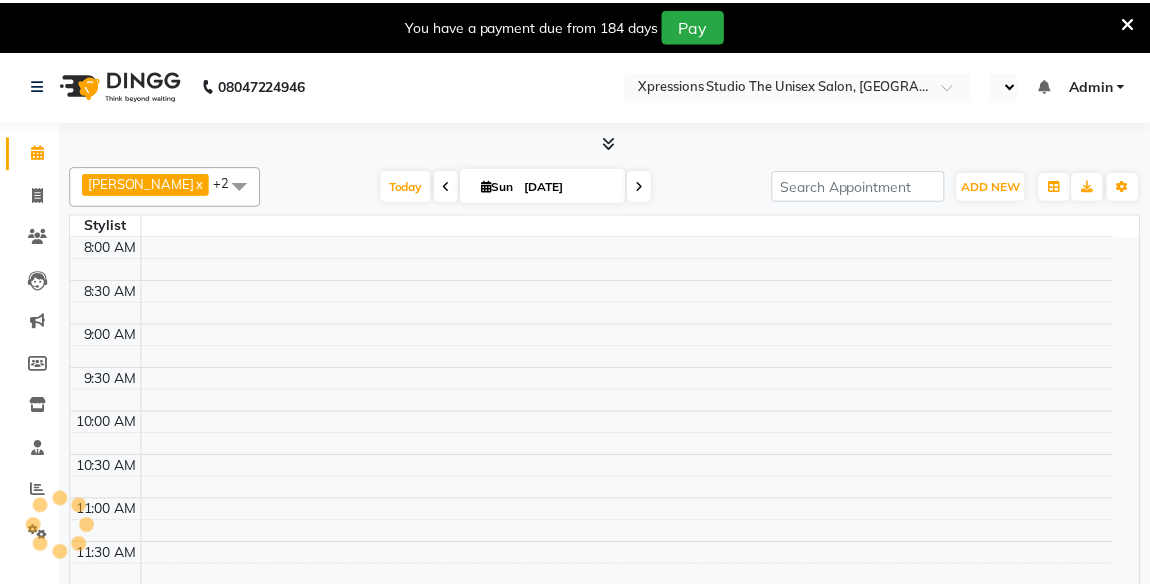 scroll, scrollTop: 0, scrollLeft: 0, axis: both 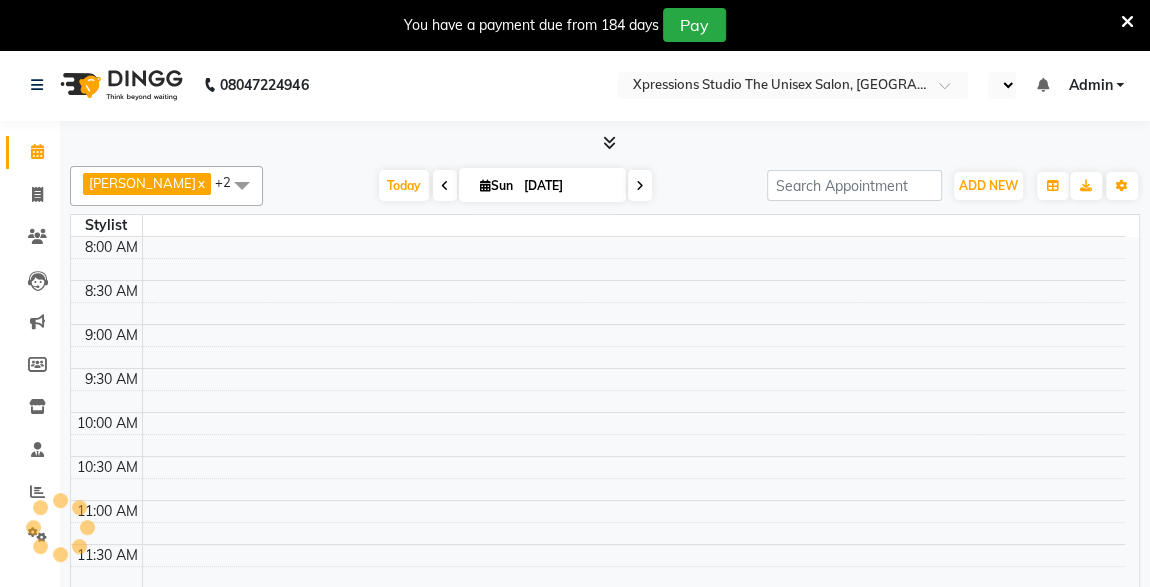 select on "en" 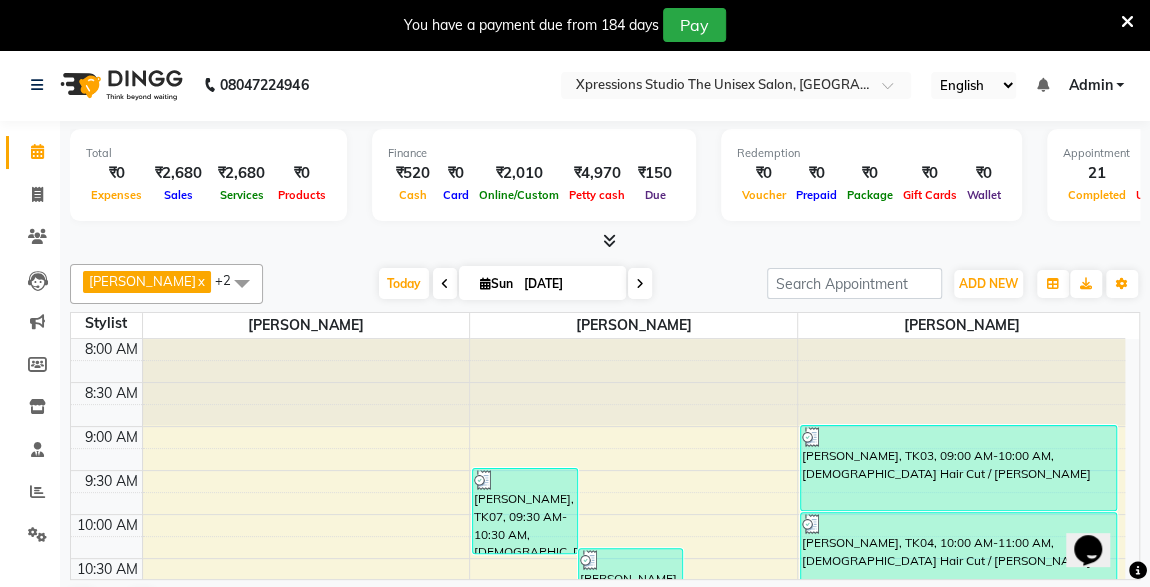 scroll, scrollTop: 0, scrollLeft: 0, axis: both 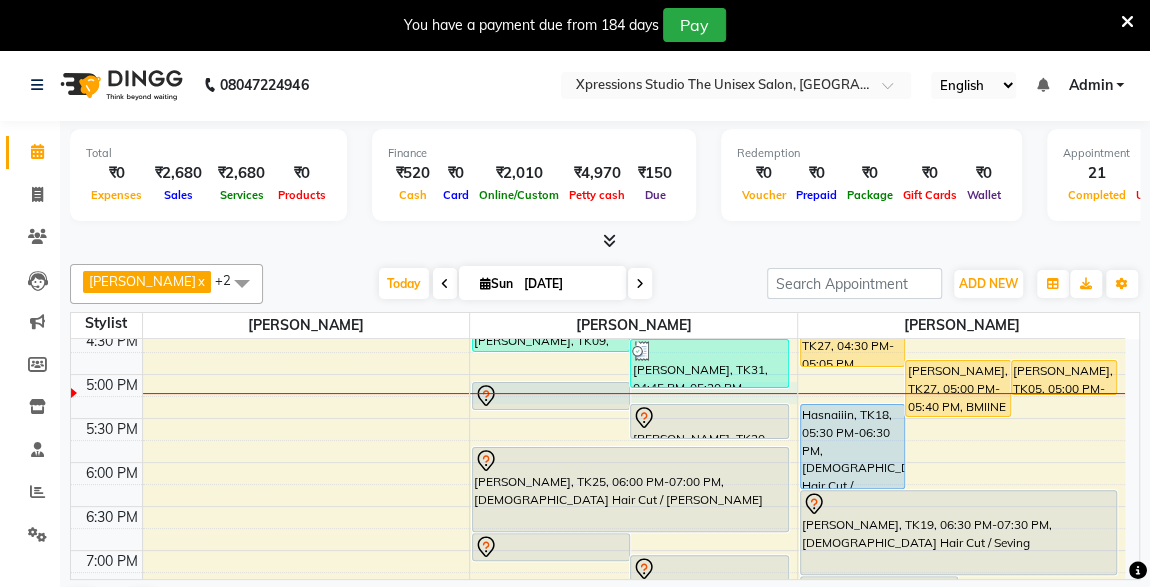 click at bounding box center [633, 393] 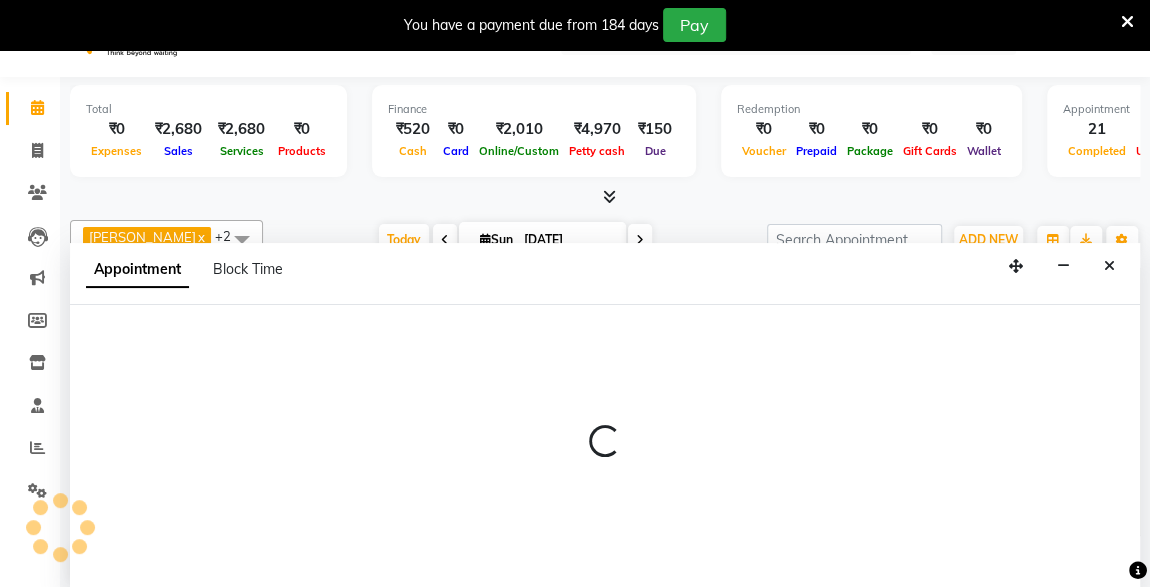 select on "57588" 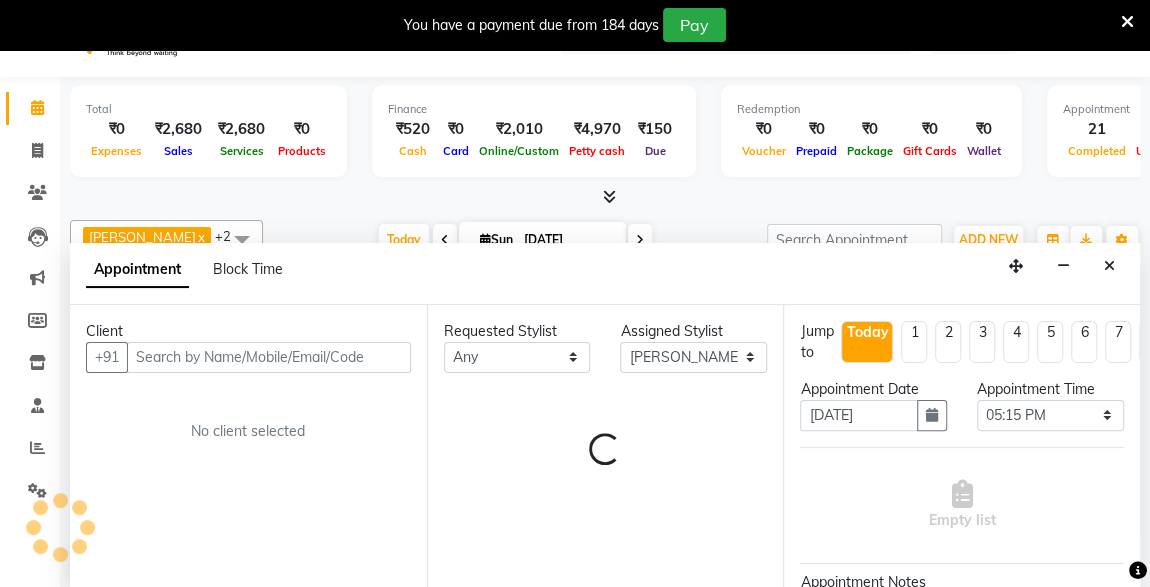 scroll, scrollTop: 49, scrollLeft: 0, axis: vertical 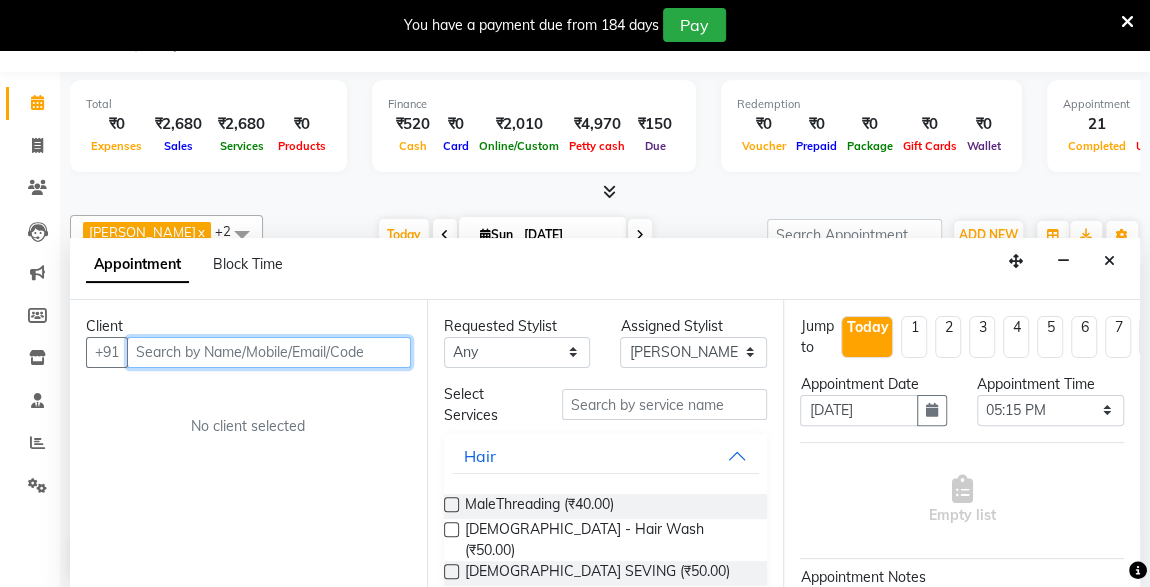click at bounding box center [269, 352] 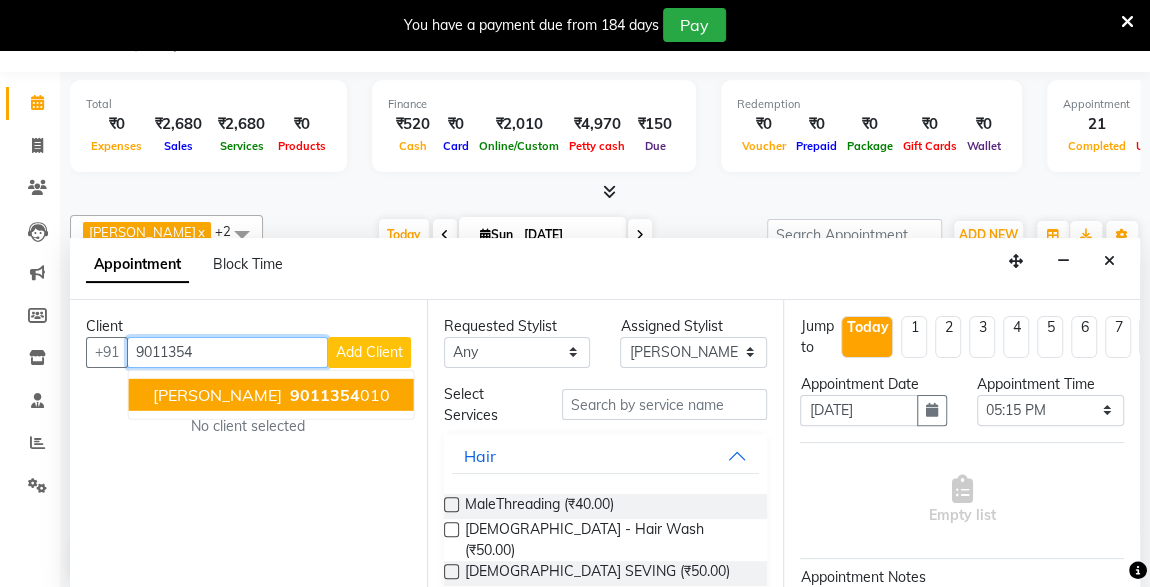 click on "GARAV BABAD   9011354 010" at bounding box center (271, 394) 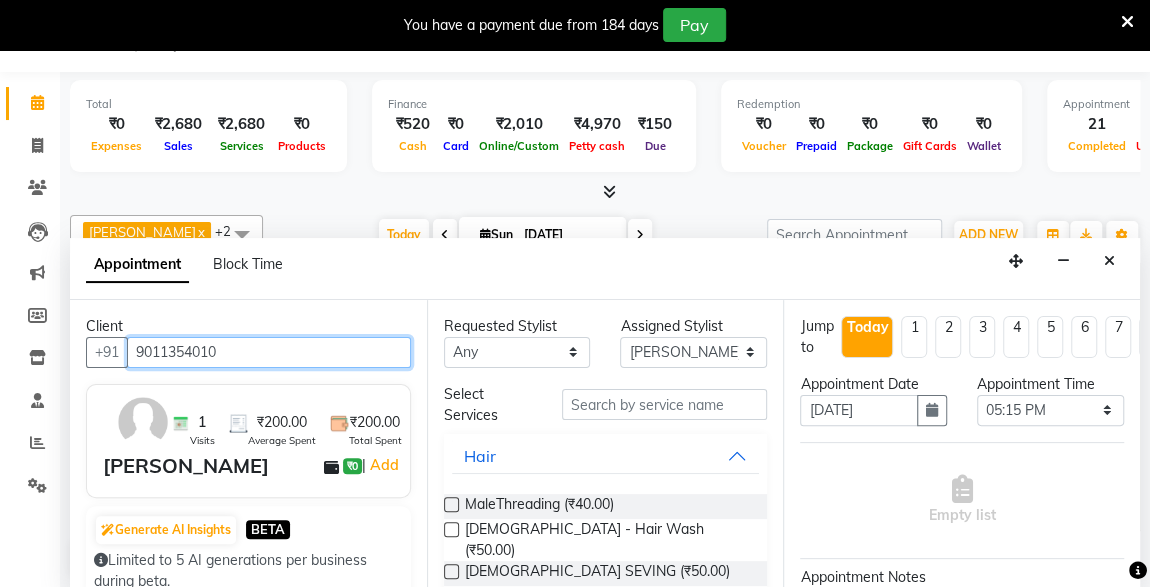 type on "9011354010" 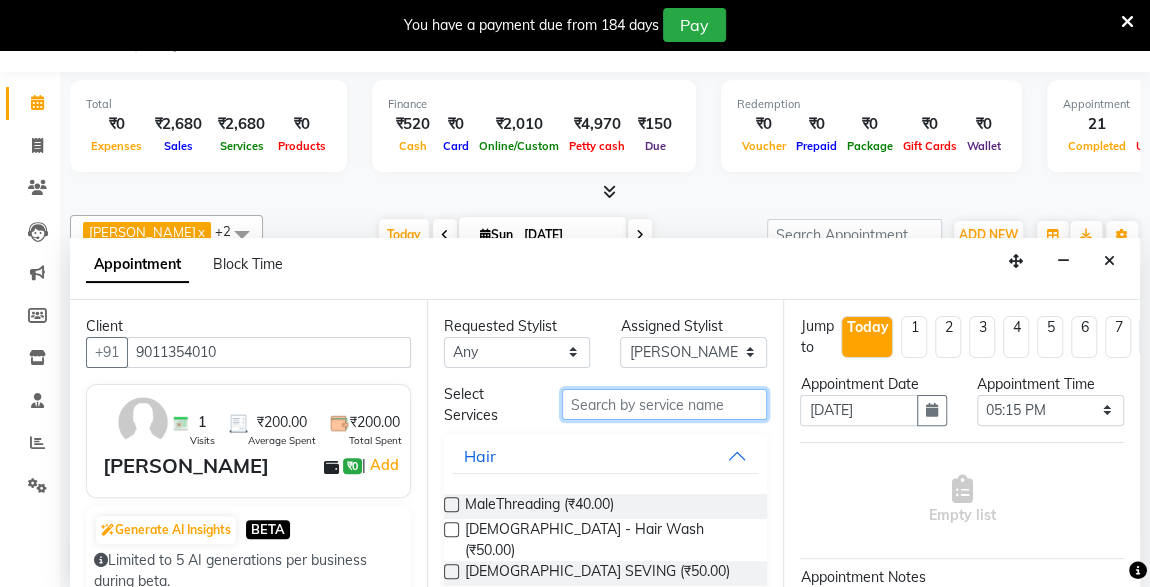 click at bounding box center (665, 404) 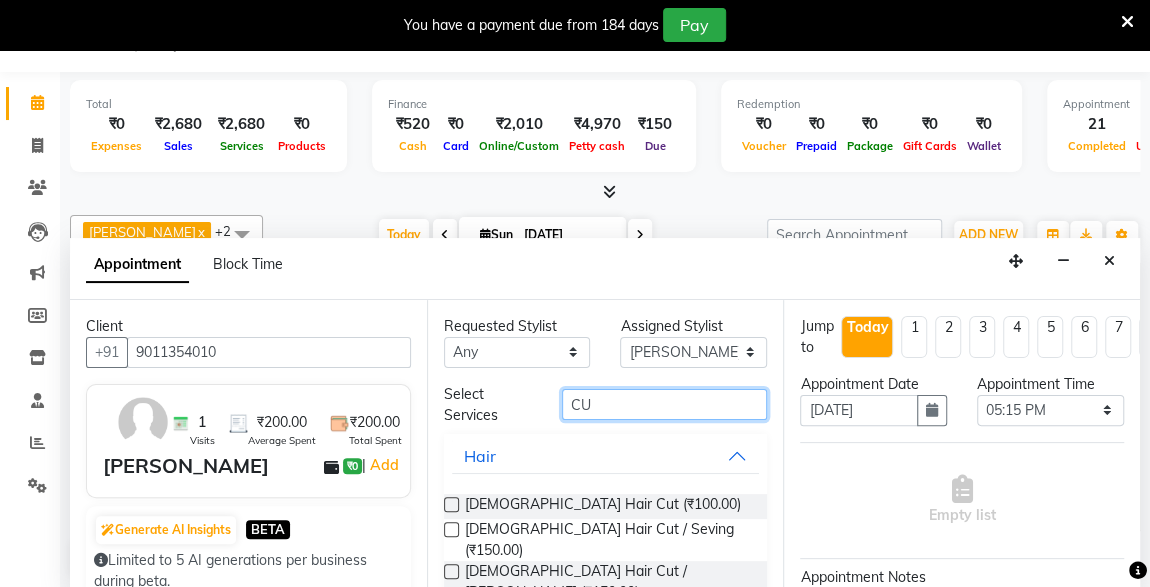 type on "CU" 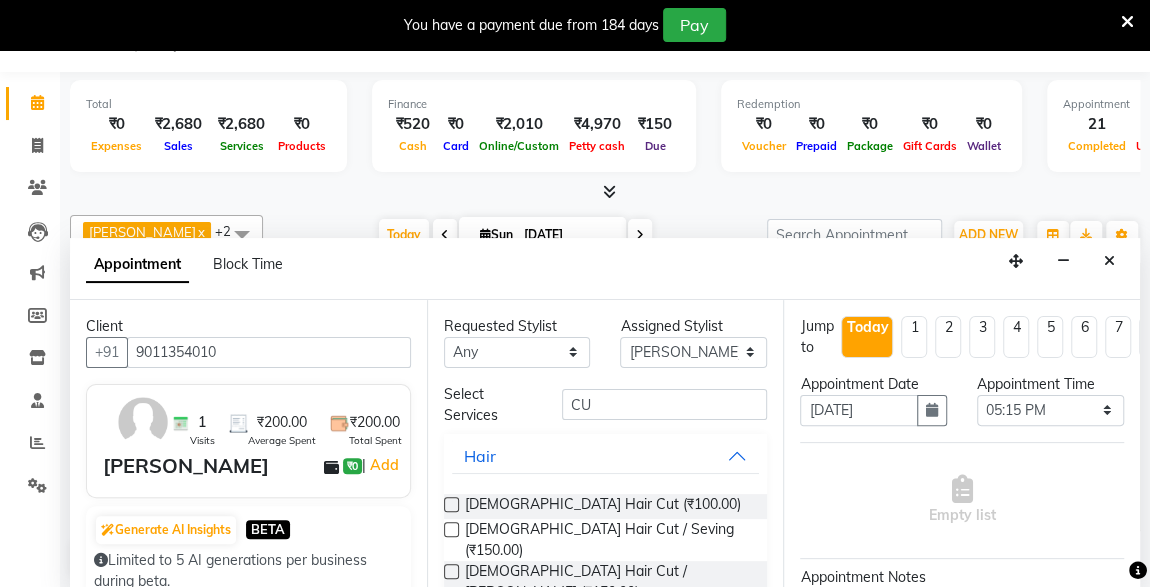 click at bounding box center (451, 504) 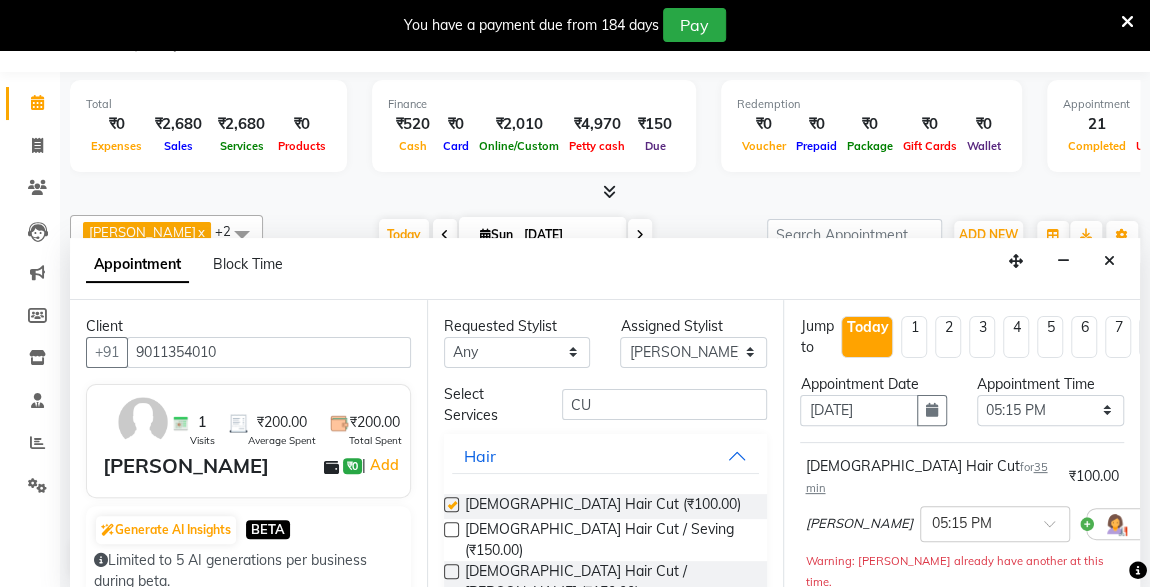 checkbox on "false" 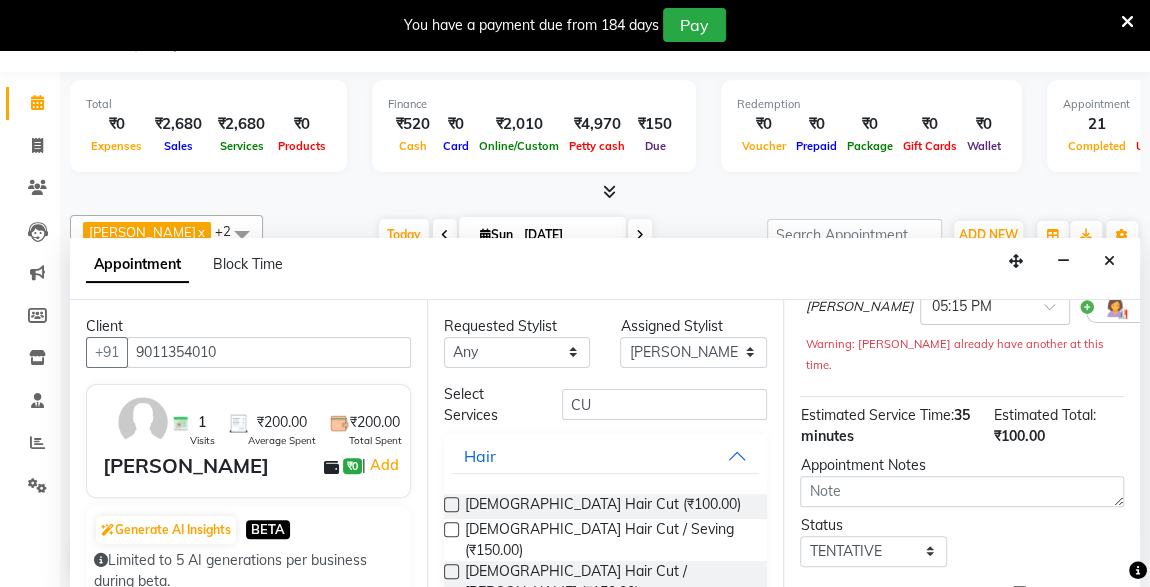 scroll, scrollTop: 310, scrollLeft: 0, axis: vertical 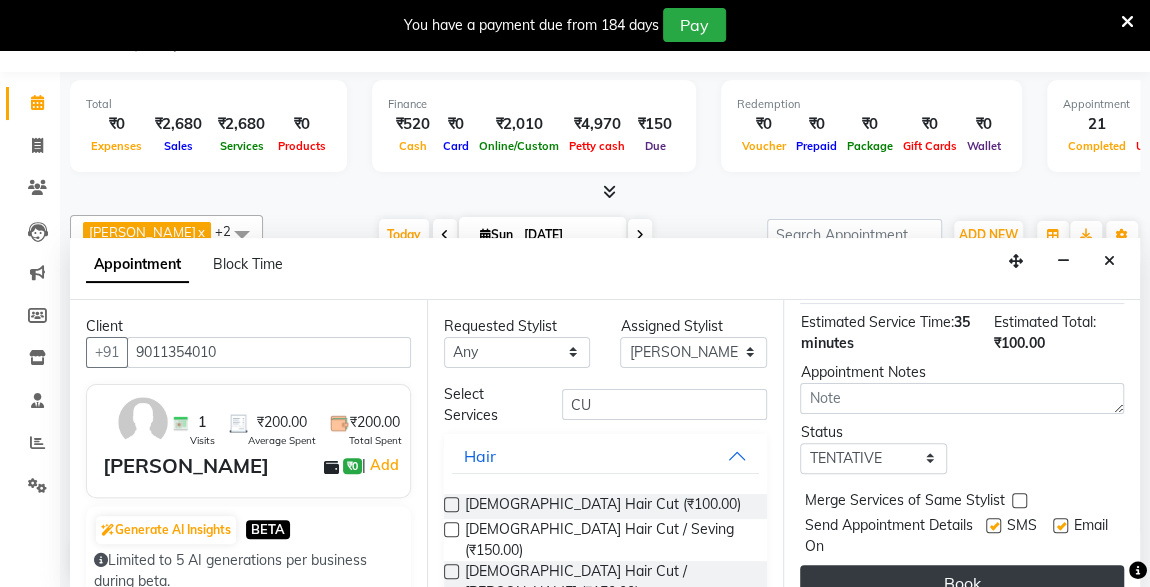 click on "Book" at bounding box center (962, 583) 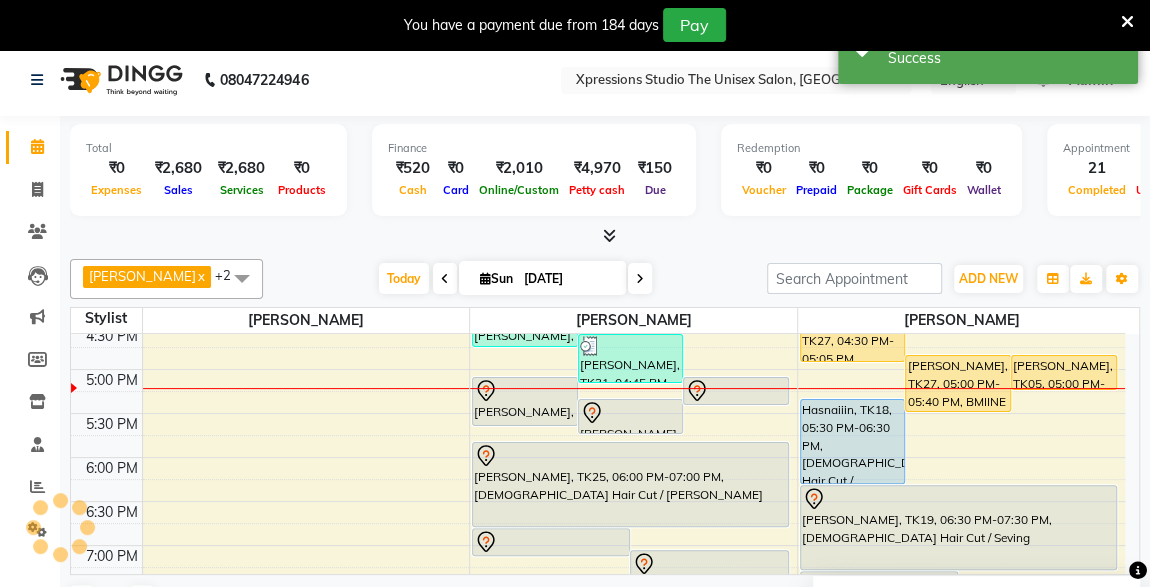 scroll, scrollTop: 0, scrollLeft: 0, axis: both 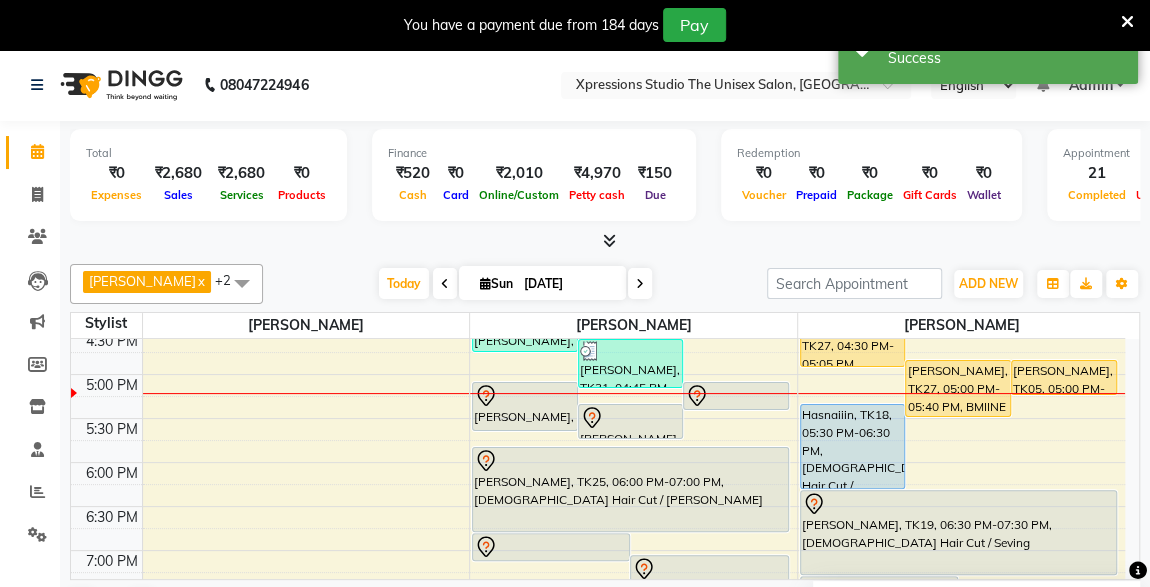 click at bounding box center [525, 396] 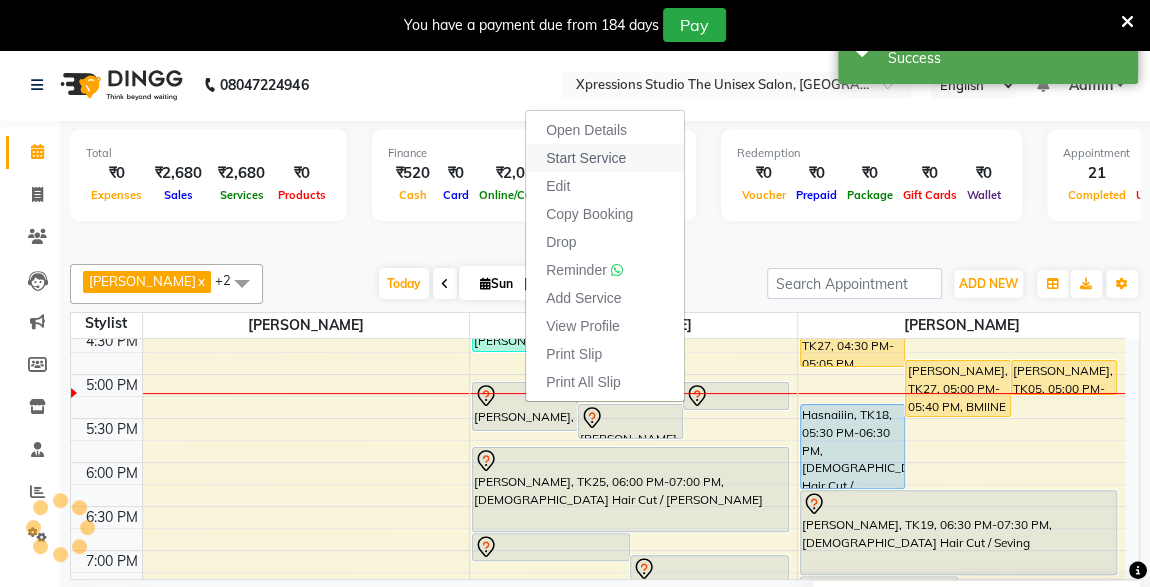 click on "Start Service" at bounding box center (586, 158) 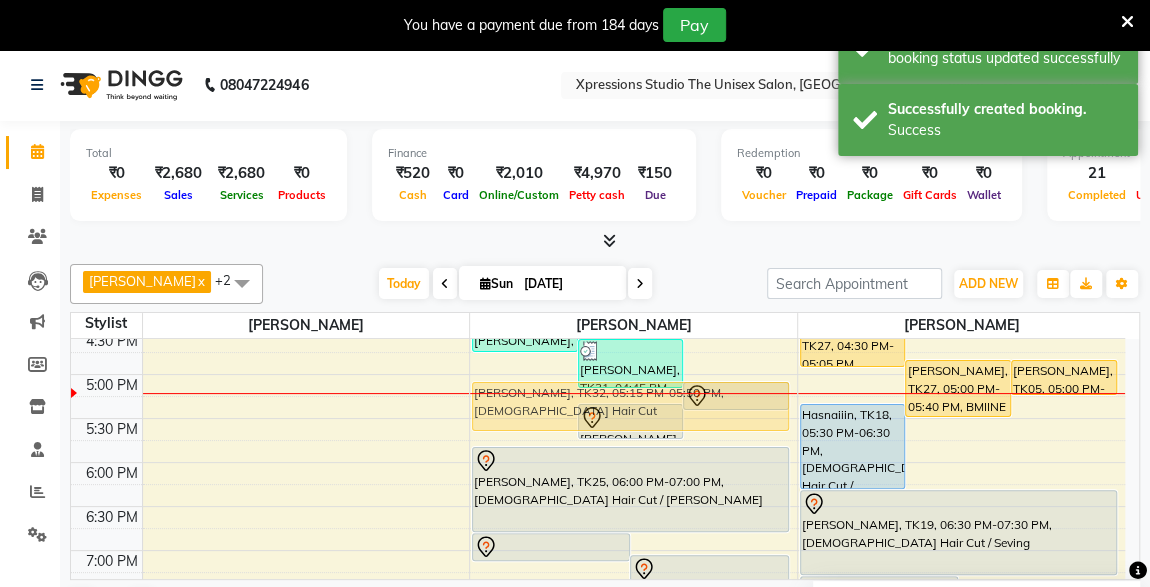 click on "Giriraj BAHETI, TK07, 09:30 AM-10:30 AM, Male Hair Cut / Beard      Adesh raut, TK13, 10:25 AM-11:25 AM, Male Hair Cut / Beard      Adesh raut, TK15, 11:15 AM-11:50 AM, Male Hair Cut      RAMESH GANTIRE, TK12, 11:05 AM-11:25 AM, Male SEVING      Hriday rajdeo, TK14, 12:30 PM-01:05 PM, Male Hair Cut With Wash     MANISHA SHARMA, TK10, 01:00 PM-01:35 PM, Male Hair Cut      PARAG DAGA, TK22, 01:25 PM-02:00 PM, Male Hair Cut      Harshal Bhokre, TK21, 01:15 PM-01:30 PM, MaleThreading     roshan motalkar, TK09, 04:25 PM-04:55 PM, male scrub - Shahnaz     SARVDHYA BHAGWAT, TK31, 04:45 PM-05:20 PM, Male Hair Cut              Siddhesh Jain, TK20, 05:15 PM-05:35 PM, Male SEVING     GARAV BABAD, TK32, 05:15 PM-05:50 PM, Male Hair Cut              Siddhesh Jain, TK20, 05:30 PM-05:55 PM, Massage - Charcole Massage     Karan sathe, TK08, 01:45 PM-02:30 PM, male scrub - Charcole,Male  Beard     SARTHAK RAJDEV, TK11, 03:00 PM-03:35 PM, Male Hair Cut      roshan motalkar, TK09, 03:30 PM-04:05 PM, Male Hair Cut" at bounding box center (633, 242) 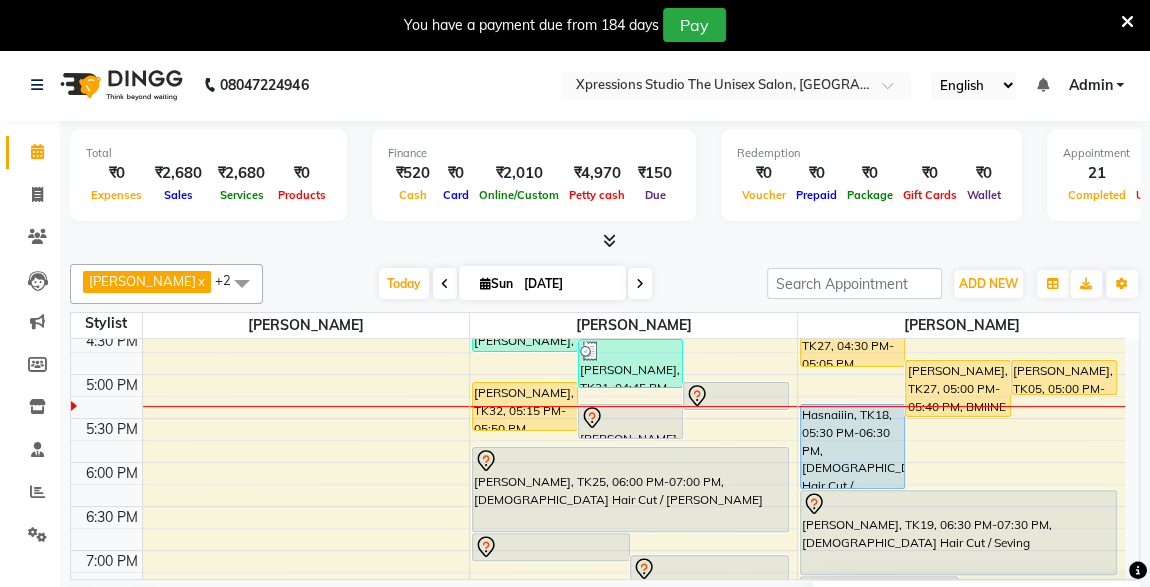 scroll, scrollTop: 967, scrollLeft: 0, axis: vertical 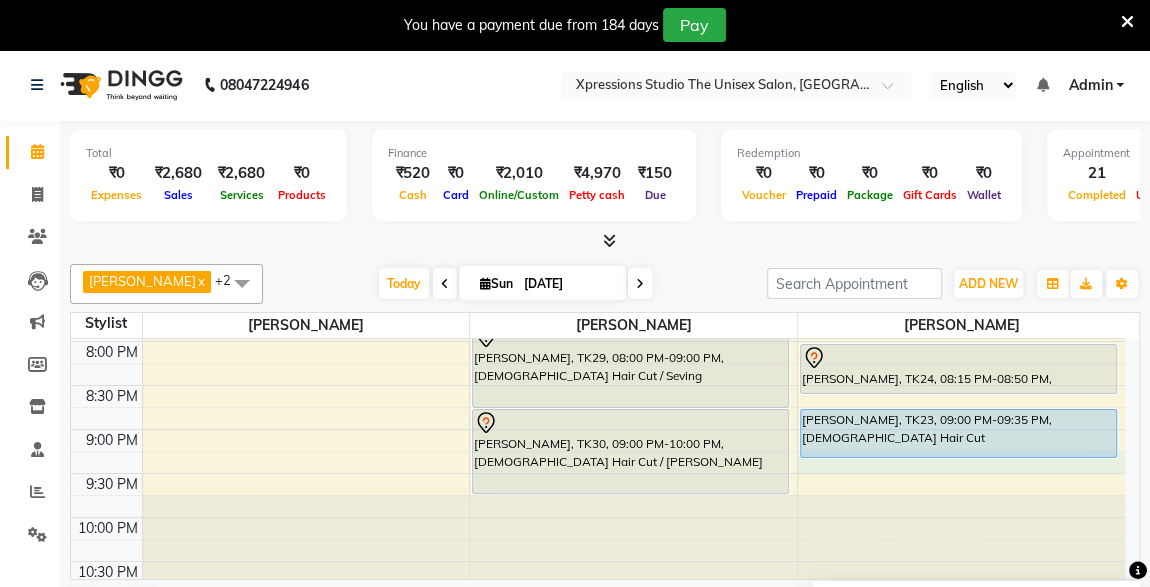 click on "8:00 AM 8:30 AM 9:00 AM 9:30 AM 10:00 AM 10:30 AM 11:00 AM 11:30 AM 12:00 PM 12:30 PM 1:00 PM 1:30 PM 2:00 PM 2:30 PM 3:00 PM 3:30 PM 4:00 PM 4:30 PM 5:00 PM 5:30 PM 6:00 PM 6:30 PM 7:00 PM 7:30 PM 8:00 PM 8:30 PM 9:00 PM 9:30 PM 10:00 PM 10:30 PM     Giriraj BAHETI, TK07, 09:30 AM-10:30 AM, Male Hair Cut / Beard      Adesh raut, TK13, 10:25 AM-11:25 AM, Male Hair Cut / Beard      Adesh raut, TK15, 11:15 AM-11:50 AM, Male Hair Cut      RAMESH GANTIRE, TK12, 11:05 AM-11:25 AM, Male SEVING      Hriday rajdeo, TK14, 12:30 PM-01:05 PM, Male Hair Cut With Wash     MANISHA SHARMA, TK10, 01:00 PM-01:35 PM, Male Hair Cut      PARAG DAGA, TK22, 01:25 PM-02:00 PM, Male Hair Cut      Harshal Bhokre, TK21, 01:15 PM-01:30 PM, MaleThreading     roshan motalkar, TK09, 04:25 PM-04:55 PM, male scrub - Shahnaz     SARVDHYA BHAGWAT, TK31, 04:45 PM-05:20 PM, Male Hair Cut              Siddhesh Jain, TK20, 05:15 PM-05:35 PM, Male SEVING     GARAV BABAD, TK32, 05:15 PM-05:50 PM, Male Hair Cut" at bounding box center (598, -55) 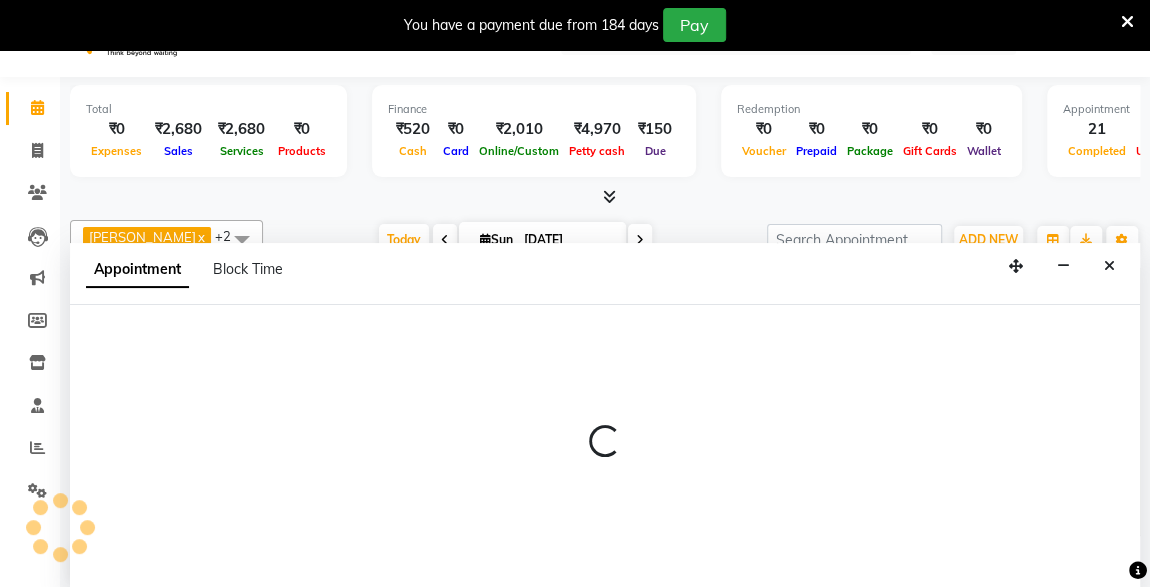 select on "57589" 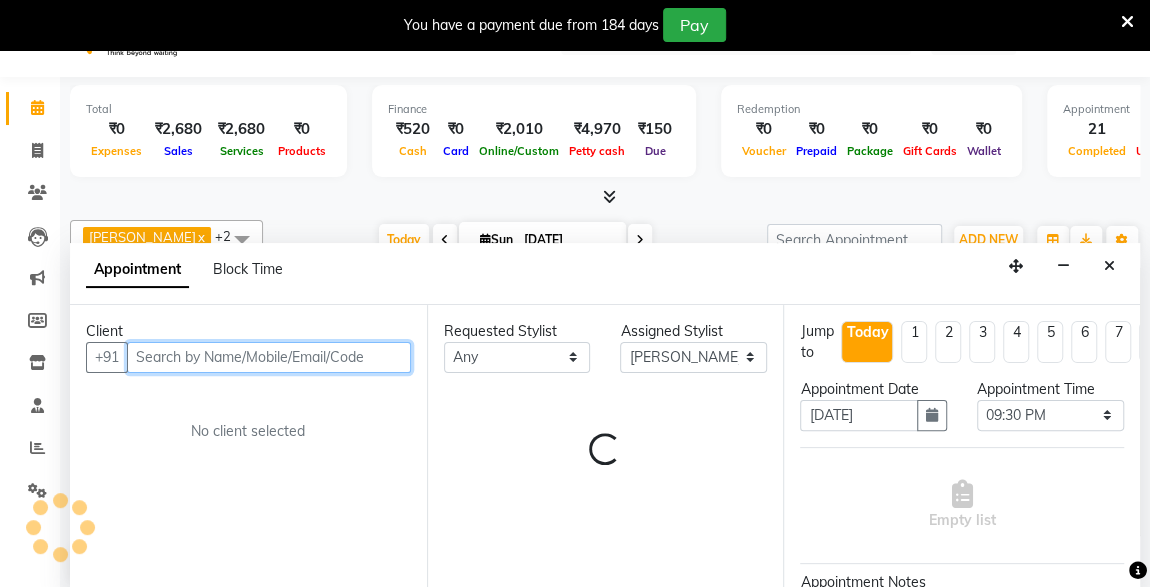 scroll, scrollTop: 49, scrollLeft: 0, axis: vertical 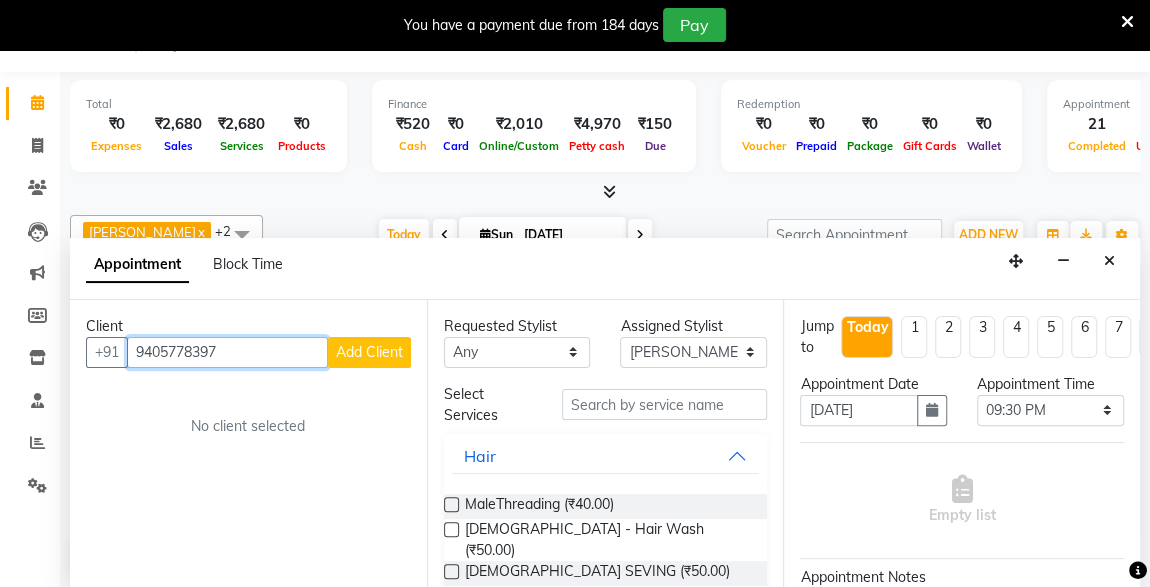 type on "9405778397" 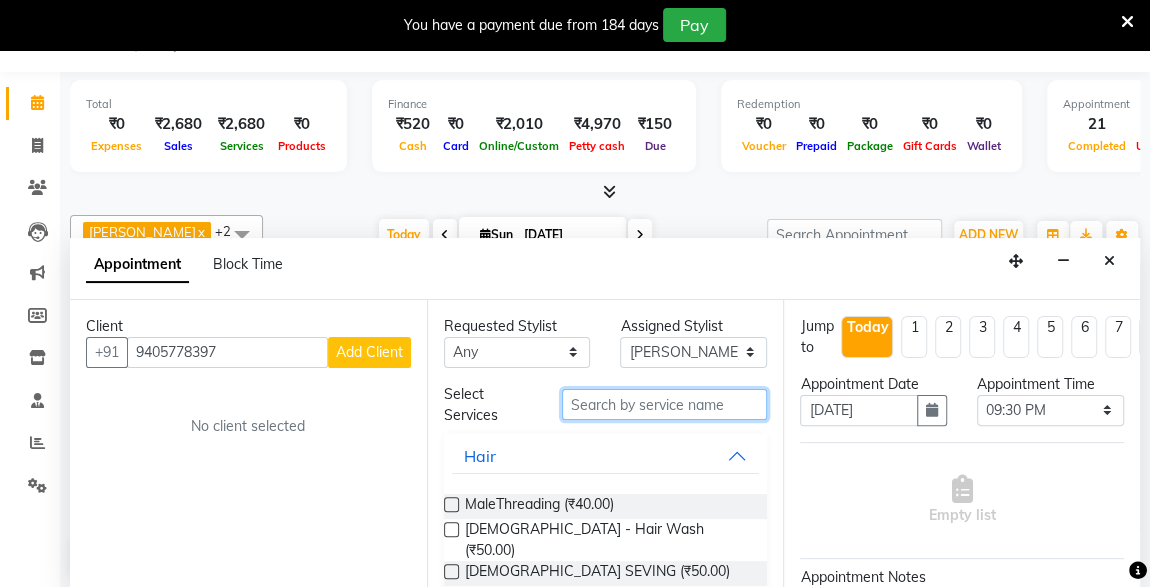 click at bounding box center [665, 404] 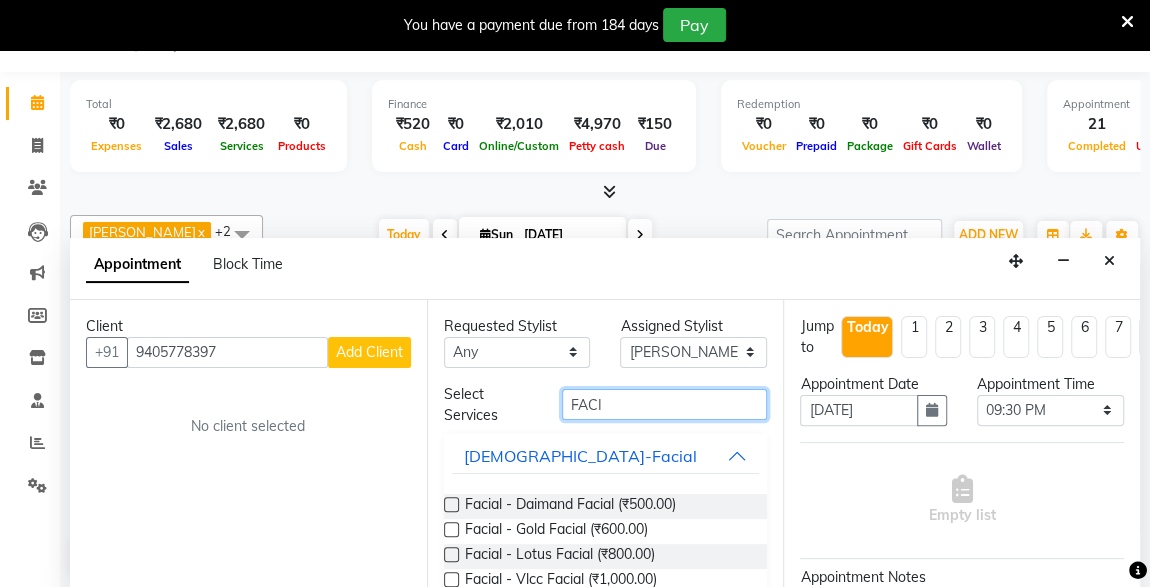 type on "FACI" 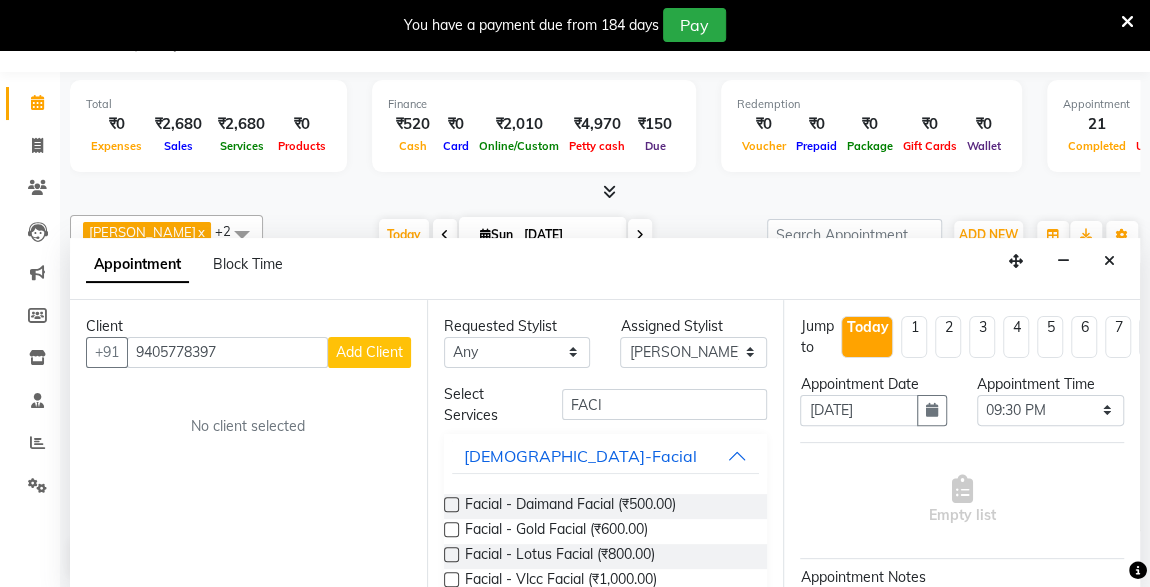 click at bounding box center [451, 554] 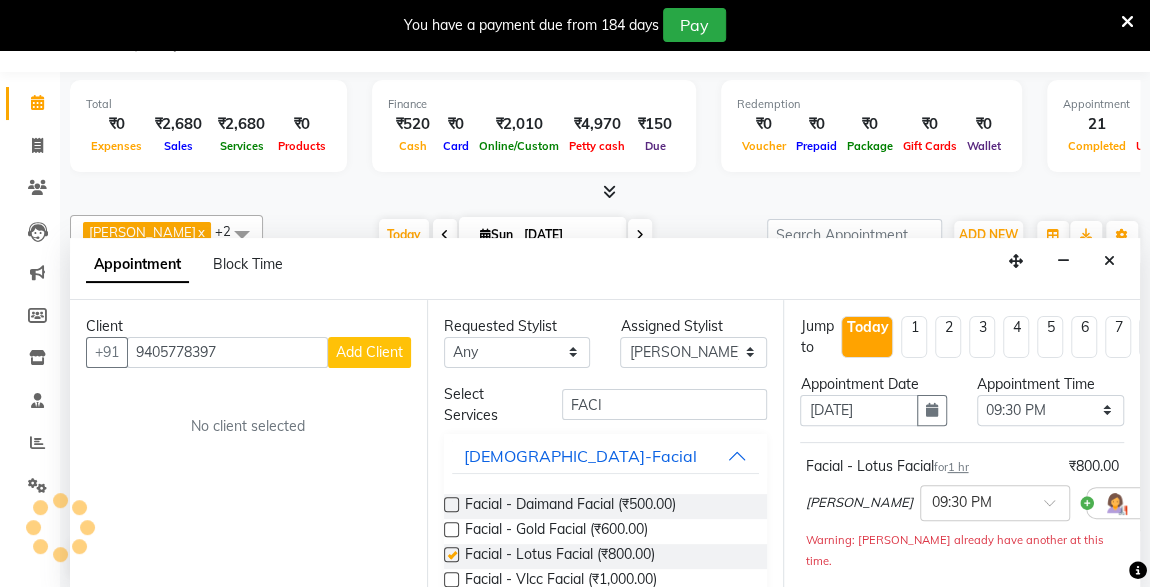 checkbox on "false" 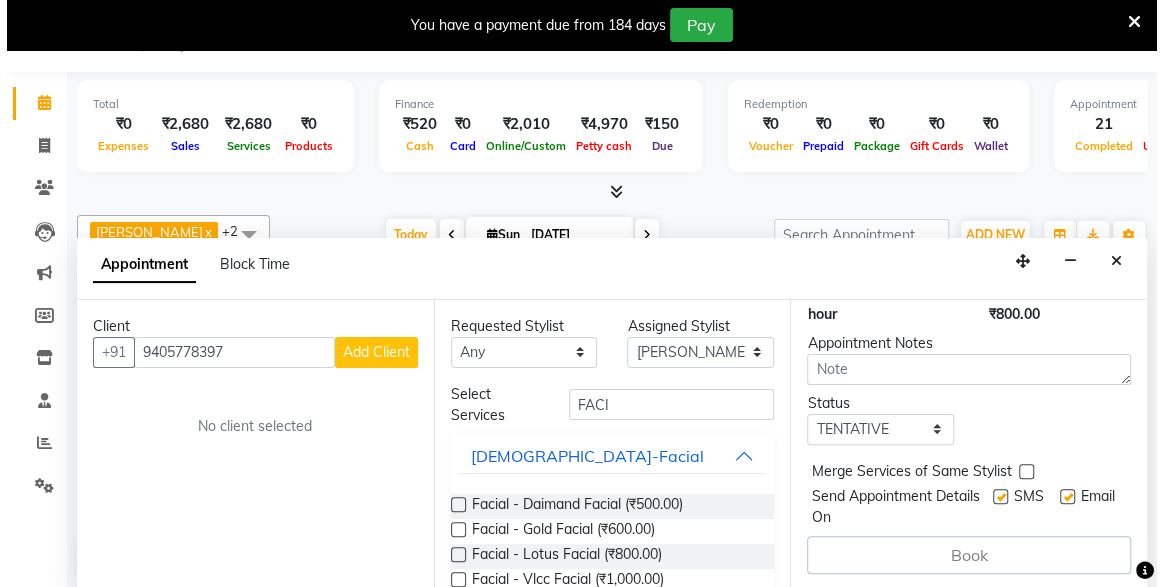 scroll, scrollTop: 332, scrollLeft: 0, axis: vertical 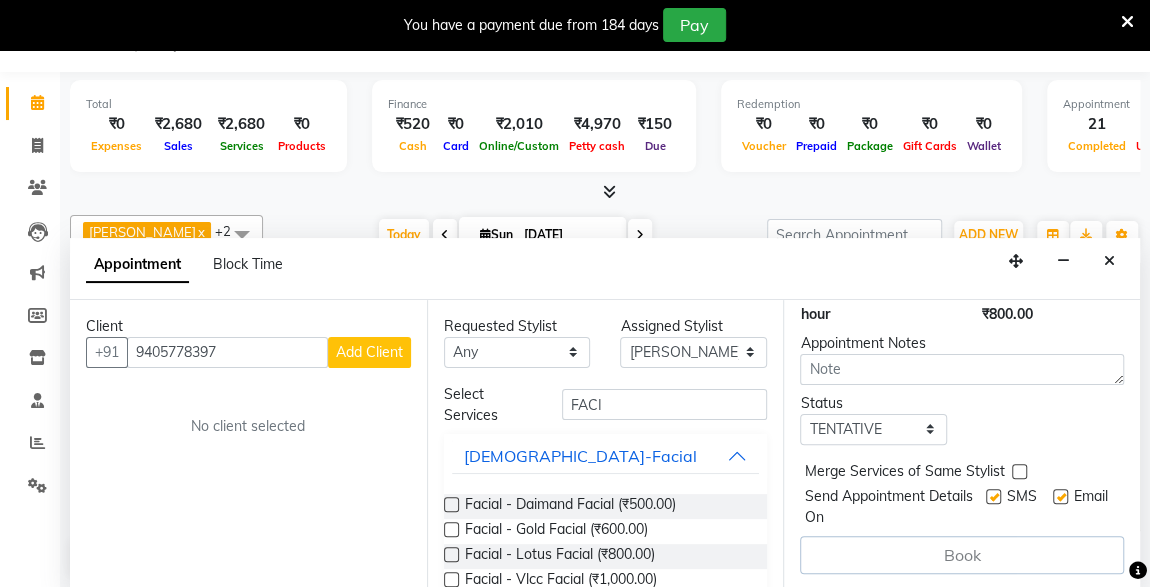 click at bounding box center (1060, 496) 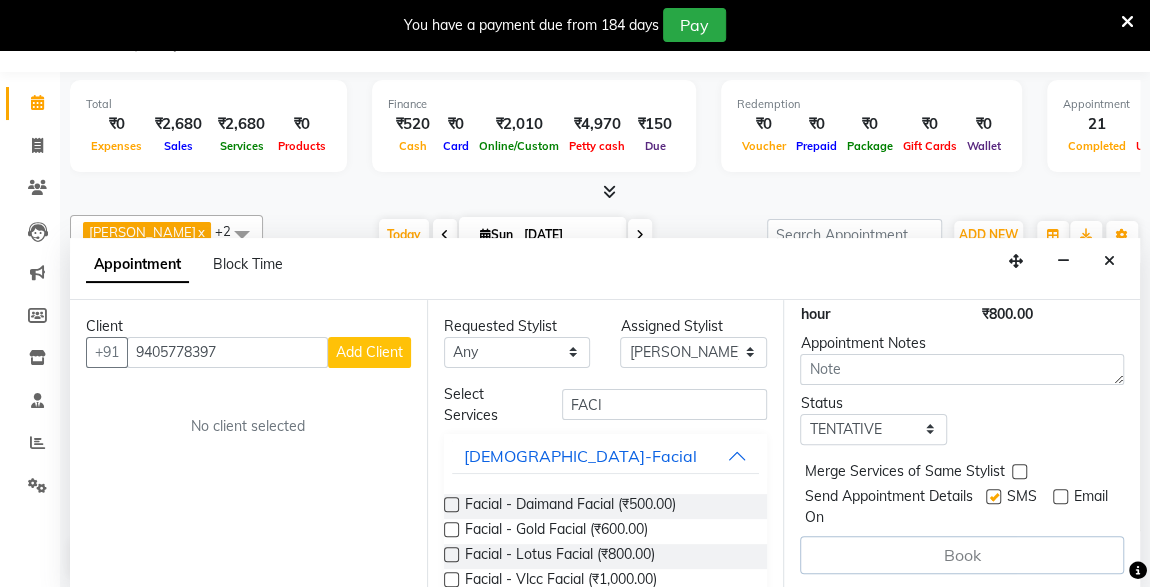 click on "Add Client" at bounding box center (369, 352) 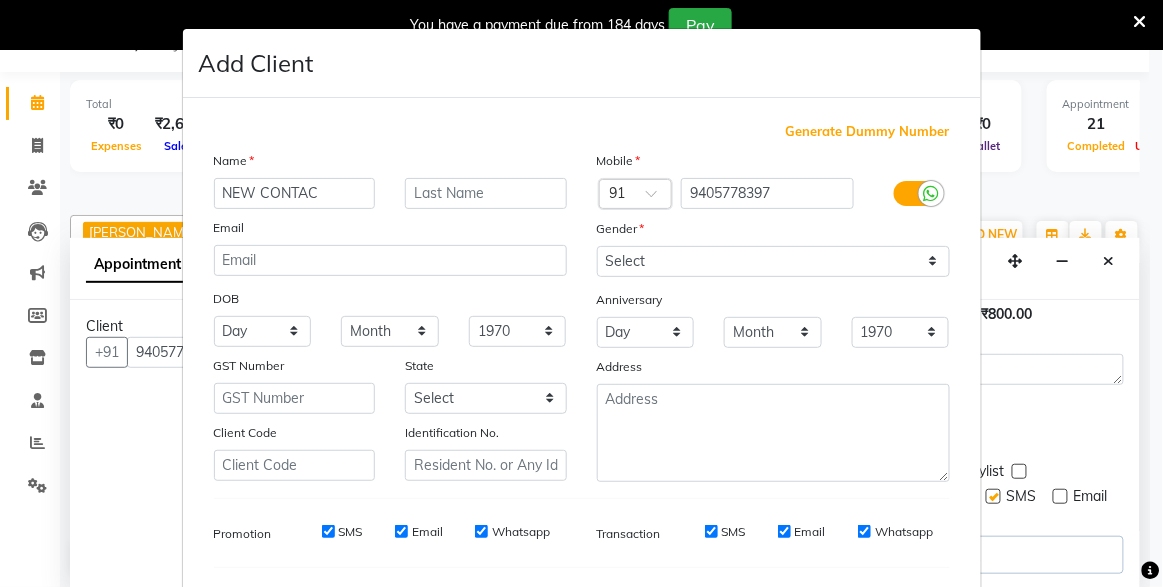 type on "NEW CONTAC" 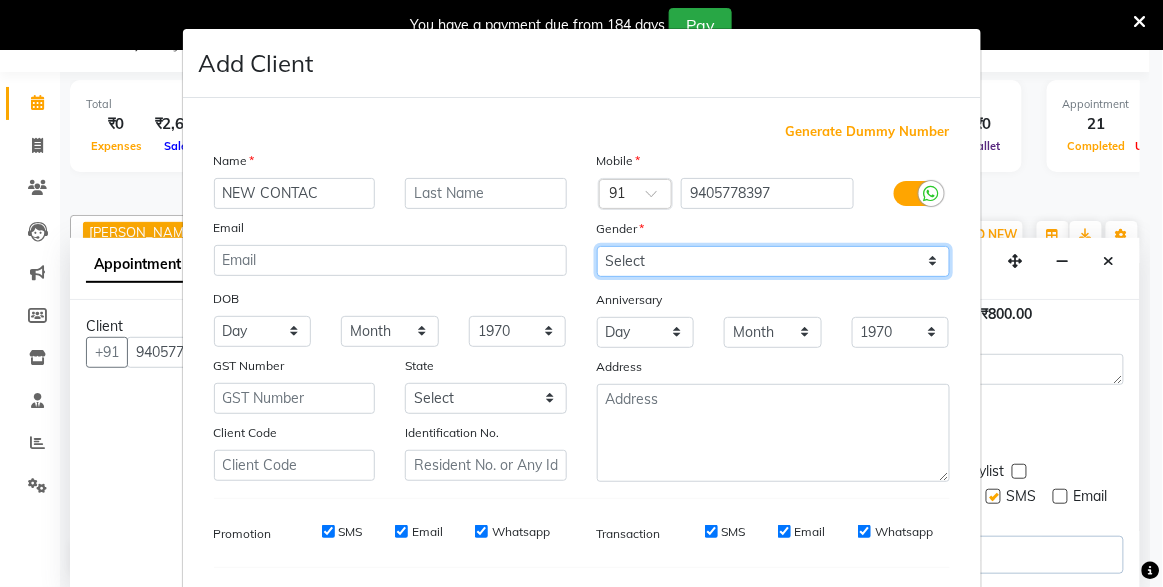 click on "Select [DEMOGRAPHIC_DATA] [DEMOGRAPHIC_DATA] Other Prefer Not To Say" at bounding box center [773, 261] 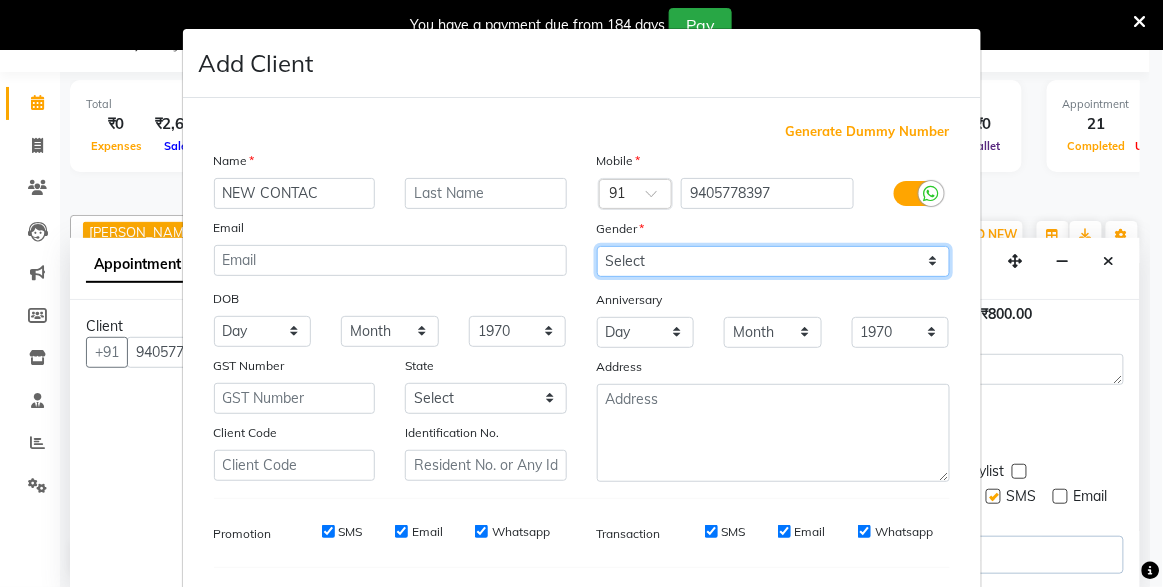 click on "Select [DEMOGRAPHIC_DATA] [DEMOGRAPHIC_DATA] Other Prefer Not To Say" at bounding box center [773, 261] 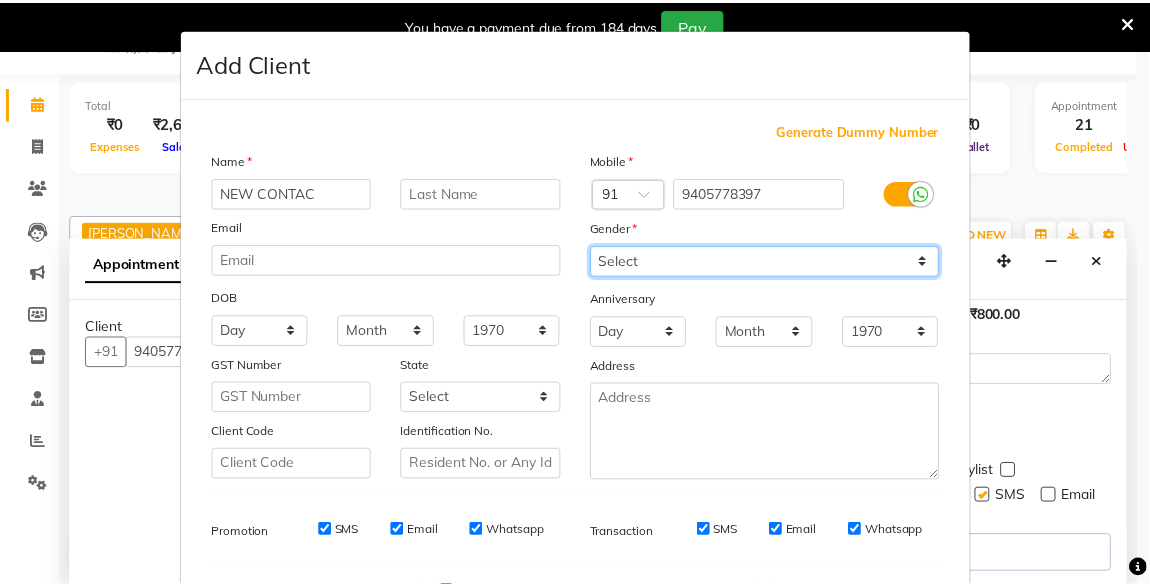 scroll, scrollTop: 255, scrollLeft: 0, axis: vertical 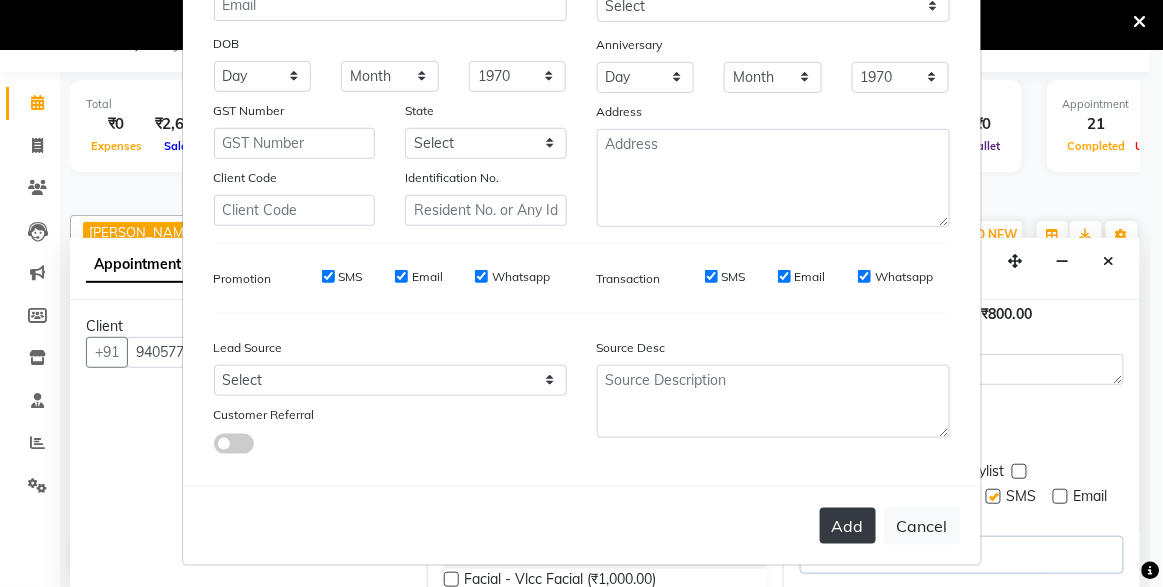 click on "Add" at bounding box center (848, 526) 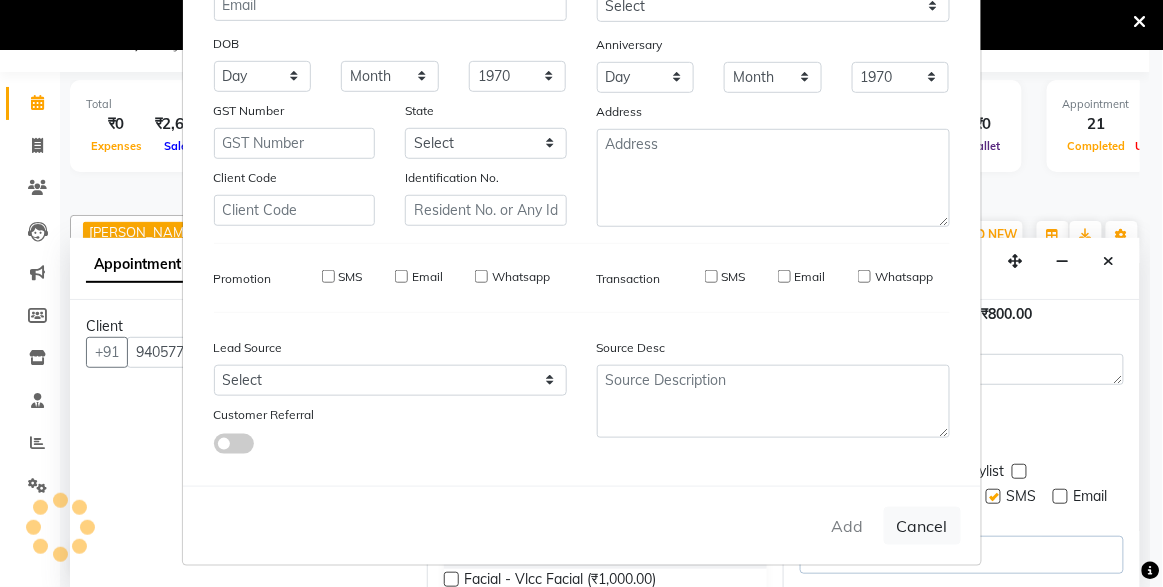type 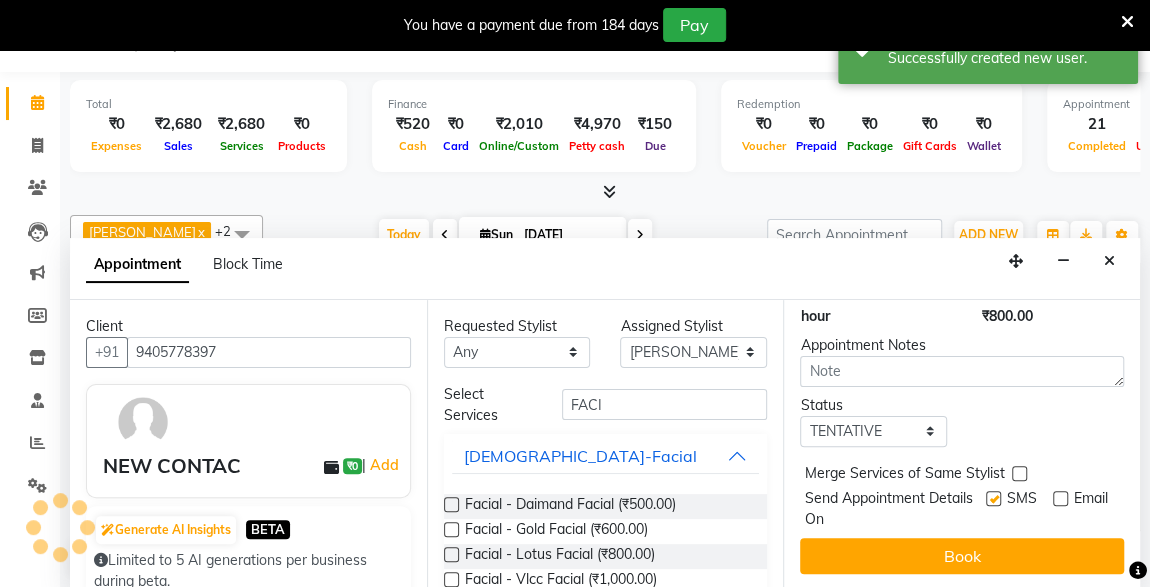 scroll, scrollTop: 330, scrollLeft: 0, axis: vertical 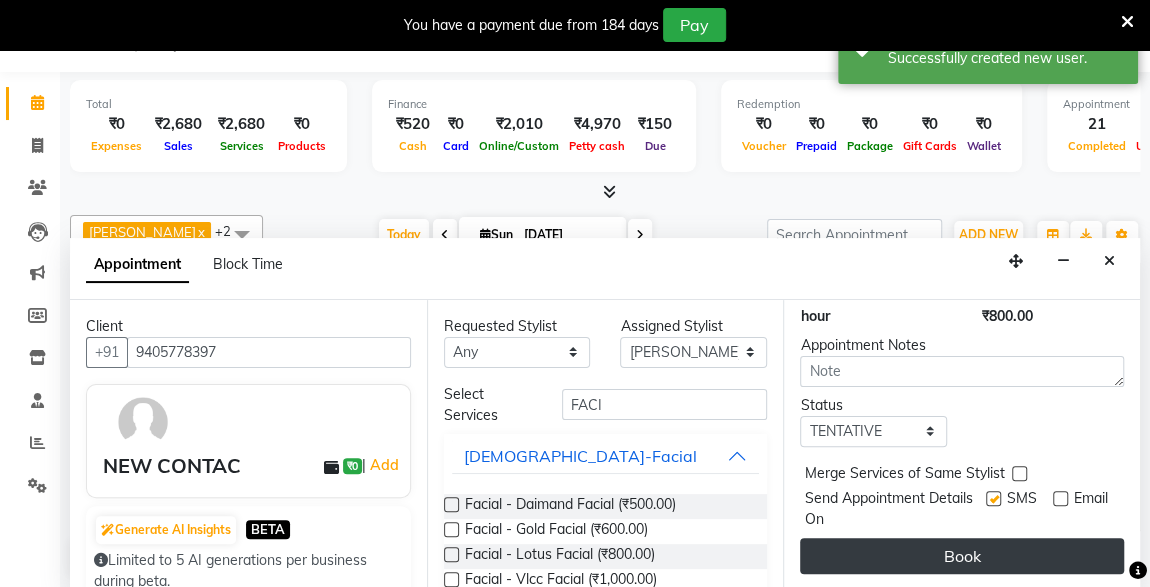 click on "Book" at bounding box center [962, 556] 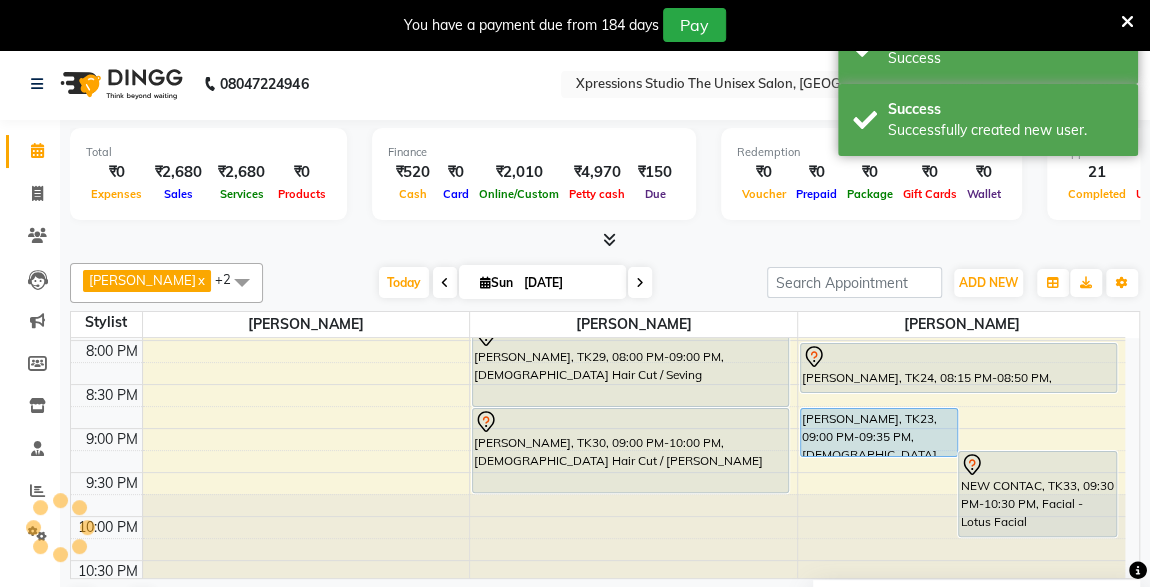 scroll, scrollTop: 0, scrollLeft: 0, axis: both 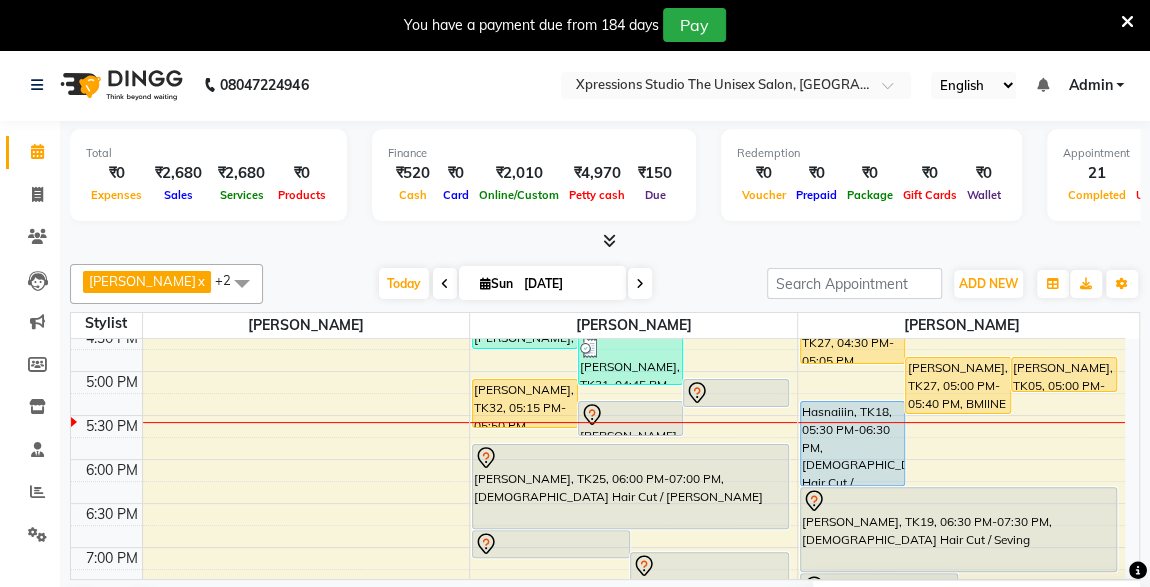 click on "GARAV BABAD, TK32, 05:15 PM-05:50 PM, Male Hair Cut" at bounding box center [525, 403] 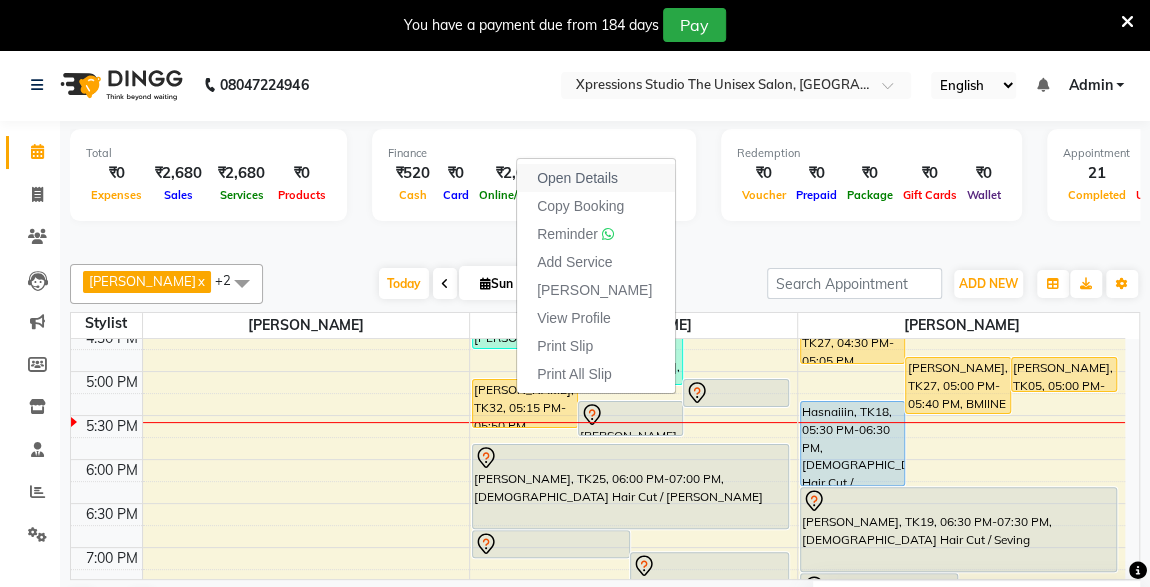 click on "Open Details" at bounding box center (577, 178) 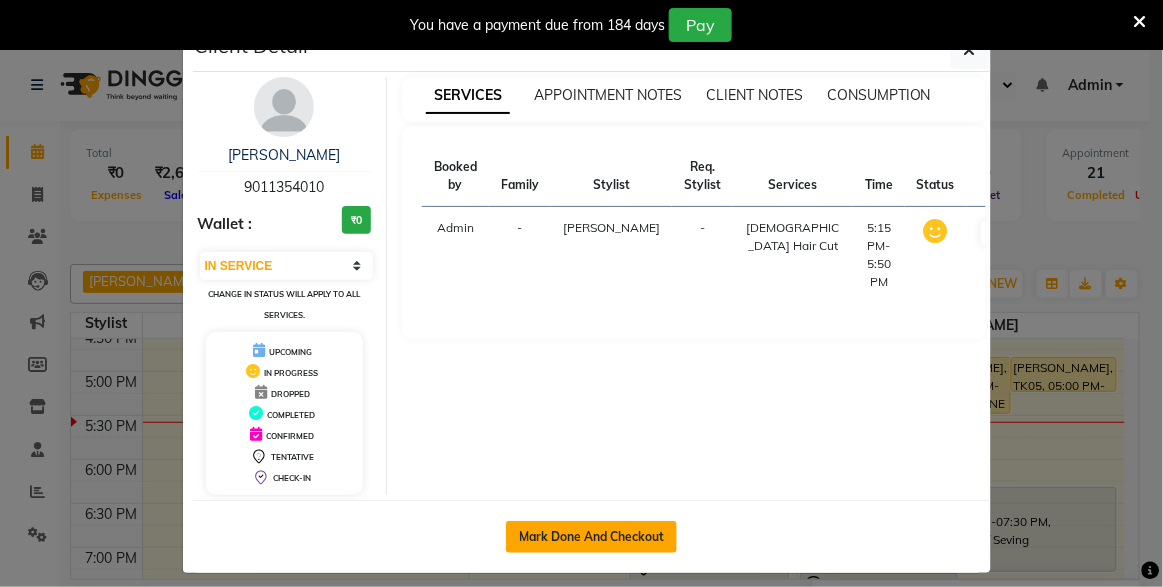 click on "Mark Done And Checkout" 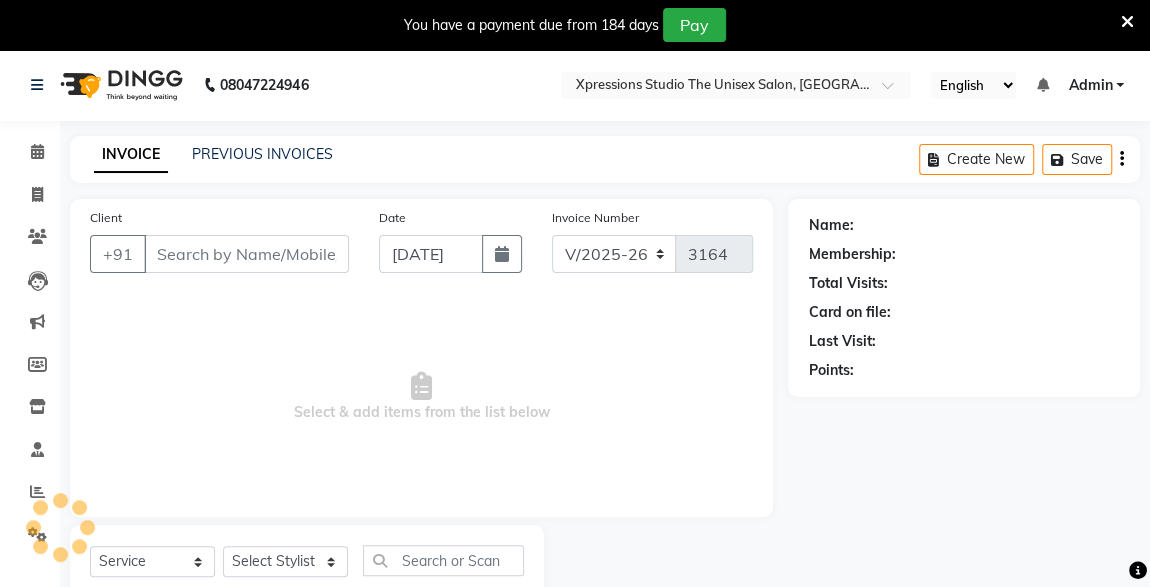 type on "9011354010" 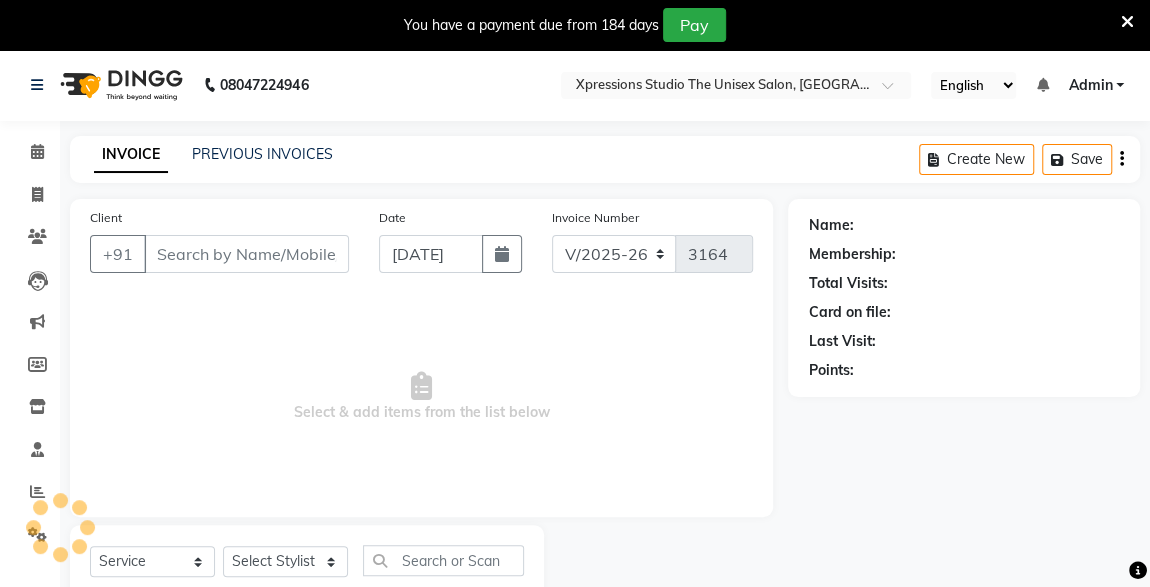 select on "57588" 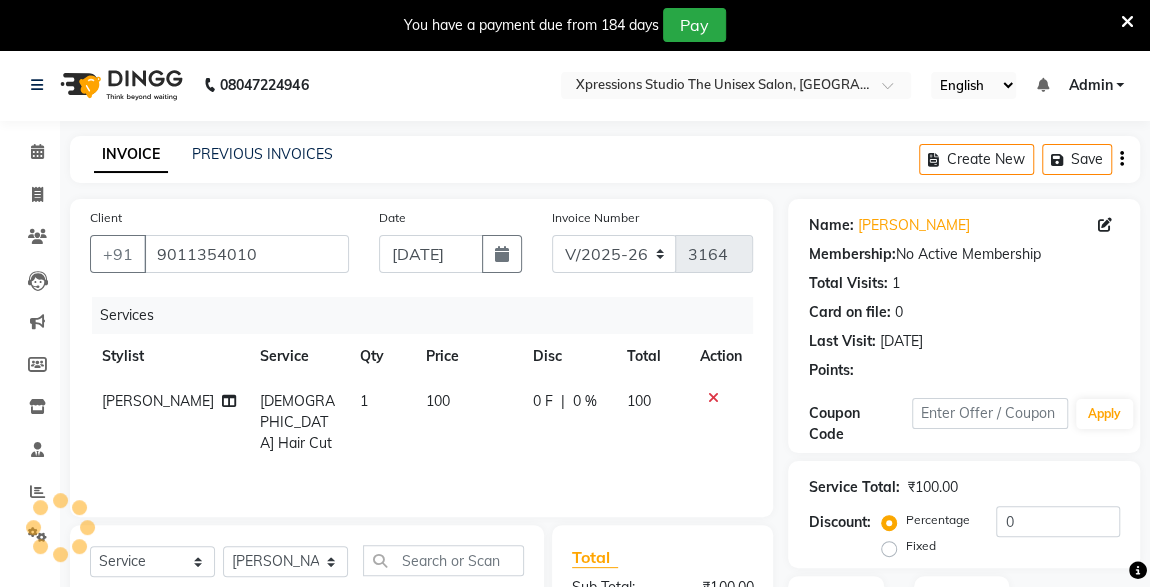click on "Client +91 9011354010 Date 13-07-2025 Invoice Number V/2025 V/2025-26 3164 Services Stylist Service Qty Price Disc Total Action ADESH RAUT Male Hair Cut  1 100 0 F | 0 % 100" 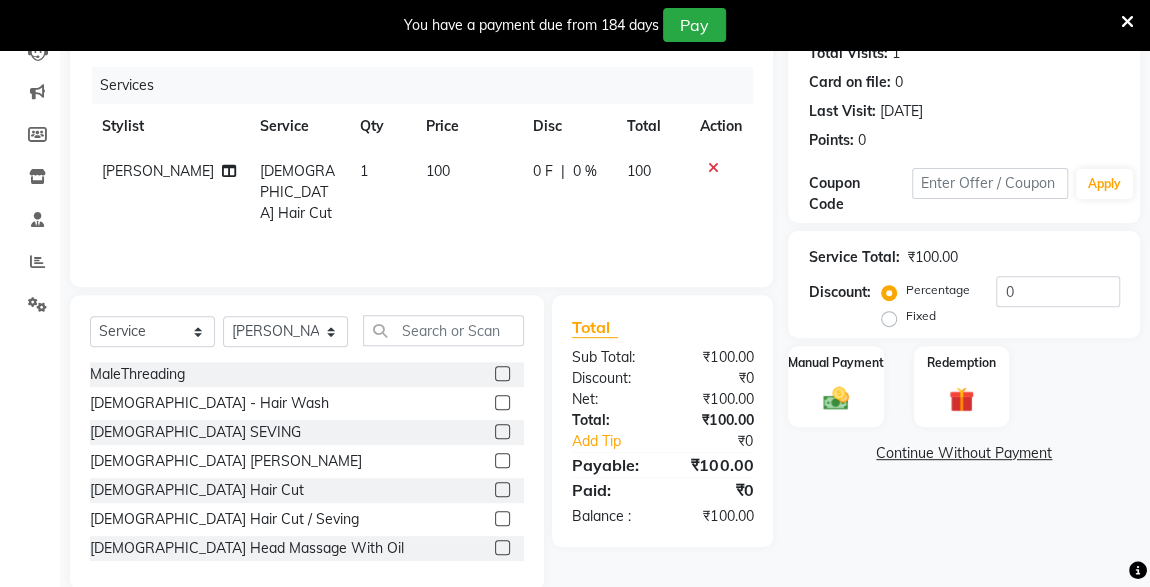 scroll, scrollTop: 261, scrollLeft: 0, axis: vertical 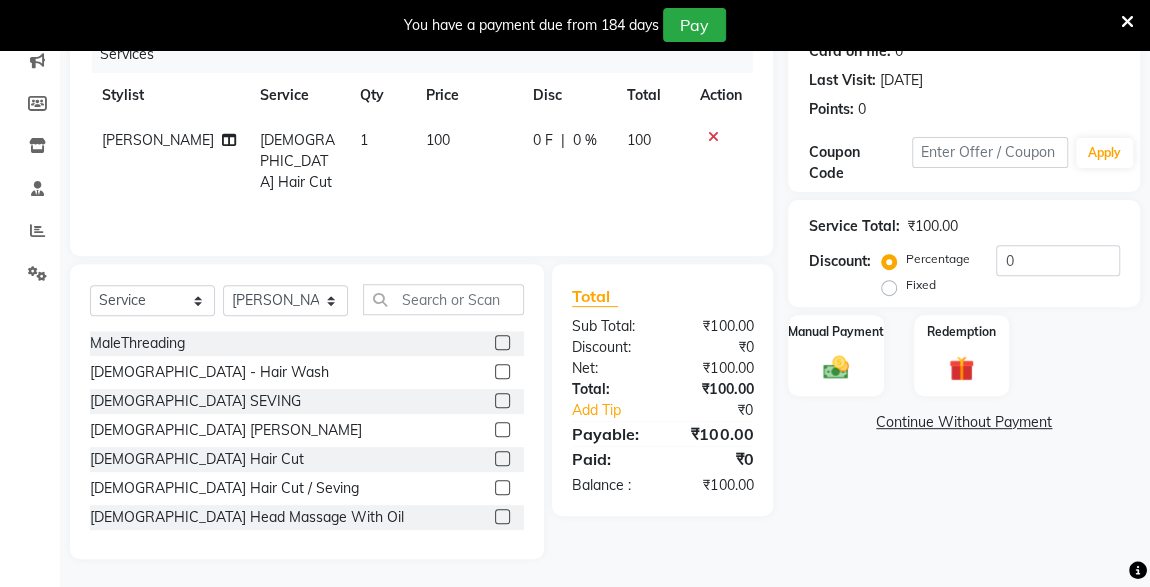click on "Name: Garav Babad Membership:  No Active Membership  Total Visits:  1 Card on file:  0 Last Visit:   30-04-2025 Points:   0  Coupon Code Apply Service Total:  ₹100.00  Discount:  Percentage   Fixed  0 Manual Payment Redemption  Continue Without Payment" 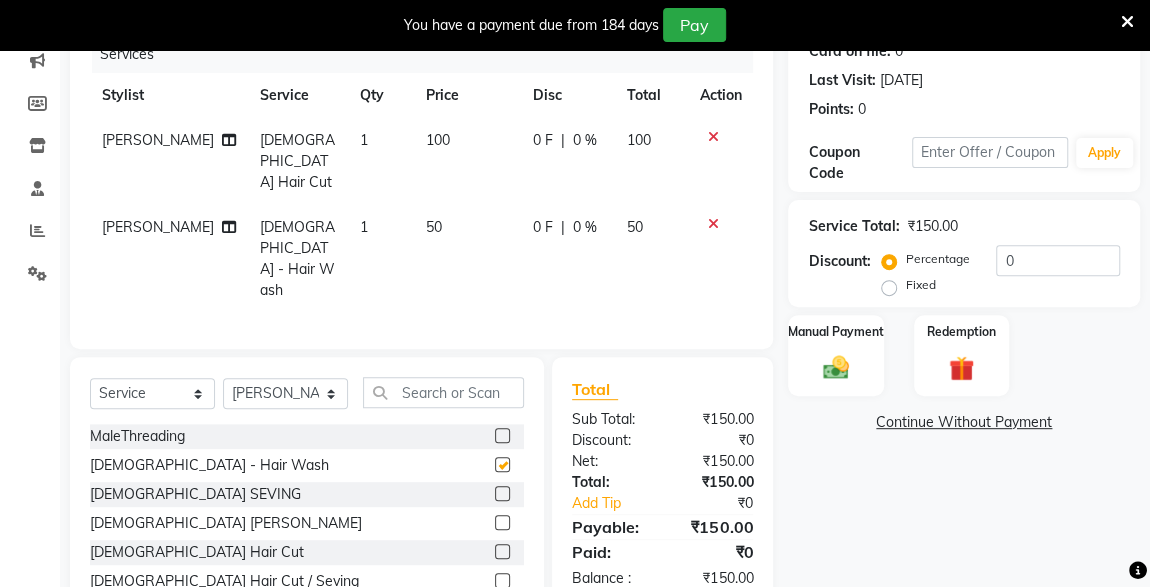 checkbox on "false" 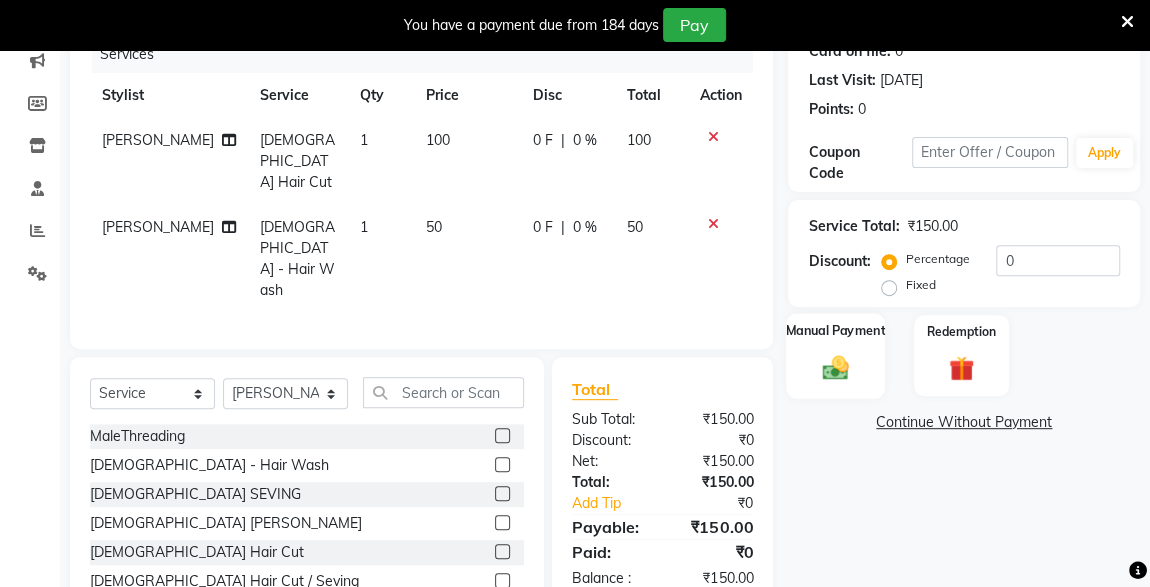 click on "Manual Payment" 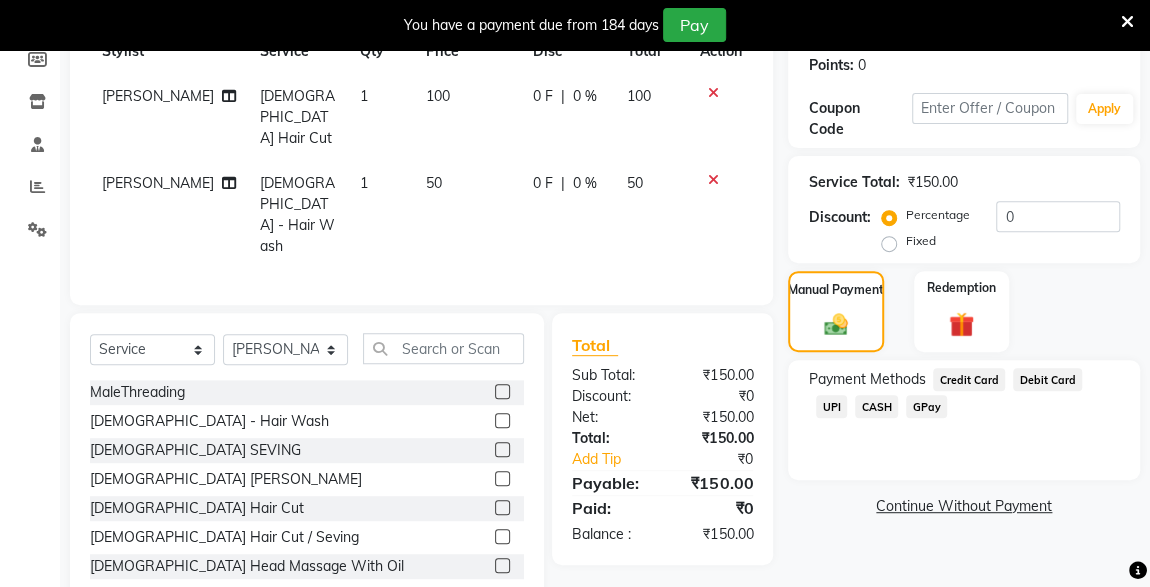 click on "CASH" 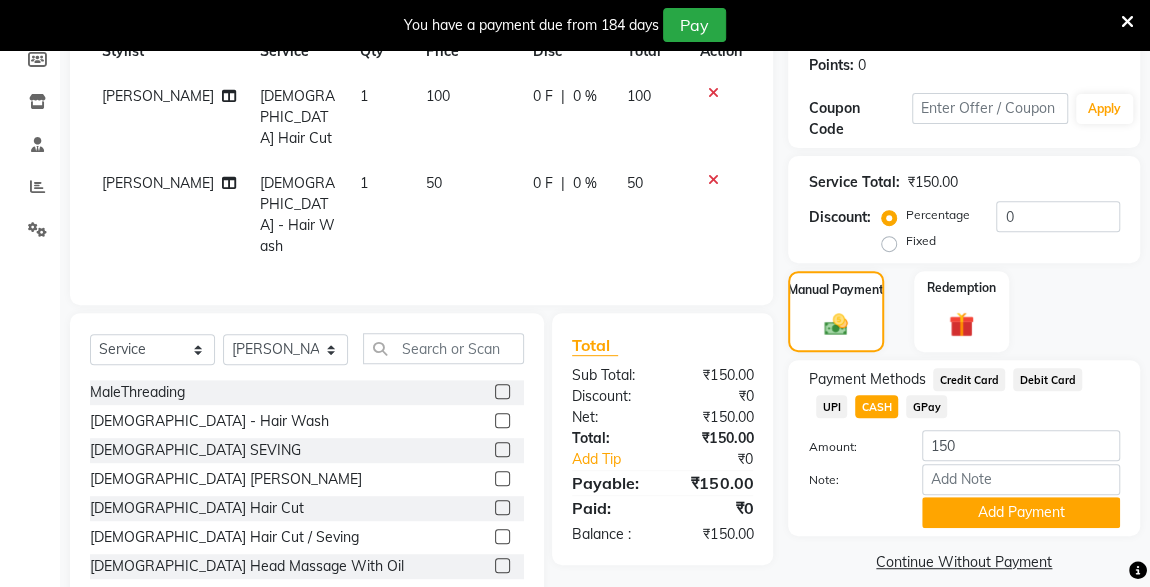 scroll, scrollTop: 323, scrollLeft: 0, axis: vertical 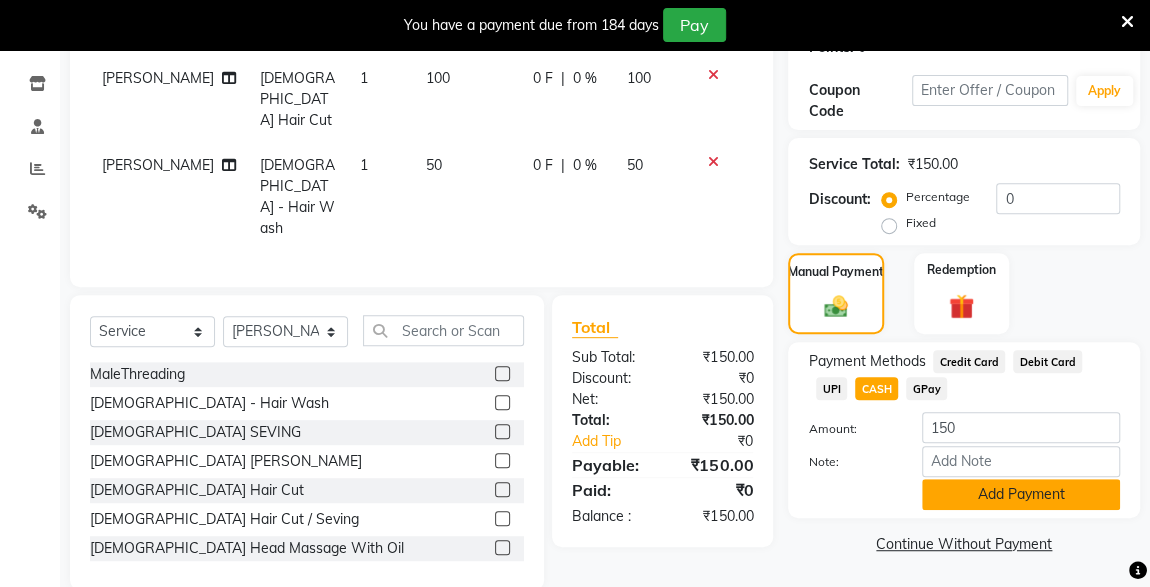 click on "Add Payment" 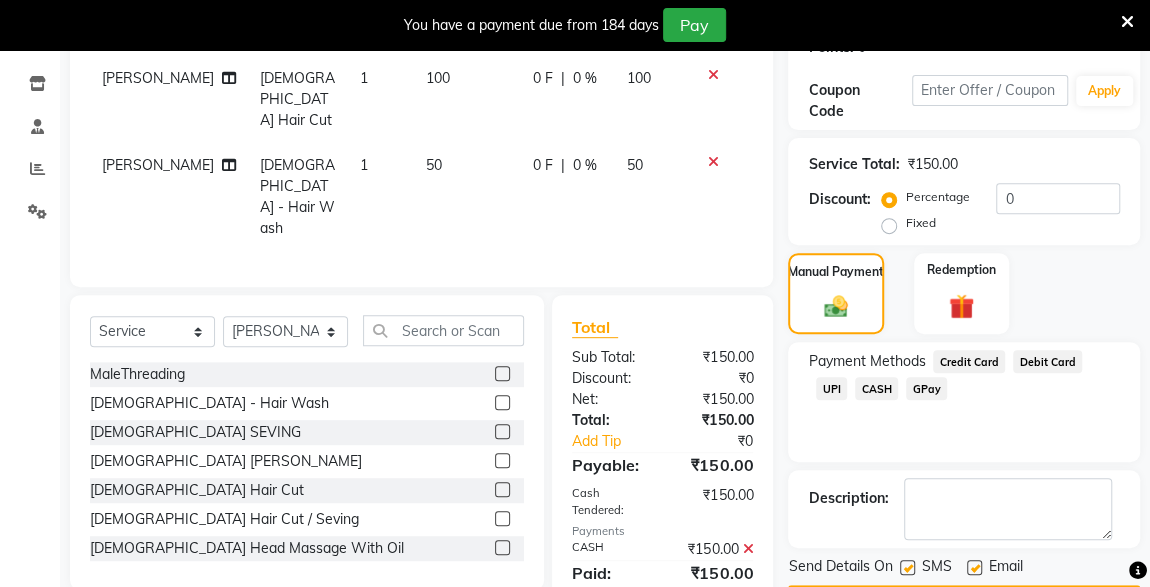 scroll, scrollTop: 379, scrollLeft: 0, axis: vertical 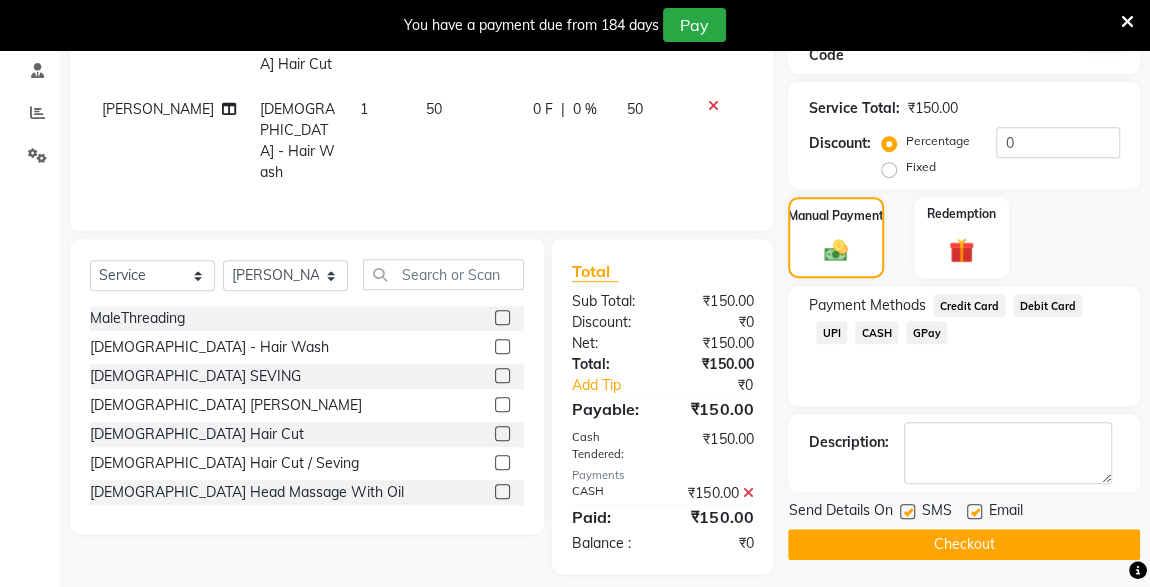 click 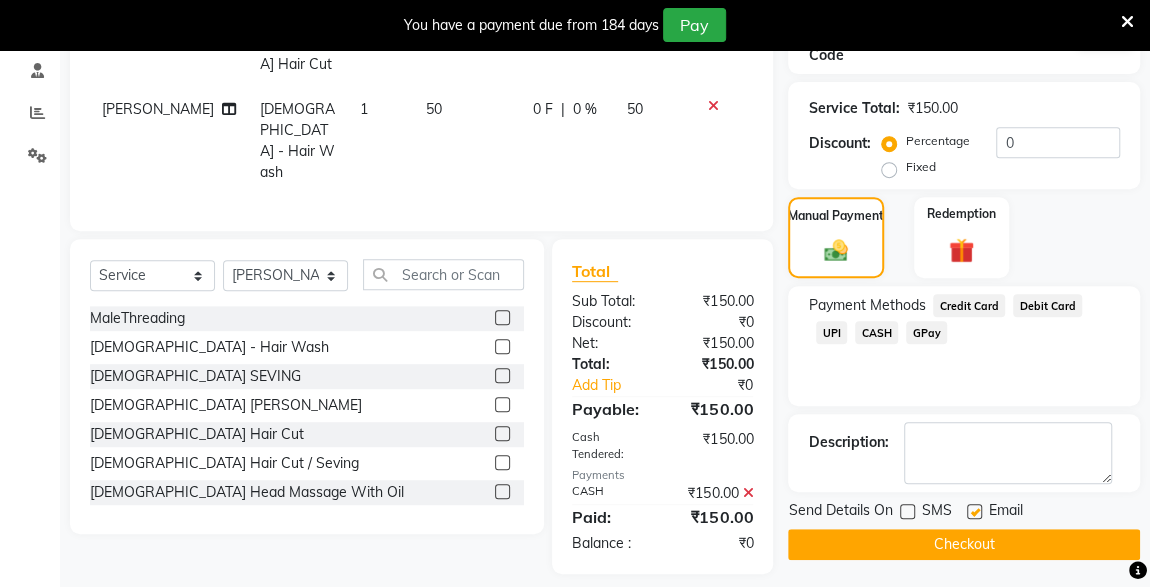 click on "Checkout" 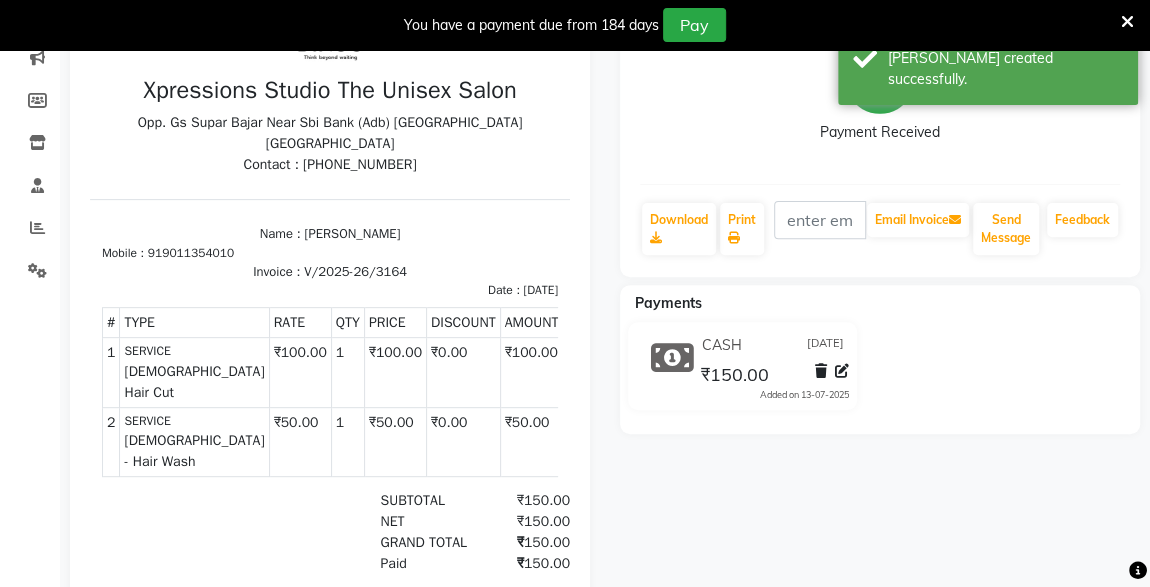 scroll, scrollTop: 0, scrollLeft: 0, axis: both 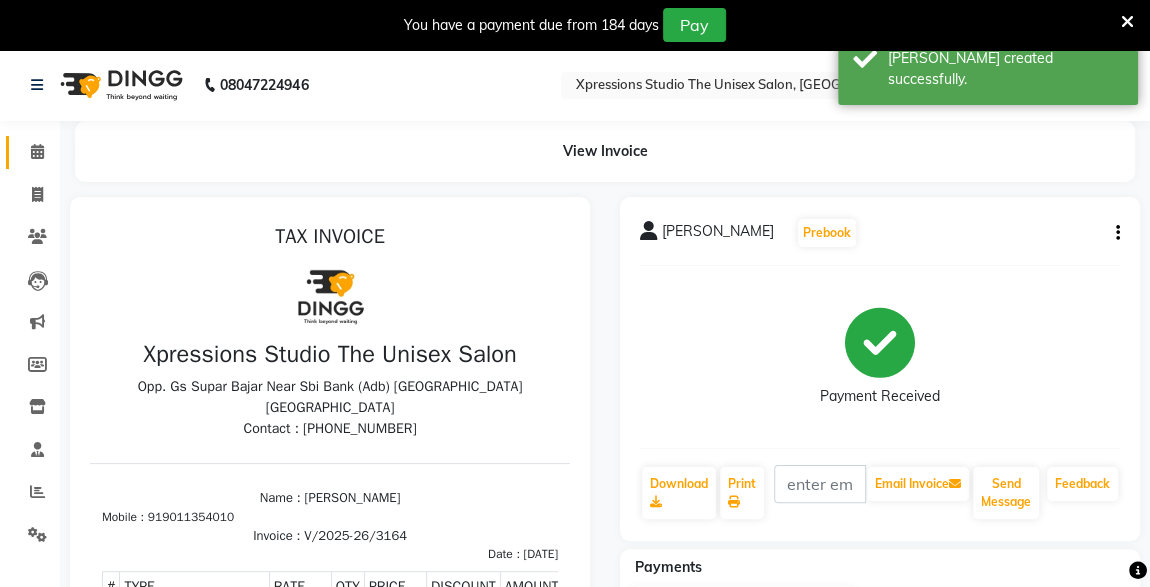 click 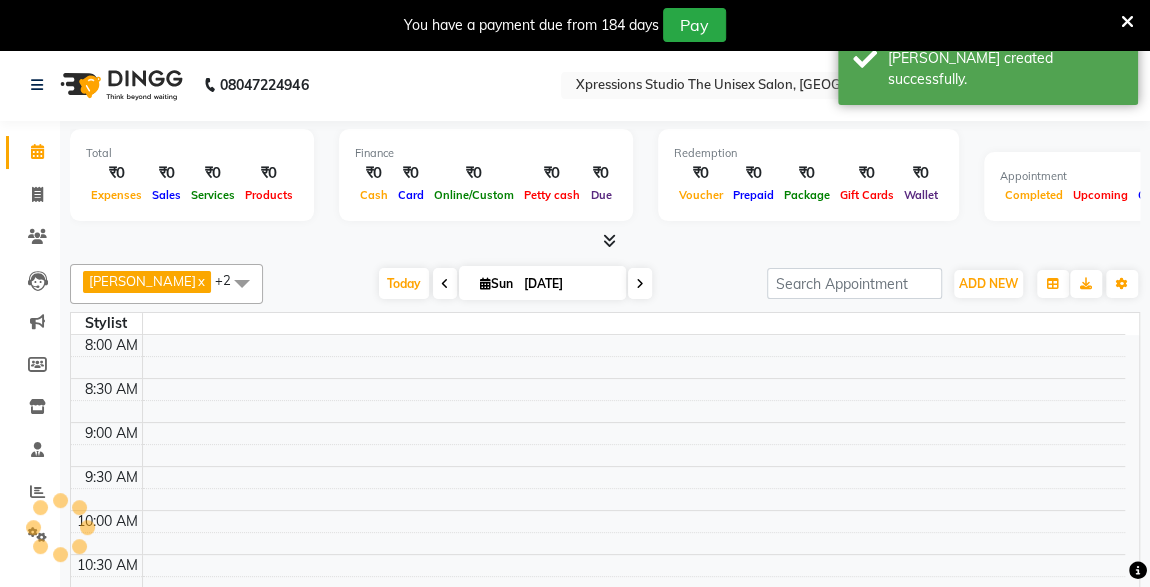 scroll, scrollTop: 0, scrollLeft: 0, axis: both 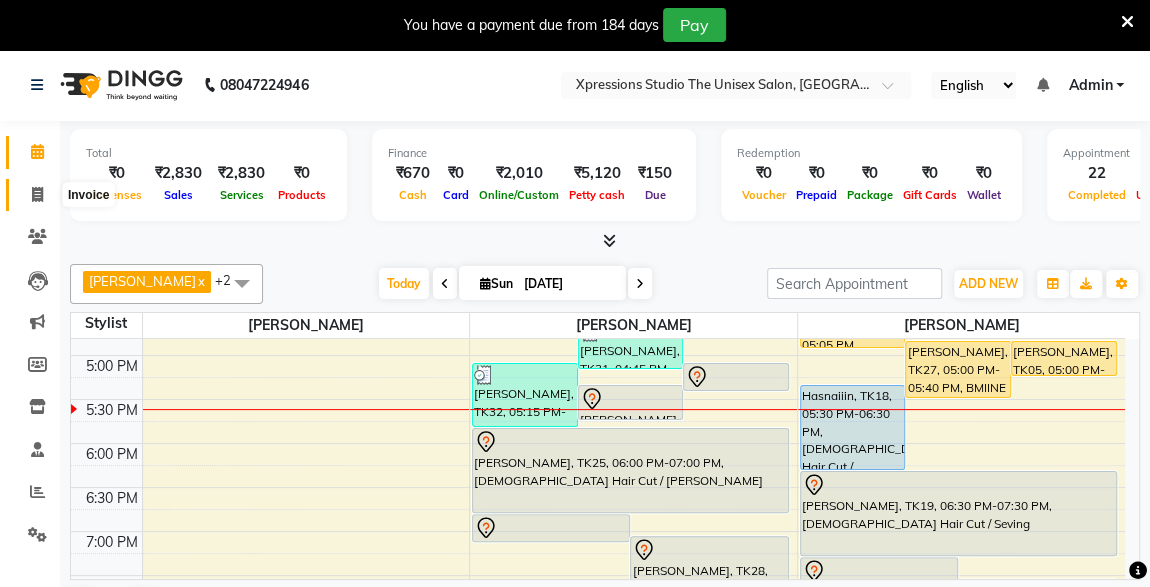 click 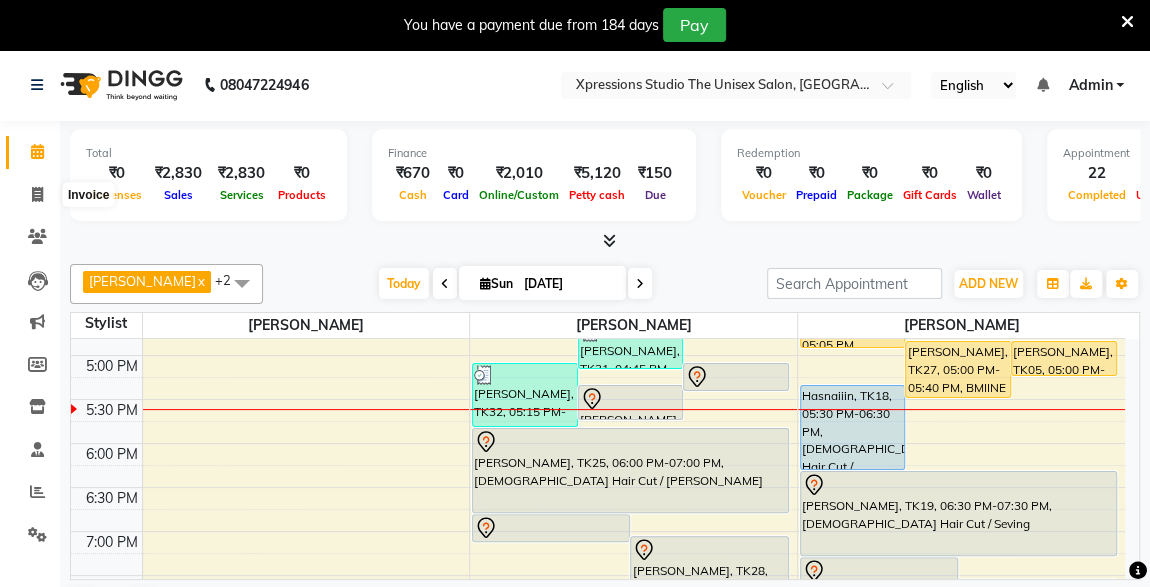 select on "7003" 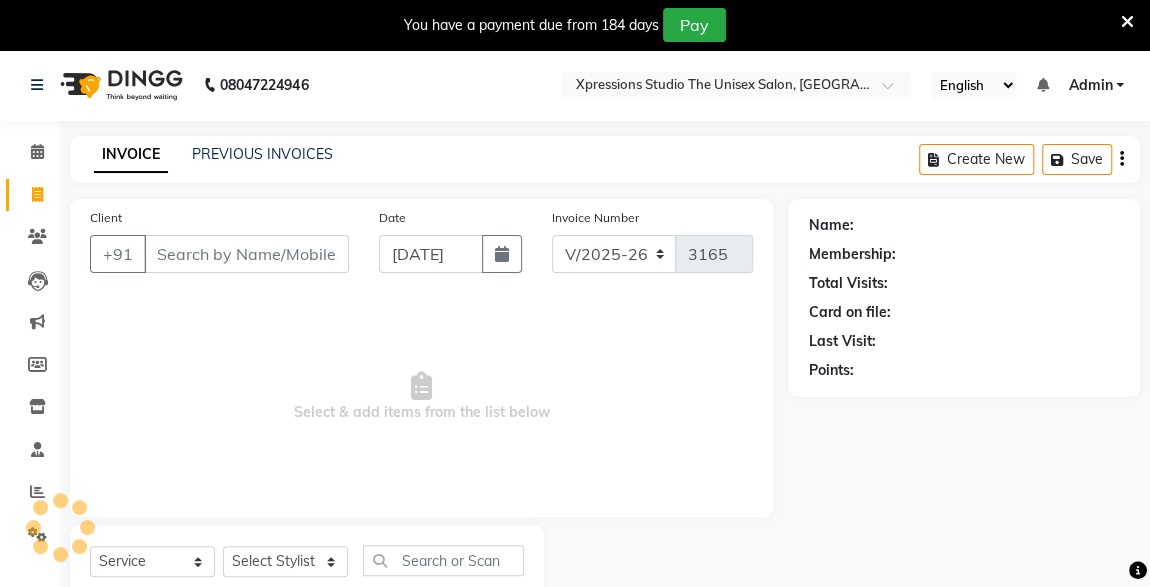 click on "Client" at bounding box center (246, 254) 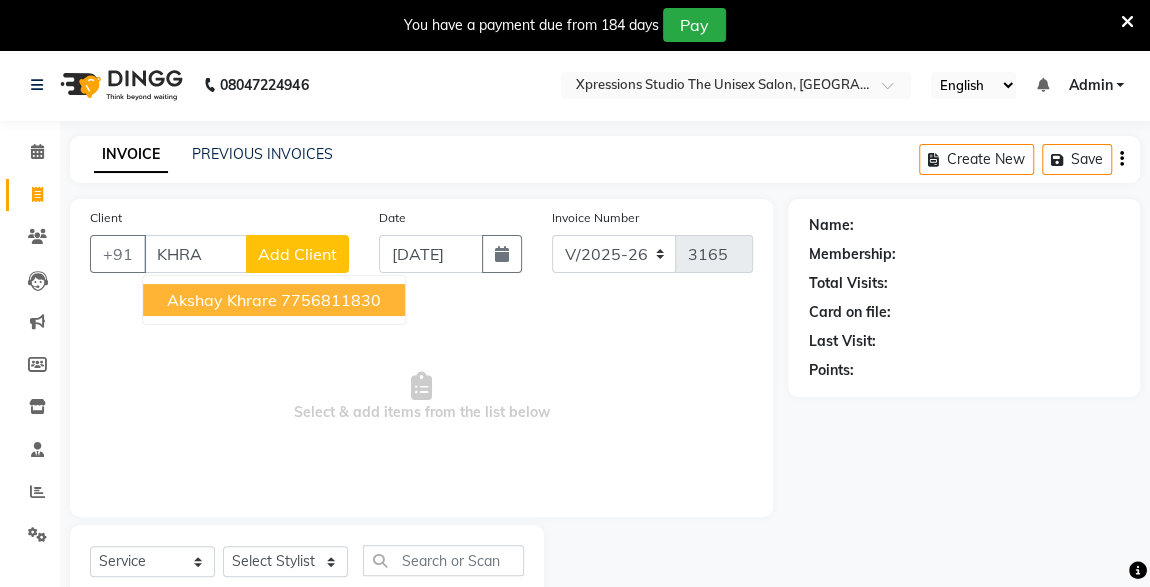 click on "7756811830" at bounding box center (331, 300) 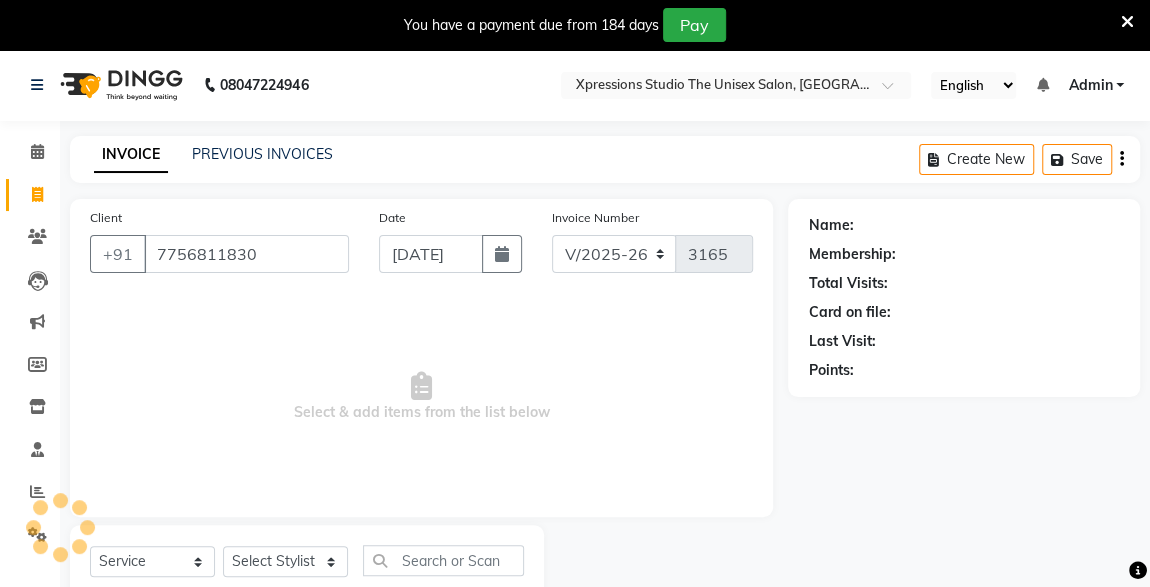 type on "7756811830" 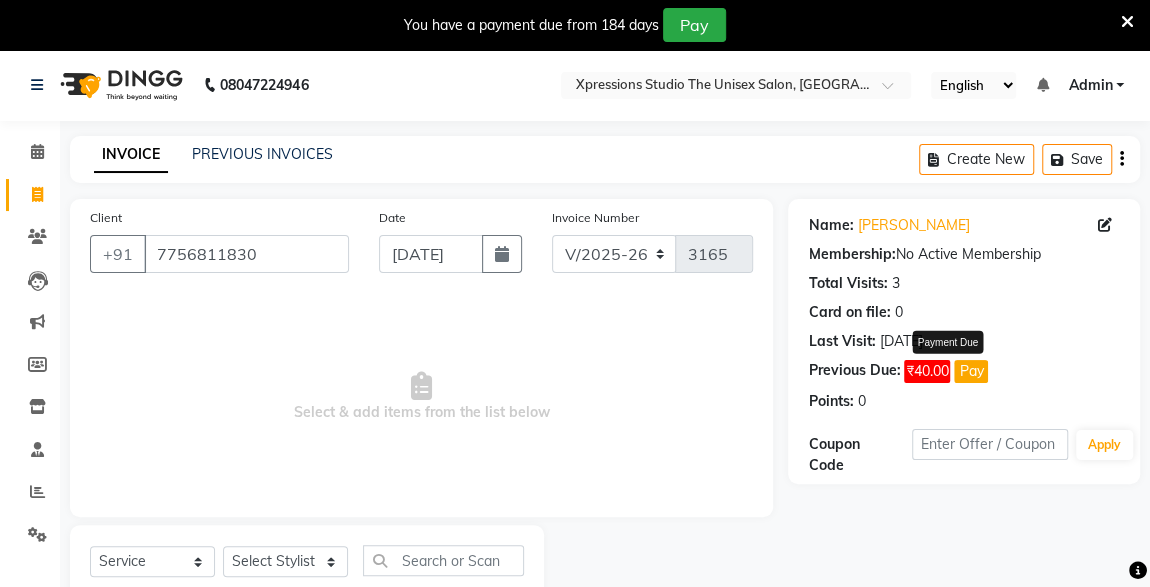 click on "₹40.00" 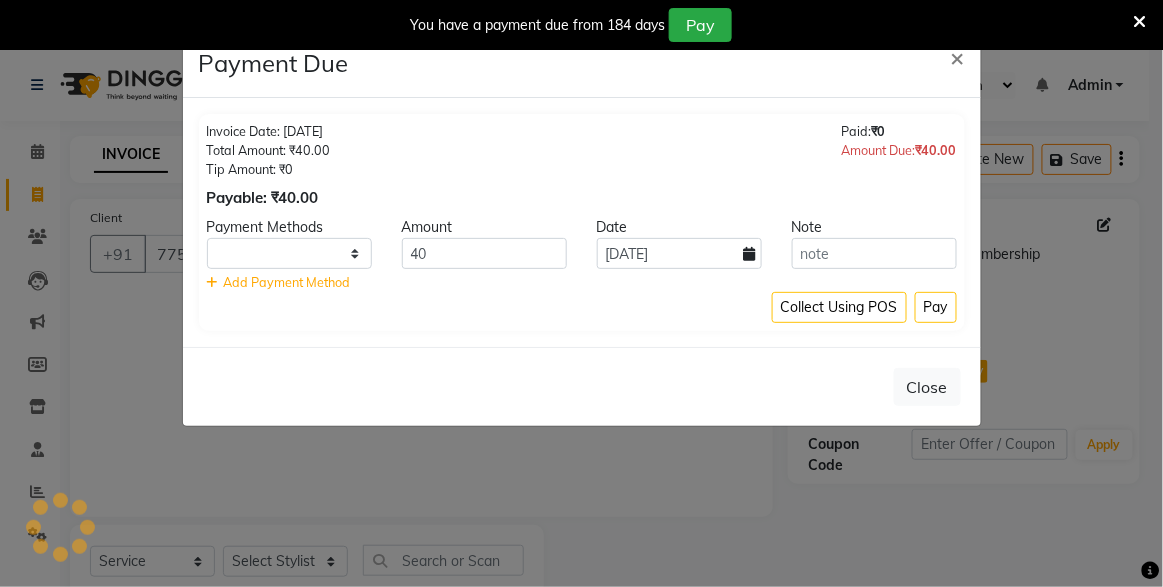 select on "1" 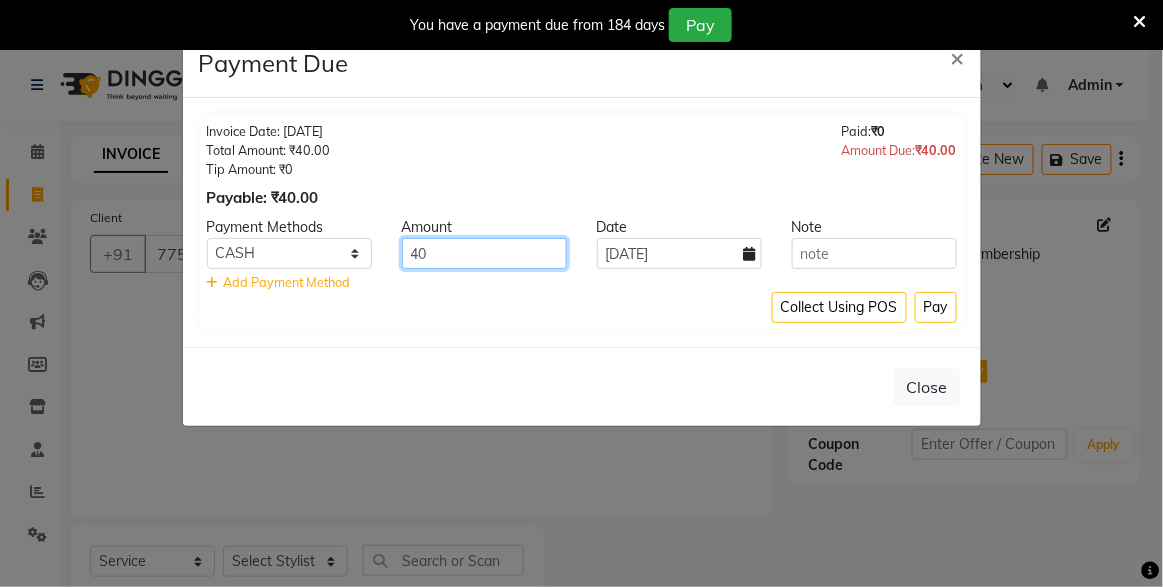 click on "40" 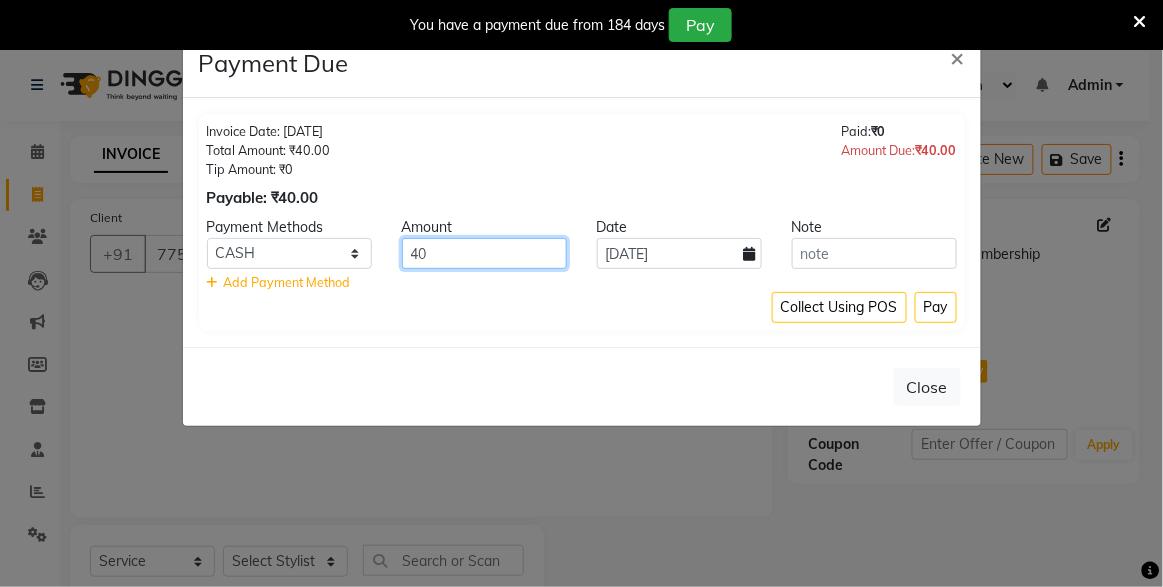 type on "4" 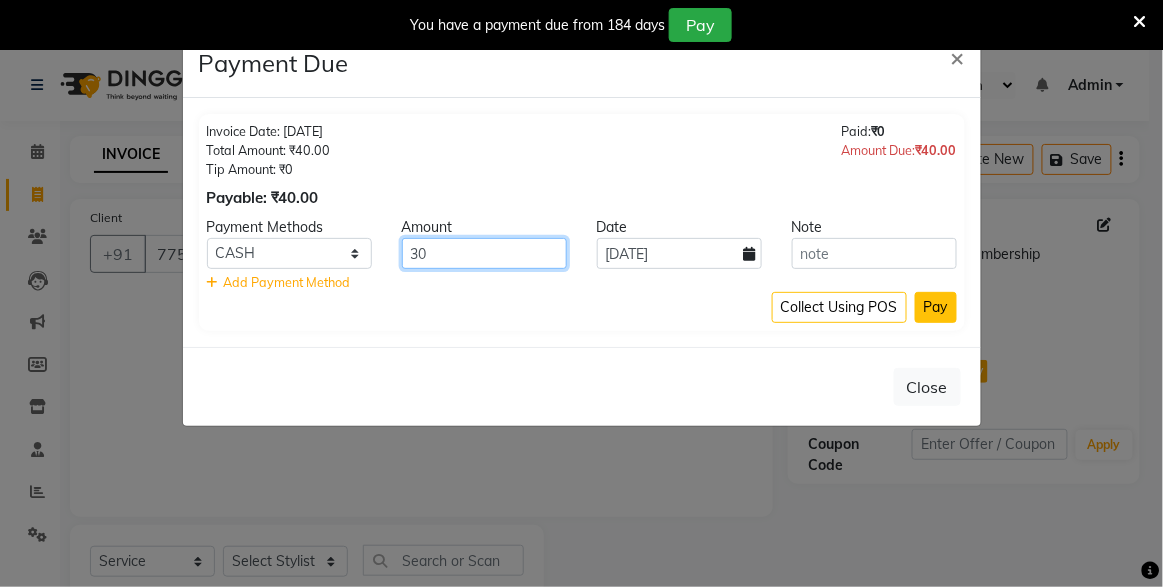 type on "30" 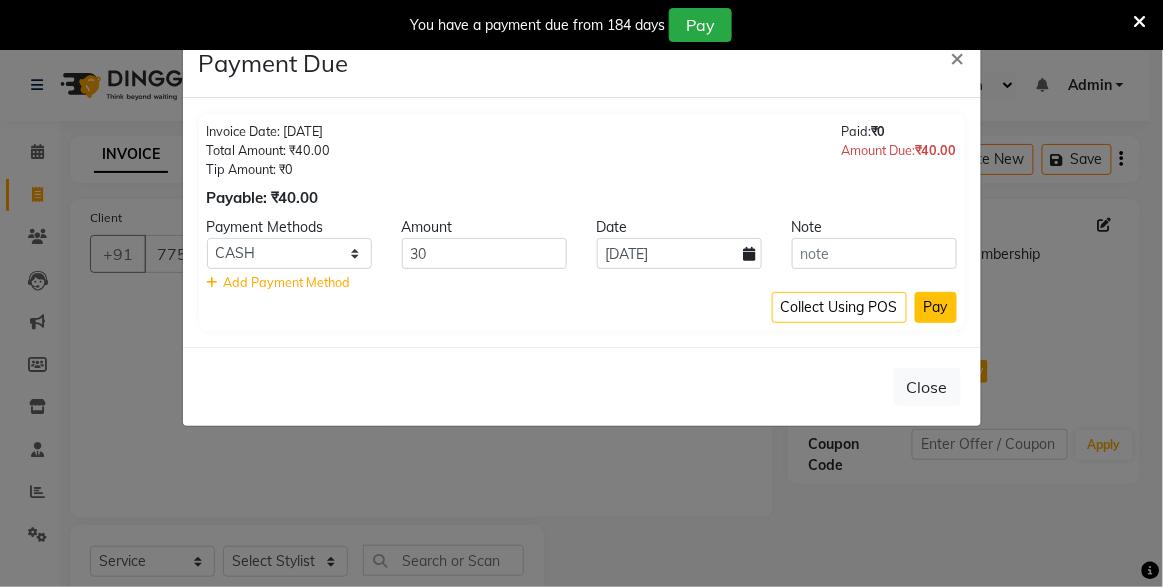 click on "Pay" 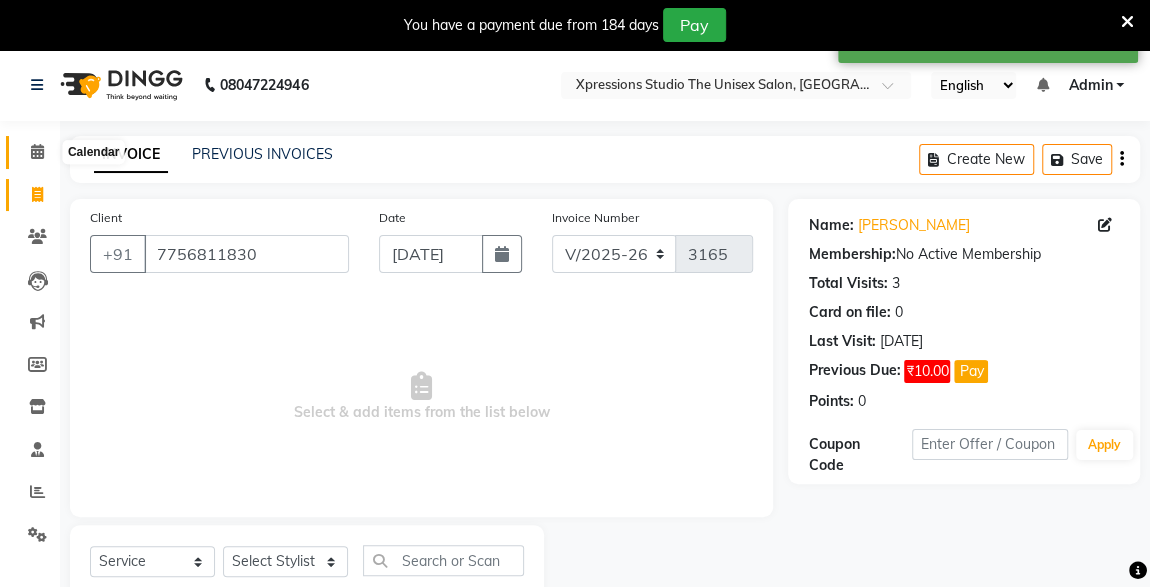 click 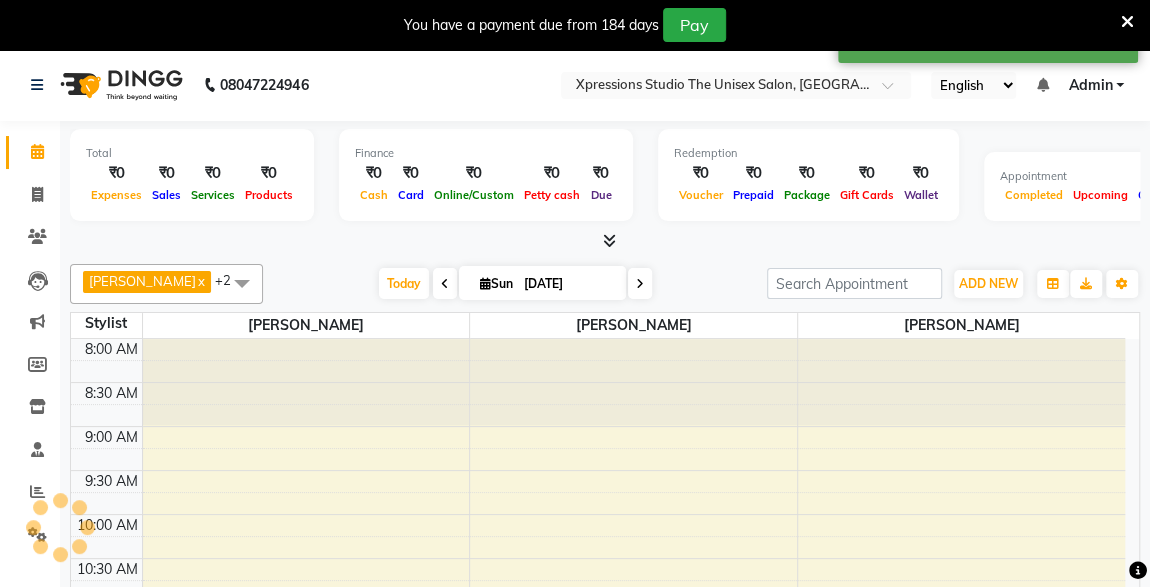 scroll, scrollTop: 0, scrollLeft: 0, axis: both 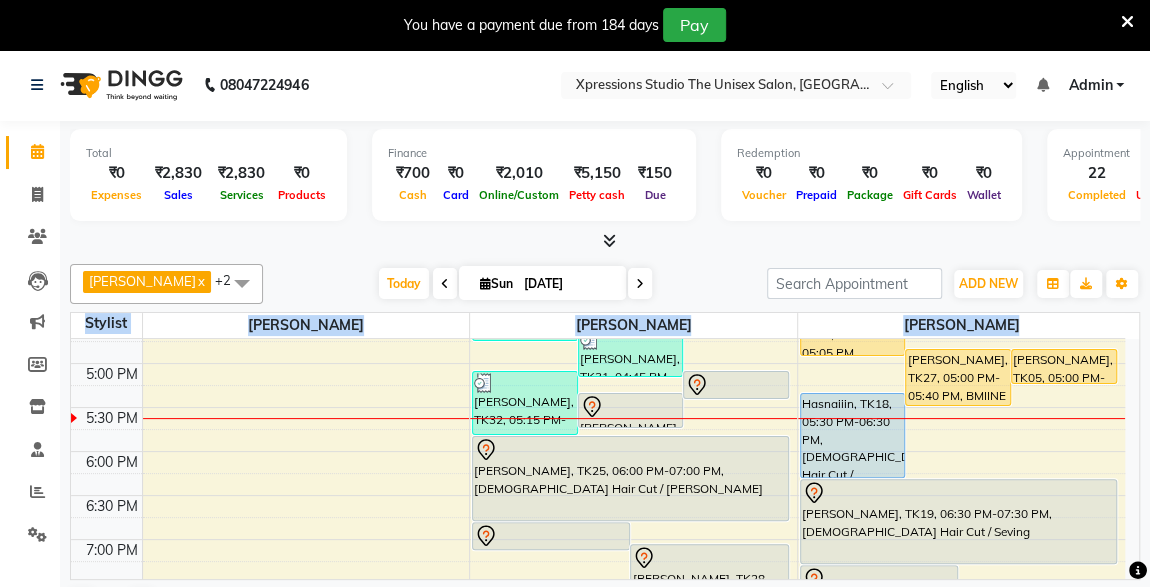 drag, startPoint x: 1140, startPoint y: 487, endPoint x: 1135, endPoint y: 501, distance: 14.866069 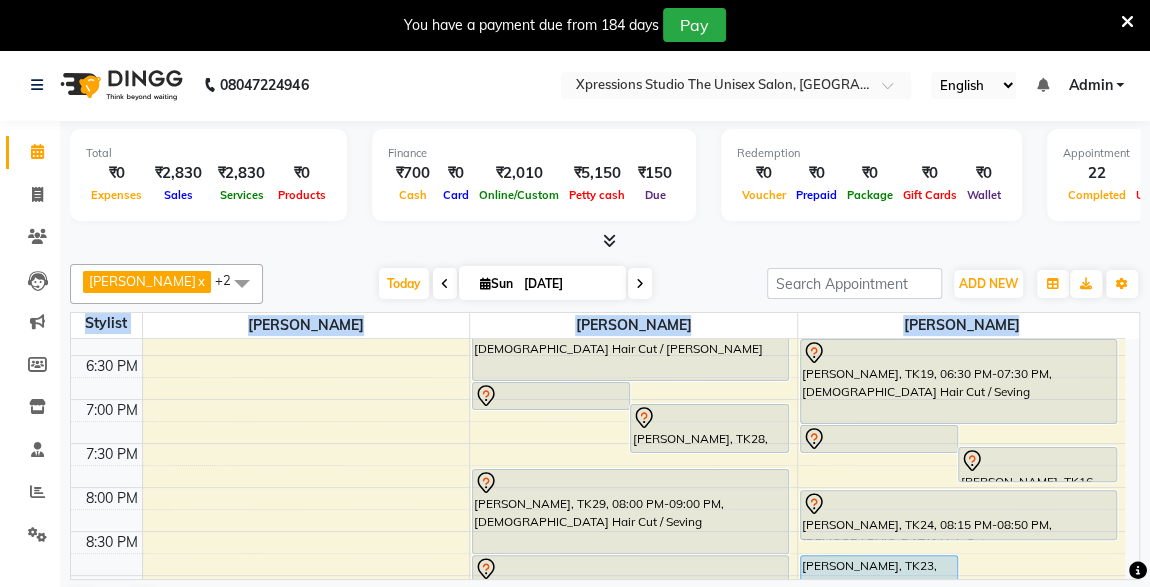 scroll, scrollTop: 858, scrollLeft: 0, axis: vertical 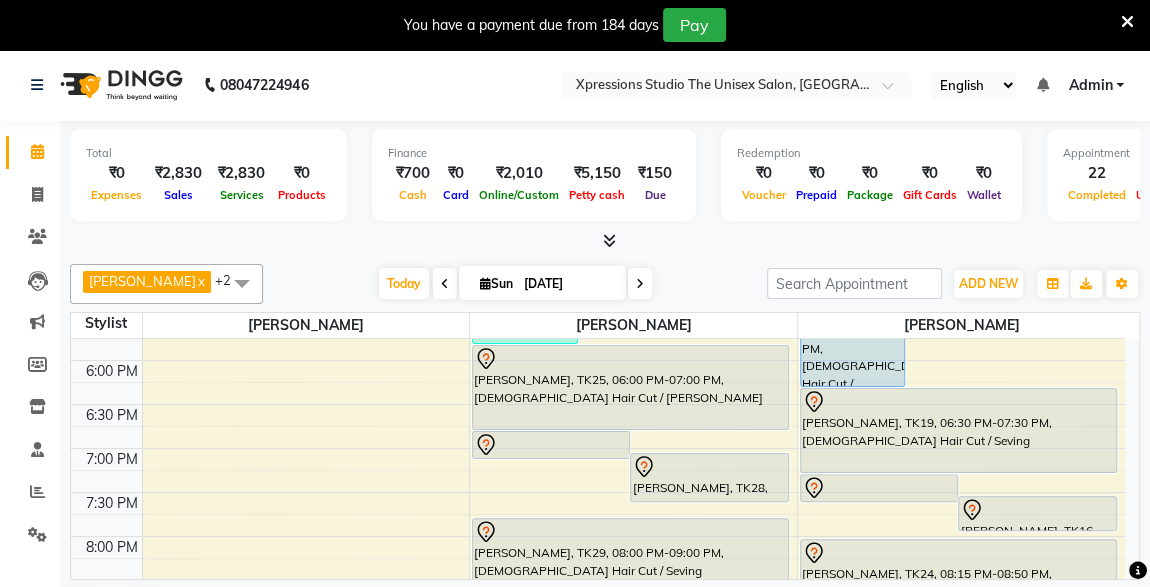 click on "Total  ₹0  Expenses ₹2,830  Sales ₹2,830  Services ₹0  Products Finance  ₹700  Cash ₹0  Card ₹2,010  Online/Custom ₹5,150 Petty cash ₹150 Due  Redemption  ₹0 Voucher ₹0 Prepaid ₹0 Package ₹0  Gift Cards ₹0  Wallet  Appointment  22 Completed 14 Upcoming 3 Ongoing 0 No show  Other sales  ₹0  Packages ₹0  Memberships ₹0  Vouchers ₹0  Prepaids ₹0  Gift Cards ROSHAN TANDULKAR  x ROHAN BABHULKAR  x ADESH RAUT  x +2 UnSelect All ADESH RAUT ROHAN BABHULKAR ROSHAN TANDULKAR Today  Sun 13-07-2025 Toggle Dropdown Add Appointment Add Invoice Add Expense Add Attendance Add Client Add Transaction Toggle Dropdown Add Appointment Add Invoice Add Expense Add Attendance Add Client ADD NEW Toggle Dropdown Add Appointment Add Invoice Add Expense Add Attendance Add Client Add Transaction ROSHAN TANDULKAR  x ROHAN BABHULKAR  x ADESH RAUT  x +2 UnSelect All ADESH RAUT ROHAN BABHULKAR ROSHAN TANDULKAR Group By  Staff View   Room View  View as Vertical  Vertical - Week View  Horizontal  3" 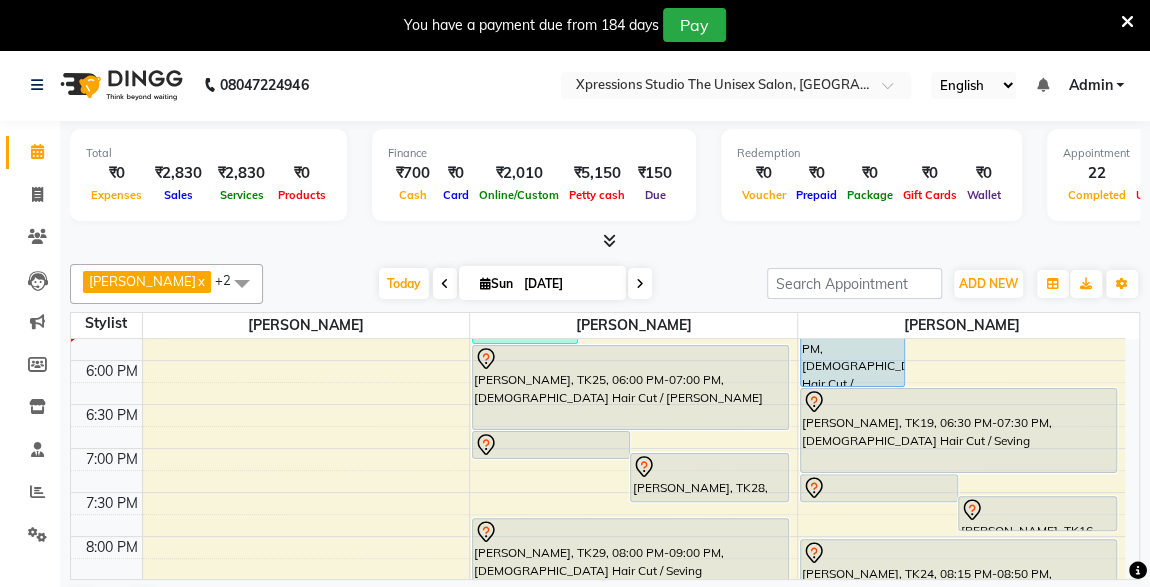 click on "[PERSON_NAME], TK25, 06:00 PM-07:00 PM, [DEMOGRAPHIC_DATA] Hair Cut / [PERSON_NAME]" at bounding box center [630, 387] 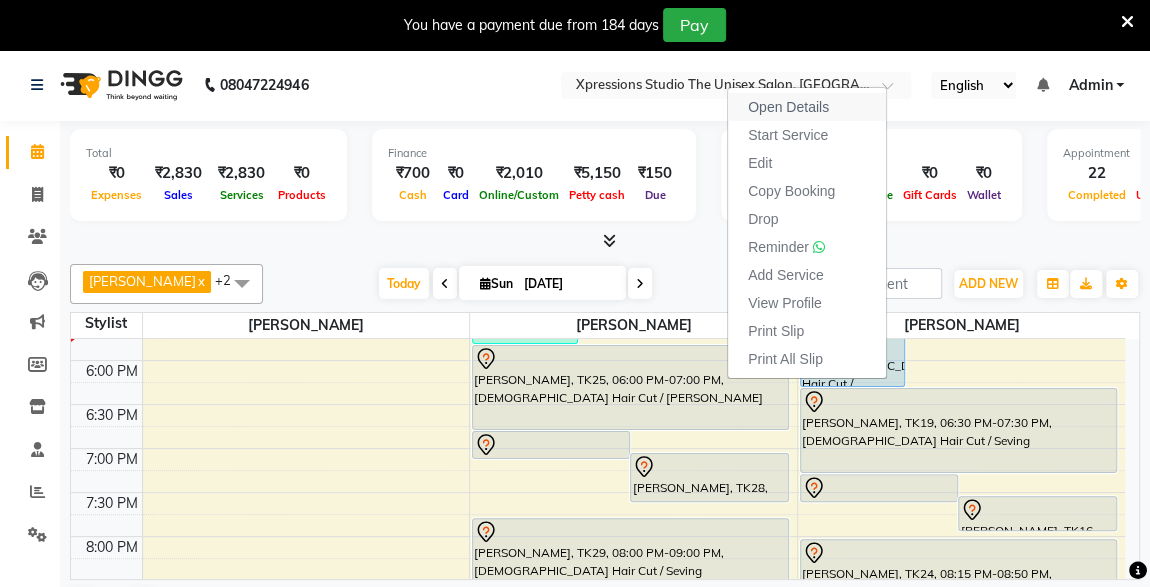 click on "Open Details" at bounding box center [788, 107] 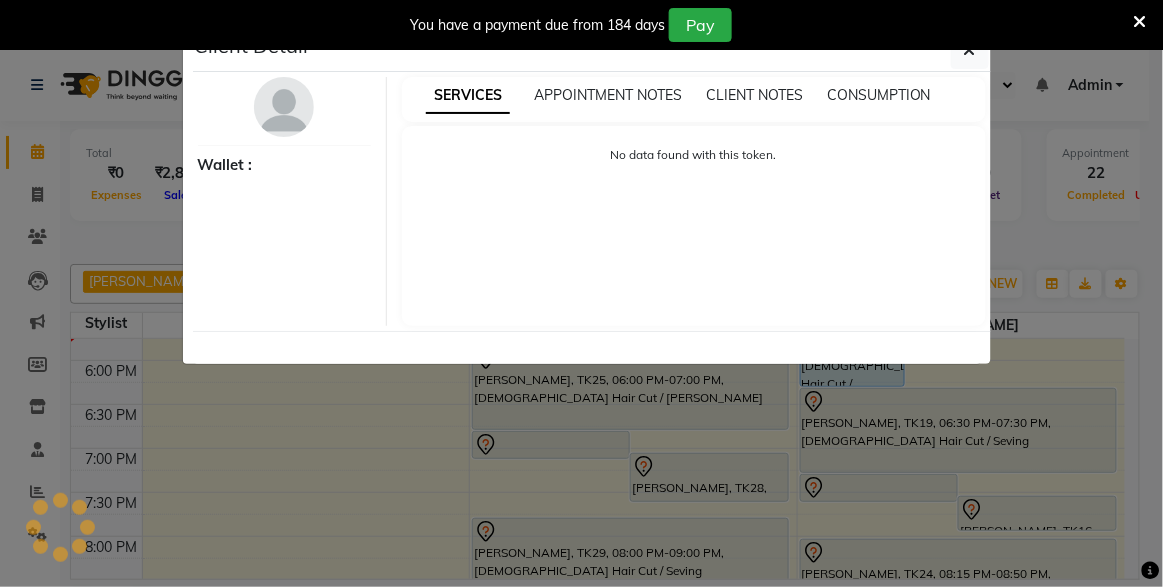 select on "7" 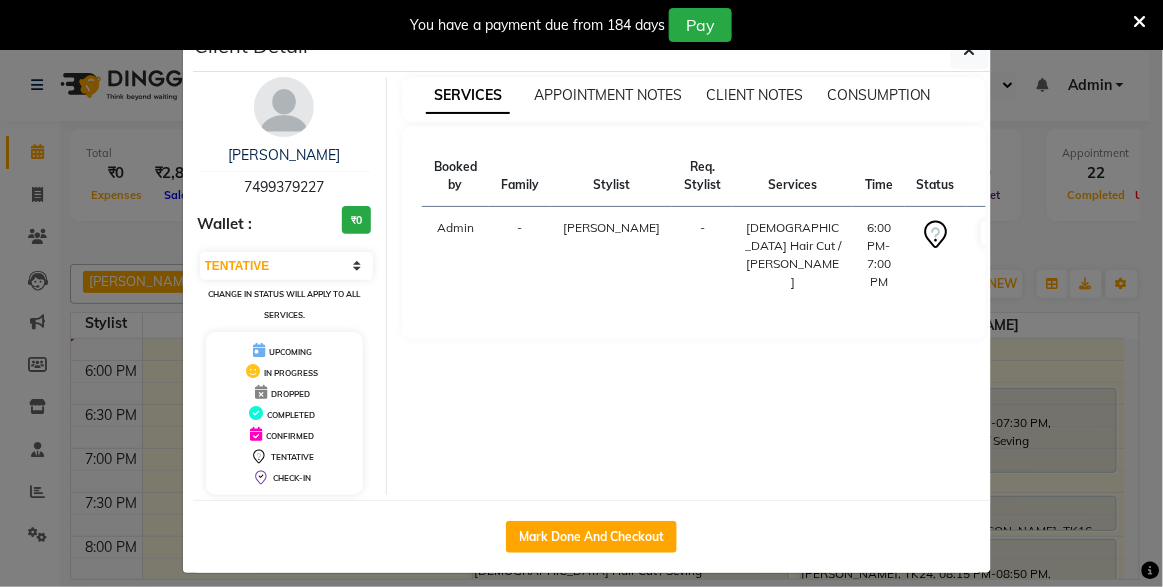 click at bounding box center [1140, 22] 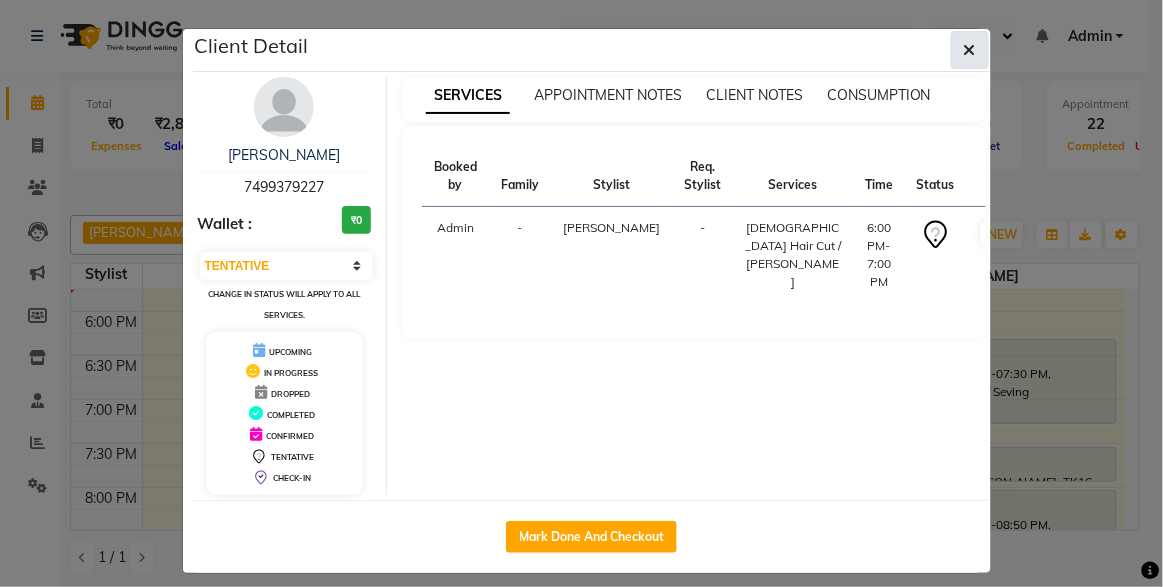click 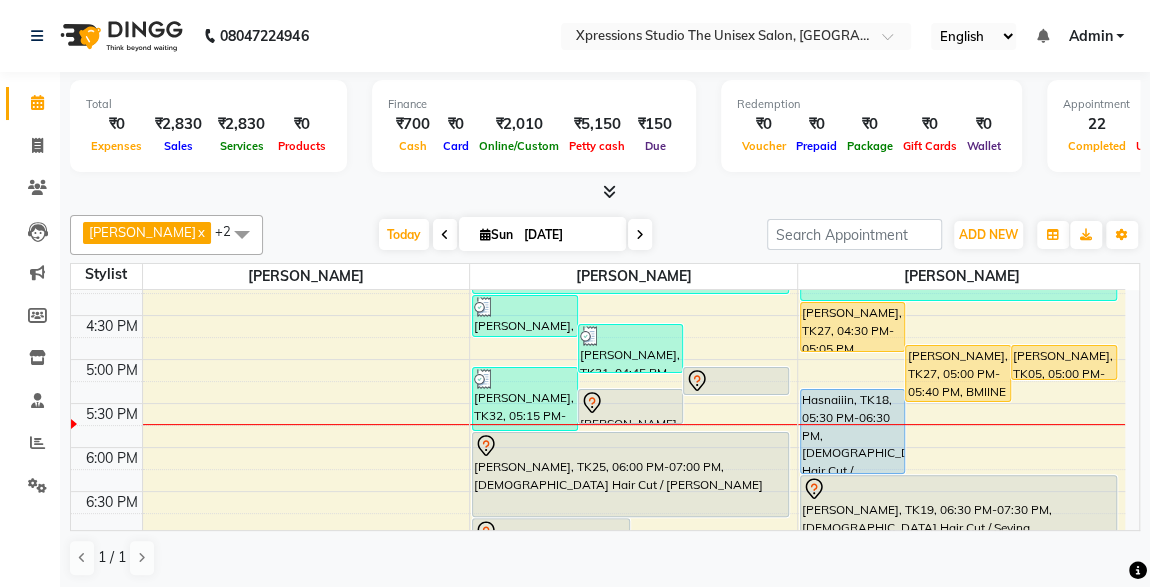 scroll, scrollTop: 733, scrollLeft: 0, axis: vertical 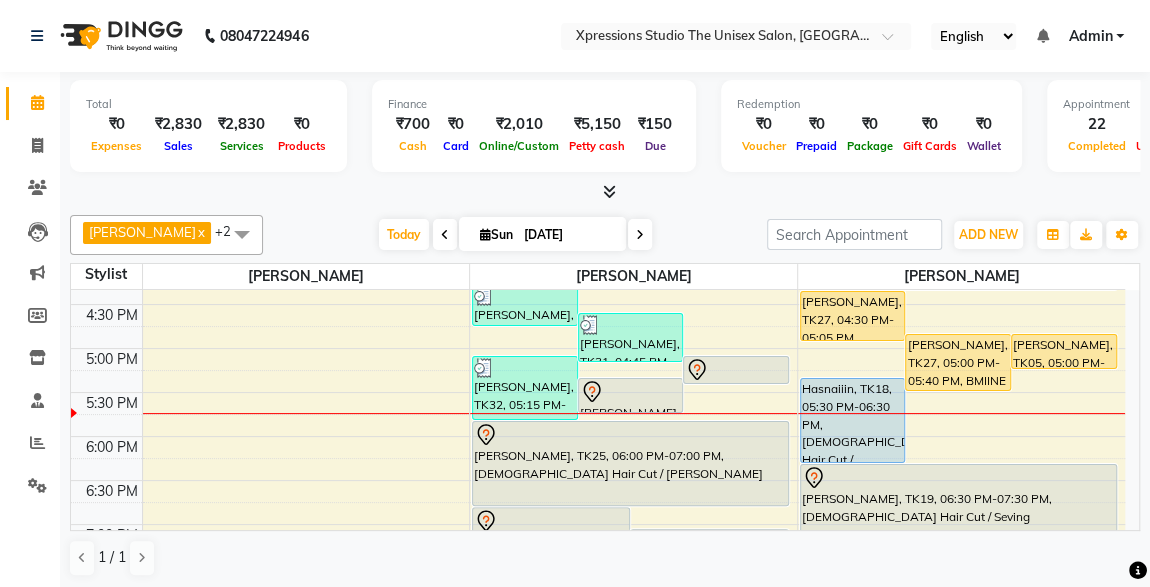 click on "[PERSON_NAME], TK25, 06:00 PM-07:00 PM, [DEMOGRAPHIC_DATA] Hair Cut / [PERSON_NAME]" at bounding box center [630, 463] 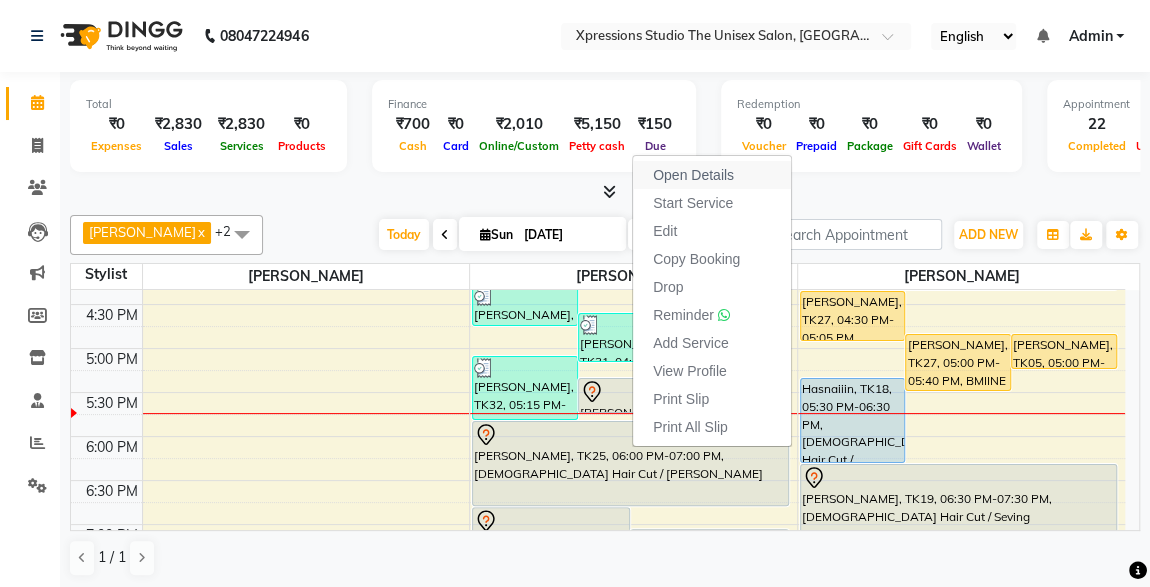 click on "Open Details" at bounding box center [693, 175] 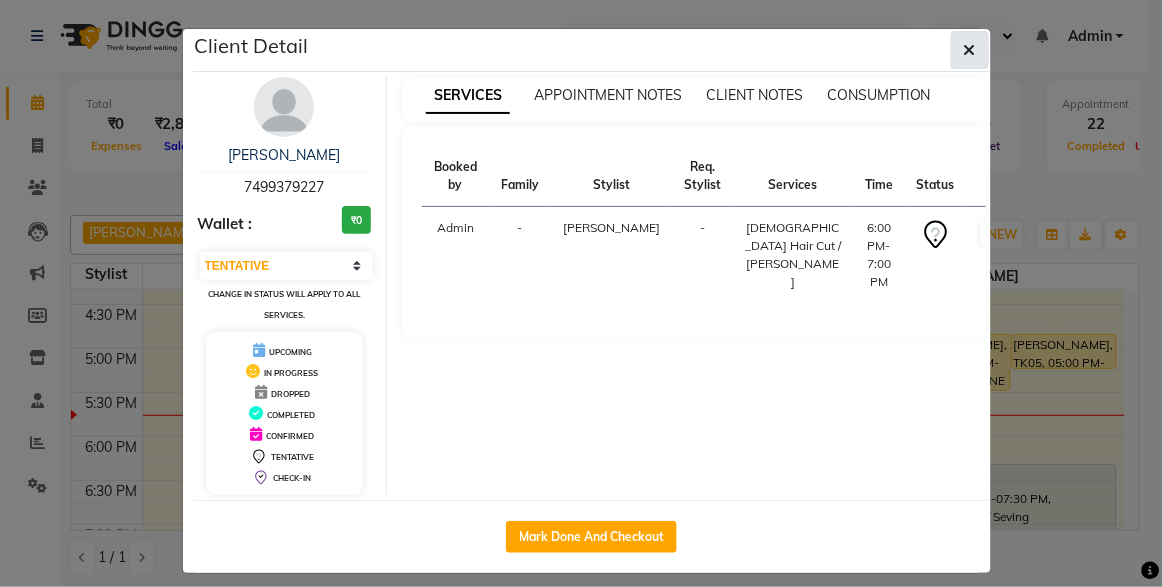 click 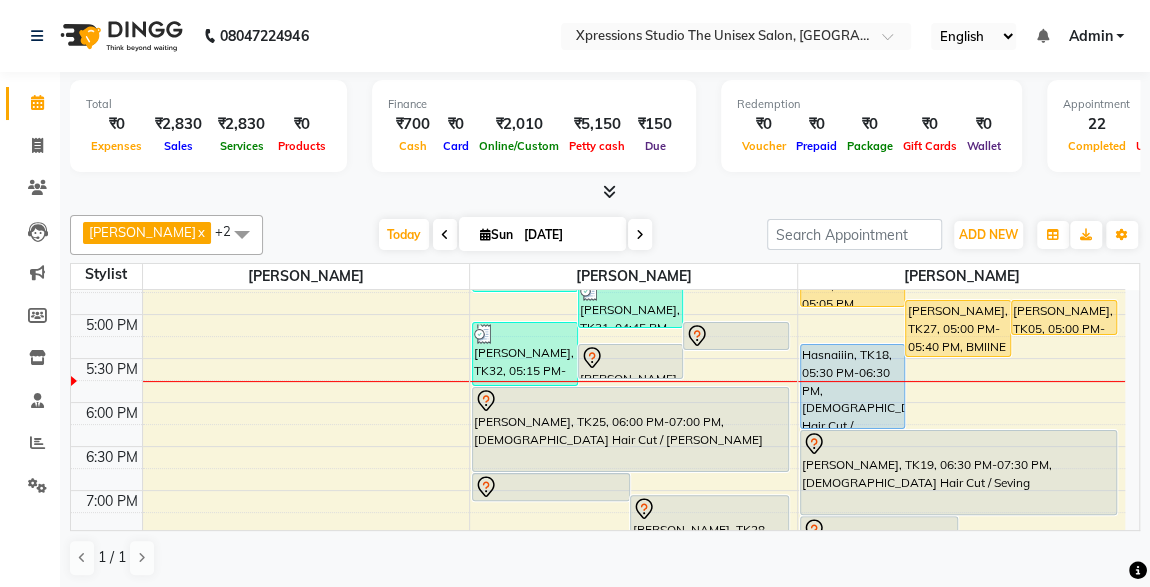 scroll, scrollTop: 760, scrollLeft: 0, axis: vertical 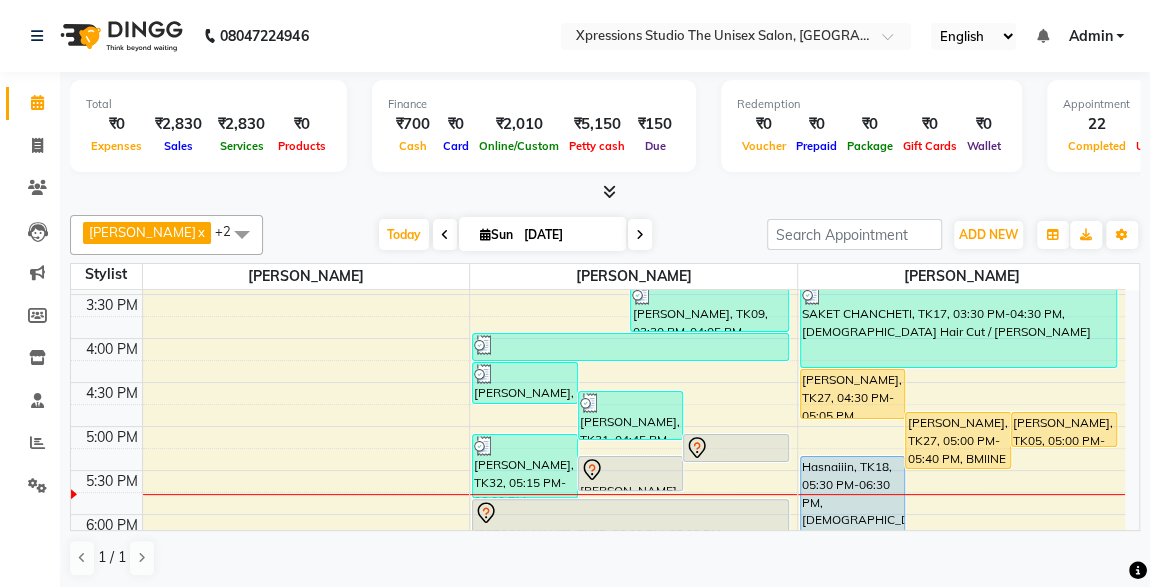 click on "[PERSON_NAME], TK05, 05:00 PM-05:25 PM, [DEMOGRAPHIC_DATA]  [PERSON_NAME]" at bounding box center (1064, 429) 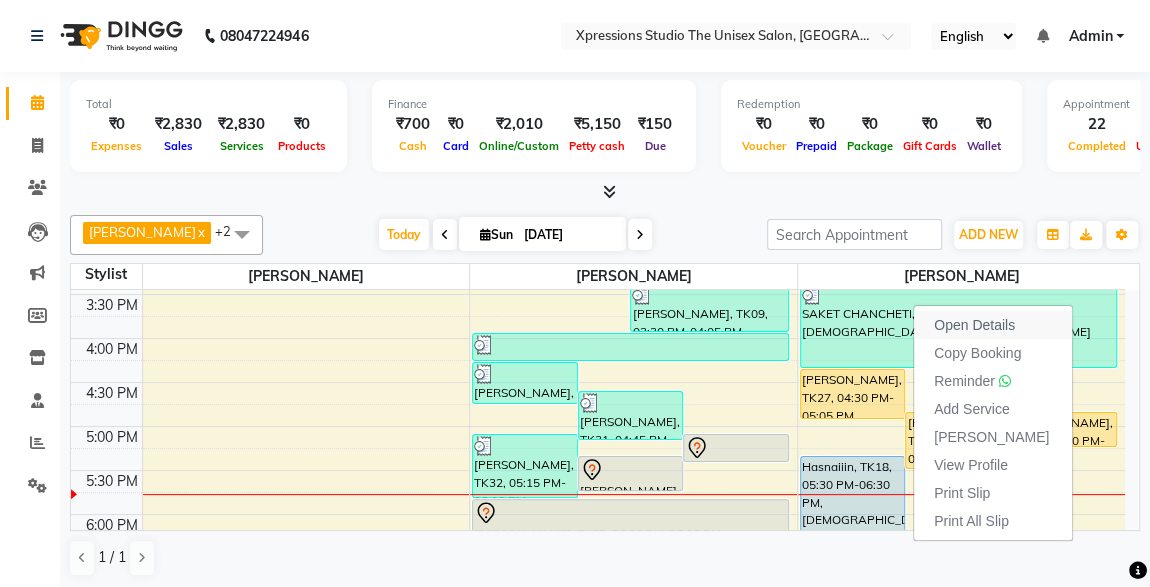 click on "Open Details" at bounding box center [974, 325] 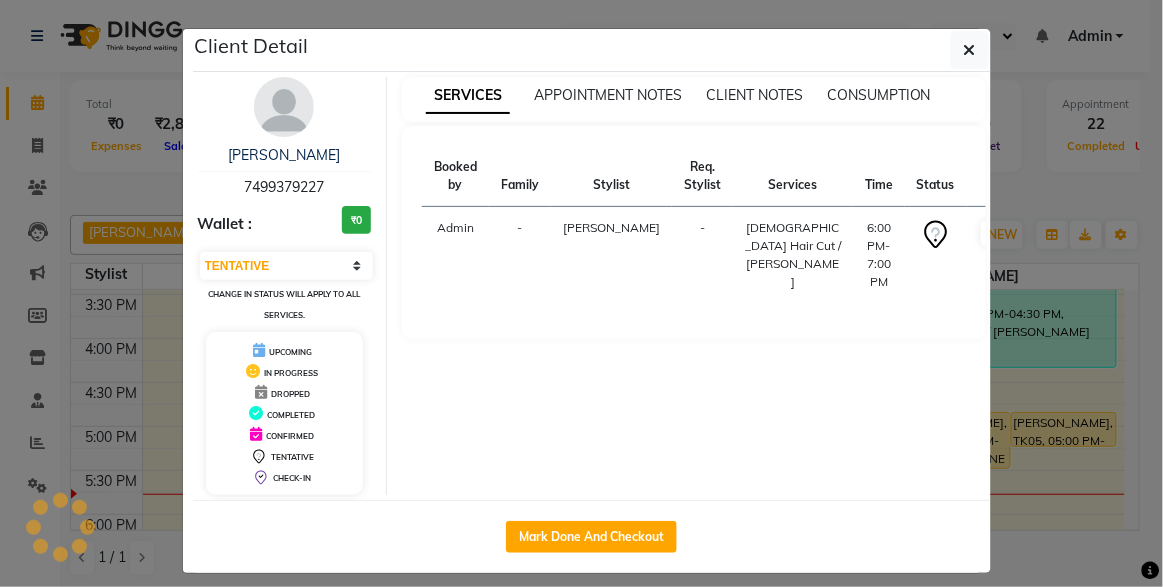 select on "1" 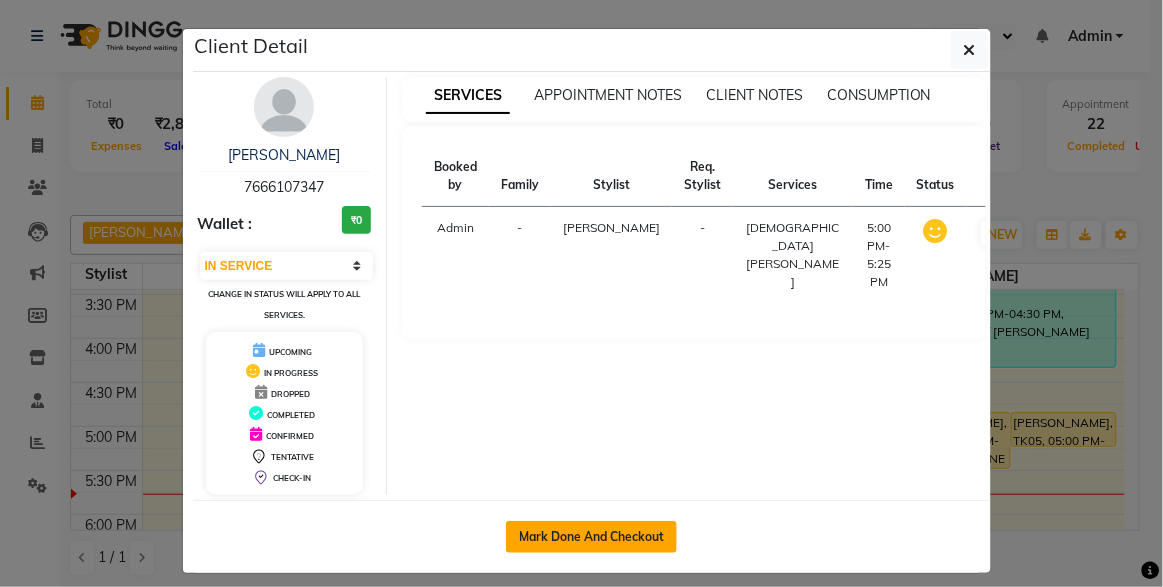 click on "Mark Done And Checkout" 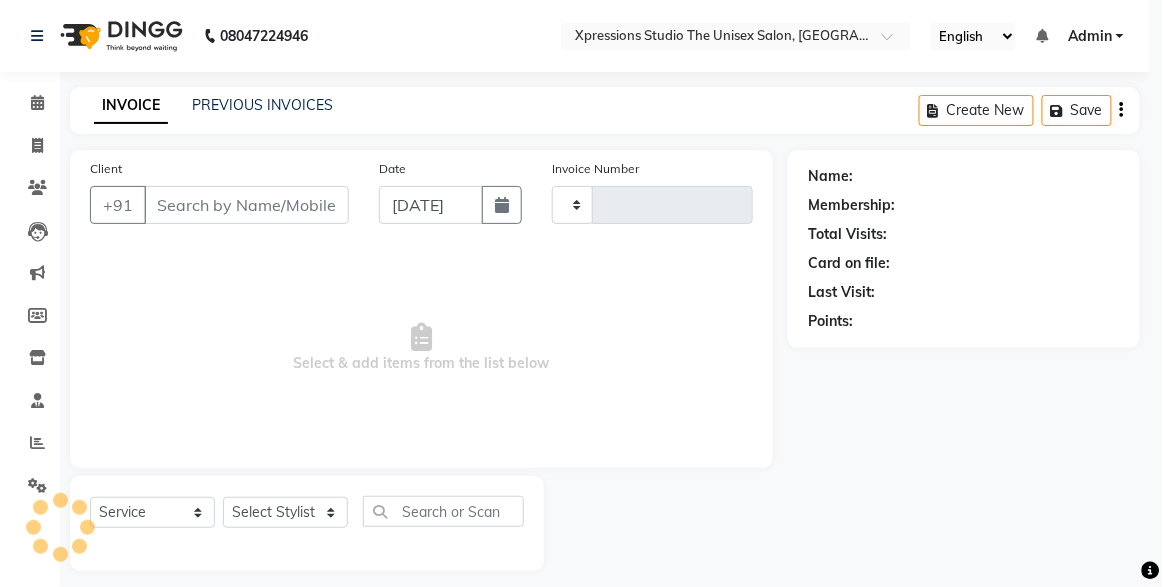 type on "3165" 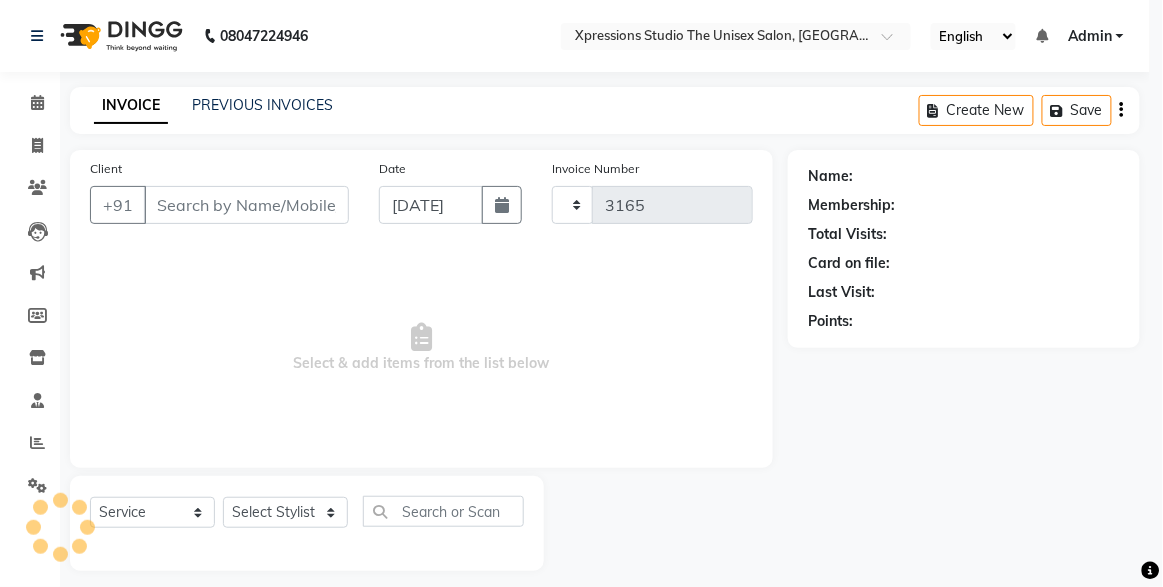 select on "7003" 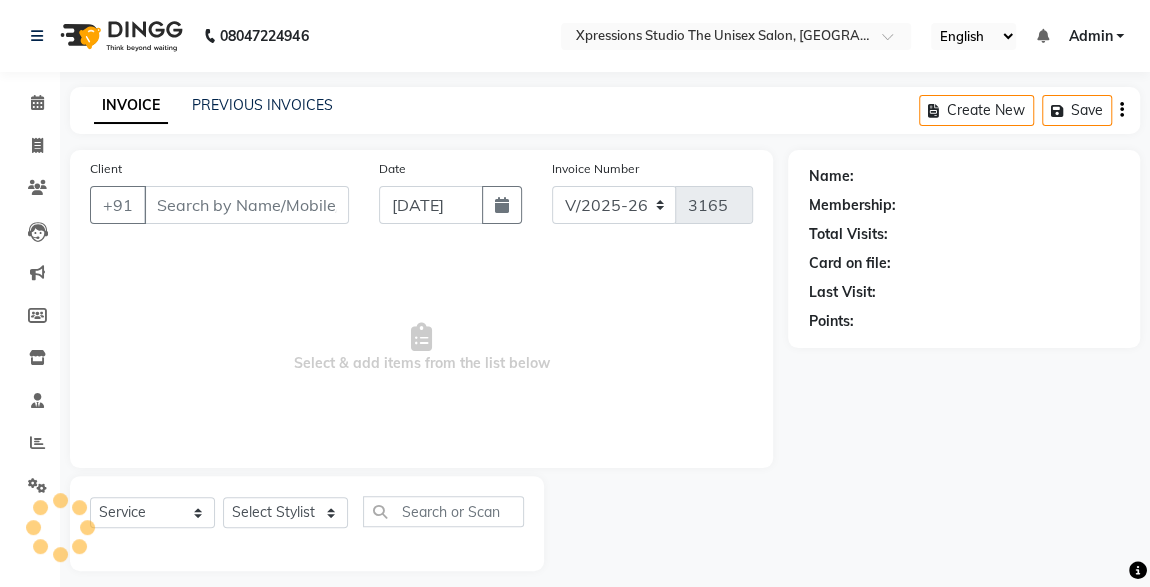 type on "7666107347" 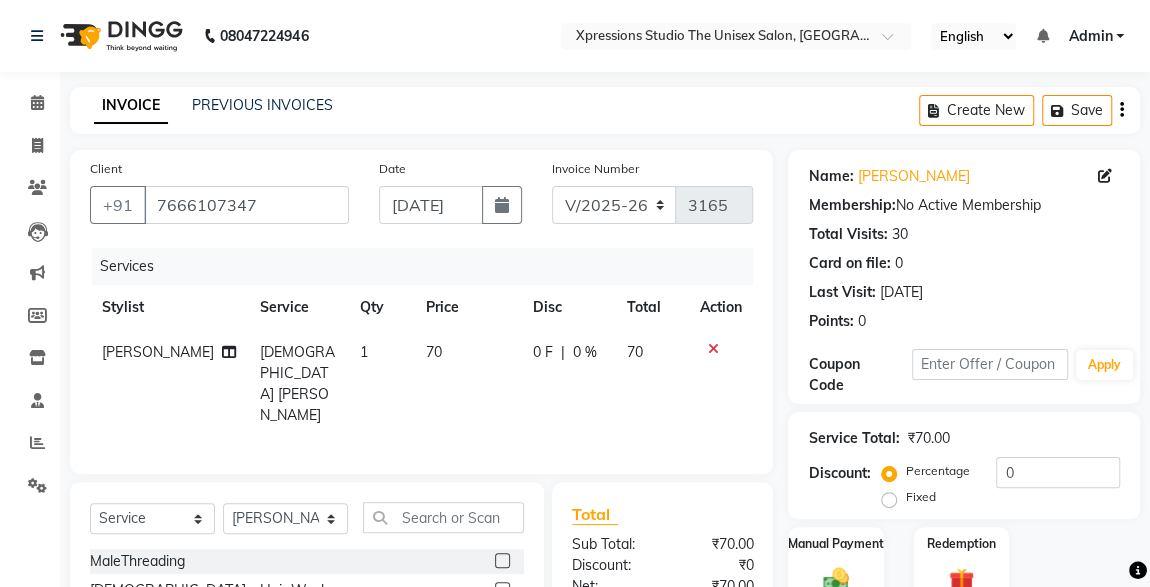 scroll, scrollTop: 212, scrollLeft: 0, axis: vertical 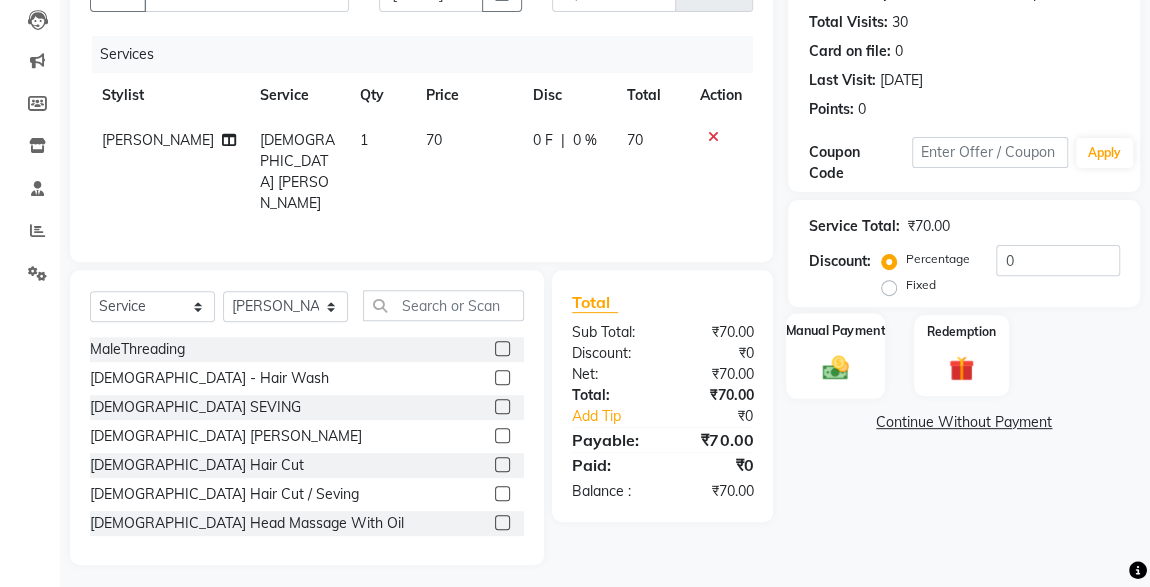 click 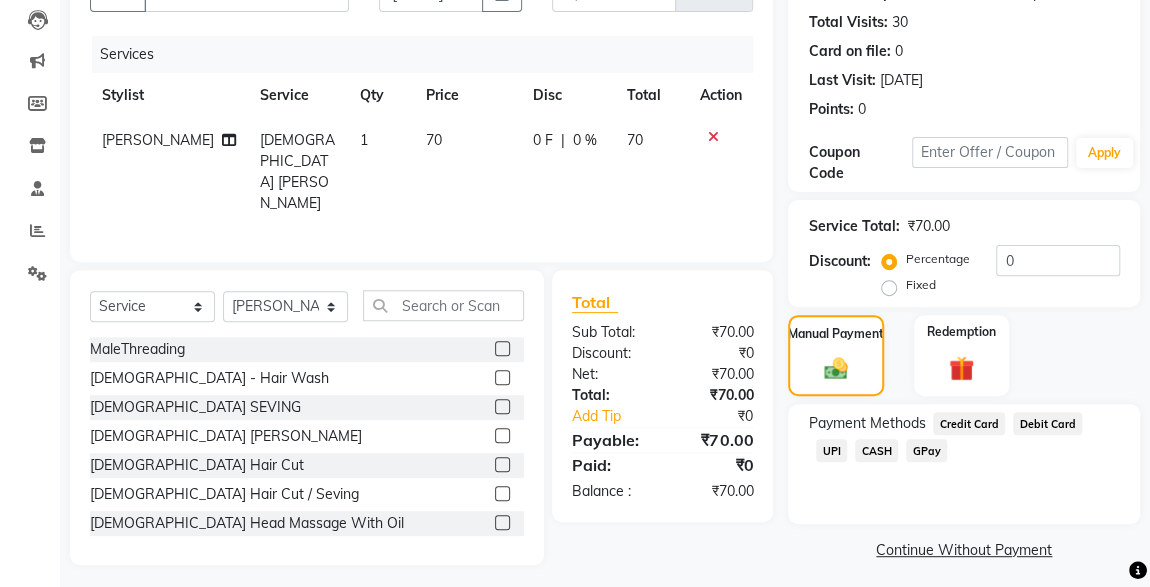 click on "CASH" 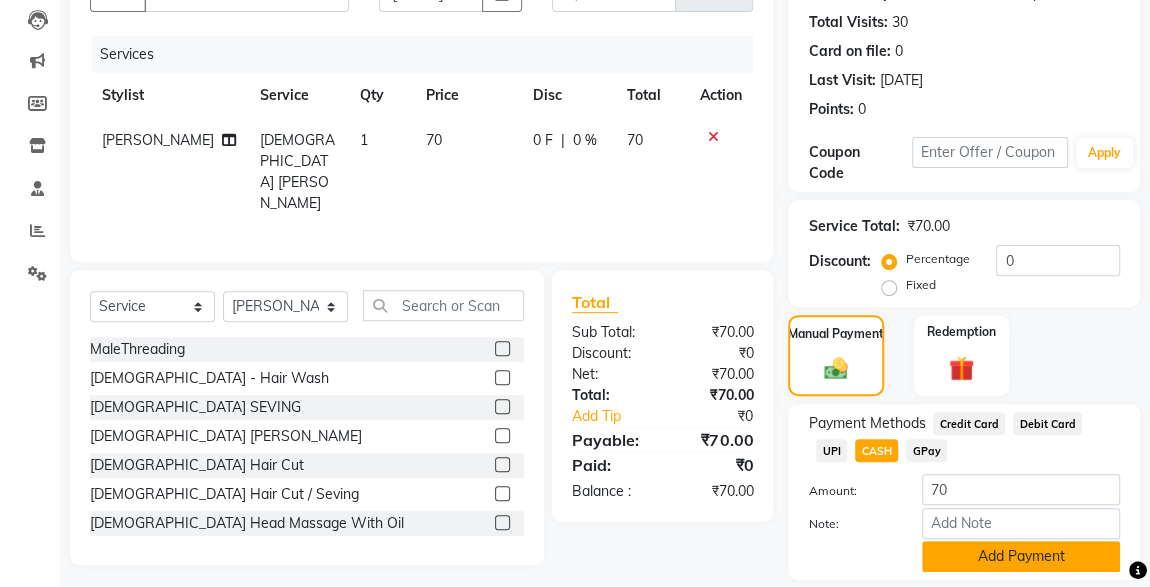 click on "Add Payment" 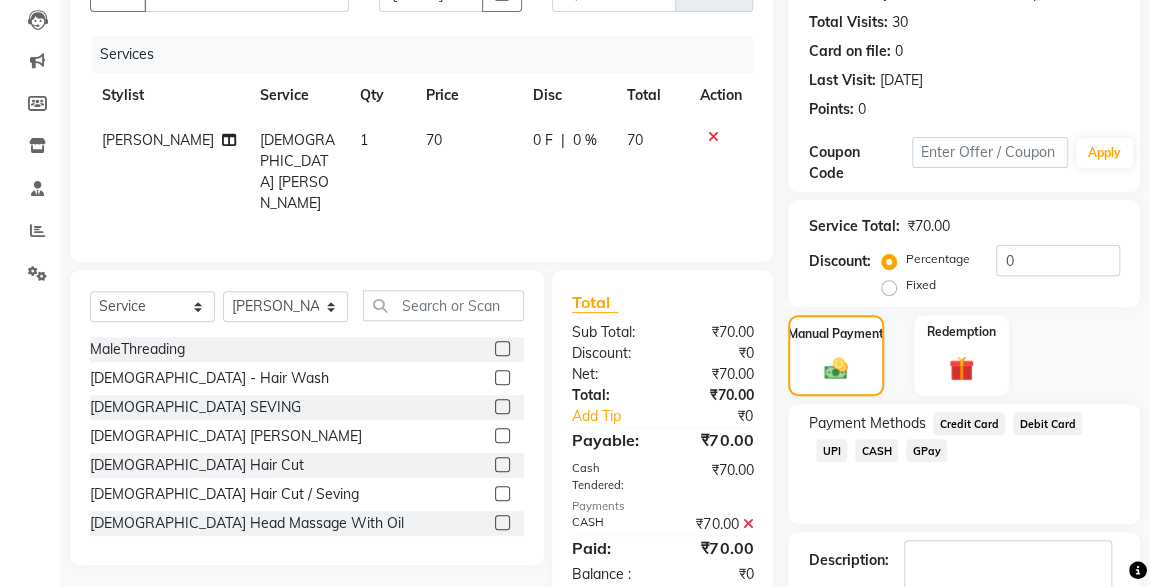 scroll, scrollTop: 330, scrollLeft: 0, axis: vertical 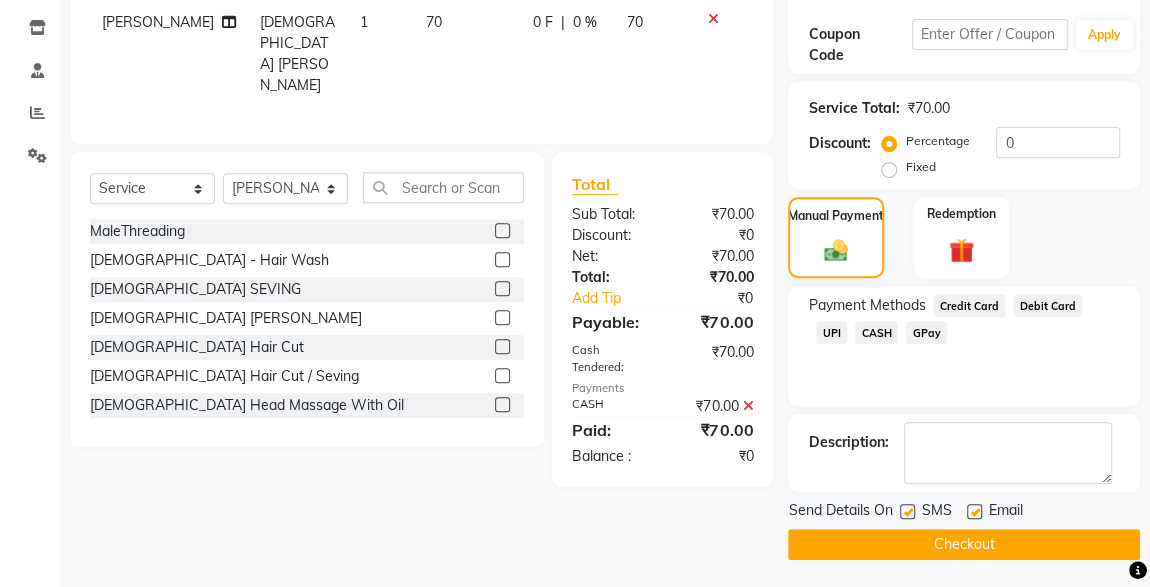 click on "Checkout" 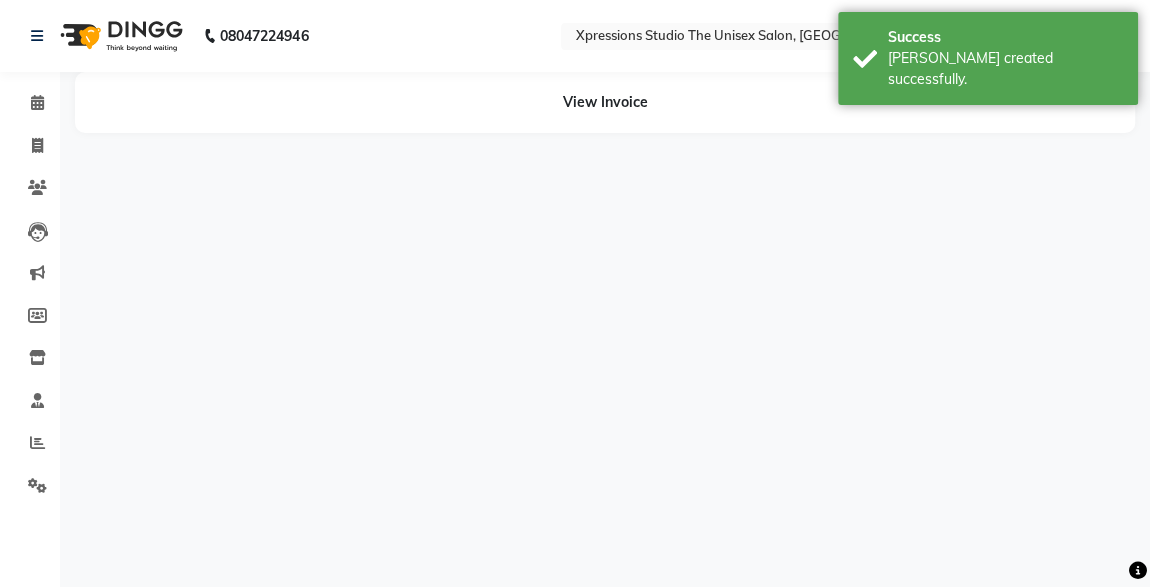 scroll, scrollTop: 0, scrollLeft: 0, axis: both 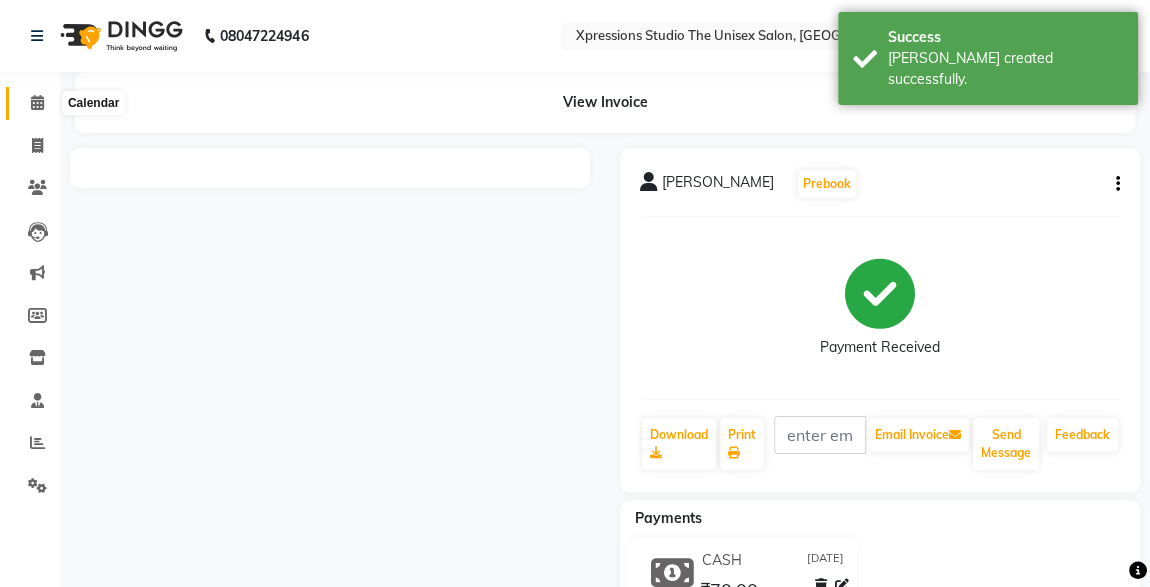 click 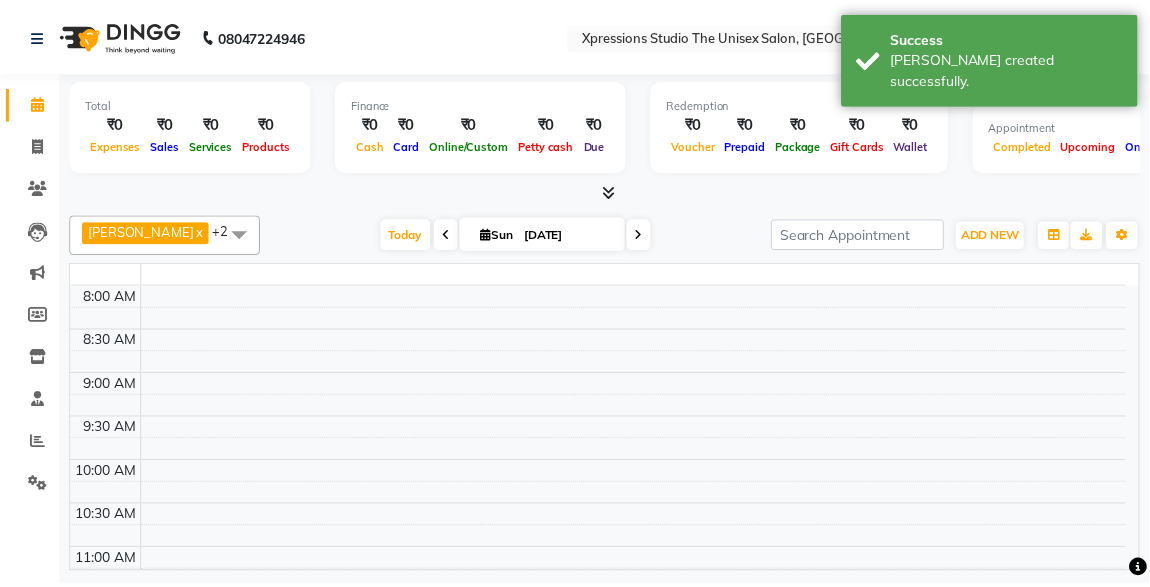 scroll, scrollTop: 0, scrollLeft: 0, axis: both 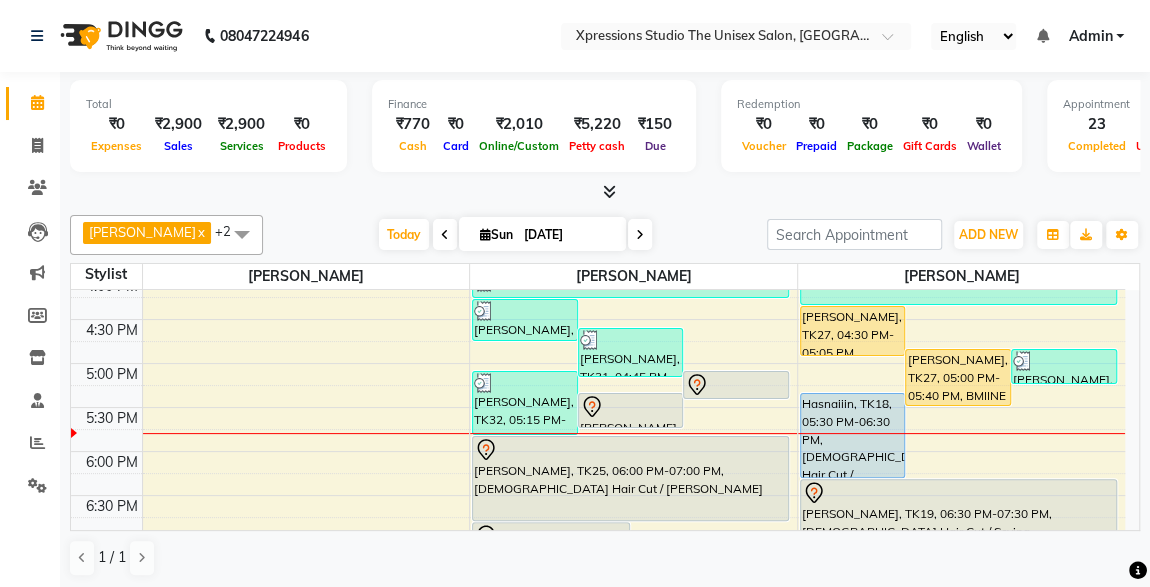 click on "Hasnaiiin, TK18, 05:30 PM-06:30 PM, [DEMOGRAPHIC_DATA] Hair Cut / [PERSON_NAME]" at bounding box center (853, 435) 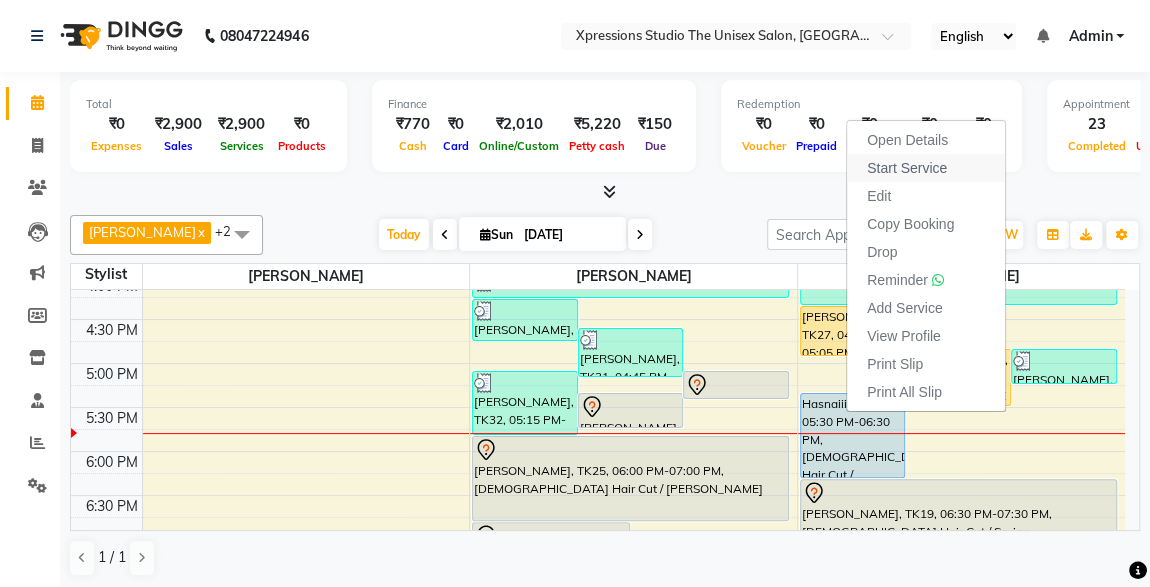 click on "Start Service" at bounding box center [907, 168] 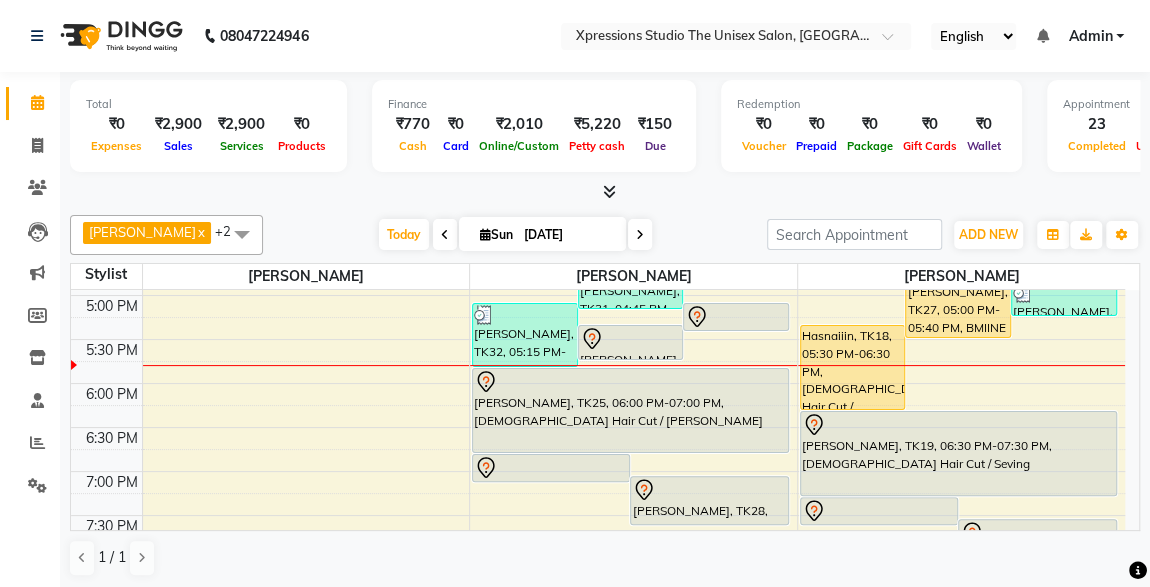 scroll, scrollTop: 786, scrollLeft: 0, axis: vertical 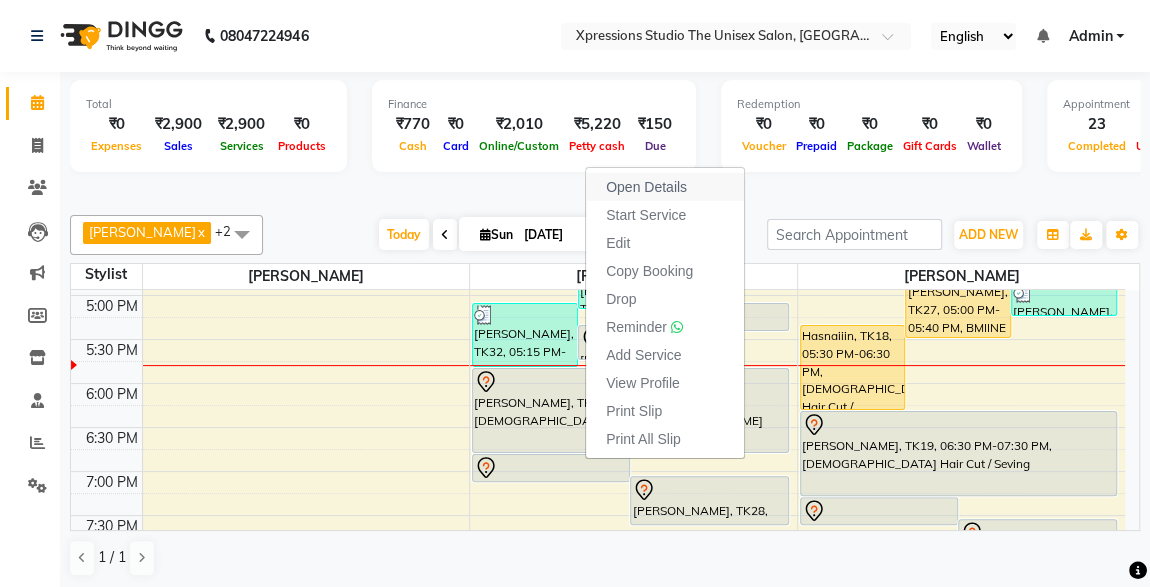 click on "Open Details" at bounding box center (646, 187) 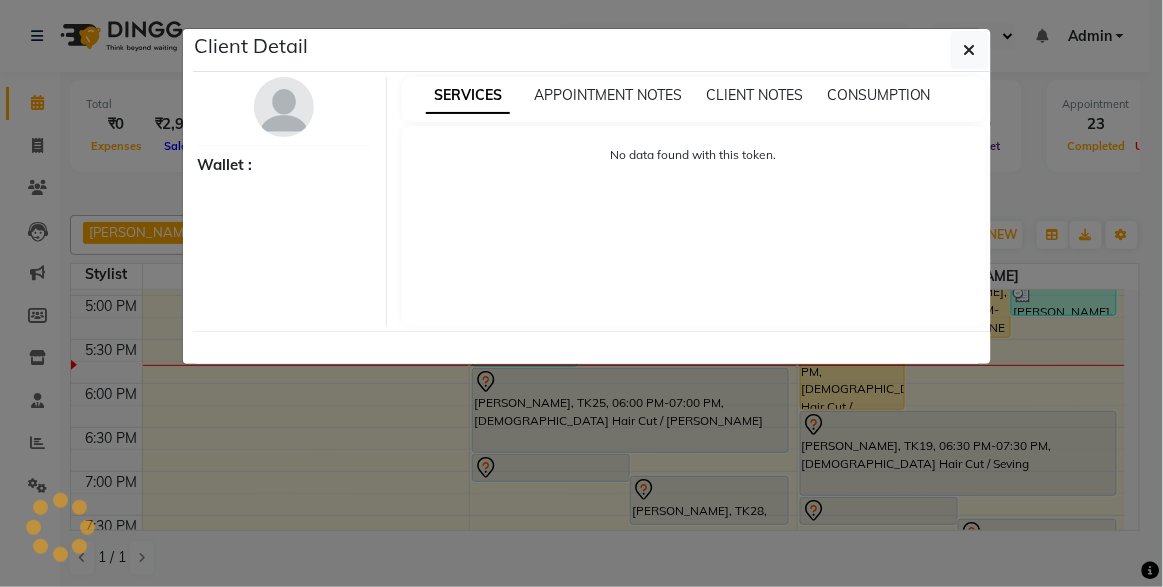 click on "No data found with this token." at bounding box center (694, 226) 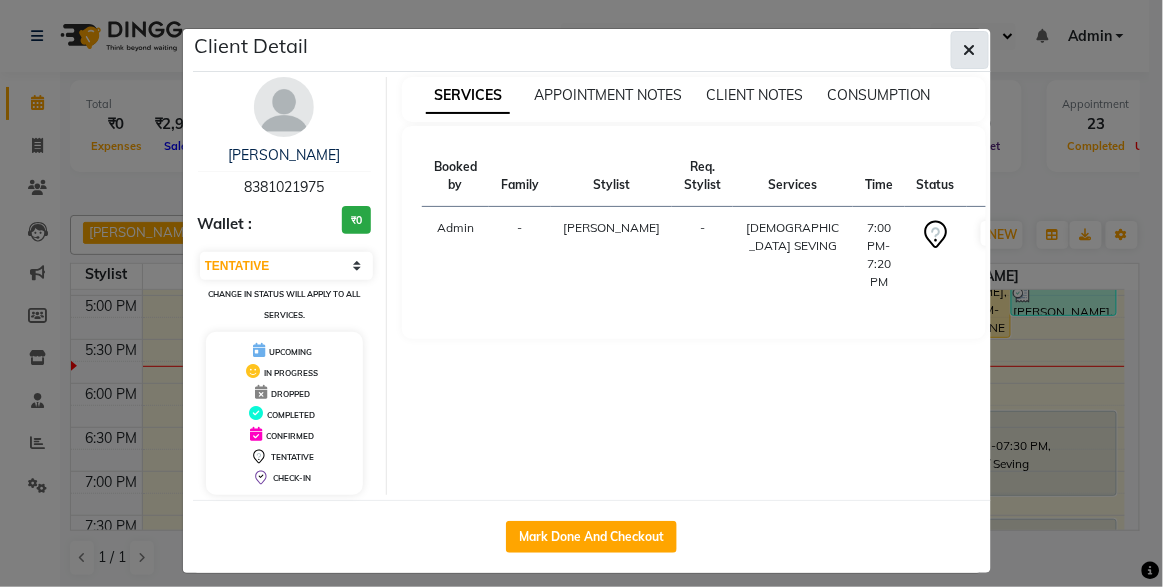 click 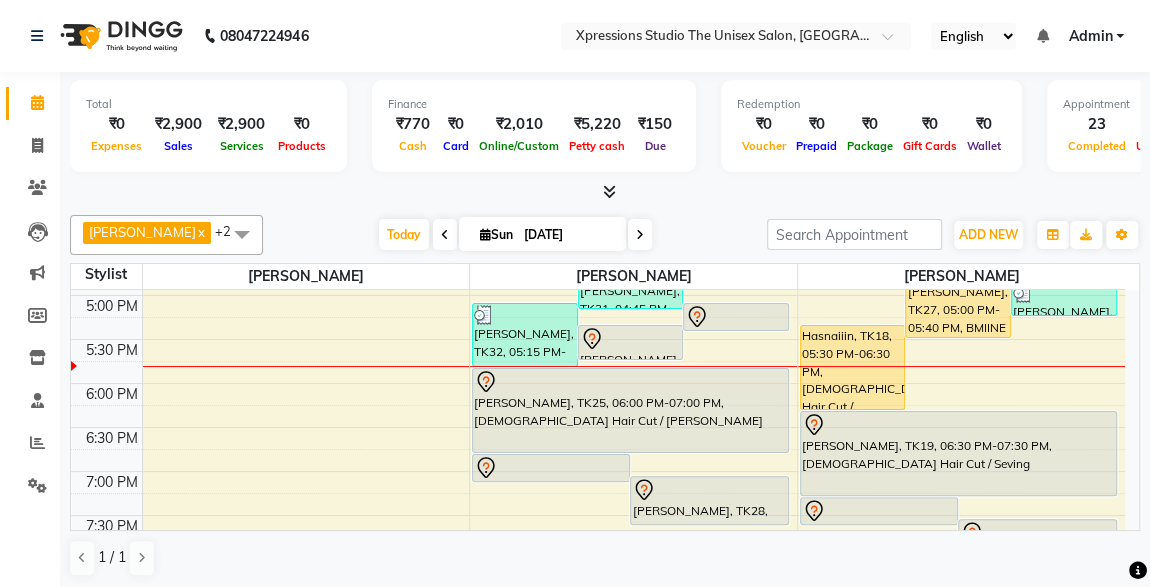 click on "[PERSON_NAME], TK28, 07:15 PM-07:50 PM, [DEMOGRAPHIC_DATA] Hair Cut" at bounding box center (709, 500) 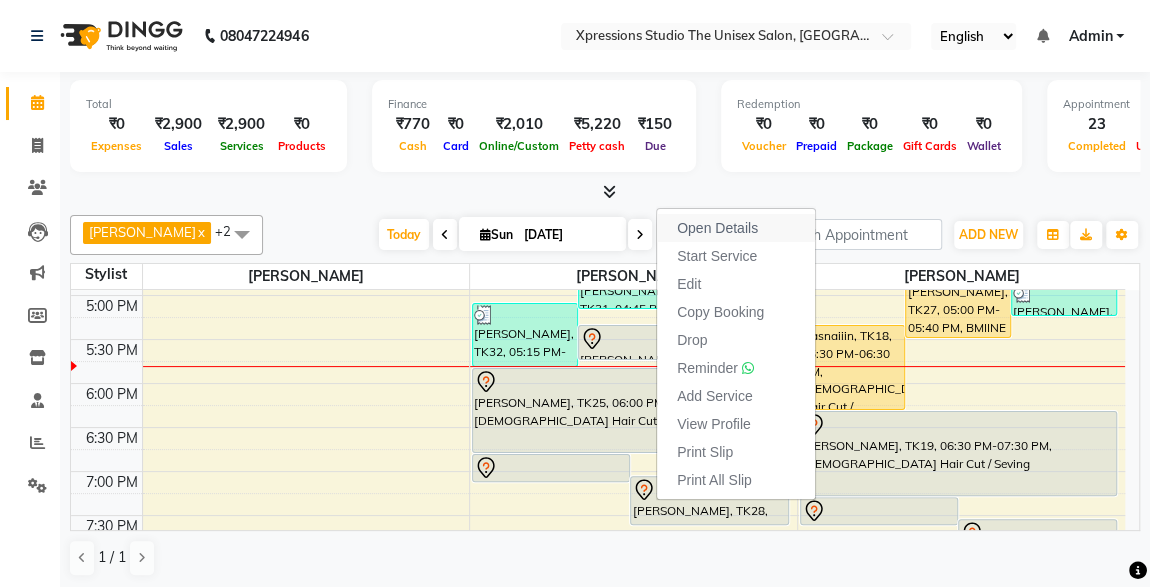 click on "Open Details" at bounding box center [717, 228] 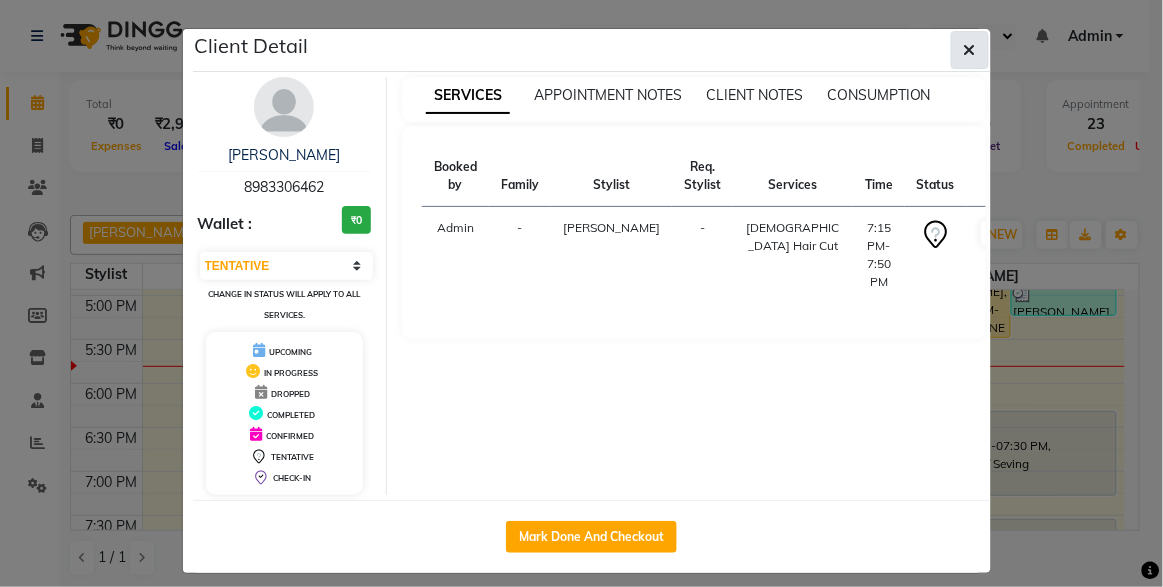 click 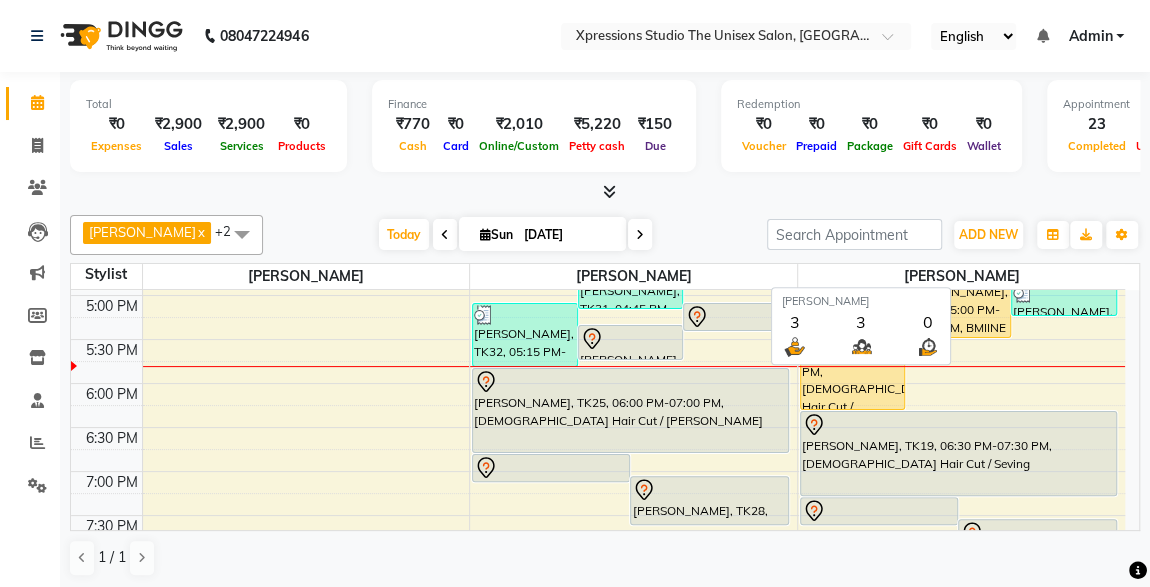 click on "[PERSON_NAME]" at bounding box center [961, 276] 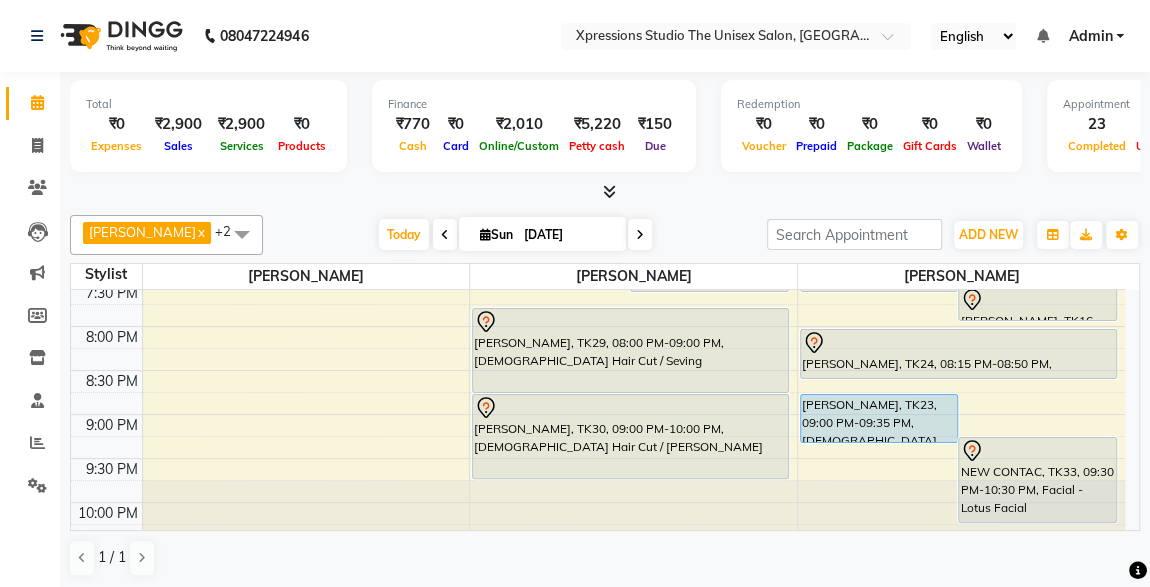 scroll, scrollTop: 1053, scrollLeft: 0, axis: vertical 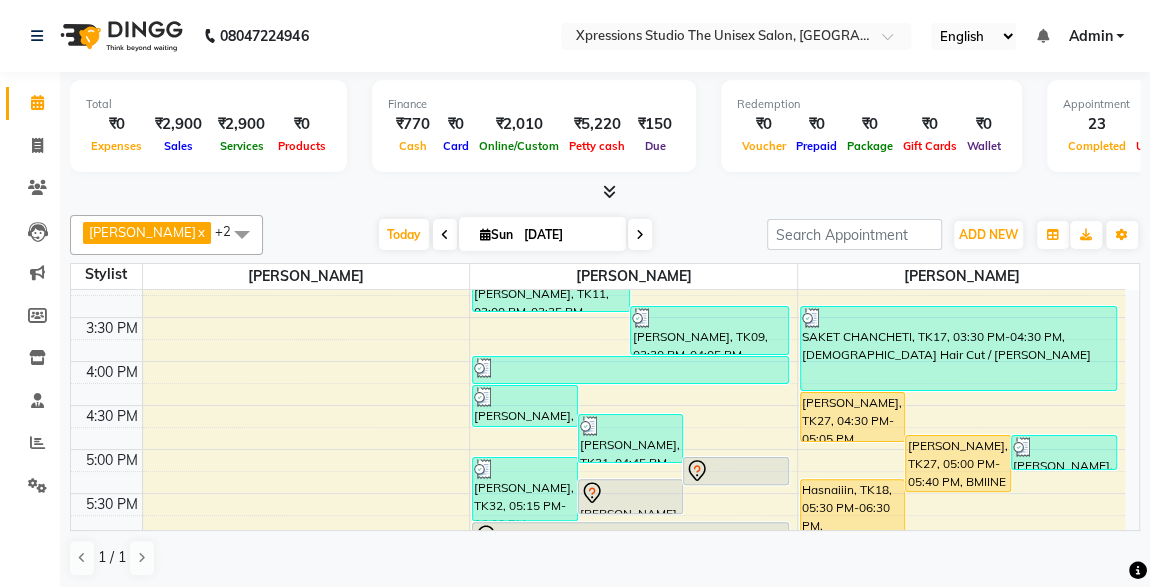 click on "[PERSON_NAME], TK27, 05:00 PM-05:40 PM, BMIINE PROFESSIONL HAIR COLOUR" at bounding box center [958, 463] 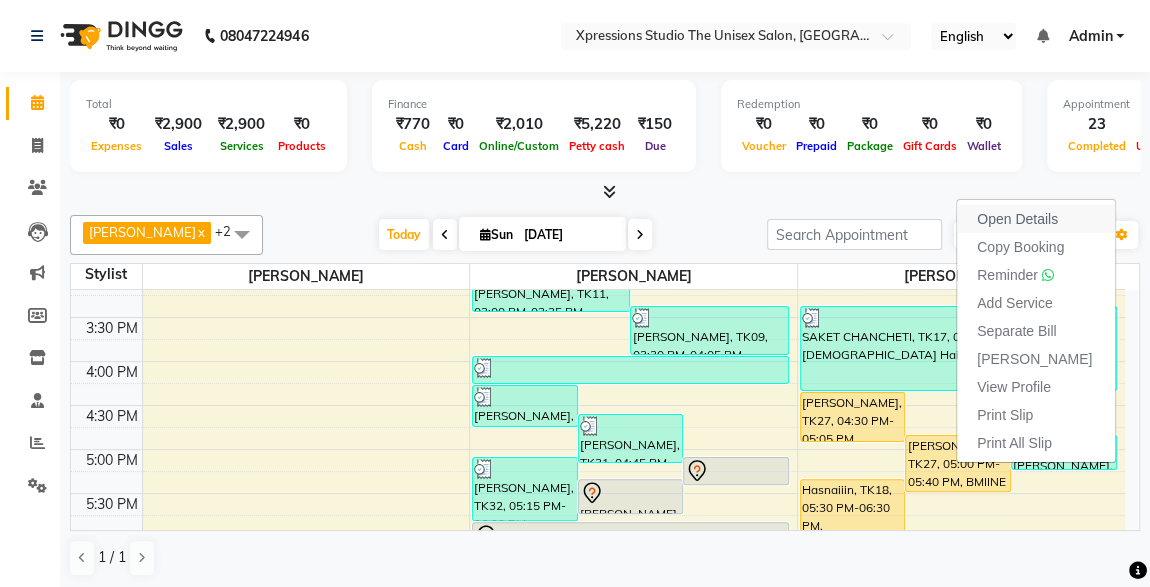 click on "Open Details" at bounding box center [1017, 219] 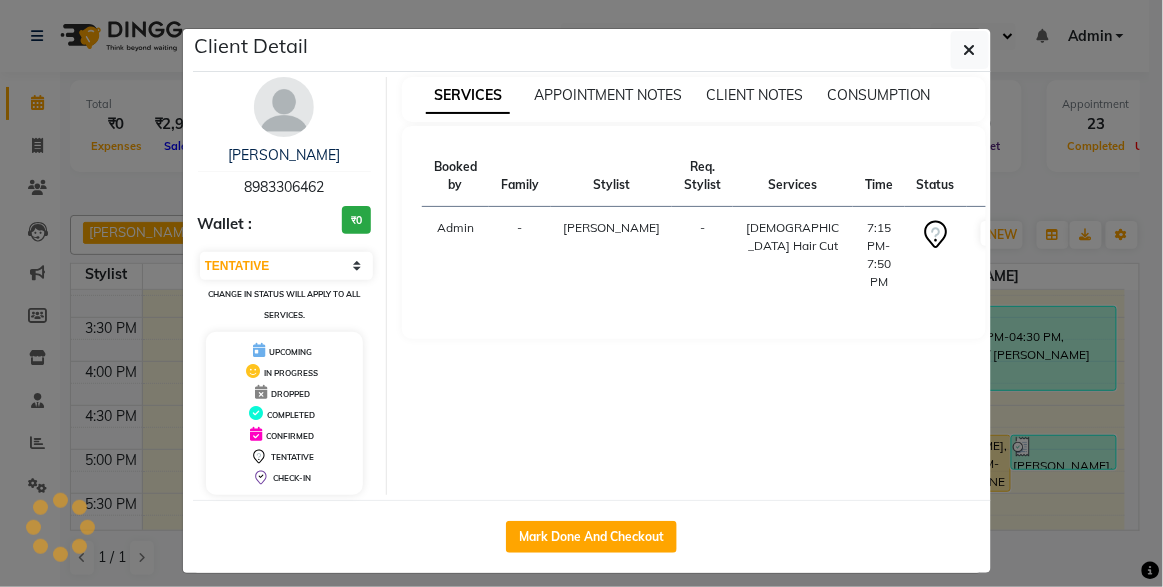 select on "1" 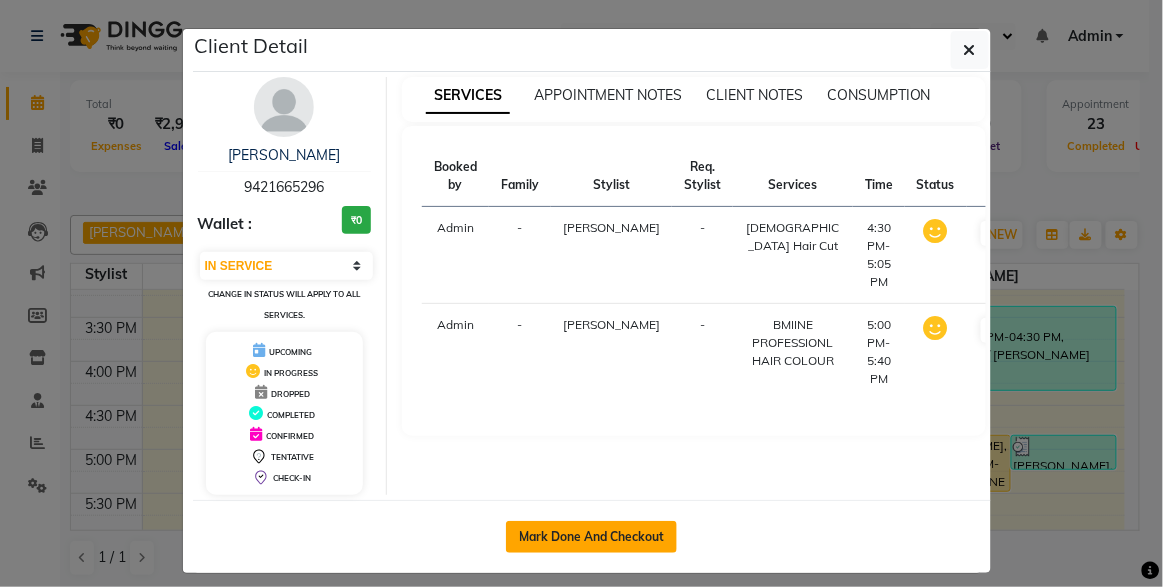 click on "Mark Done And Checkout" 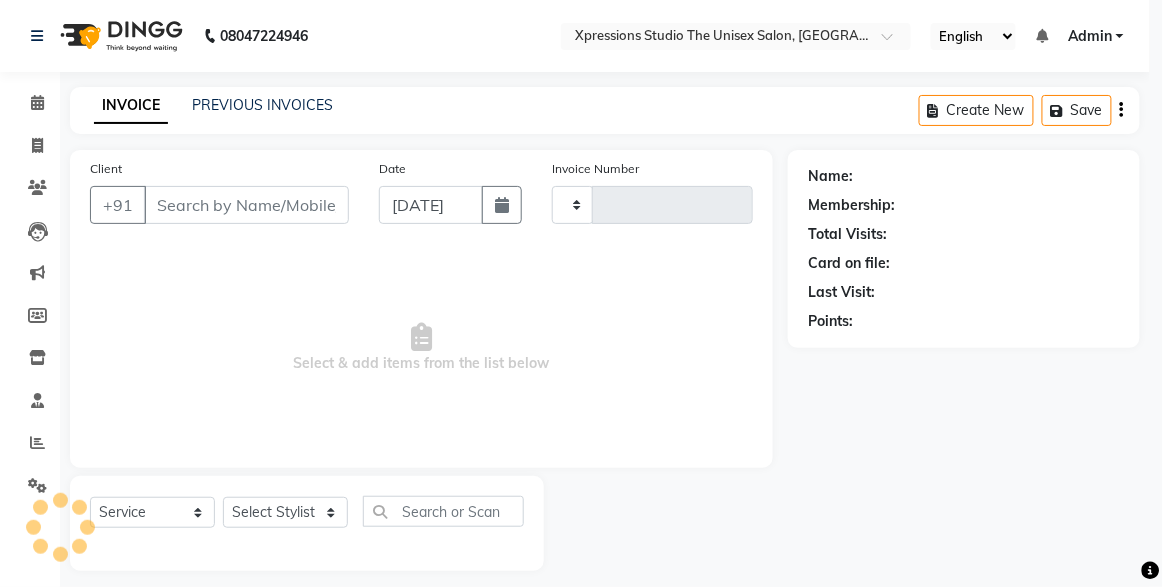 type on "3166" 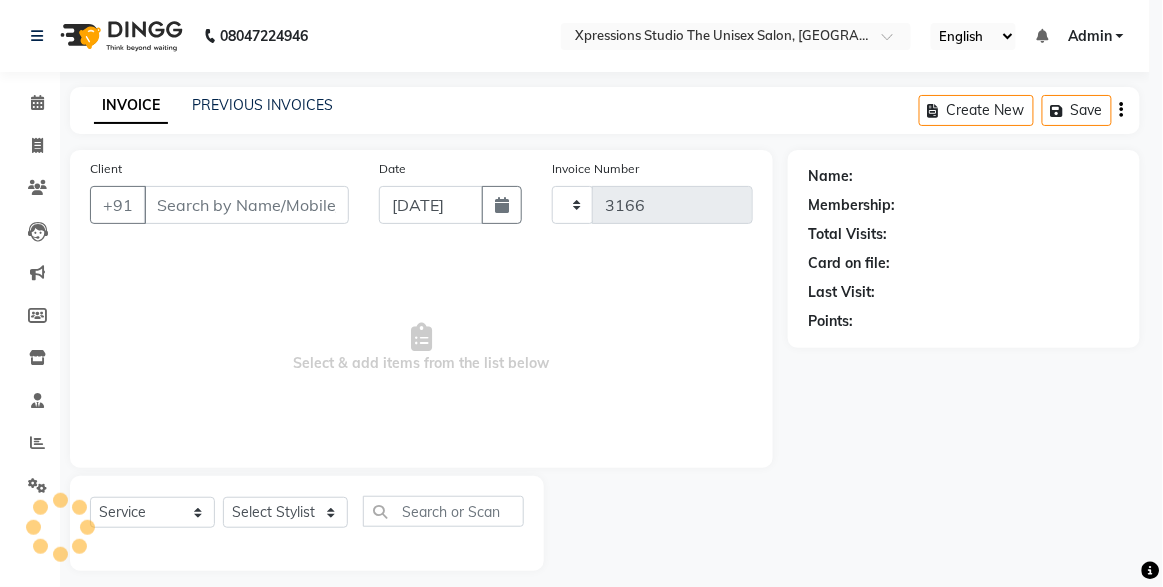 select on "7003" 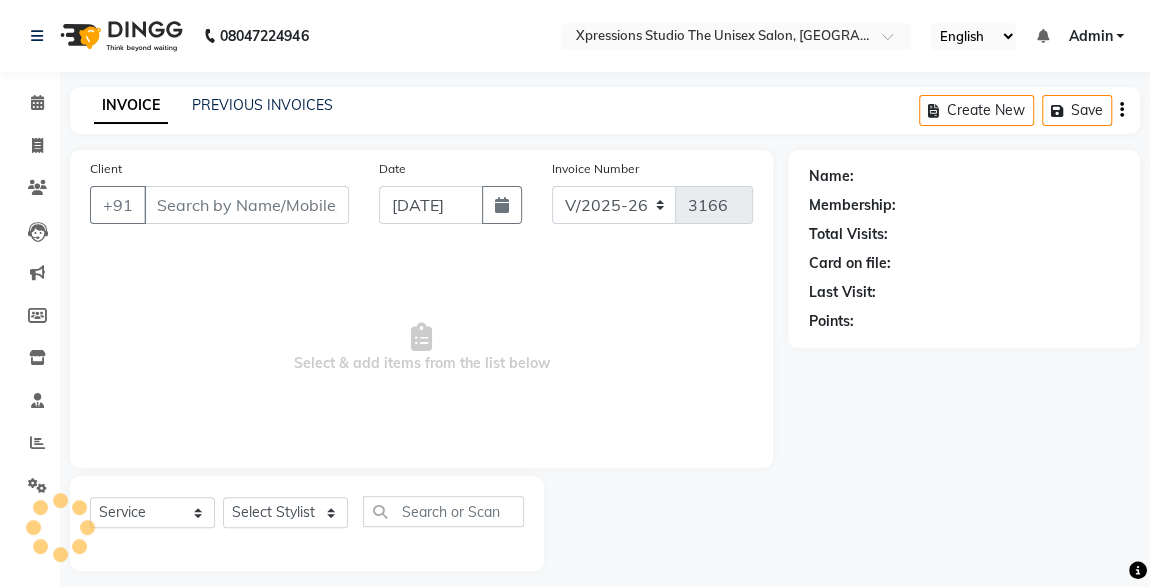 type on "9421665296" 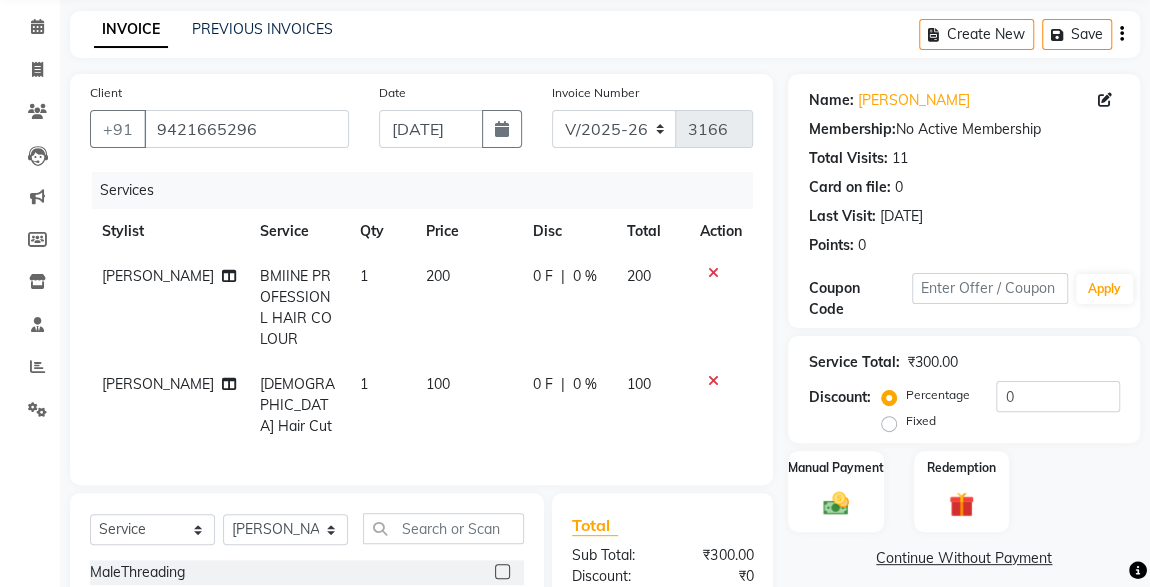 scroll, scrollTop: 90, scrollLeft: 0, axis: vertical 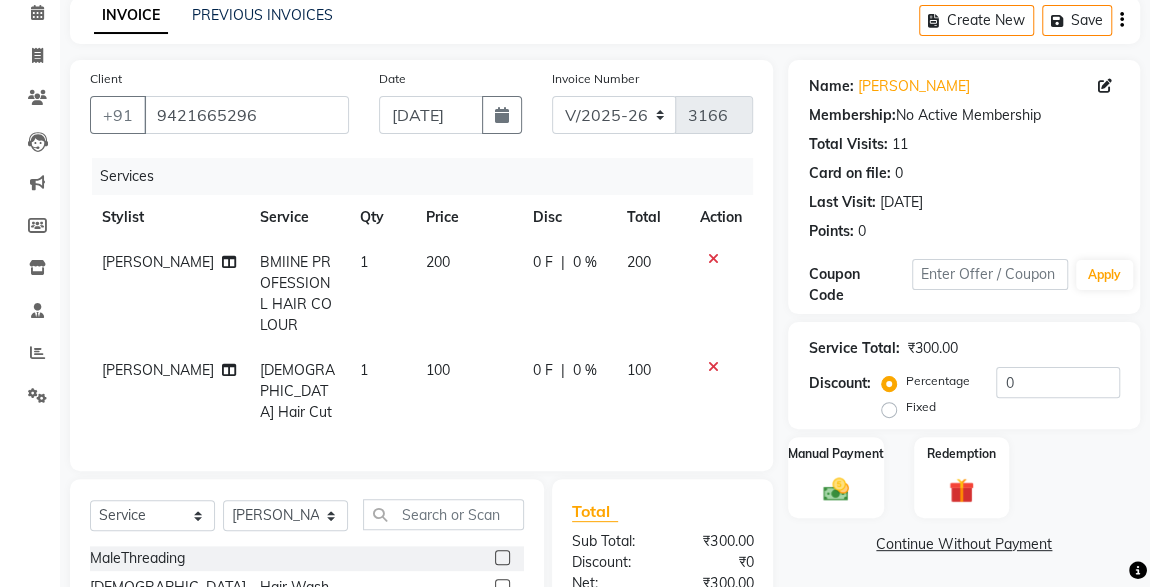 click 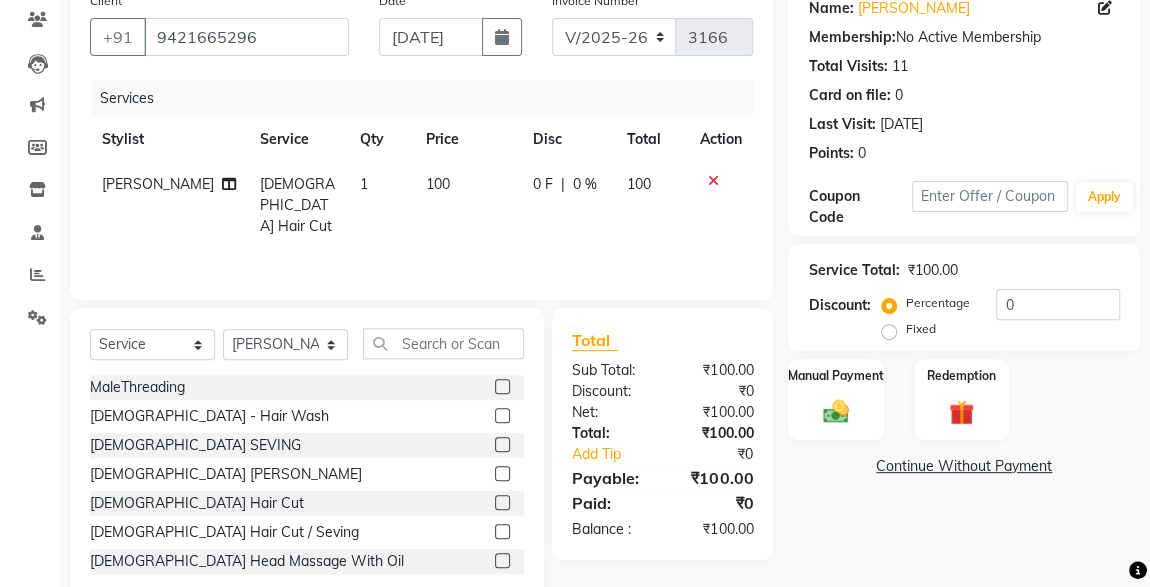 scroll, scrollTop: 212, scrollLeft: 0, axis: vertical 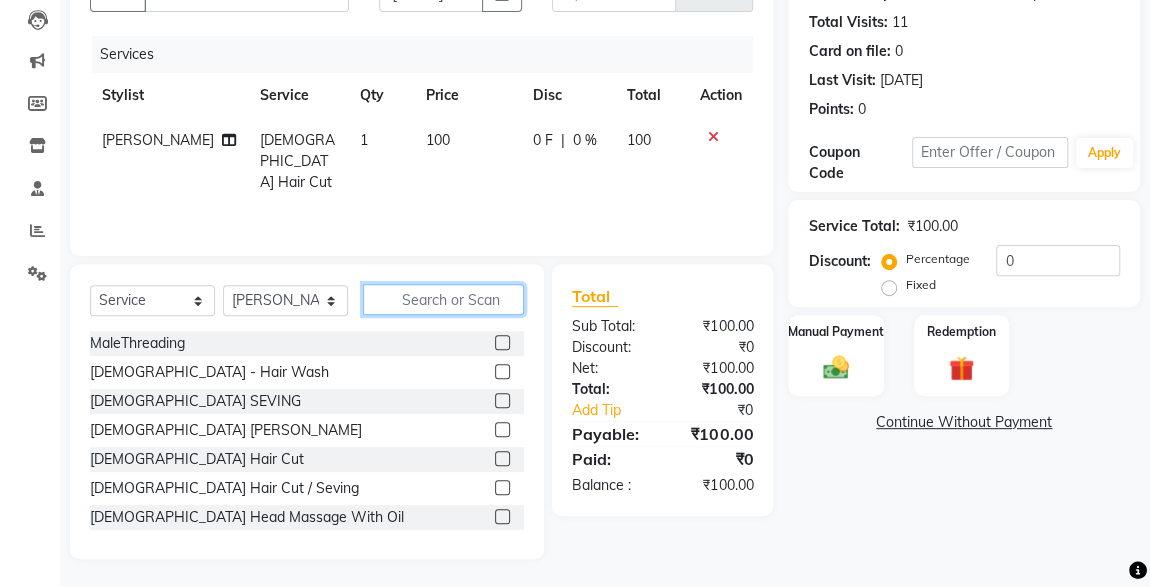 click 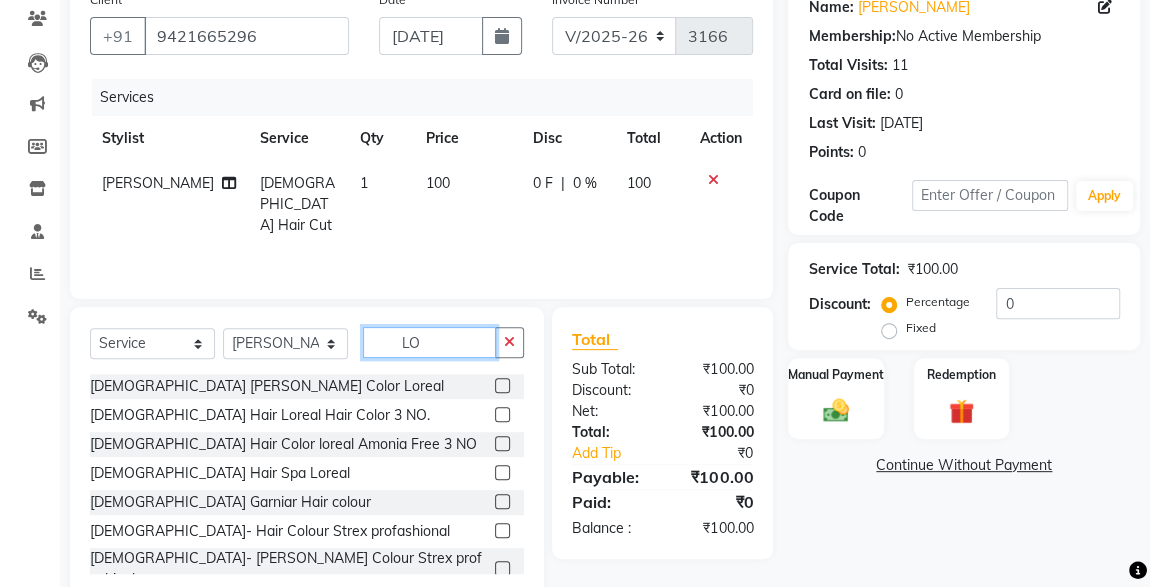 scroll, scrollTop: 212, scrollLeft: 0, axis: vertical 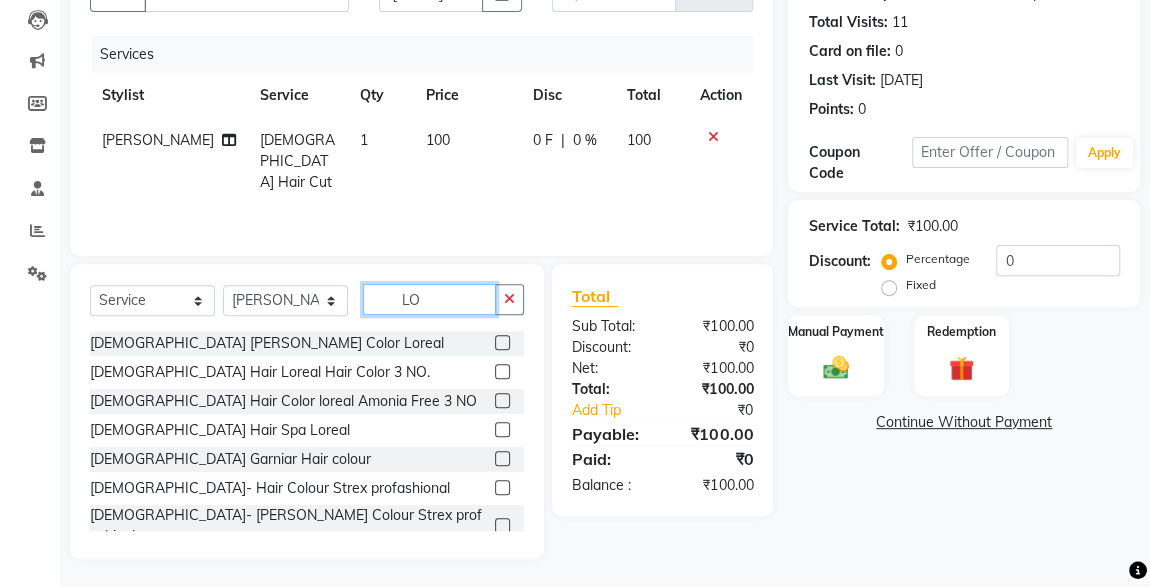type on "LO" 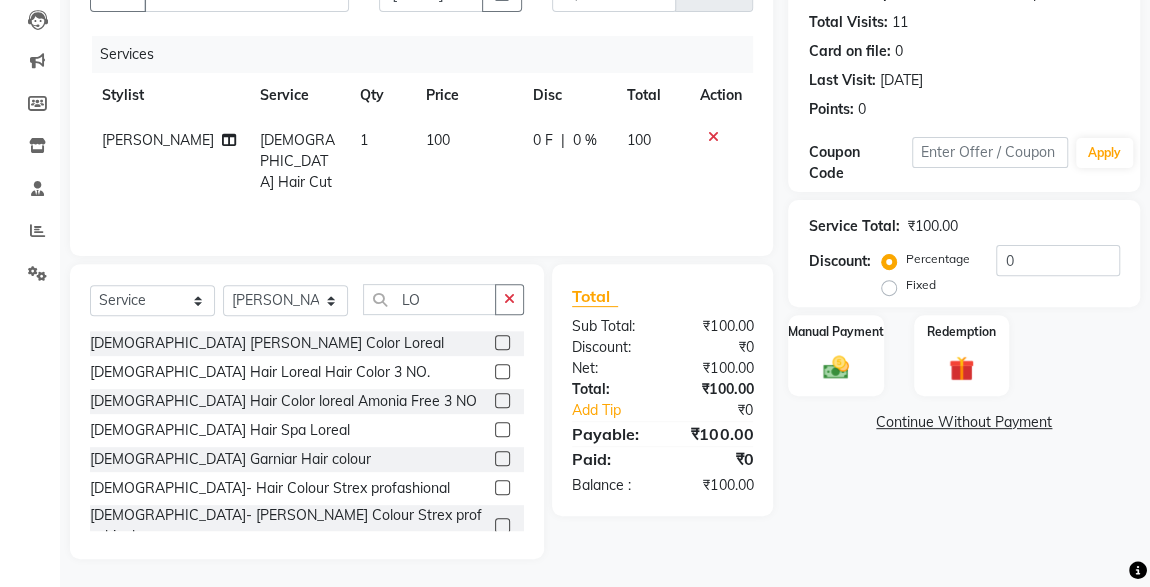 click 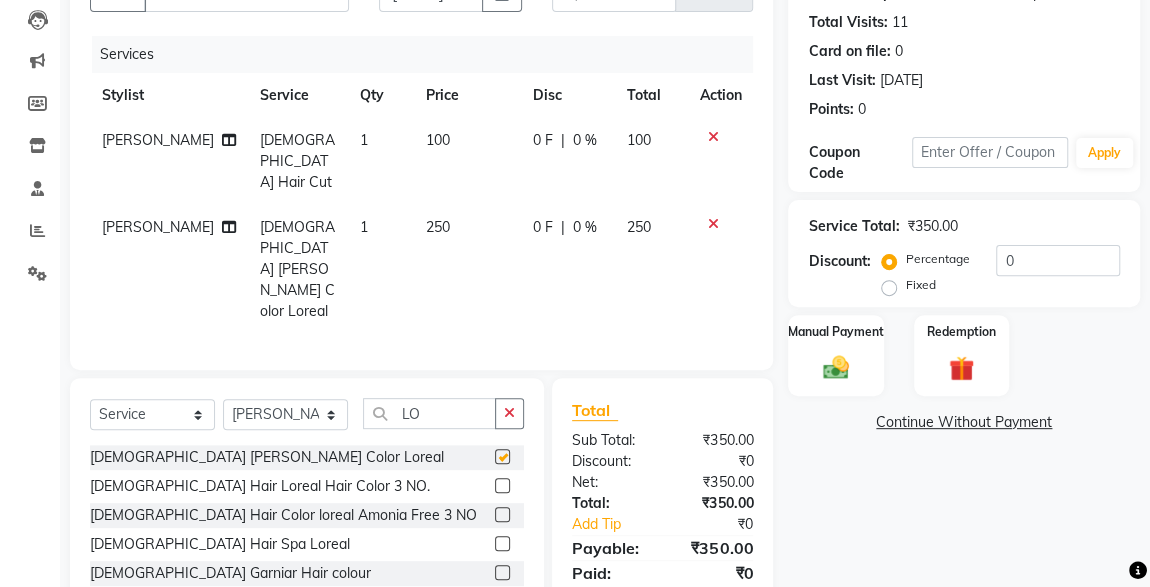 checkbox on "false" 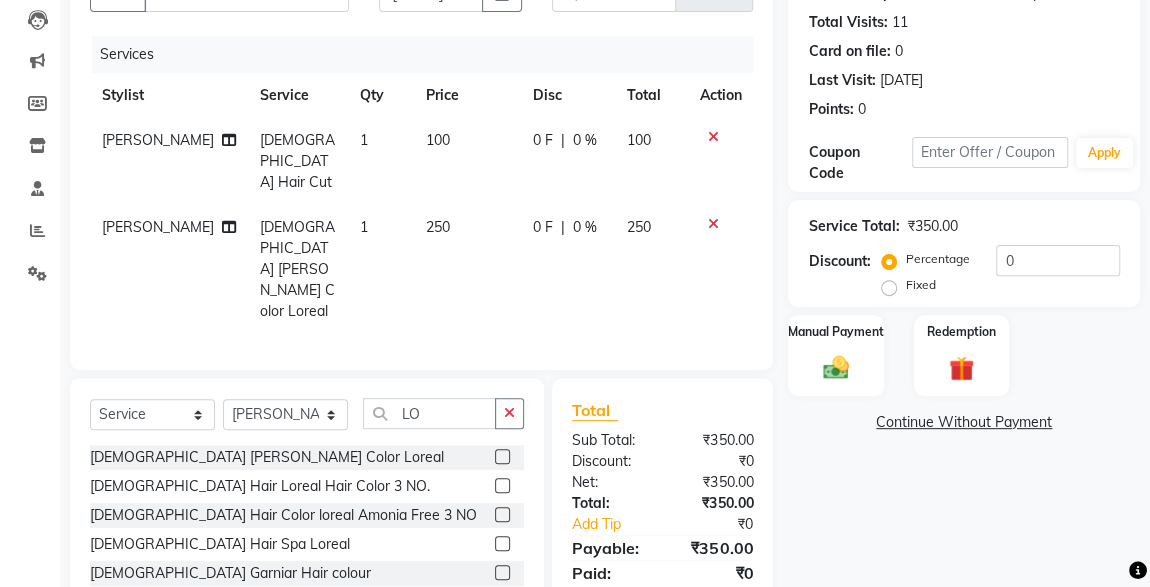 click 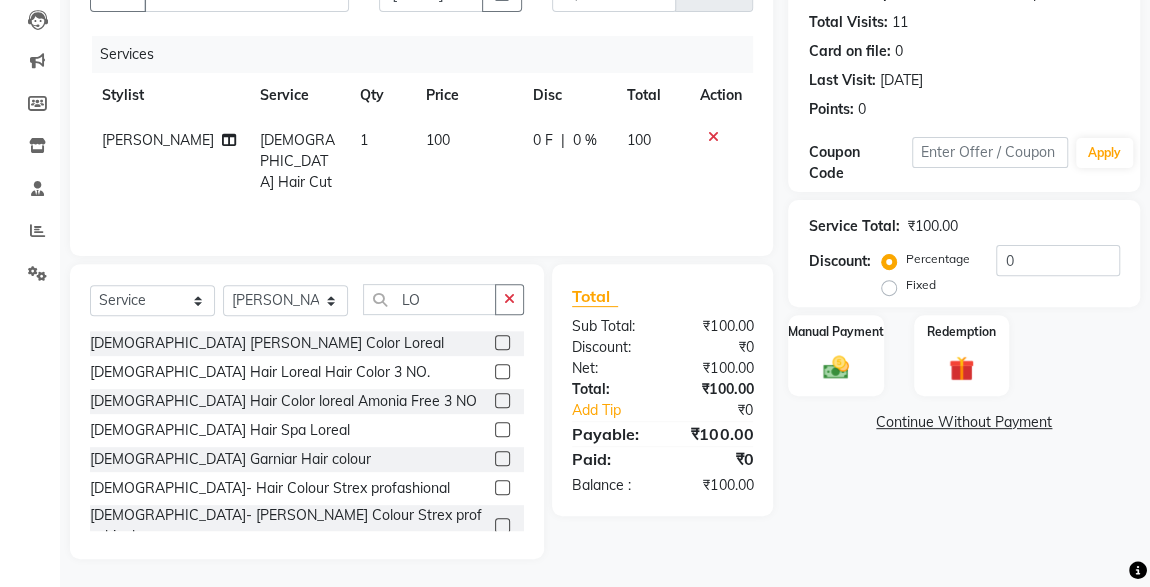 click 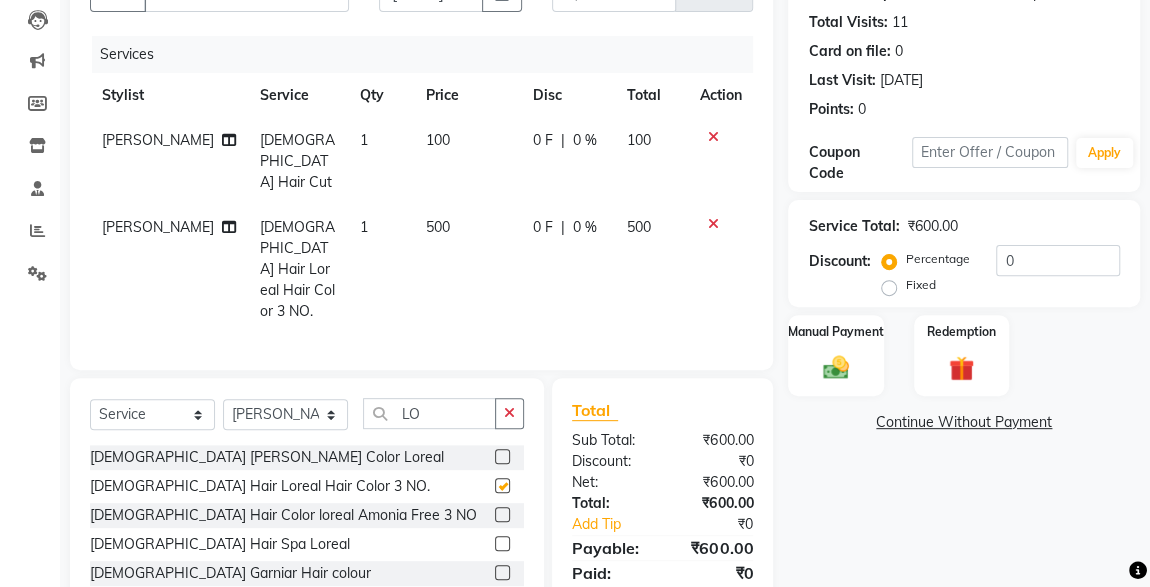 checkbox on "false" 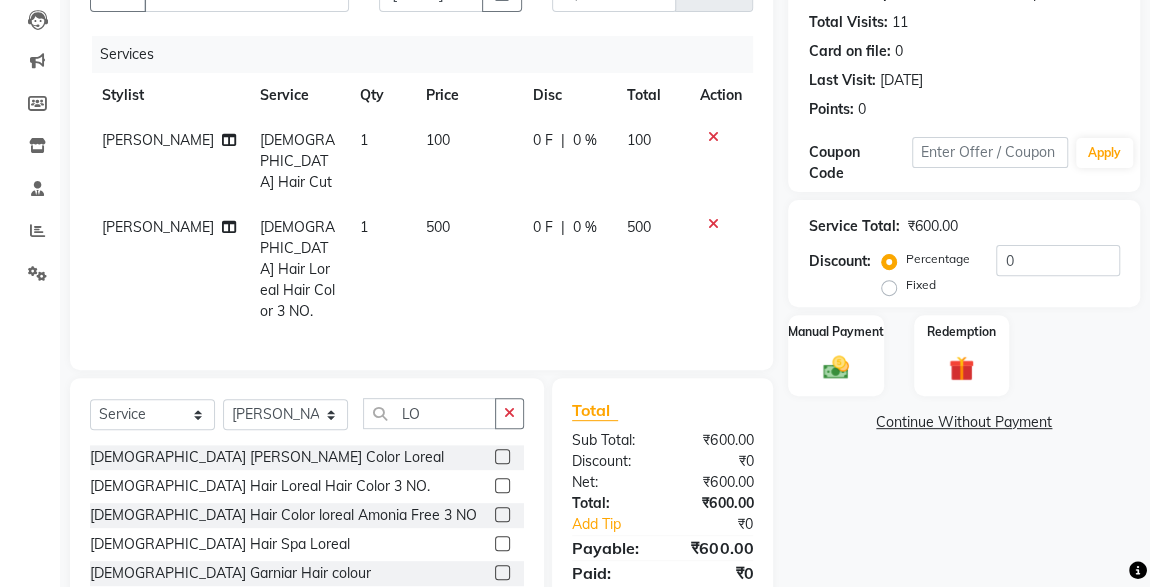 click on "Manual Payment" 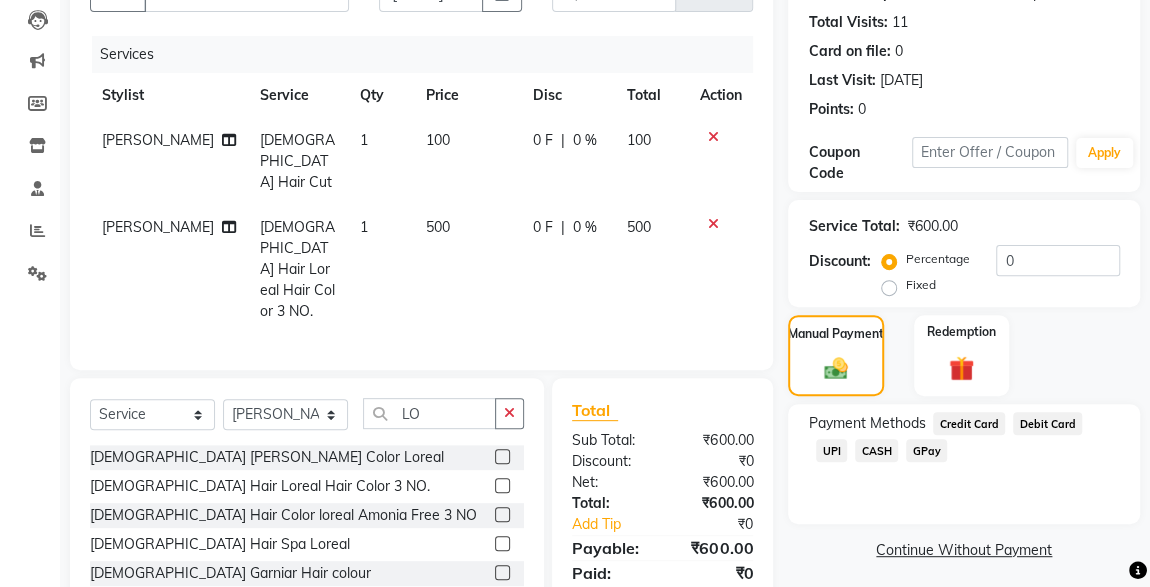 click on "CASH" 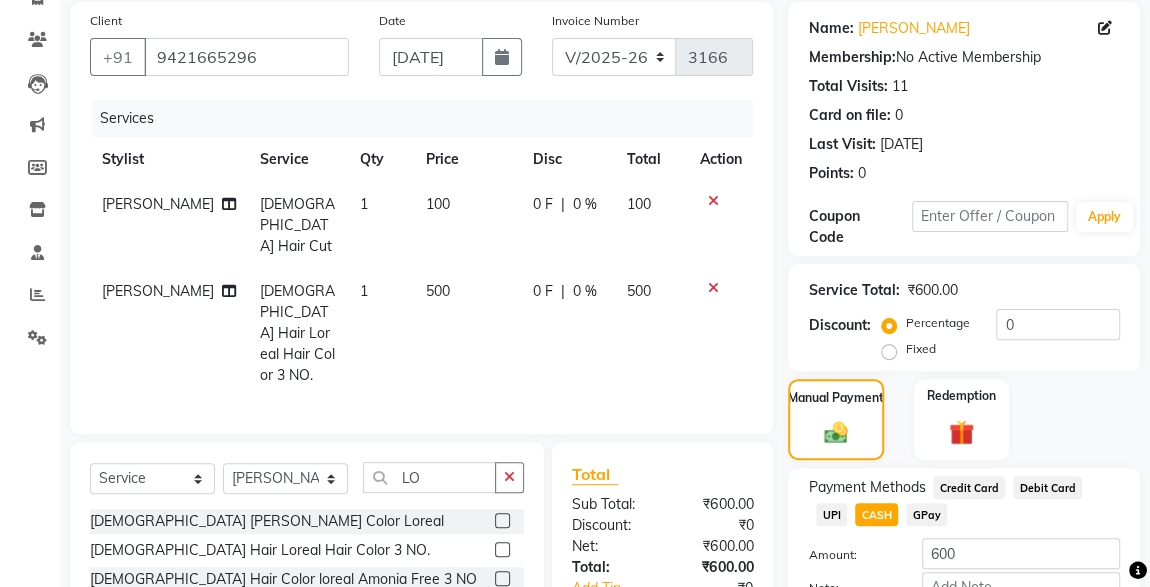 scroll, scrollTop: 146, scrollLeft: 0, axis: vertical 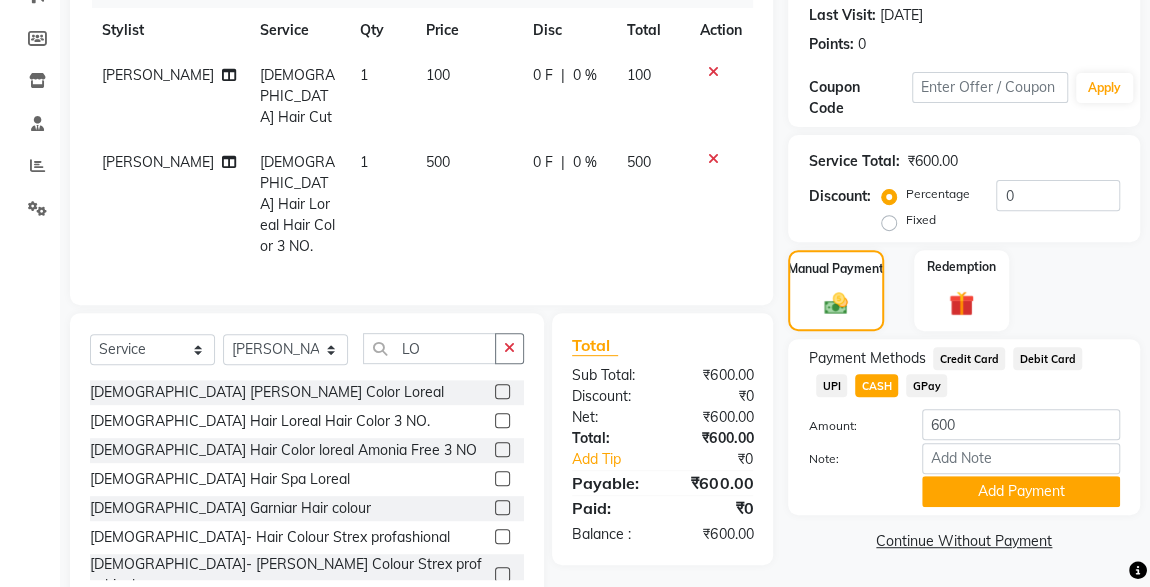 click on "Add Payment" 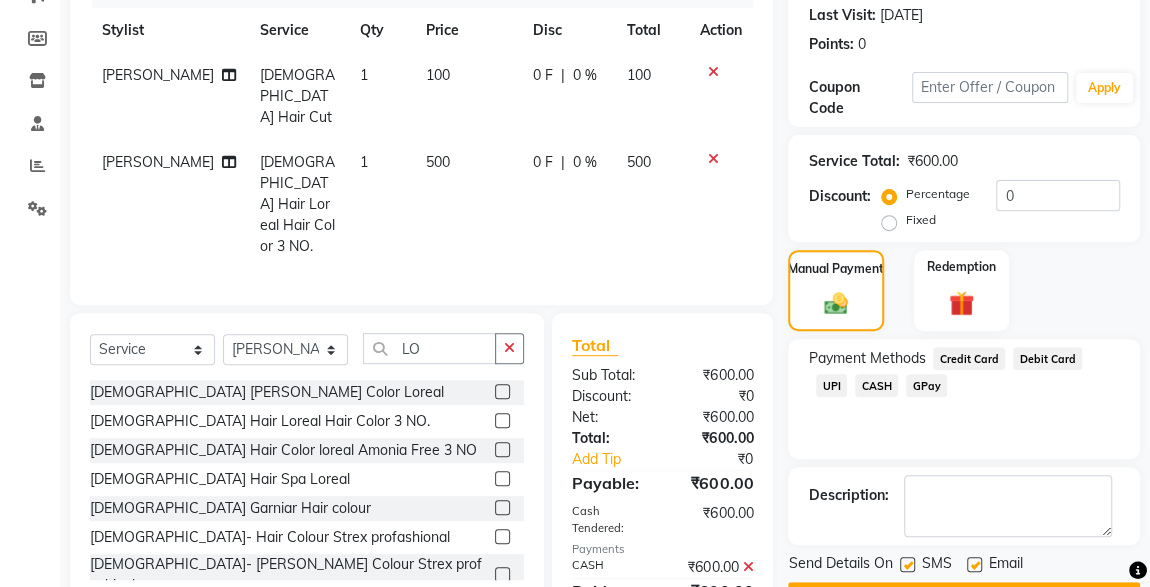 scroll, scrollTop: 330, scrollLeft: 0, axis: vertical 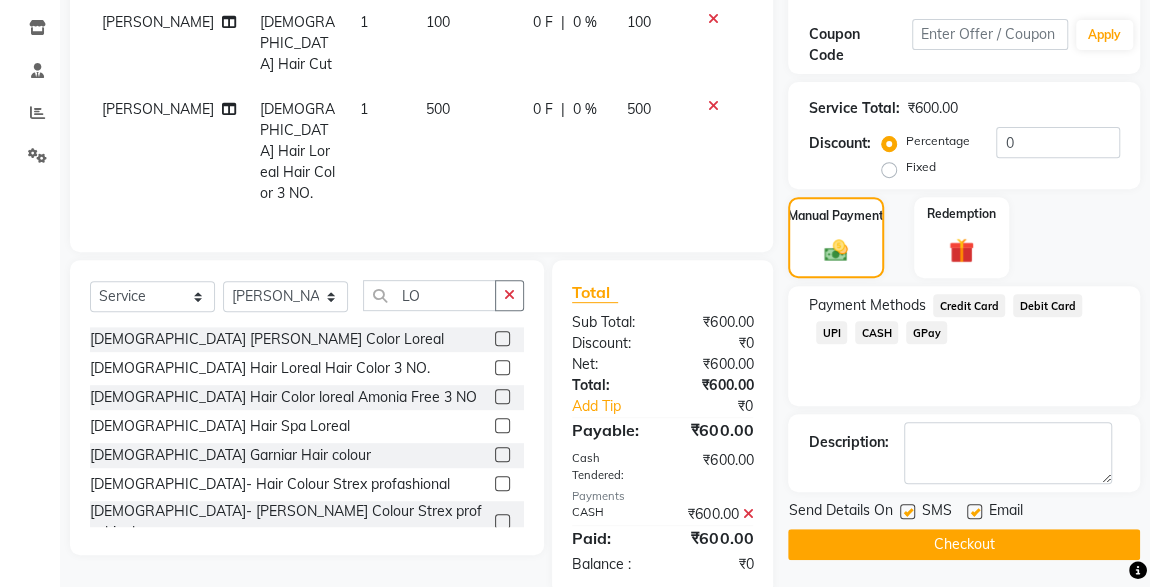click 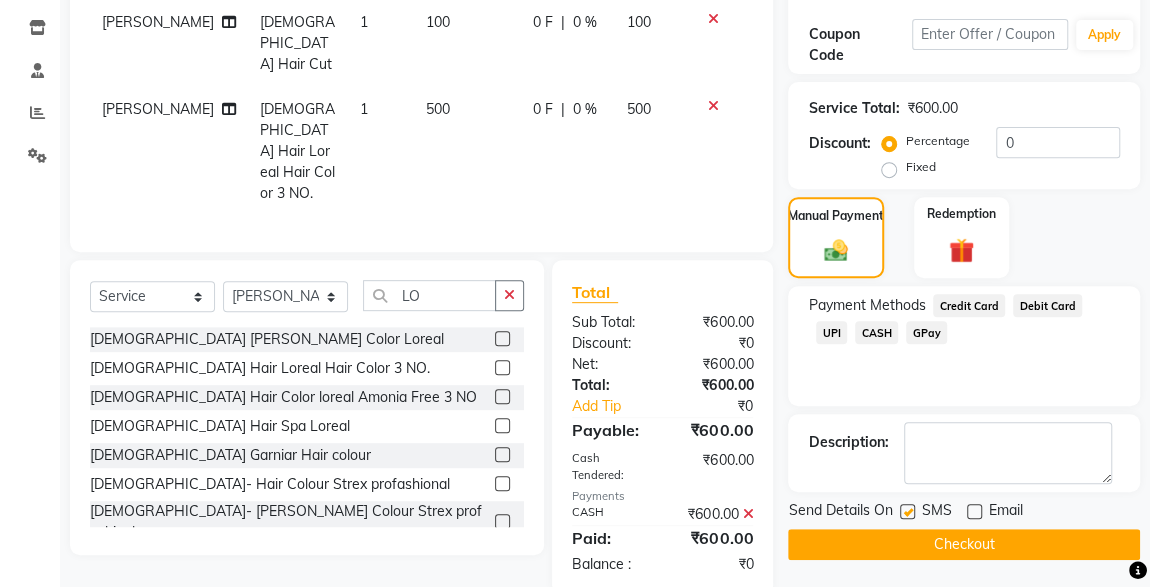 click on "Checkout" 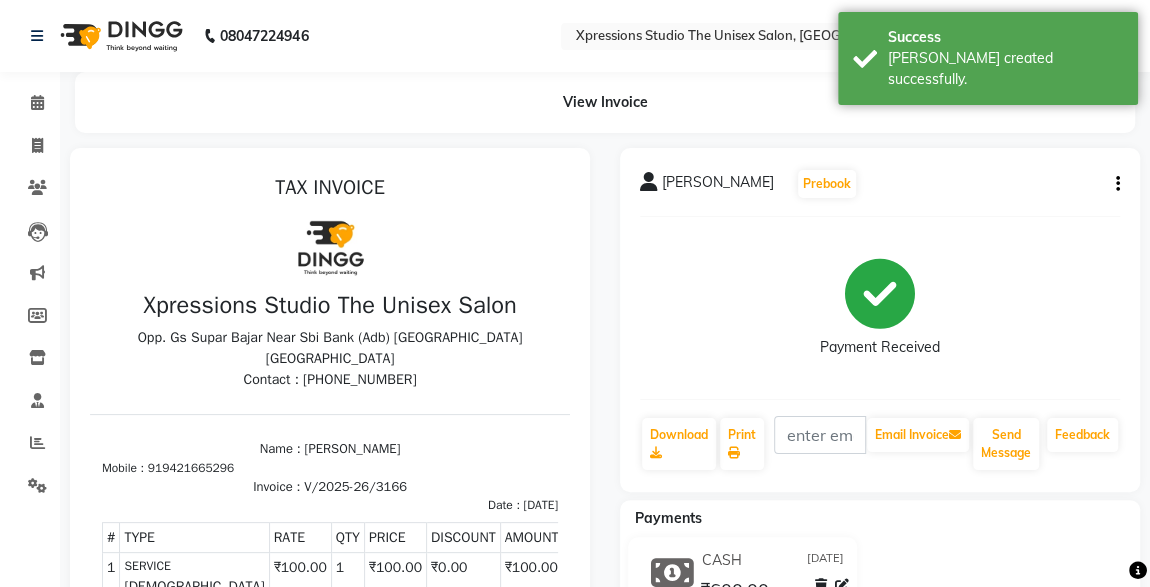 scroll, scrollTop: 0, scrollLeft: 0, axis: both 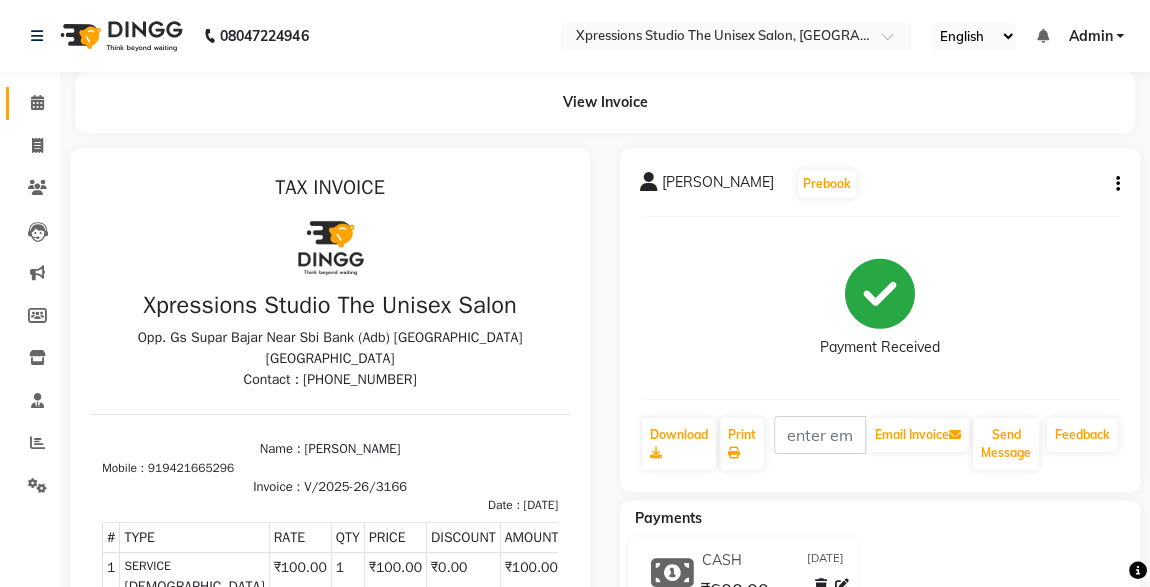 click 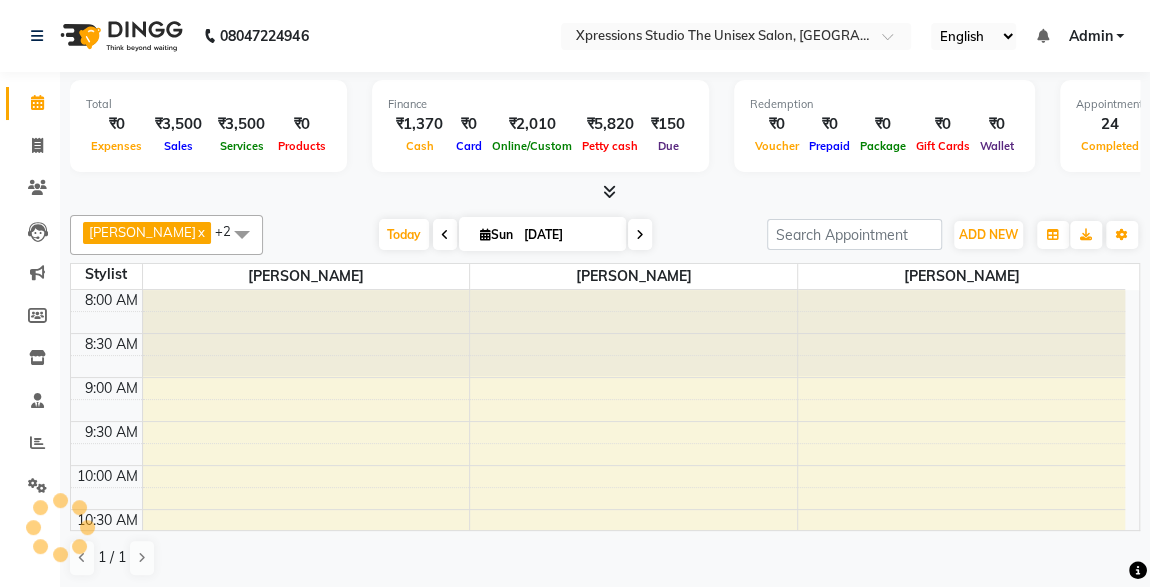 scroll, scrollTop: 0, scrollLeft: 0, axis: both 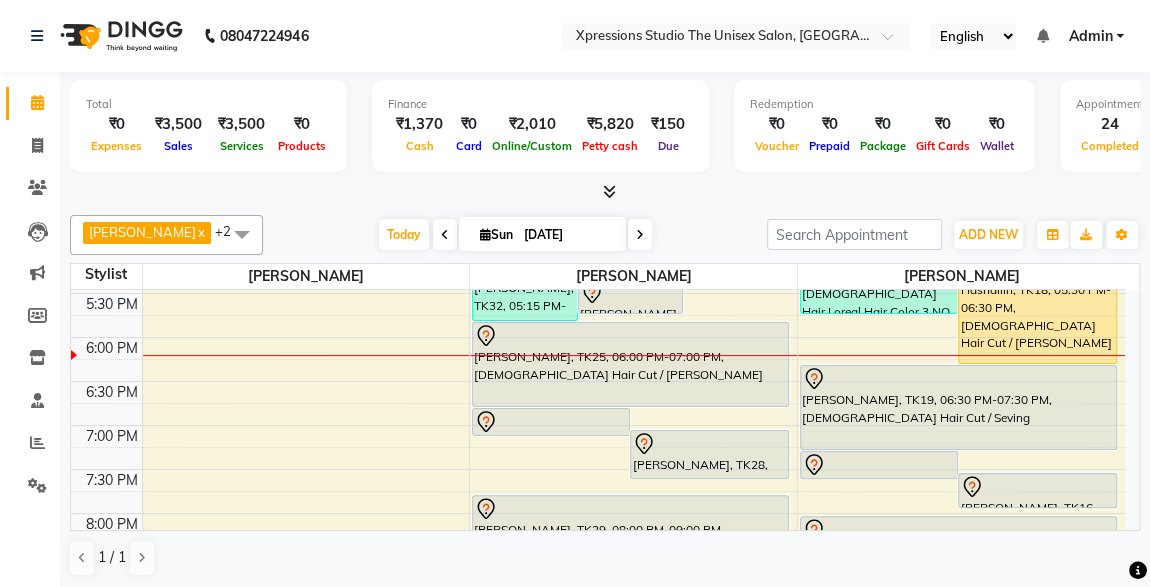 click at bounding box center [640, 234] 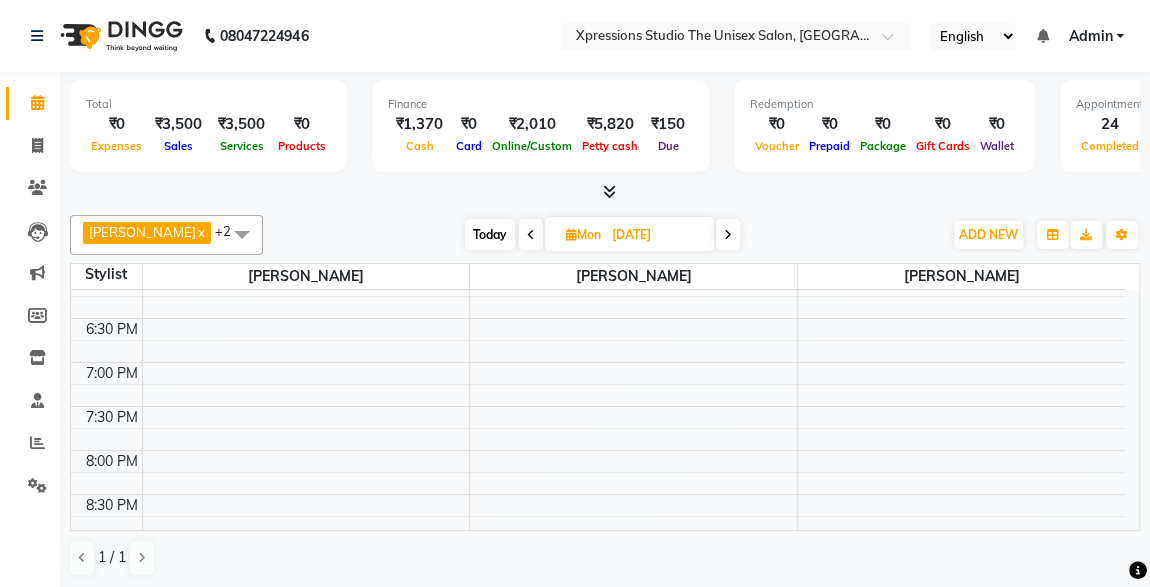 scroll, scrollTop: 876, scrollLeft: 0, axis: vertical 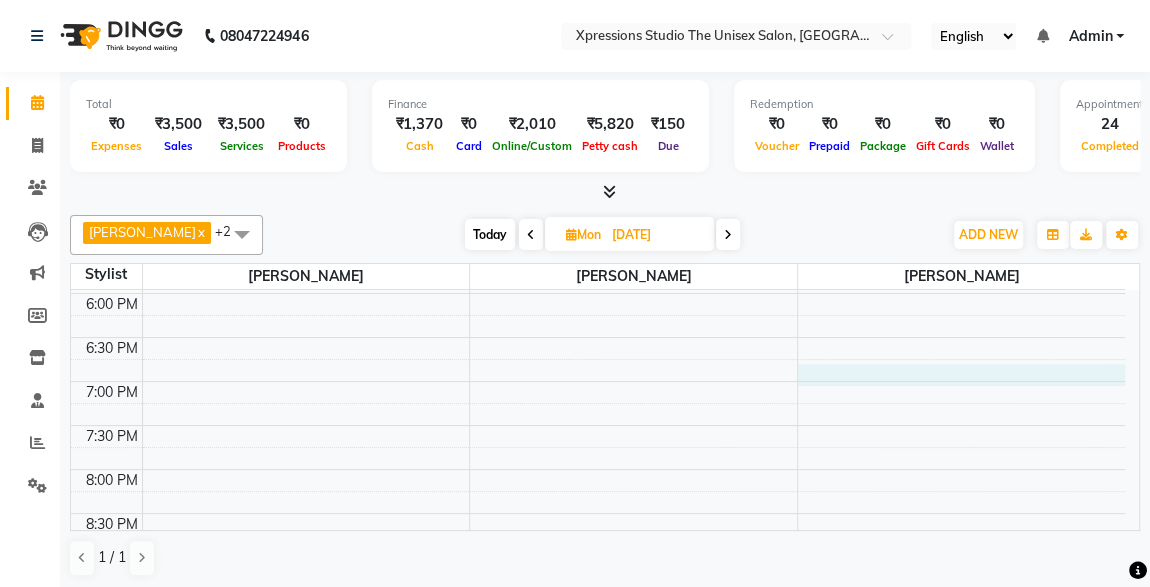 click on "8:00 AM 8:30 AM 9:00 AM 9:30 AM 10:00 AM 10:30 AM 11:00 AM 11:30 AM 12:00 PM 12:30 PM 1:00 PM 1:30 PM 2:00 PM 2:30 PM 3:00 PM 3:30 PM 4:00 PM 4:30 PM 5:00 PM 5:30 PM 6:00 PM 6:30 PM 7:00 PM 7:30 PM 8:00 PM 8:30 PM 9:00 PM 9:30 PM 10:00 PM 10:30 PM" at bounding box center (598, 73) 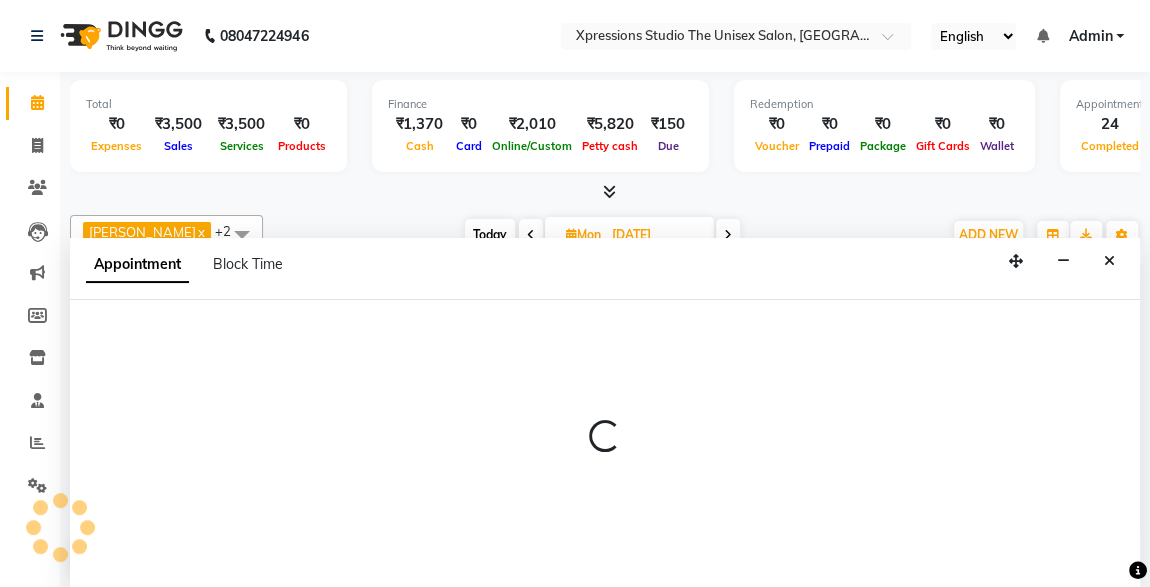 scroll, scrollTop: 0, scrollLeft: 0, axis: both 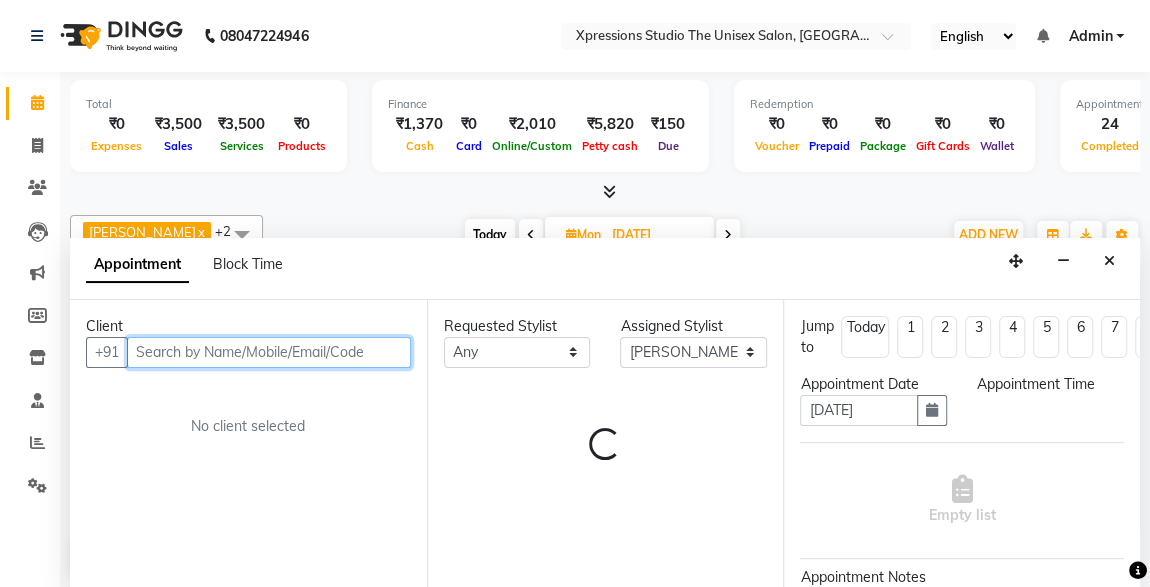 select on "1140" 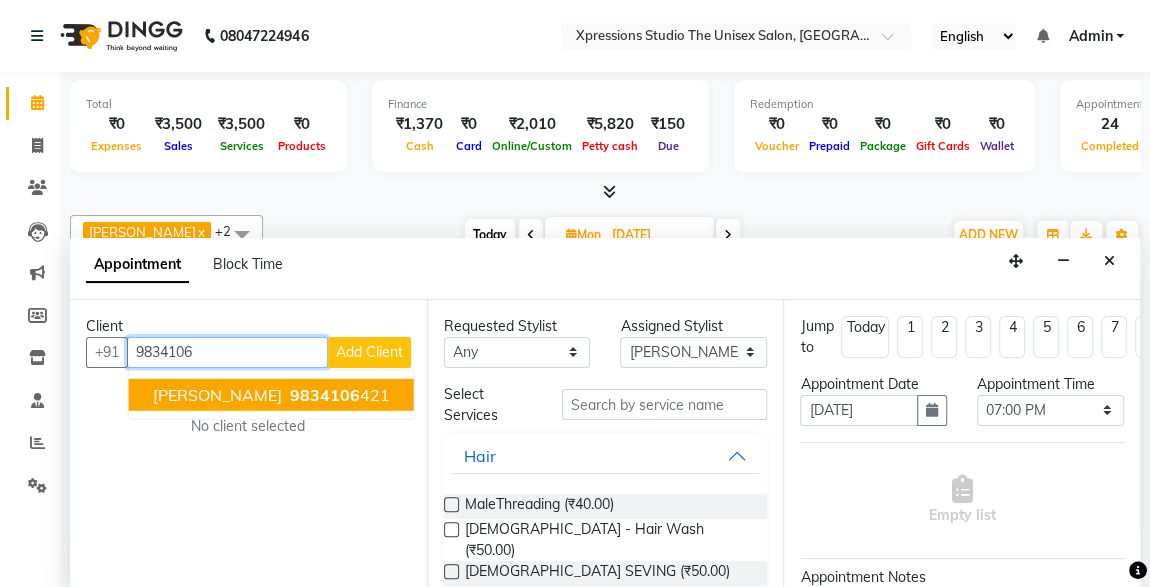 click on "9834106" at bounding box center [325, 394] 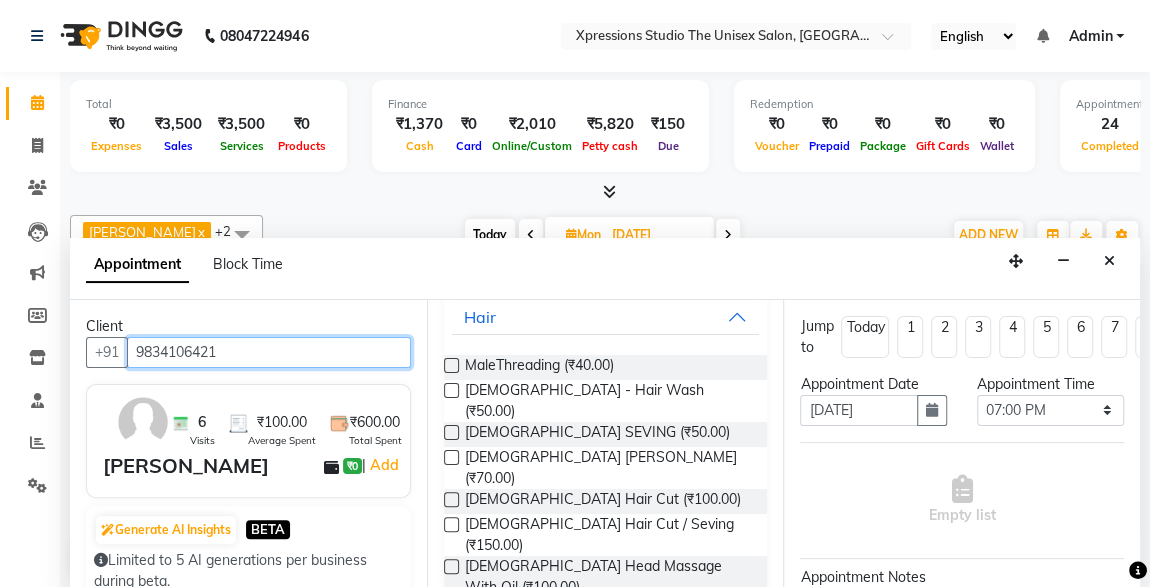 scroll, scrollTop: 143, scrollLeft: 0, axis: vertical 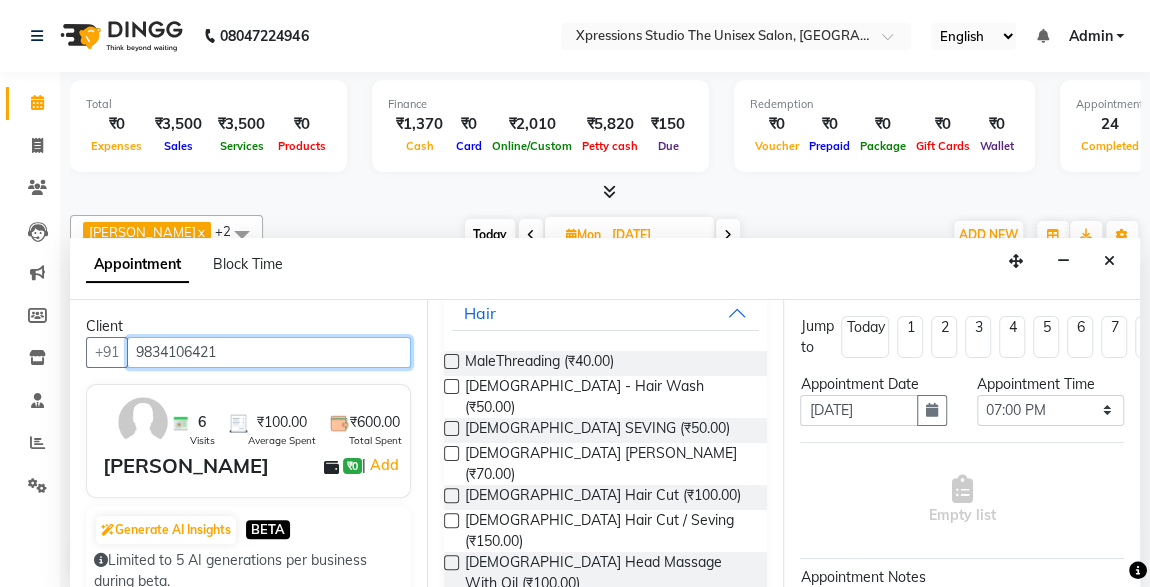 type on "9834106421" 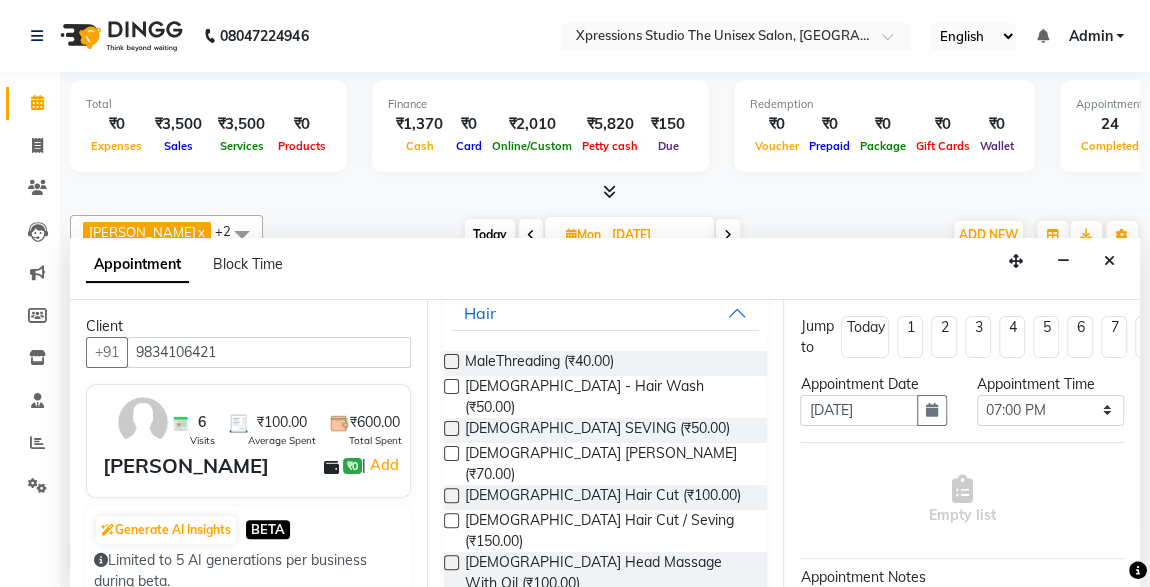 click at bounding box center [451, 495] 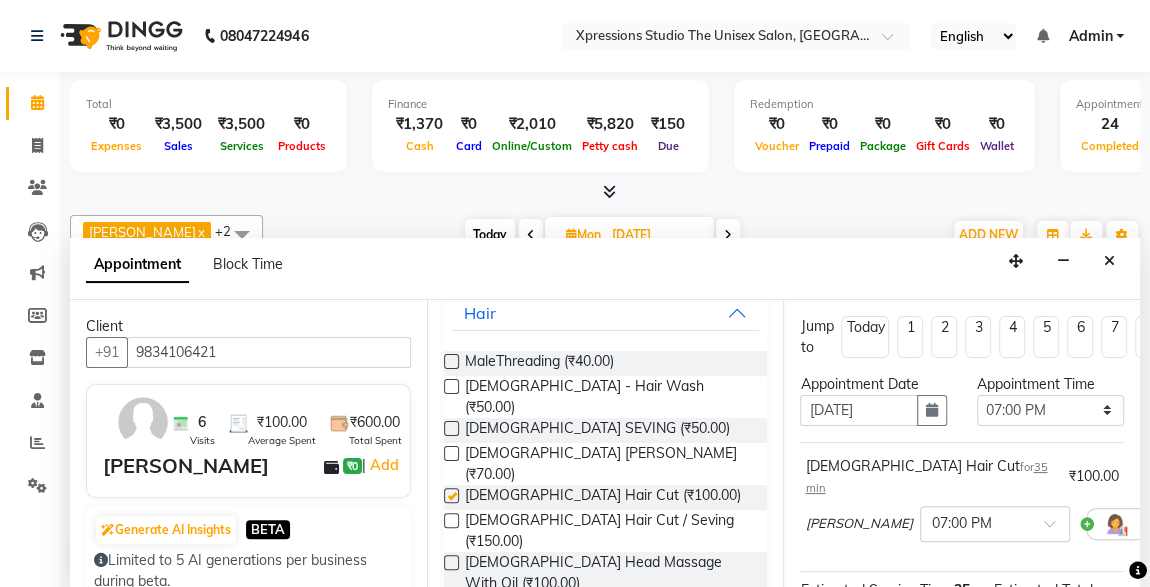 checkbox on "false" 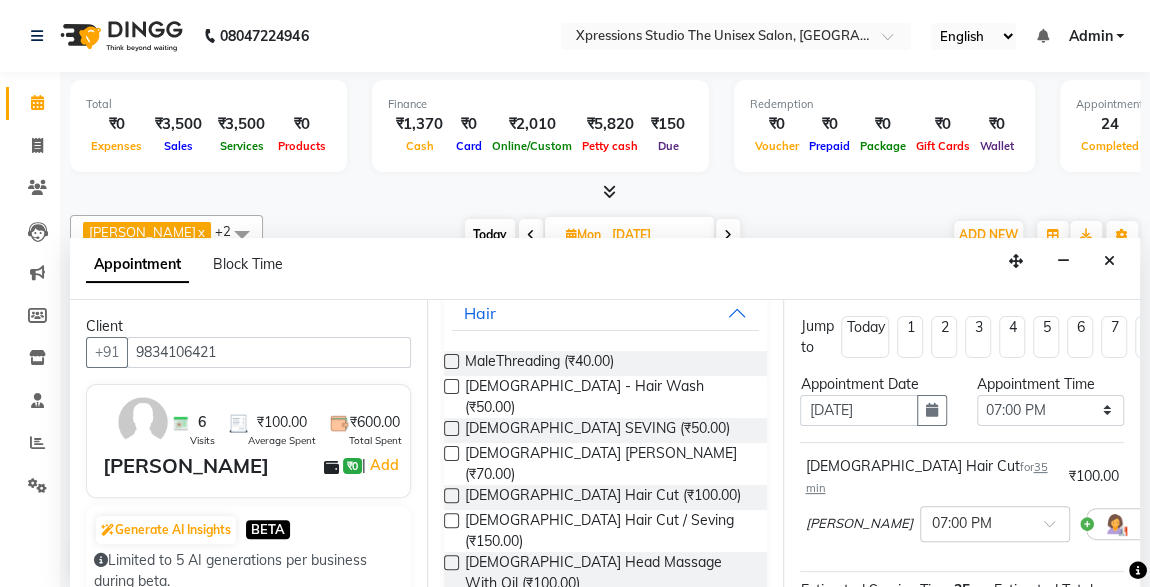 scroll, scrollTop: 289, scrollLeft: 0, axis: vertical 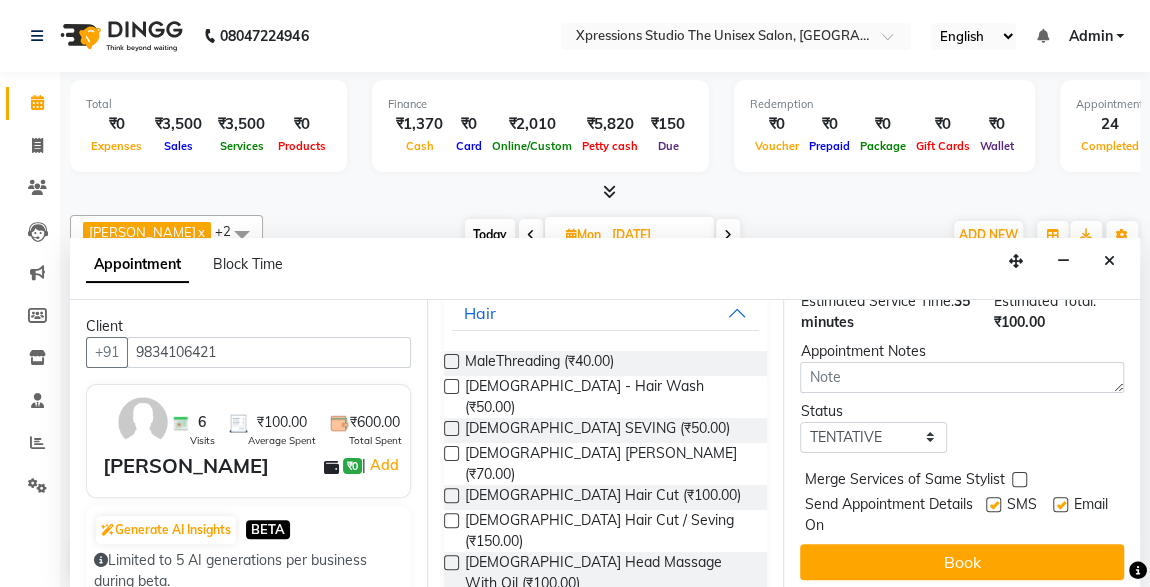 click at bounding box center [1060, 504] 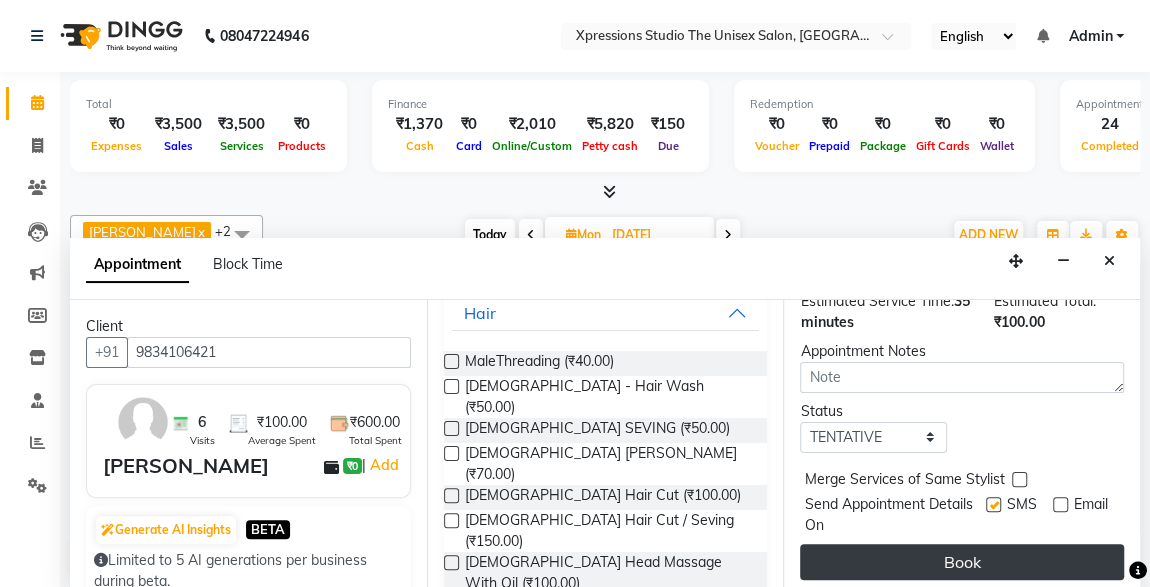 click on "Book" at bounding box center [962, 562] 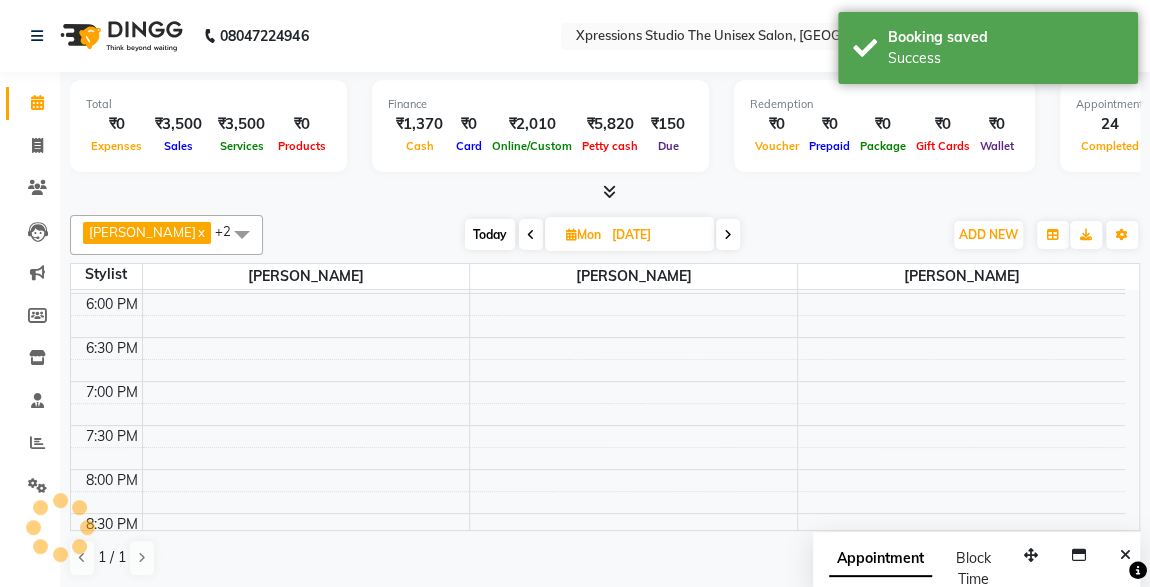 scroll, scrollTop: 0, scrollLeft: 0, axis: both 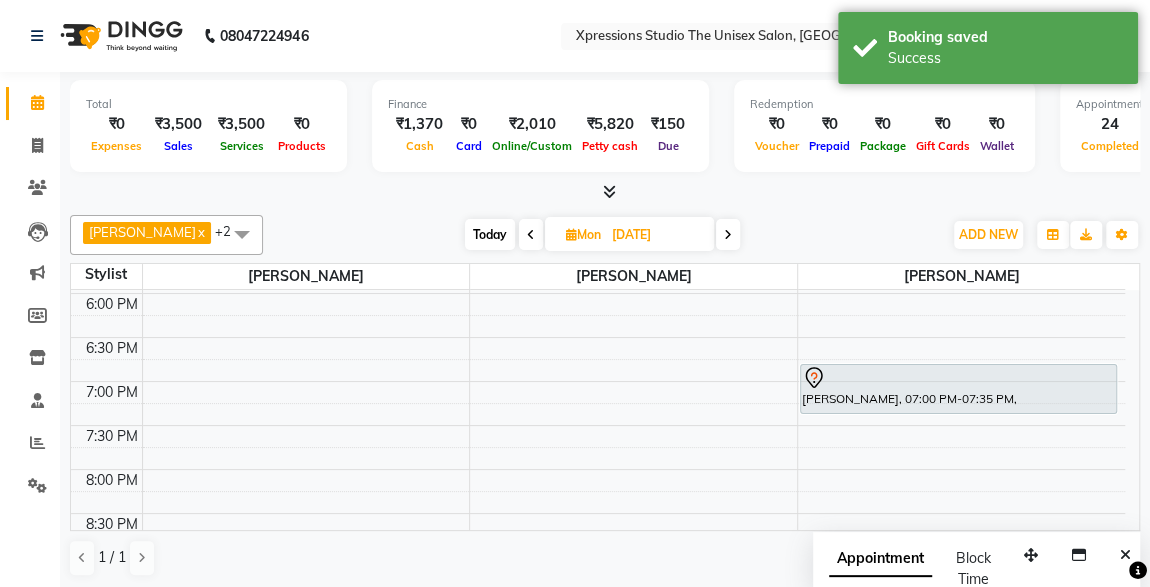click at bounding box center (531, 234) 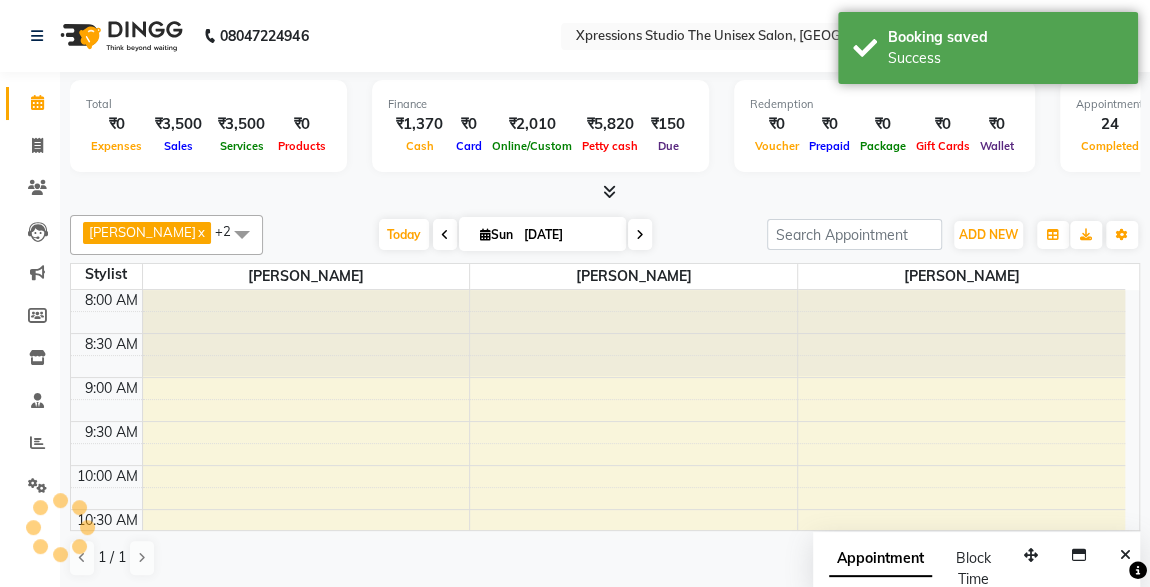 scroll, scrollTop: 864, scrollLeft: 0, axis: vertical 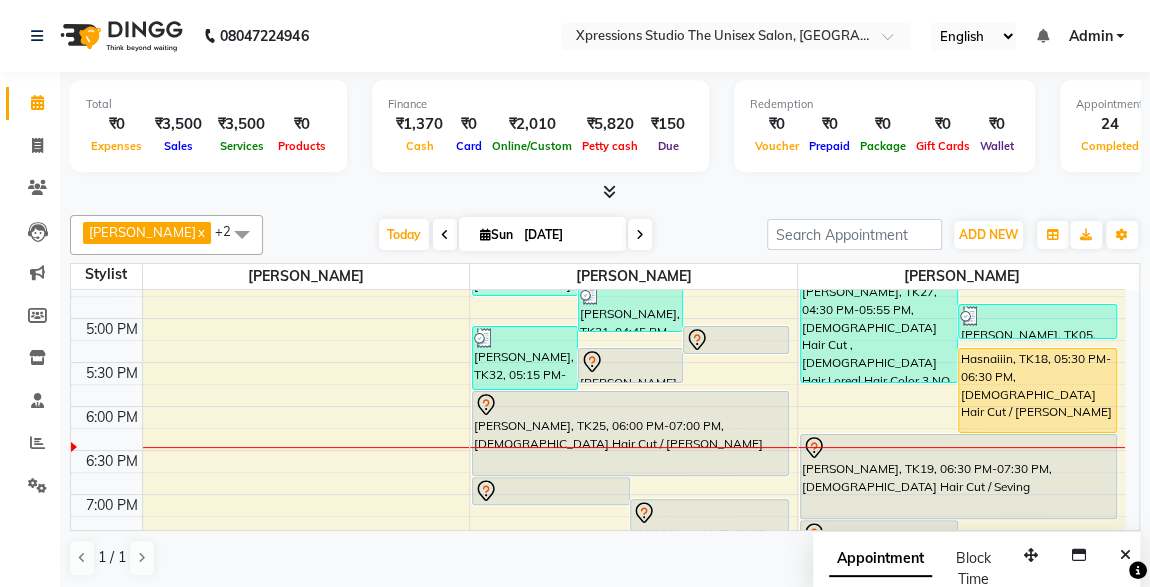 click at bounding box center (958, 518) 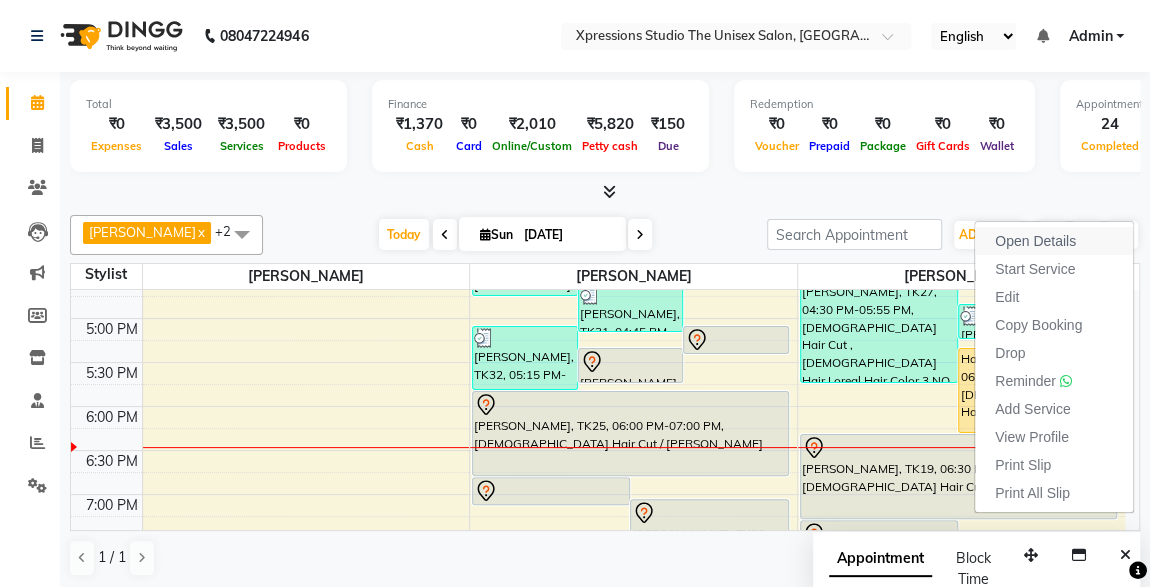 click on "Open Details" at bounding box center [1035, 241] 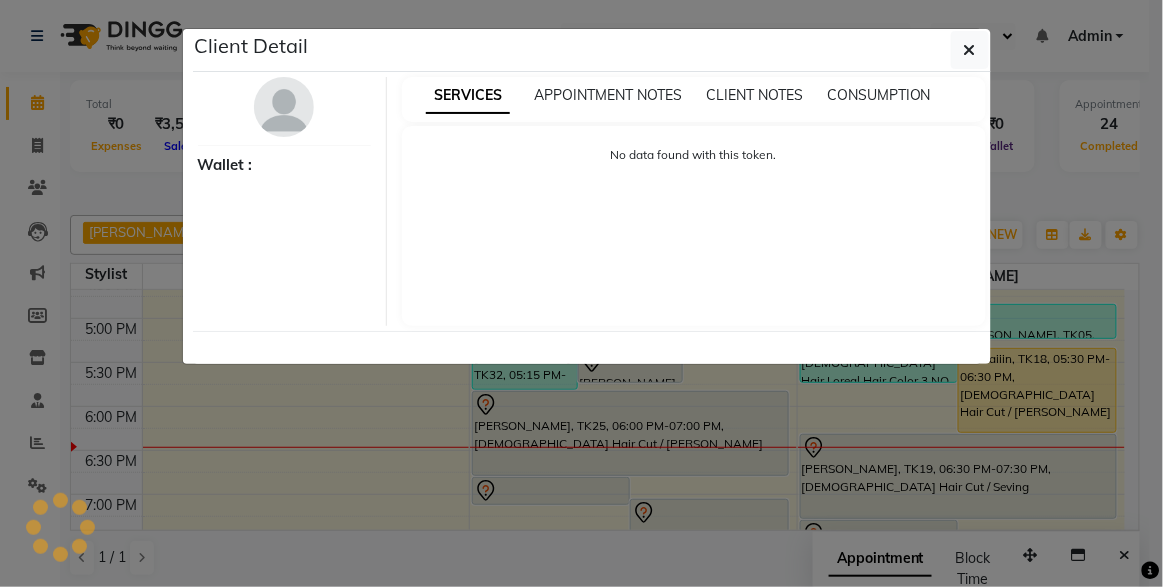 select on "7" 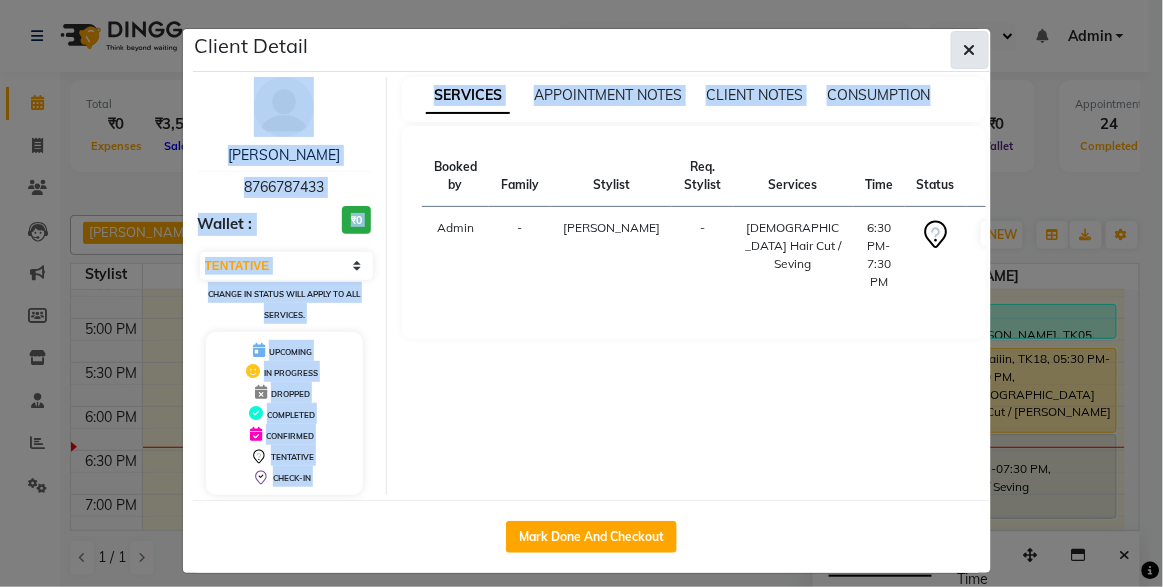 drag, startPoint x: 1032, startPoint y: 235, endPoint x: 961, endPoint y: 44, distance: 203.76947 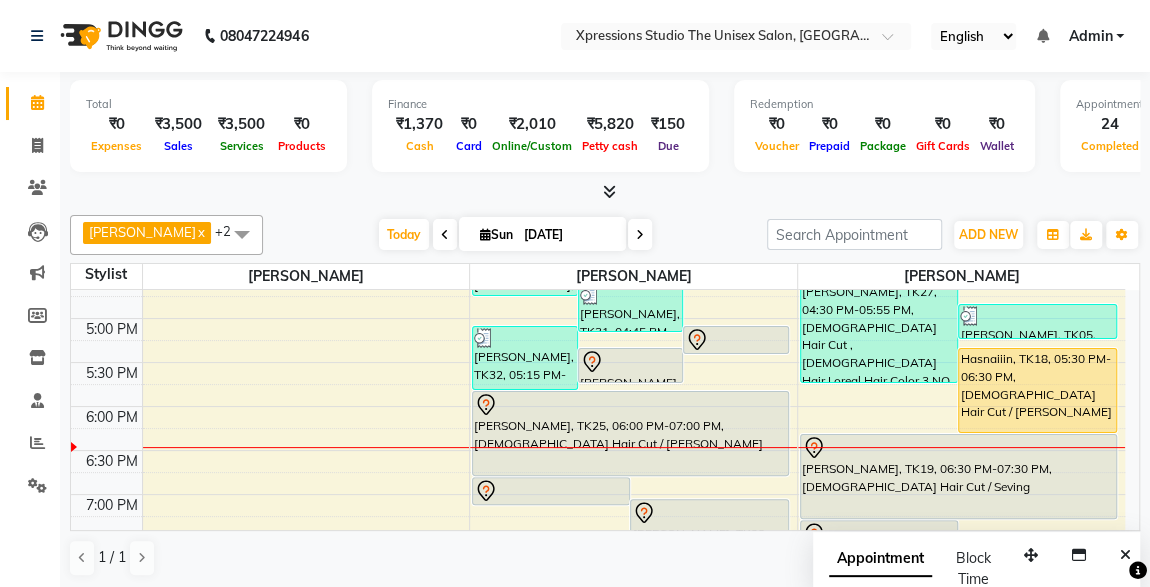 click on "[PERSON_NAME], TK19, 06:30 PM-07:30 PM, [DEMOGRAPHIC_DATA] Hair Cut / Seving" at bounding box center (958, 476) 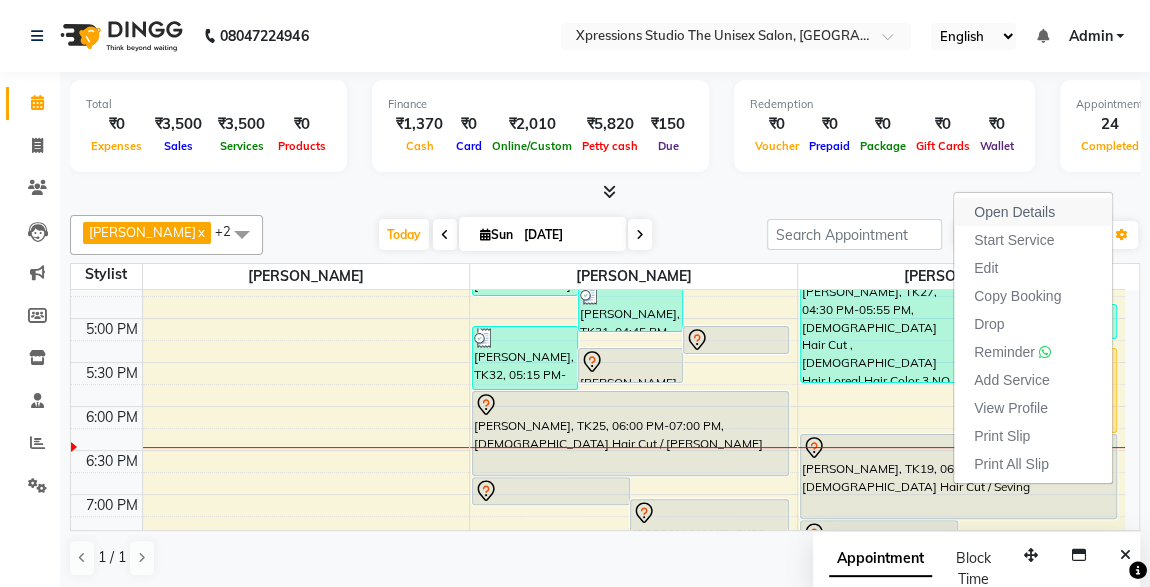 click on "Open Details" at bounding box center (1014, 212) 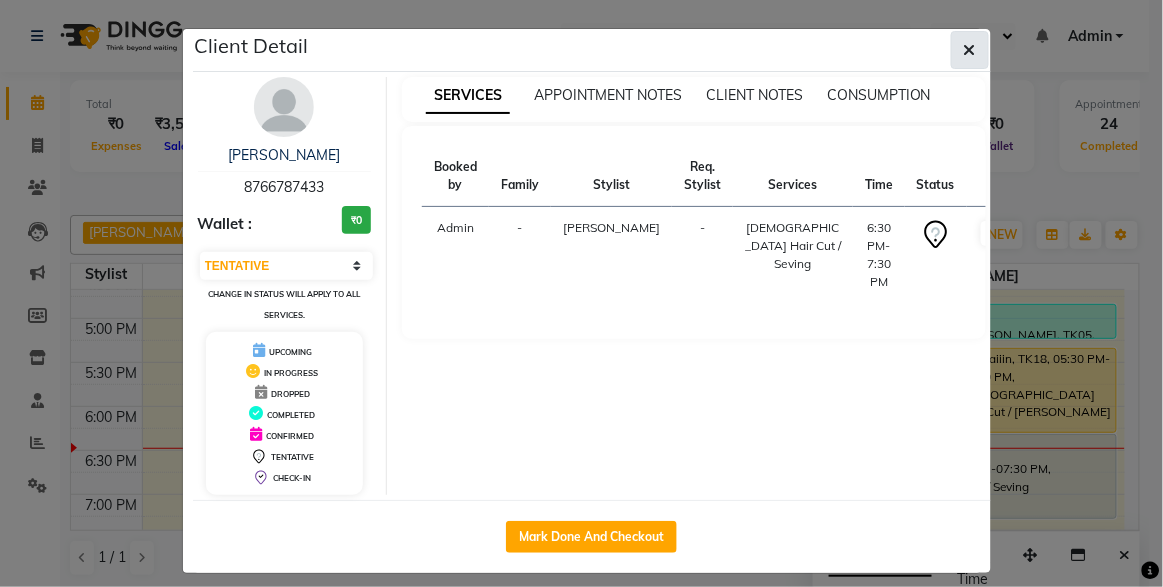 click 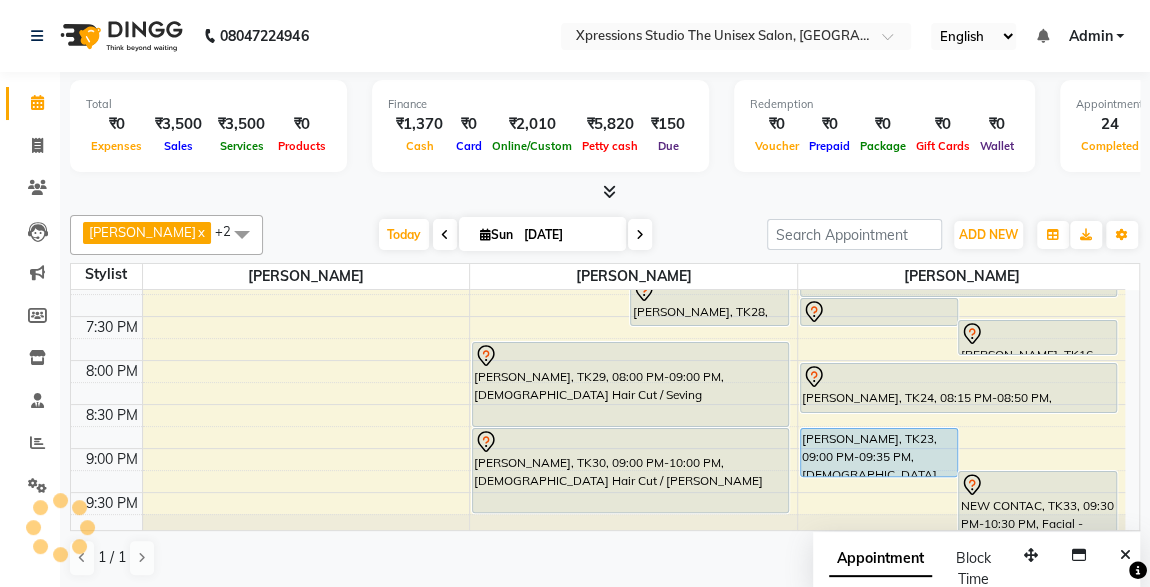 scroll, scrollTop: 1053, scrollLeft: 0, axis: vertical 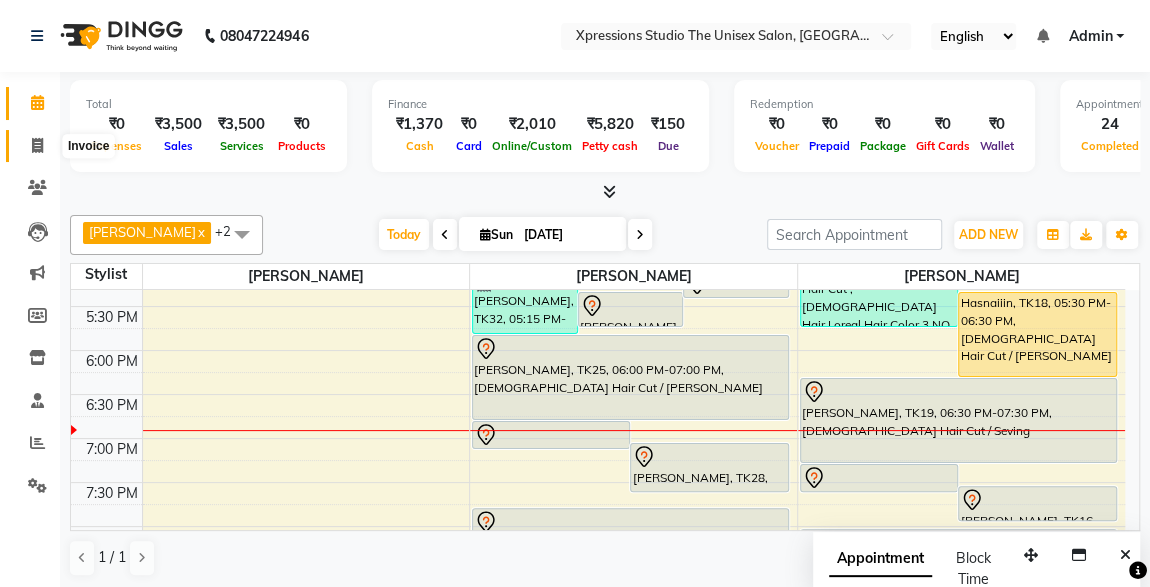 click 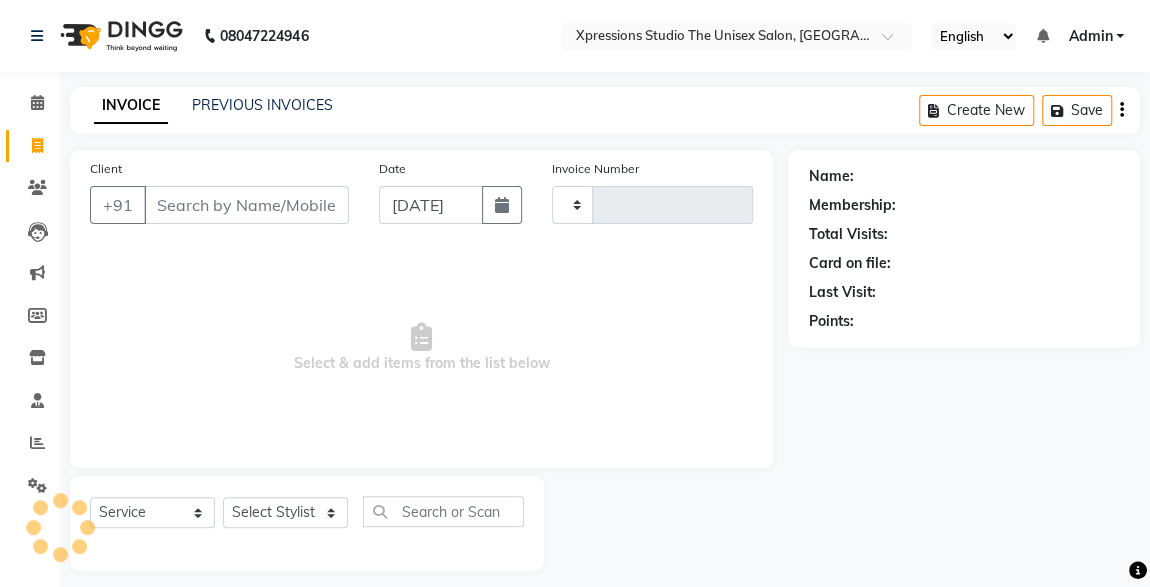 type on "3167" 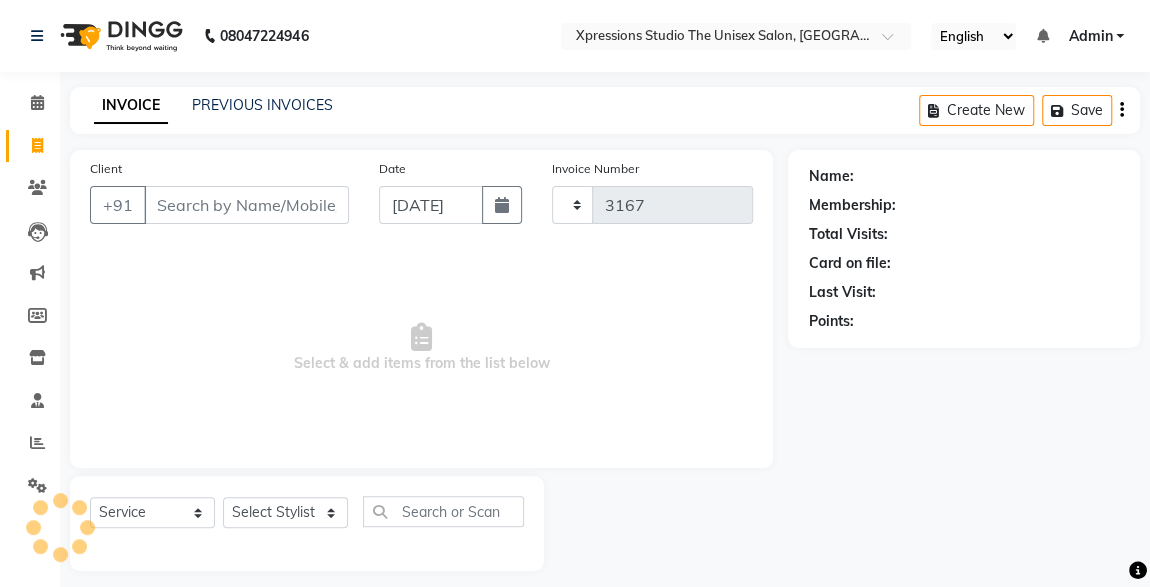 select on "7003" 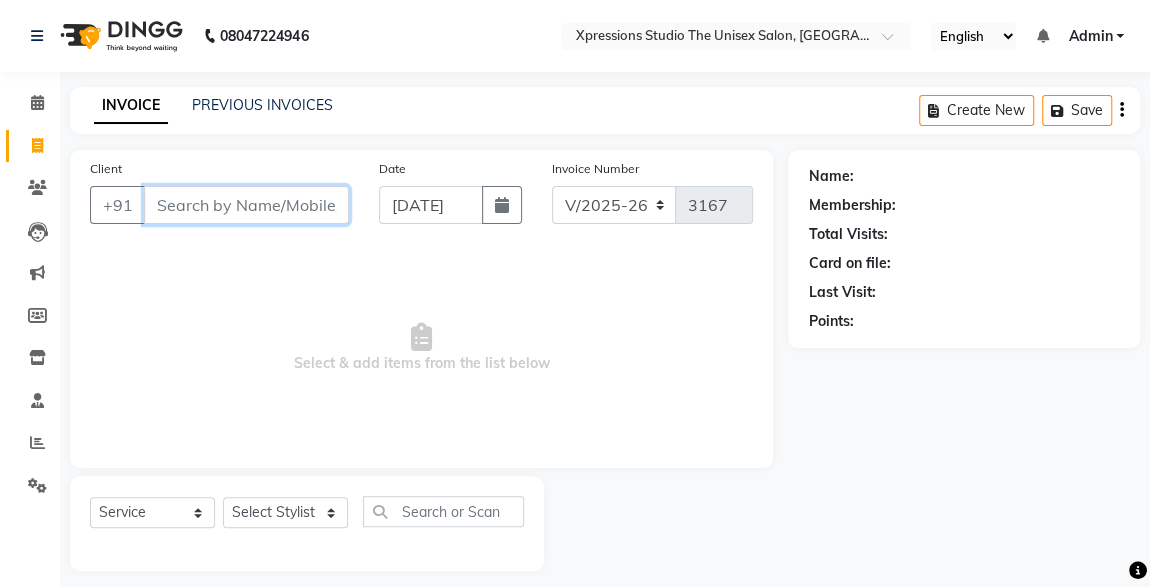 click on "Client" at bounding box center [246, 205] 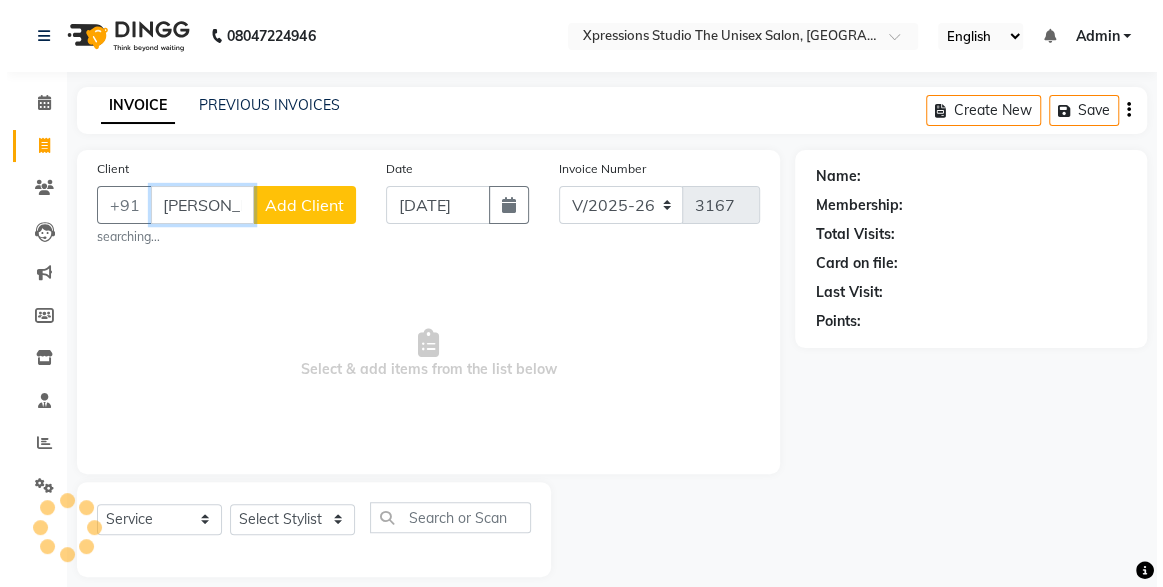 scroll, scrollTop: 0, scrollLeft: 13, axis: horizontal 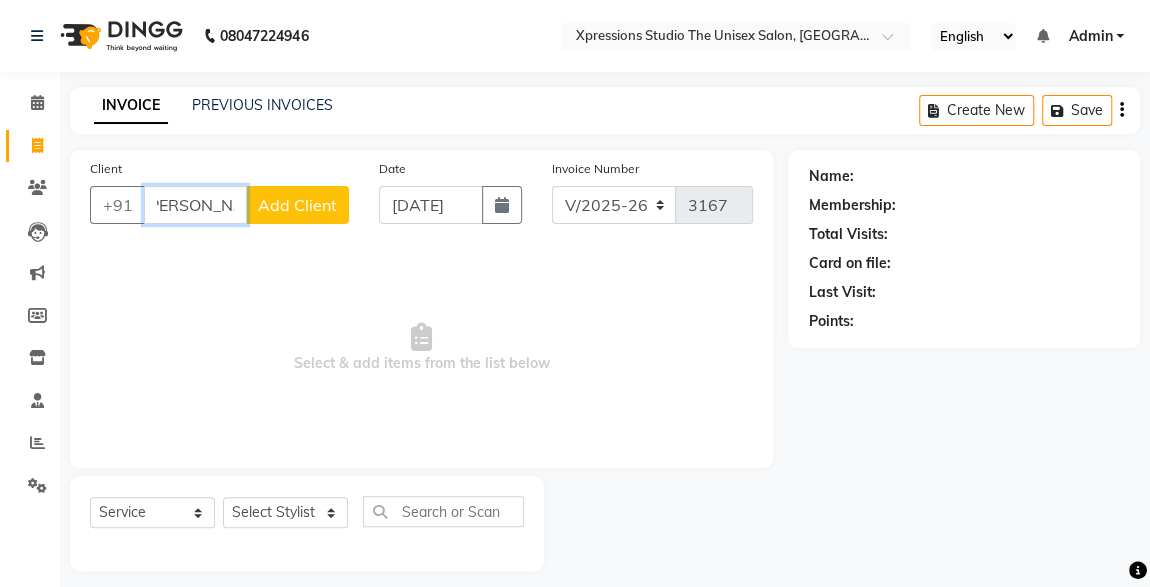 type on "ATUL SHING" 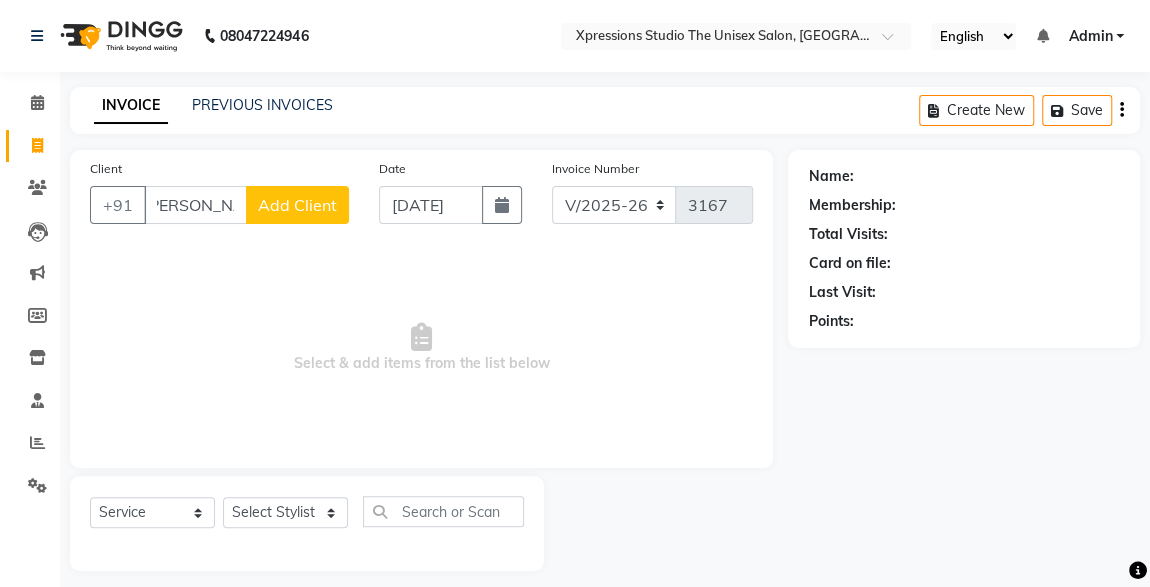 click on "Add Client" 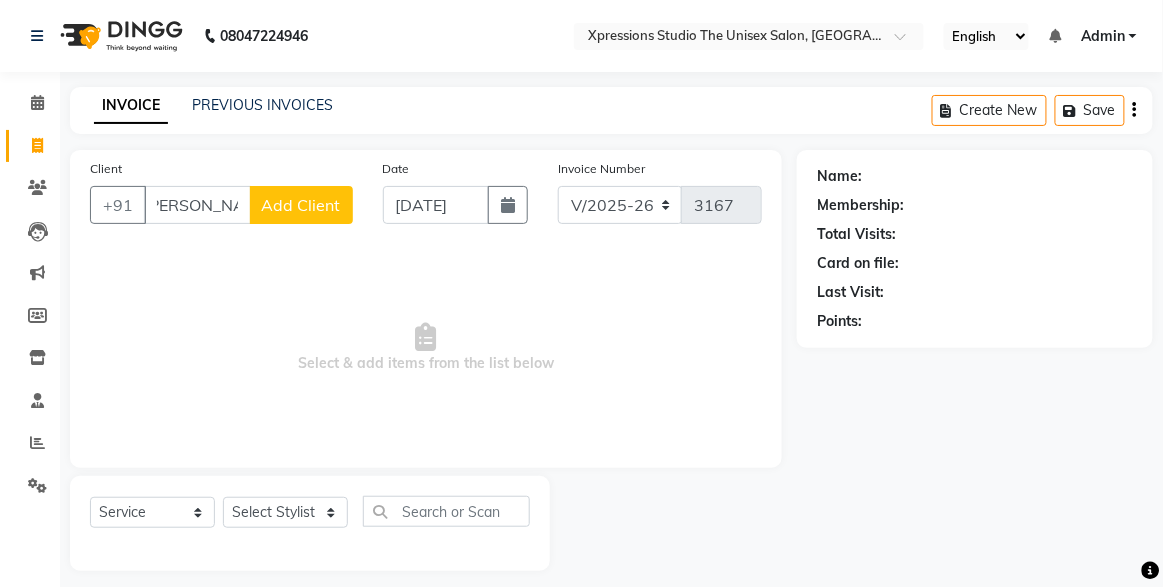 scroll, scrollTop: 0, scrollLeft: 0, axis: both 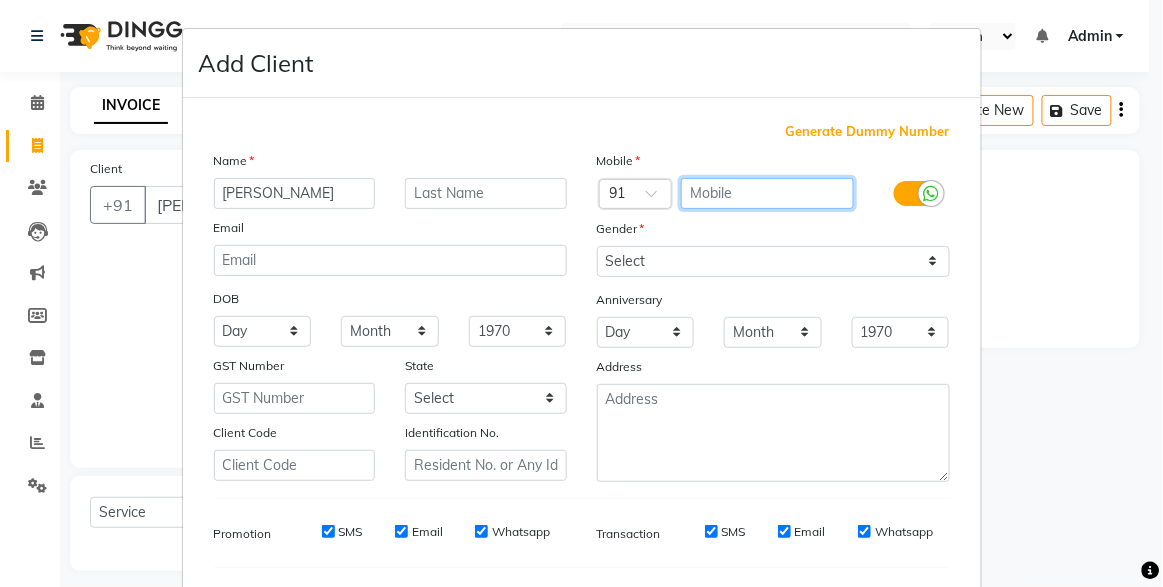 click at bounding box center [767, 193] 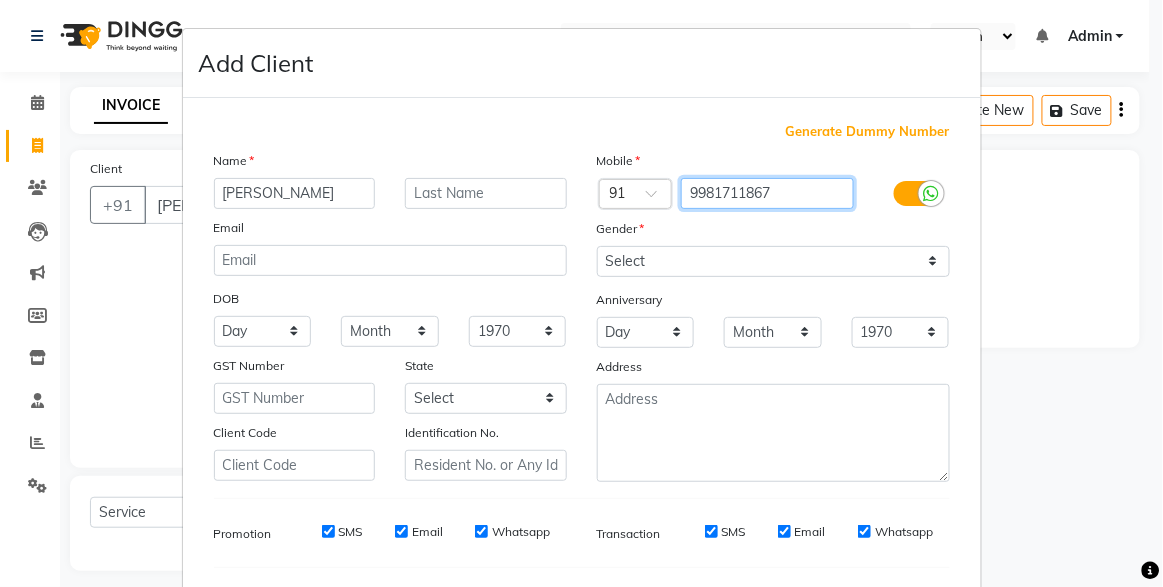 type on "9981711867" 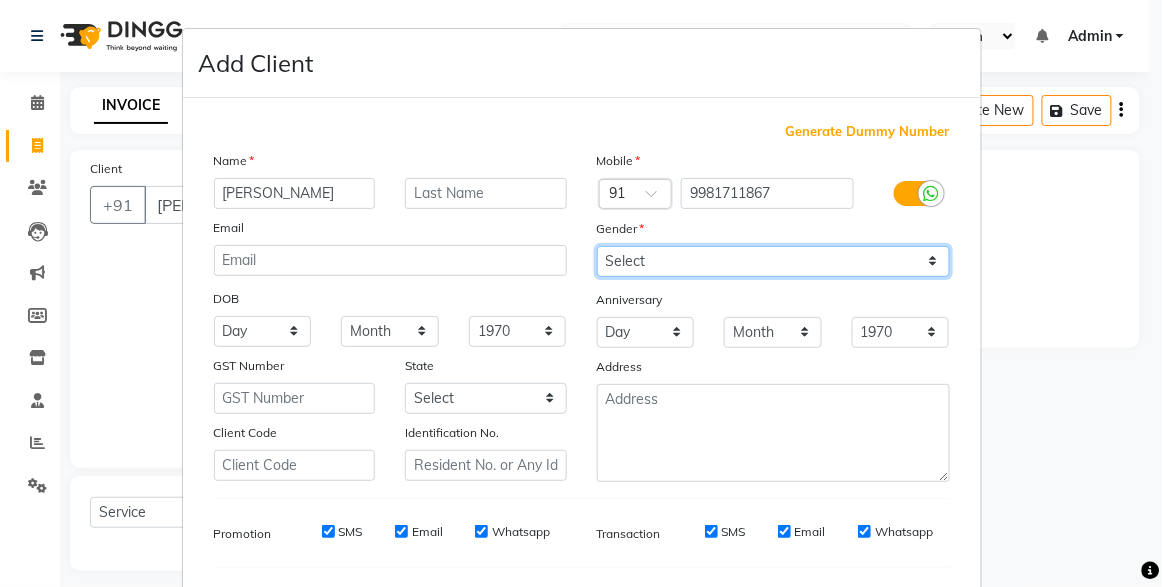 click on "Select [DEMOGRAPHIC_DATA] [DEMOGRAPHIC_DATA] Other Prefer Not To Say" at bounding box center (773, 261) 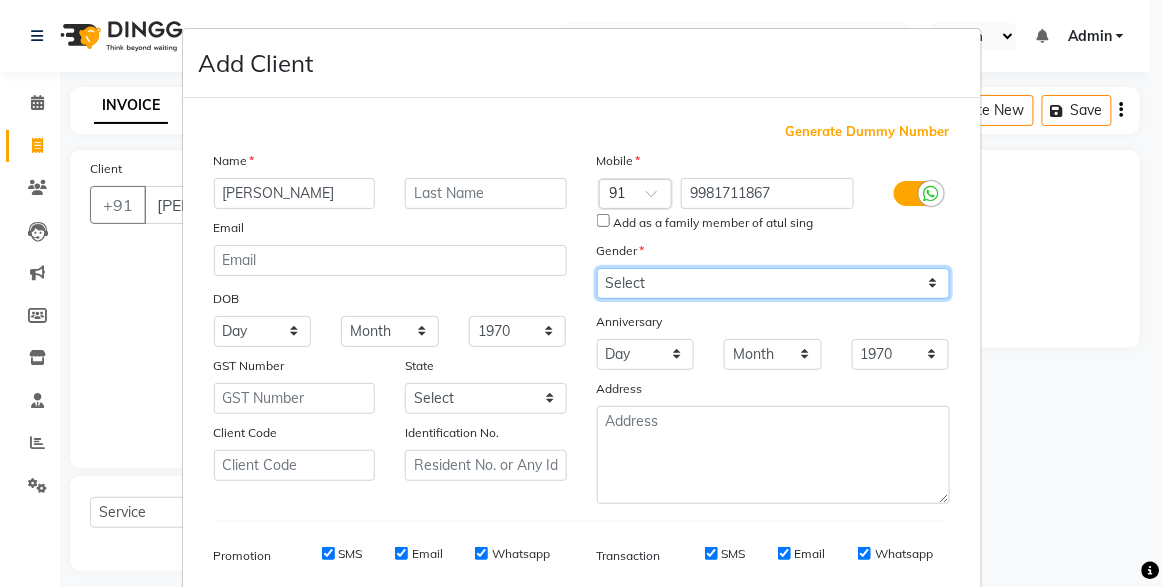 select on "[DEMOGRAPHIC_DATA]" 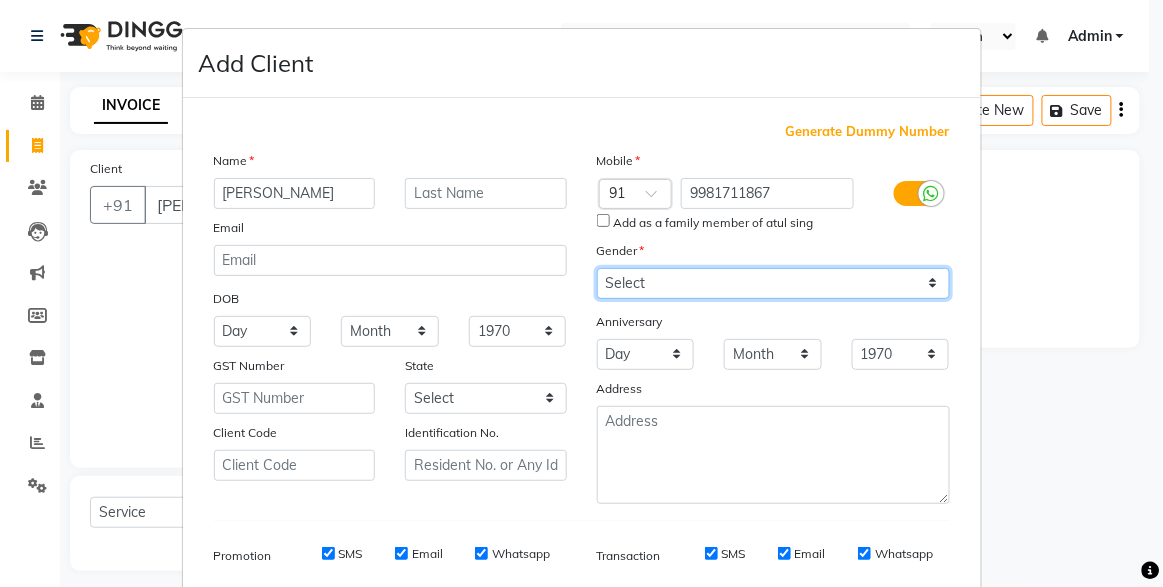 click on "Select [DEMOGRAPHIC_DATA] [DEMOGRAPHIC_DATA] Other Prefer Not To Say" at bounding box center (773, 283) 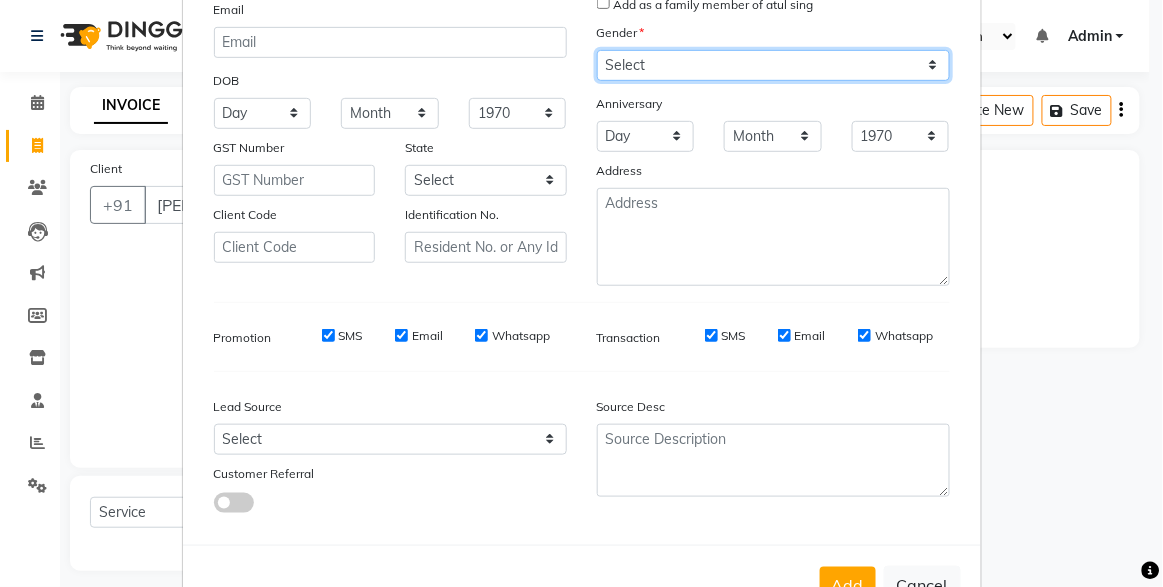 scroll, scrollTop: 277, scrollLeft: 0, axis: vertical 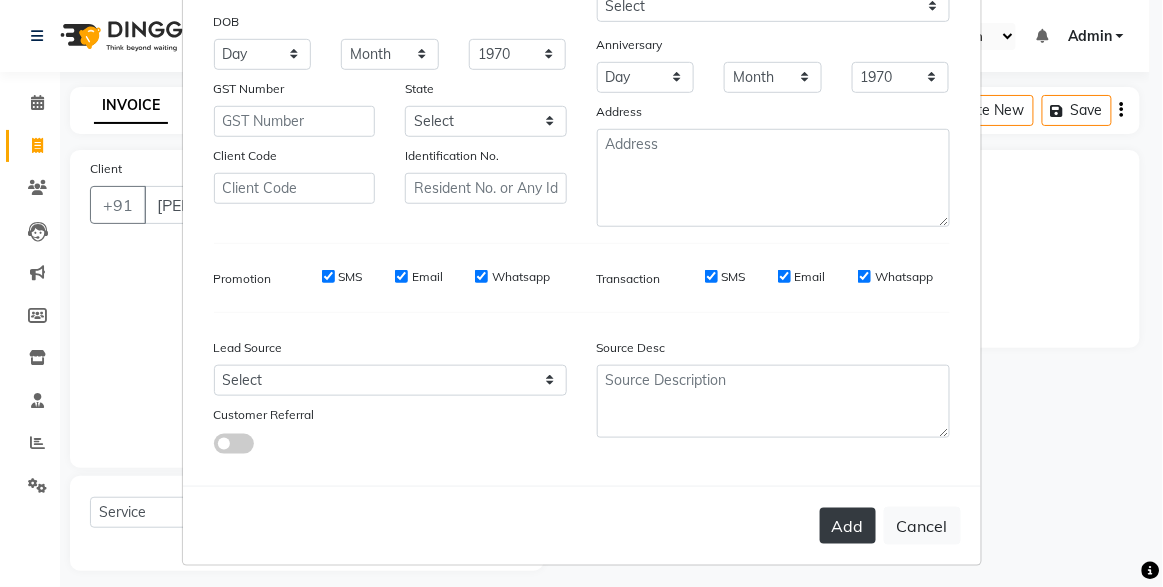 click on "Add" at bounding box center [848, 526] 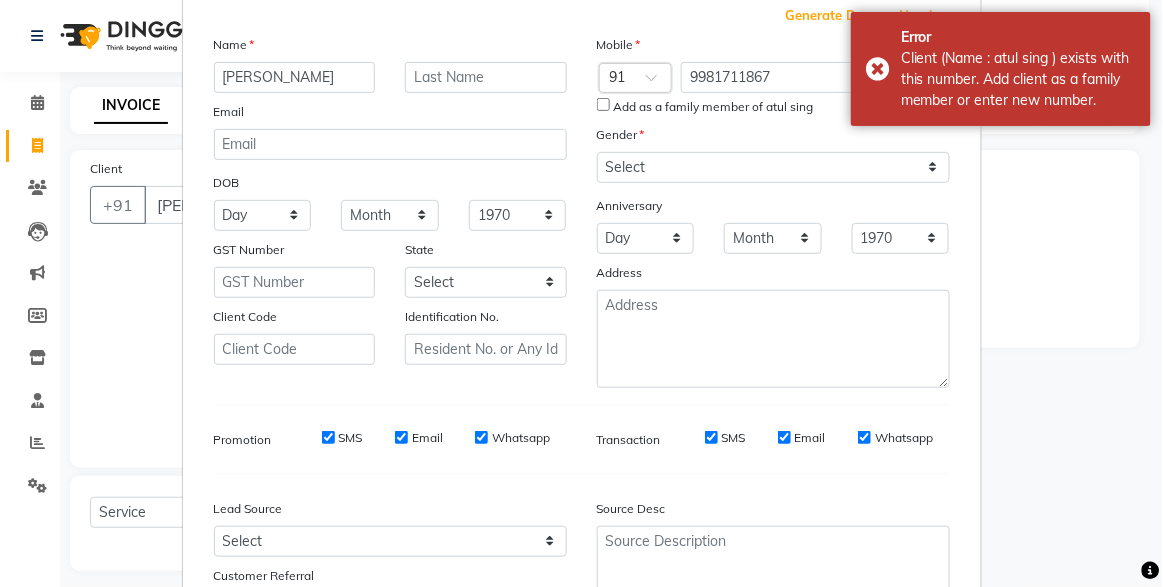 scroll, scrollTop: 0, scrollLeft: 0, axis: both 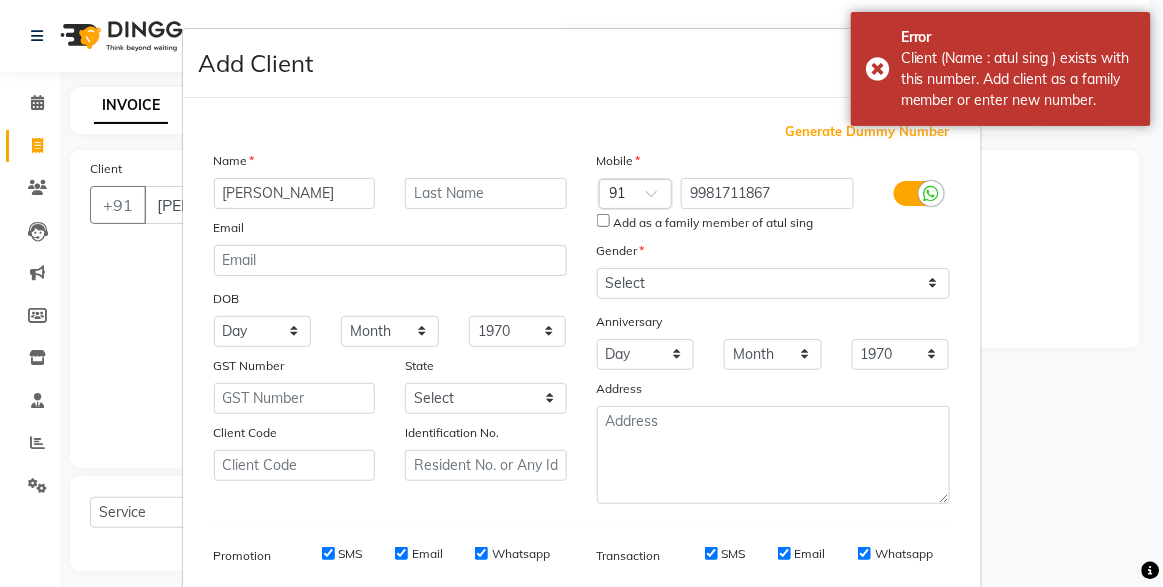 click on "Add as a family member of atul sing" at bounding box center [603, 220] 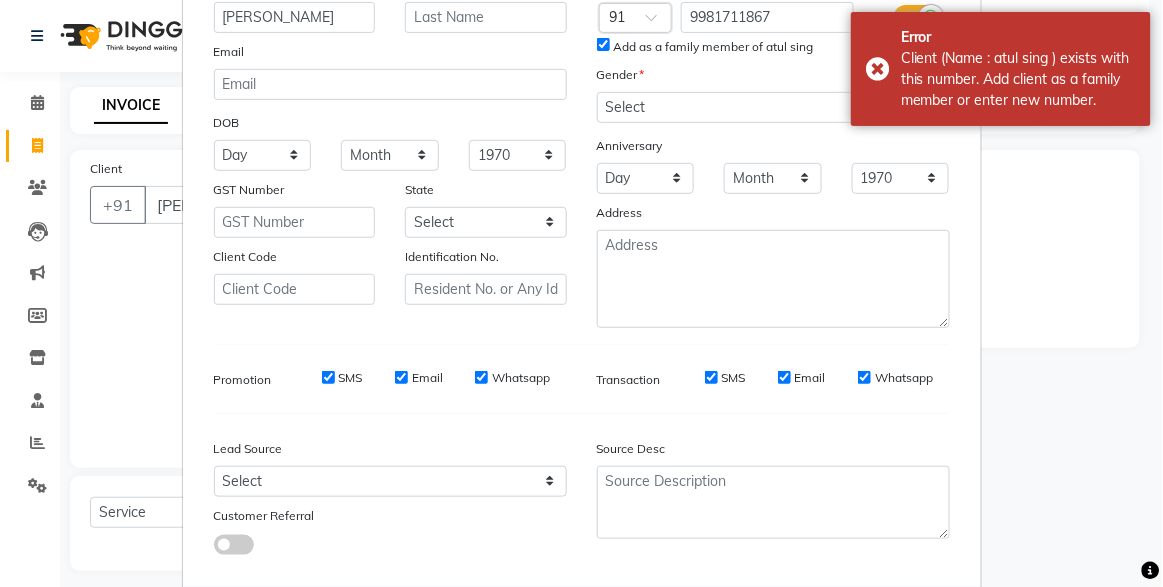 scroll, scrollTop: 277, scrollLeft: 0, axis: vertical 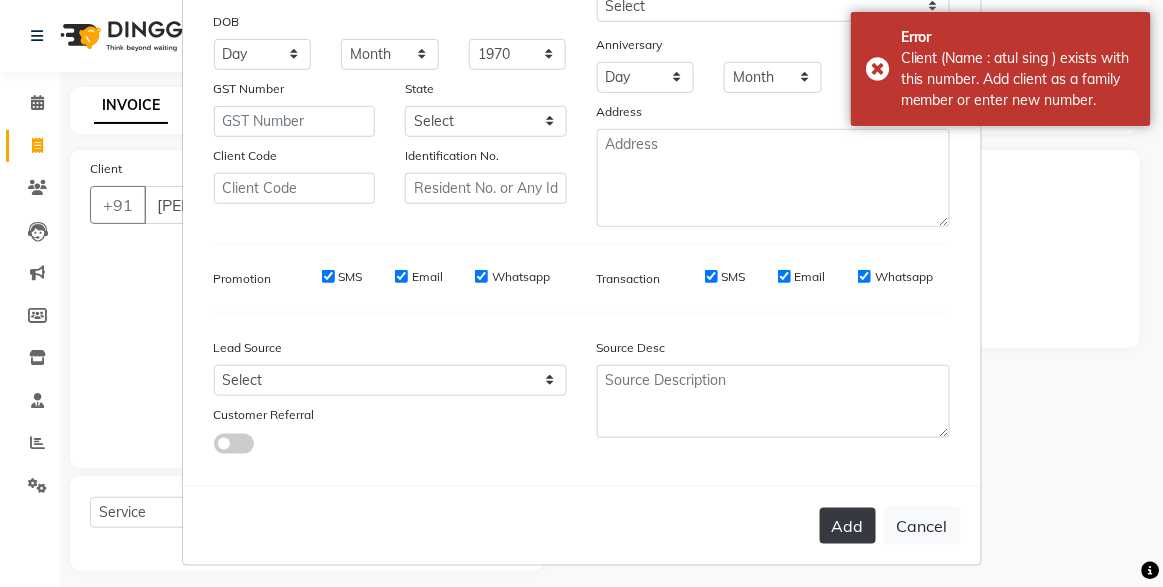 click on "Add" at bounding box center (848, 526) 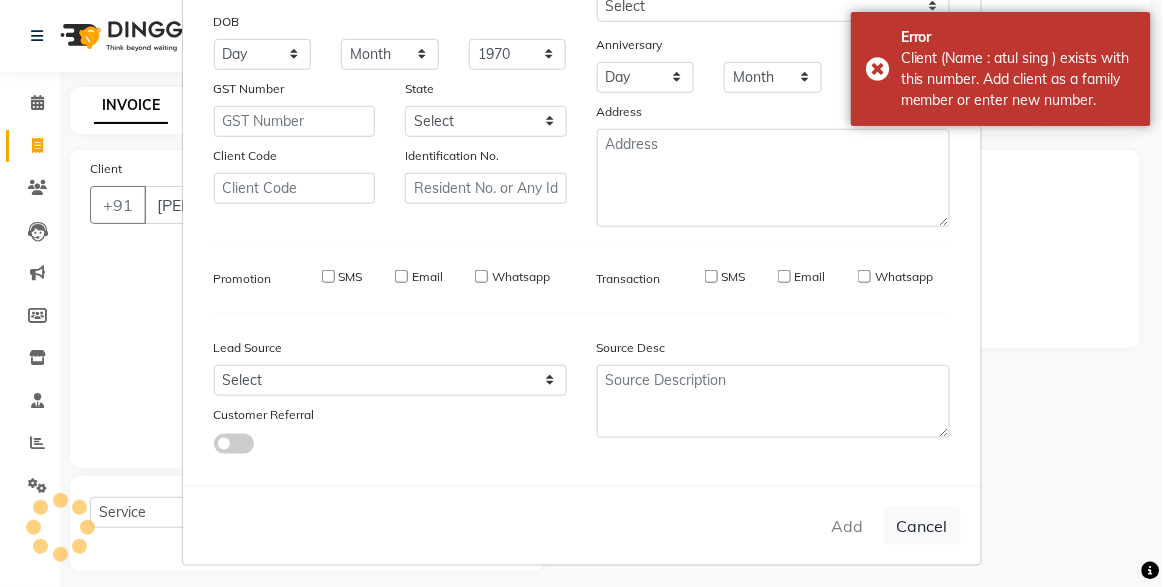 type on "9981711867" 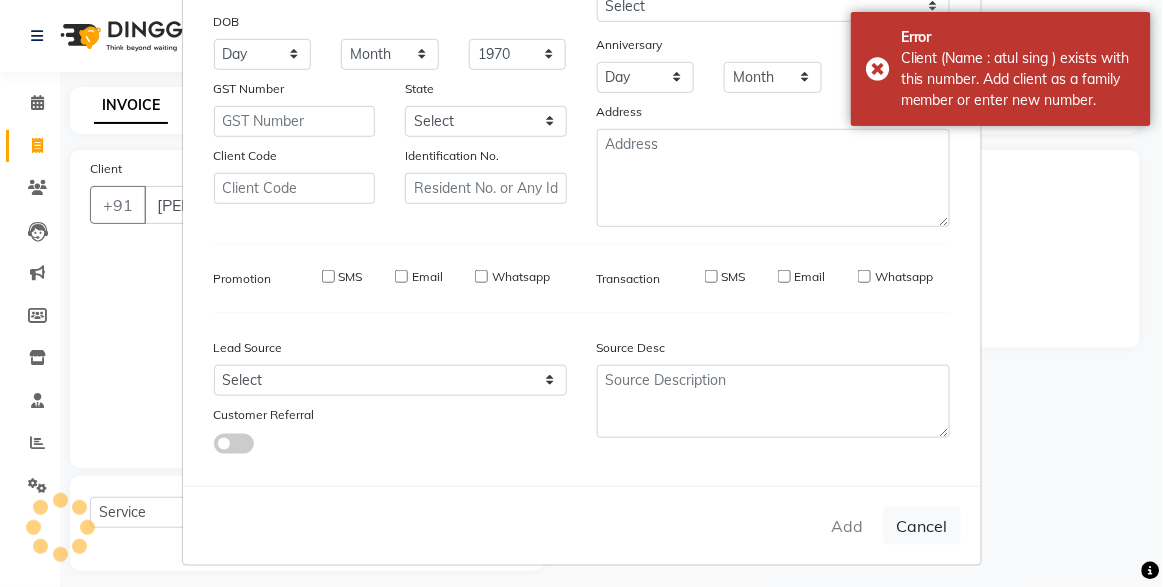 type 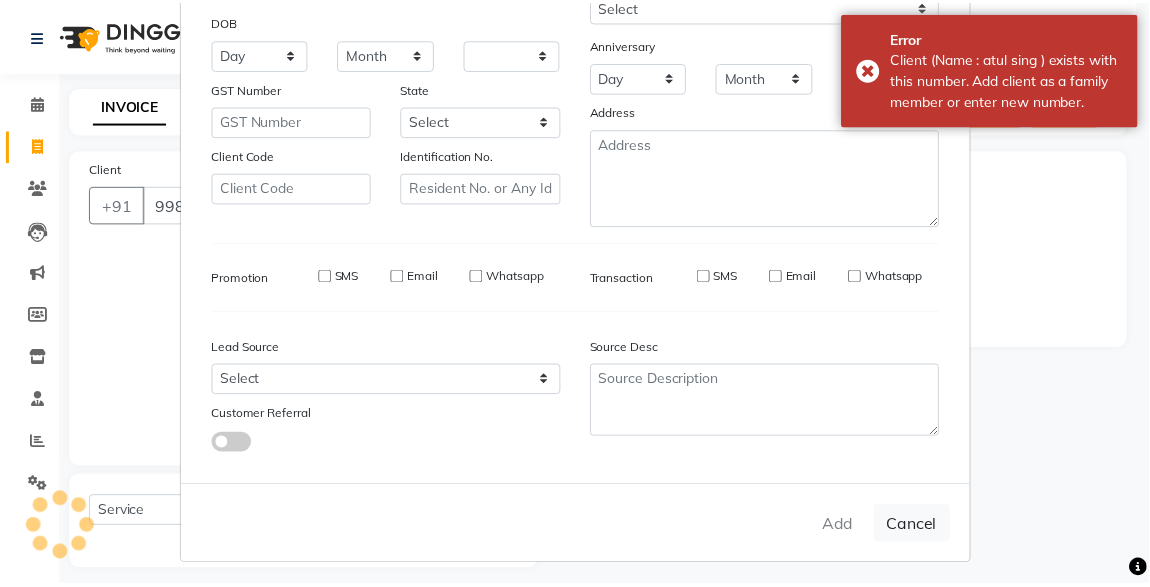 scroll, scrollTop: 255, scrollLeft: 0, axis: vertical 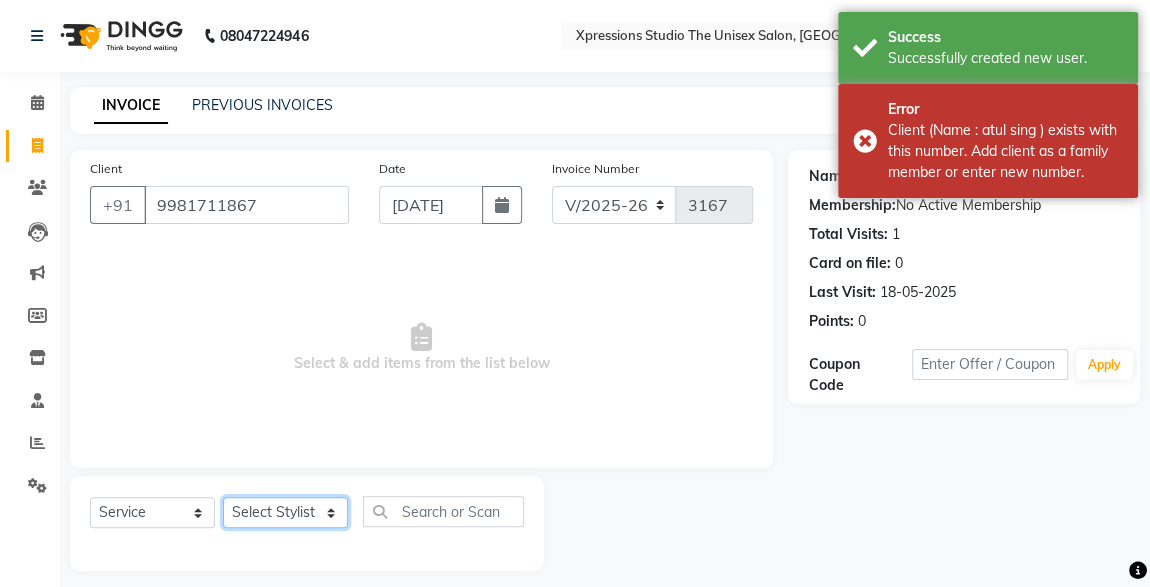 click on "Select Stylist ADESH RAUT ROHAN BABHULKAR ROSHAN TANDULKAR" 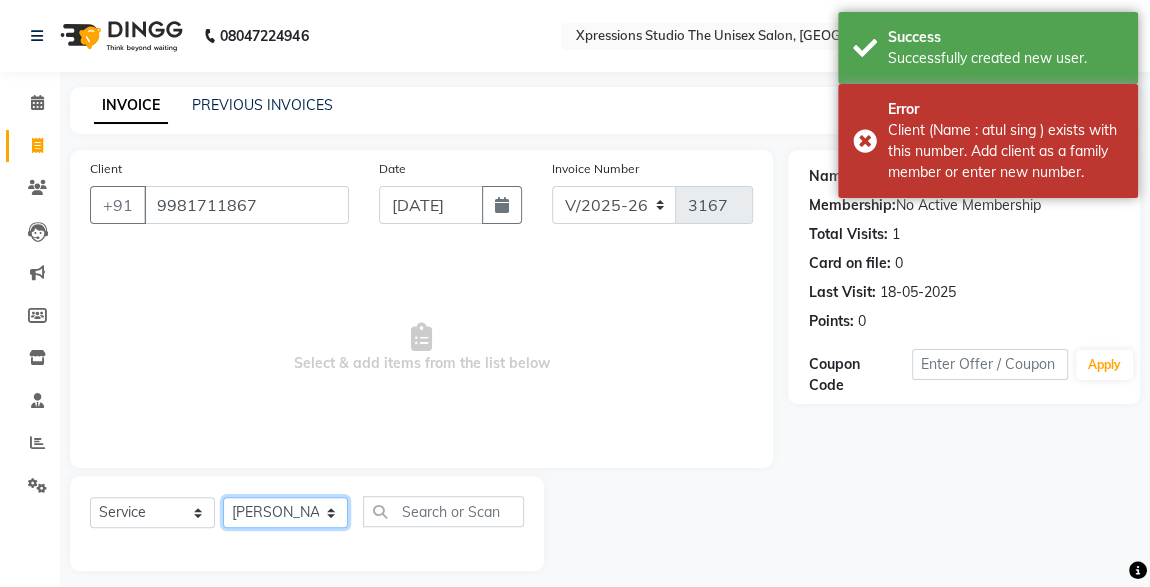 click on "Select Stylist ADESH RAUT ROHAN BABHULKAR ROSHAN TANDULKAR" 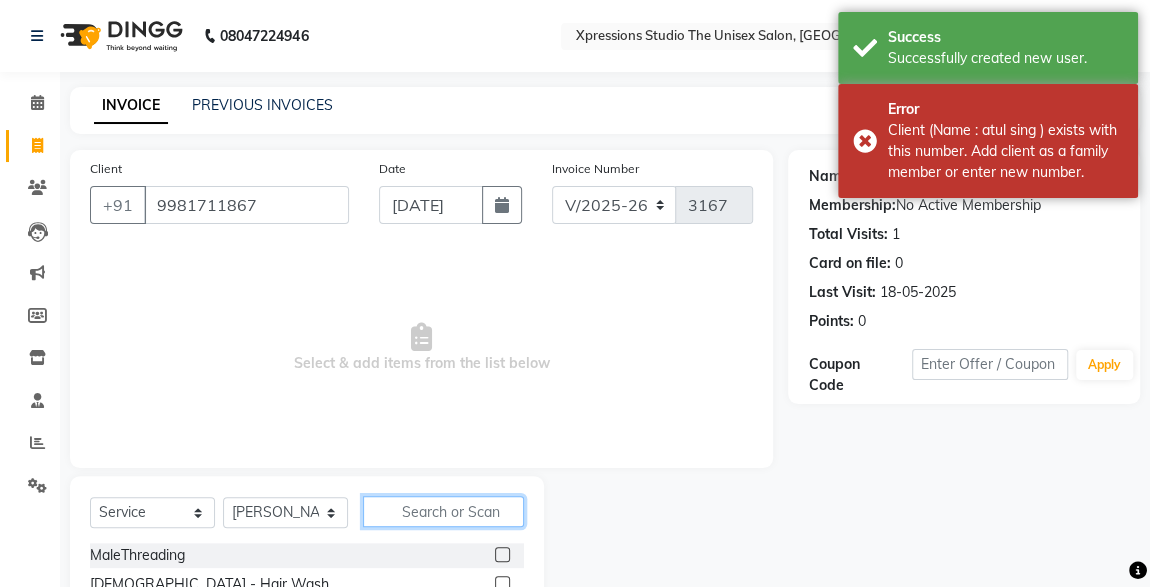 click 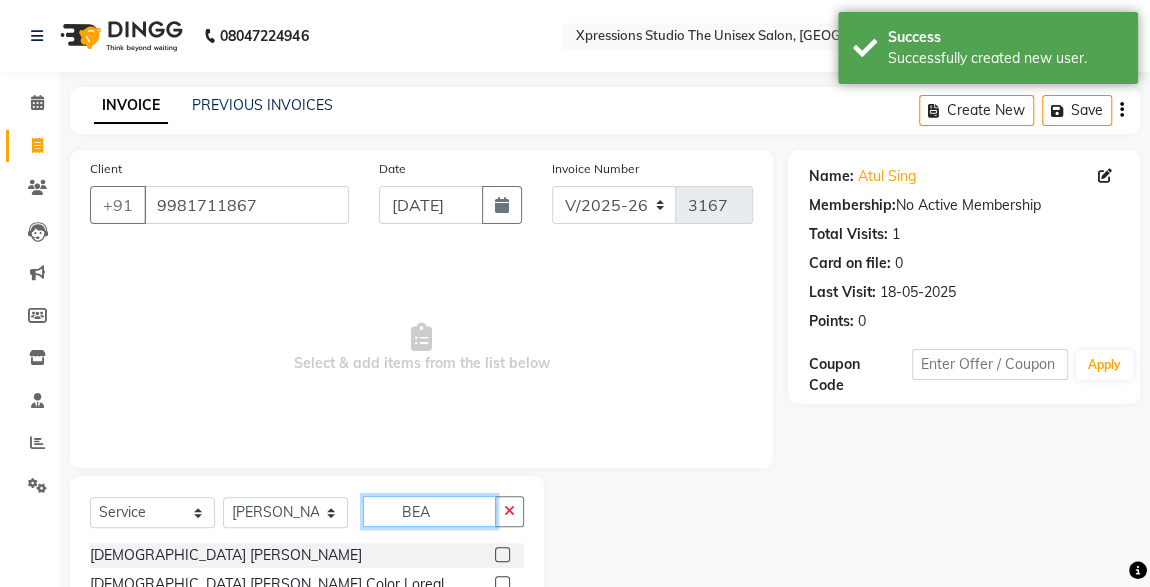 scroll, scrollTop: 3, scrollLeft: 0, axis: vertical 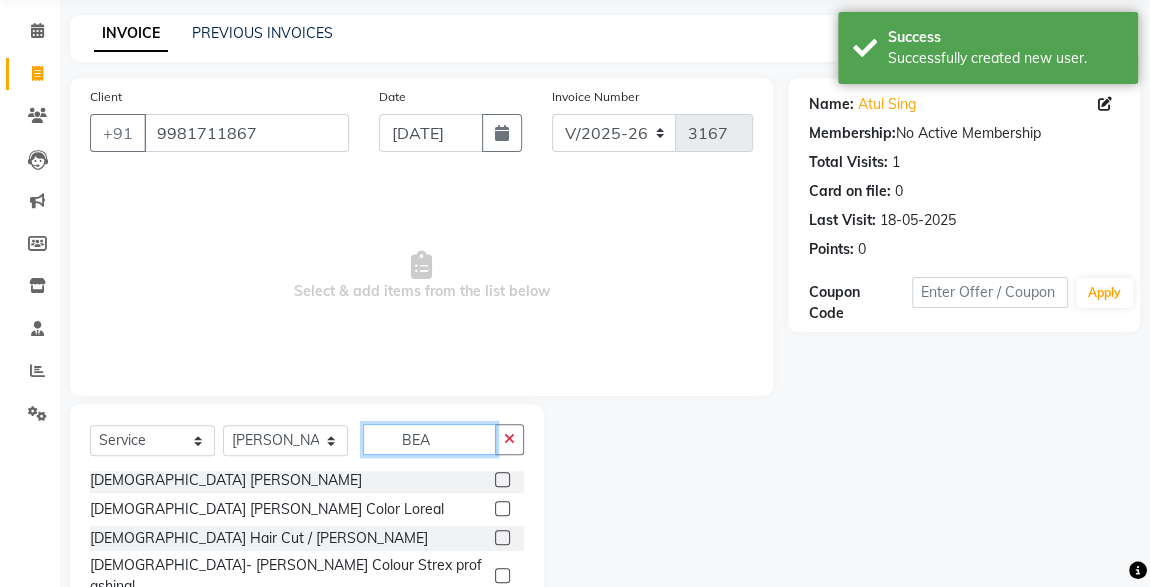 type on "BEA" 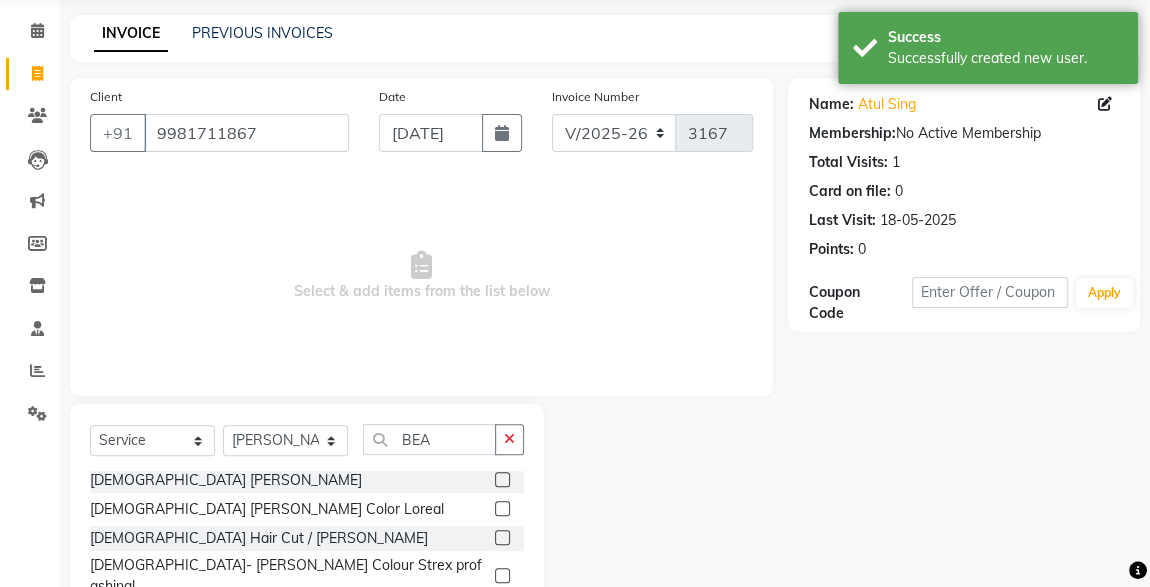 click 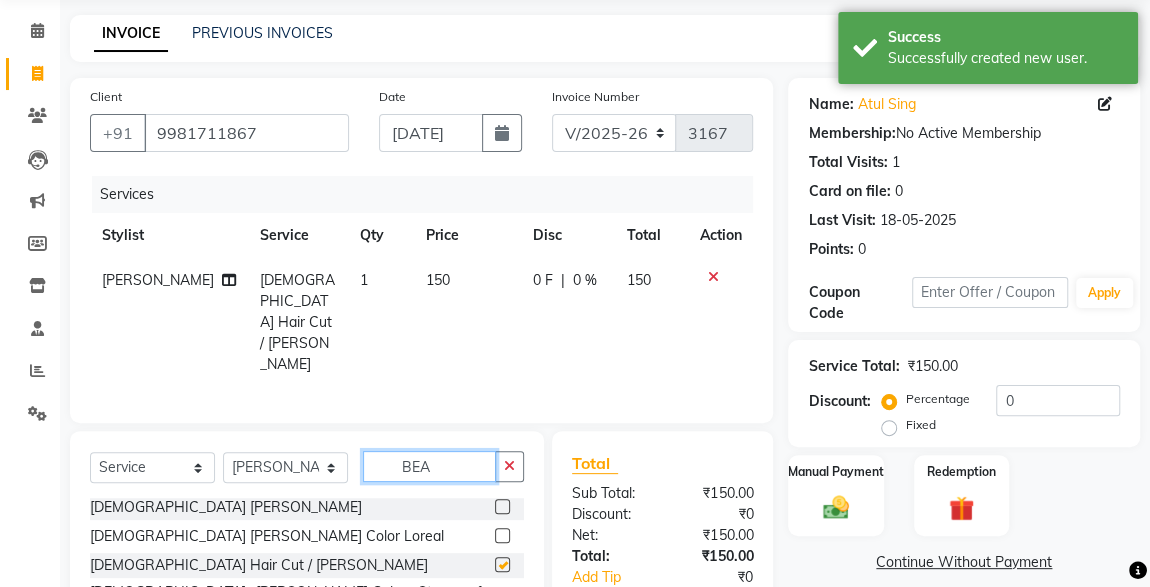 click on "BEA" 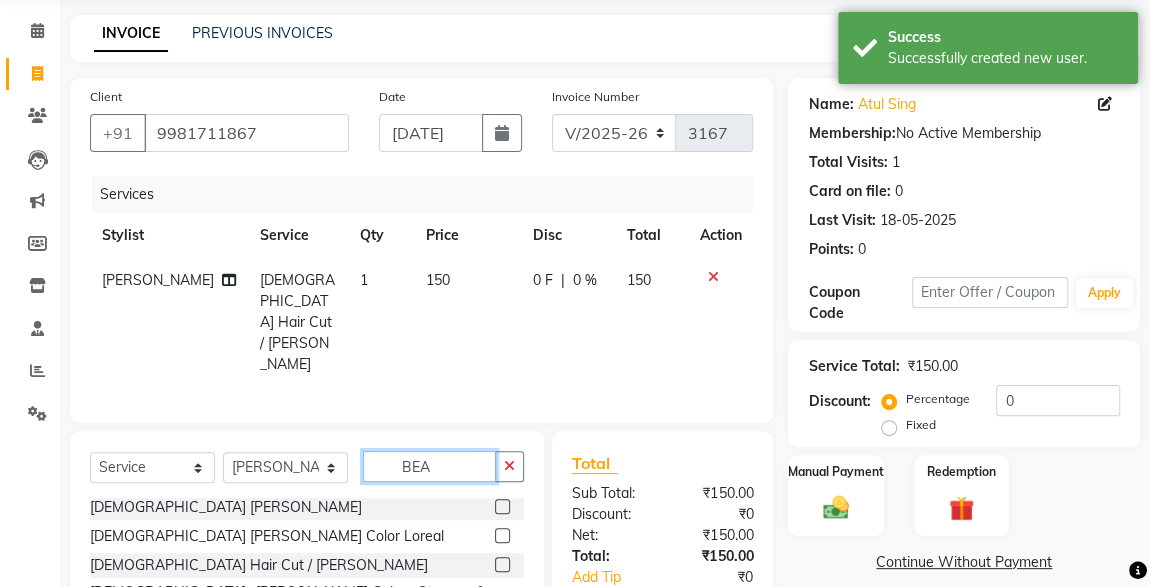 checkbox on "false" 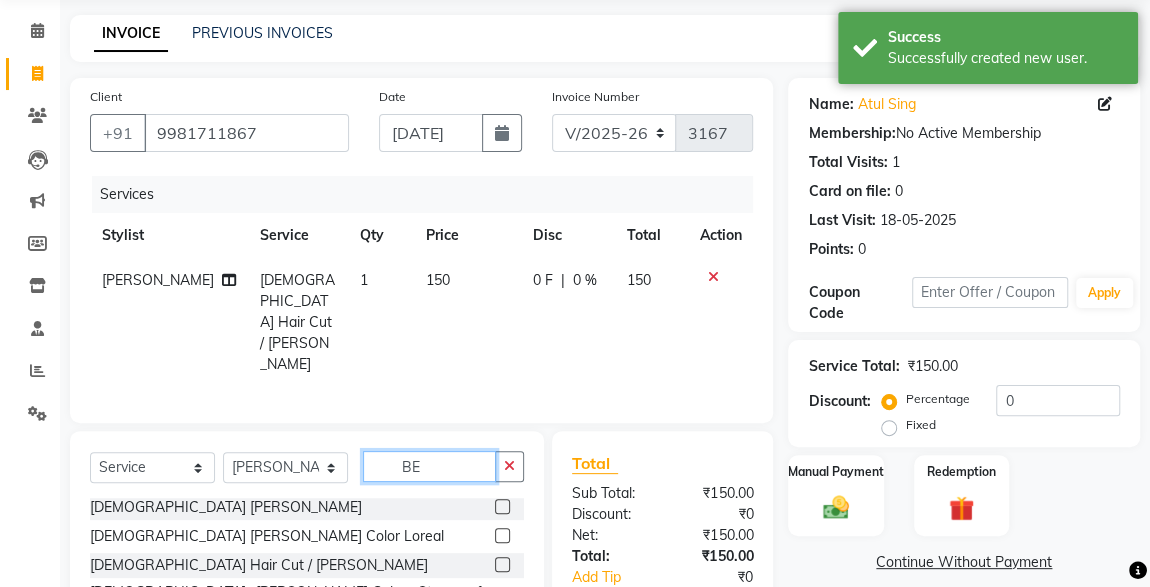 type on "B" 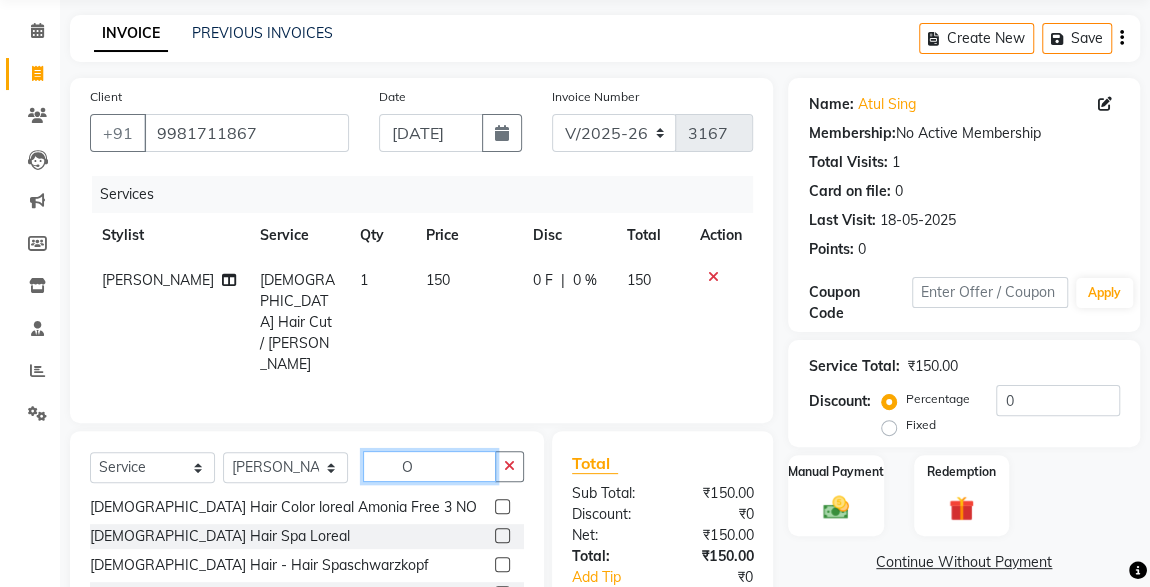 scroll, scrollTop: 0, scrollLeft: 0, axis: both 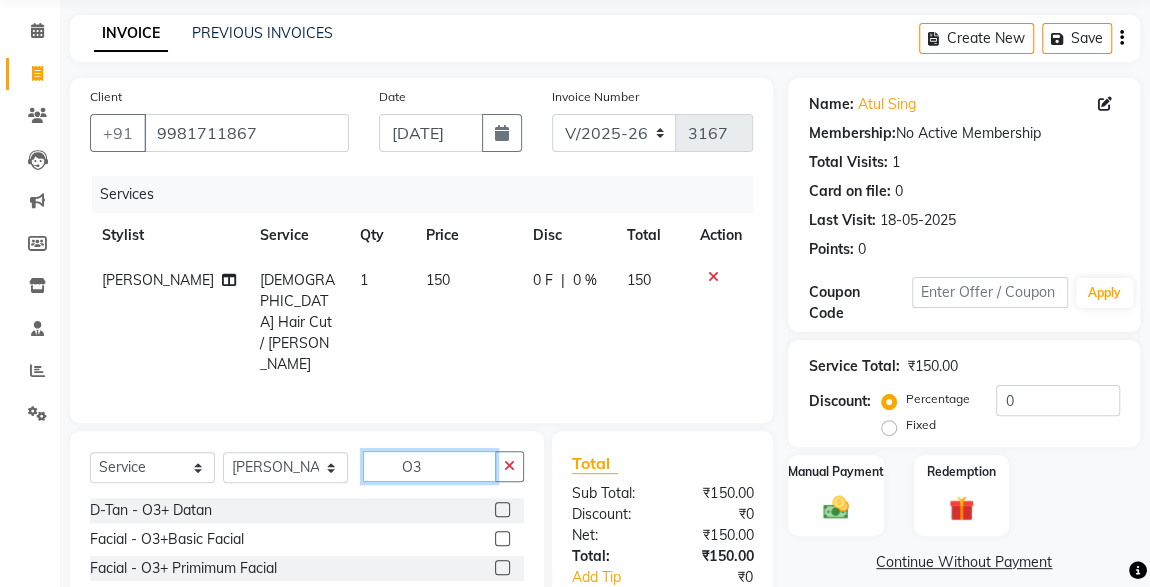 type on "O3" 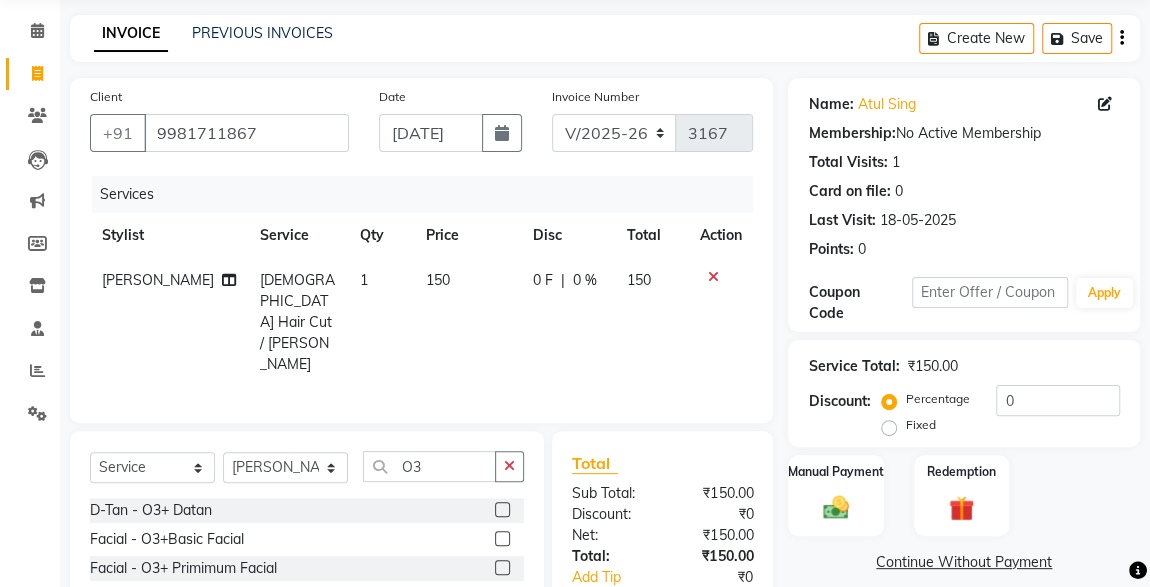 click 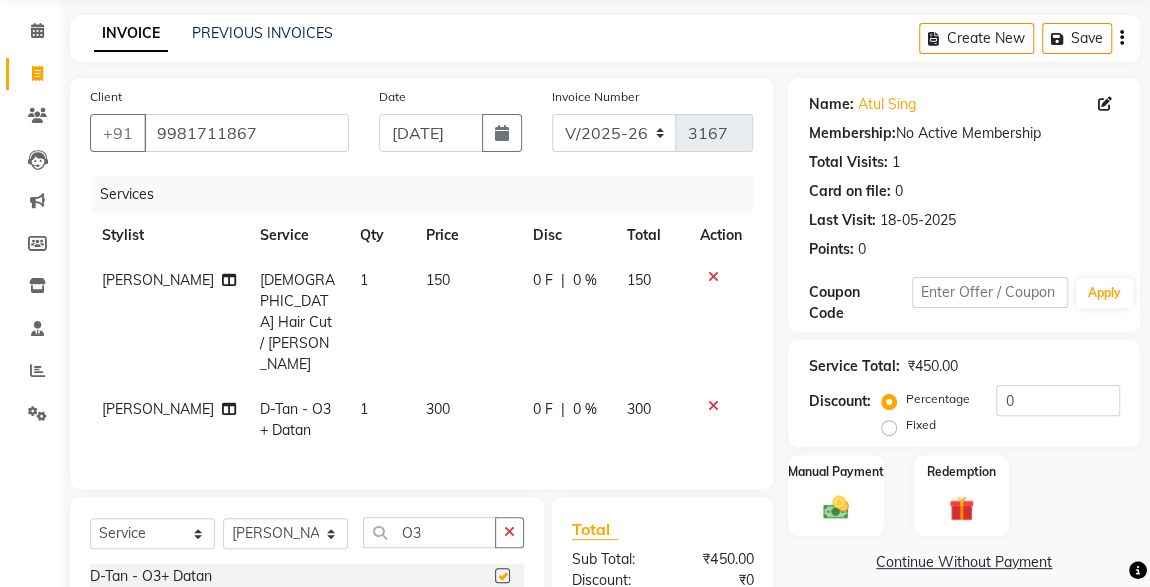 checkbox on "false" 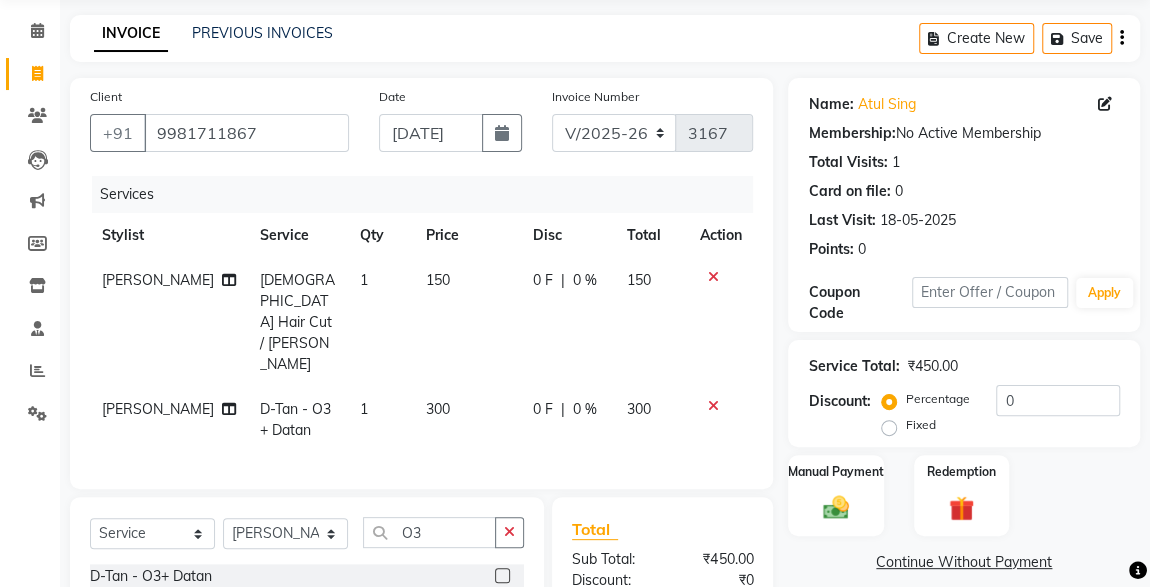 click 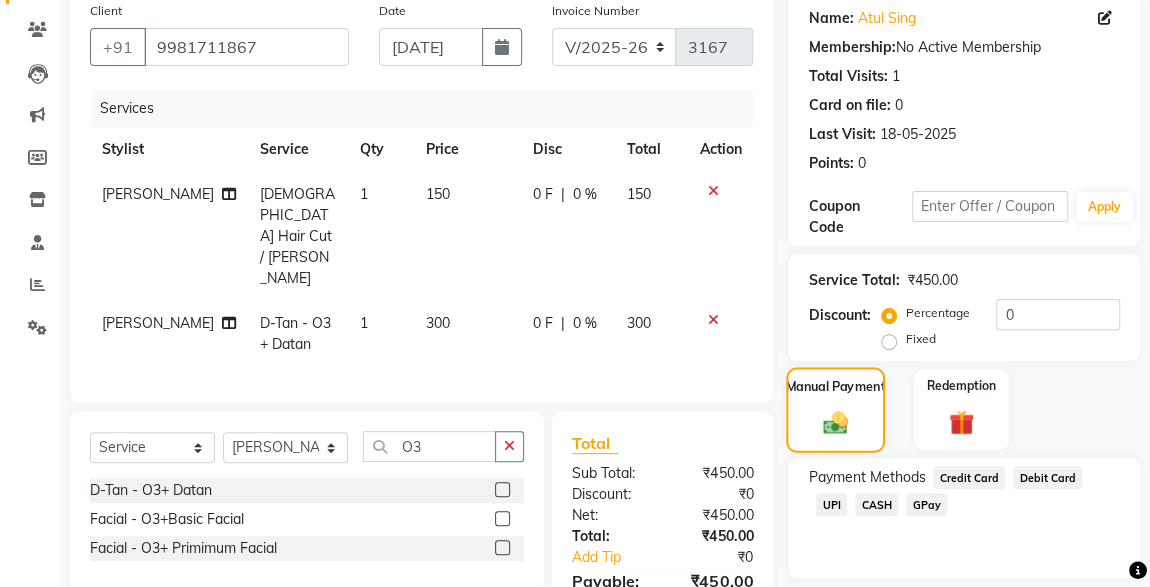 scroll, scrollTop: 219, scrollLeft: 0, axis: vertical 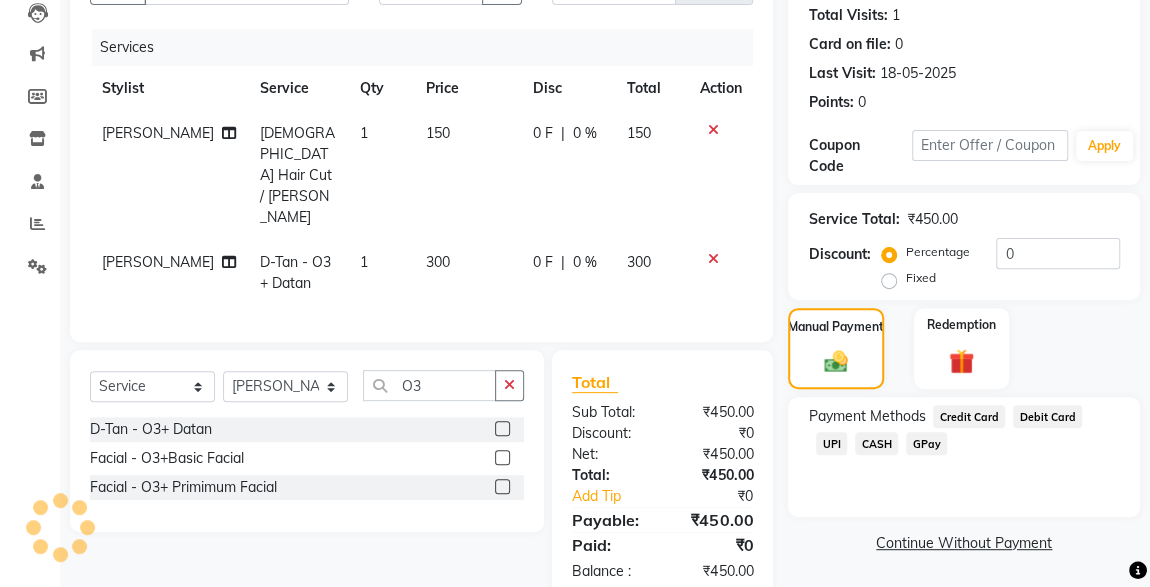 click on "UPI" 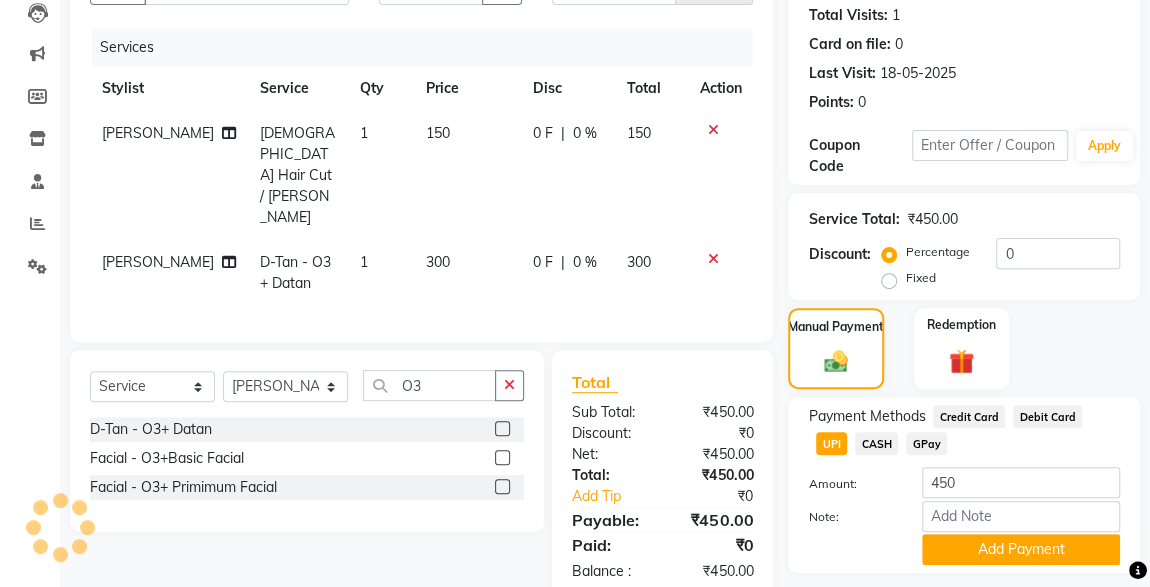 scroll, scrollTop: 273, scrollLeft: 0, axis: vertical 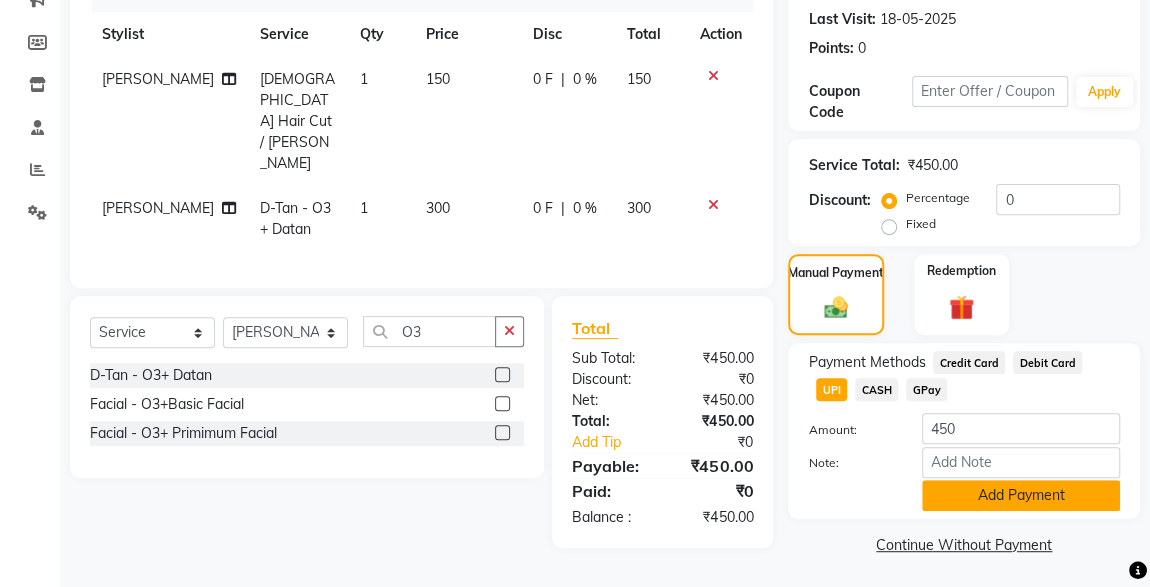 click on "Add Payment" 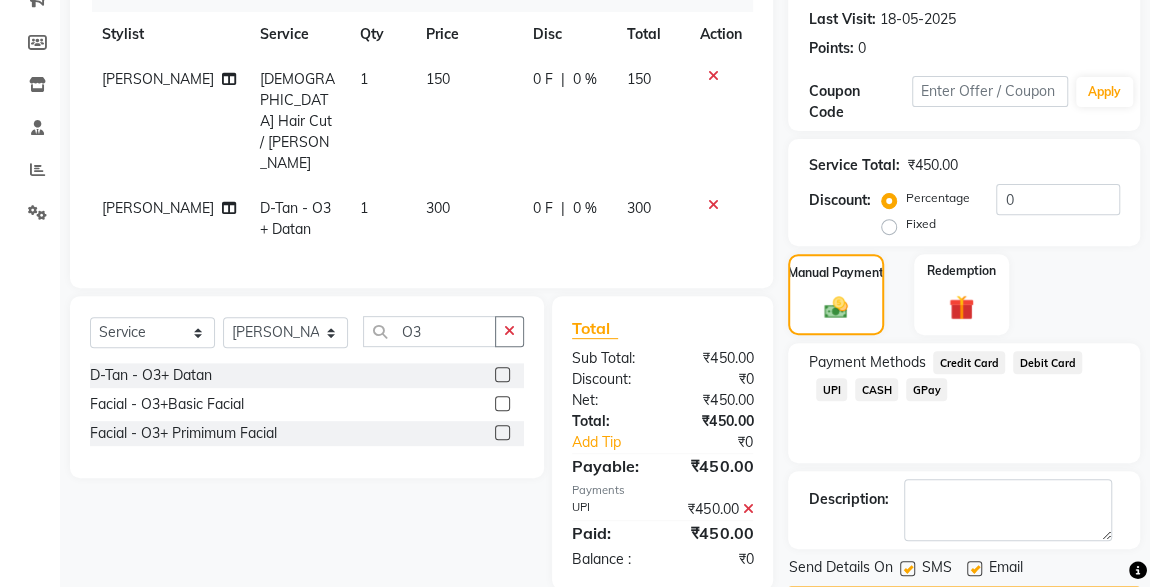 scroll, scrollTop: 330, scrollLeft: 0, axis: vertical 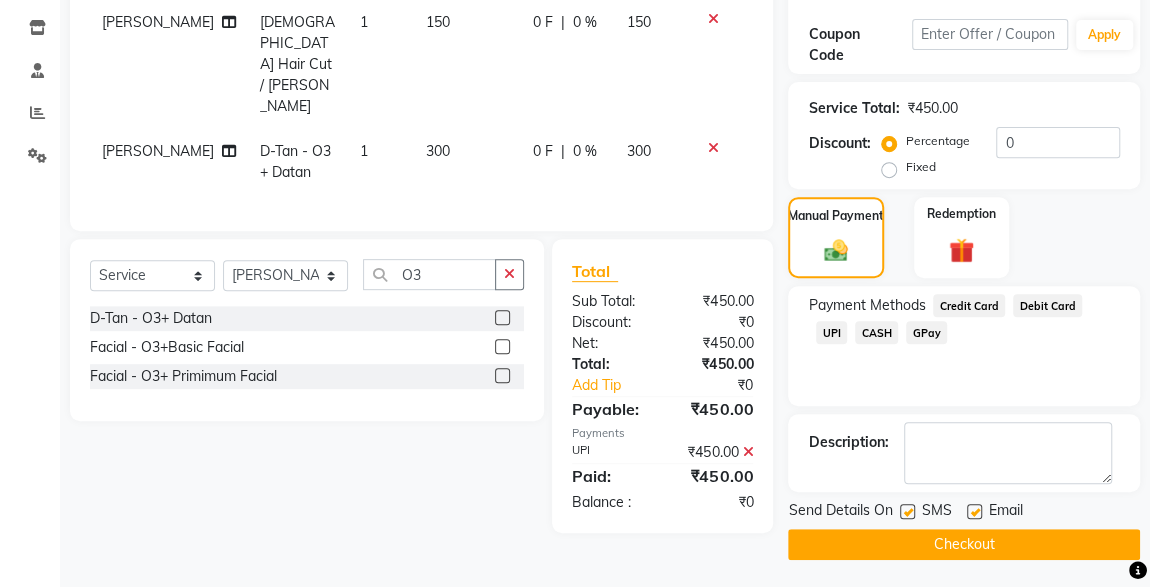 click 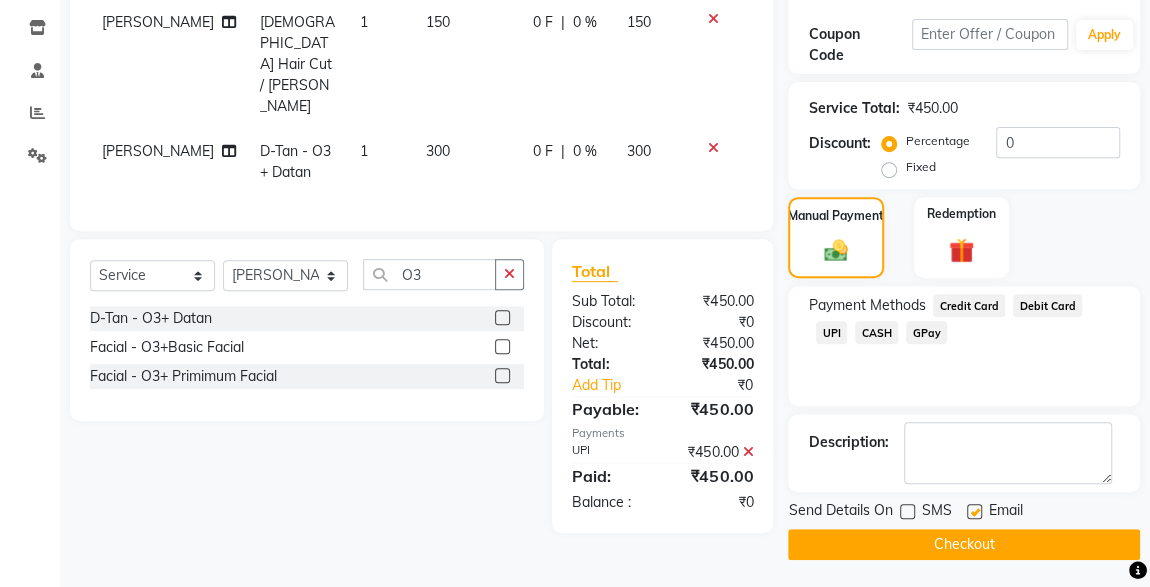 click on "Checkout" 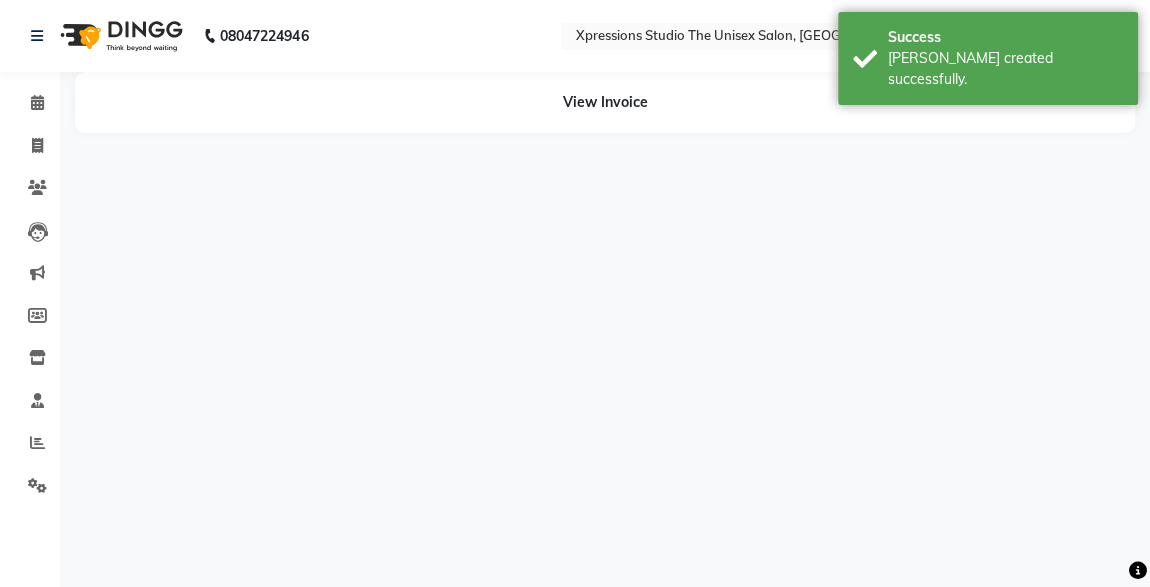 scroll, scrollTop: 0, scrollLeft: 0, axis: both 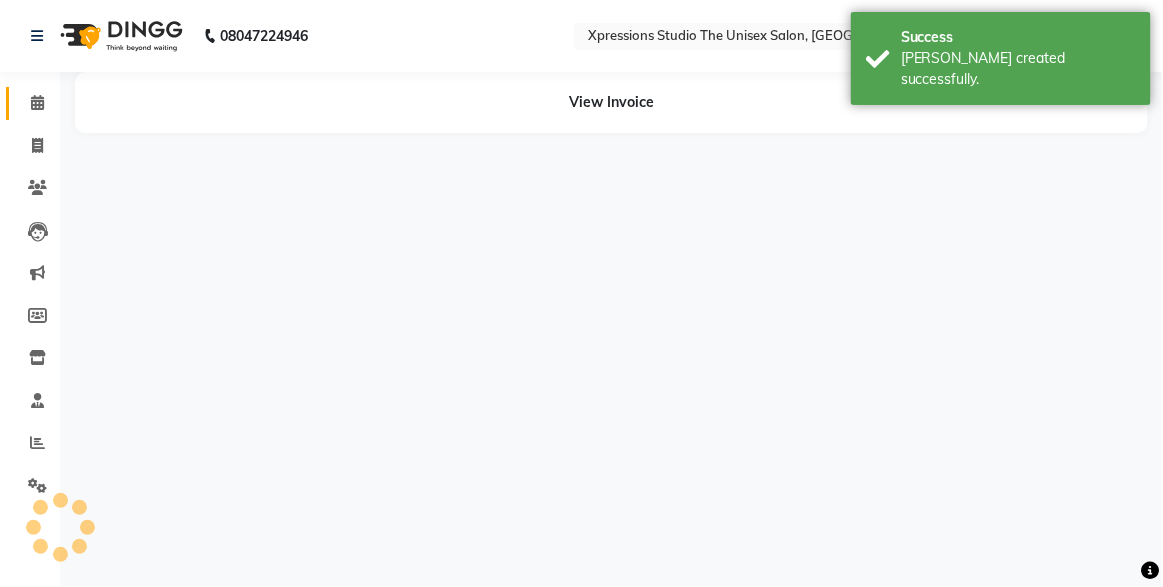 click 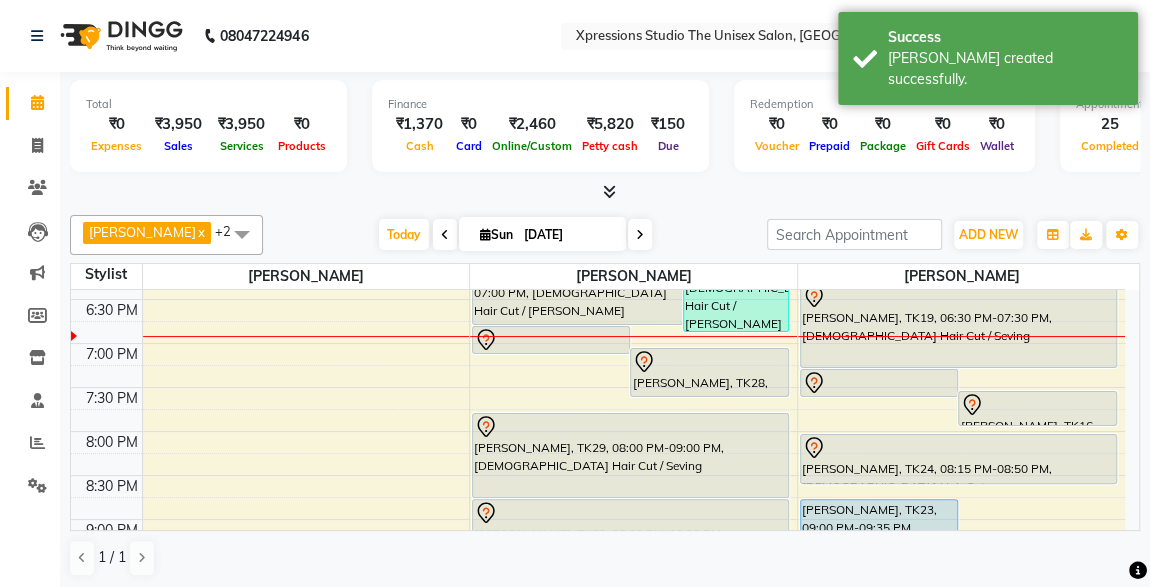 scroll, scrollTop: 899, scrollLeft: 0, axis: vertical 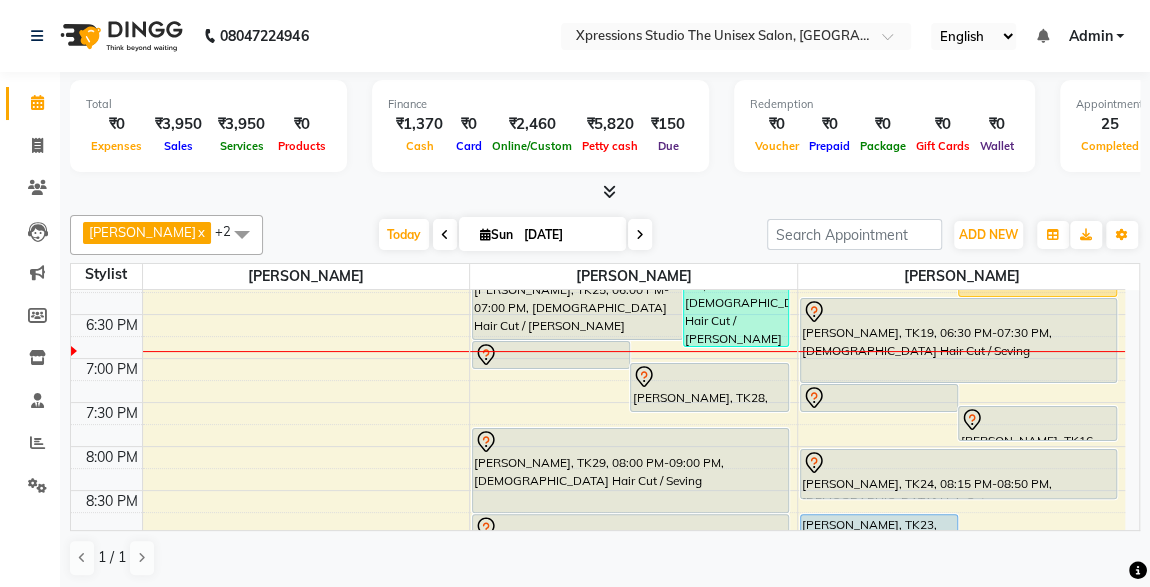 click at bounding box center (709, 377) 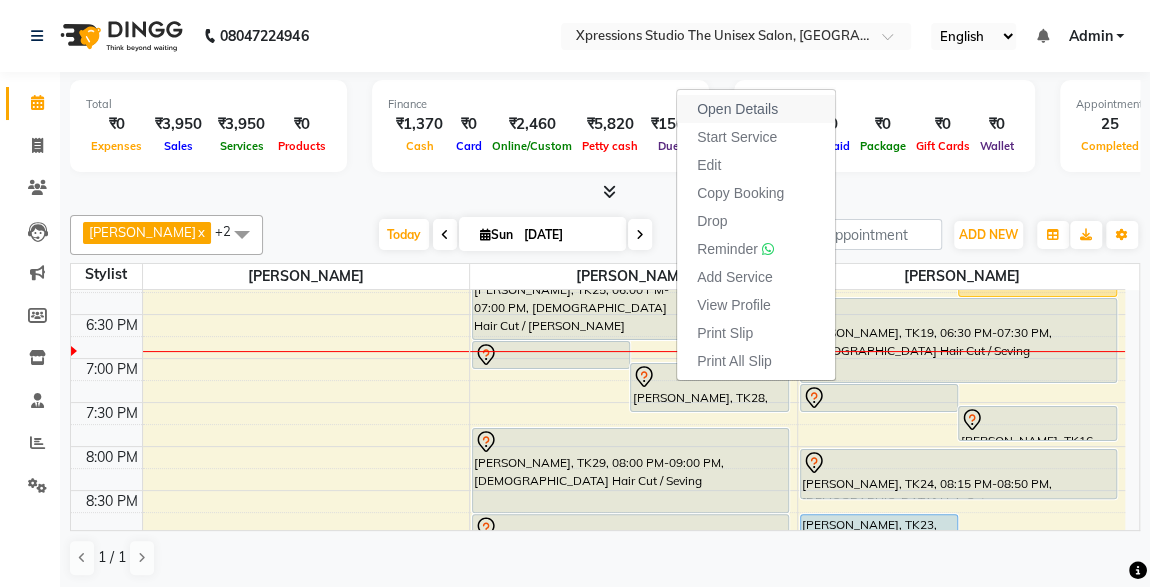 click on "Open Details" at bounding box center (737, 109) 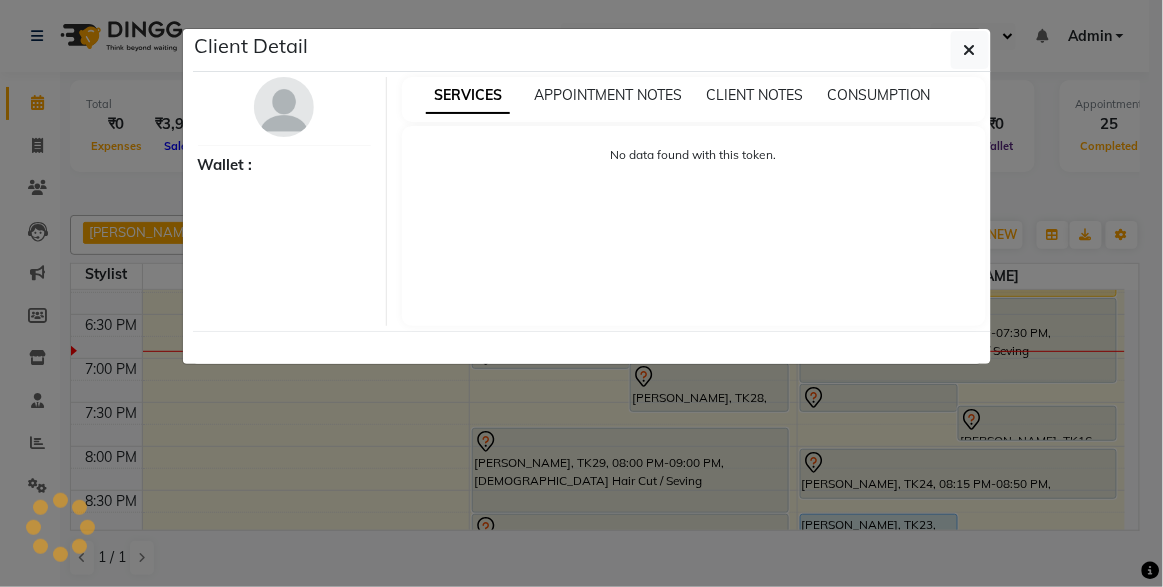 select on "7" 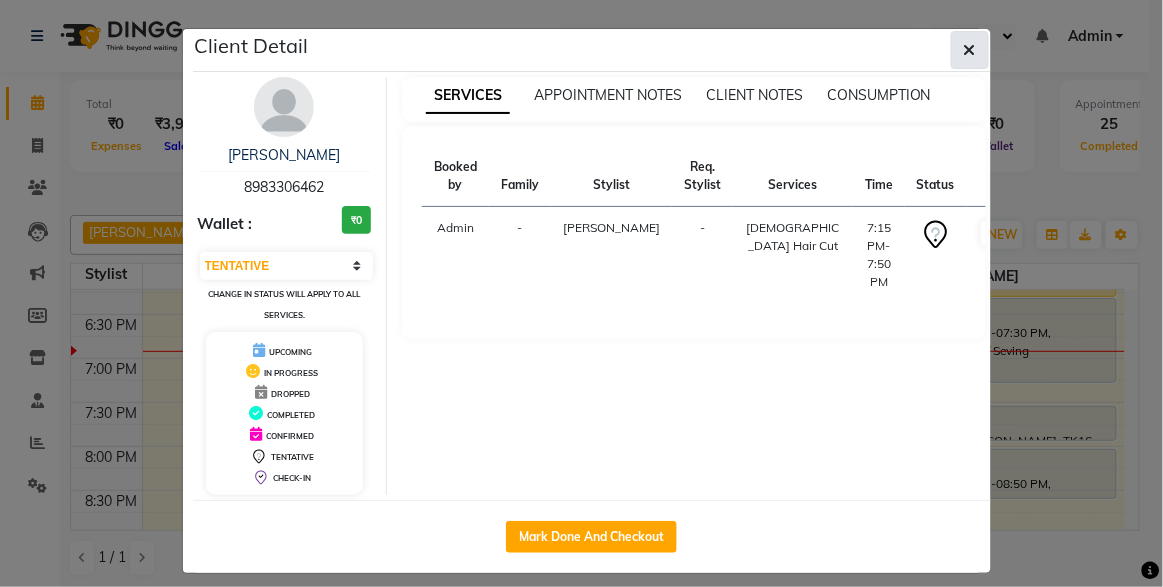 click 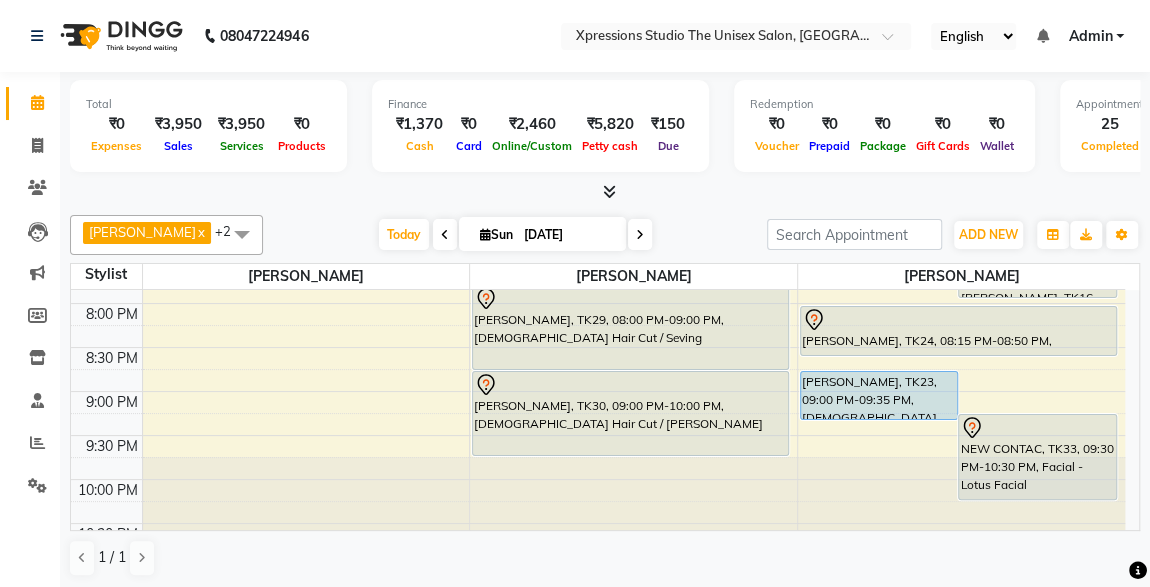 scroll, scrollTop: 1053, scrollLeft: 0, axis: vertical 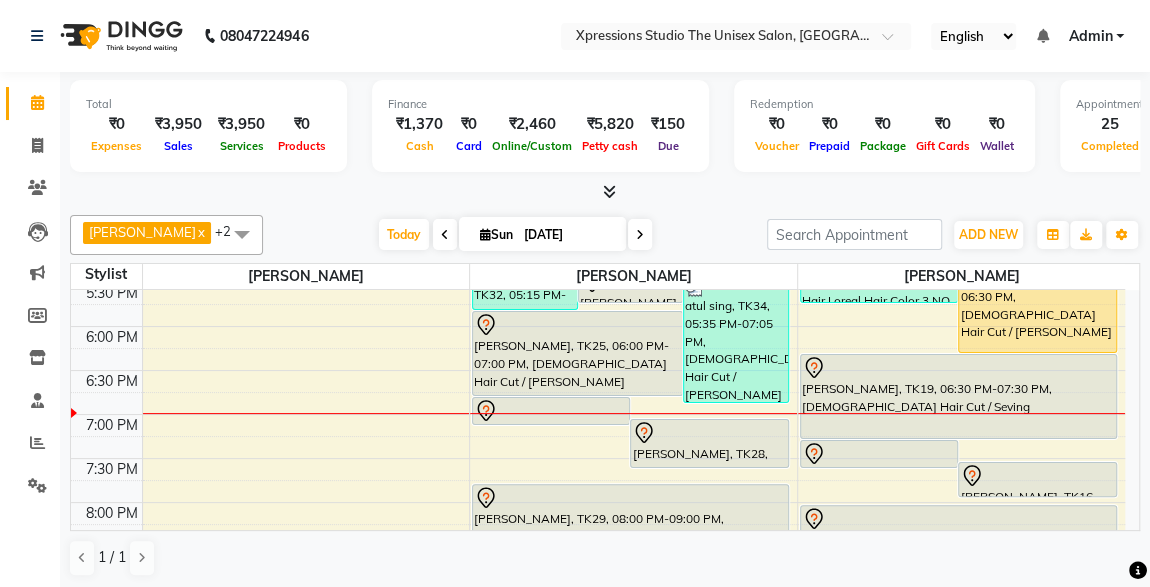click on "Hasnaiiin, TK18, 05:30 PM-06:30 PM, [DEMOGRAPHIC_DATA] Hair Cut / [PERSON_NAME]" at bounding box center (1037, 310) 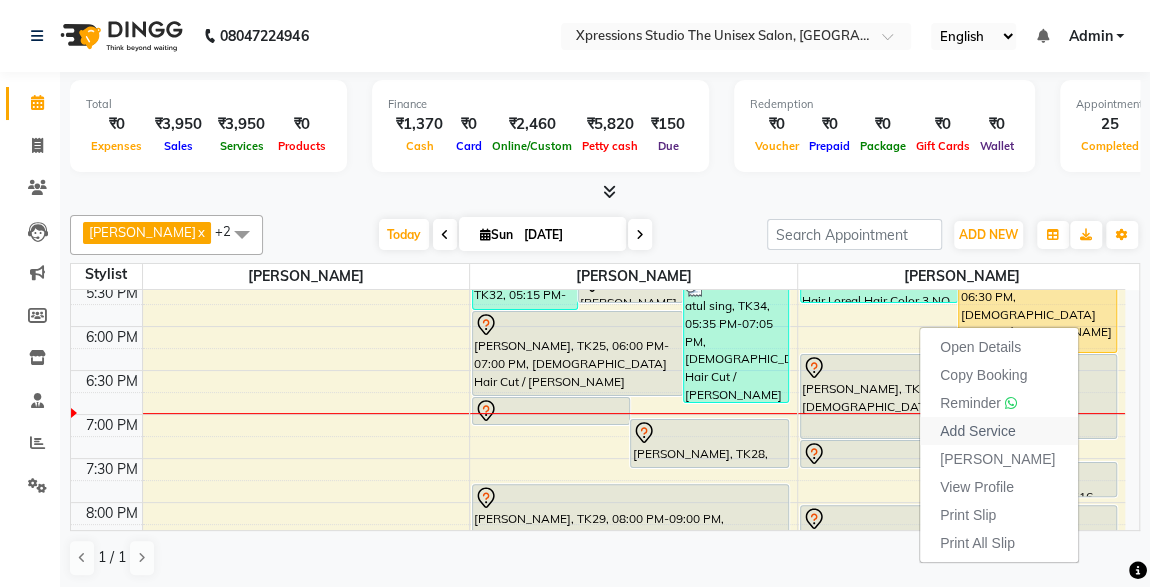 click on "Add Service" at bounding box center [977, 431] 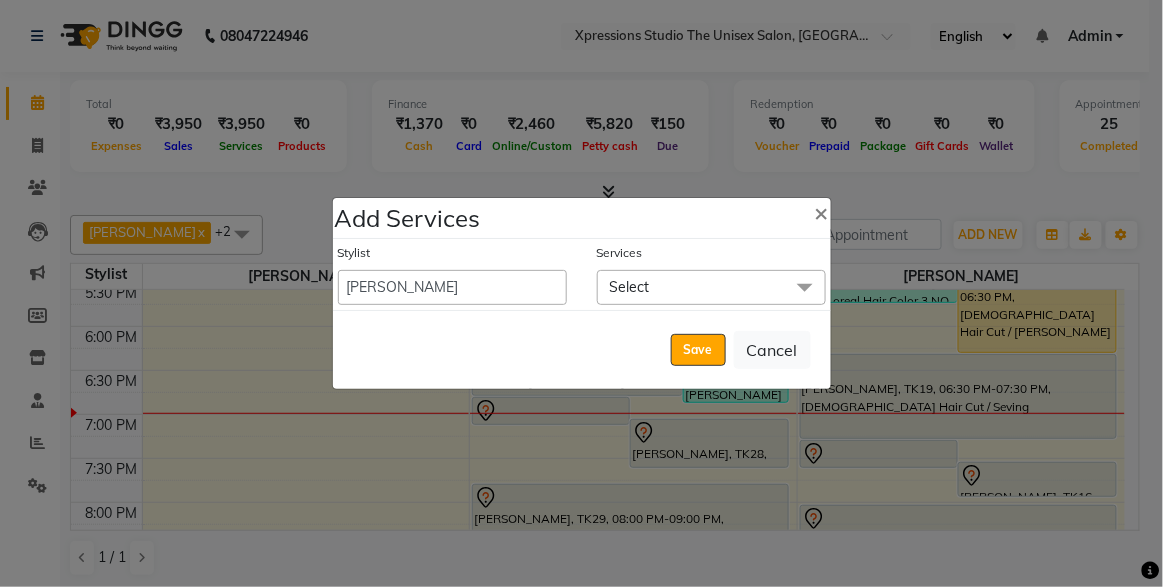 click on "Select" 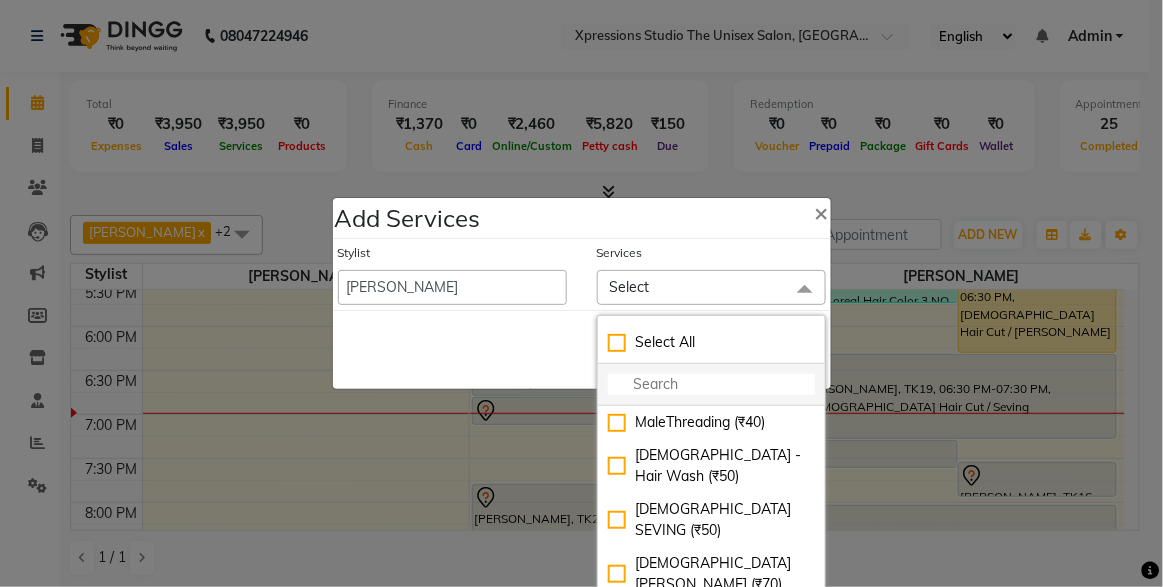 click 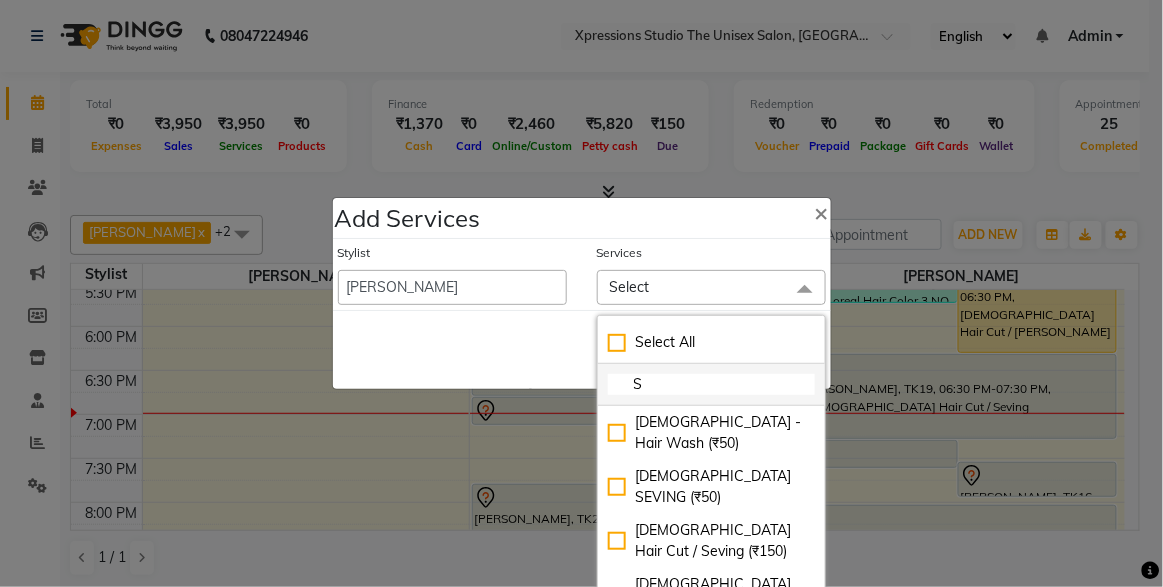 type on "SC" 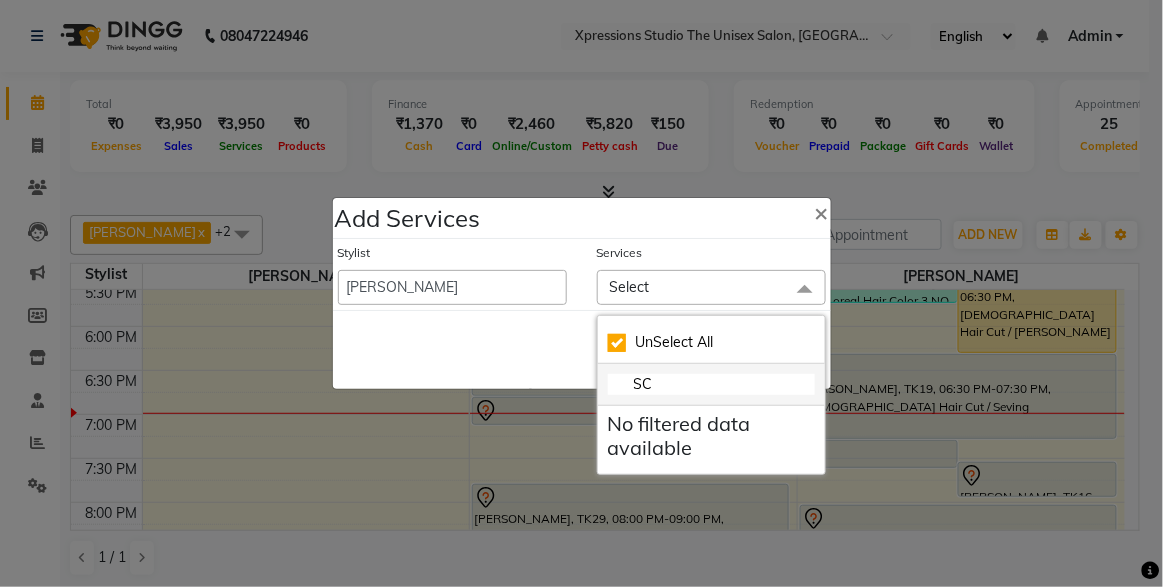 checkbox on "true" 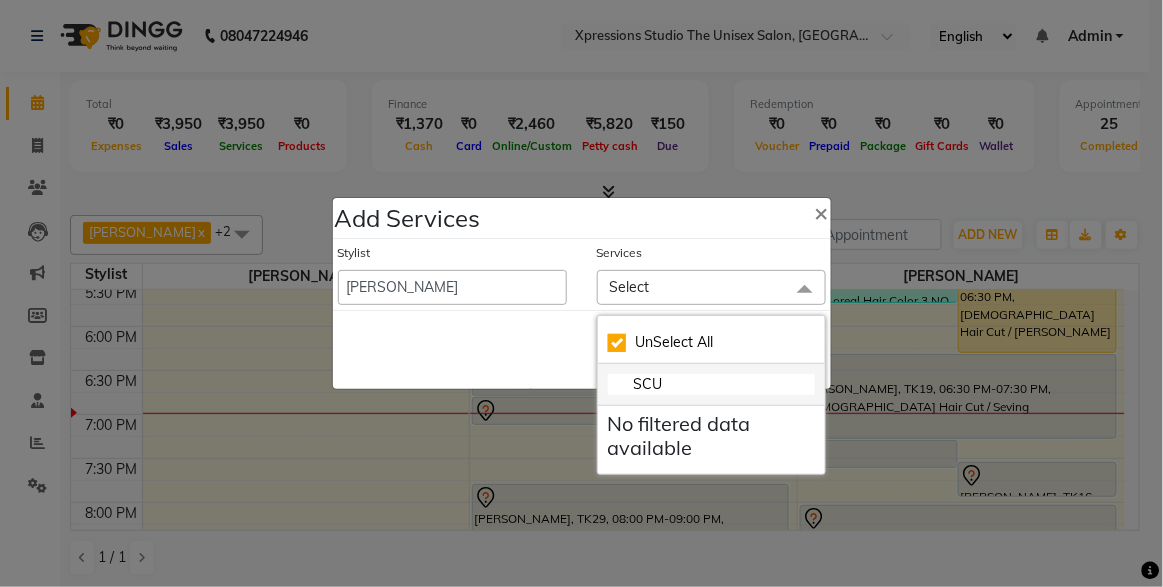 checkbox on "false" 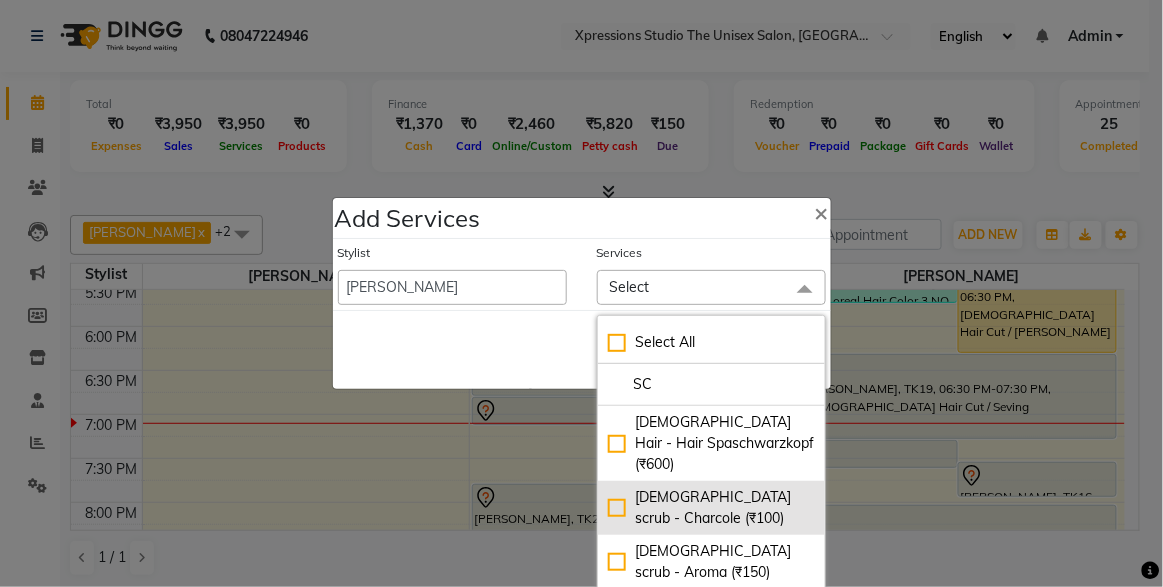 type on "SC" 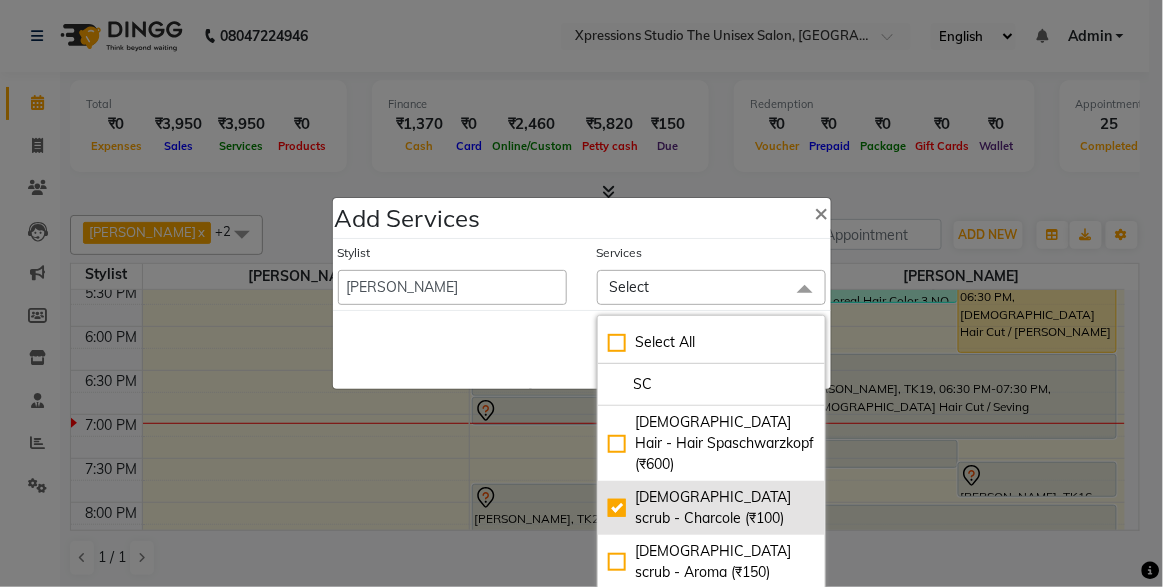 checkbox on "true" 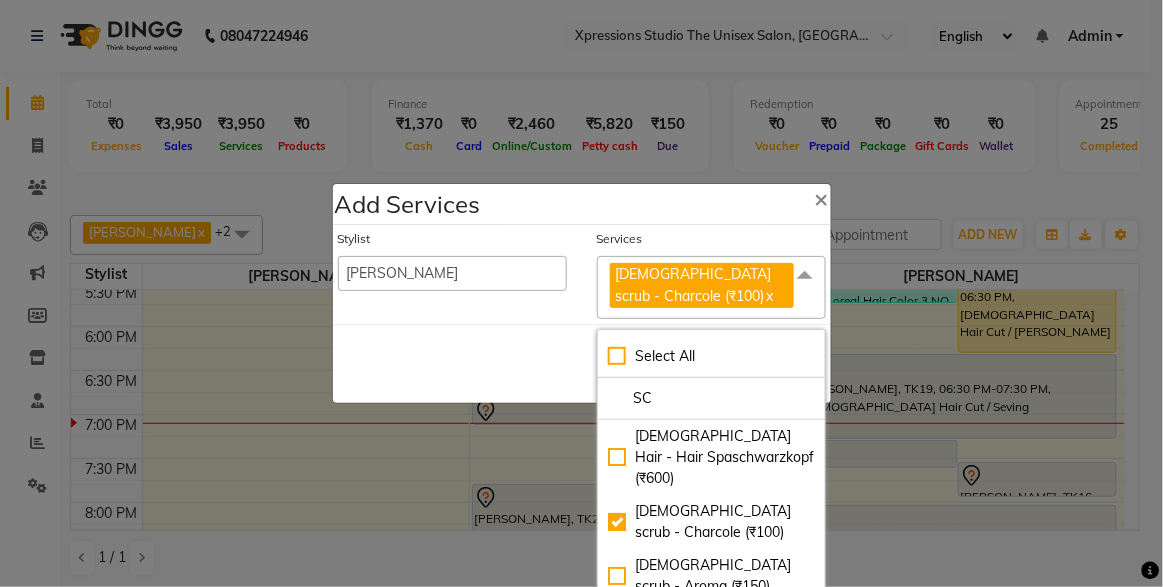 click 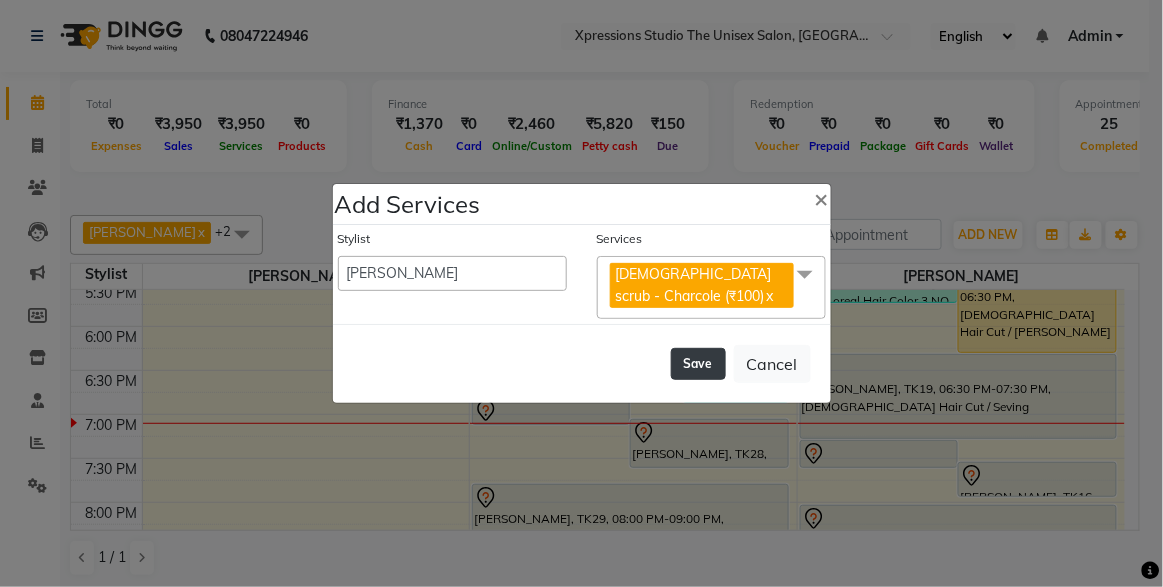 click on "Save" 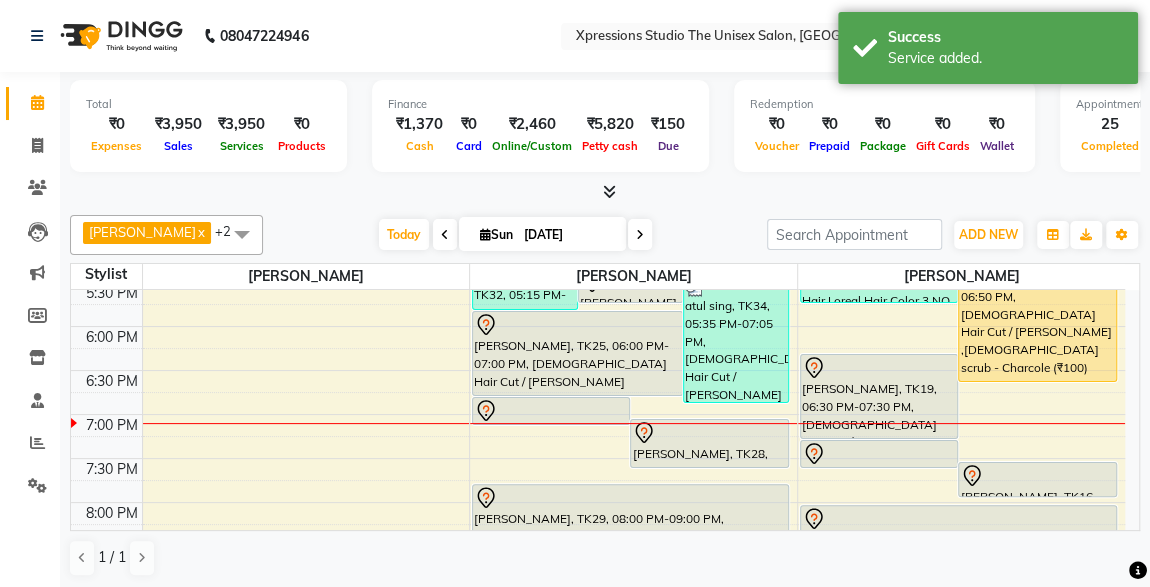 click on "[PERSON_NAME], TK19, 06:30 PM-07:30 PM, [DEMOGRAPHIC_DATA] Hair Cut / Seving" at bounding box center (879, 396) 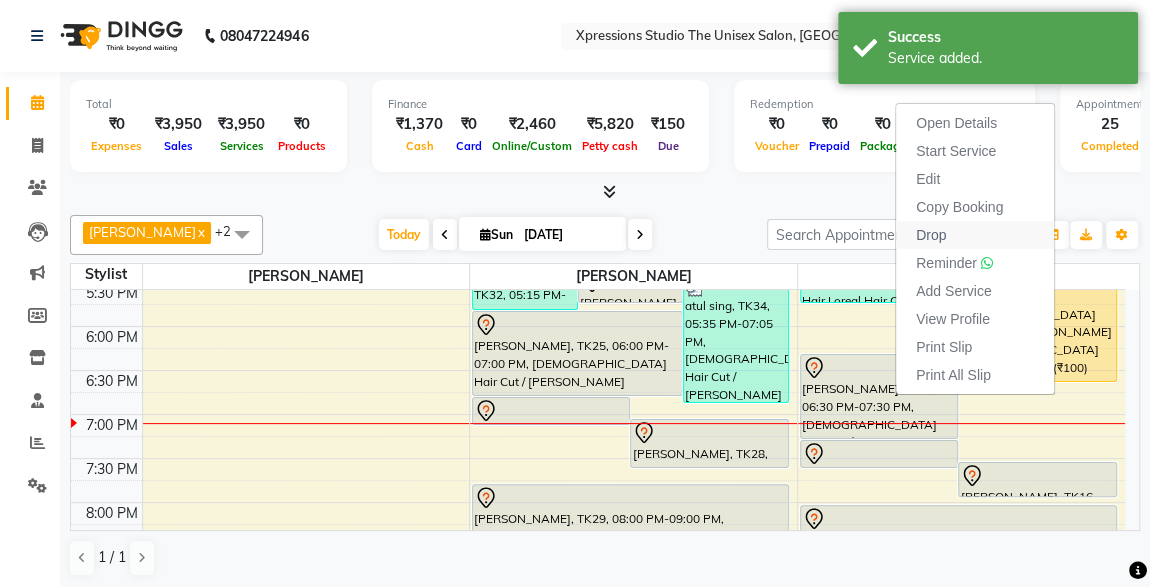click on "Drop" at bounding box center (931, 235) 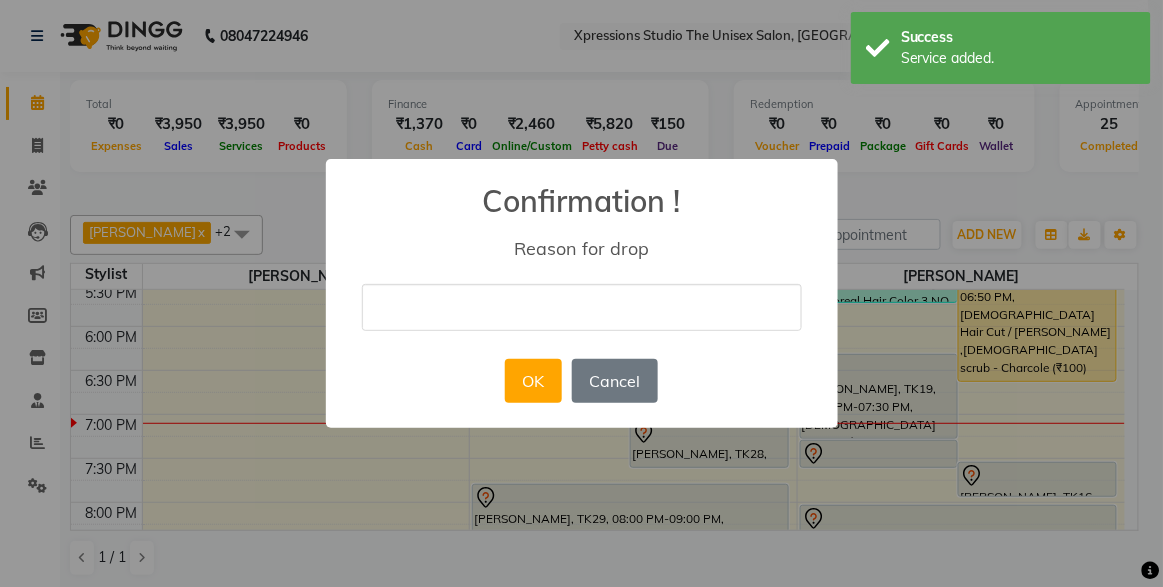 click at bounding box center [582, 307] 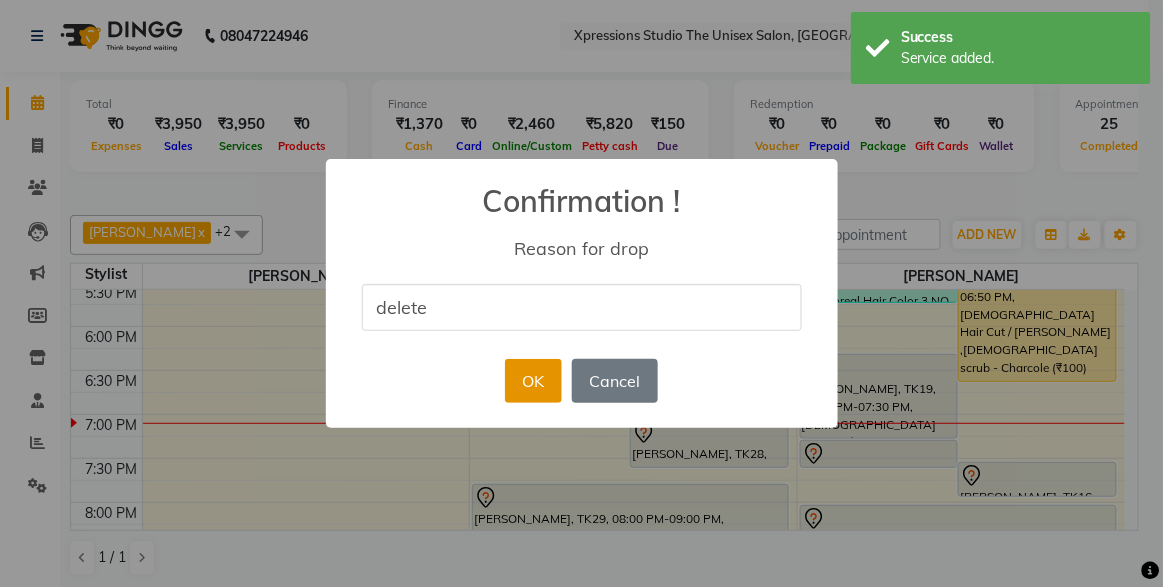 click on "OK" at bounding box center [533, 381] 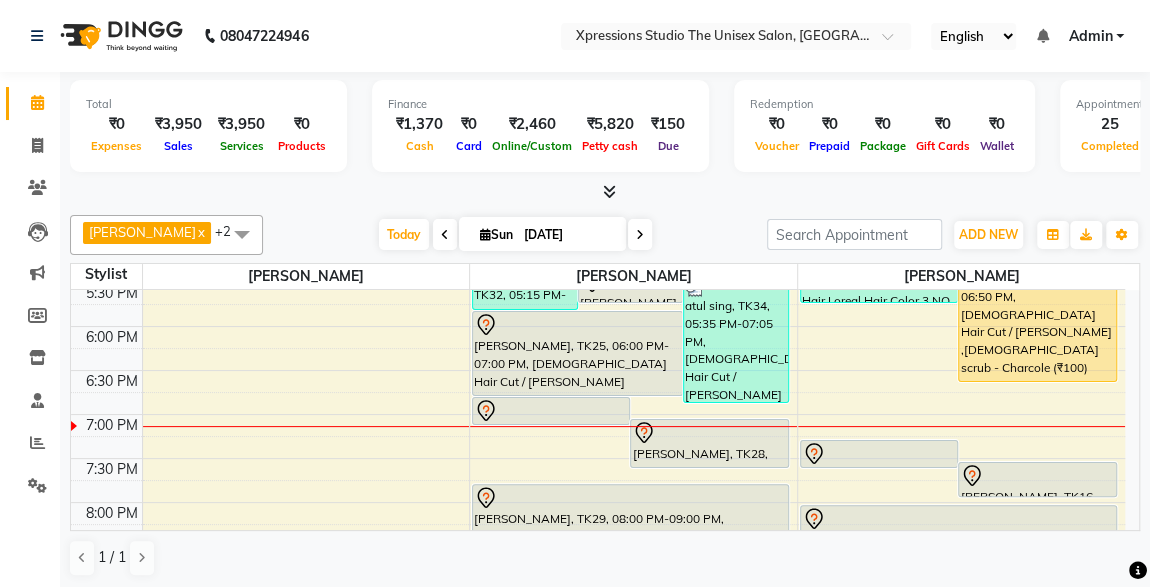 click on "Hasnaiiin, TK18, 05:30 PM-06:50 PM, Male Hair Cut / Beard ,male scrub - Charcole (₹100)" at bounding box center (1037, 325) 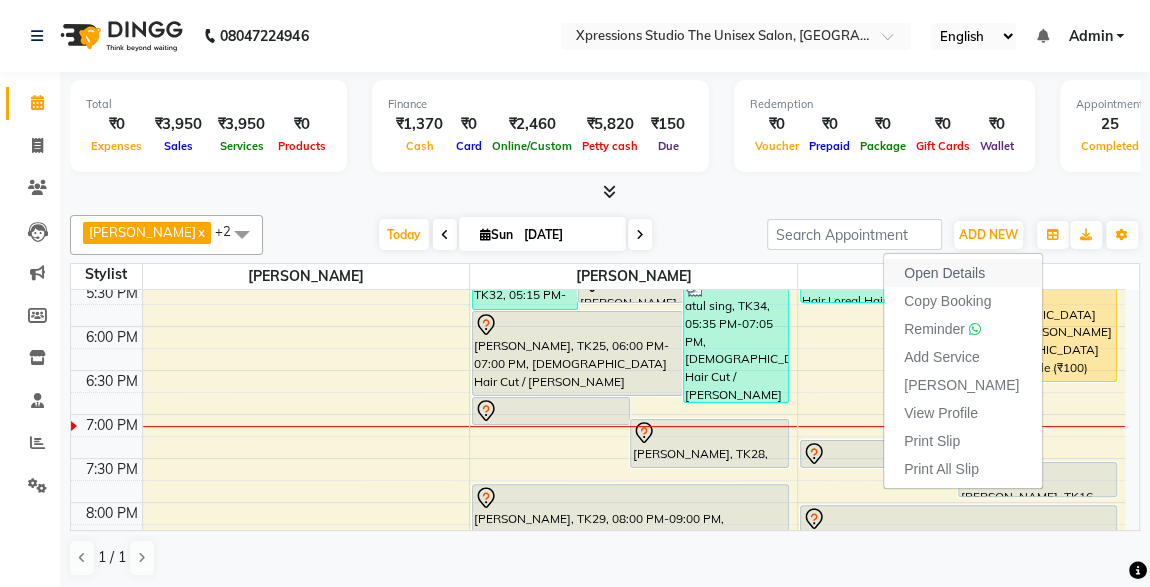 click on "Open Details" at bounding box center [944, 273] 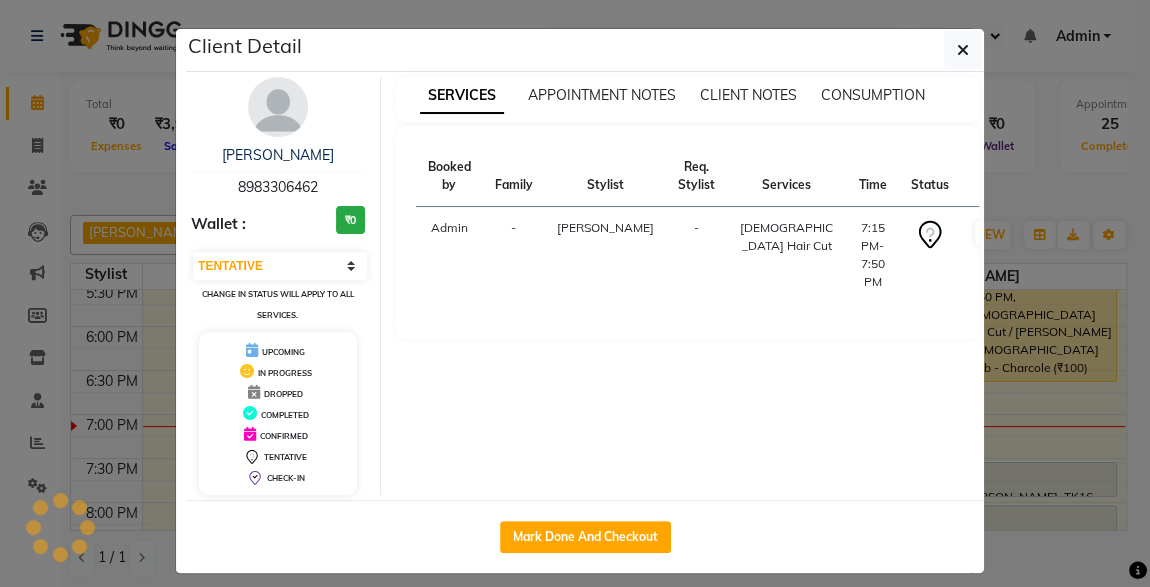select on "1" 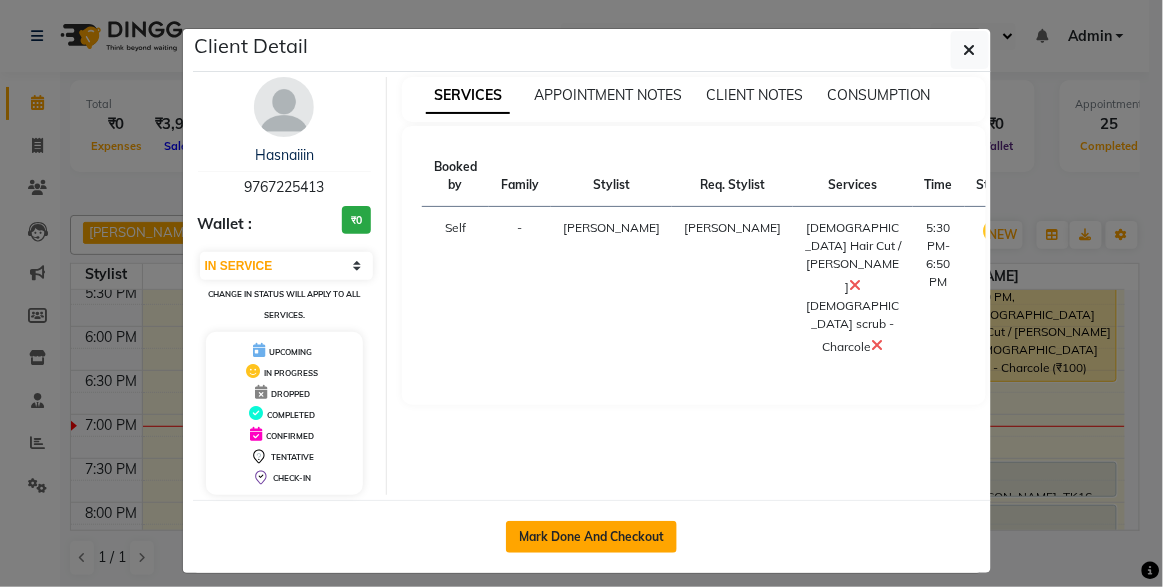 click on "Mark Done And Checkout" 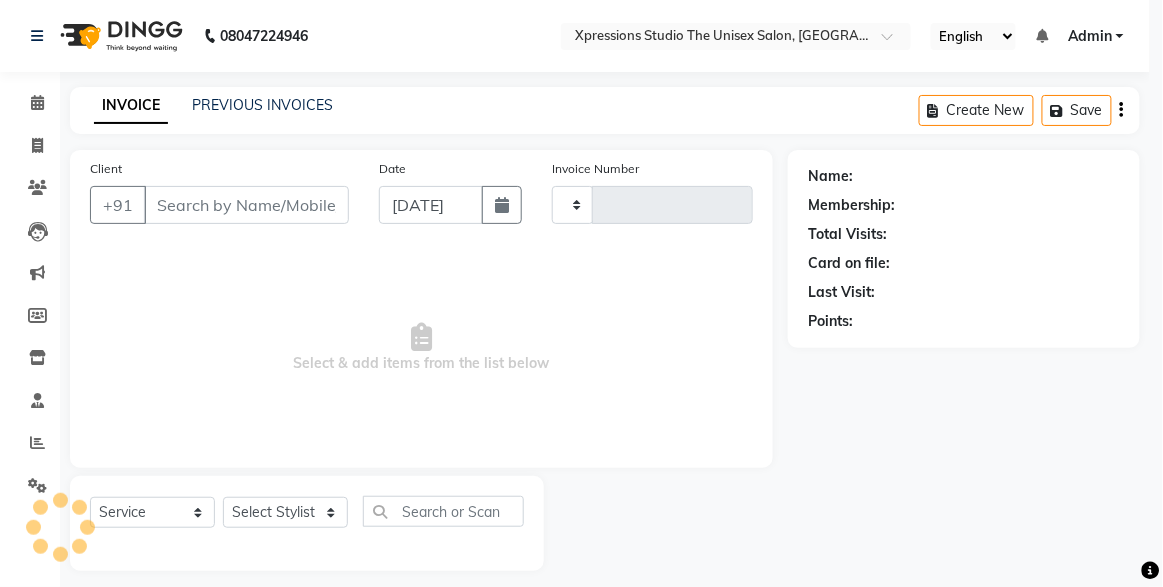 type on "3168" 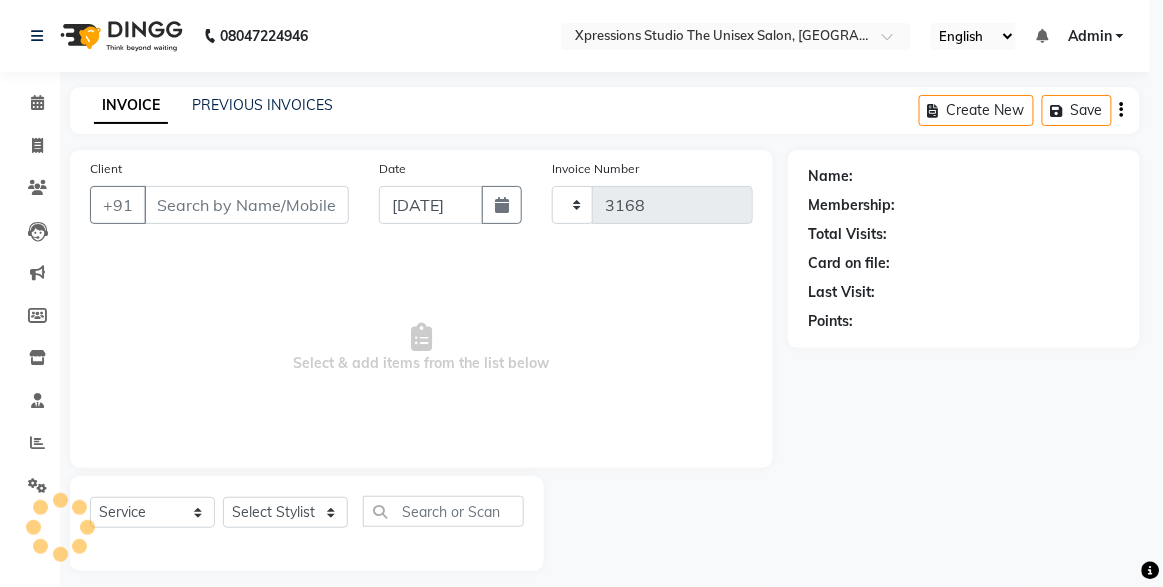 select on "7003" 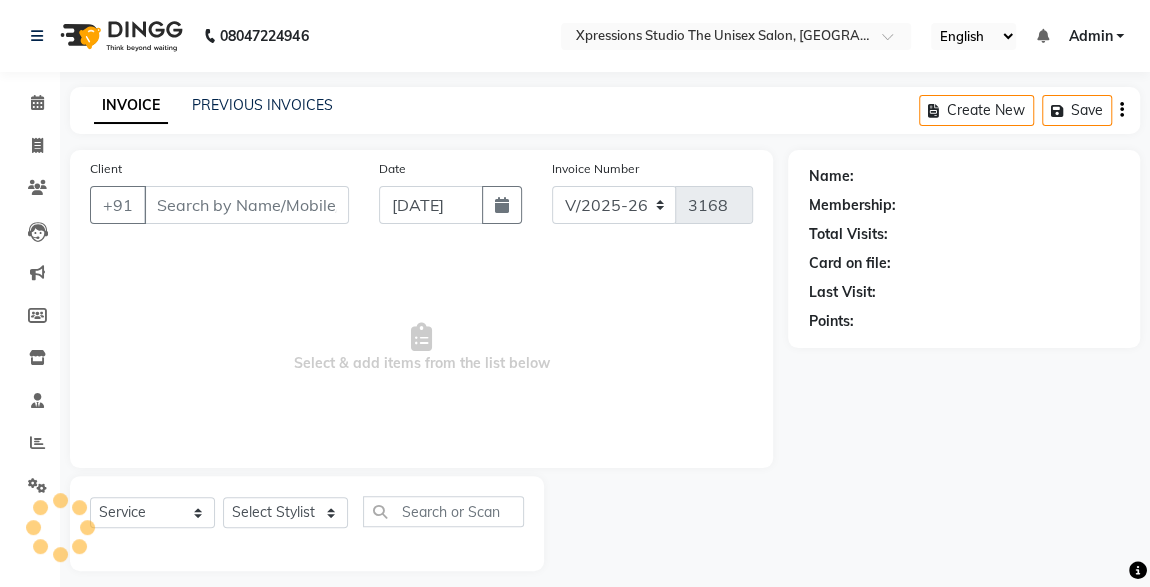 type on "9767225413" 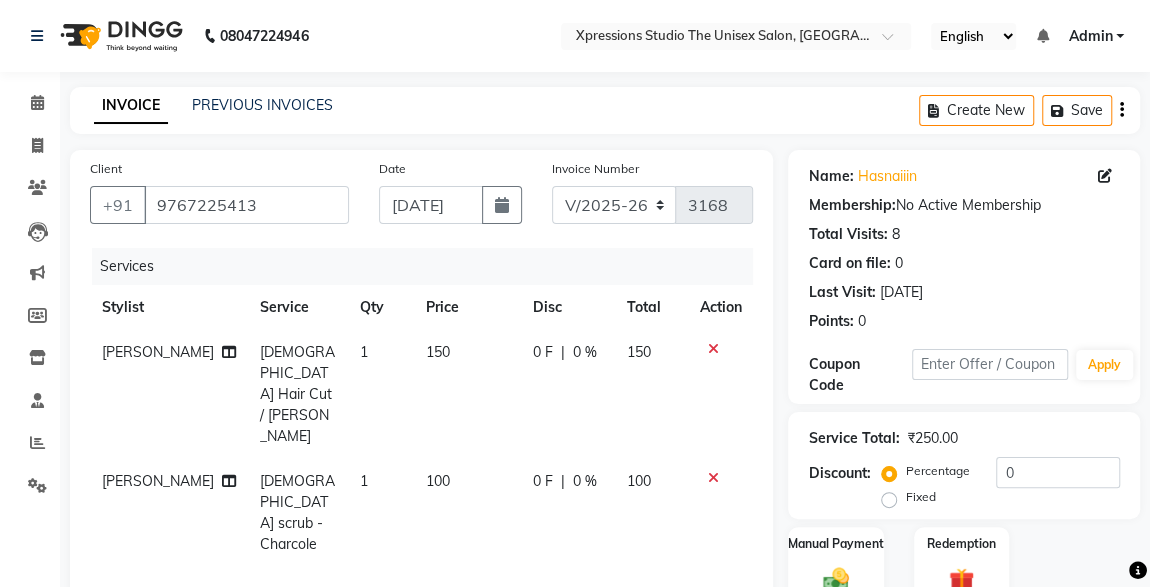 scroll, scrollTop: 256, scrollLeft: 0, axis: vertical 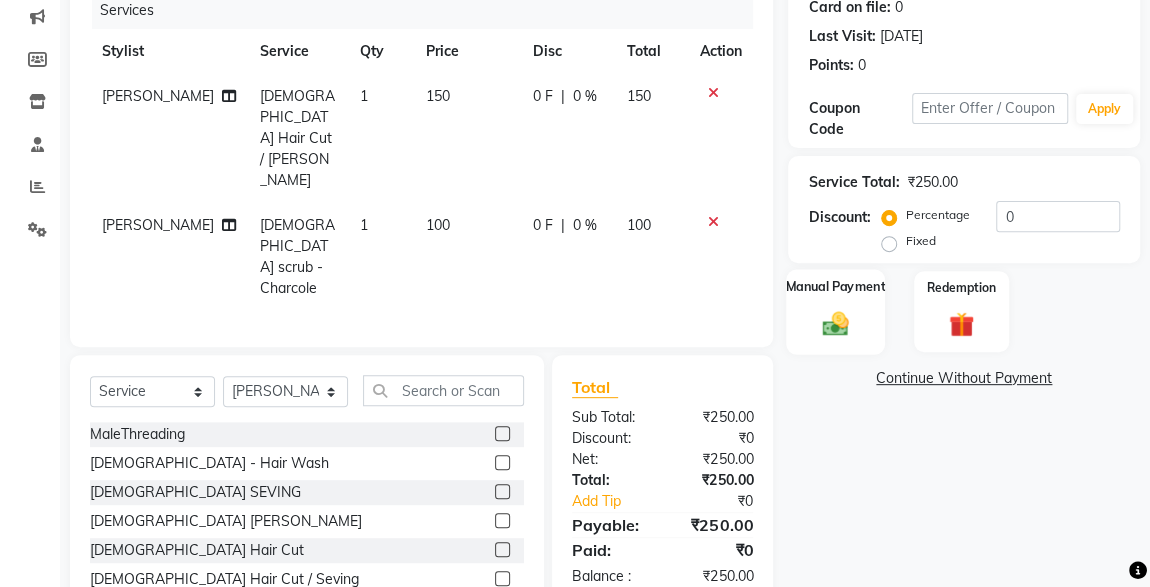 click 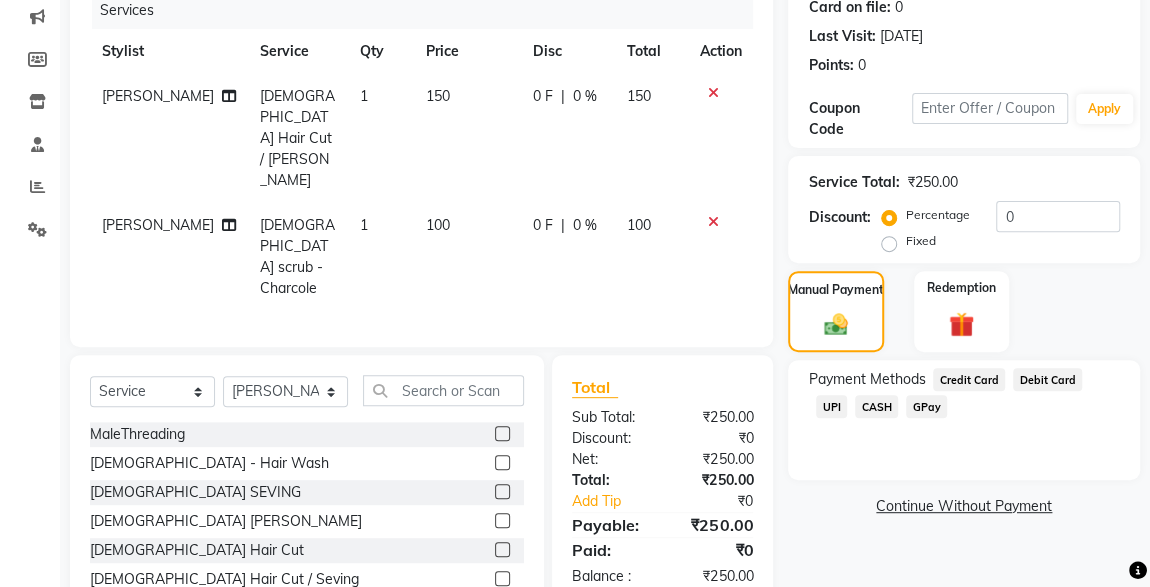 click on "UPI" 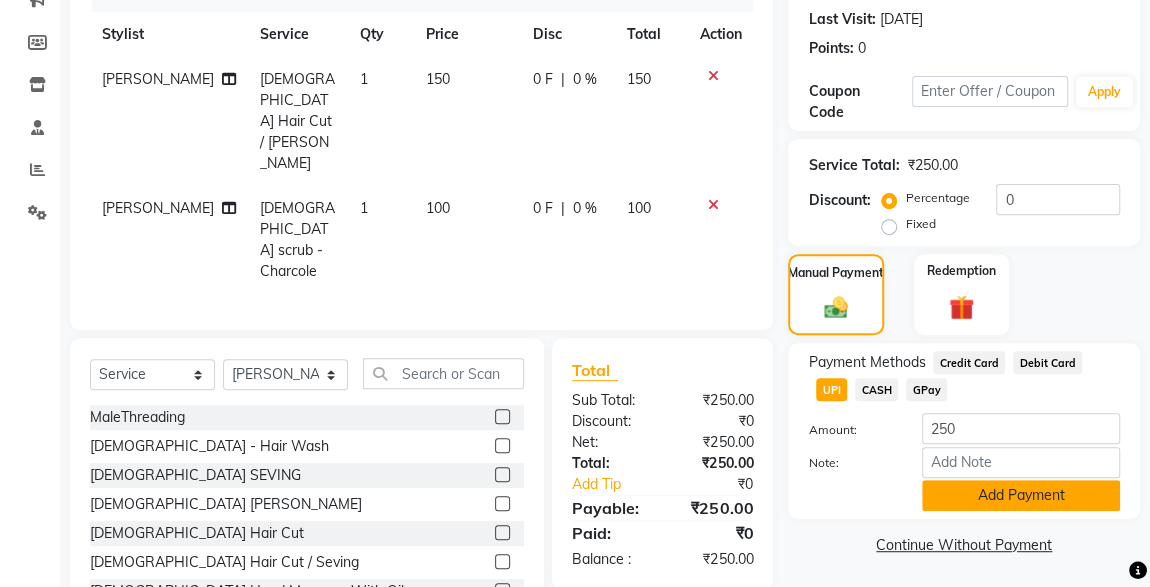 click on "Add Payment" 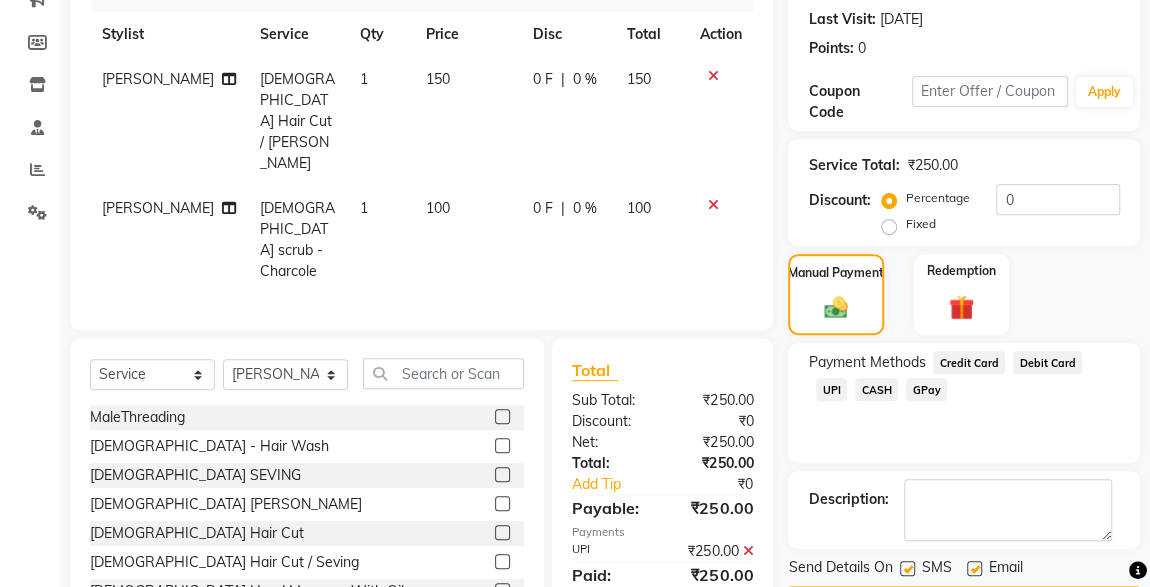 scroll, scrollTop: 330, scrollLeft: 0, axis: vertical 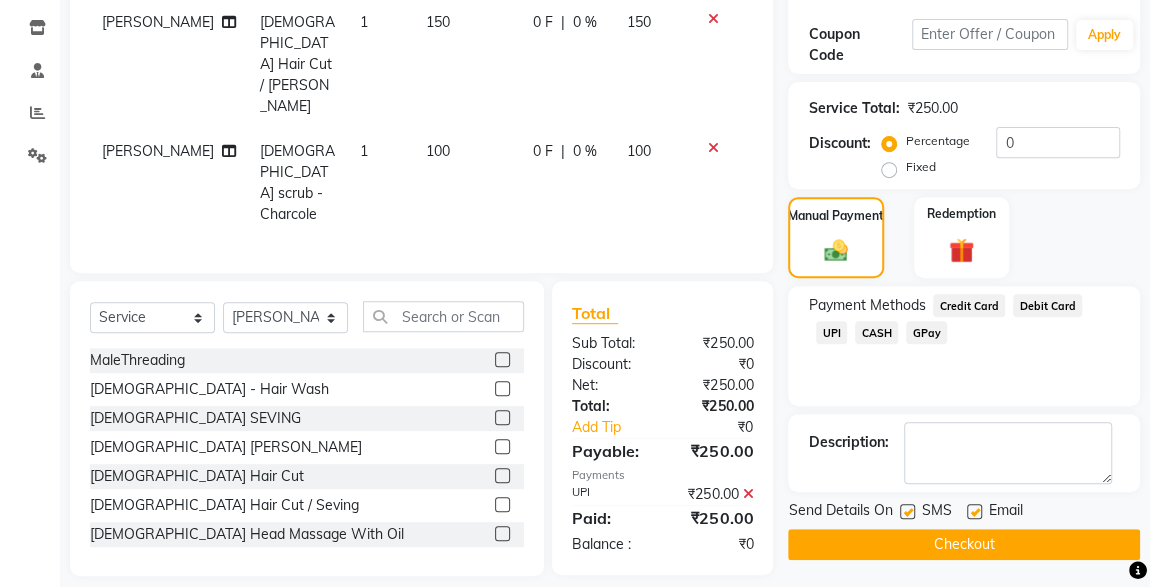 click 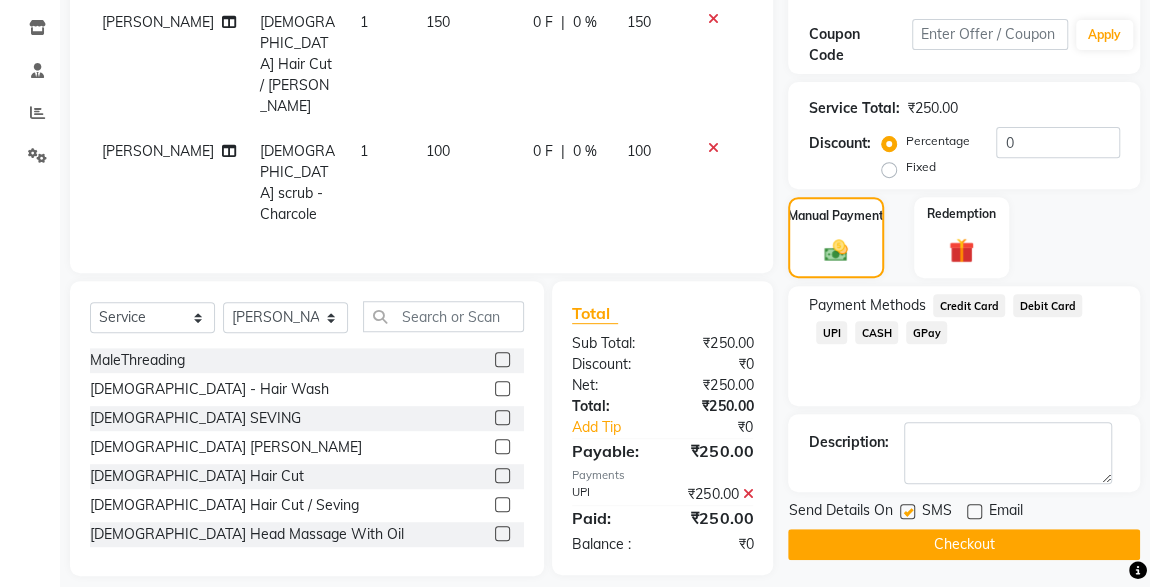 click 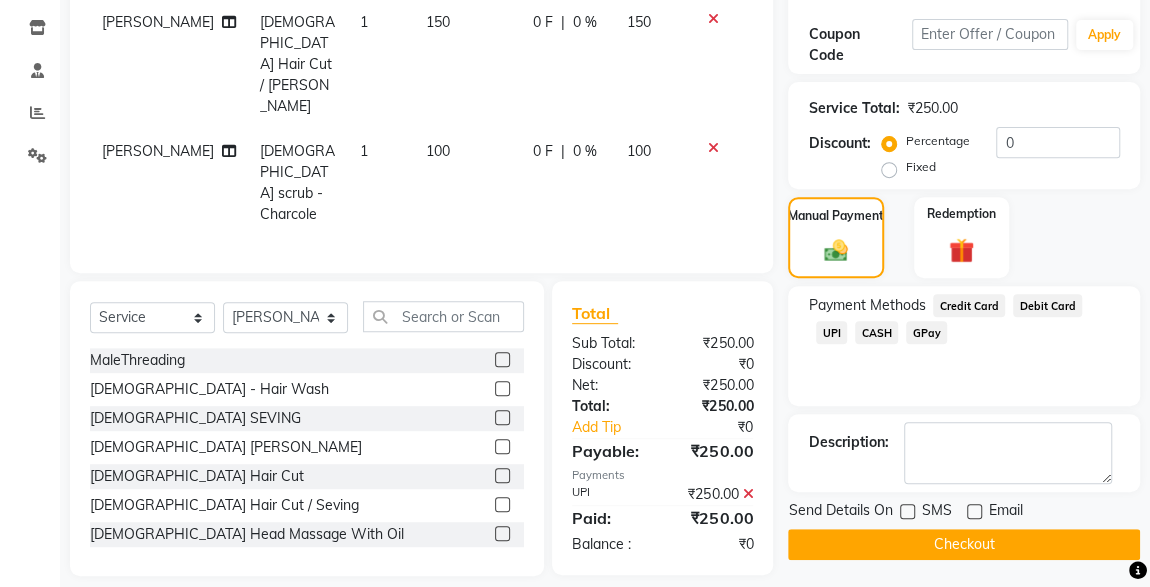 click on "Checkout" 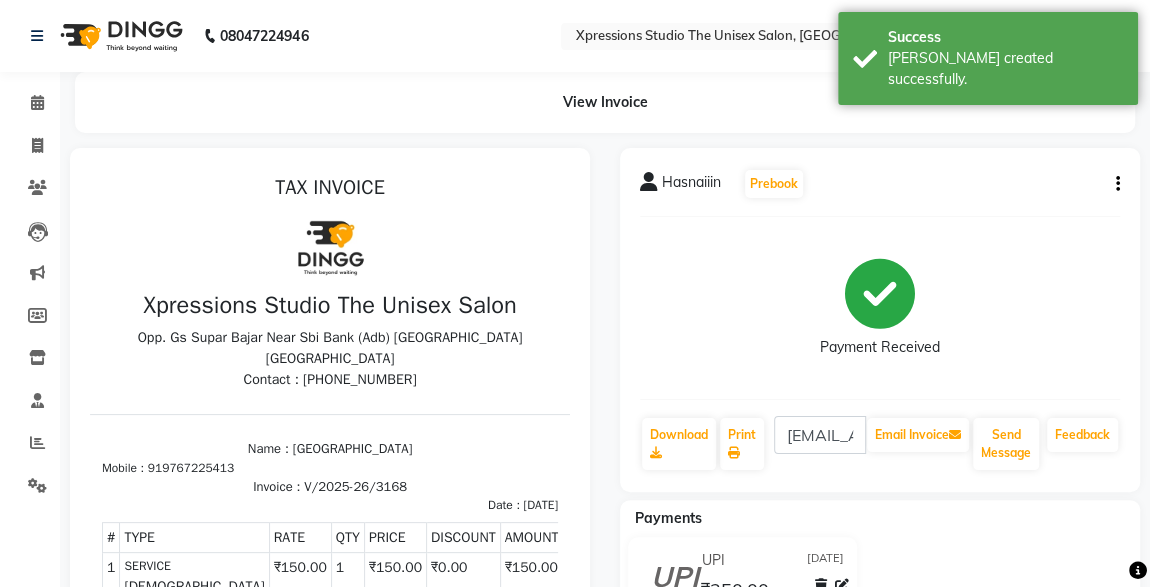scroll, scrollTop: 0, scrollLeft: 0, axis: both 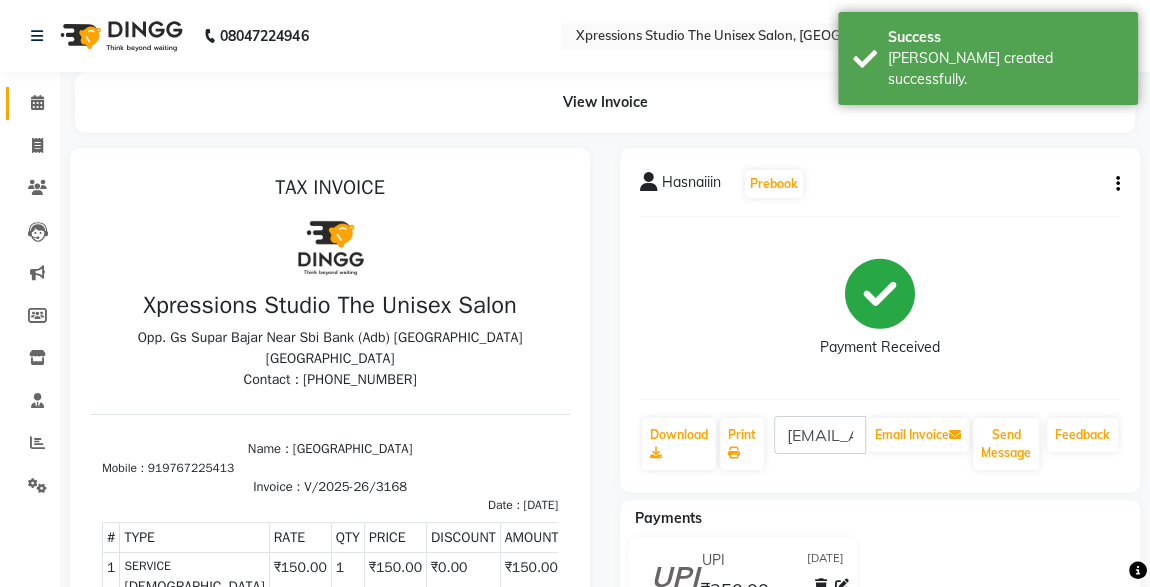 click on "Calendar" 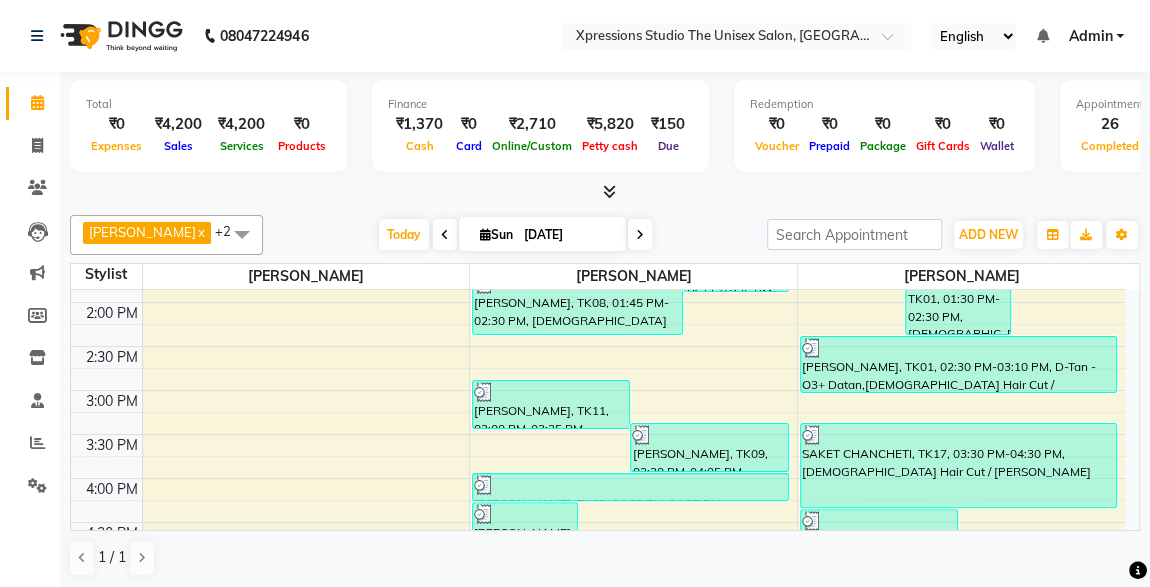 scroll, scrollTop: 504, scrollLeft: 0, axis: vertical 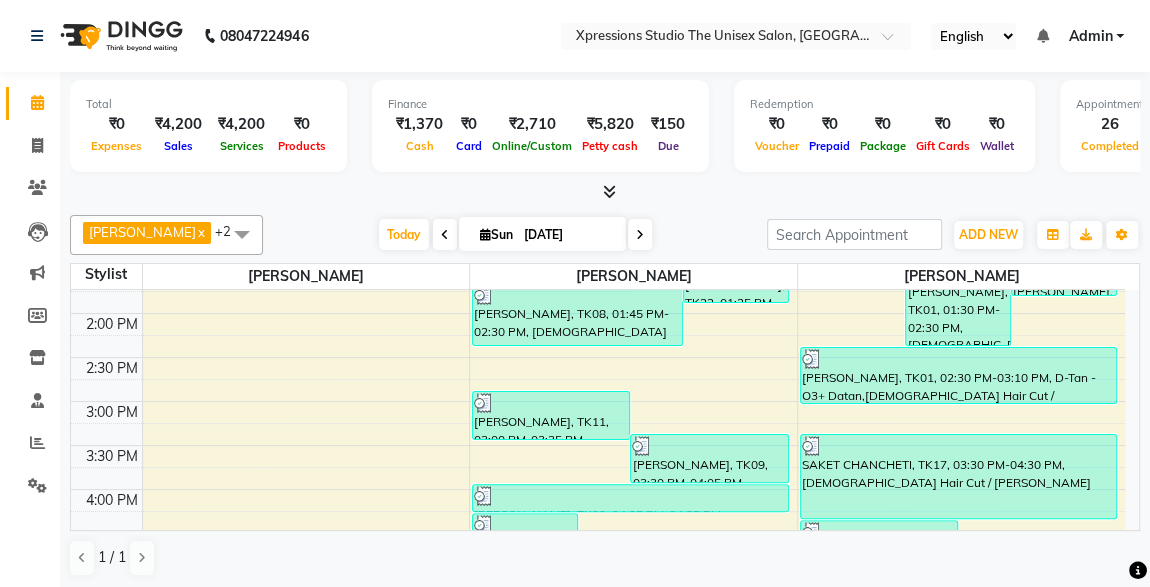 click on "[PERSON_NAME], TK01, 02:30 PM-03:10 PM, D-Tan - O3+ Datan,[DEMOGRAPHIC_DATA] Hair Cut / [PERSON_NAME] ,HAND TRIMMING" at bounding box center [958, 375] 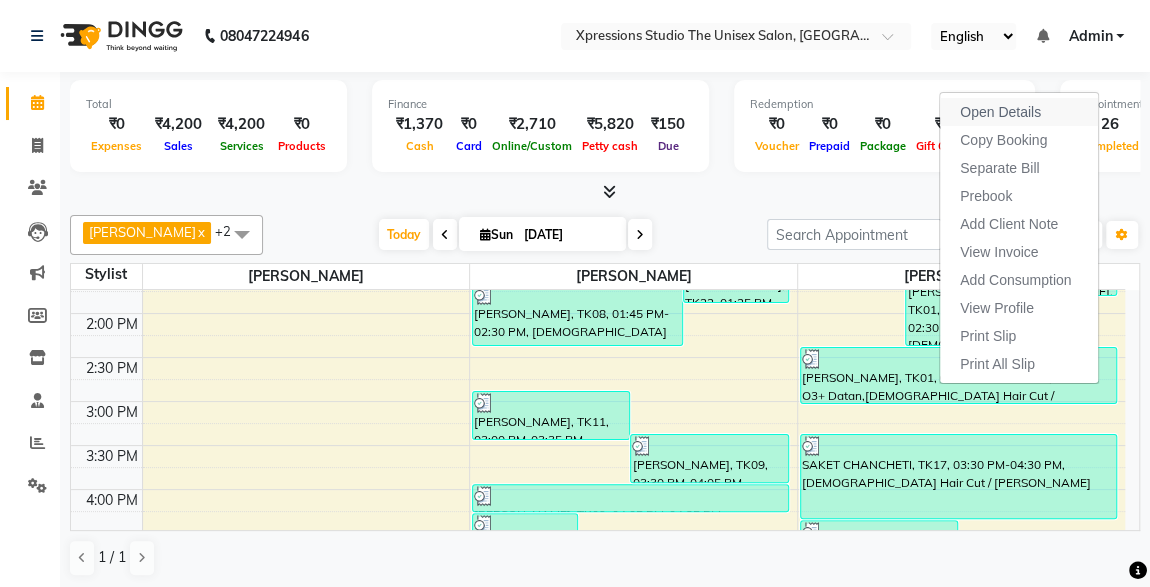 click on "Open Details" at bounding box center (1000, 112) 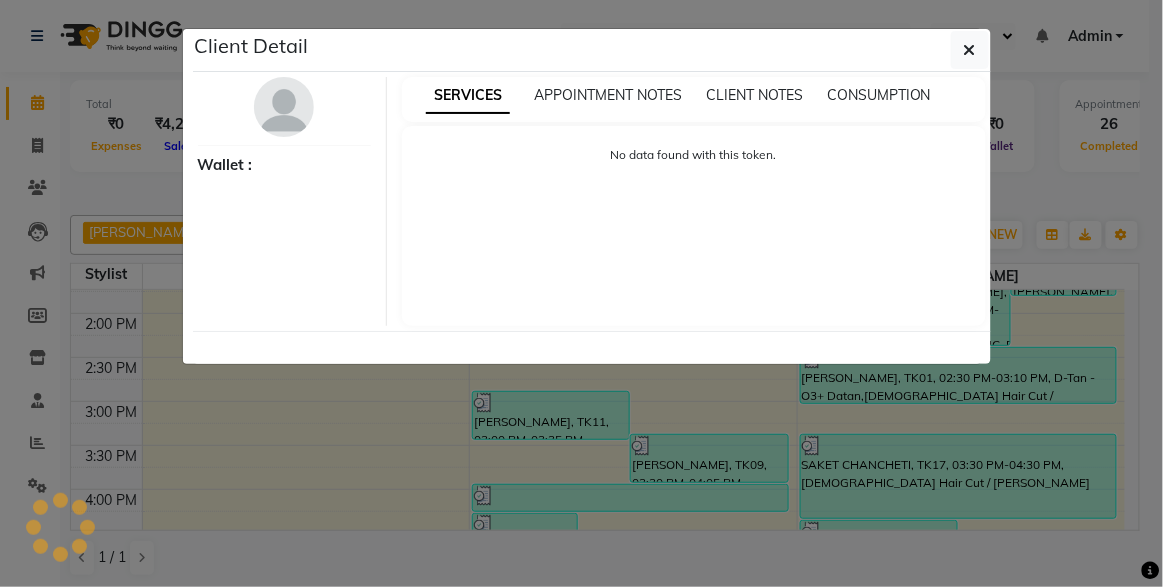 select on "3" 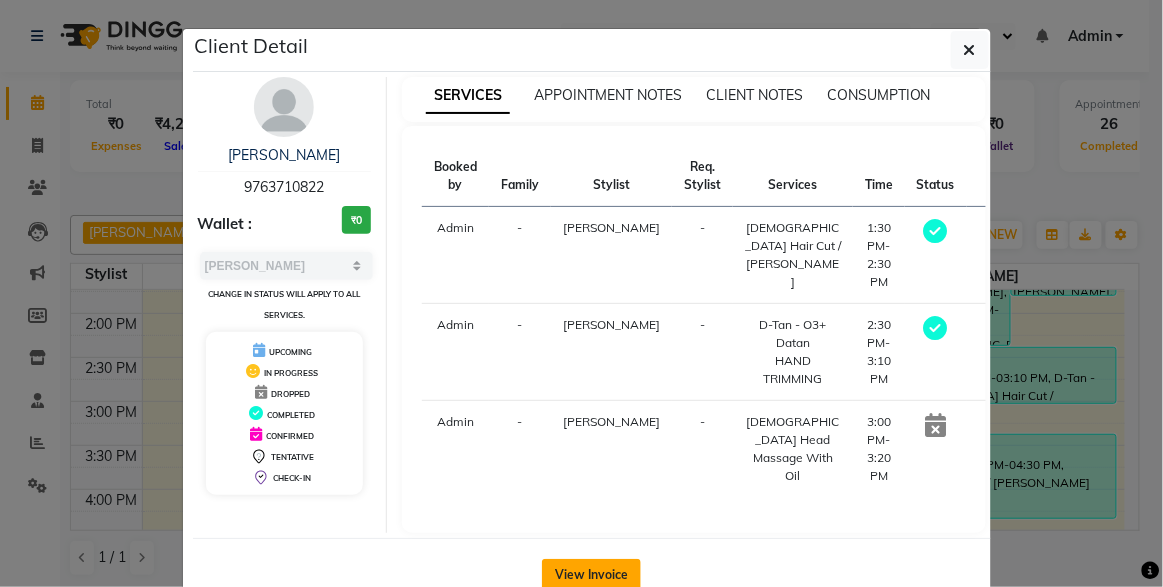 click on "View Invoice" 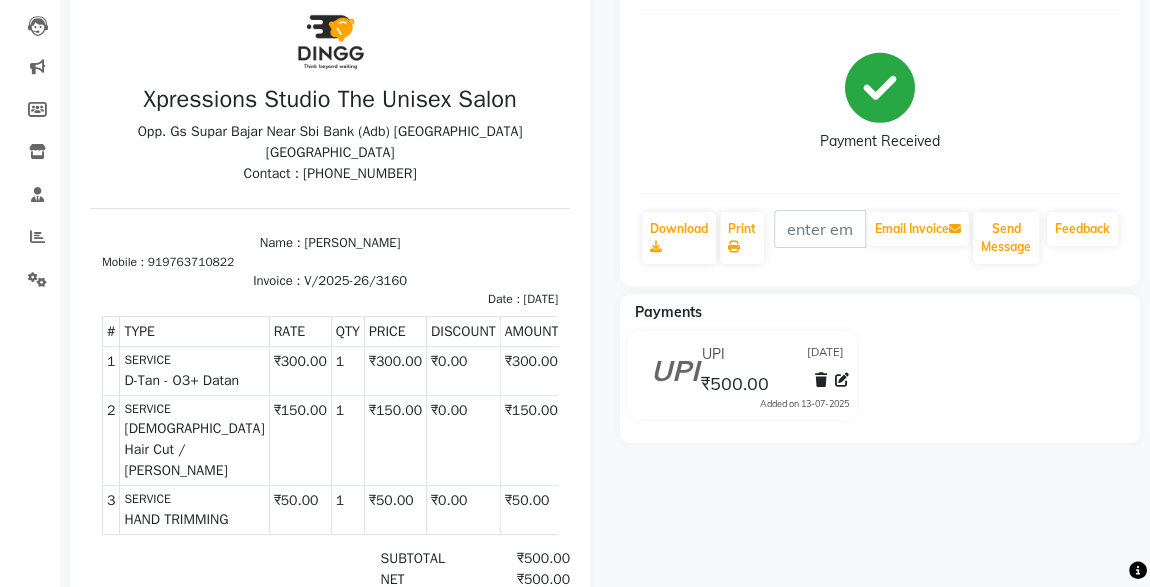 scroll, scrollTop: 0, scrollLeft: 0, axis: both 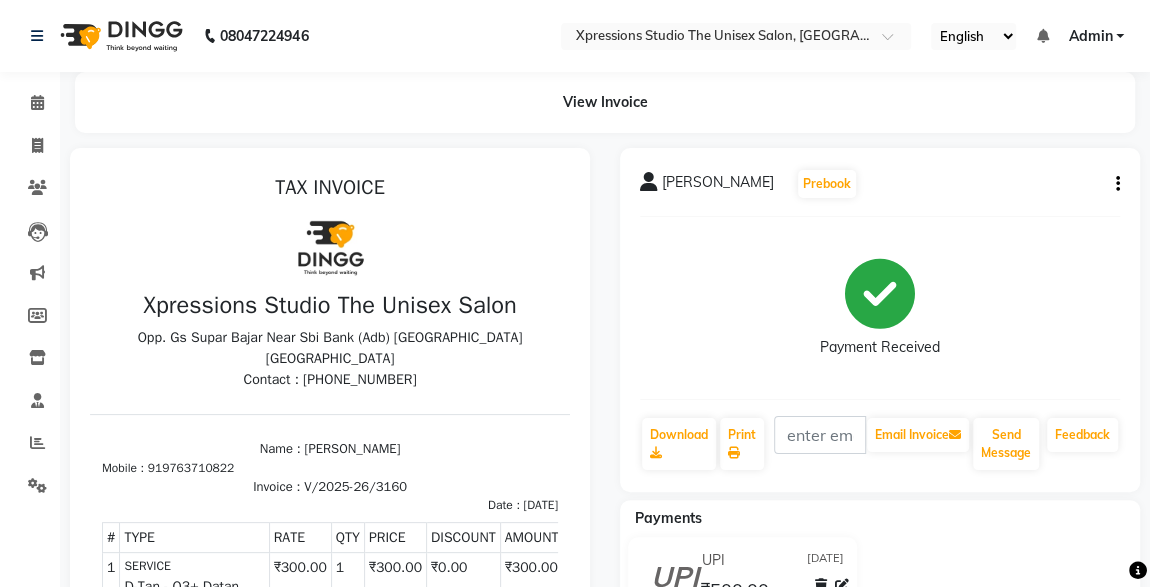 click 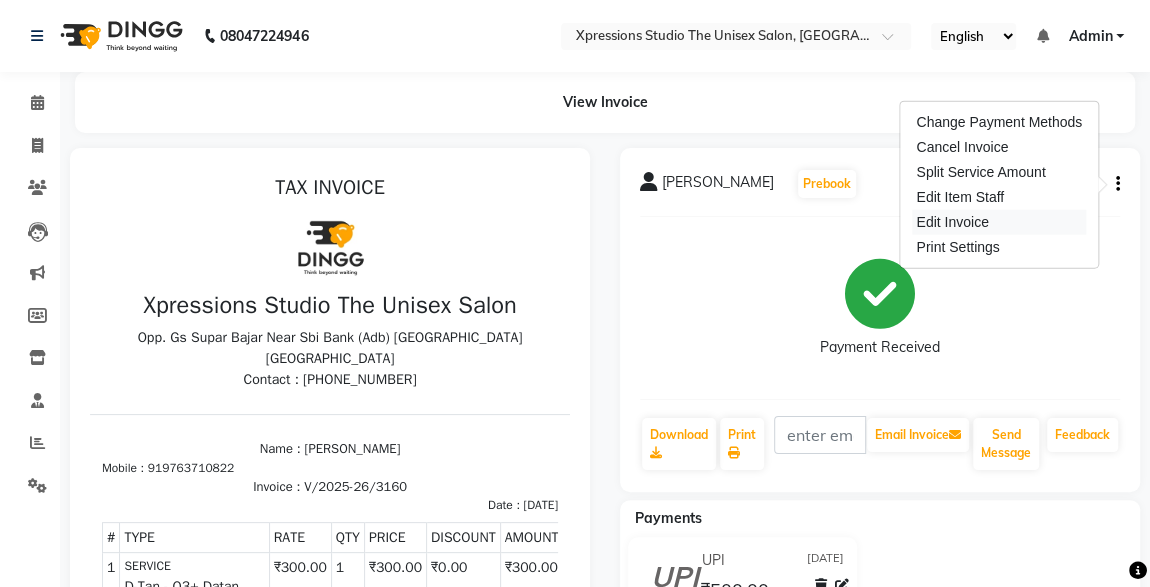 click on "Edit Invoice" at bounding box center [999, 222] 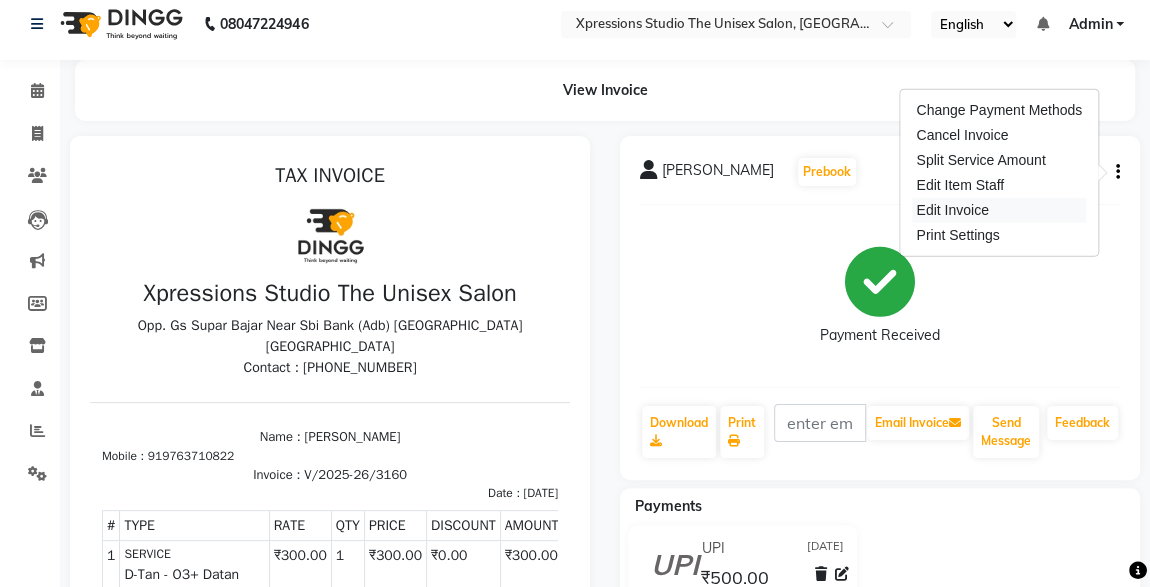 select on "service" 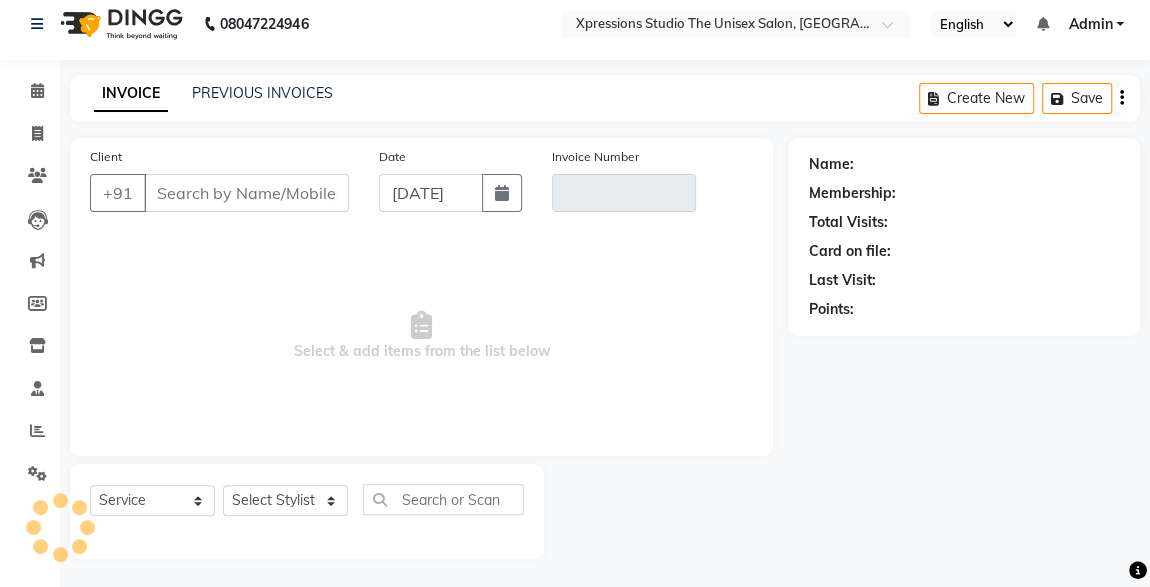 type on "9763710822" 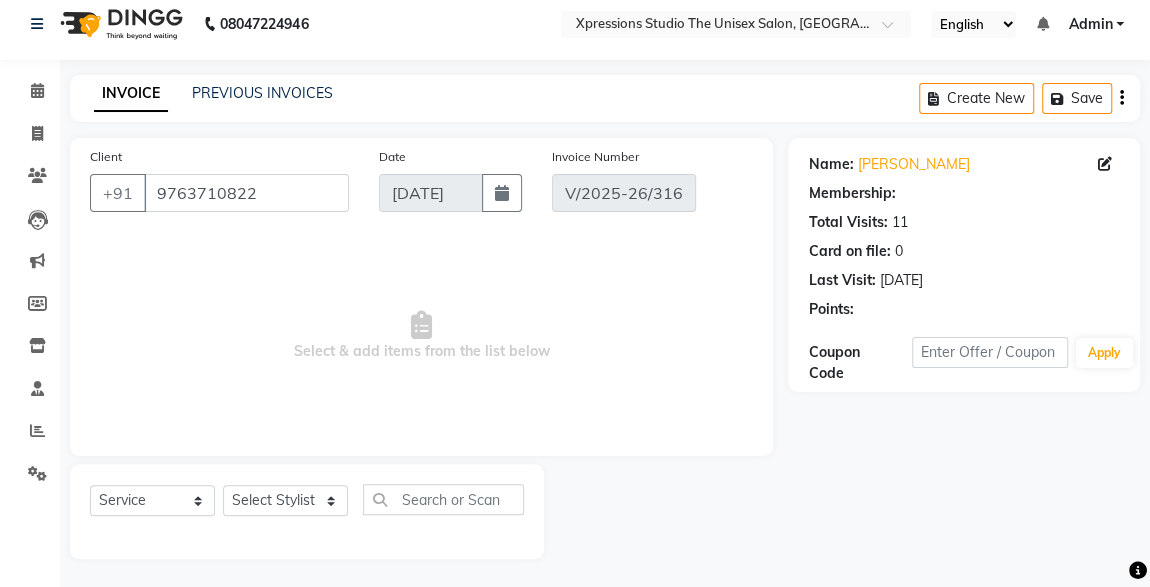 select on "select" 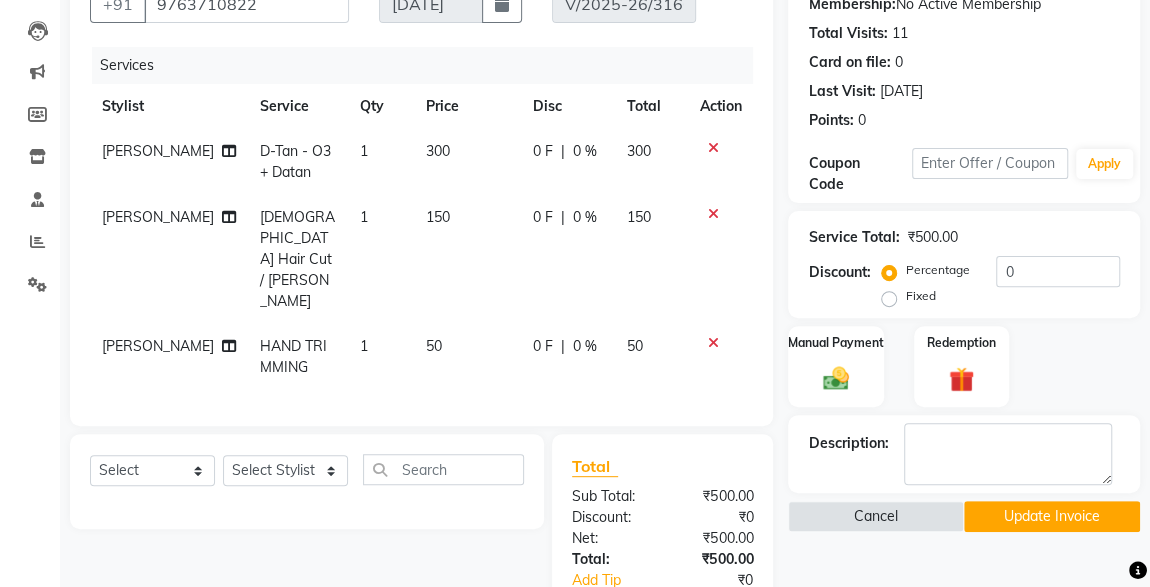 scroll, scrollTop: 203, scrollLeft: 0, axis: vertical 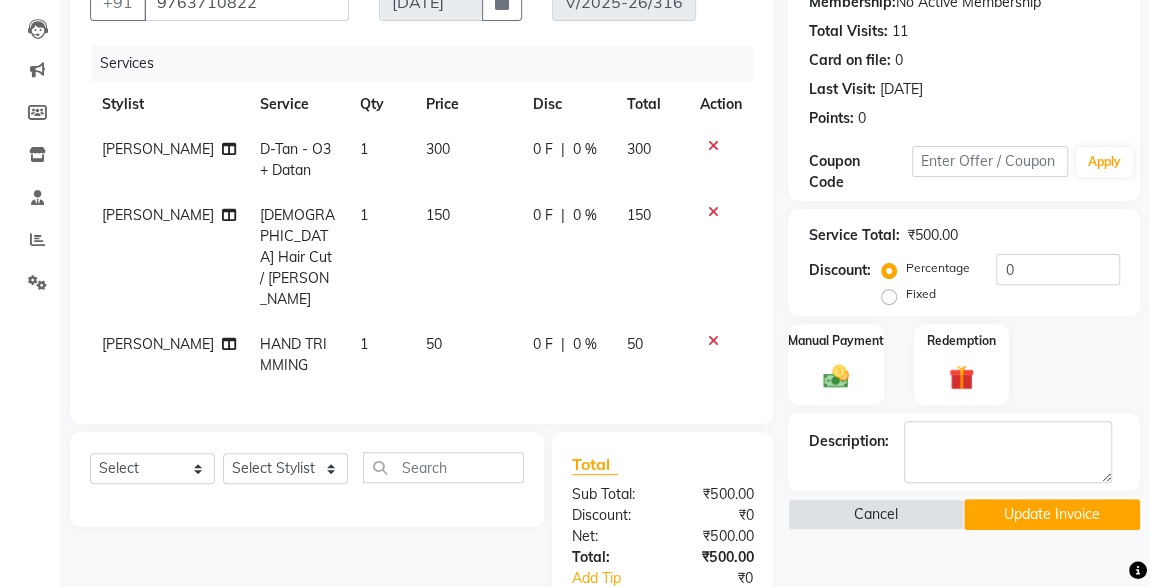 click 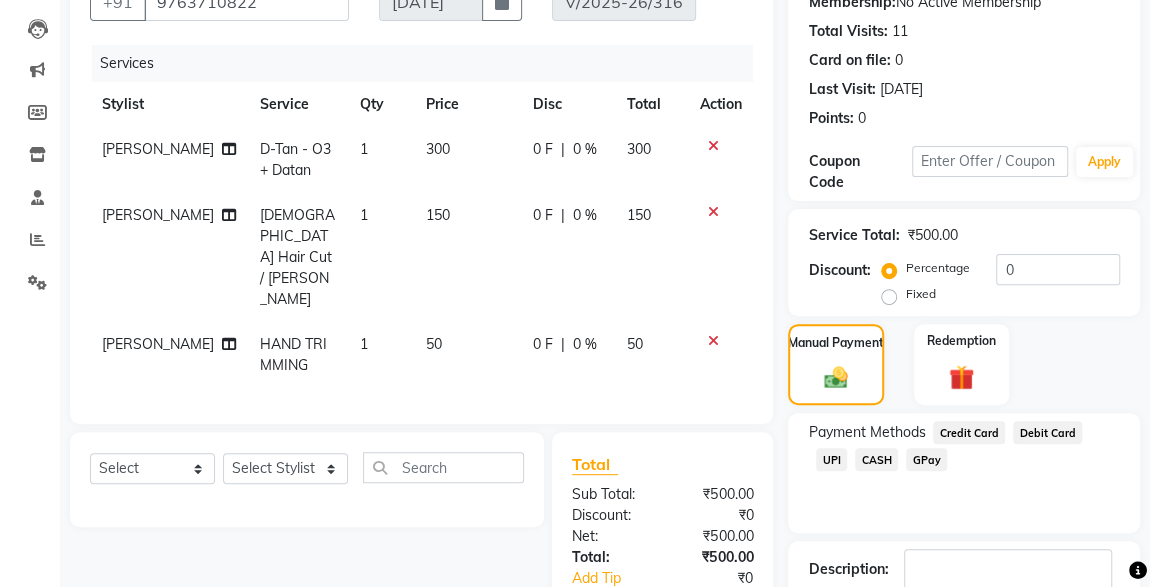 click on "UPI" 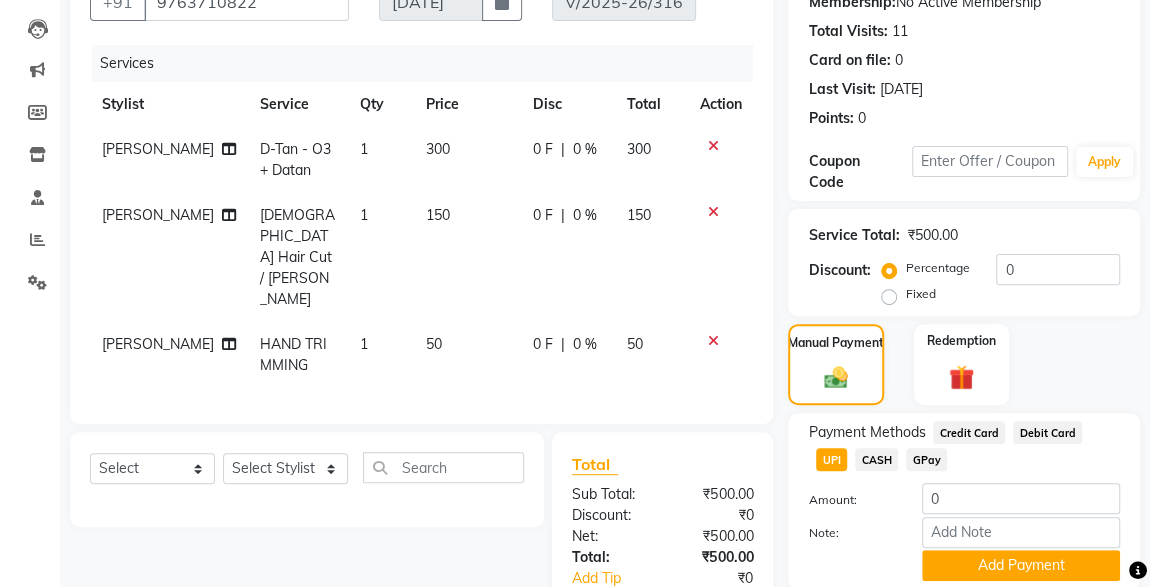 scroll, scrollTop: 356, scrollLeft: 0, axis: vertical 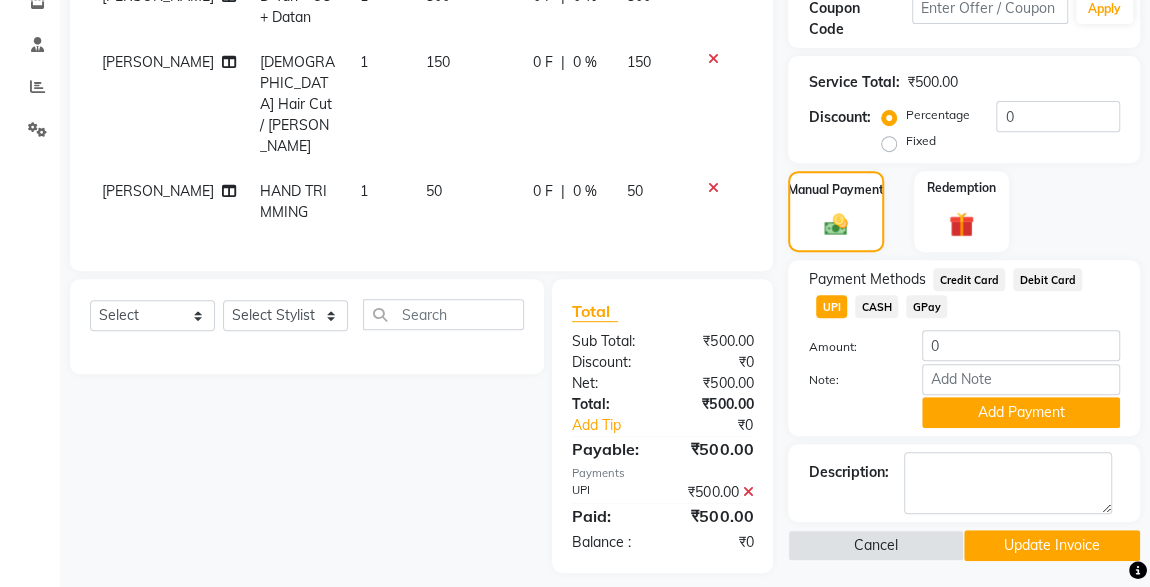 click on "Update Invoice" 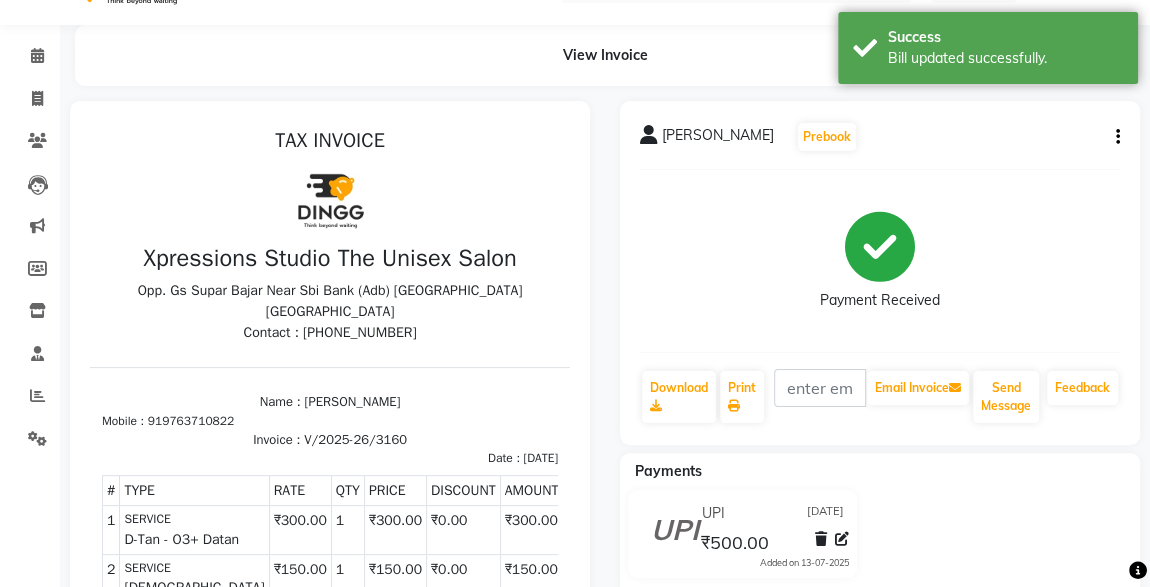 scroll, scrollTop: 0, scrollLeft: 0, axis: both 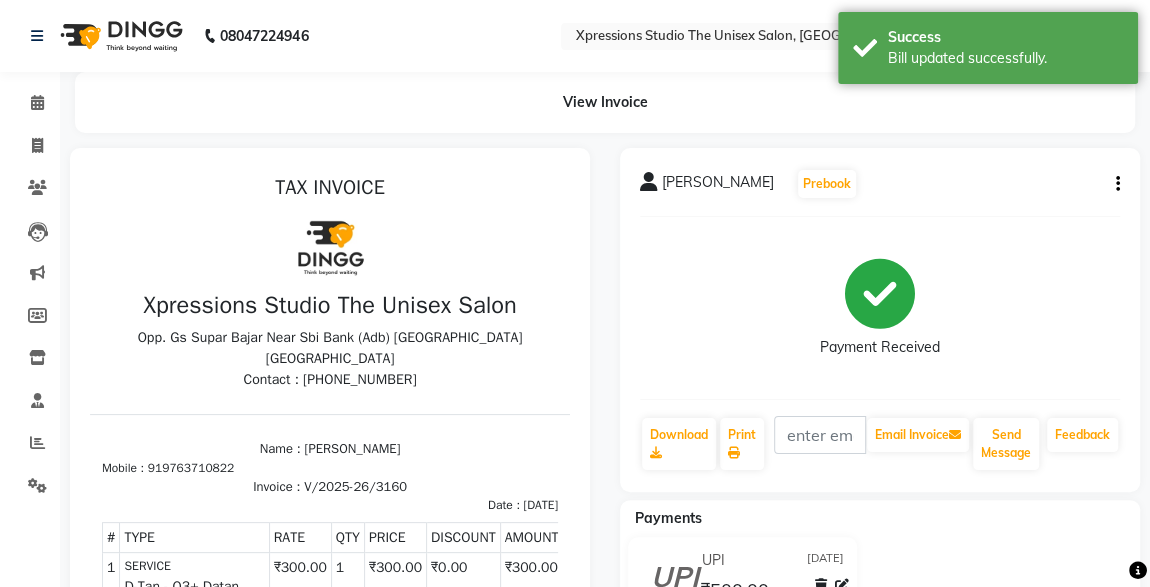 click 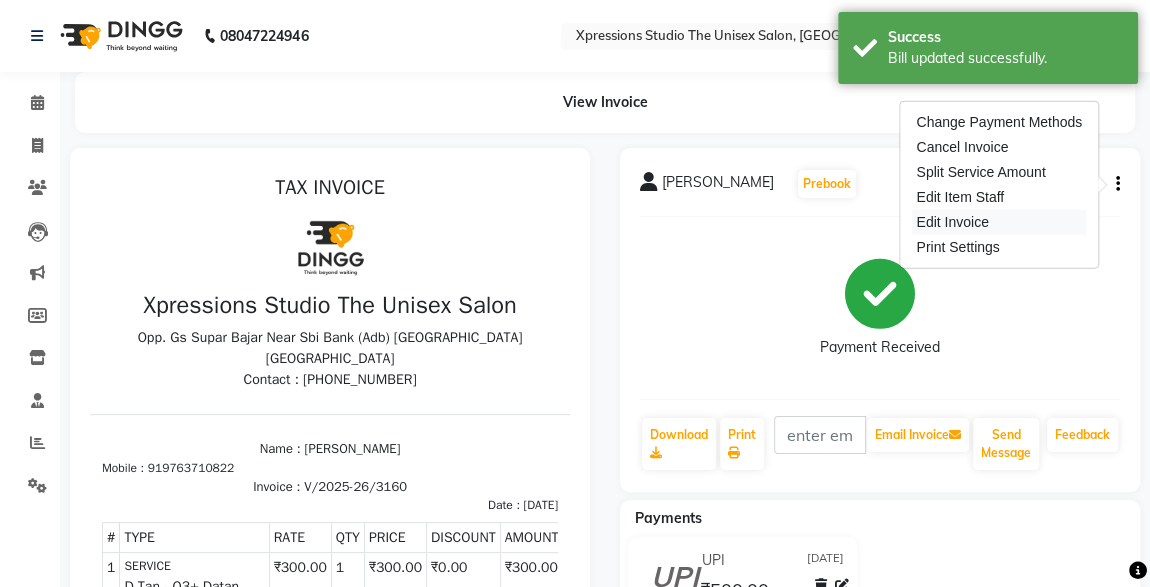 click on "Edit Invoice" at bounding box center (999, 222) 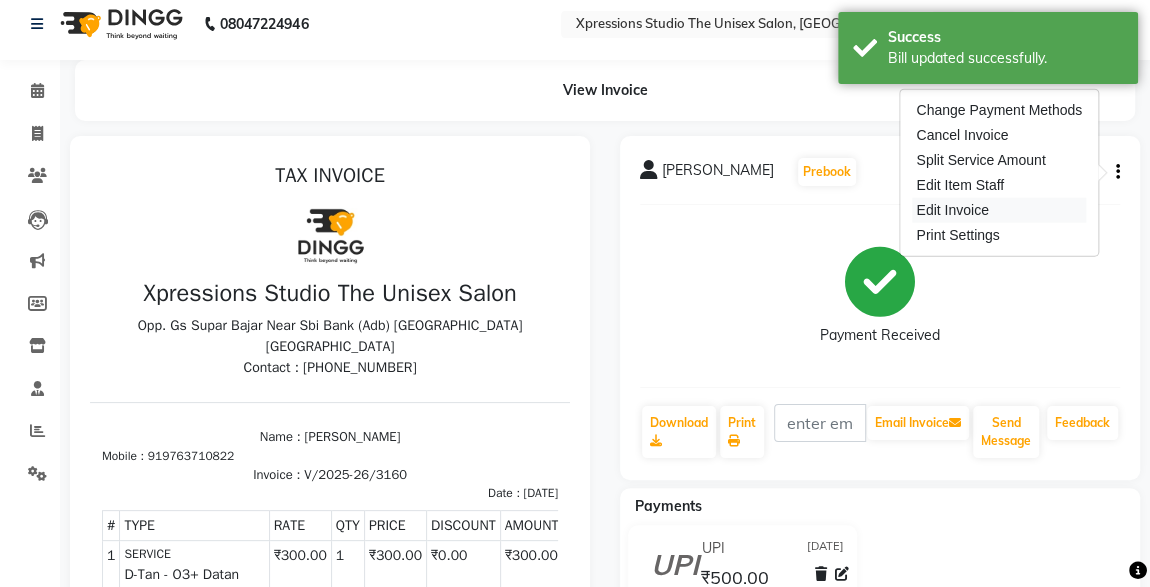 select on "service" 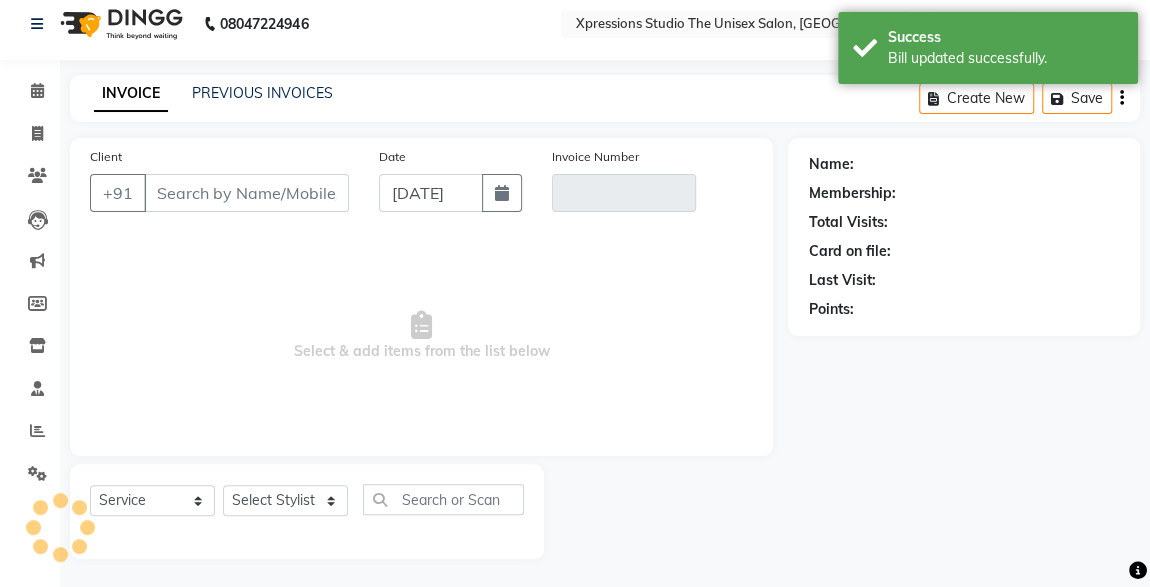 type on "9763710822" 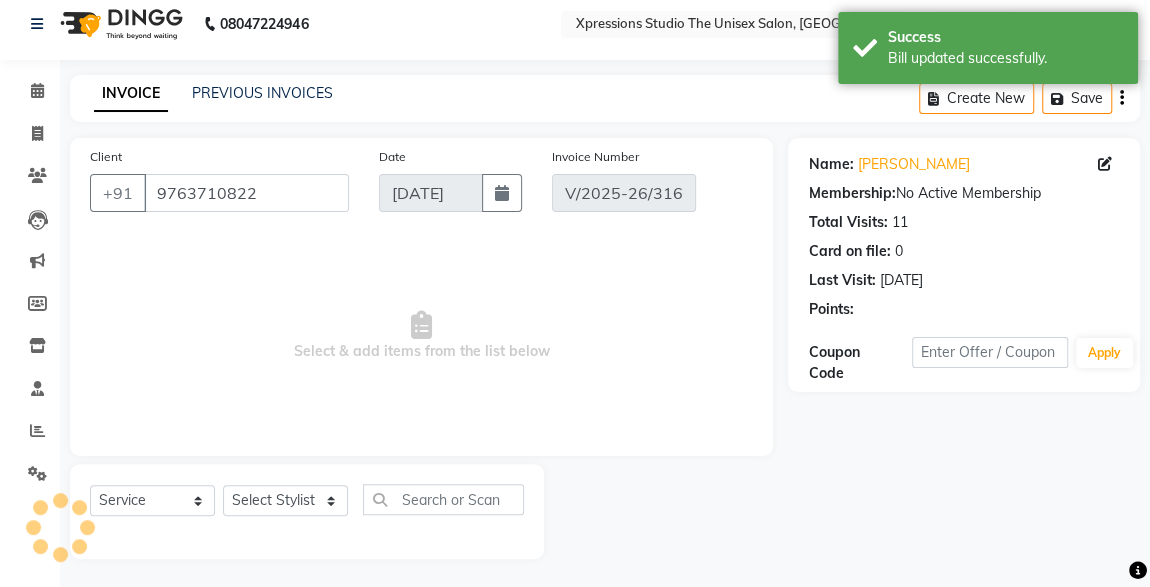select on "select" 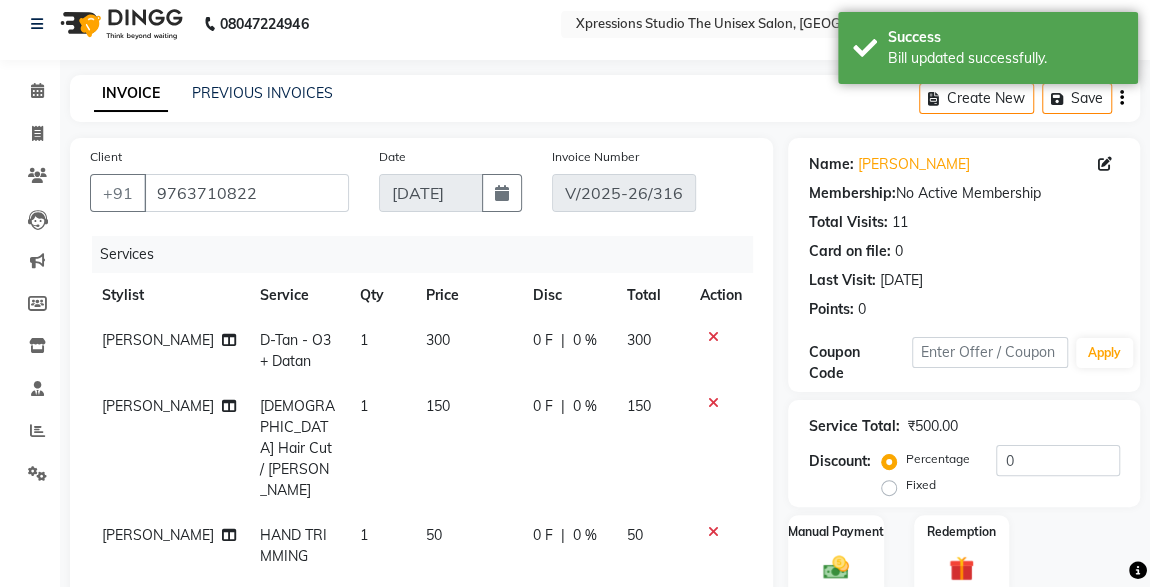 scroll, scrollTop: 320, scrollLeft: 0, axis: vertical 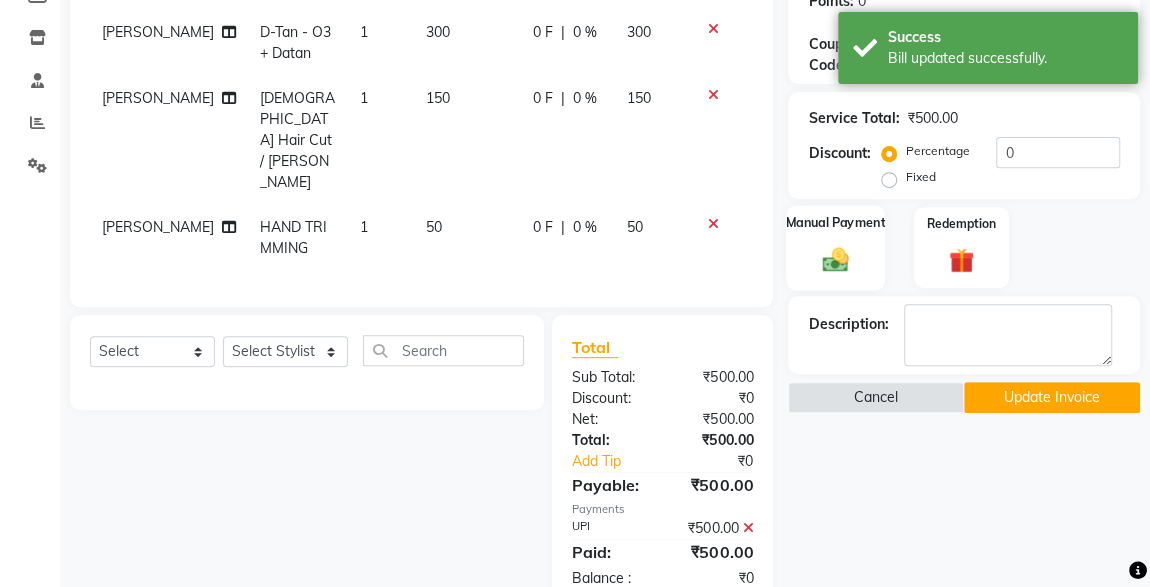 click on "Manual Payment" 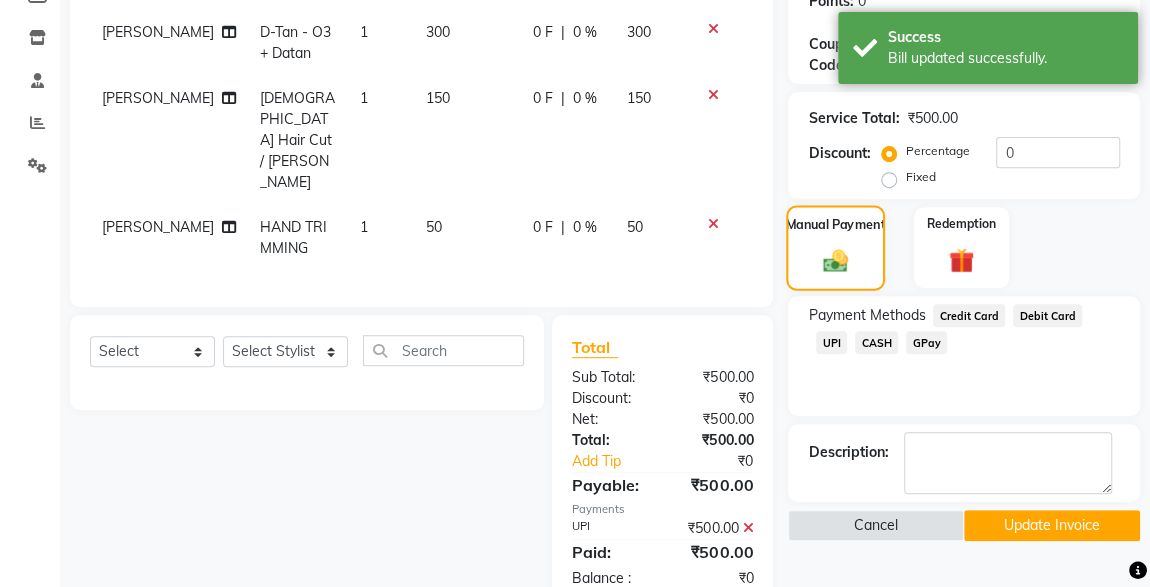 click on "CASH" 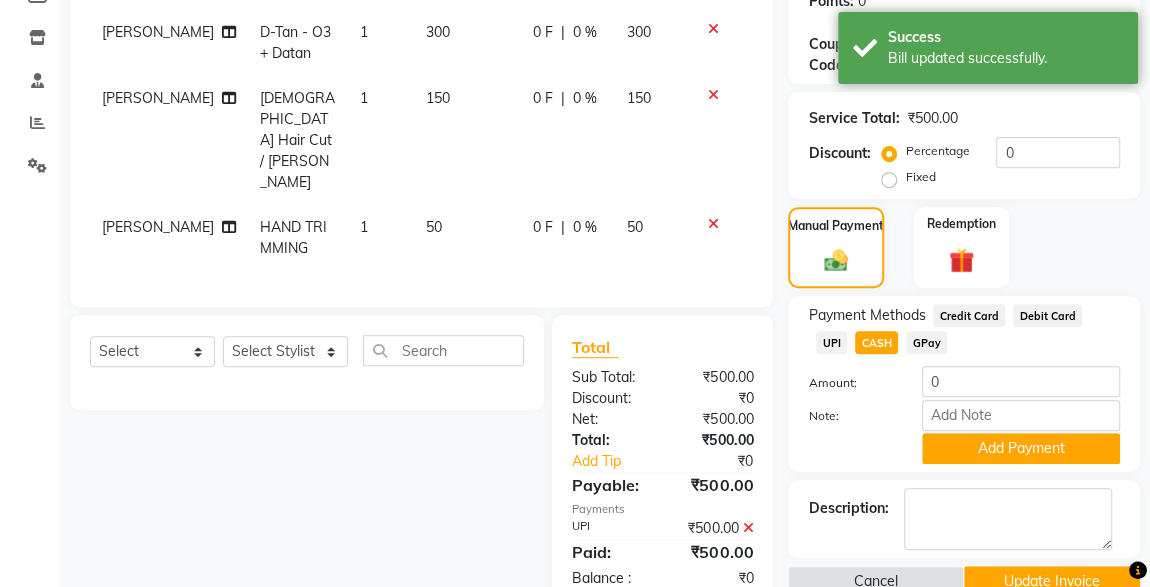 scroll, scrollTop: 356, scrollLeft: 0, axis: vertical 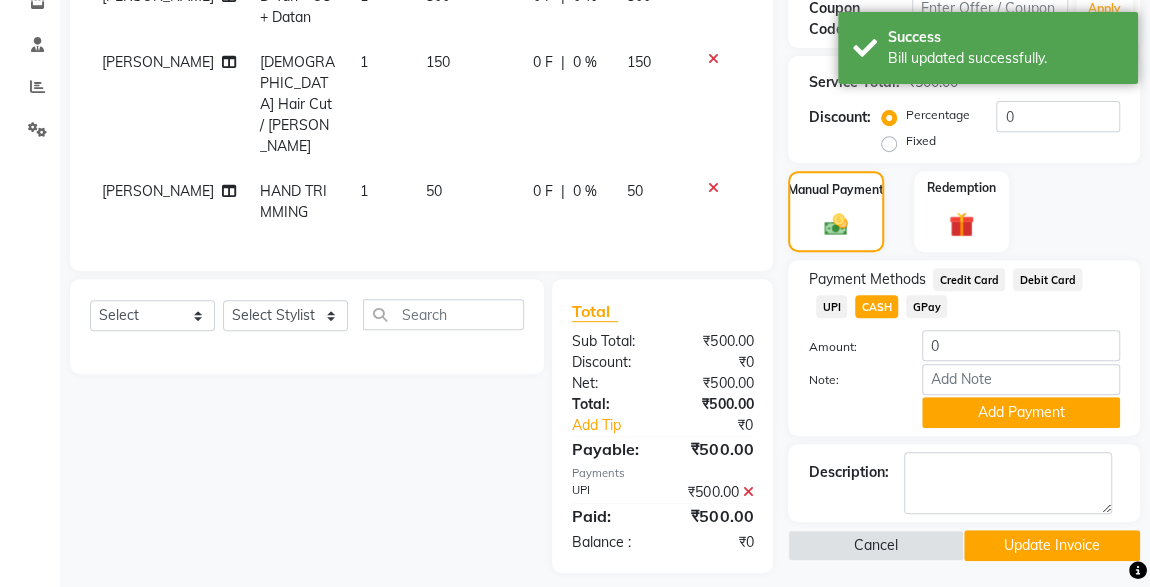 click on "Update Invoice" 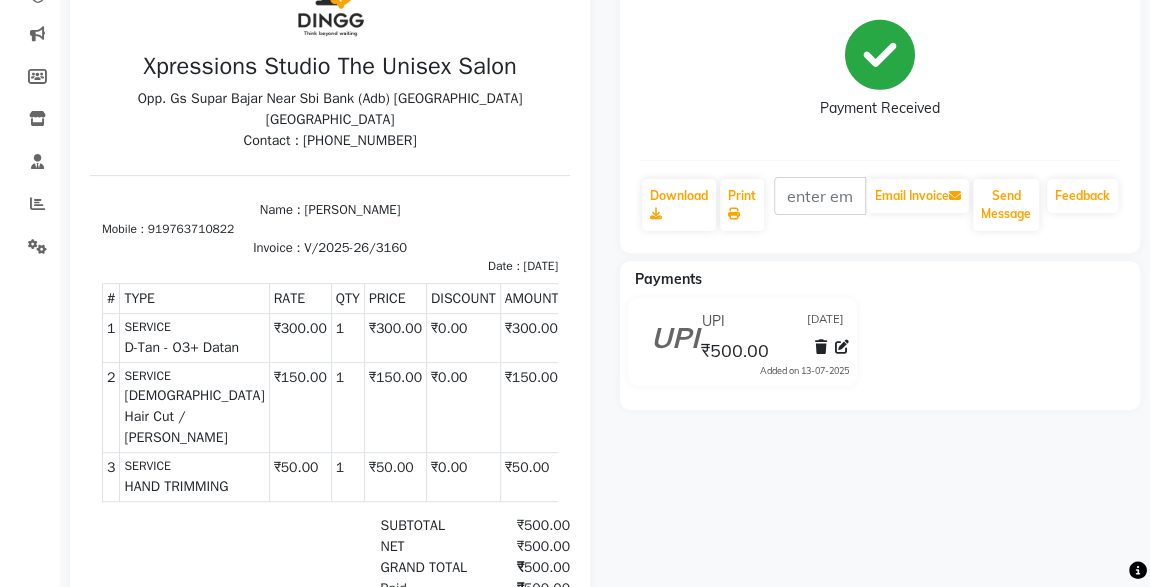 scroll, scrollTop: 265, scrollLeft: 0, axis: vertical 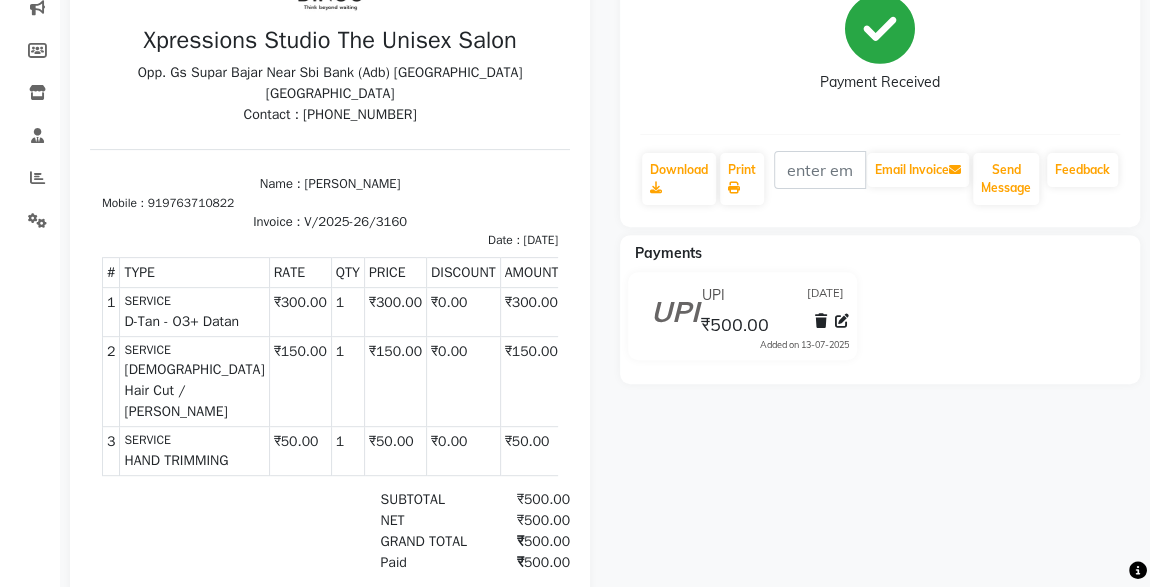 click 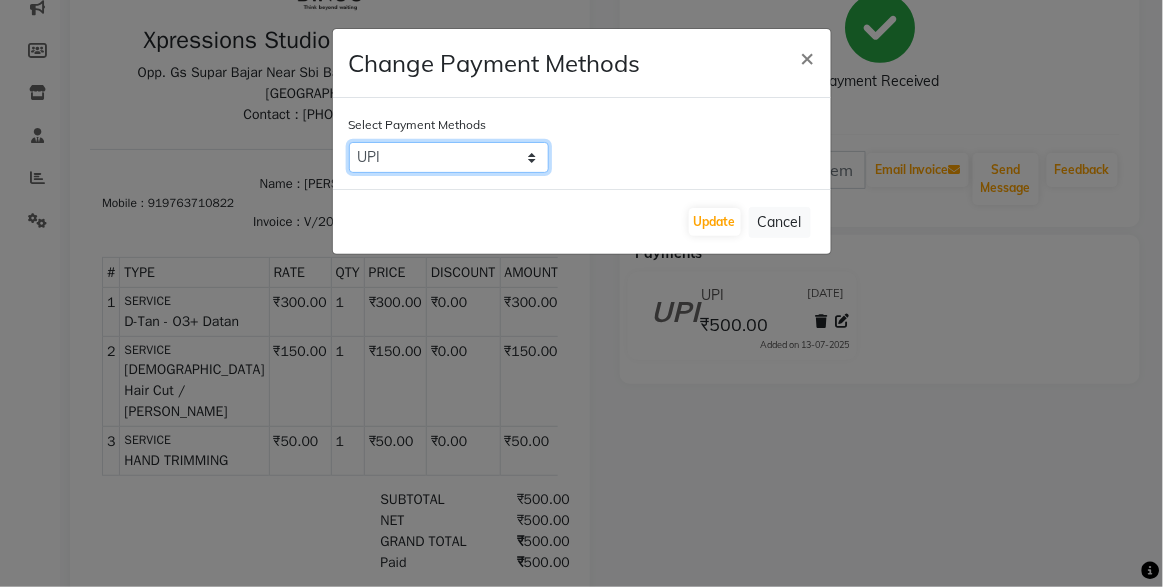 click on "Credit Card   Debit Card   UPI   CASH   GPay" 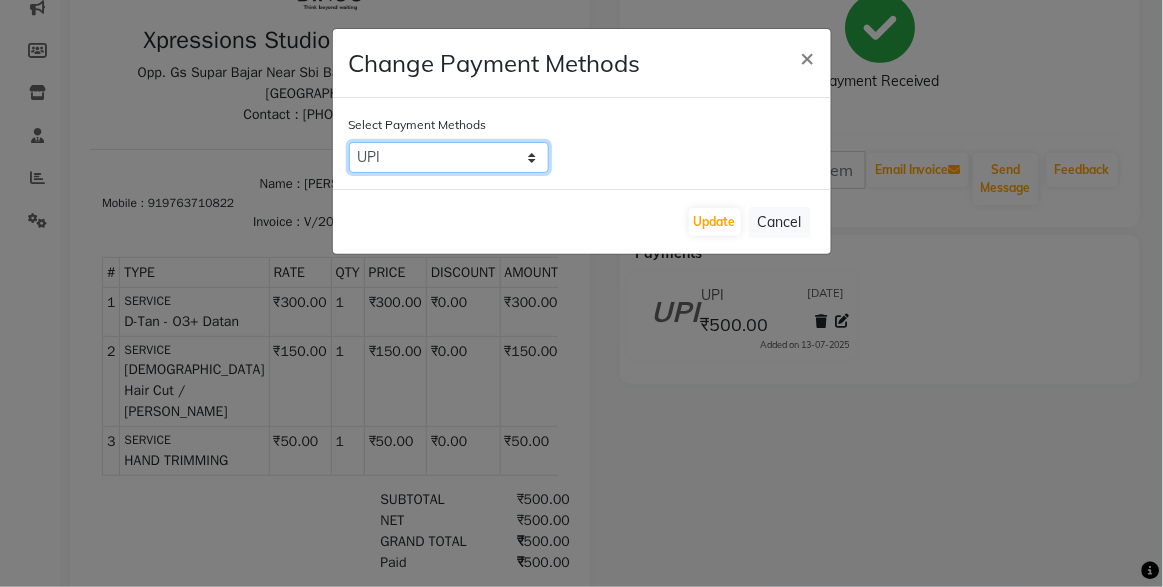 select on "1" 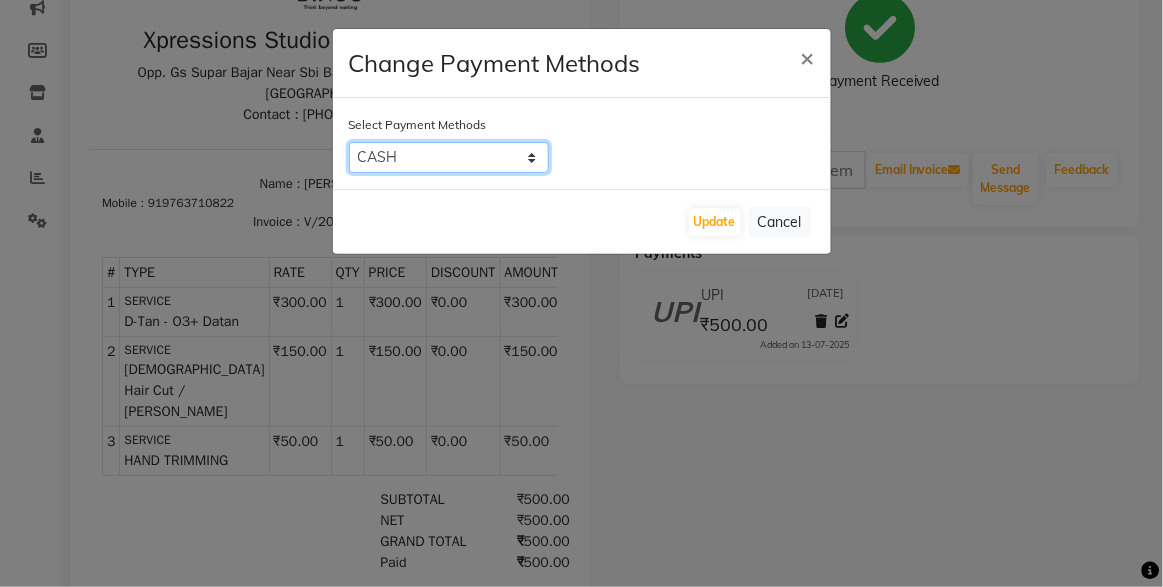 click on "Credit Card   Debit Card   UPI   CASH   GPay" 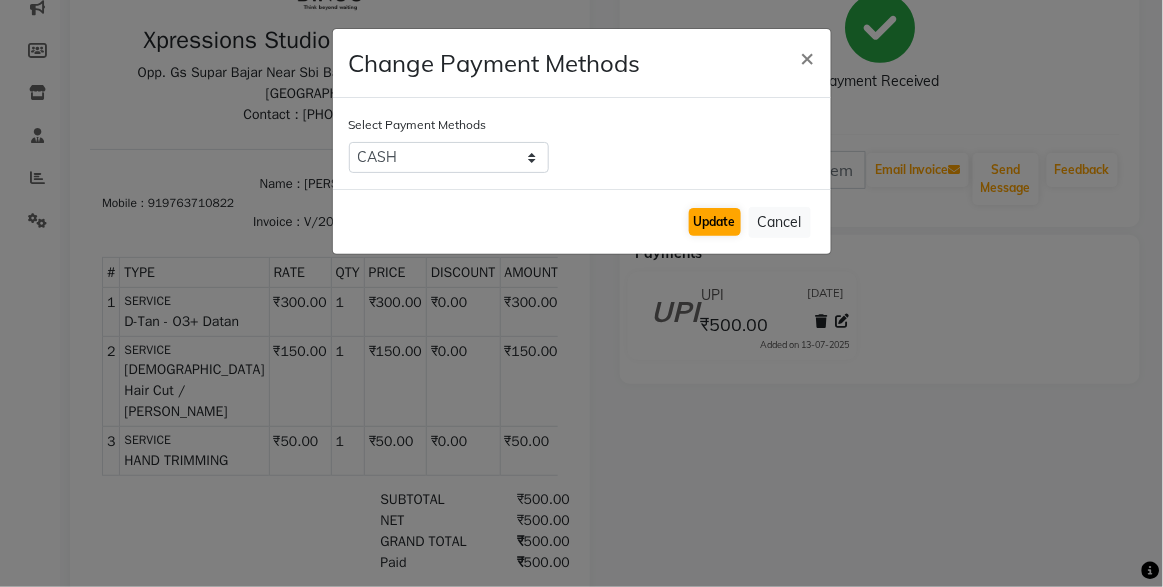 click on "Update" 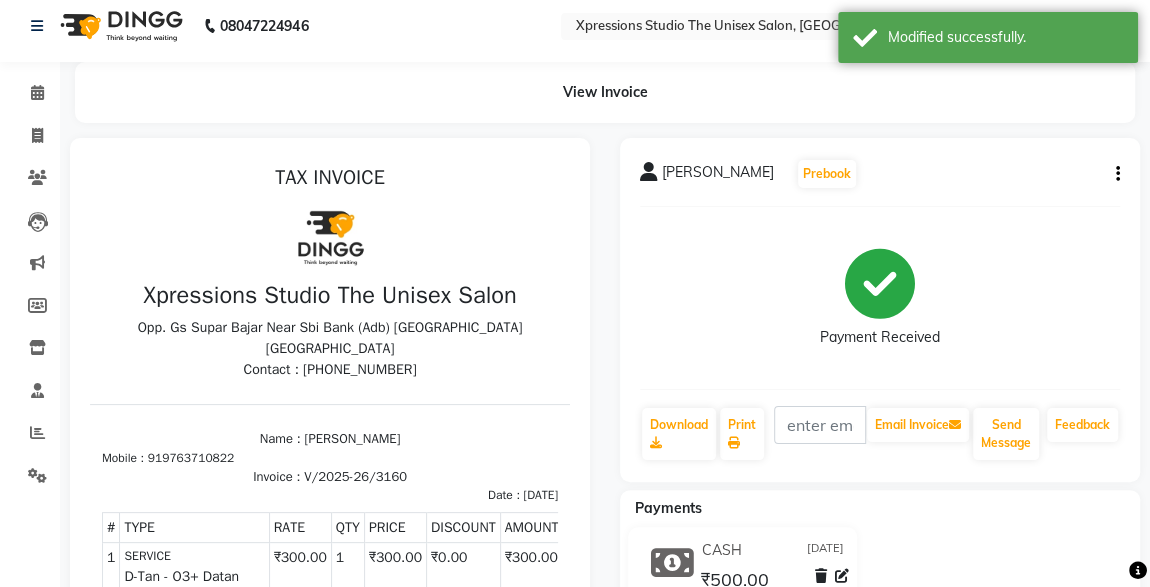 scroll, scrollTop: 0, scrollLeft: 0, axis: both 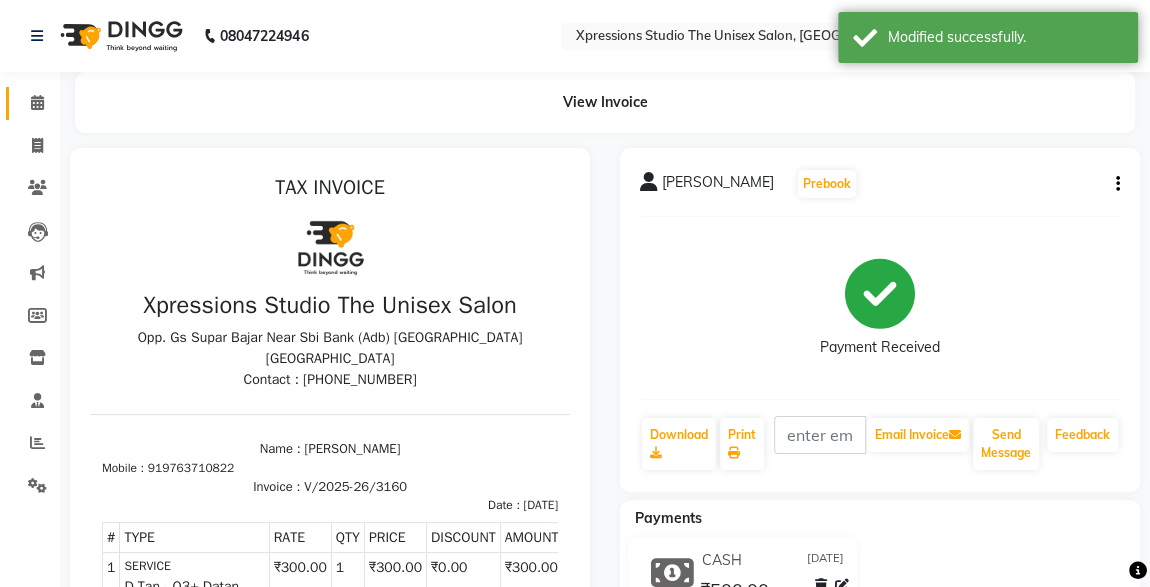 click 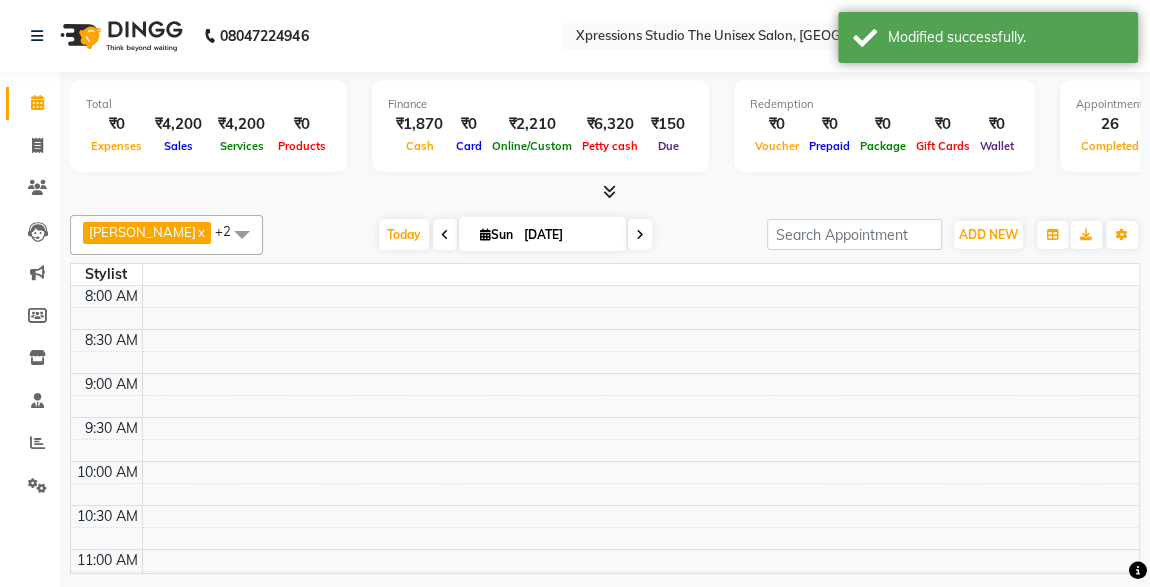 scroll, scrollTop: 0, scrollLeft: 0, axis: both 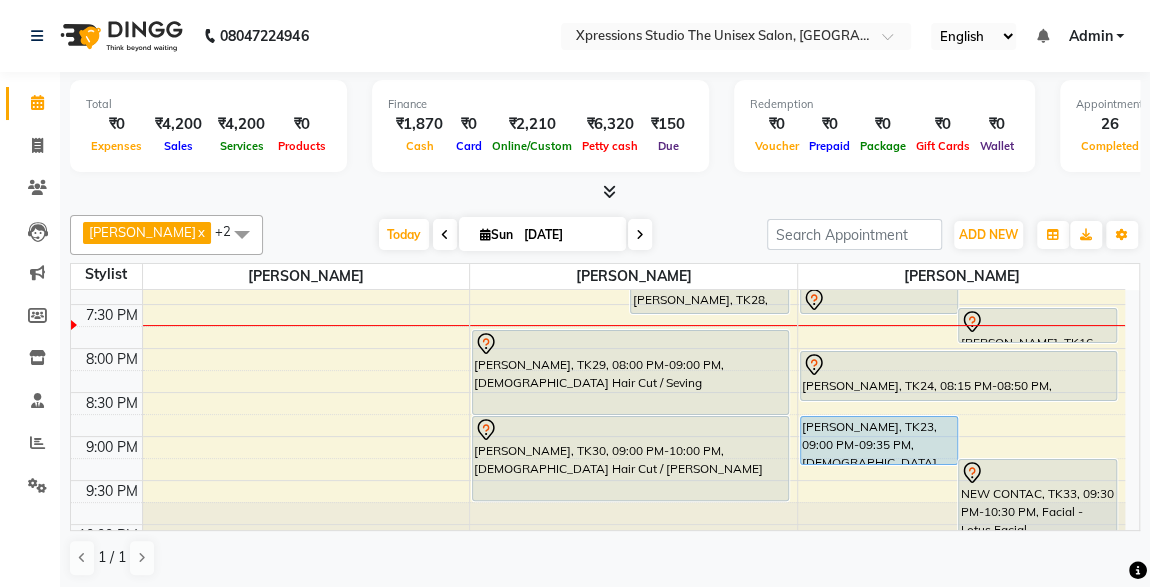 click on "[PERSON_NAME], TK29, 08:00 PM-09:00 PM, [DEMOGRAPHIC_DATA] Hair Cut / Seving" at bounding box center (630, 372) 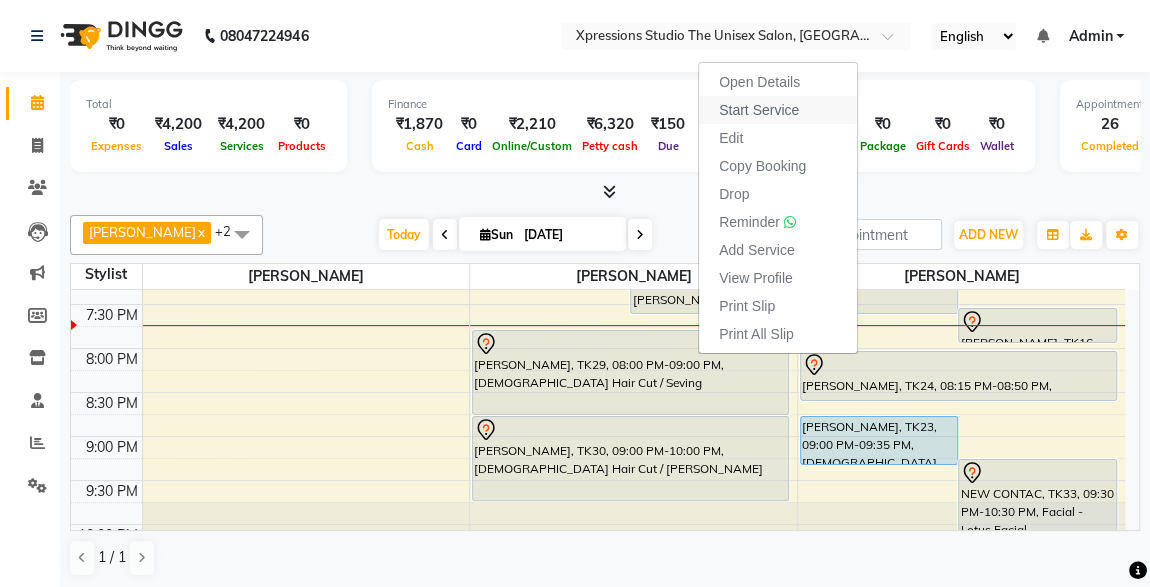 click on "Start Service" at bounding box center [759, 110] 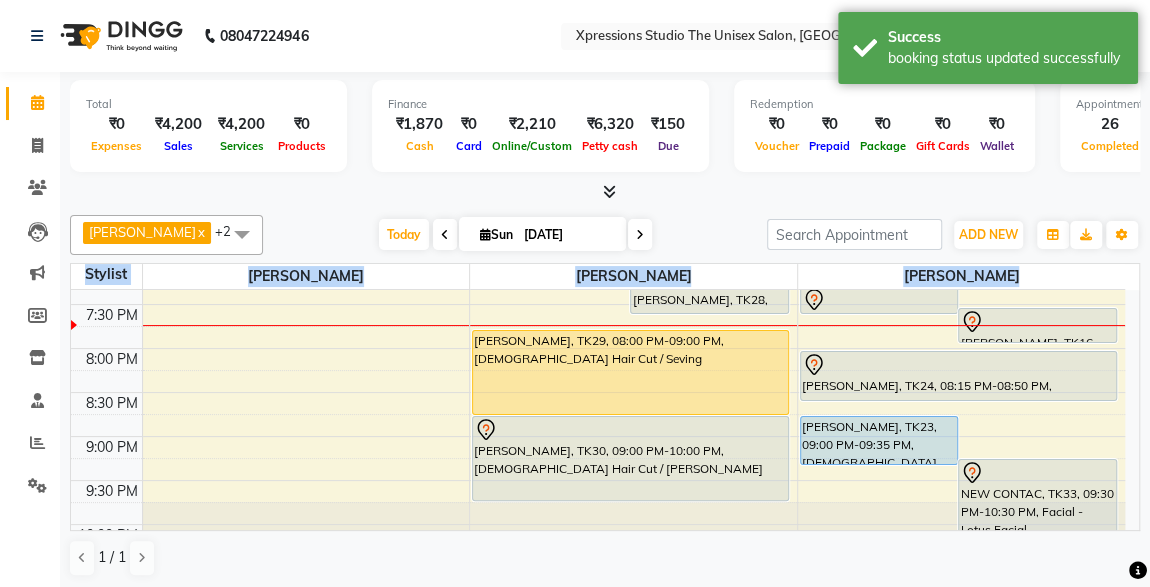 drag, startPoint x: 1139, startPoint y: 479, endPoint x: 1144, endPoint y: 466, distance: 13.928389 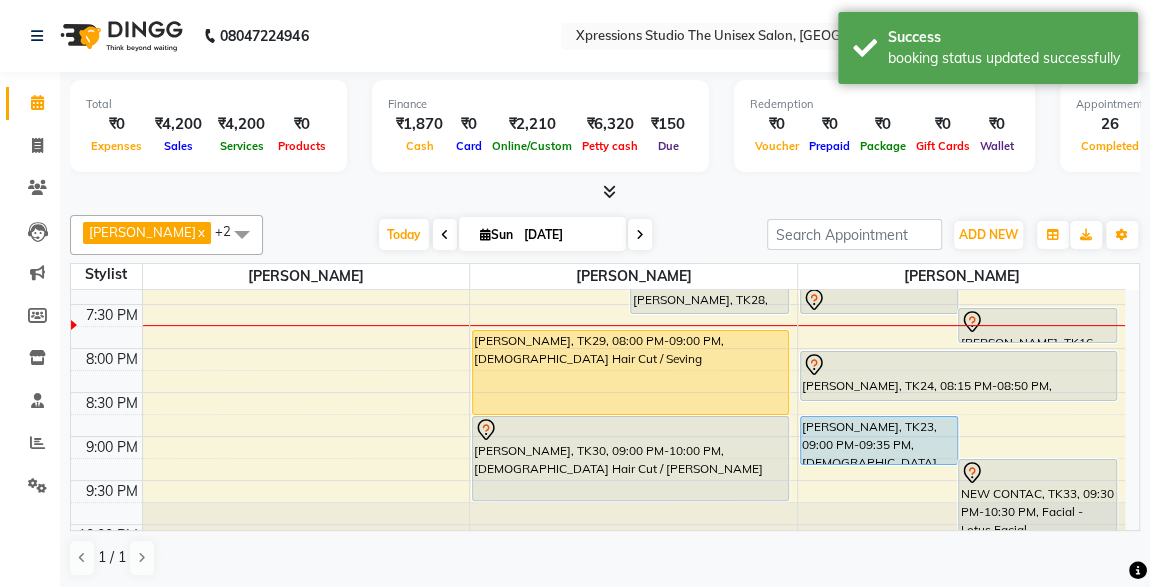click on "Total  ₹0  Expenses ₹4,200  Sales ₹4,200  Services ₹0  Products Finance  ₹1,870  Cash ₹0  Card ₹2,210  Online/Custom ₹6,320 Petty cash ₹150 Due  Redemption  ₹0 Voucher ₹0 Prepaid ₹0 Package ₹0  Gift Cards ₹0  Wallet  Appointment  26 Completed 12 Upcoming 0 Ongoing 0 No show  Other sales  ₹0  Packages ₹0  Memberships ₹0  Vouchers ₹0  Prepaids ₹0  Gift Cards ROSHAN TANDULKAR  x ROHAN BABHULKAR  x ADESH RAUT  x +2 UnSelect All ADESH RAUT ROHAN BABHULKAR ROSHAN TANDULKAR Today  Sun 13-07-2025 Toggle Dropdown Add Appointment Add Invoice Add Expense Add Attendance Add Client Add Transaction Toggle Dropdown Add Appointment Add Invoice Add Expense Add Attendance Add Client ADD NEW Toggle Dropdown Add Appointment Add Invoice Add Expense Add Attendance Add Client Add Transaction ROSHAN TANDULKAR  x ROHAN BABHULKAR  x ADESH RAUT  x +2 UnSelect All ADESH RAUT ROHAN BABHULKAR ROSHAN TANDULKAR Group By  Staff View   Room View  View as Vertical  Vertical - Week View  Horizontal  3" 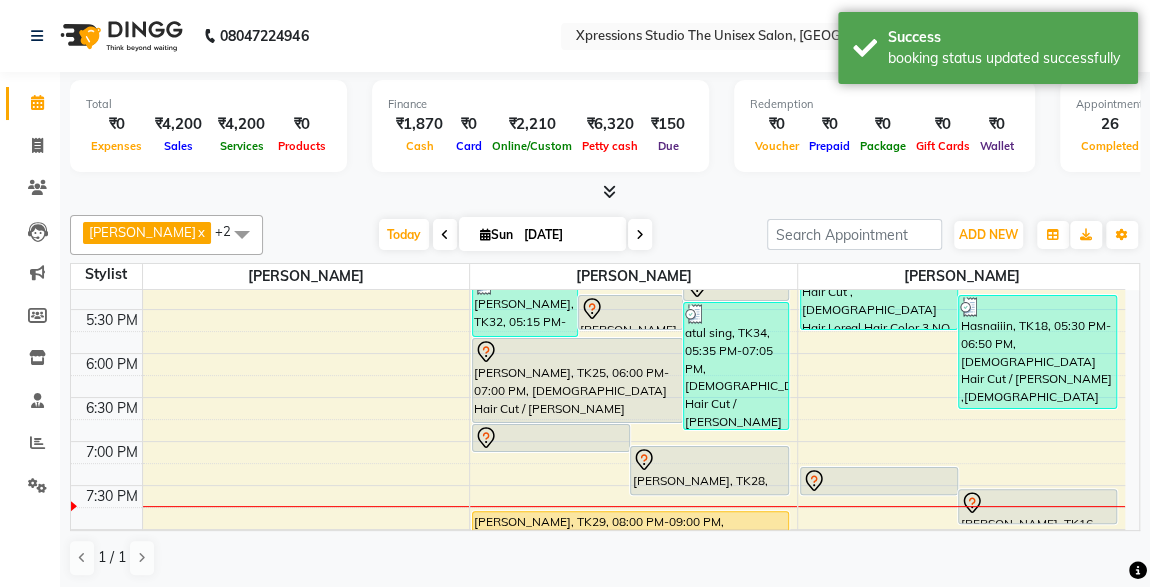scroll, scrollTop: 820, scrollLeft: 0, axis: vertical 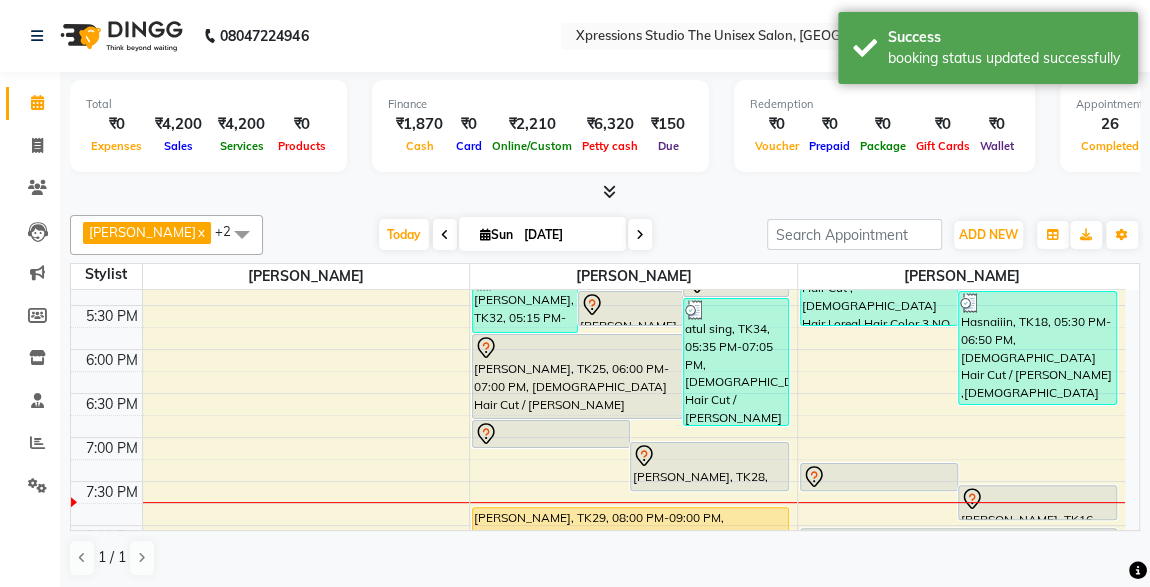 click at bounding box center (551, 434) 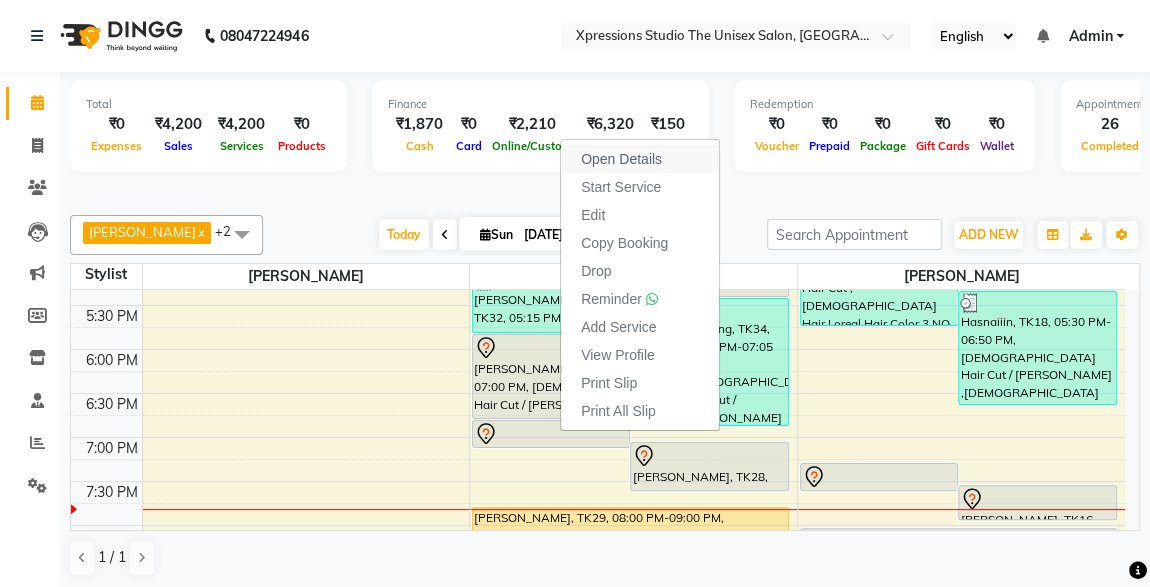 click on "Open Details" at bounding box center [640, 159] 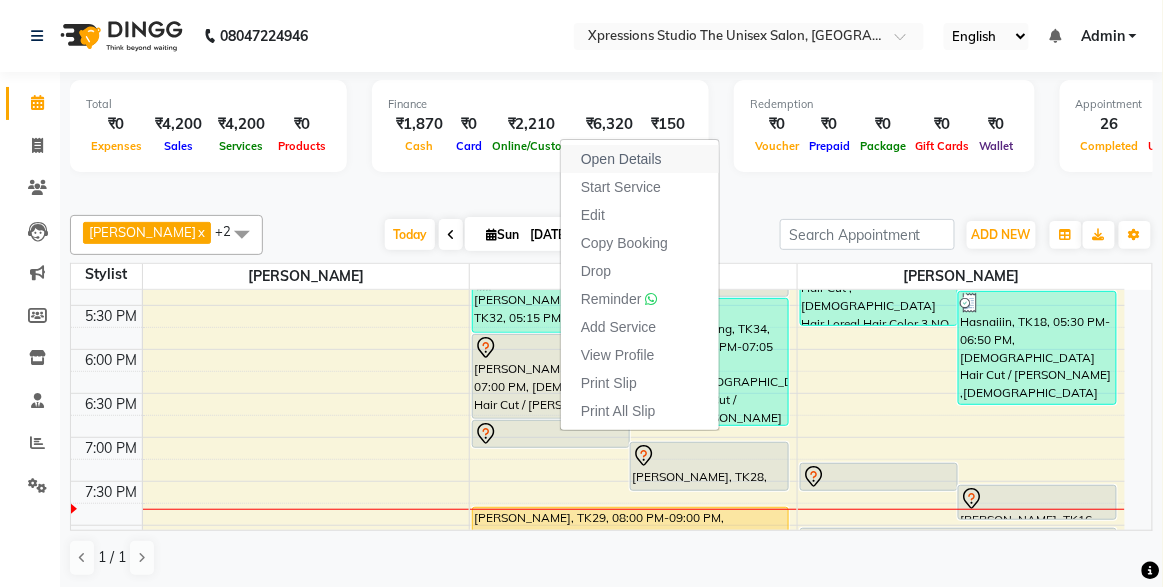 select on "7" 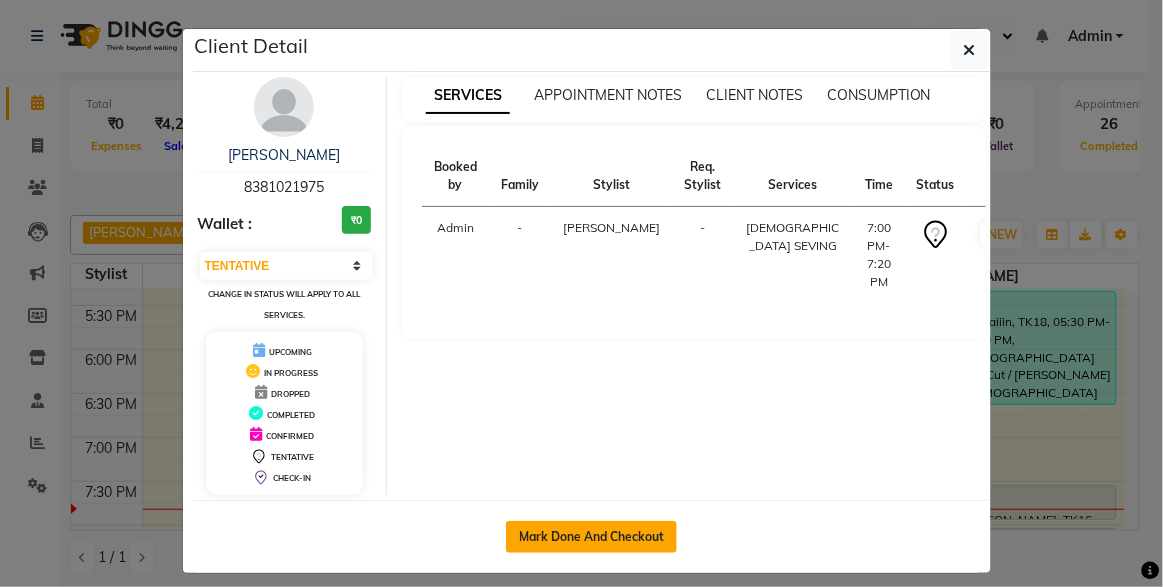 click on "Mark Done And Checkout" 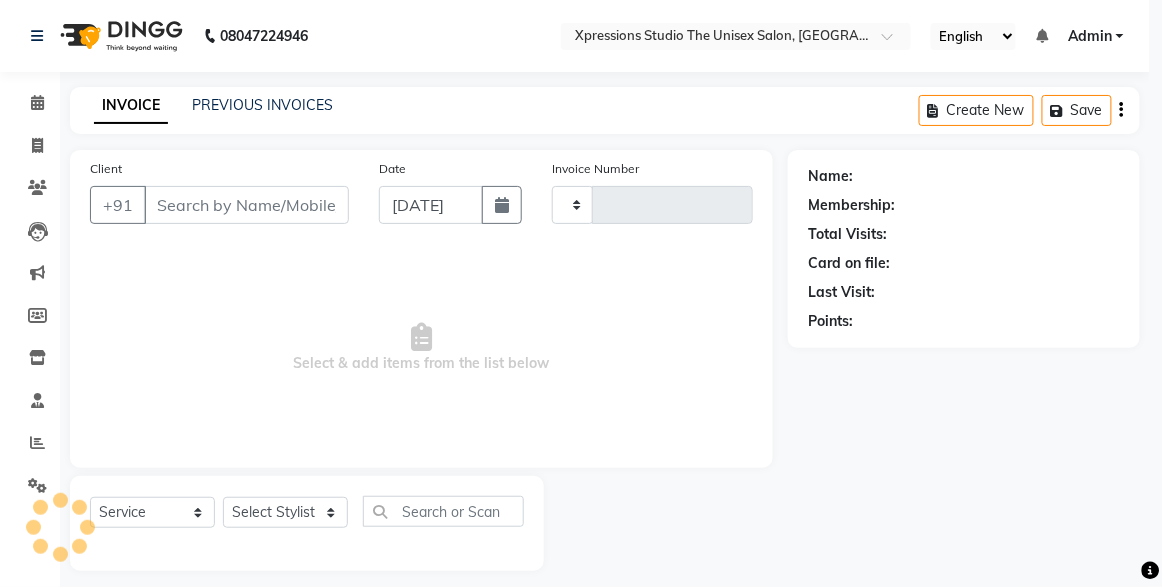 type on "3169" 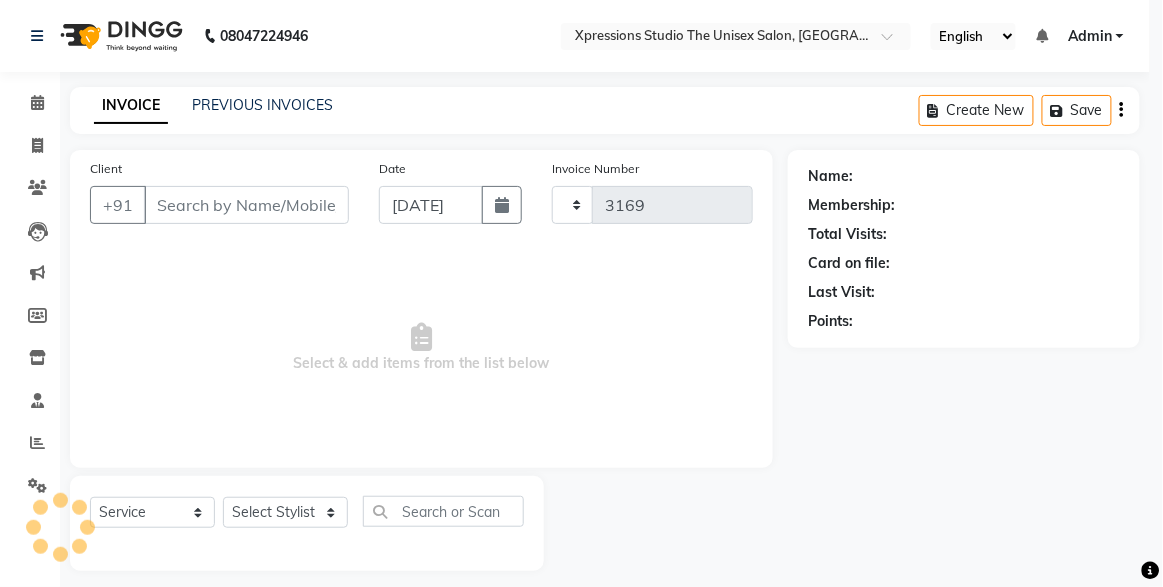 select on "7003" 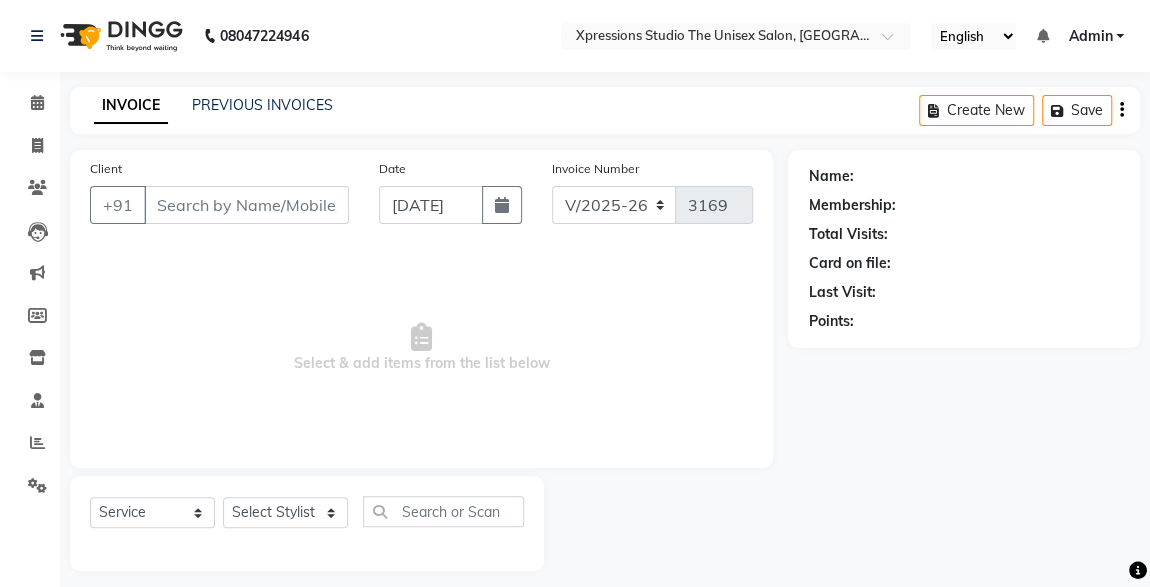 click 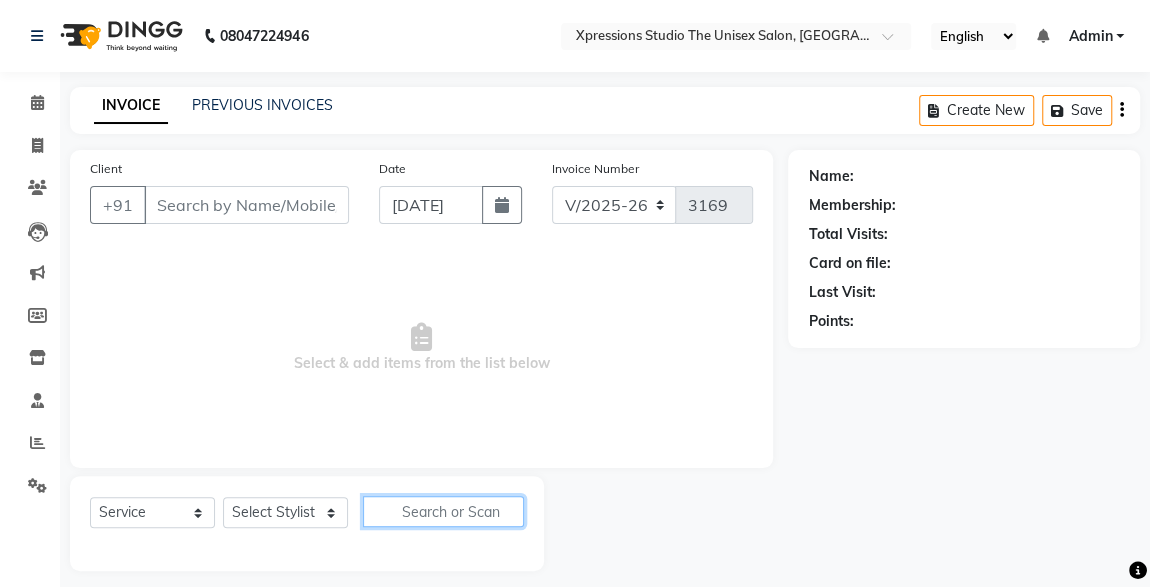 type on "8381021975" 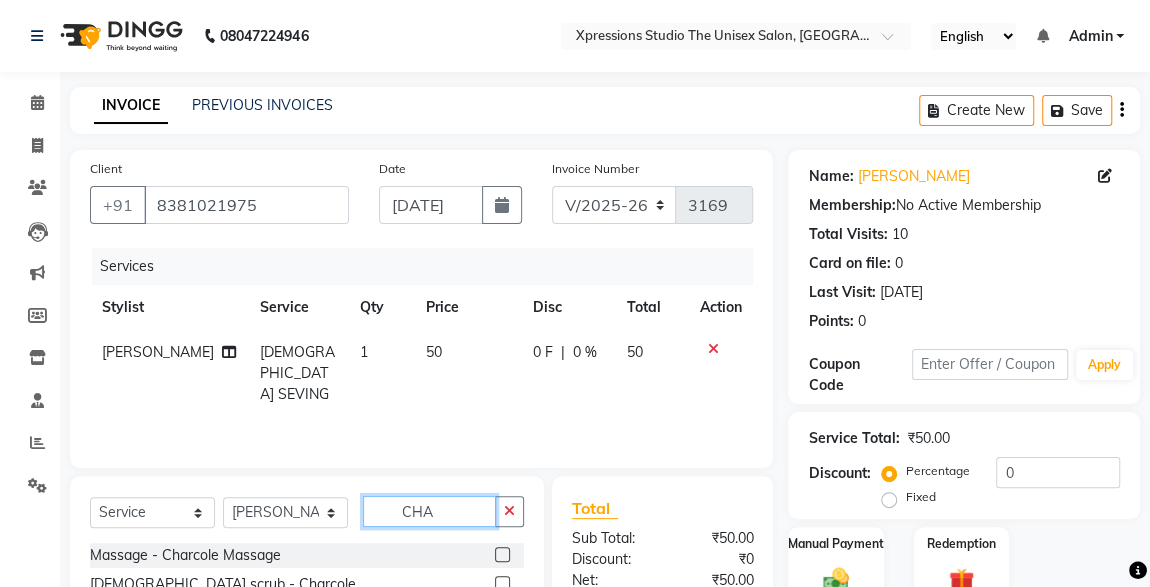 type on "CHA" 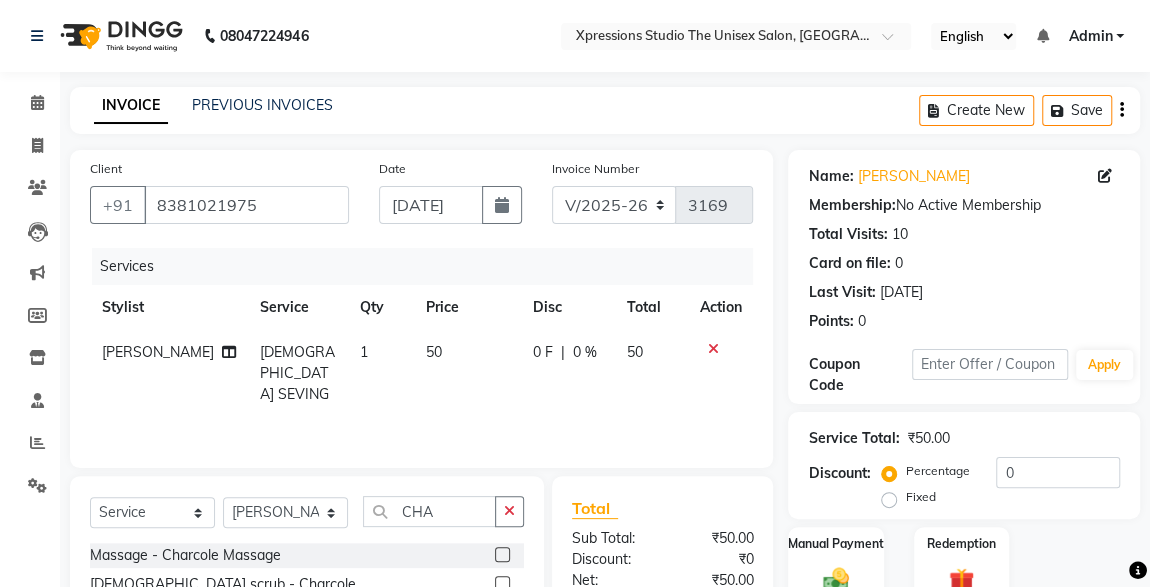 click 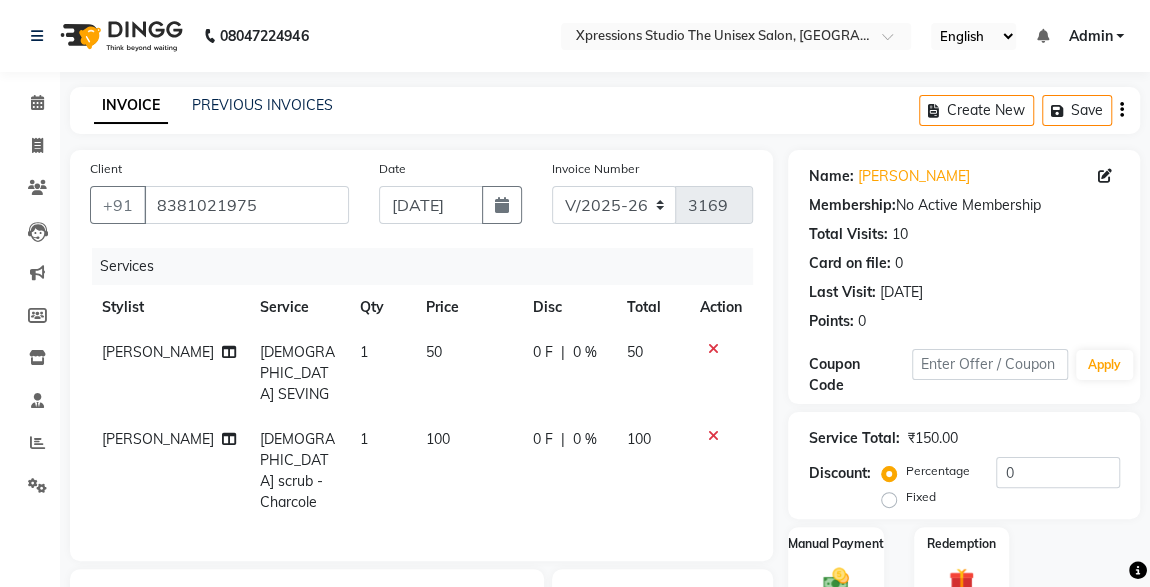 checkbox on "false" 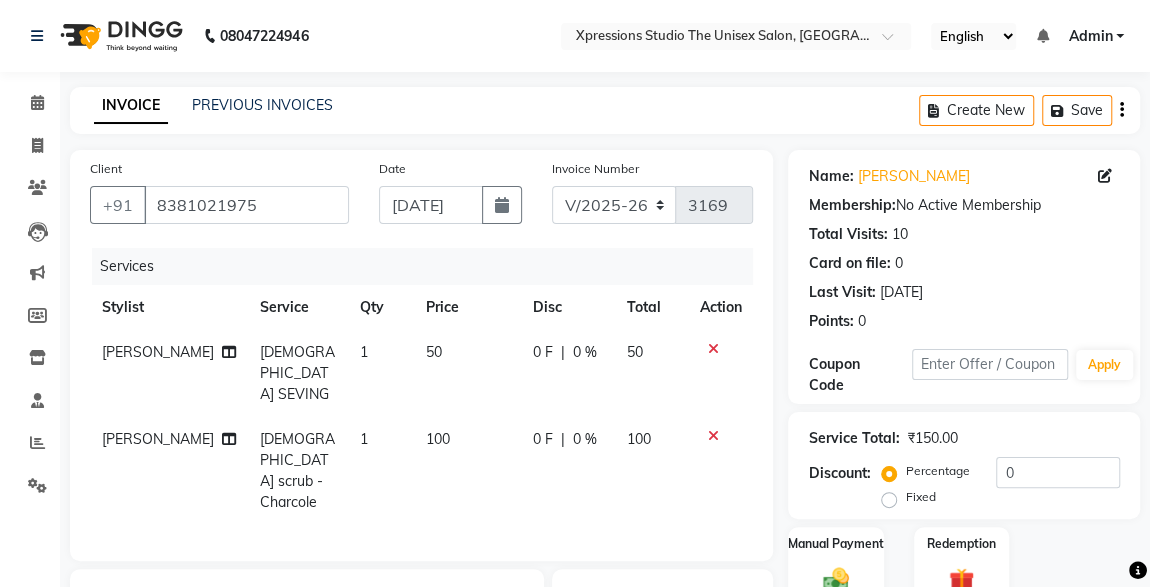 click 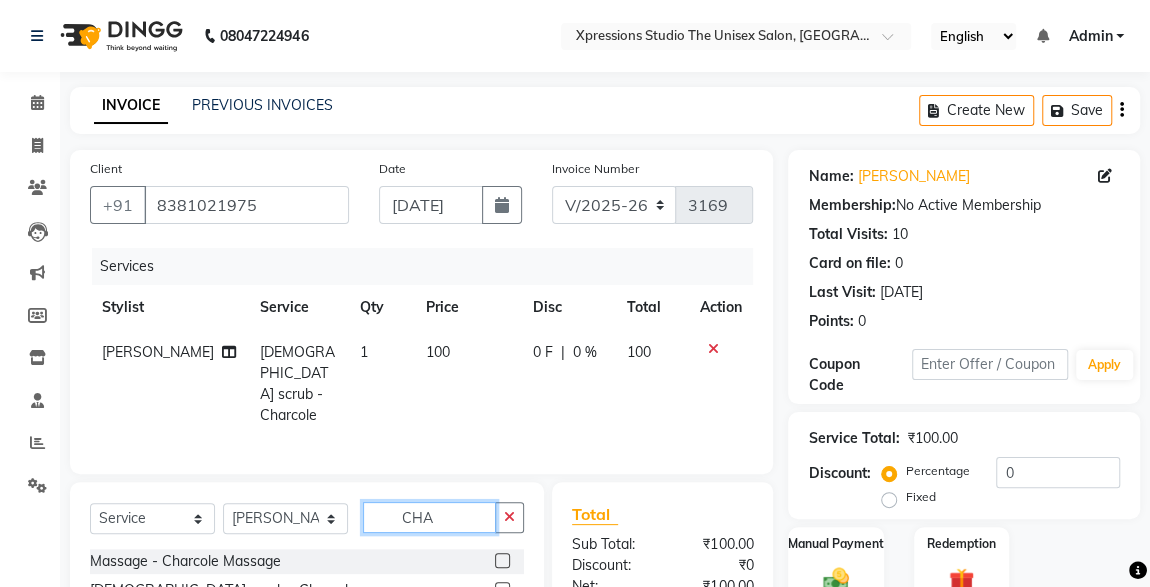 click on "CHA" 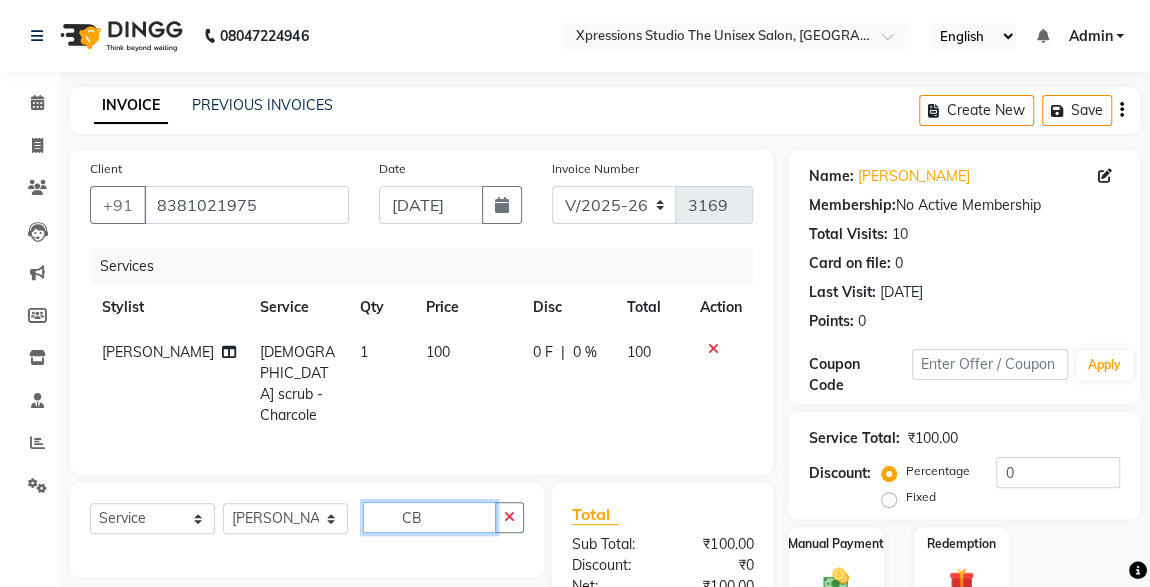 type on "C" 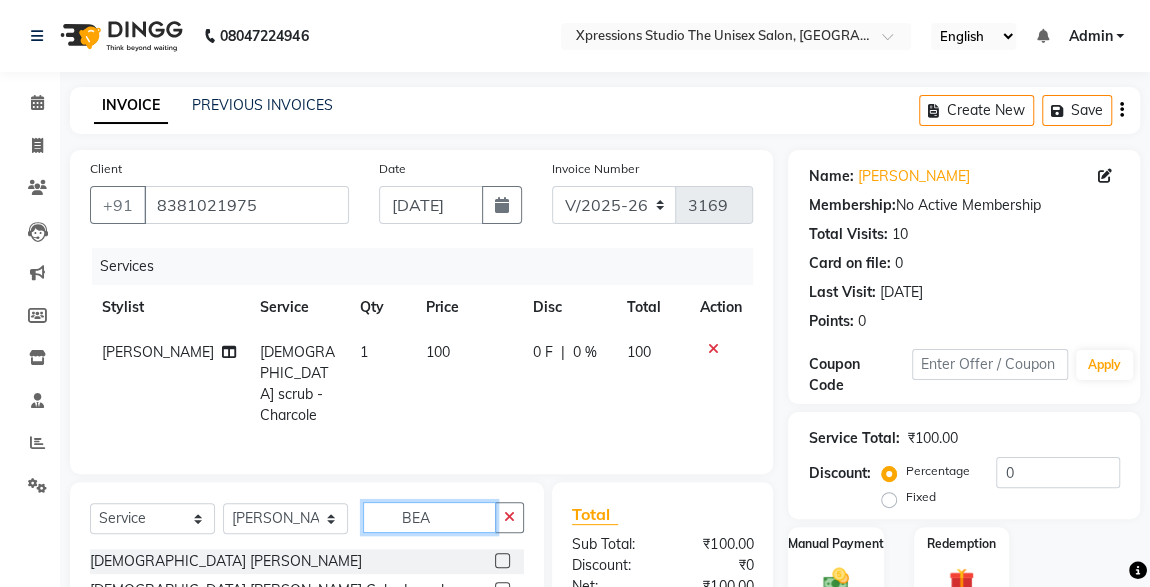type on "BEA" 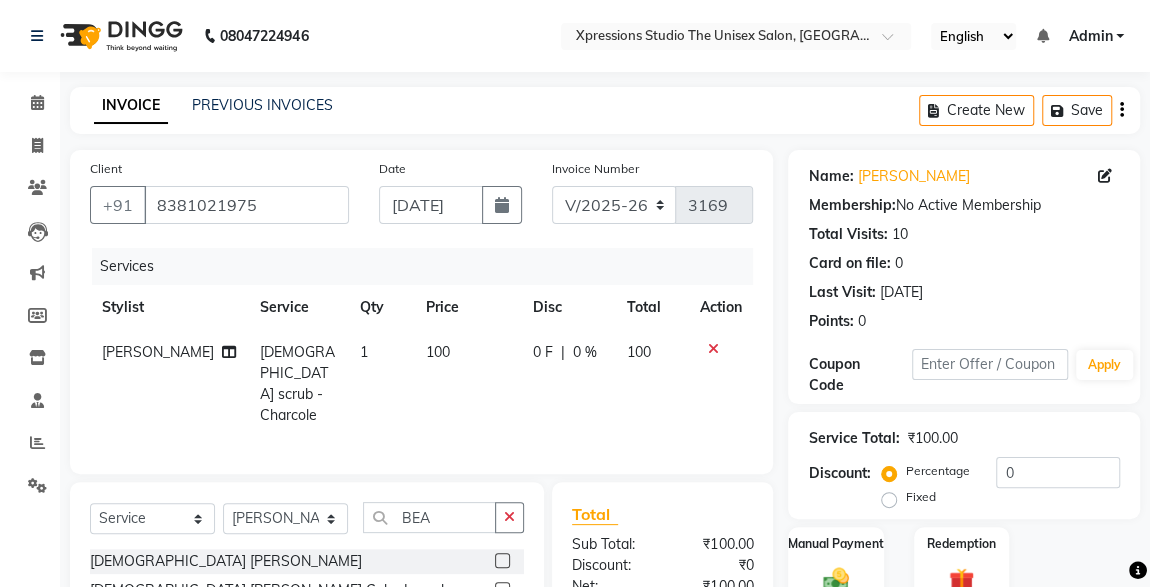 click 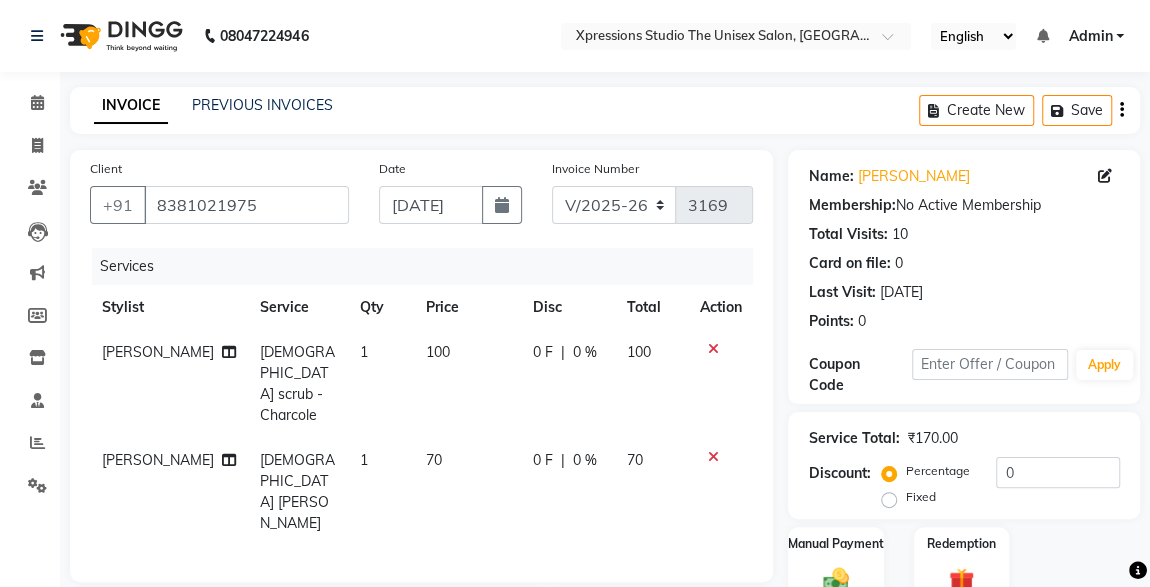 checkbox on "false" 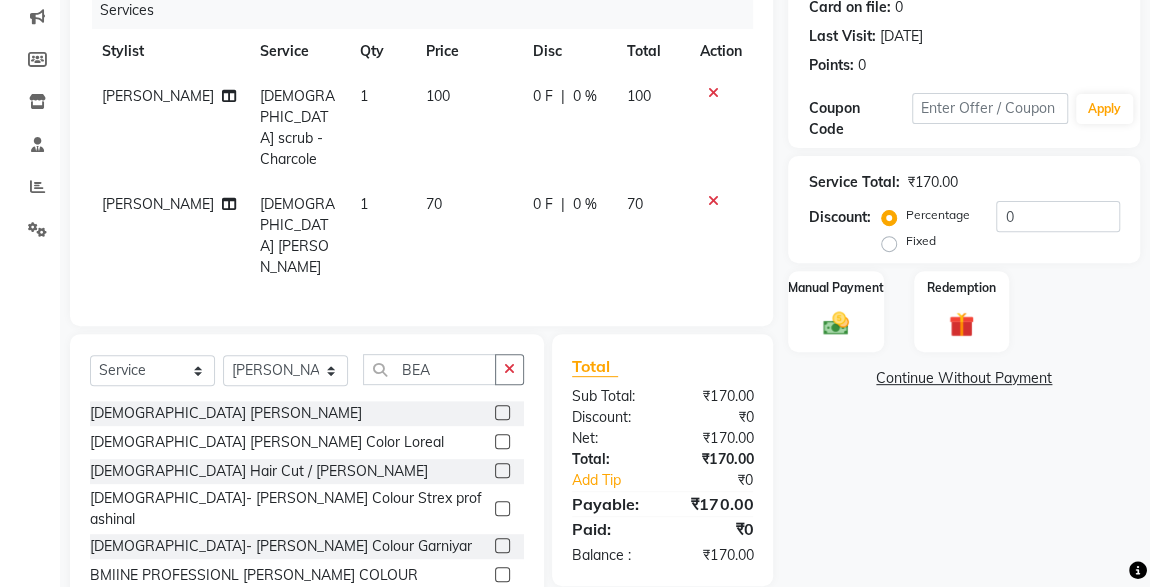 click 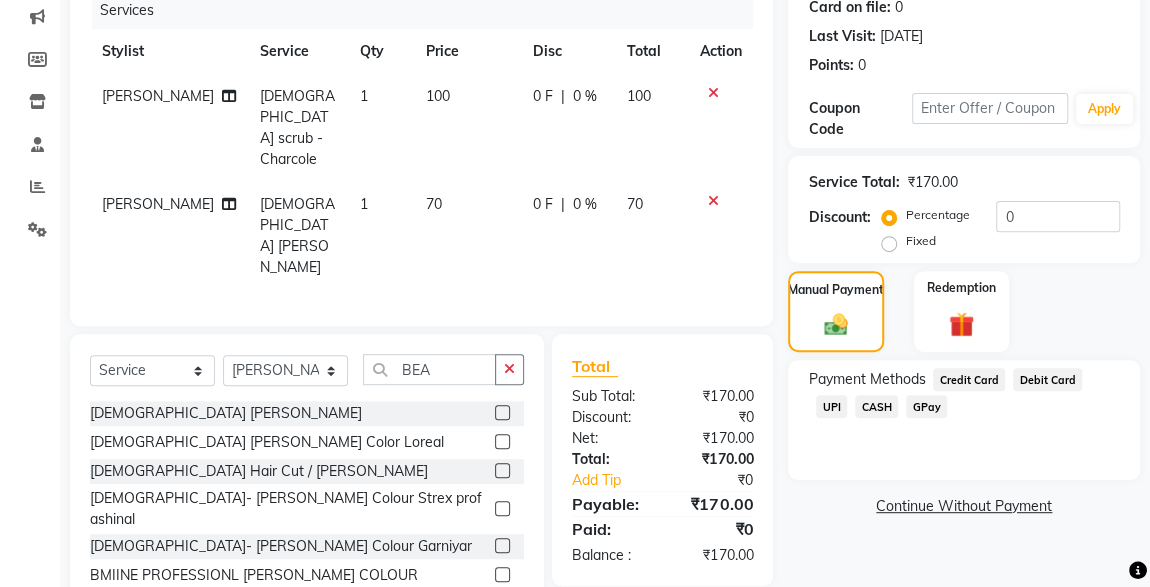 click on "UPI" 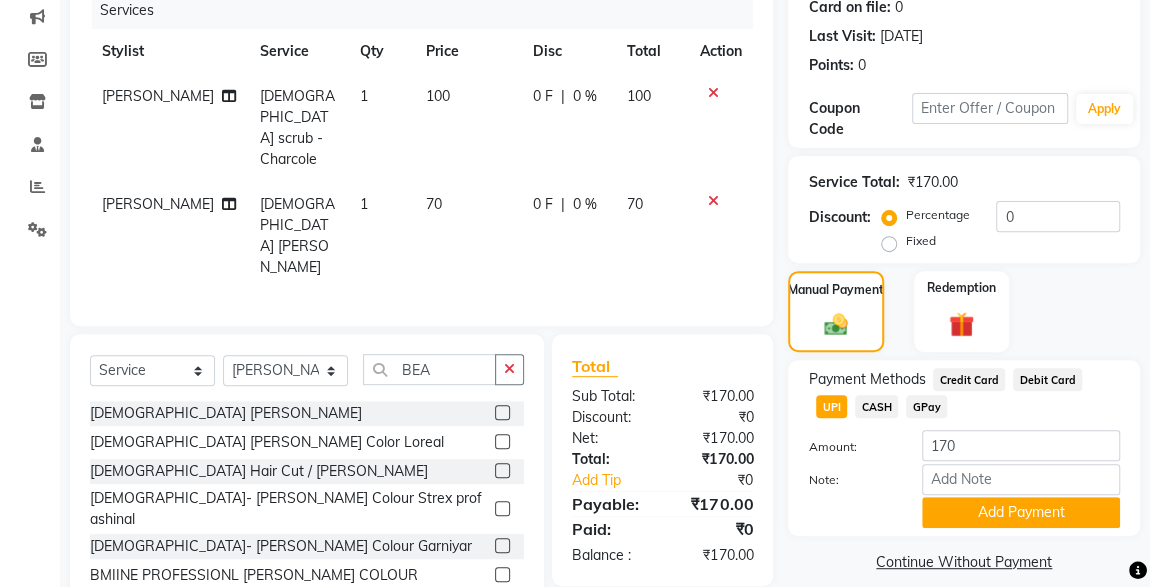 scroll, scrollTop: 273, scrollLeft: 0, axis: vertical 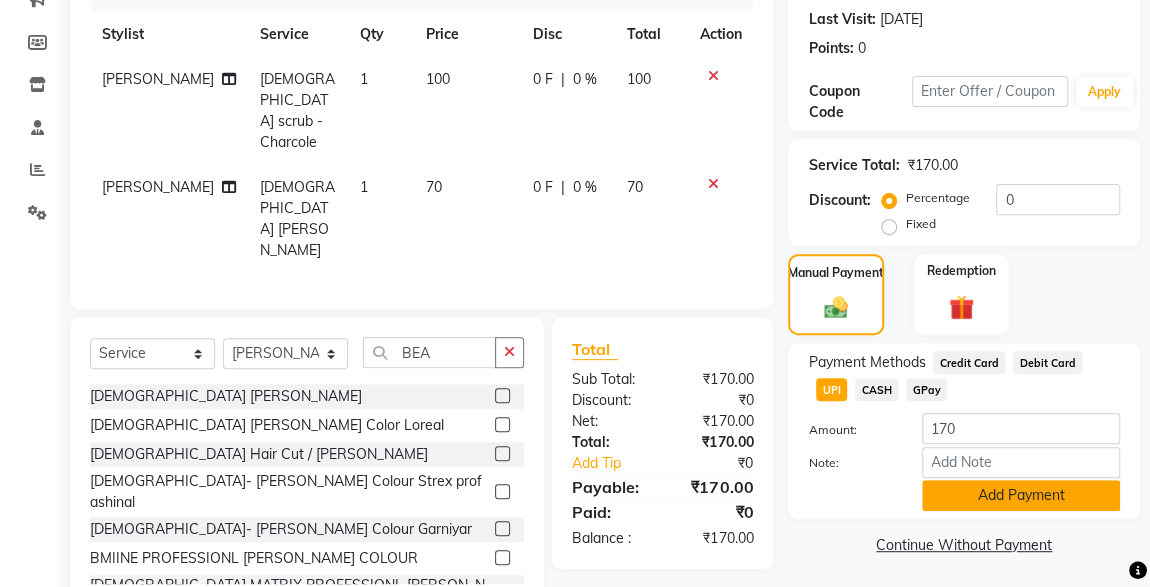 click on "Add Payment" 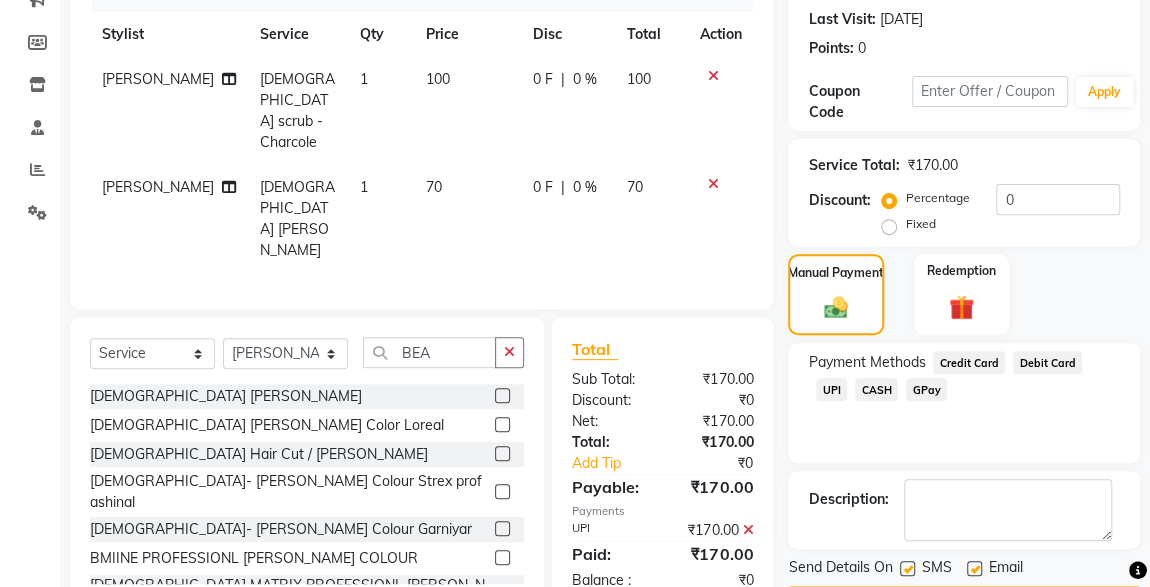 scroll, scrollTop: 330, scrollLeft: 0, axis: vertical 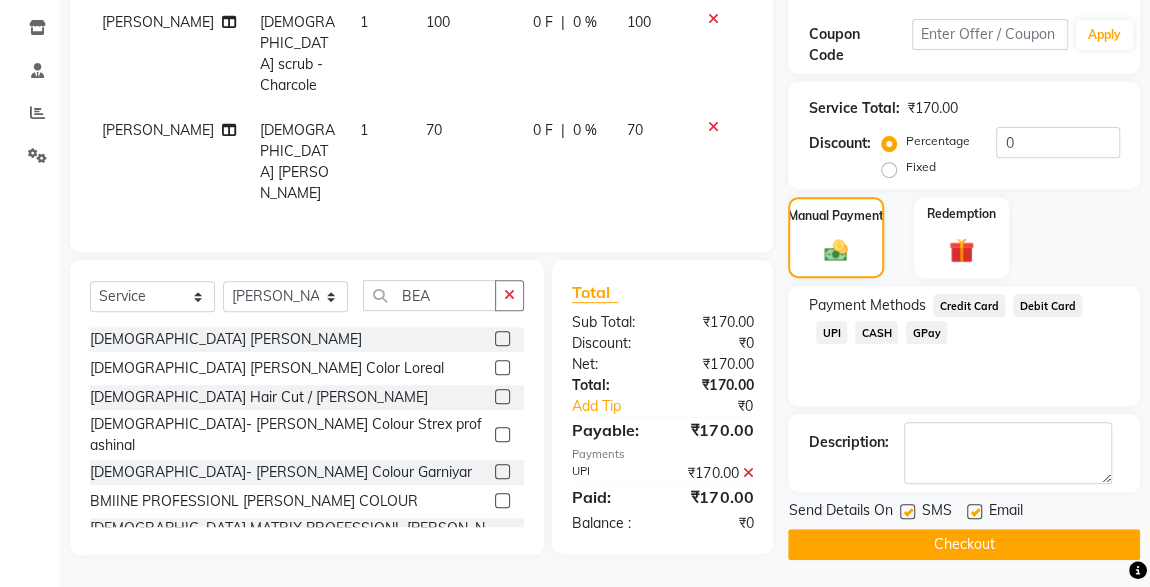 click 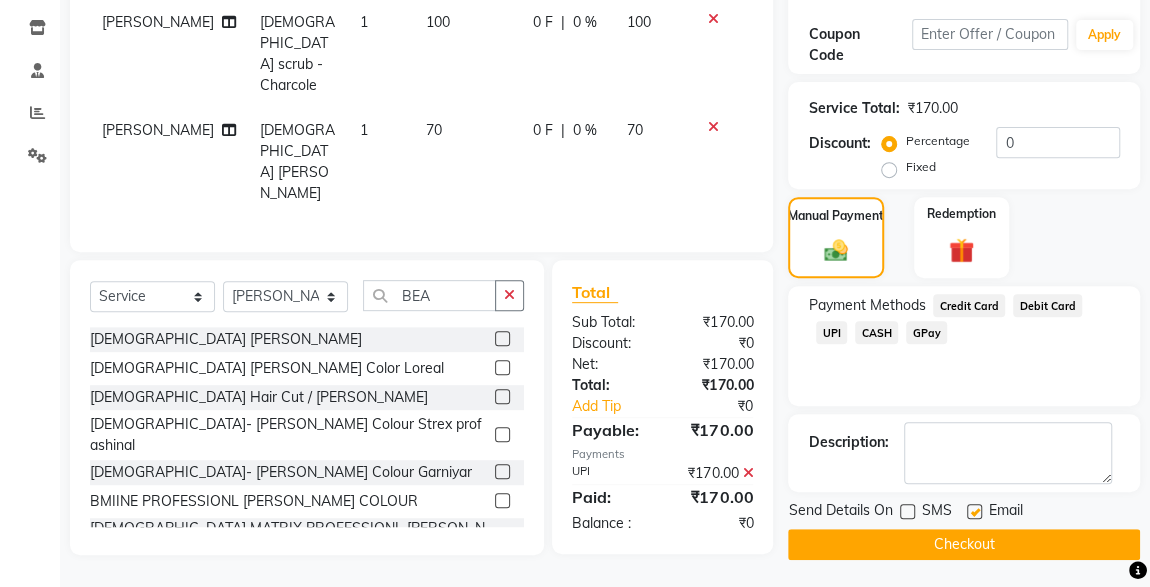 click on "Checkout" 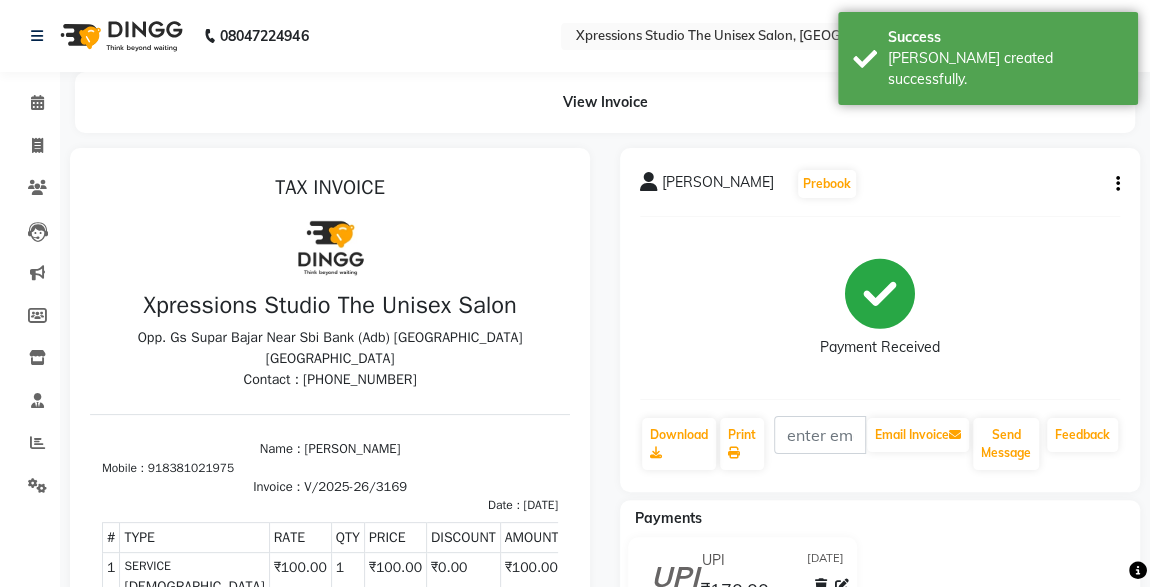 scroll, scrollTop: 0, scrollLeft: 0, axis: both 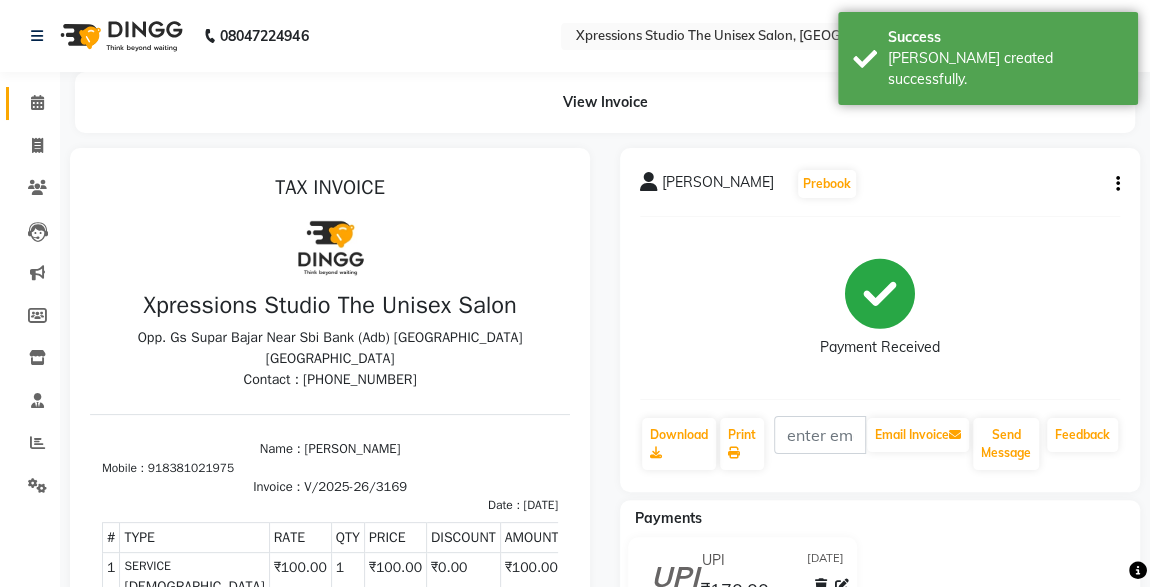click 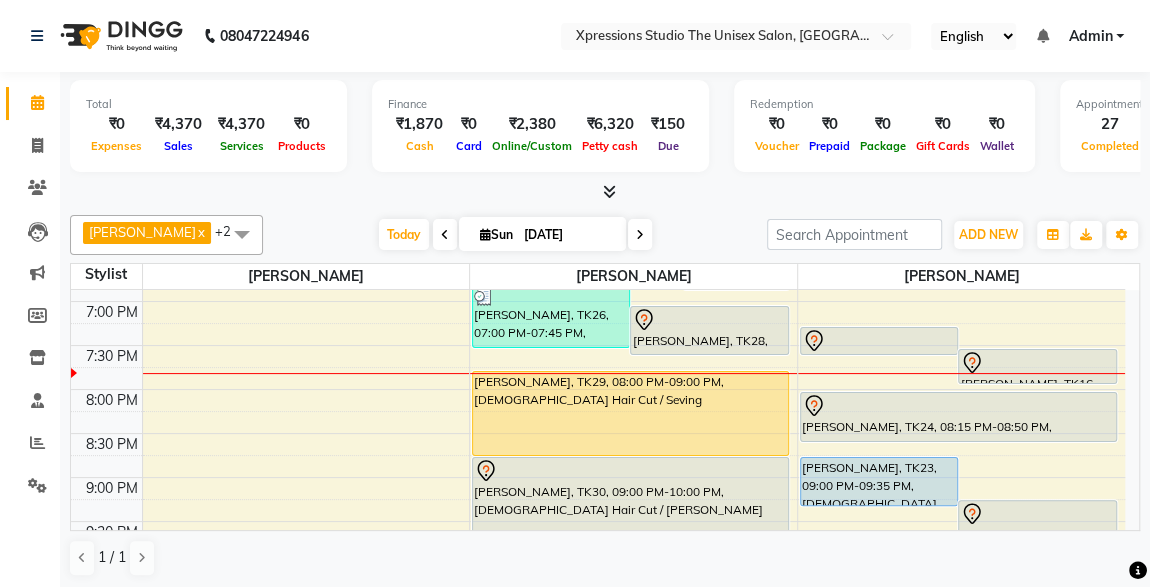 scroll, scrollTop: 933, scrollLeft: 0, axis: vertical 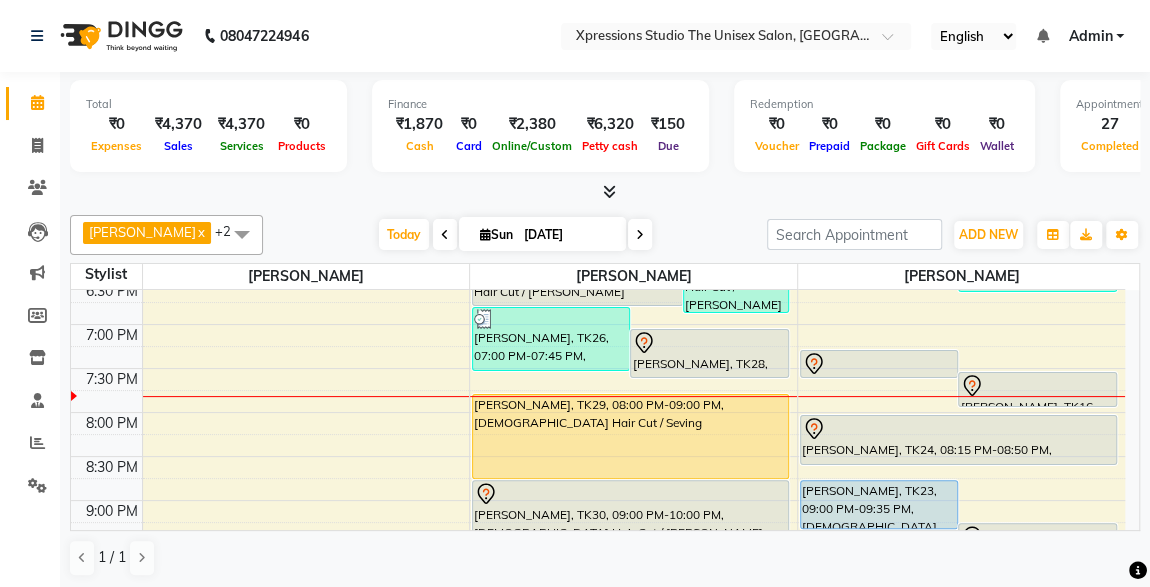 click on "[PERSON_NAME], TK28, 07:15 PM-07:50 PM, [DEMOGRAPHIC_DATA] Hair Cut" at bounding box center [709, 353] 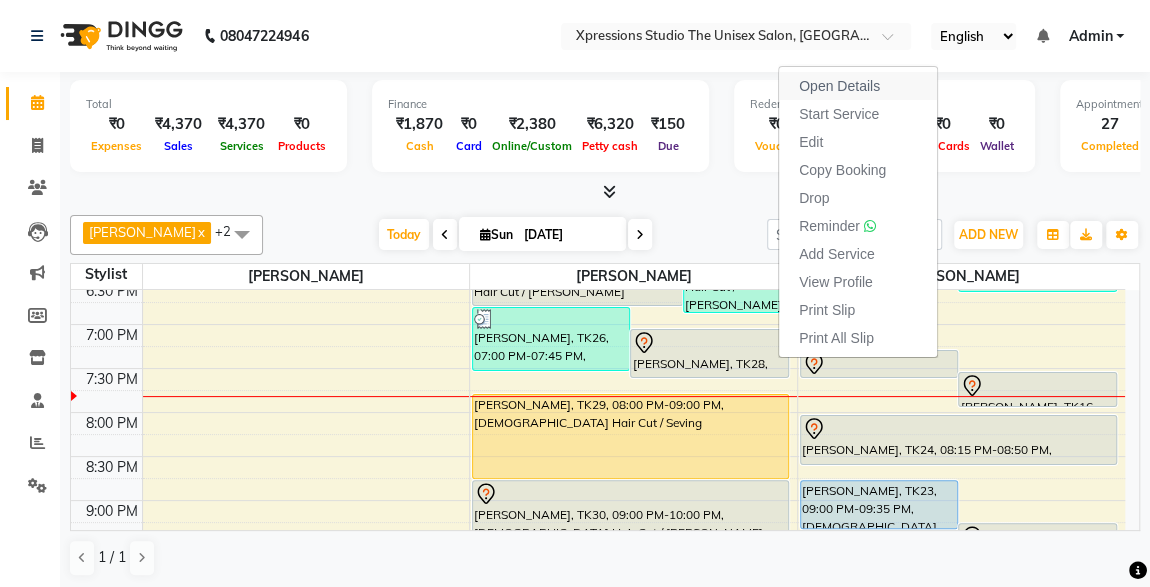 click on "Open Details" at bounding box center (839, 86) 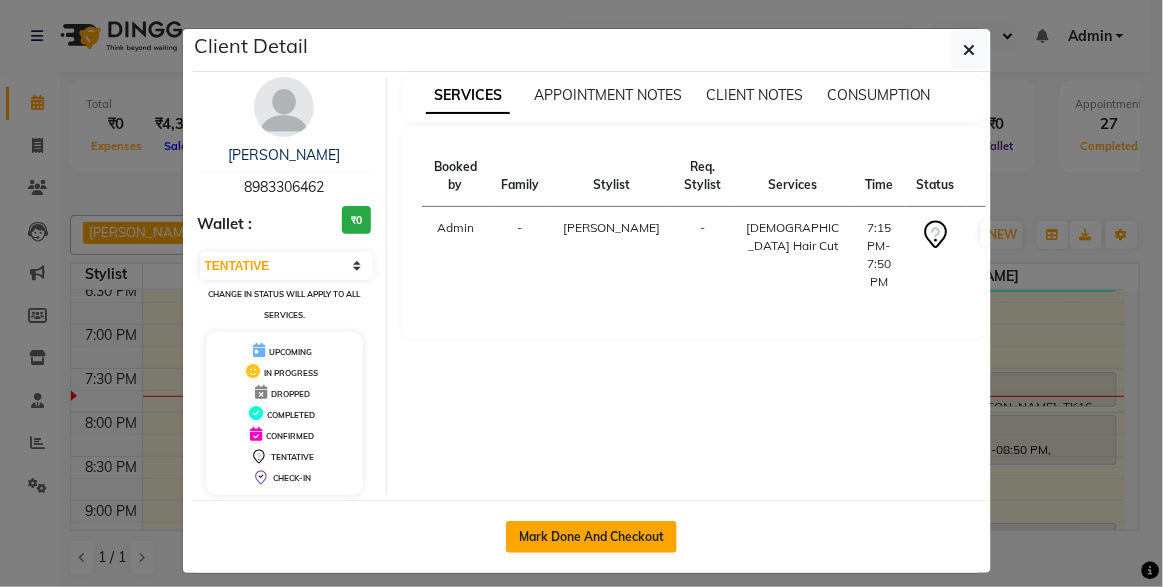 click on "Mark Done And Checkout" 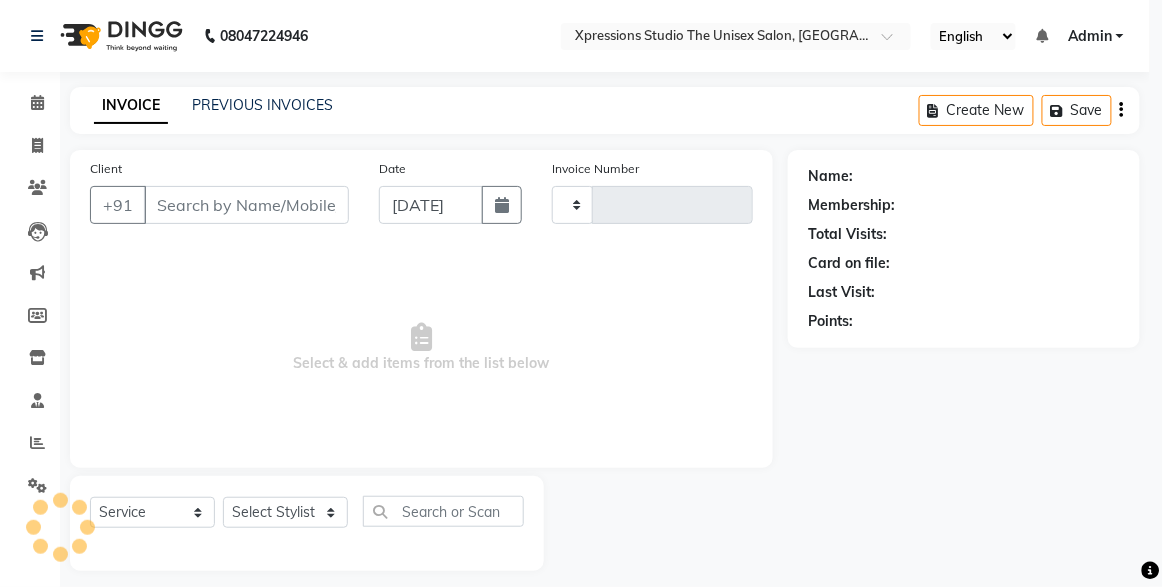 type on "3170" 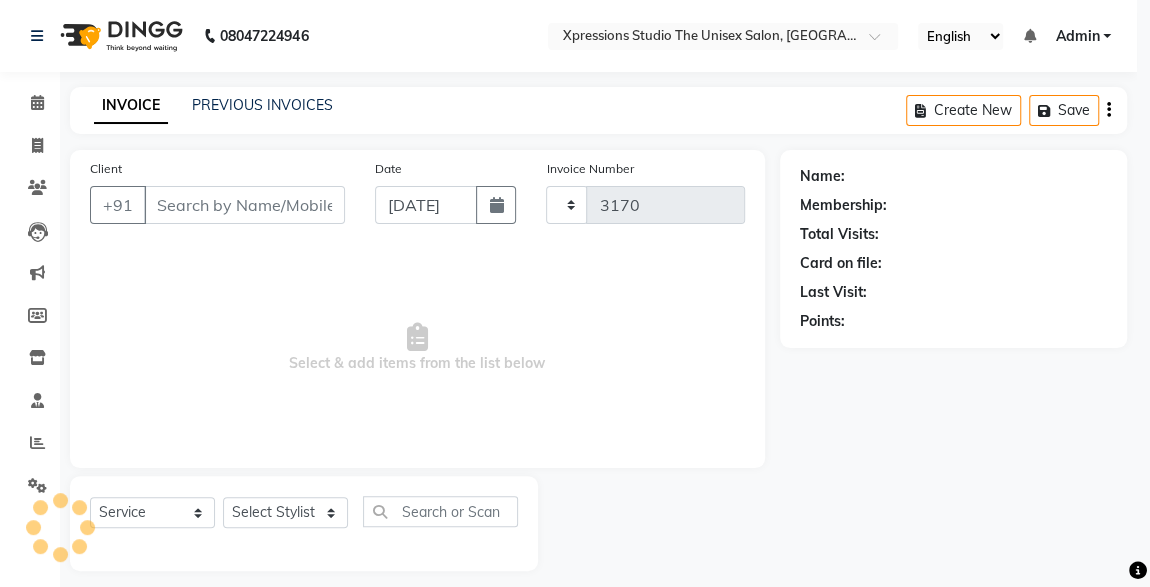 select on "7003" 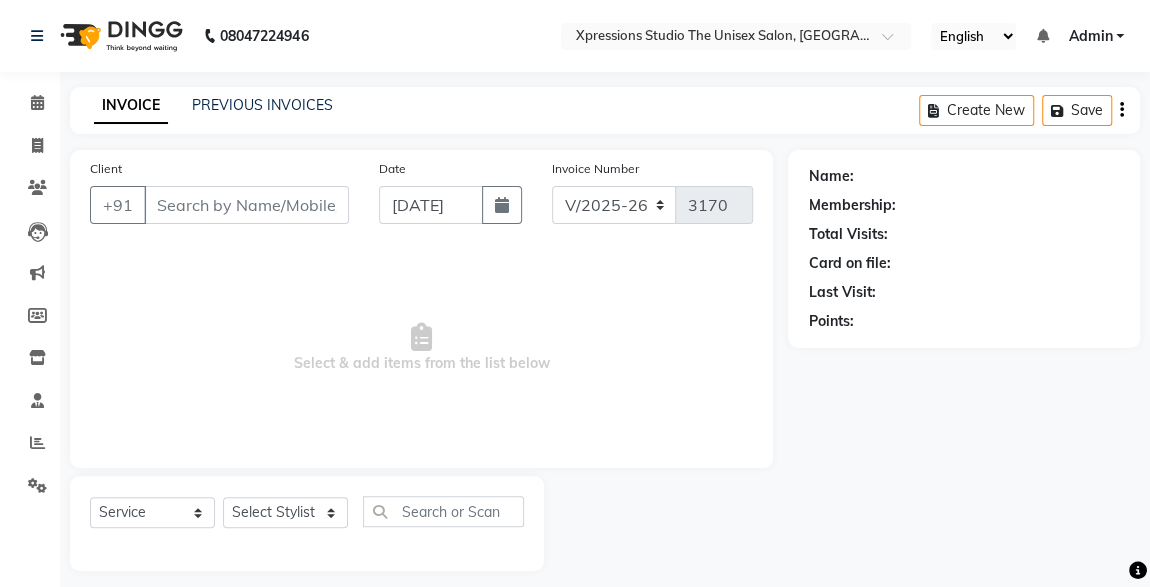 type on "8983306462" 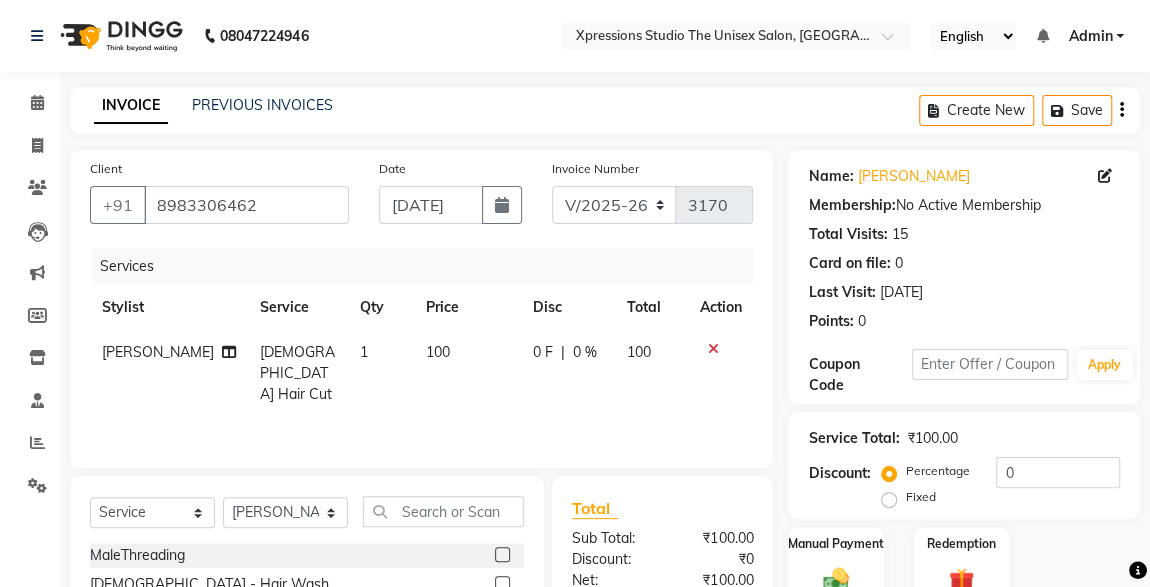 scroll, scrollTop: 212, scrollLeft: 0, axis: vertical 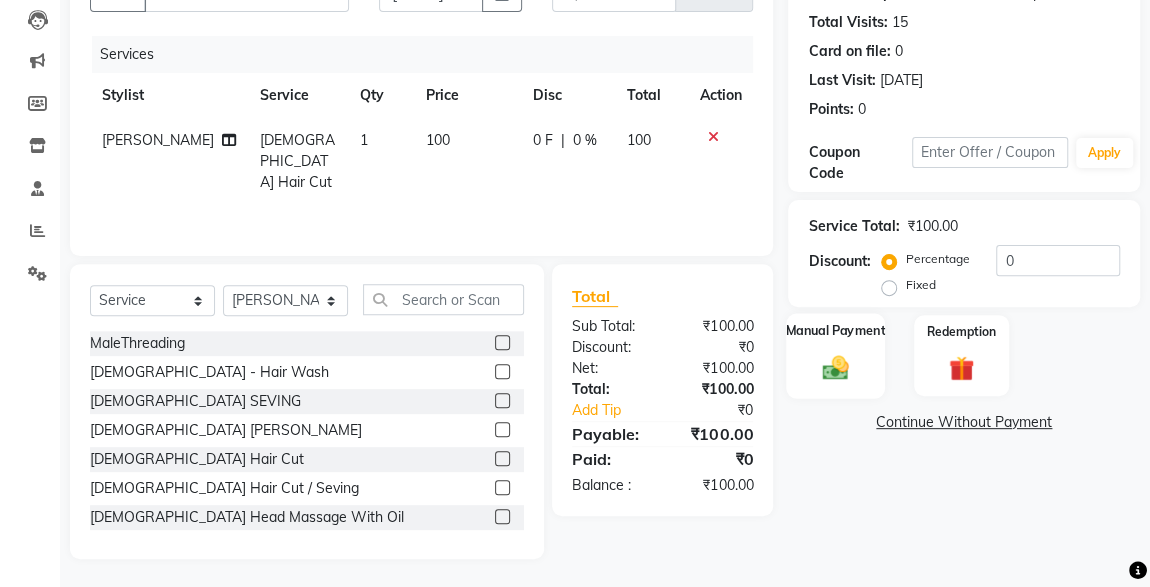 click 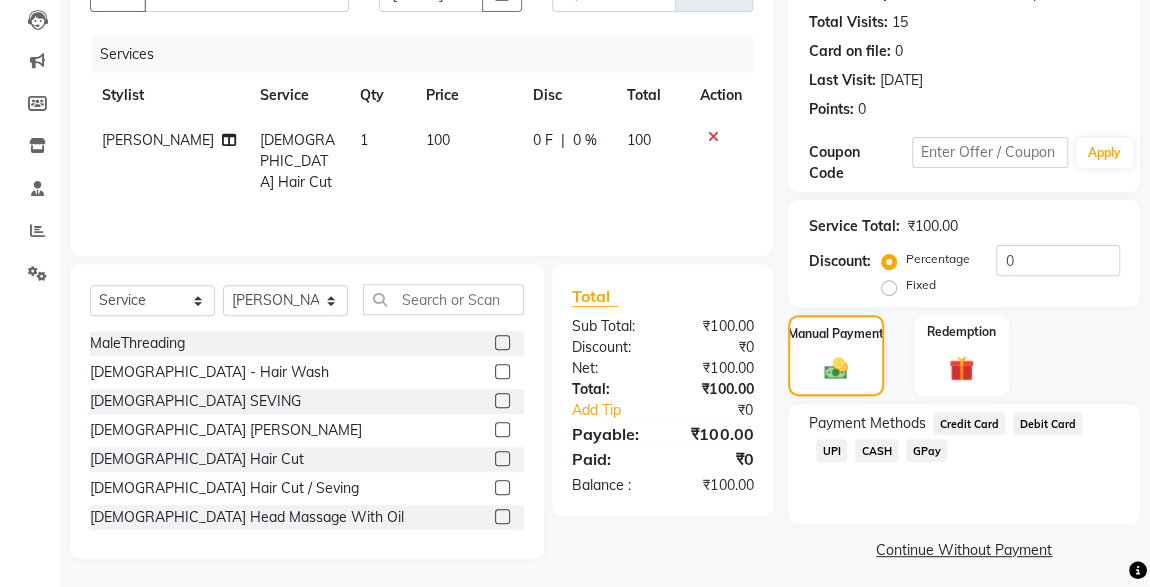 click on "CASH" 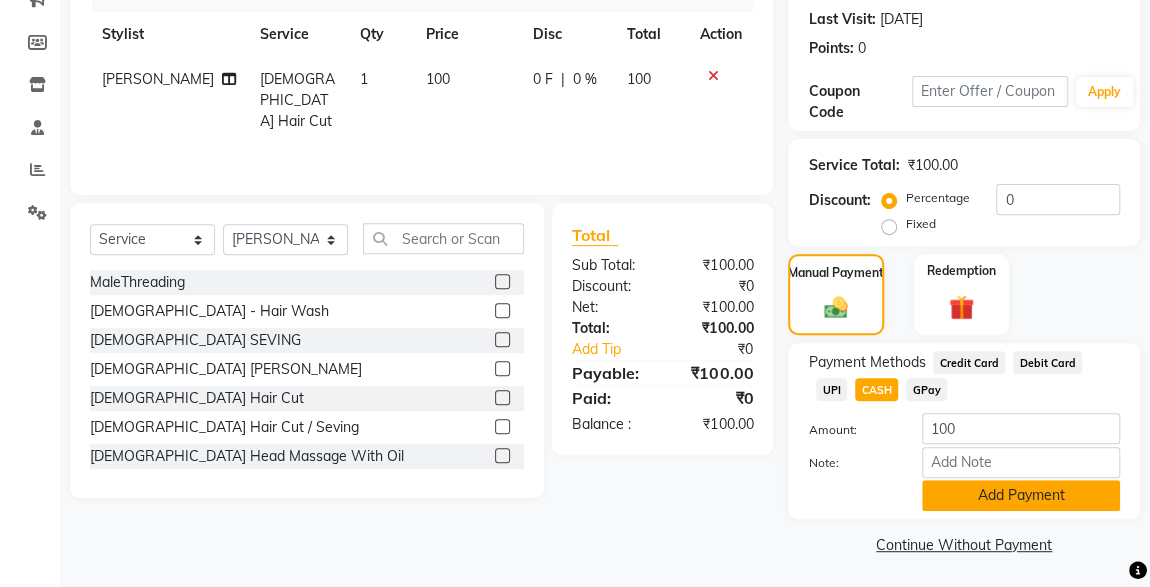 click on "Add Payment" 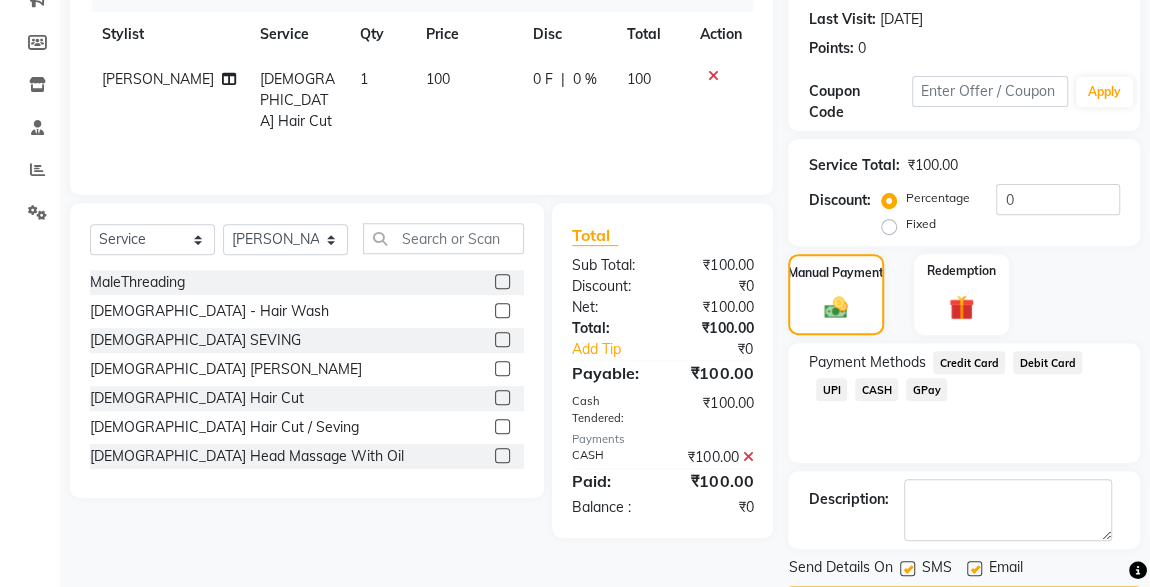 scroll, scrollTop: 330, scrollLeft: 0, axis: vertical 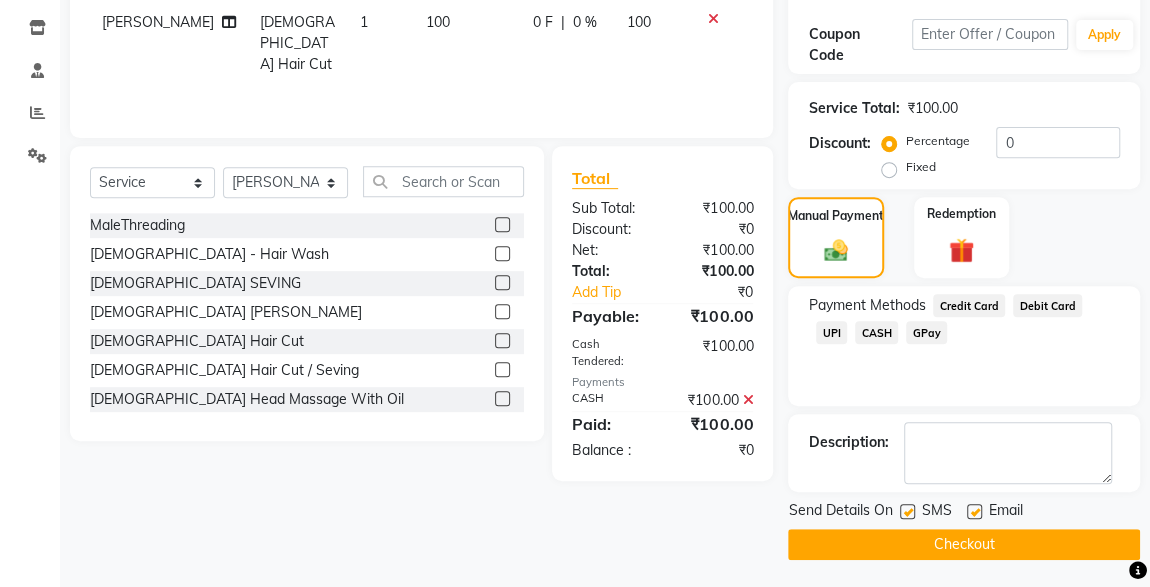 click 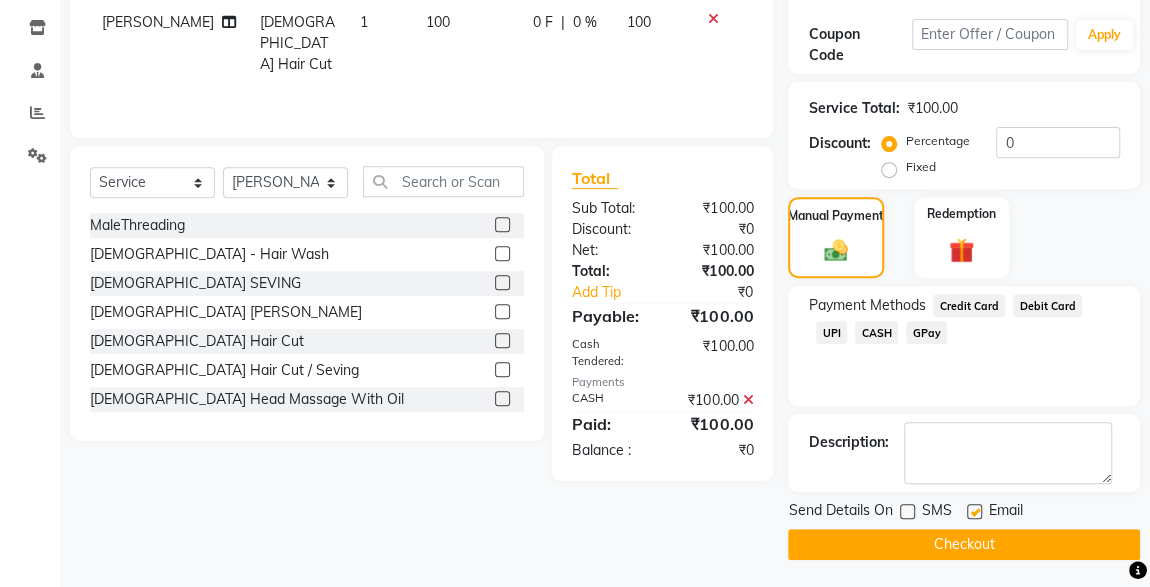 click on "Checkout" 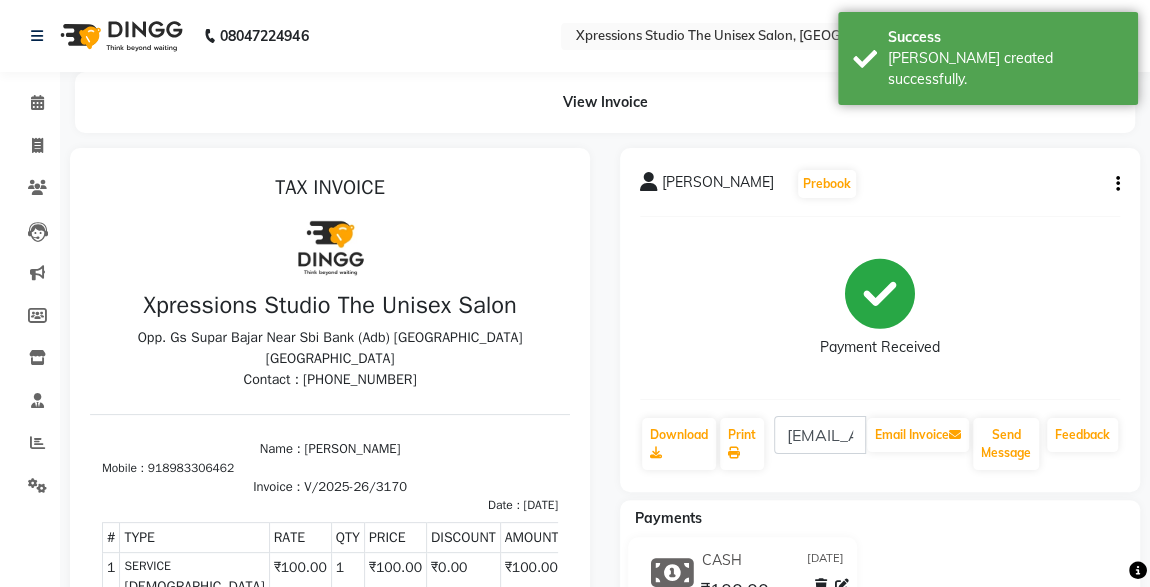 scroll, scrollTop: 0, scrollLeft: 0, axis: both 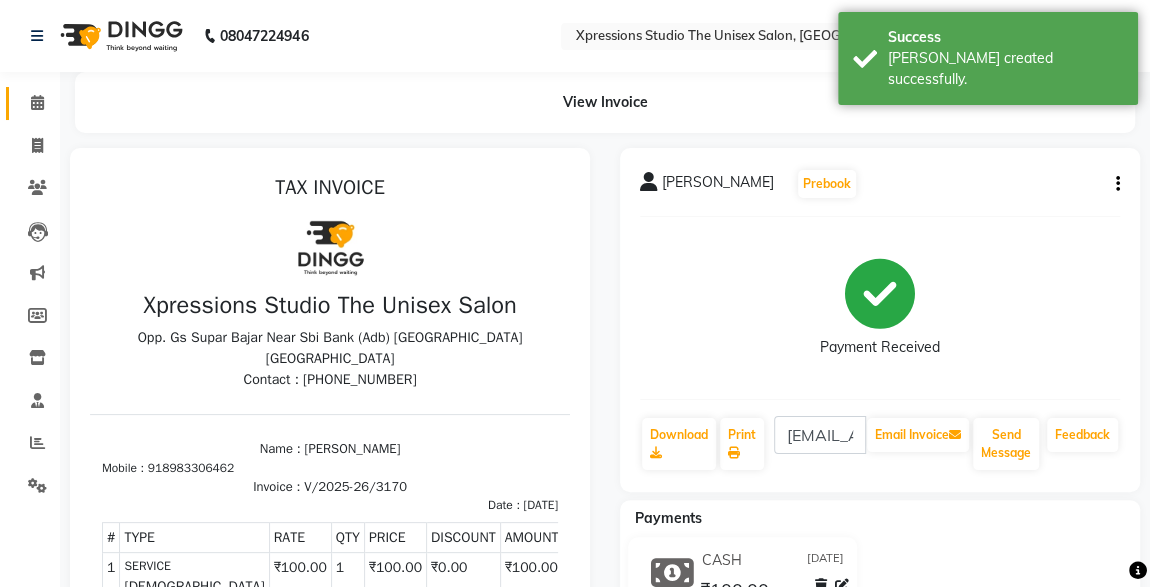 click on "Calendar" 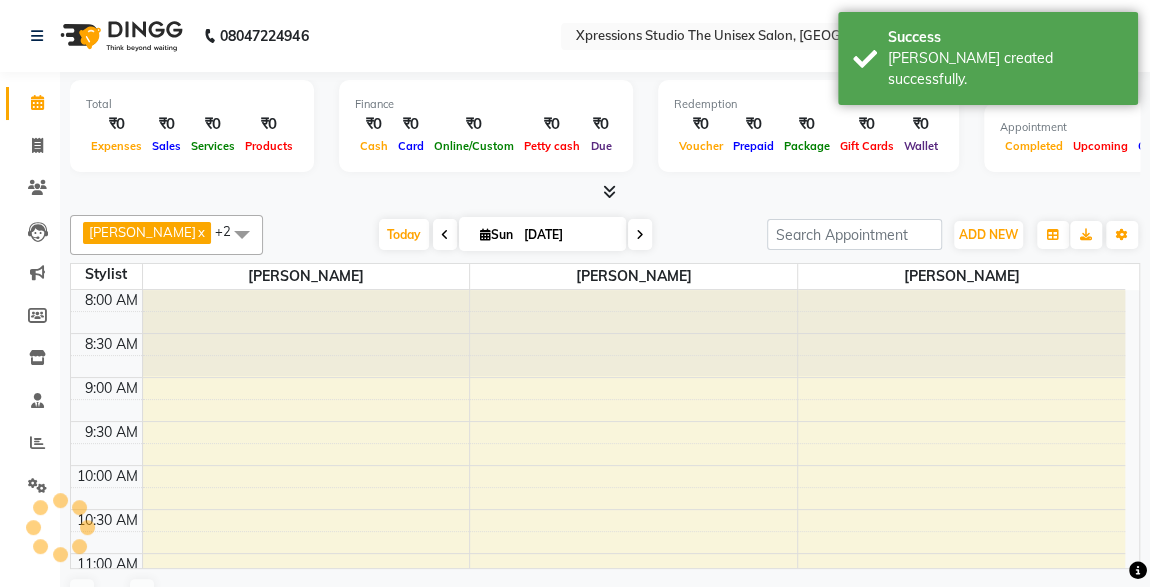 scroll, scrollTop: 1015, scrollLeft: 0, axis: vertical 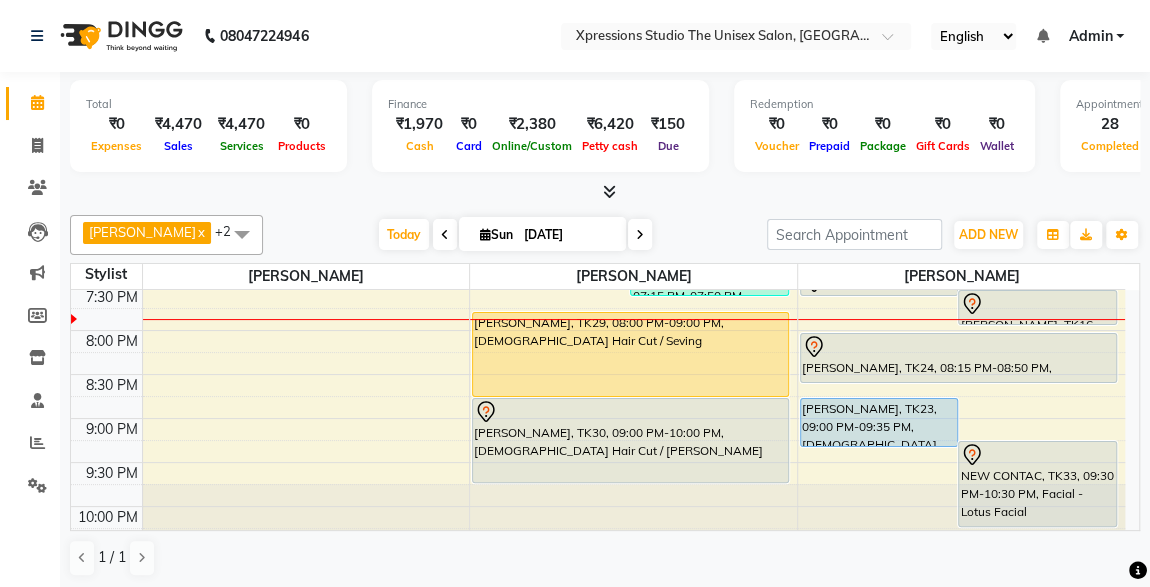 click at bounding box center (958, 347) 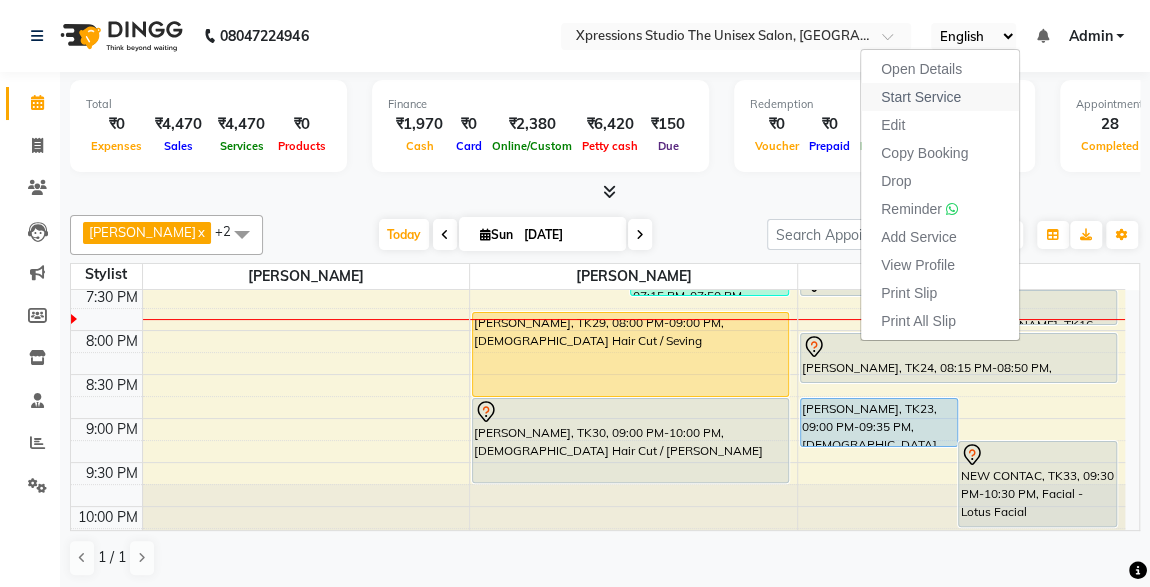 click on "Start Service" at bounding box center (921, 97) 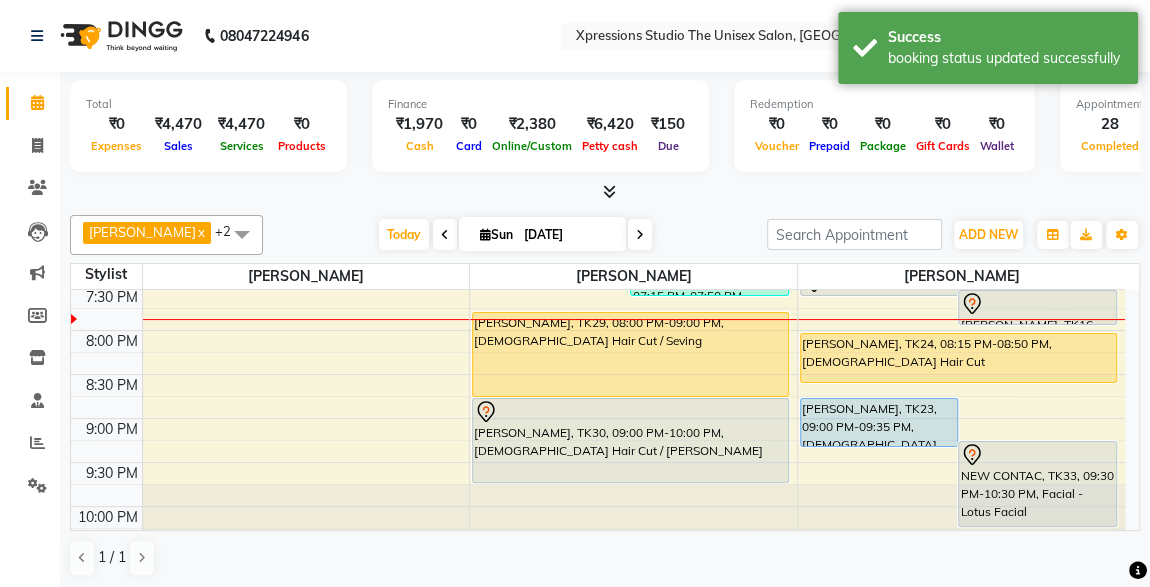 drag, startPoint x: 806, startPoint y: 578, endPoint x: 515, endPoint y: 66, distance: 588.9185 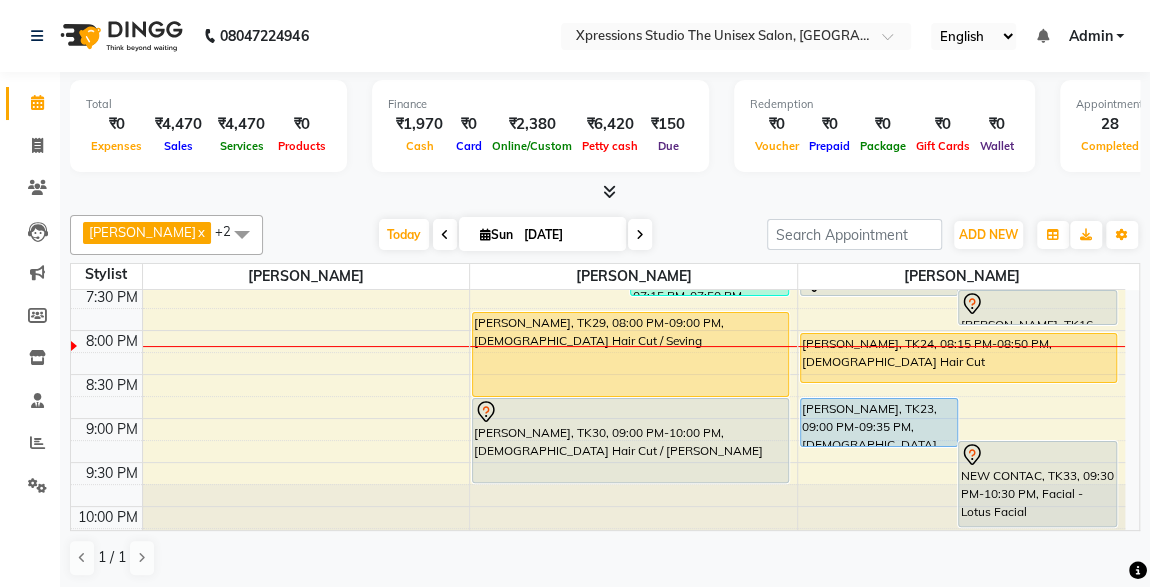 click on "[PERSON_NAME], TK23, 09:00 PM-09:35 PM, [DEMOGRAPHIC_DATA] Hair Cut" at bounding box center [879, 422] 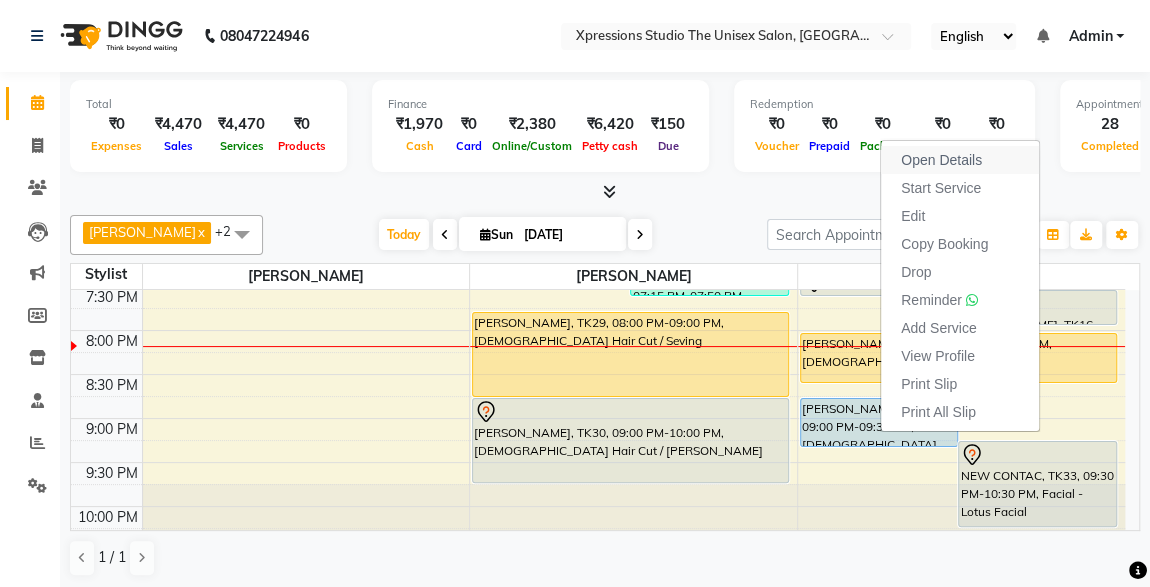 click on "Open Details" at bounding box center [941, 160] 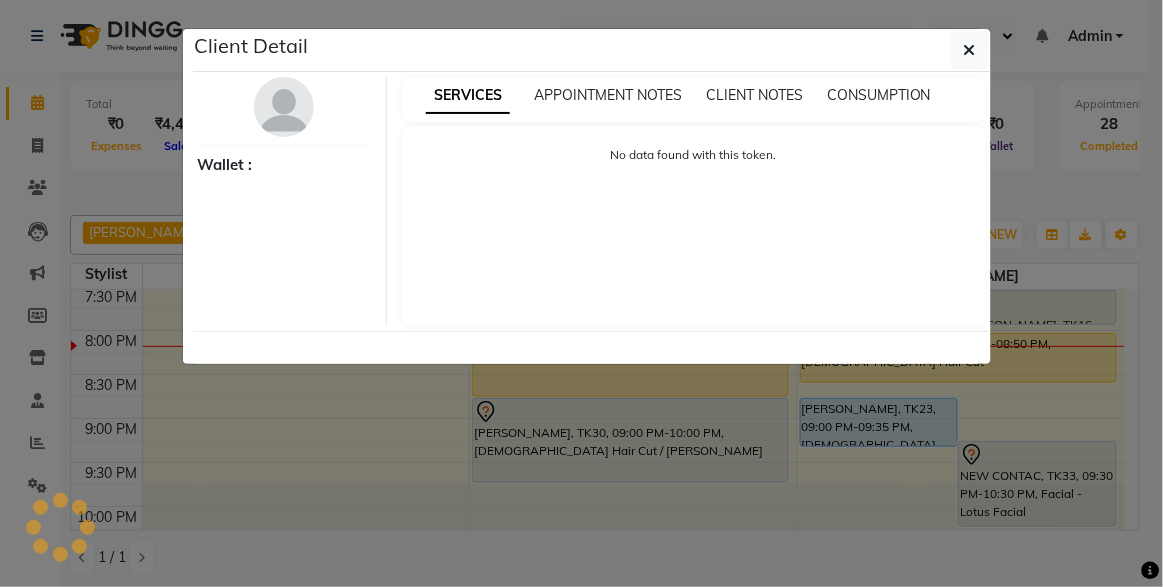 select on "5" 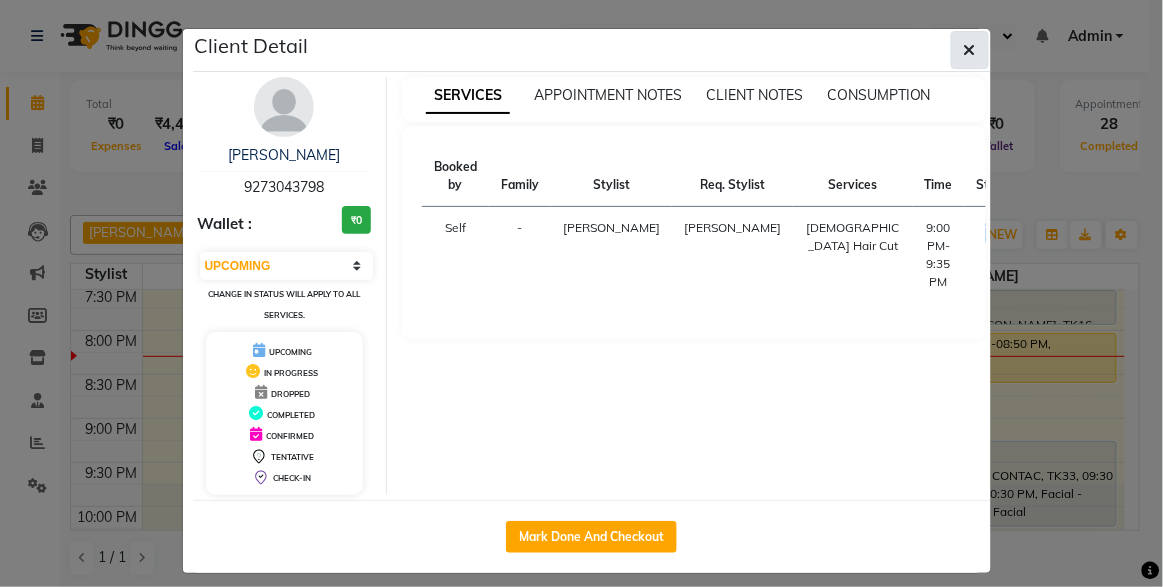 click 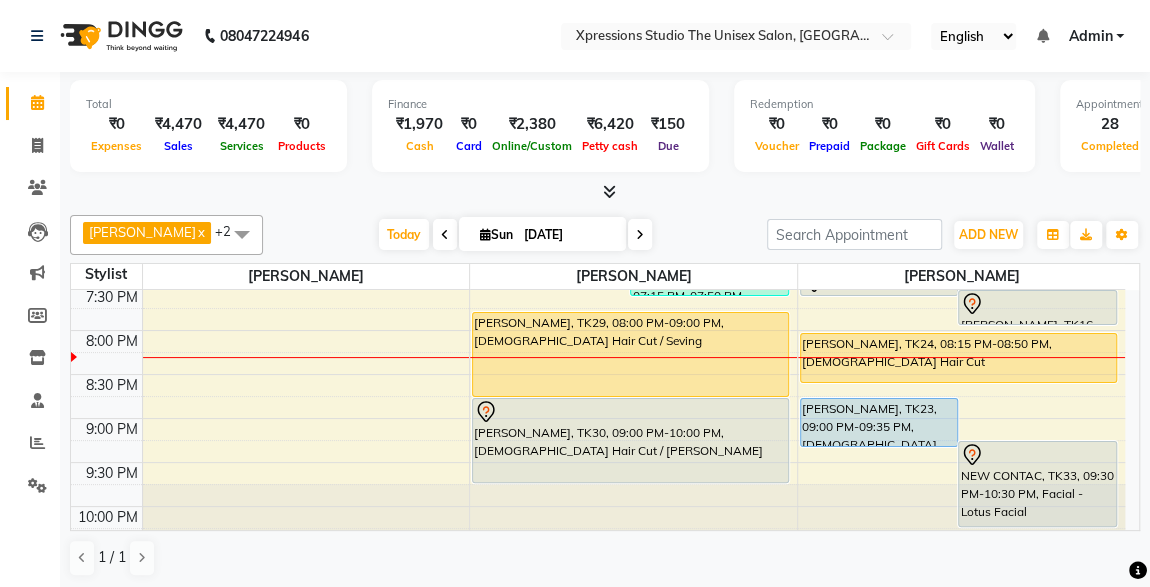 click on "[PERSON_NAME], TK30, 09:00 PM-10:00 PM, [DEMOGRAPHIC_DATA] Hair Cut / [PERSON_NAME]" at bounding box center (630, 440) 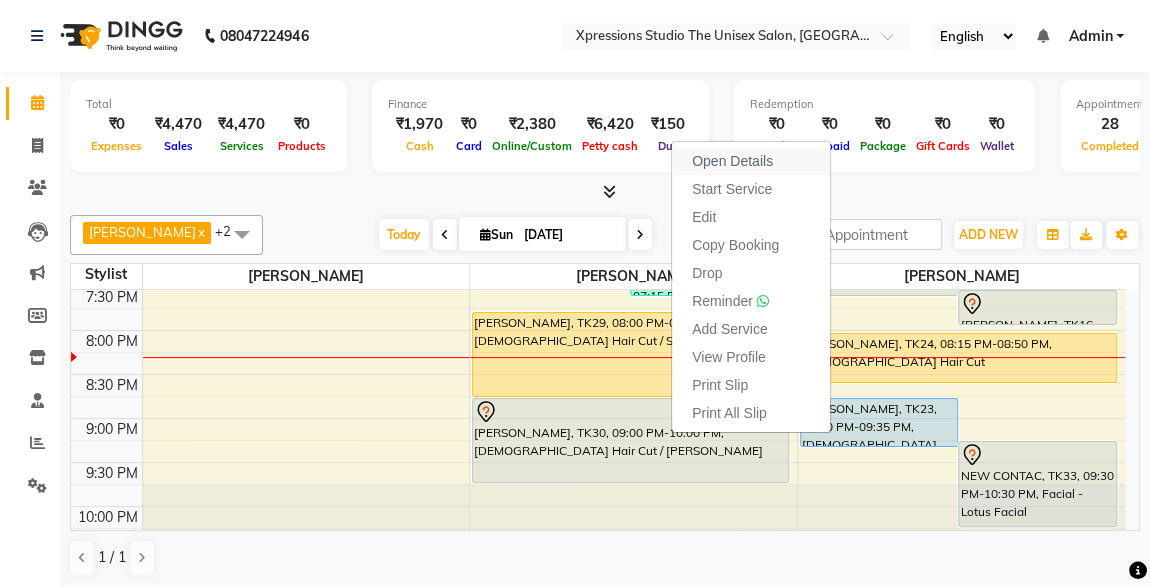 click on "Open Details" at bounding box center (732, 161) 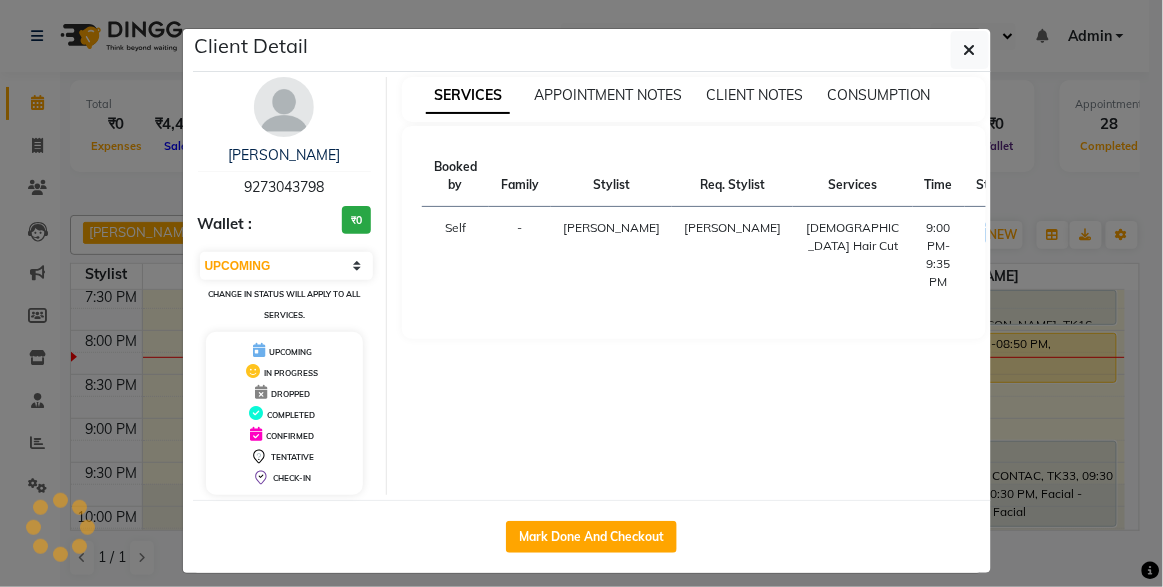 select on "7" 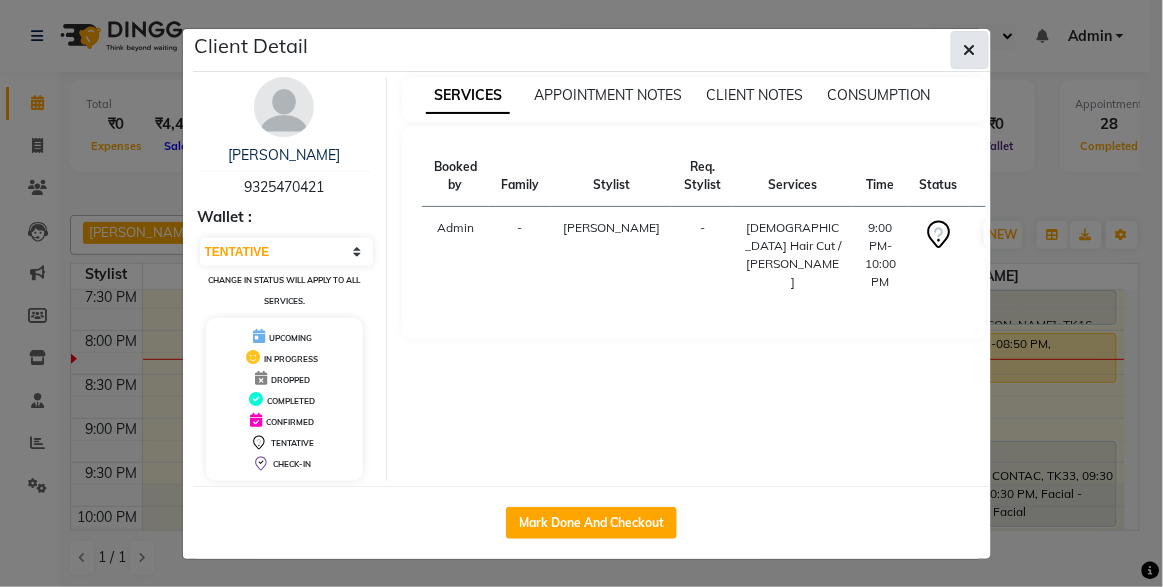 click 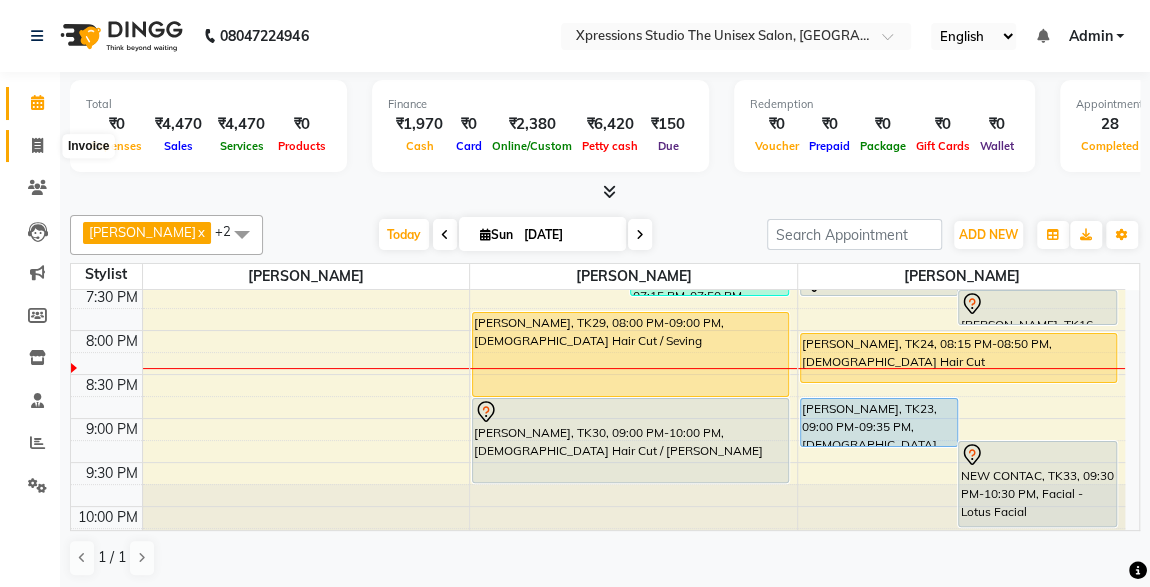 click 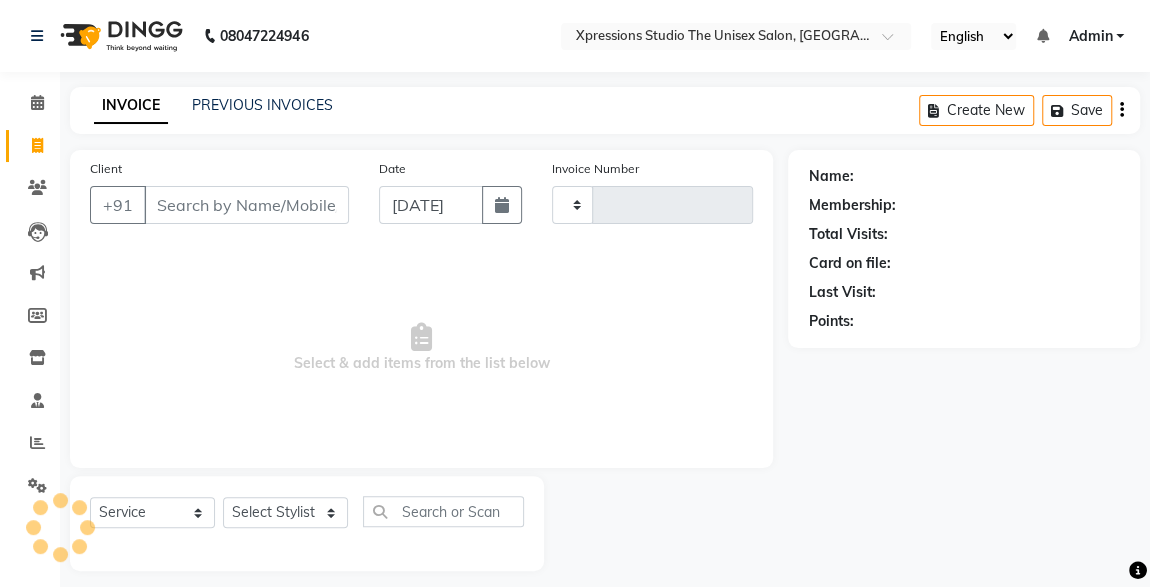 type on "3171" 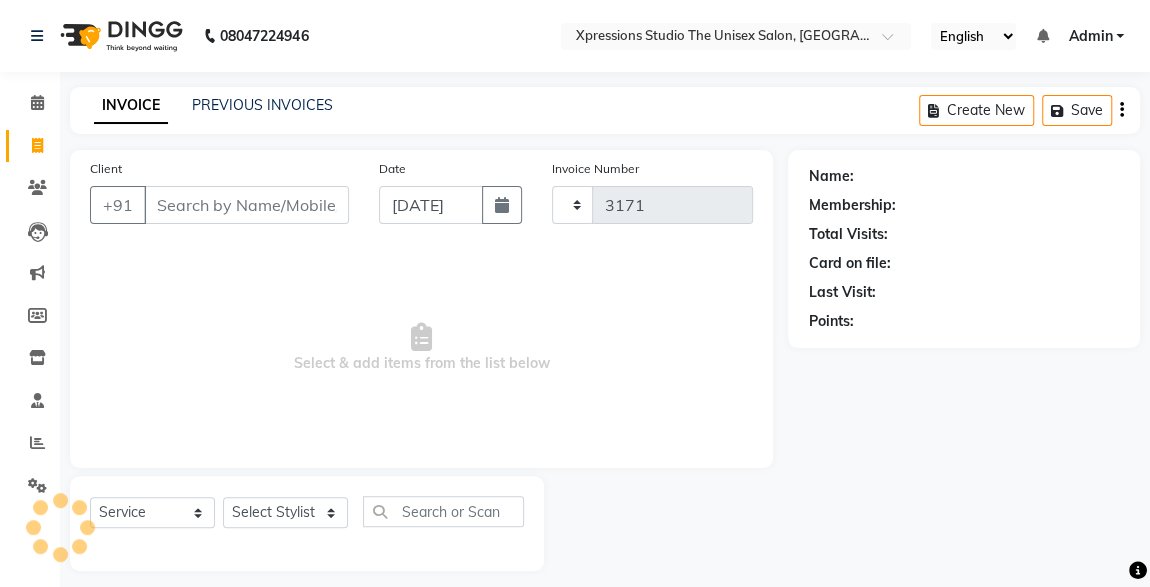 select on "7003" 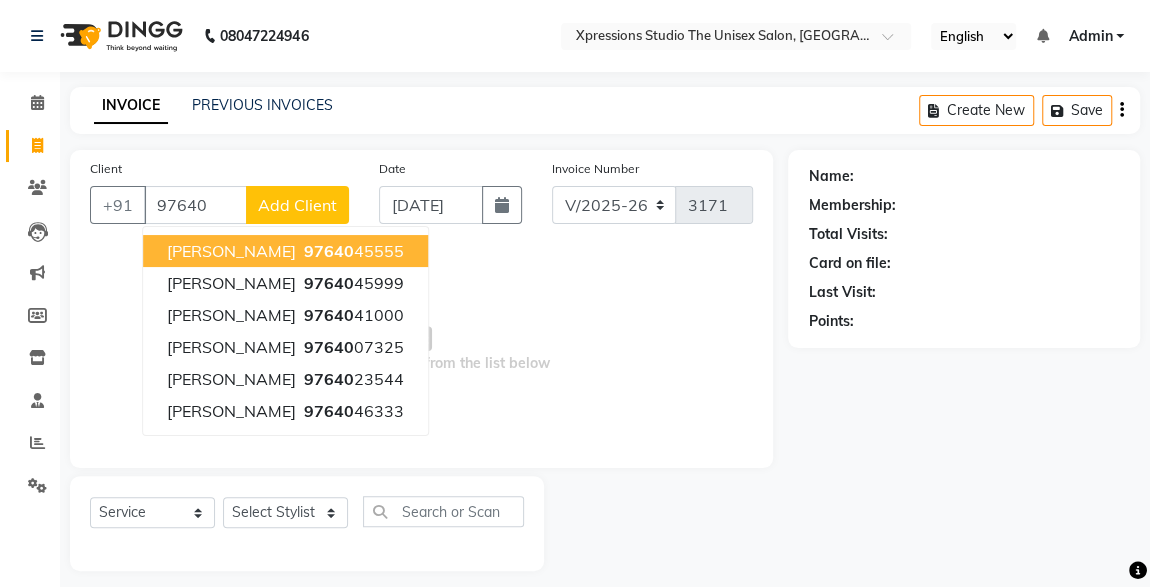 click on "[PERSON_NAME]" at bounding box center [231, 251] 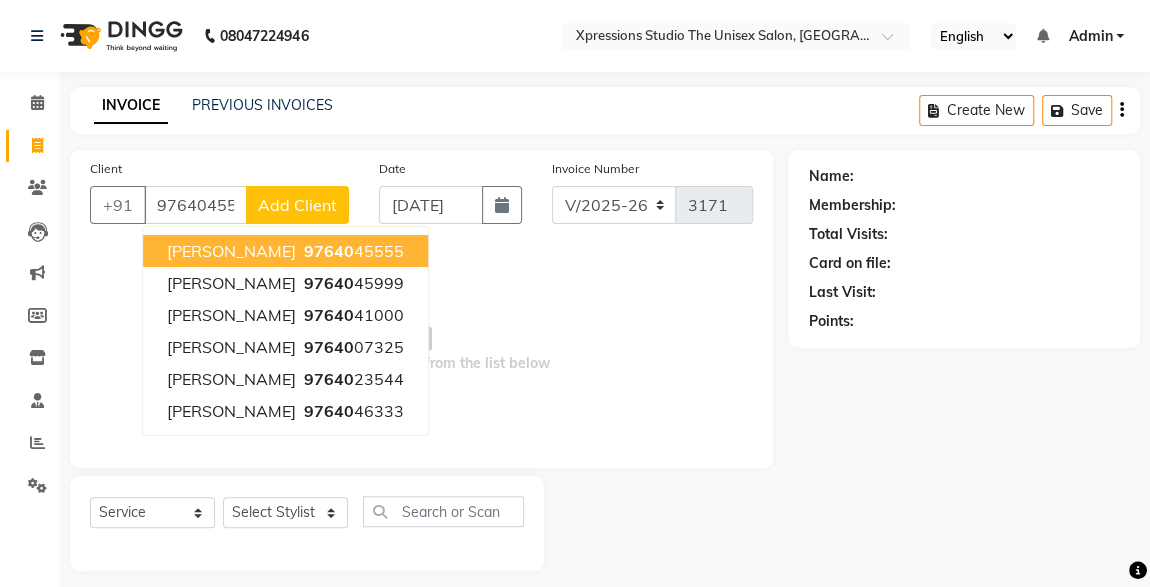 type on "9764045555" 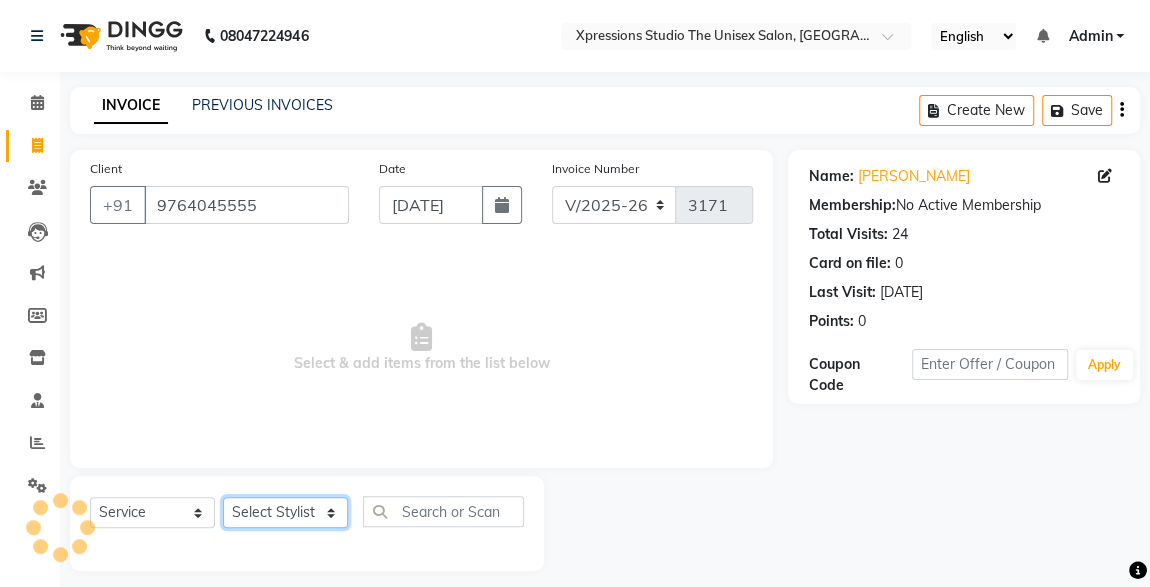 click on "Select Stylist ADESH RAUT ROHAN BABHULKAR ROSHAN TANDULKAR" 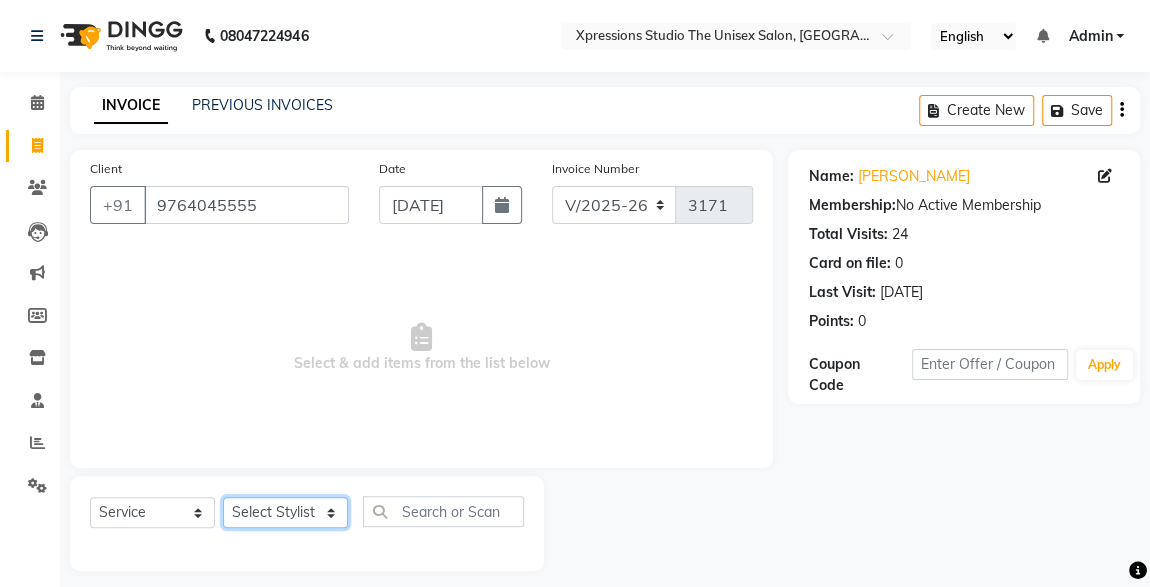 select on "57589" 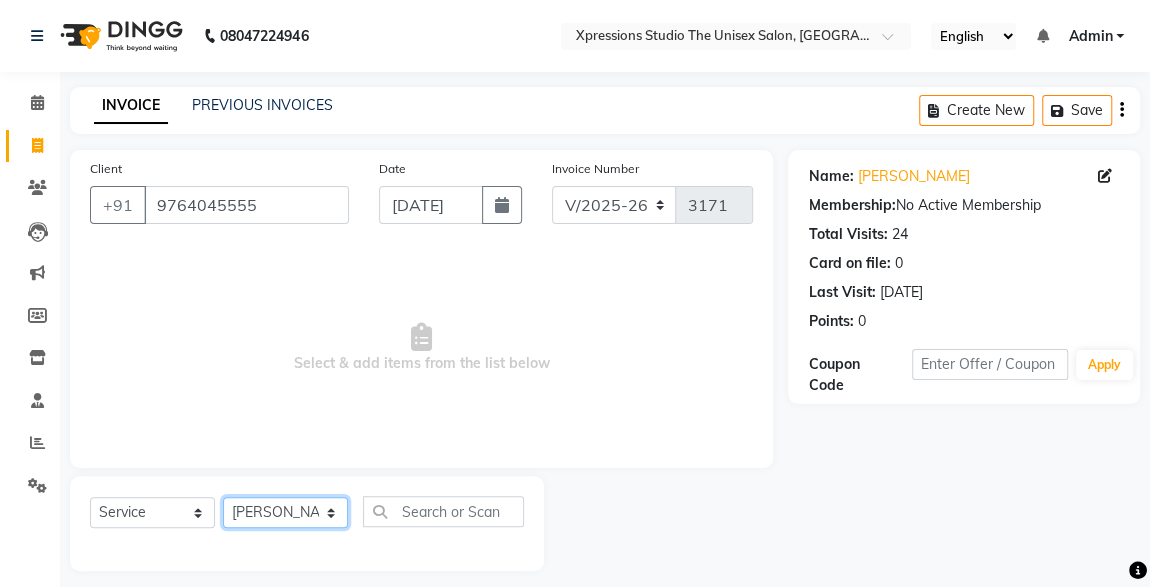 click on "Select Stylist ADESH RAUT ROHAN BABHULKAR ROSHAN TANDULKAR" 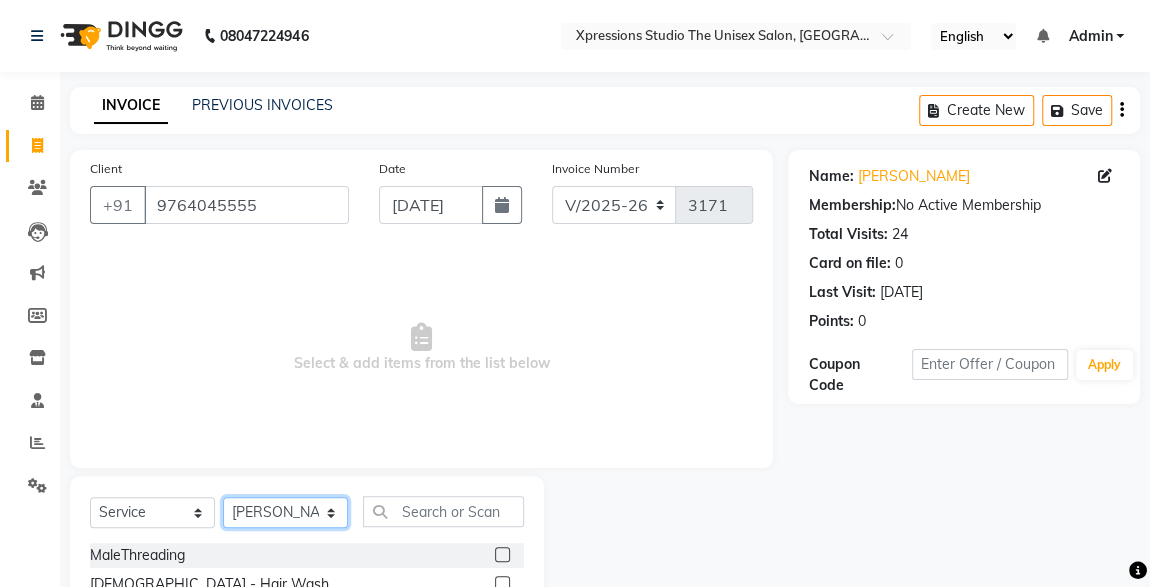 scroll, scrollTop: 212, scrollLeft: 0, axis: vertical 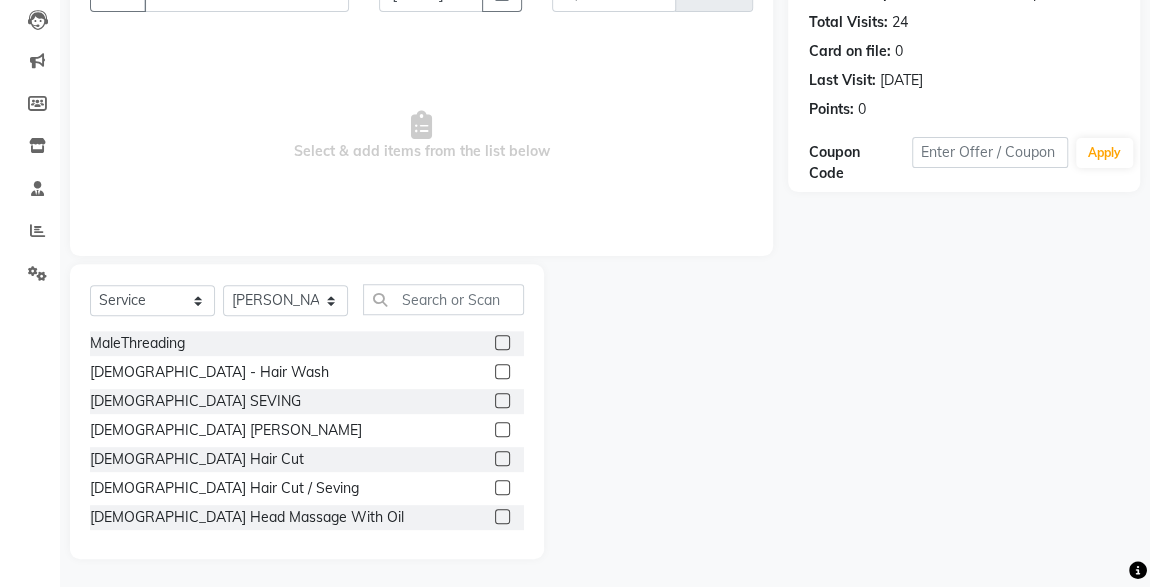 click 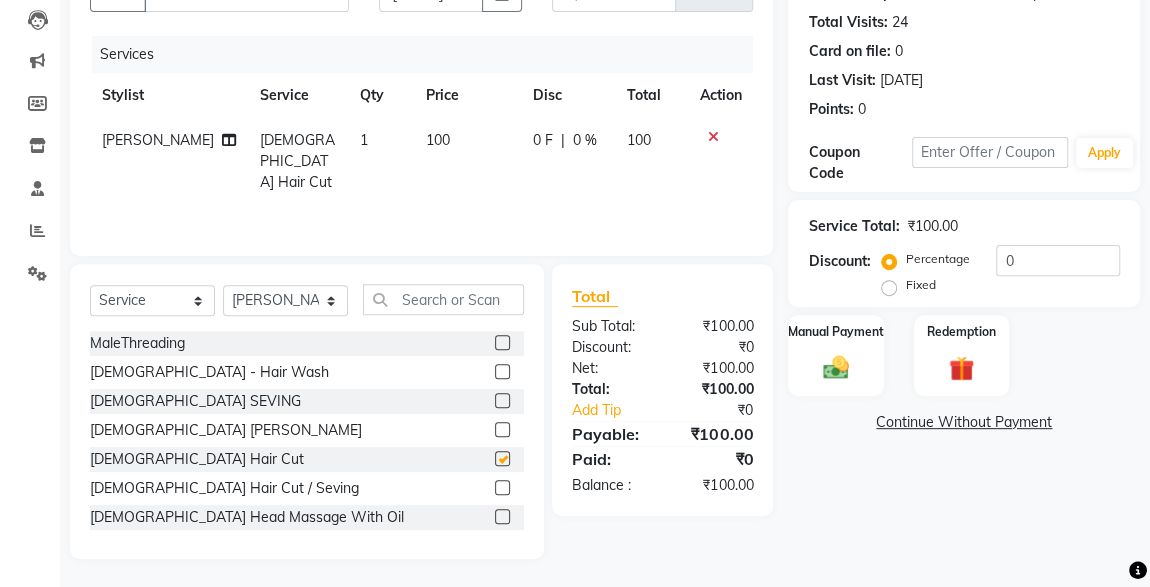 checkbox on "false" 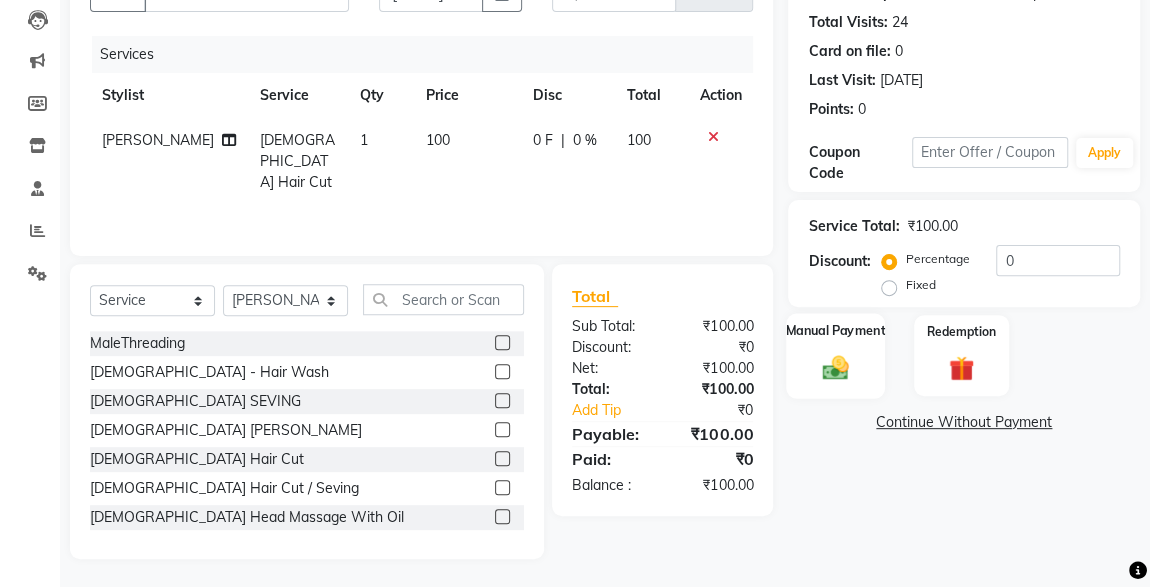 click 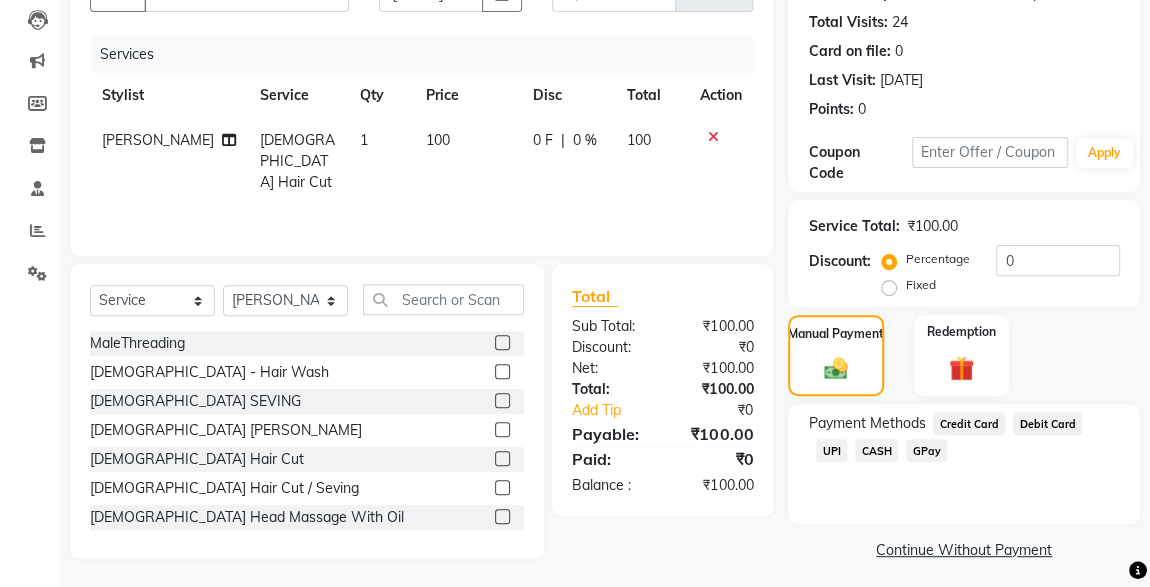 click on "CASH" 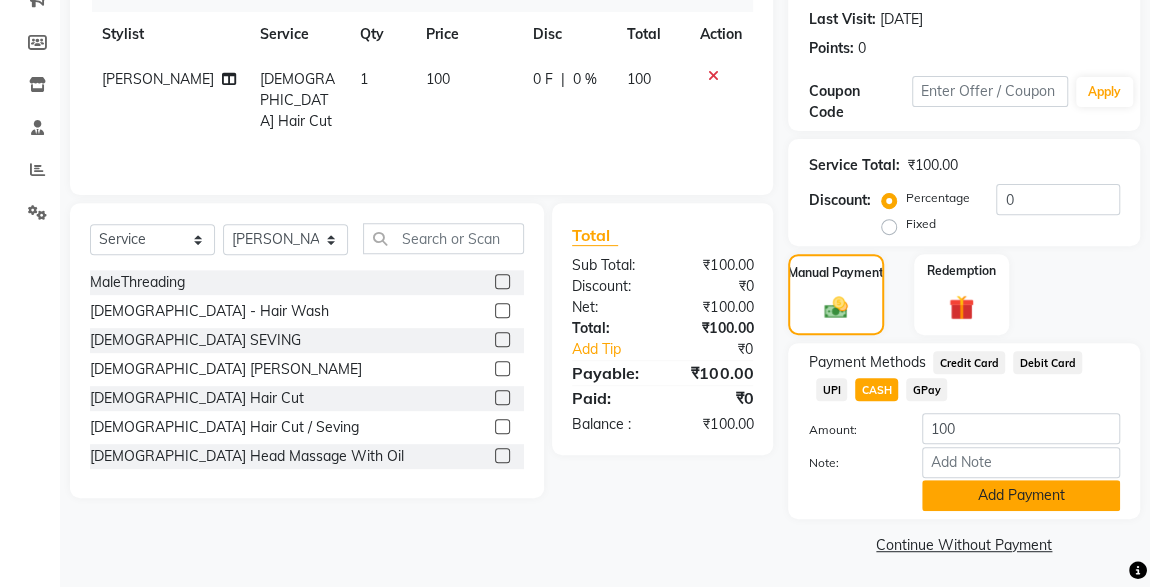 click on "Add Payment" 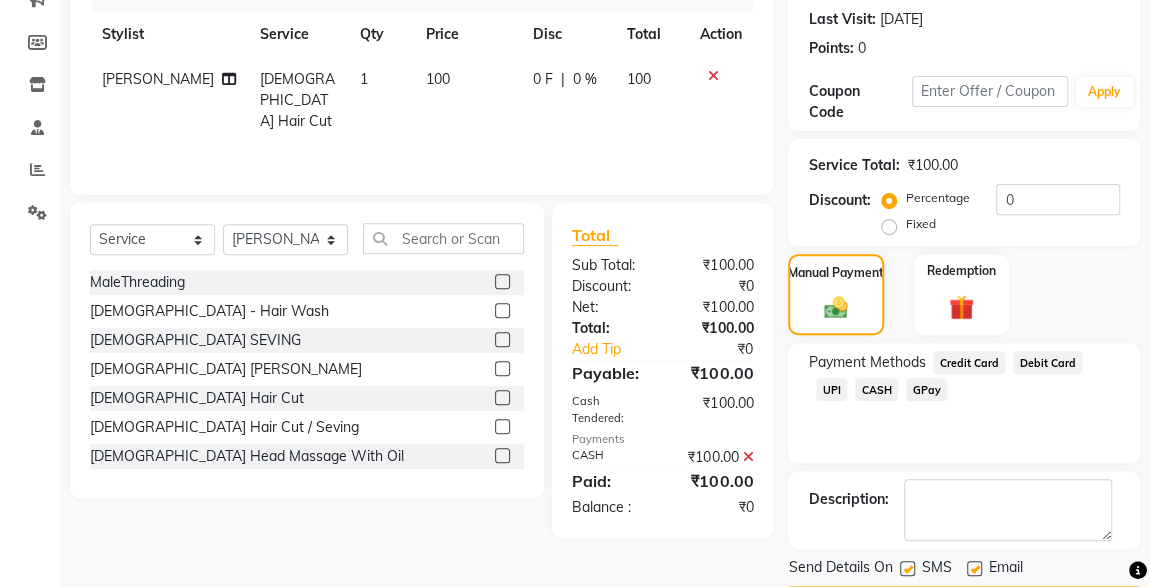 scroll, scrollTop: 330, scrollLeft: 0, axis: vertical 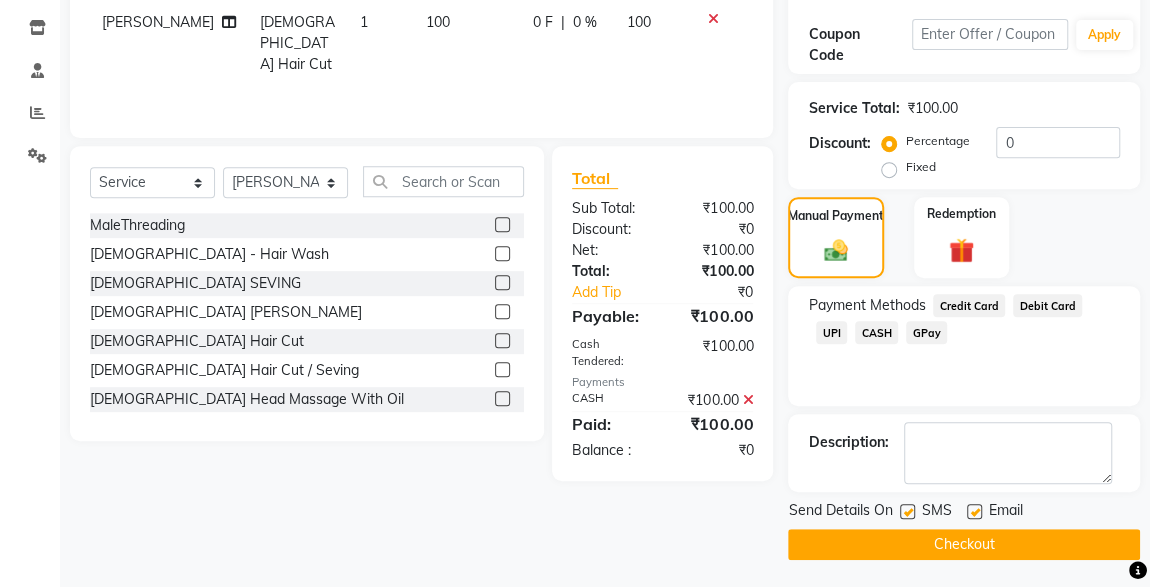 click 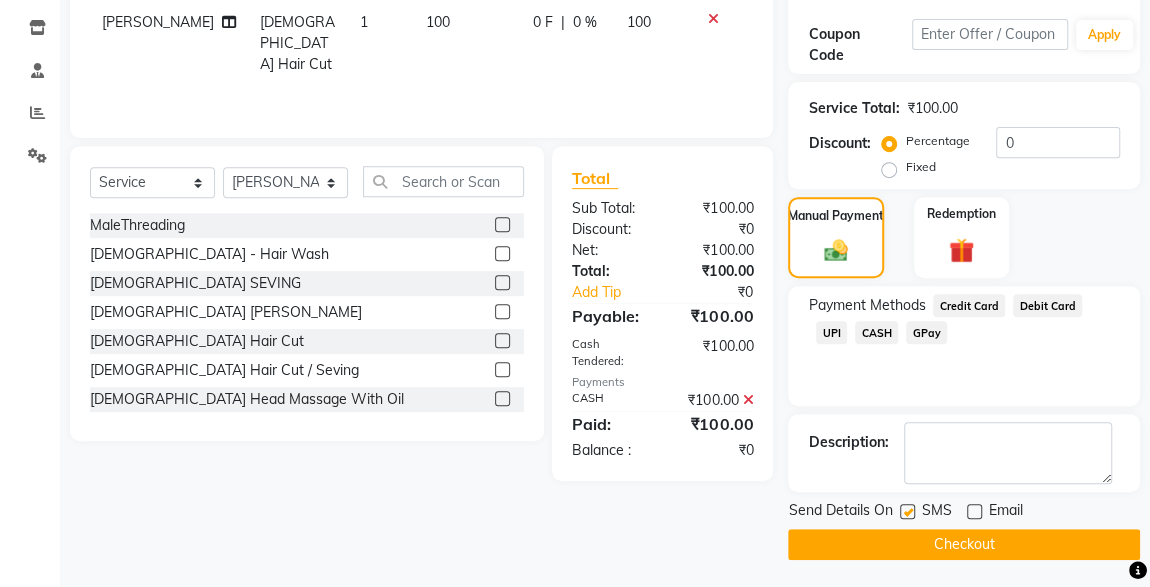 click on "Checkout" 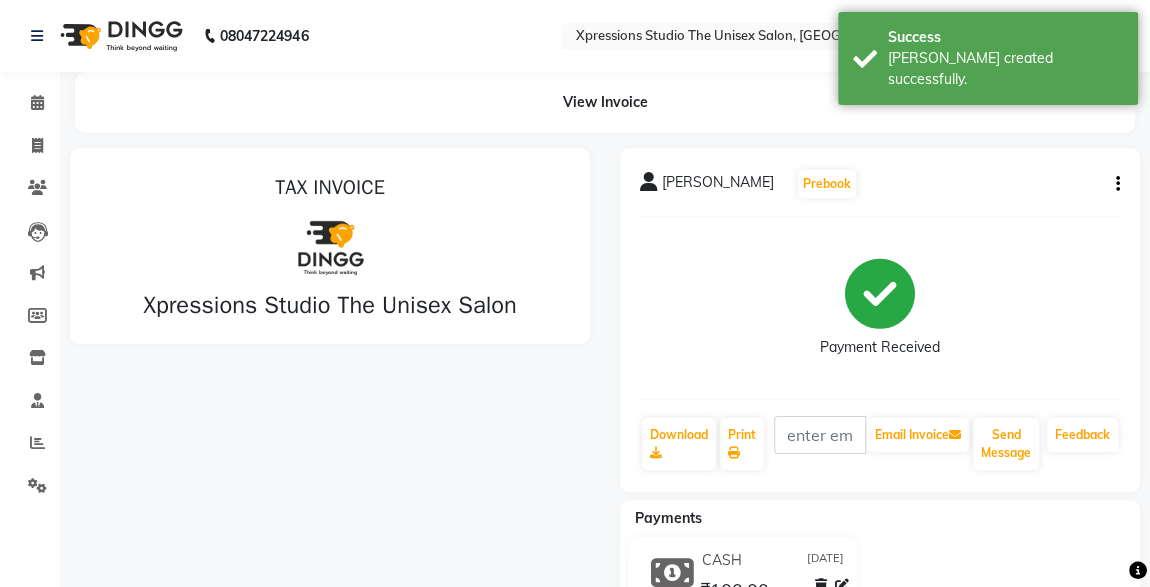 scroll, scrollTop: 0, scrollLeft: 0, axis: both 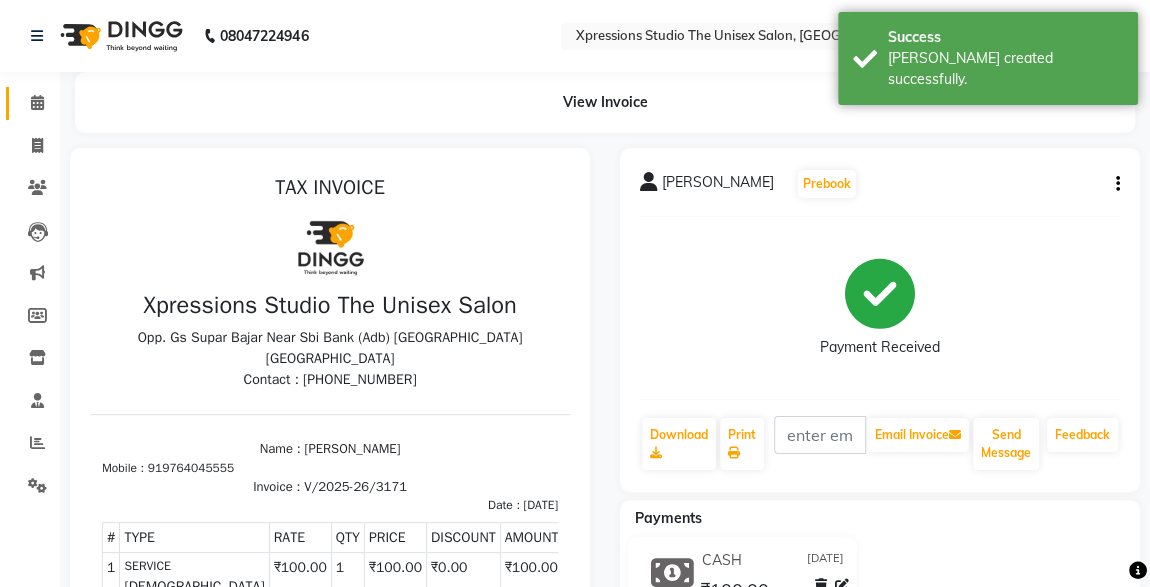 click on "Calendar" 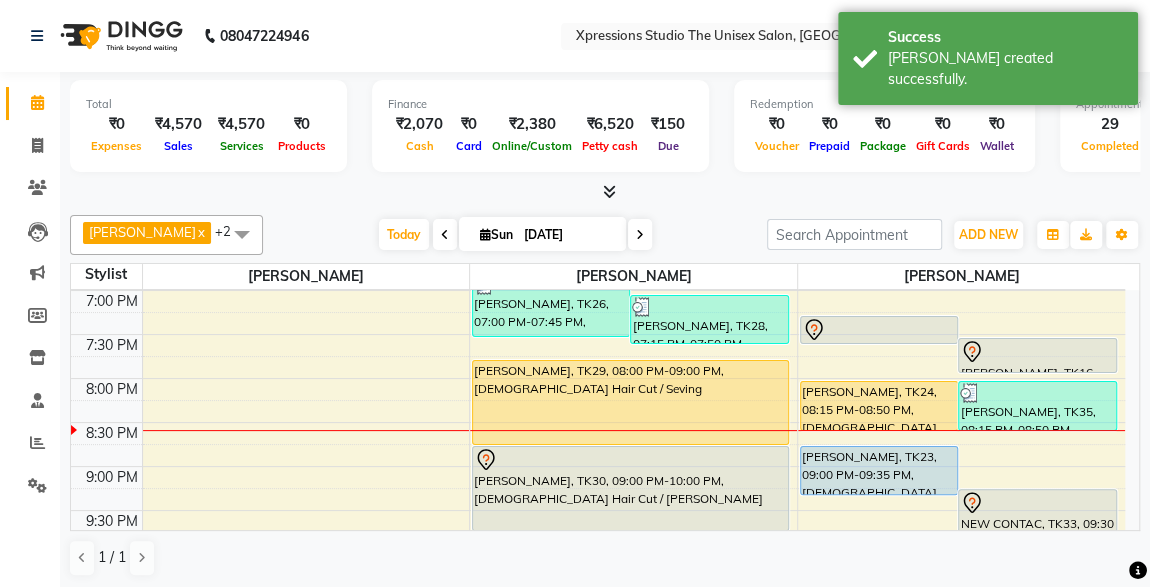 scroll, scrollTop: 956, scrollLeft: 0, axis: vertical 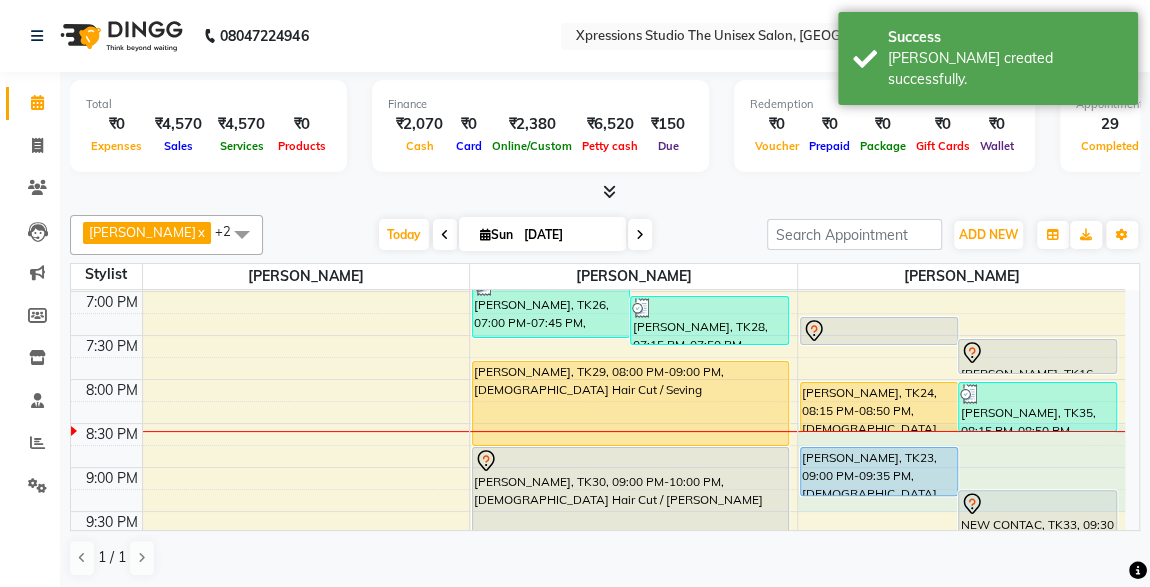 drag, startPoint x: 910, startPoint y: 437, endPoint x: 943, endPoint y: 476, distance: 51.088158 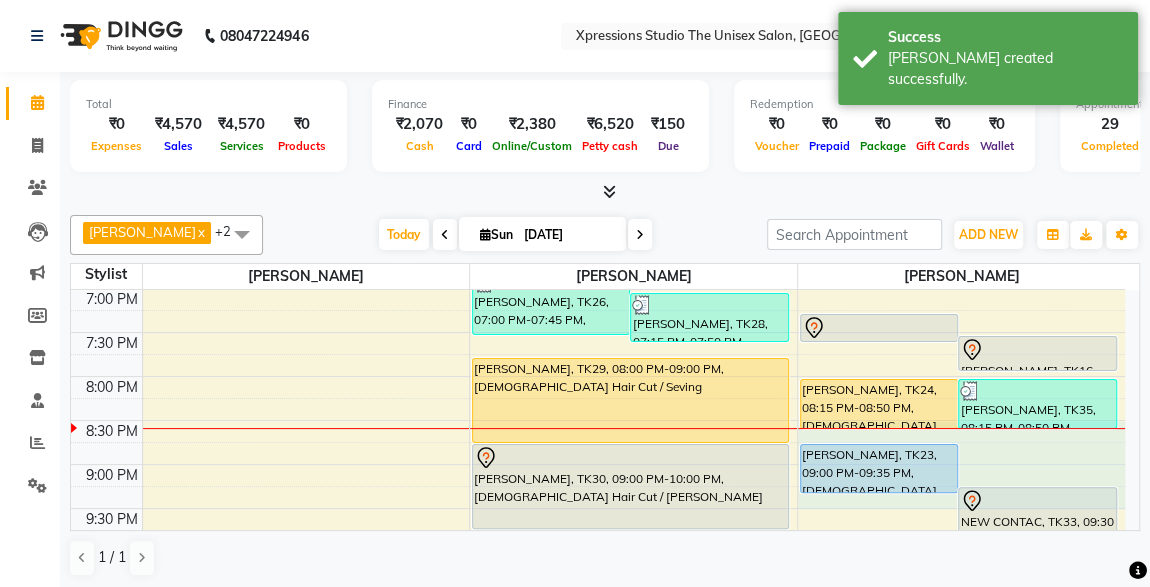 select on "57589" 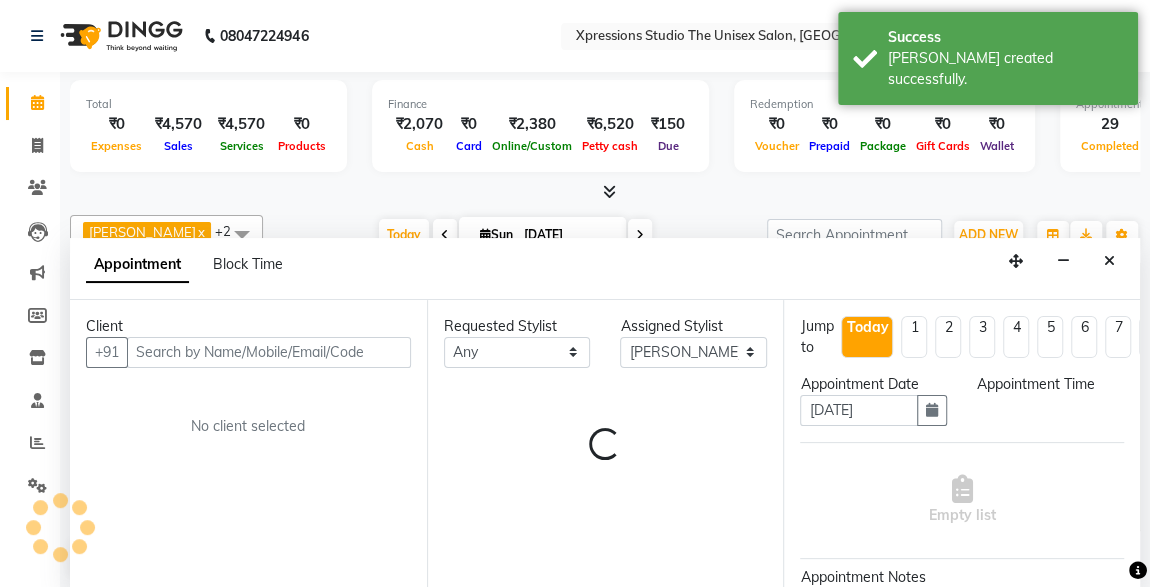scroll, scrollTop: 0, scrollLeft: 0, axis: both 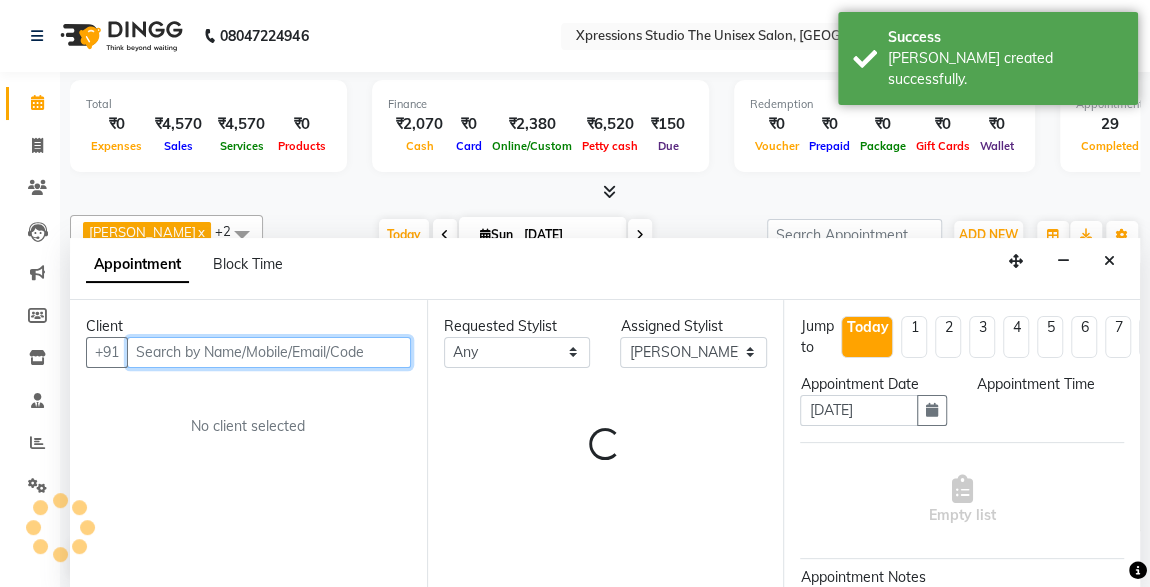 select on "1245" 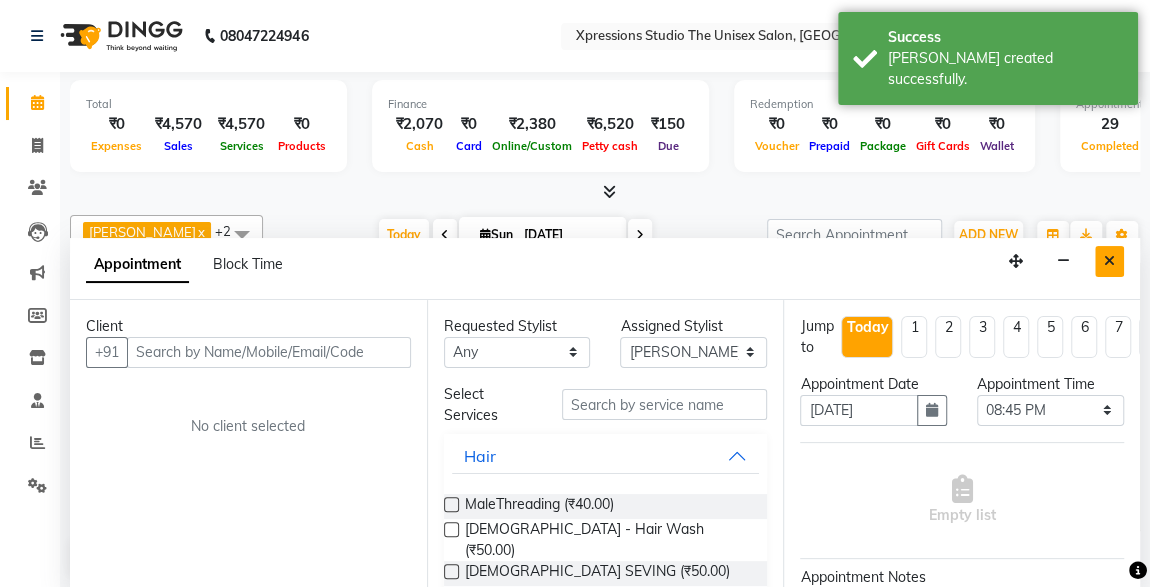 click at bounding box center (1109, 261) 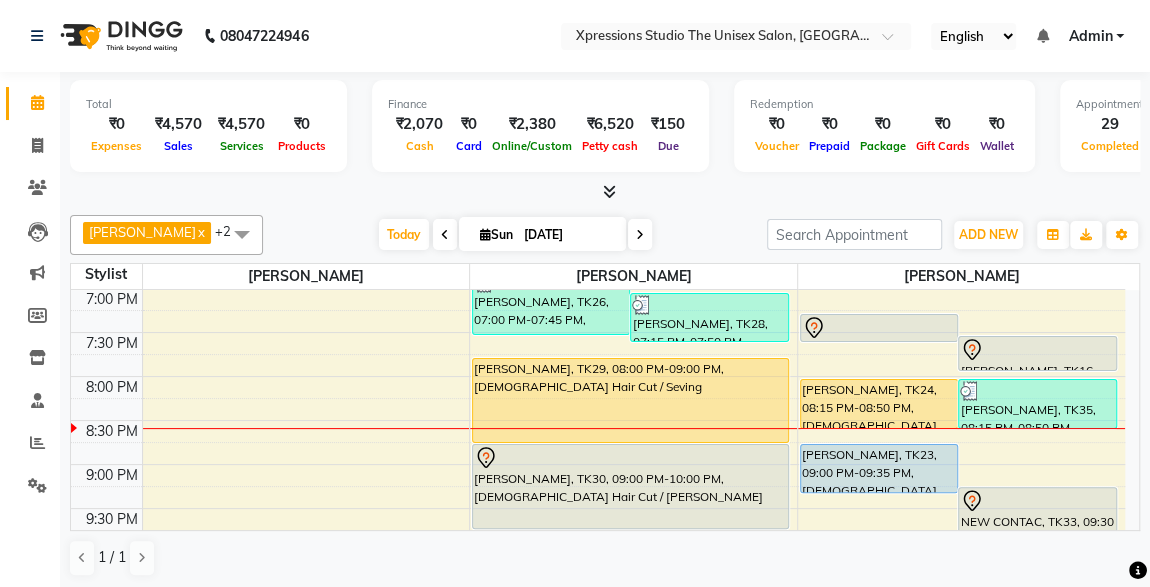 click on "[PERSON_NAME], TK24, 08:15 PM-08:50 PM, [DEMOGRAPHIC_DATA] Hair Cut" at bounding box center [879, 404] 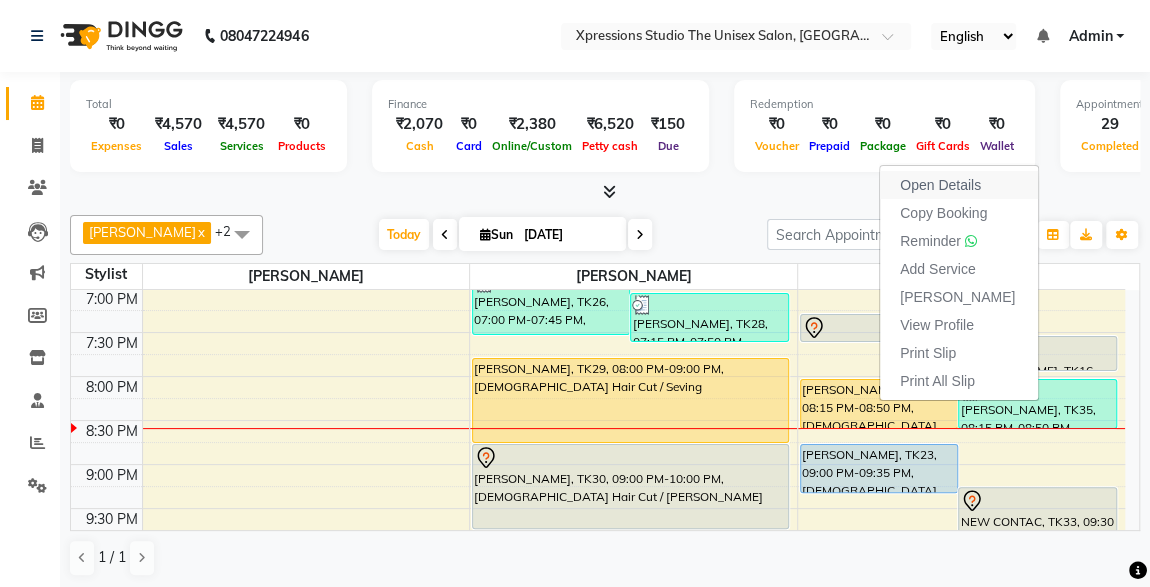 click on "Open Details" at bounding box center (940, 185) 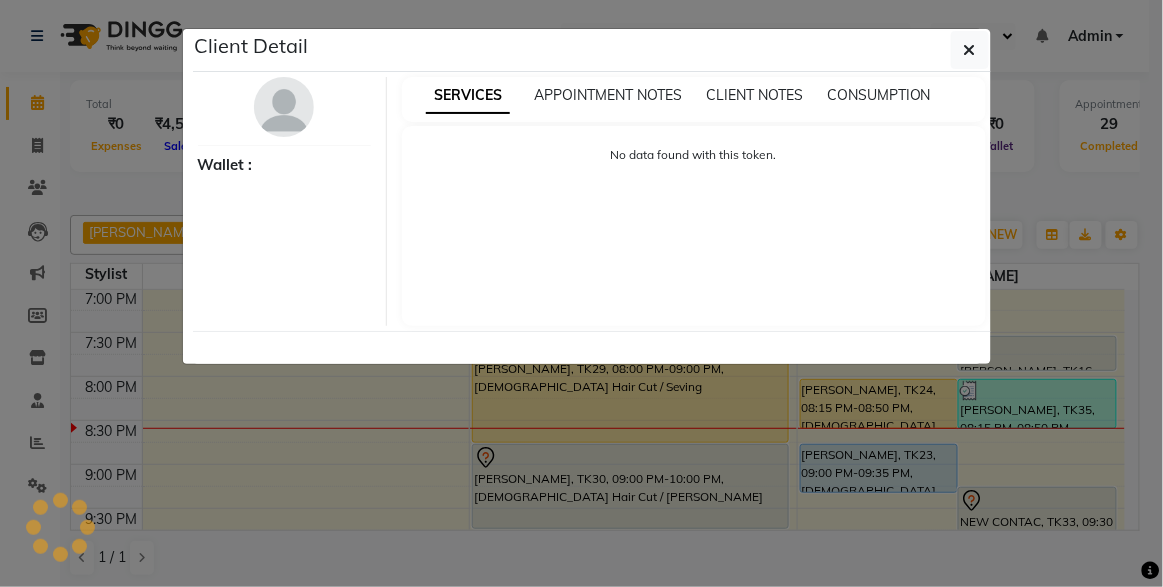 select on "1" 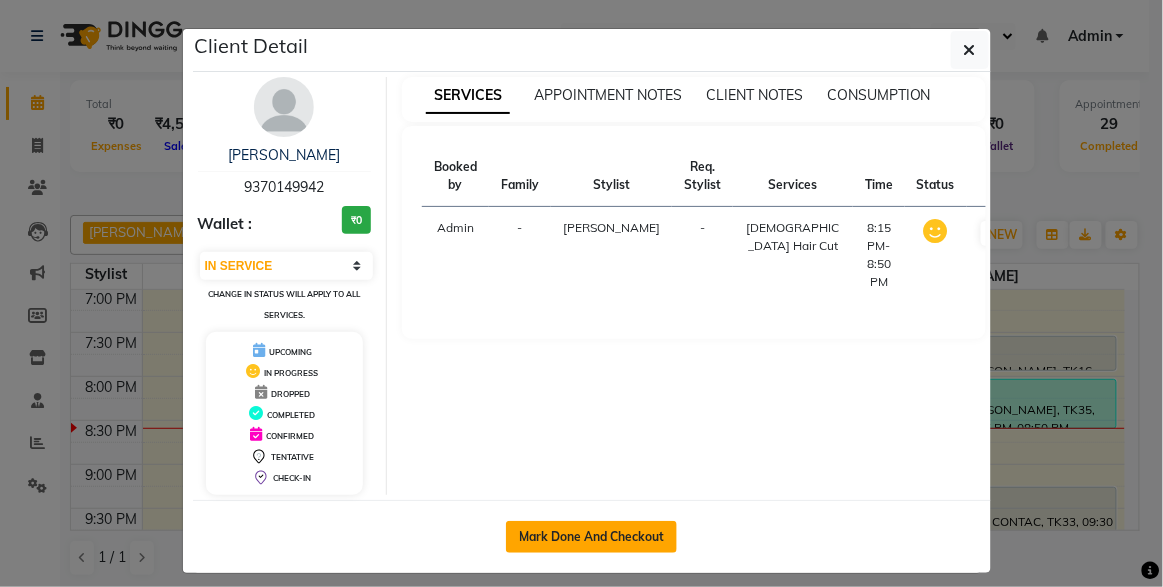 click on "Mark Done And Checkout" 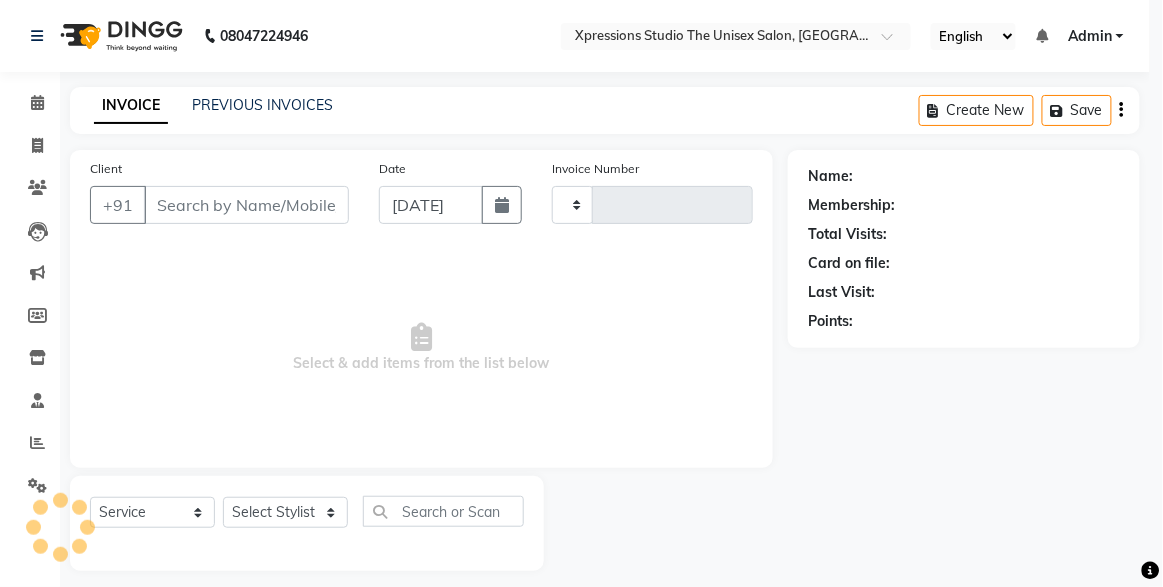 type on "3172" 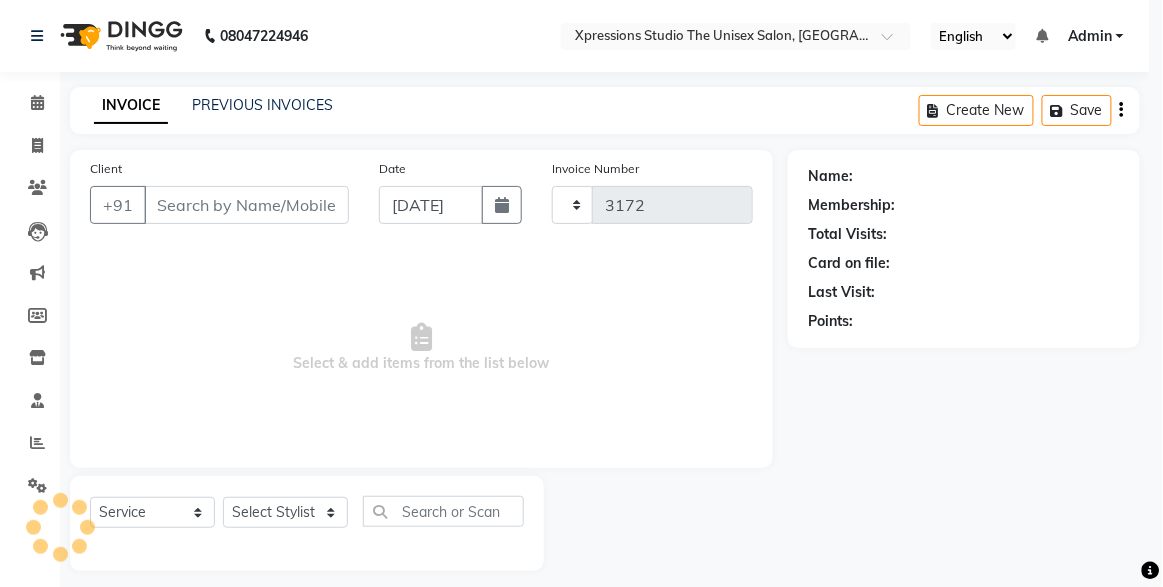 select on "7003" 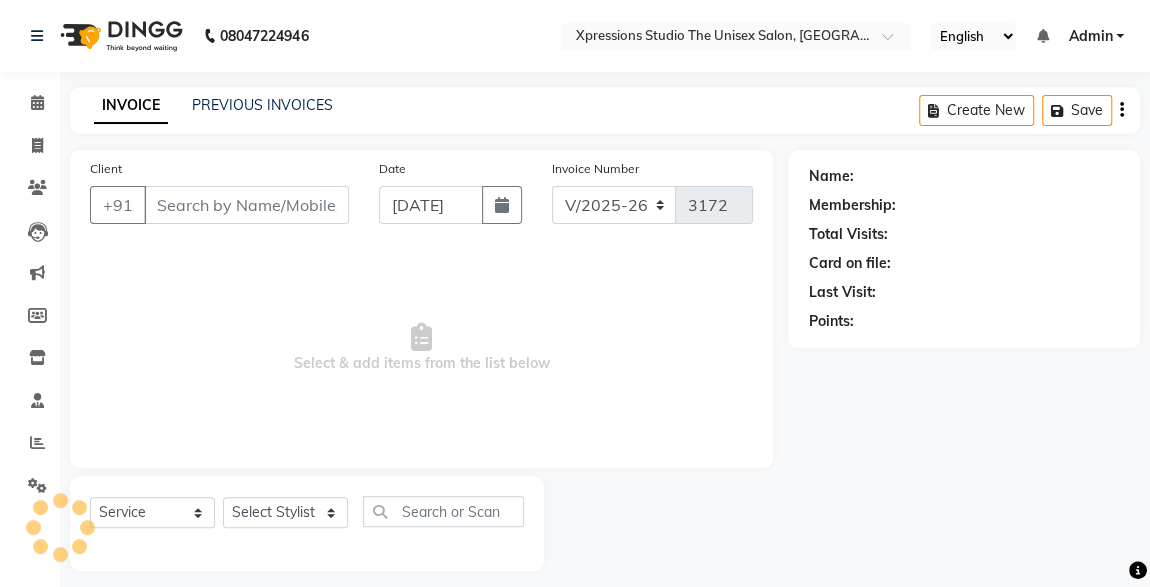 type on "9370149942" 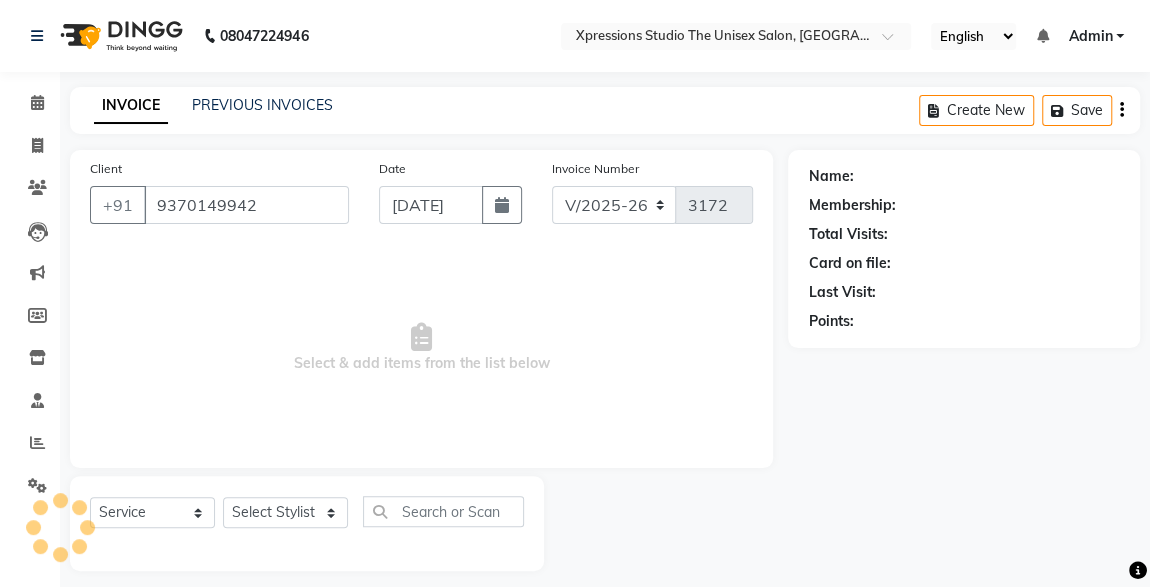 select on "57589" 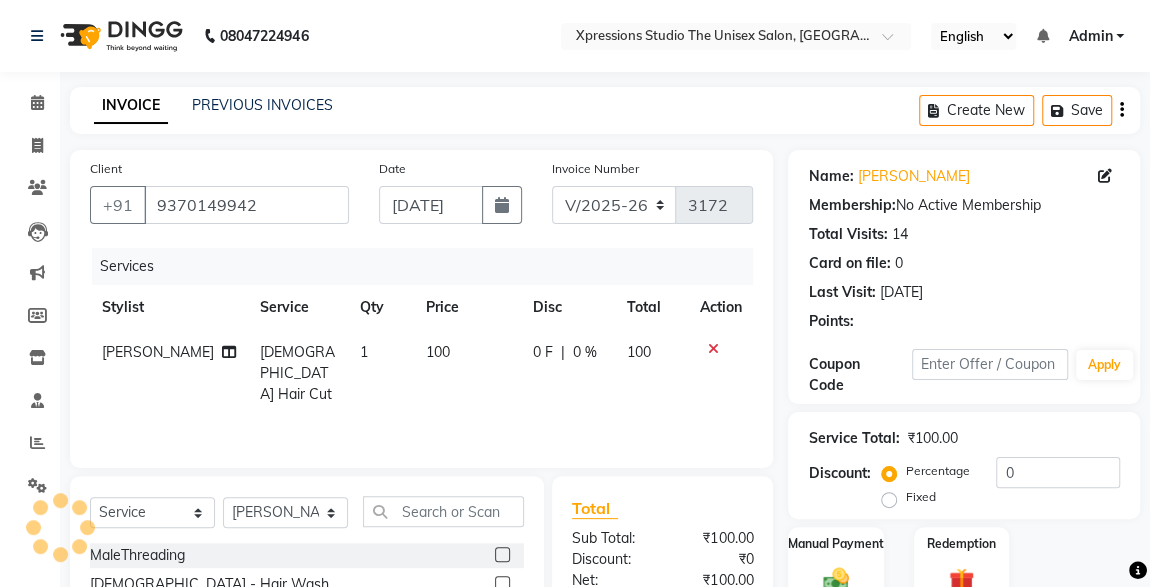 scroll, scrollTop: 212, scrollLeft: 0, axis: vertical 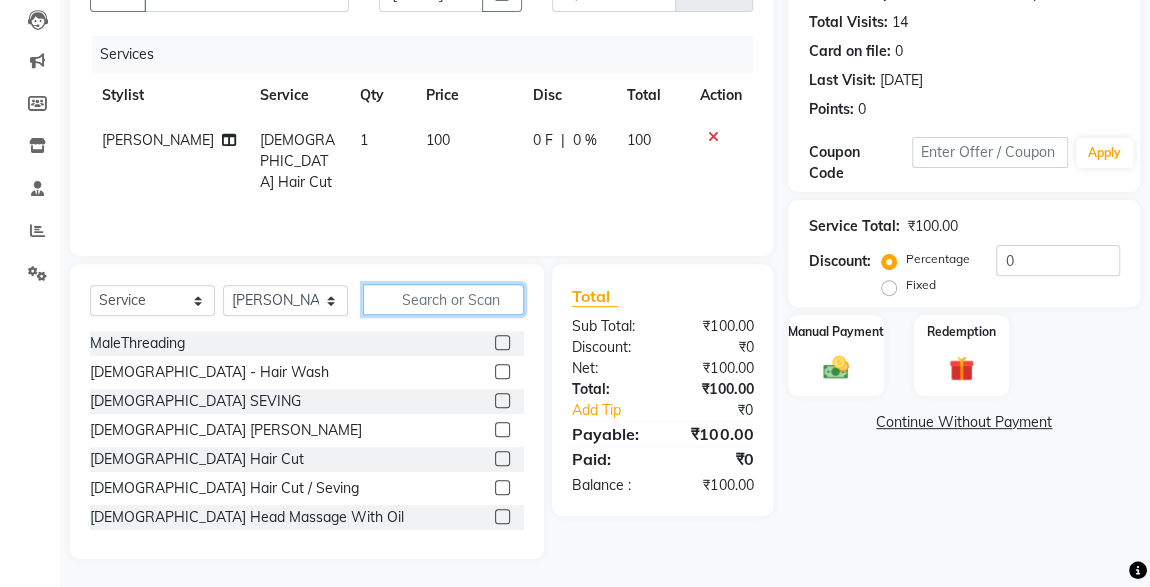 click 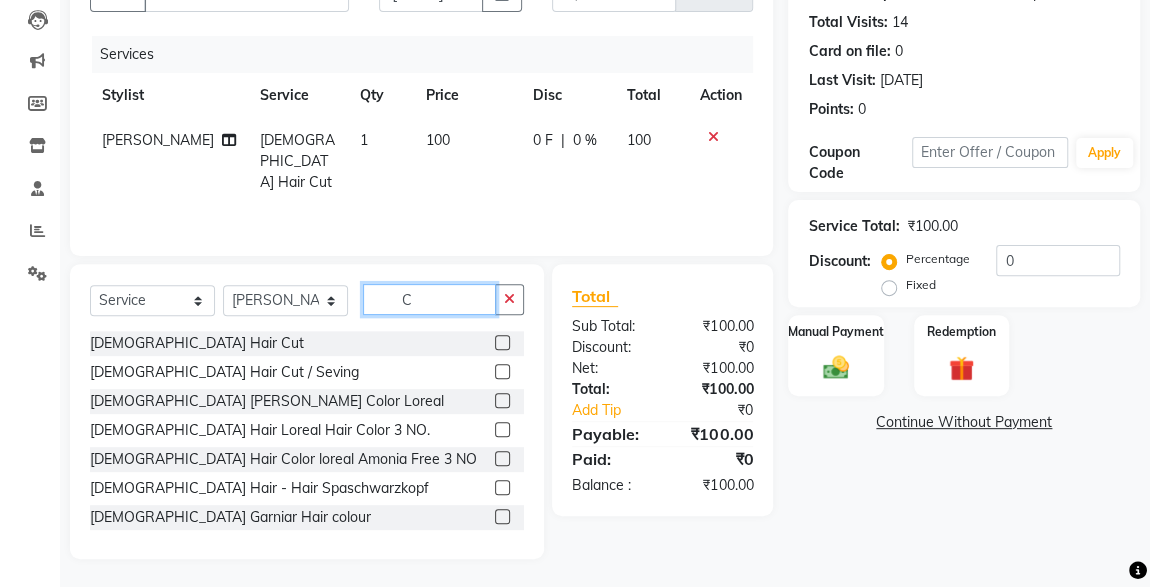 type on "C" 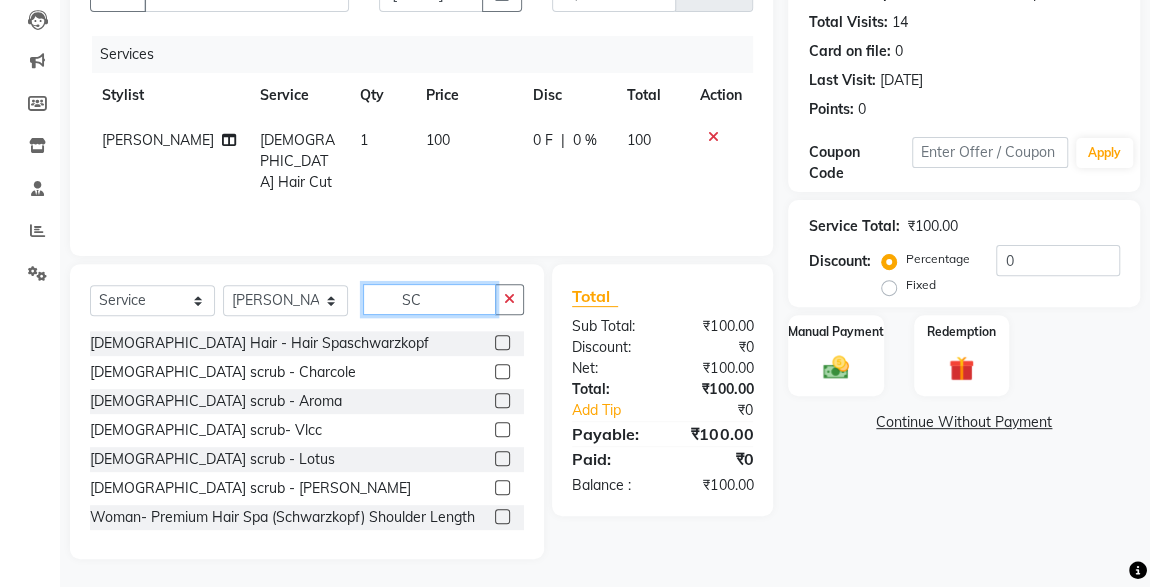 type on "SC" 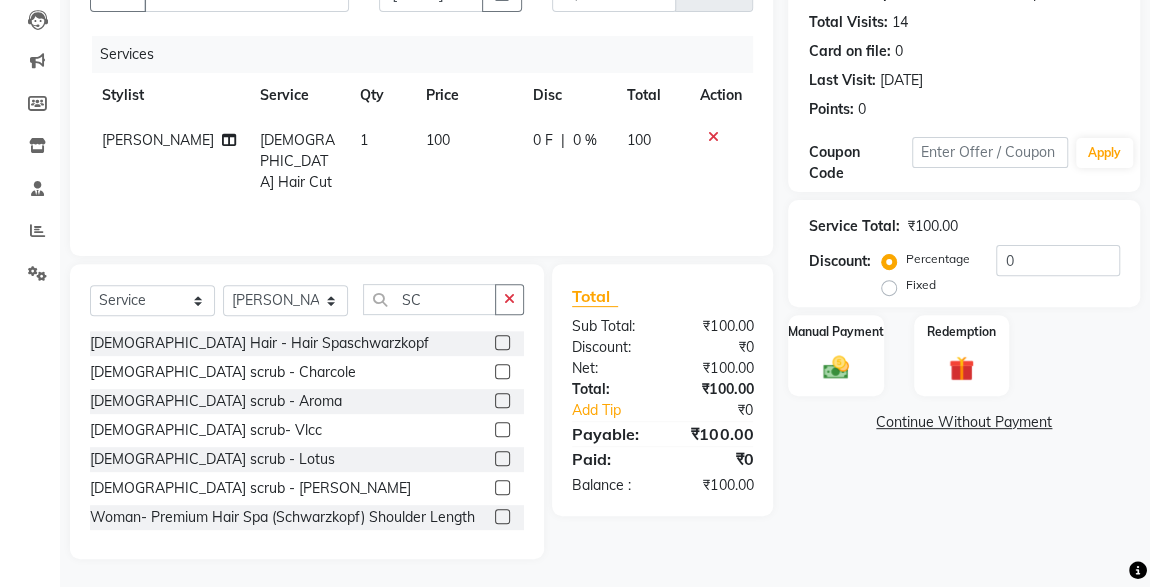 click 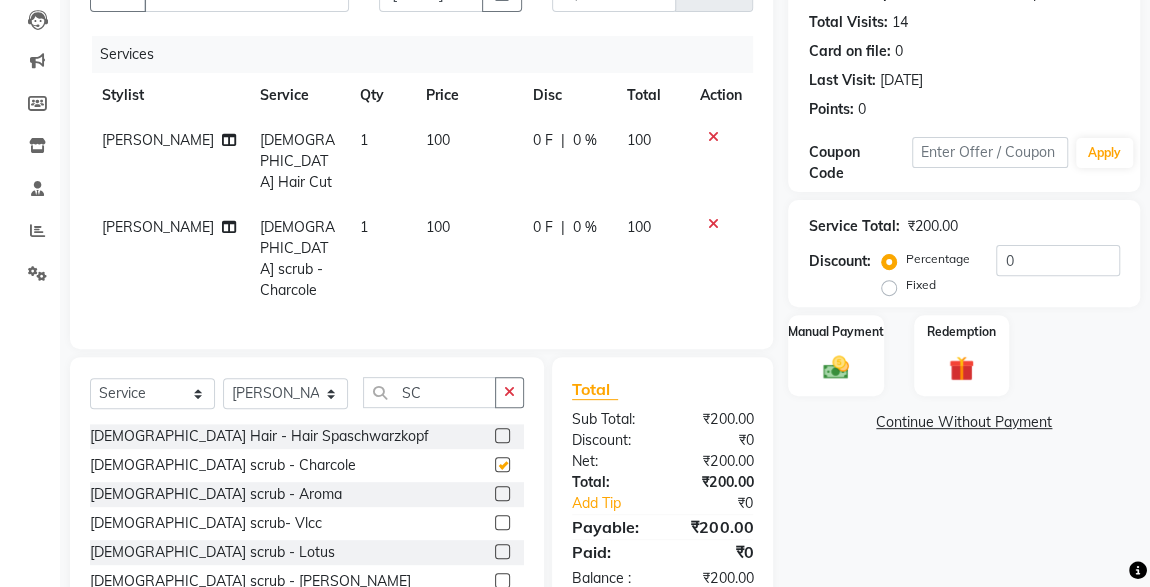 checkbox on "false" 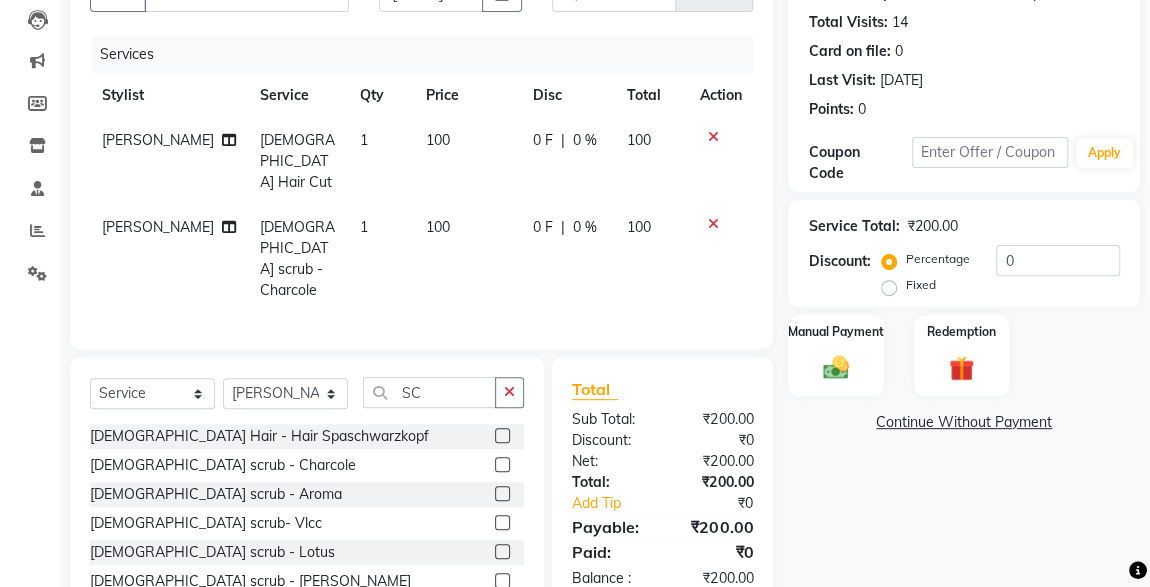 click 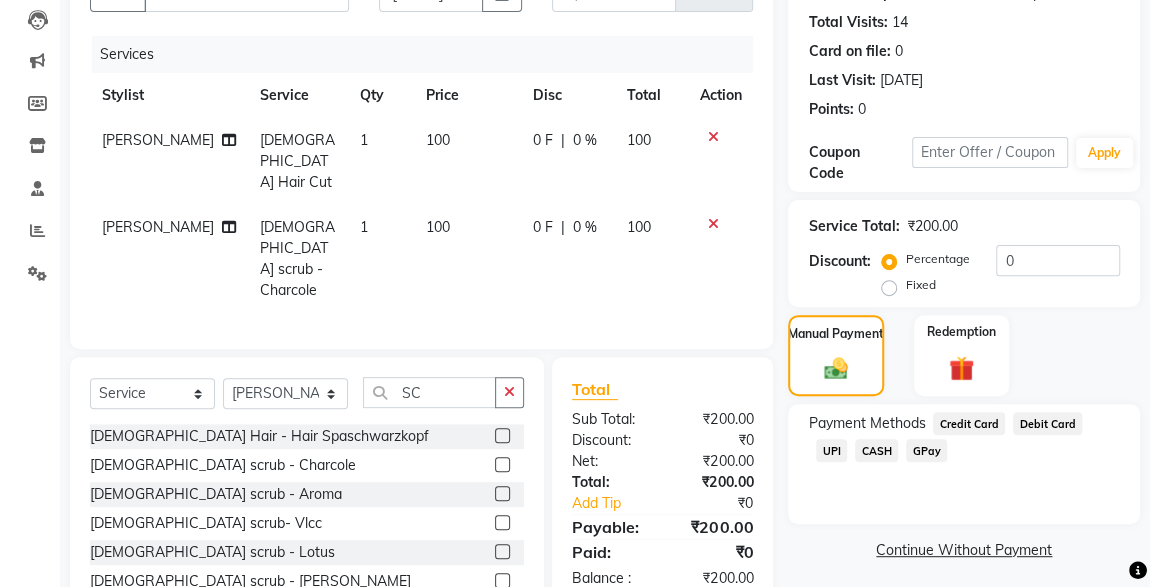 click on "UPI" 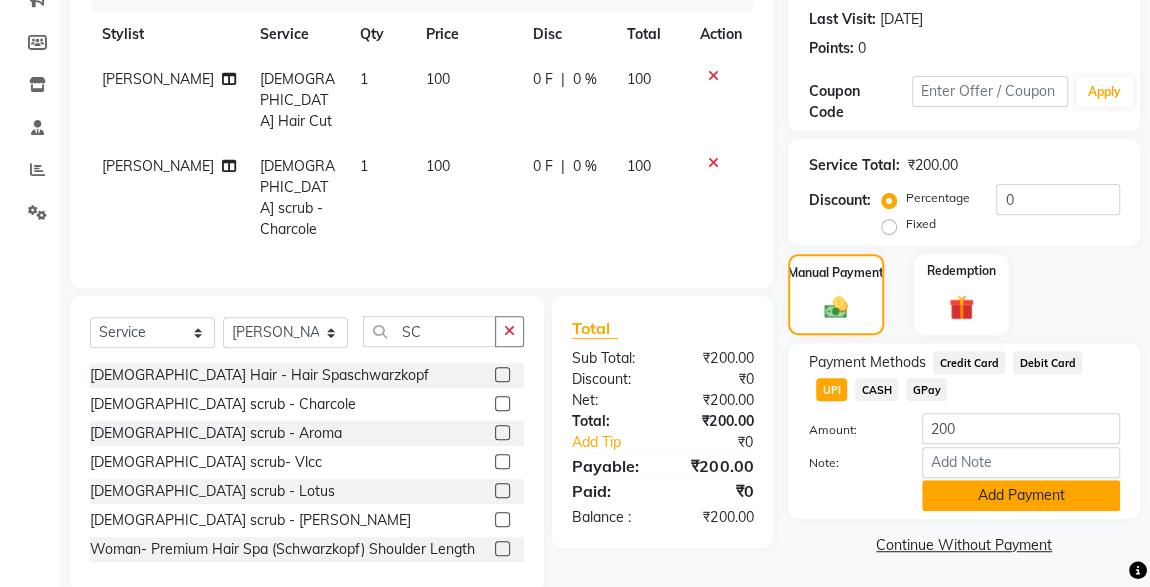 click on "Add Payment" 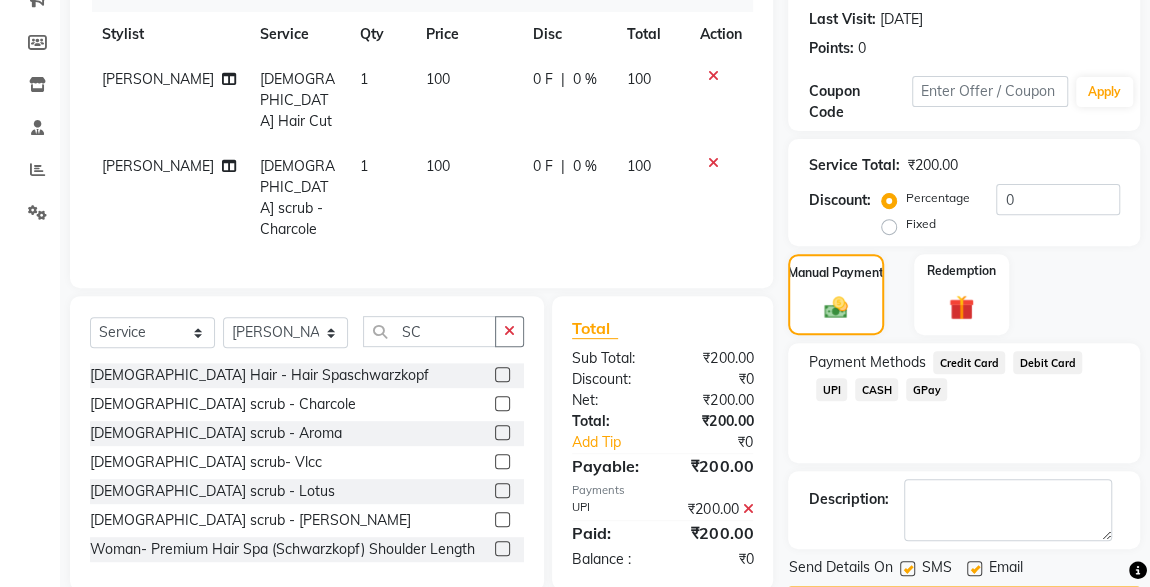scroll, scrollTop: 330, scrollLeft: 0, axis: vertical 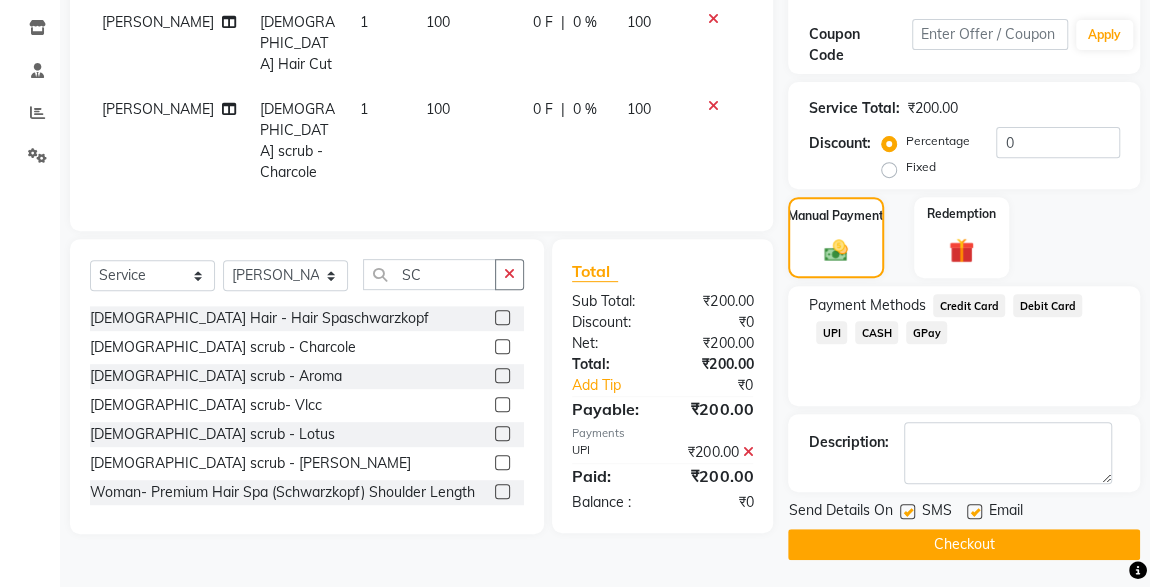 click 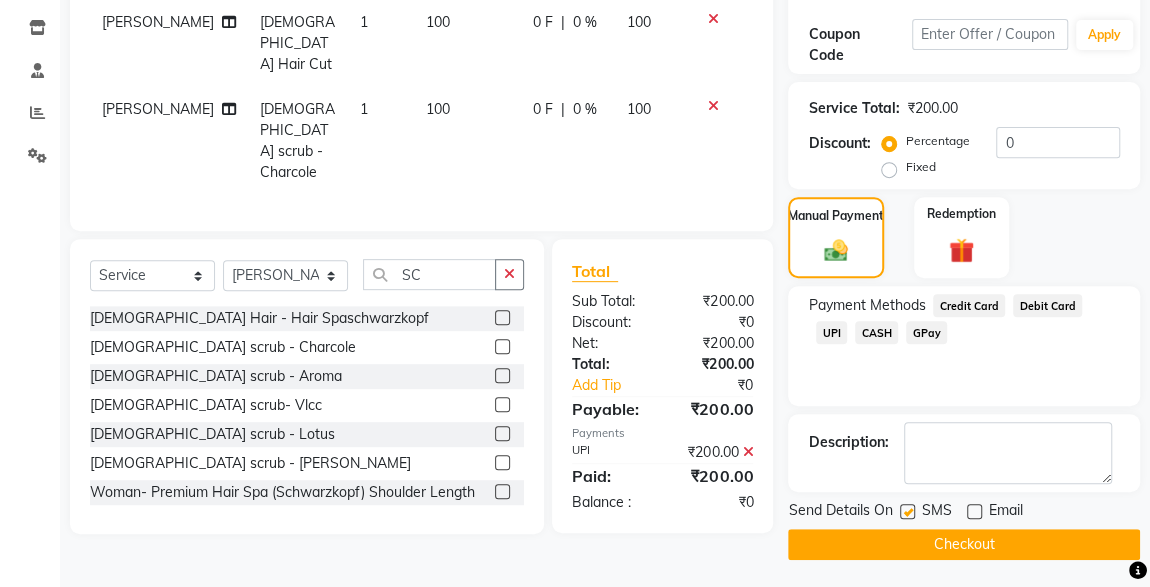 click on "Checkout" 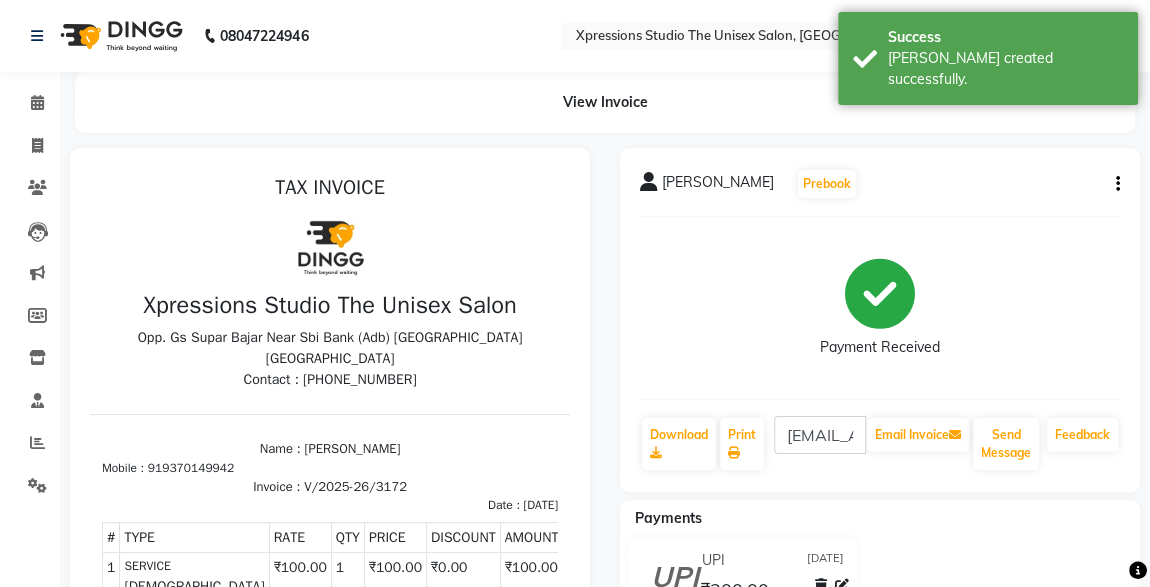 scroll, scrollTop: 0, scrollLeft: 0, axis: both 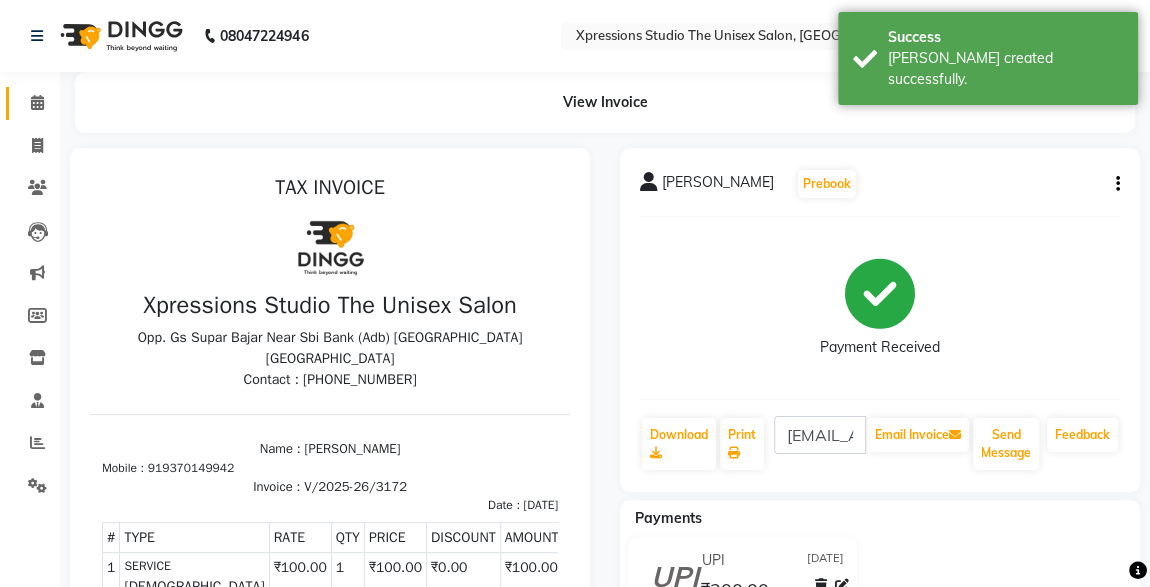 click 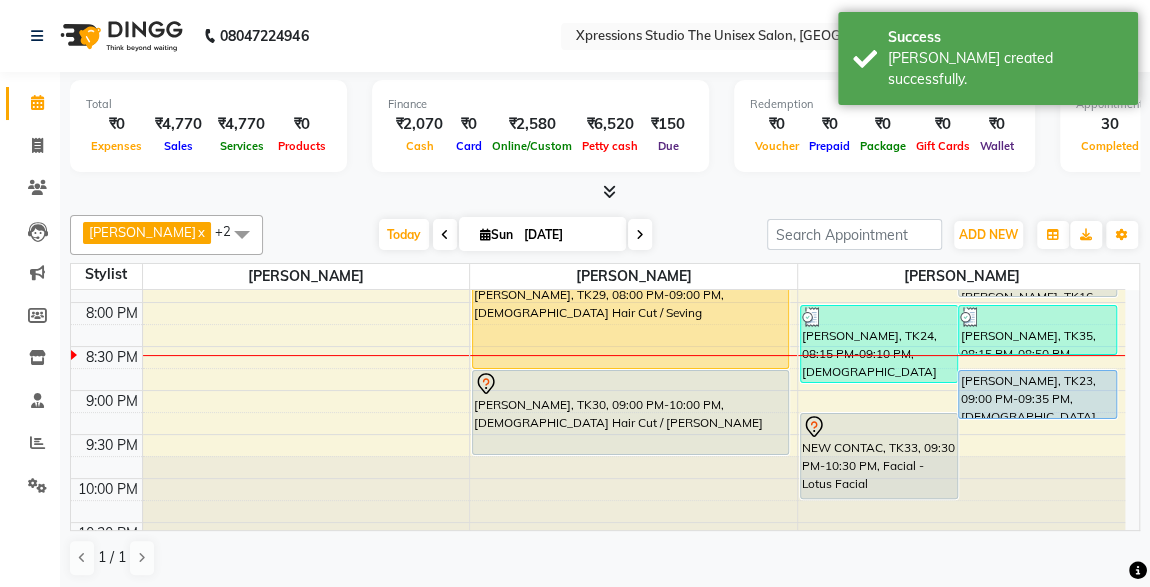 scroll, scrollTop: 1046, scrollLeft: 0, axis: vertical 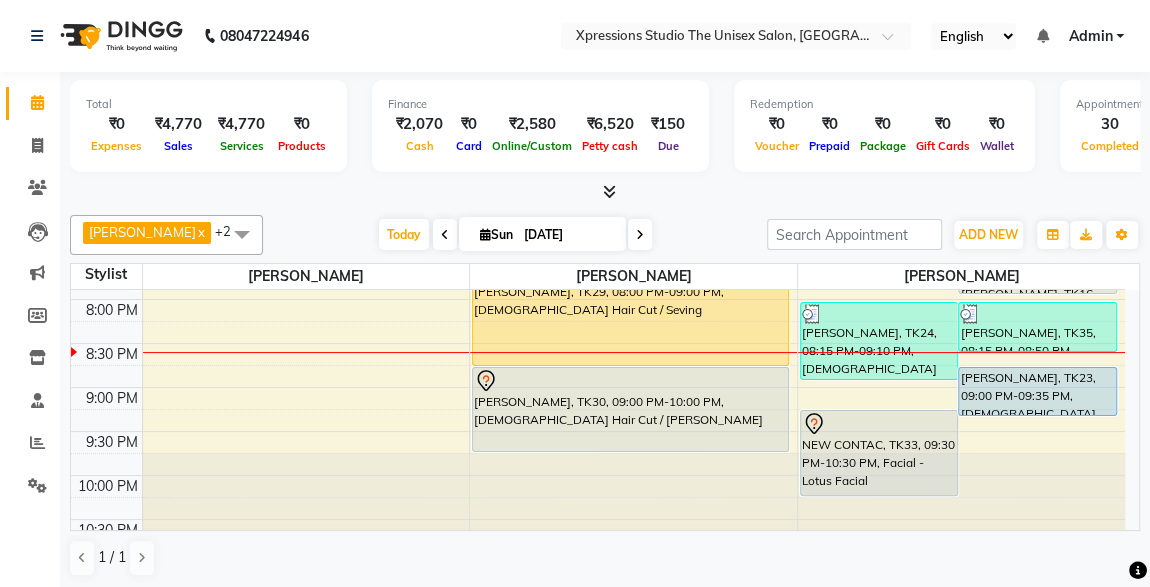 click on "[PERSON_NAME], TK23, 09:00 PM-09:35 PM, [DEMOGRAPHIC_DATA] Hair Cut" at bounding box center (1037, 391) 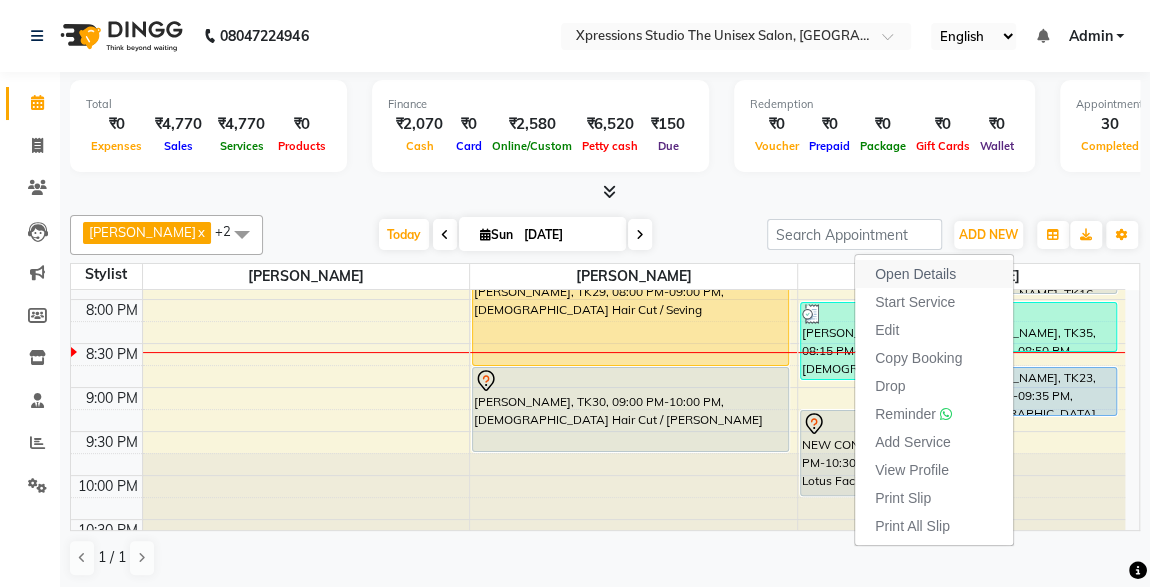click on "Open Details" at bounding box center [915, 274] 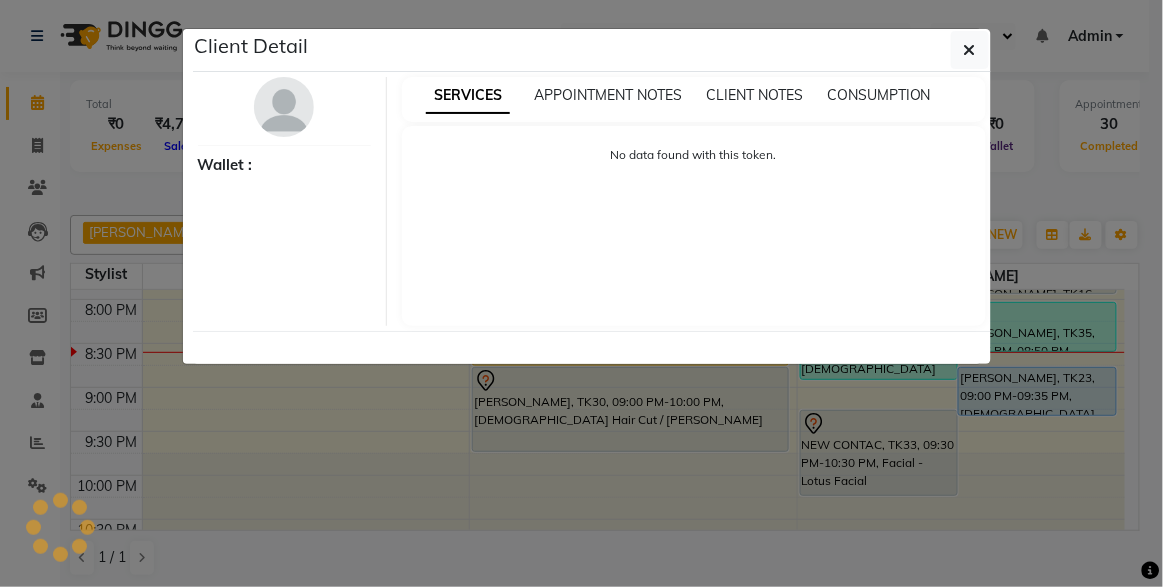 select on "5" 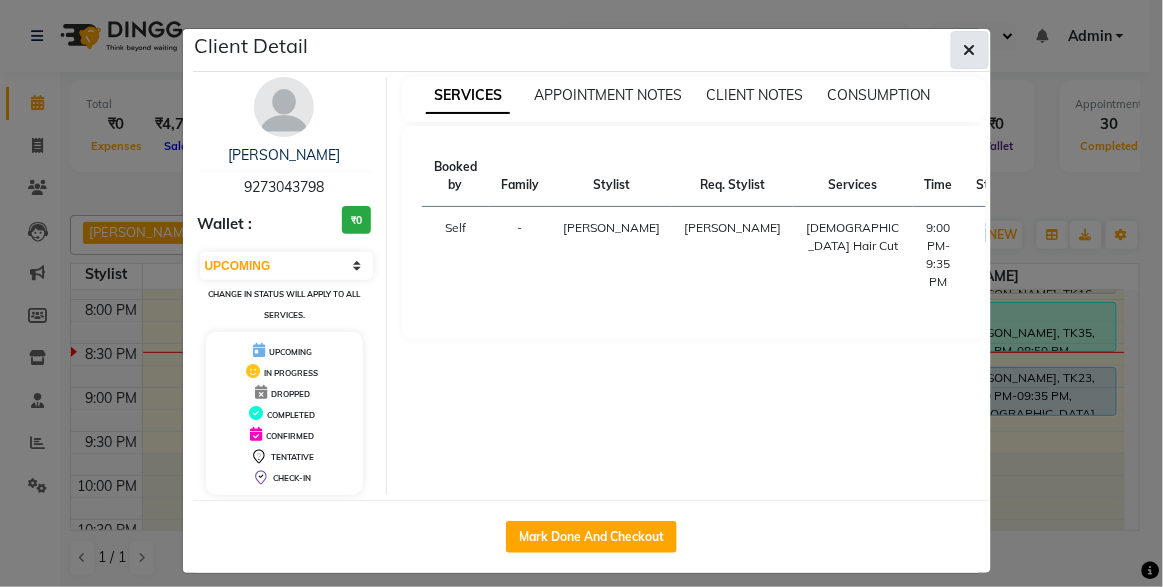 click 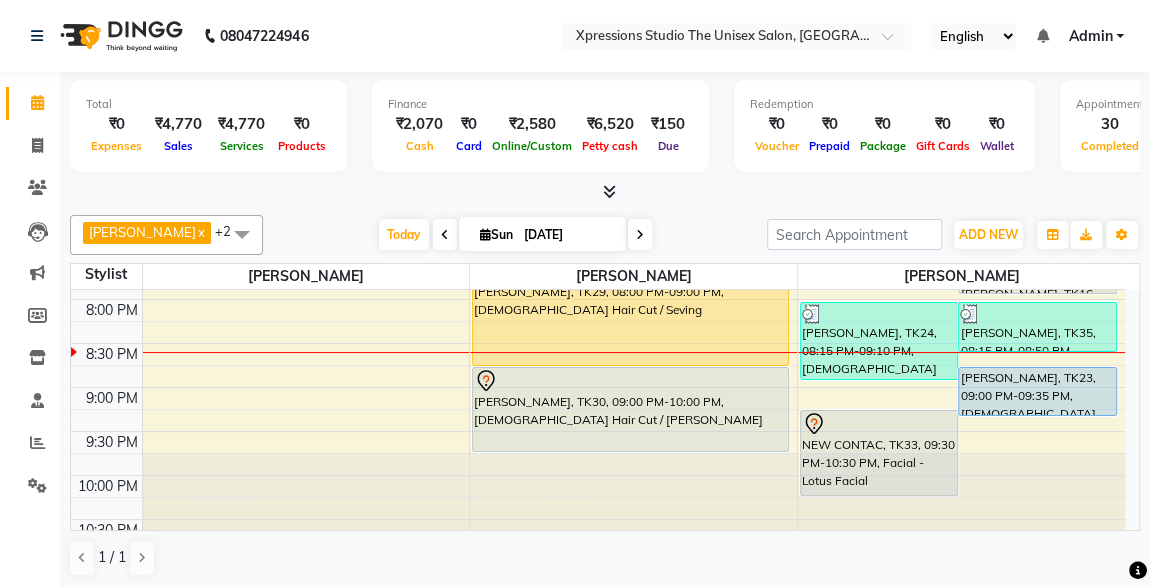 click on "[PERSON_NAME], TK23, 09:00 PM-09:35 PM, [DEMOGRAPHIC_DATA] Hair Cut" at bounding box center [1037, 391] 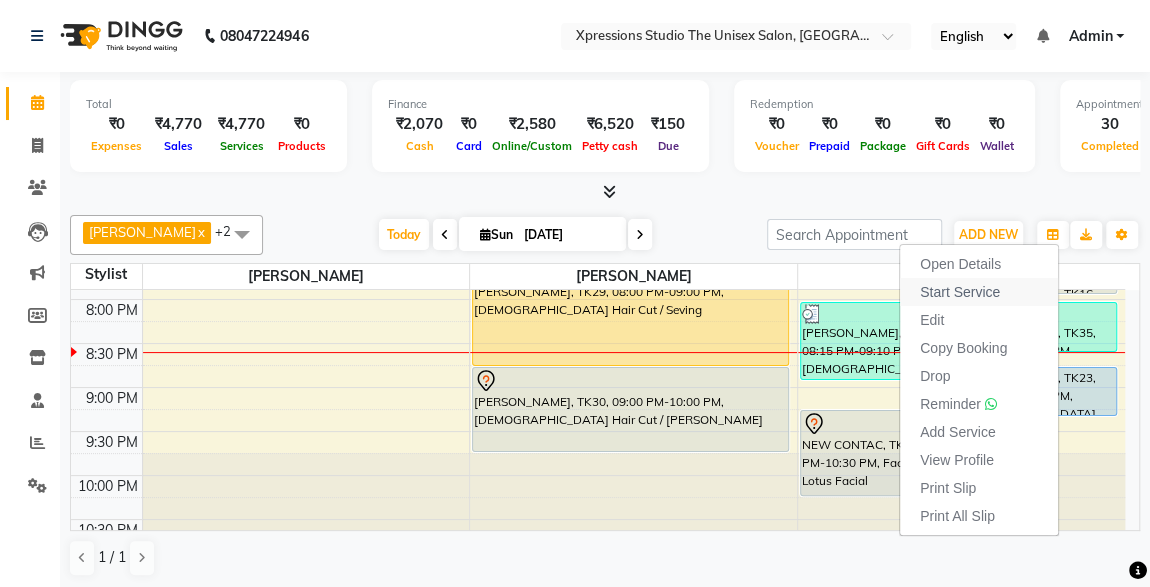click on "Start Service" at bounding box center (960, 292) 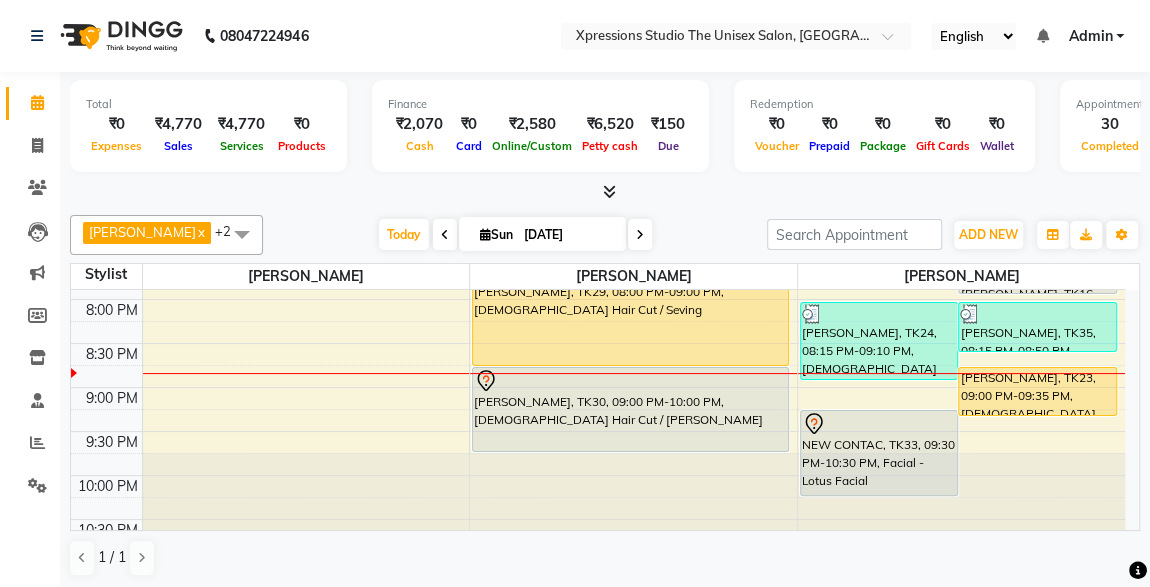 click on "[PERSON_NAME], TK29, 08:00 PM-09:00 PM, [DEMOGRAPHIC_DATA] Hair Cut / Seving" at bounding box center [630, 323] 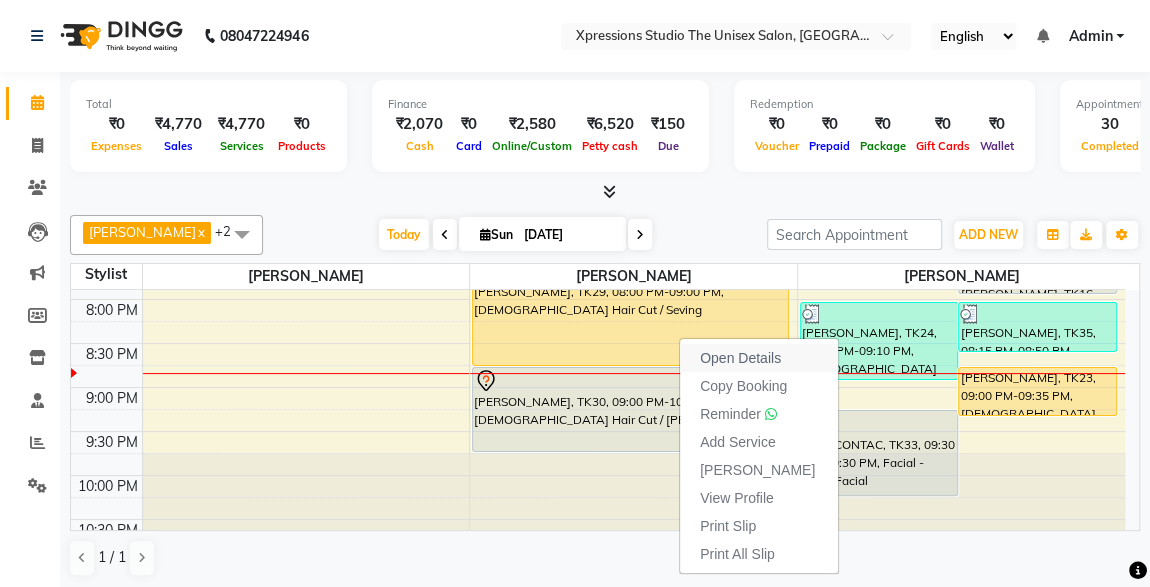 click on "Open Details" at bounding box center [740, 358] 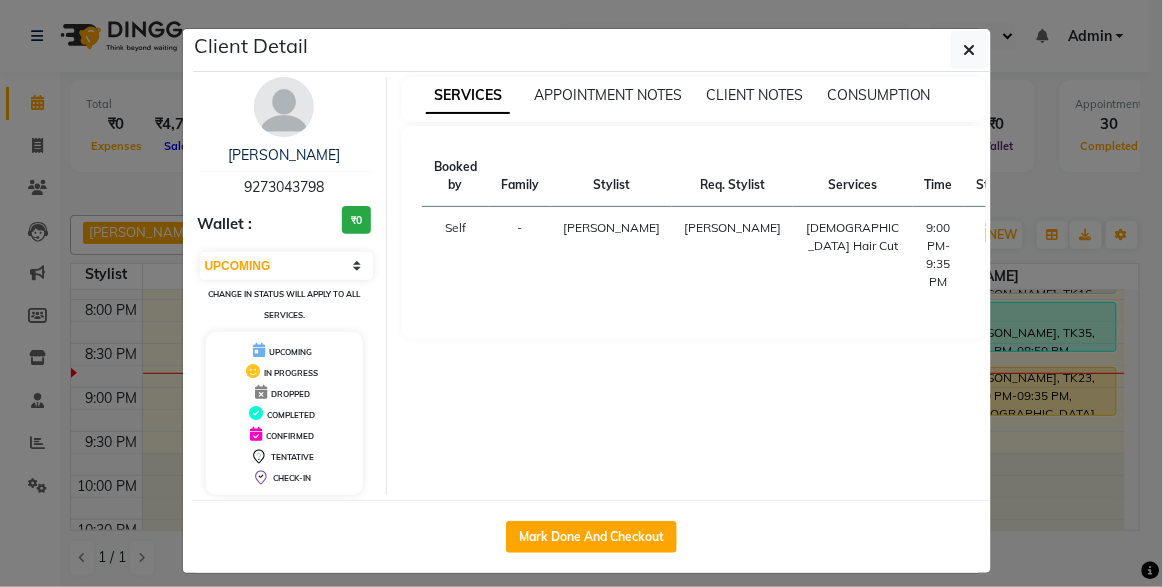 select on "1" 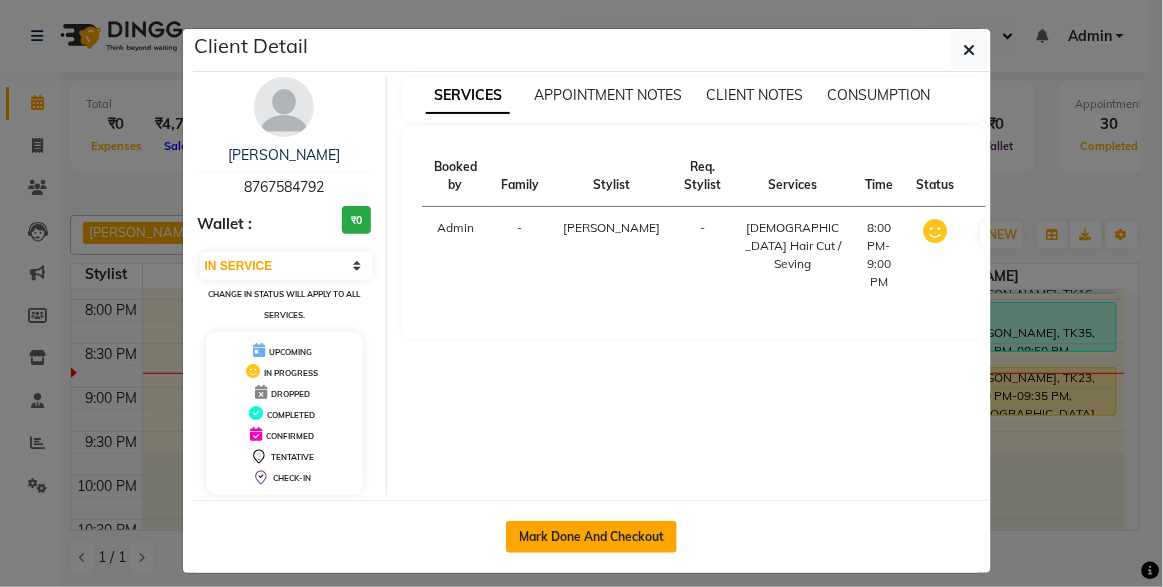 click on "Mark Done And Checkout" 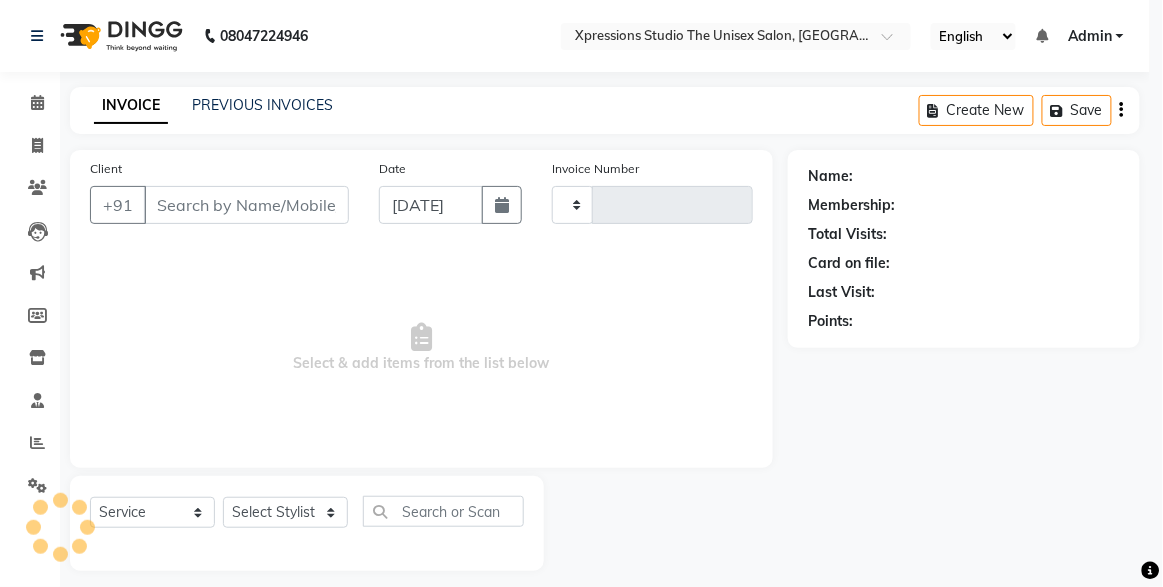 type on "3173" 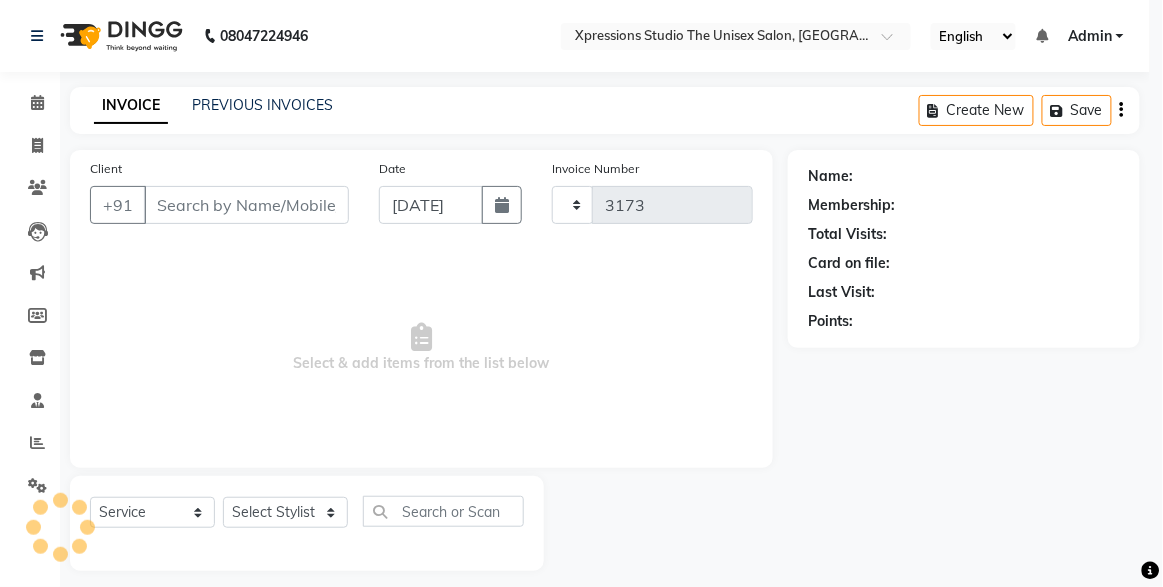 select on "7003" 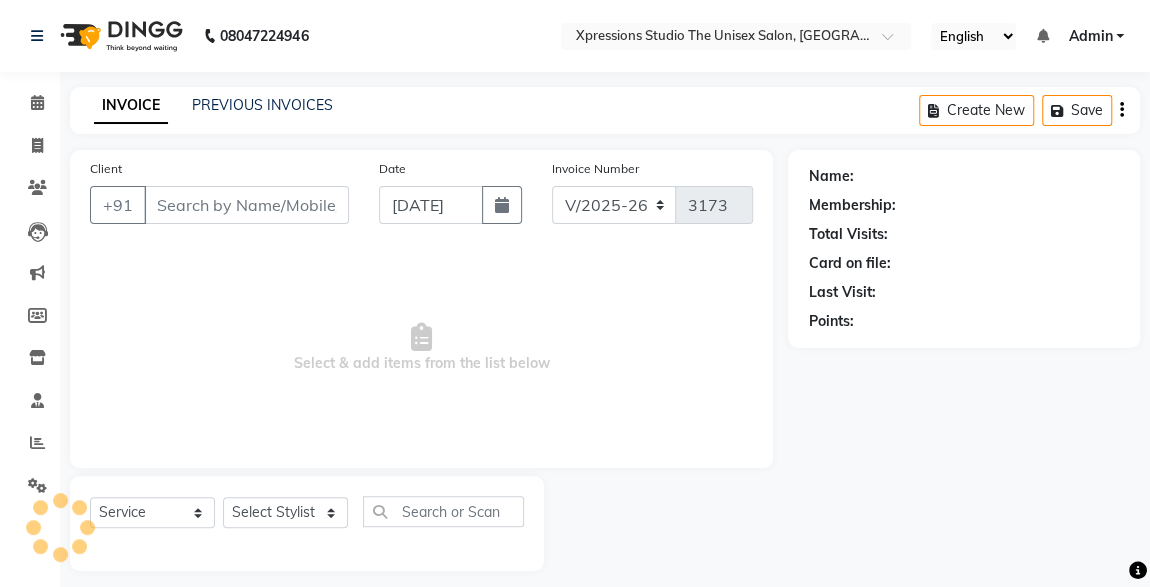 type on "8767584792" 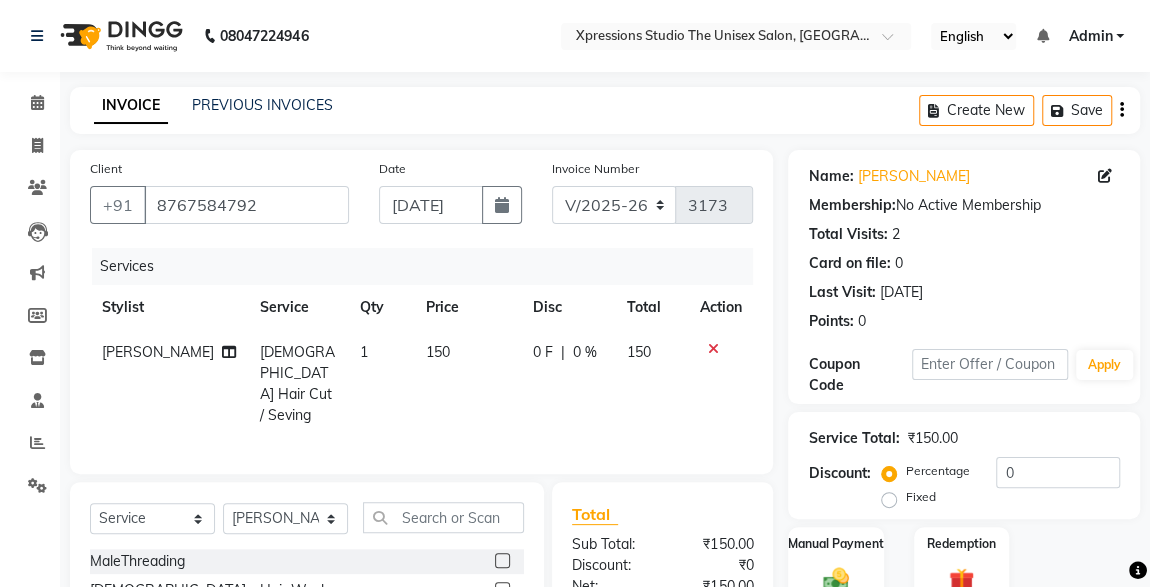 scroll, scrollTop: 212, scrollLeft: 0, axis: vertical 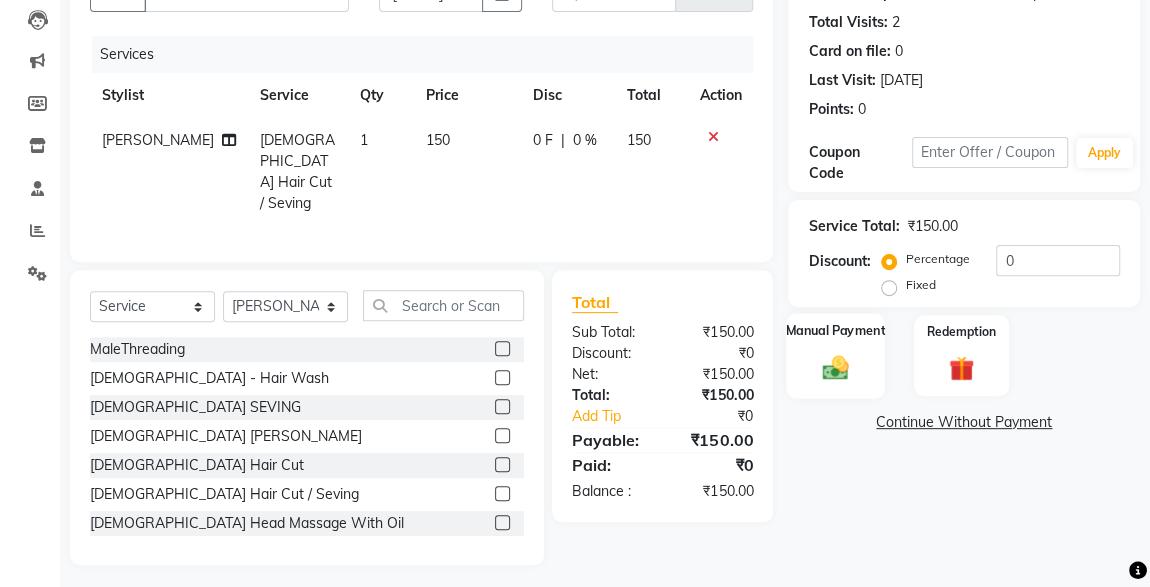 click 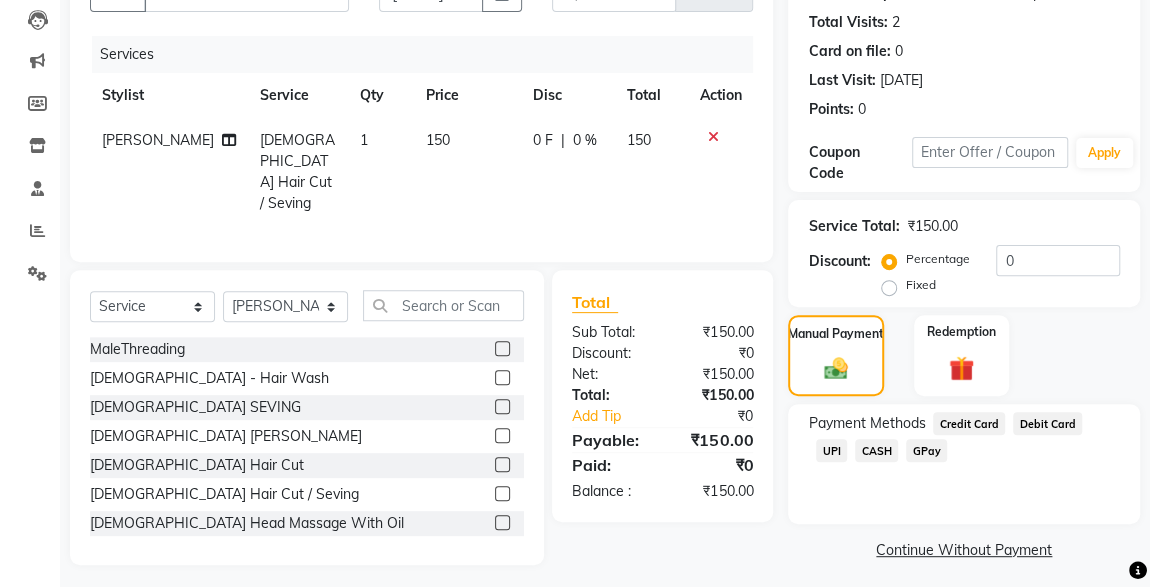 click on "UPI" 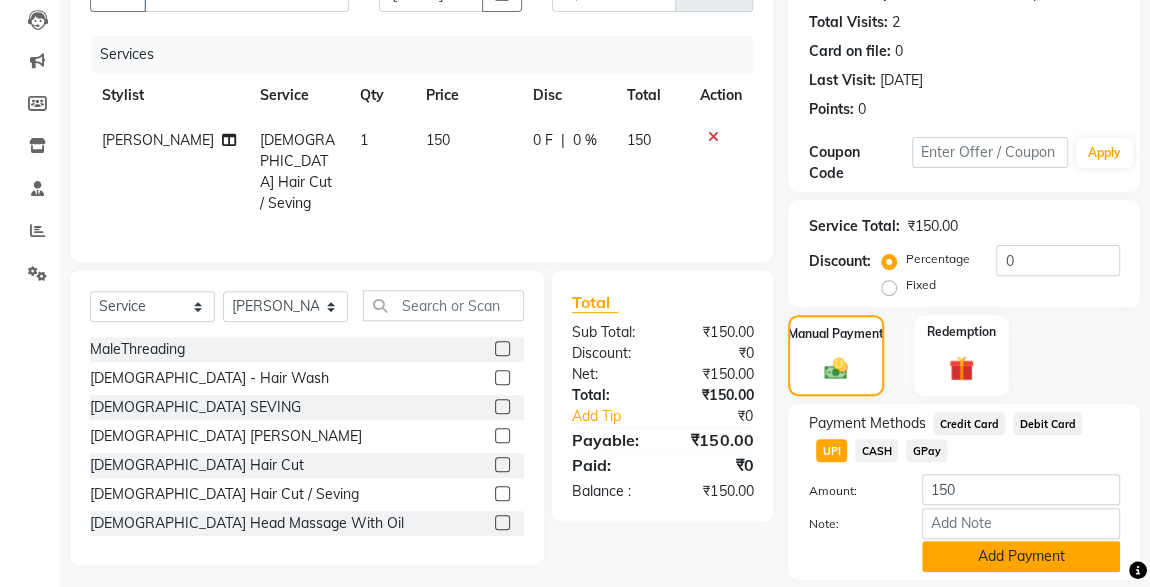 click on "Add Payment" 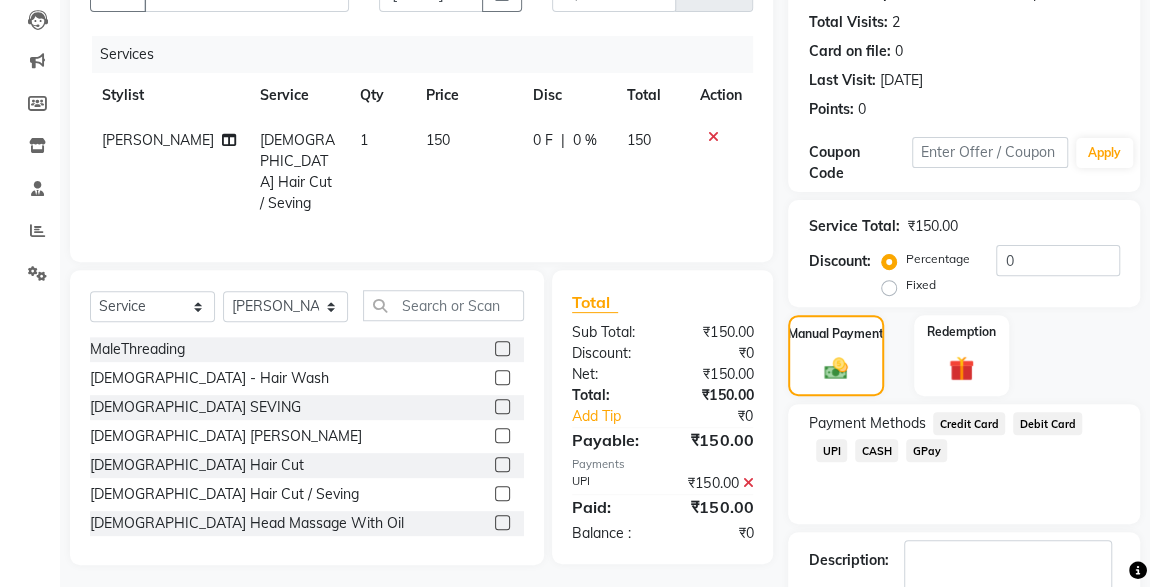 scroll, scrollTop: 330, scrollLeft: 0, axis: vertical 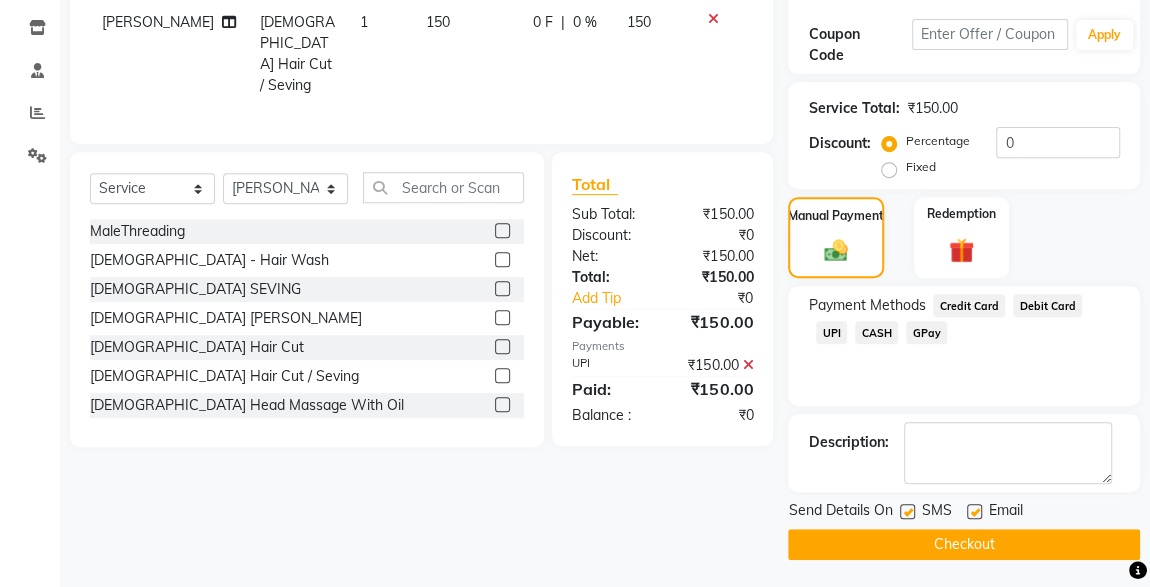 click on "Checkout" 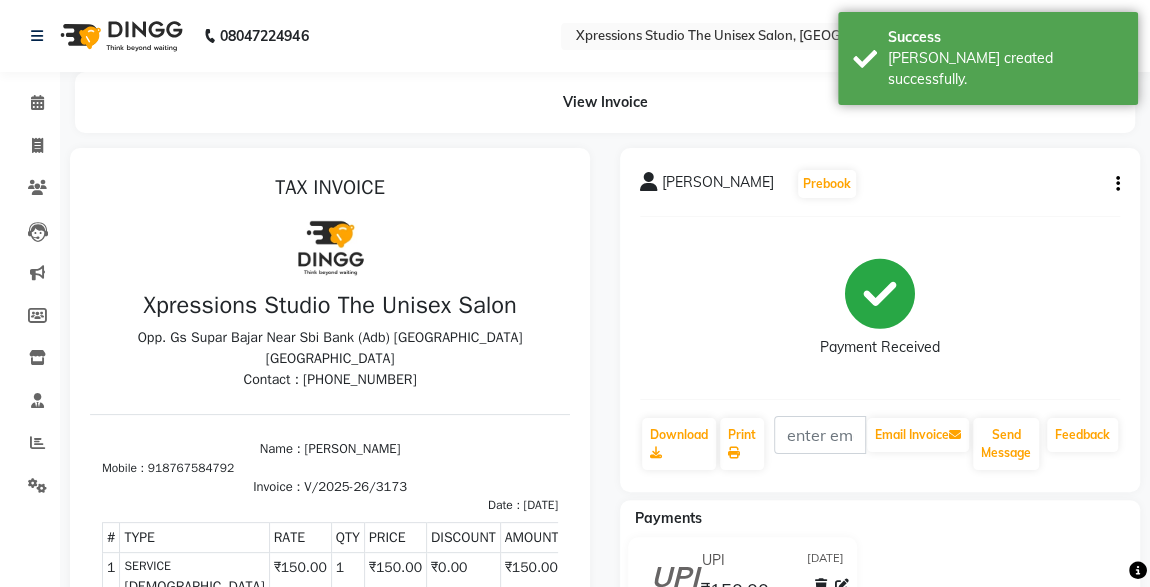 scroll, scrollTop: 0, scrollLeft: 0, axis: both 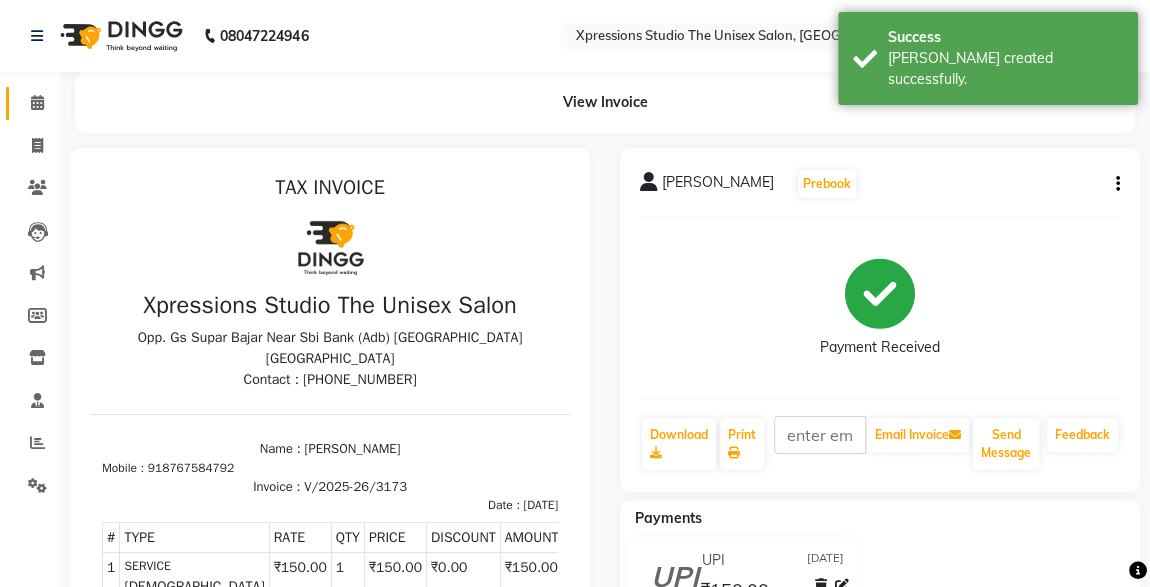 click on "Calendar" 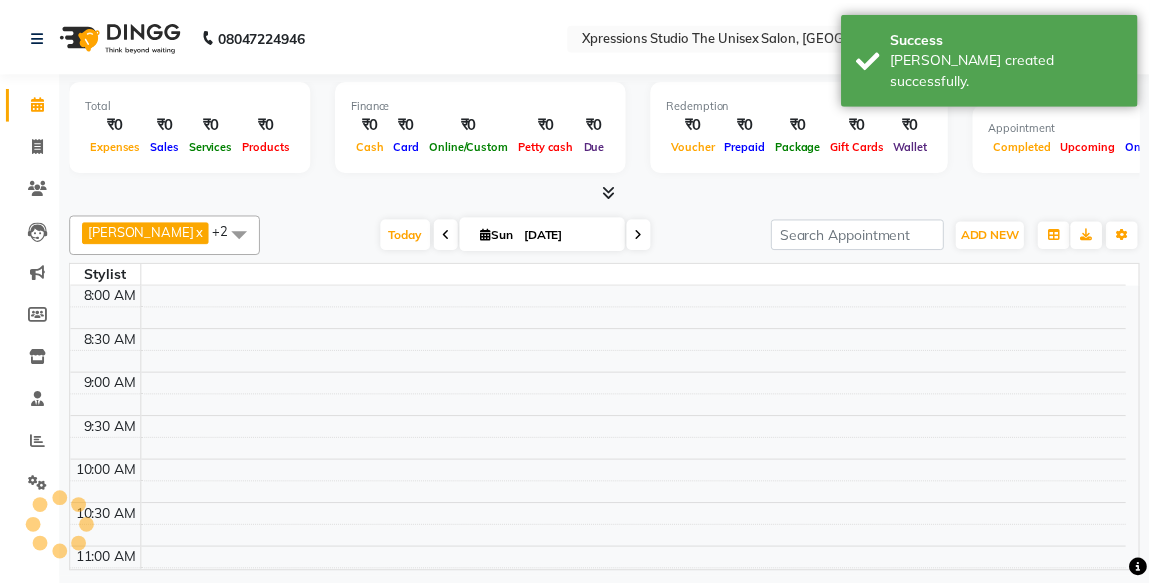 scroll, scrollTop: 1015, scrollLeft: 0, axis: vertical 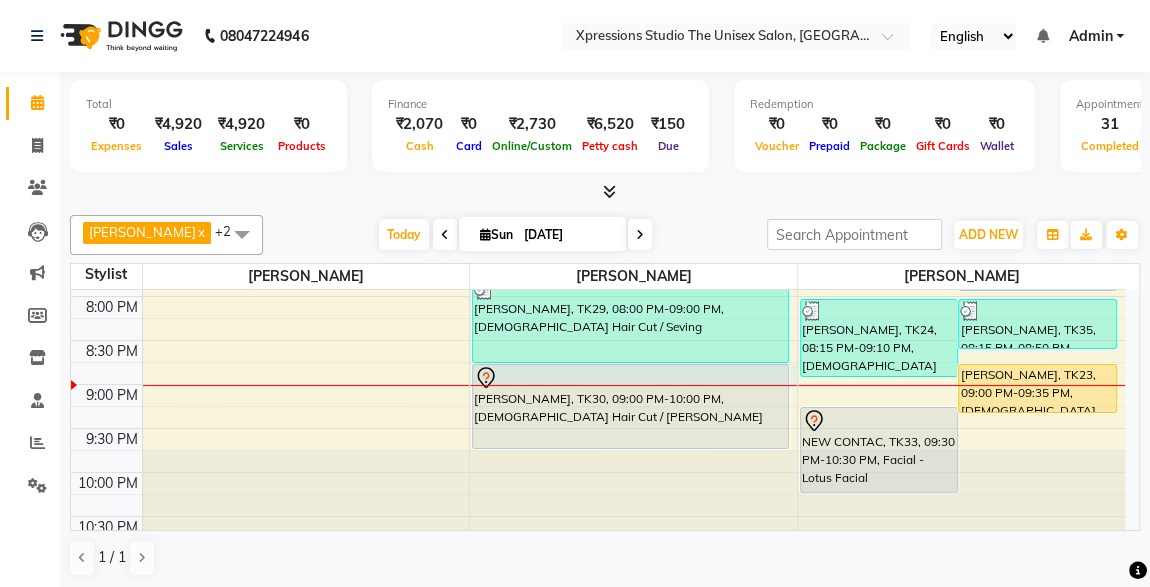 click on "8:00 AM 8:30 AM 9:00 AM 9:30 AM 10:00 AM 10:30 AM 11:00 AM 11:30 AM 12:00 PM 12:30 PM 1:00 PM 1:30 PM 2:00 PM 2:30 PM 3:00 PM 3:30 PM 4:00 PM 4:30 PM 5:00 PM 5:30 PM 6:00 PM 6:30 PM 7:00 PM 7:30 PM 8:00 PM 8:30 PM 9:00 PM 9:30 PM 10:00 PM 10:30 PM     Giriraj BAHETI, TK07, 09:30 AM-10:30 AM, Male Hair Cut / Beard      Adesh raut, TK13, 10:25 AM-11:25 AM, Male Hair Cut / Beard      Adesh raut, TK15, 11:15 AM-11:50 AM, Male Hair Cut      RAMESH GANTIRE, TK12, 11:05 AM-11:25 AM, Male SEVING      Hriday rajdeo, TK14, 12:30 PM-01:05 PM, Male Hair Cut With Wash     MANISHA SHARMA, TK10, 01:00 PM-01:35 PM, Male Hair Cut      PARAG DAGA, TK22, 01:25 PM-02:00 PM, Male Hair Cut      Harshal Bhokre, TK21, 01:15 PM-01:30 PM, MaleThreading     roshan motalkar, TK09, 04:25 PM-04:55 PM, male scrub - Shahnaz     SARVDHYA BHAGWAT, TK31, 04:45 PM-05:20 PM, Male Hair Cut              Siddhesh Jain, TK20, 05:15 PM-05:35 PM, Male SEVING      GARAV BABAD, TK32, 05:15 PM-06:00 PM, Male Hair Cut ,Male  - Hair Wash" at bounding box center (598, -100) 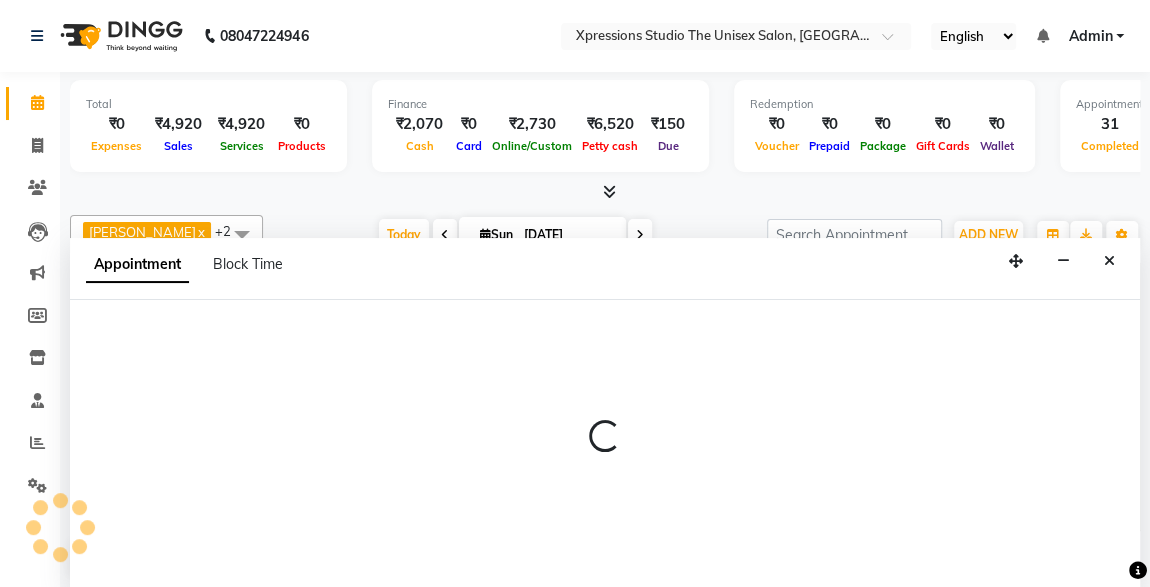 scroll, scrollTop: 0, scrollLeft: 0, axis: both 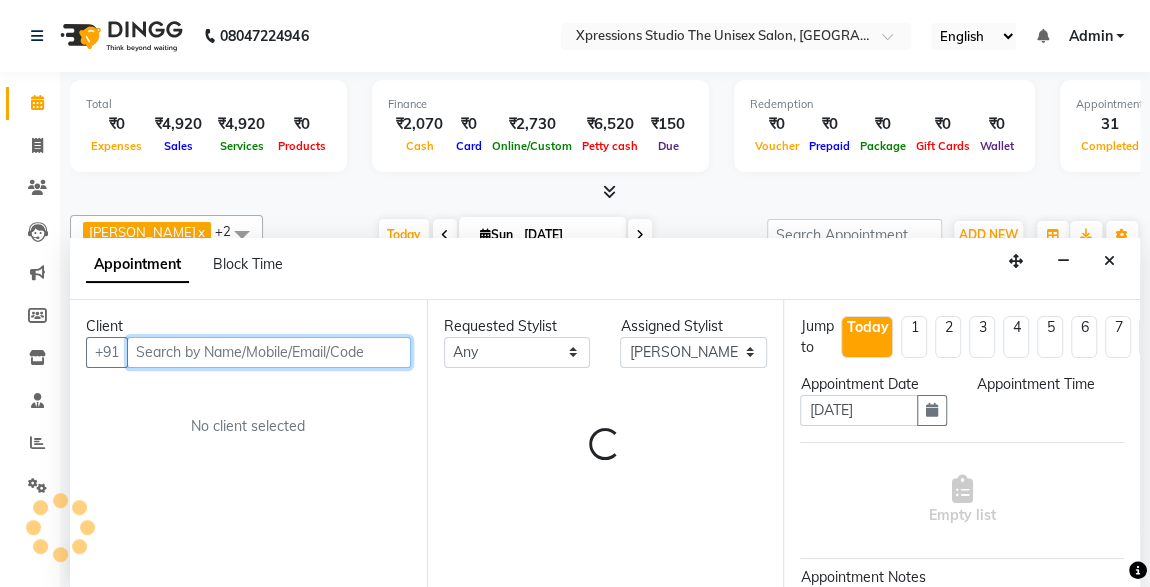select on "1260" 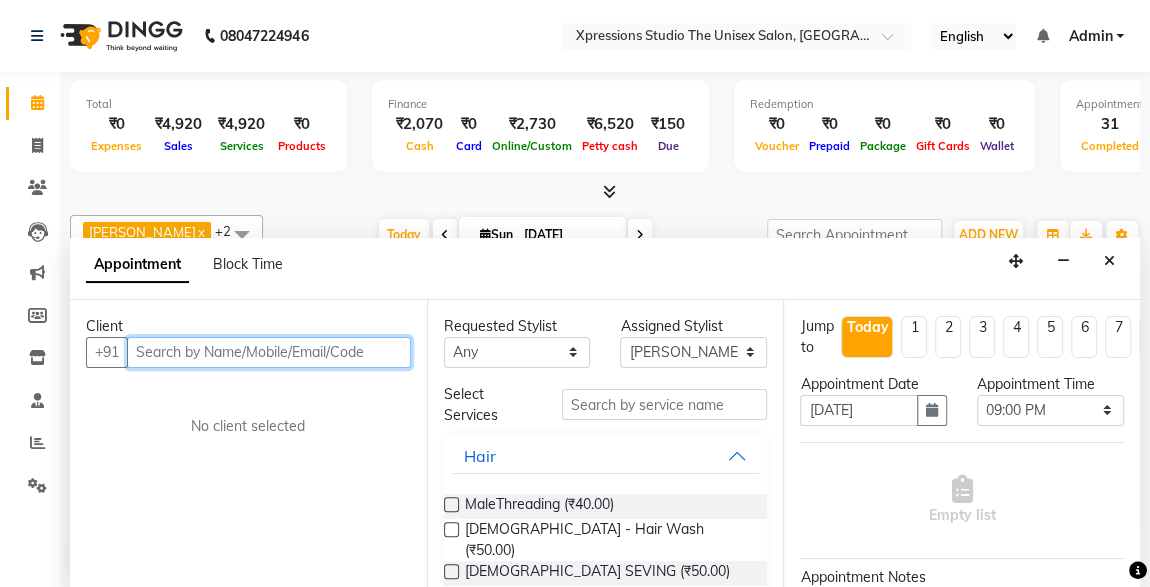 click at bounding box center (269, 352) 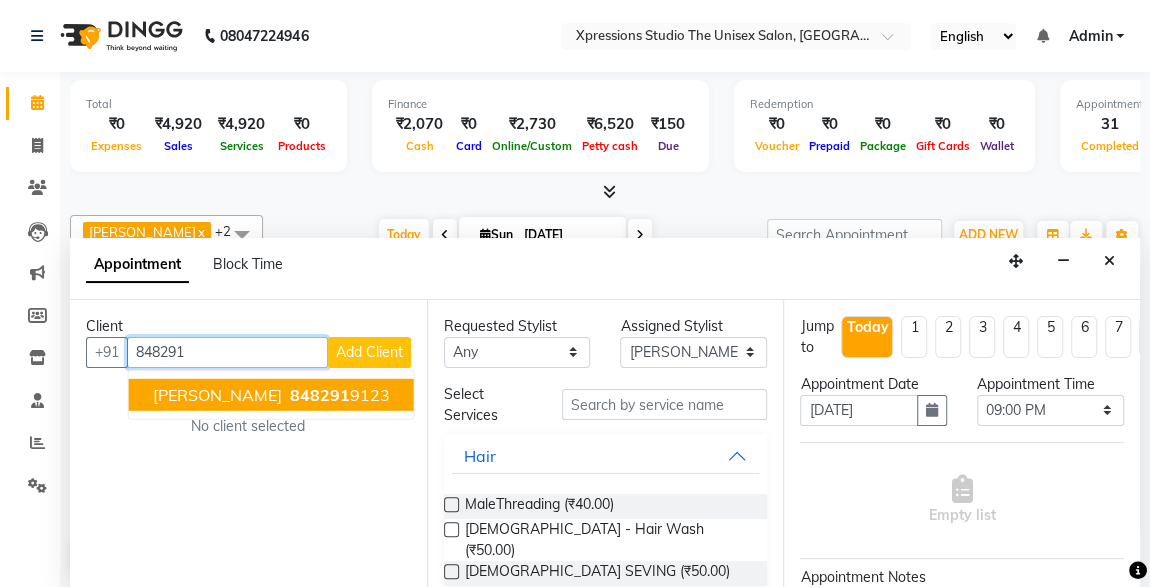 click on "848291 9123" at bounding box center (338, 394) 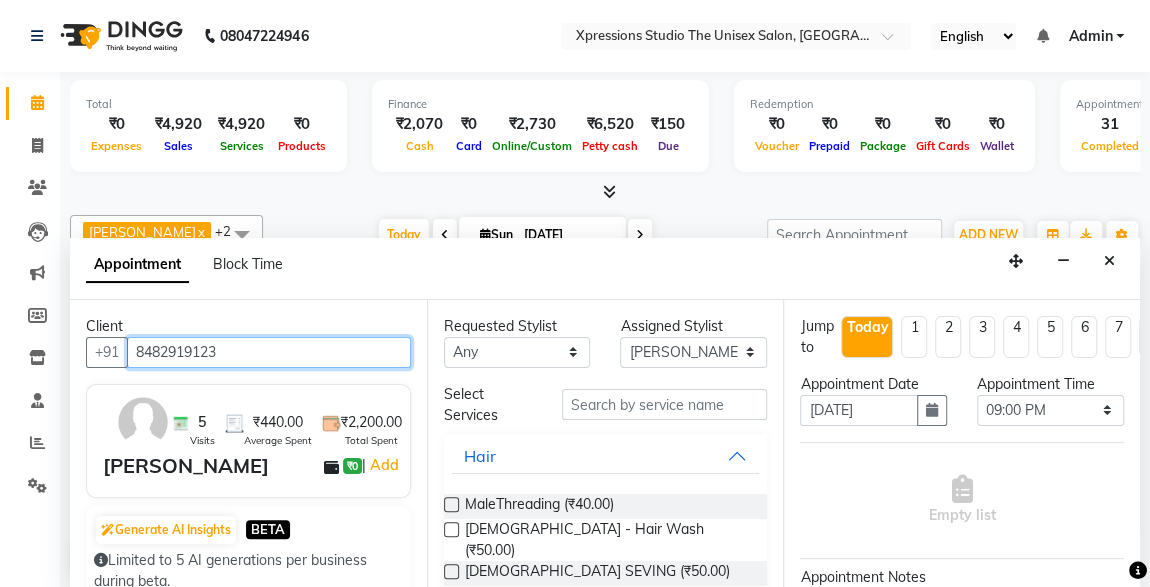 type on "8482919123" 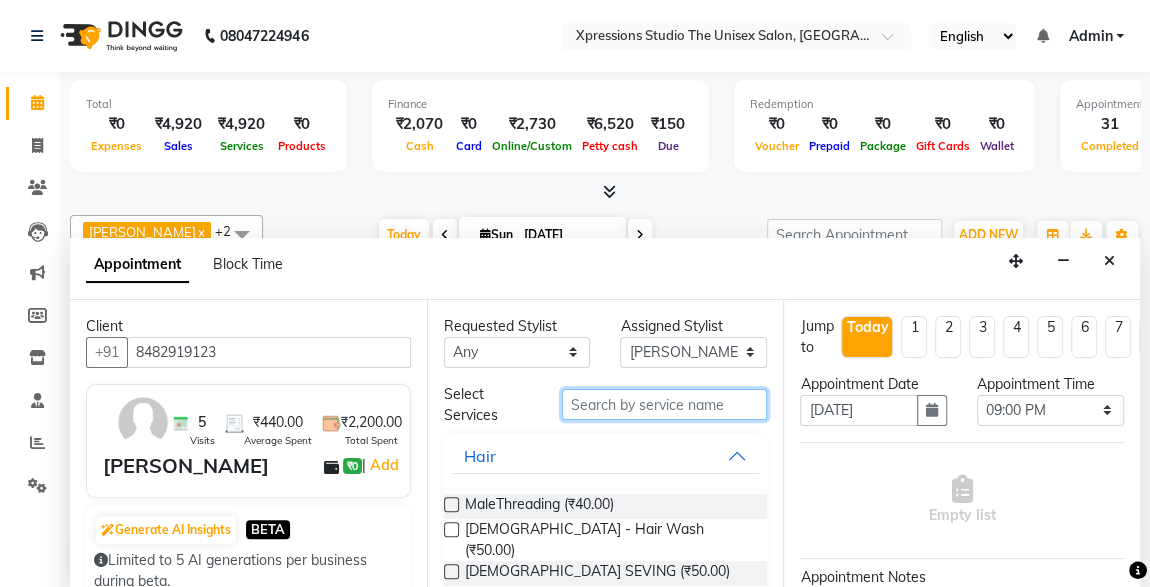 click at bounding box center (665, 404) 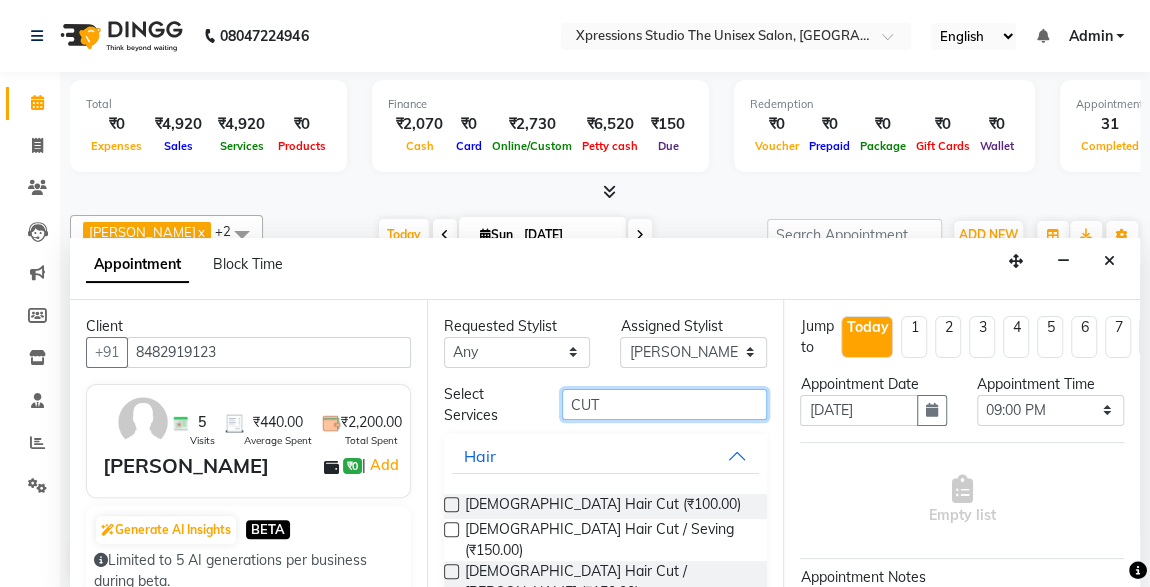 type on "CUT" 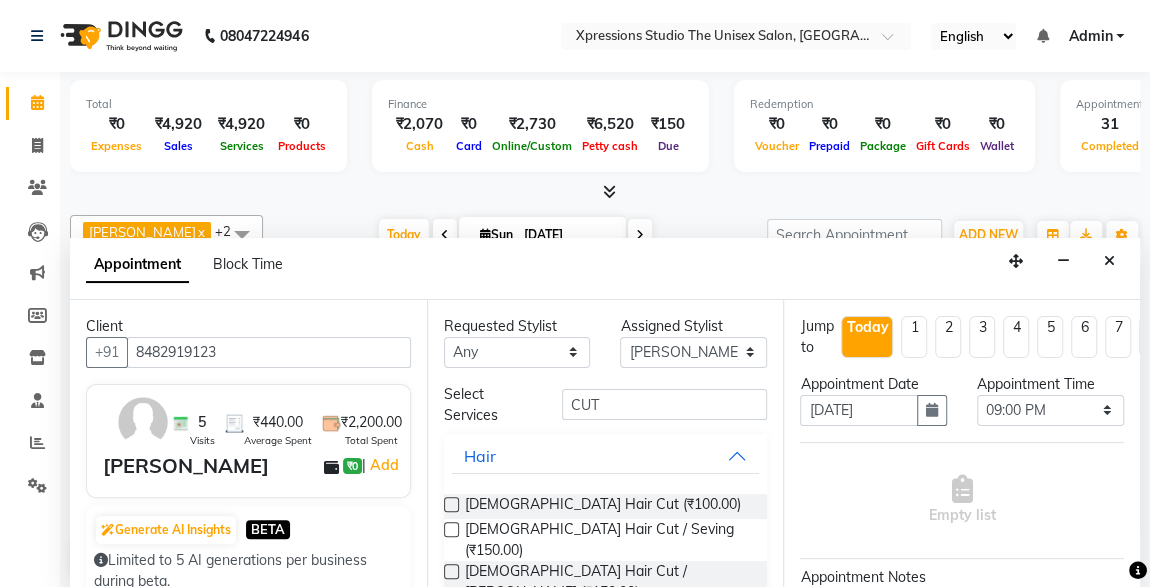 click at bounding box center [451, 504] 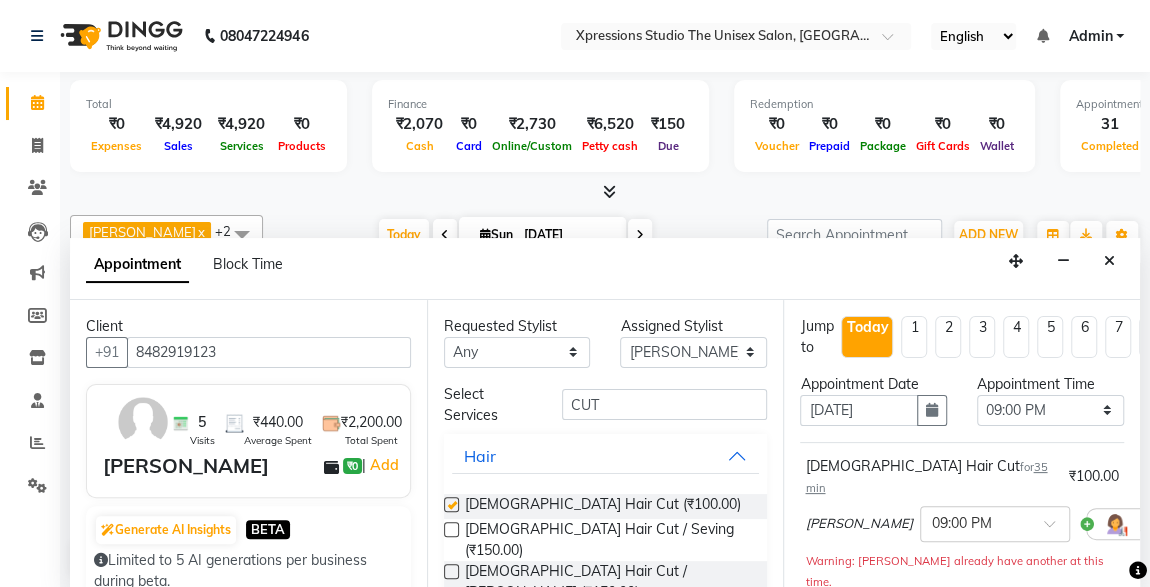 checkbox on "false" 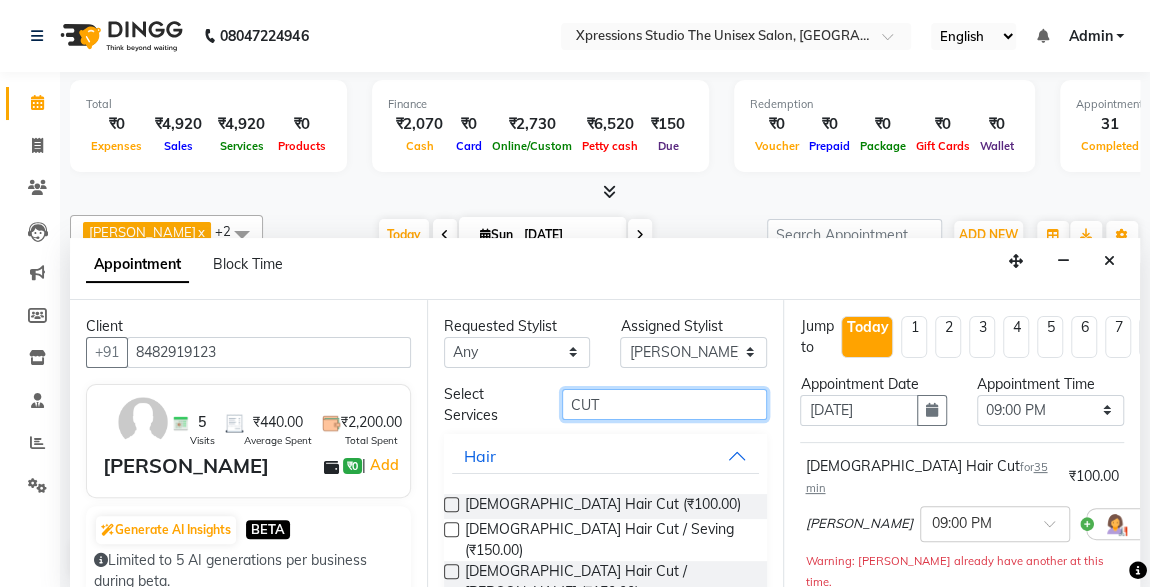 click on "CUT" at bounding box center (665, 404) 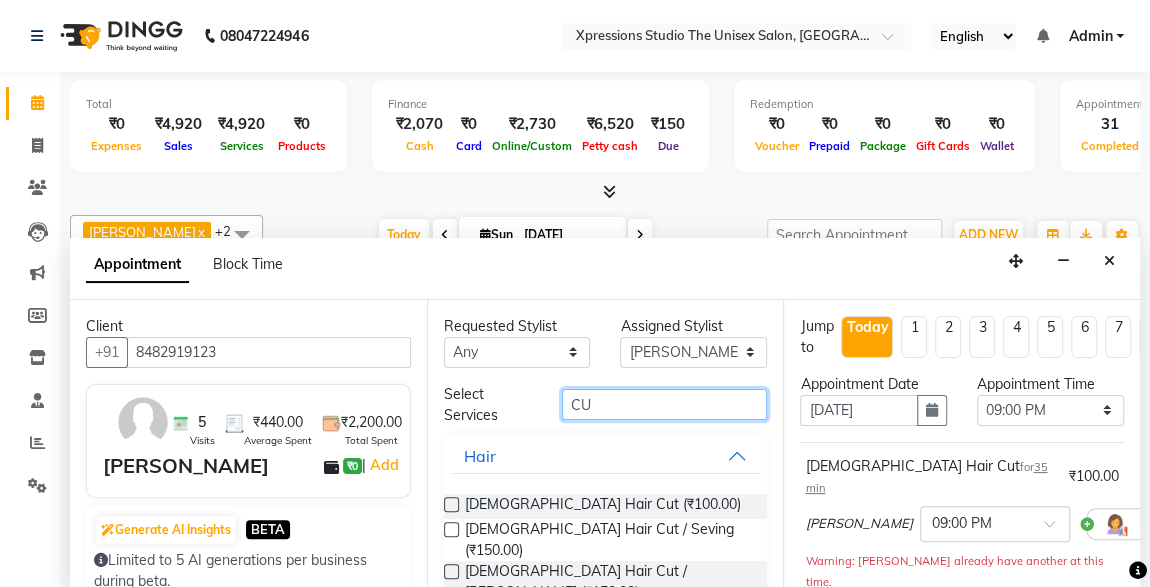 type on "C" 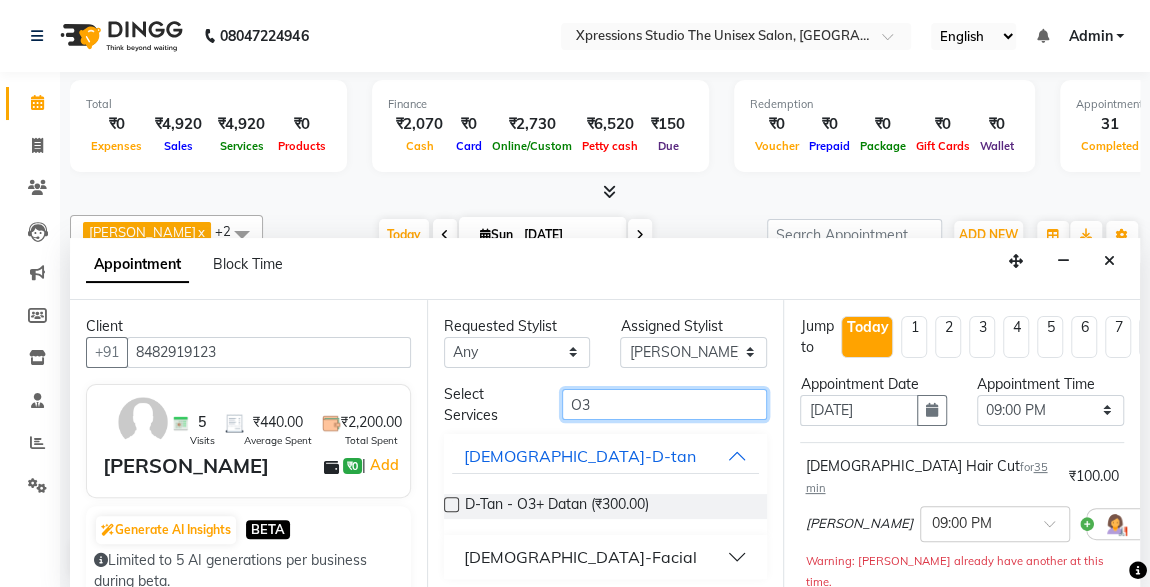 type on "O3" 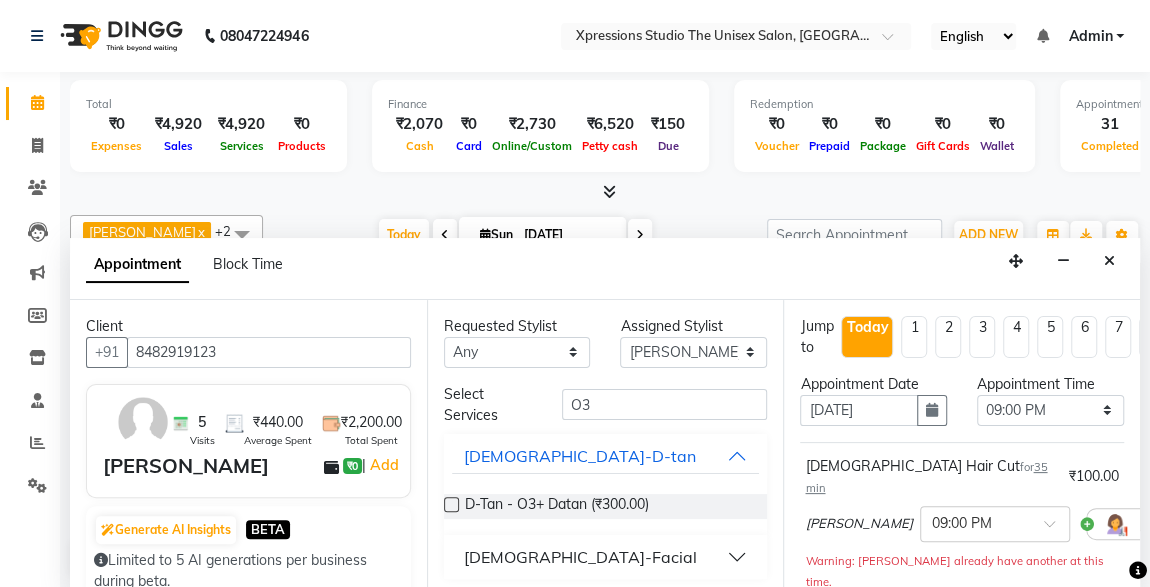 click at bounding box center (451, 504) 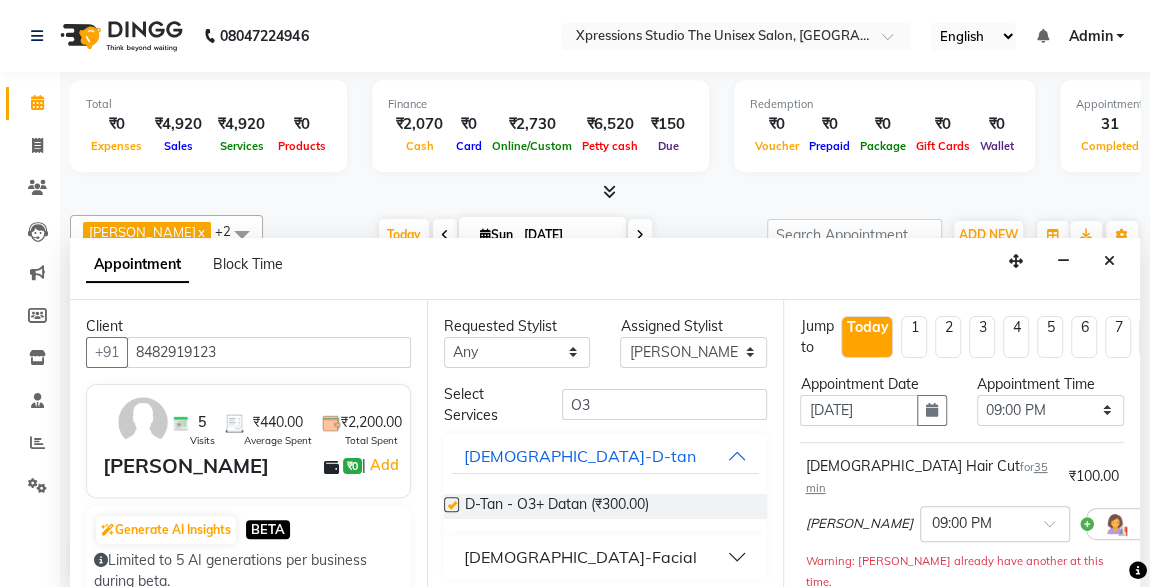 checkbox on "false" 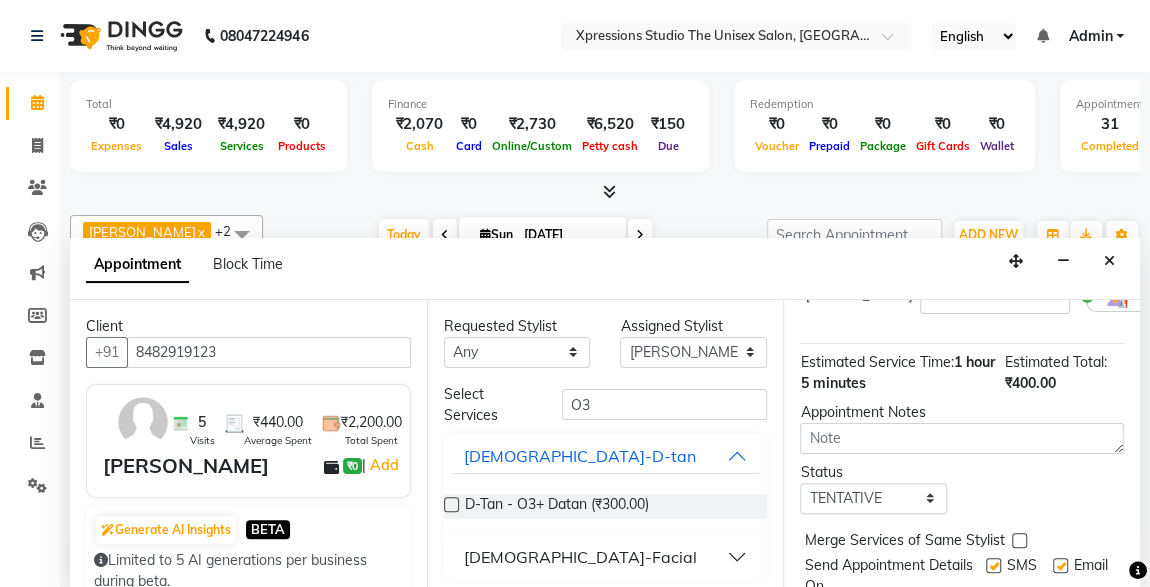 scroll, scrollTop: 404, scrollLeft: 0, axis: vertical 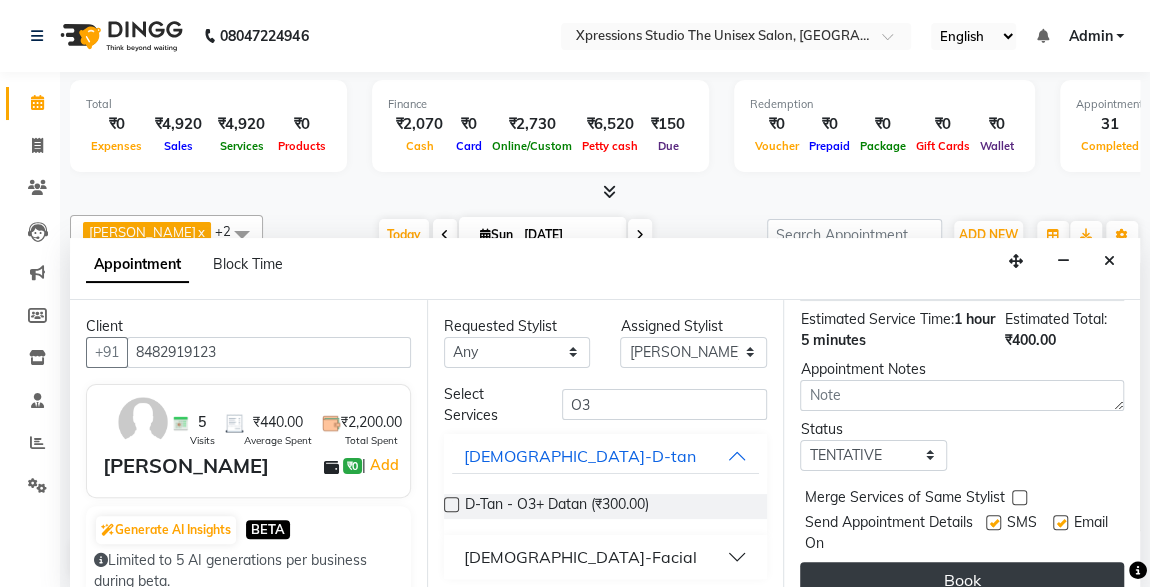 click on "Book" at bounding box center (962, 580) 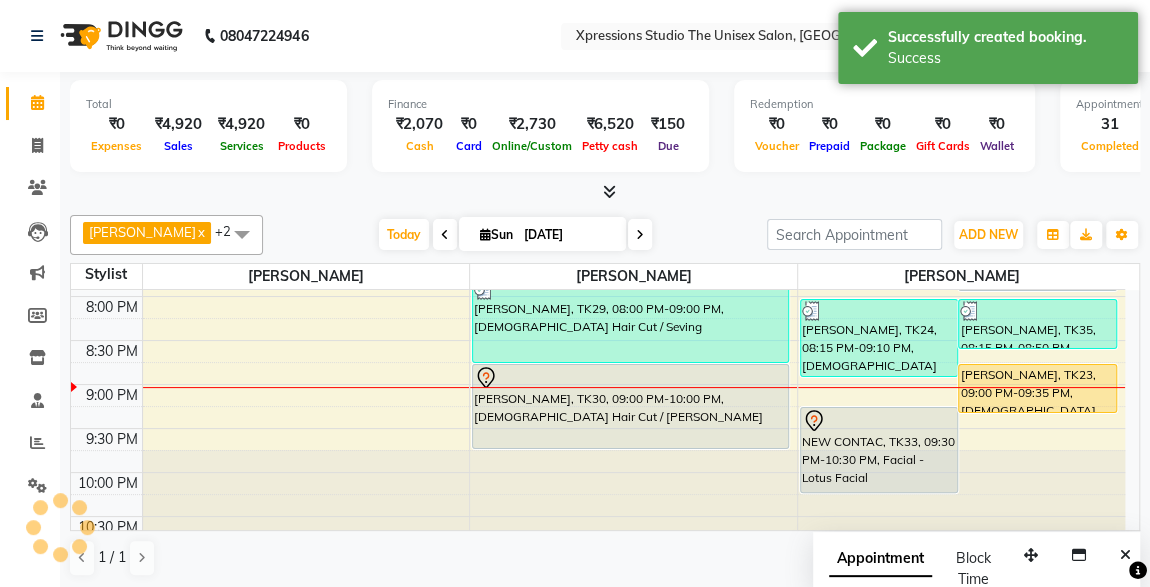 scroll, scrollTop: 0, scrollLeft: 0, axis: both 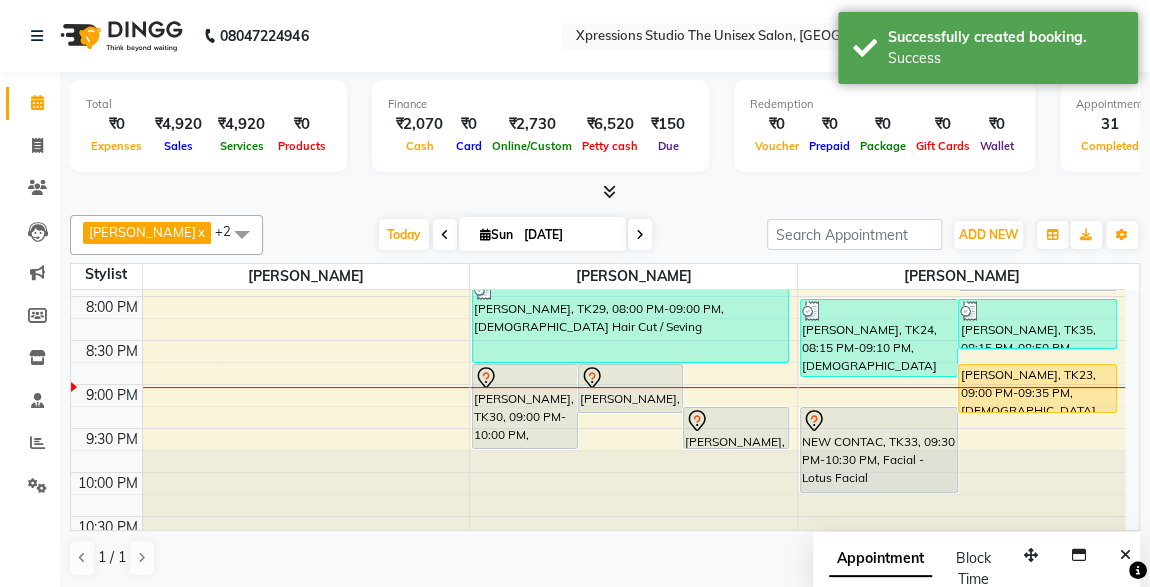 click at bounding box center (631, 378) 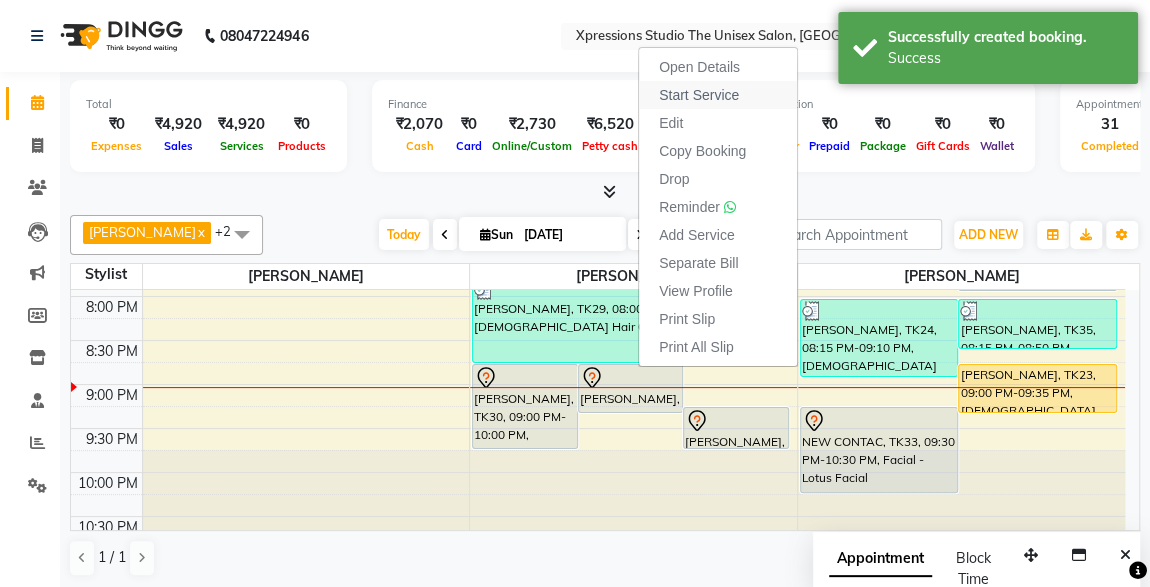 click on "Start Service" at bounding box center (699, 95) 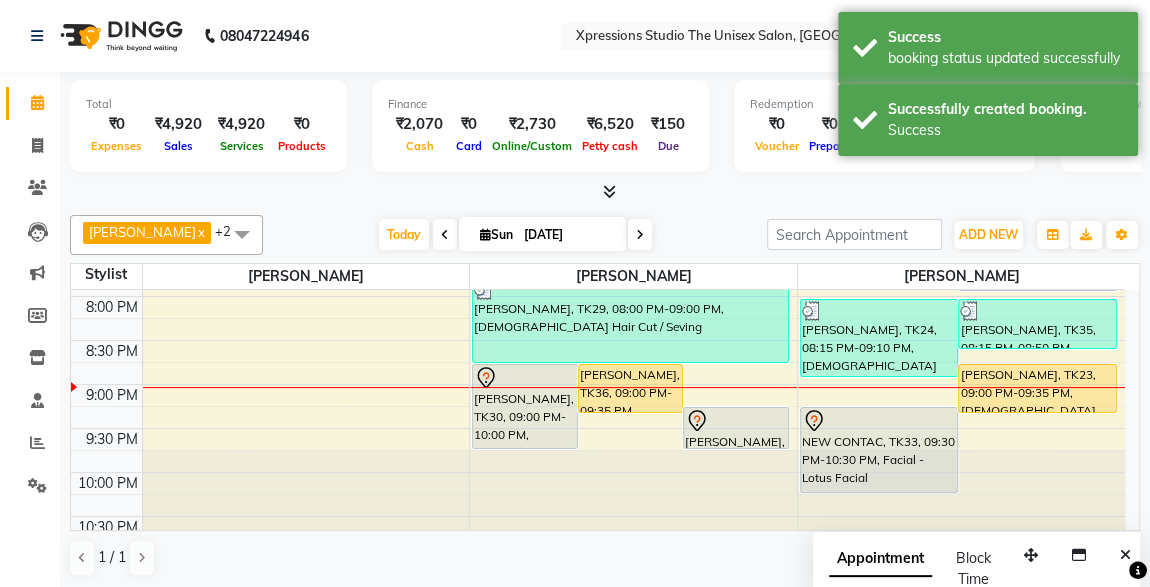 click at bounding box center (736, 421) 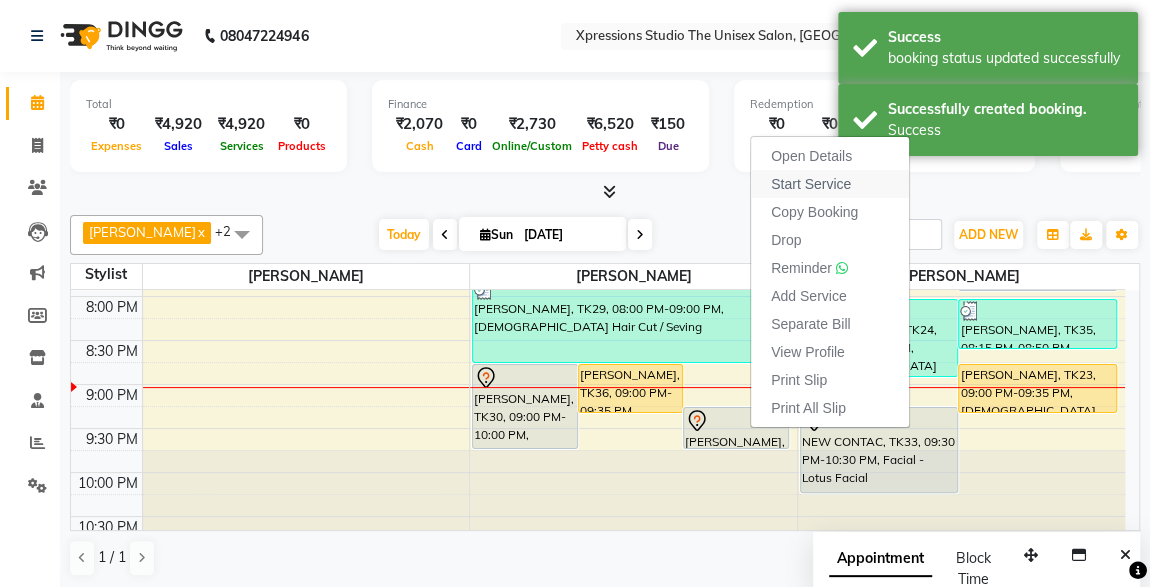 click on "Start Service" at bounding box center (811, 184) 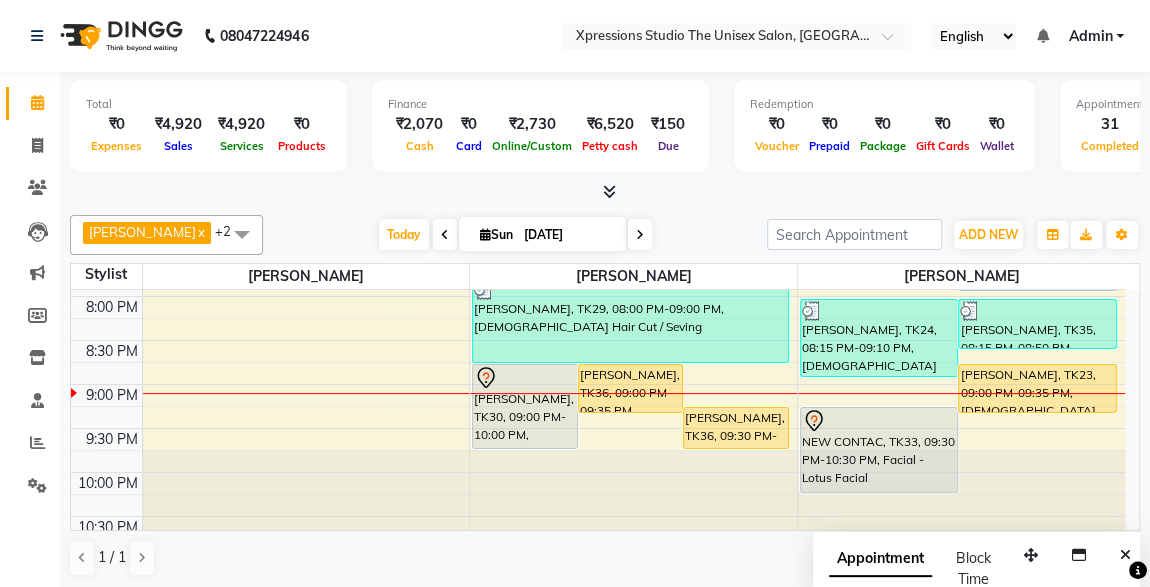 click on "[PERSON_NAME], TK30, 09:00 PM-10:00 PM, [DEMOGRAPHIC_DATA] Hair Cut / [PERSON_NAME]" at bounding box center [525, 406] 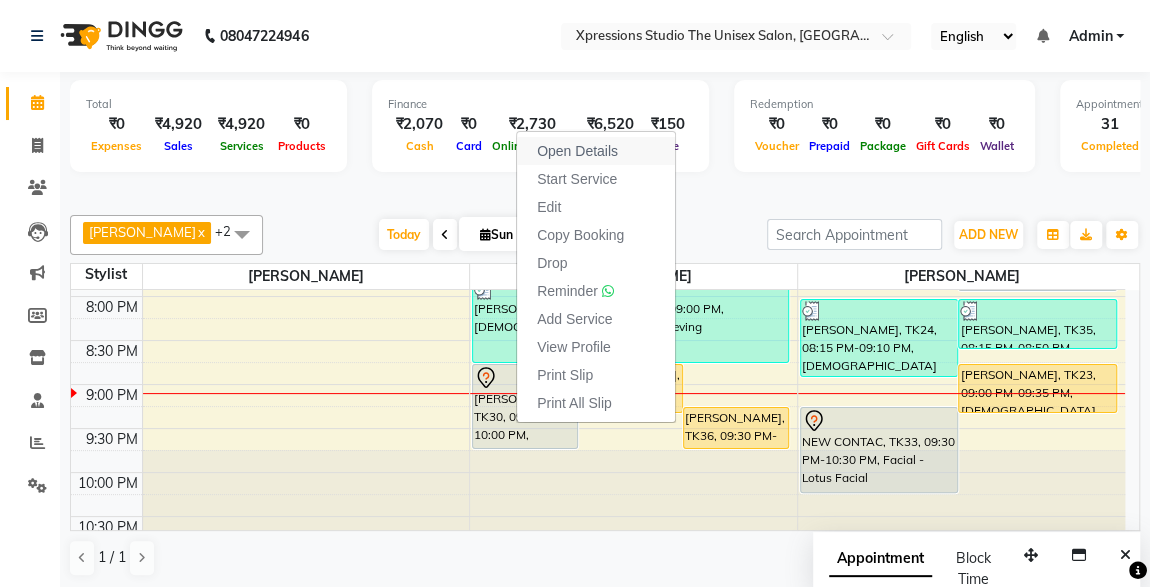 click on "Open Details" at bounding box center (577, 151) 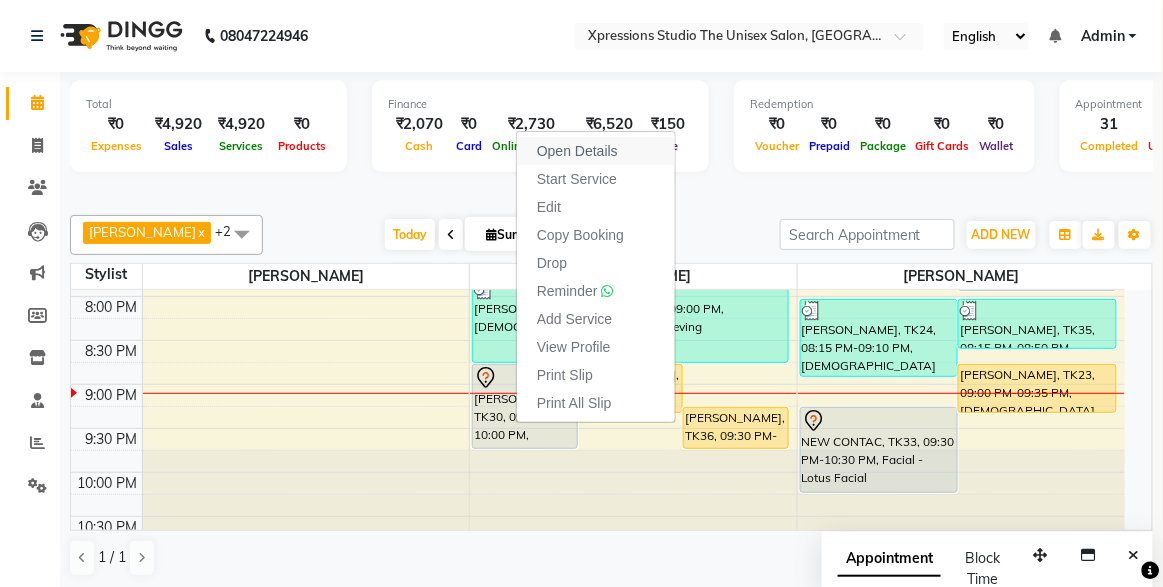 select on "7" 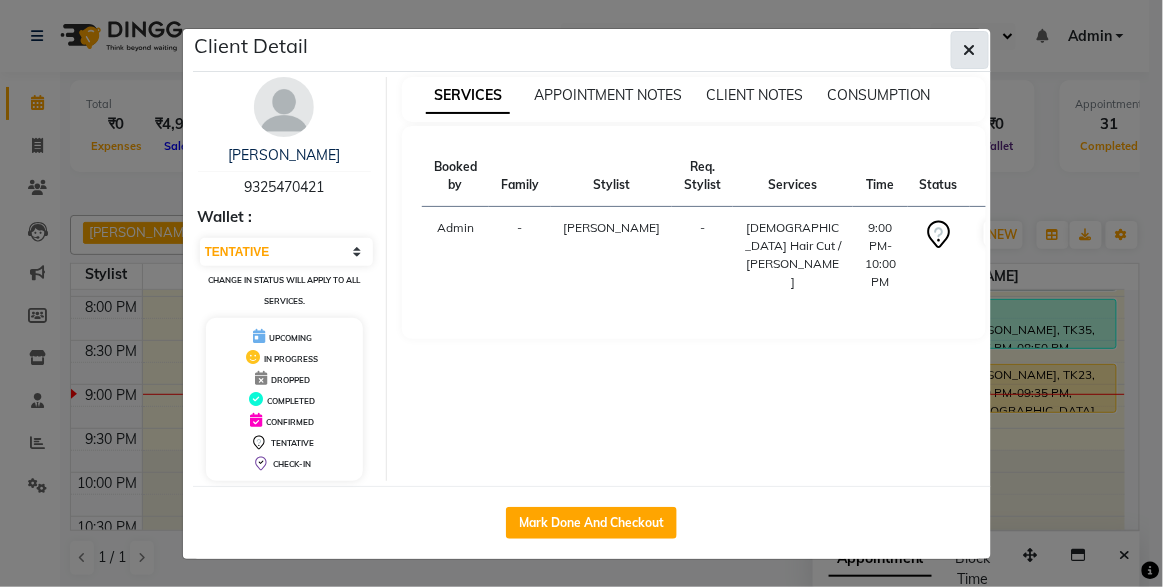 click 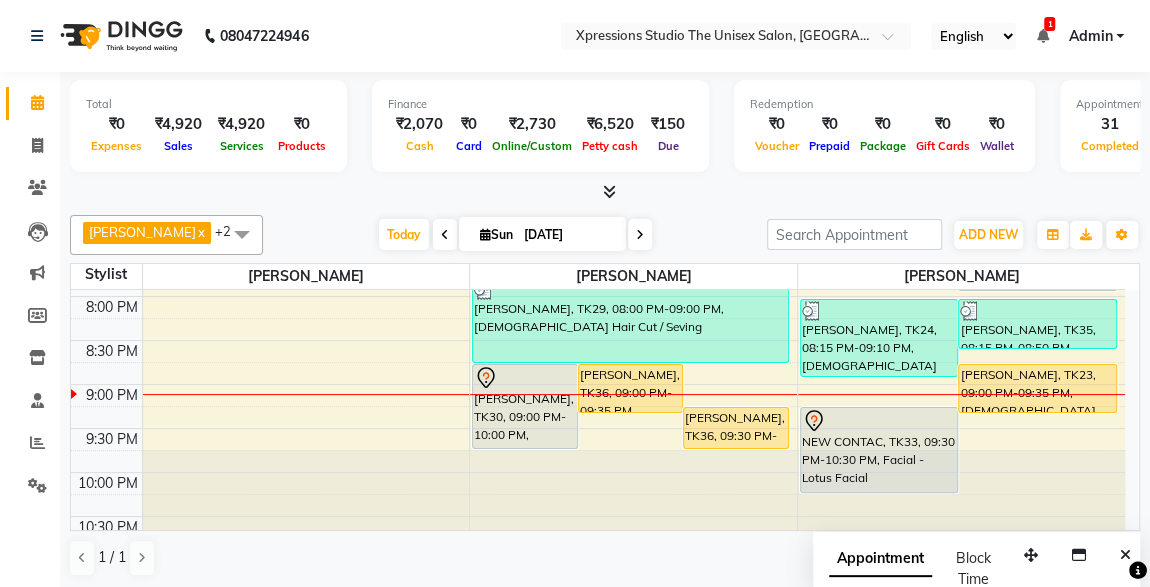 click on "NEW CONTAC, TK33, 09:30 PM-10:30 PM, Facial - Lotus Facial" at bounding box center (879, 450) 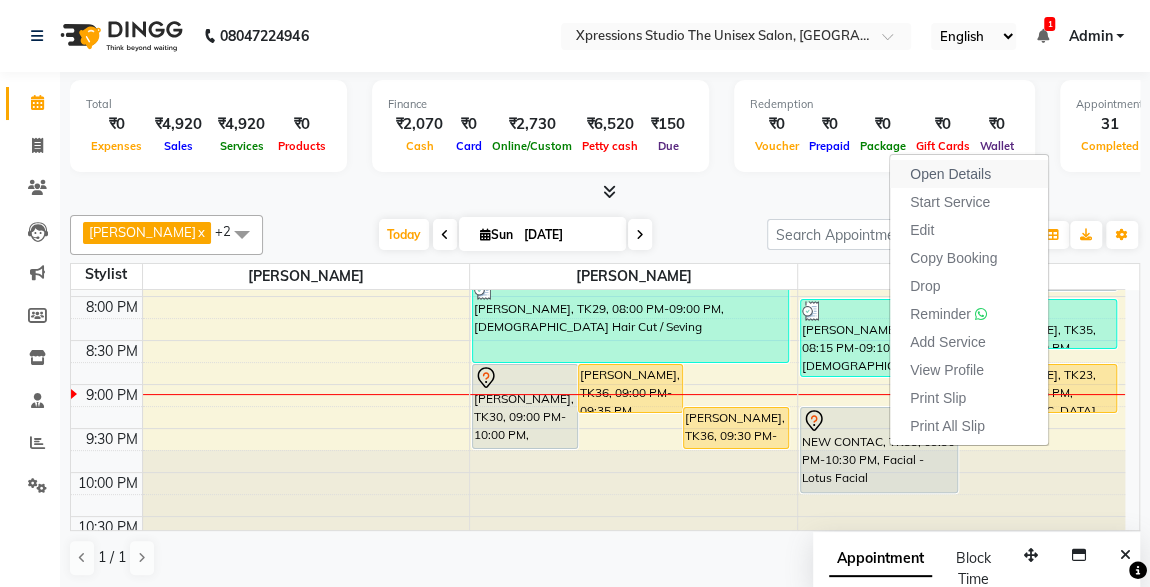 click on "Open Details" at bounding box center (950, 174) 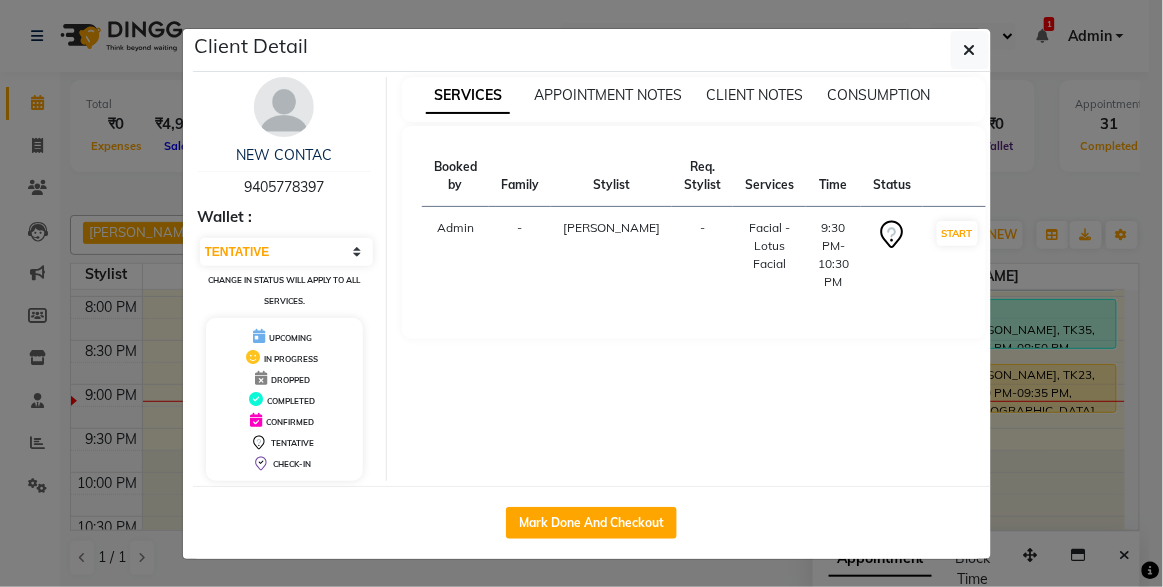 type 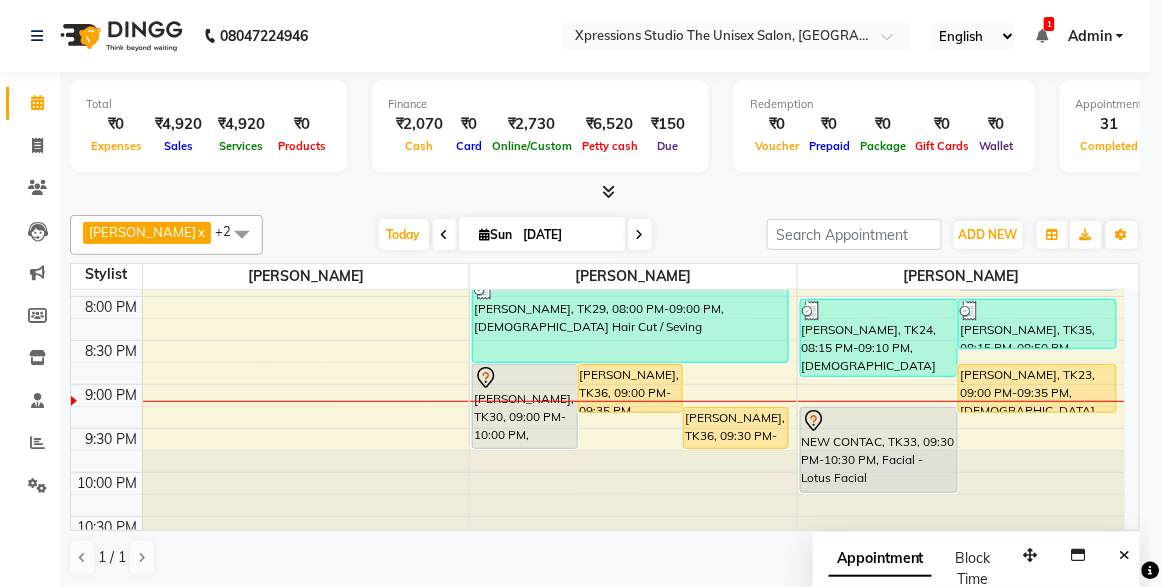 click 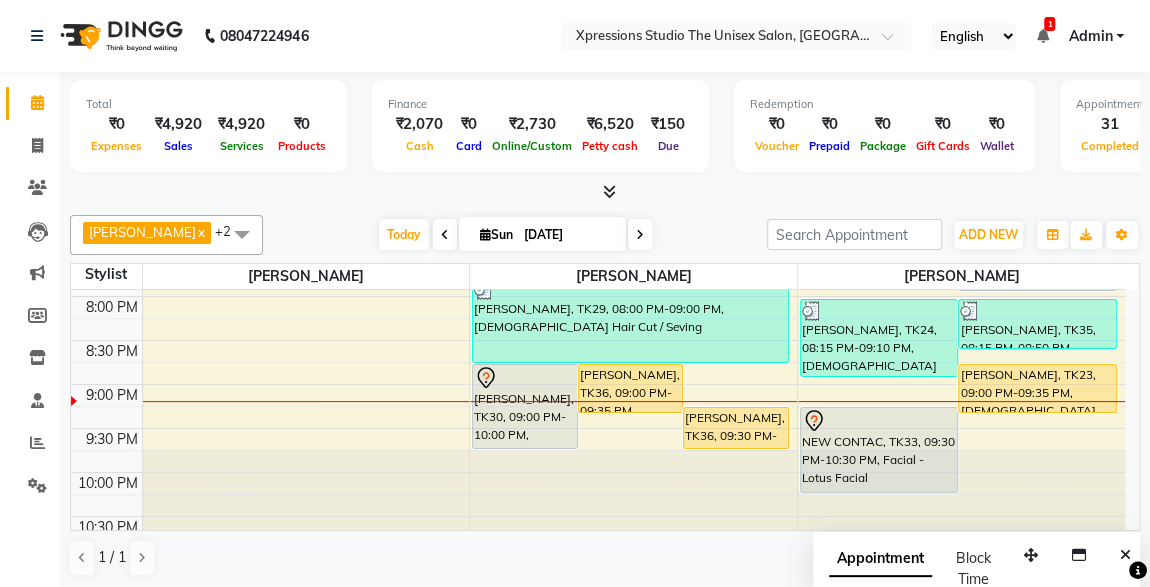 click on "[PERSON_NAME], TK30, 09:00 PM-10:00 PM, [DEMOGRAPHIC_DATA] Hair Cut / [PERSON_NAME]" at bounding box center (525, 406) 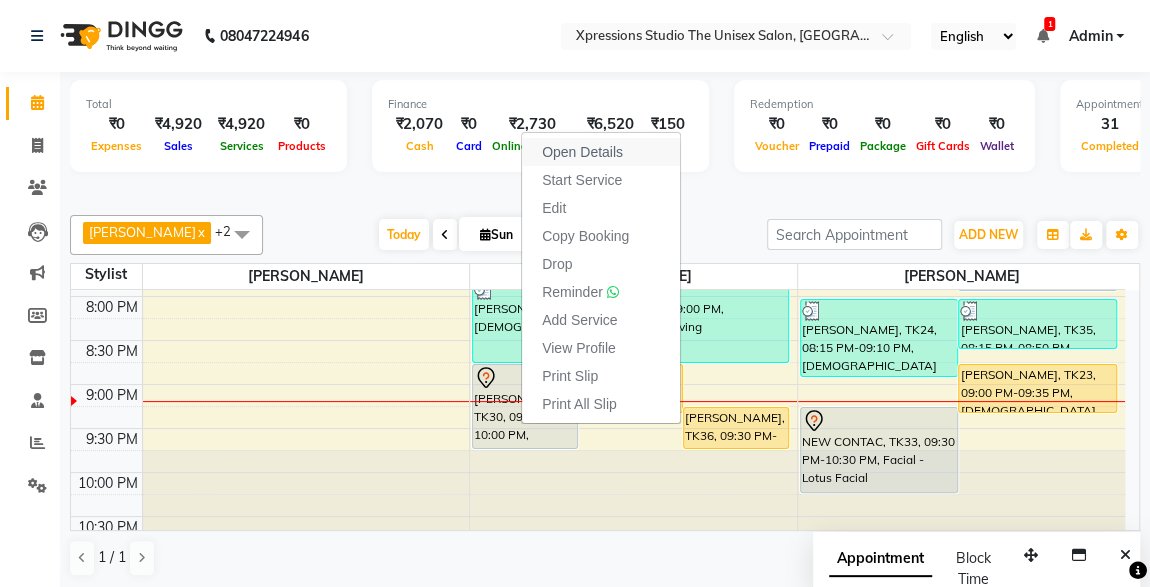 click on "Open Details" at bounding box center [582, 152] 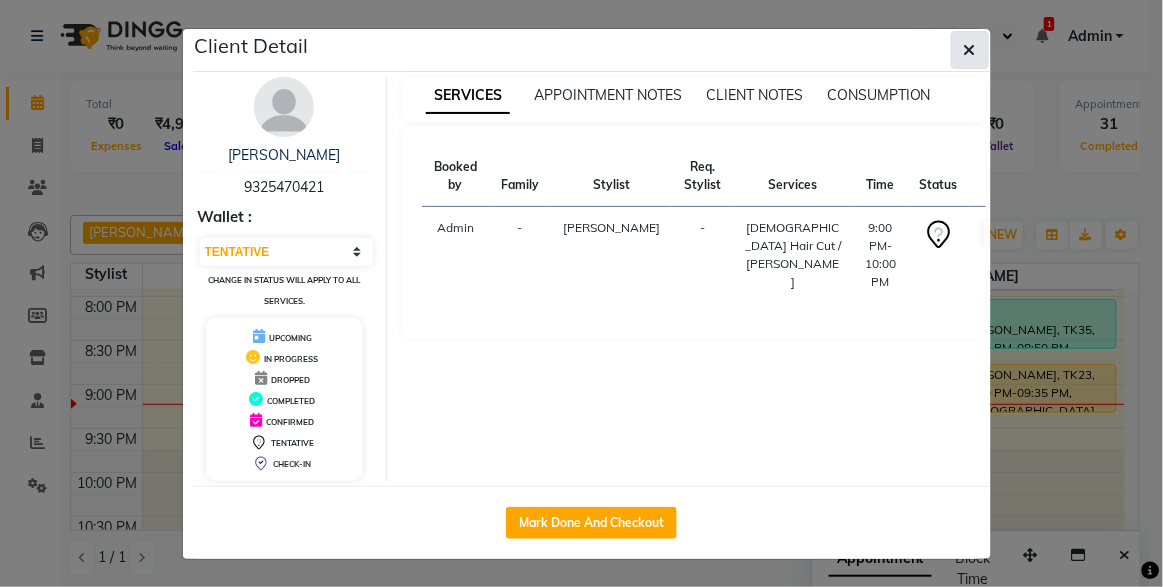 click 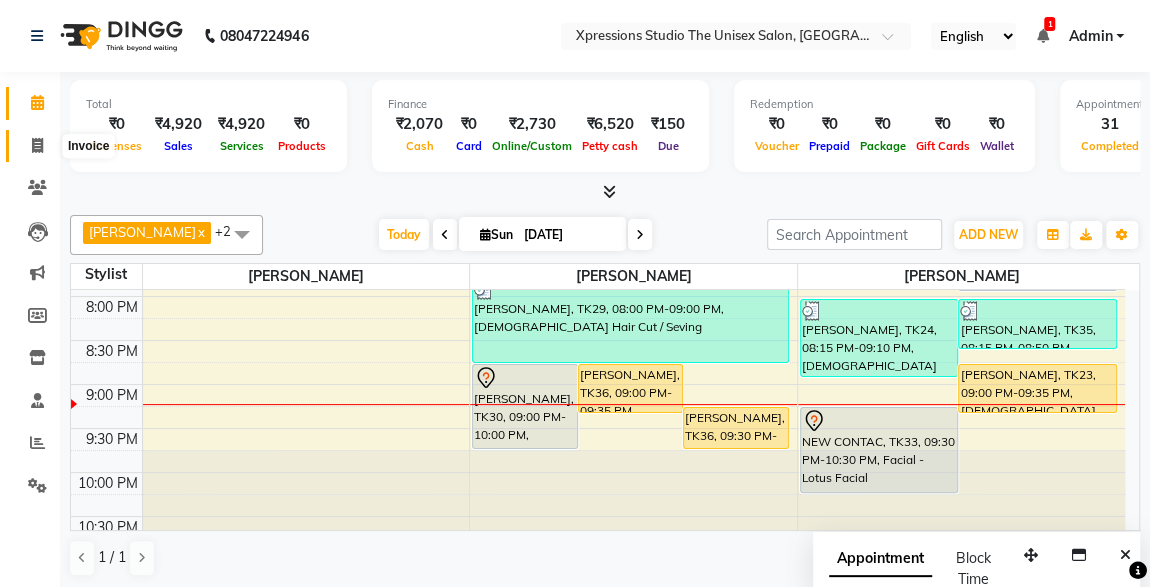 click 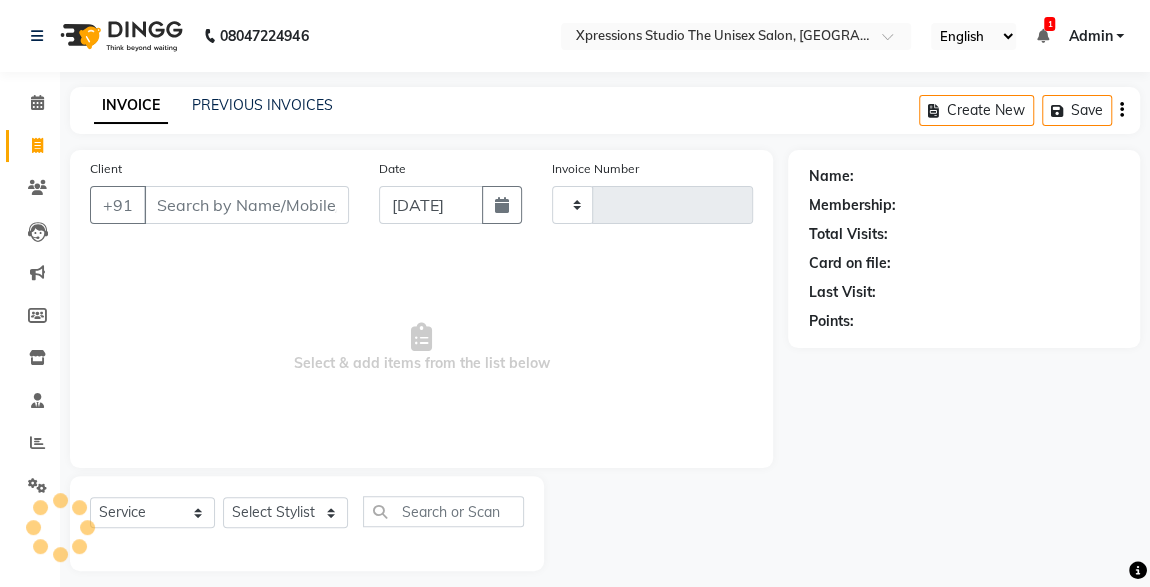 type on "3174" 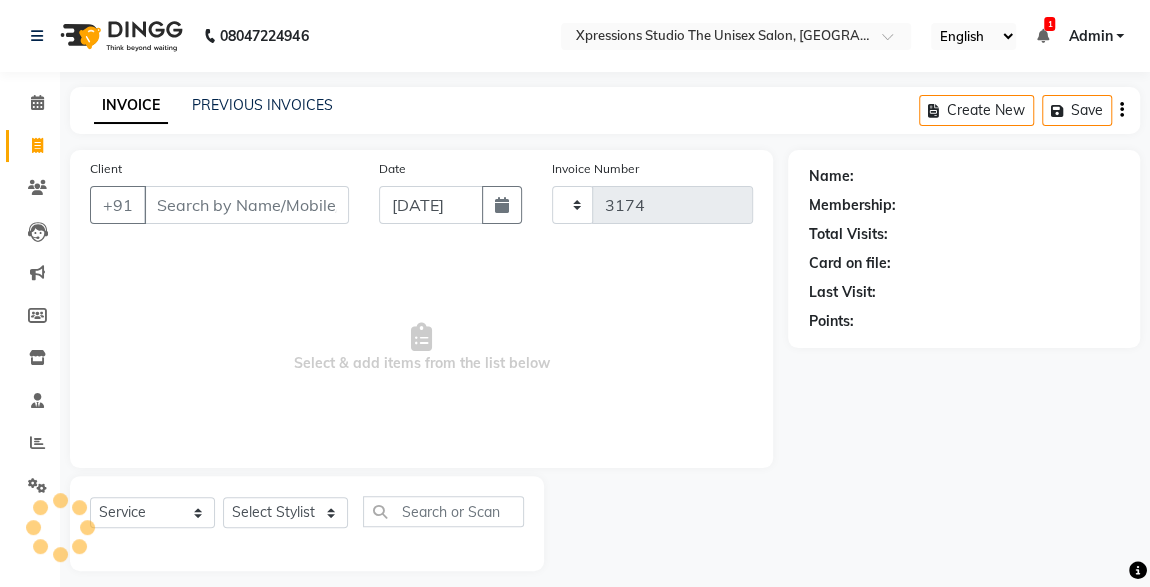 select on "7003" 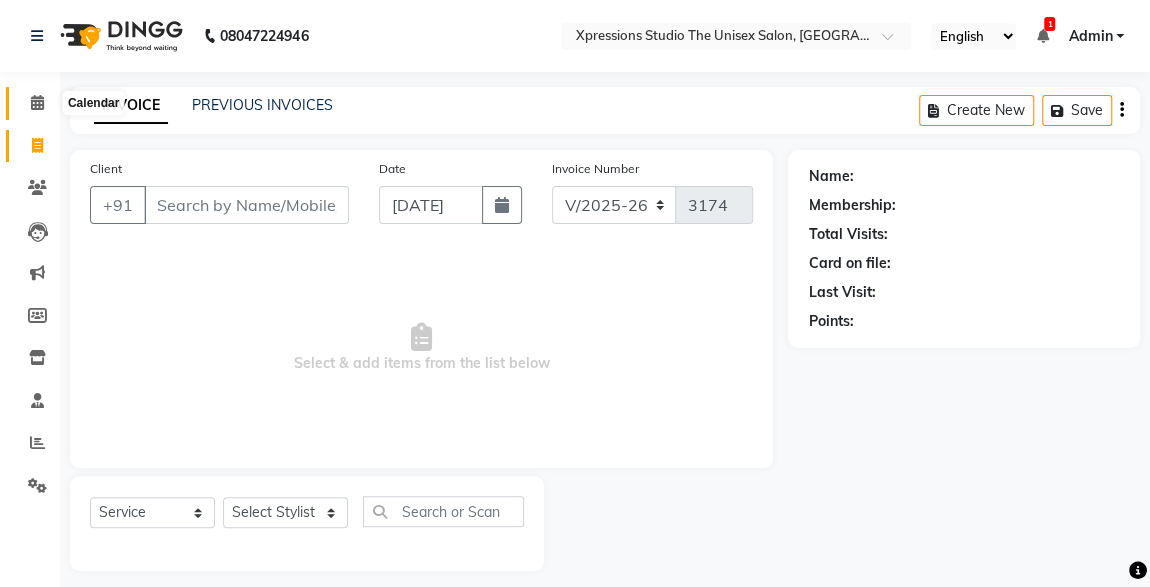 click 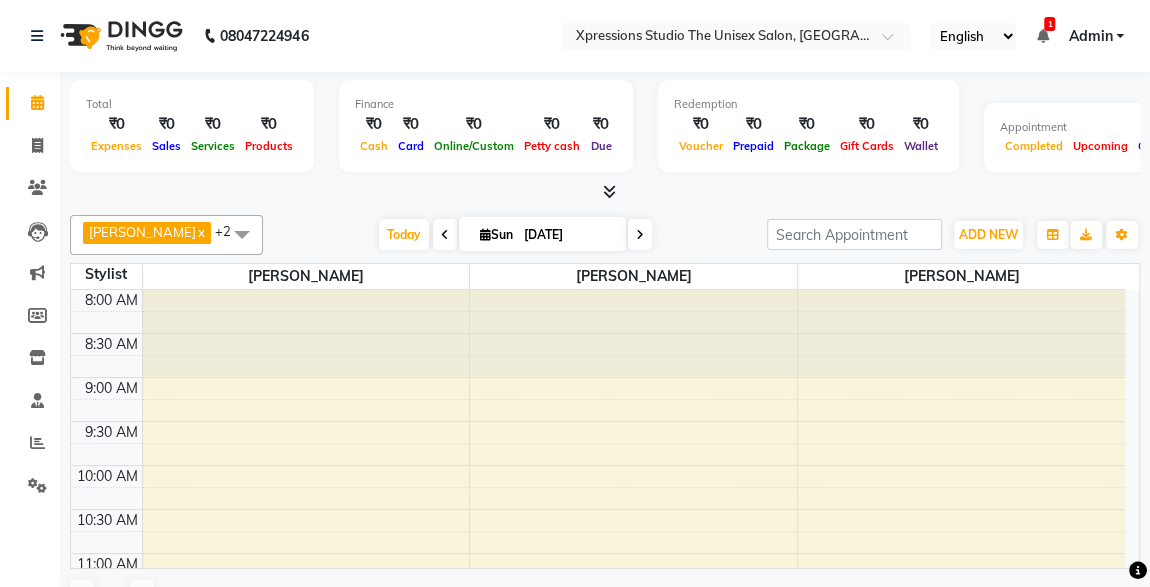 scroll, scrollTop: 0, scrollLeft: 0, axis: both 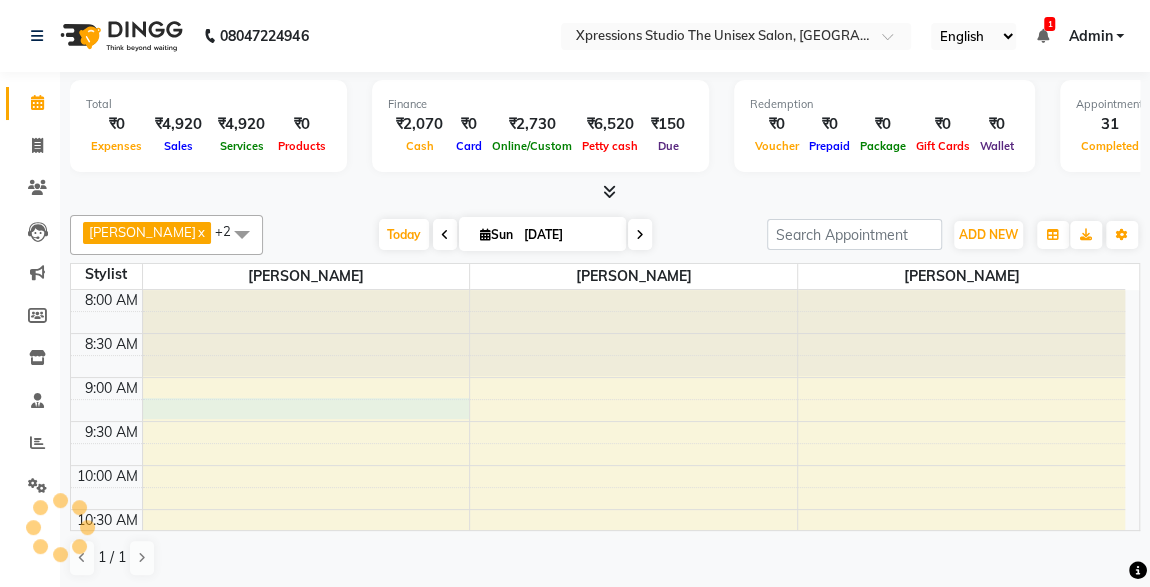 click at bounding box center [633, 432] 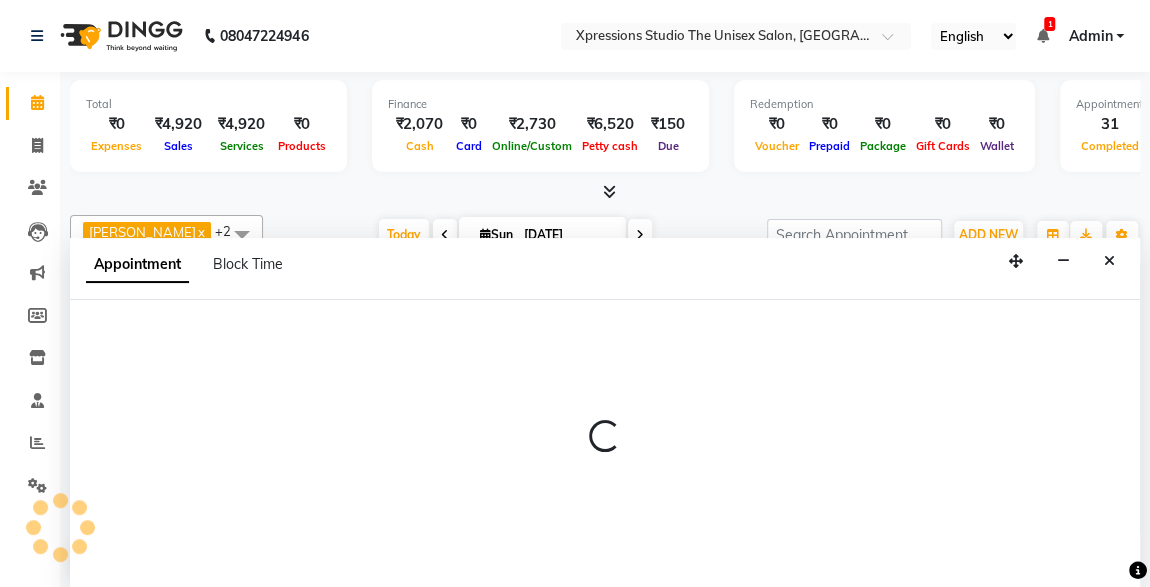 scroll, scrollTop: 0, scrollLeft: 0, axis: both 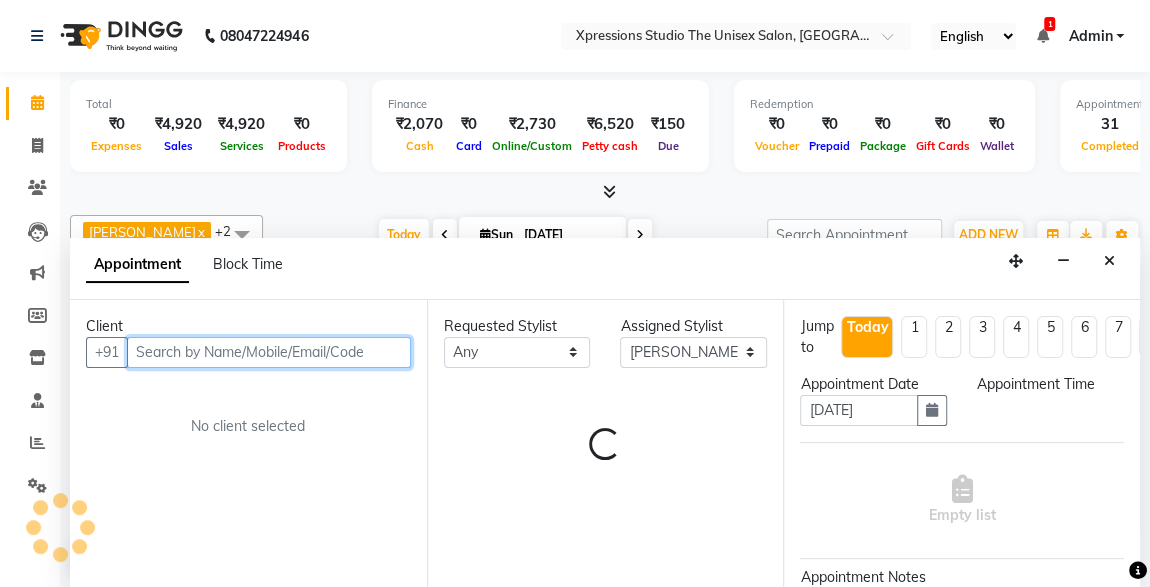 select on "555" 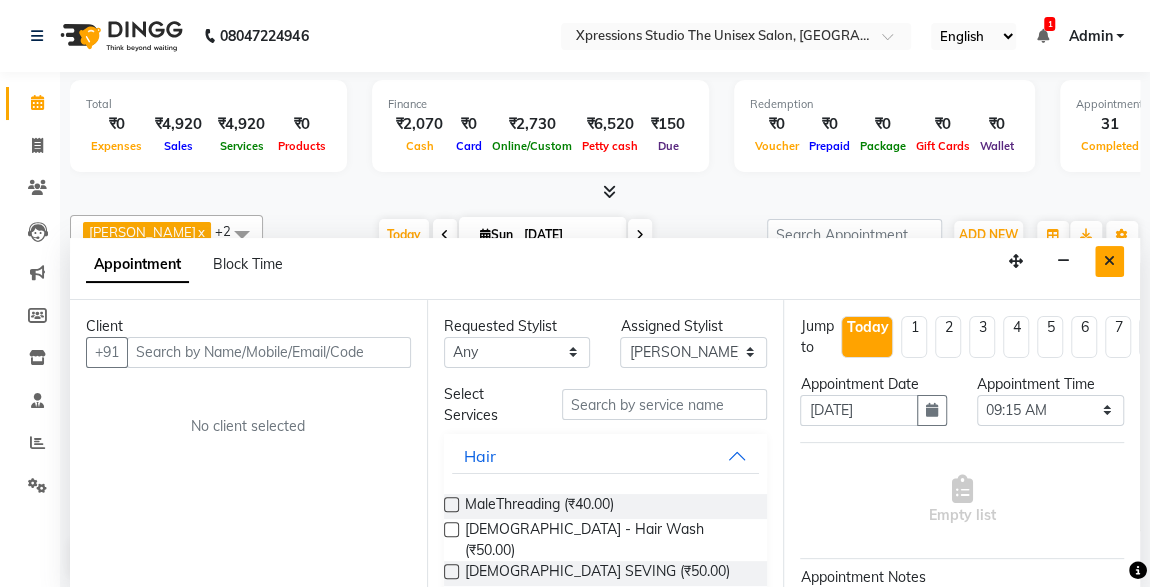 click at bounding box center [1109, 261] 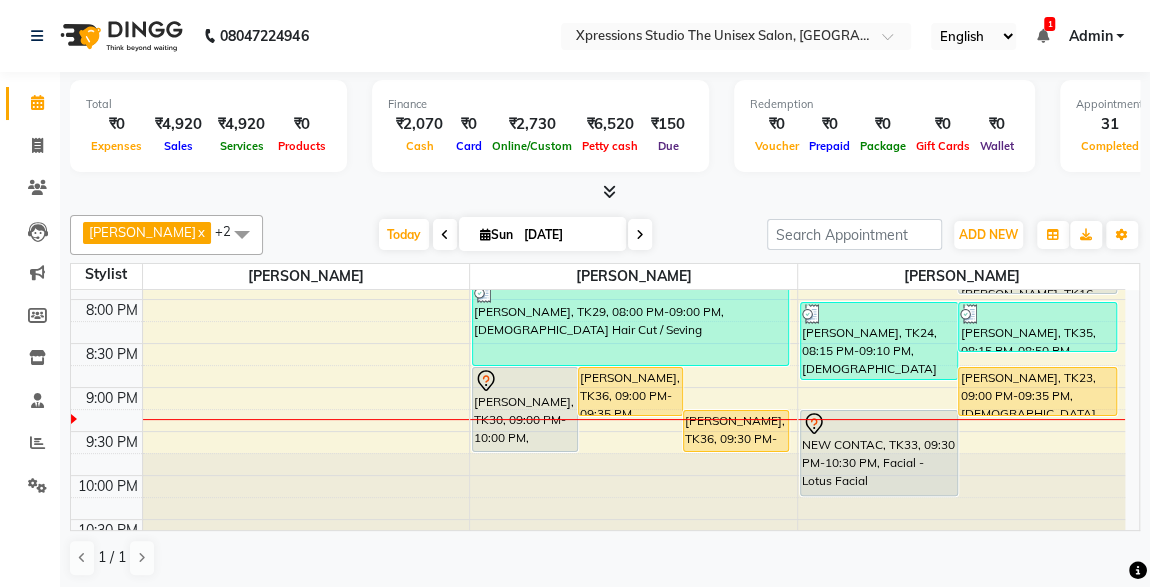 scroll, scrollTop: 1053, scrollLeft: 0, axis: vertical 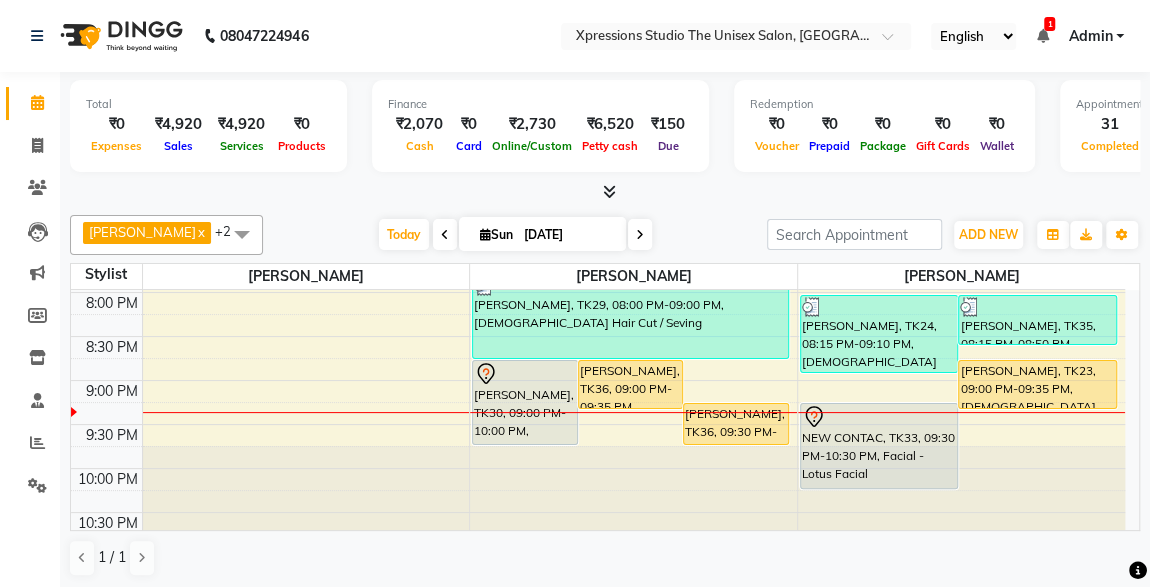 click on "FURKHAN MOHMAD, TK36, 09:00 PM-09:35 PM, Male Hair Cut" at bounding box center (631, 384) 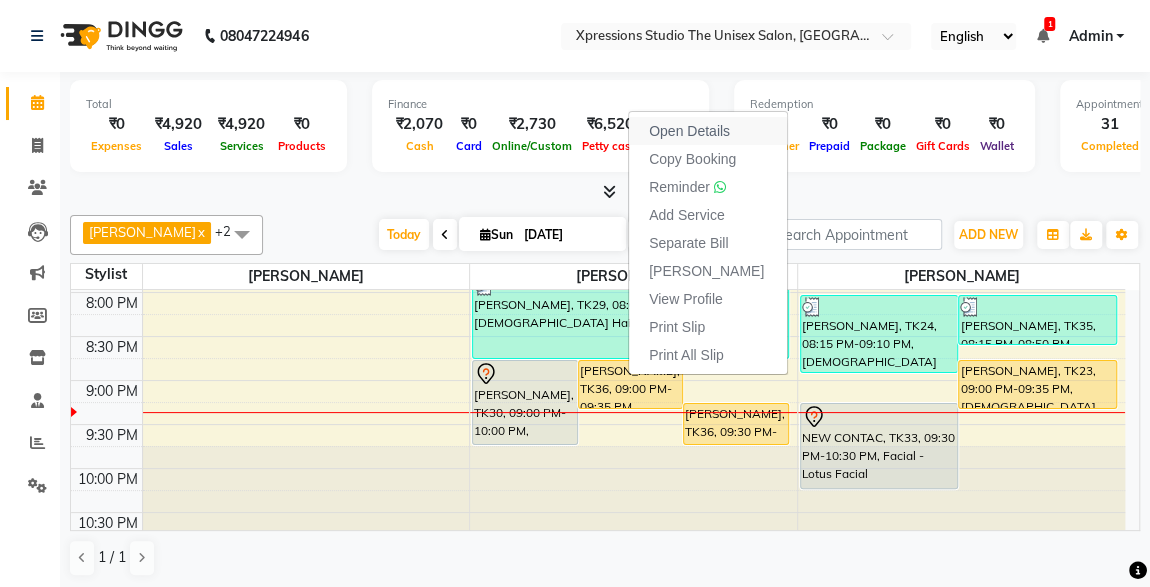 click on "Open Details" at bounding box center [708, 131] 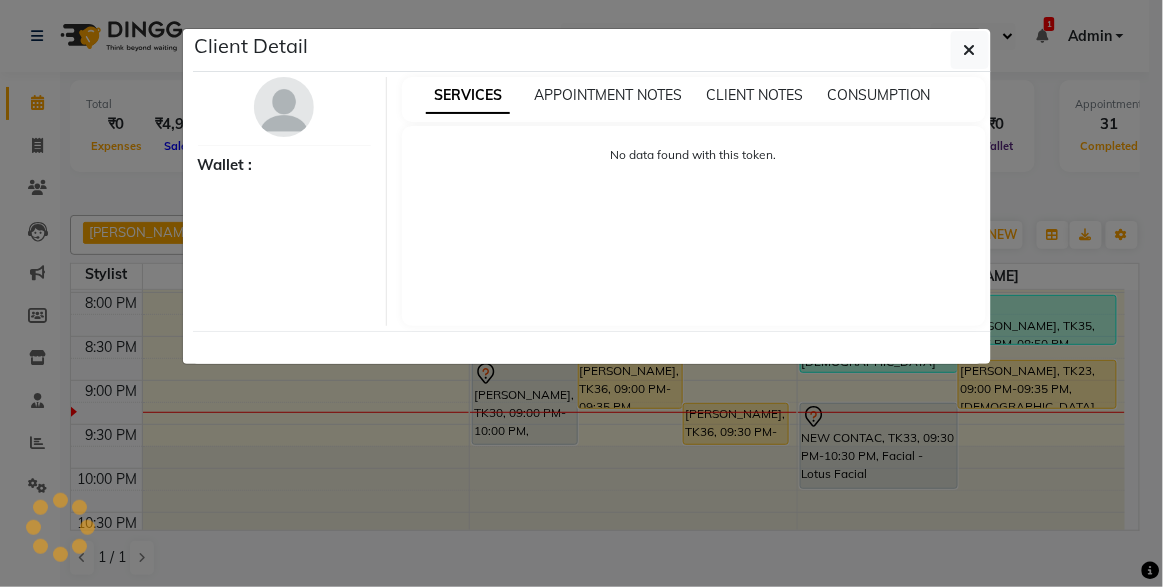 select on "1" 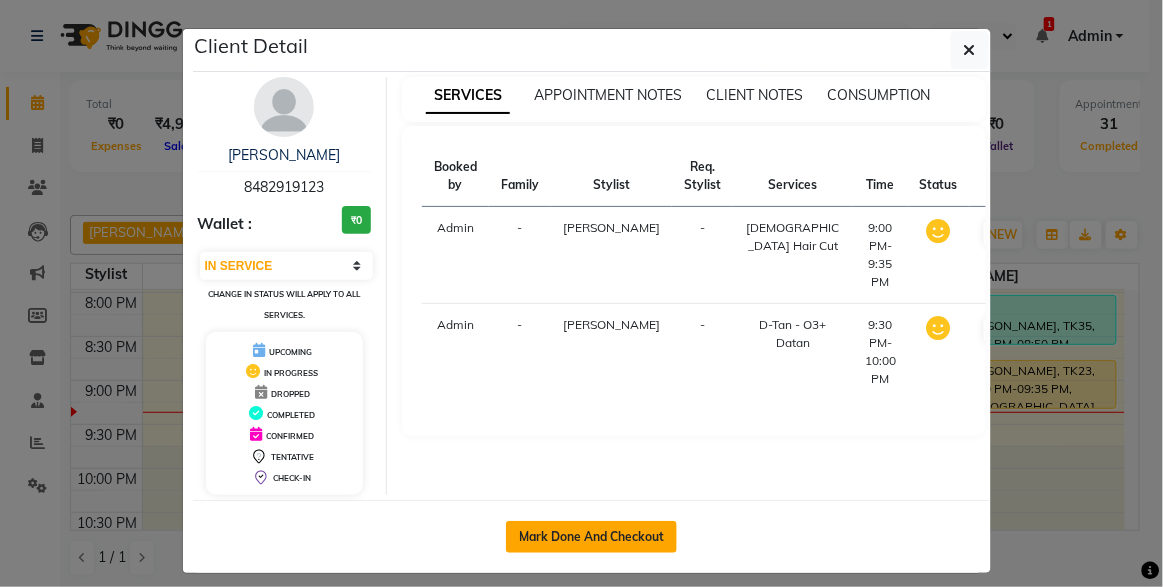 click on "Mark Done And Checkout" 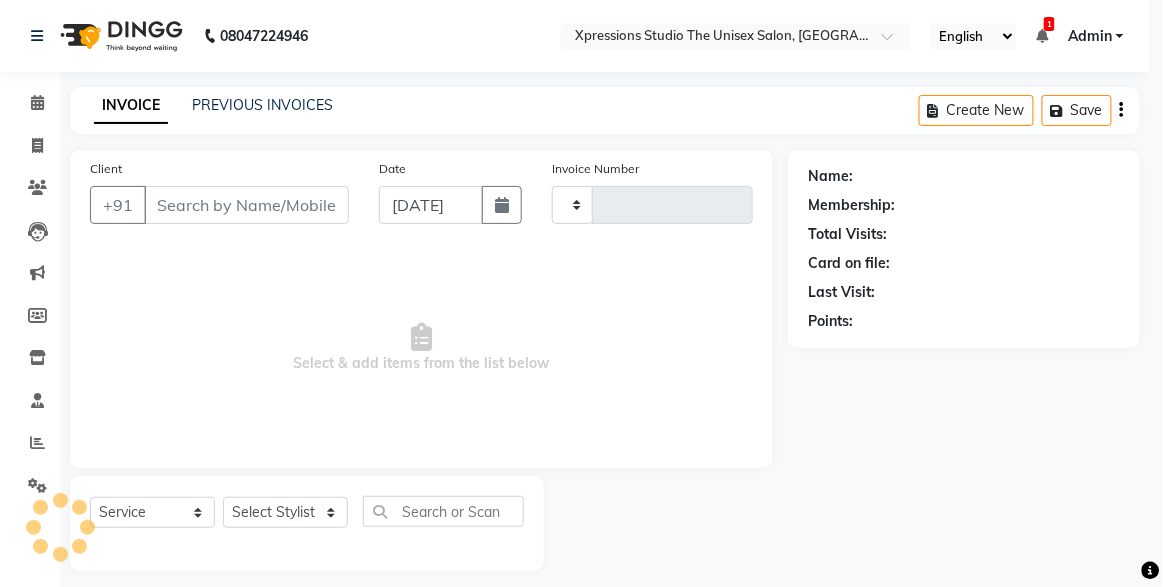 type on "3174" 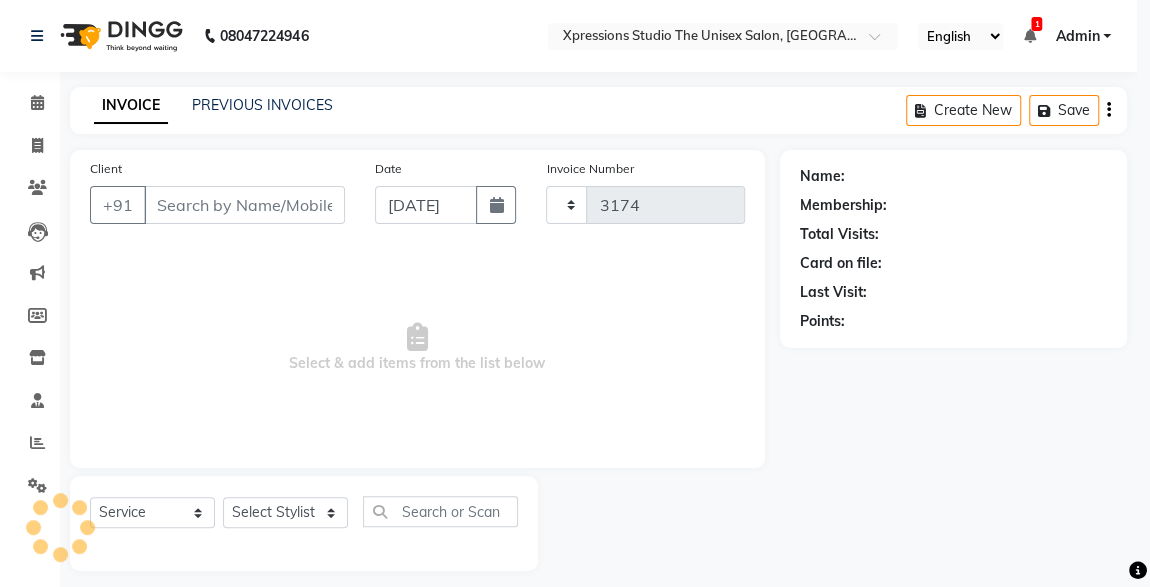 select on "7003" 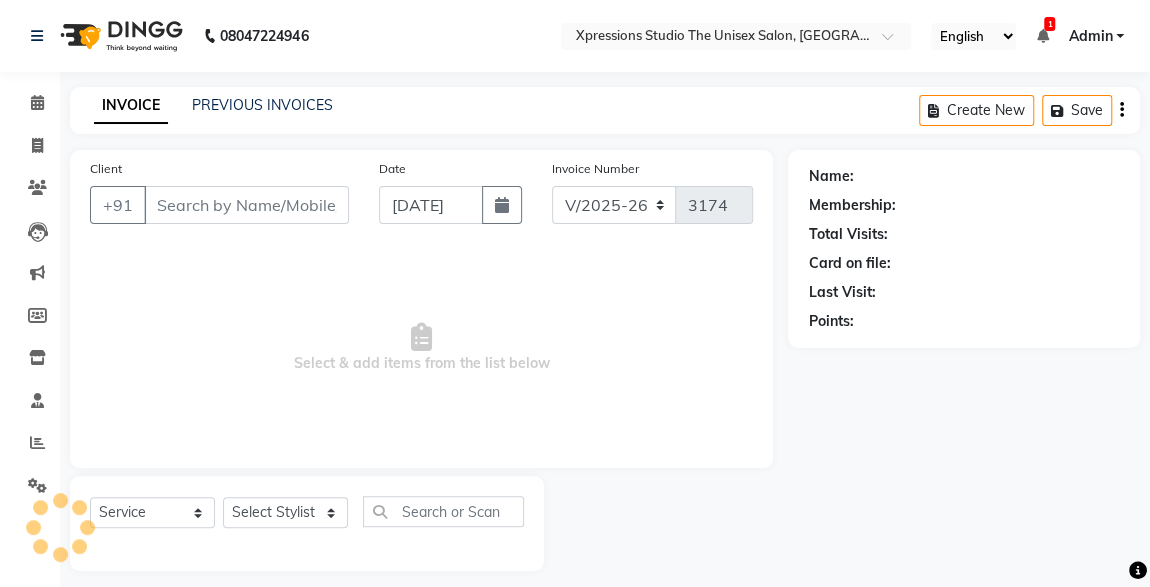 type on "8482919123" 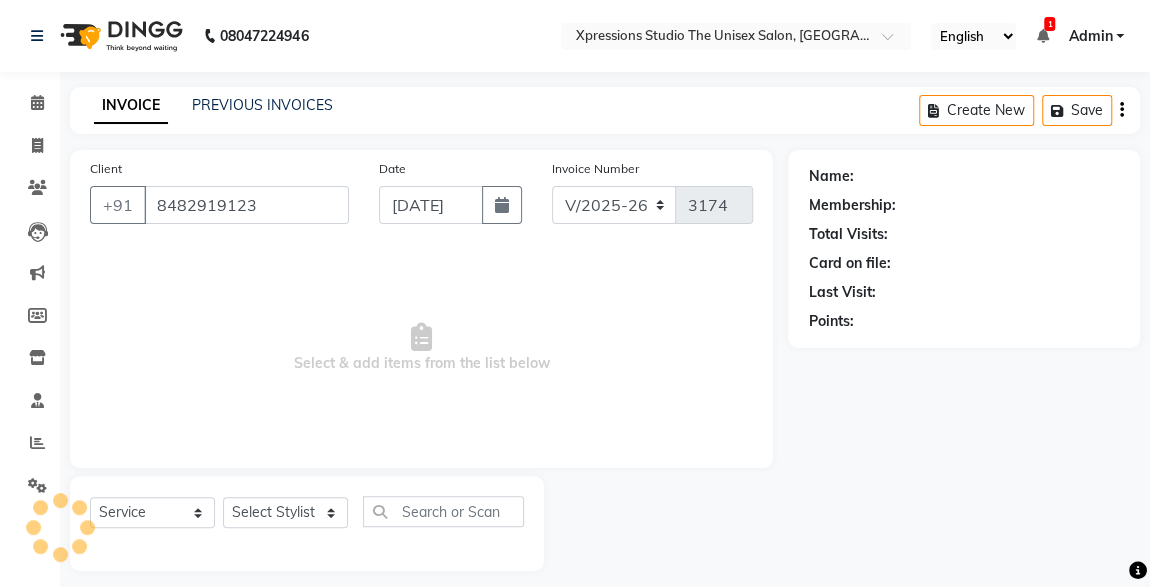 type 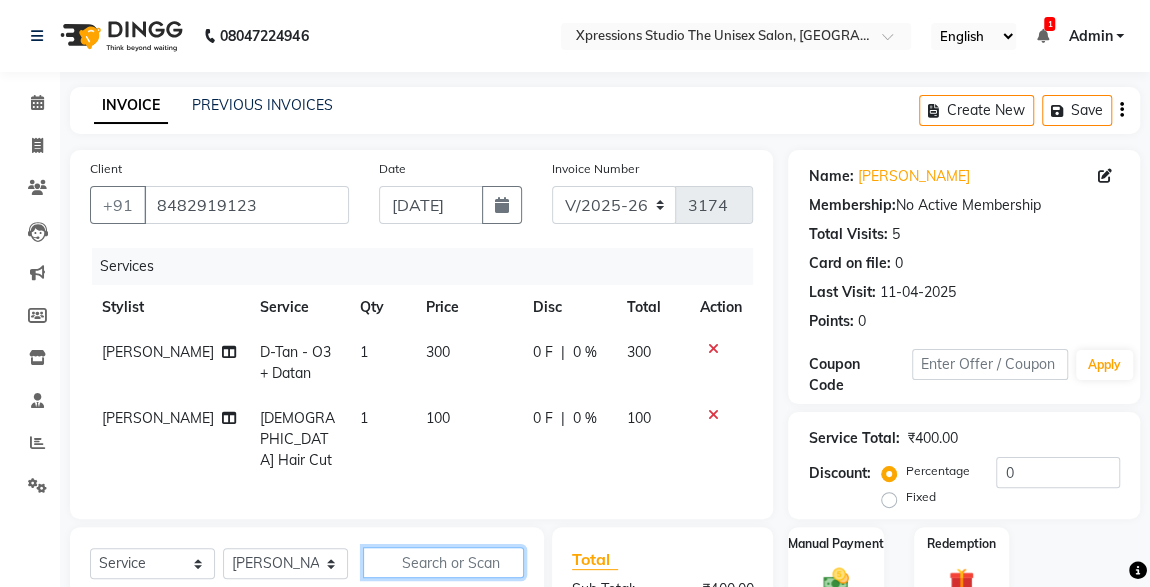 click 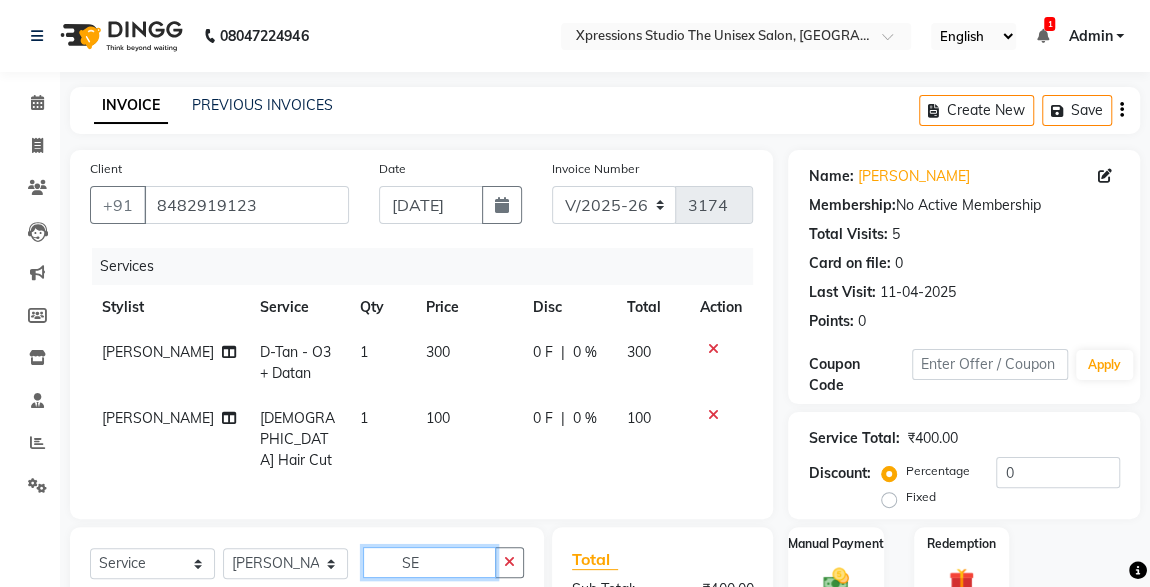 scroll, scrollTop: 212, scrollLeft: 0, axis: vertical 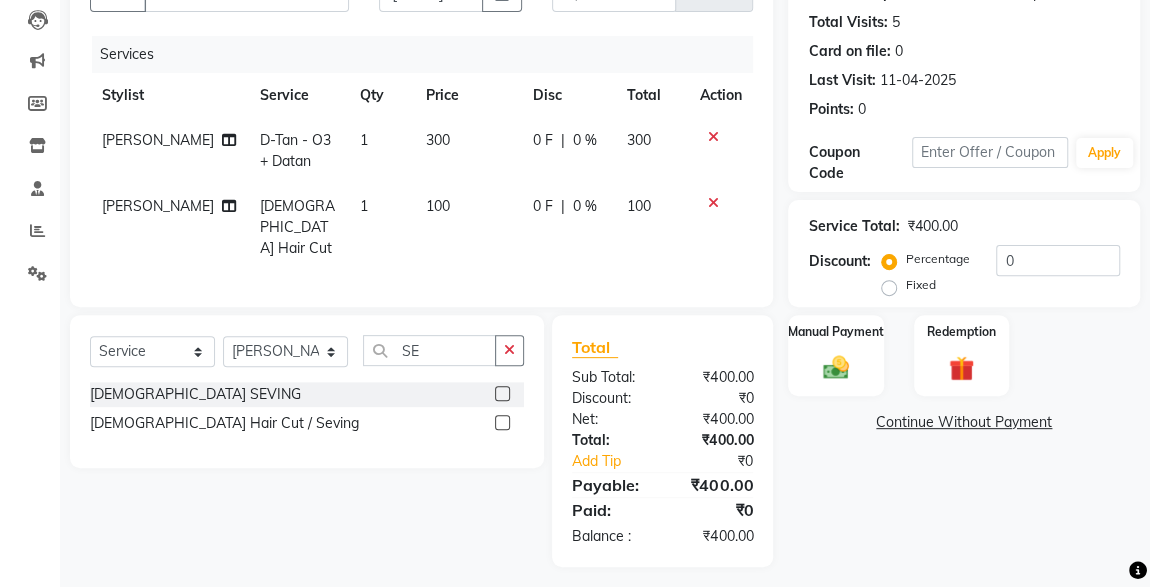 click 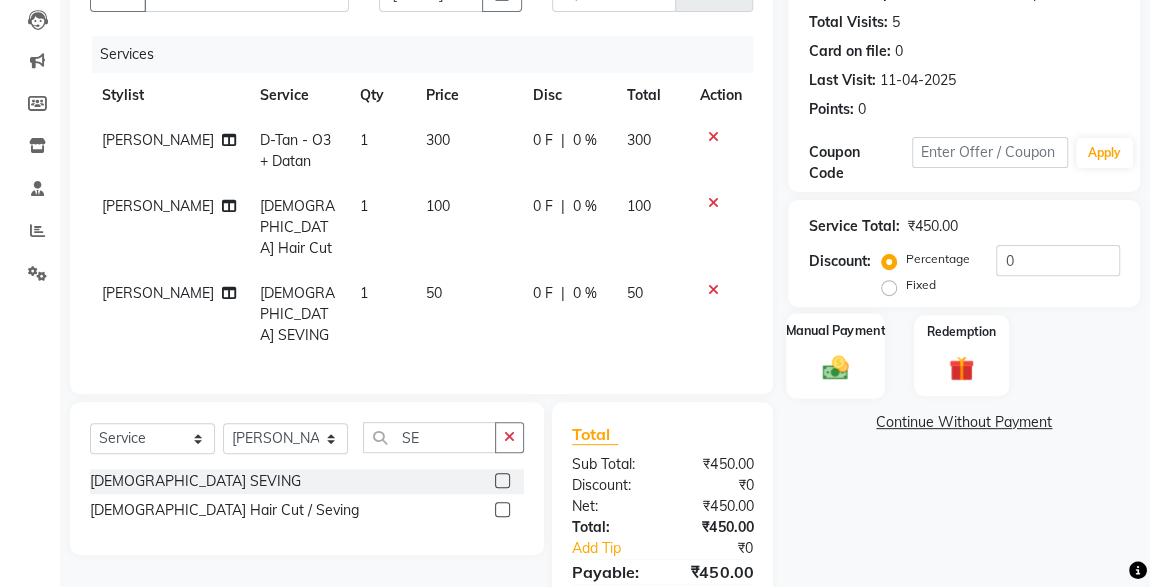 click on "Manual Payment" 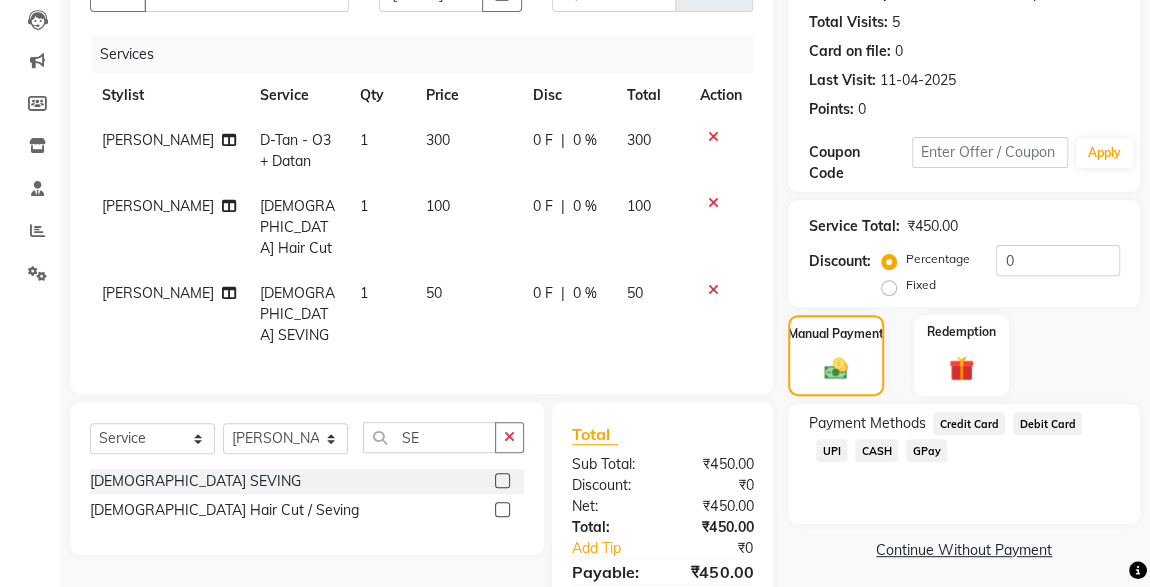 click on "CASH" 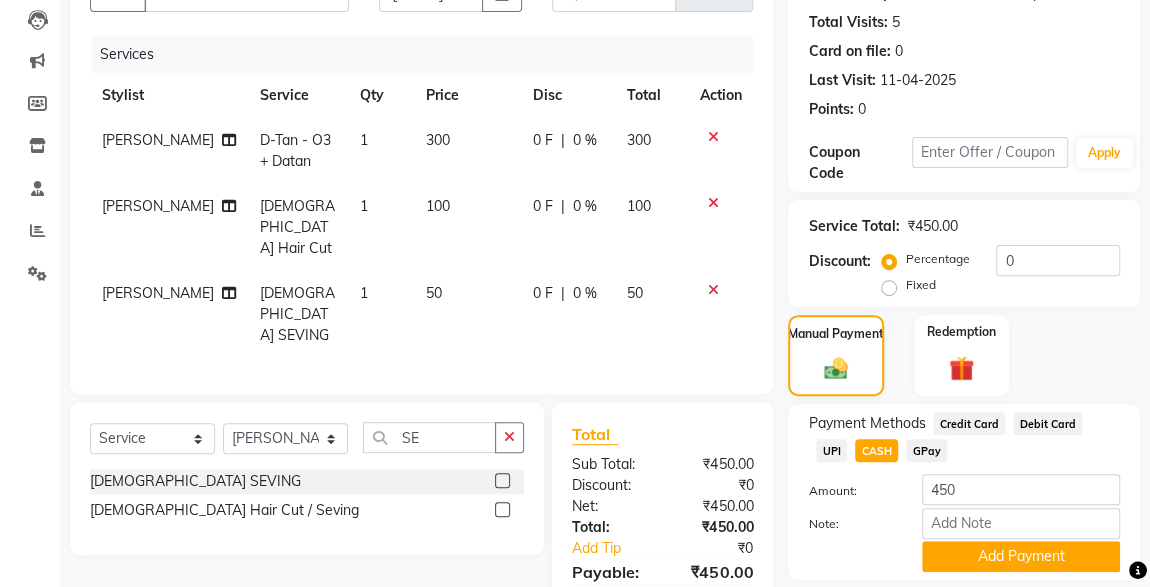 scroll, scrollTop: 278, scrollLeft: 0, axis: vertical 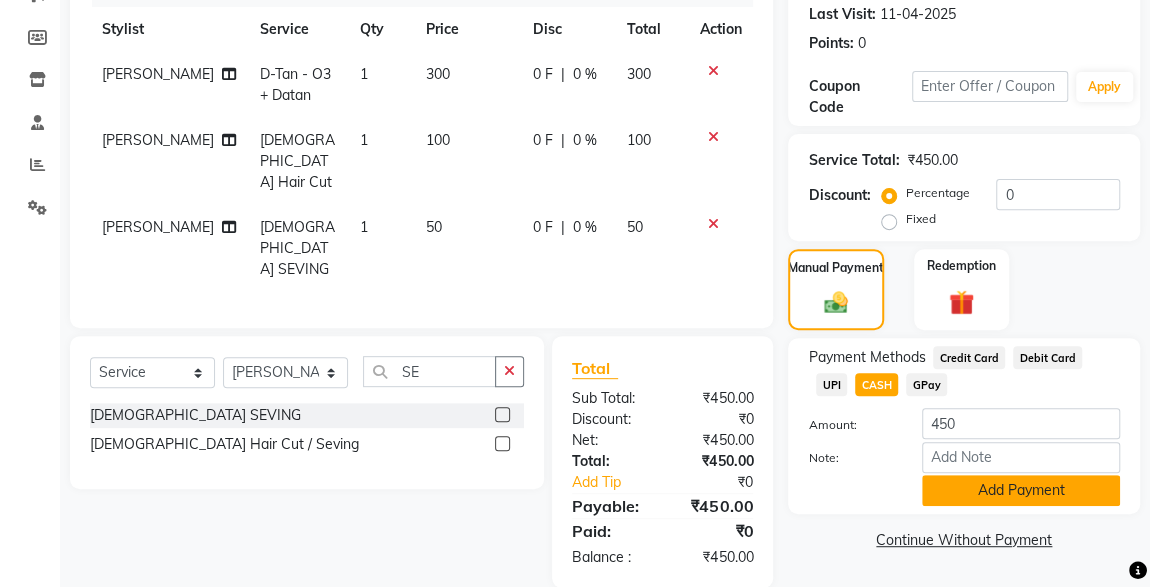 click on "Add Payment" 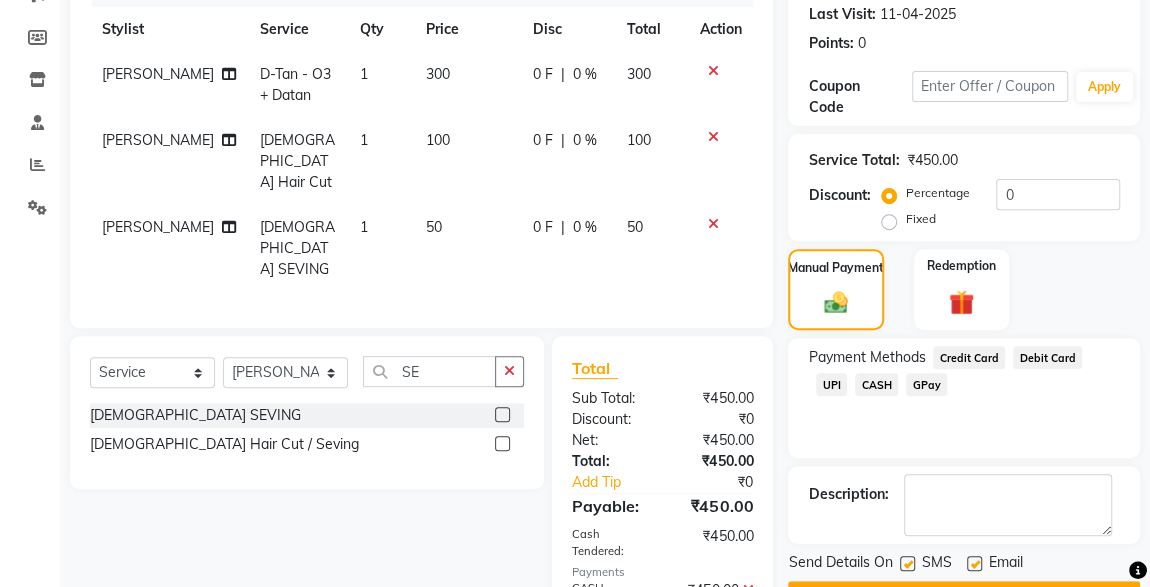 scroll, scrollTop: 361, scrollLeft: 0, axis: vertical 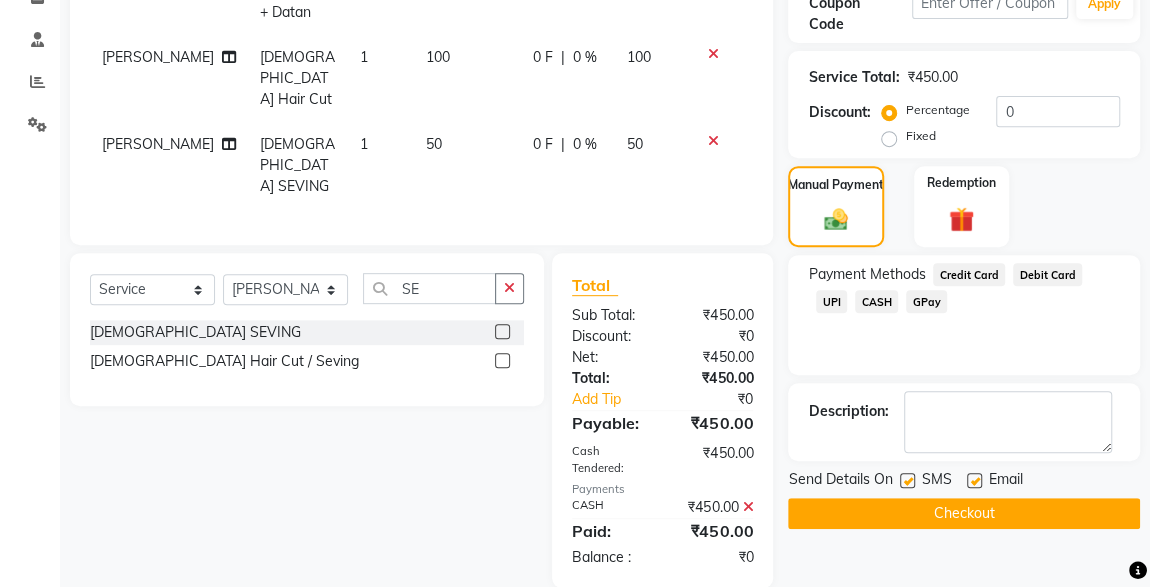 click 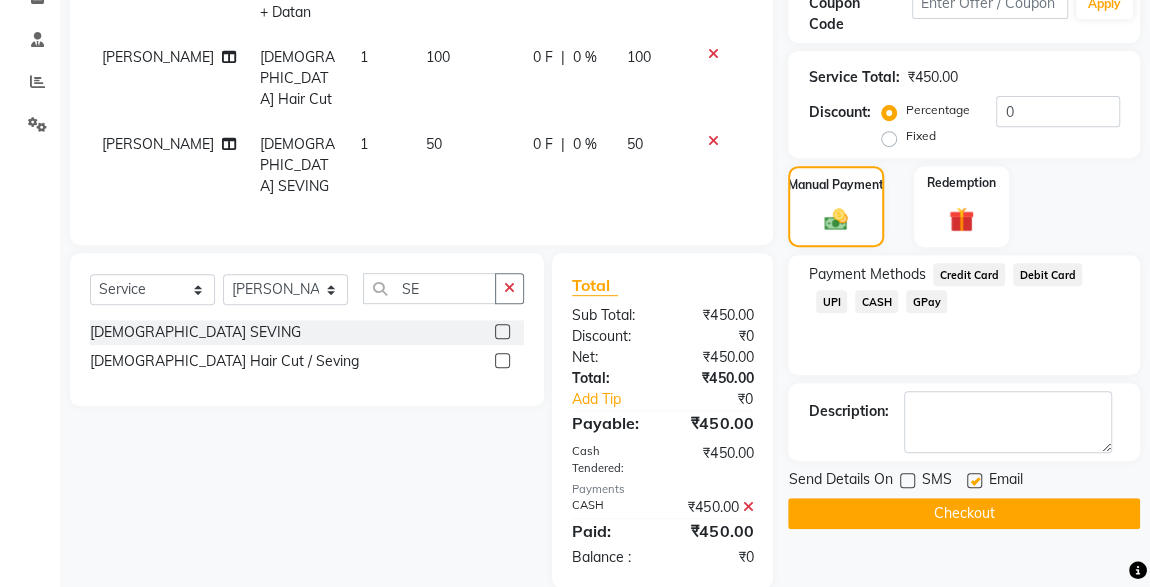 click on "Checkout" 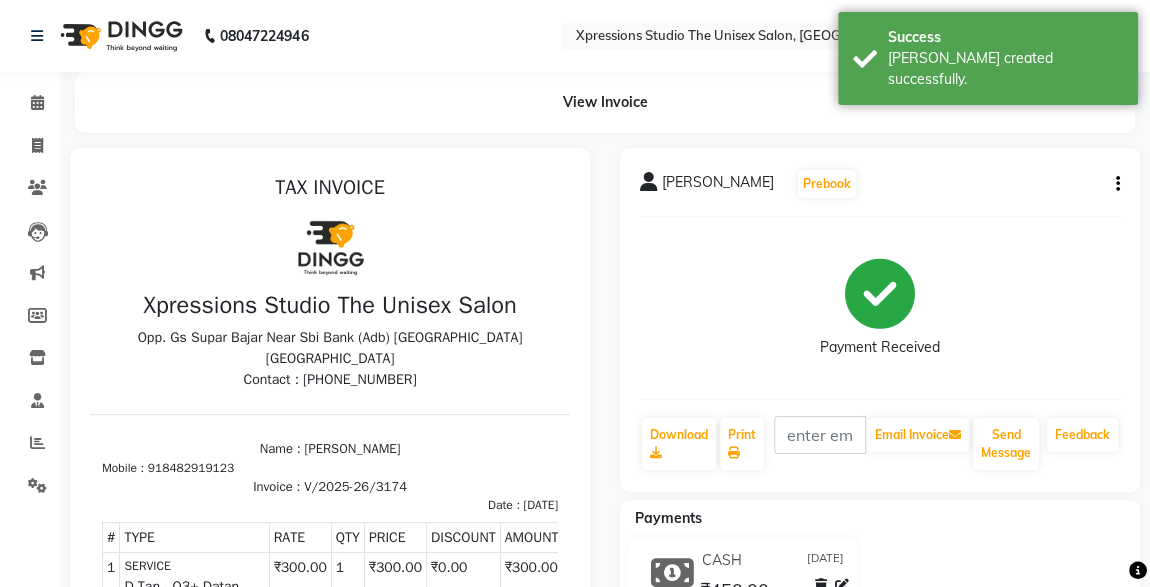 scroll, scrollTop: 0, scrollLeft: 0, axis: both 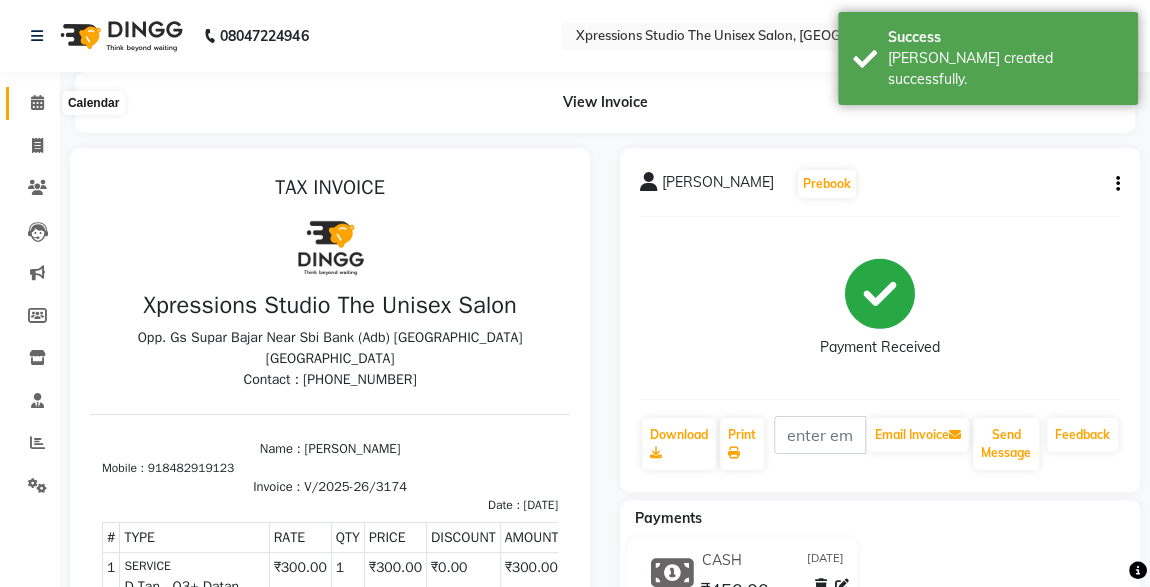 click 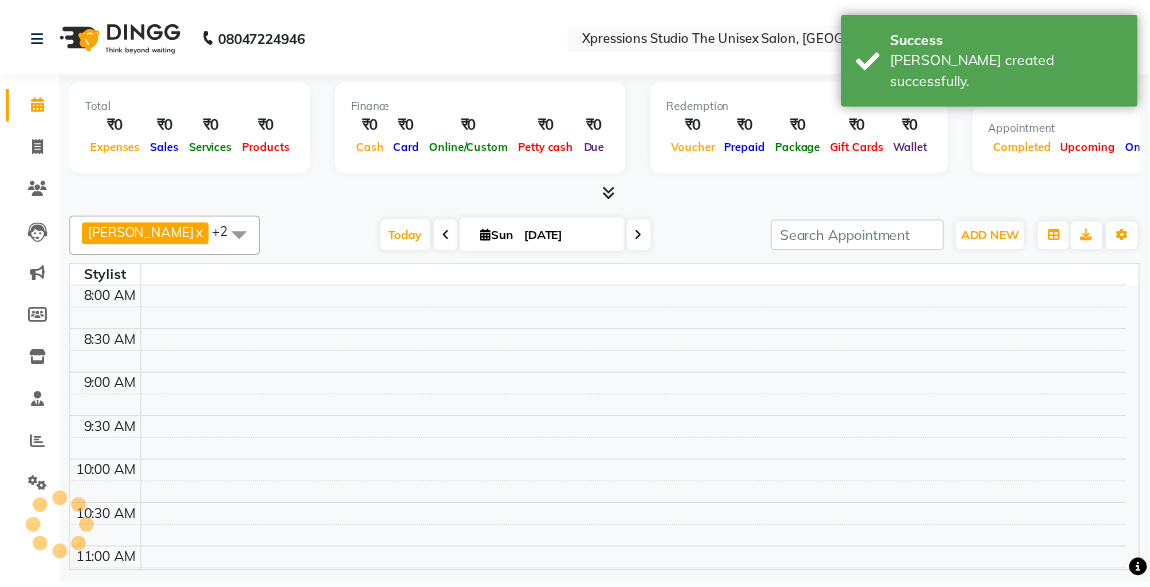 scroll, scrollTop: 1015, scrollLeft: 0, axis: vertical 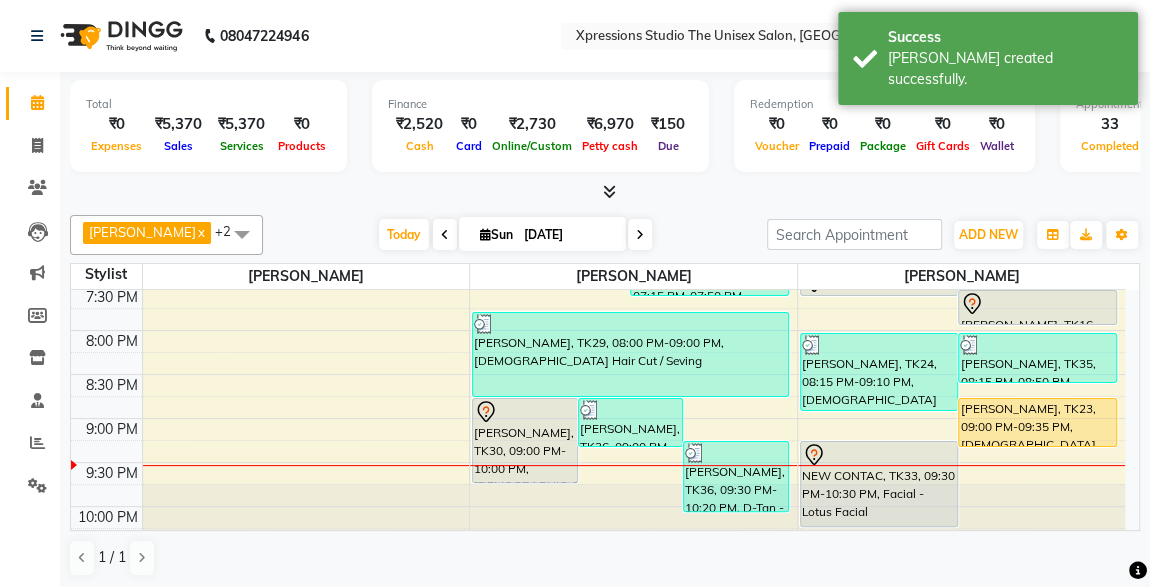 click at bounding box center (1037, 304) 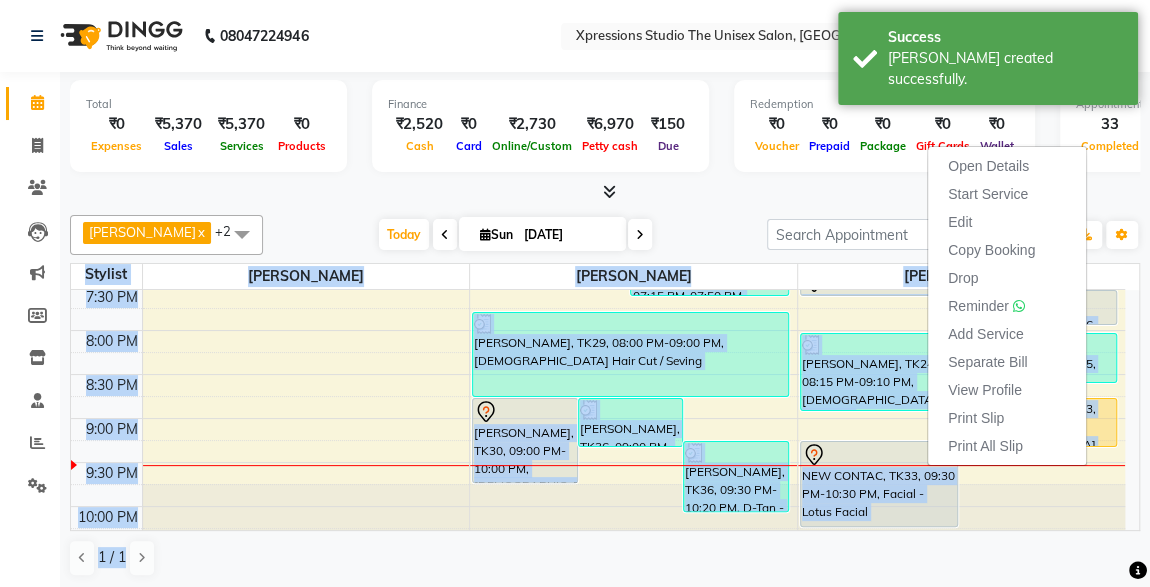 drag, startPoint x: 1136, startPoint y: 544, endPoint x: 1145, endPoint y: 479, distance: 65.62012 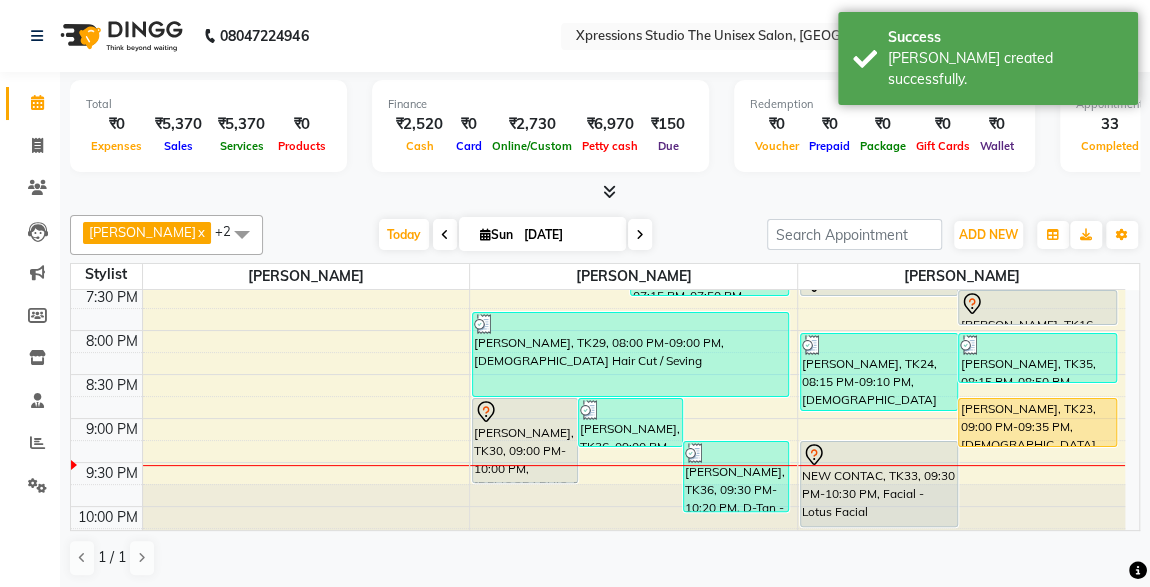 click on "Total  ₹0  Expenses ₹5,370  Sales ₹5,370  Services ₹0  Products Finance  ₹2,520  Cash ₹0  Card ₹2,730  Online/Custom ₹6,970 Petty cash ₹150 Due  Redemption  ₹0 Voucher ₹0 Prepaid ₹0 Package ₹0  Gift Cards ₹0  Wallet  Appointment  33 Completed 7 Upcoming 1 Ongoing 0 No show  Other sales  ₹0  Packages ₹0  Memberships ₹0  Vouchers ₹0  Prepaids ₹0  Gift Cards ROSHAN TANDULKAR  x ROHAN BABHULKAR  x ADESH RAUT  x +2 UnSelect All ADESH RAUT ROHAN BABHULKAR ROSHAN TANDULKAR Today  Sun 13-07-2025 Toggle Dropdown Add Appointment Add Invoice Add Expense Add Attendance Add Client Add Transaction Toggle Dropdown Add Appointment Add Invoice Add Expense Add Attendance Add Client ADD NEW Toggle Dropdown Add Appointment Add Invoice Add Expense Add Attendance Add Client Add Transaction ROSHAN TANDULKAR  x ROHAN BABHULKAR  x ADESH RAUT  x +2 UnSelect All ADESH RAUT ROHAN BABHULKAR ROSHAN TANDULKAR Group By  Staff View   Room View  View as Vertical  Vertical - Week View  Horizontal  3" 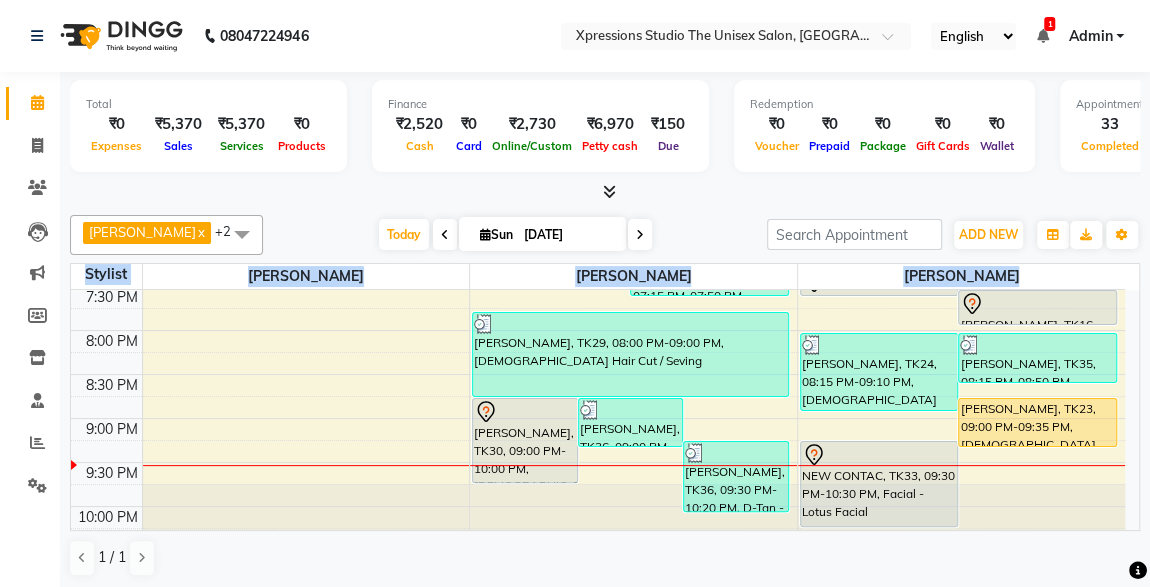 drag, startPoint x: 1139, startPoint y: 481, endPoint x: 1142, endPoint y: 453, distance: 28.160255 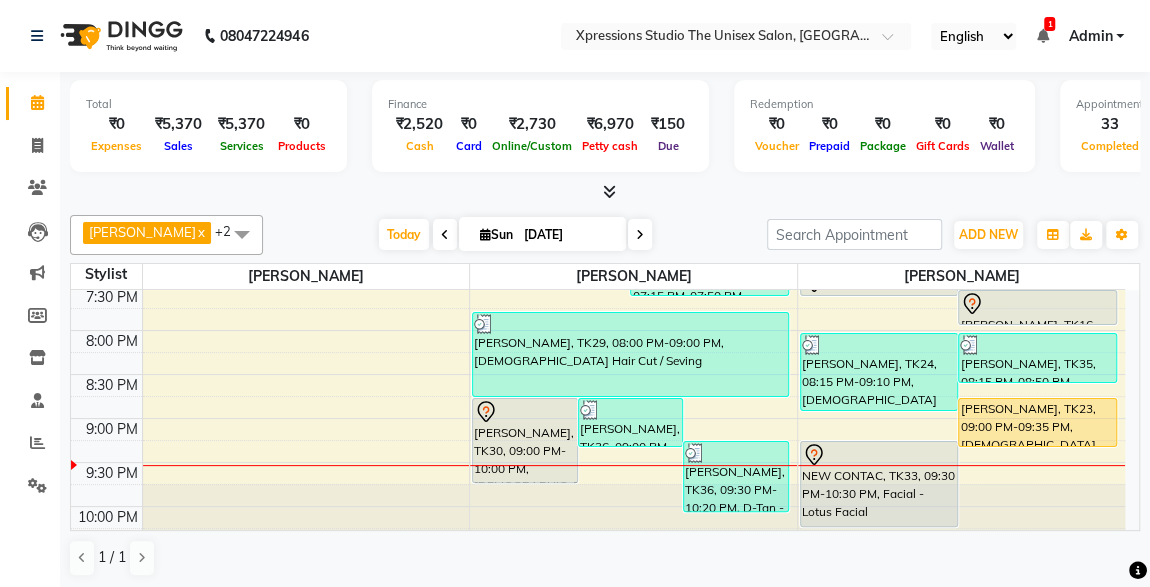 click on "Total  ₹0  Expenses ₹5,370  Sales ₹5,370  Services ₹0  Products Finance  ₹2,520  Cash ₹0  Card ₹2,730  Online/Custom ₹6,970 Petty cash ₹150 Due  Redemption  ₹0 Voucher ₹0 Prepaid ₹0 Package ₹0  Gift Cards ₹0  Wallet  Appointment  33 Completed 7 Upcoming 1 Ongoing 0 No show  Other sales  ₹0  Packages ₹0  Memberships ₹0  Vouchers ₹0  Prepaids ₹0  Gift Cards ROSHAN TANDULKAR  x ROHAN BABHULKAR  x ADESH RAUT  x +2 UnSelect All ADESH RAUT ROHAN BABHULKAR ROSHAN TANDULKAR Today  Sun 13-07-2025 Toggle Dropdown Add Appointment Add Invoice Add Expense Add Attendance Add Client Add Transaction Toggle Dropdown Add Appointment Add Invoice Add Expense Add Attendance Add Client ADD NEW Toggle Dropdown Add Appointment Add Invoice Add Expense Add Attendance Add Client Add Transaction ROSHAN TANDULKAR  x ROHAN BABHULKAR  x ADESH RAUT  x +2 UnSelect All ADESH RAUT ROHAN BABHULKAR ROSHAN TANDULKAR Group By  Staff View   Room View  View as Vertical  Vertical - Week View  Horizontal  3" 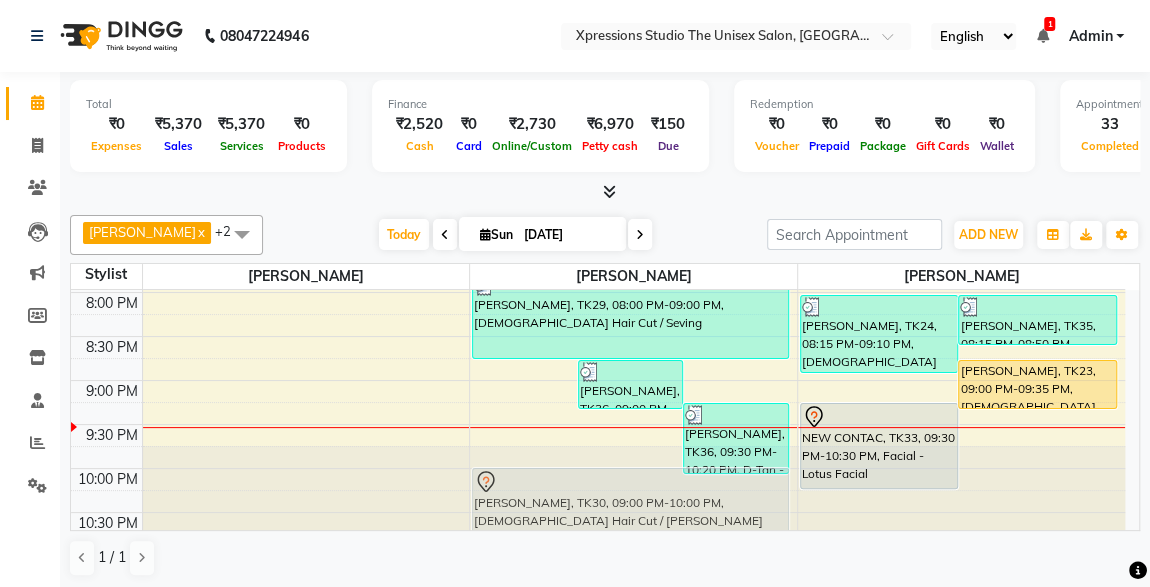 scroll, scrollTop: 1053, scrollLeft: 0, axis: vertical 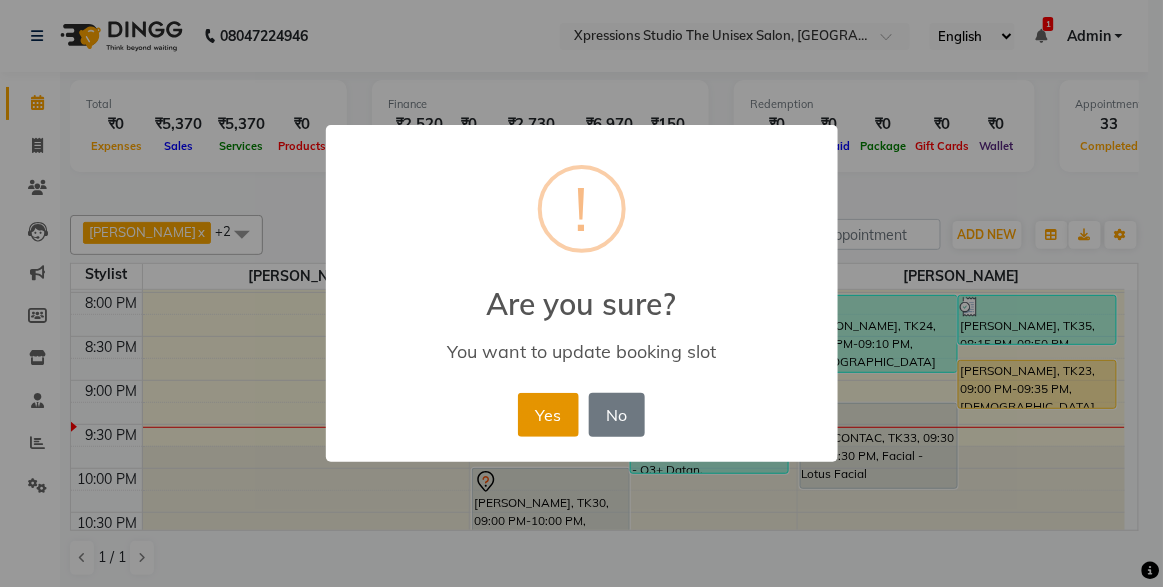 click on "Yes" at bounding box center [548, 415] 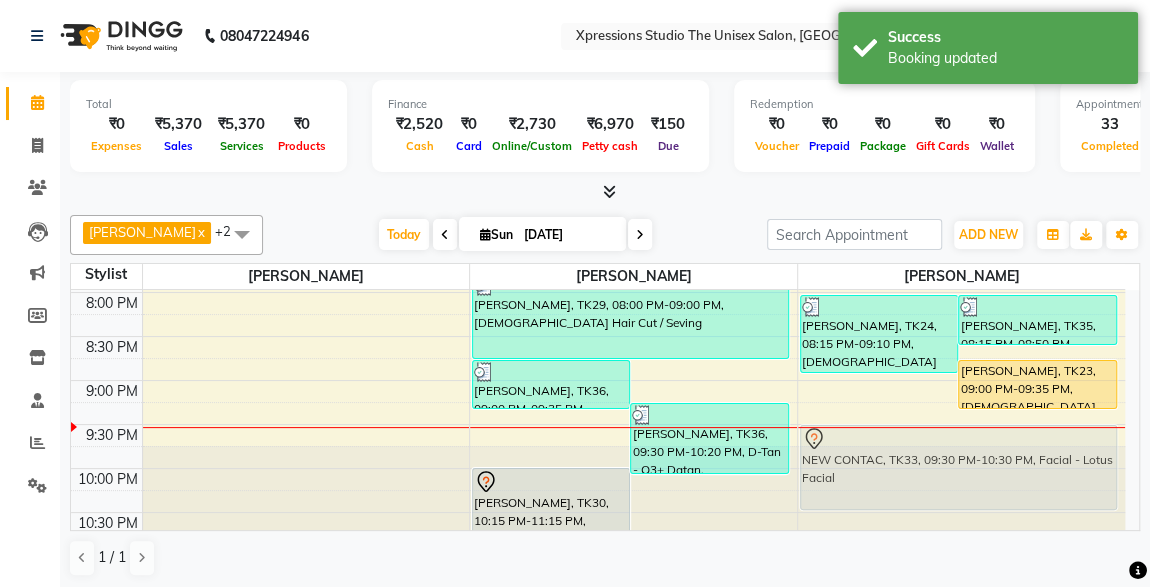 drag, startPoint x: 918, startPoint y: 439, endPoint x: 936, endPoint y: 466, distance: 32.449963 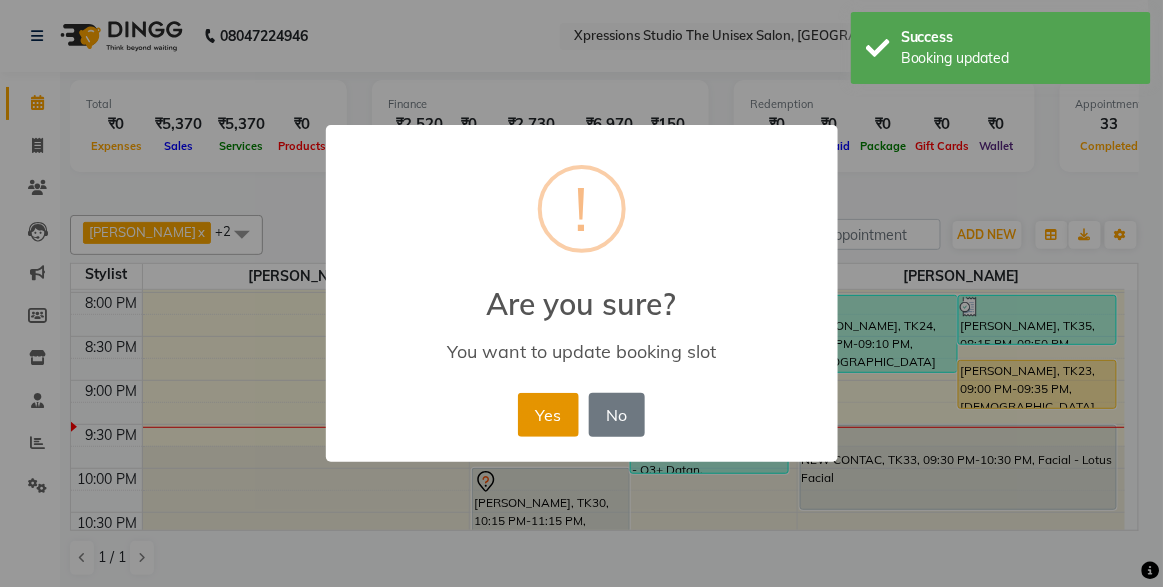 click on "Yes" at bounding box center [548, 415] 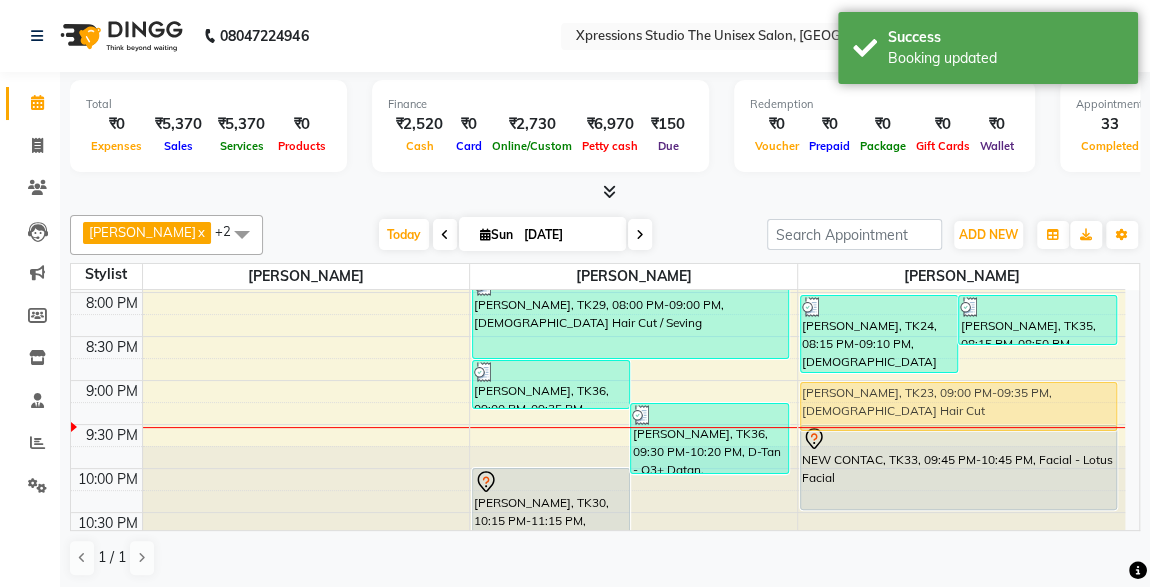 drag, startPoint x: 1000, startPoint y: 386, endPoint x: 1001, endPoint y: 401, distance: 15.033297 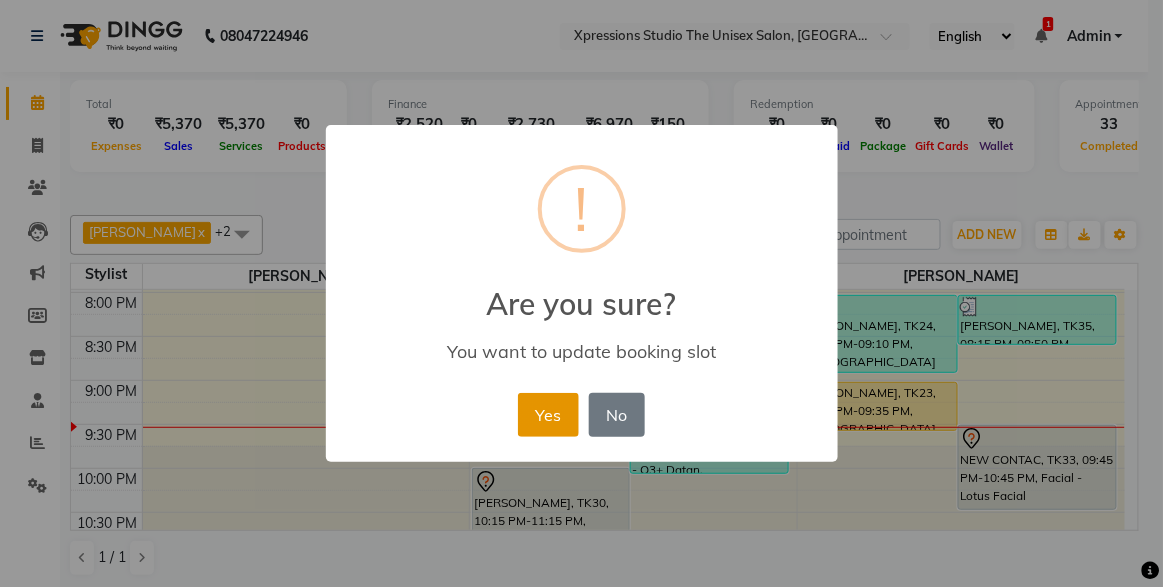 click on "Yes" at bounding box center [548, 415] 